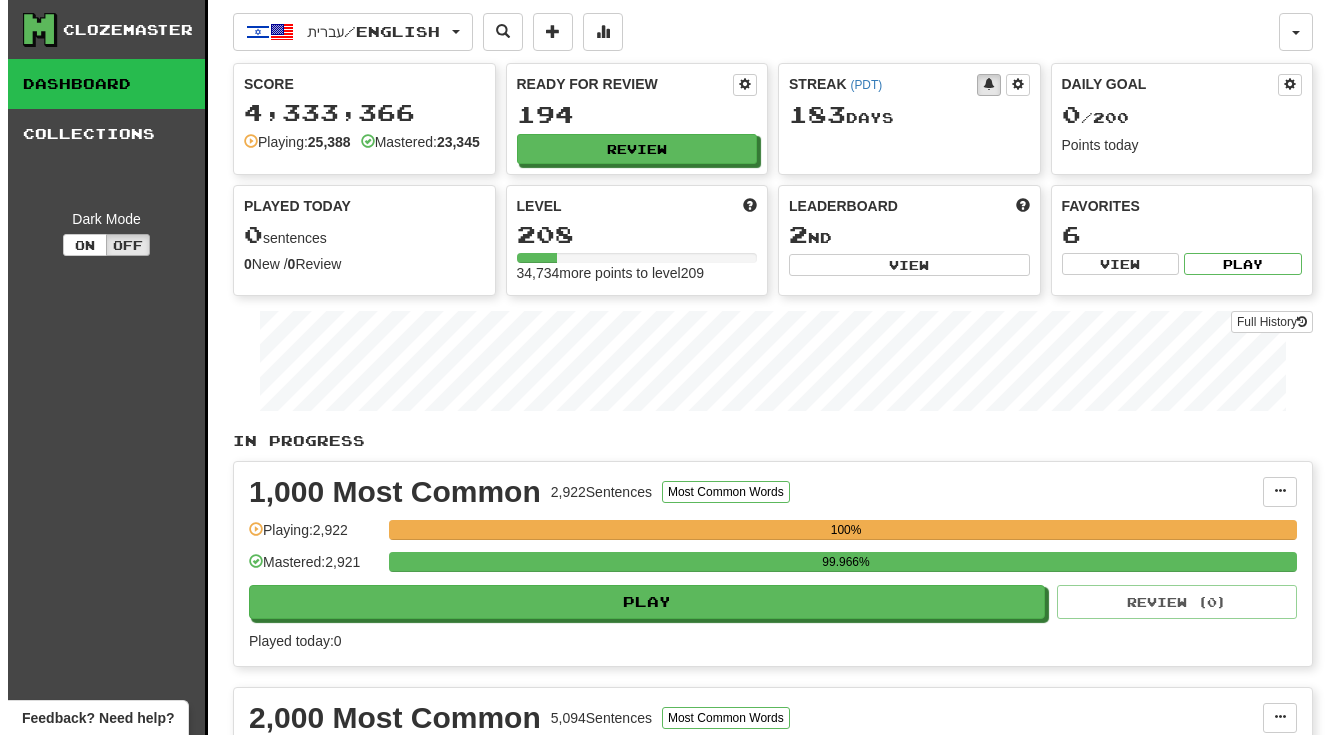 scroll, scrollTop: 0, scrollLeft: 0, axis: both 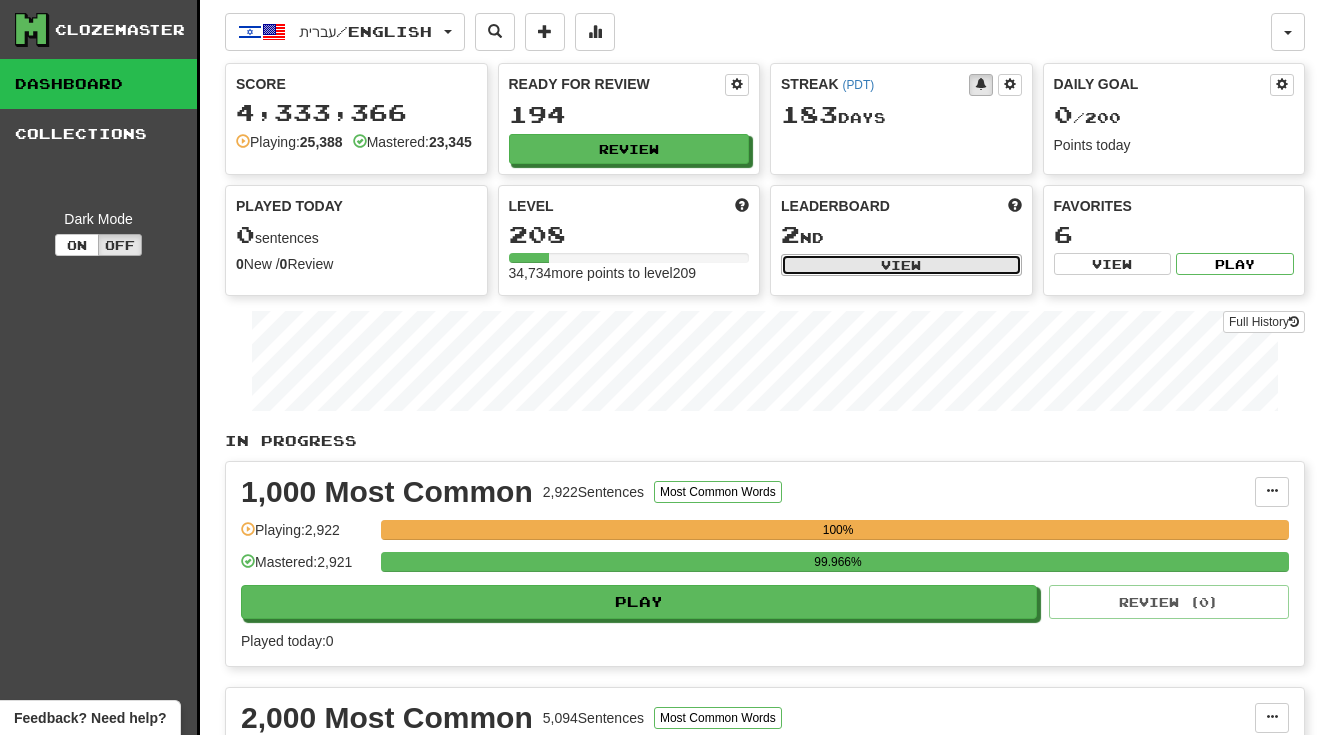 click on "View" at bounding box center (901, 265) 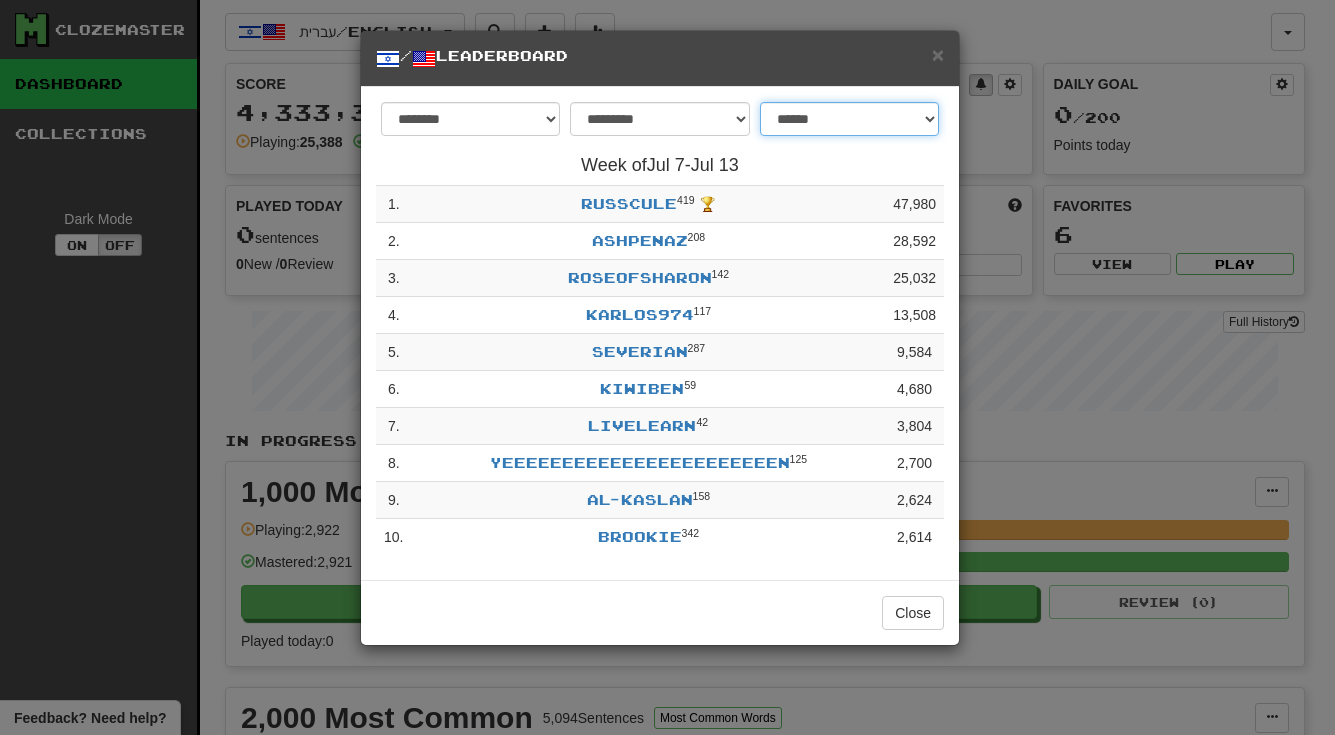 click on "**********" at bounding box center [849, 119] 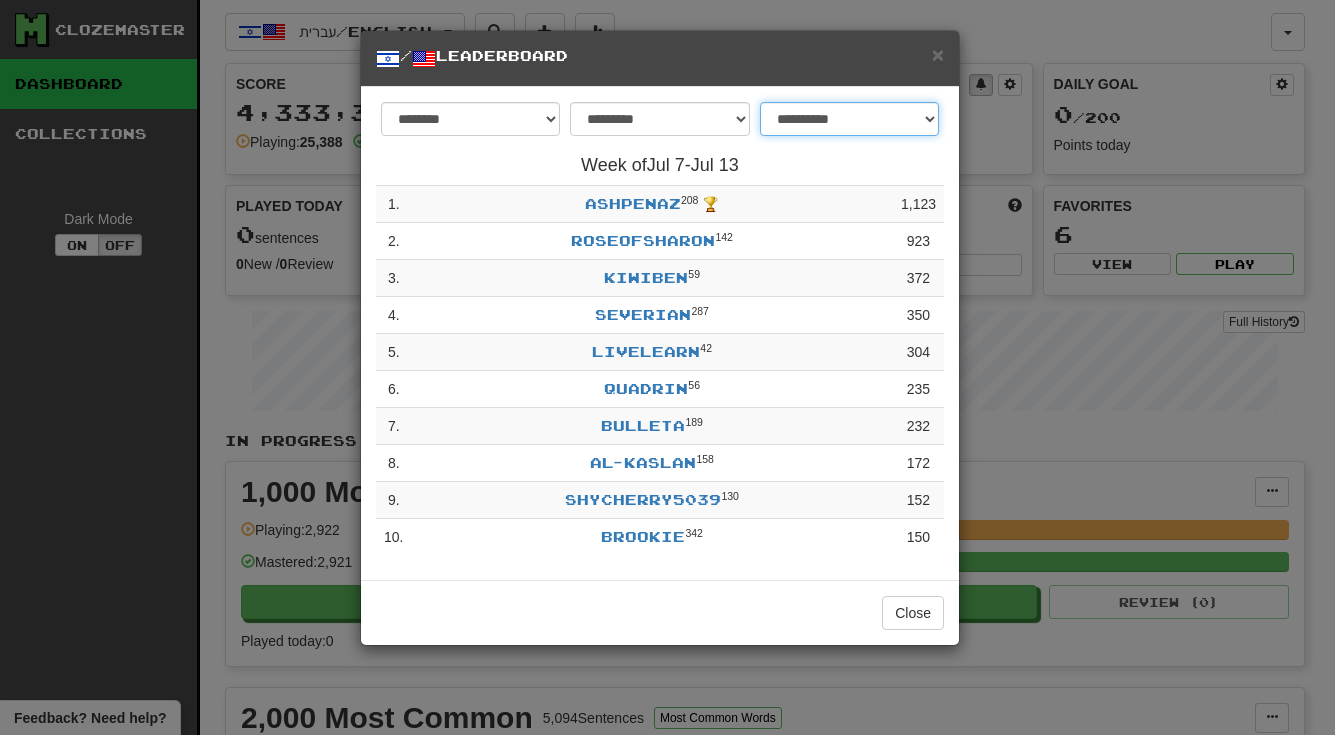 click on "**********" at bounding box center (849, 119) 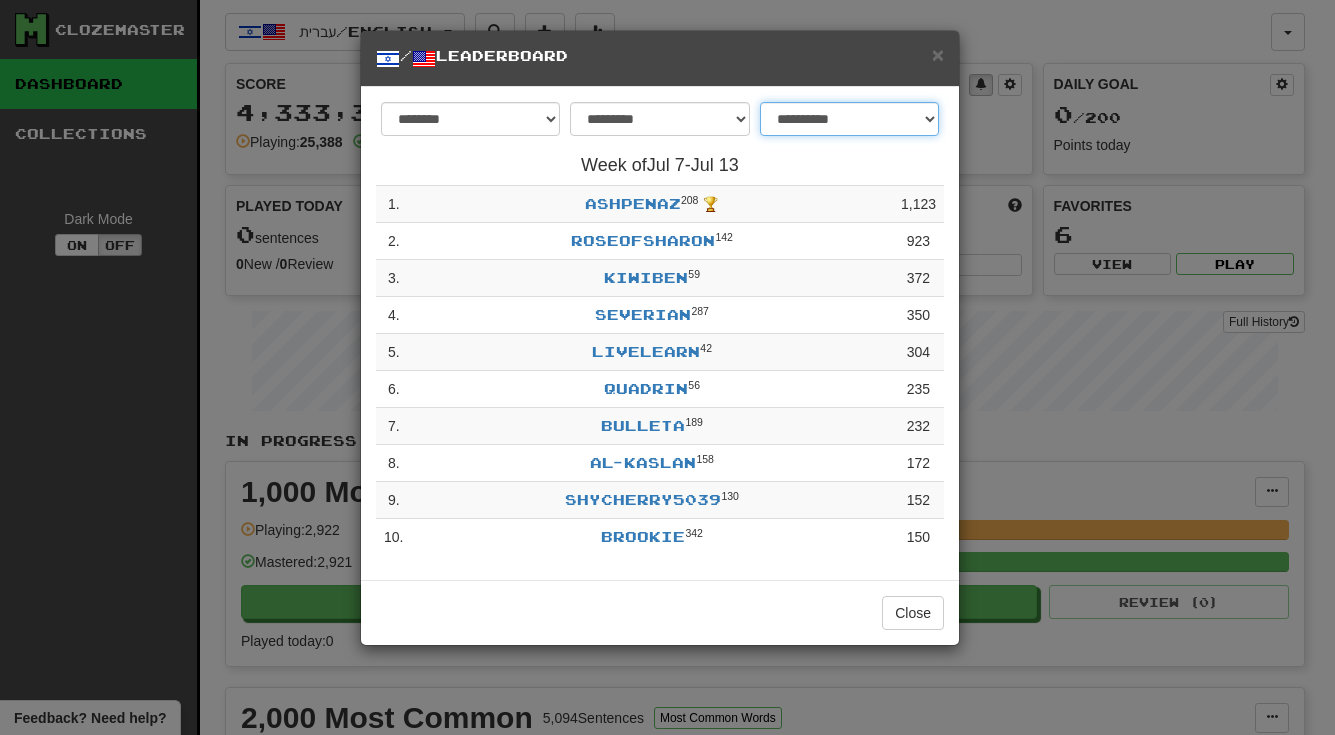 select on "**********" 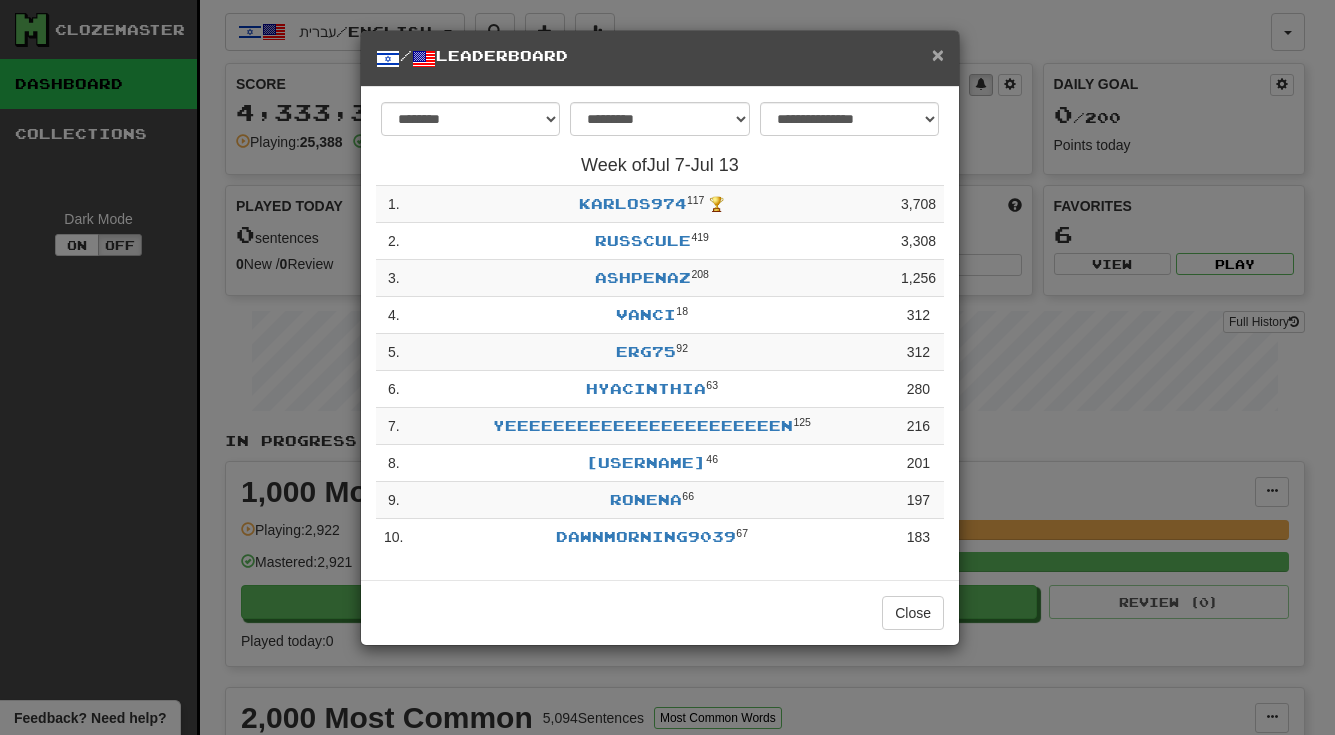 click on "×" at bounding box center (938, 54) 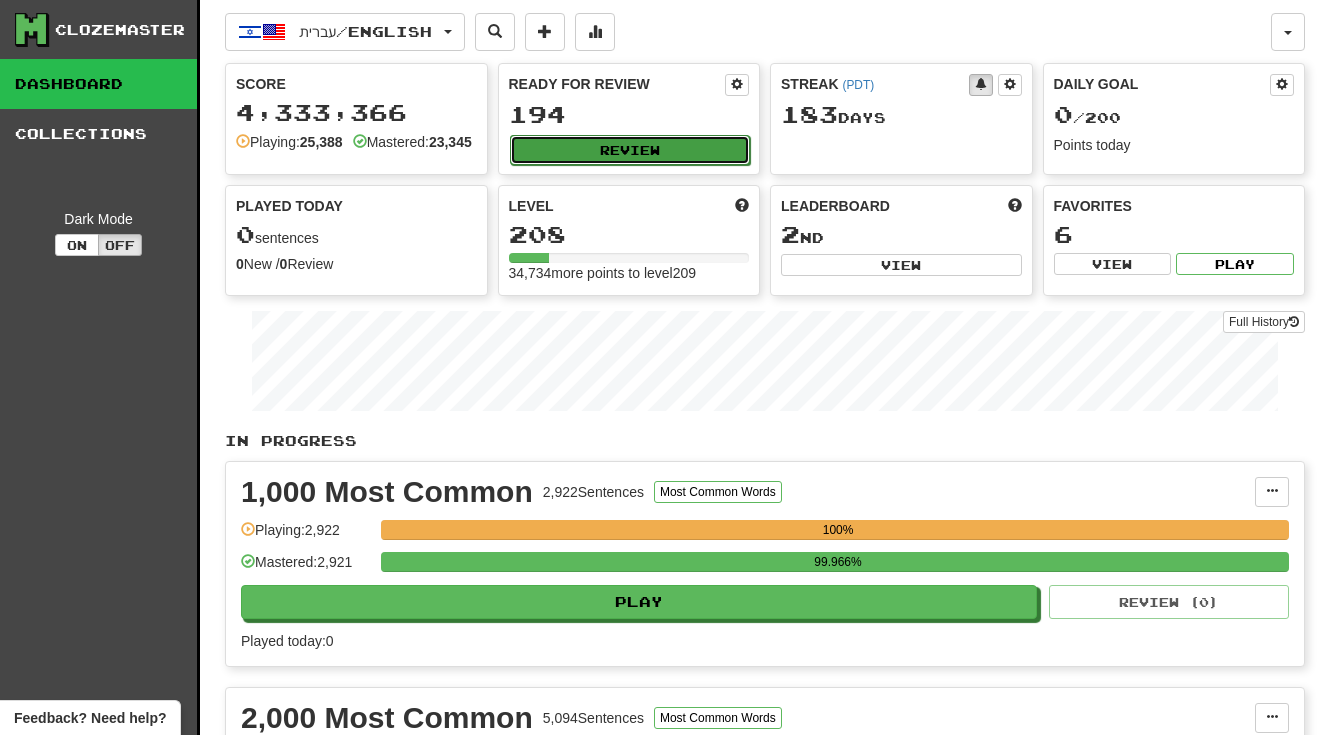 click on "Review" at bounding box center (630, 150) 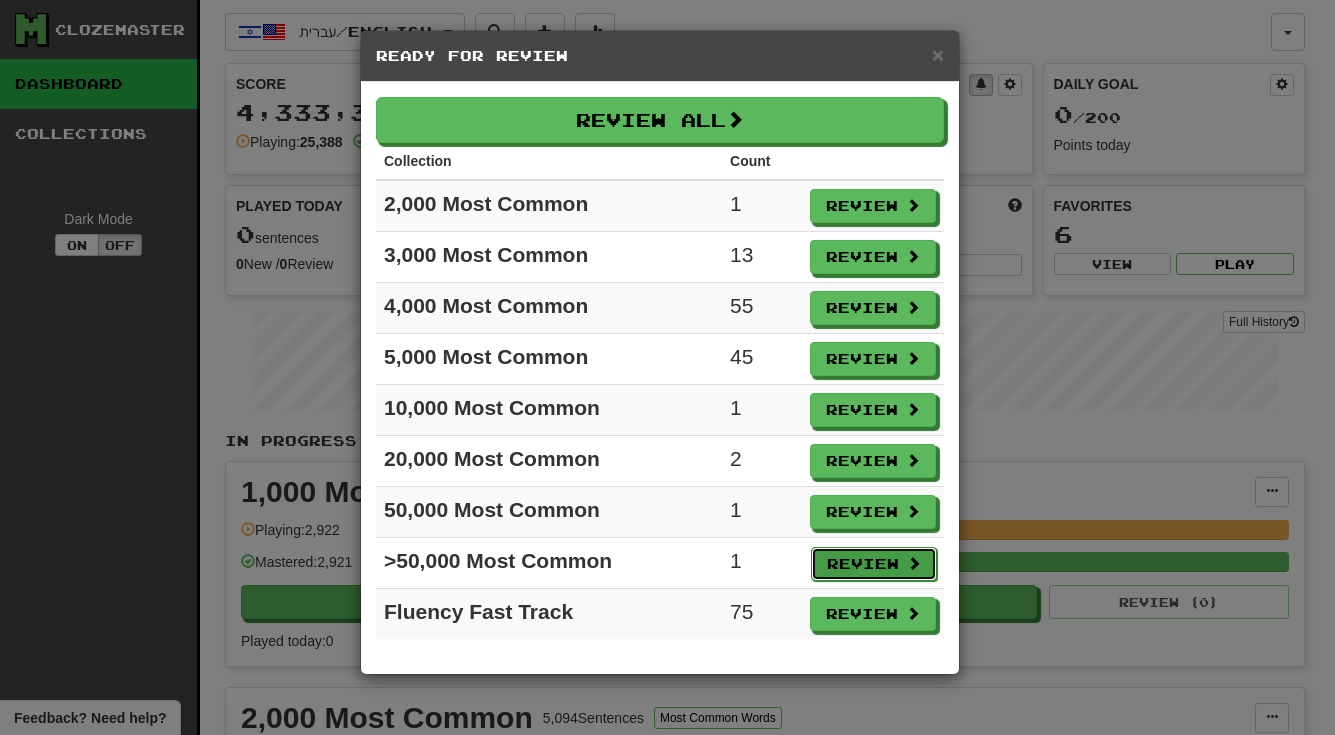 click on "Review" at bounding box center [874, 564] 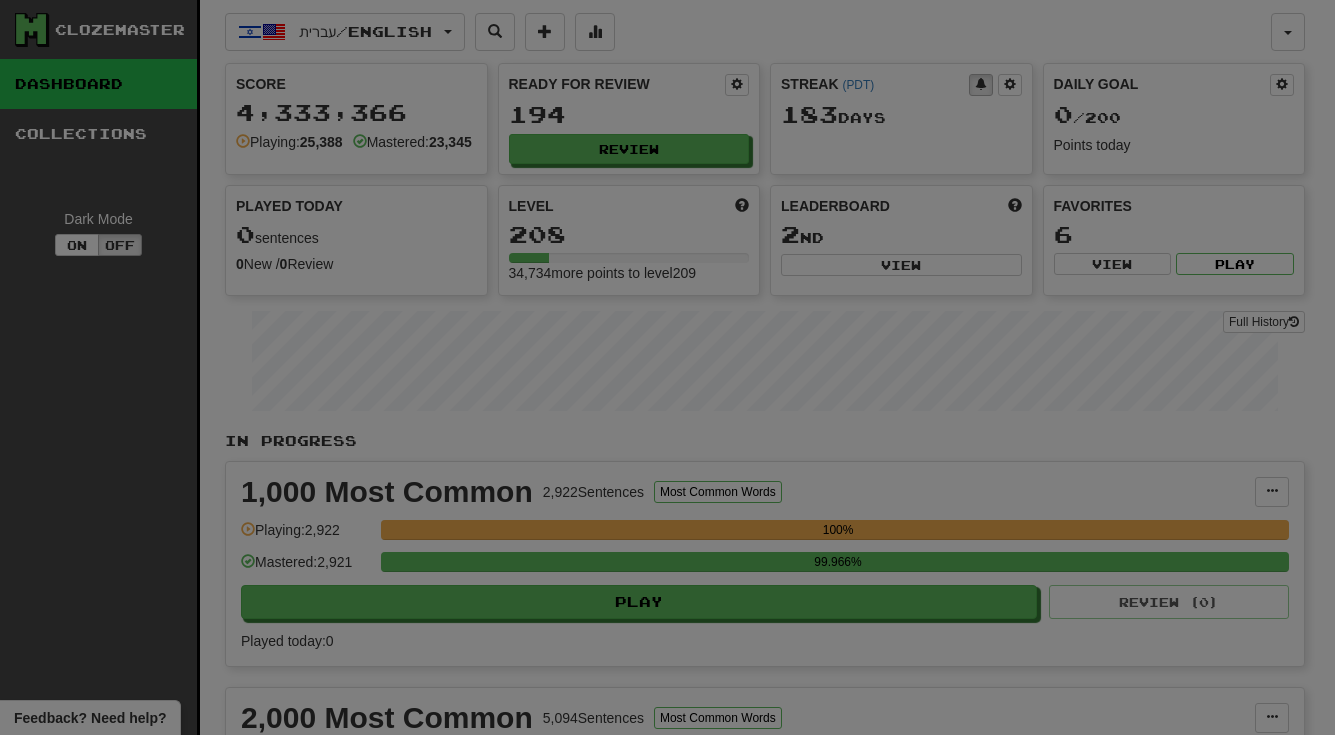 select on "***" 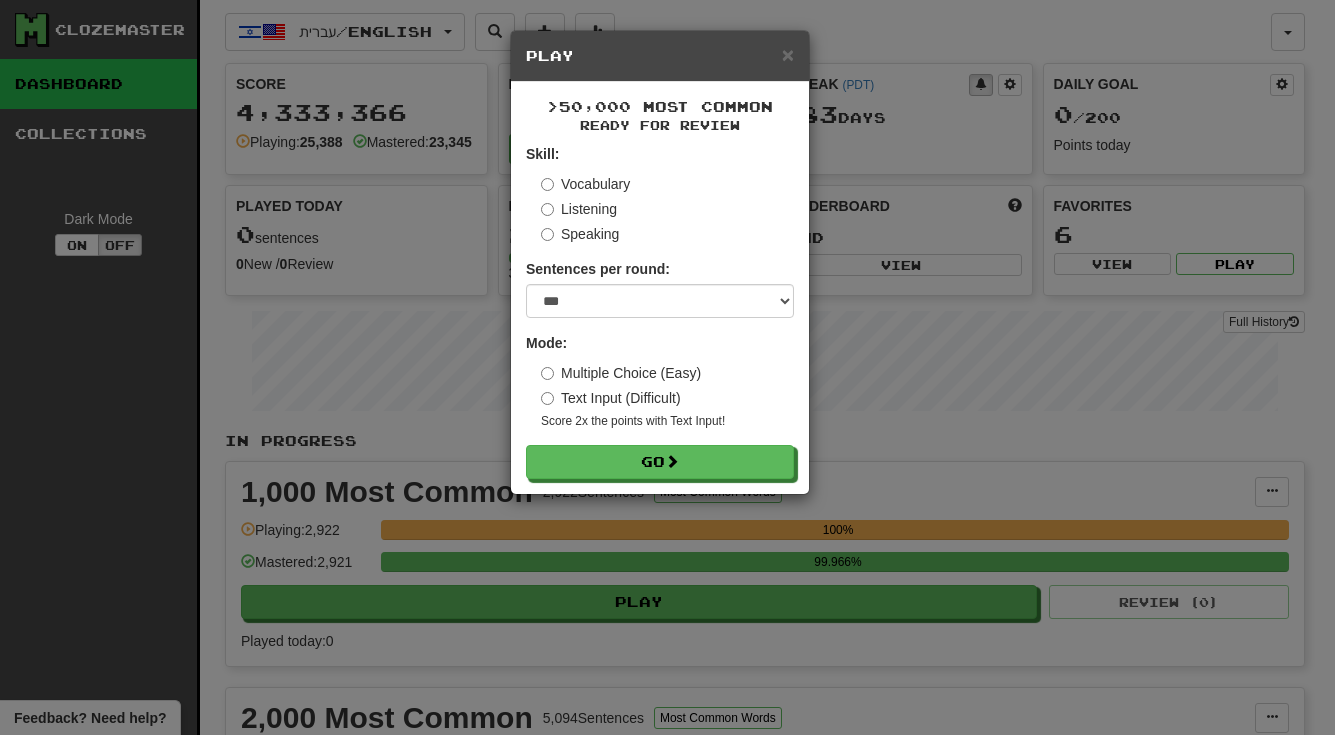 click on "Multiple Choice (Easy)" at bounding box center [621, 373] 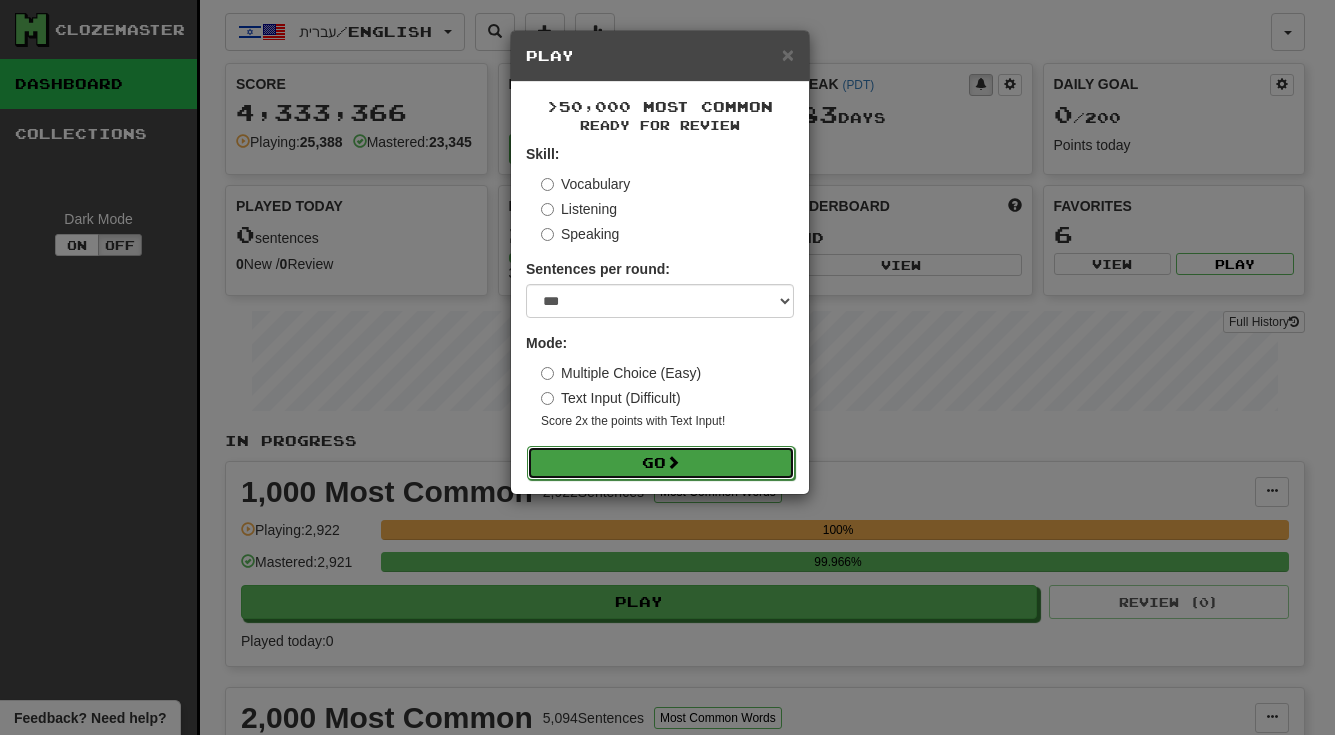 click on "Go" at bounding box center (661, 463) 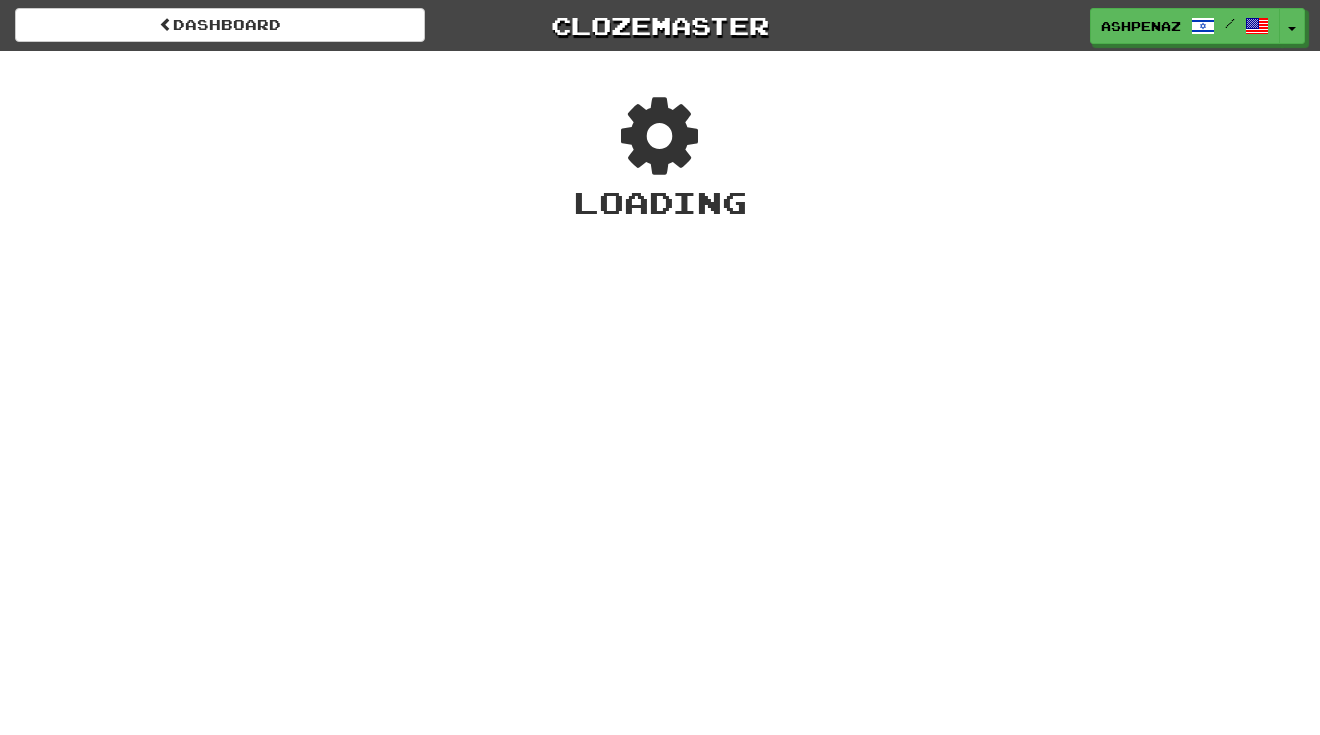 scroll, scrollTop: 0, scrollLeft: 0, axis: both 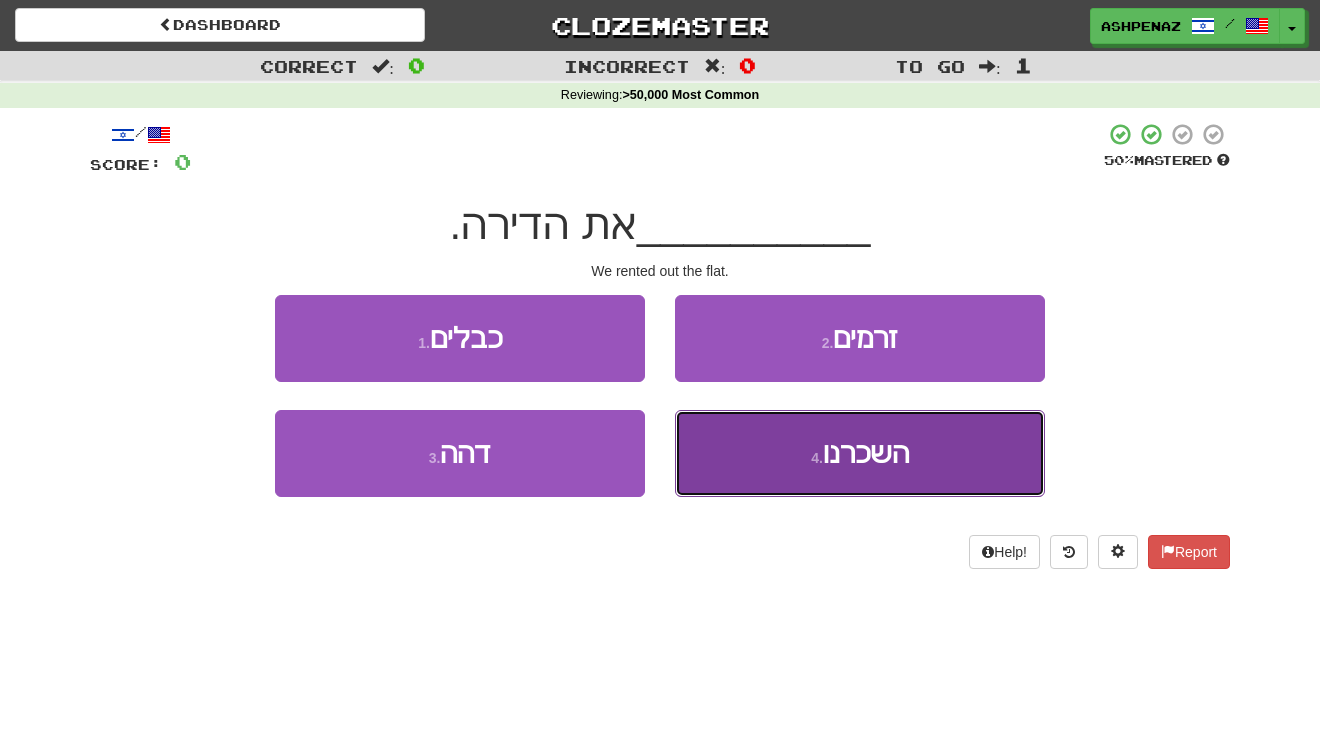 click on "4 .  השכרנו" at bounding box center [860, 453] 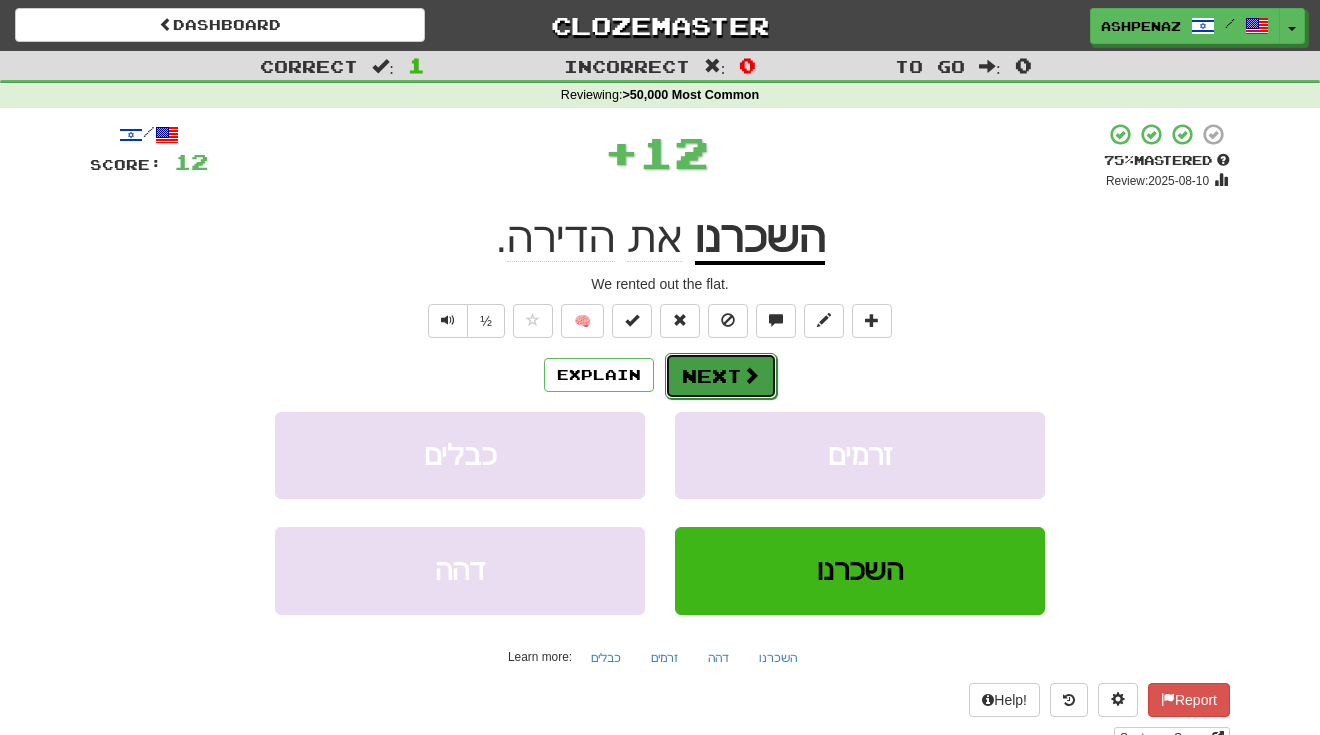click on "Next" at bounding box center (721, 376) 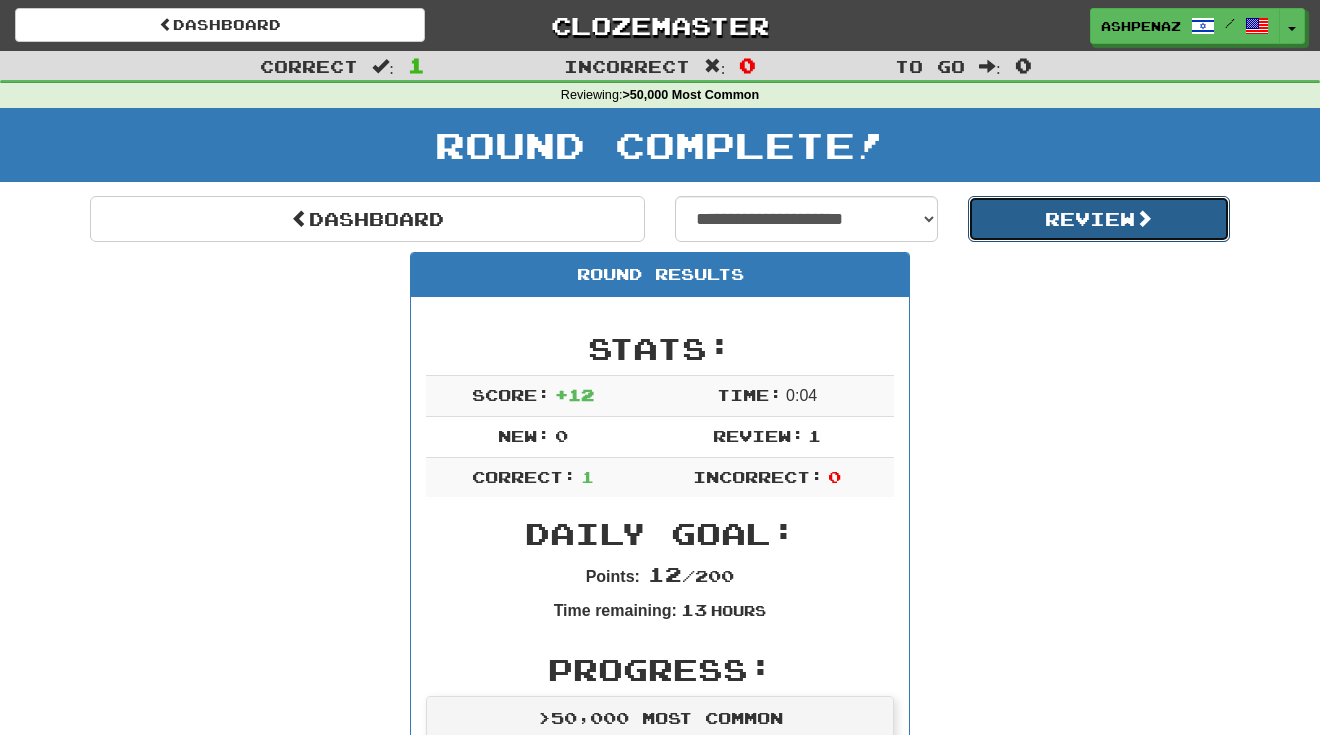 click on "Review" at bounding box center (1099, 219) 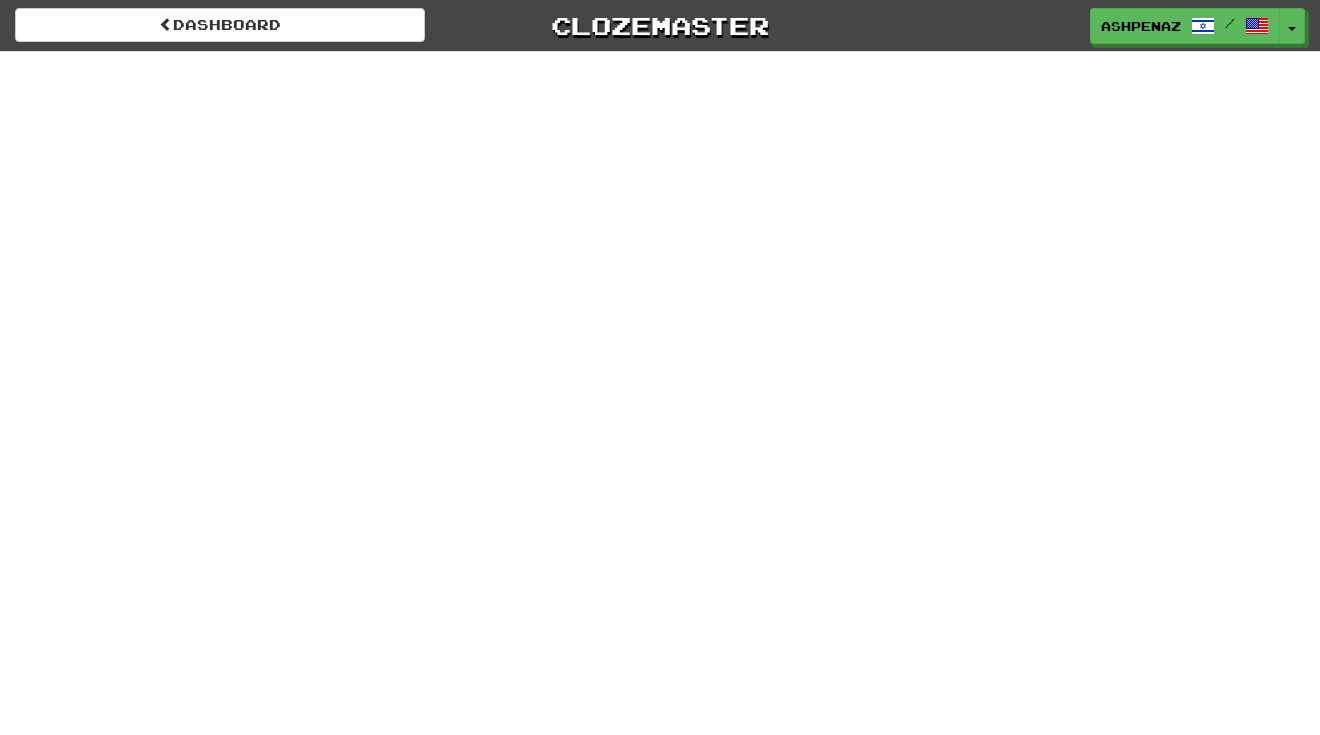 scroll, scrollTop: 0, scrollLeft: 0, axis: both 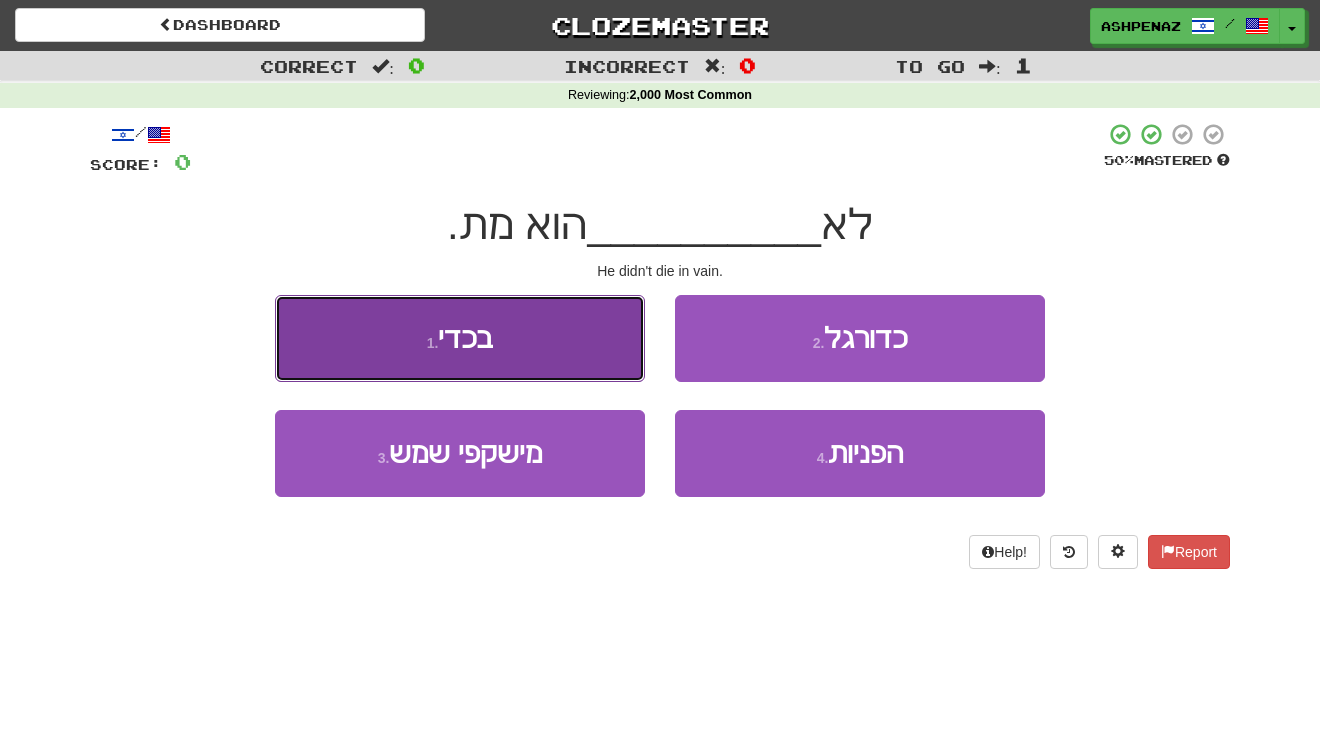 click on "1 .  בכדי" at bounding box center (460, 338) 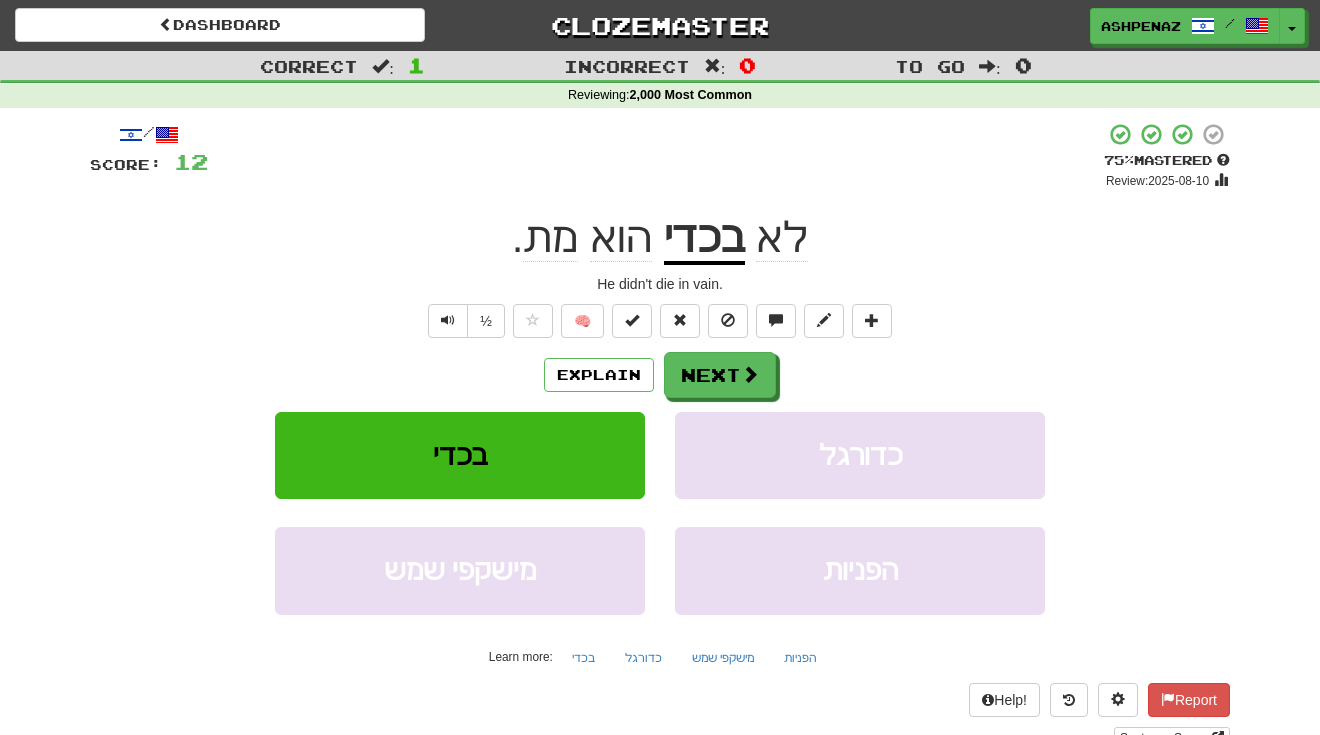 click on "בכדי" at bounding box center (704, 239) 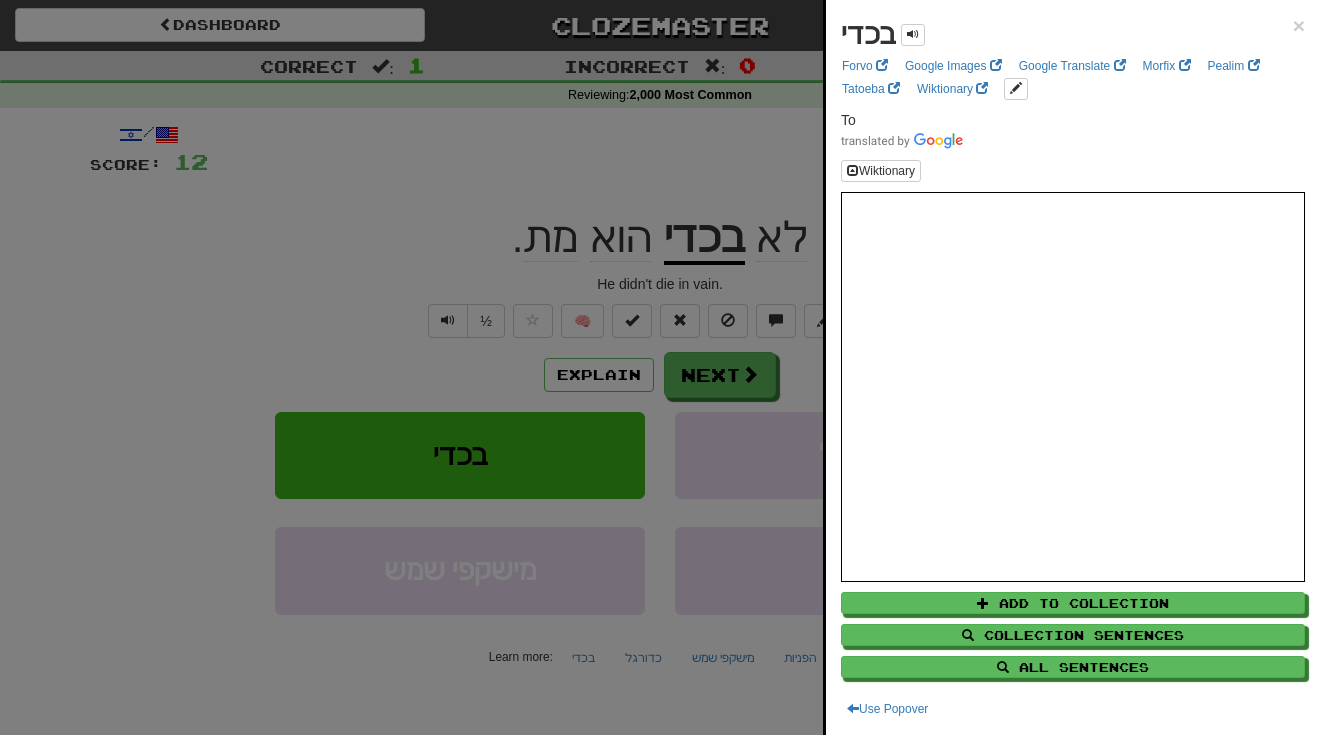 click at bounding box center (660, 367) 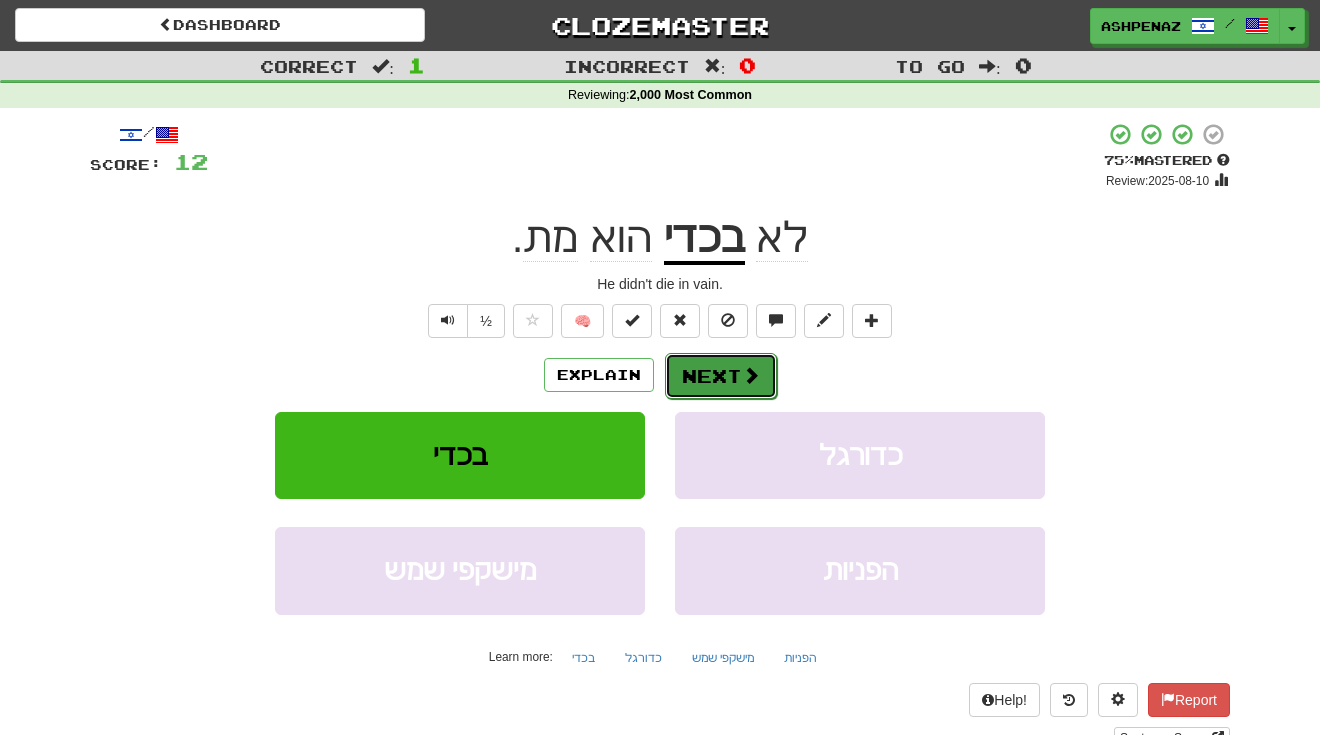 click on "Next" at bounding box center [721, 376] 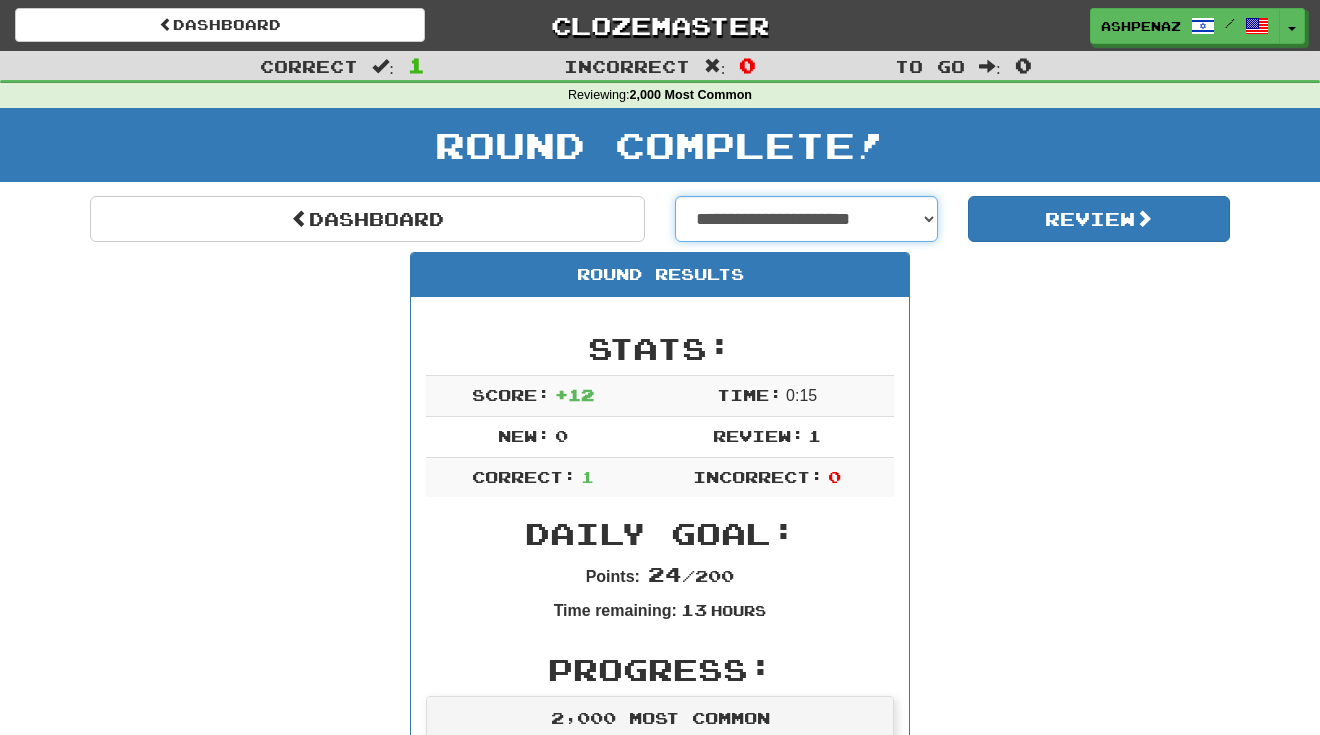 click on "**********" at bounding box center [806, 219] 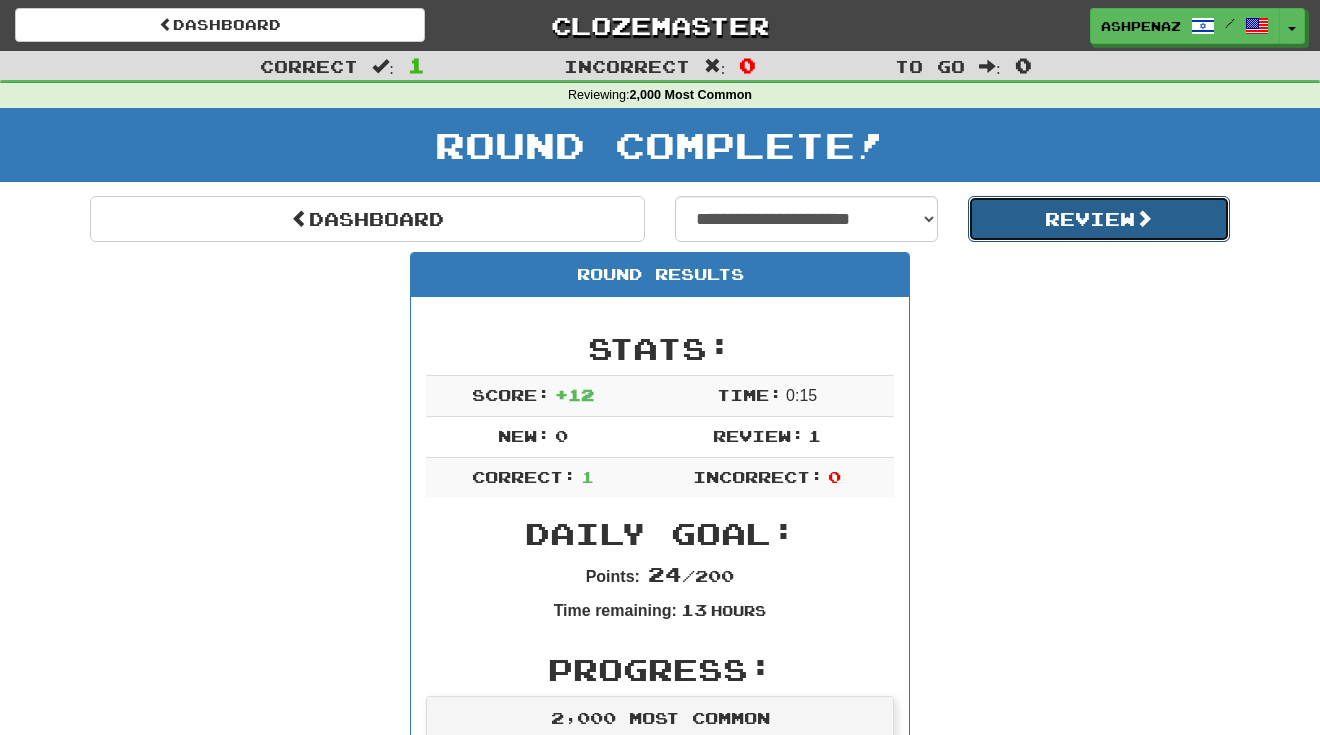click on "Review" at bounding box center (1099, 219) 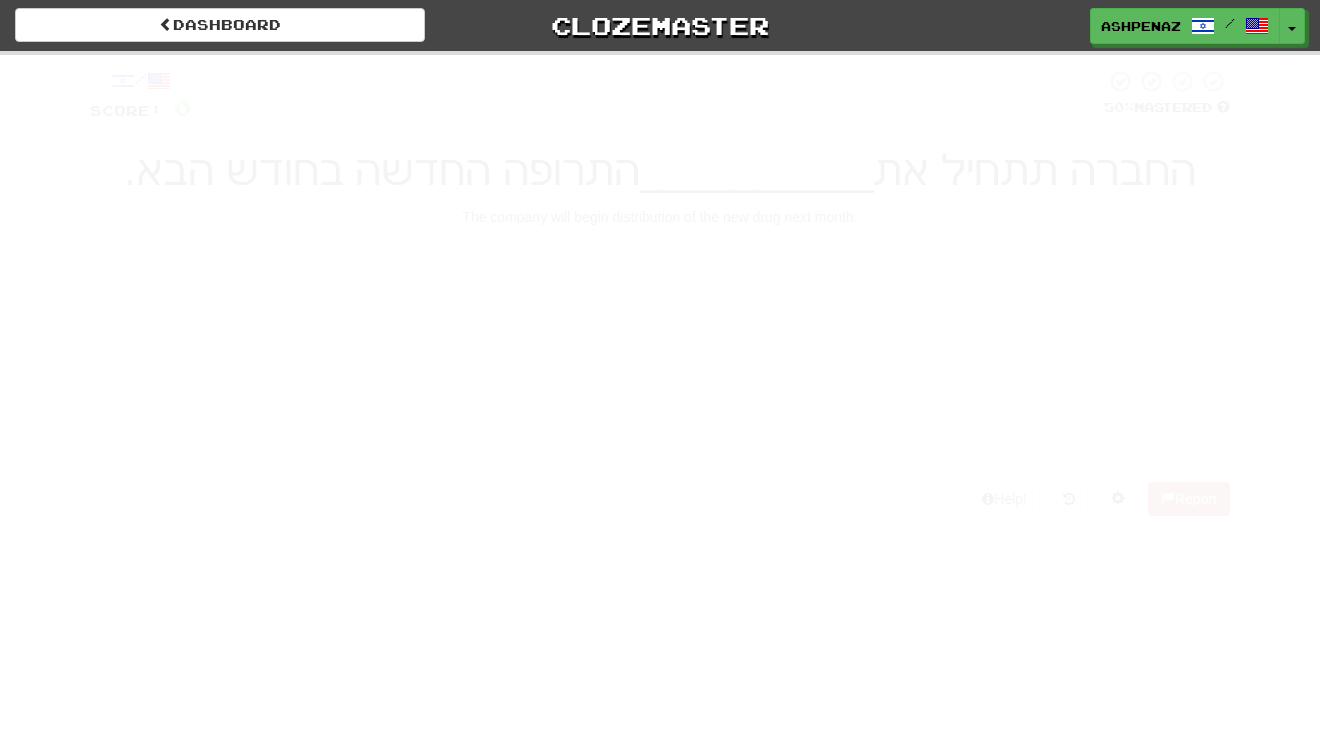scroll, scrollTop: 0, scrollLeft: 0, axis: both 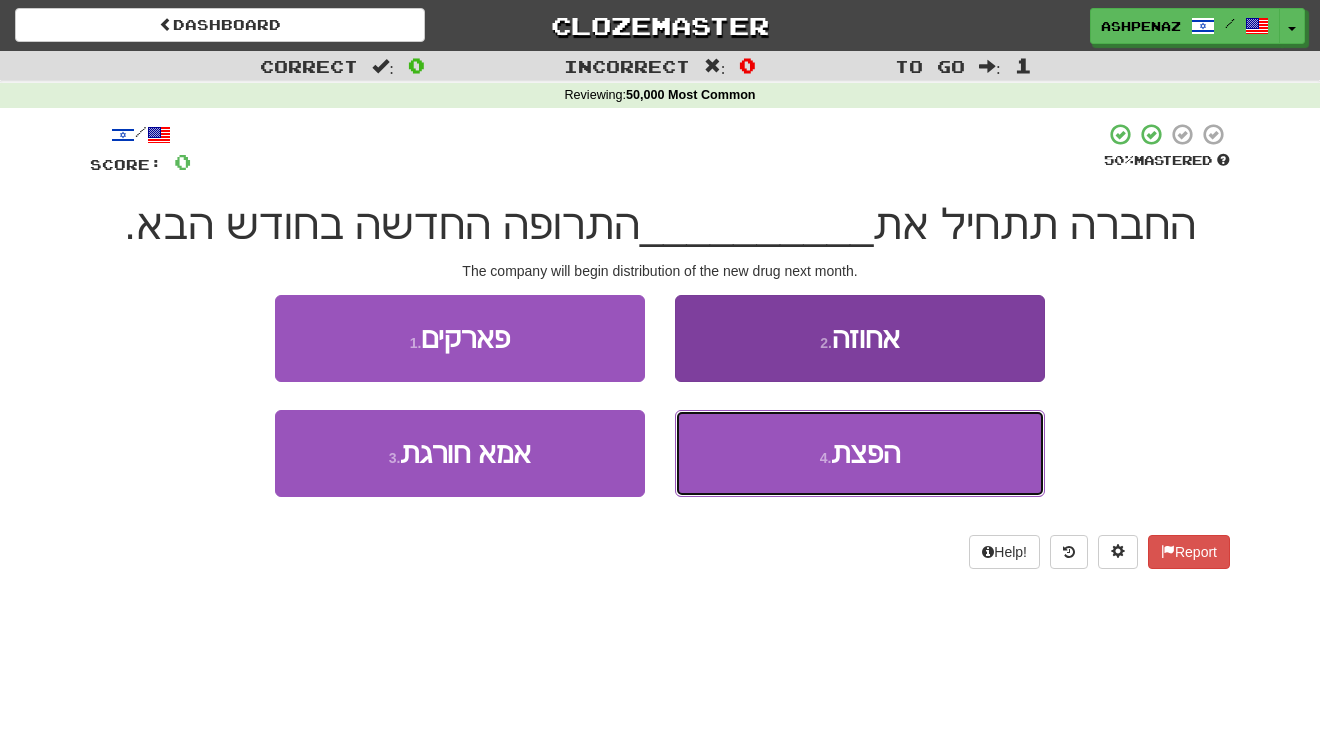 click on "הפצת" at bounding box center (865, 453) 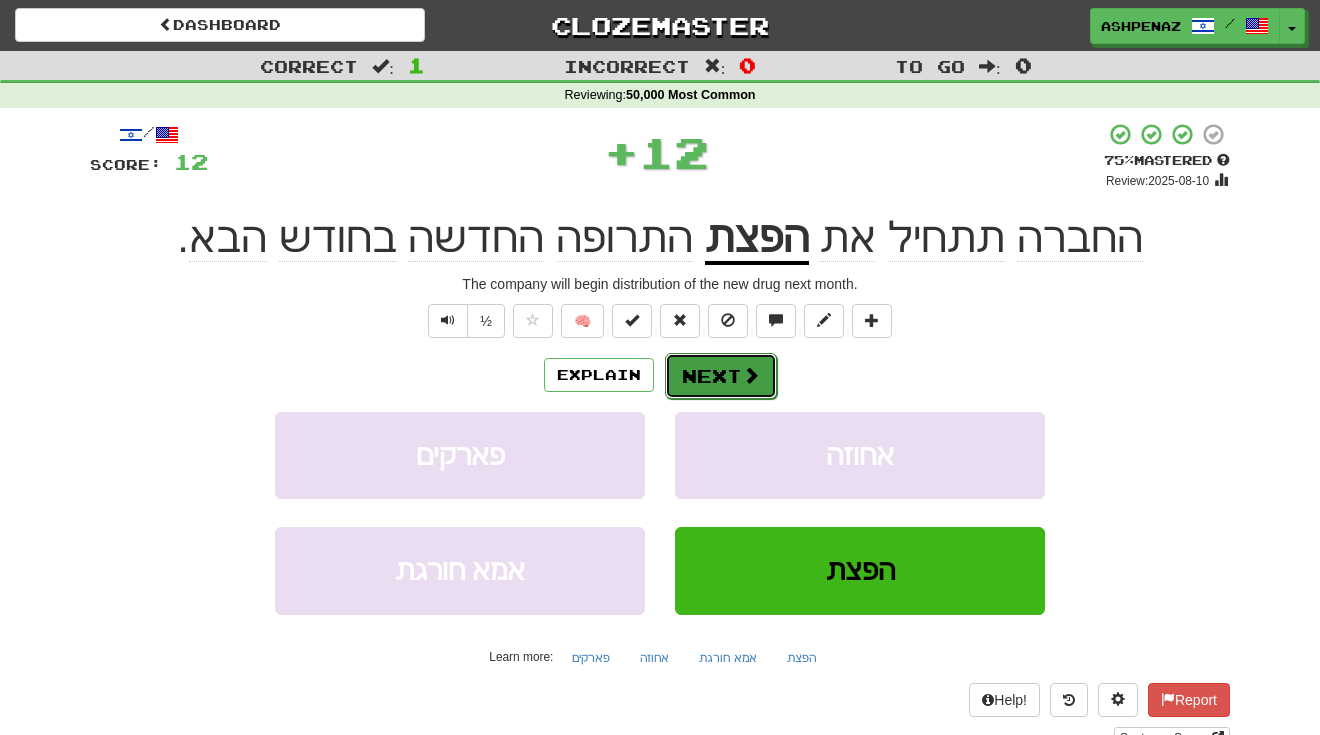 click on "Next" at bounding box center [721, 376] 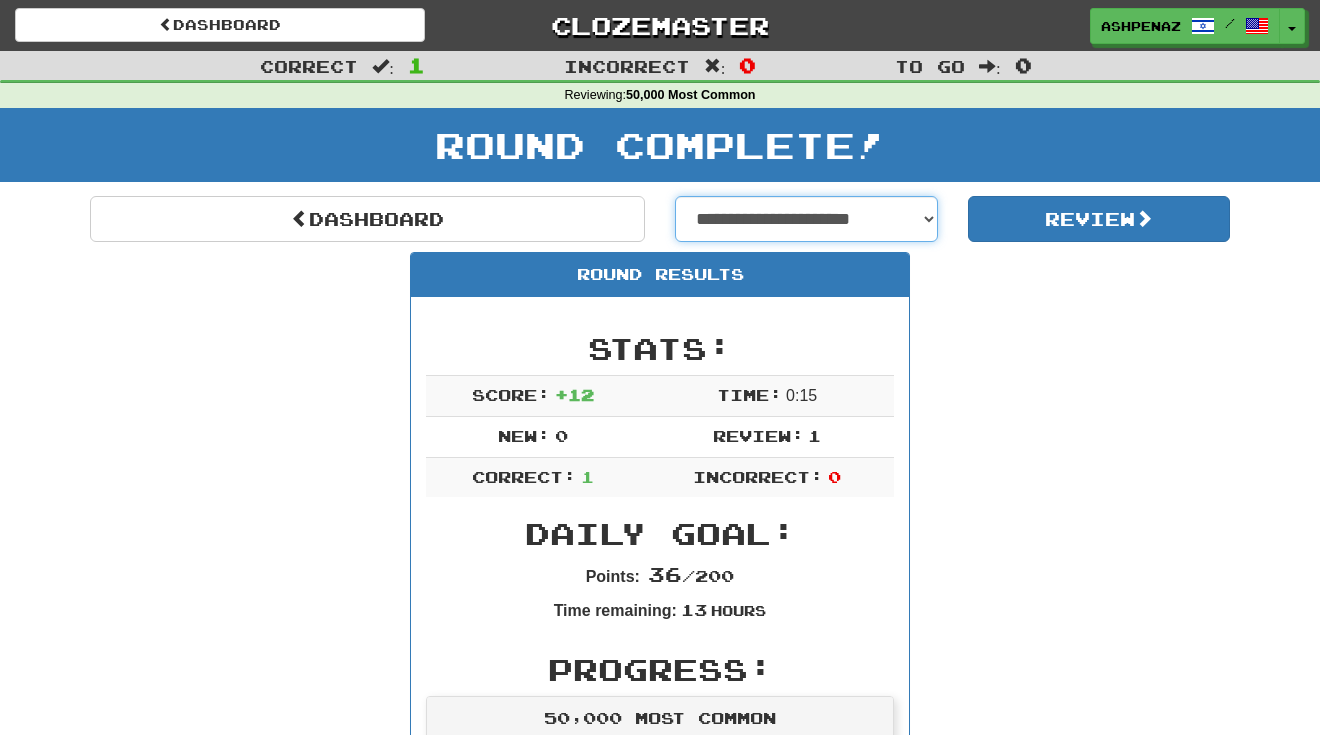 click on "**********" at bounding box center [806, 219] 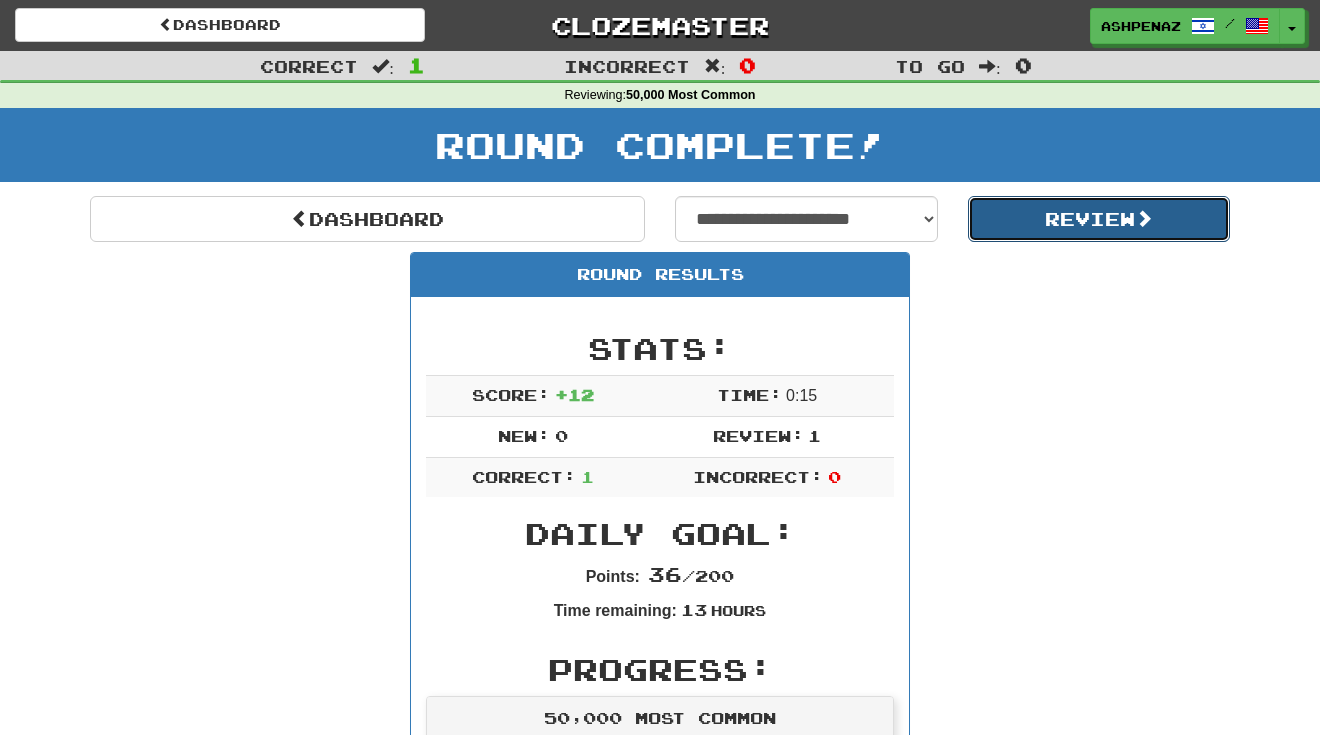 click on "Review" at bounding box center [1099, 219] 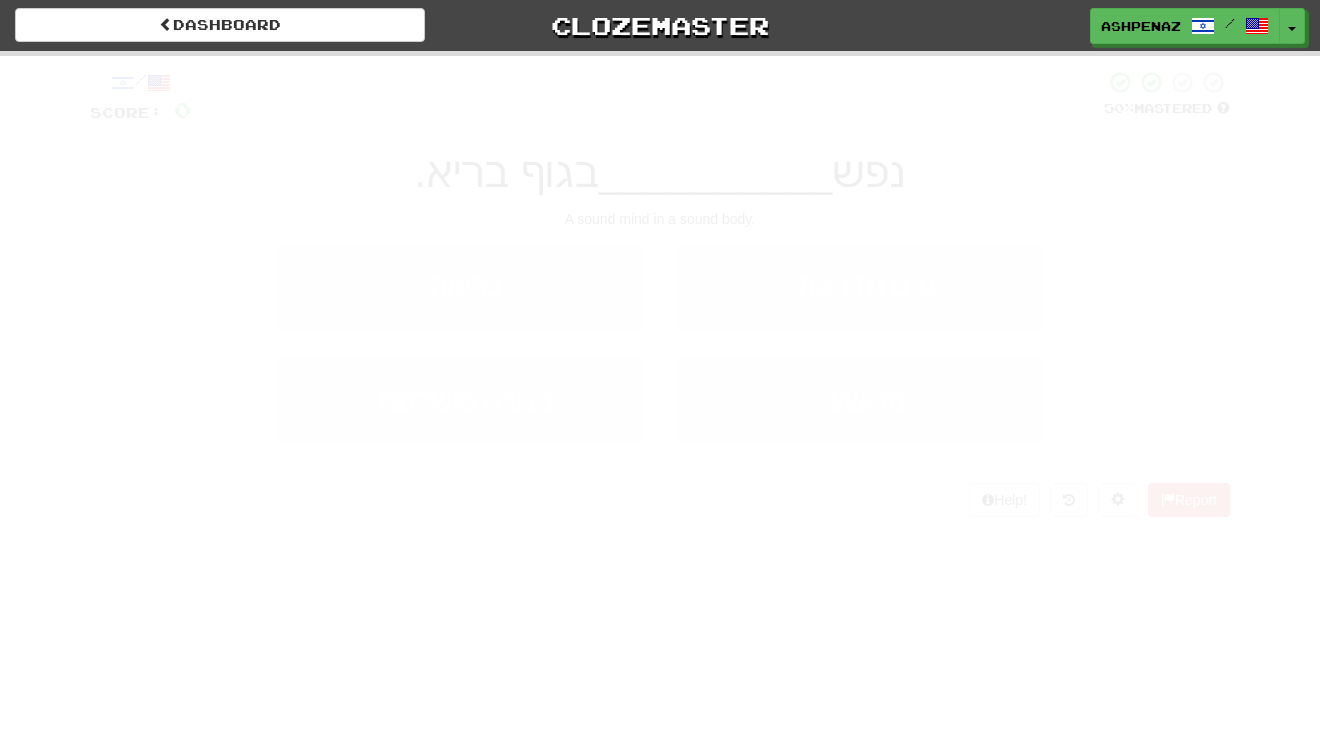 scroll, scrollTop: 0, scrollLeft: 0, axis: both 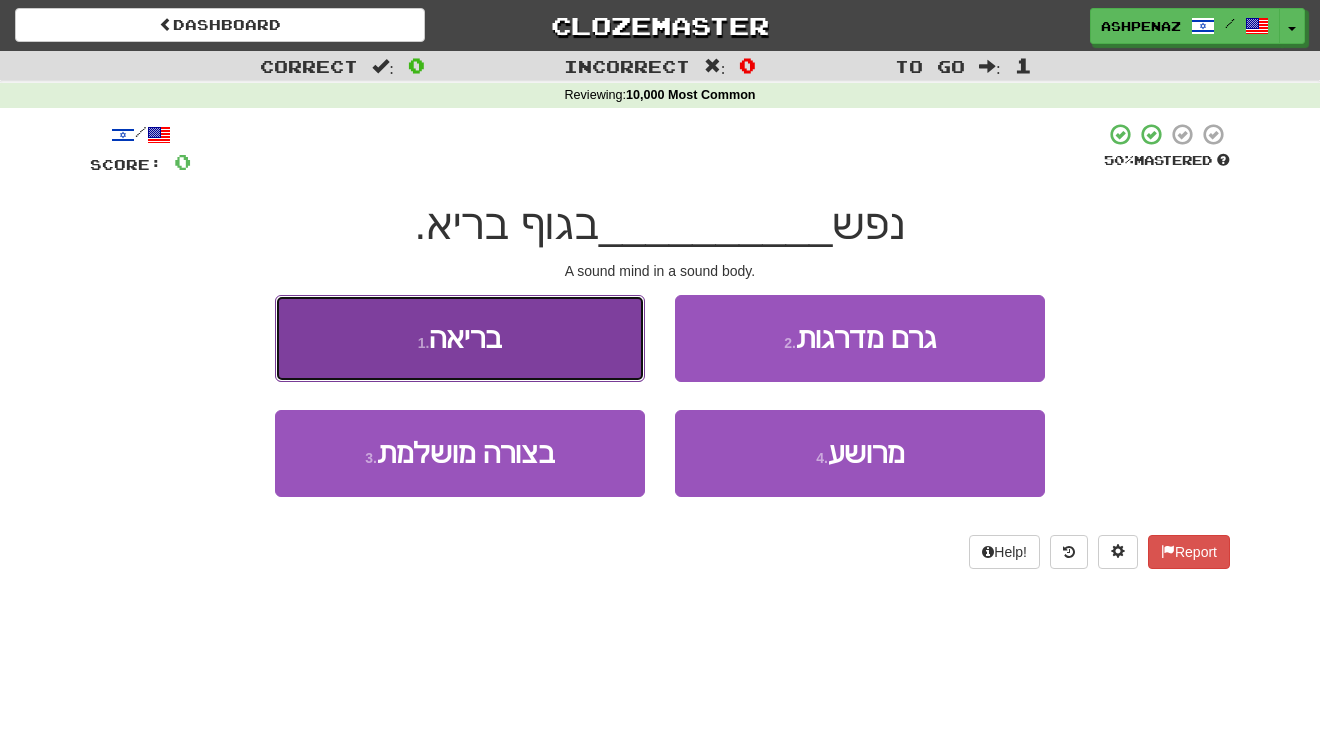 click on "1 .  בריאה" at bounding box center [460, 338] 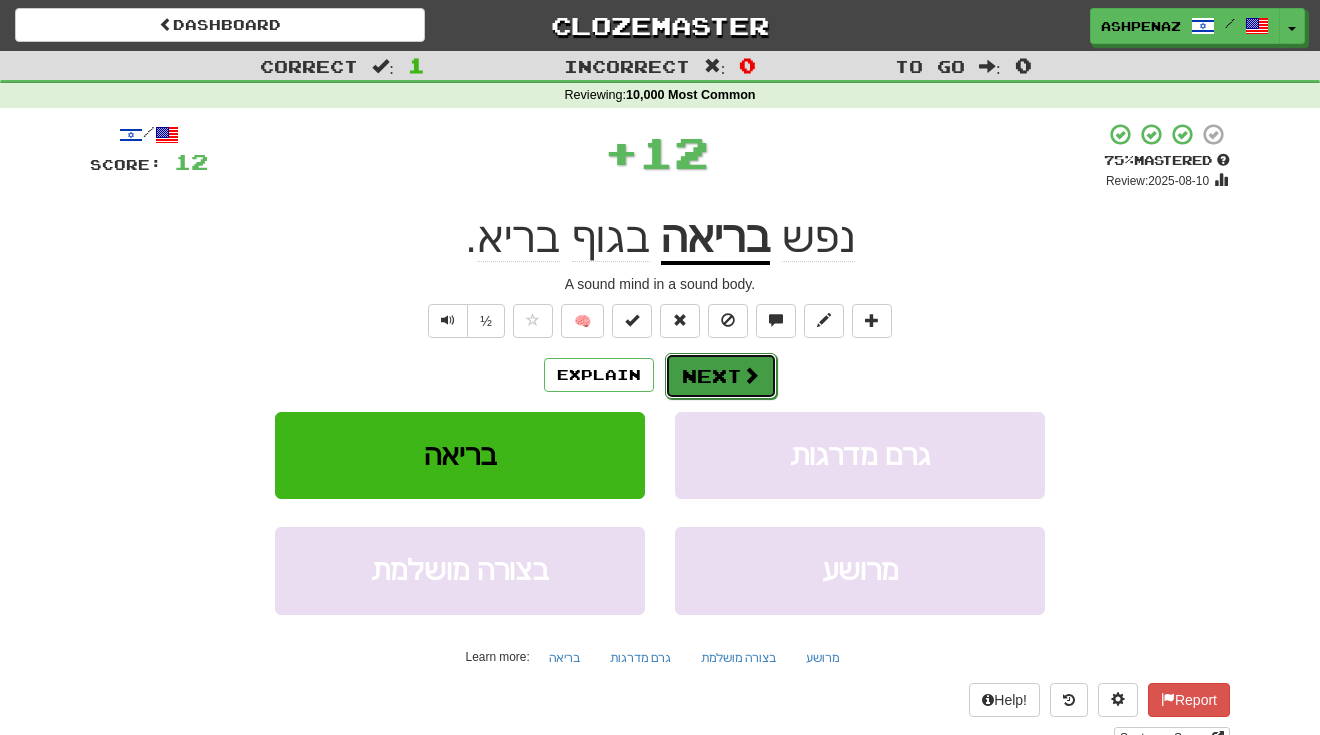 click on "Next" at bounding box center [721, 376] 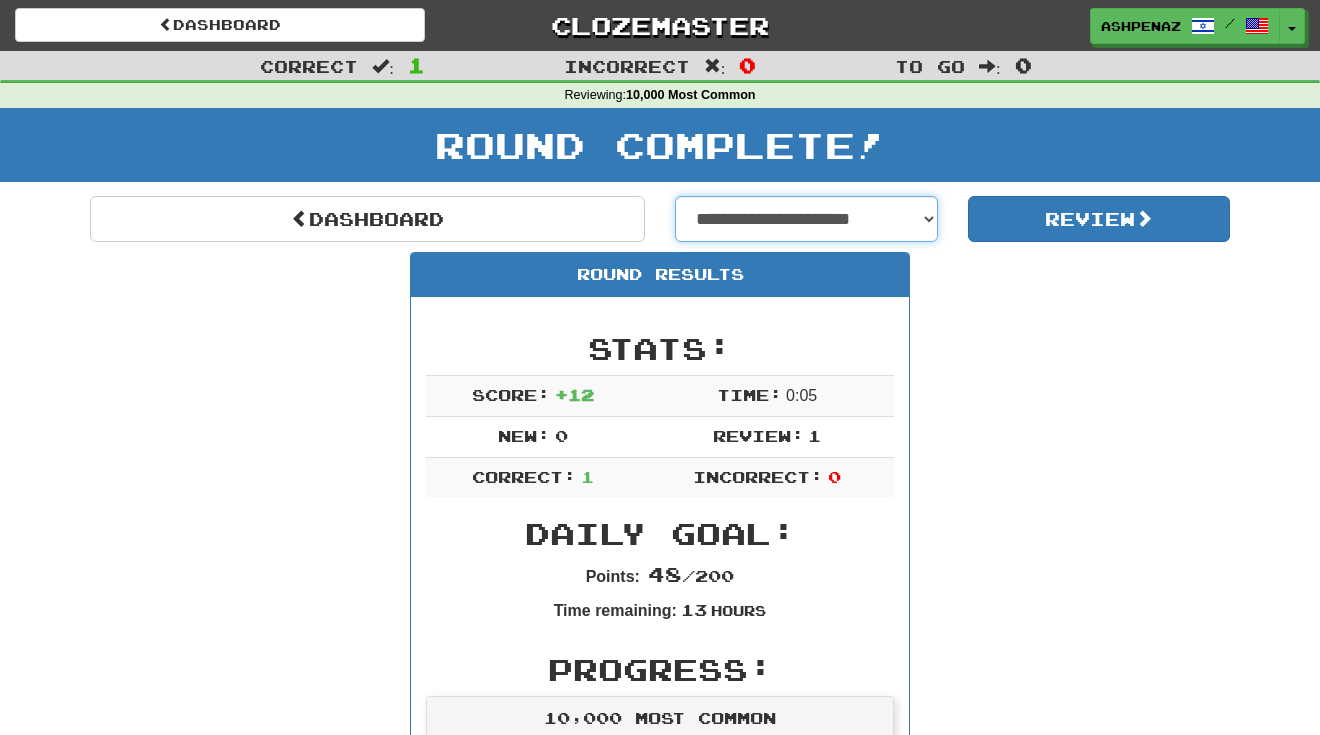 click on "**********" at bounding box center (806, 219) 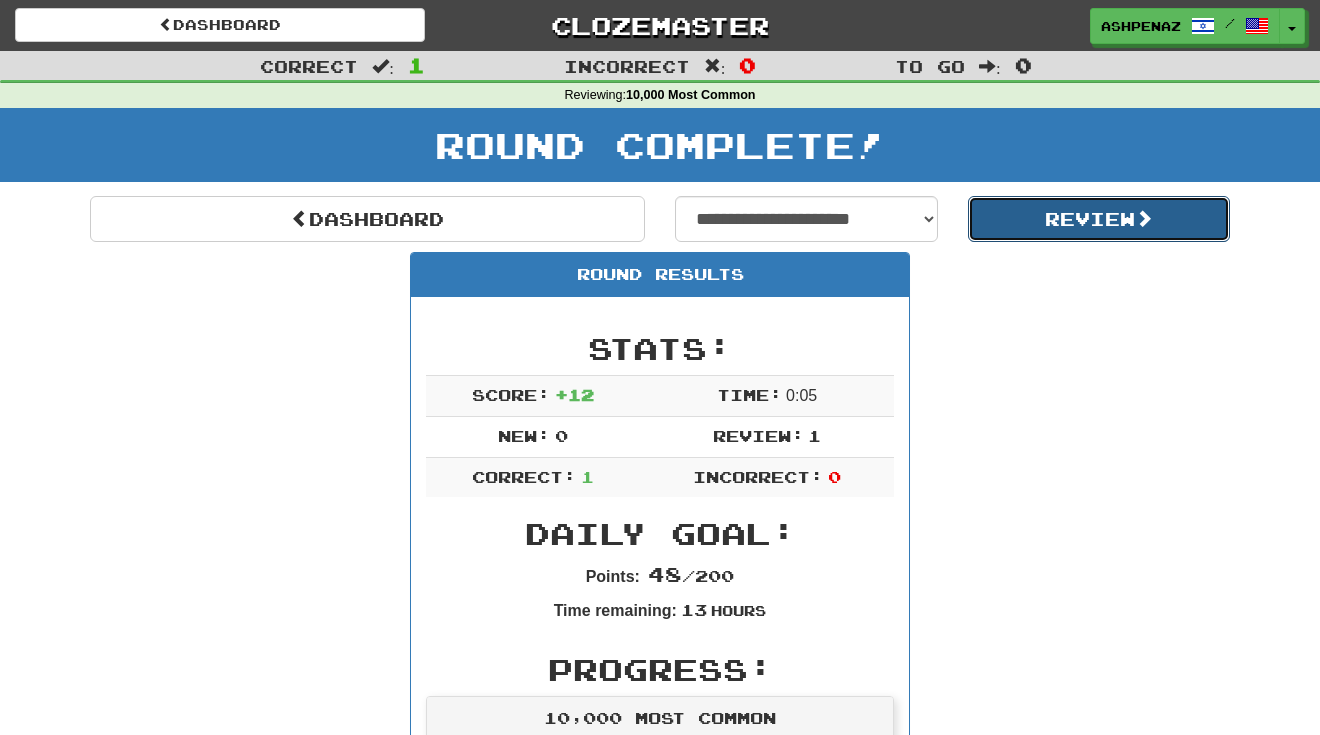 click on "Review" at bounding box center (1099, 219) 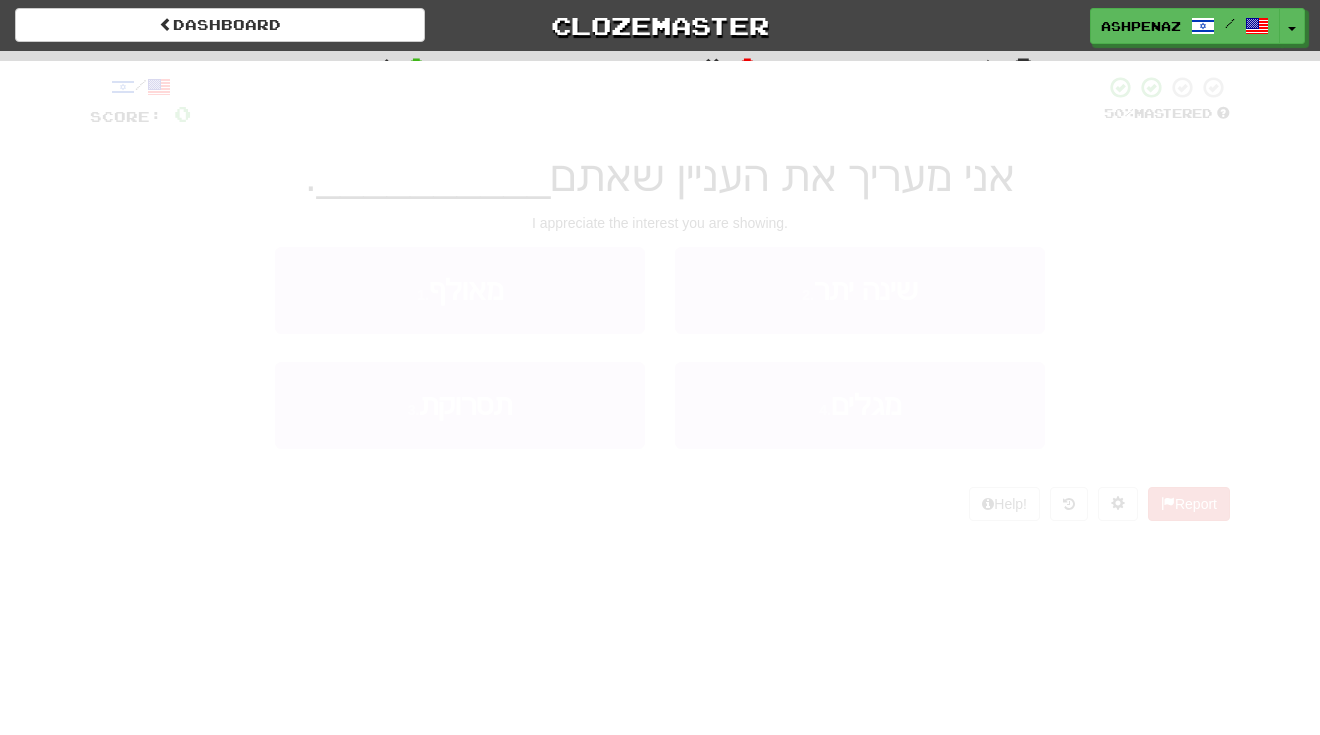 scroll, scrollTop: 0, scrollLeft: 0, axis: both 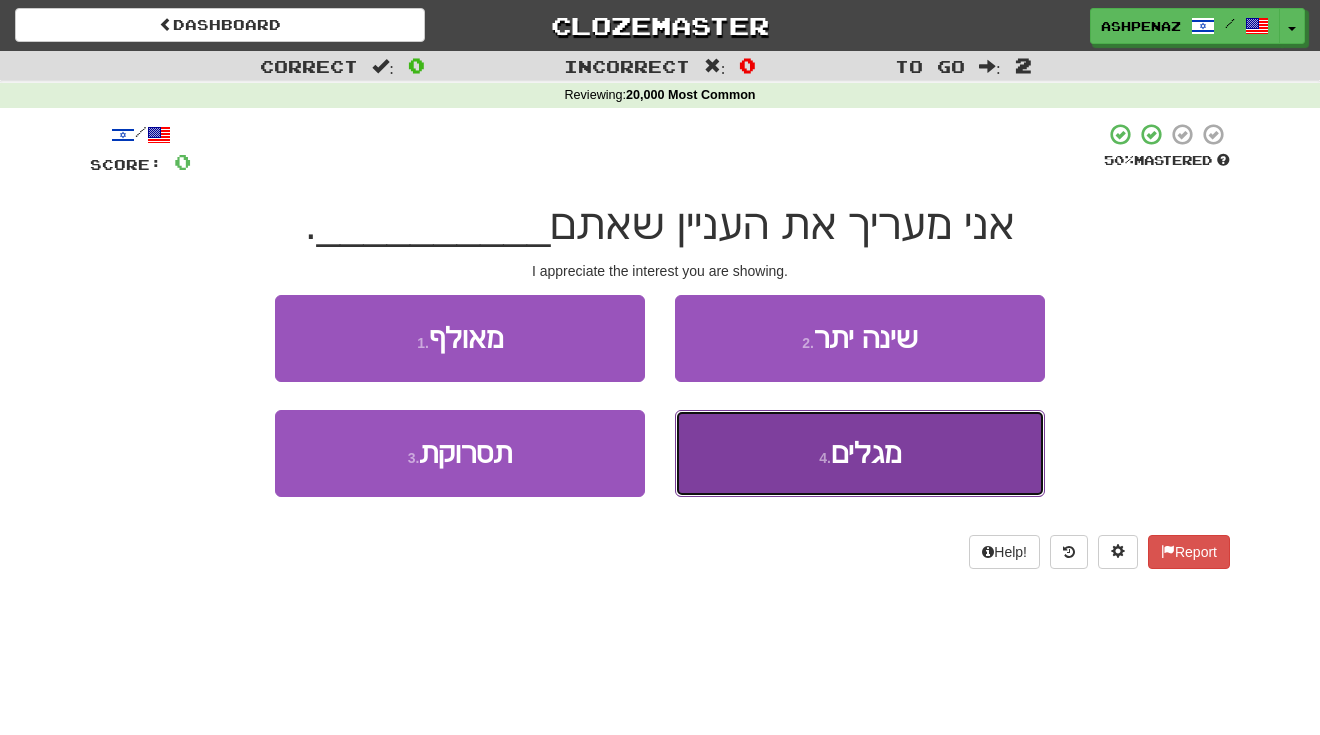 click on "4 .  מגלים" at bounding box center [860, 453] 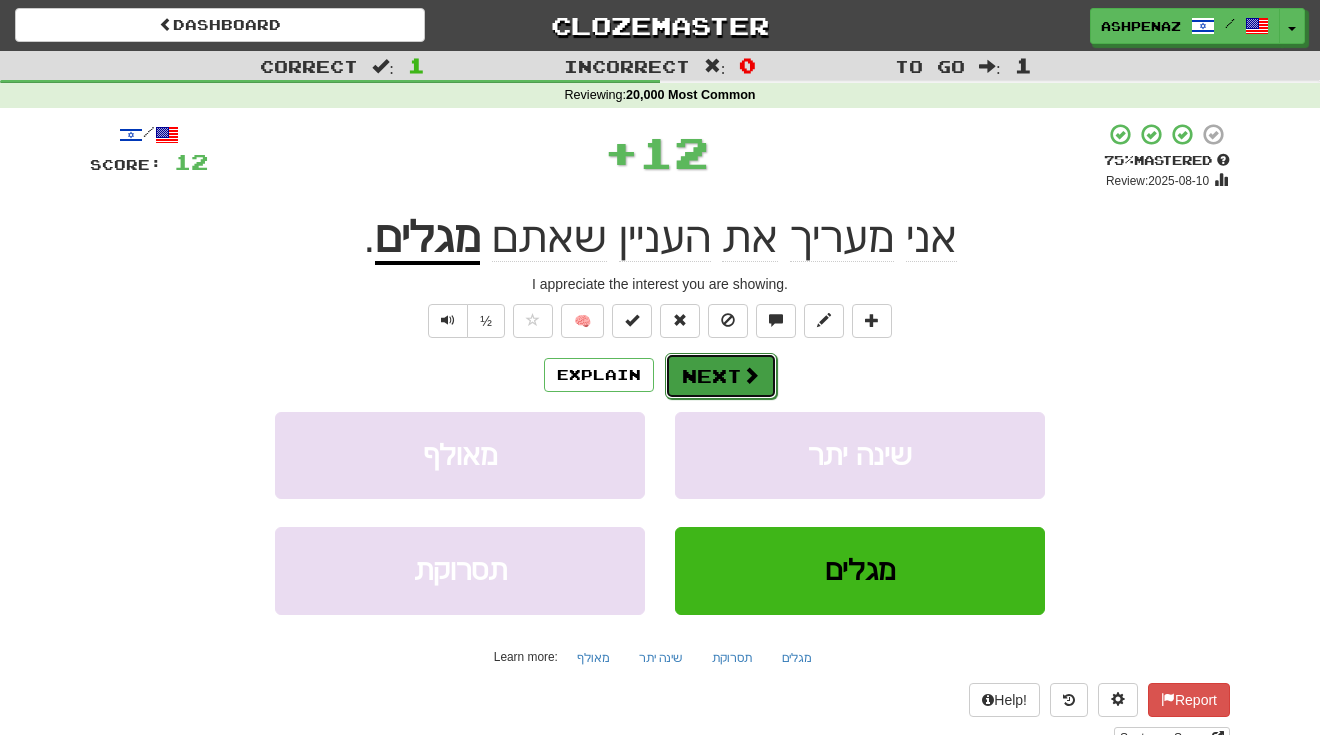 click at bounding box center [751, 375] 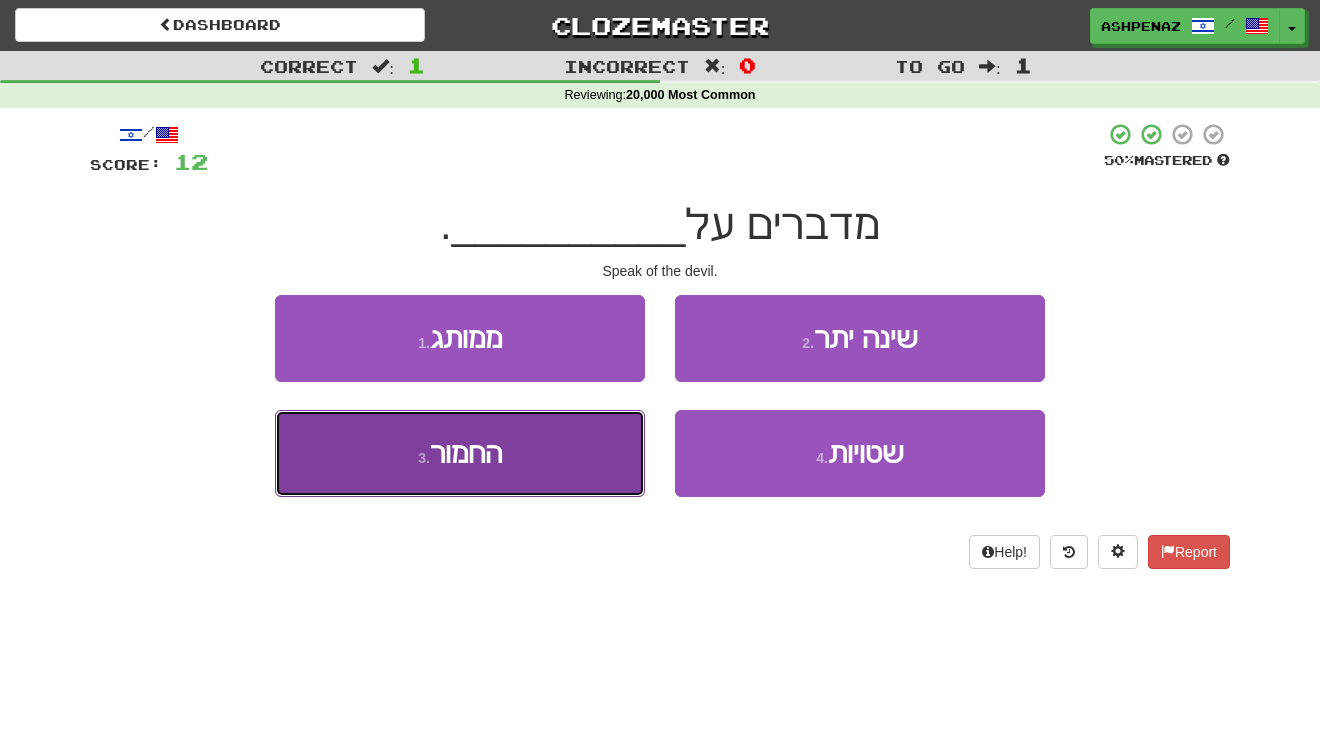 click on "3 .  החמור" at bounding box center (460, 453) 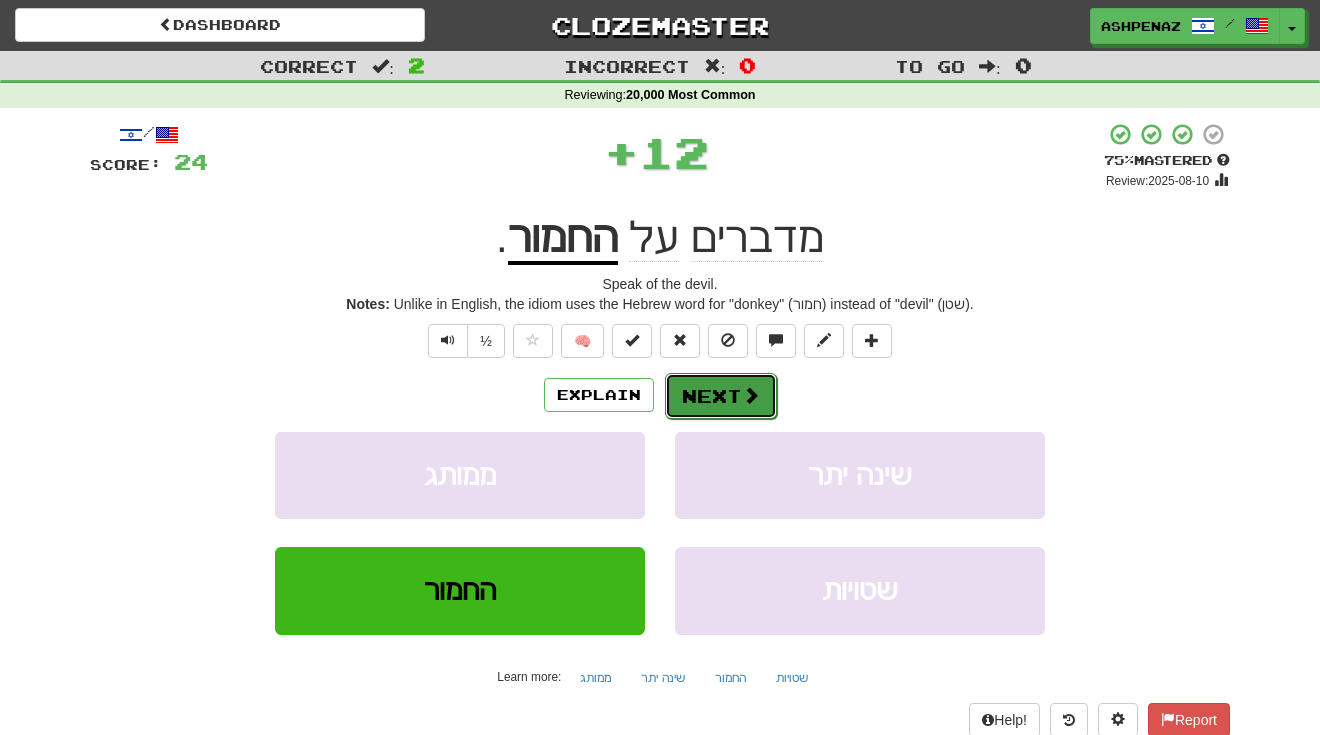 click on "Next" at bounding box center [721, 396] 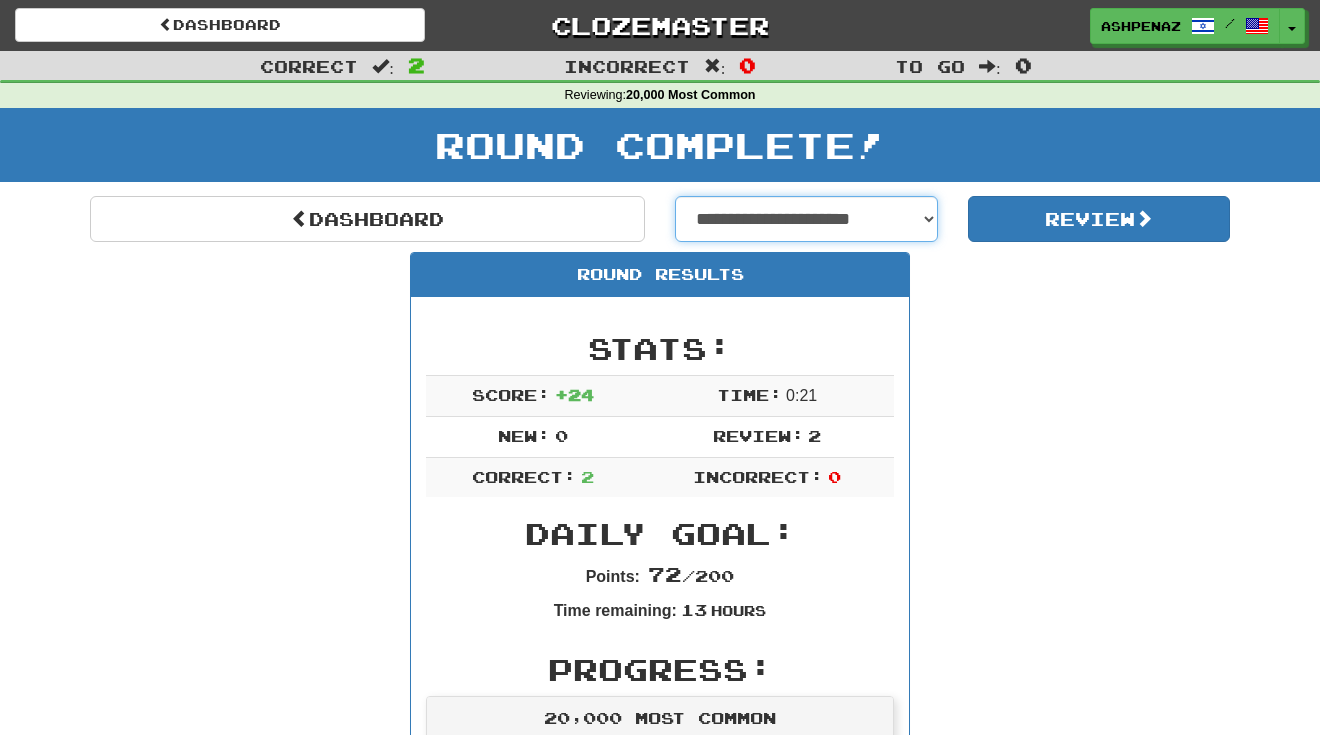 click on "**********" at bounding box center (806, 219) 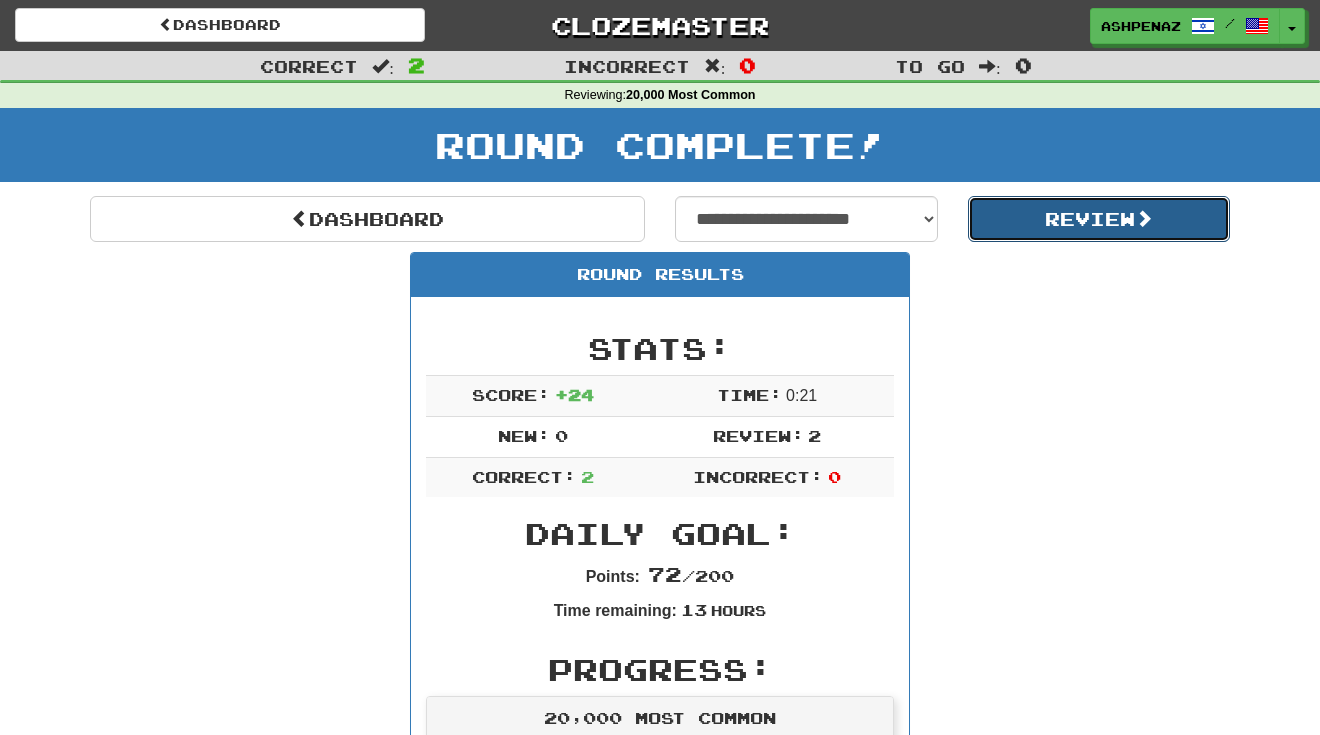 click on "Review" at bounding box center (1099, 219) 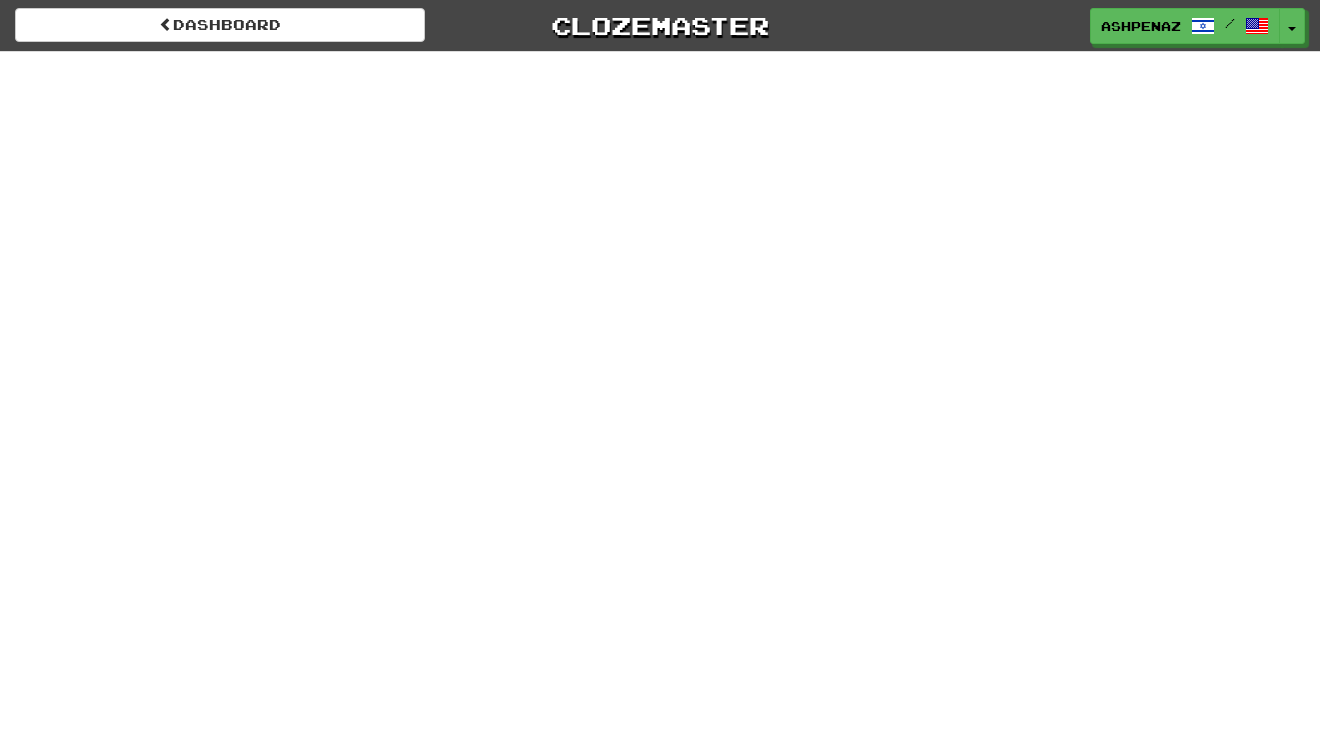 scroll, scrollTop: 0, scrollLeft: 0, axis: both 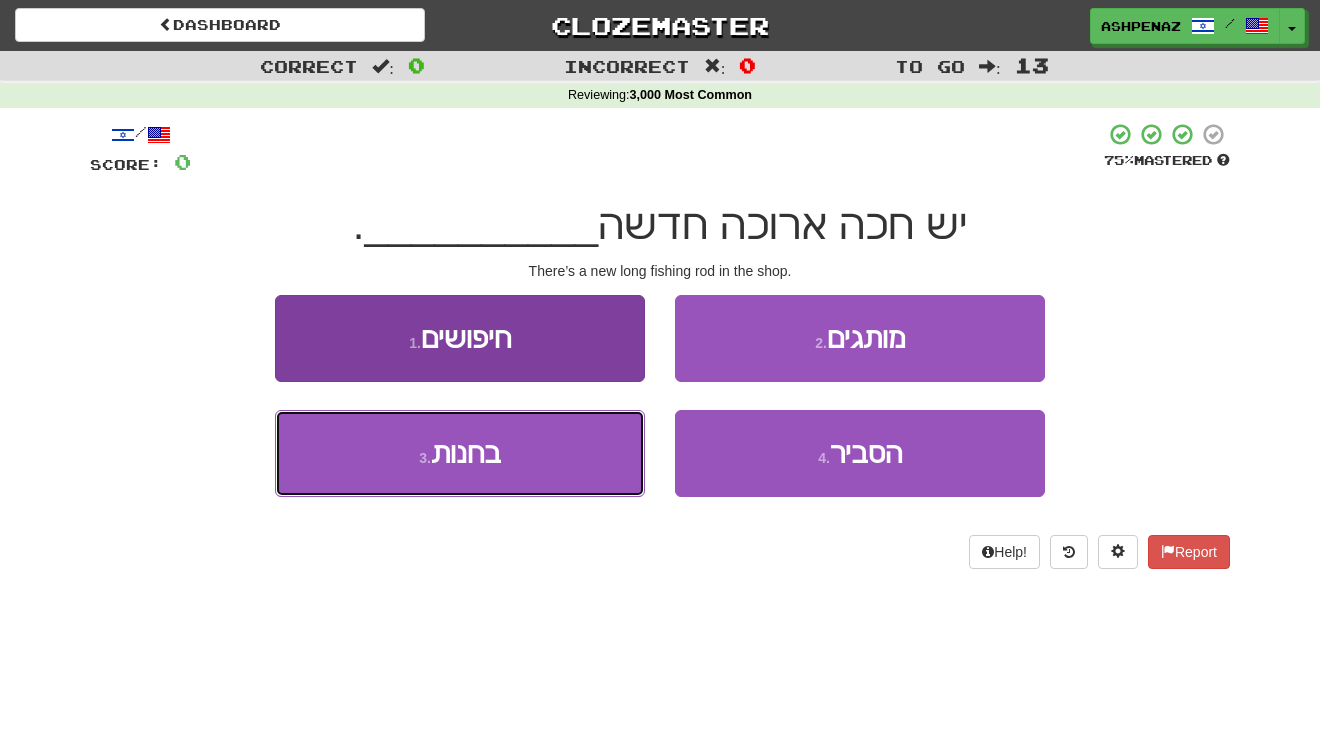 click on "3 .  בחנות" at bounding box center (460, 453) 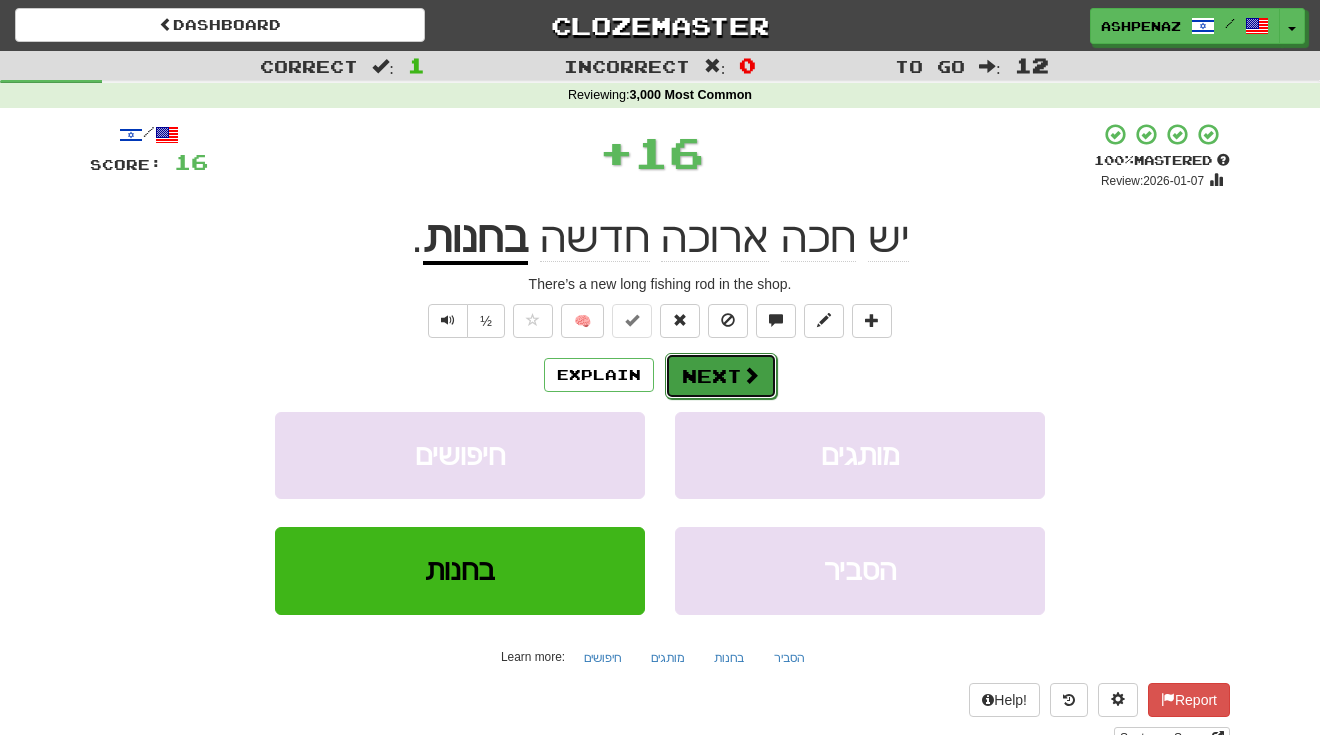 click at bounding box center (751, 375) 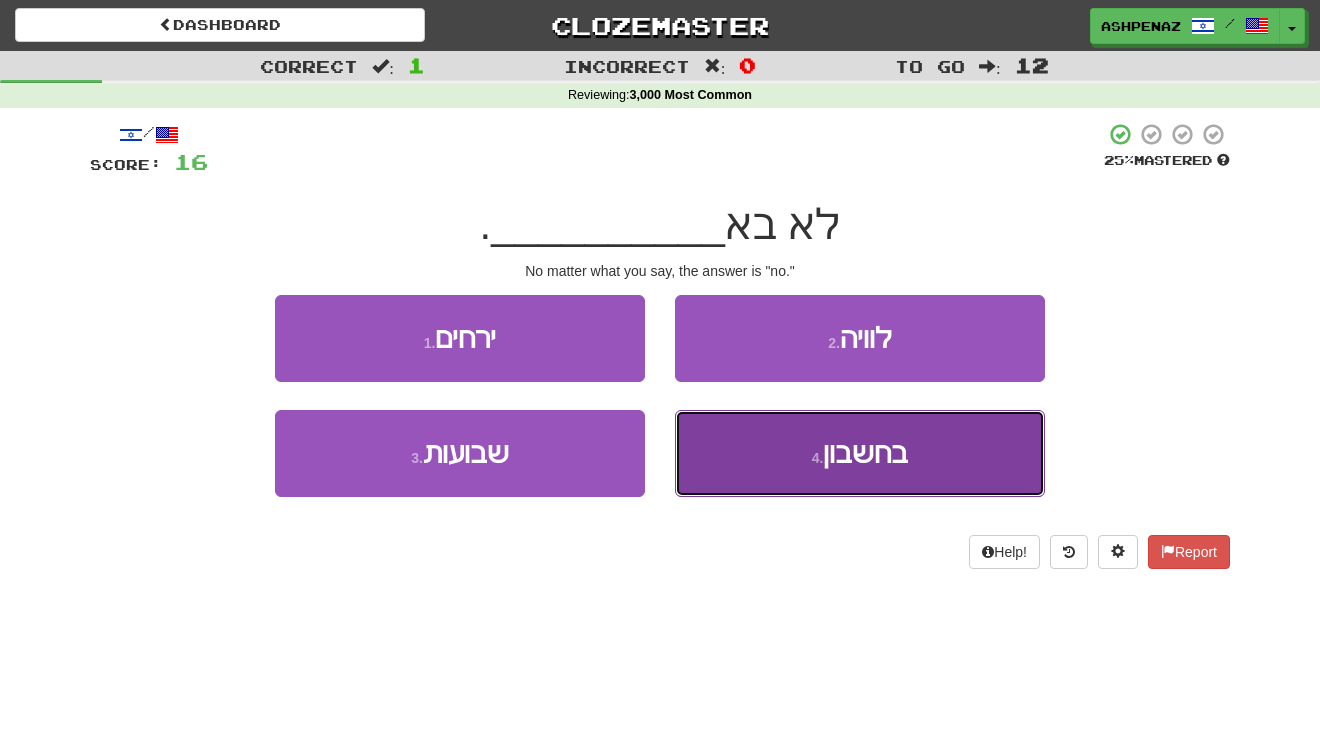 click on "4 ." at bounding box center [818, 458] 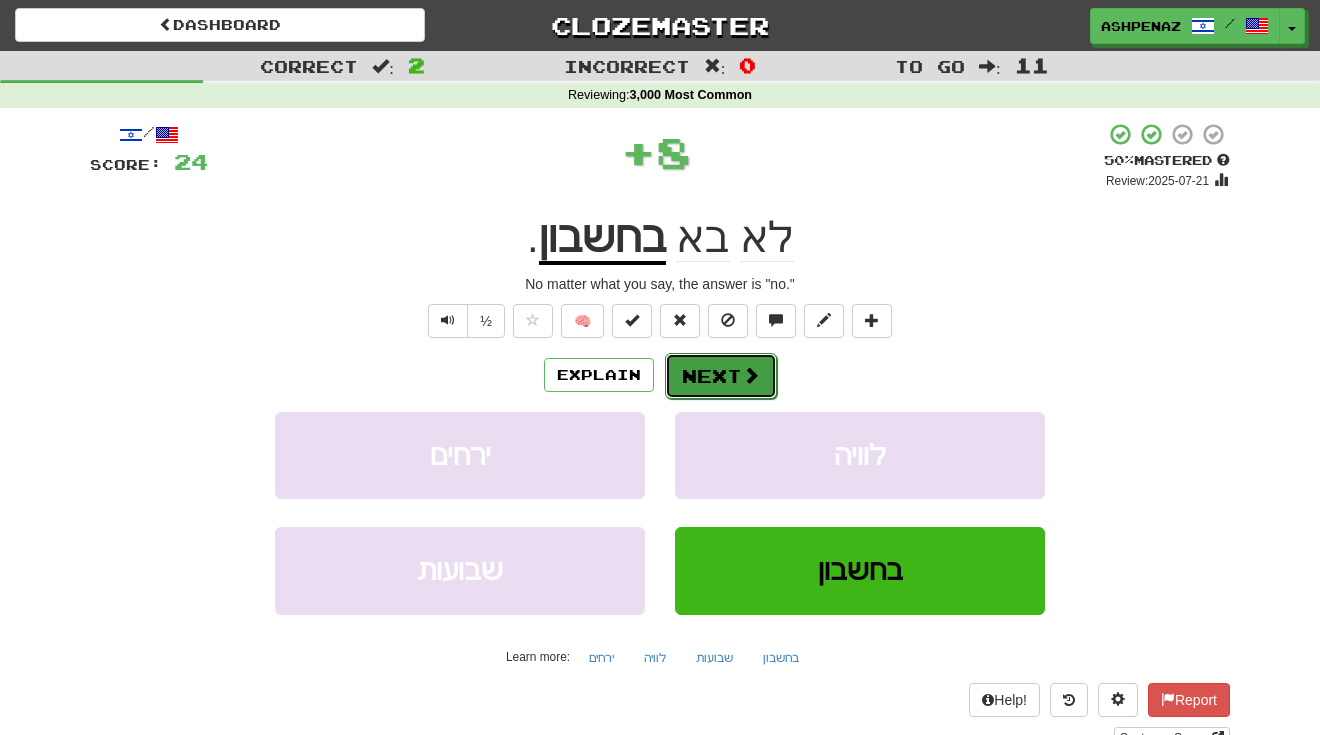 click on "Next" at bounding box center (721, 376) 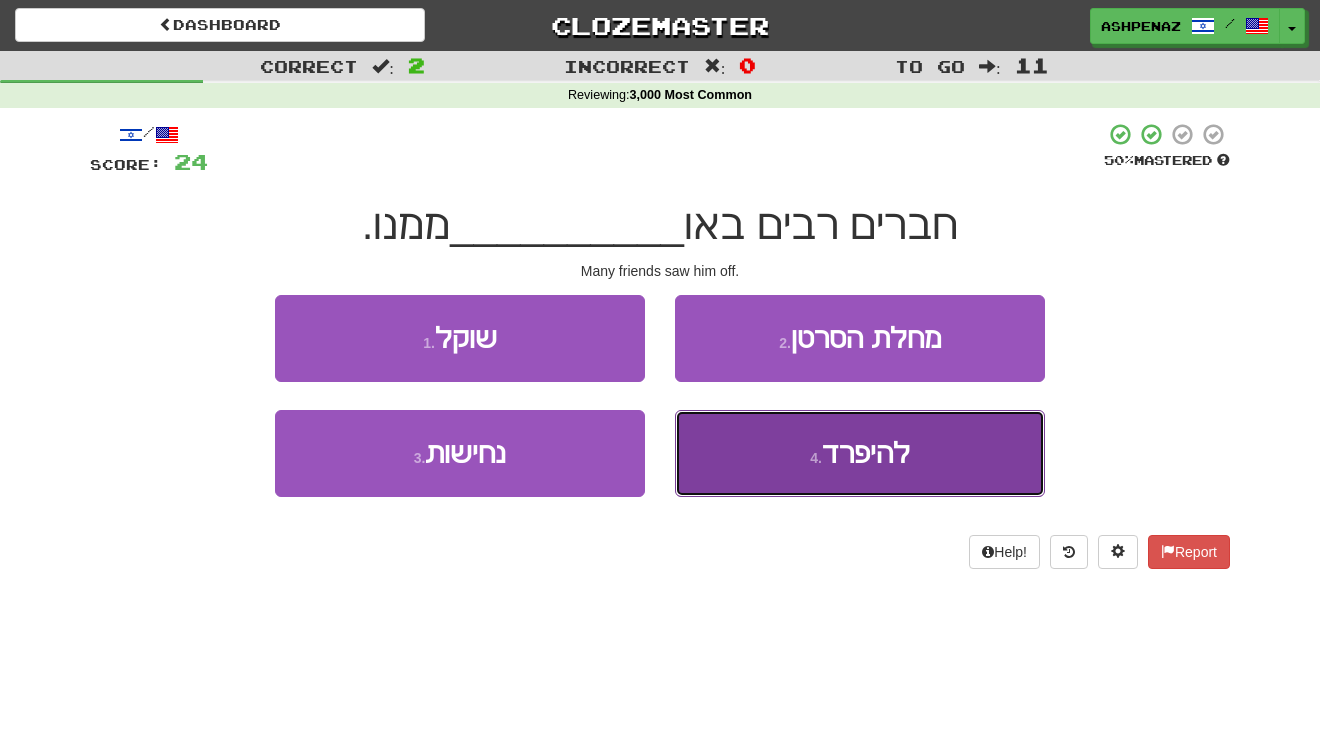 click on "4 .  להיפרד" at bounding box center (860, 453) 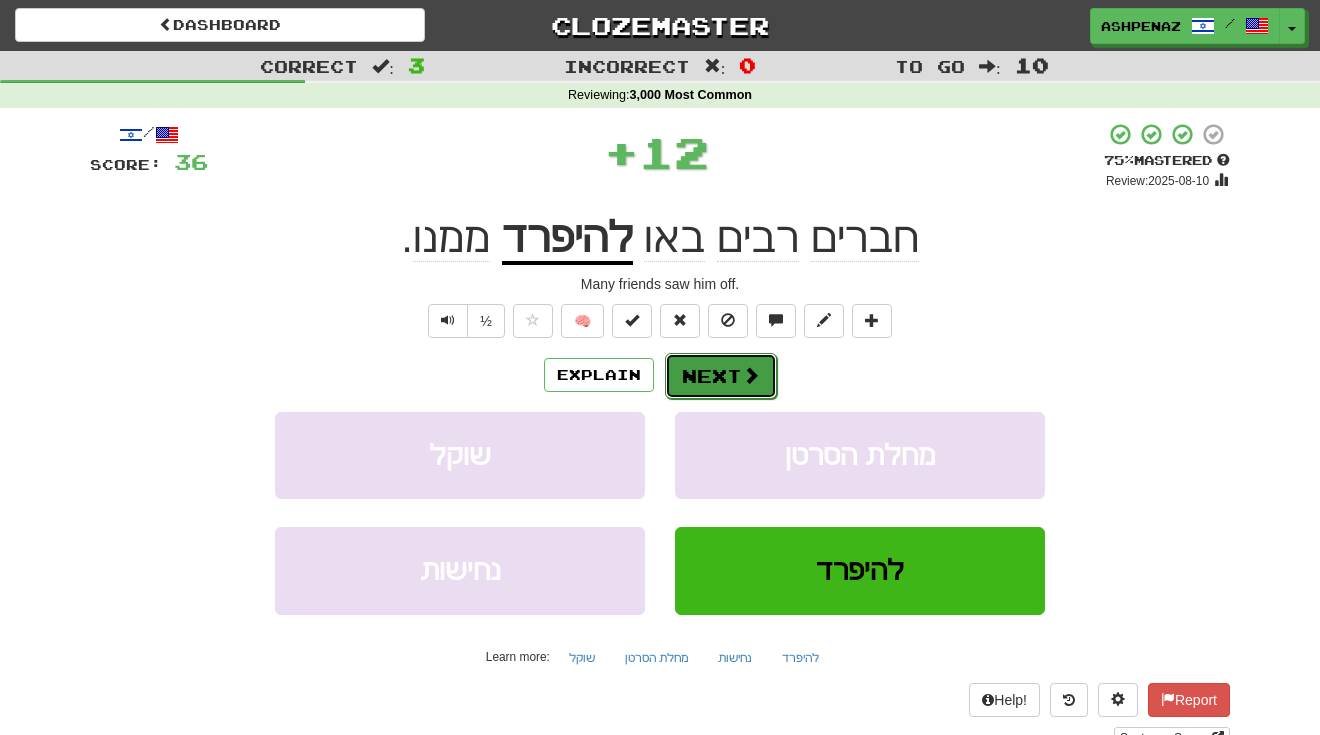 click on "Next" at bounding box center (721, 376) 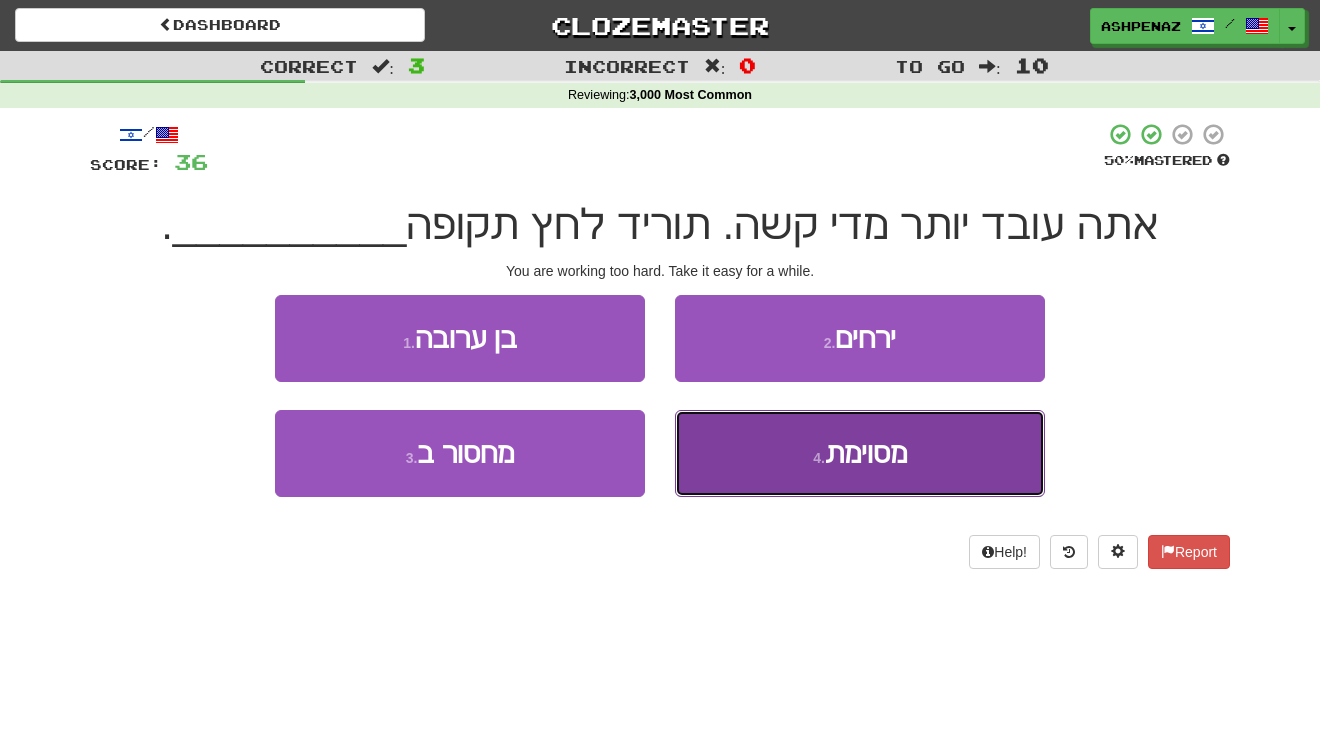 click on "4 .  מסוימת" at bounding box center (860, 453) 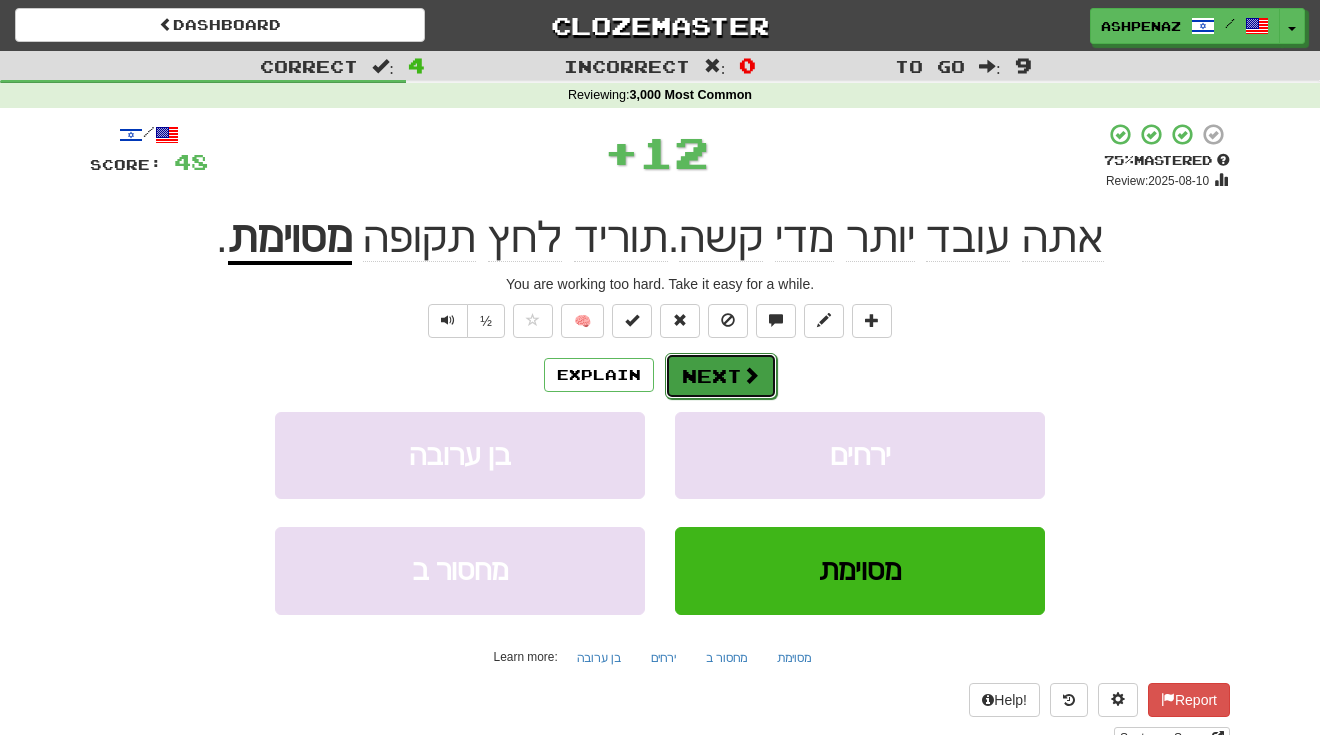 click on "Next" at bounding box center [721, 376] 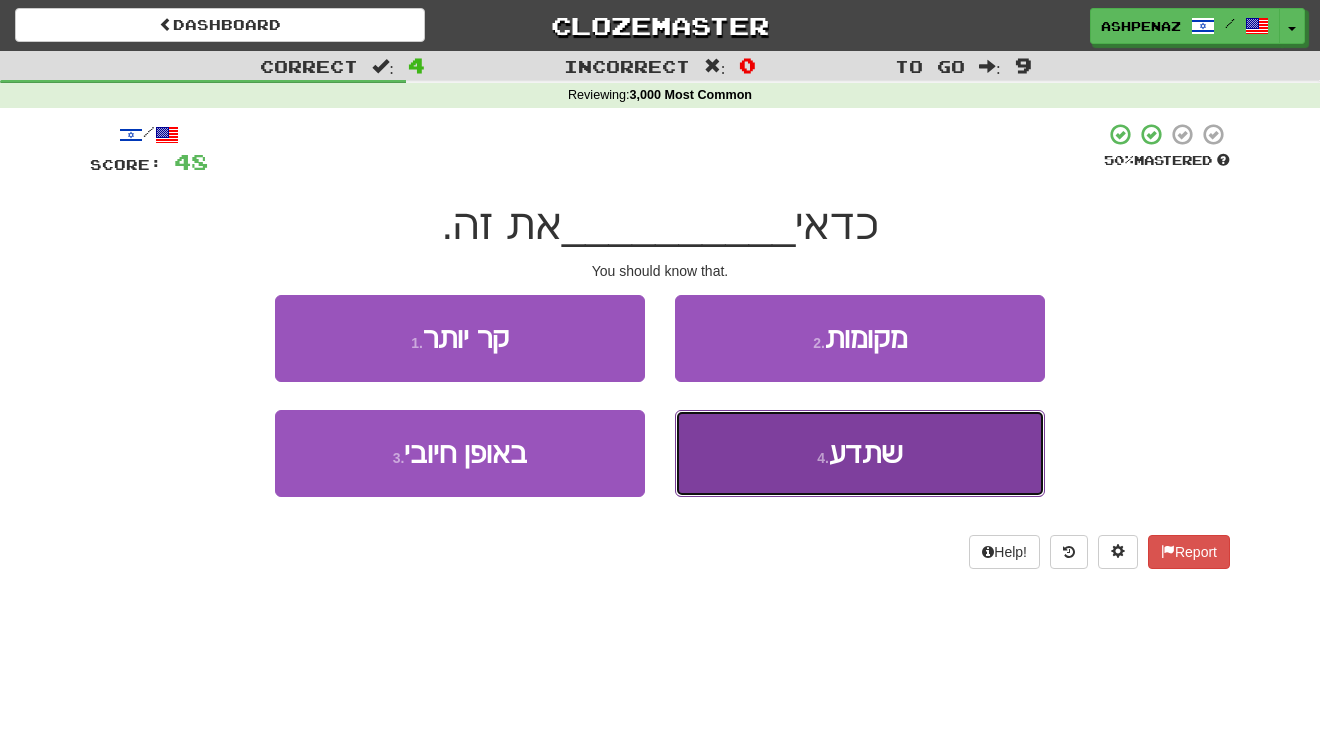 click on "4 .  שתדע" at bounding box center [860, 453] 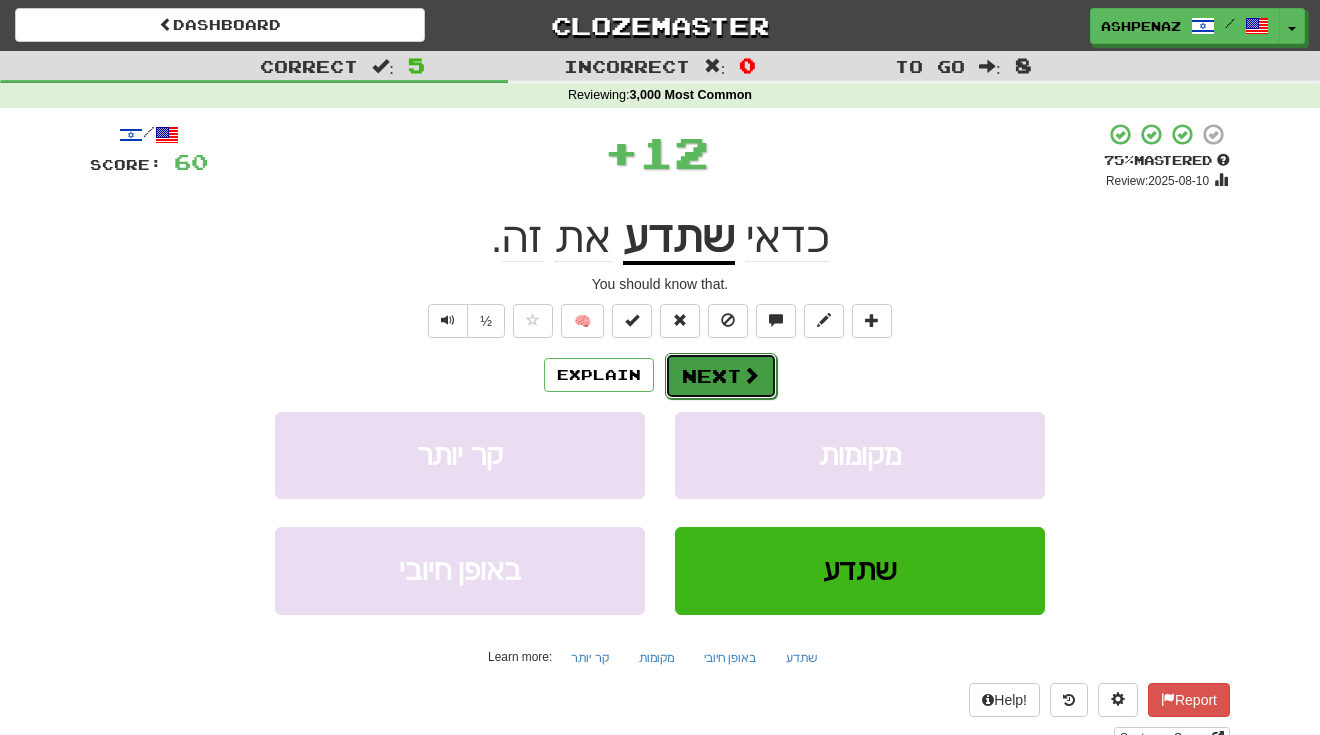 click on "Next" at bounding box center (721, 376) 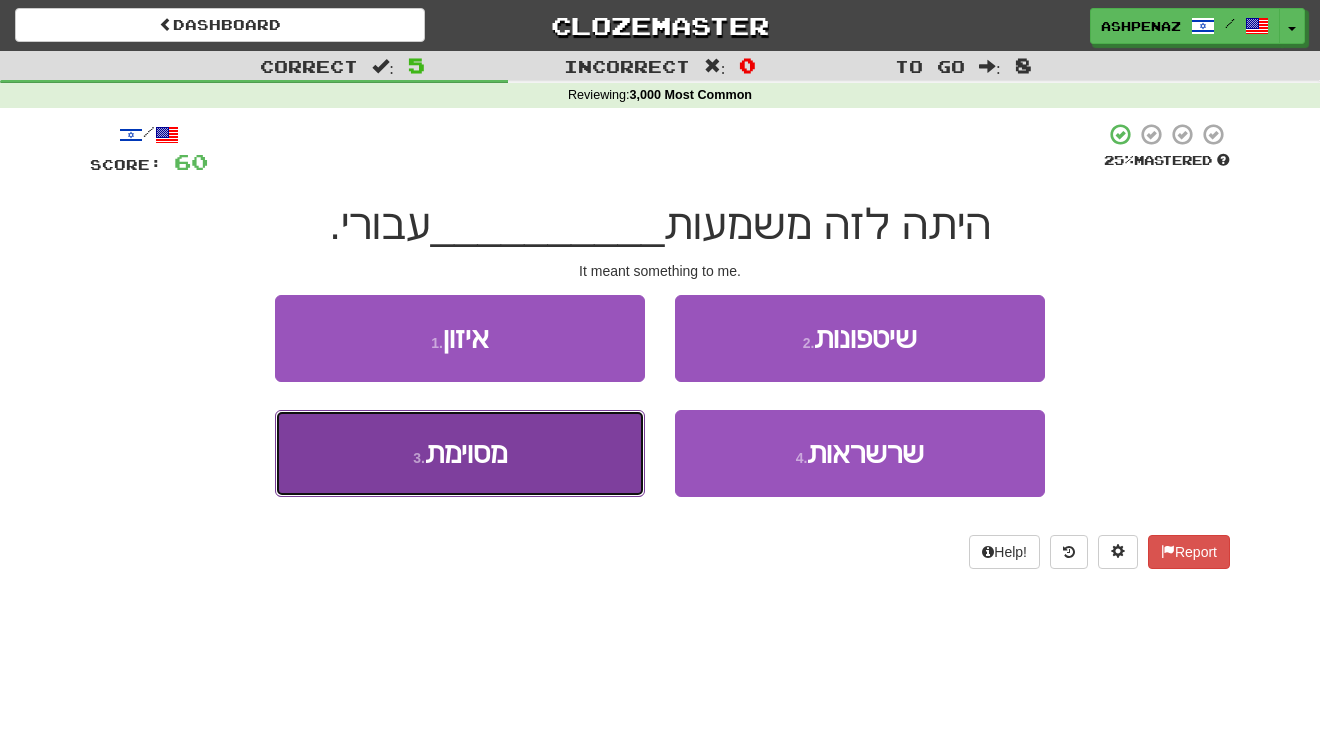 click on "3 .  מסוימת" at bounding box center (460, 453) 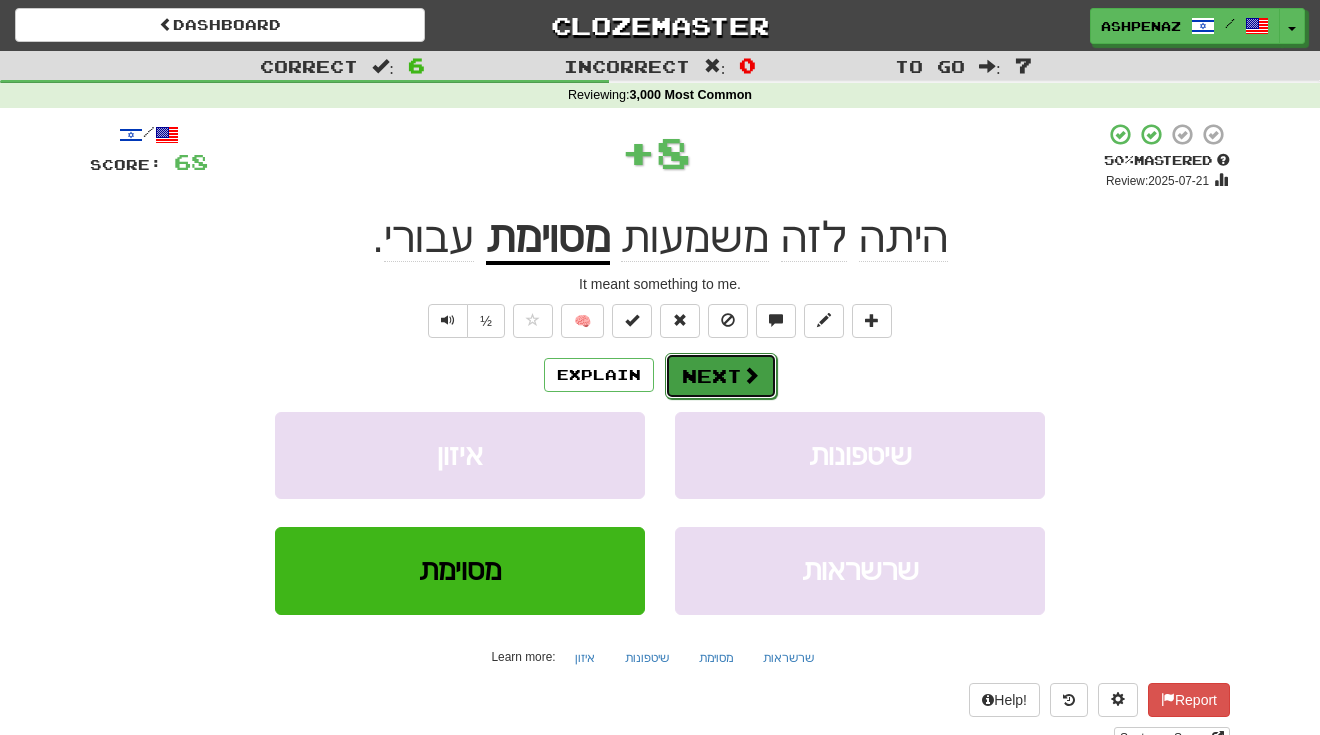 click on "Next" at bounding box center [721, 376] 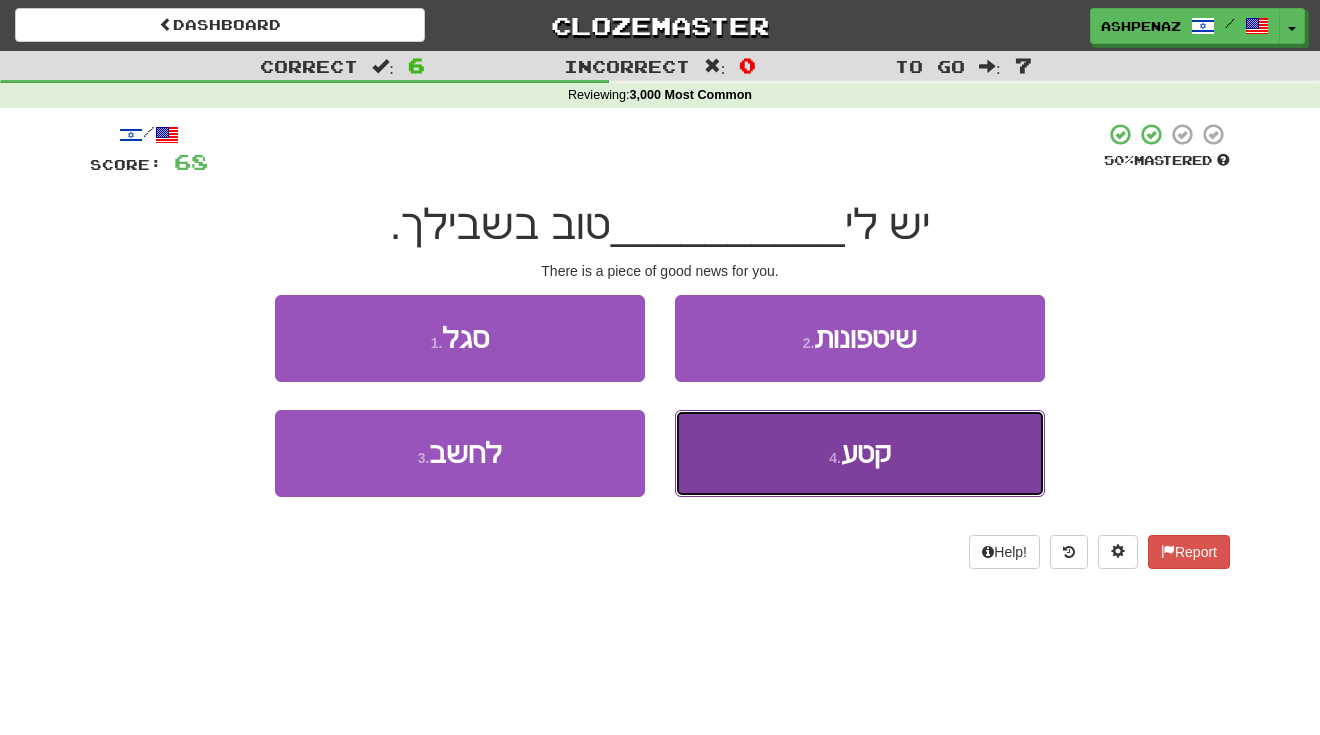 click on "4 .  קטע" at bounding box center (860, 453) 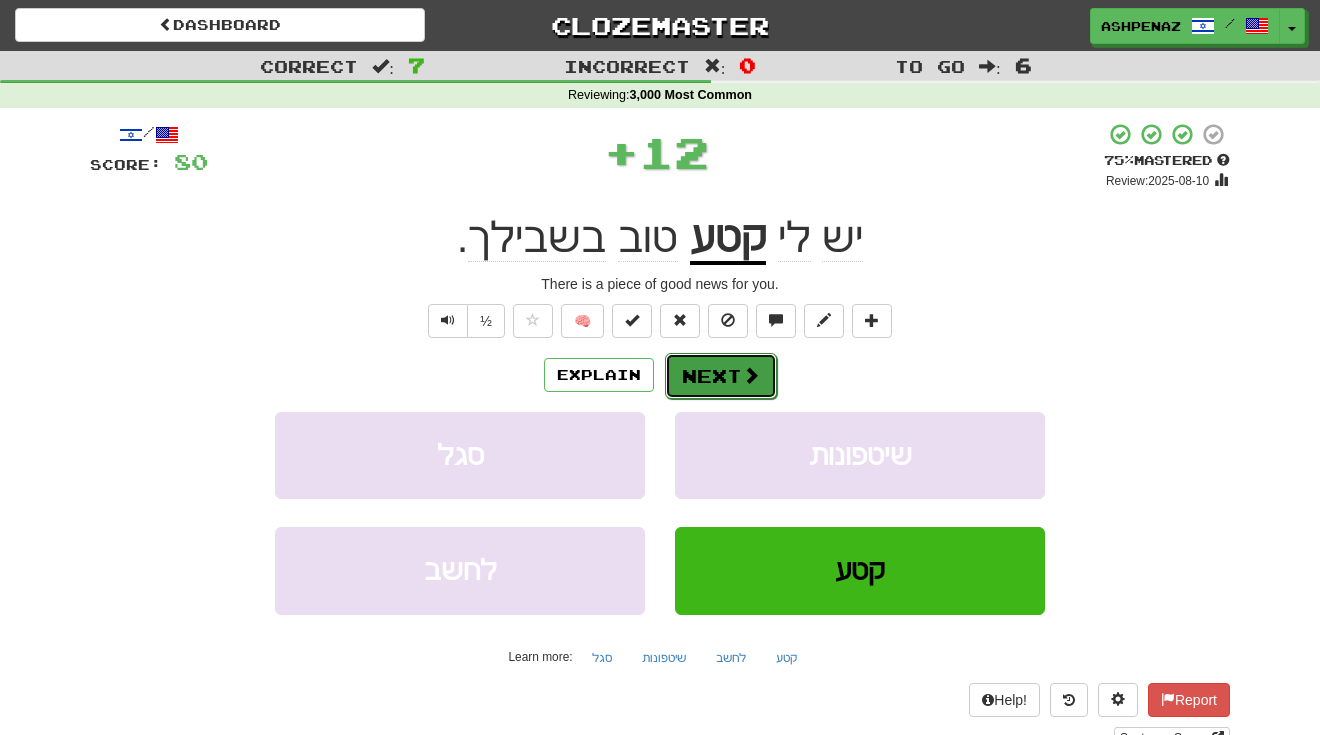 click on "Next" at bounding box center (721, 376) 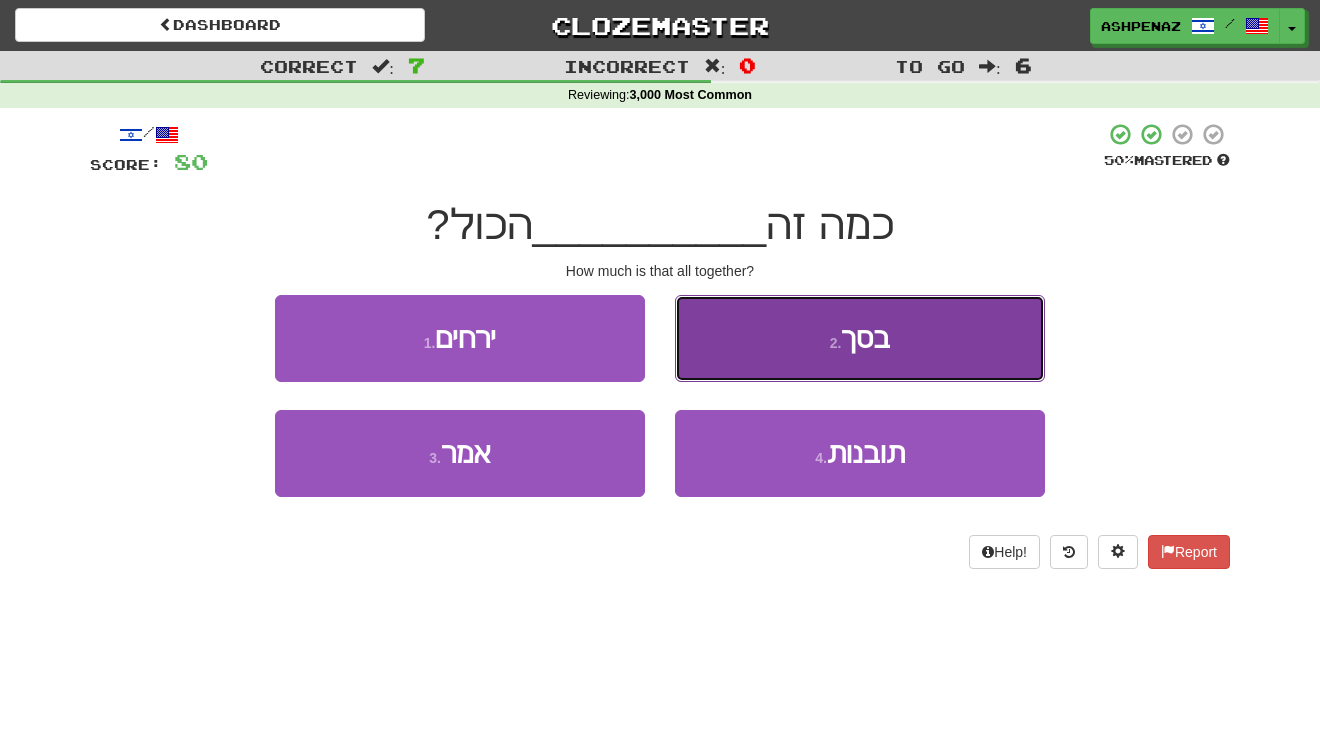click on "2 .  בסך" at bounding box center (860, 338) 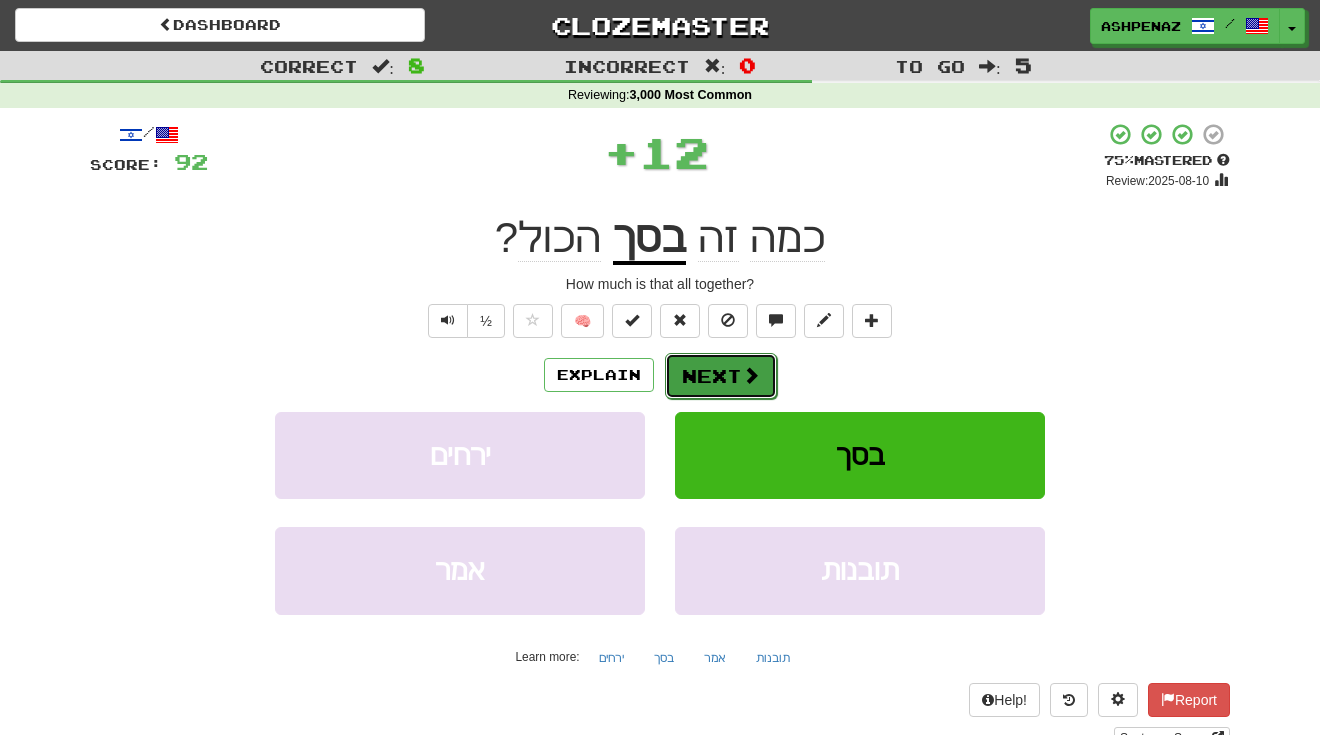 click on "Next" at bounding box center [721, 376] 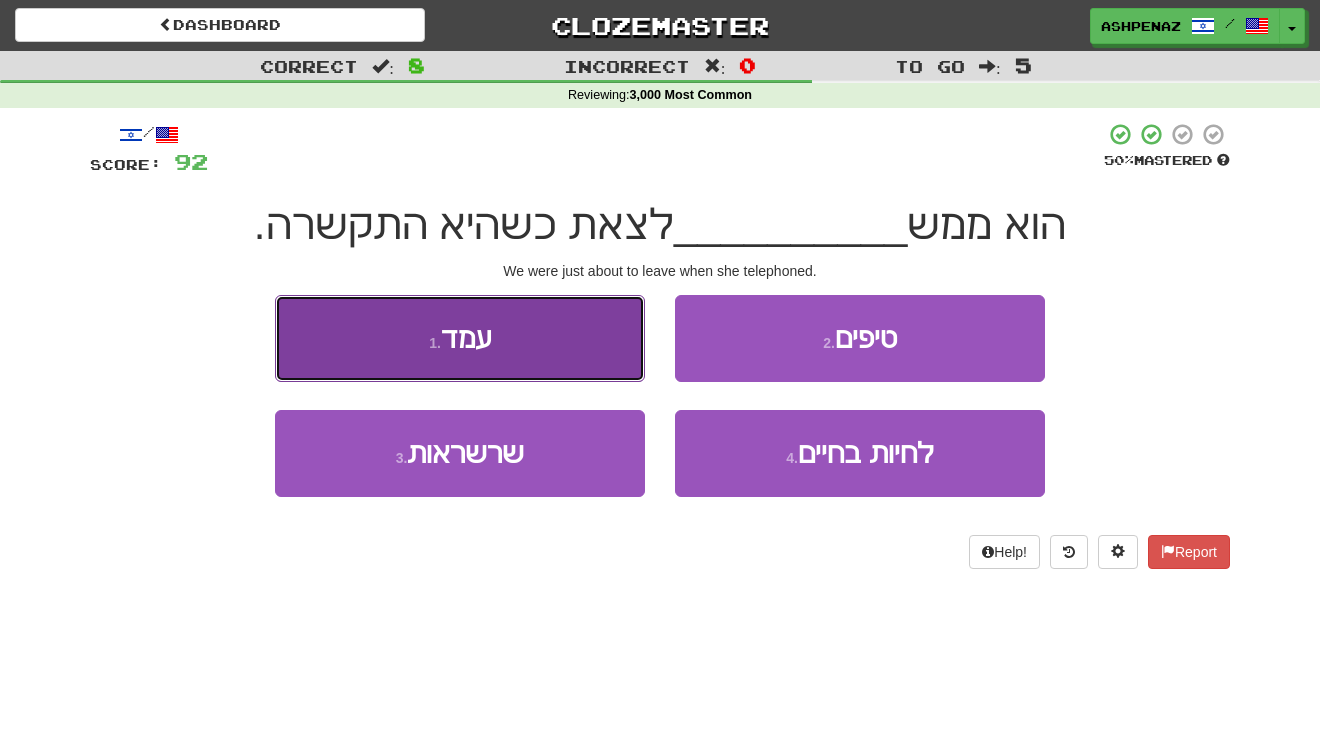 click on "1 .  עמד" at bounding box center (460, 338) 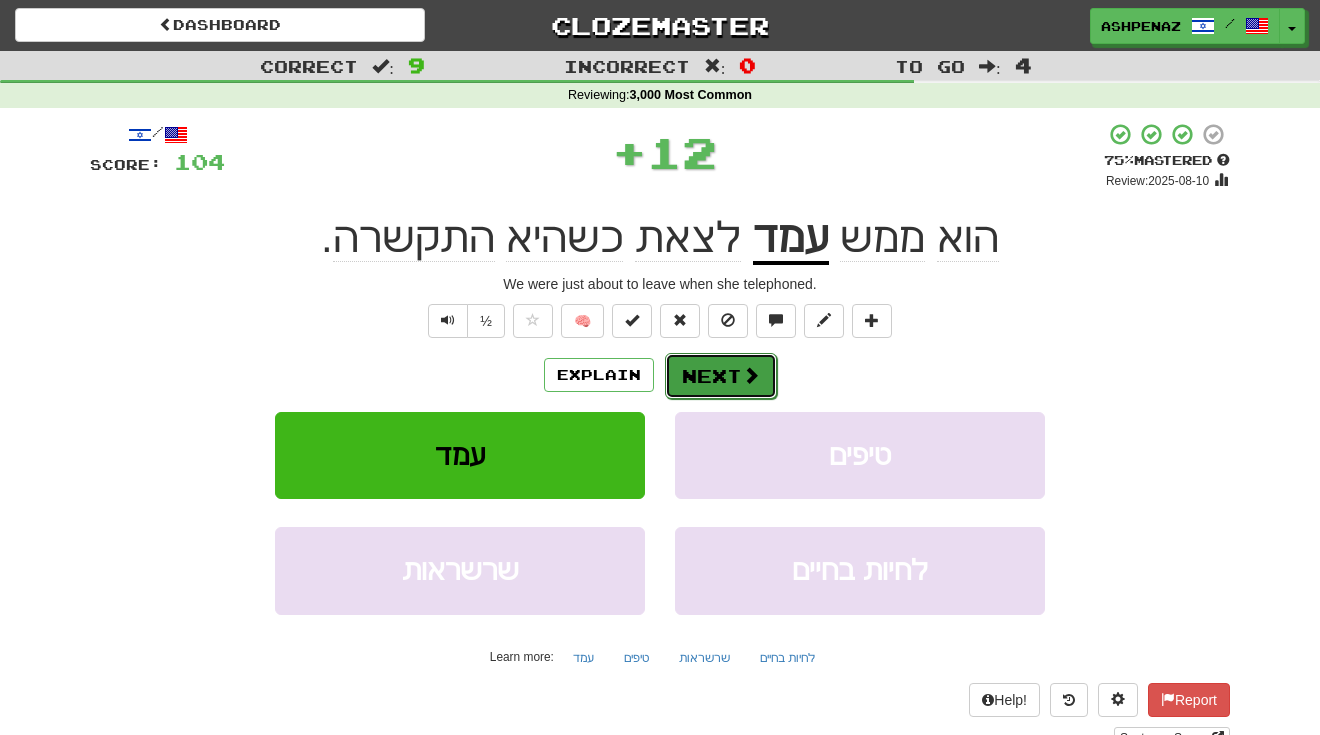 click at bounding box center (751, 375) 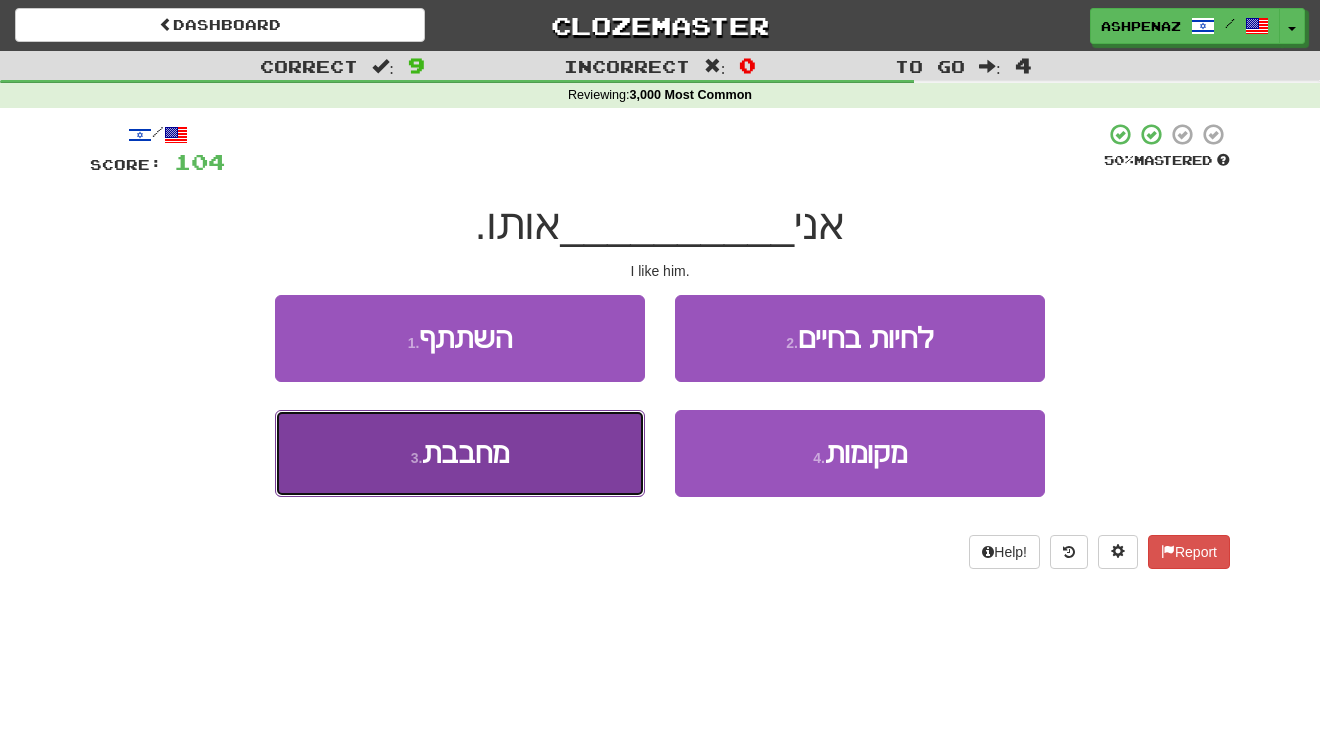 click on "3 .  מחבבת" at bounding box center [460, 453] 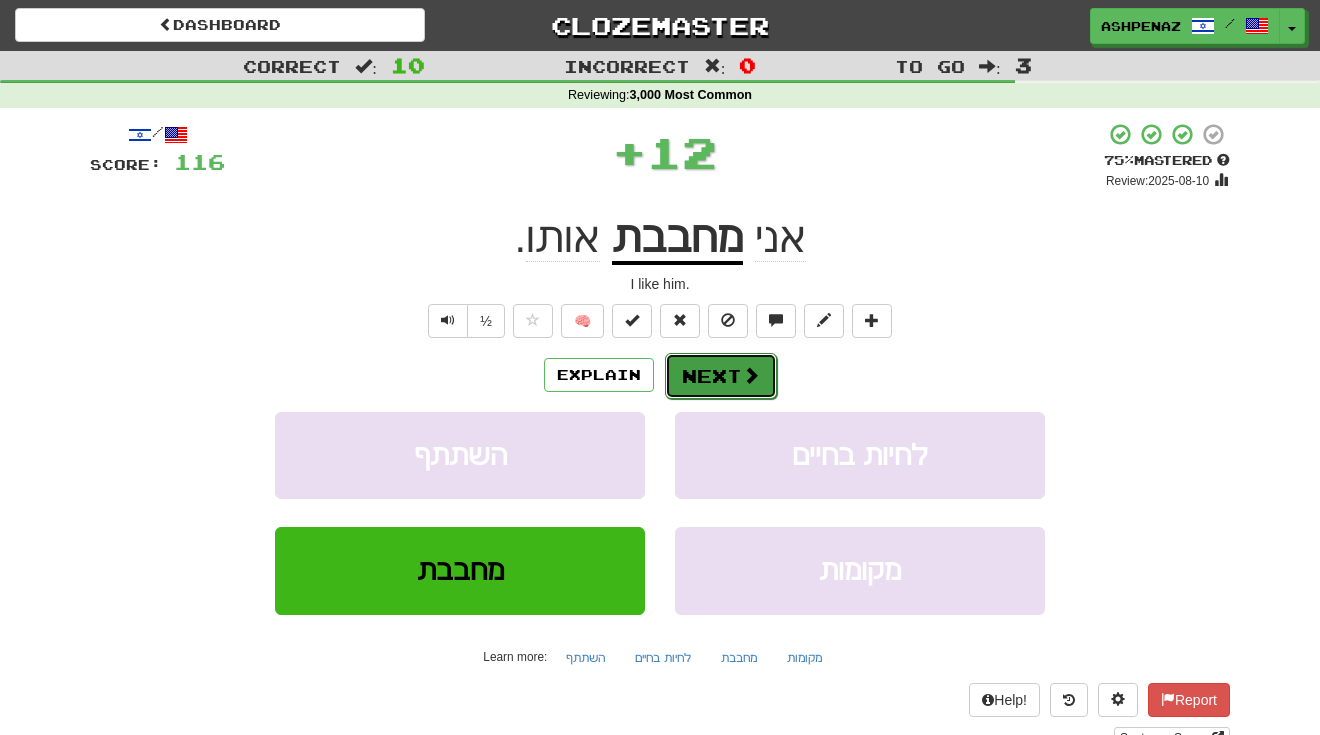 click on "Next" at bounding box center [721, 376] 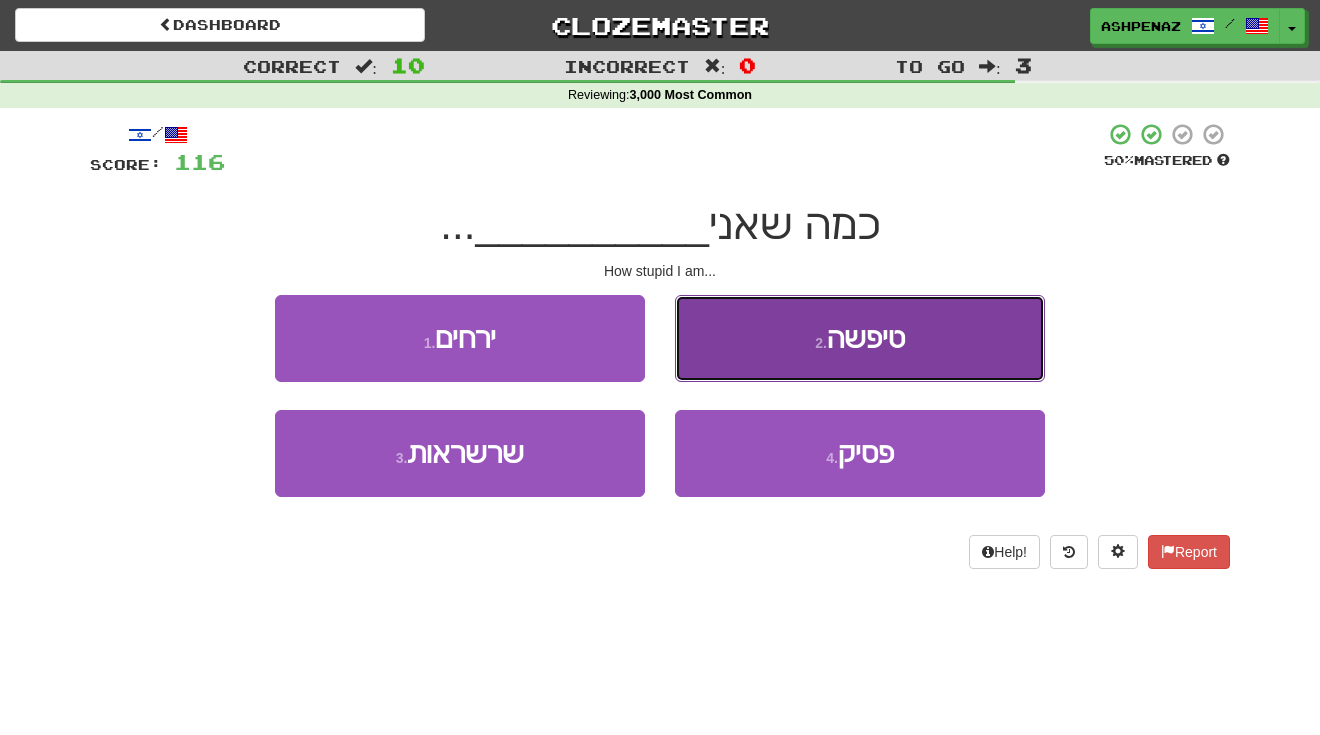 click on "2 .  טיפשה" at bounding box center [860, 338] 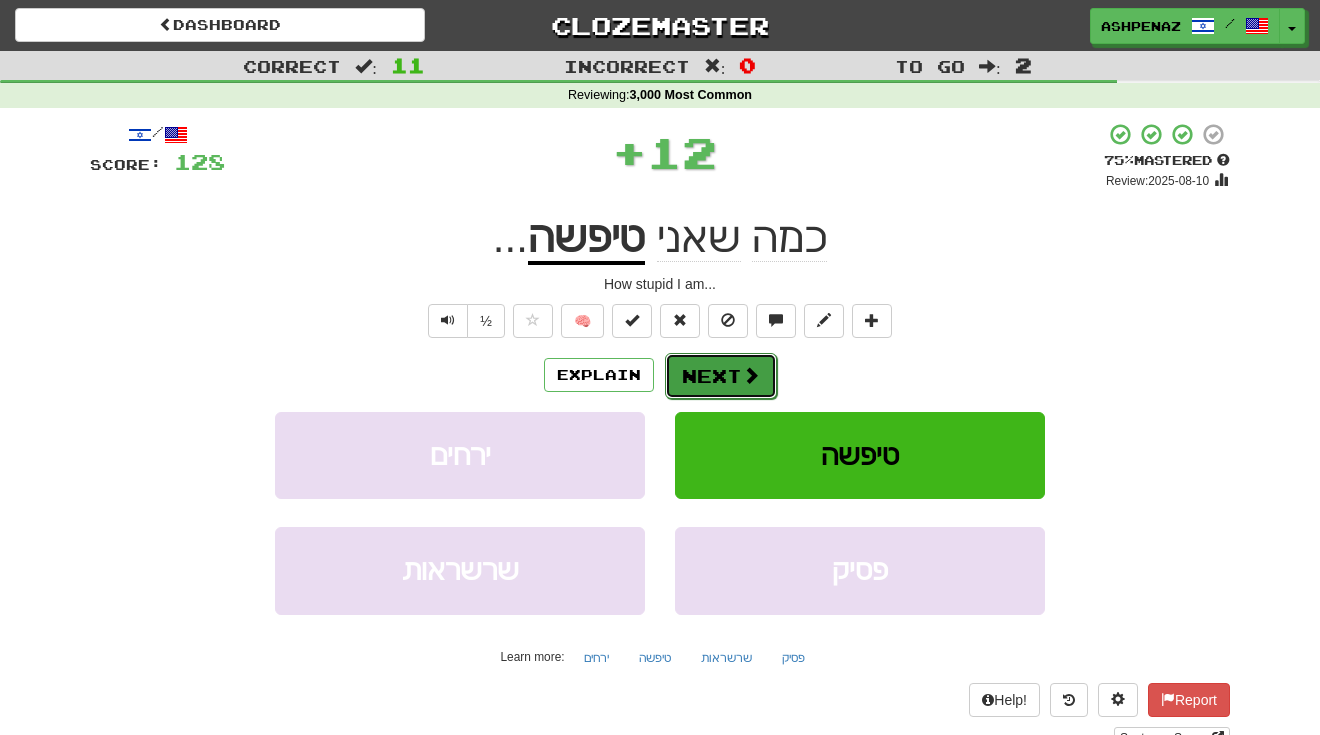 click at bounding box center [751, 375] 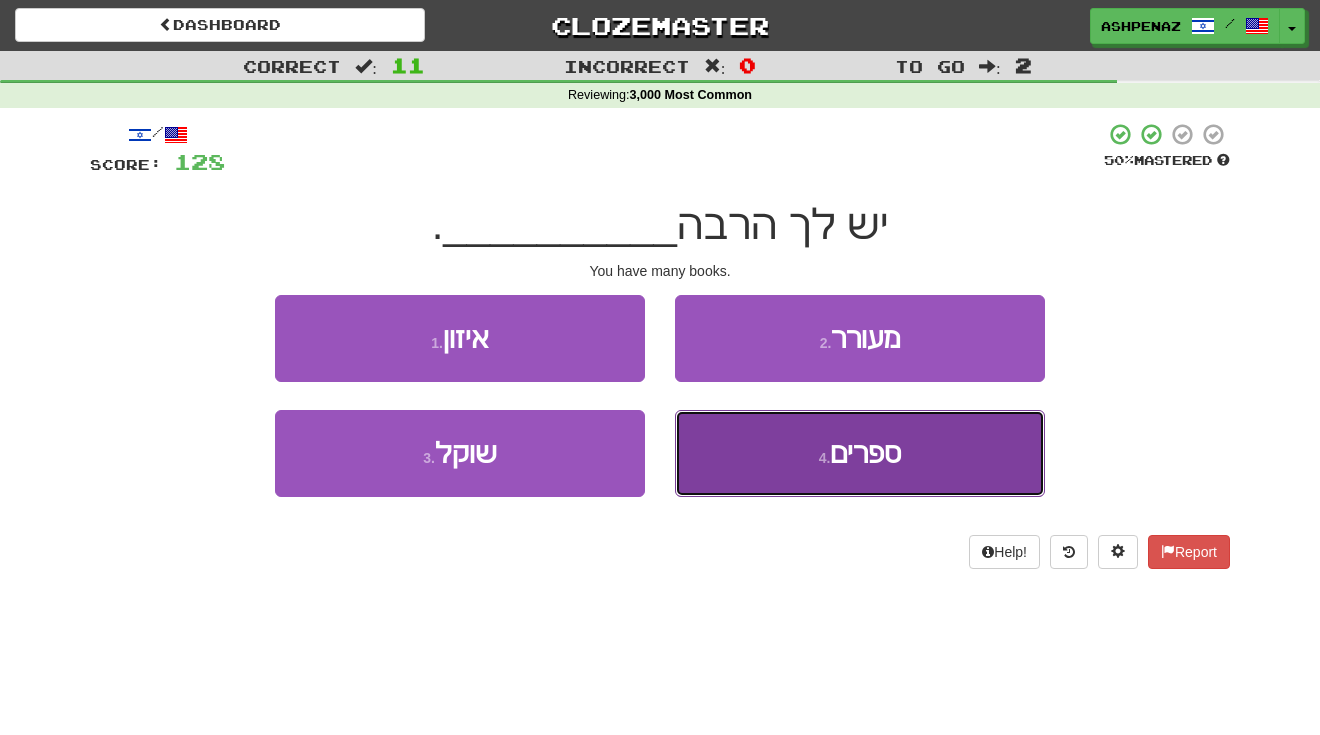 click on "4 .  ספרים" at bounding box center (860, 453) 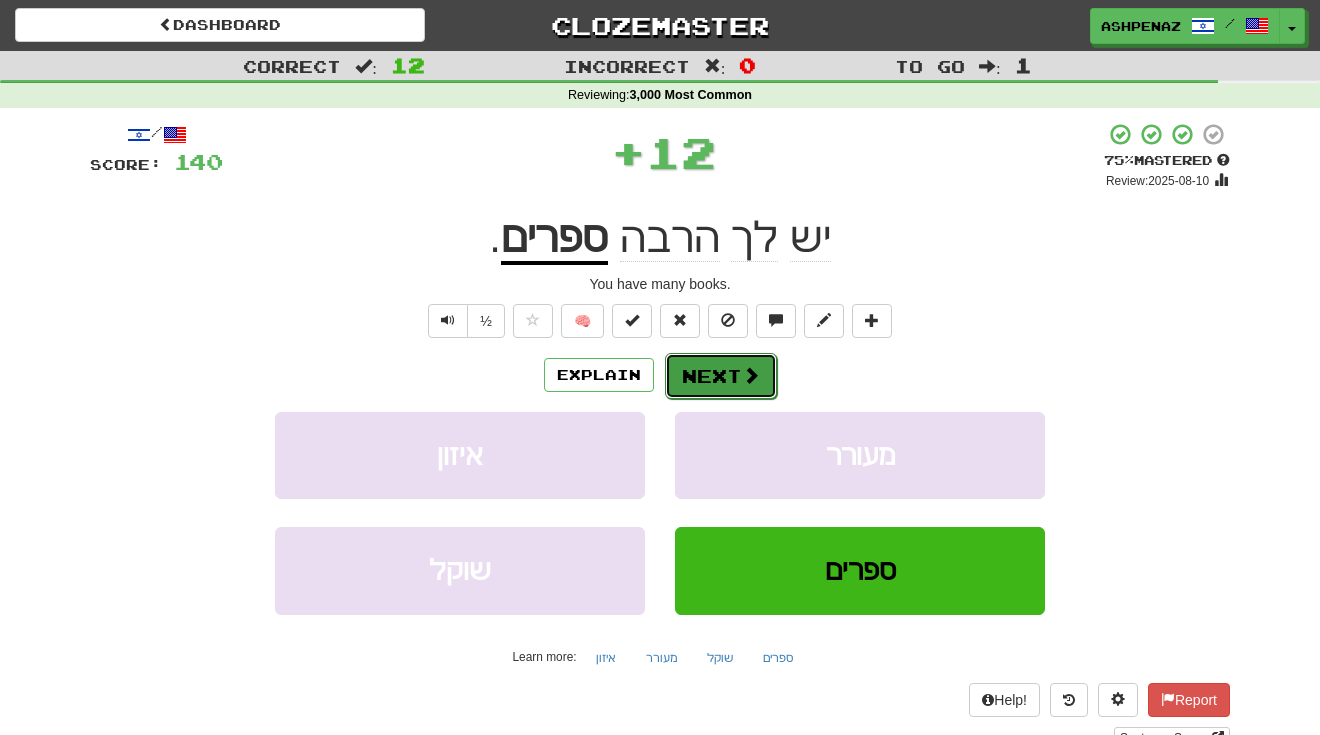 click on "Next" at bounding box center (721, 376) 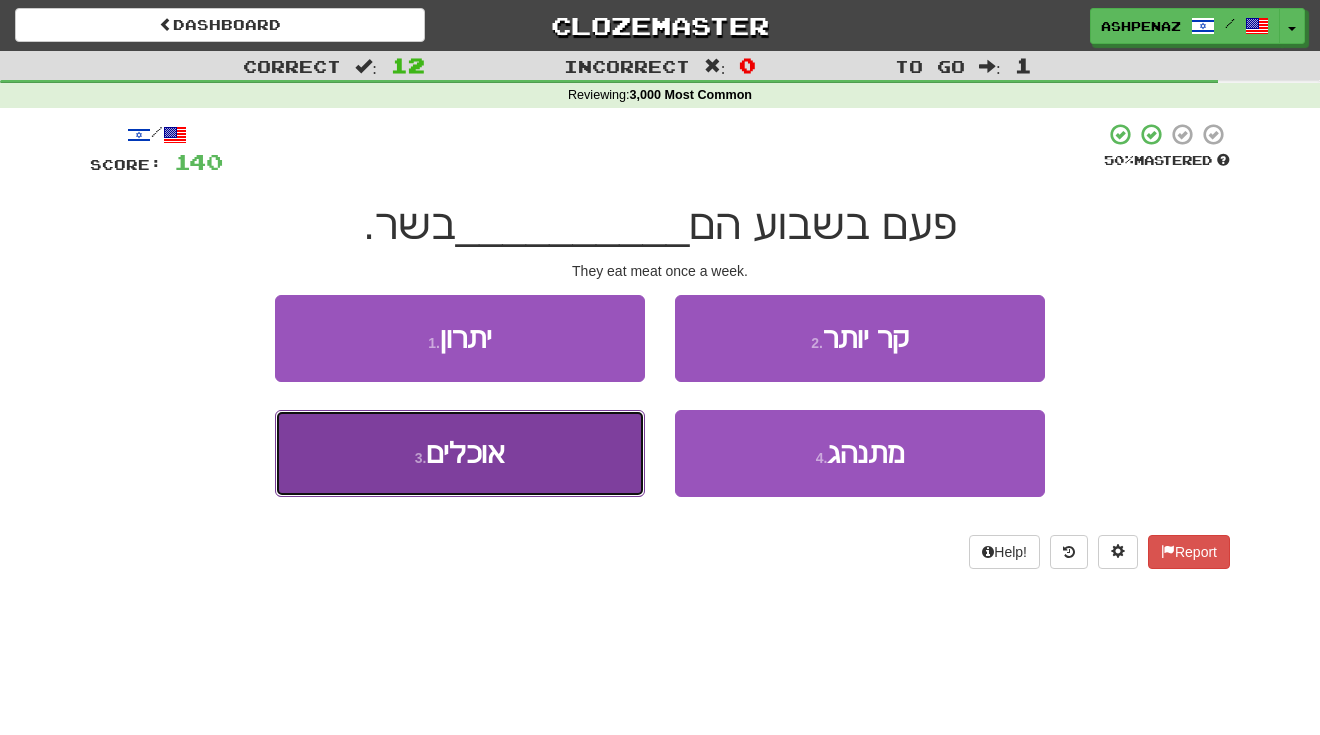 click on "3 .  אוכלים" at bounding box center [460, 453] 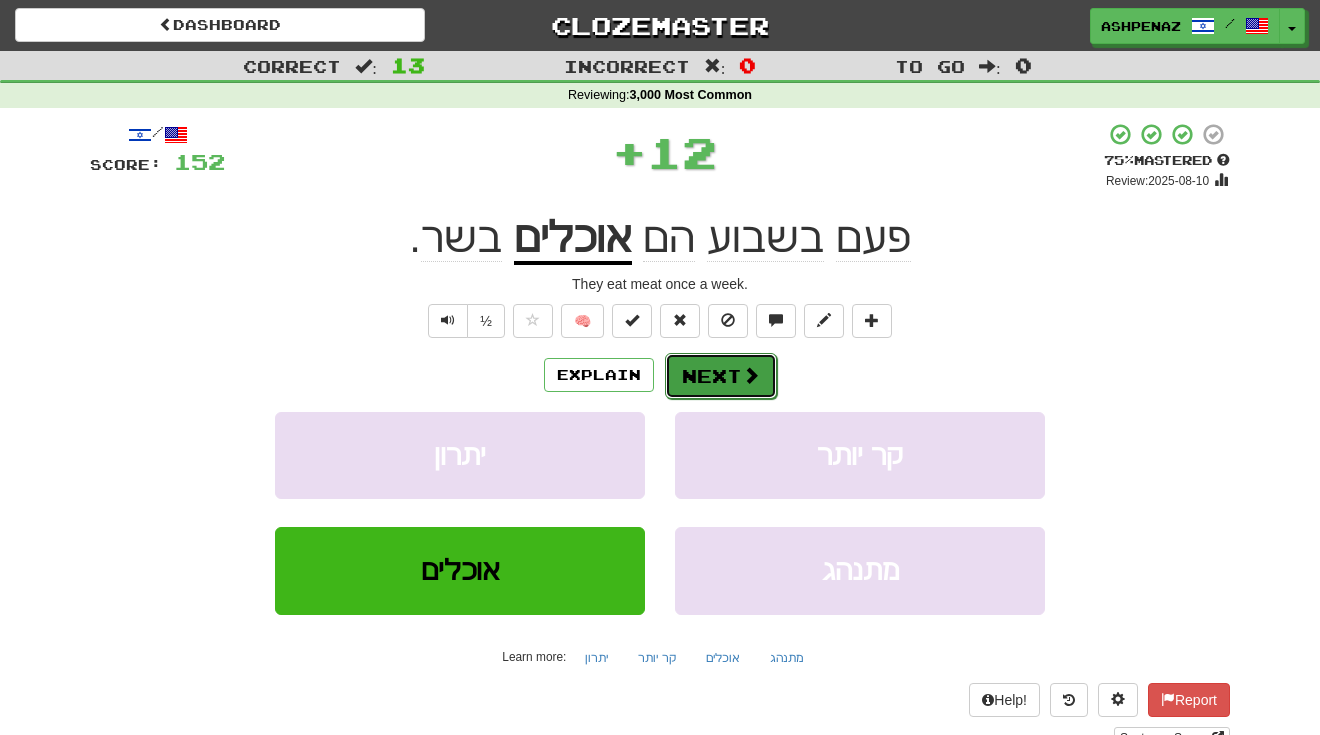 click on "Next" at bounding box center [721, 376] 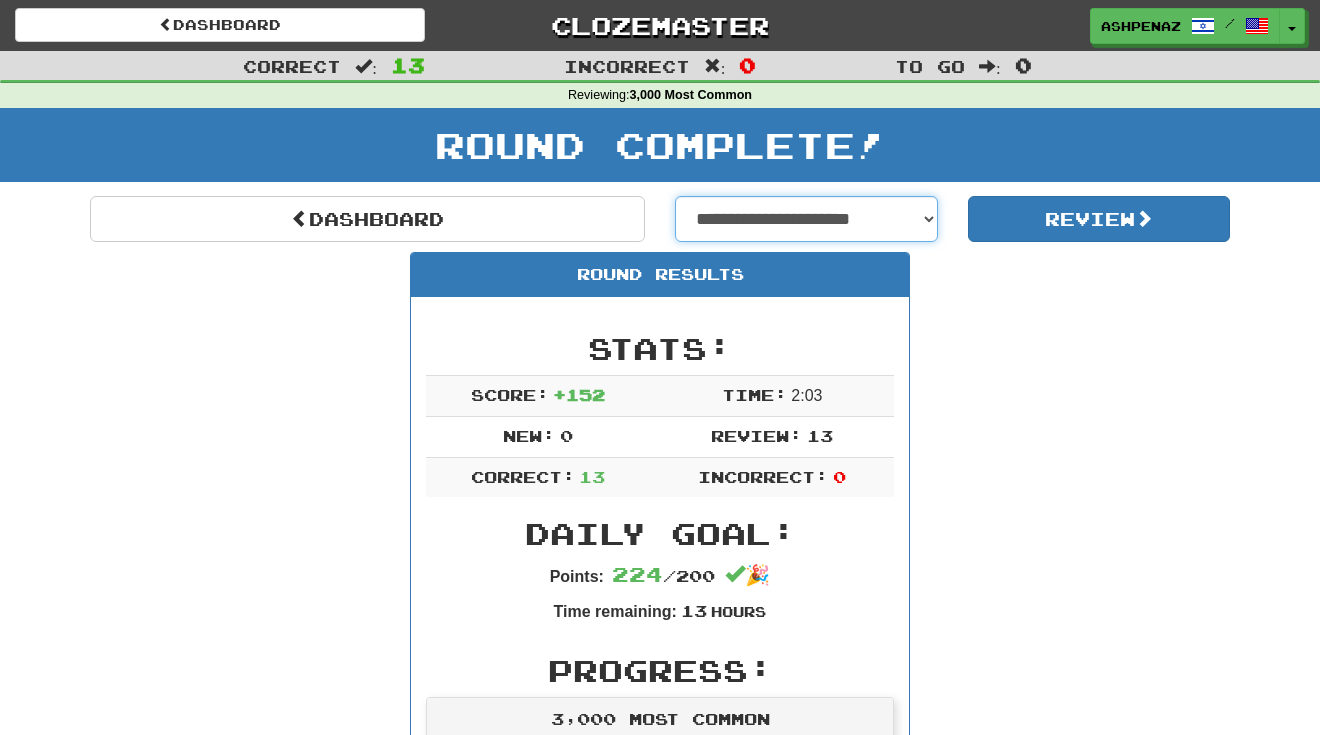 click on "**********" at bounding box center [806, 219] 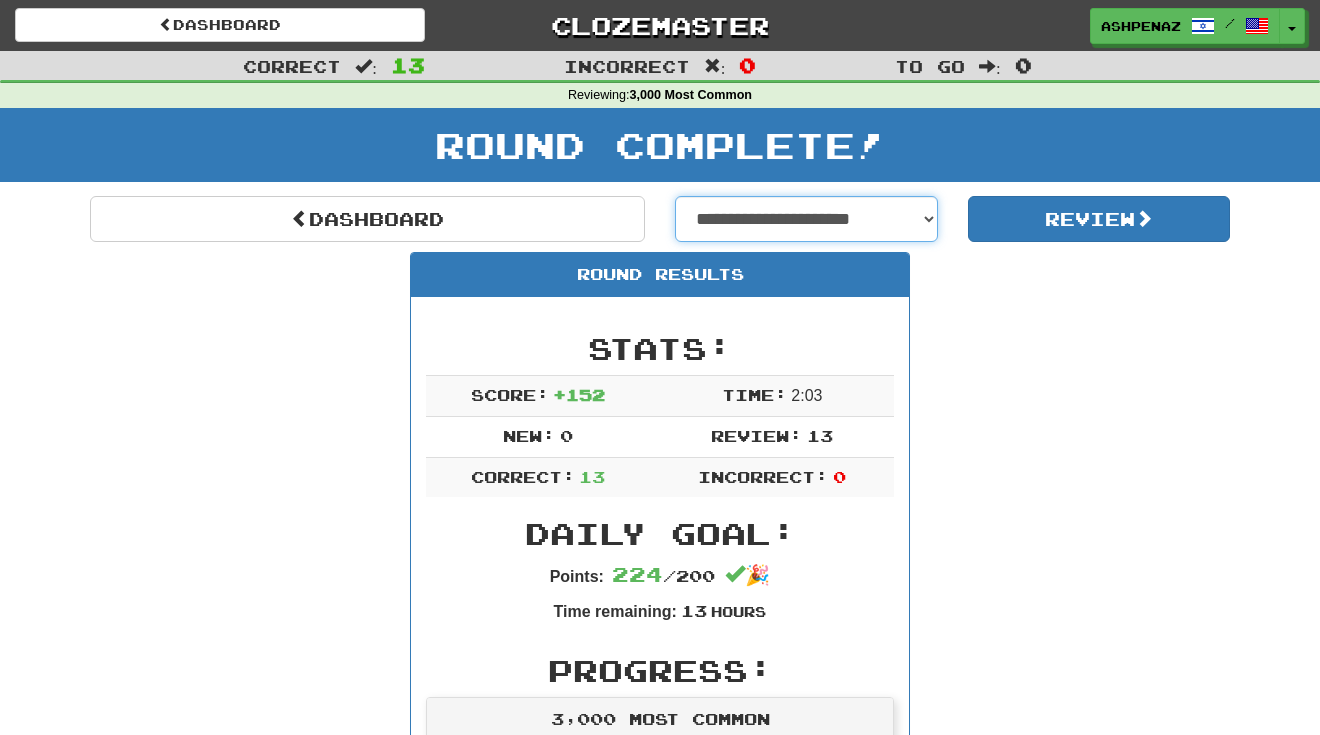select on "**********" 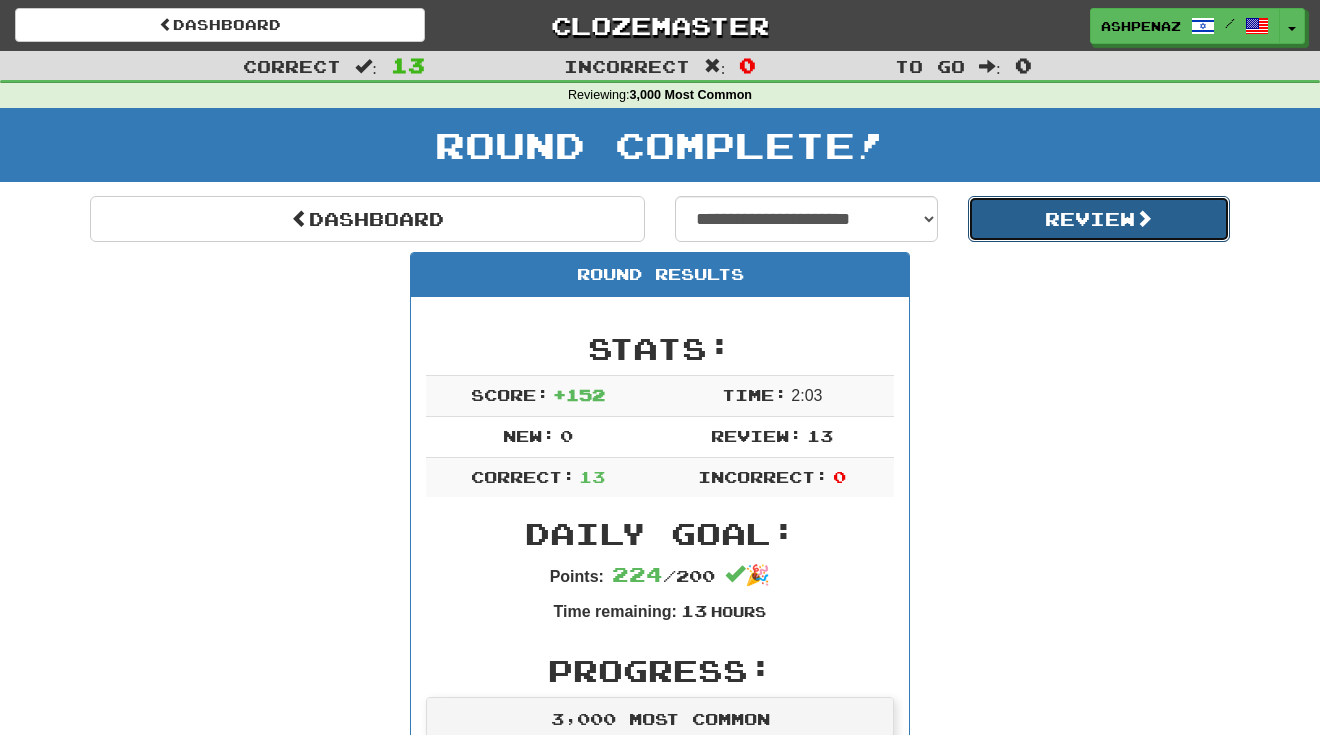 click on "Review" at bounding box center (1099, 219) 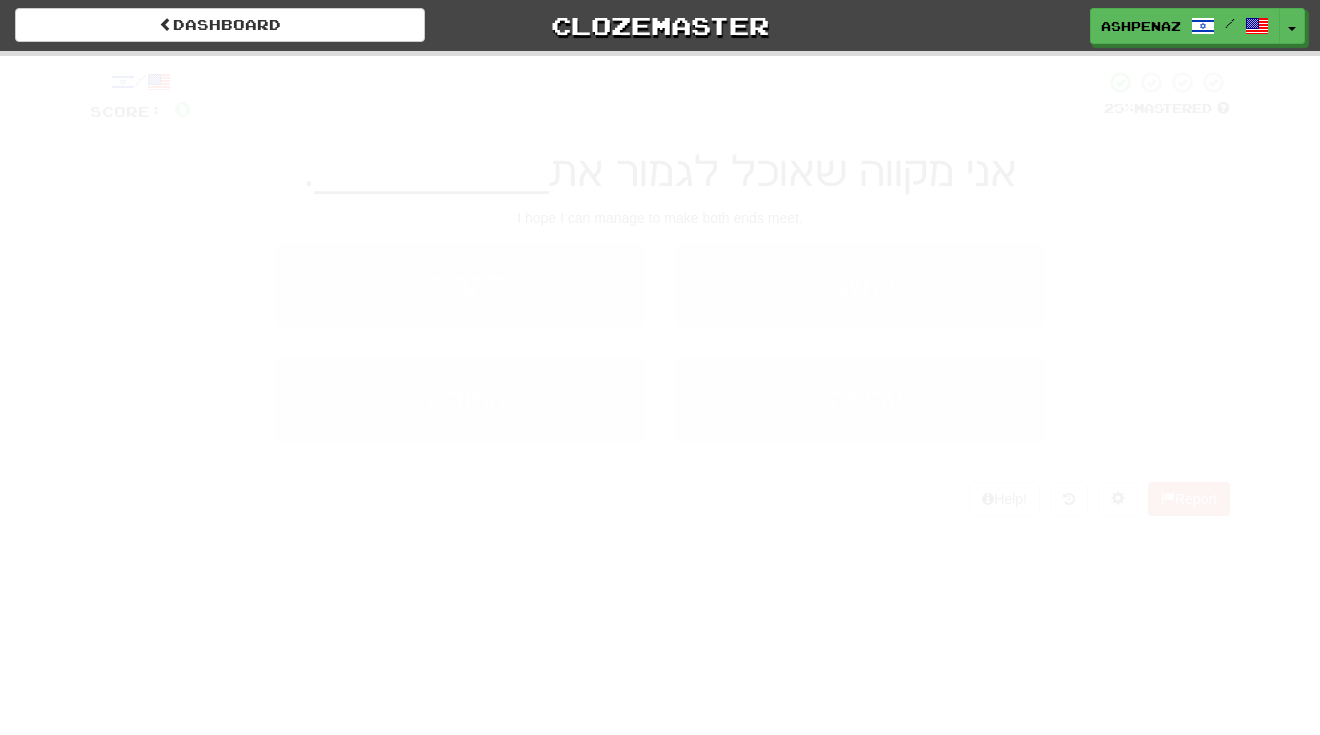 scroll, scrollTop: 0, scrollLeft: 0, axis: both 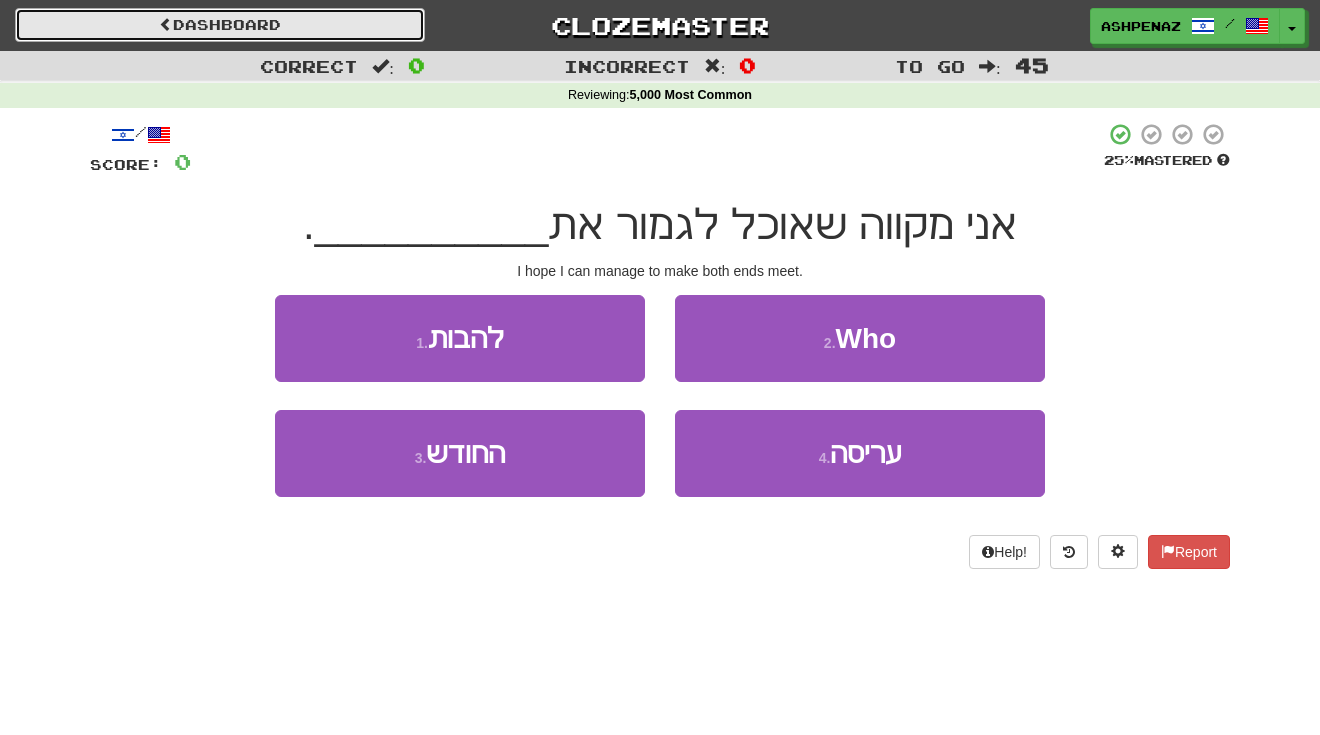 click on "Dashboard" at bounding box center [220, 25] 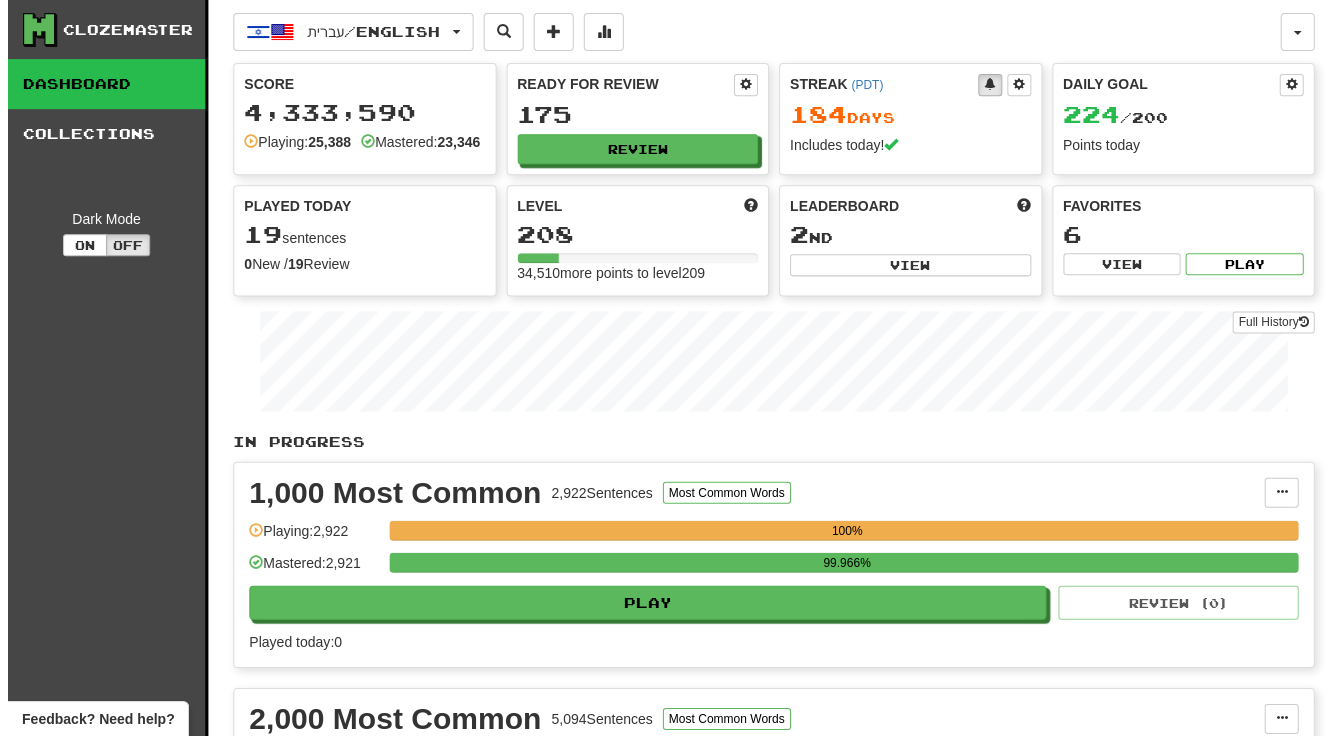 scroll, scrollTop: 0, scrollLeft: 0, axis: both 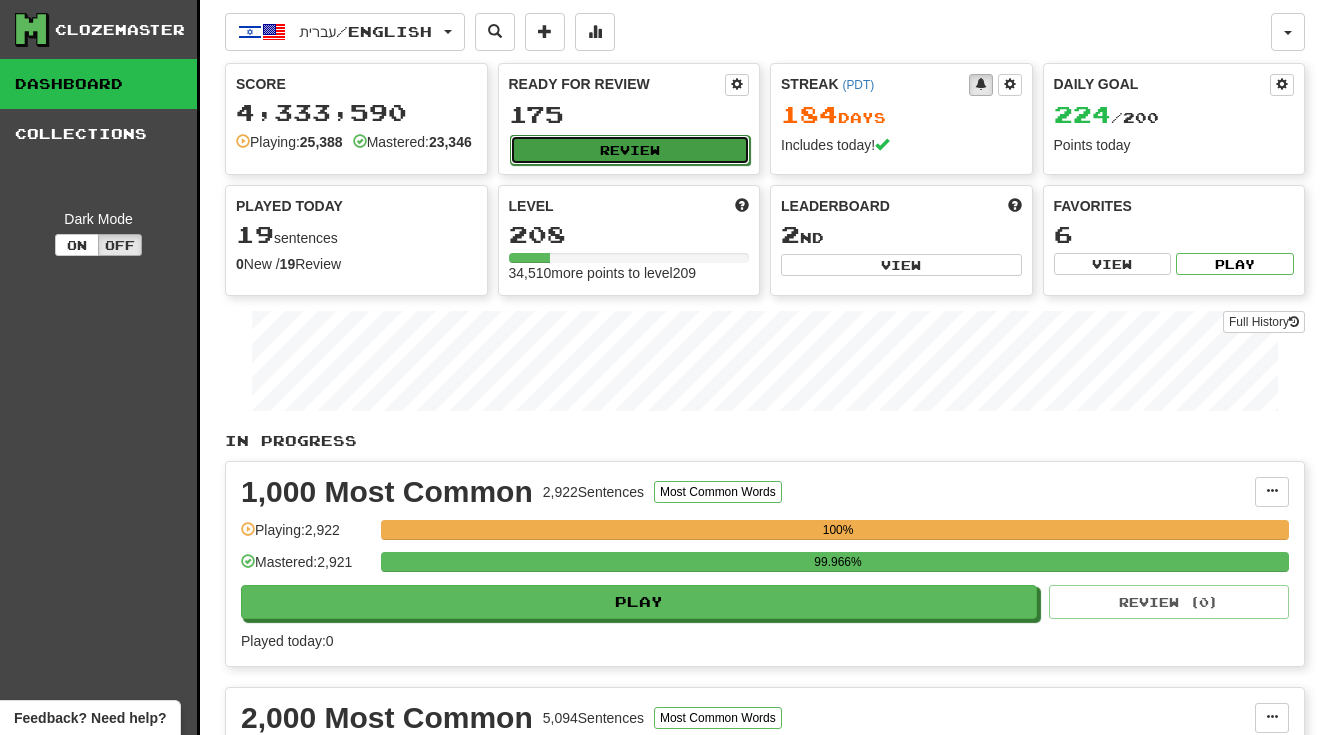 click on "Review" at bounding box center (630, 150) 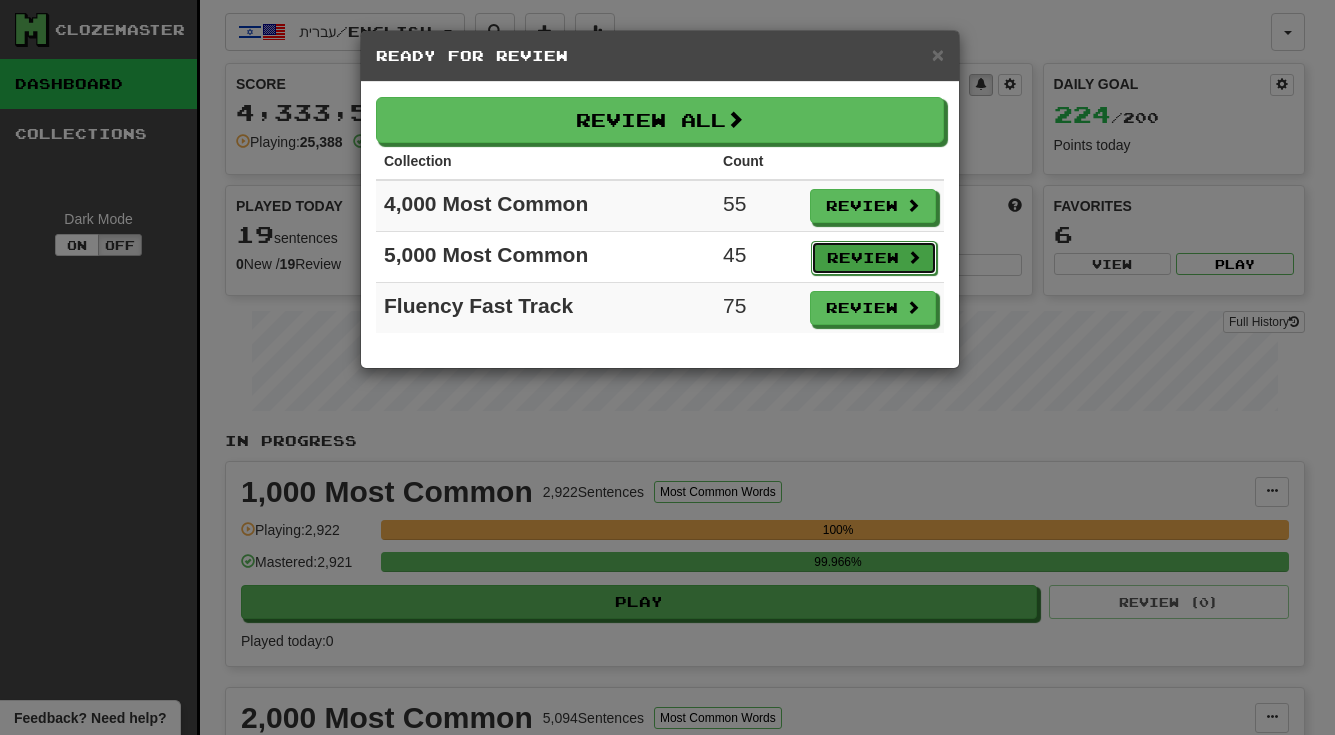 click on "Review" at bounding box center (874, 258) 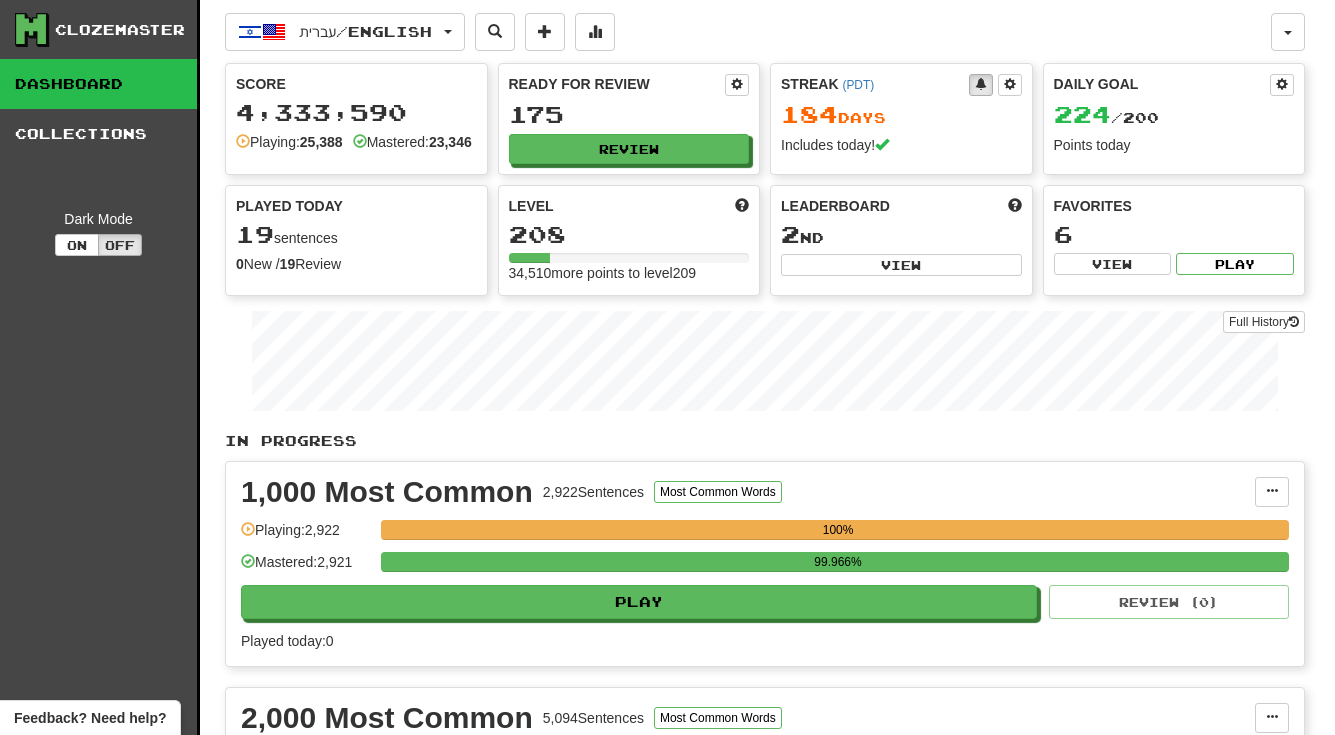 select on "***" 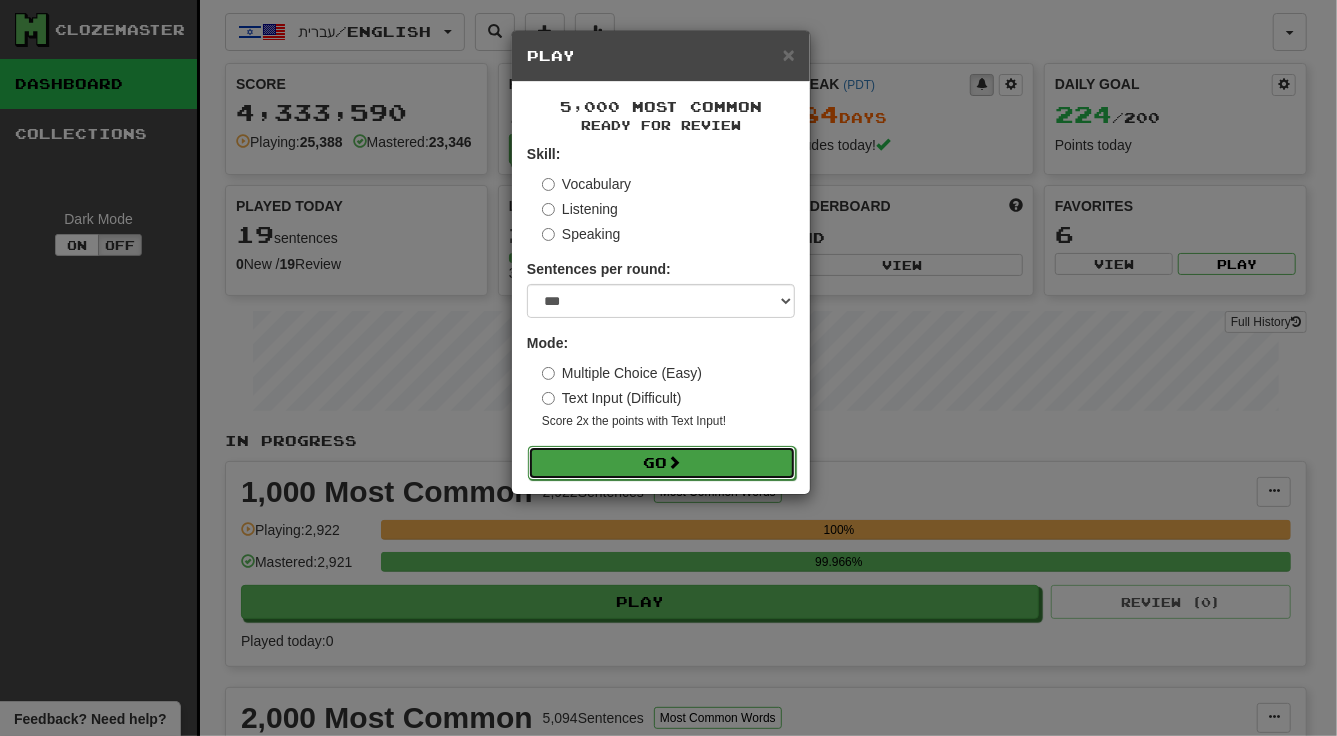 click on "Go" at bounding box center [662, 463] 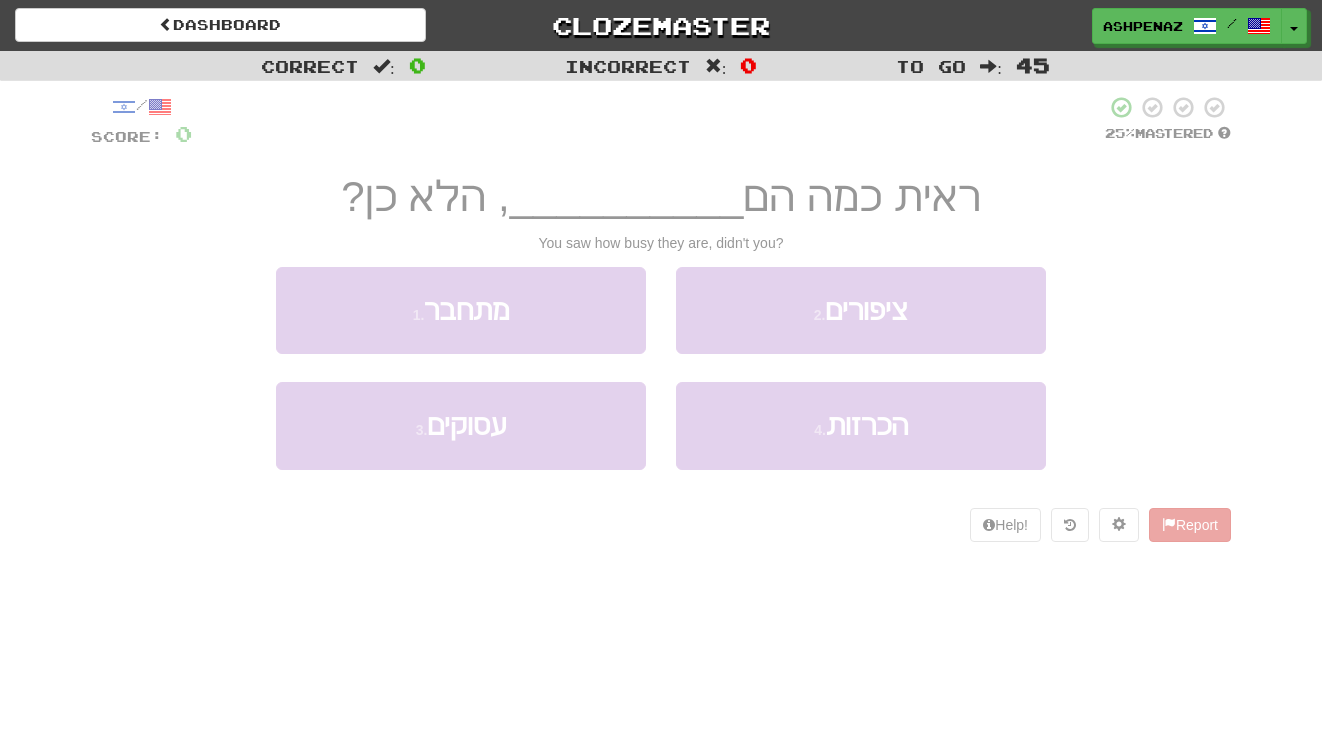 scroll, scrollTop: 0, scrollLeft: 0, axis: both 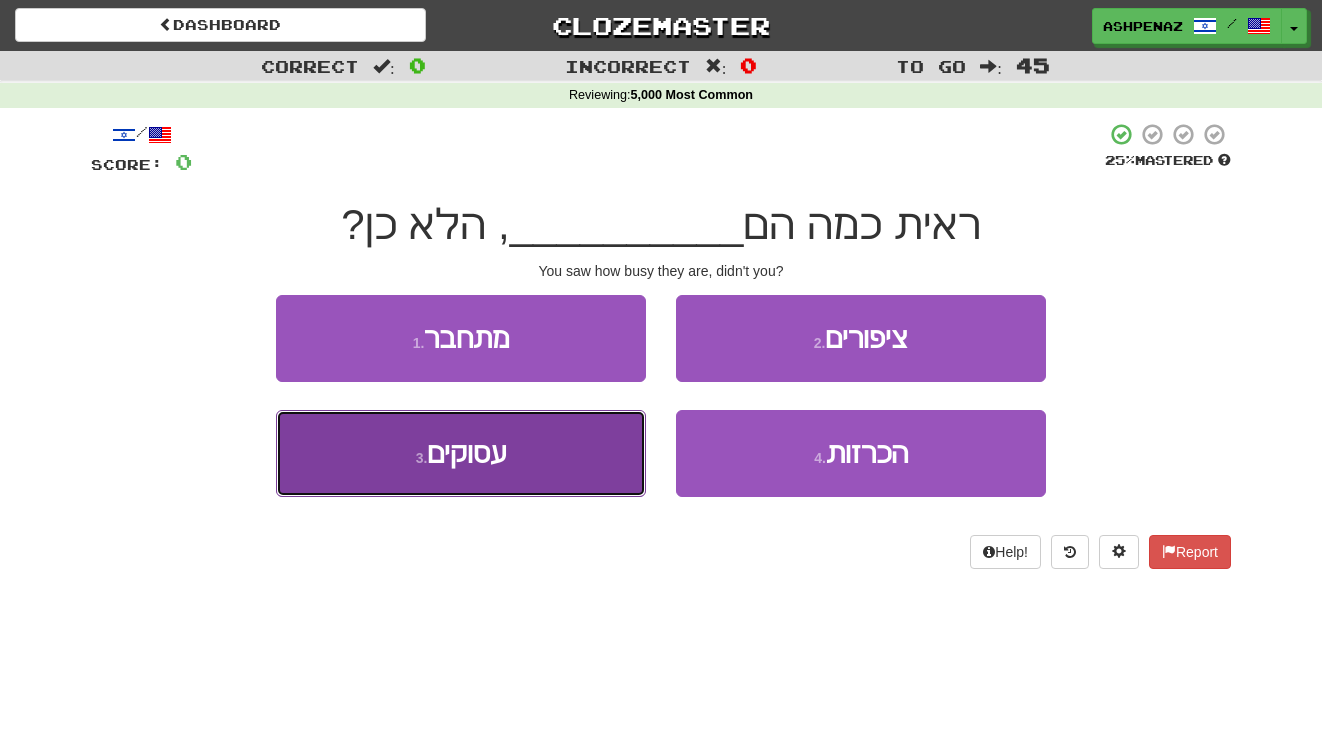 click on "3 .  עסוקים" at bounding box center [461, 453] 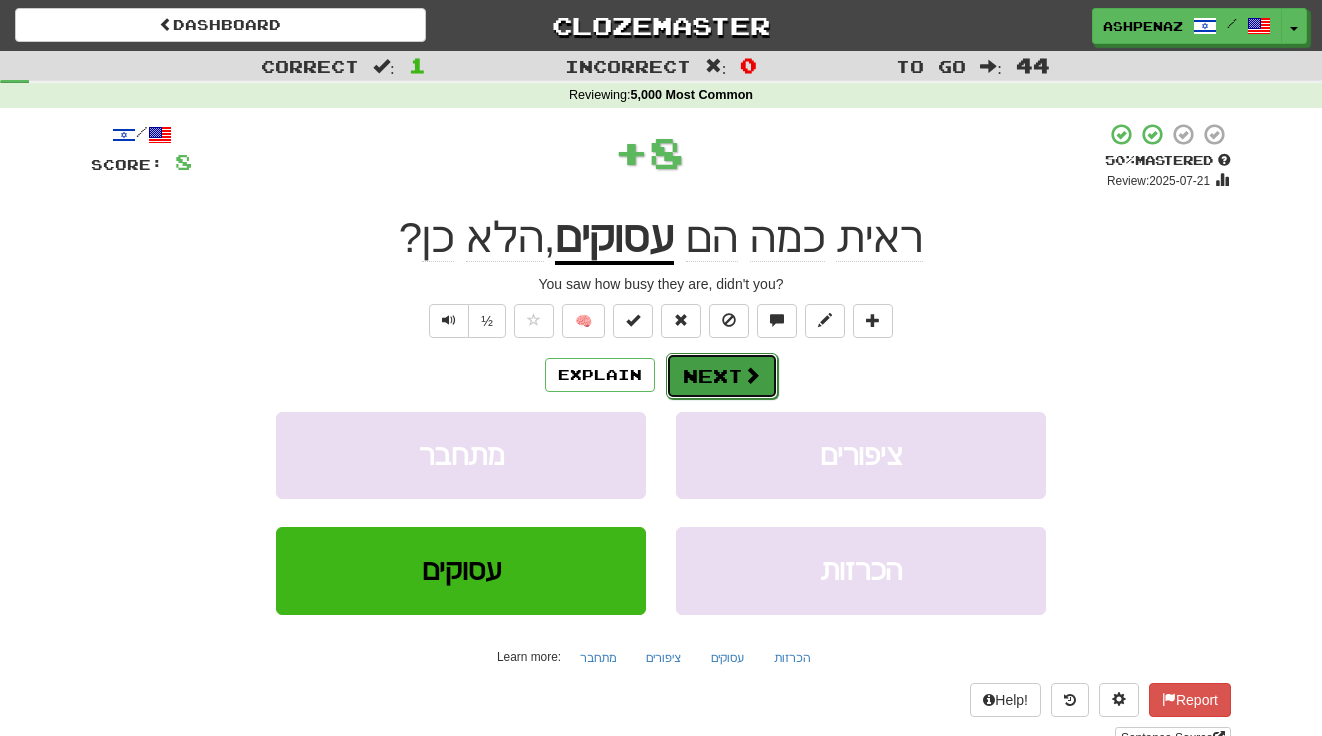 click on "Next" at bounding box center [722, 376] 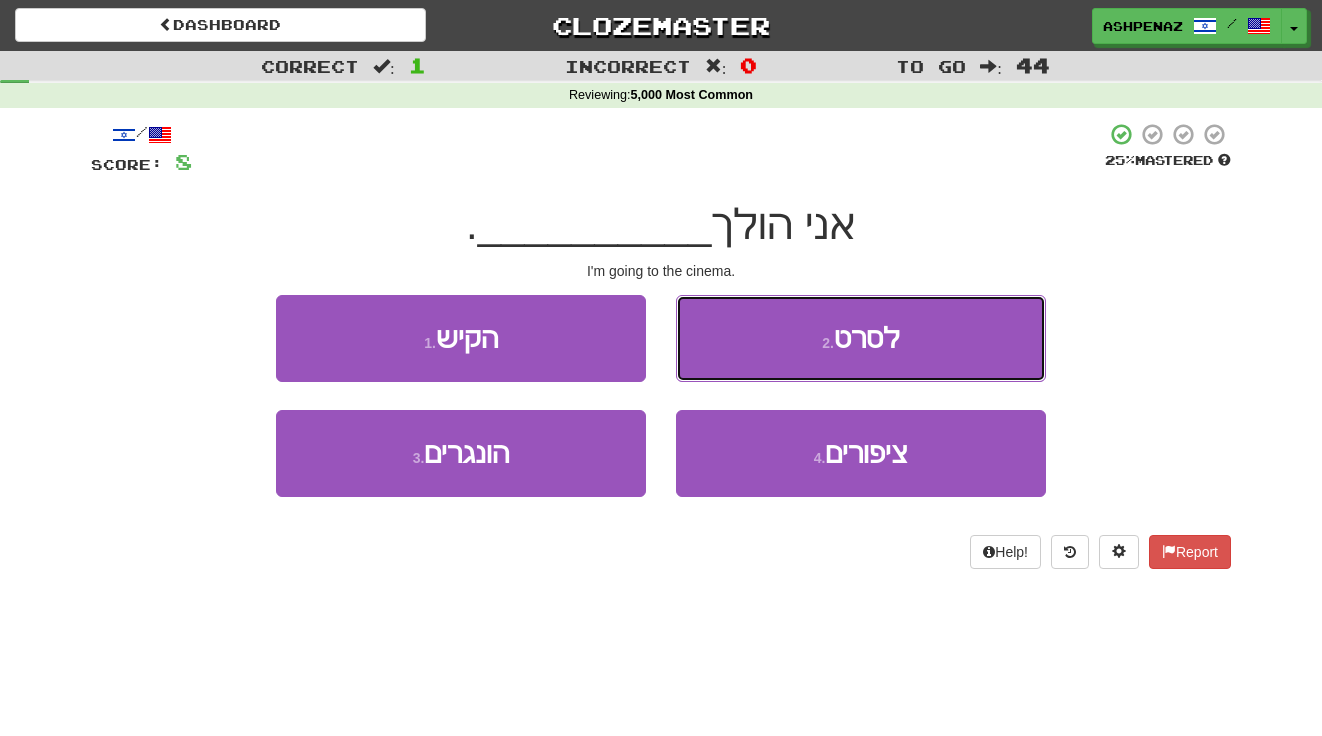 click on "2 ." at bounding box center [828, 343] 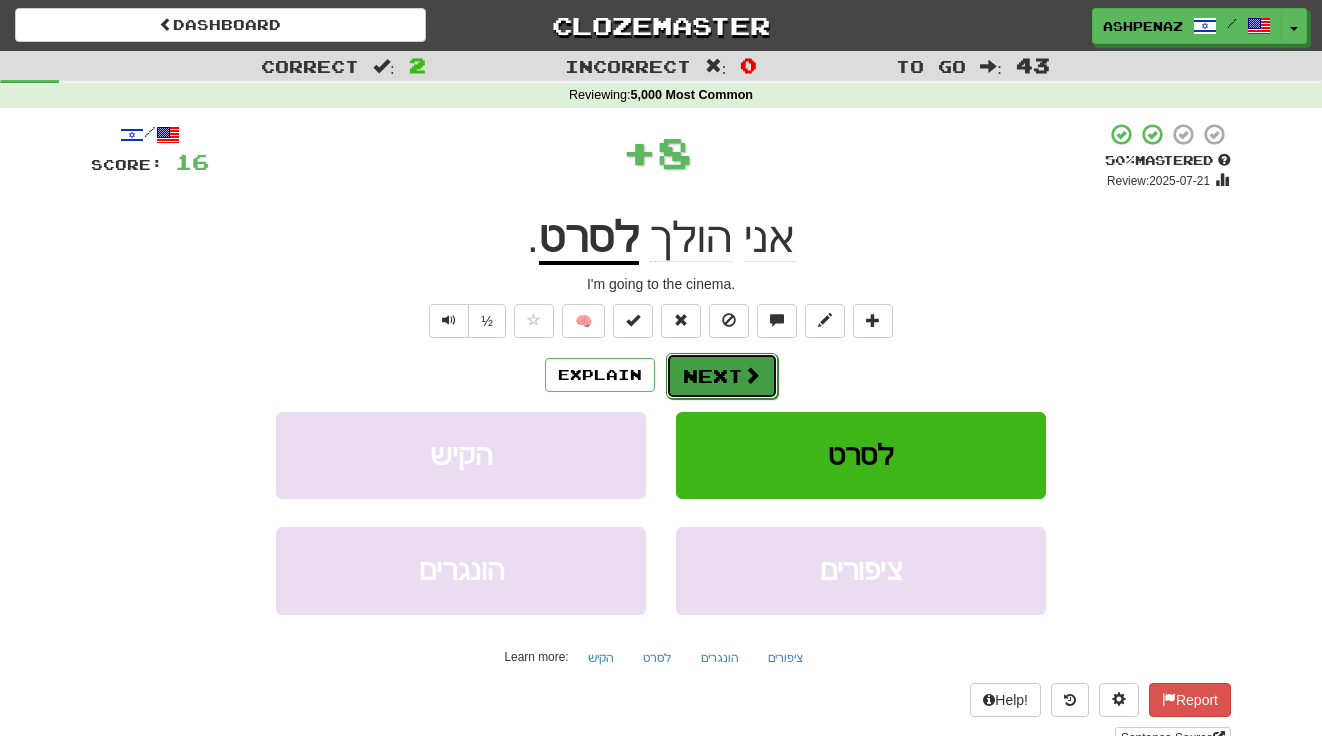 click on "Next" at bounding box center [722, 376] 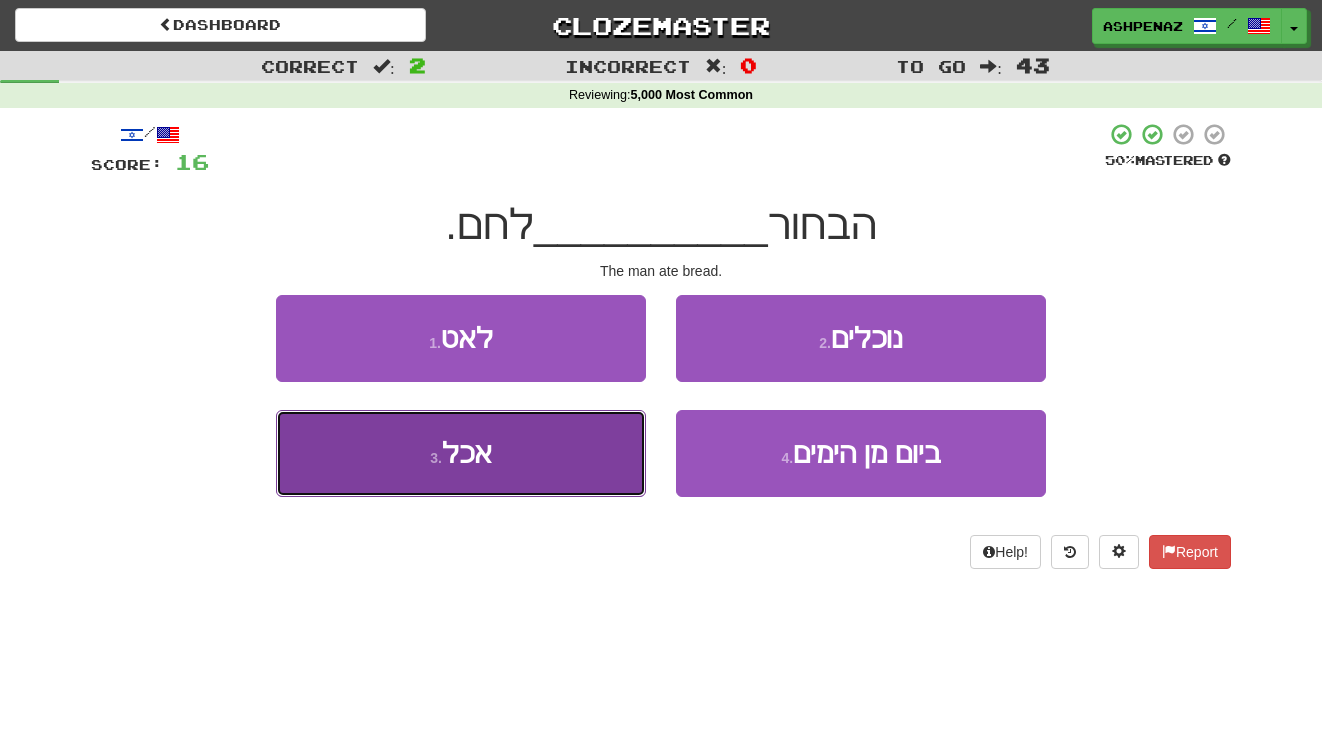 click on "3 .  אכל" at bounding box center [461, 453] 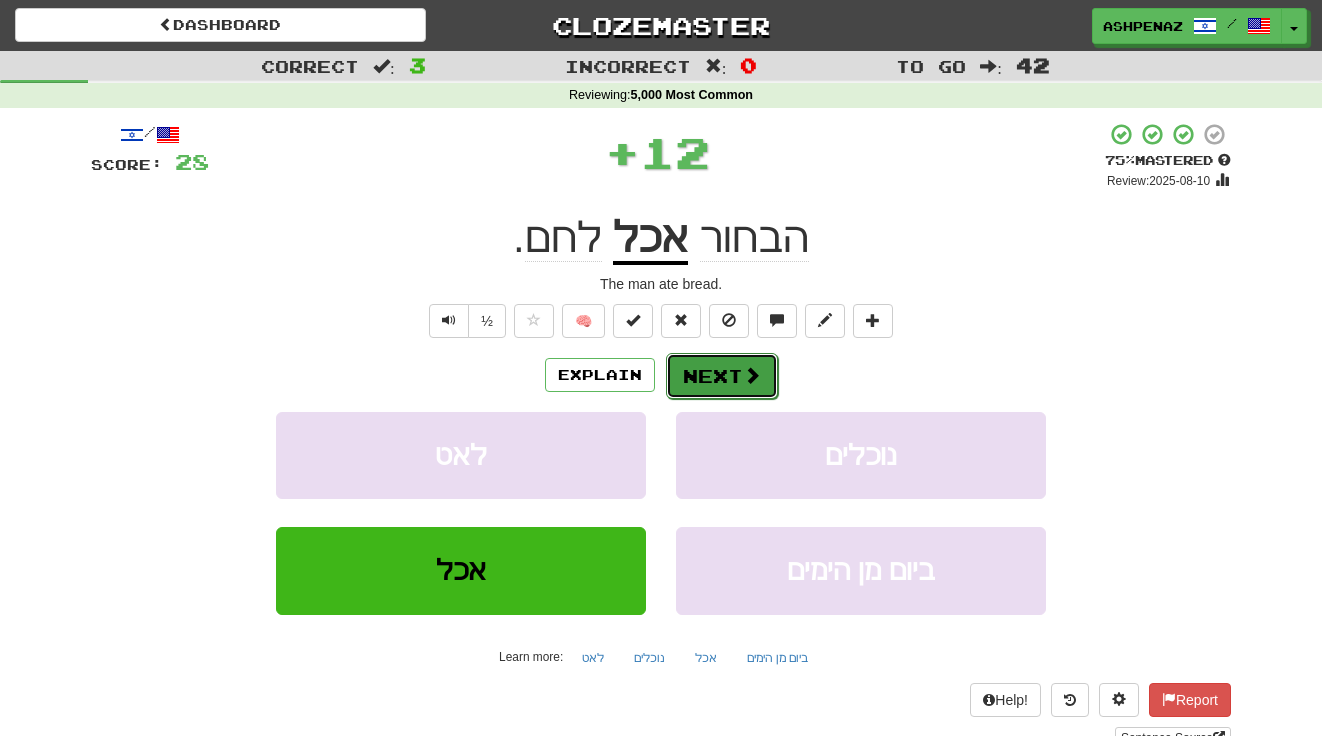 click on "Next" at bounding box center [722, 376] 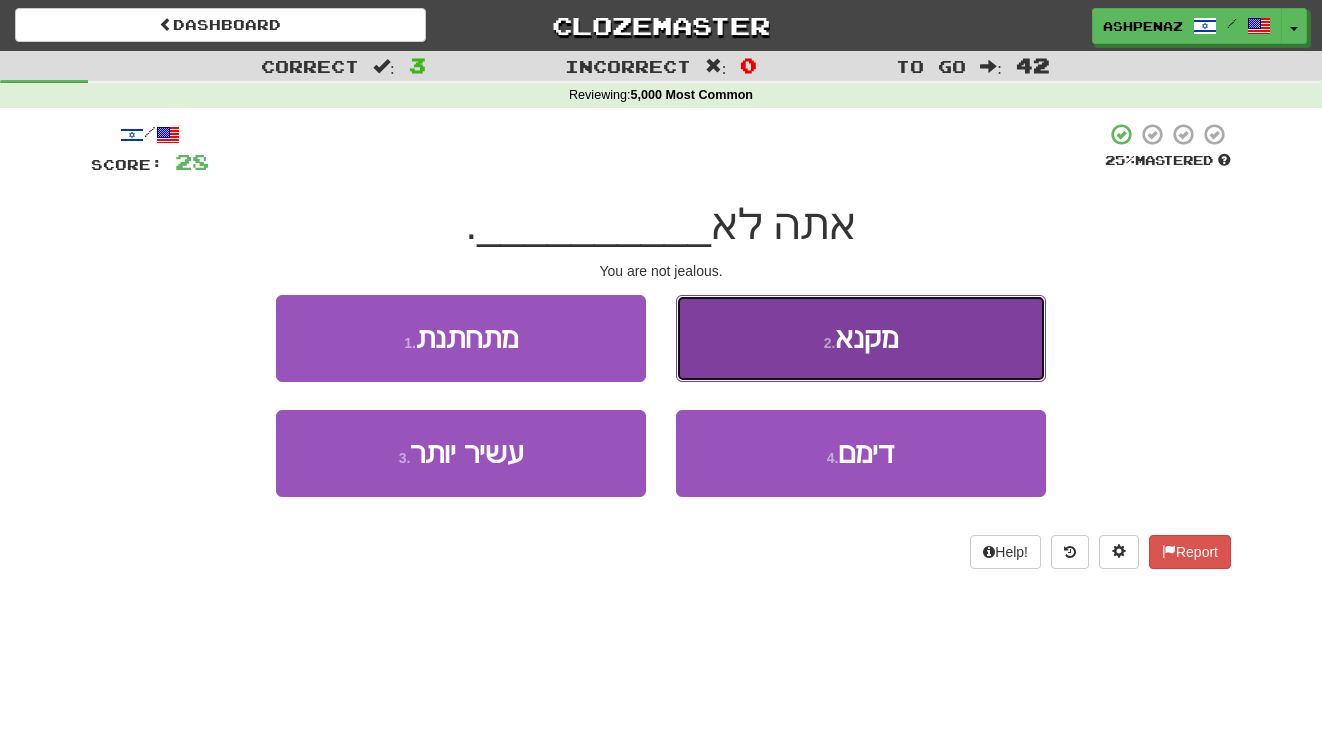 click on "2 .  מקנא" at bounding box center (861, 338) 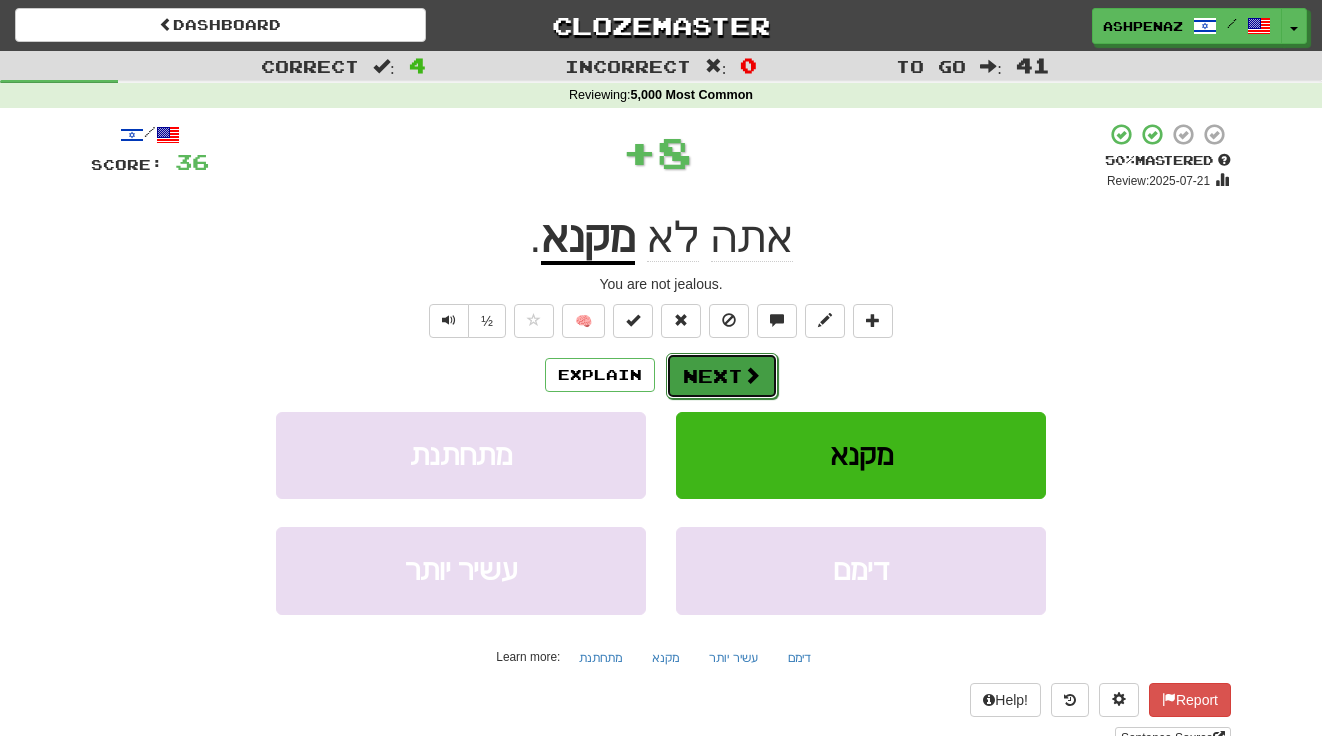 click at bounding box center [752, 375] 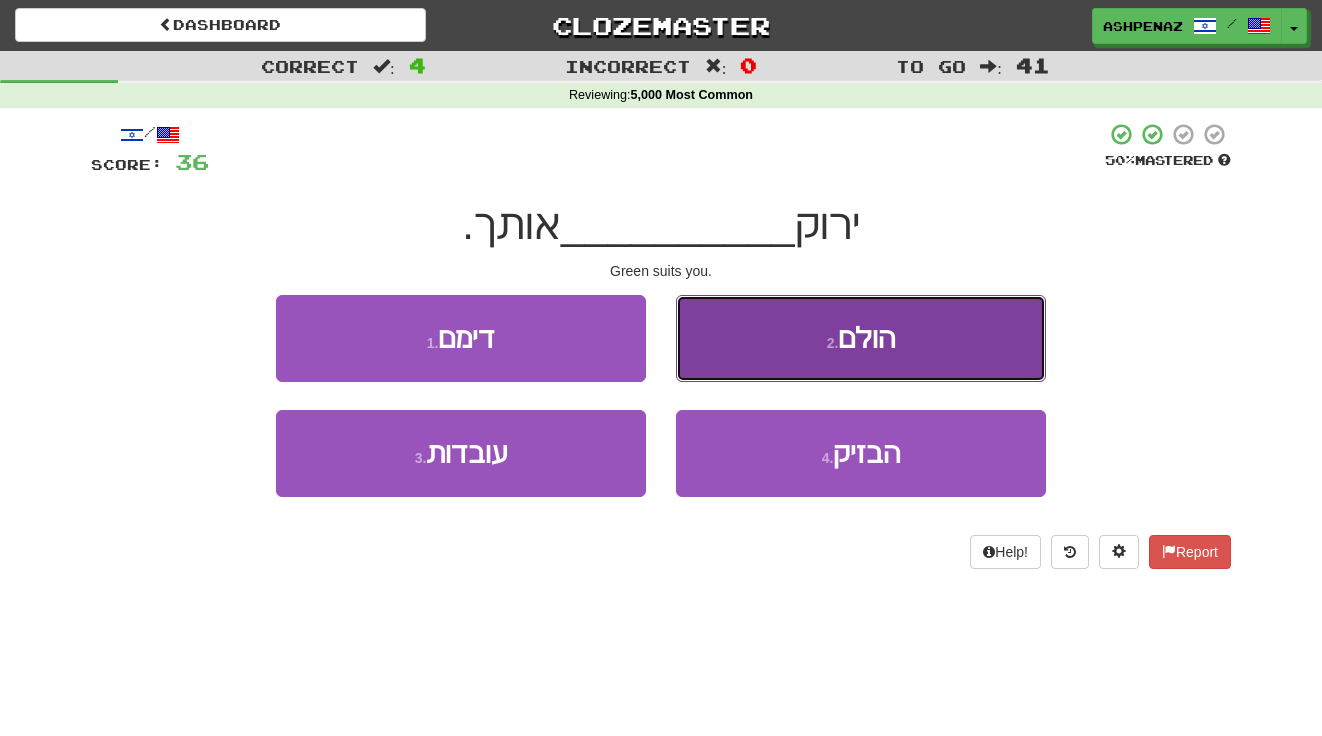 click on "2 .  הולם" at bounding box center [861, 338] 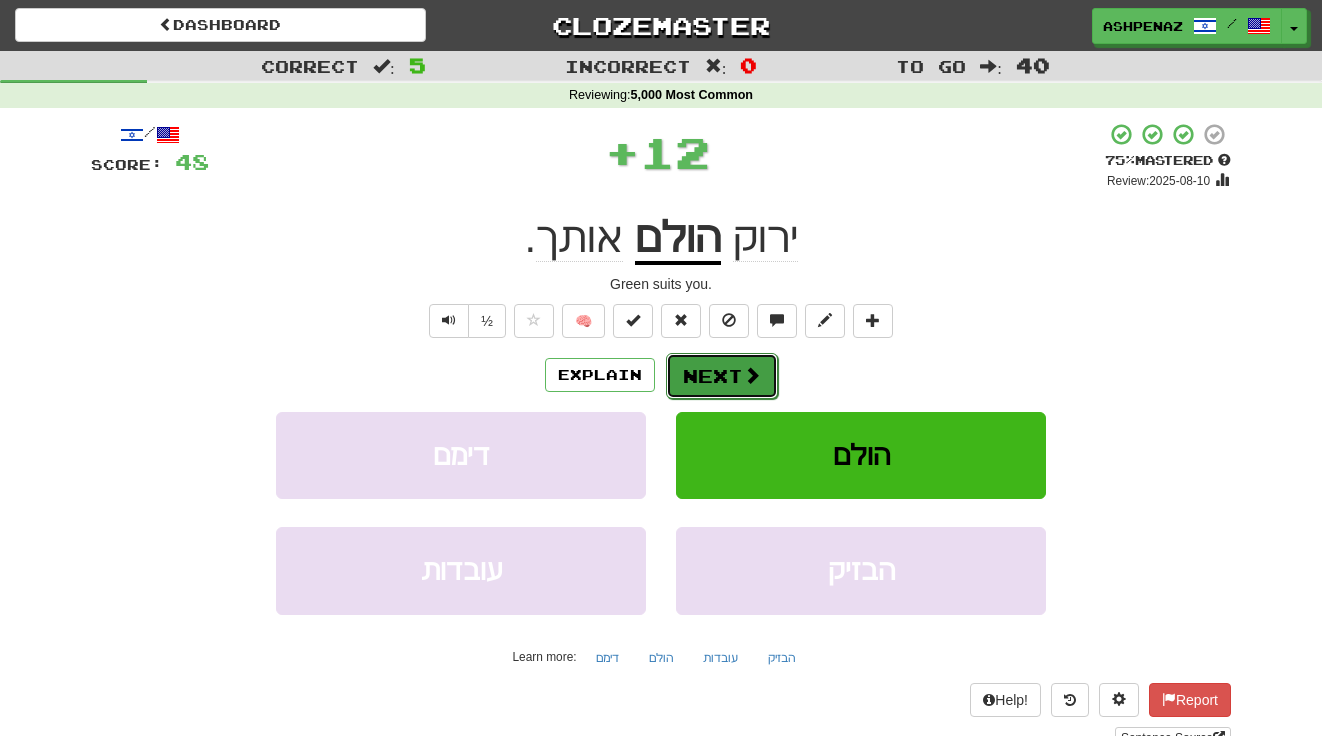 click on "Next" at bounding box center [722, 376] 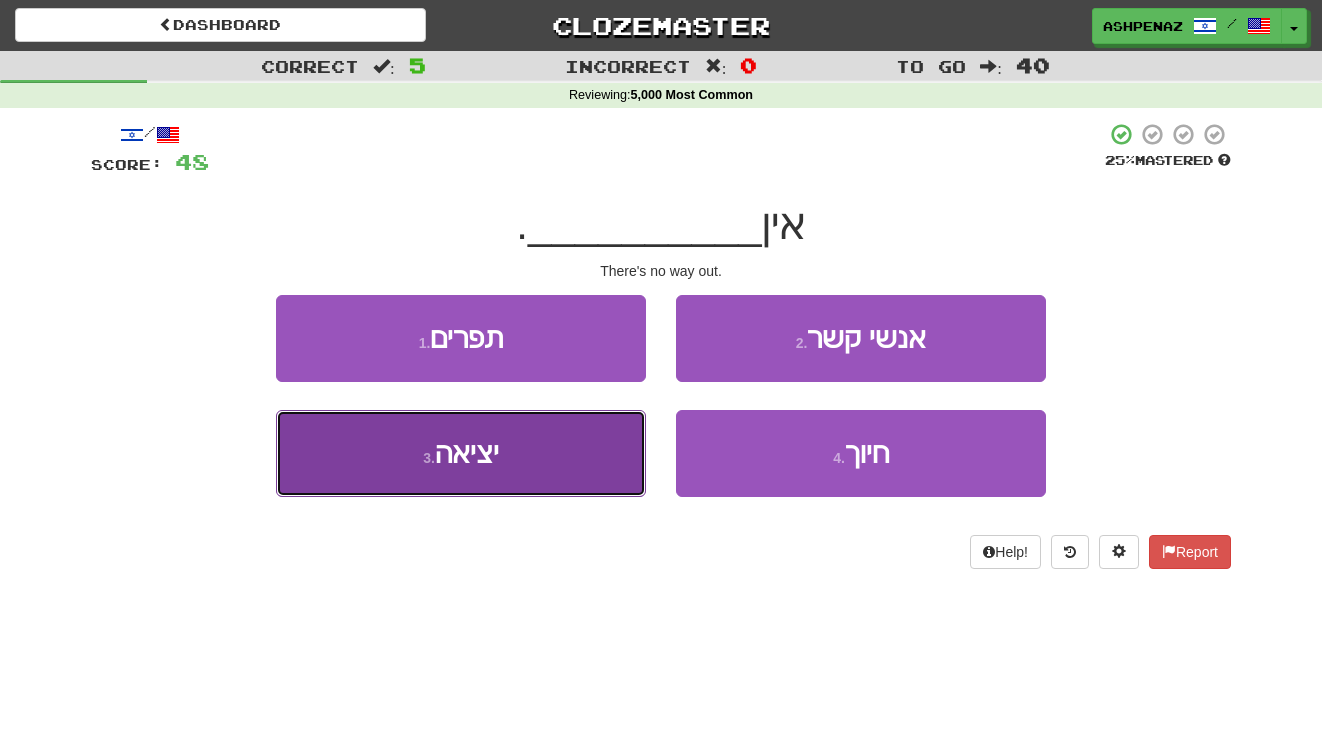 click on "3 .  יציאה" at bounding box center [461, 453] 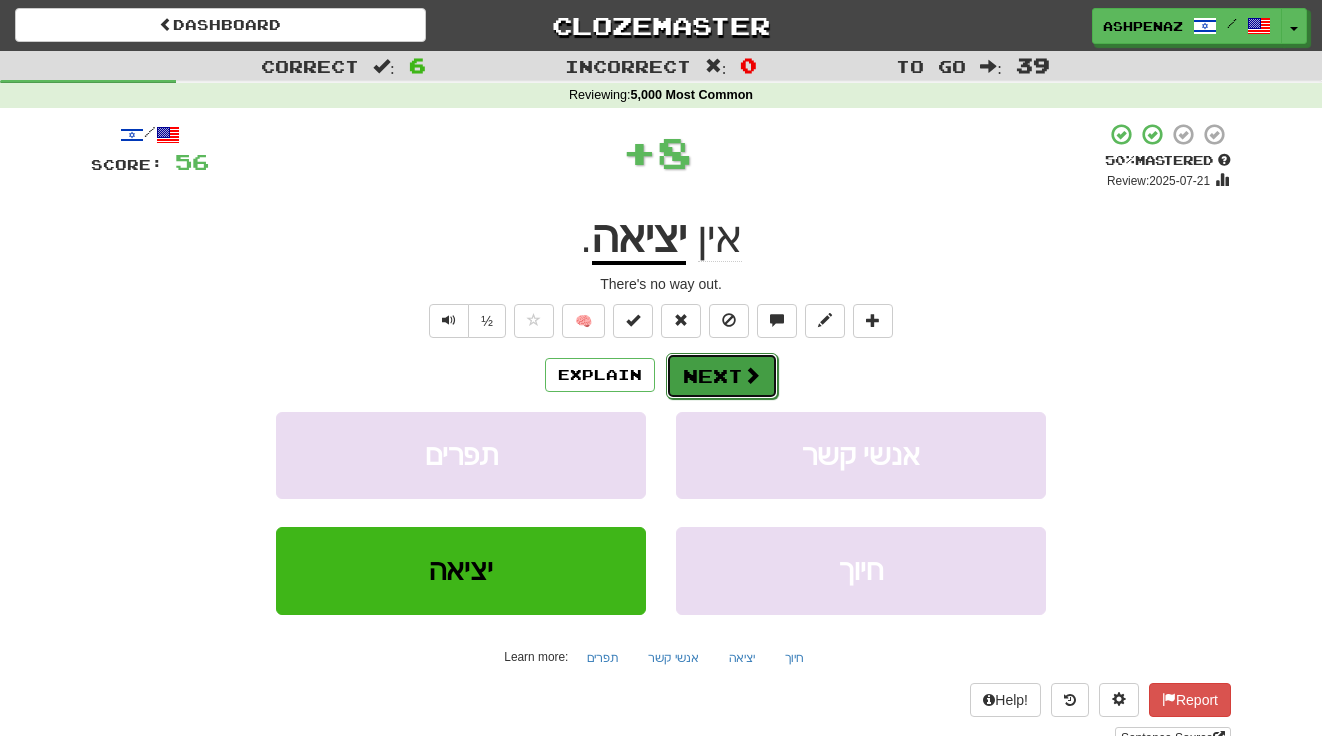 click on "Next" at bounding box center [722, 376] 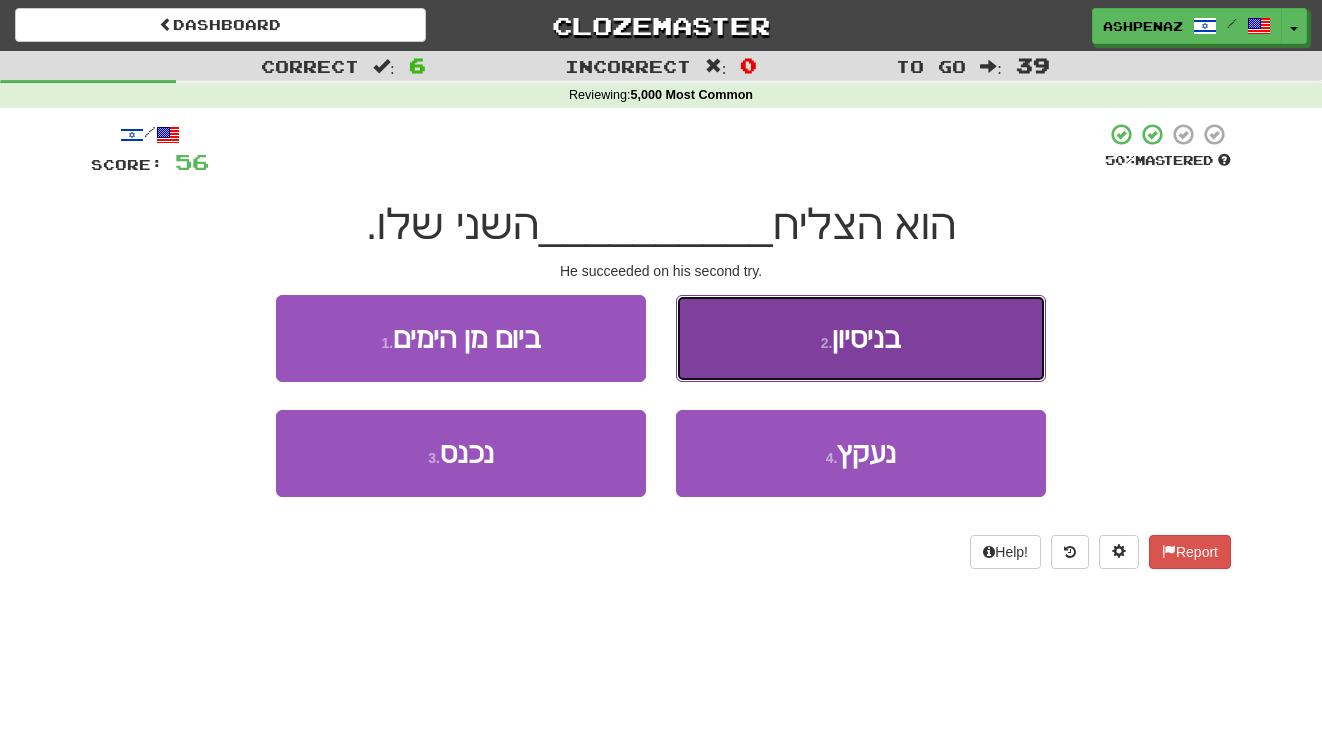 click on "2 .  בניסיון" at bounding box center (861, 338) 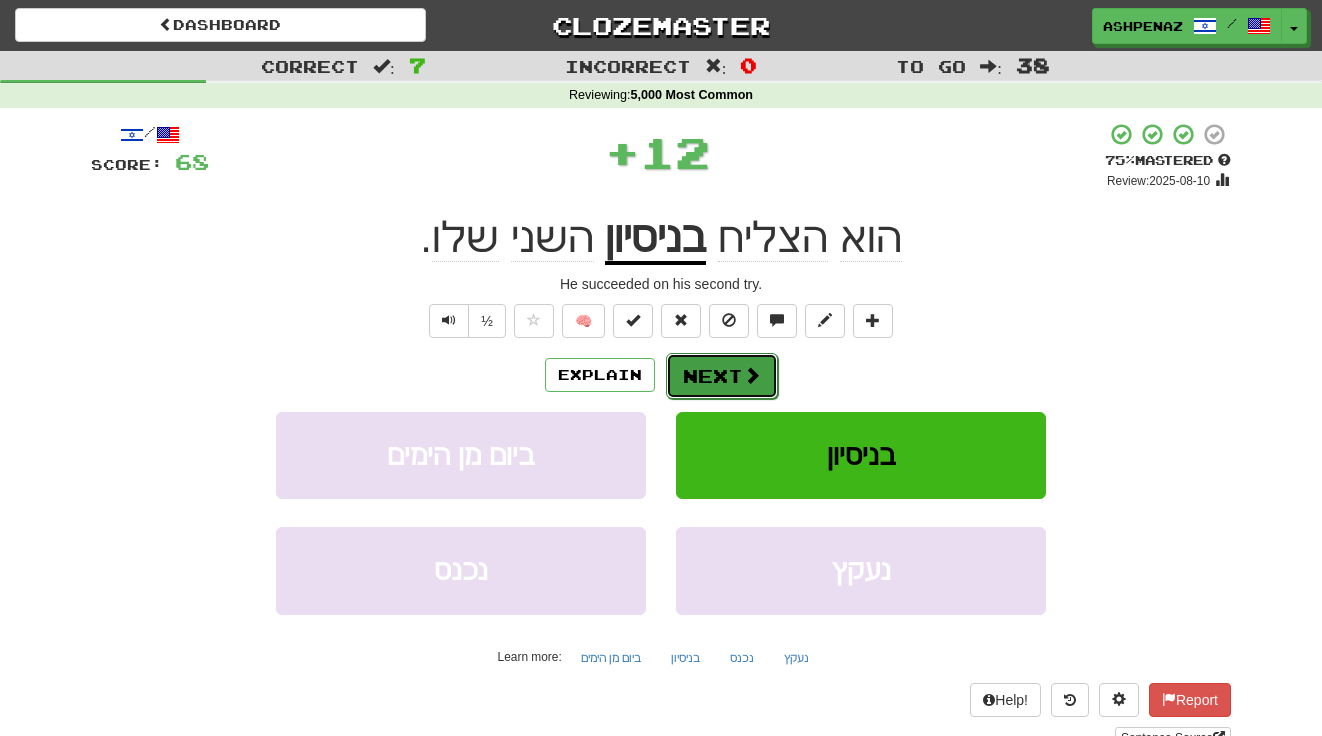 click on "Next" at bounding box center (722, 376) 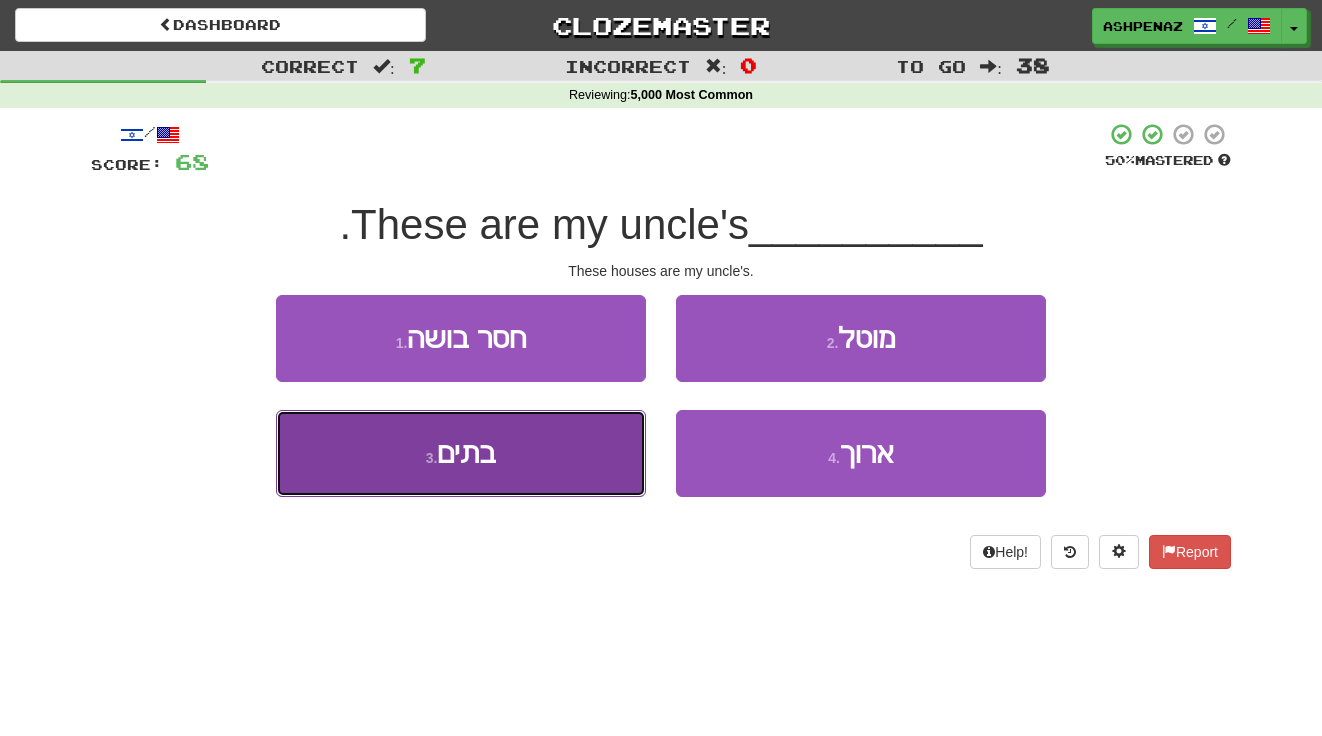 click on "3 .  בתים" at bounding box center (461, 453) 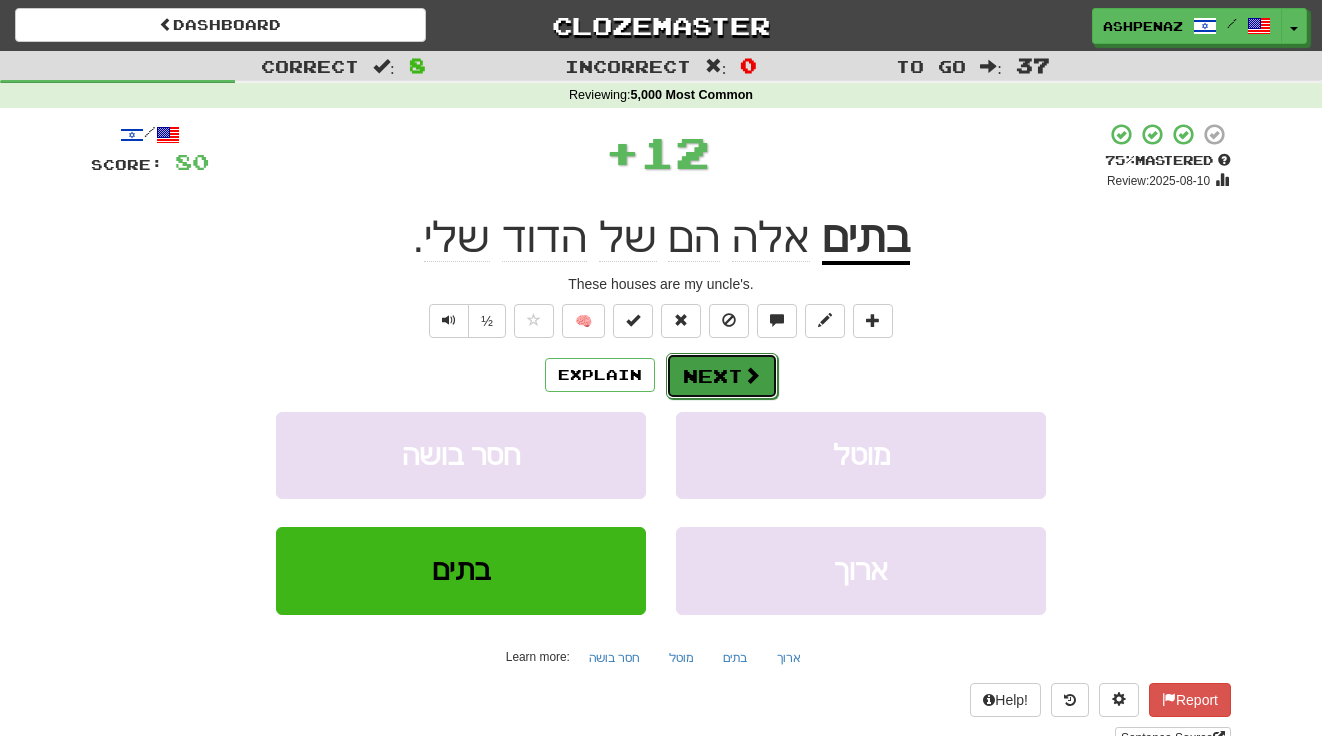 click on "Next" at bounding box center (722, 376) 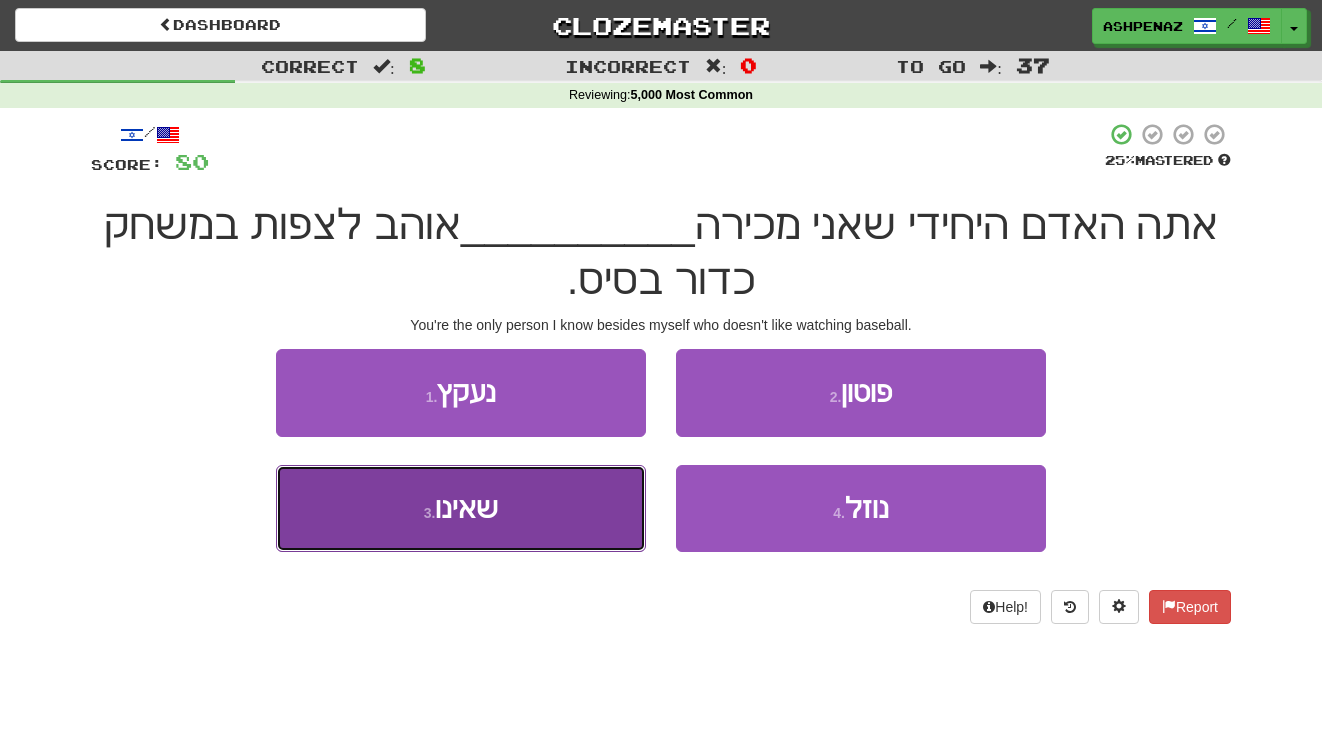 click on "3 .  שאינו" at bounding box center (461, 508) 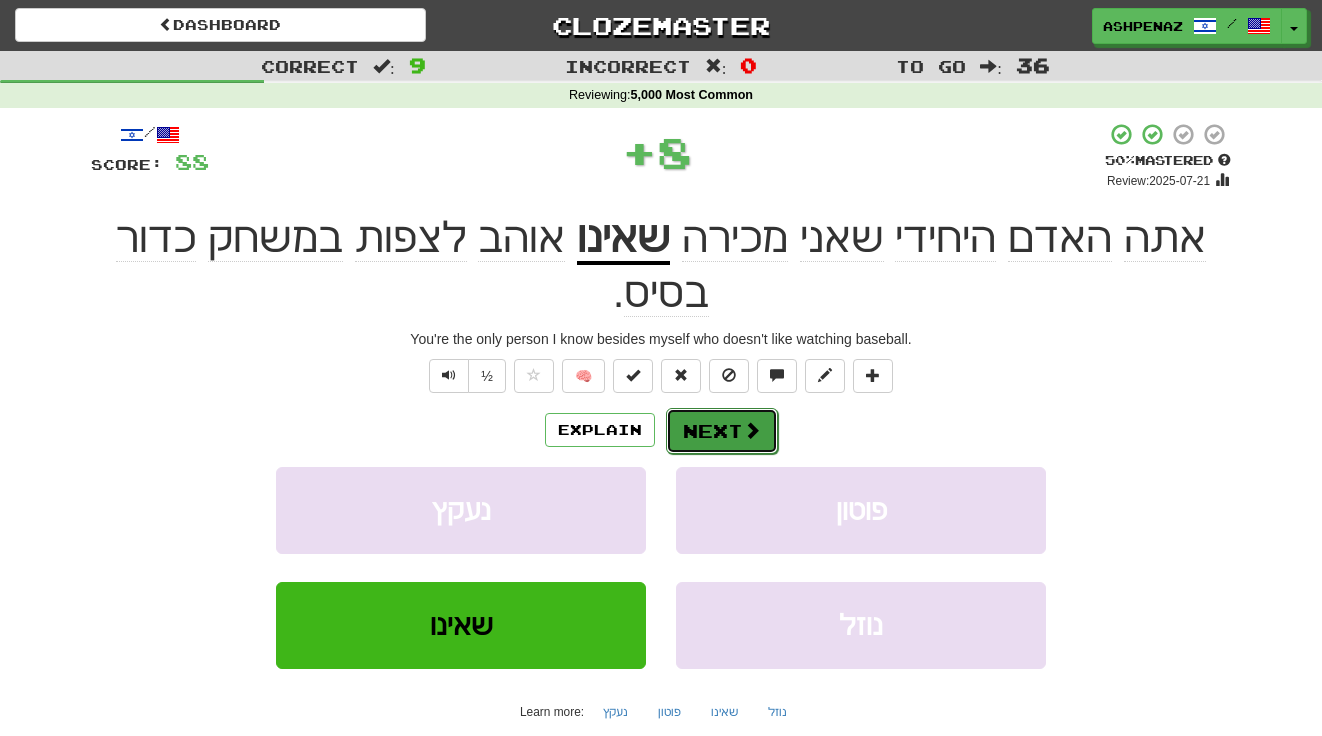 click on "Next" at bounding box center (722, 431) 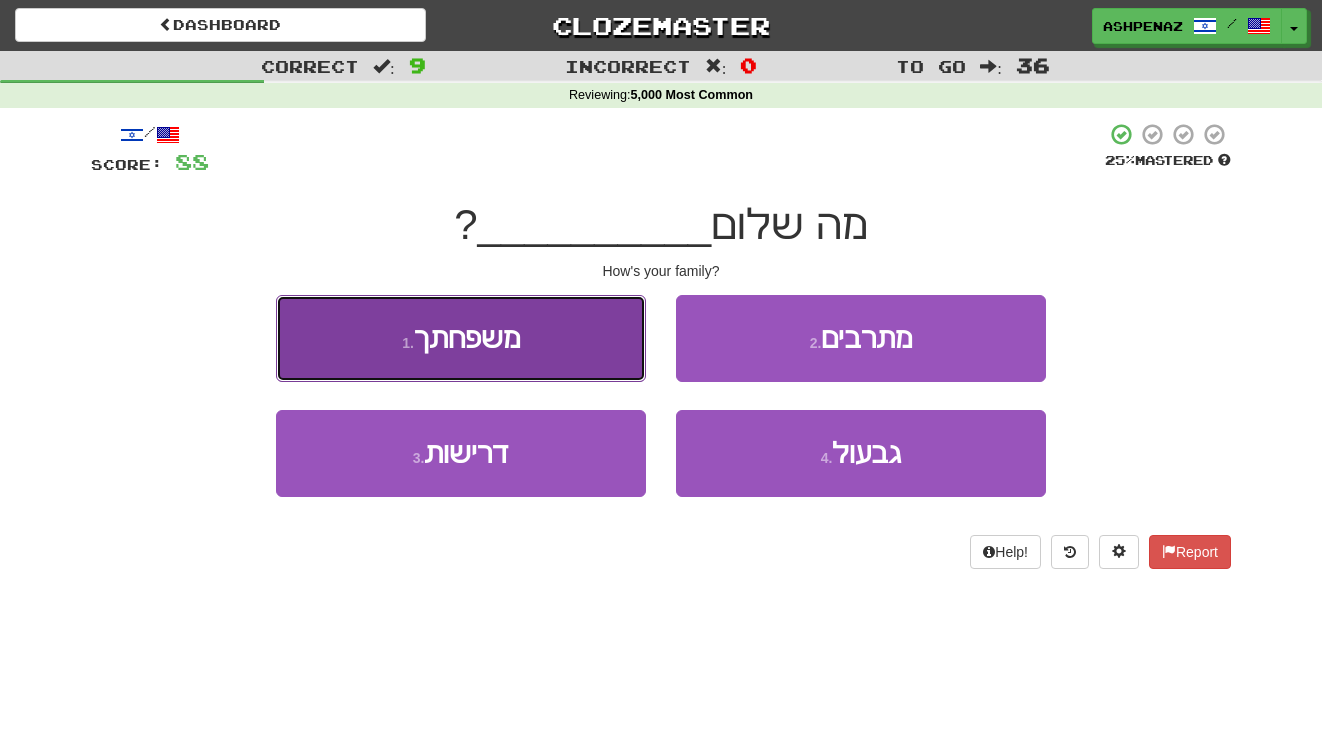 click on "1 .  משפחתך" at bounding box center [461, 338] 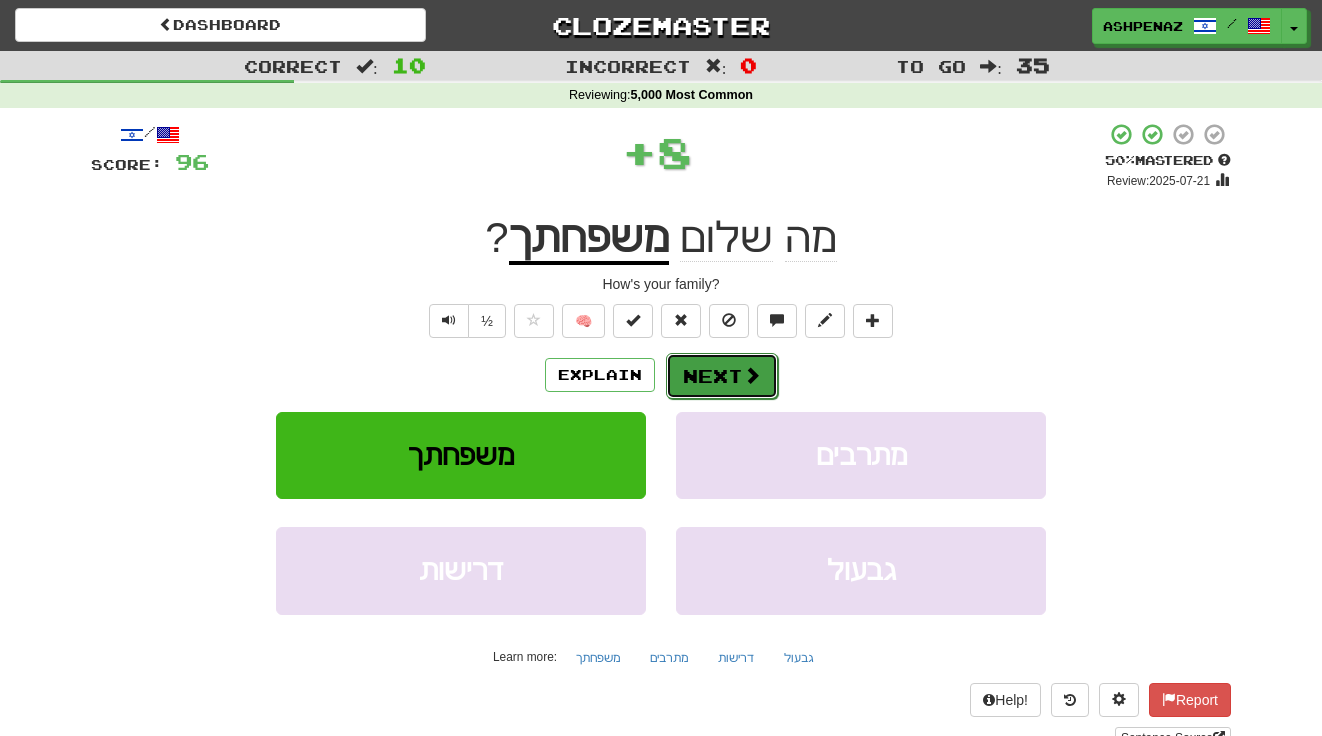 click on "Next" at bounding box center (722, 376) 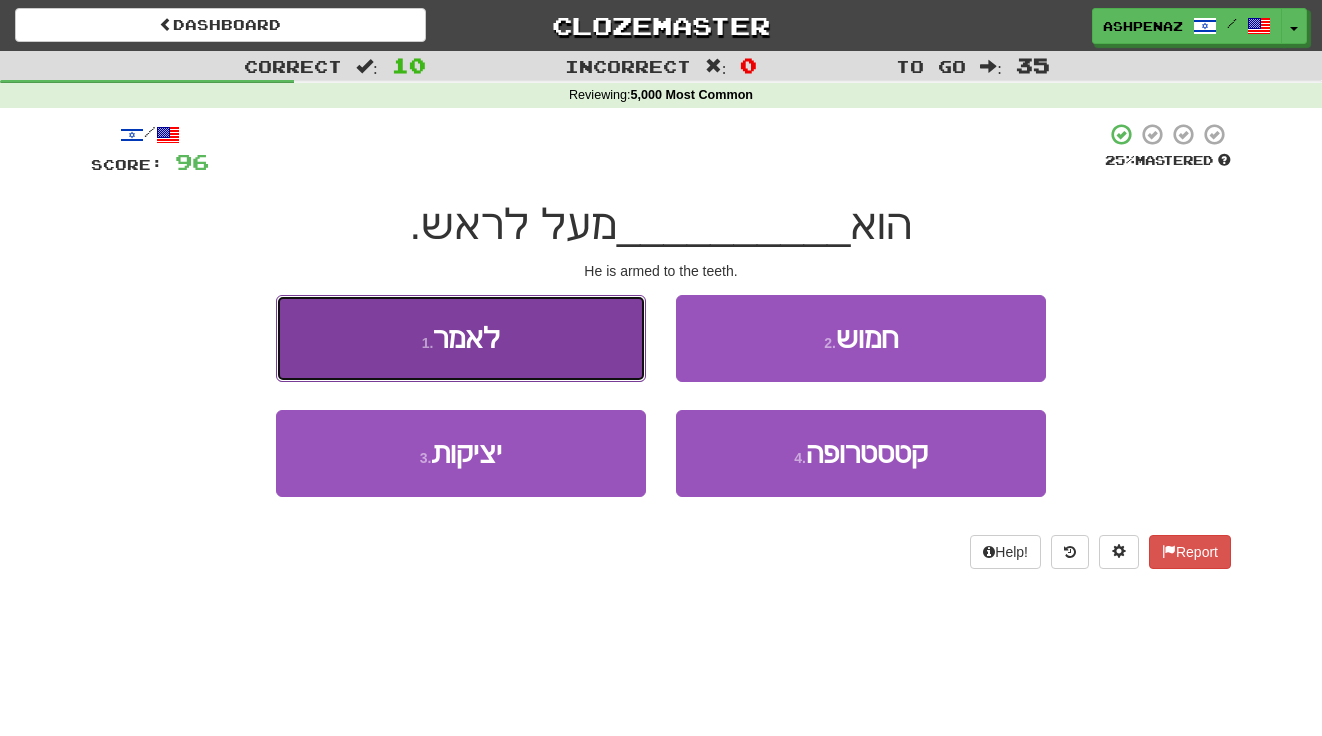 click on "1 .  לאמר" at bounding box center (461, 338) 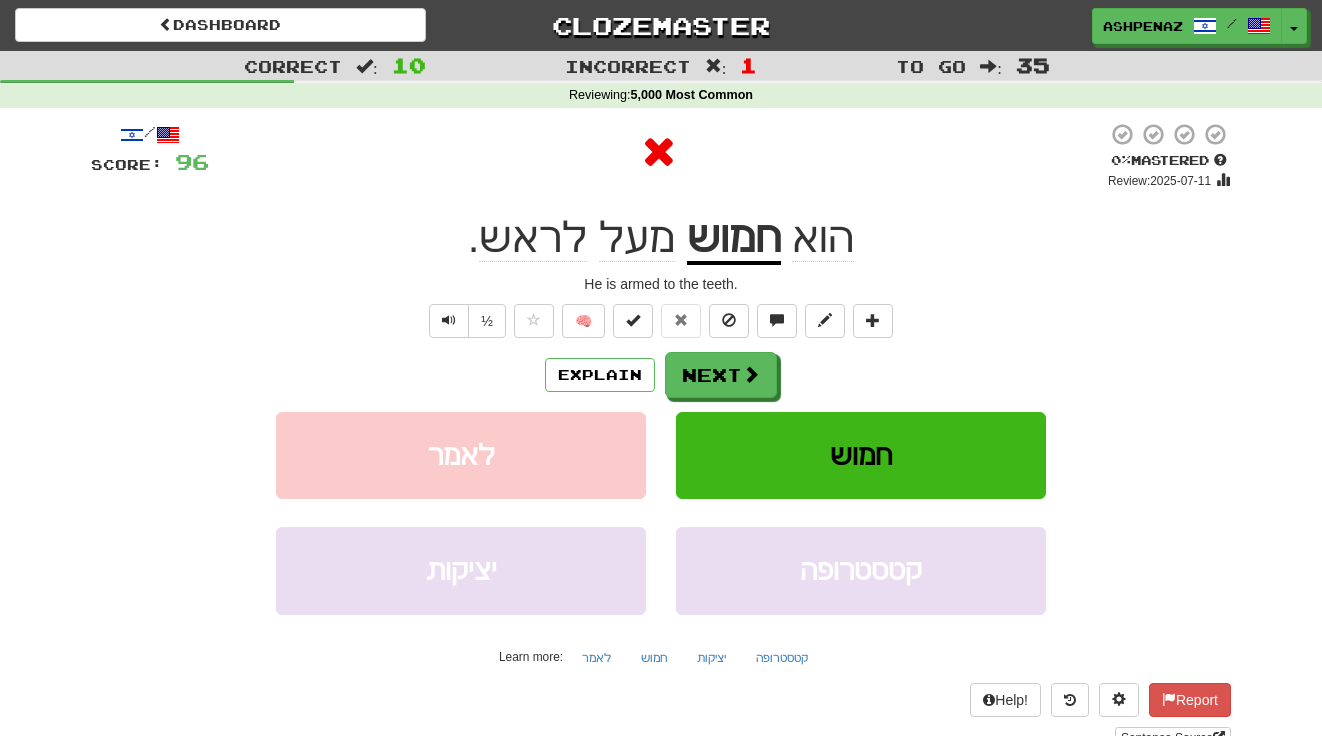 click on "חמוש" at bounding box center (734, 239) 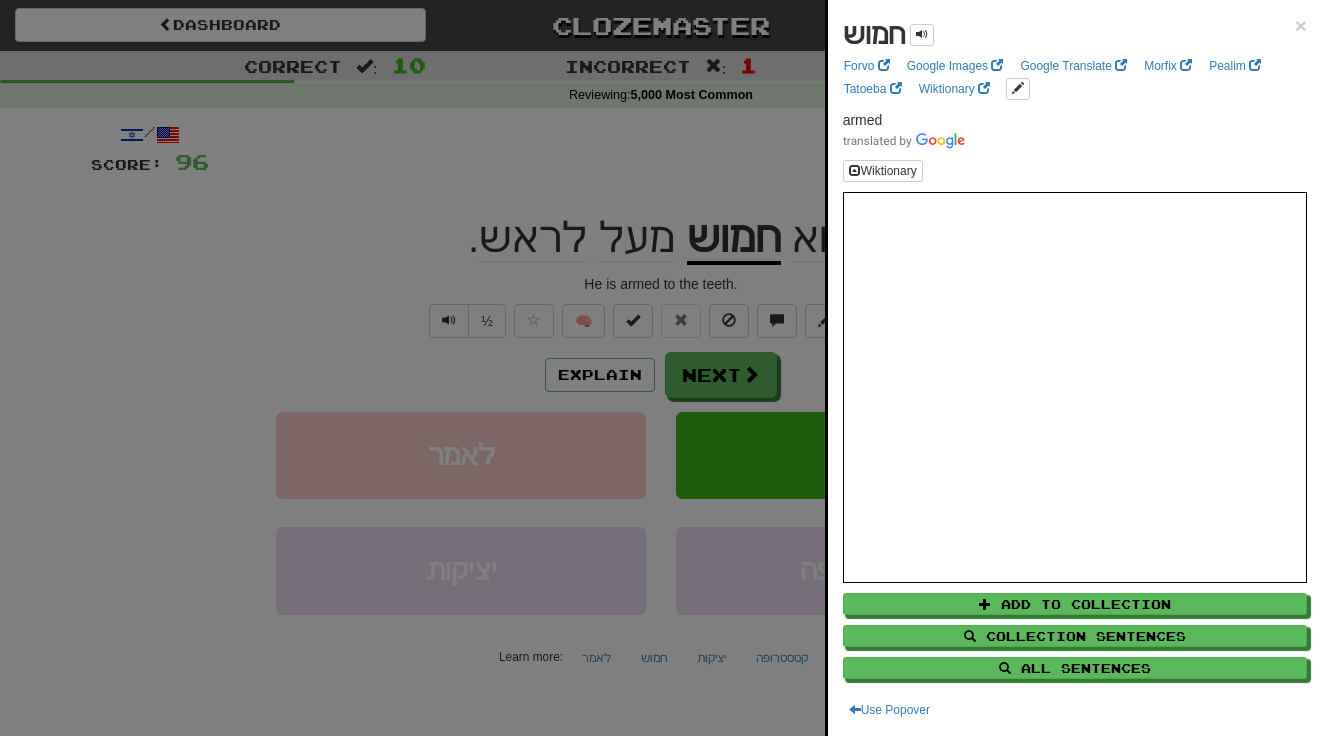 click at bounding box center (661, 368) 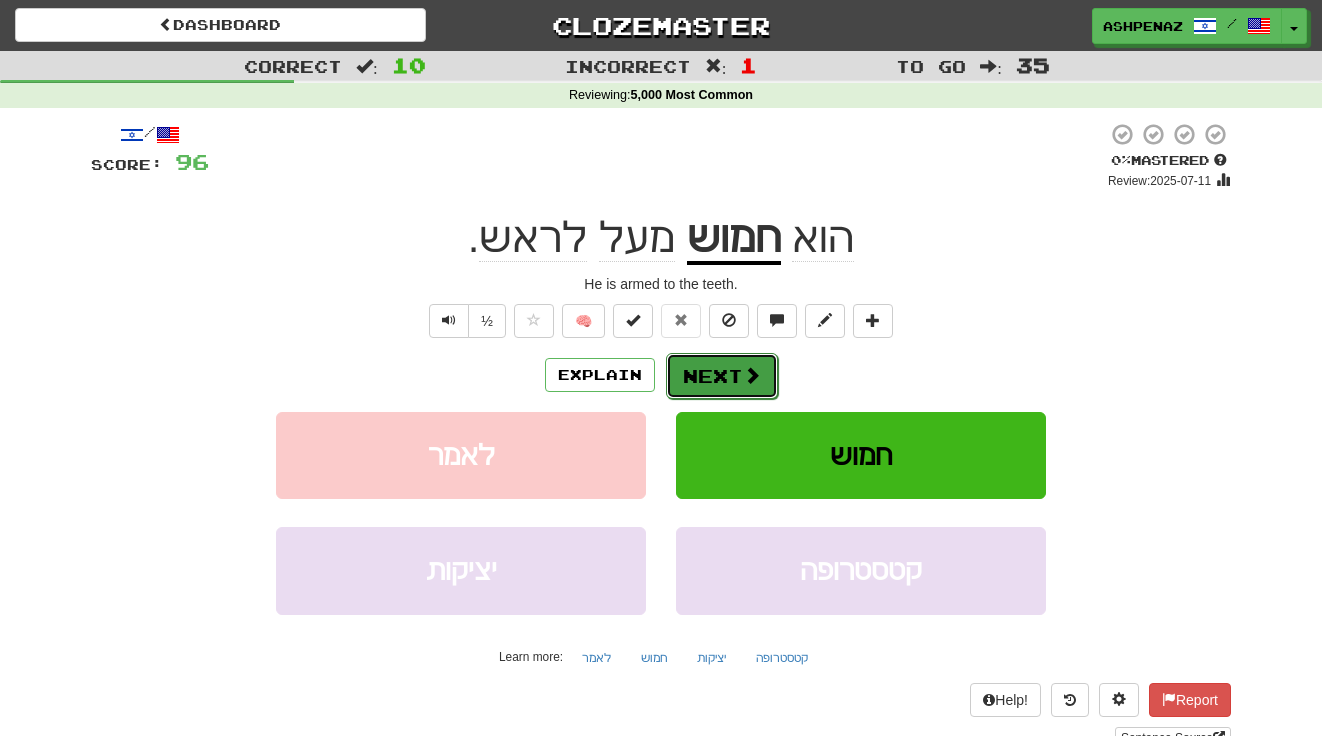 click on "Next" at bounding box center [722, 376] 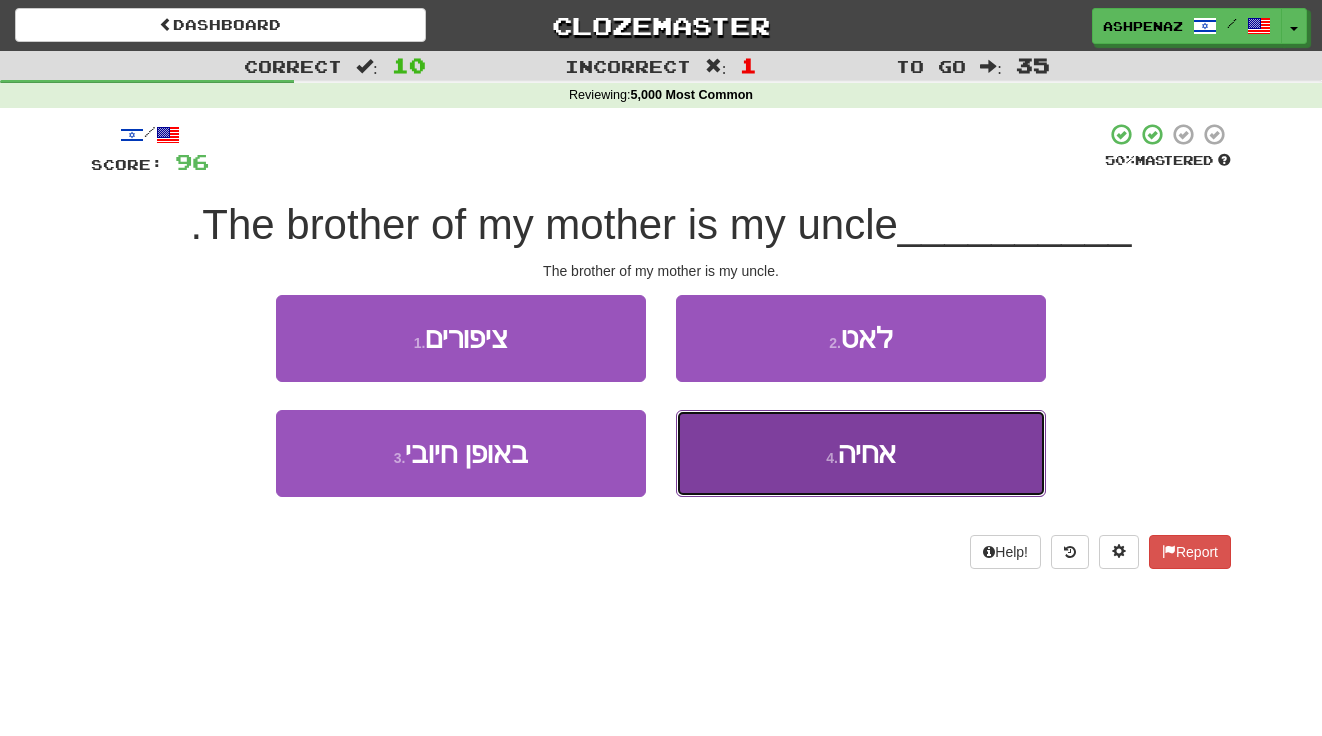 click on "אחיה" at bounding box center (867, 453) 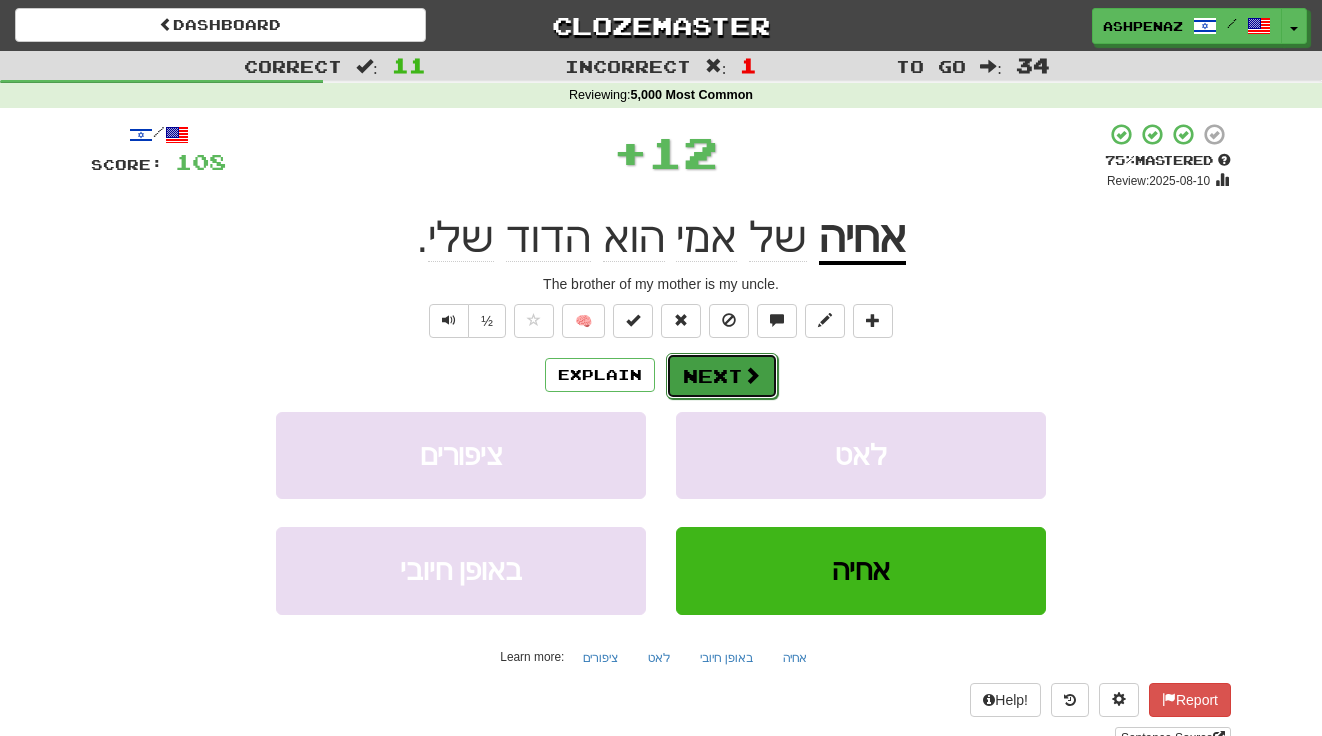 click at bounding box center [752, 375] 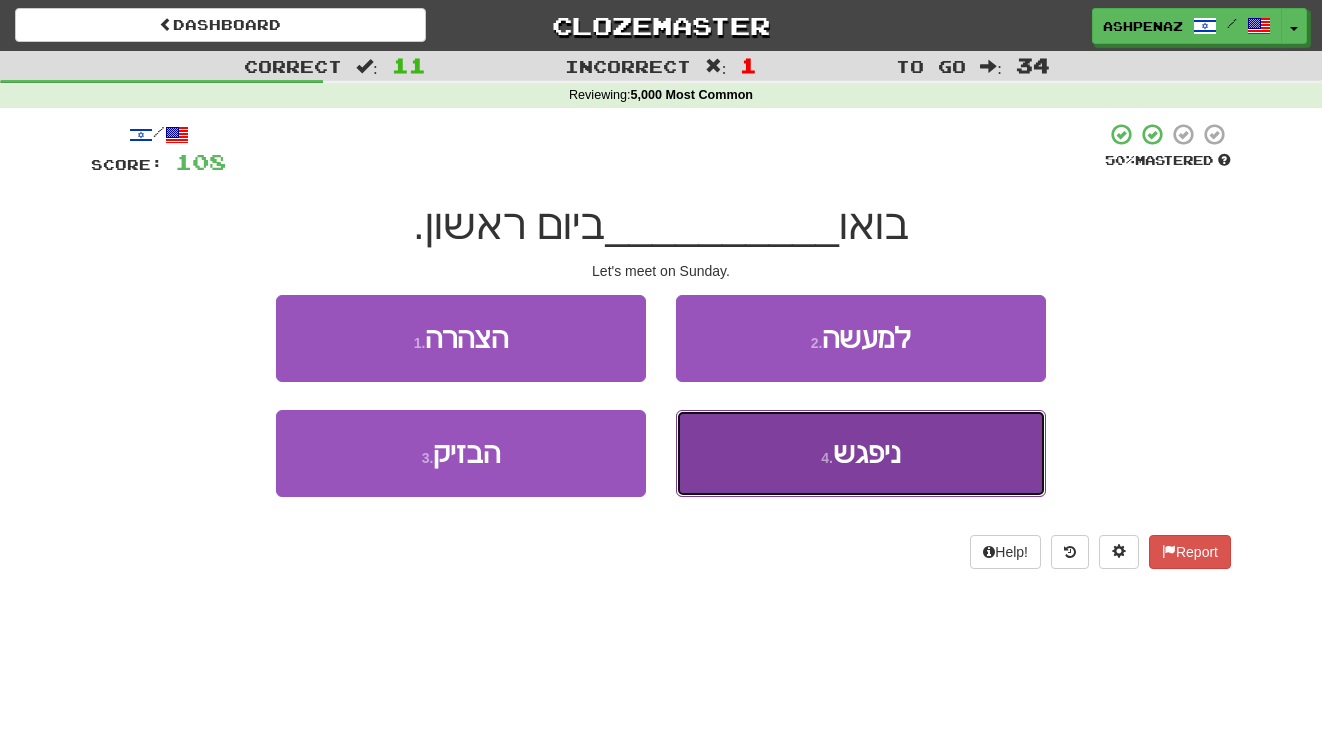 click on "4 .  ניפגש" at bounding box center [861, 453] 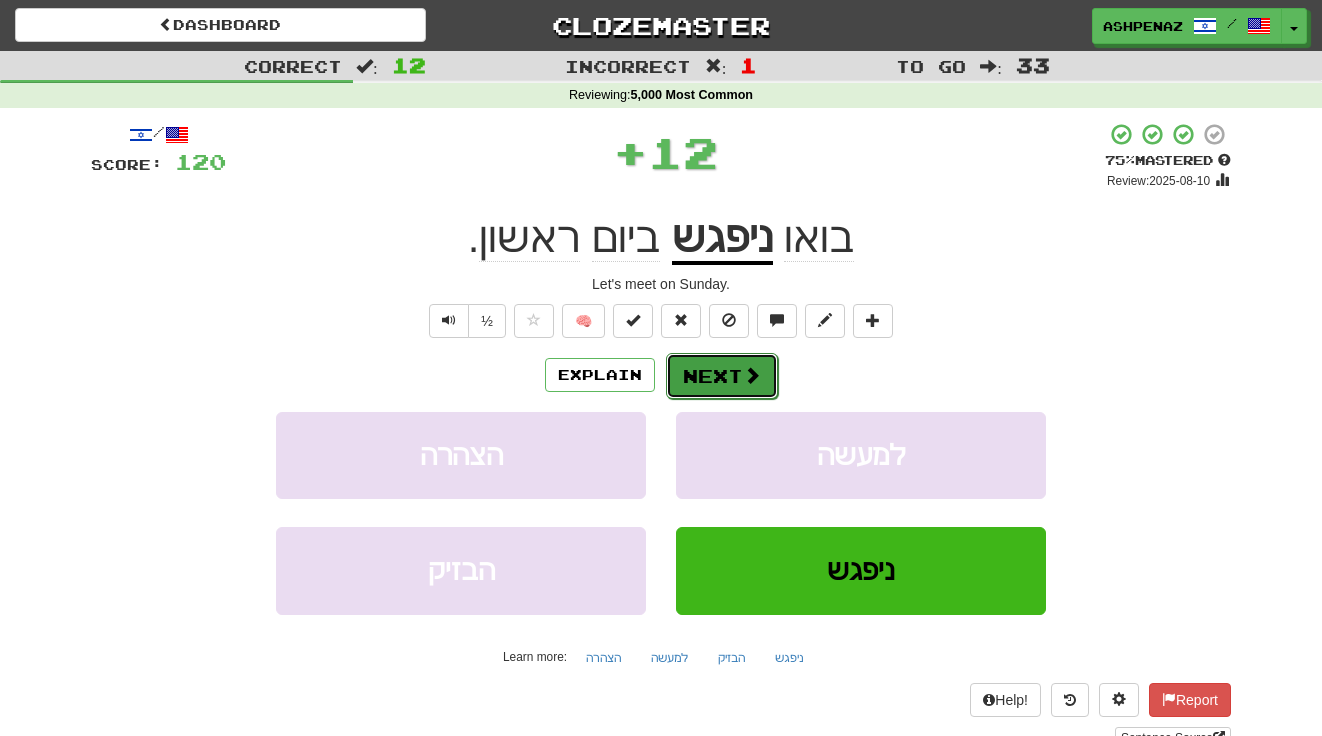 click at bounding box center (752, 375) 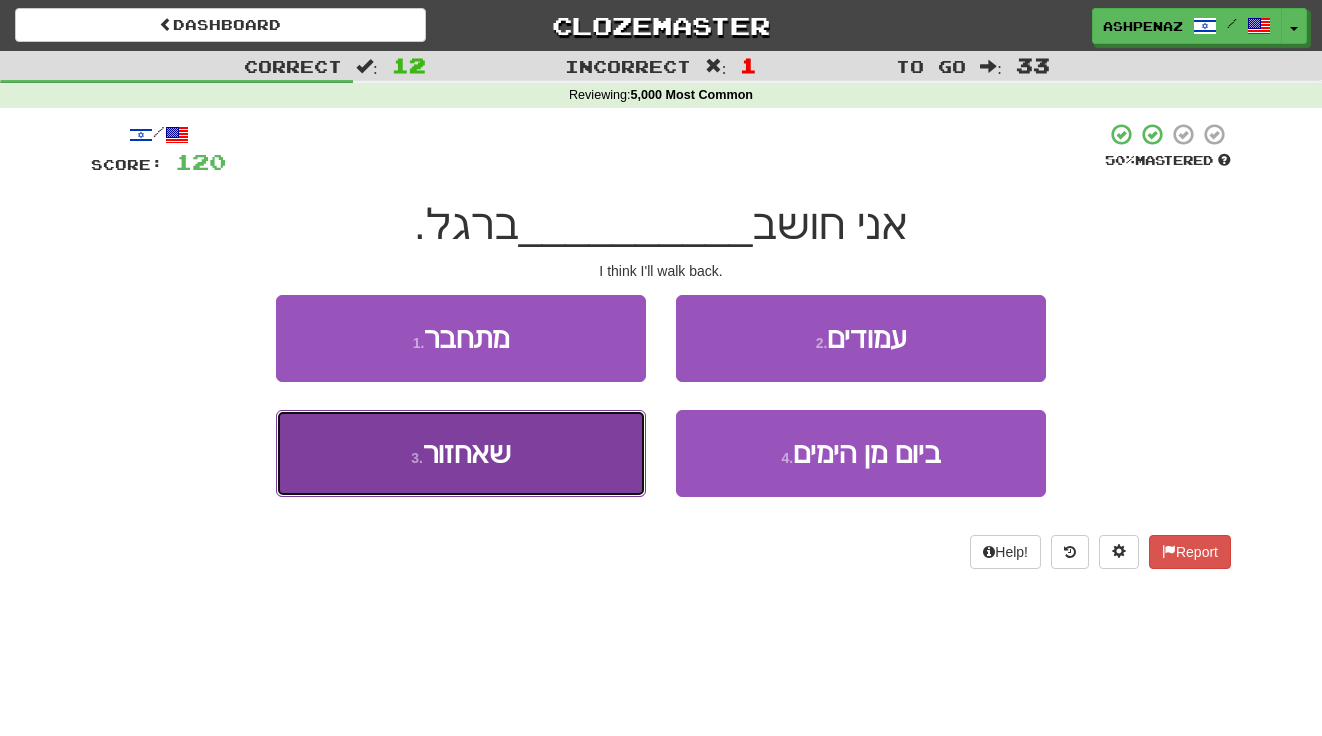 click on "3 .  שאחזור" at bounding box center [461, 453] 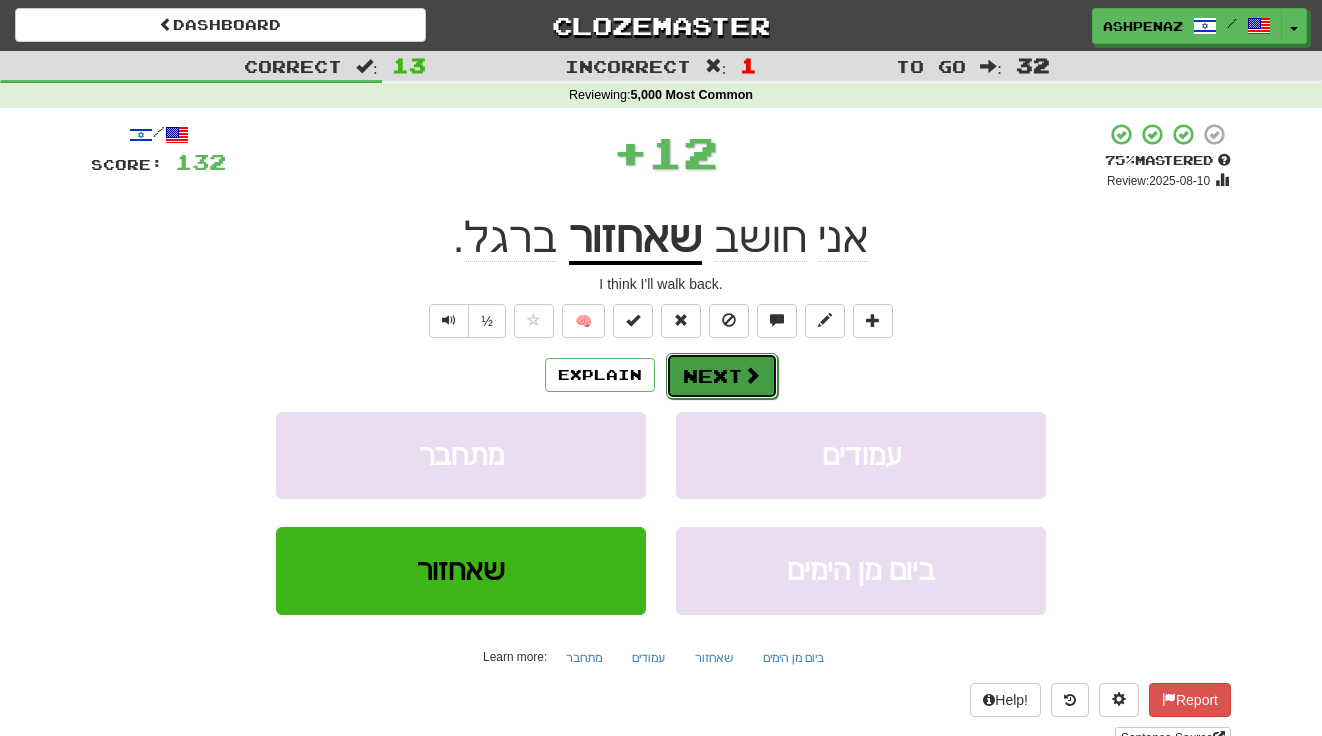 click on "Next" at bounding box center (722, 376) 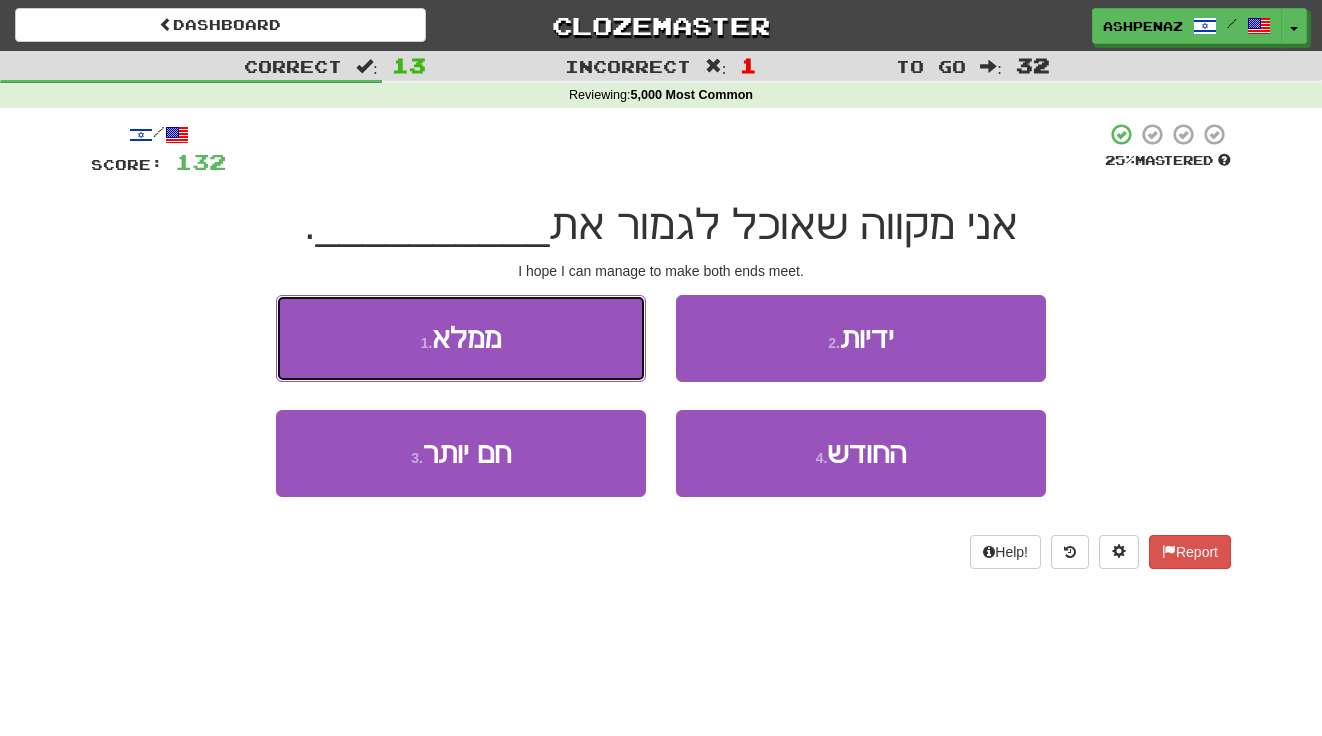 click on "1 .  ממלא" at bounding box center (461, 338) 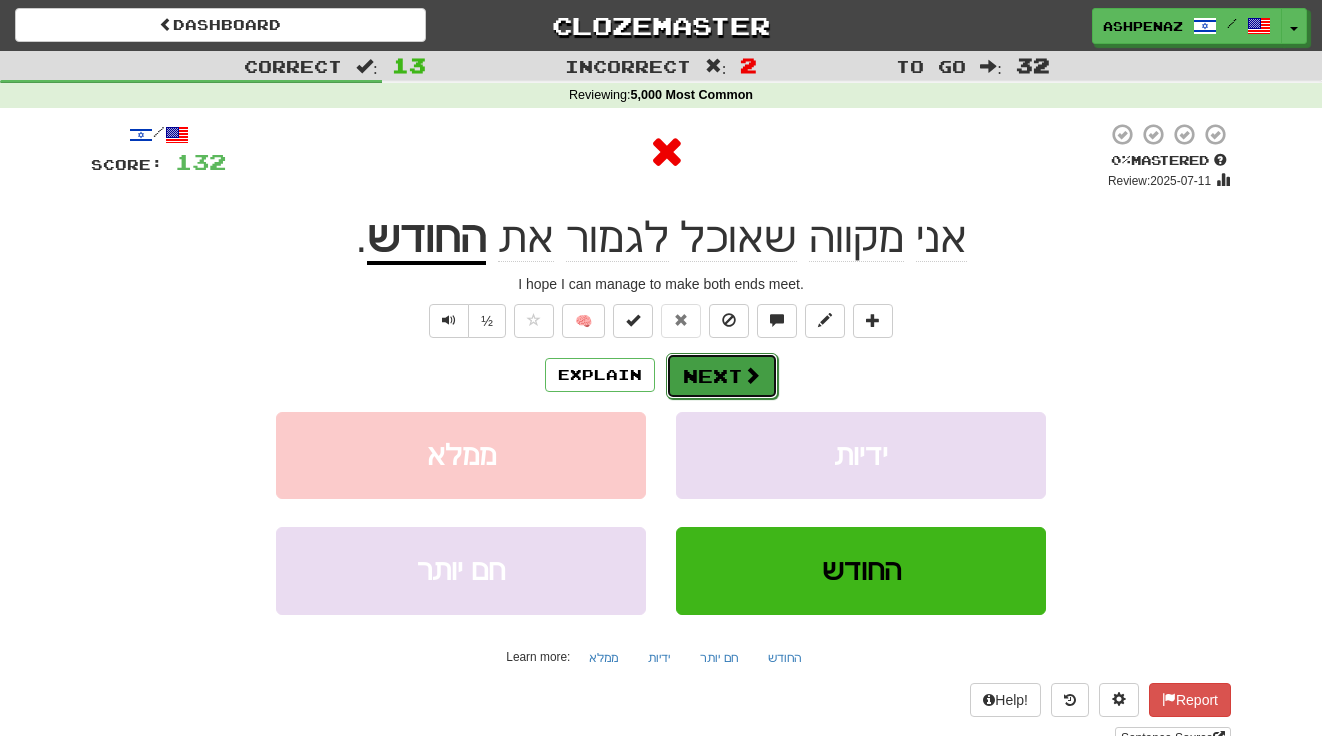 click on "Next" at bounding box center [722, 376] 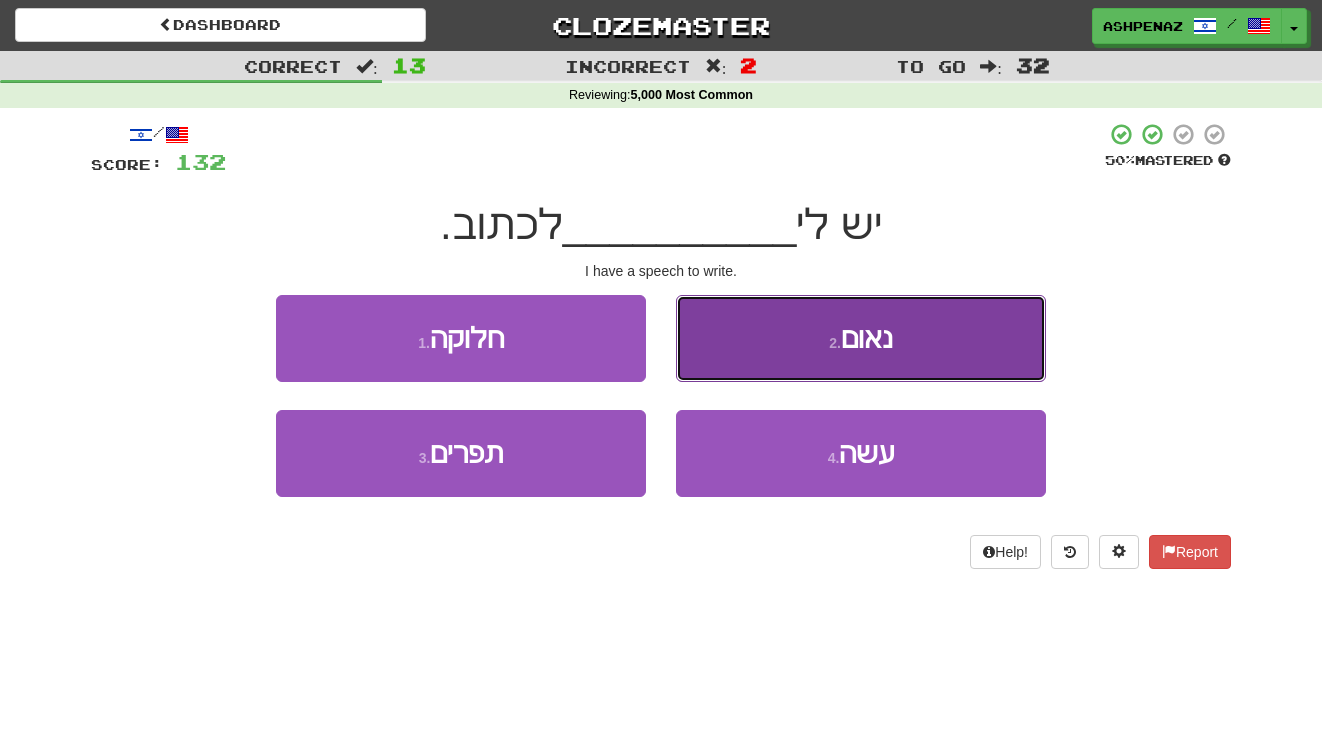 click on "2 .  נאום" at bounding box center [861, 338] 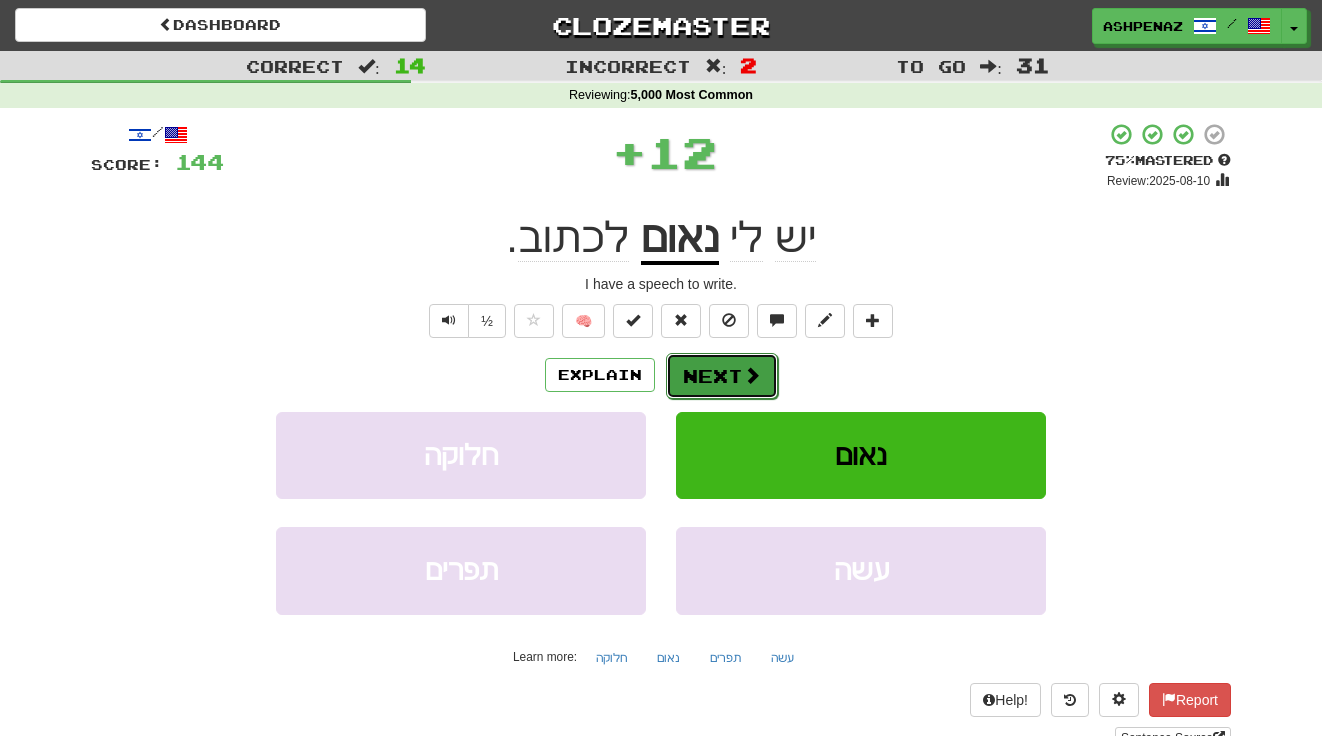 click at bounding box center (752, 375) 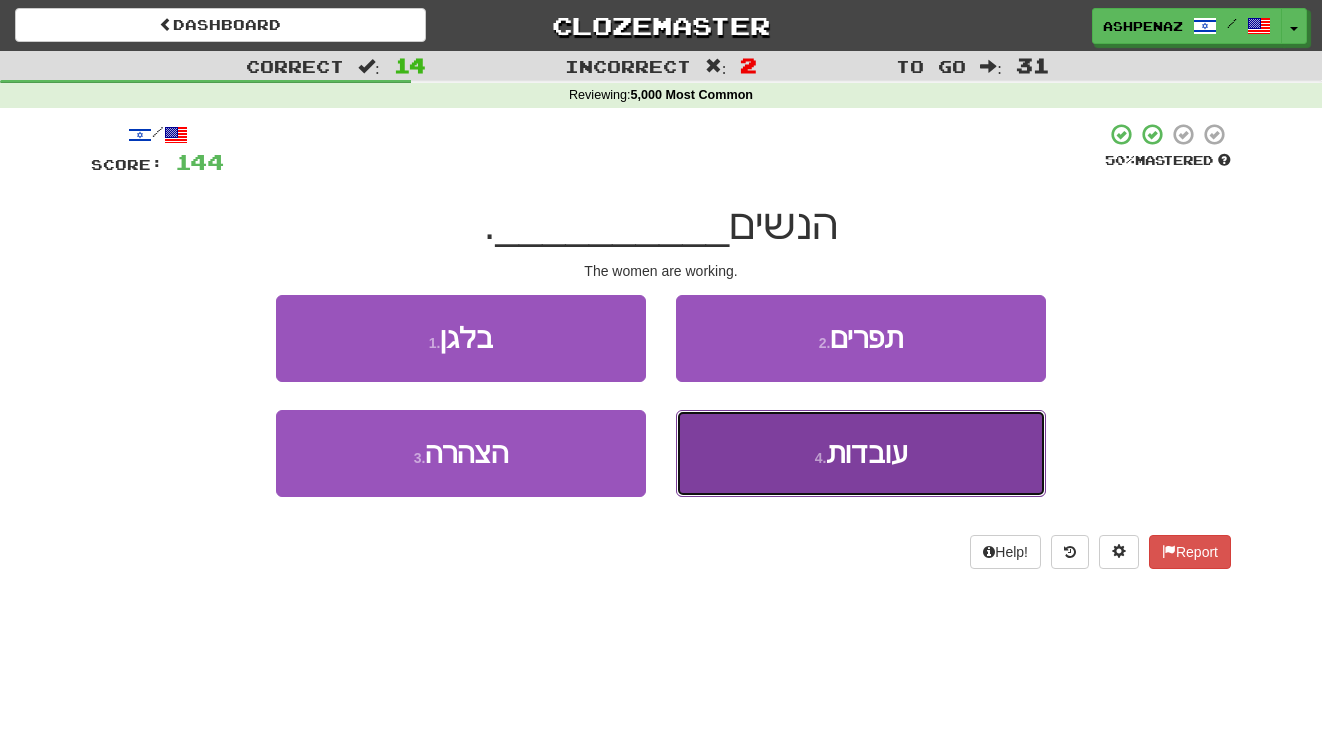 click on "4 .  עובדות" at bounding box center [861, 453] 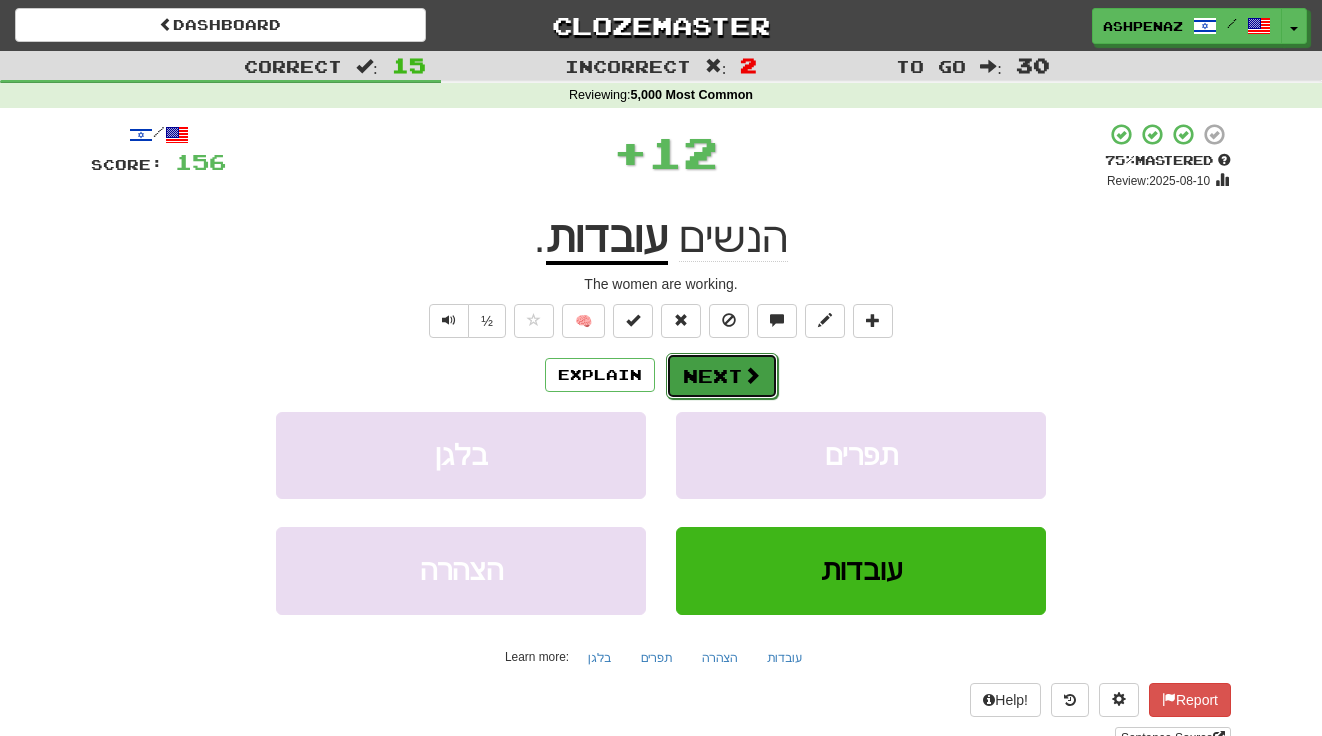 click on "Next" at bounding box center [722, 376] 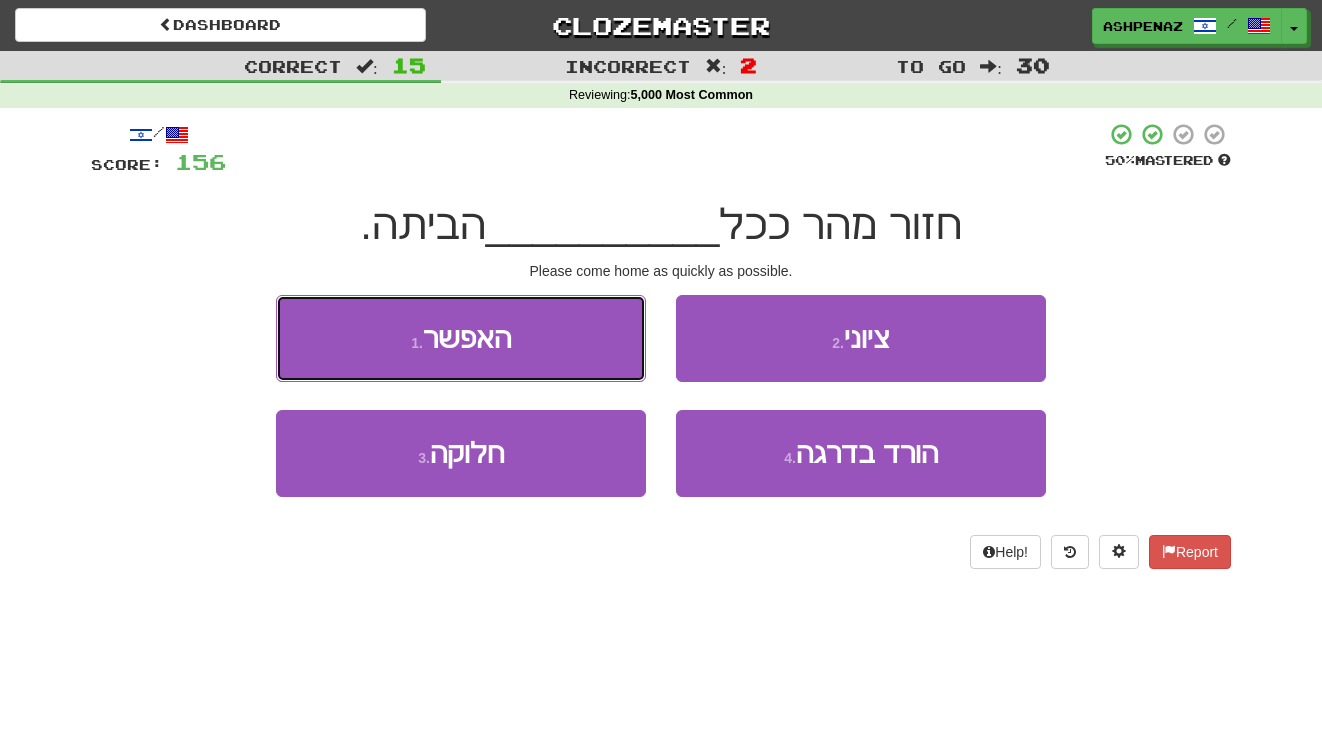 click on "1 .  האפשר" at bounding box center (461, 338) 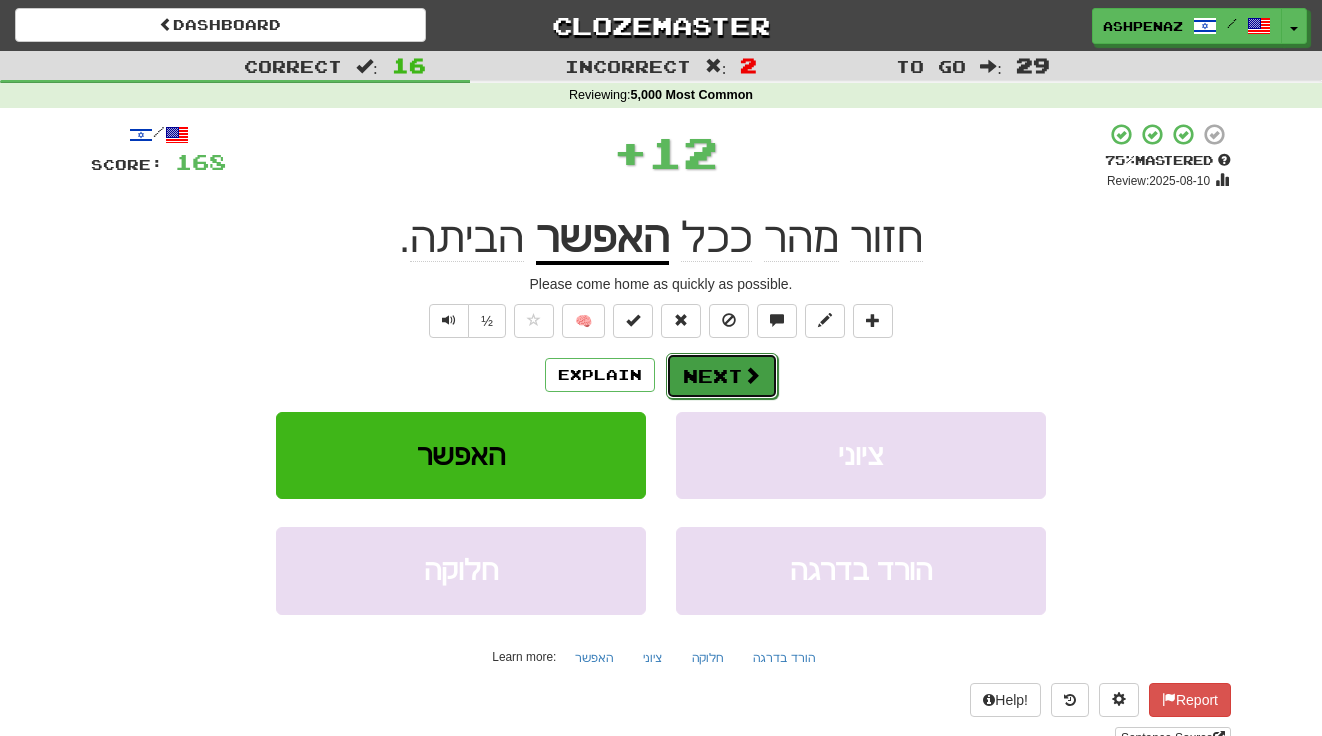 click on "Next" at bounding box center (722, 376) 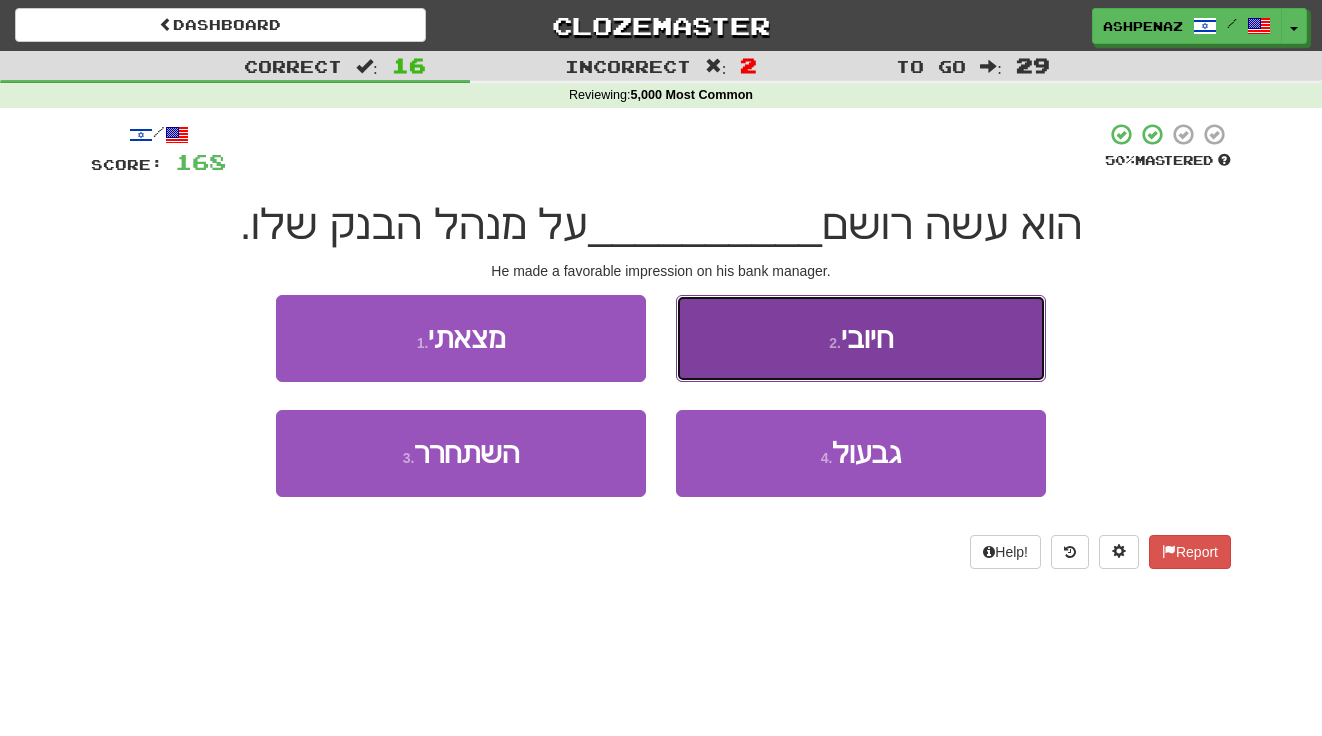 click on "2 .  חיובי" at bounding box center [861, 338] 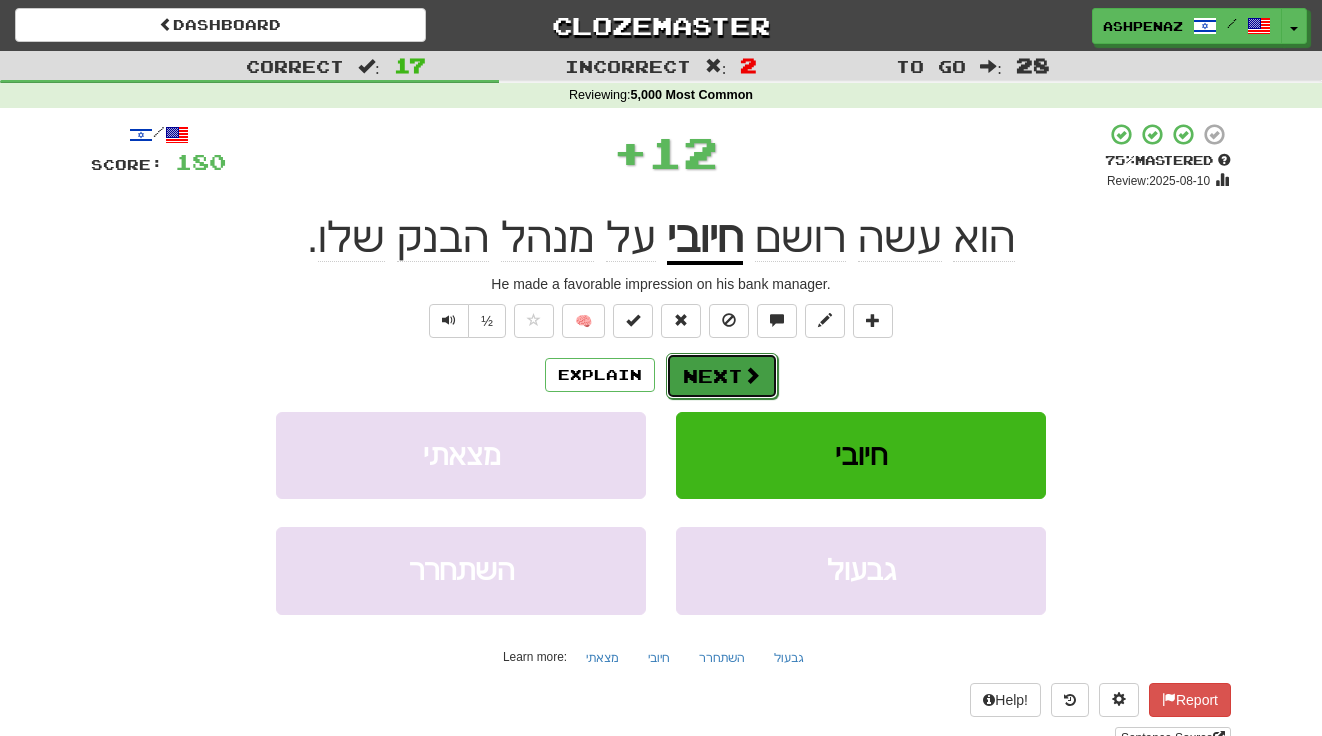 click on "Next" at bounding box center [722, 376] 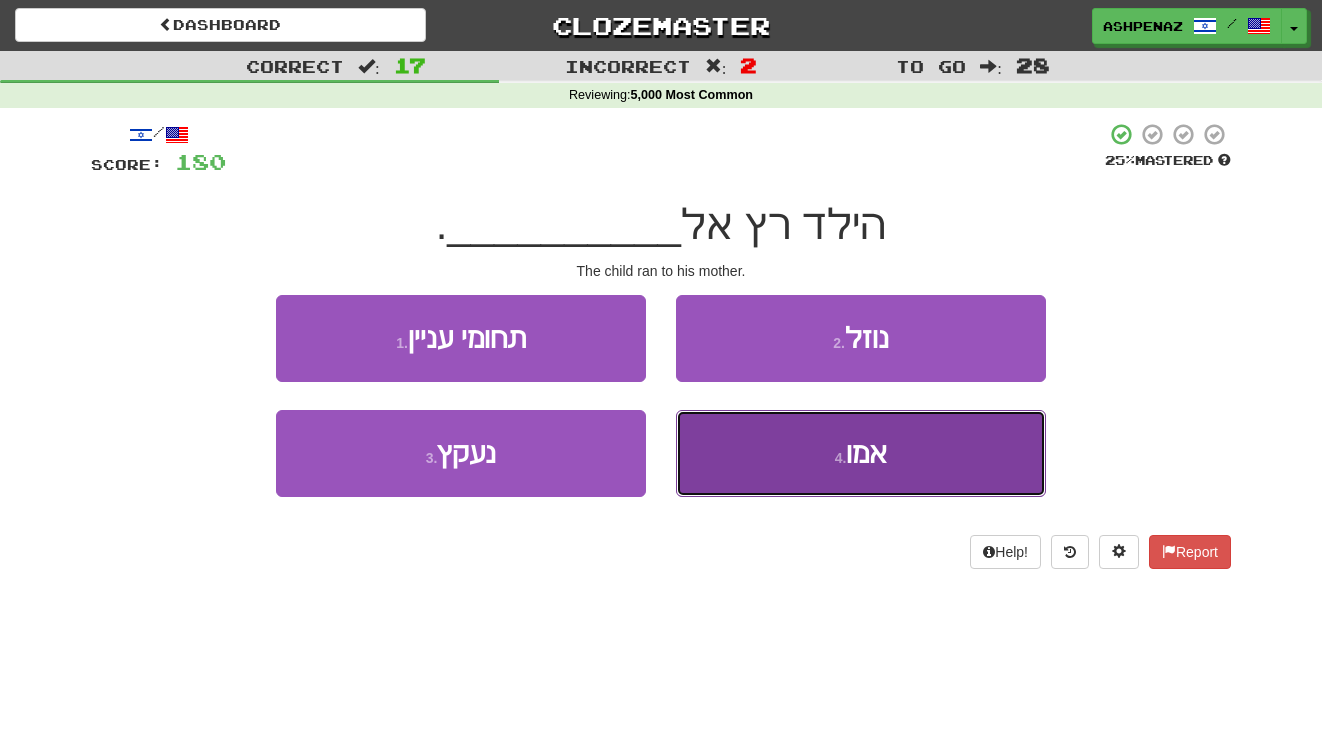 click on "4 .  אמו" at bounding box center (861, 453) 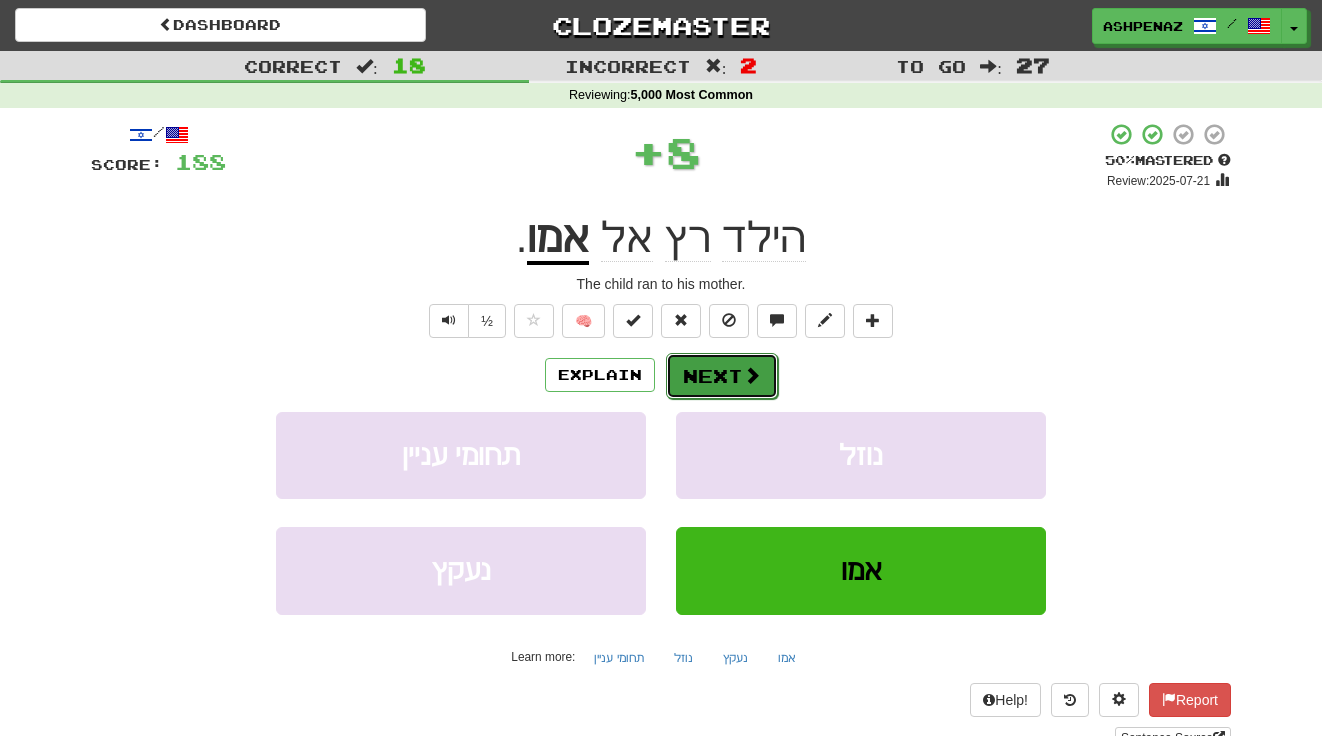 click at bounding box center (752, 375) 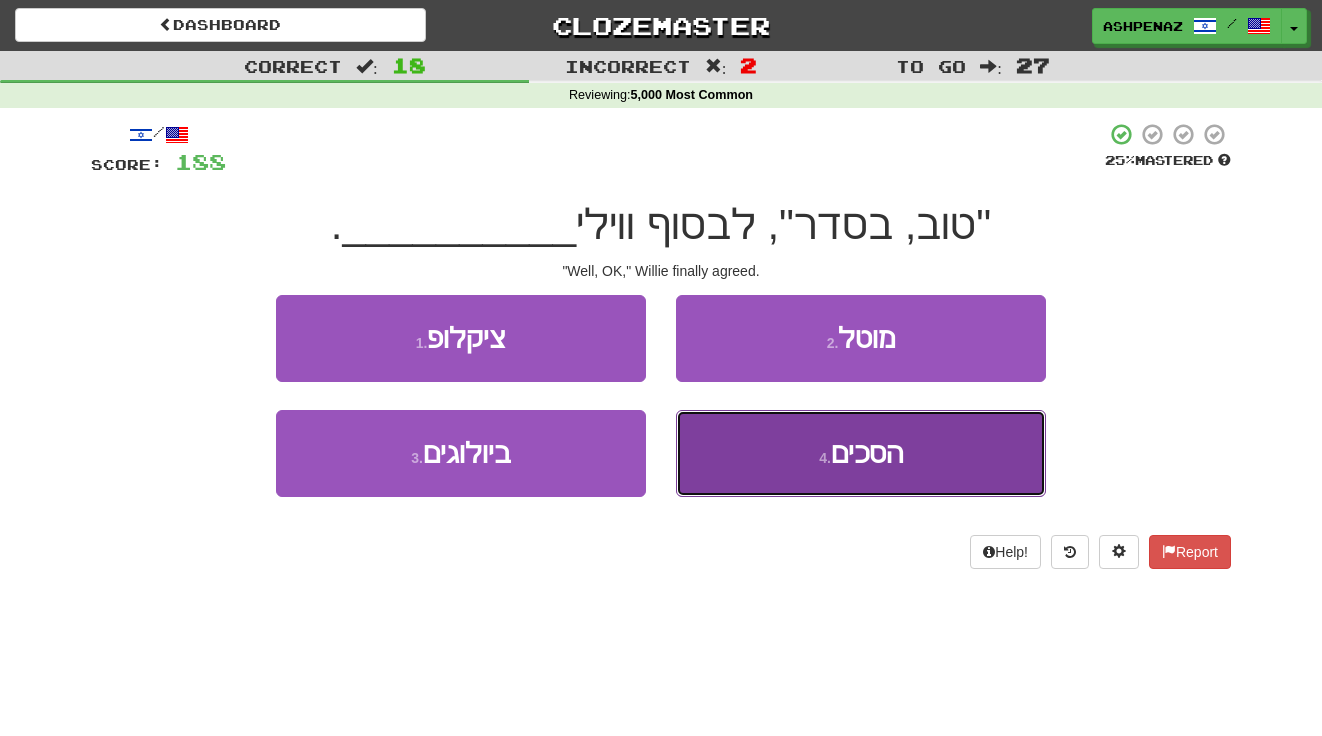 click on "הסכים" at bounding box center (867, 453) 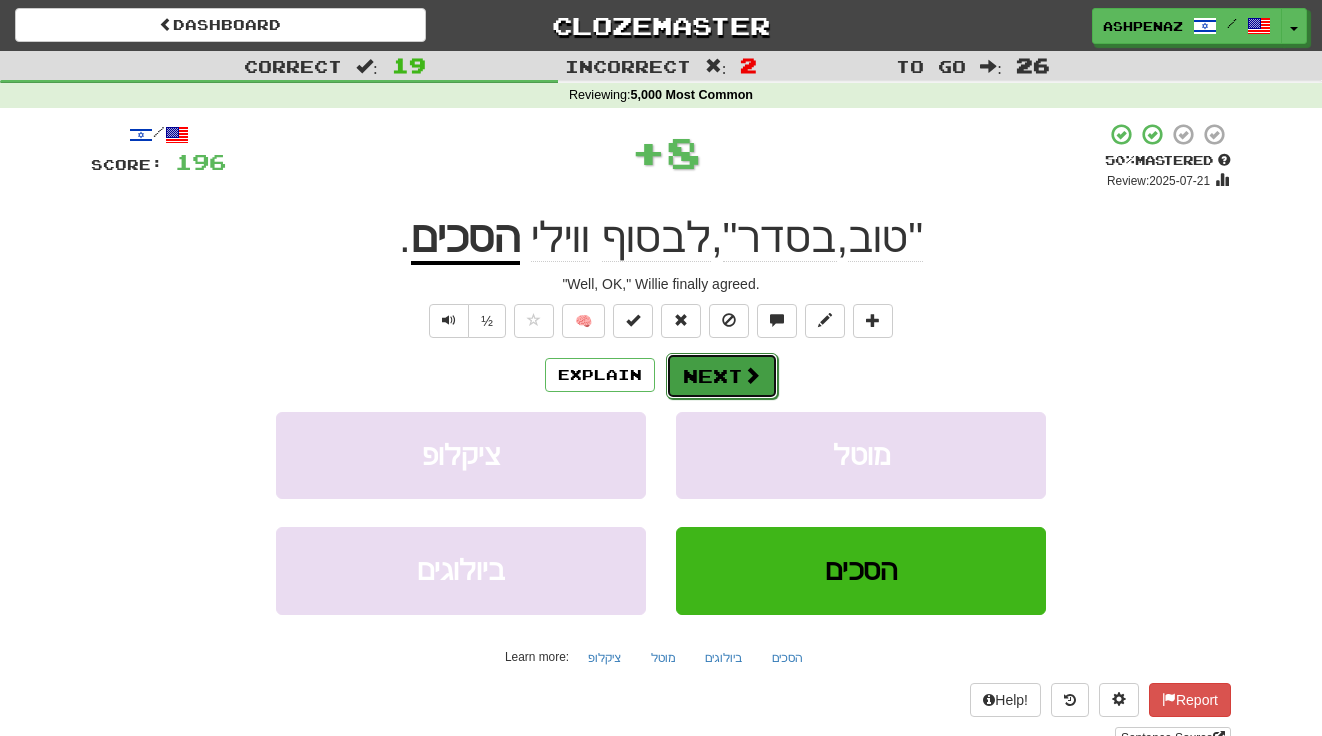 click at bounding box center [752, 375] 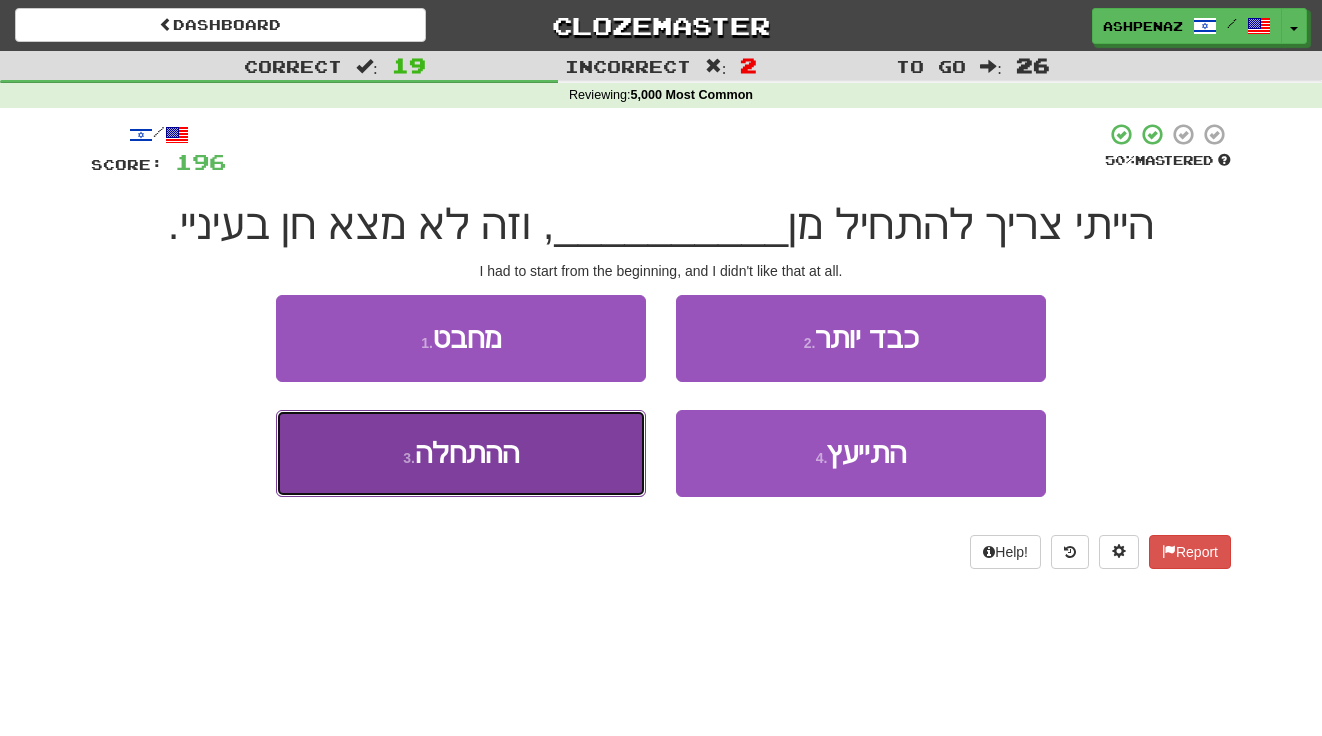 click on "3 .  ההתחלה" at bounding box center (461, 453) 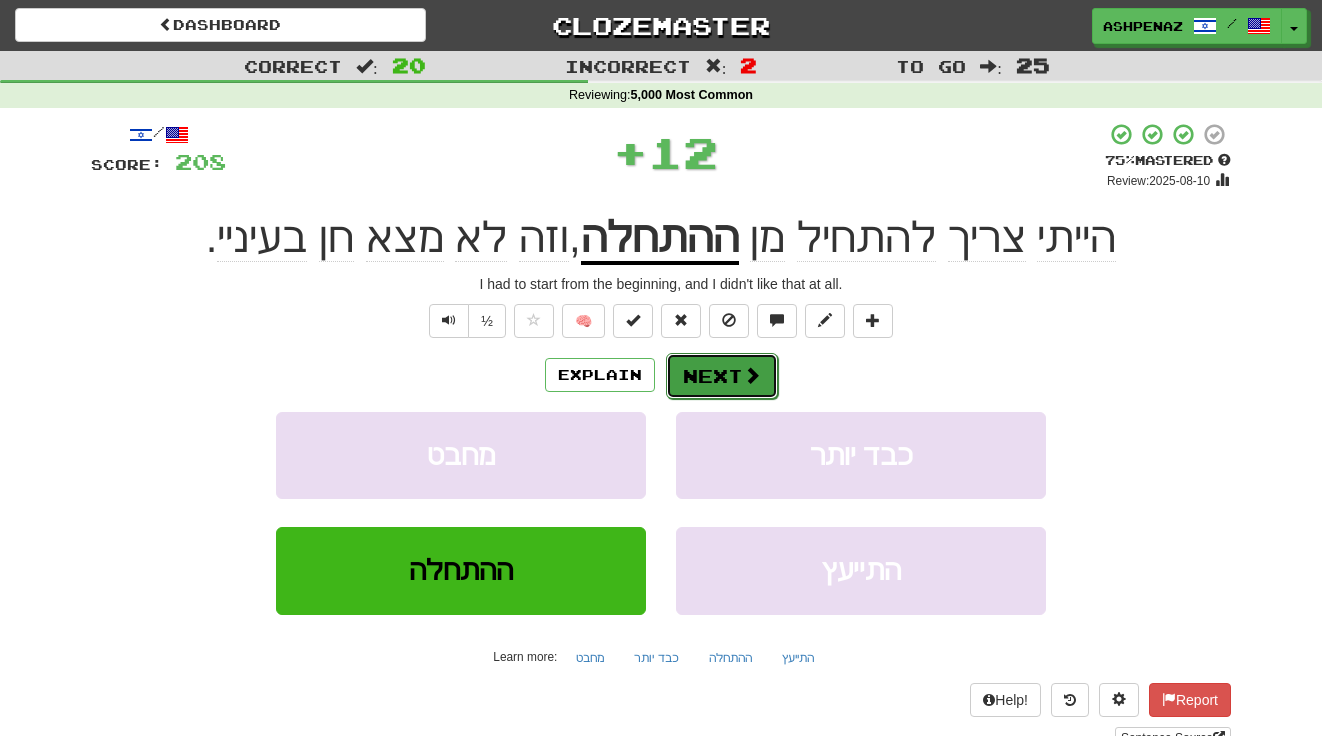 click on "Next" at bounding box center (722, 376) 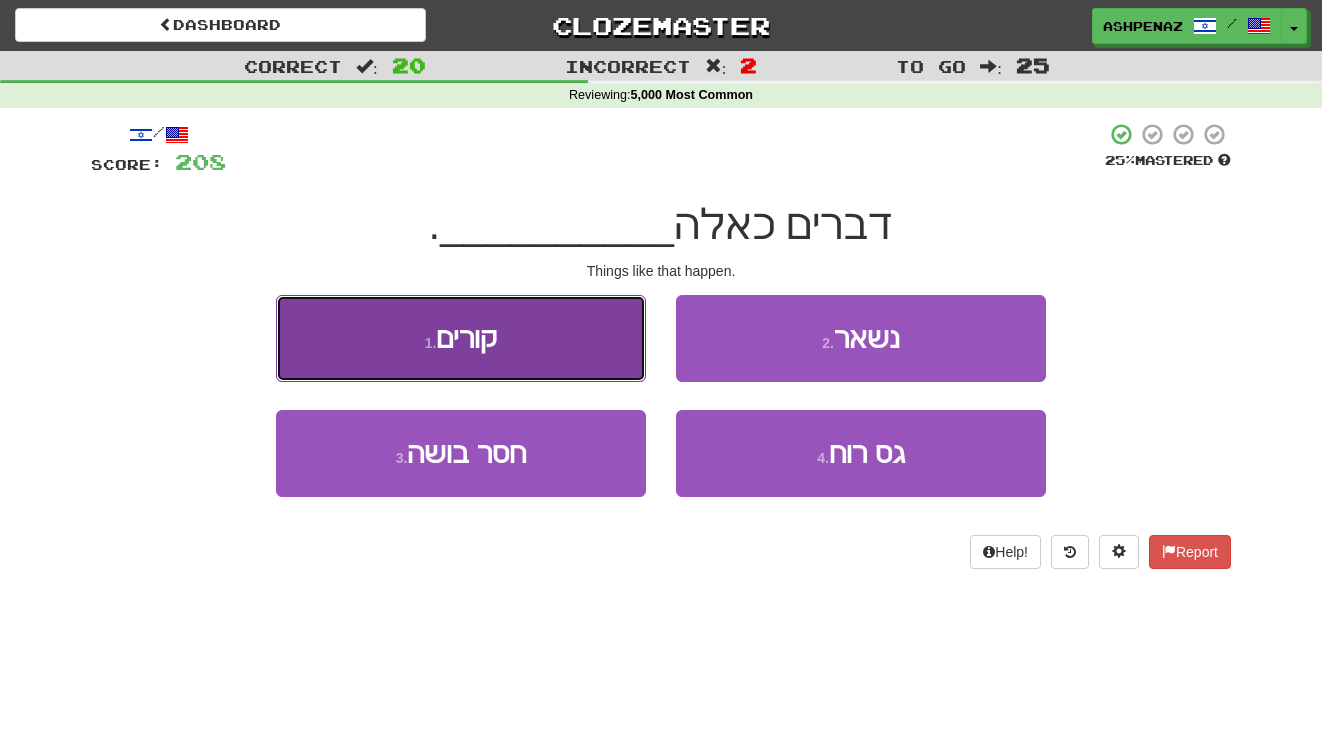click on "1 .  קורים" at bounding box center [461, 338] 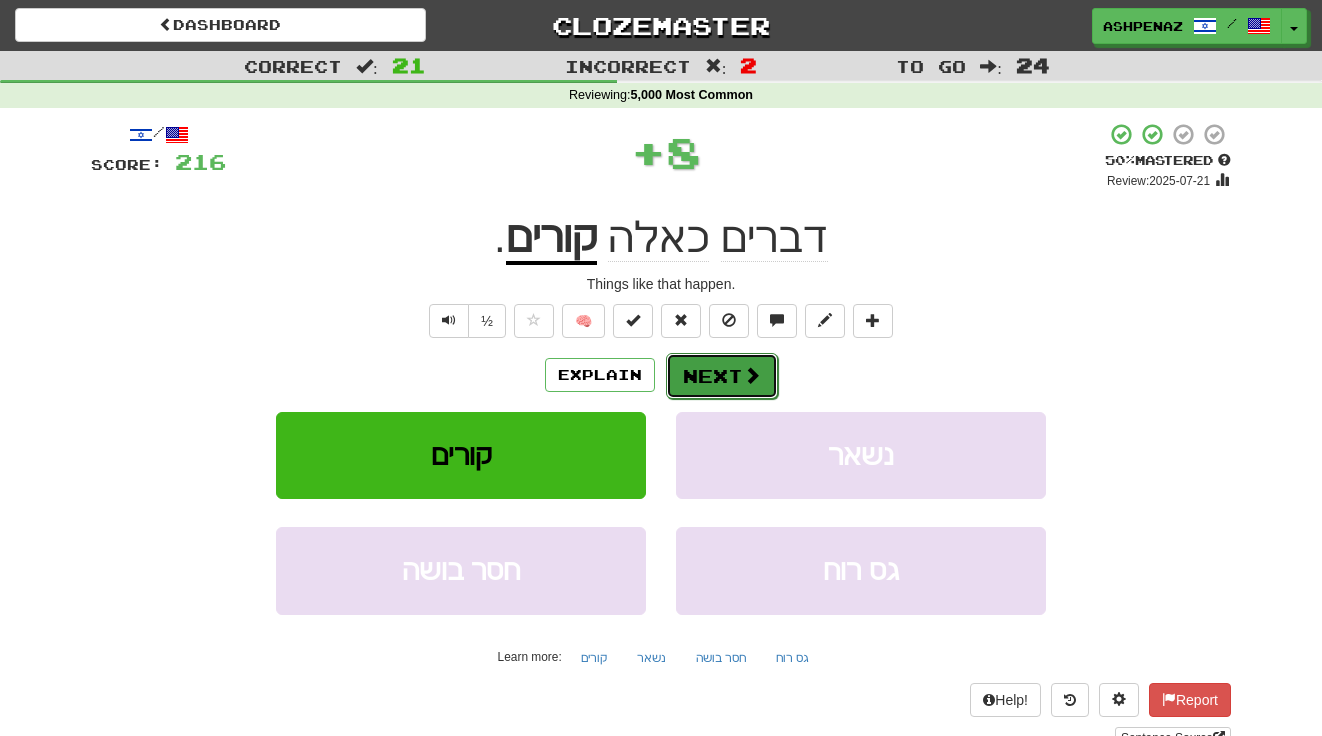 click on "Next" at bounding box center [722, 376] 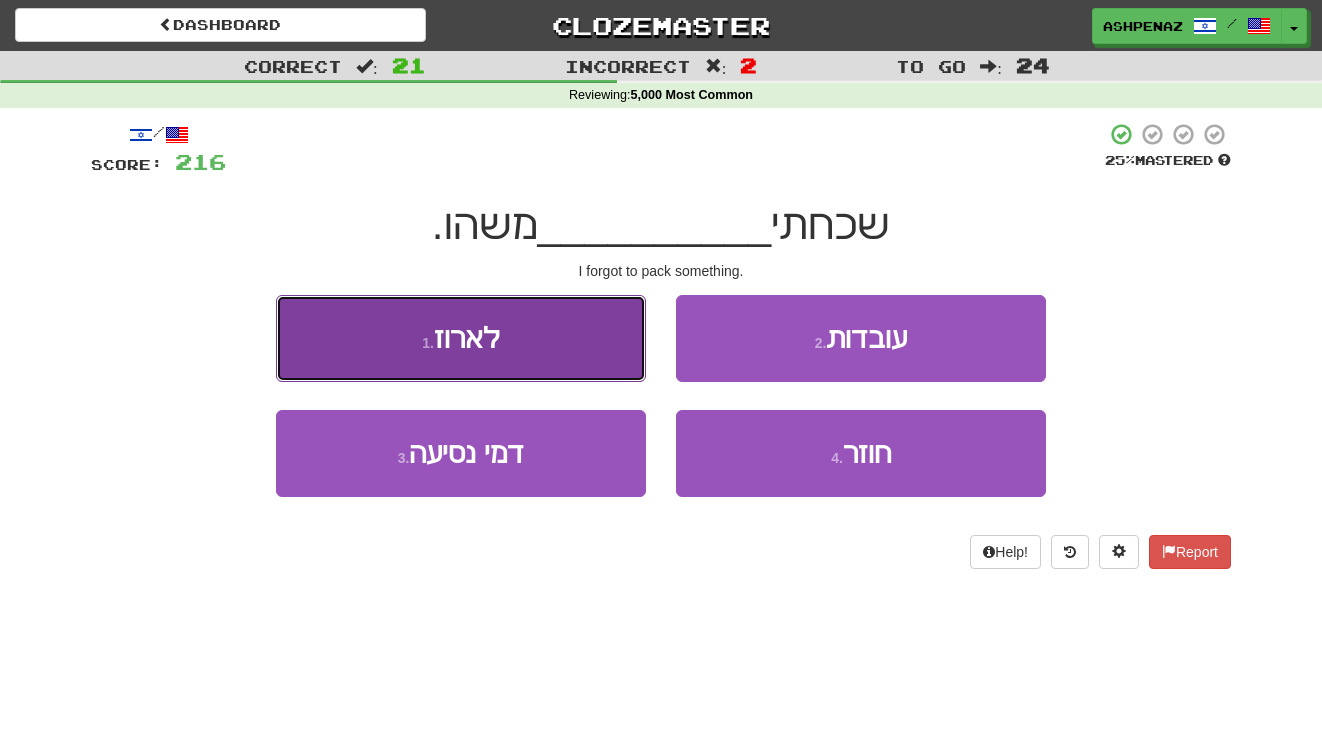 click on "1 .  לארוז" at bounding box center (461, 338) 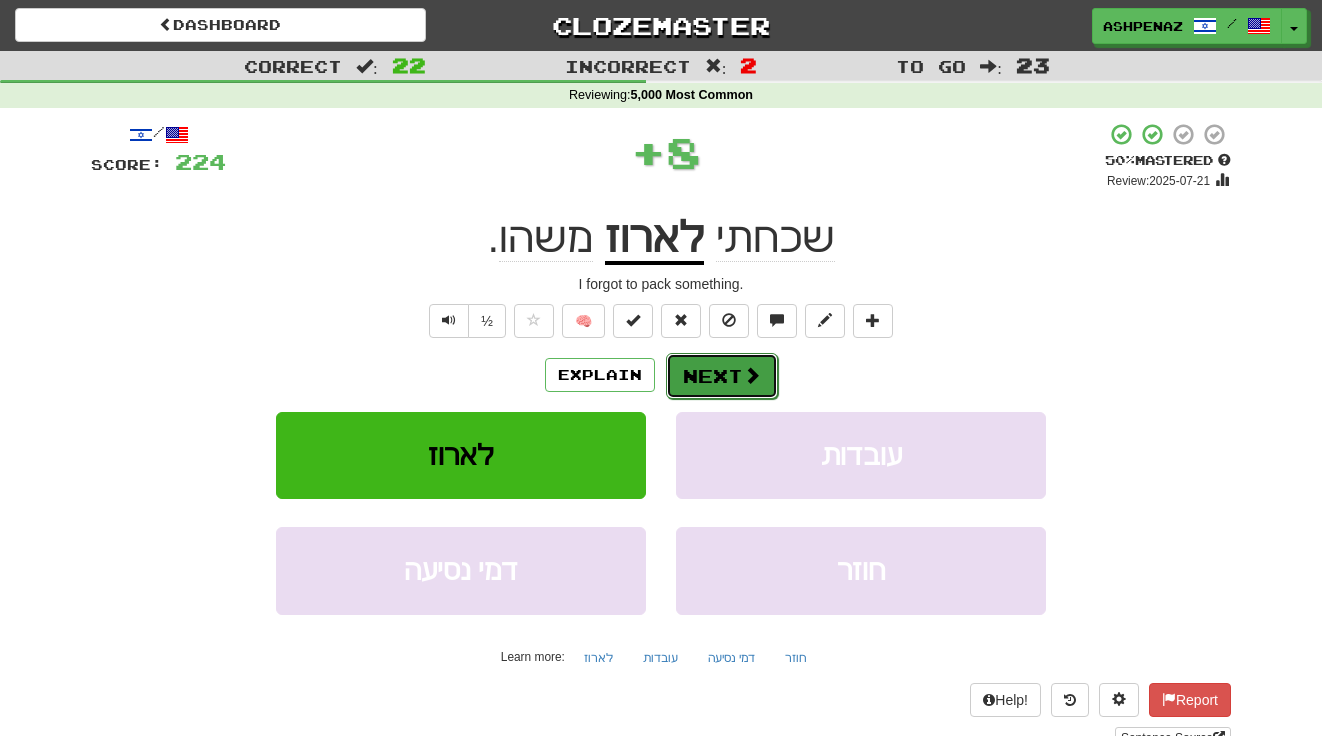 click on "Next" at bounding box center [722, 376] 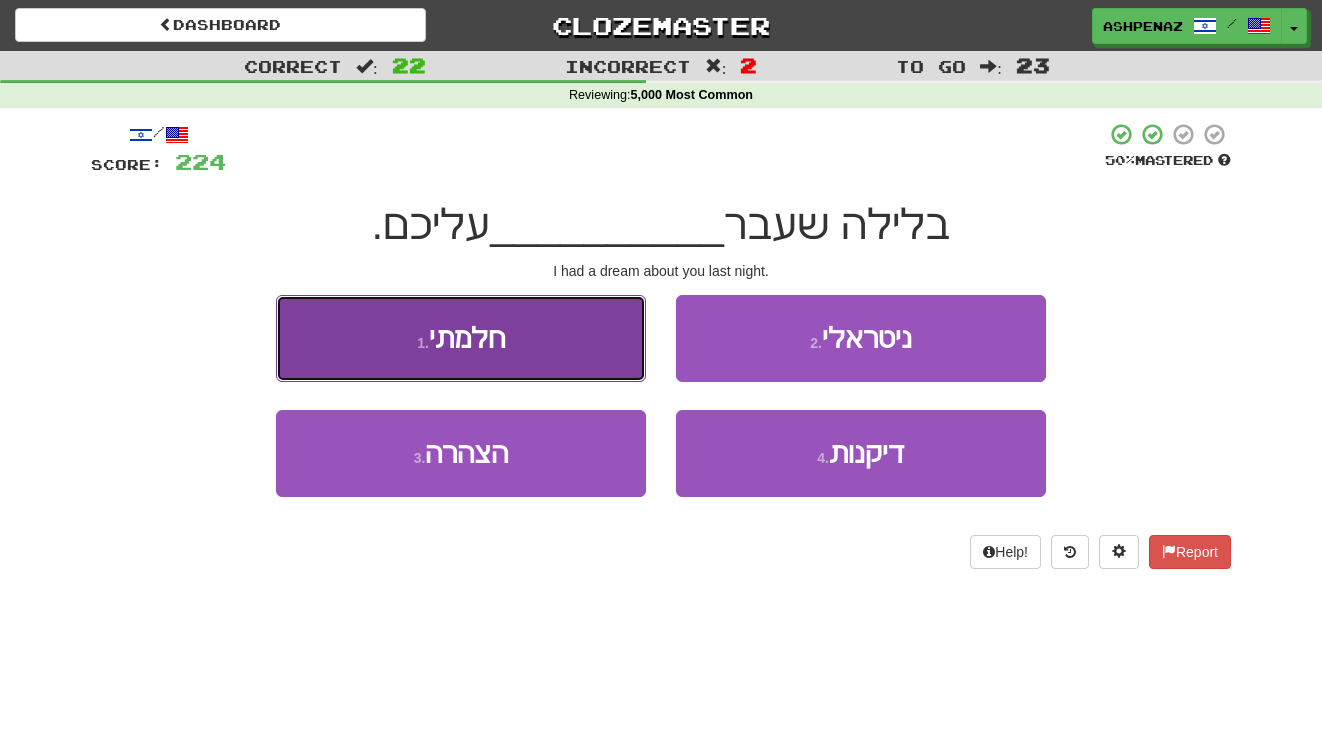 click on "1 .  חלמתי" at bounding box center [461, 338] 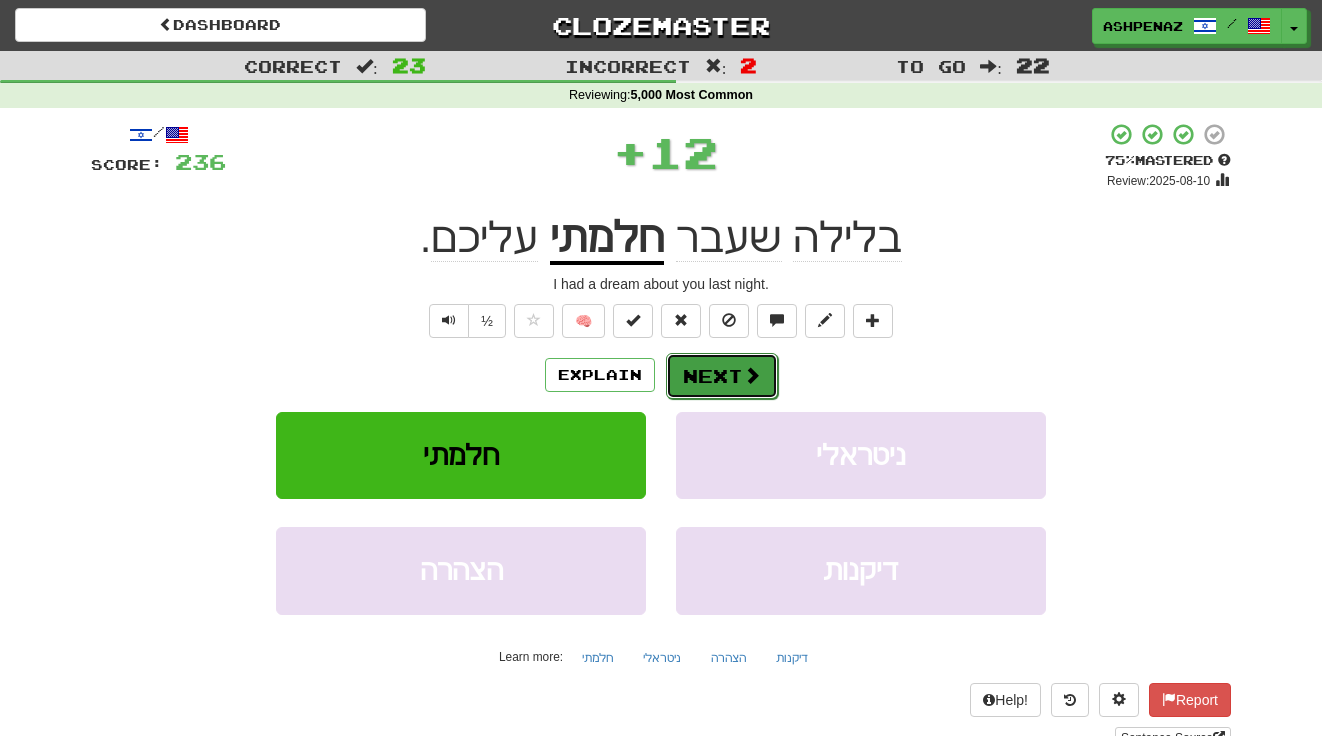 click on "Next" at bounding box center [722, 376] 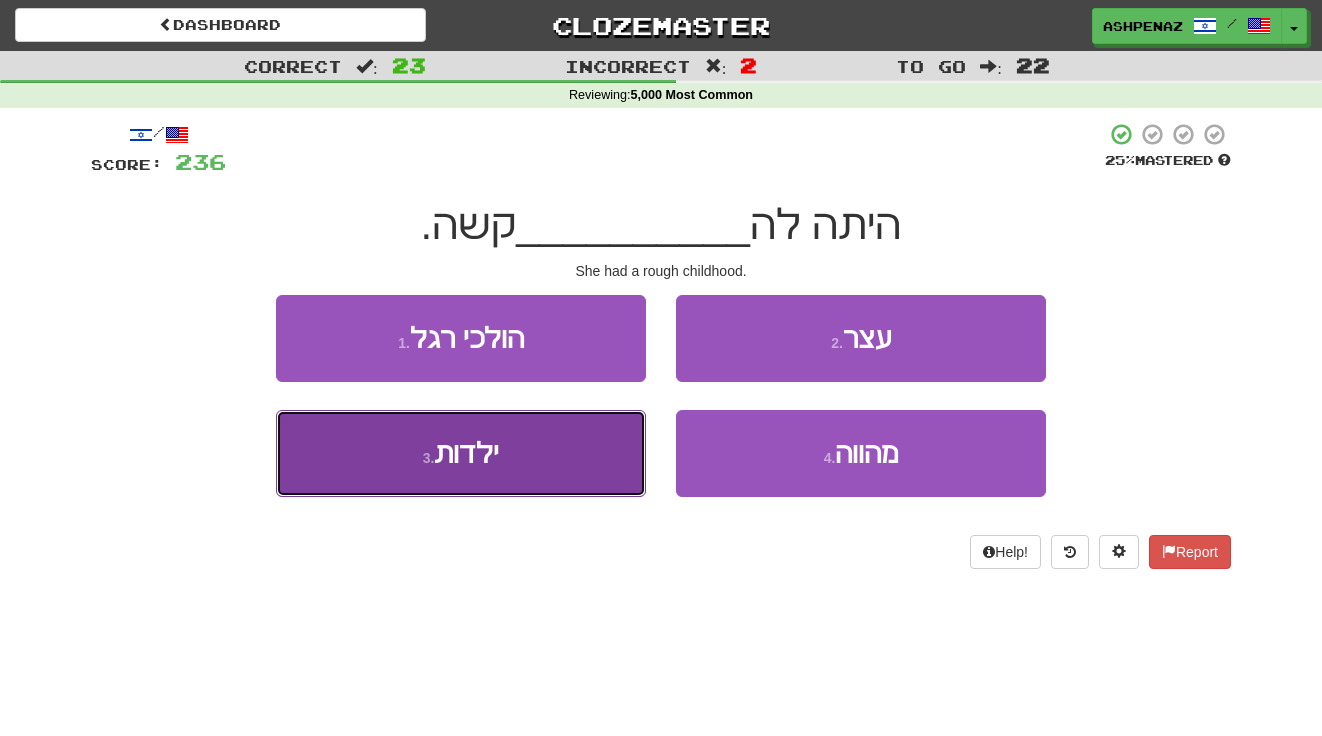 click on "3 .  ילדות" at bounding box center (461, 453) 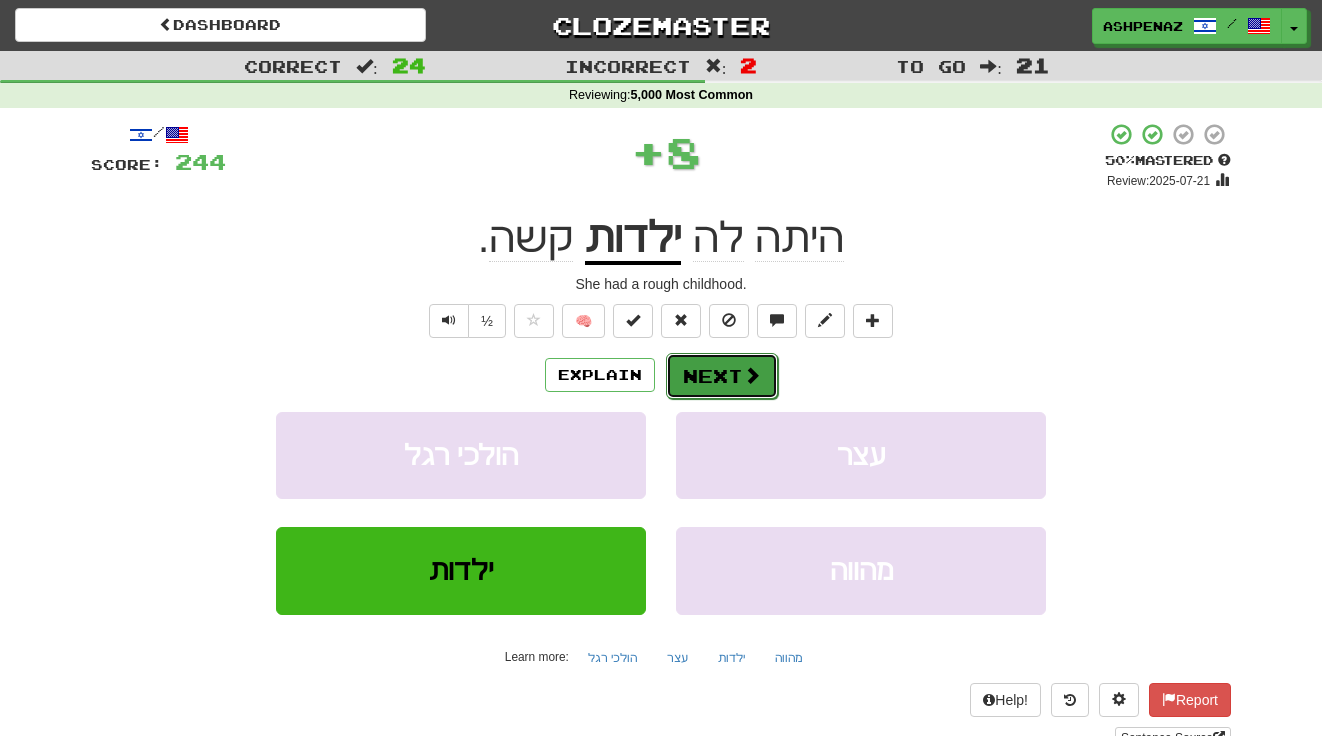 click on "Next" at bounding box center [722, 376] 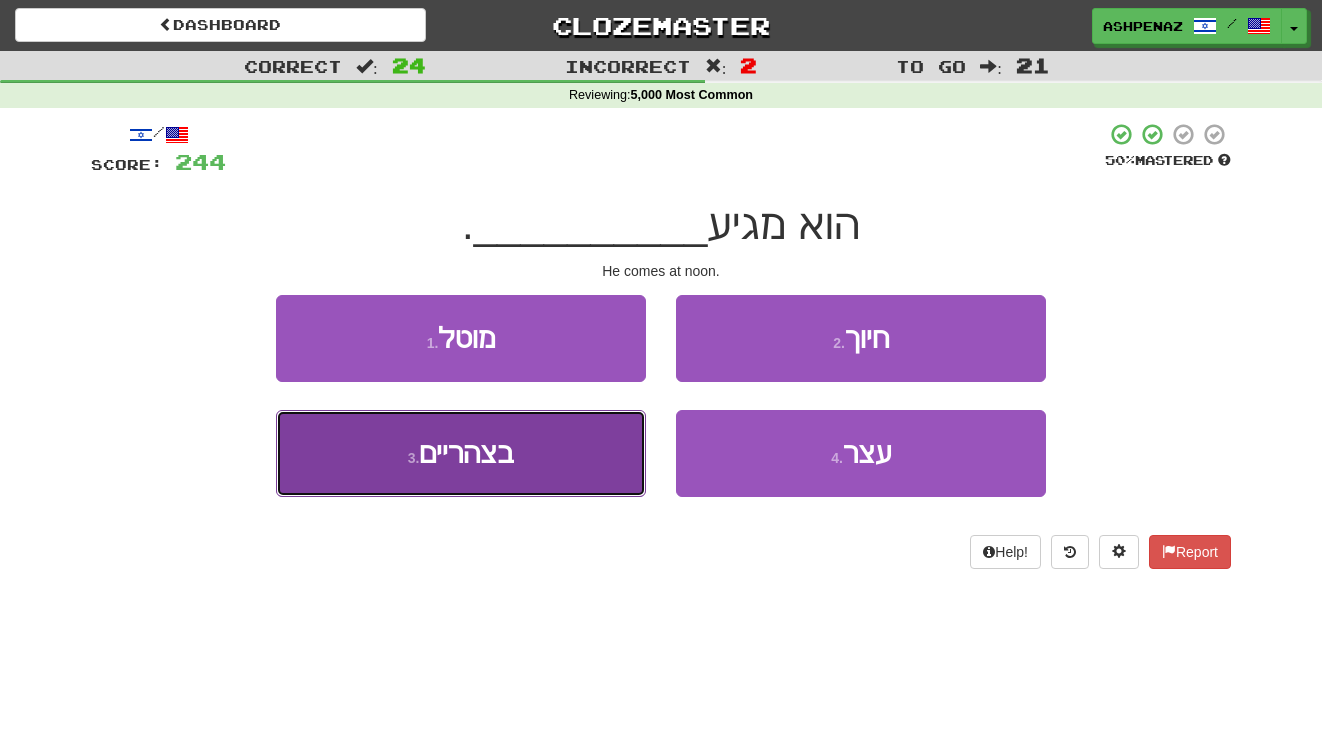 click on "3 .  בצהריים" at bounding box center (461, 453) 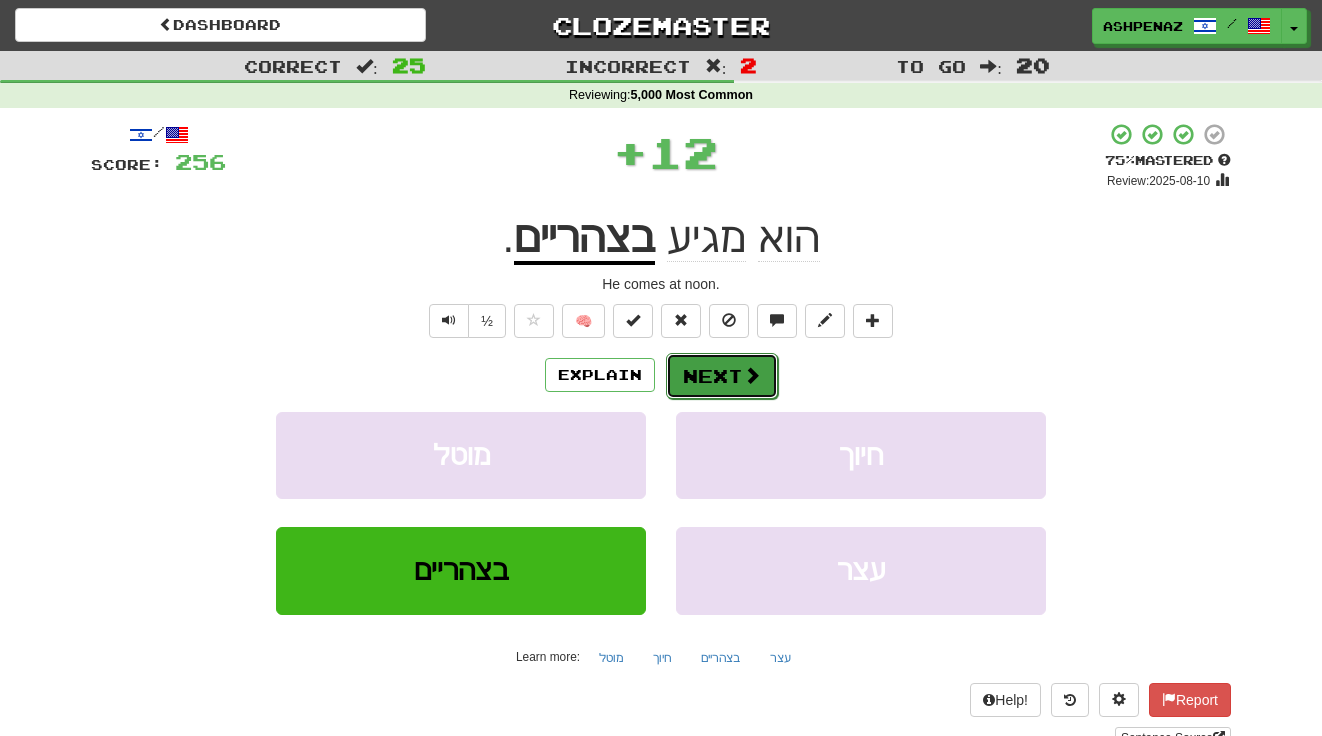 click on "Next" at bounding box center [722, 376] 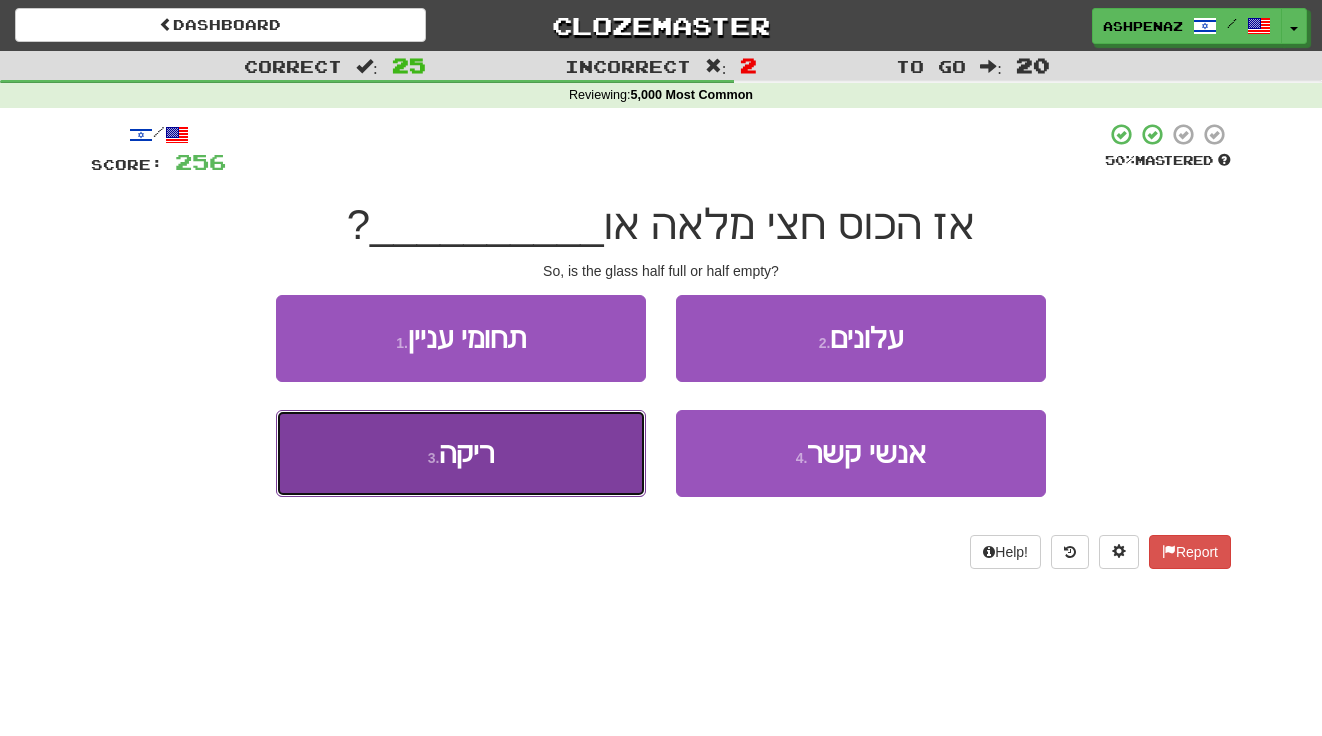 click on "3 .  ריקה" at bounding box center (461, 453) 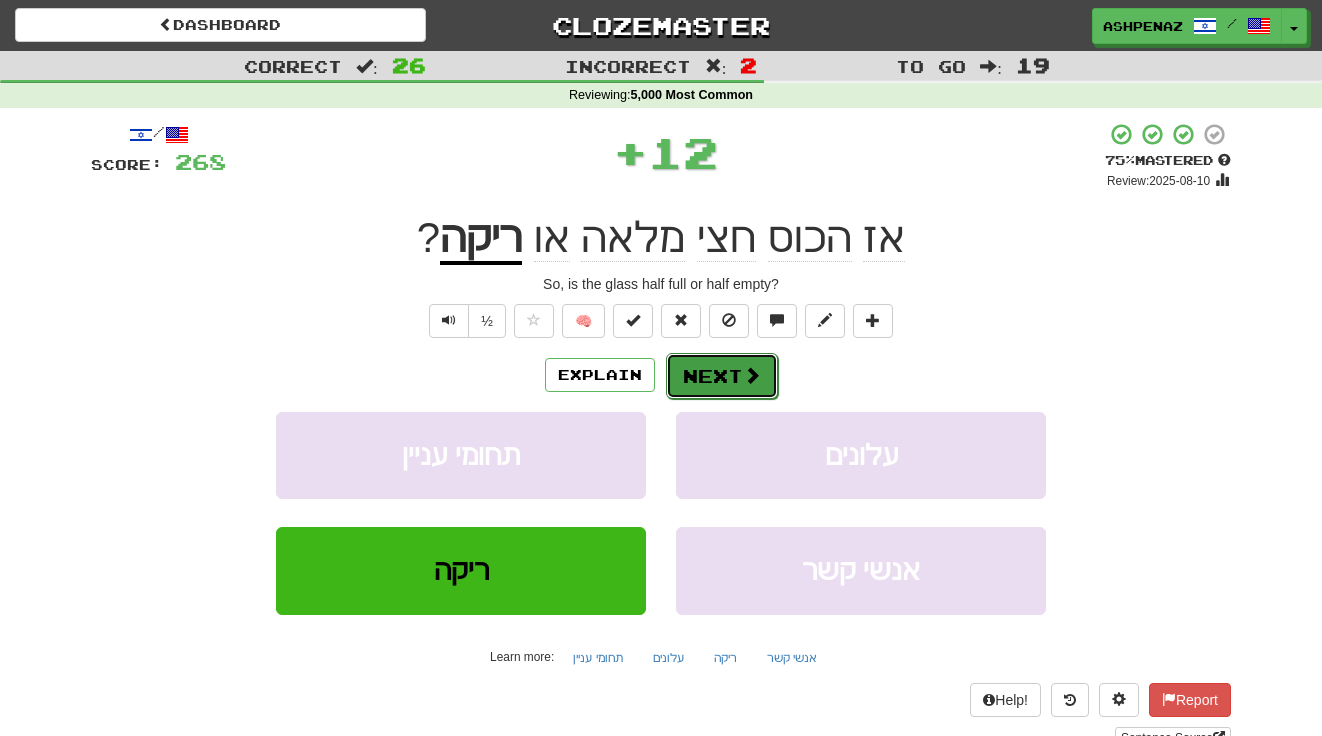 click on "Next" at bounding box center (722, 376) 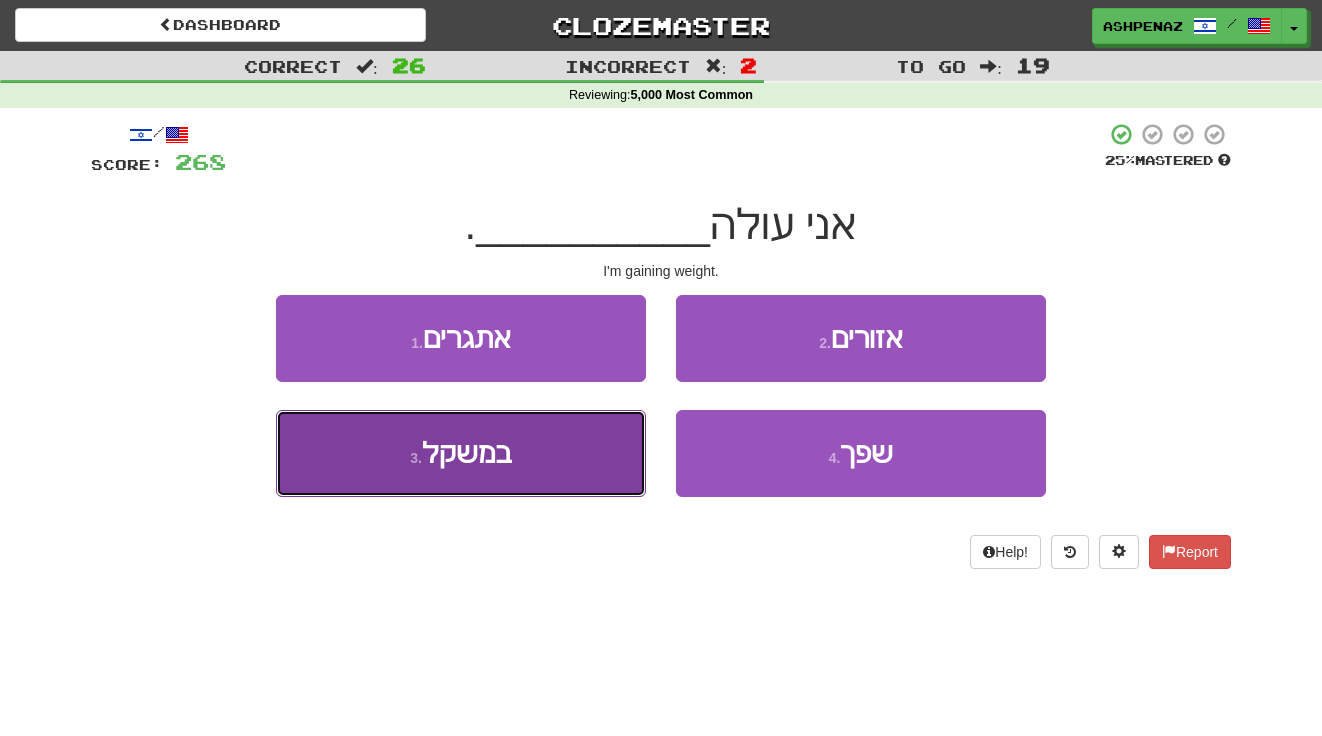 click on "3 .  במשקל" at bounding box center (461, 453) 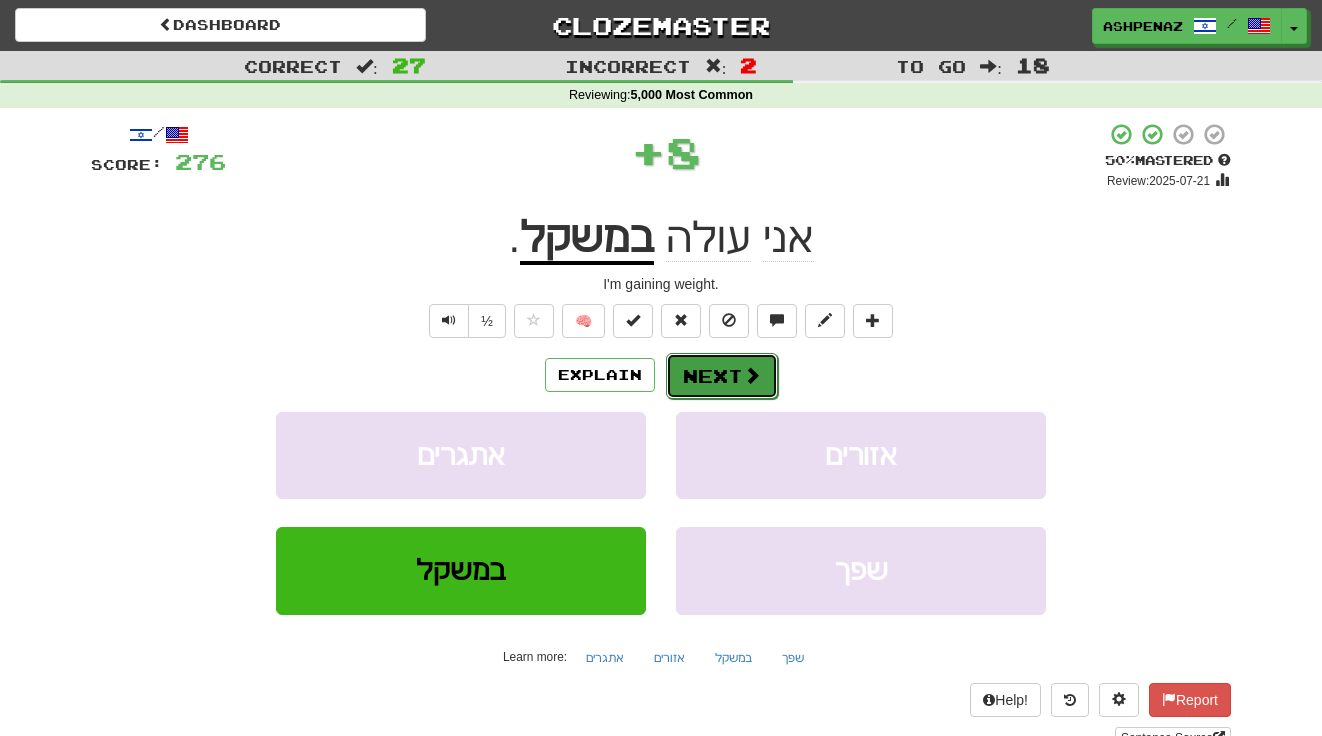 click at bounding box center [752, 375] 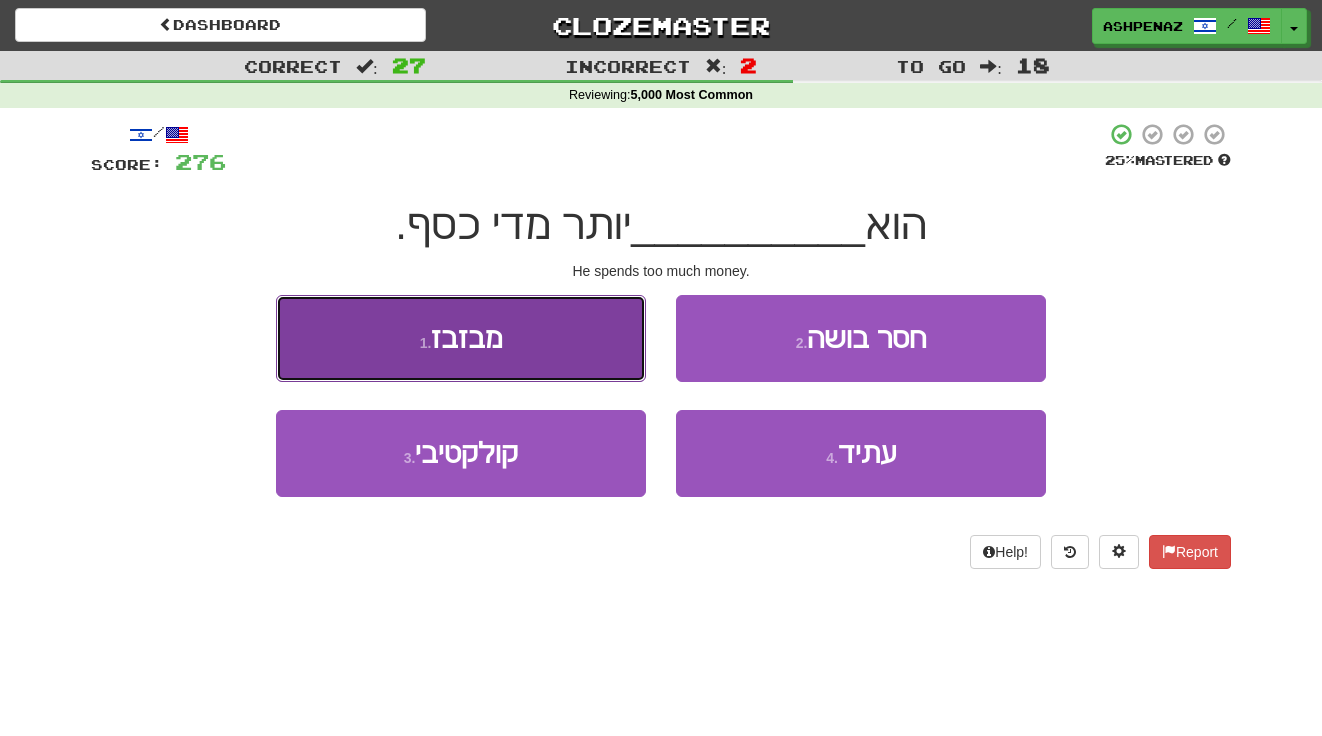 click on "1 .  מבזבז" at bounding box center [461, 338] 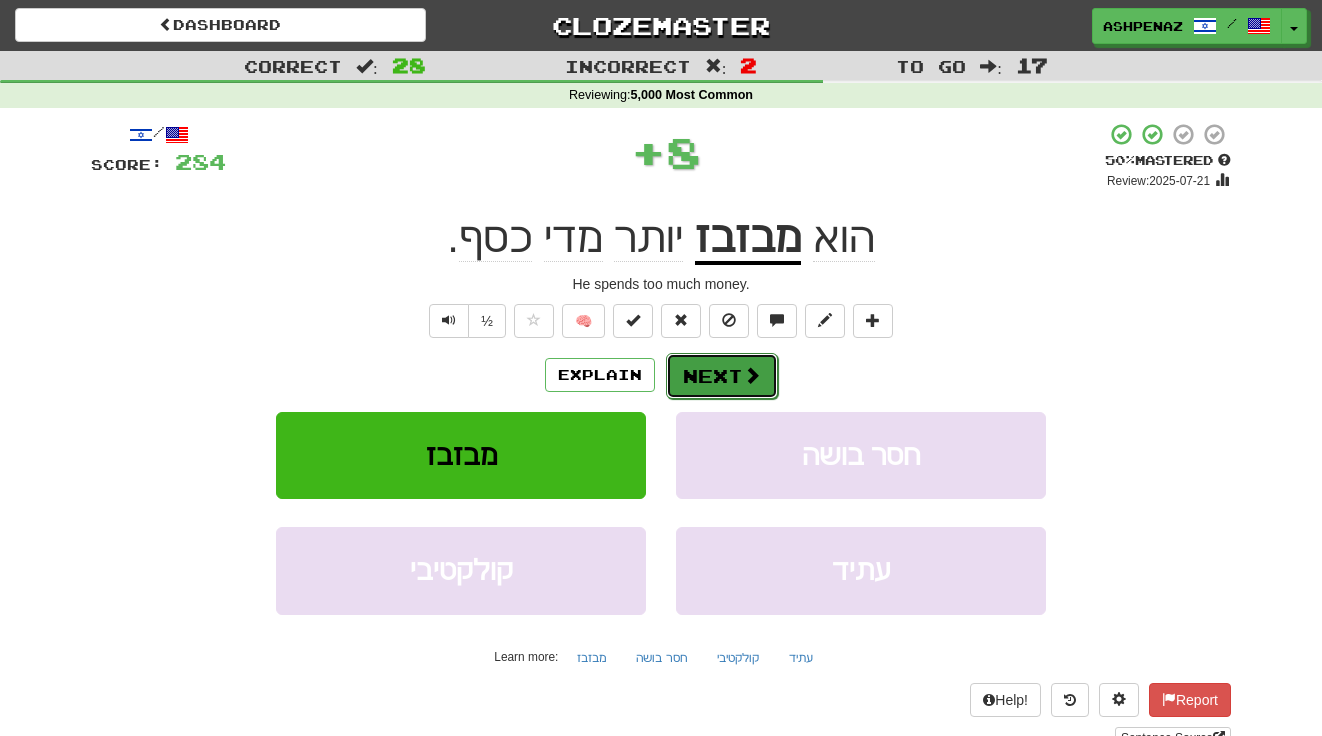 click on "Next" at bounding box center [722, 376] 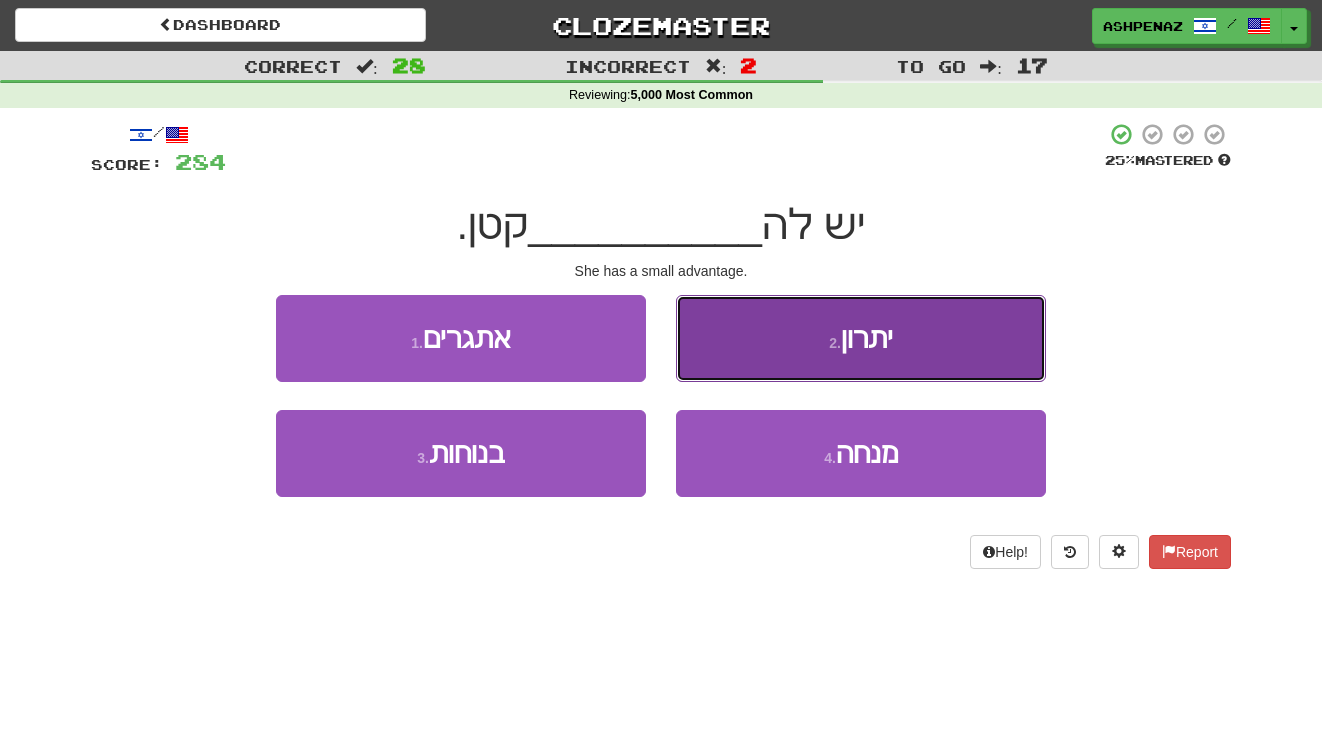 click on "2 .  יתרון" at bounding box center (861, 338) 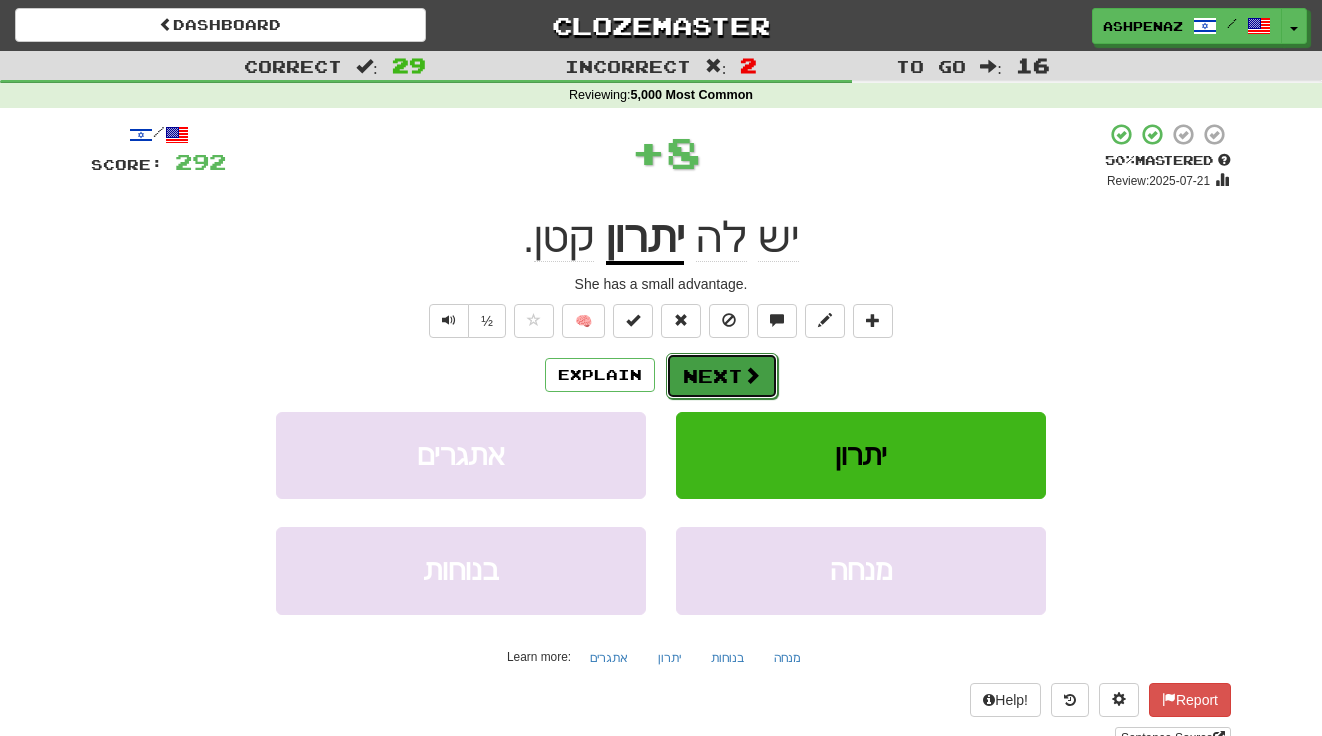 click on "Next" at bounding box center (722, 376) 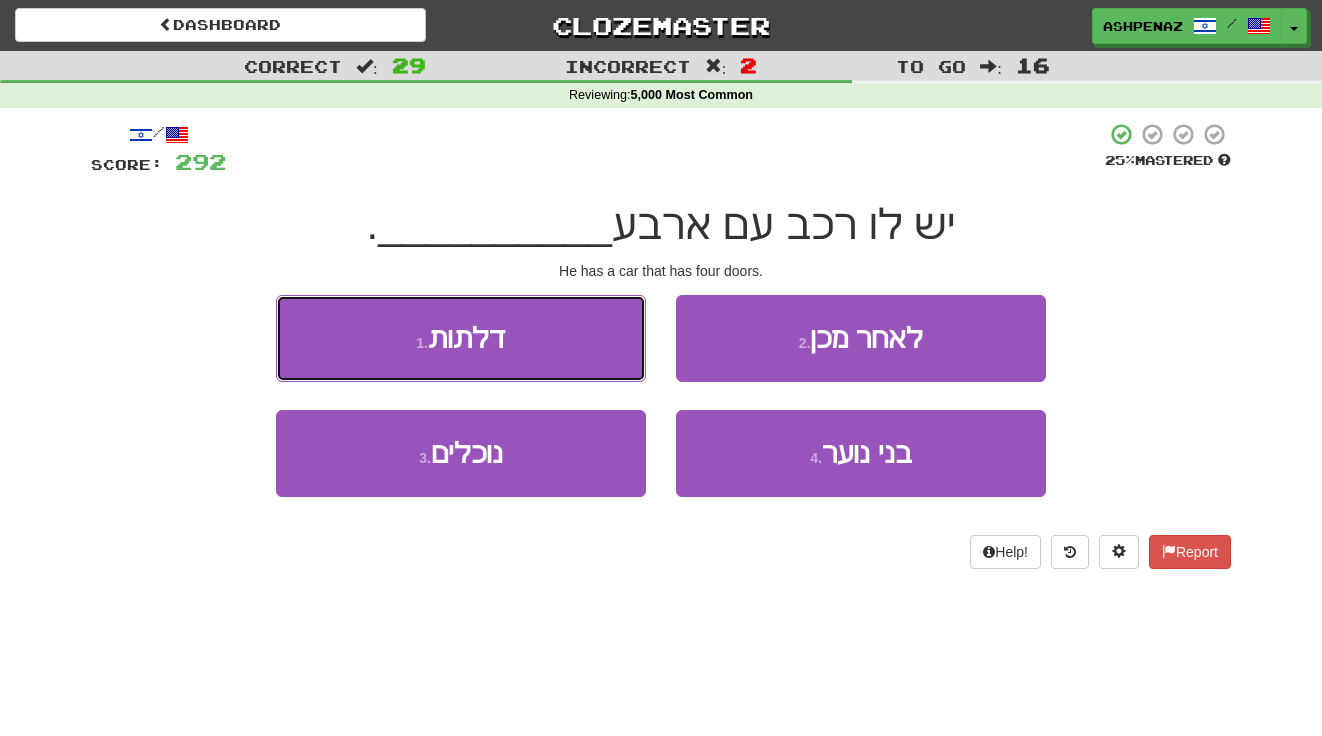 click on "1 .  דלתות" at bounding box center [461, 338] 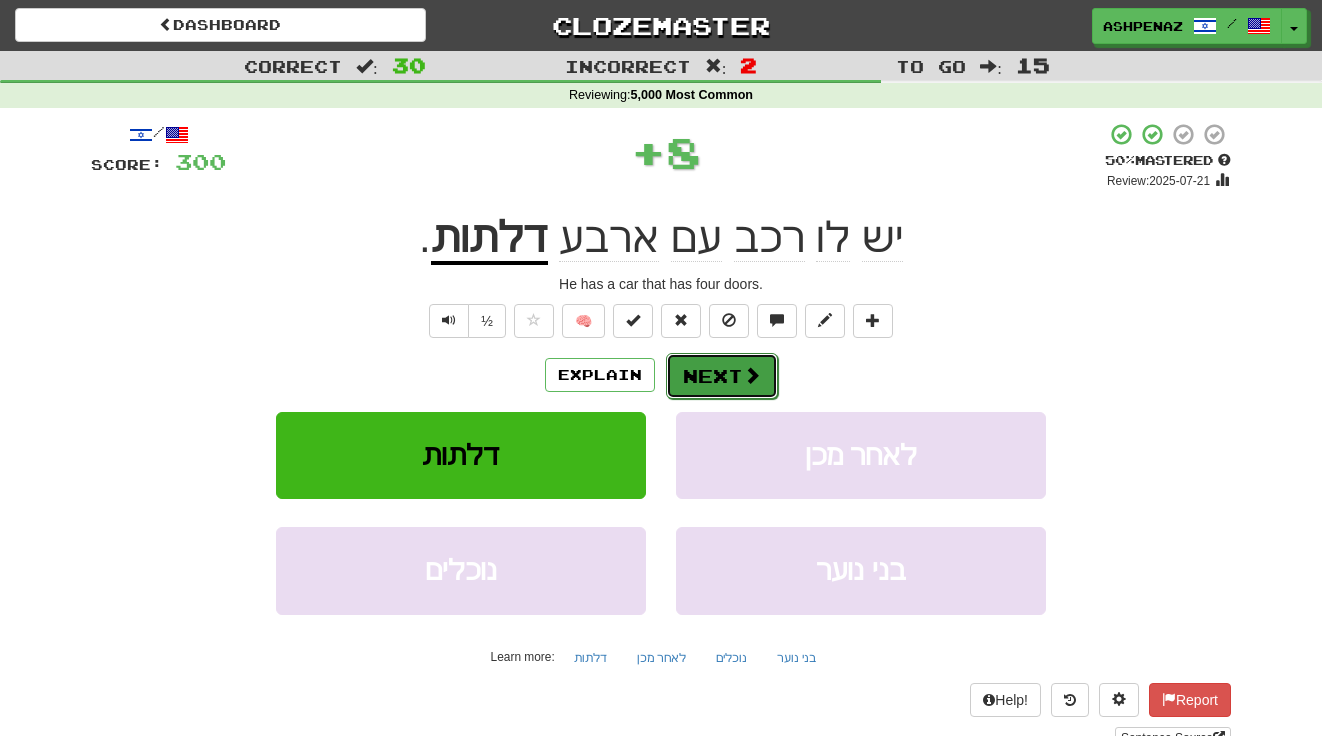 click on "Next" at bounding box center [722, 376] 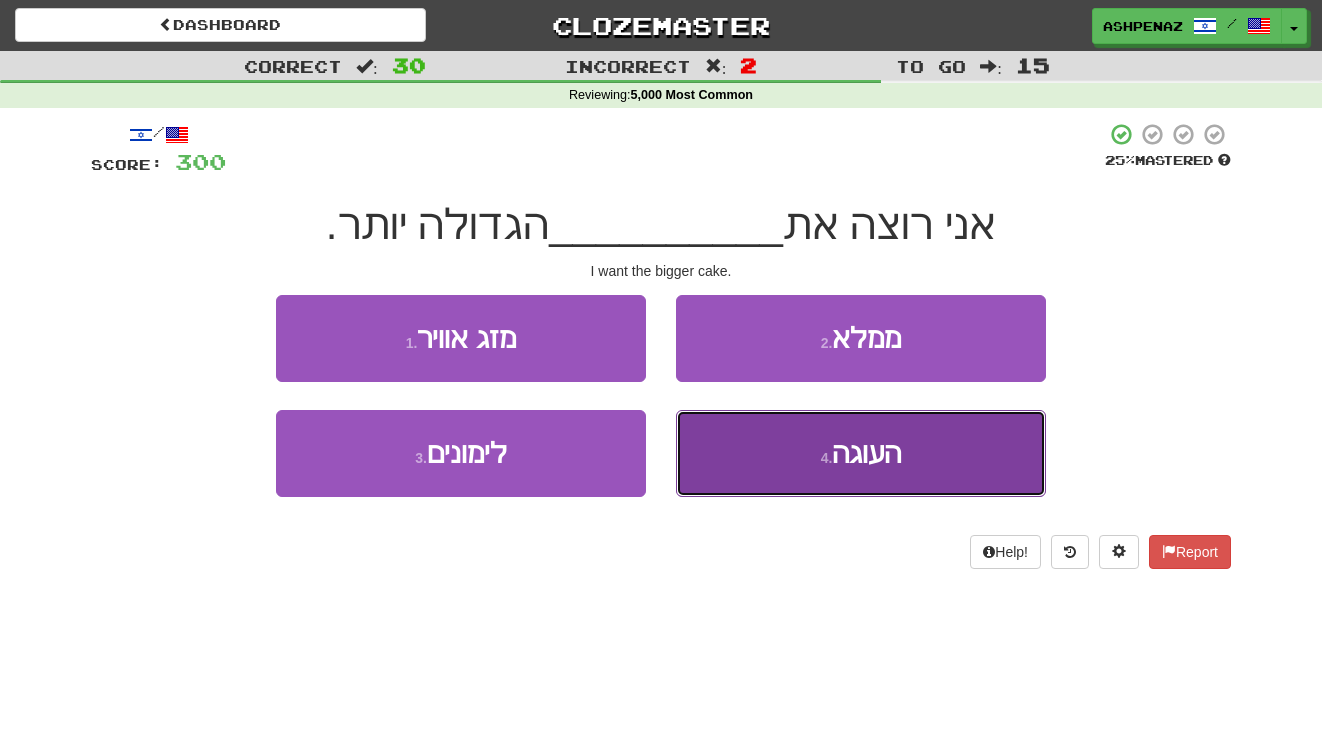 click on "4 .  העוגה" at bounding box center (861, 453) 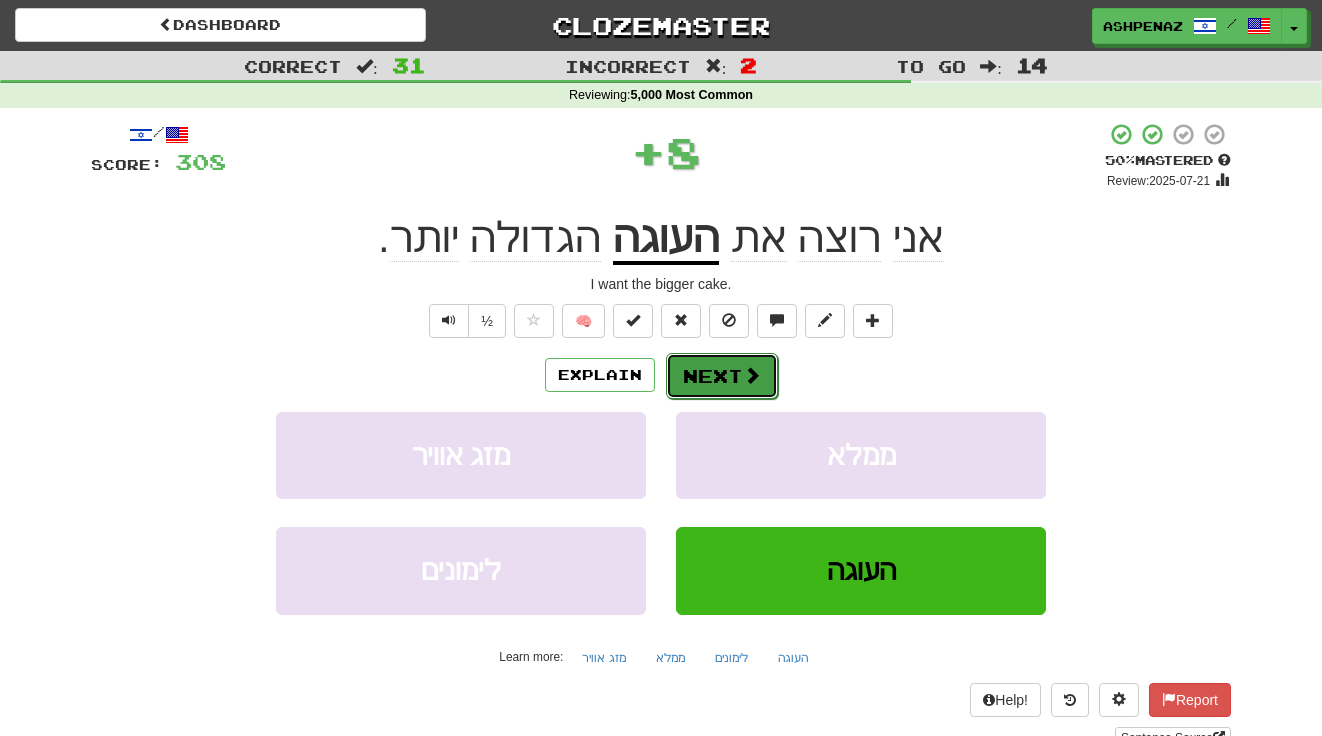 click on "Next" at bounding box center [722, 376] 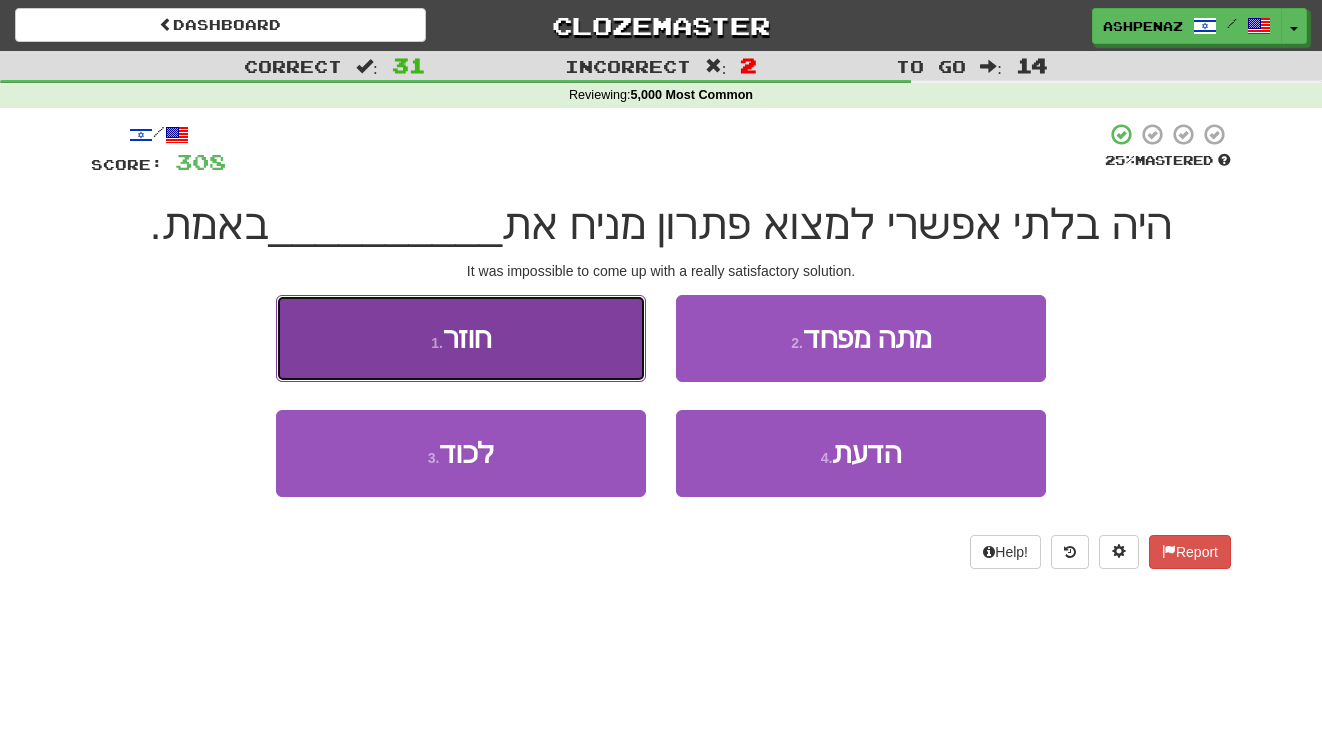 click on "1 .  חוזר" at bounding box center [461, 338] 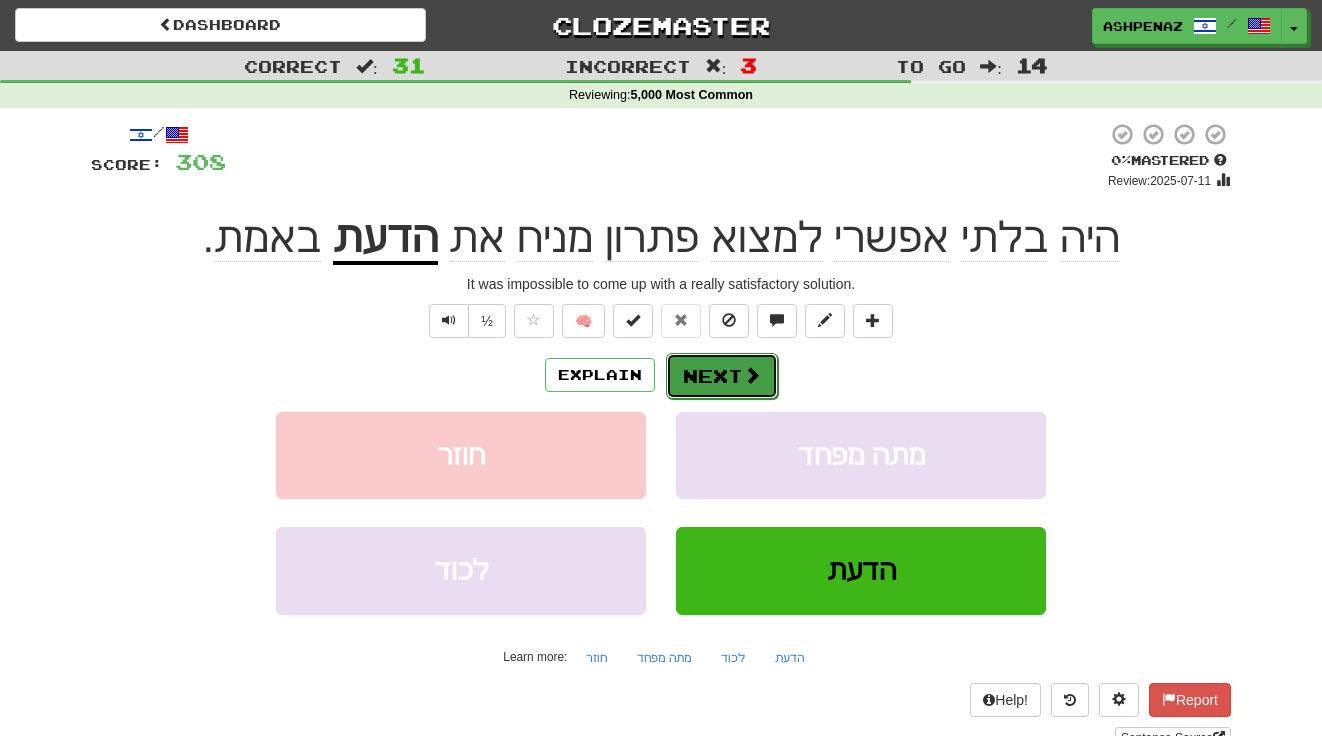 click at bounding box center (752, 375) 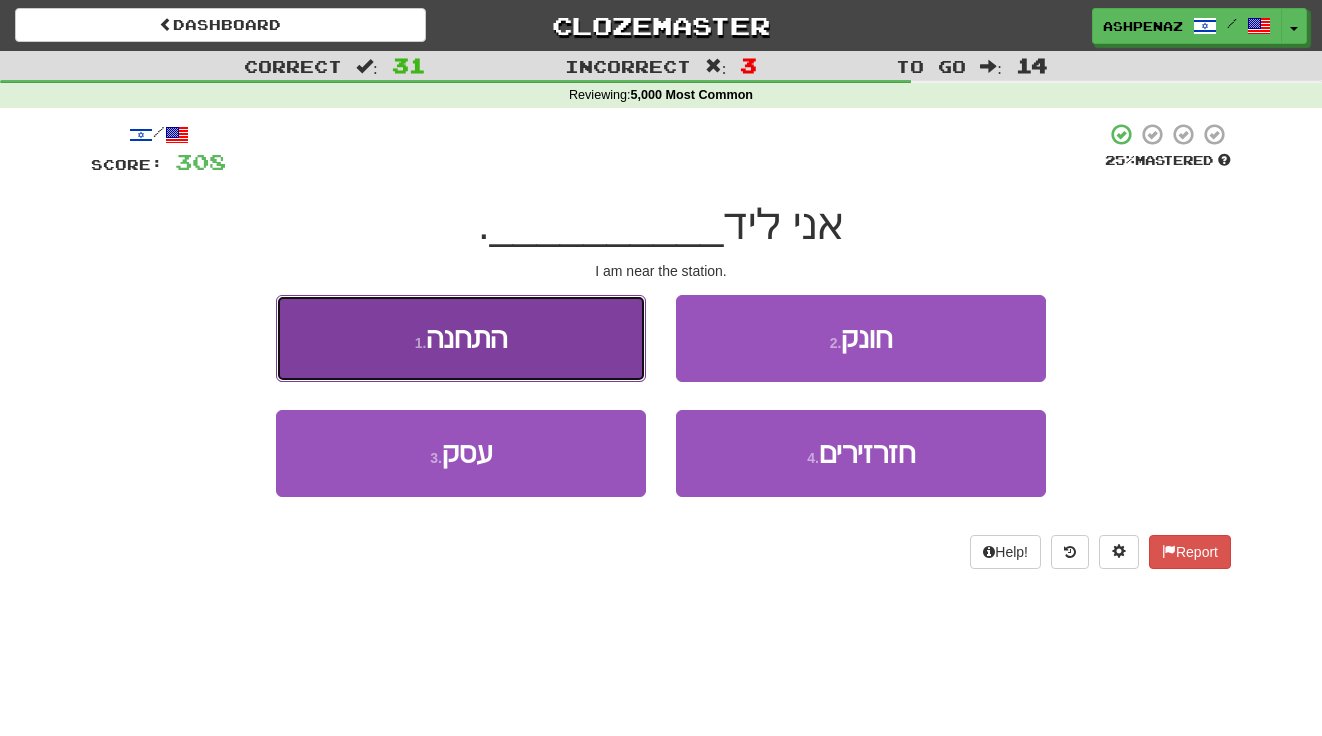 click on "1 .  התחנה" at bounding box center [461, 338] 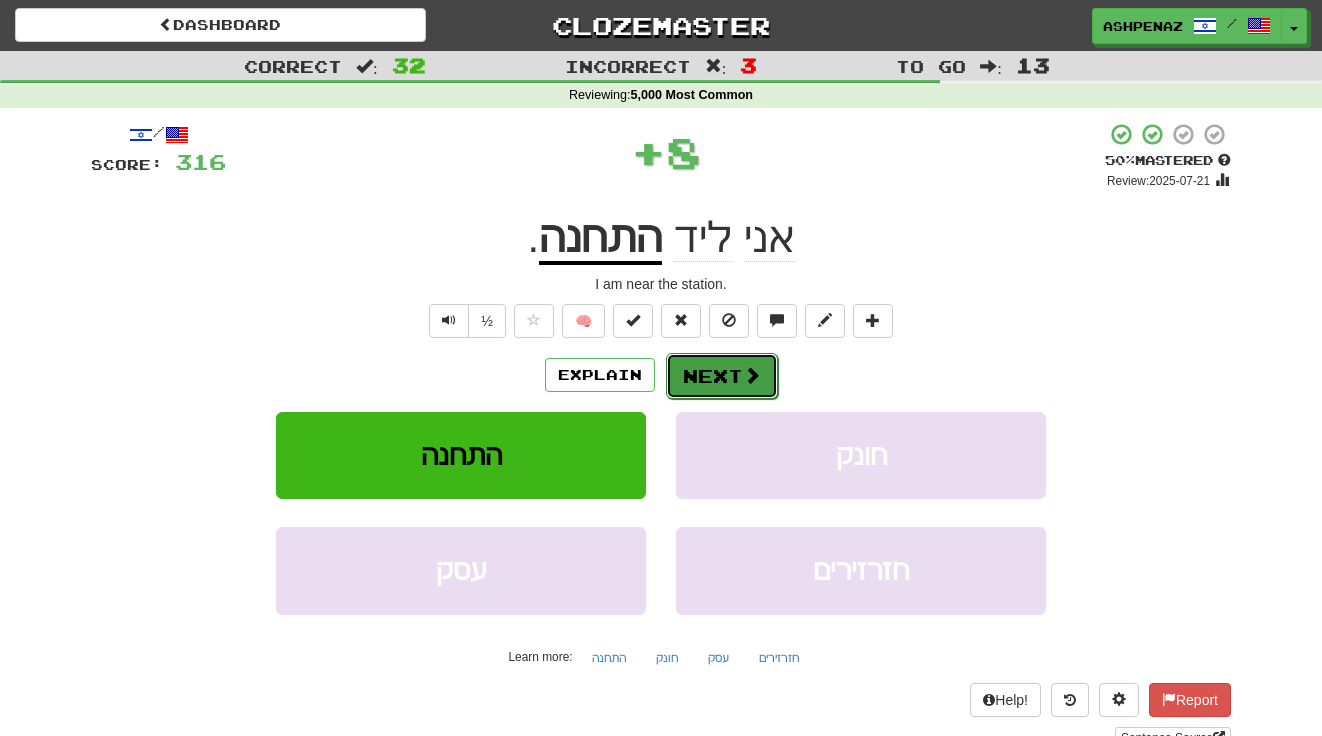 click on "Next" at bounding box center [722, 376] 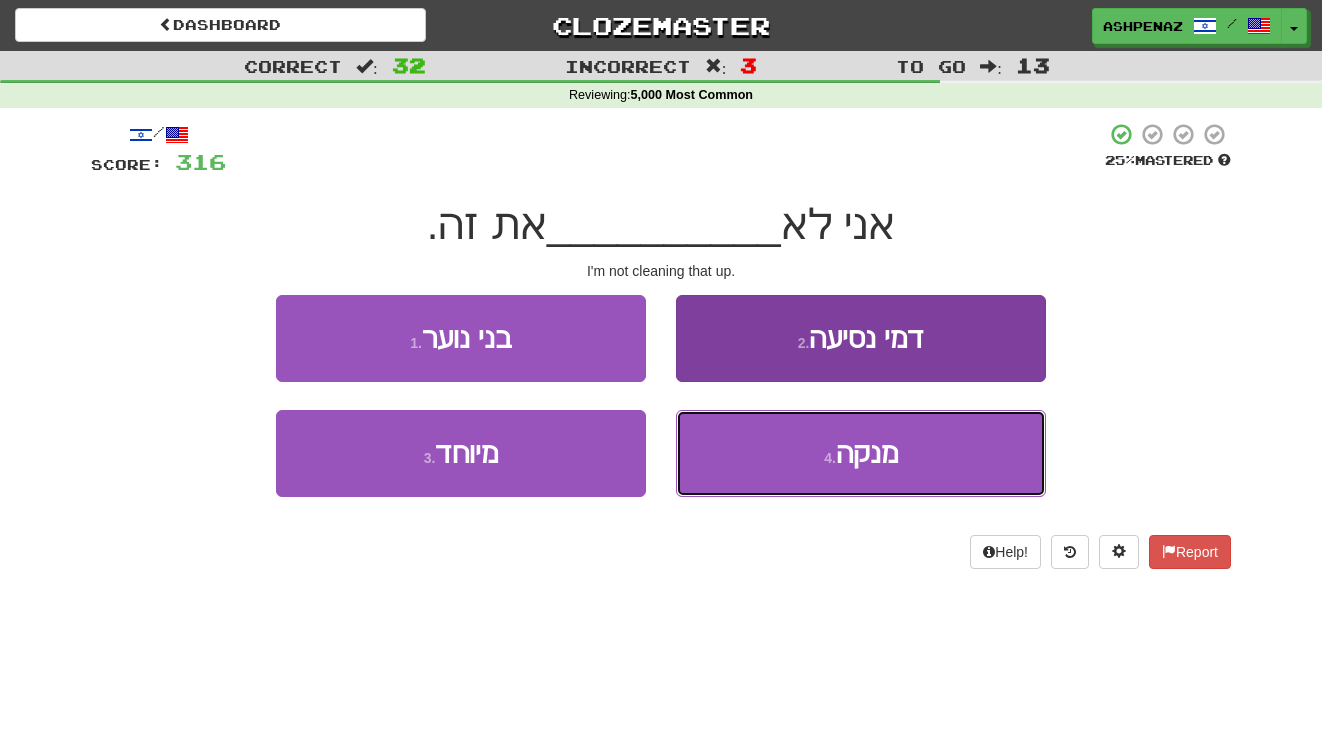click on "4 .  מנקה" at bounding box center [861, 453] 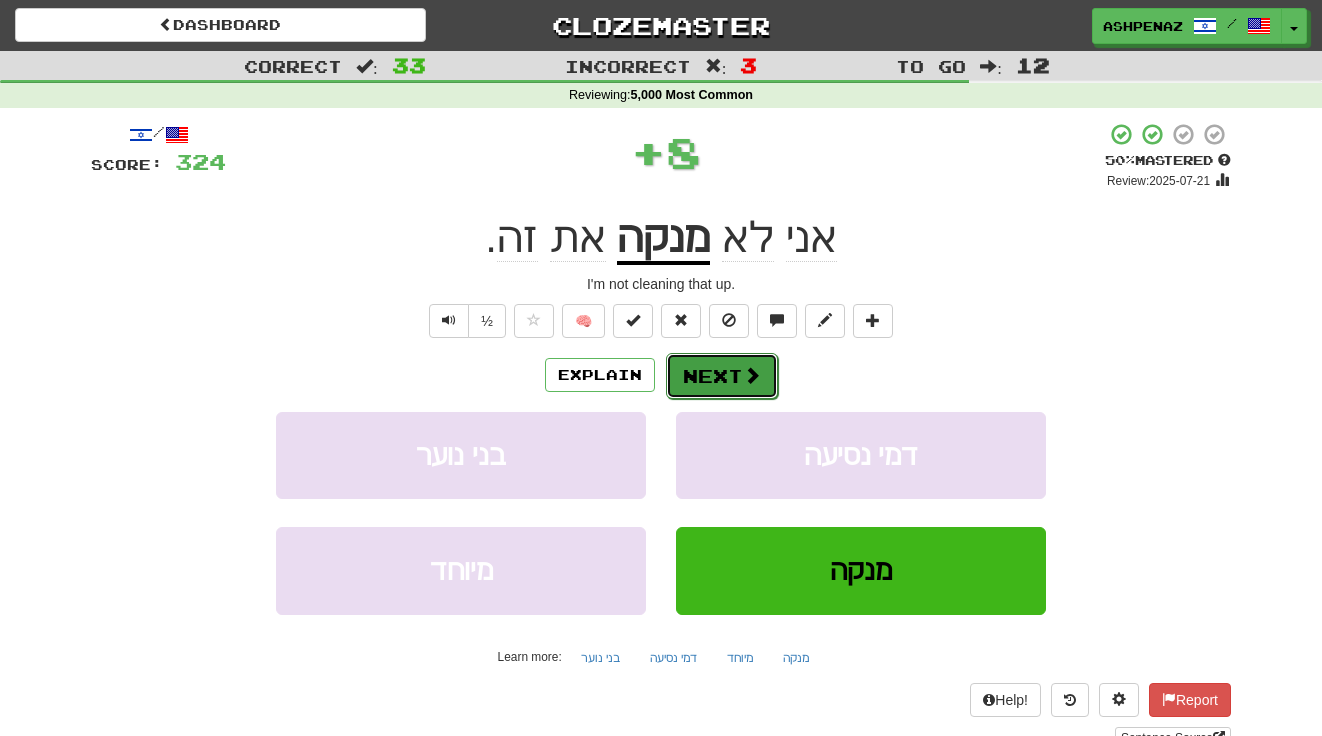 click at bounding box center [752, 375] 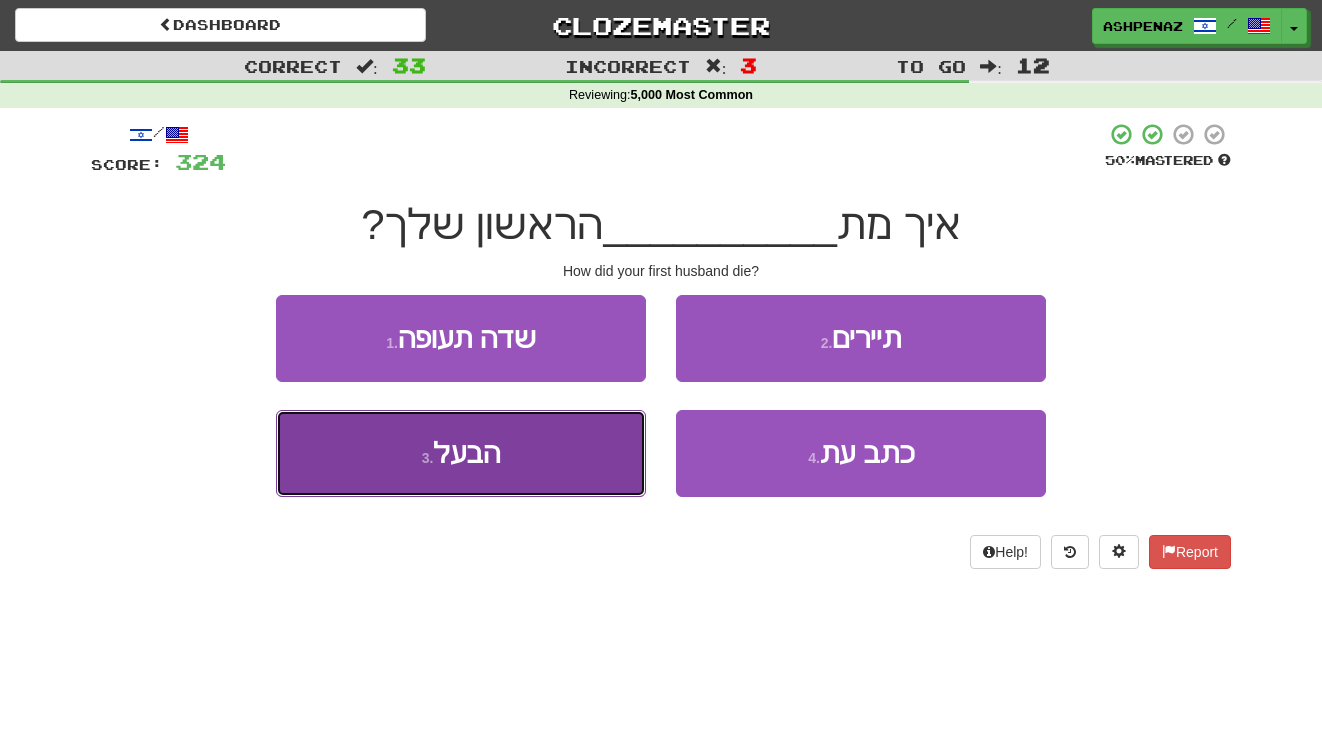 click on "3 .  הבעל" at bounding box center [461, 453] 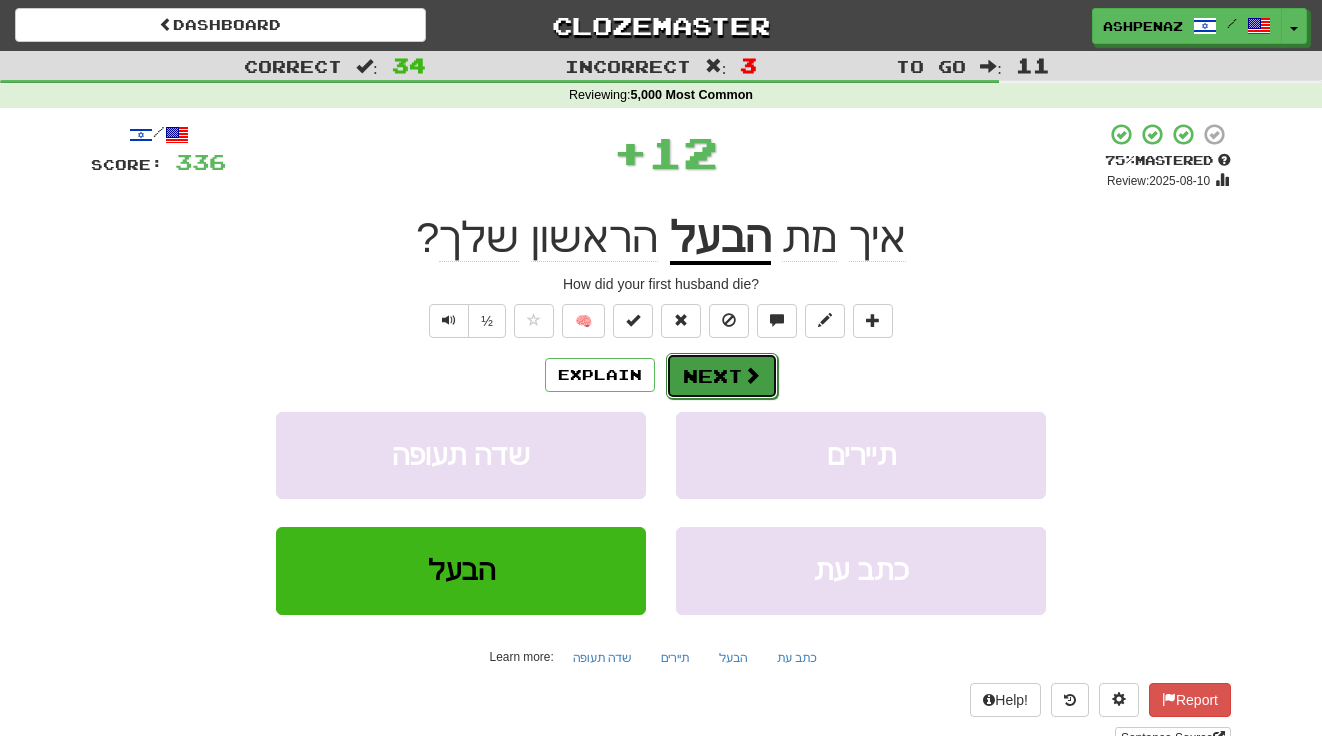 click on "Next" at bounding box center (722, 376) 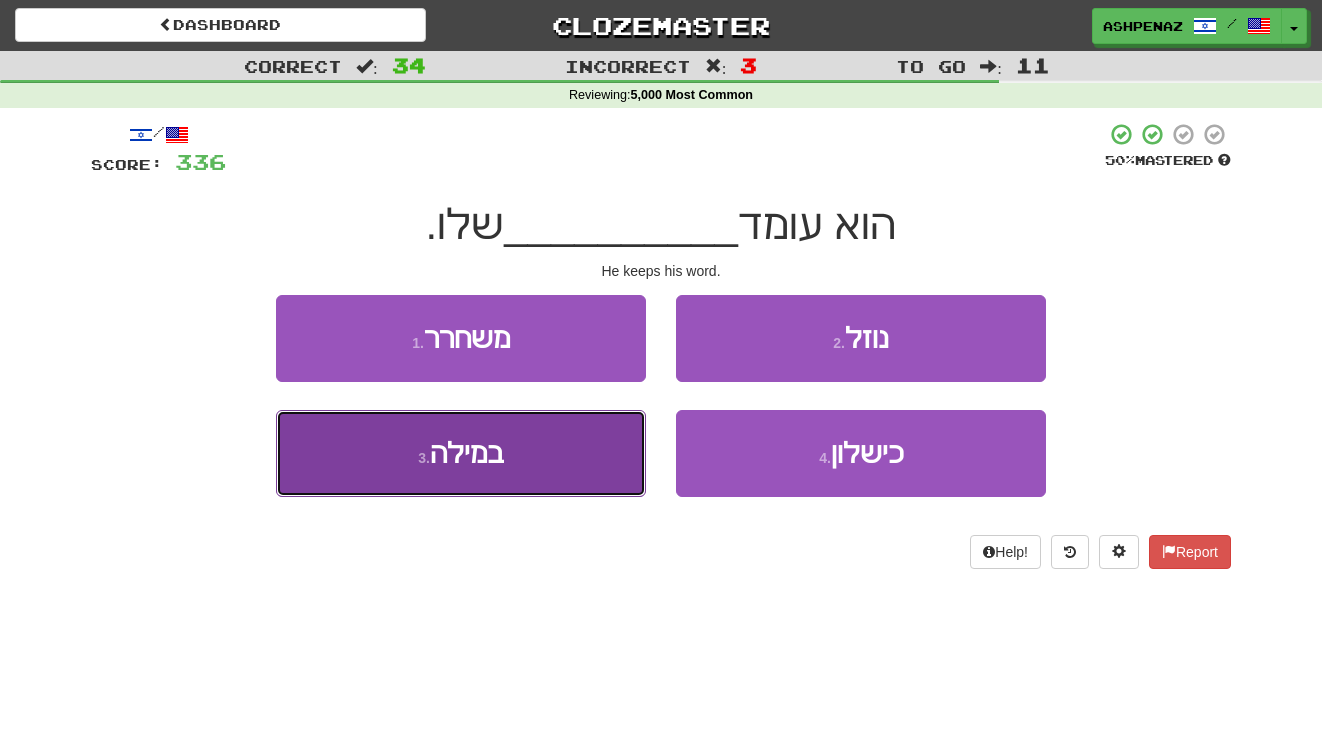 click on "3 .  במילה" at bounding box center (461, 453) 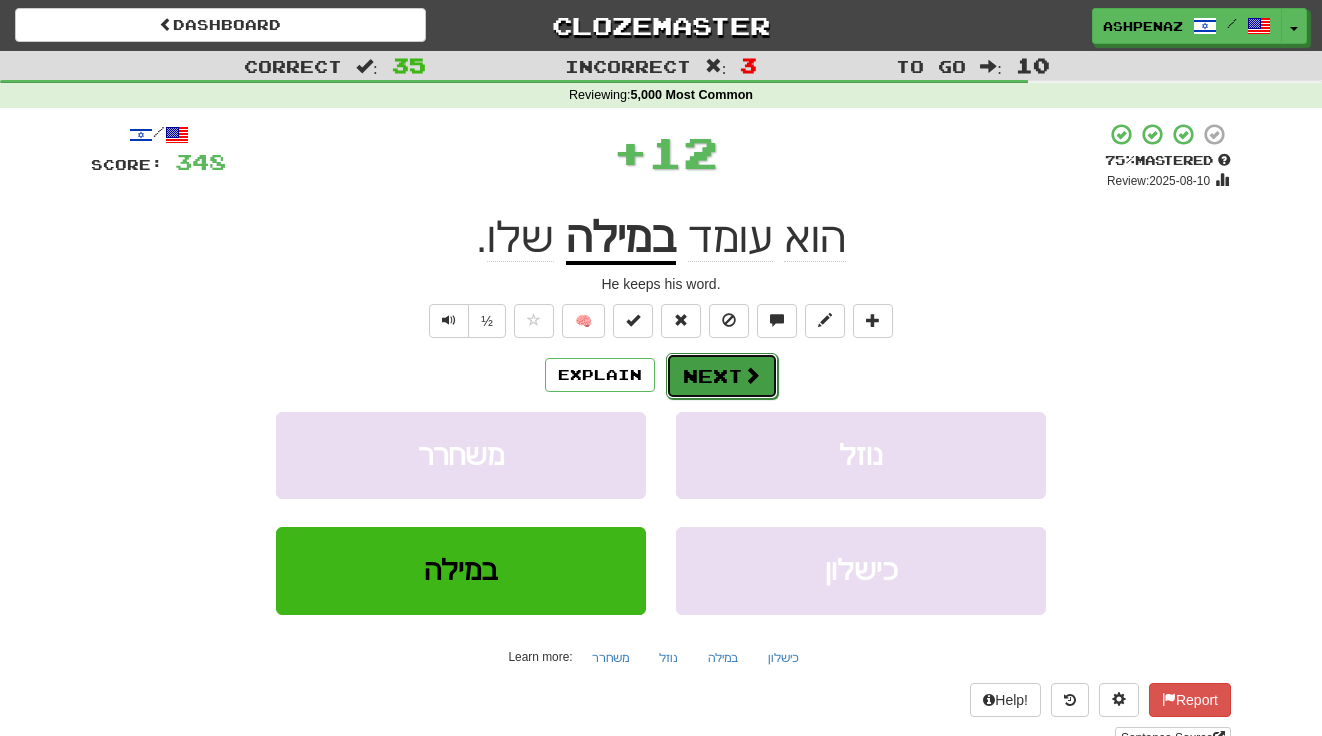 click on "Next" at bounding box center [722, 376] 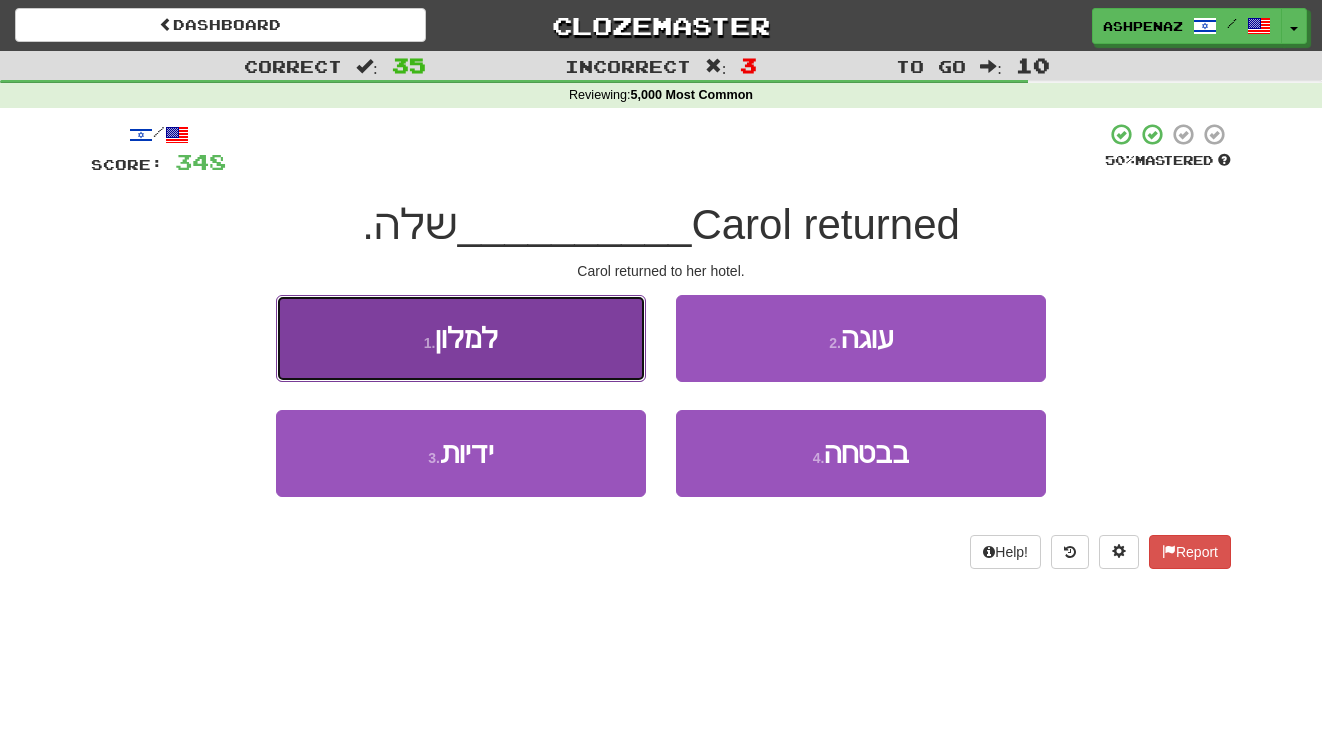 click on "1 .  למלון" at bounding box center (461, 338) 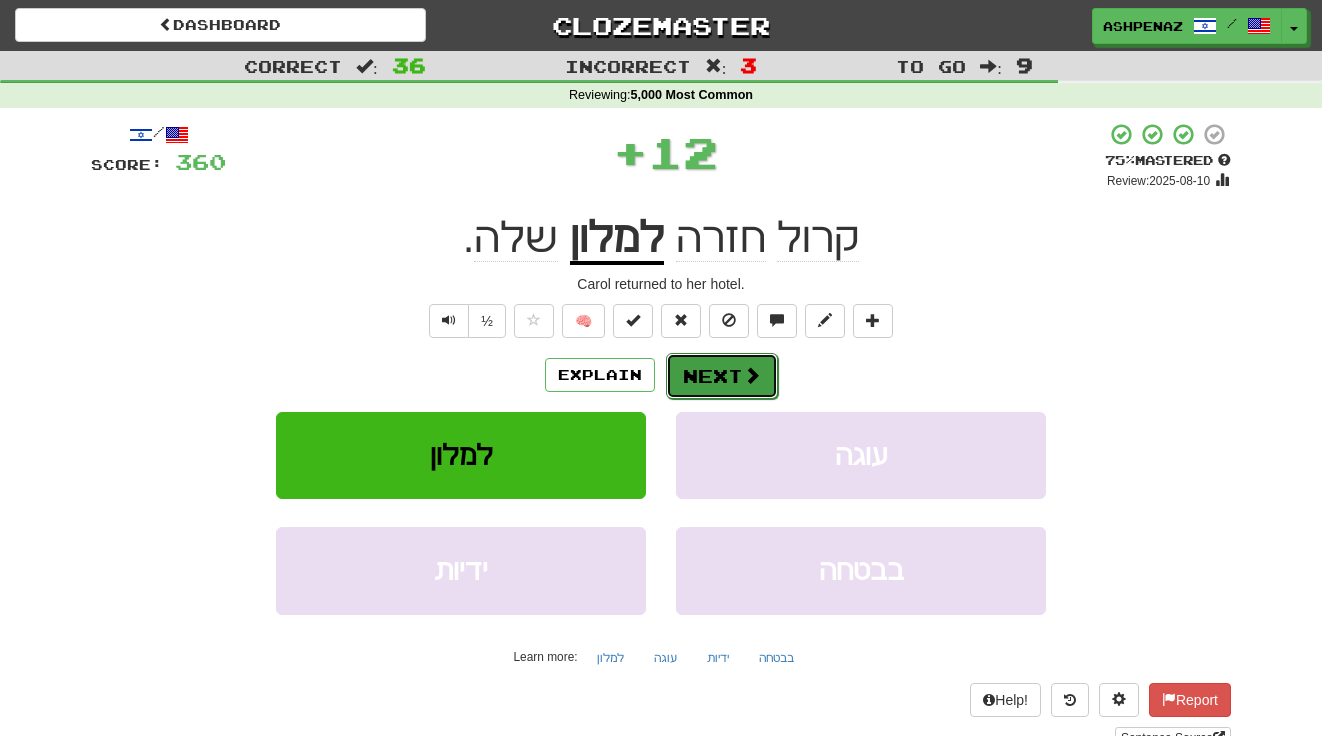 click at bounding box center (752, 375) 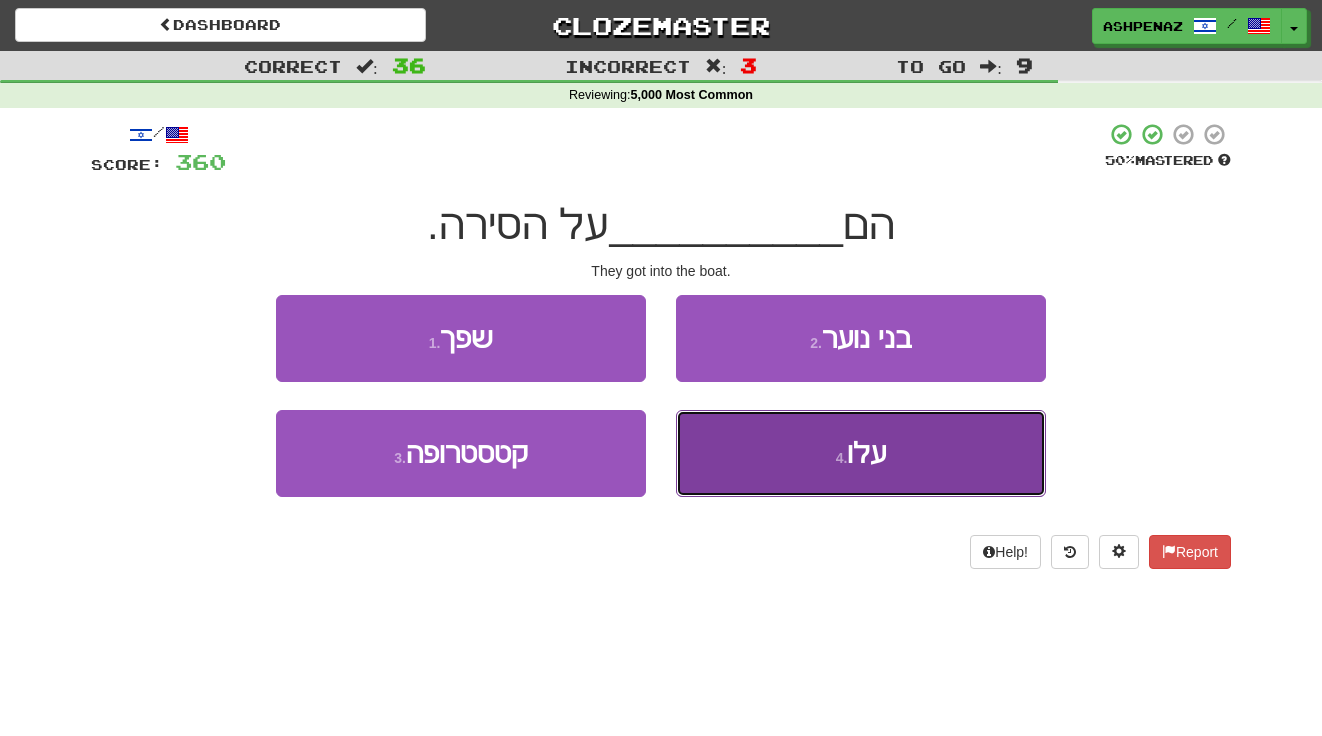 click on "4 .  עלו" at bounding box center (861, 453) 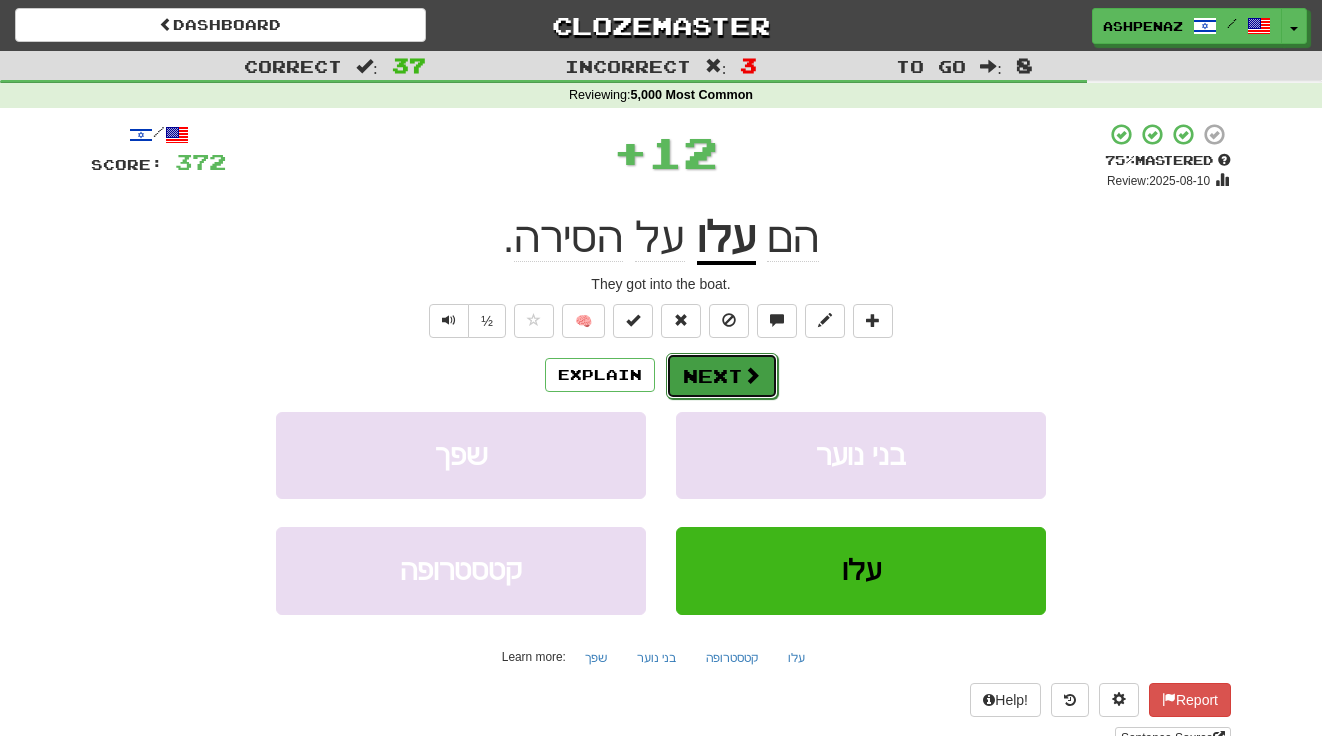 click on "Next" at bounding box center [722, 376] 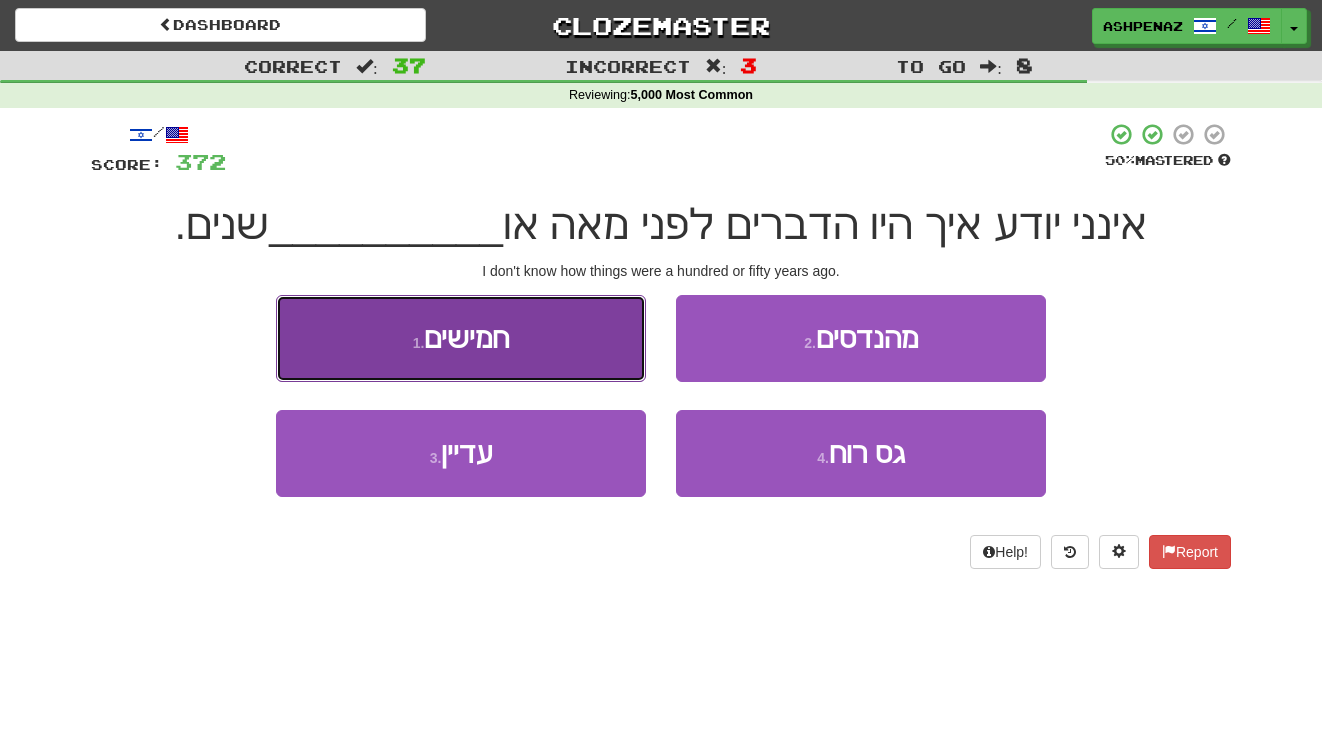 click on "1 .  חמישים" at bounding box center (461, 338) 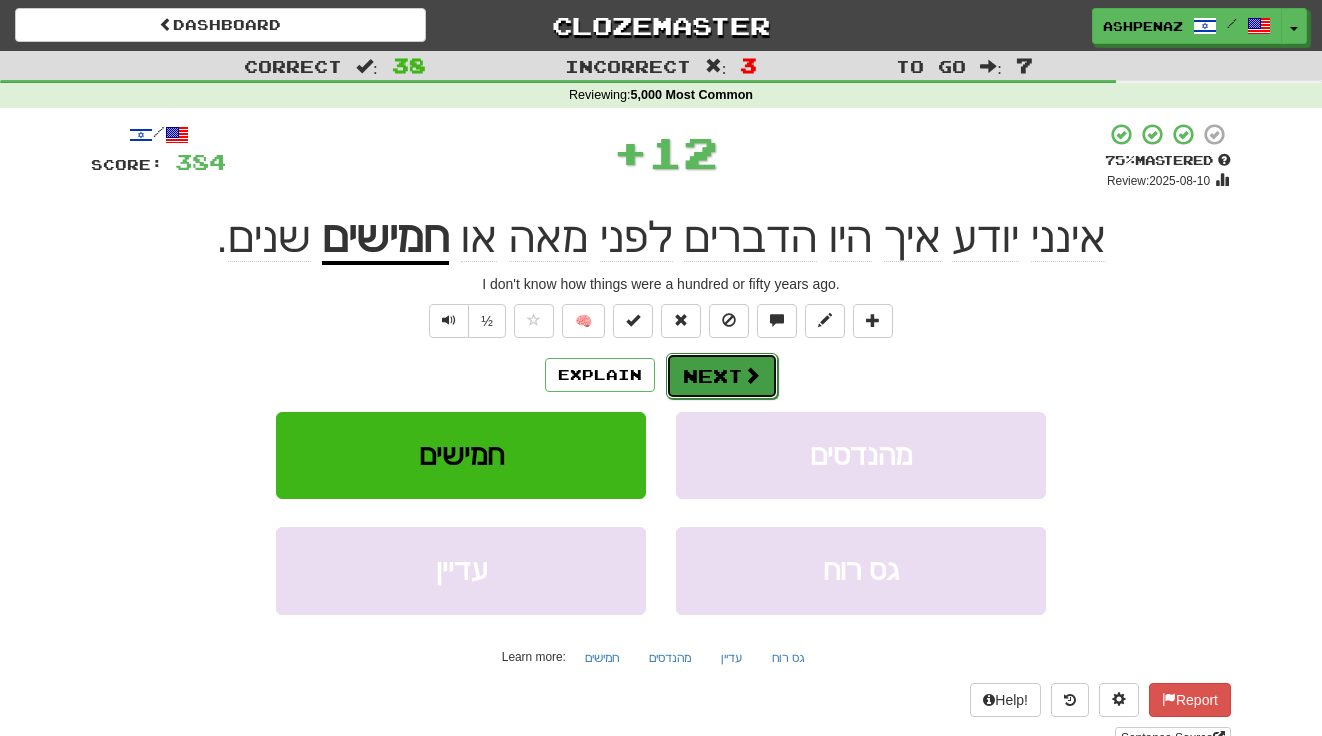 click on "Next" at bounding box center (722, 376) 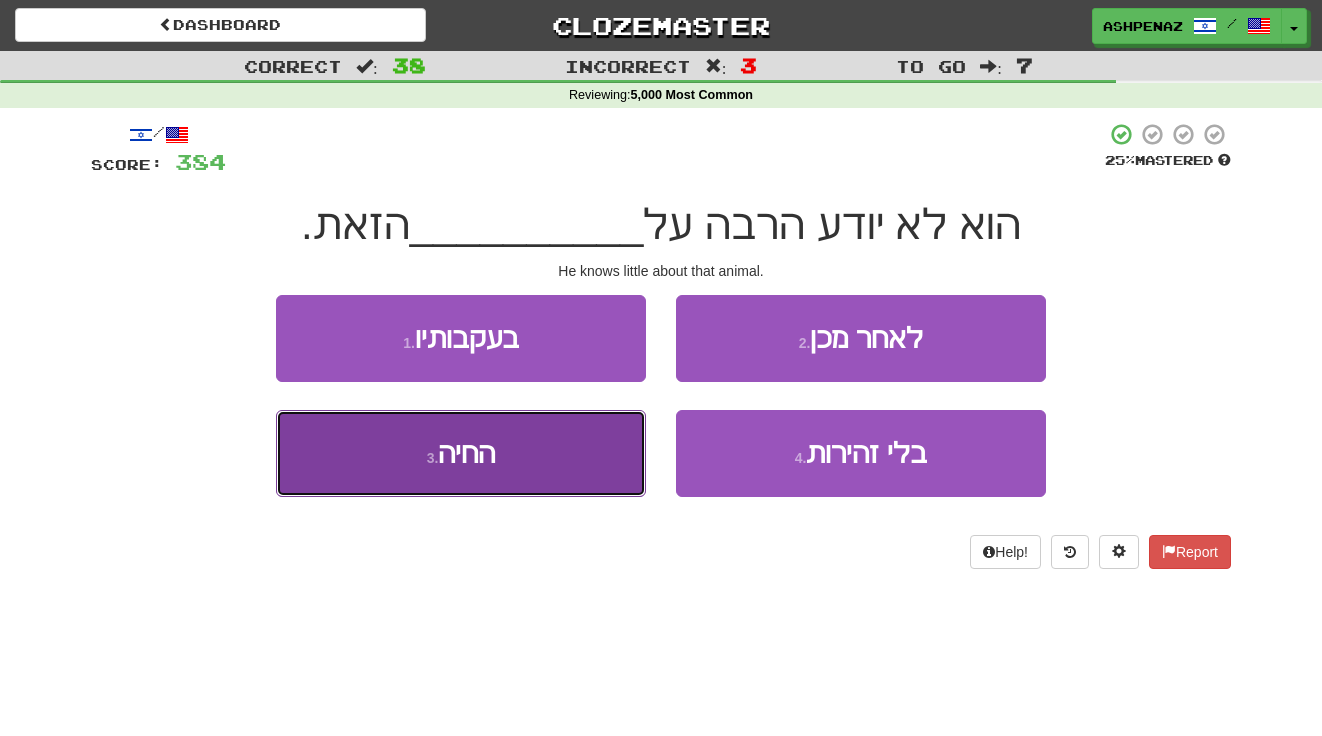 click on "3 .  החיה" at bounding box center [461, 453] 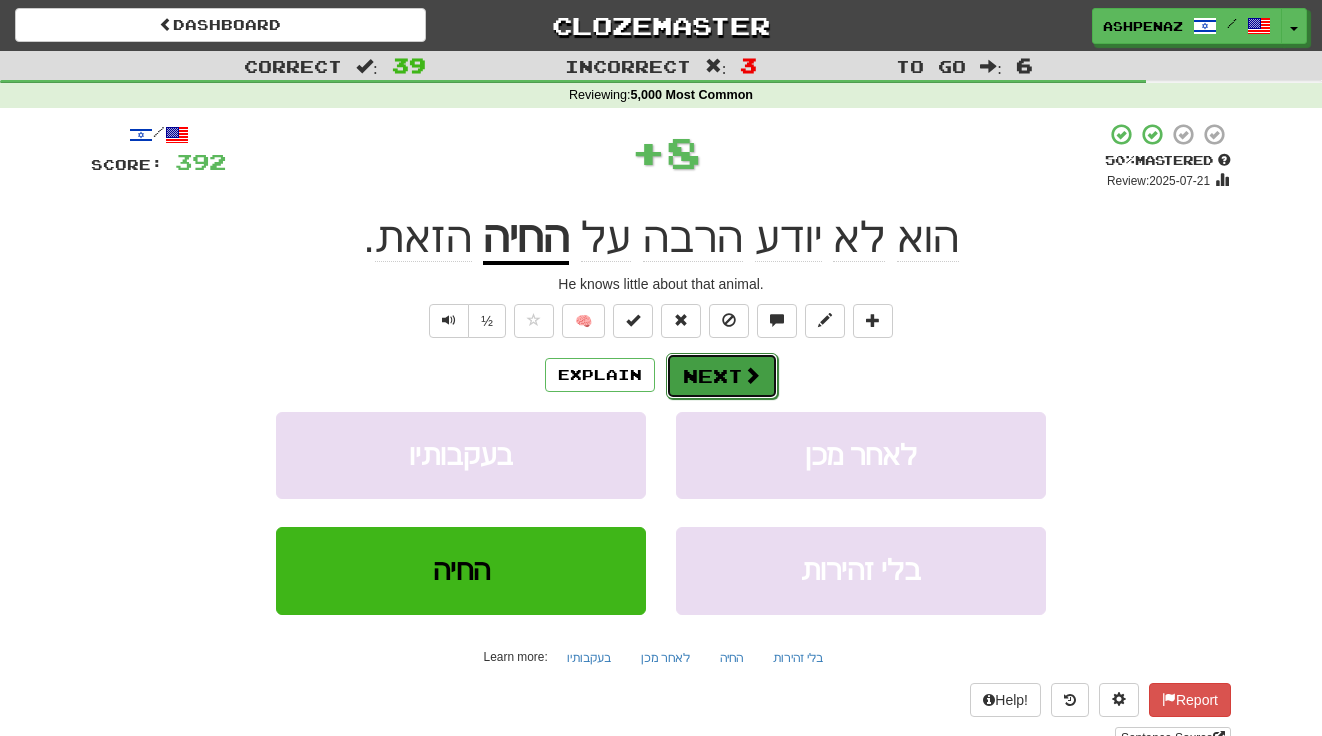 click on "Next" at bounding box center (722, 376) 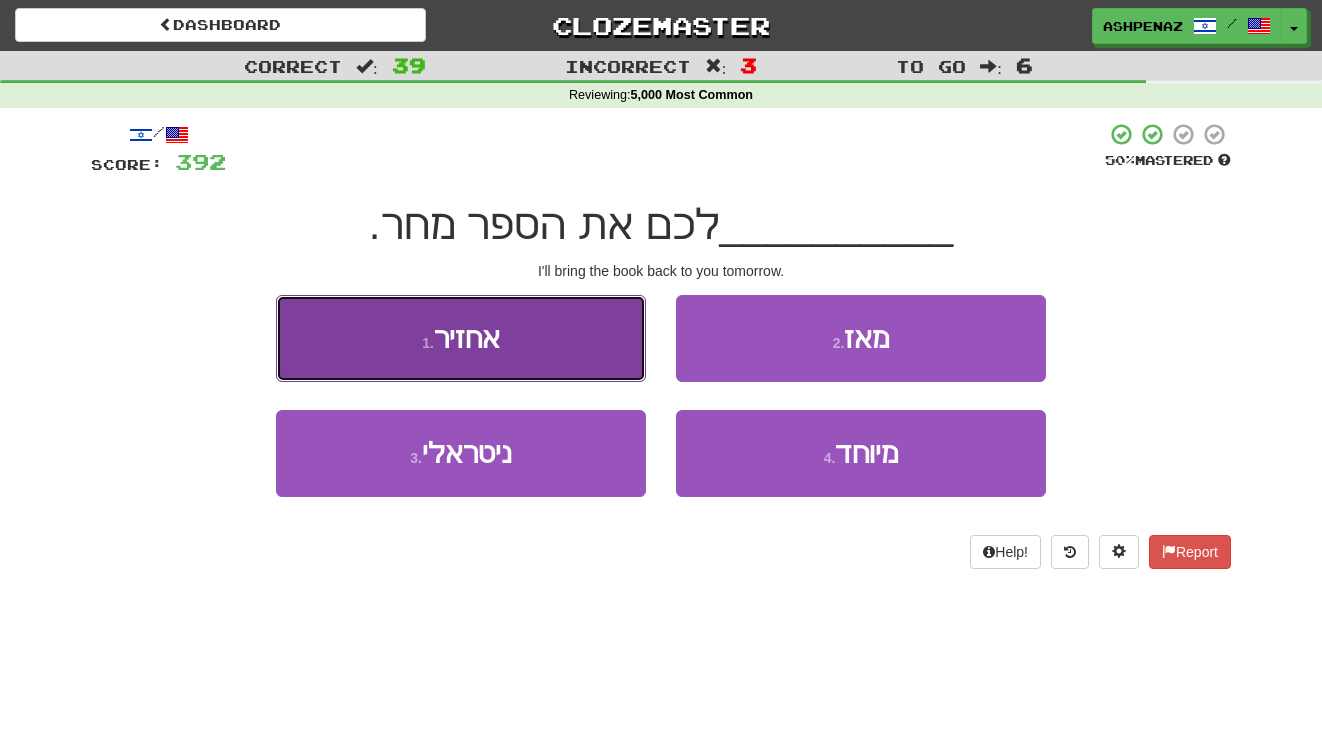 click on "1 .  אחזיר" at bounding box center (461, 338) 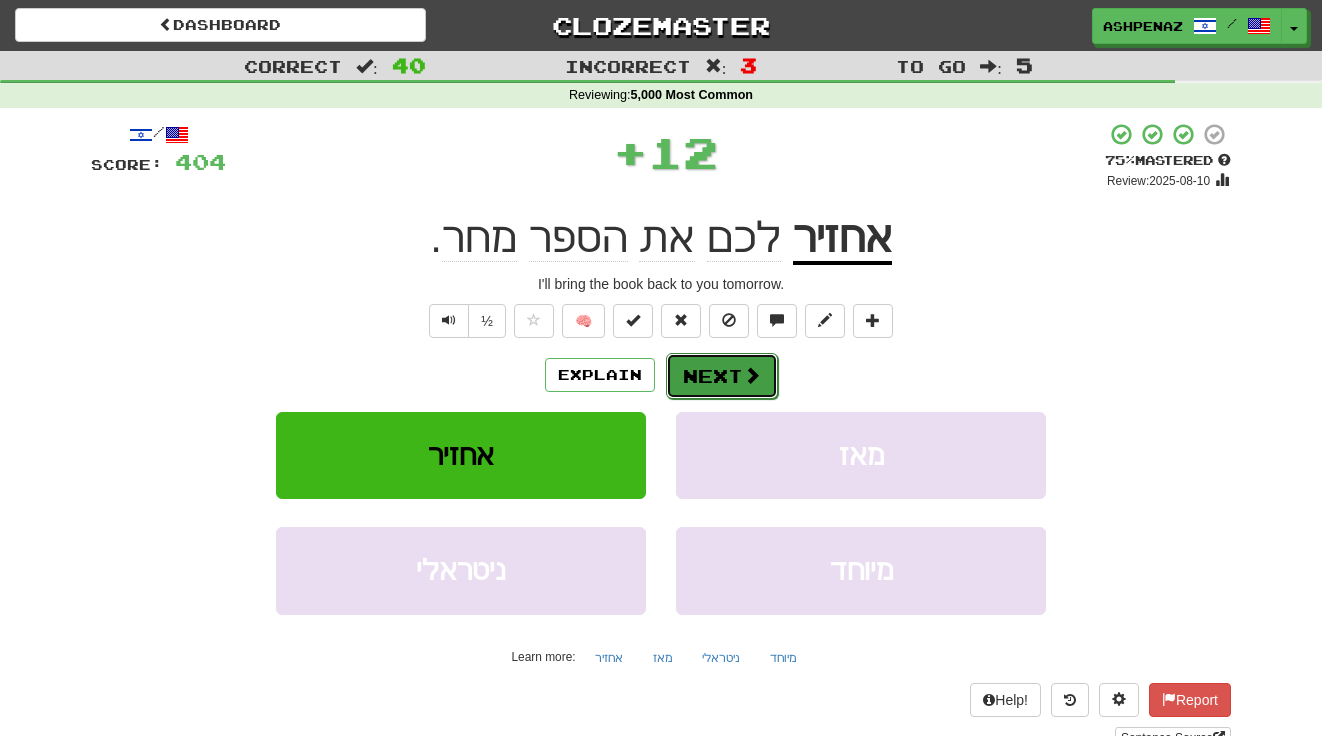 click on "Next" at bounding box center [722, 376] 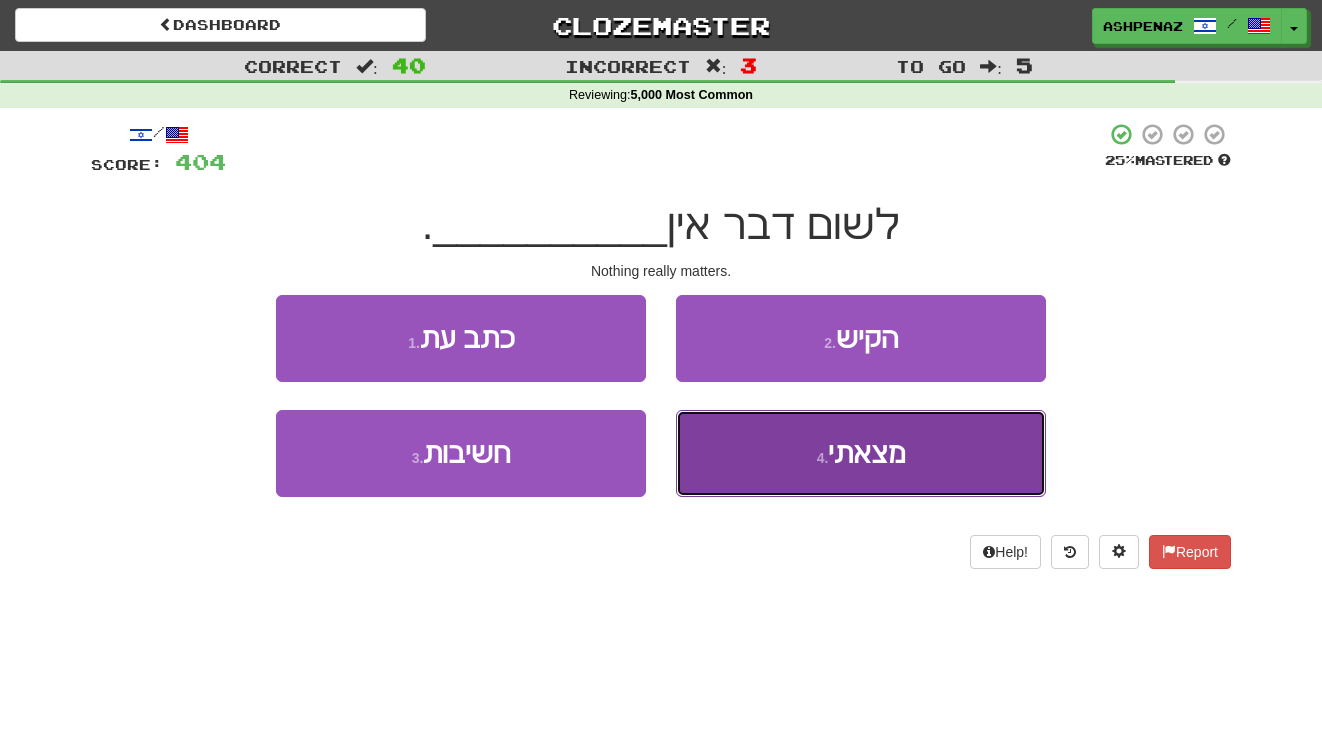 click on "4 .  מצאתי" at bounding box center [861, 453] 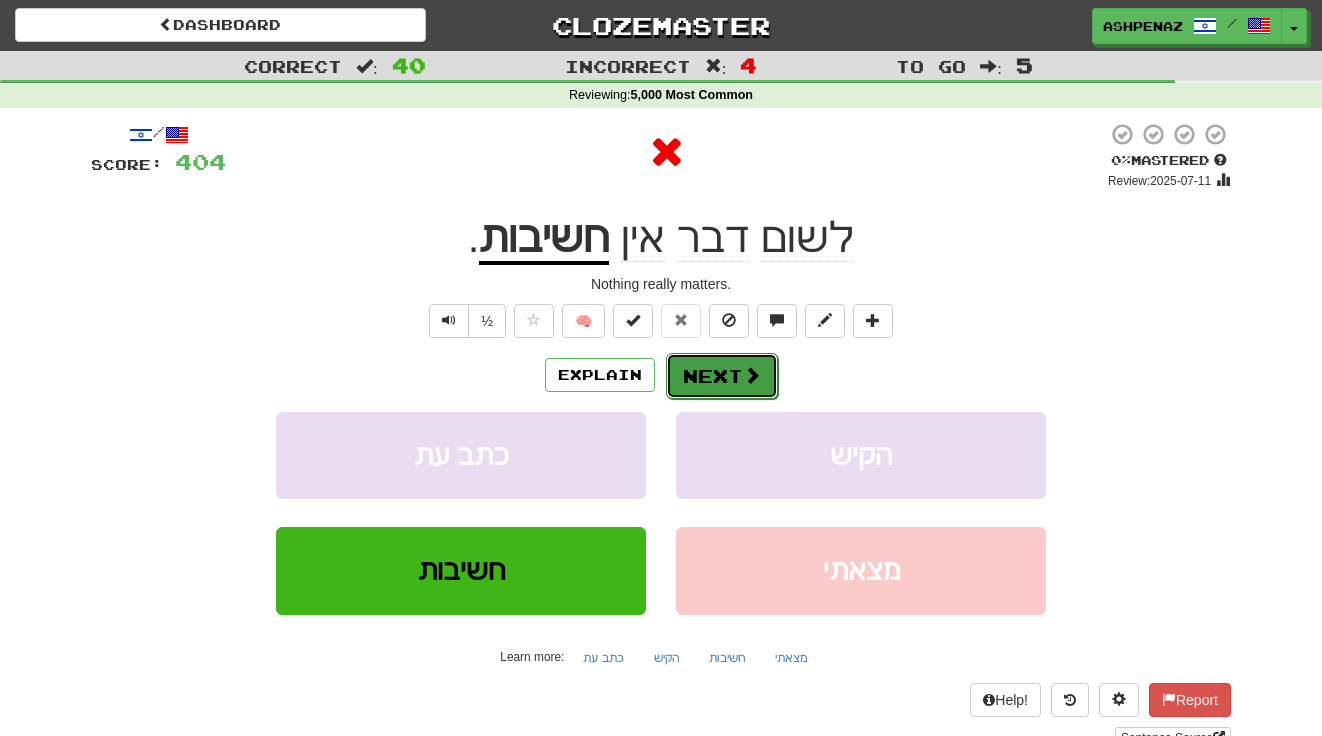 click on "Next" at bounding box center (722, 376) 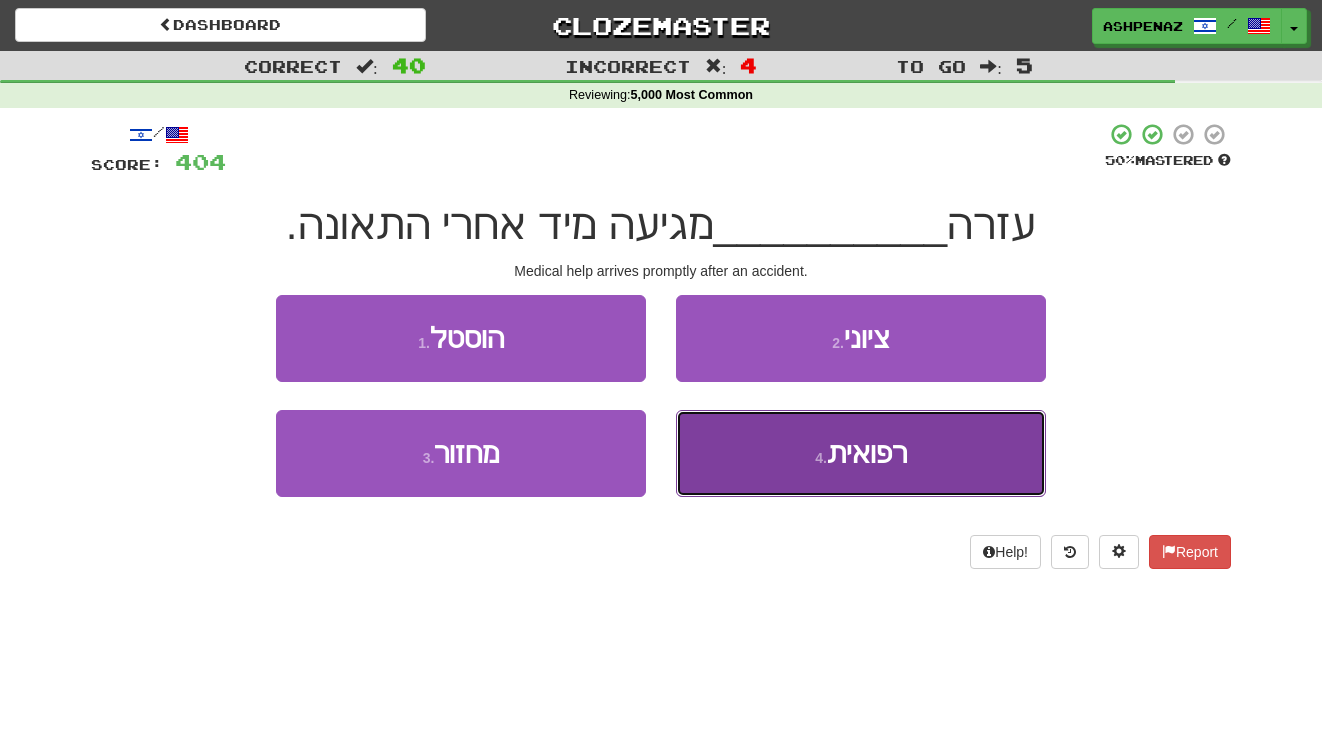 click on "רפואית" at bounding box center [867, 453] 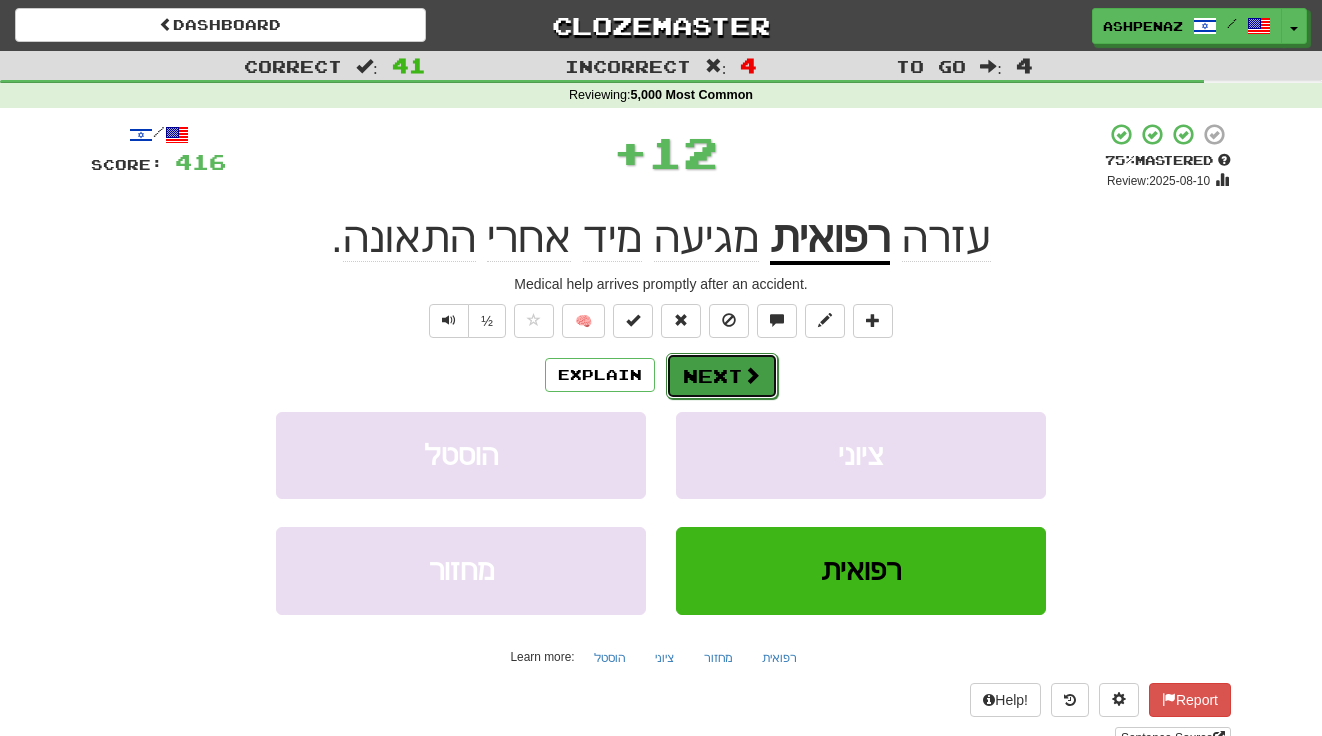 click on "Next" at bounding box center [722, 376] 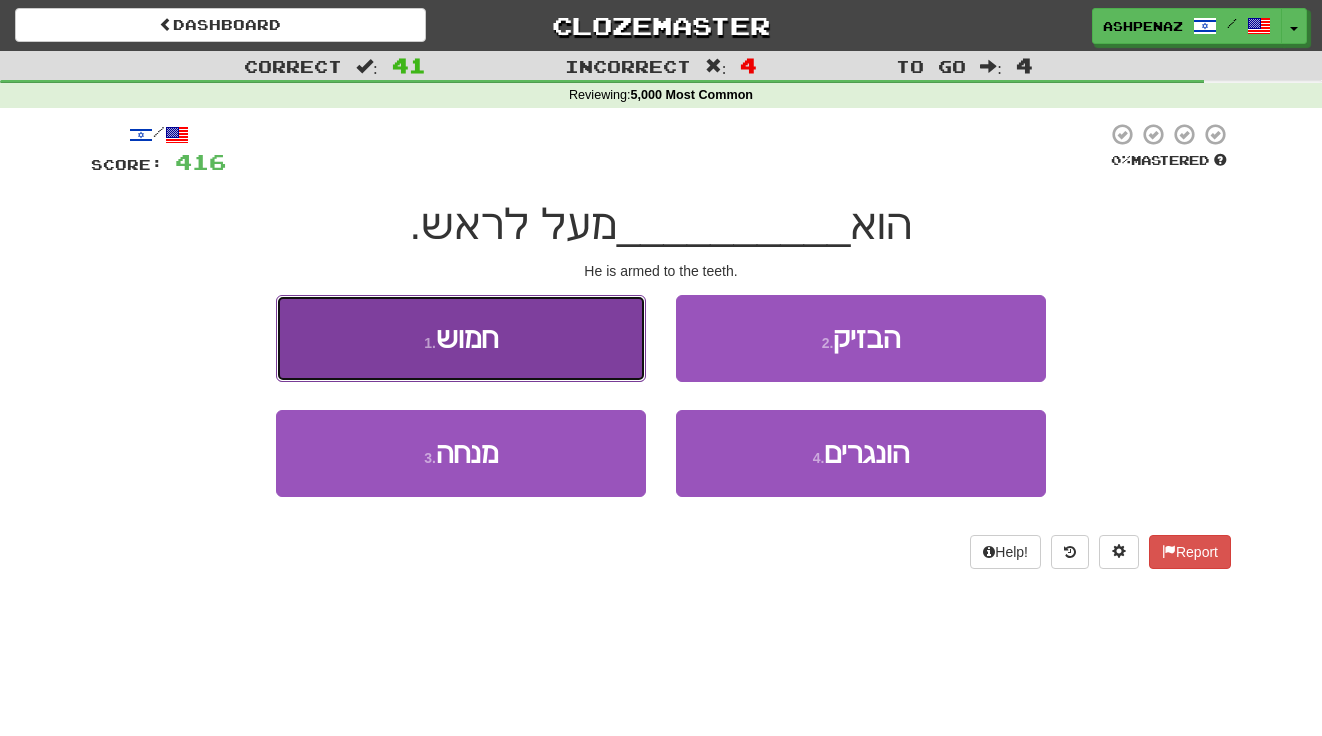 click on "1 .  חמוש" at bounding box center [461, 338] 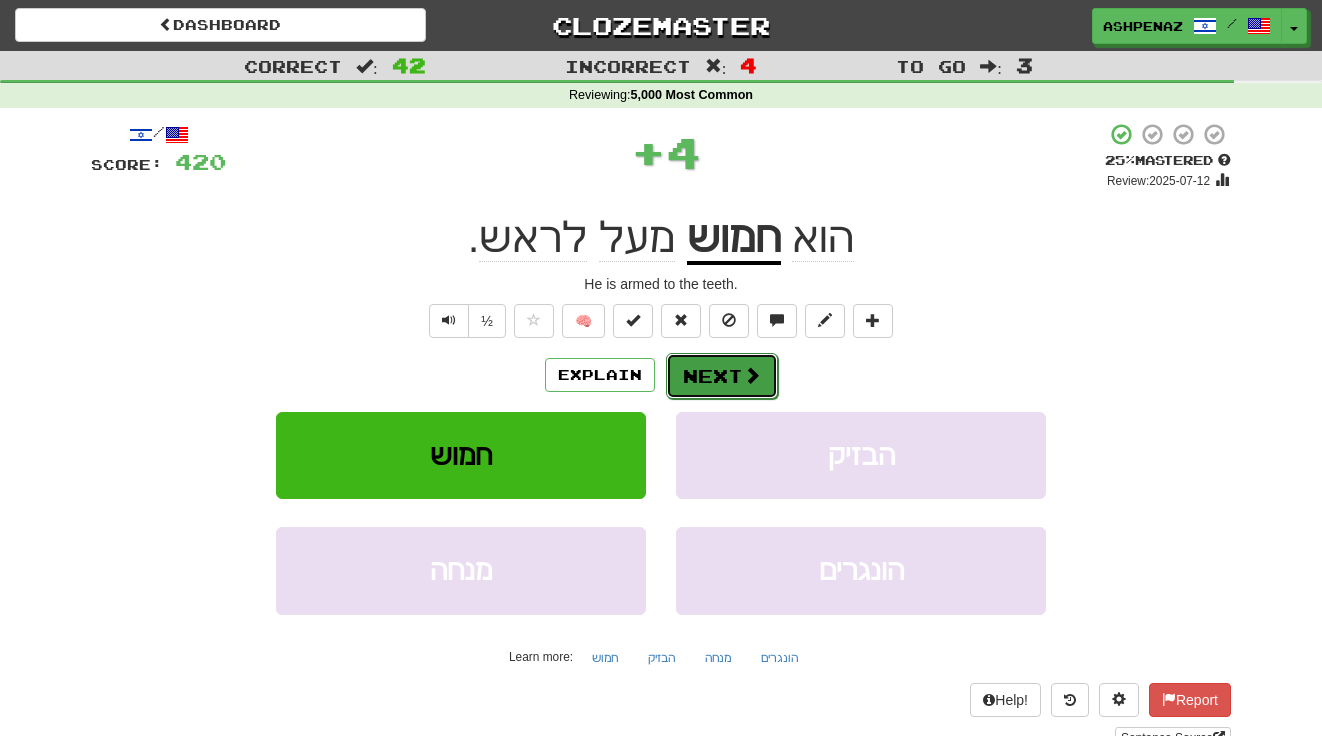 click on "Next" at bounding box center (722, 376) 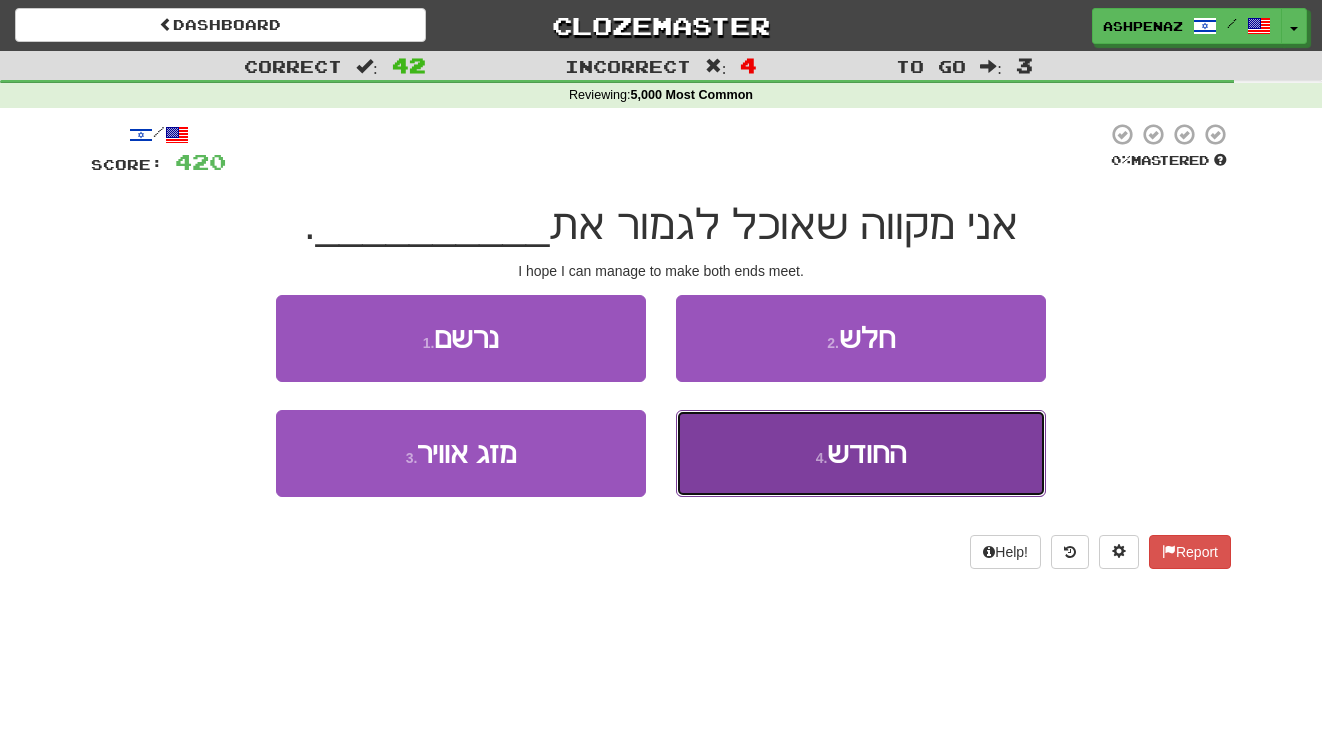 click on "החודש" at bounding box center [866, 453] 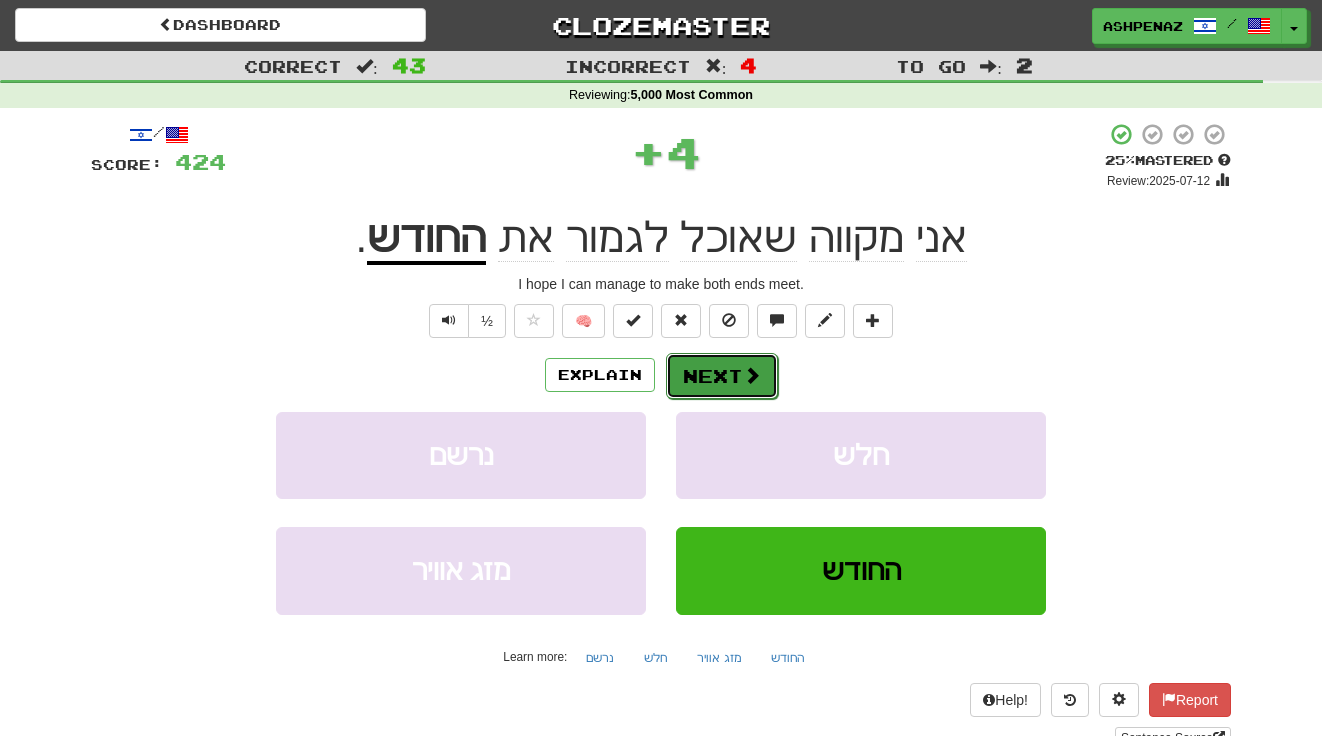 click at bounding box center [752, 375] 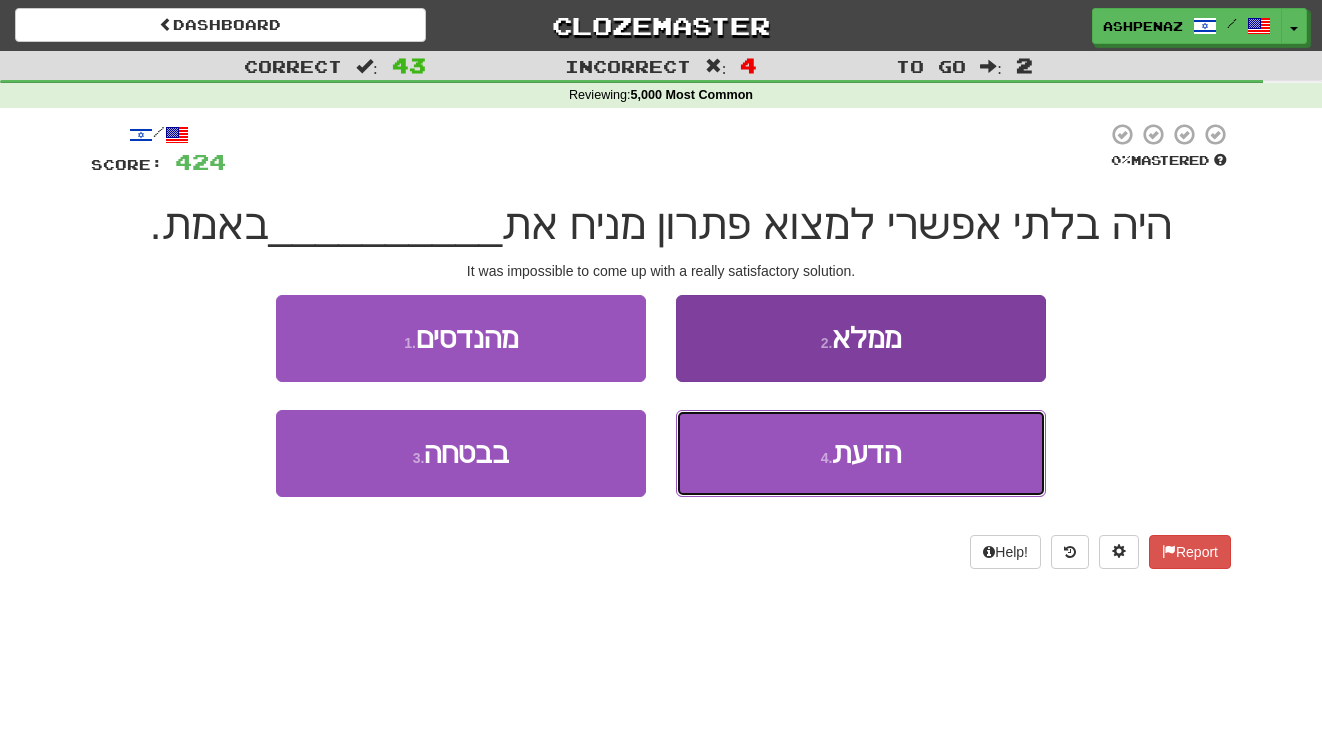 click on "4 .  הדעת" at bounding box center (861, 453) 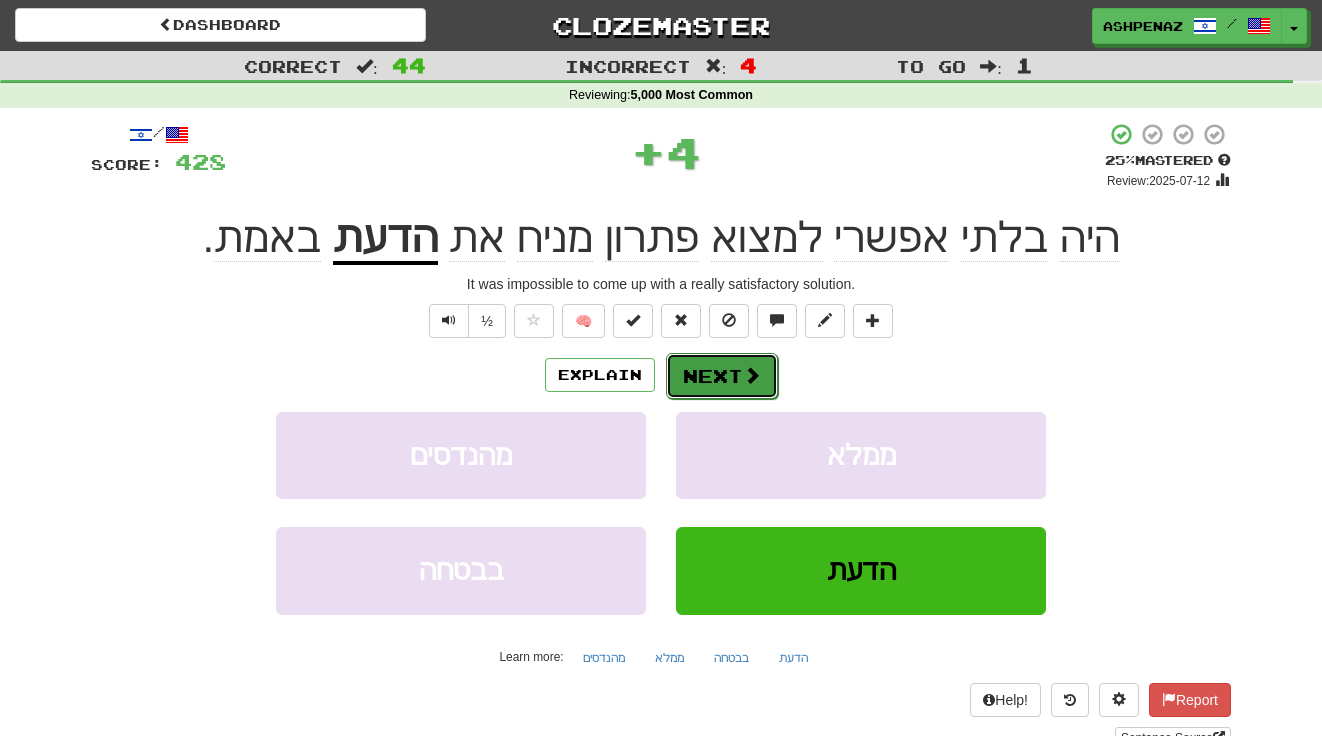 click on "Next" at bounding box center [722, 376] 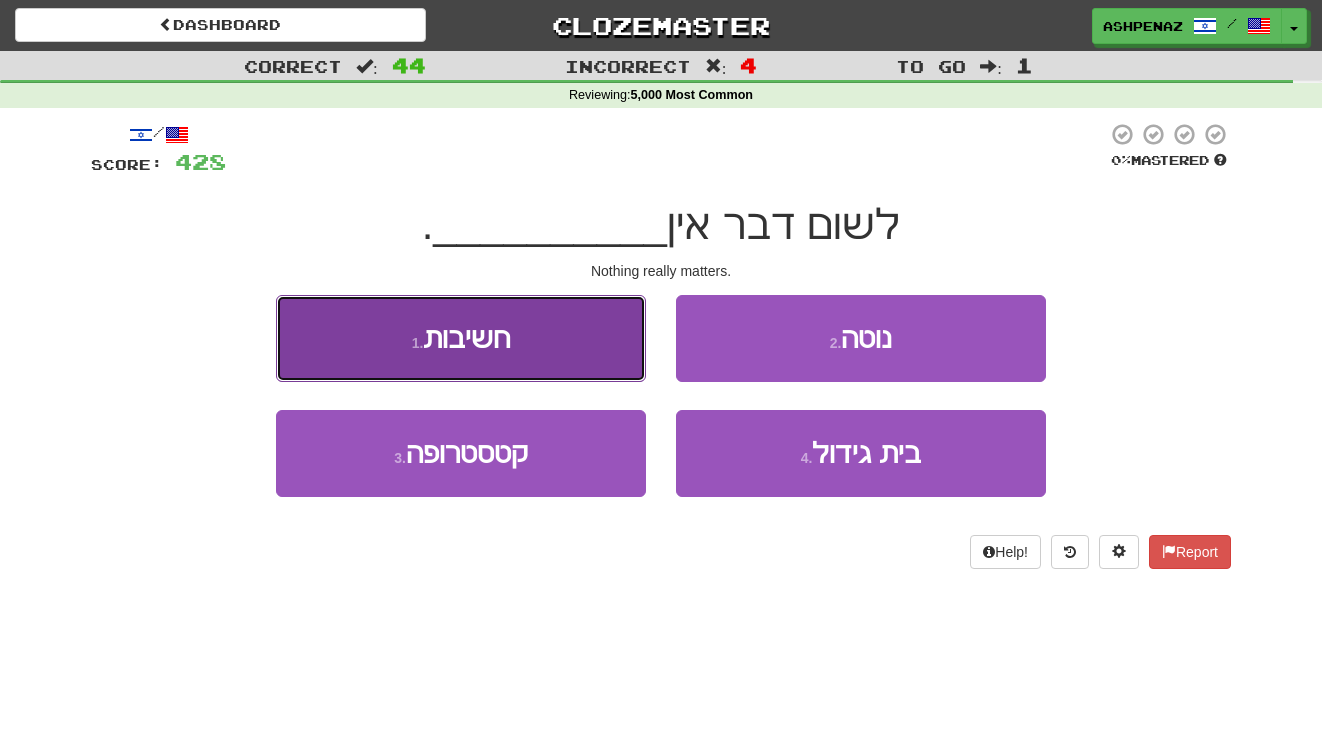 click on "1 .  חשיבות" at bounding box center (461, 338) 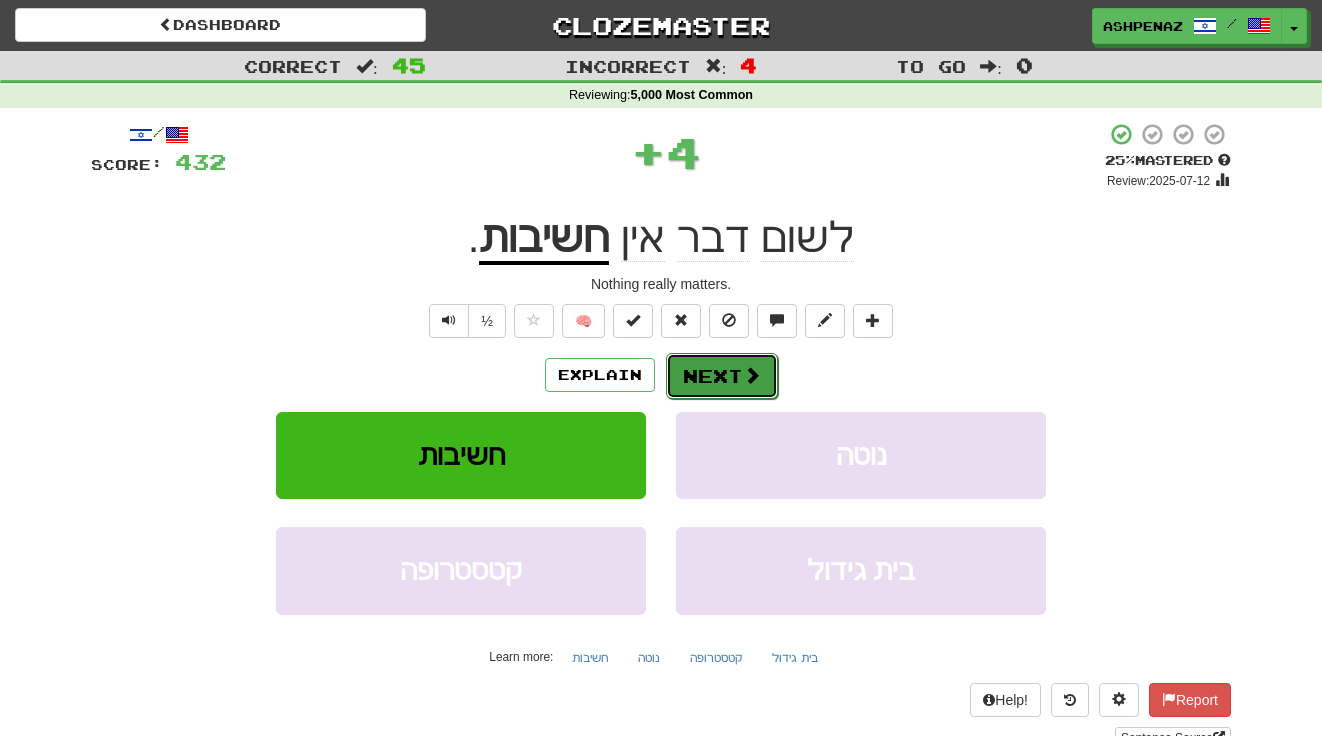 click on "Next" at bounding box center [722, 376] 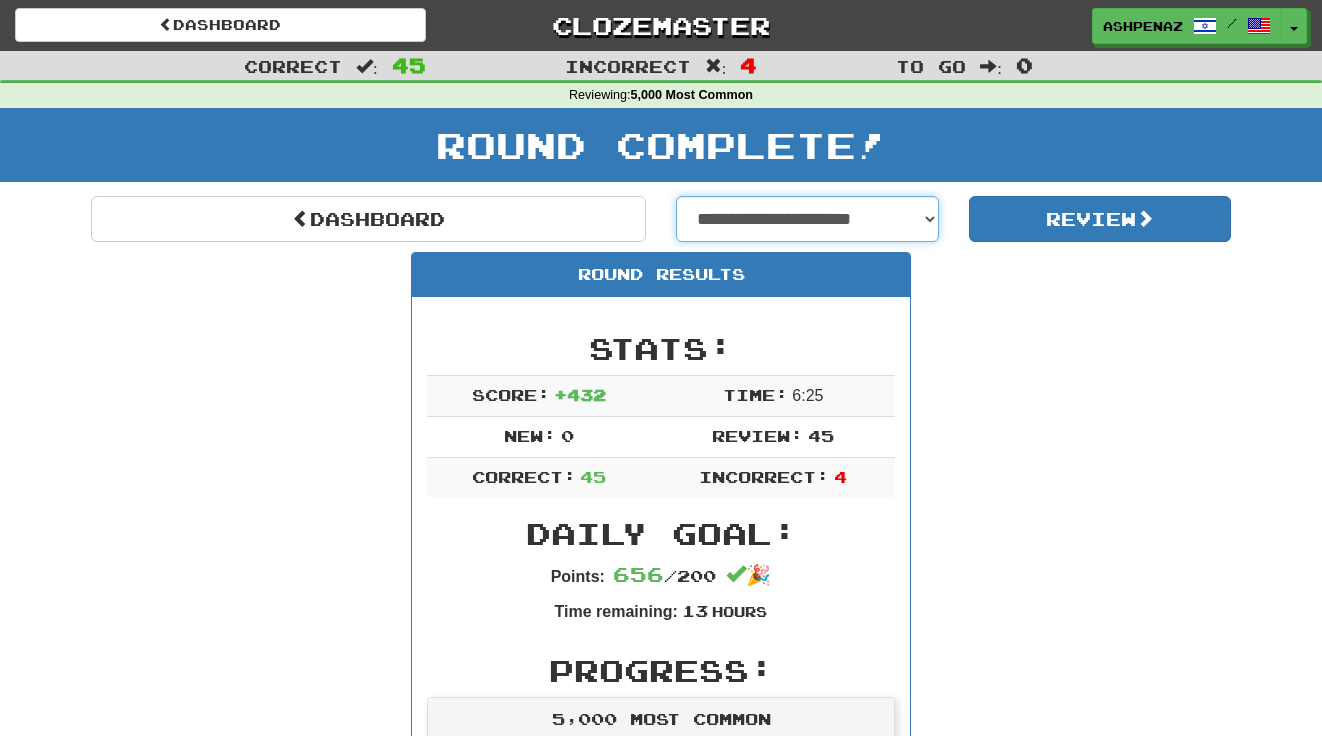 click on "**********" at bounding box center [807, 219] 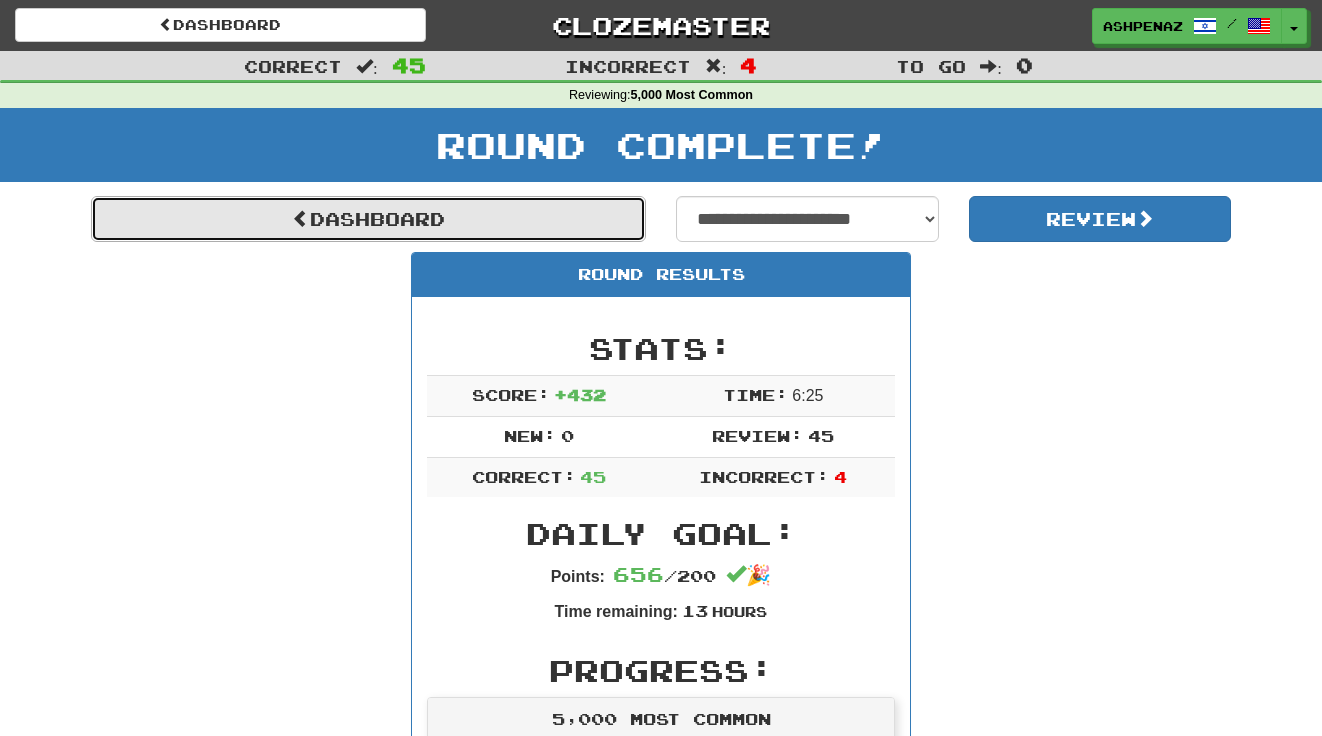 click on "Dashboard" at bounding box center [368, 219] 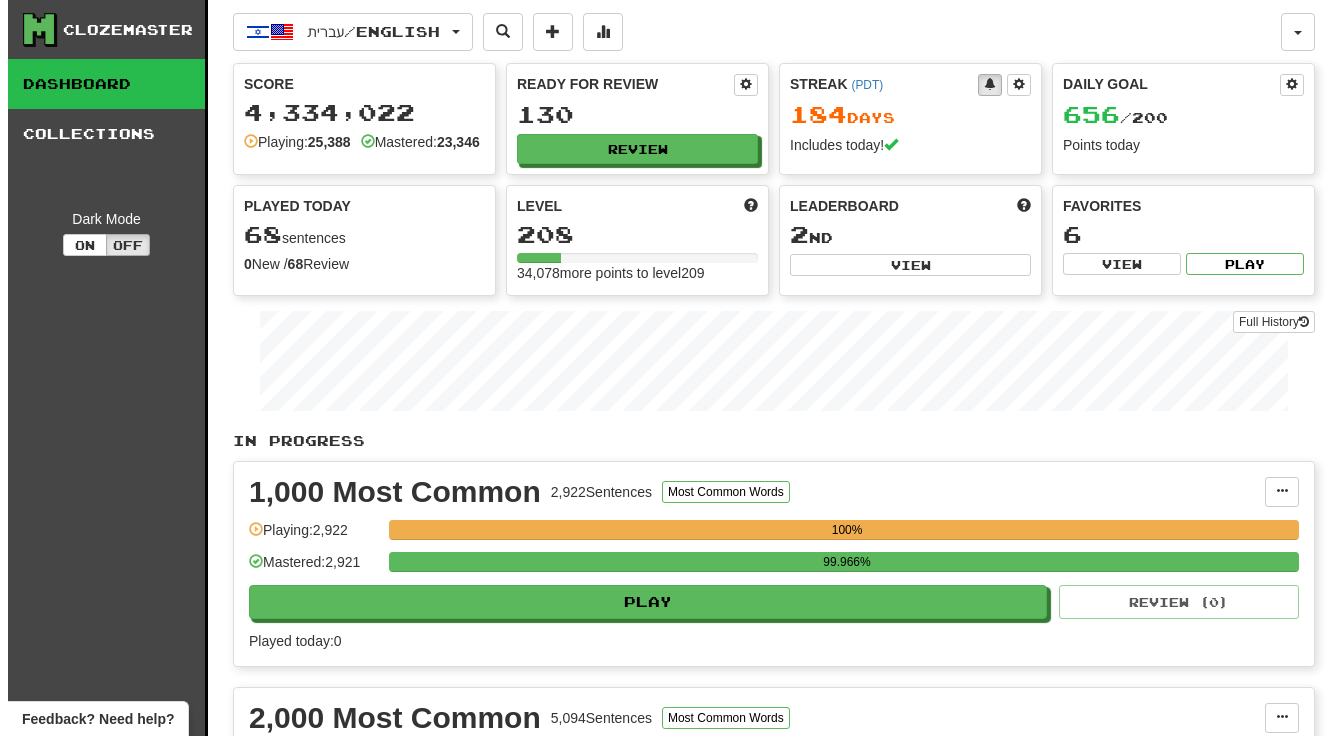 scroll, scrollTop: 0, scrollLeft: 0, axis: both 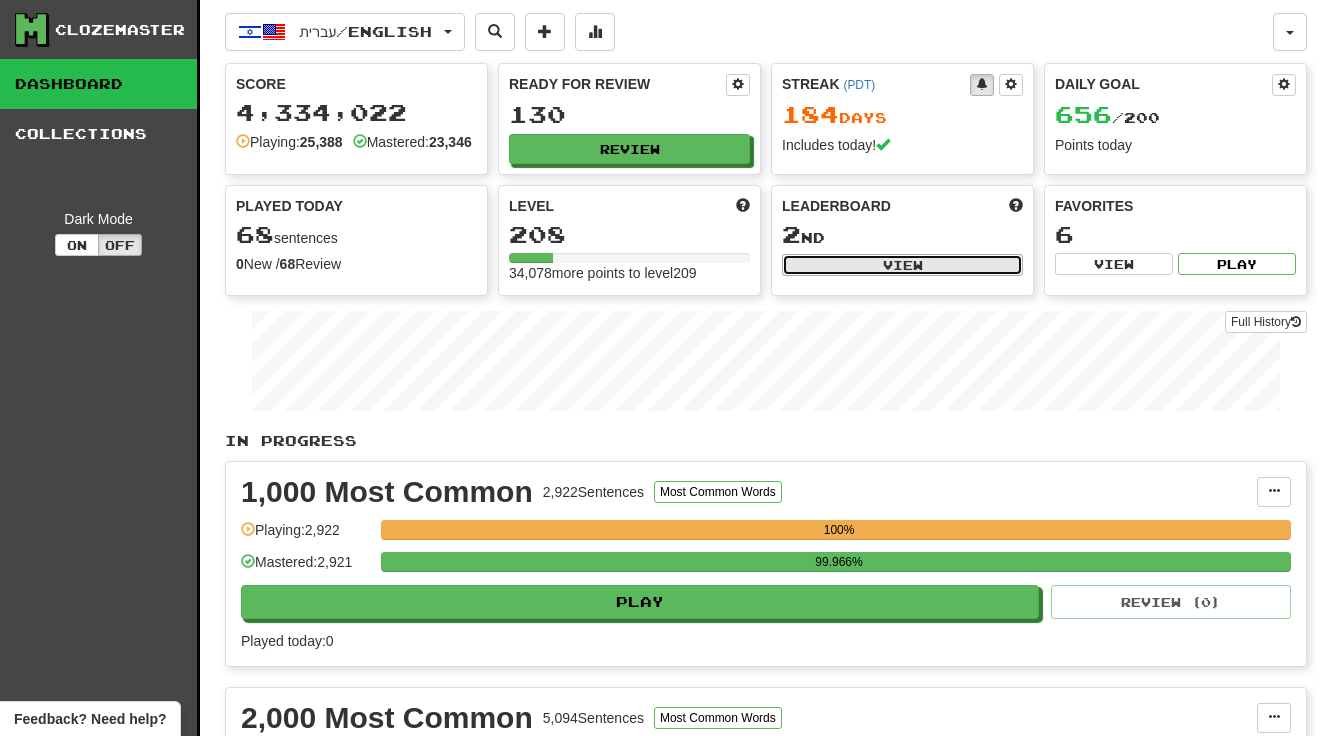 click on "View" at bounding box center [902, 265] 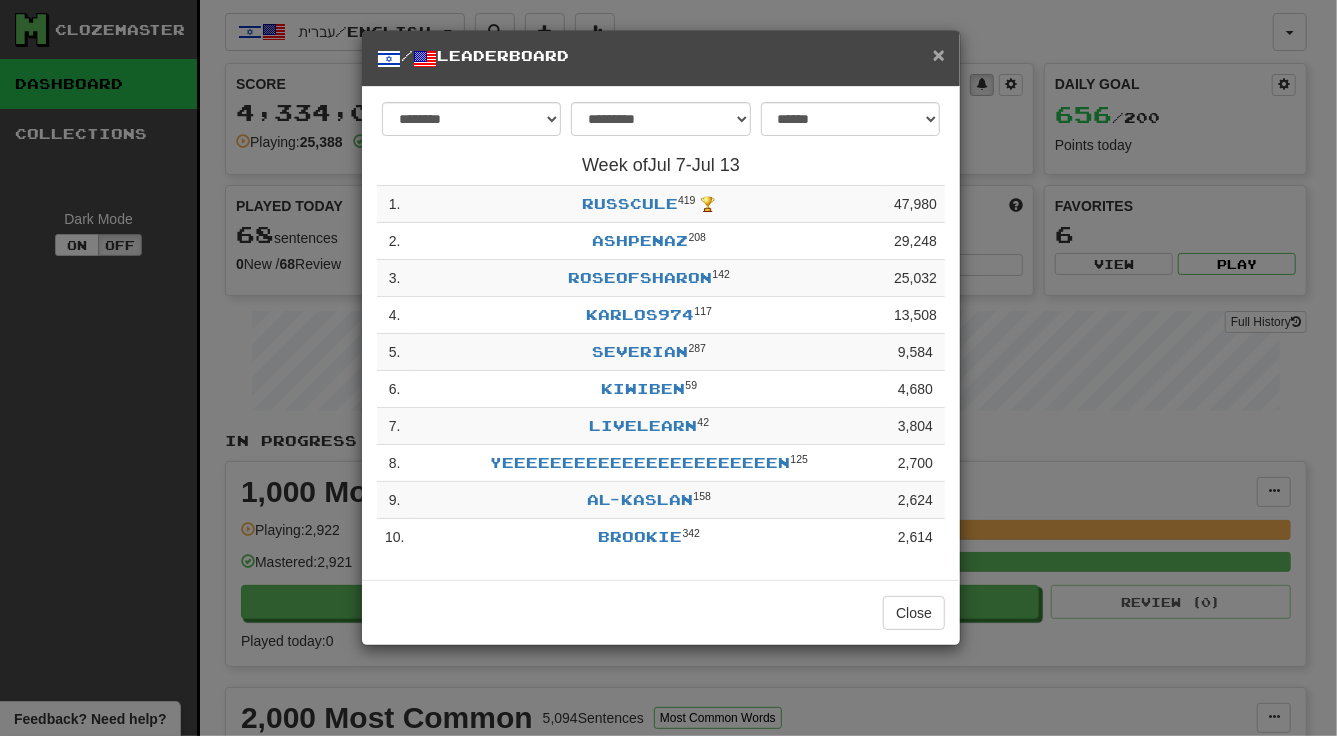 click on "×" at bounding box center [939, 54] 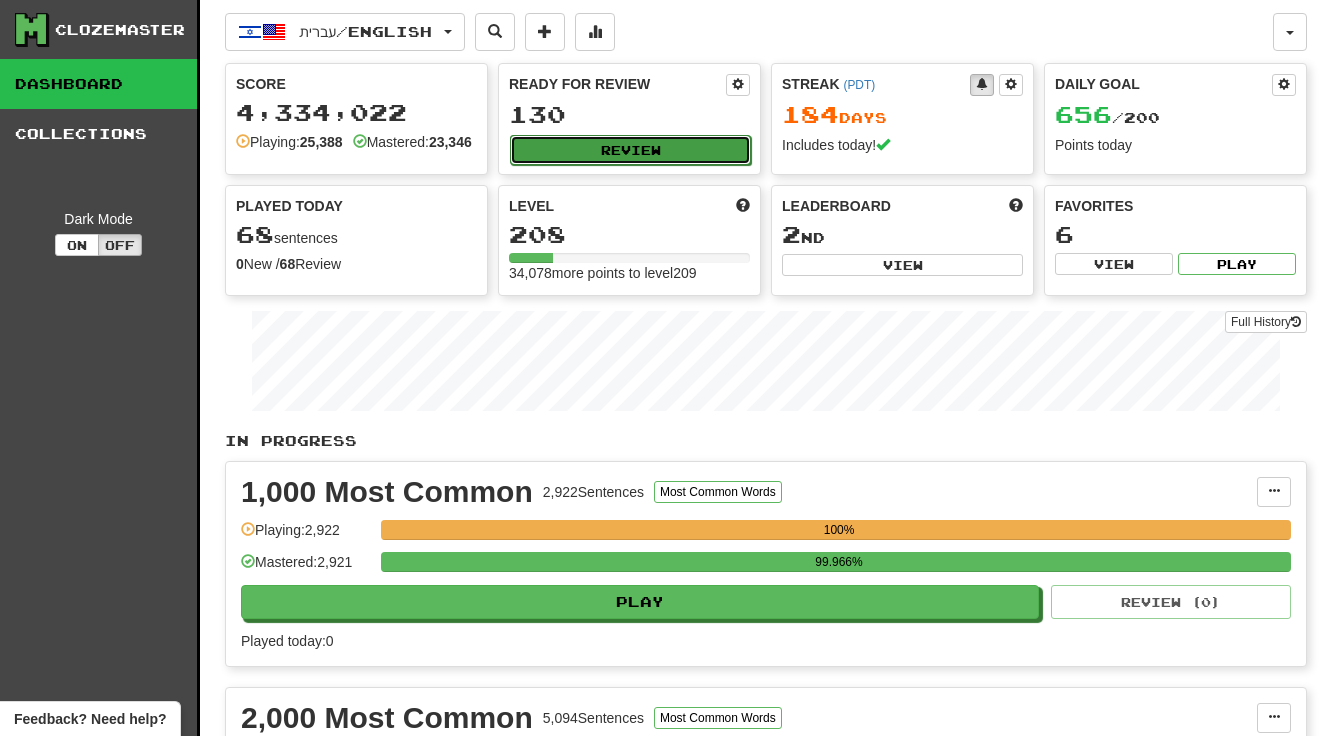 click on "Review" at bounding box center [630, 150] 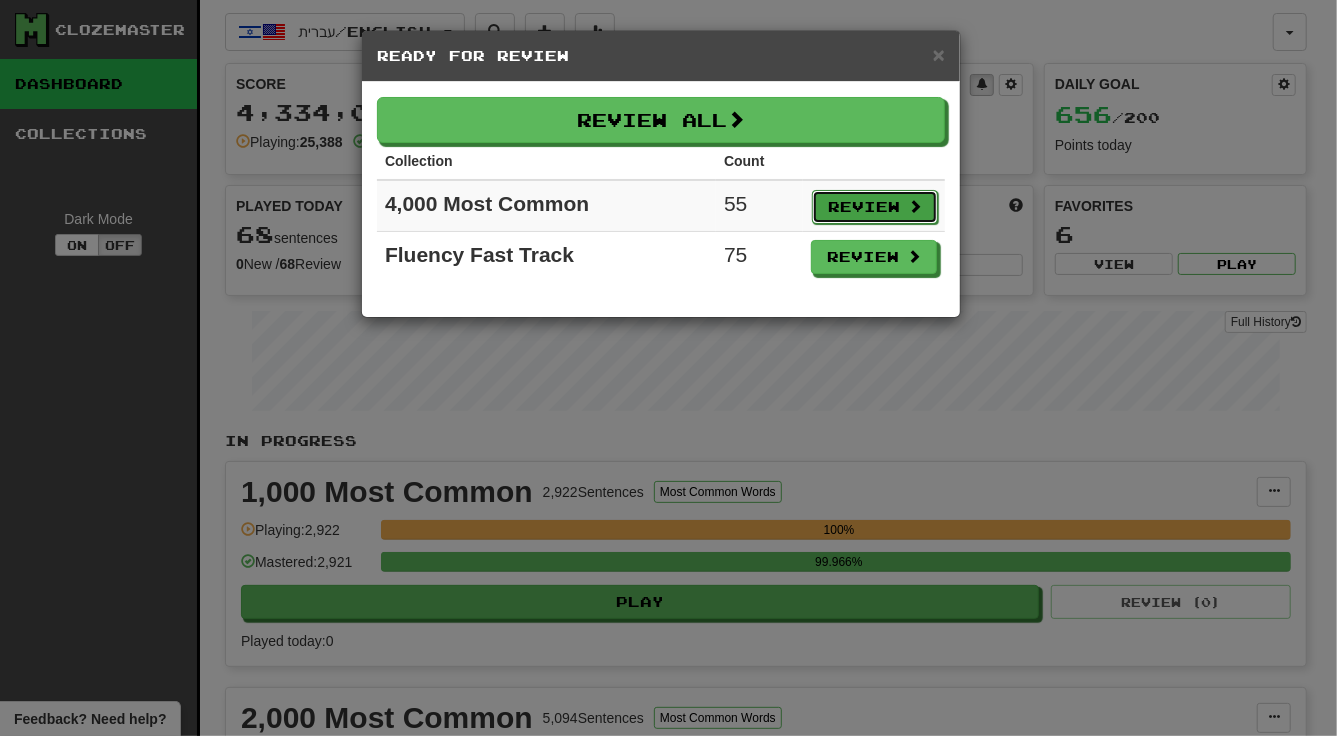 click on "Review" at bounding box center [875, 207] 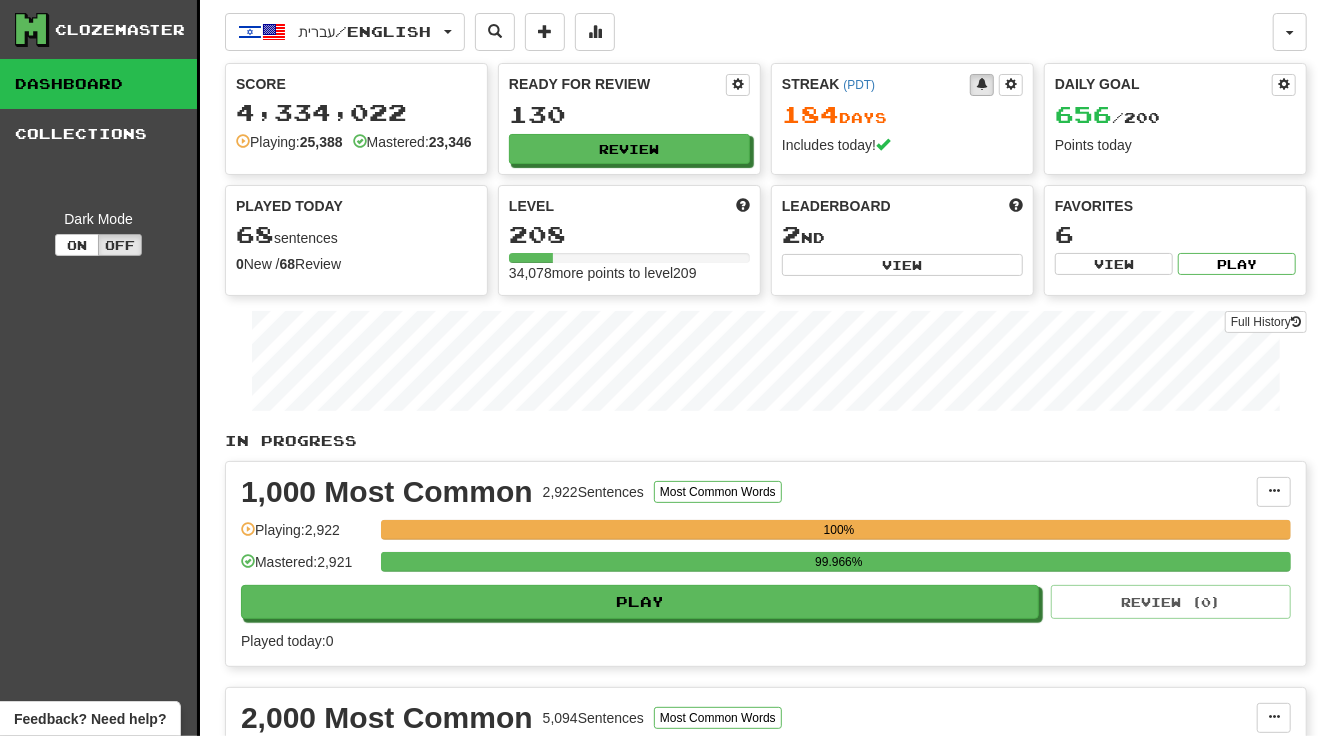 select on "***" 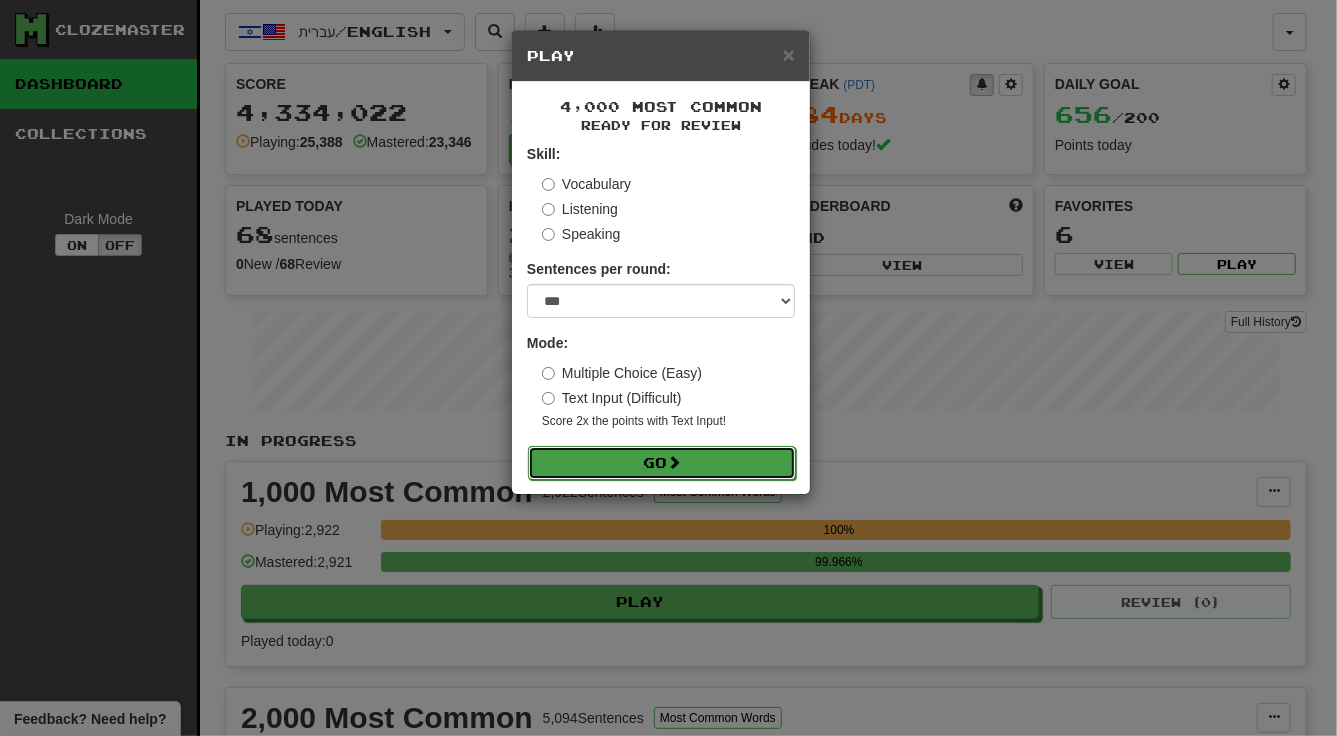 click on "Go" at bounding box center (662, 463) 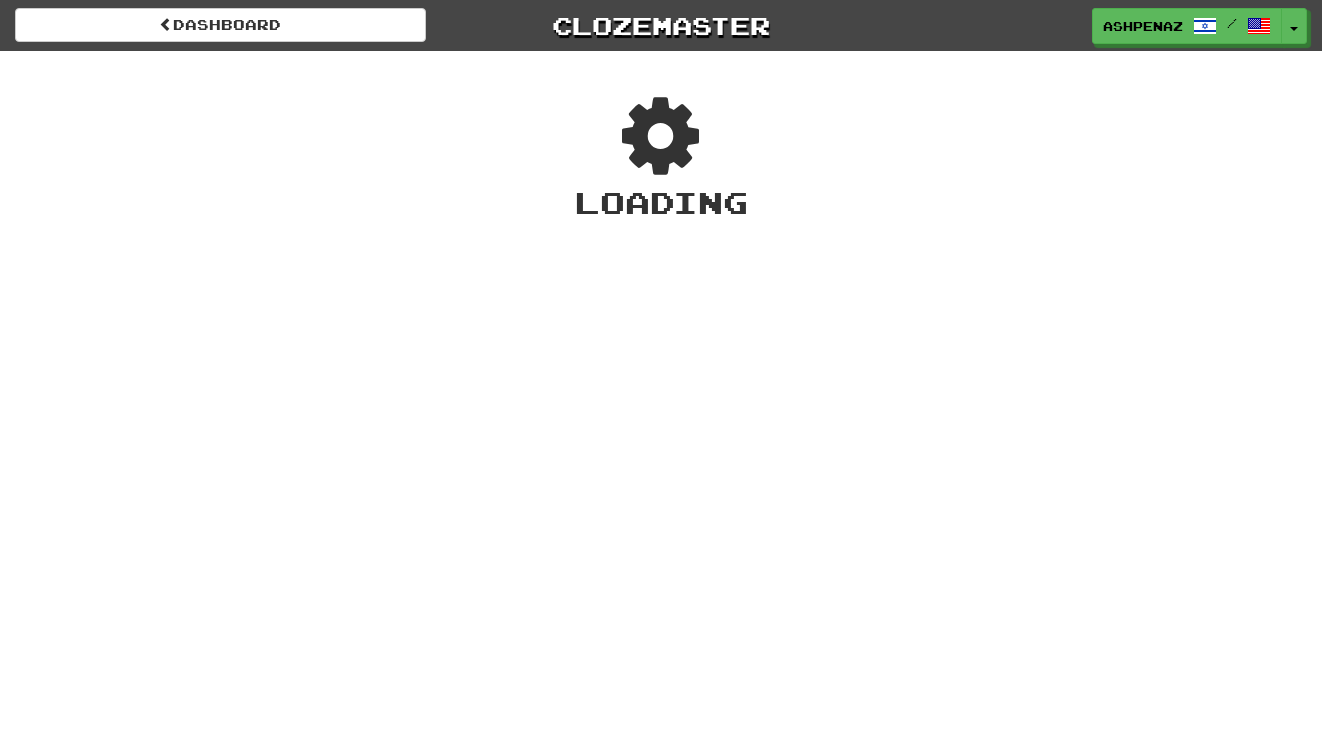 scroll, scrollTop: 0, scrollLeft: 0, axis: both 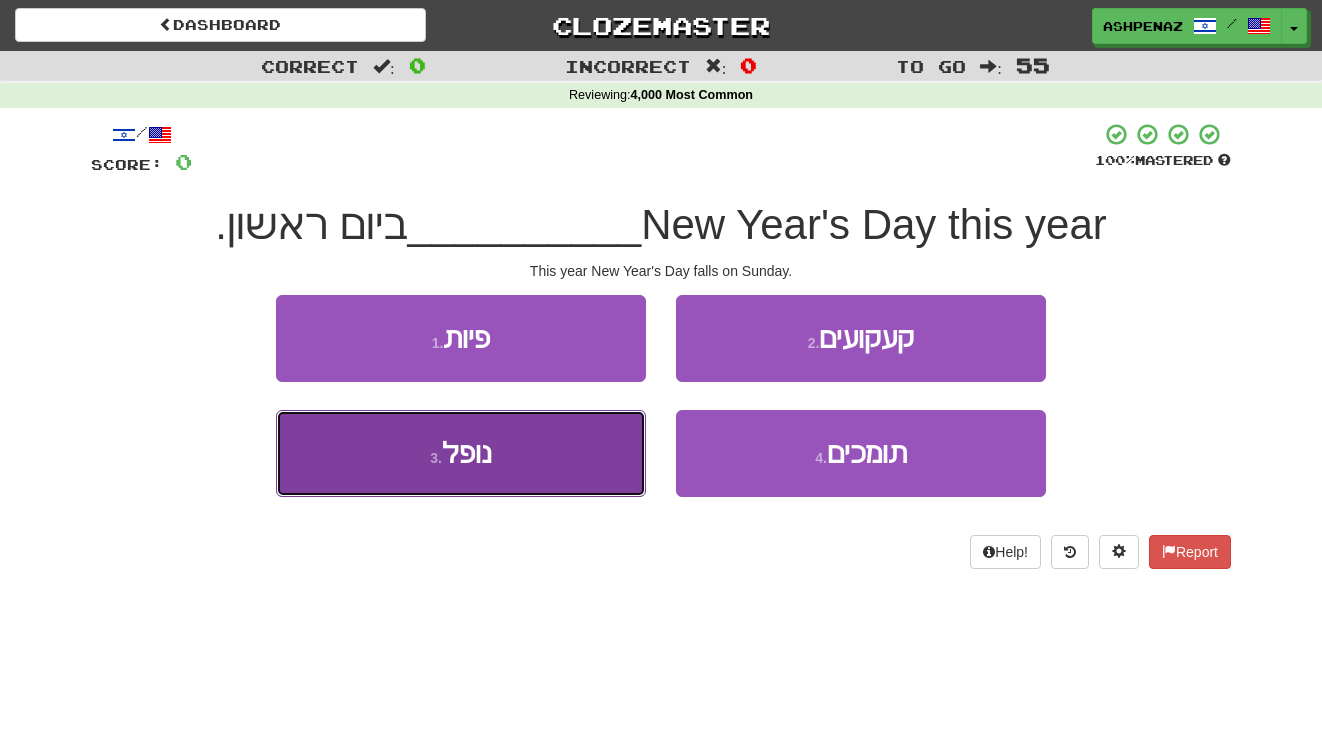 click on "3 .  נופל" at bounding box center [461, 453] 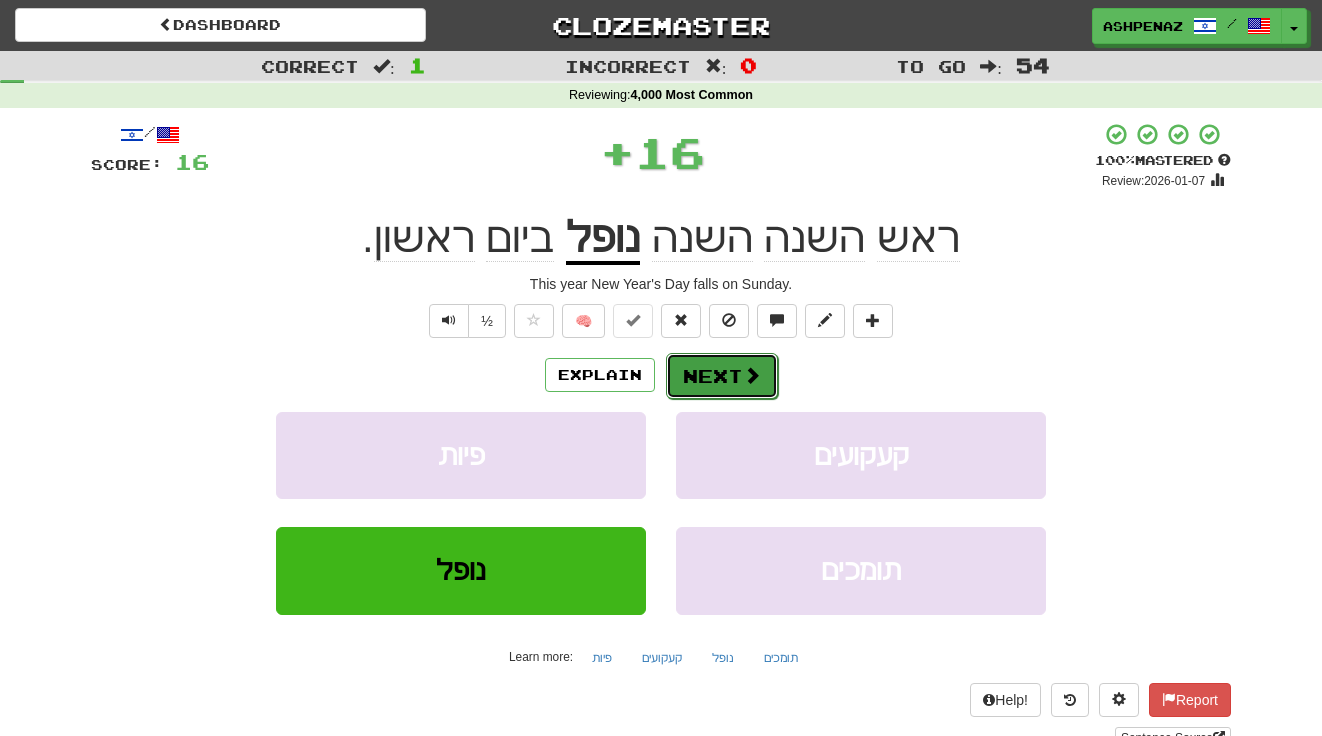 click on "Next" at bounding box center [722, 376] 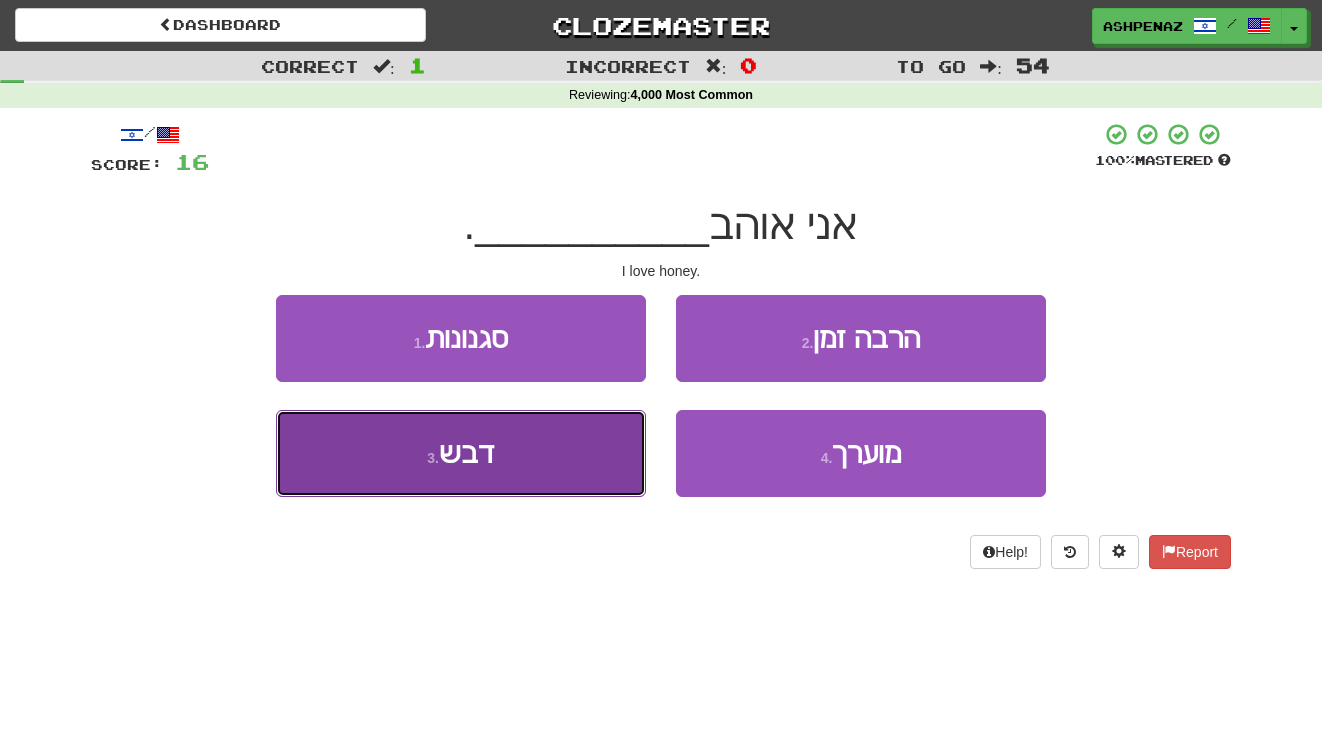 click on "3 .  דבש" at bounding box center (461, 453) 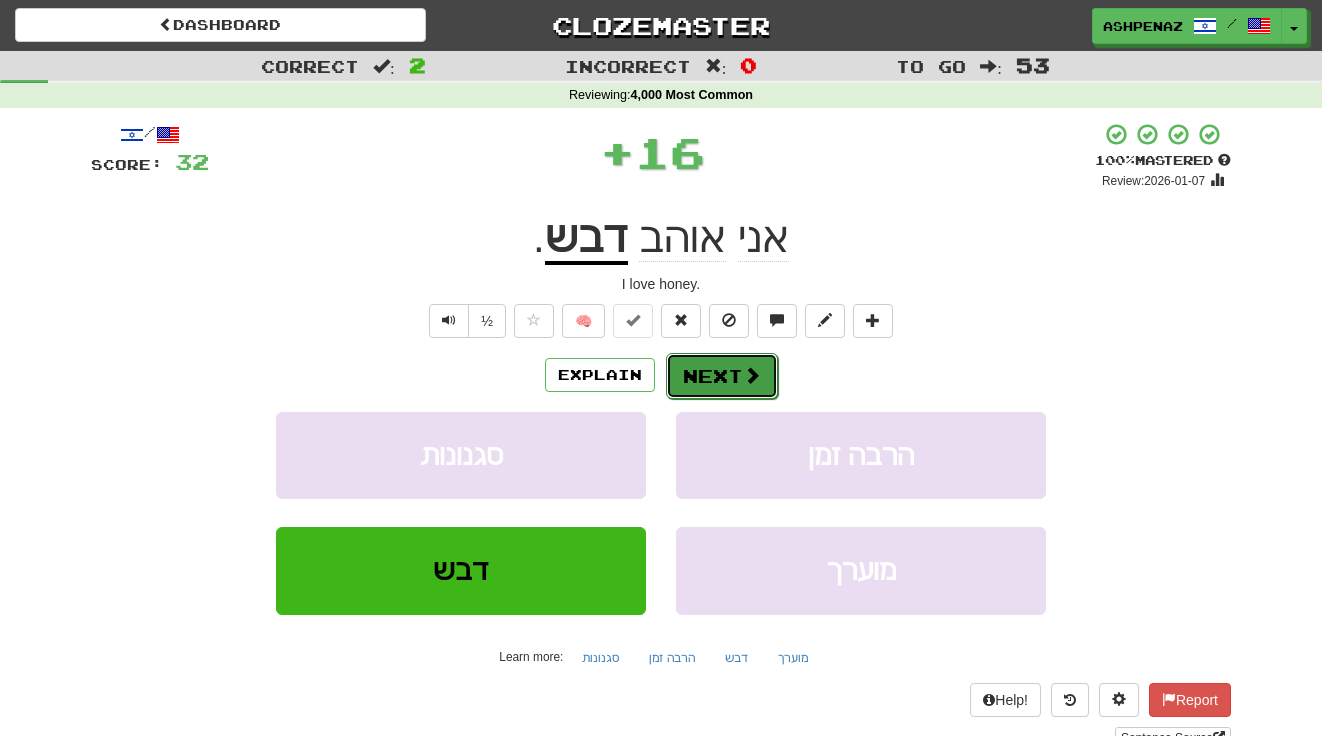 click on "Next" at bounding box center [722, 376] 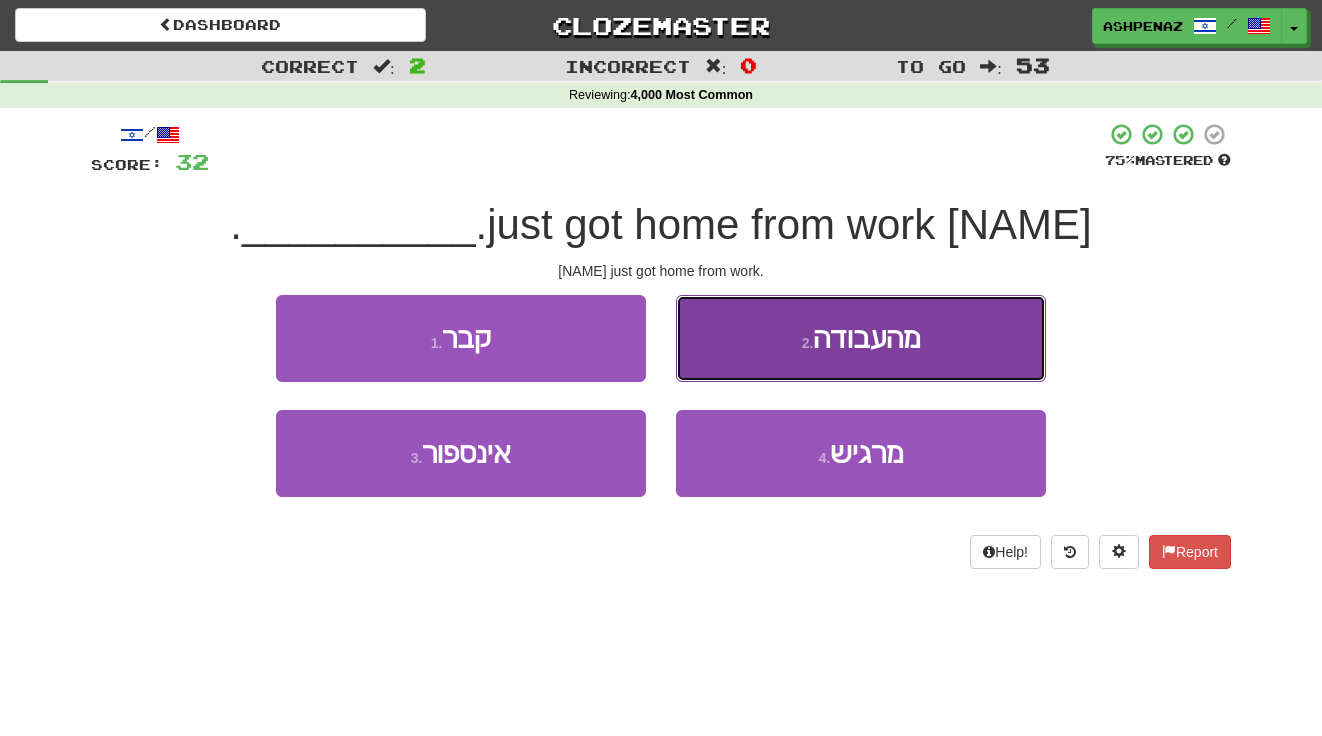 click on "2 .  מהעבודה" at bounding box center [861, 338] 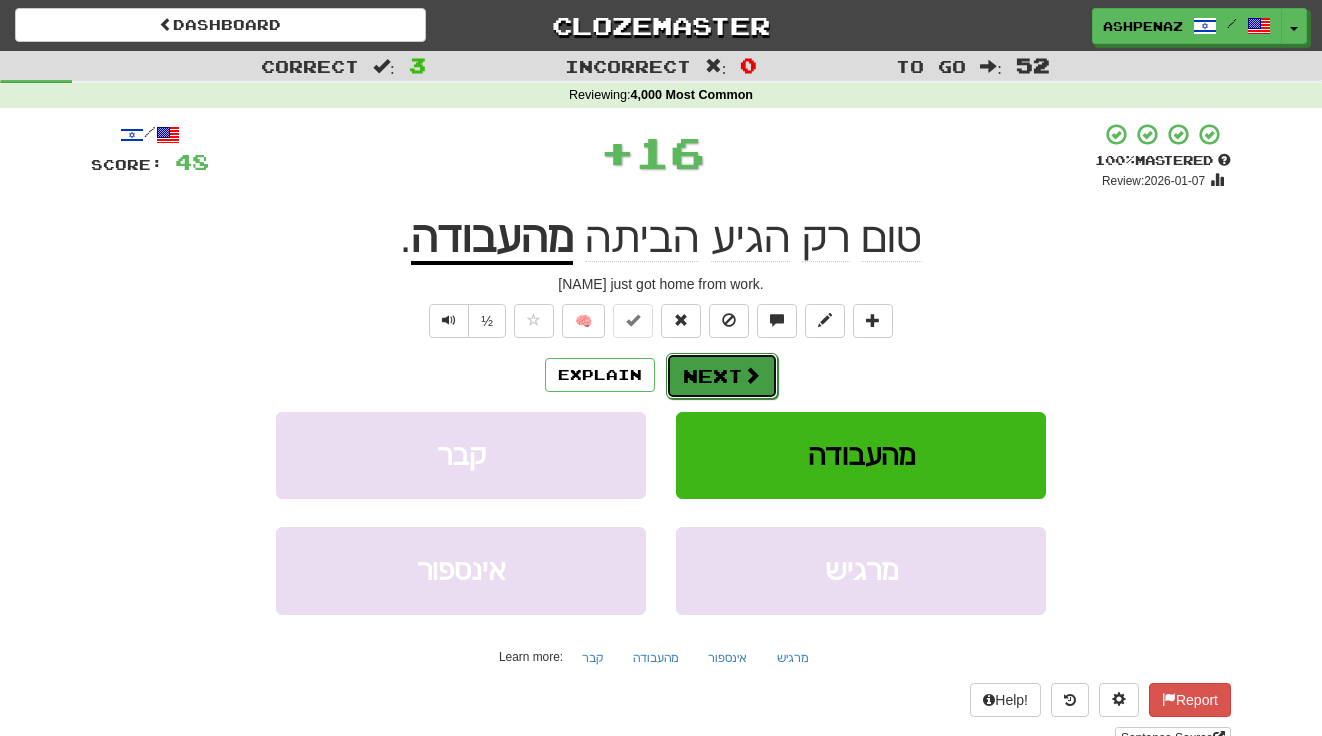 click on "Next" at bounding box center [722, 376] 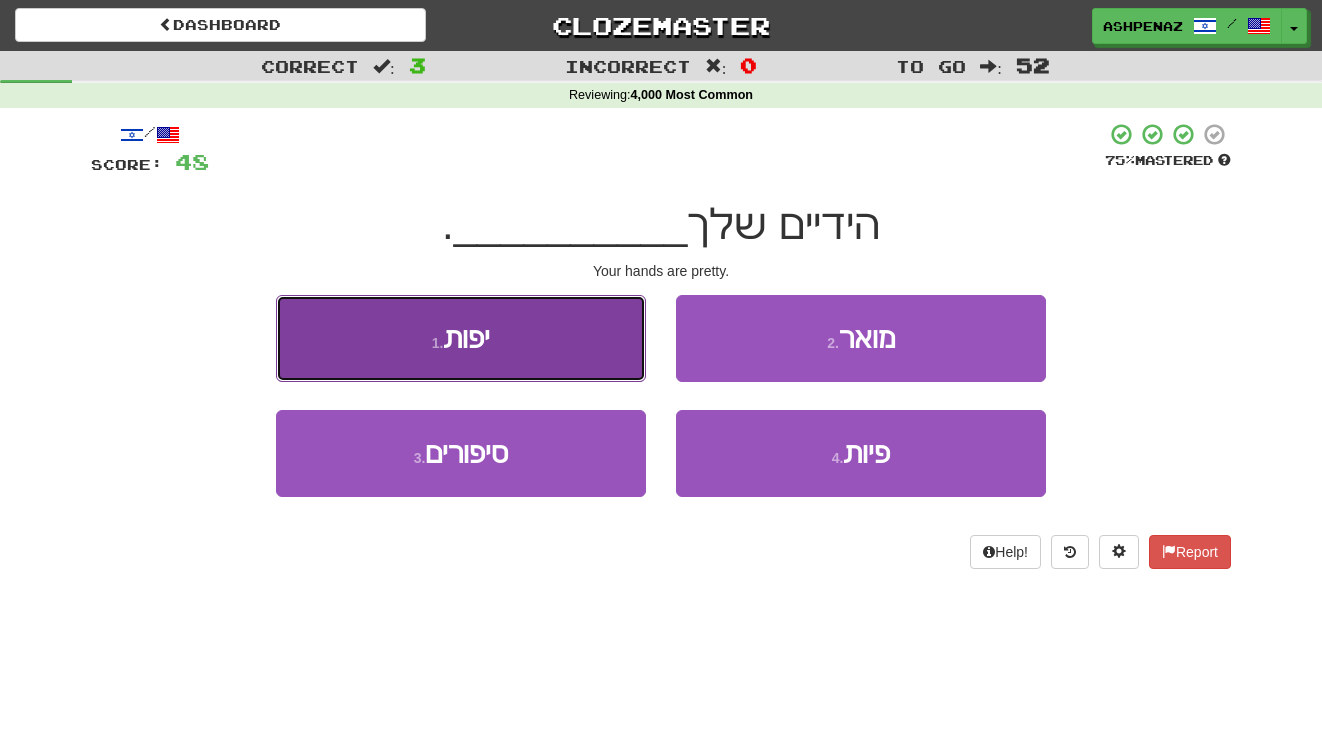 click on "1 .  יפות" at bounding box center (461, 338) 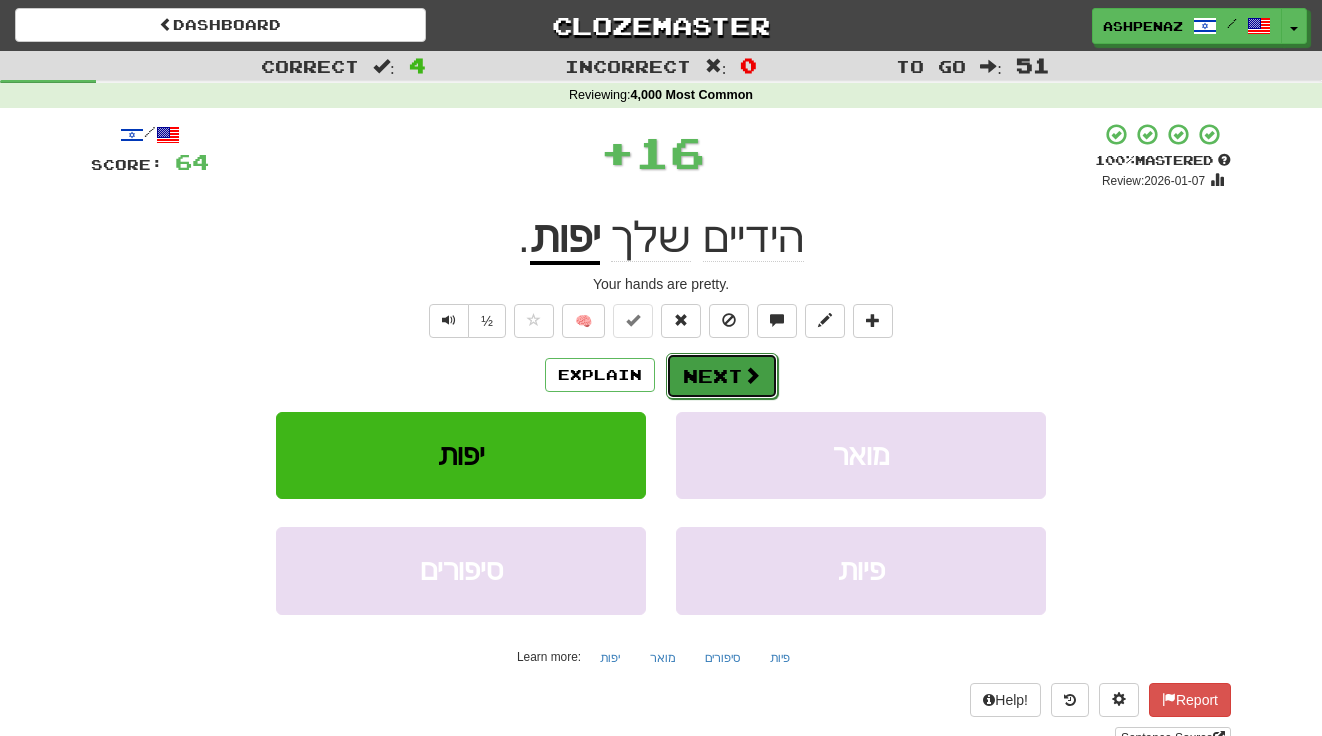 click on "Next" at bounding box center [722, 376] 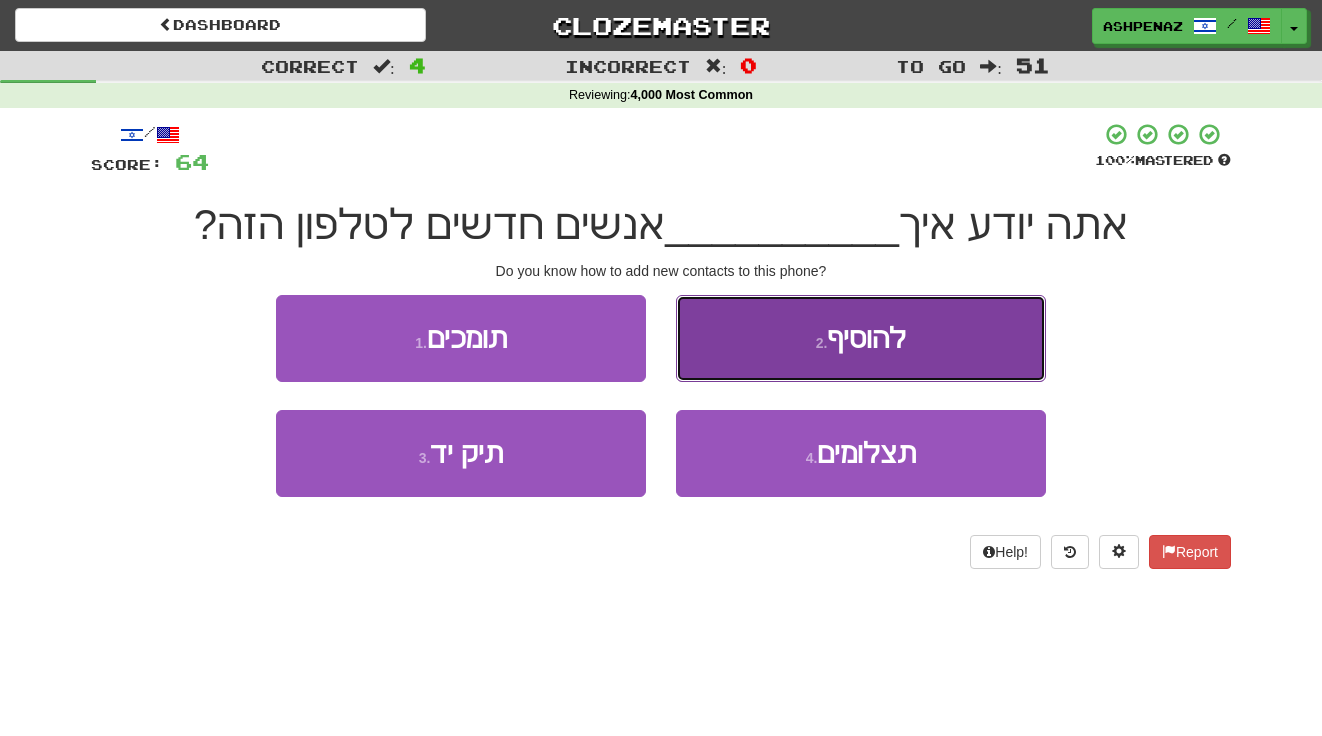 click on "2 .  להוסיף" at bounding box center [861, 338] 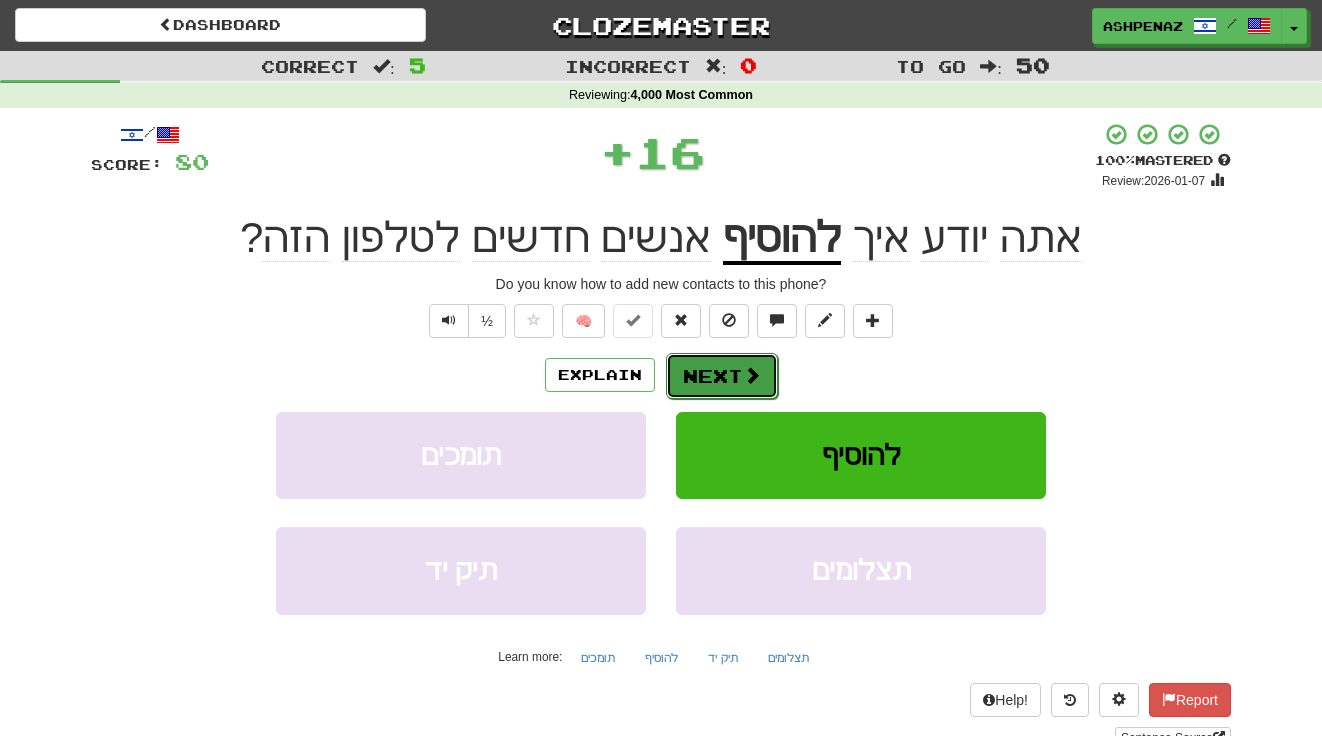 click at bounding box center [752, 375] 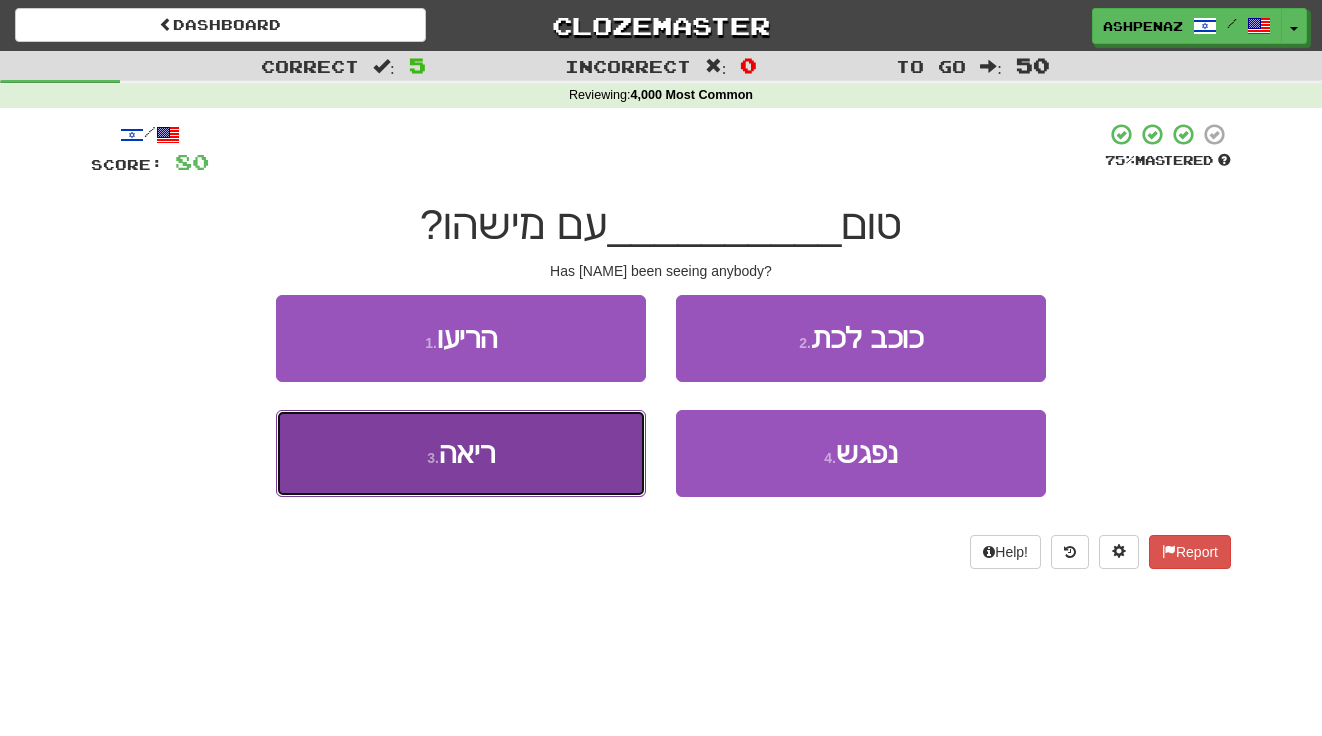click on "3 .  ריאה" at bounding box center [461, 453] 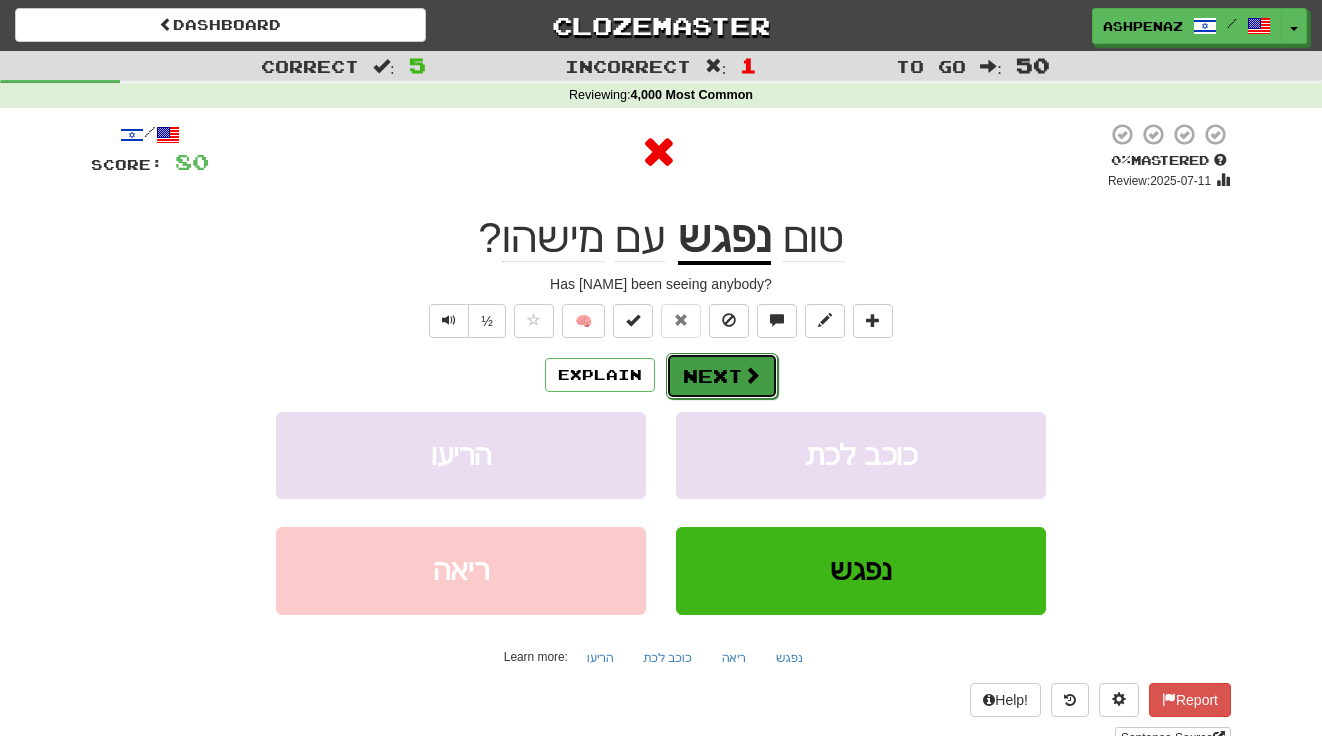 click at bounding box center [752, 375] 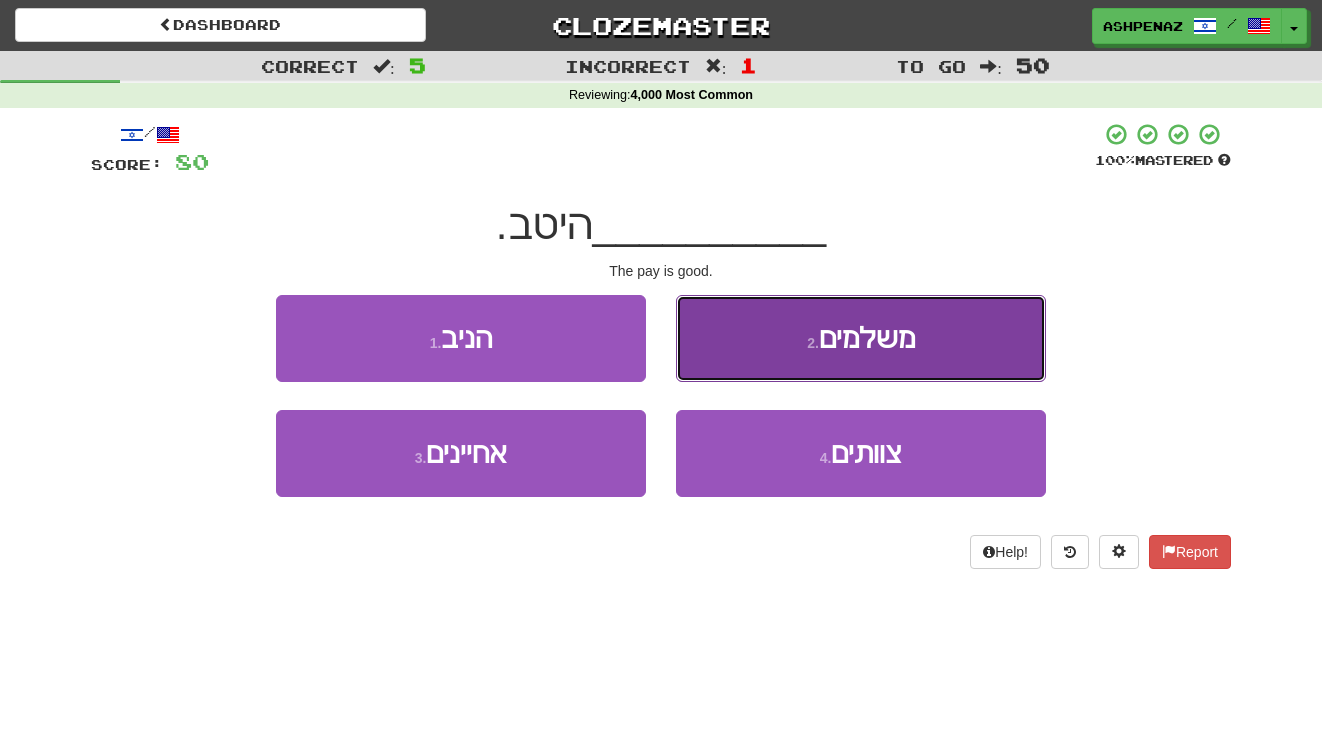 click on "2 .  משלמים" at bounding box center [861, 338] 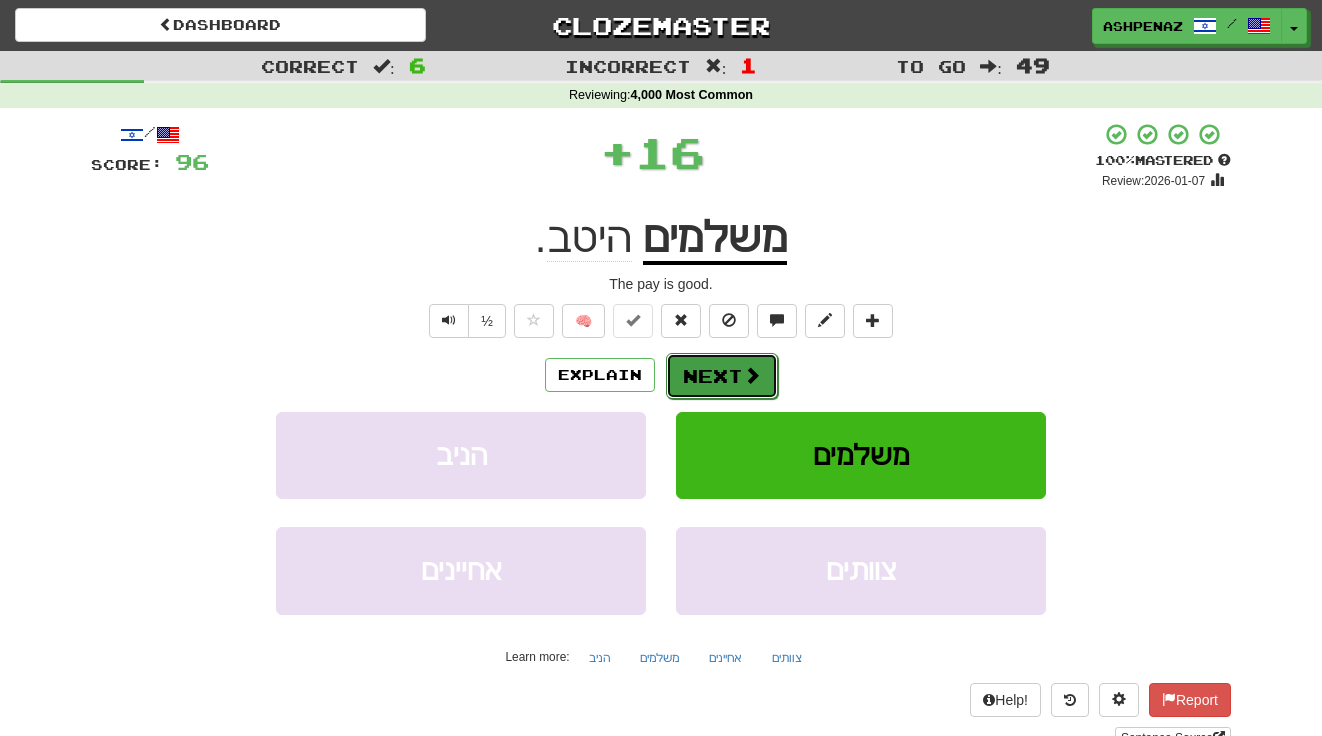 click on "Next" at bounding box center (722, 376) 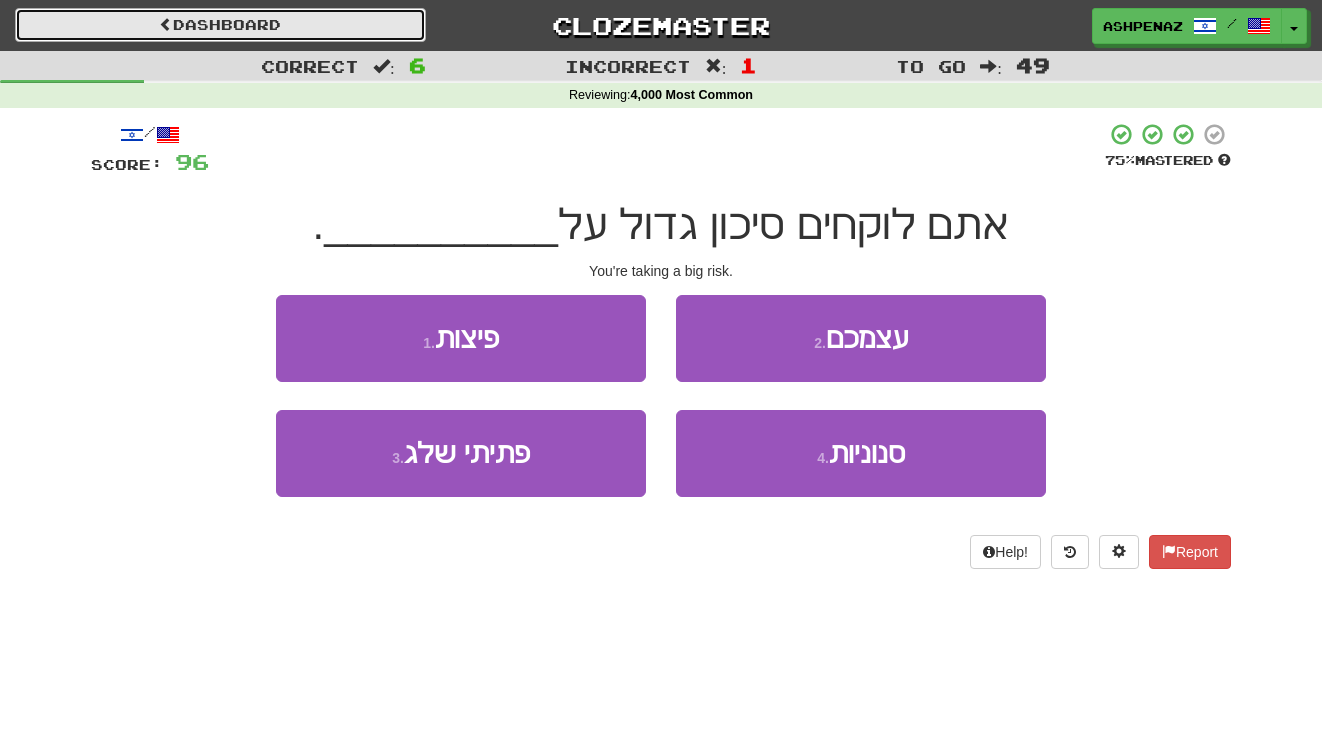 click on "Dashboard" at bounding box center (220, 25) 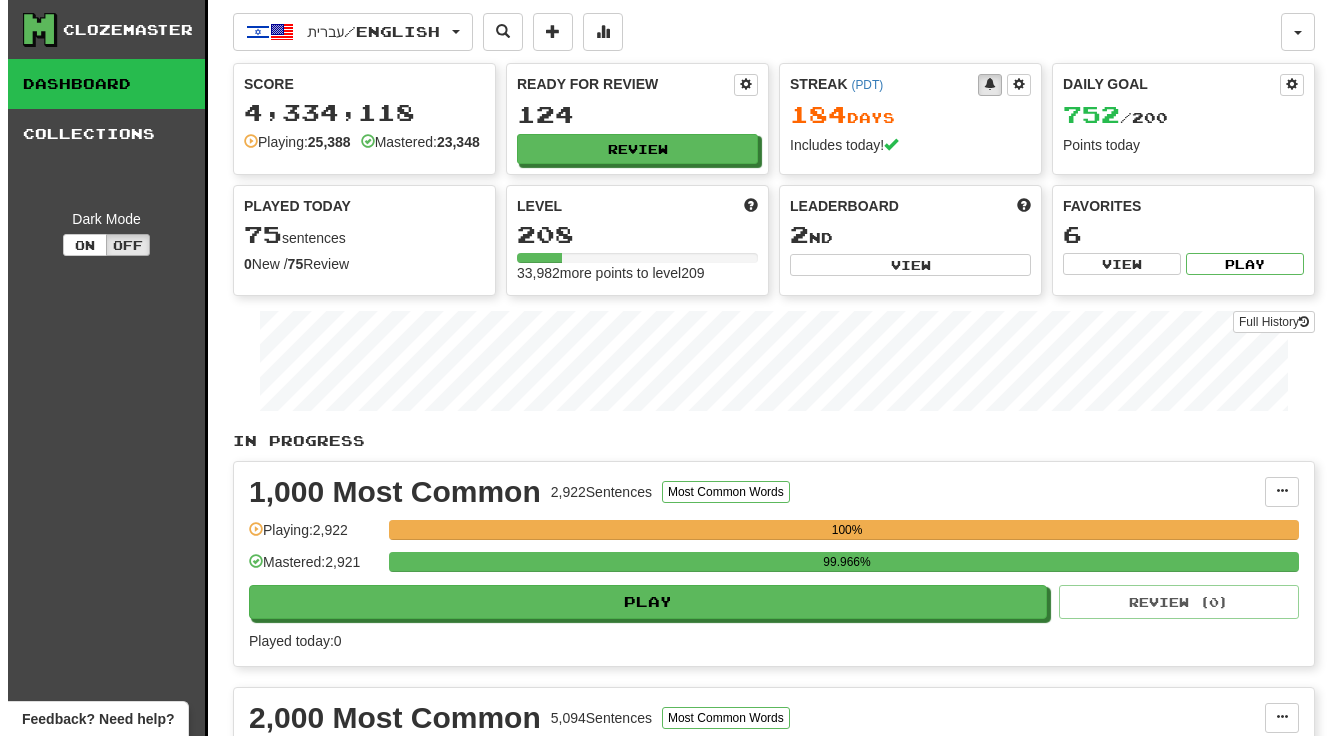 scroll, scrollTop: 0, scrollLeft: 0, axis: both 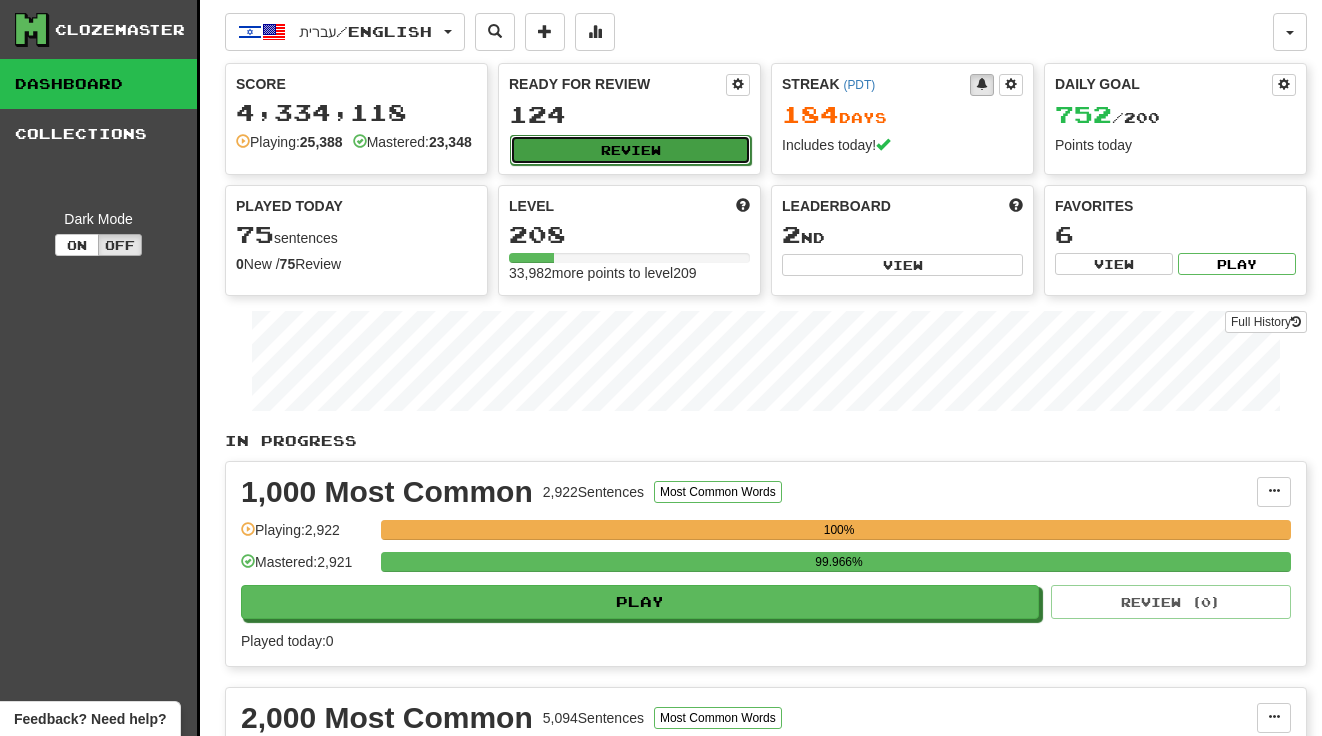click on "Review" at bounding box center [630, 150] 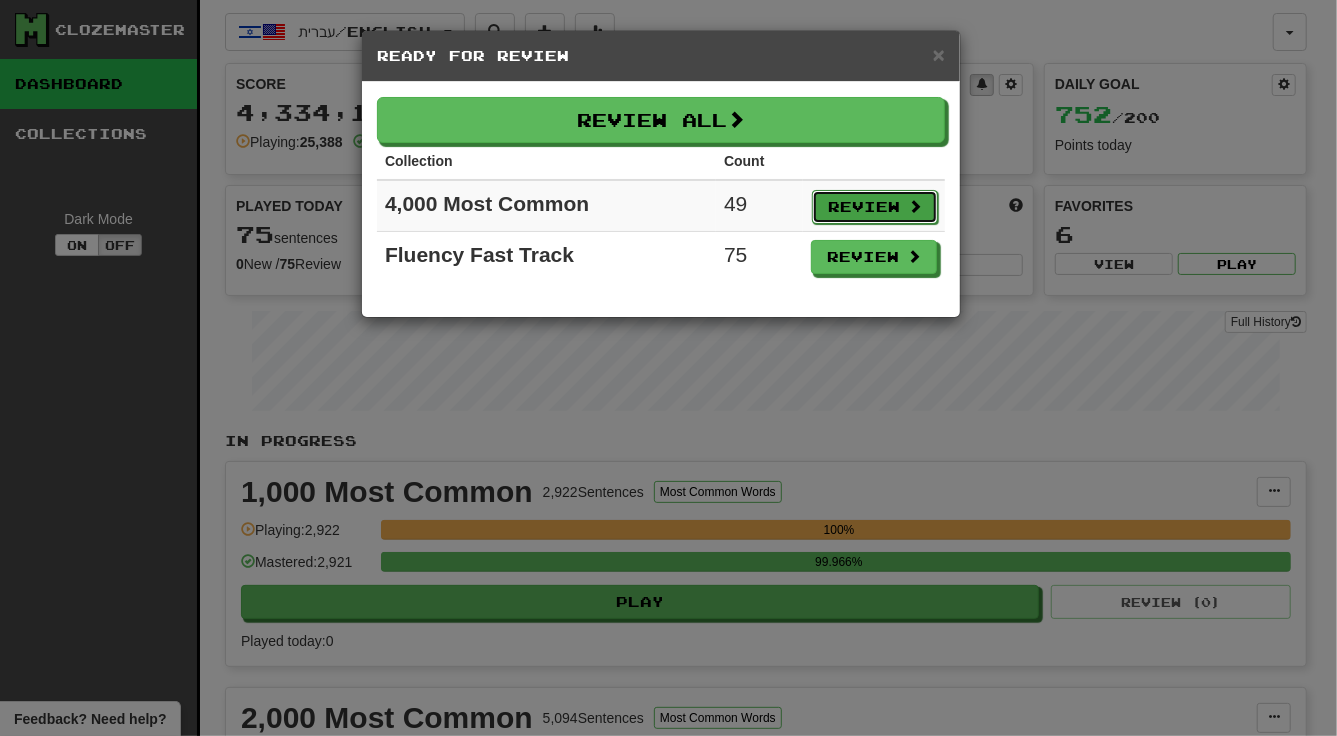 click on "Review" at bounding box center (875, 207) 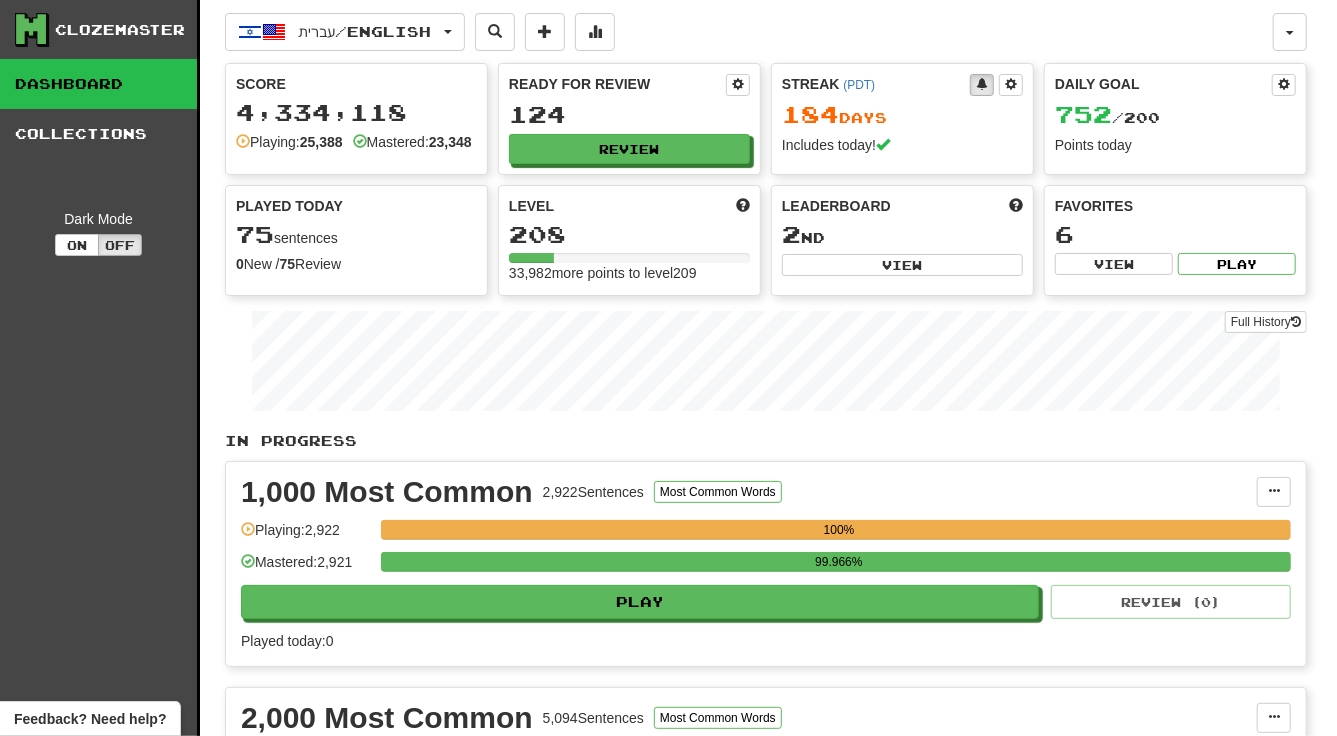 select on "***" 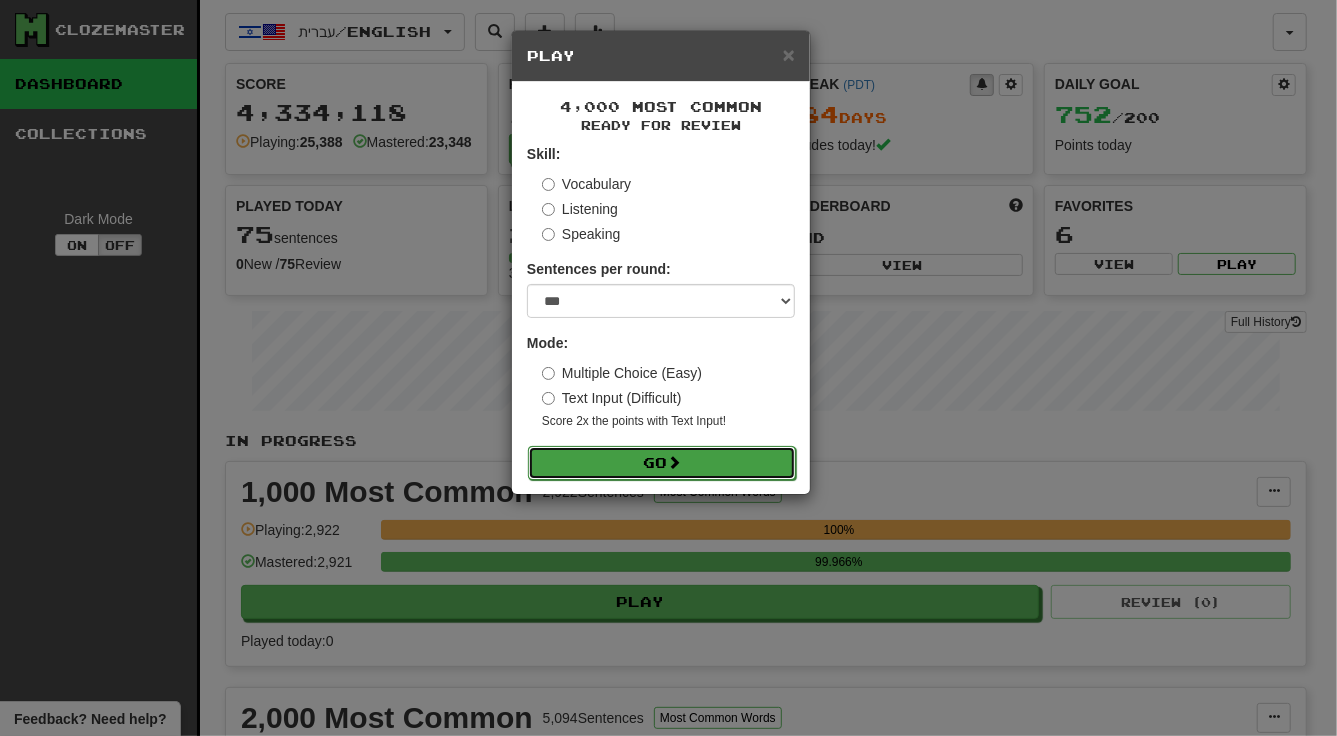 click at bounding box center [674, 462] 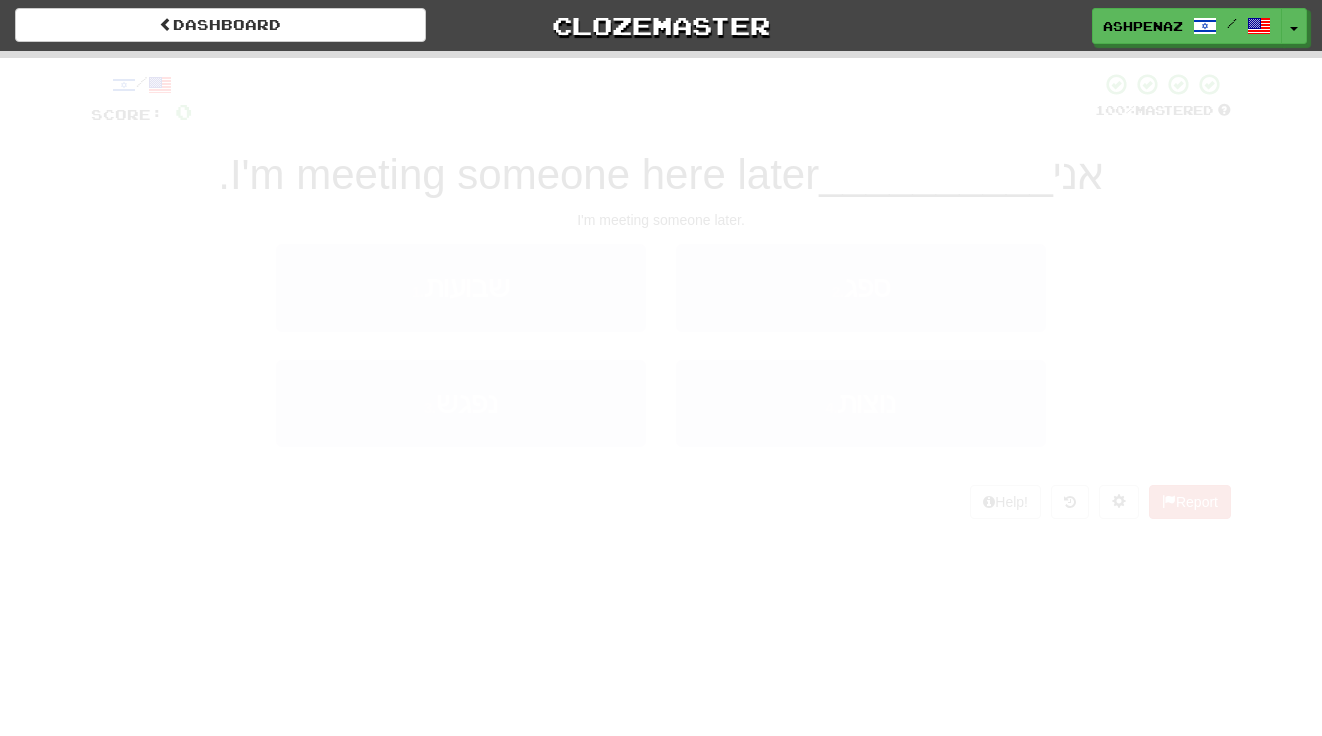 scroll, scrollTop: 0, scrollLeft: 0, axis: both 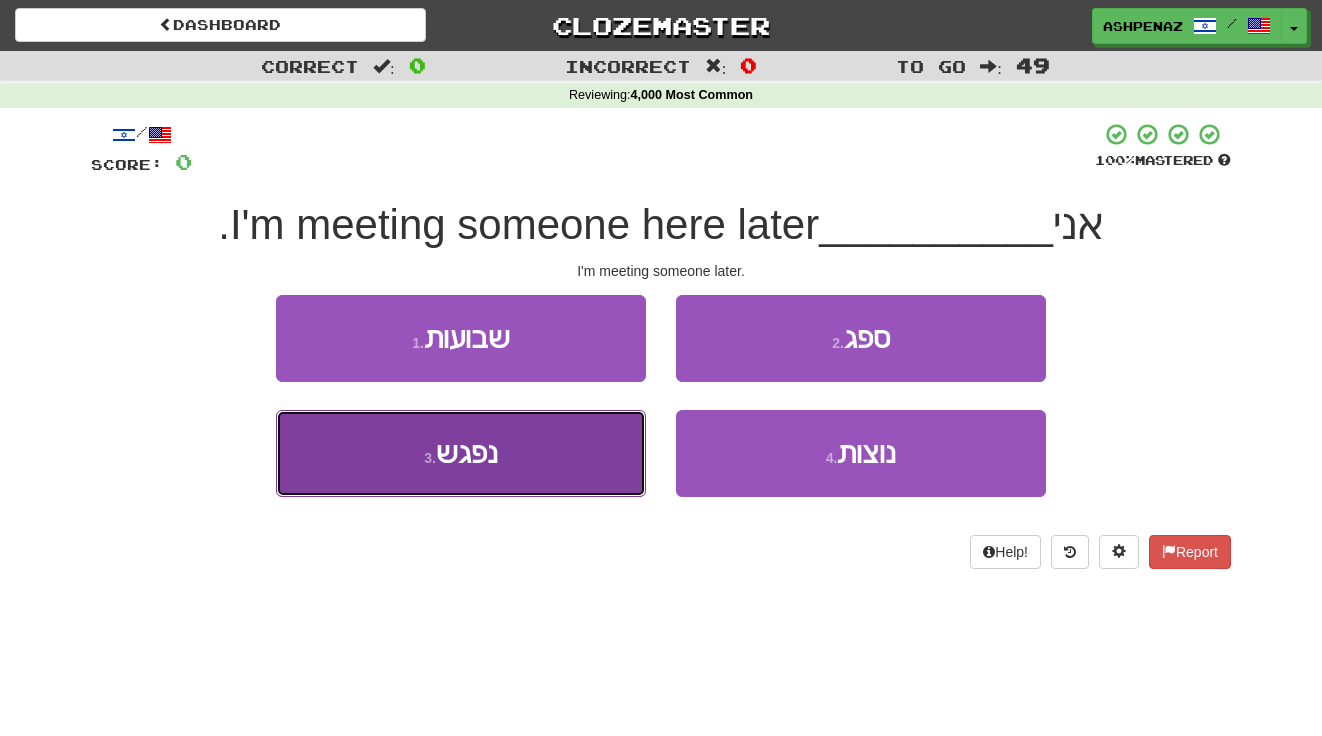click on "3 .  נפגש" at bounding box center (461, 453) 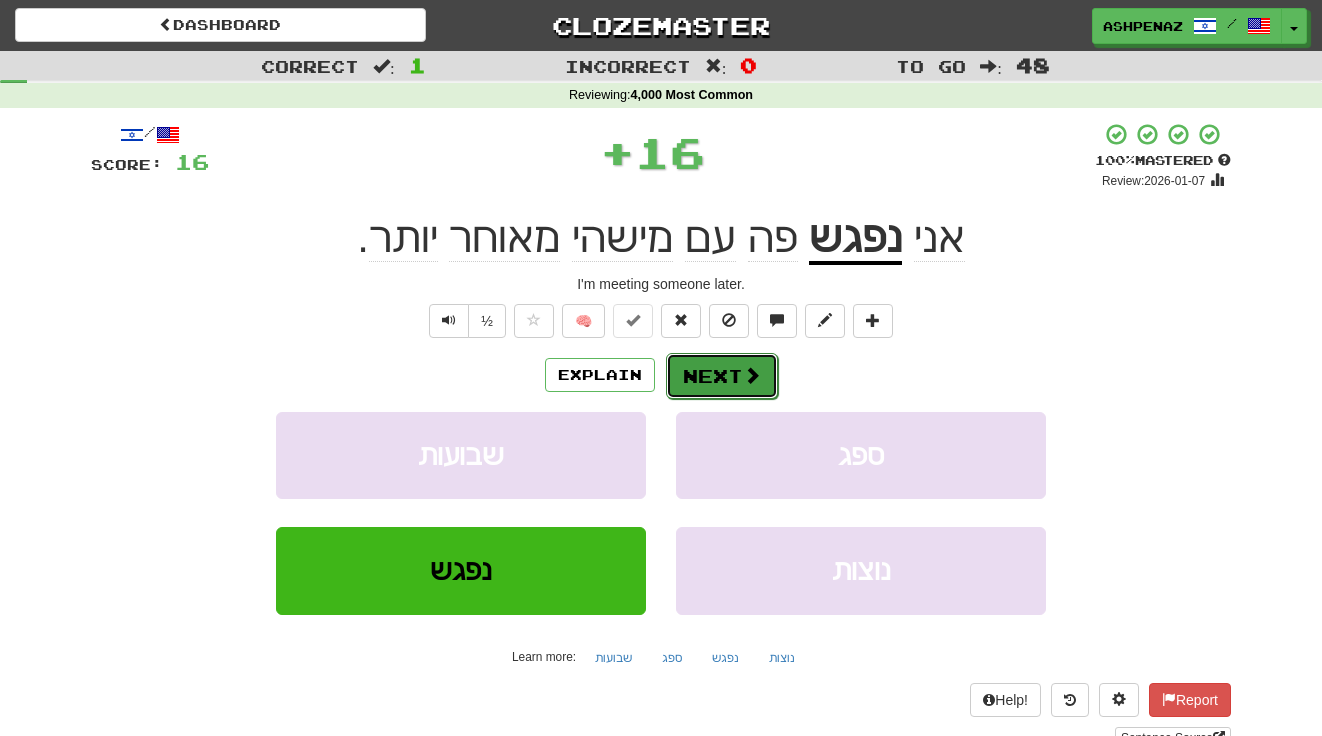 click on "Next" at bounding box center [722, 376] 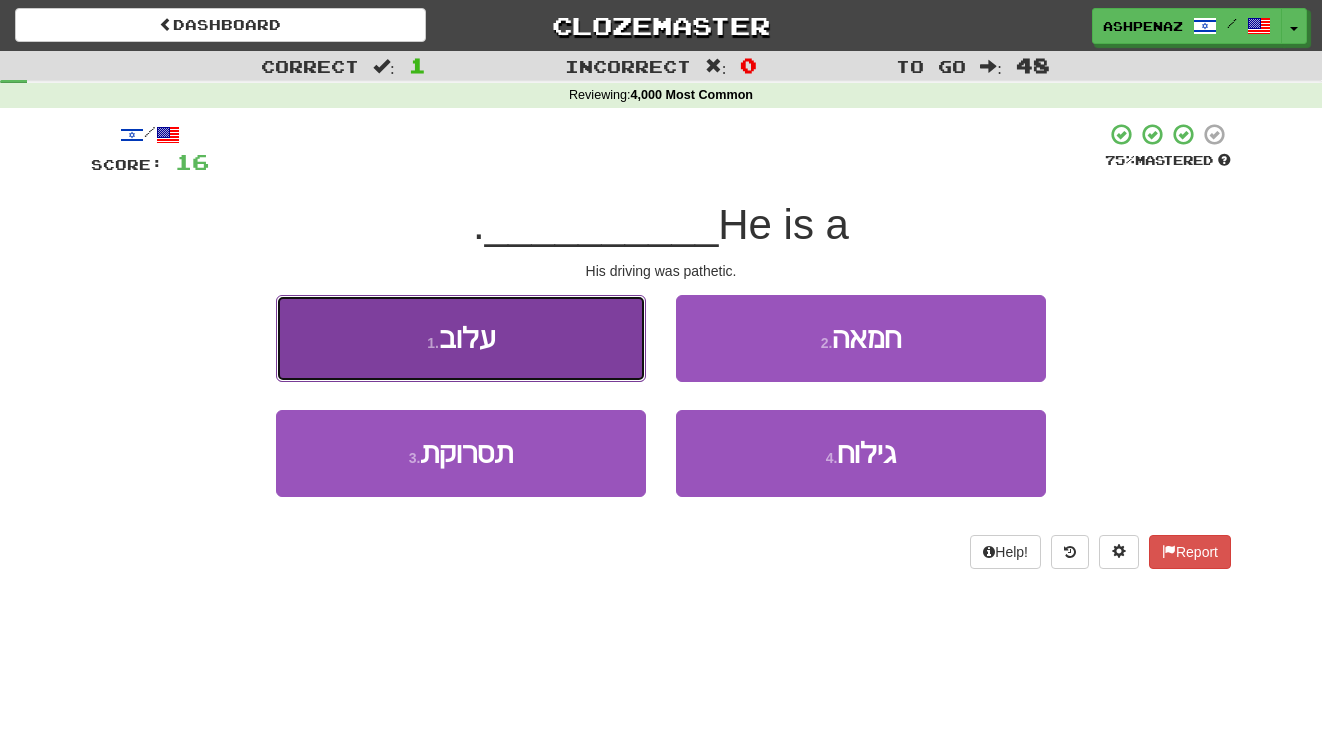 click on "1 .  עלוב" at bounding box center (461, 338) 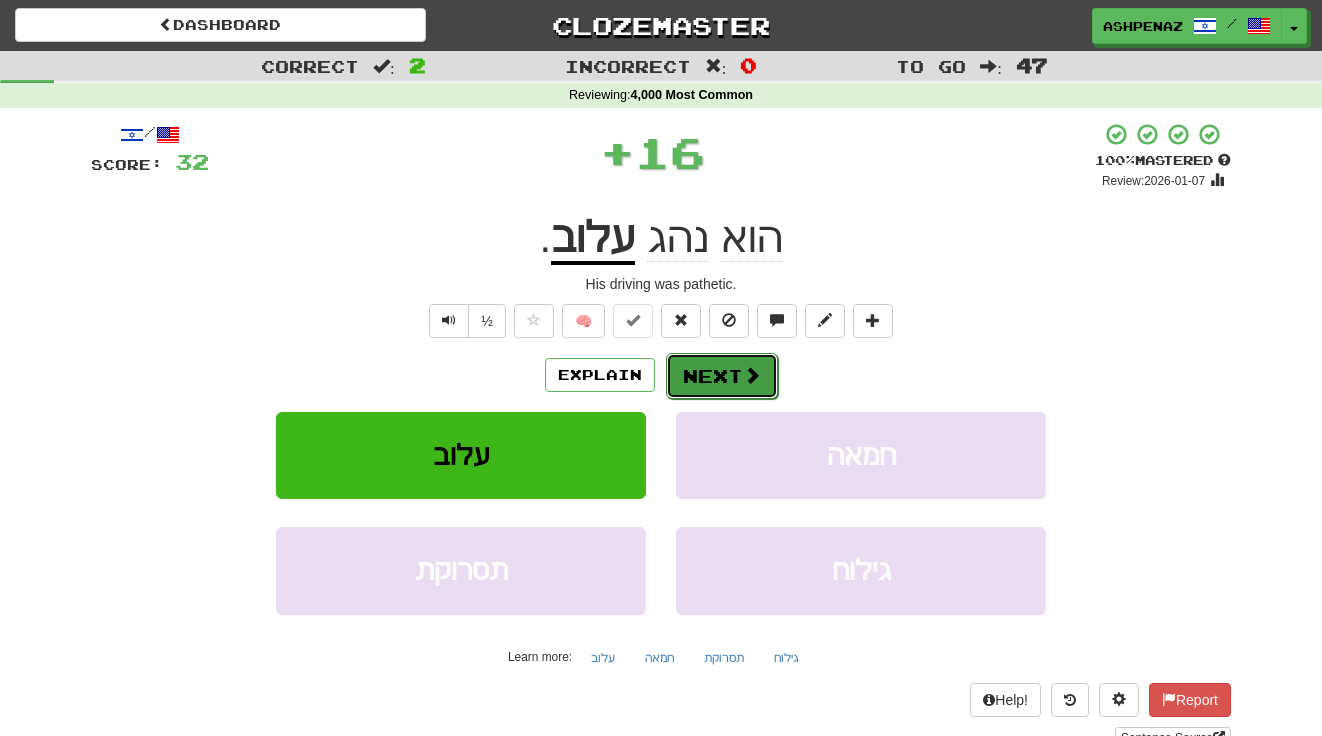 click on "Next" at bounding box center [722, 376] 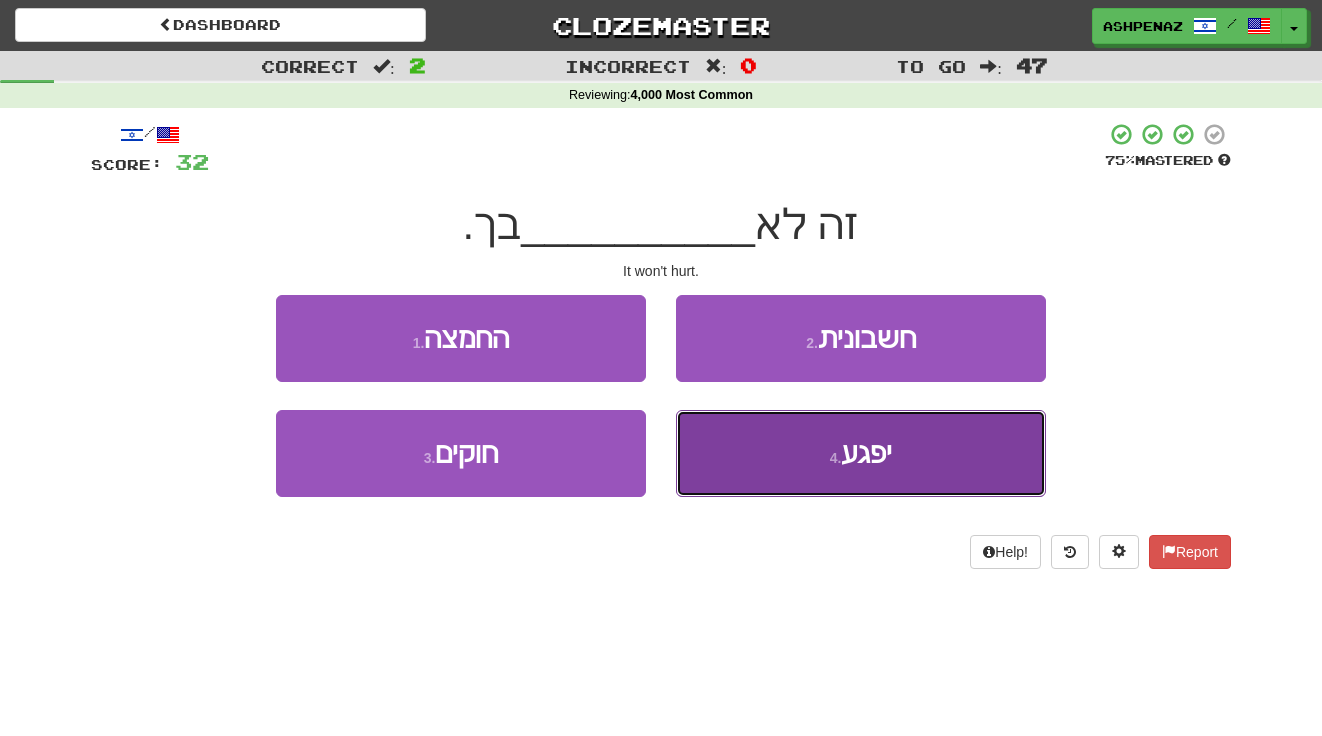 click on "4 .  יפגע" at bounding box center [861, 453] 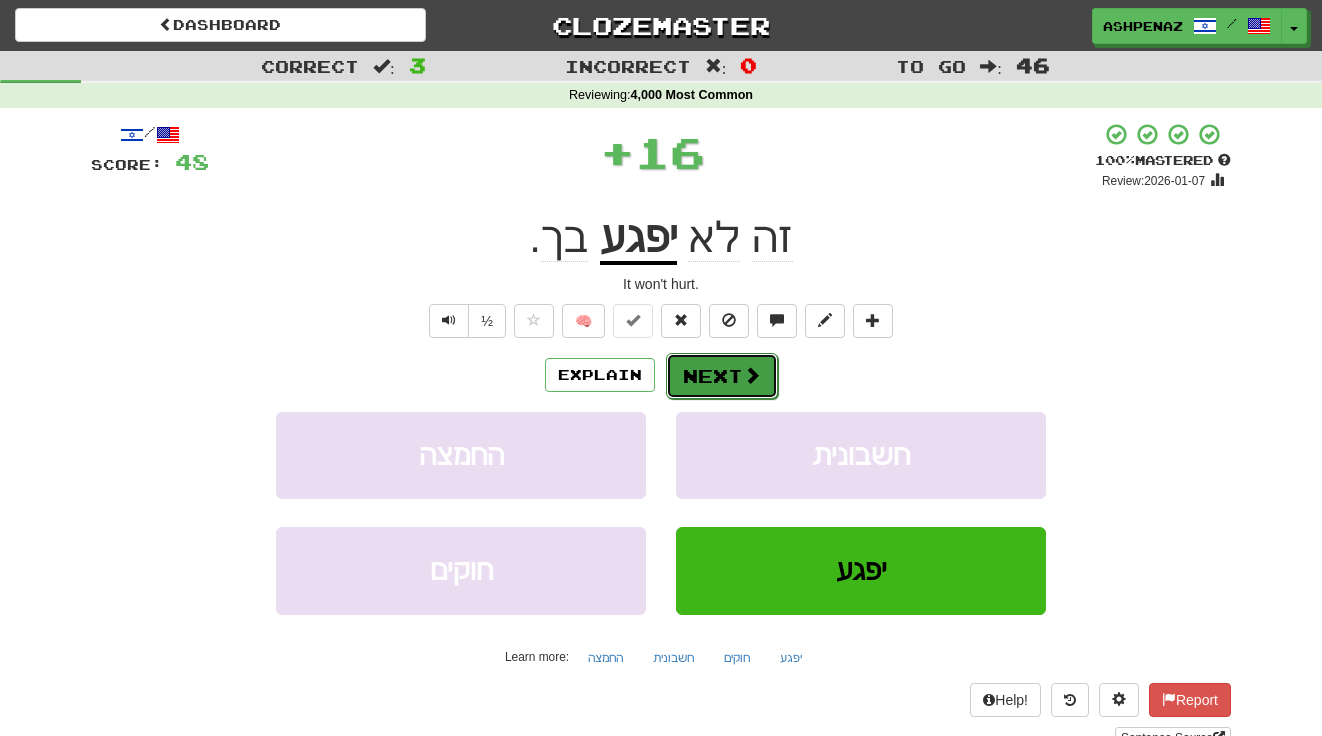click at bounding box center (752, 375) 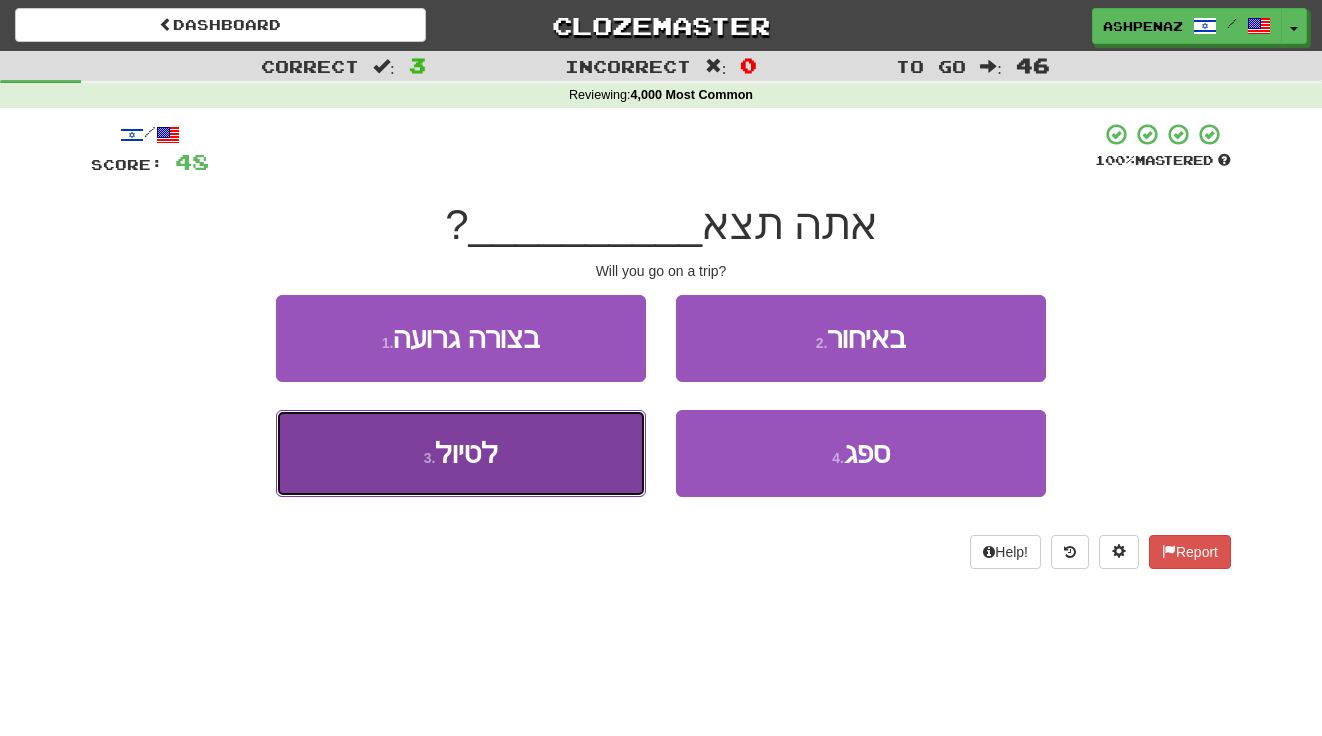 click on "3 .  לטיול" at bounding box center [461, 453] 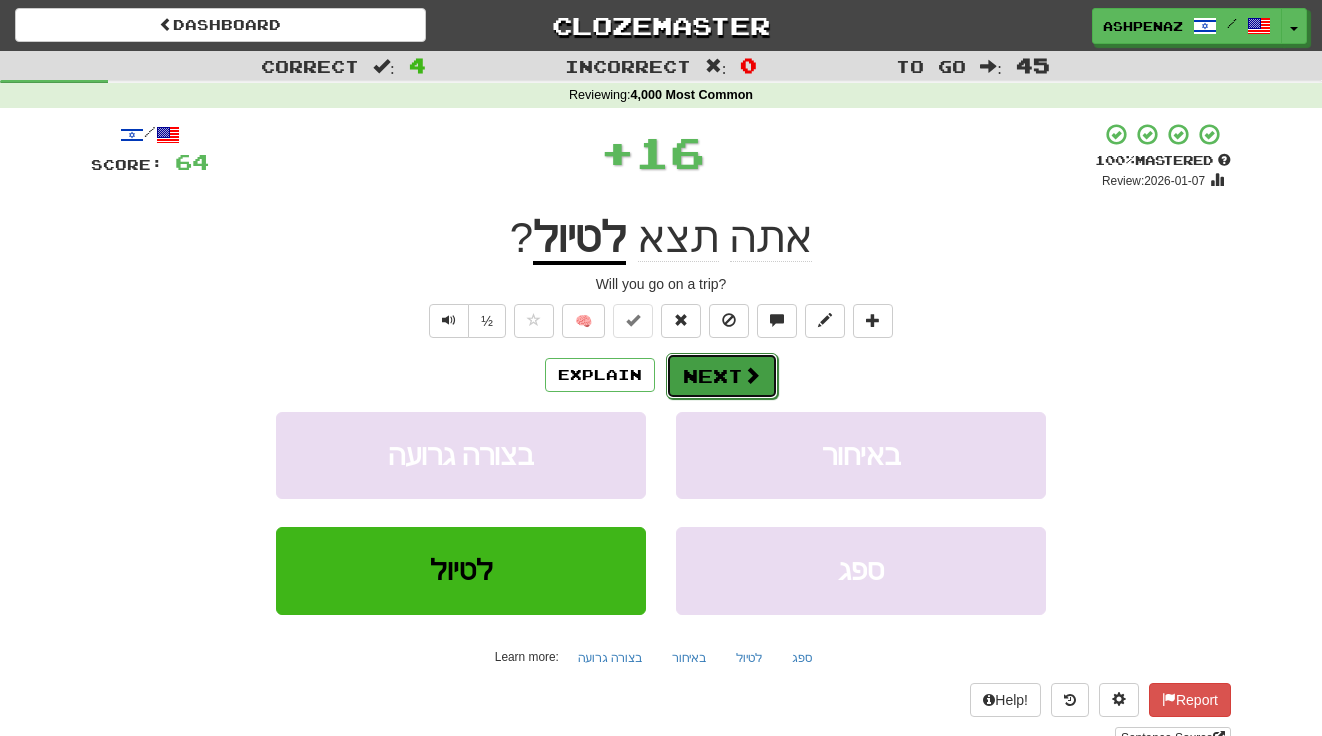 click on "Next" at bounding box center [722, 376] 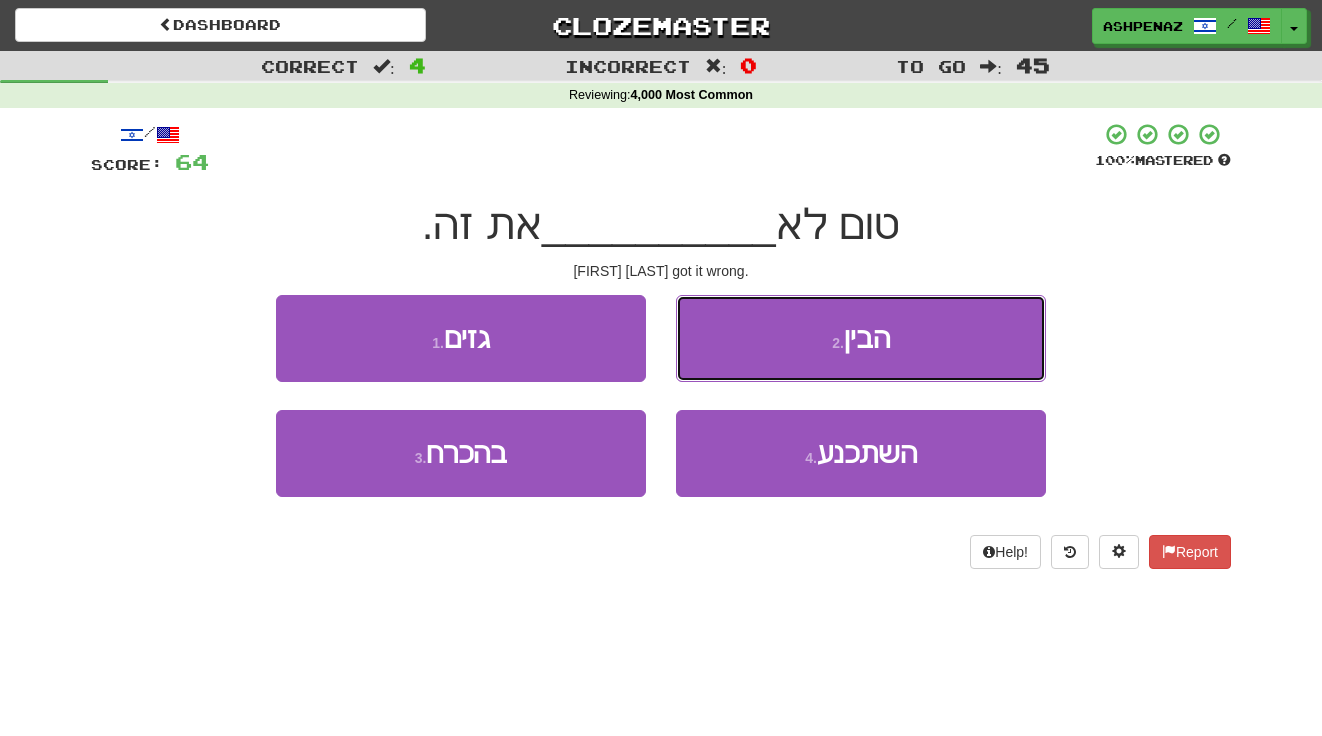 drag, startPoint x: 824, startPoint y: 350, endPoint x: 831, endPoint y: 340, distance: 12.206555 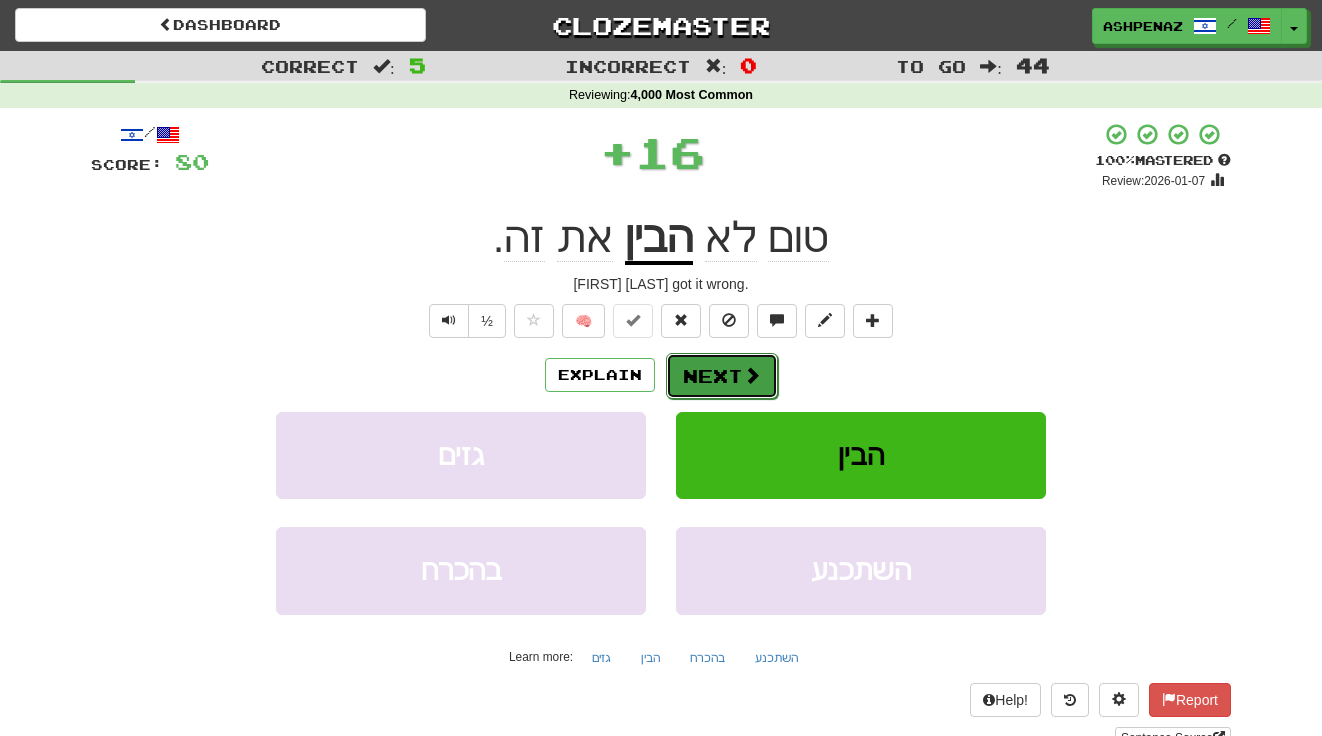 click on "Next" at bounding box center (722, 376) 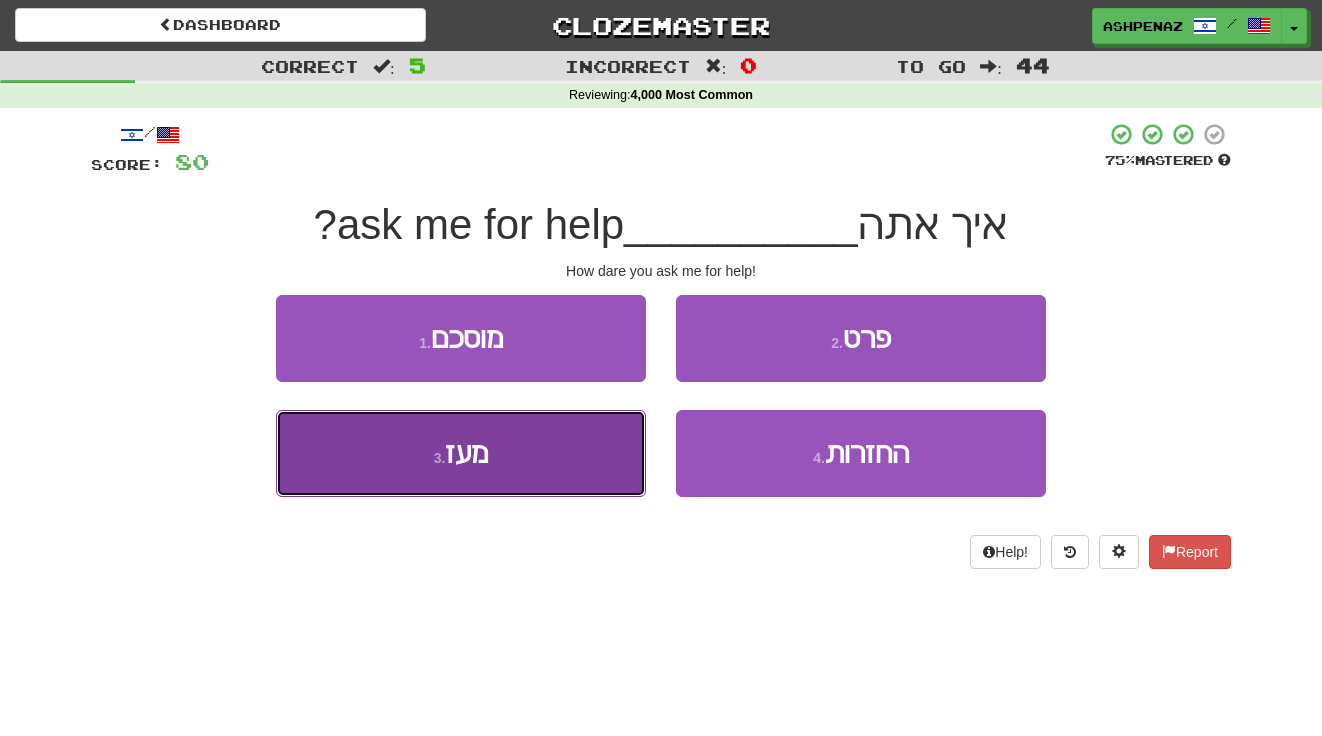 click on "3 .  מעז" at bounding box center (461, 453) 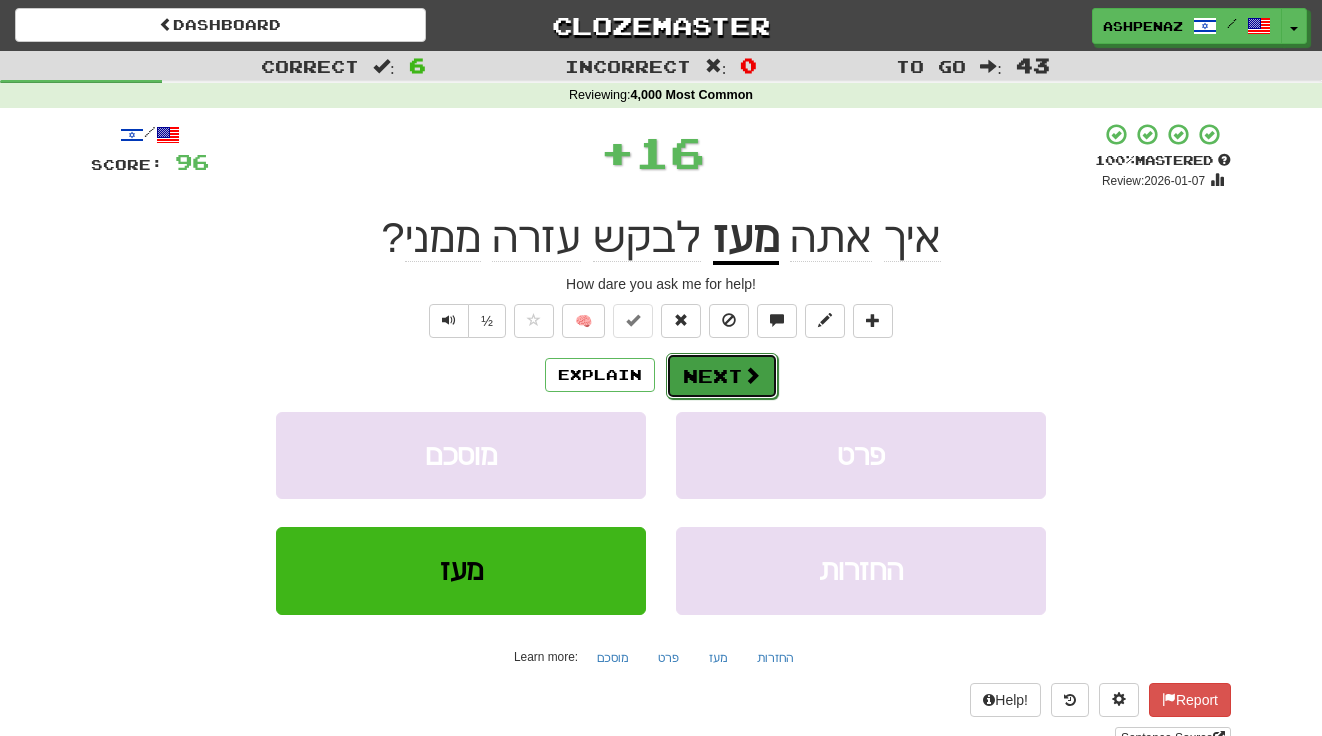 click on "Next" at bounding box center (722, 376) 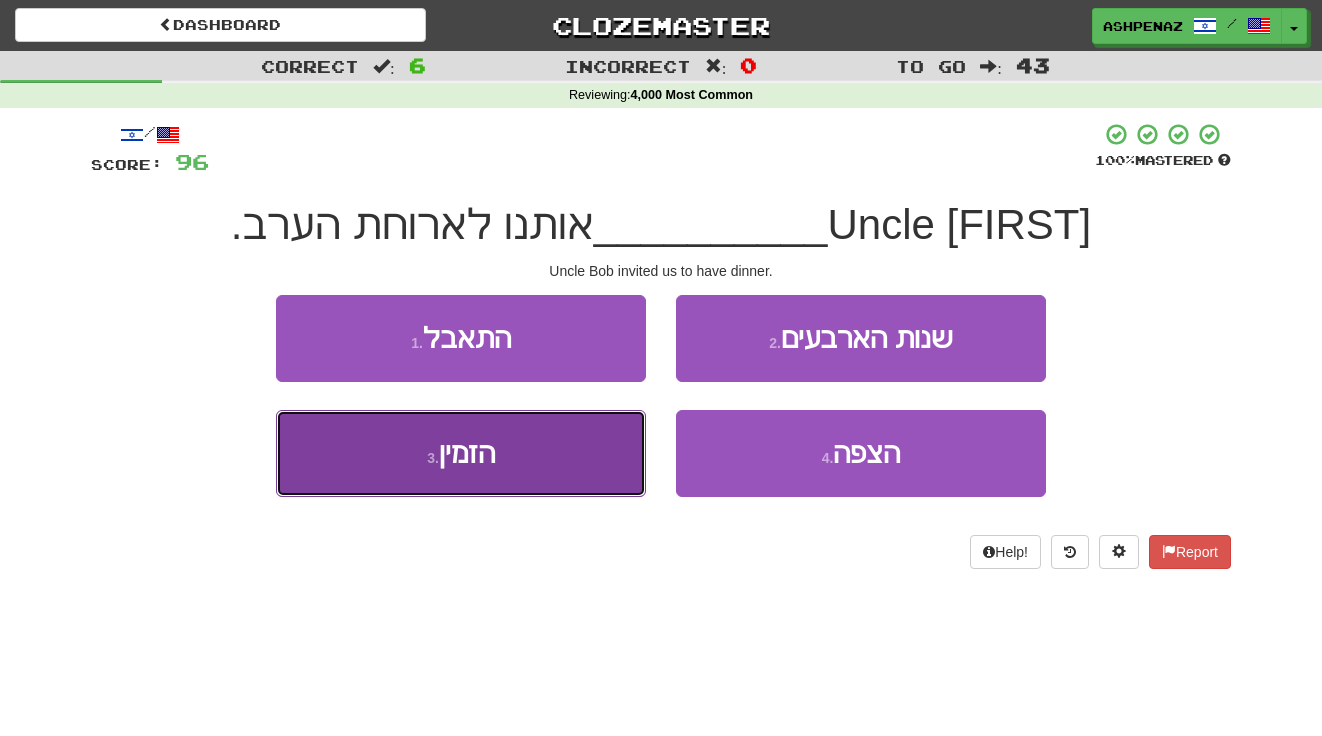 click on "3 .  הזמין" at bounding box center [461, 453] 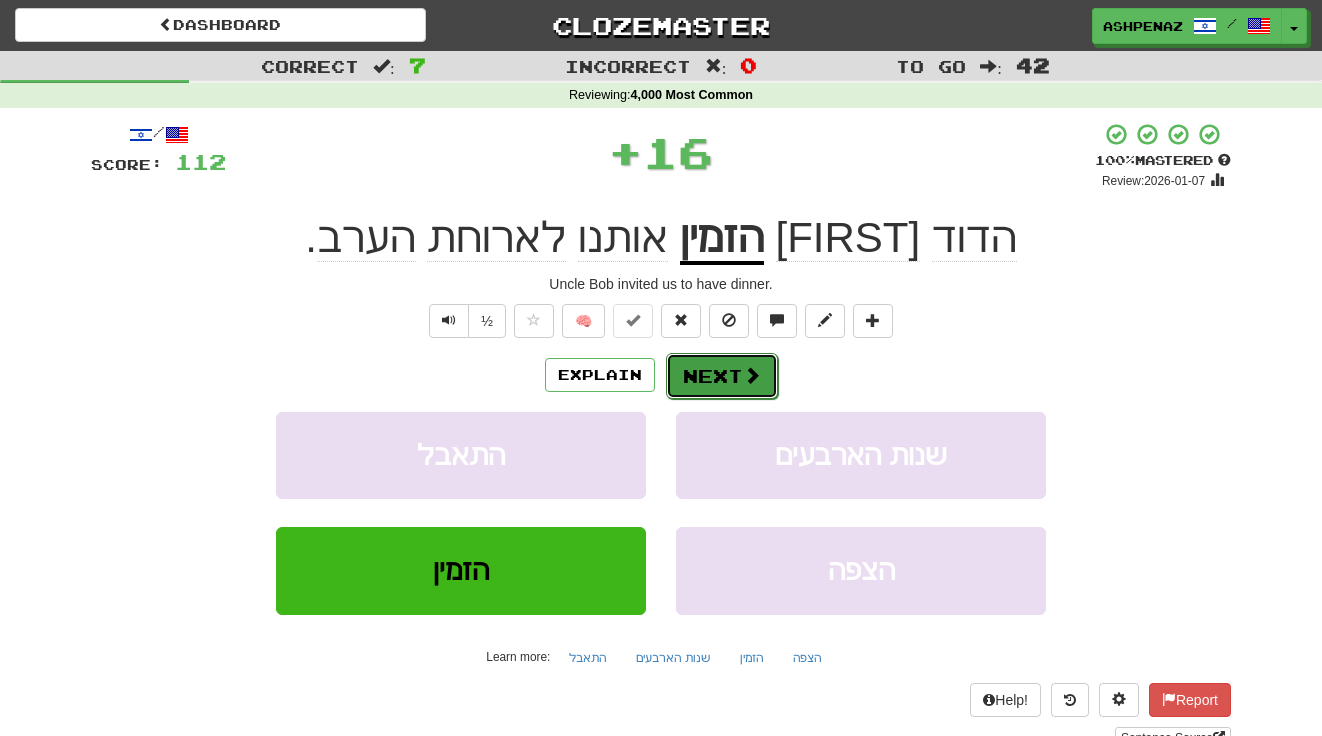 click on "Next" at bounding box center [722, 376] 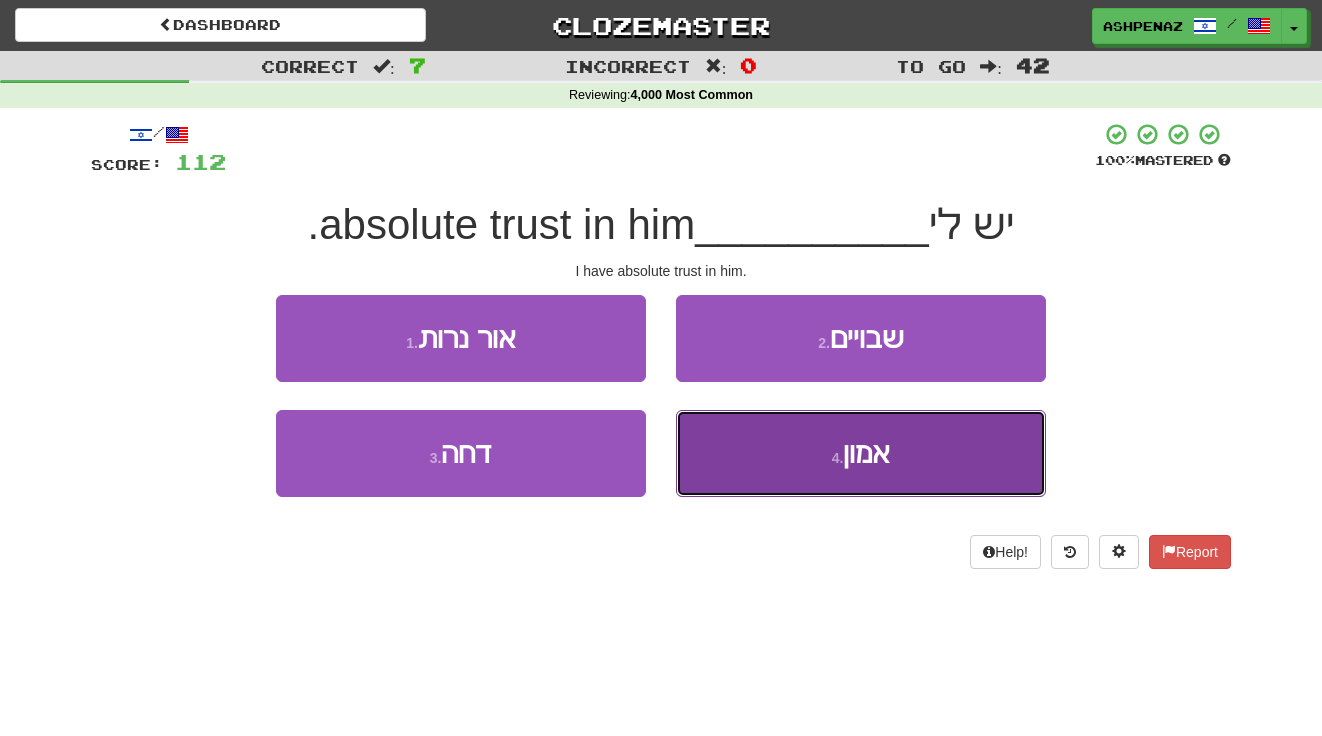 click on "4 .  אמון" at bounding box center (861, 453) 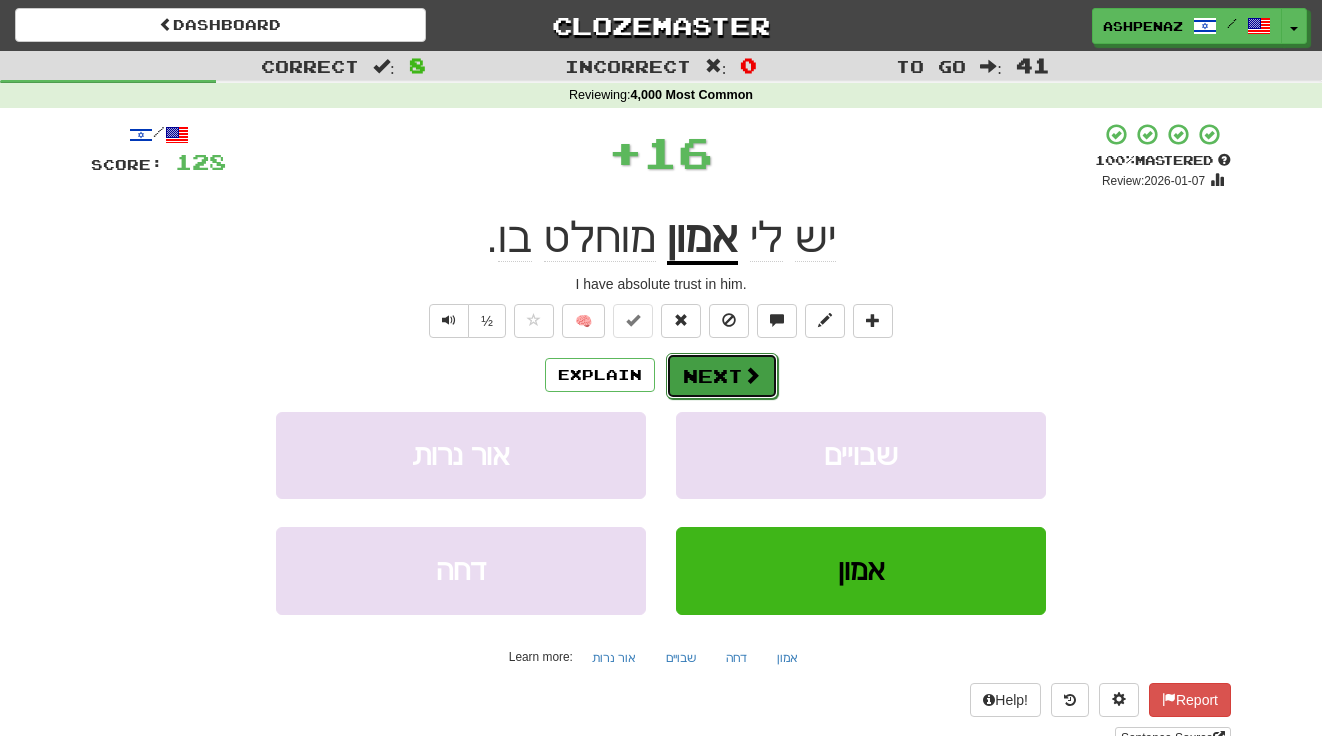 click at bounding box center (752, 375) 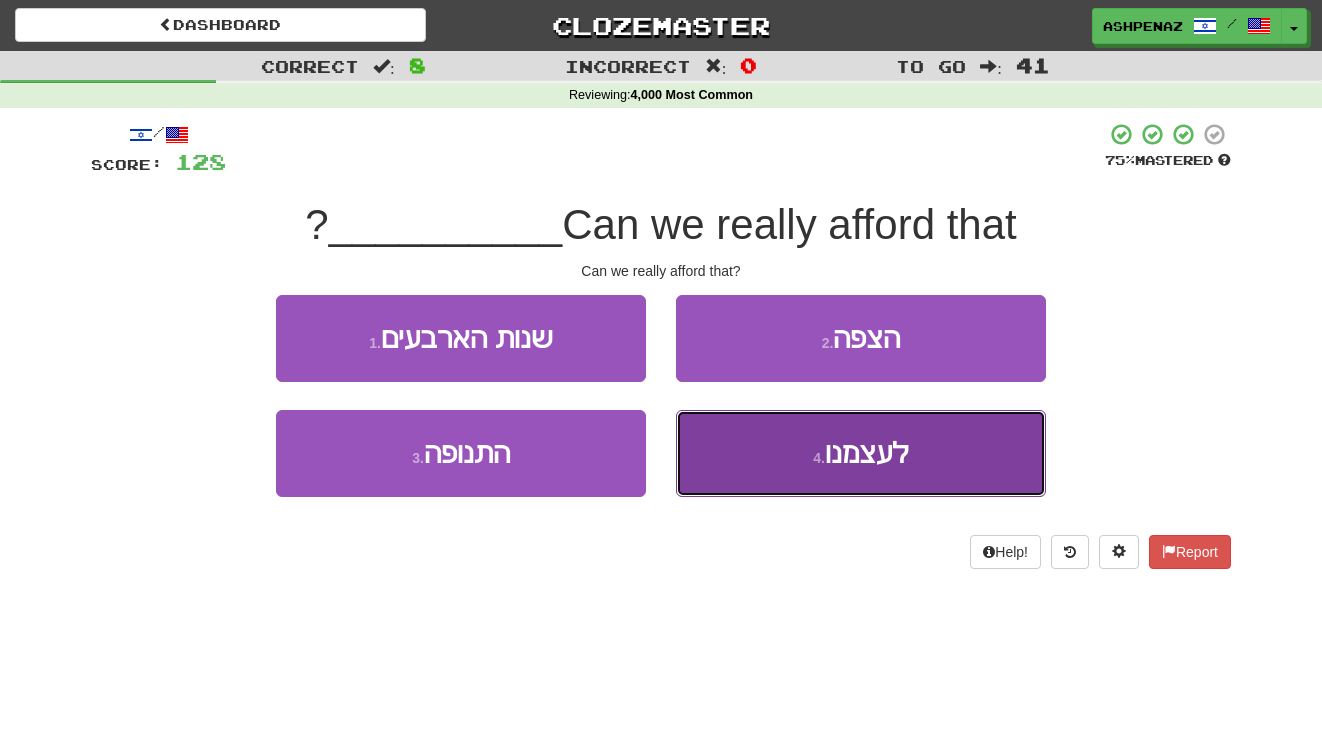 click on "4 .  לעצמנו" at bounding box center [861, 453] 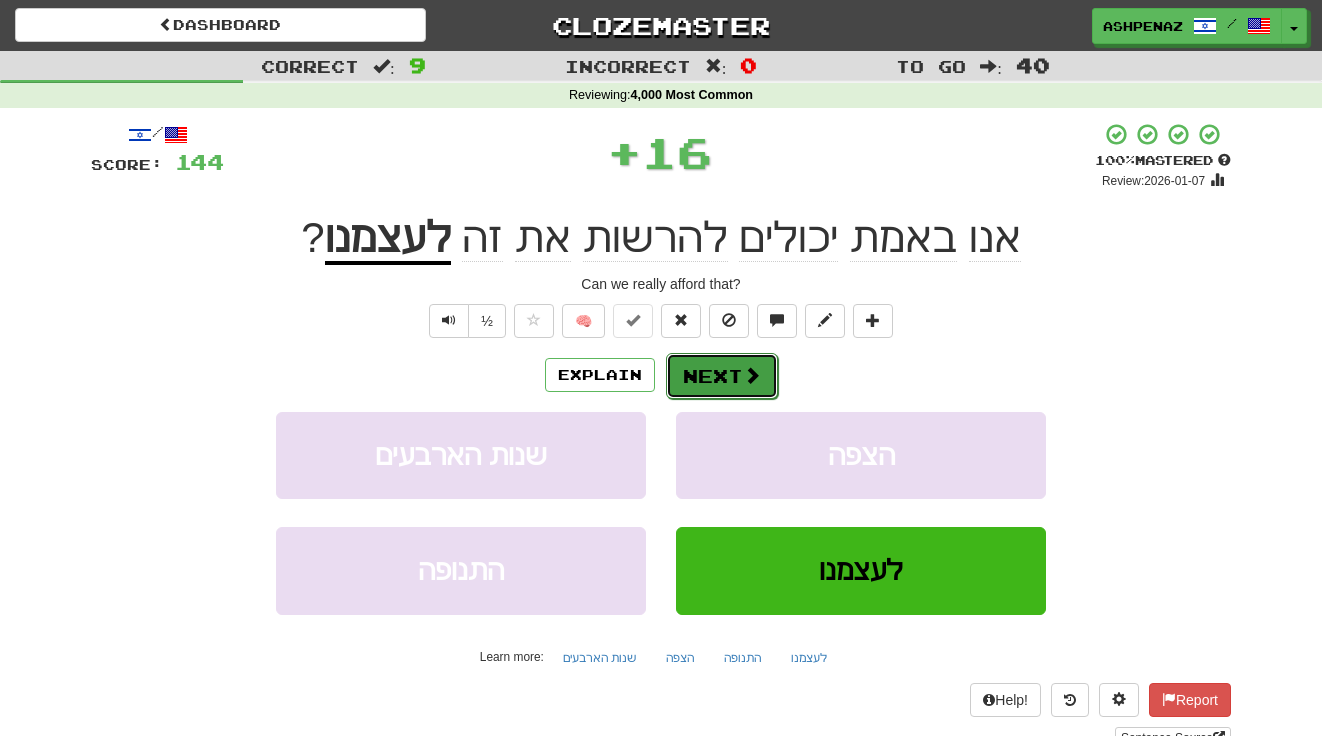 click on "Next" at bounding box center (722, 376) 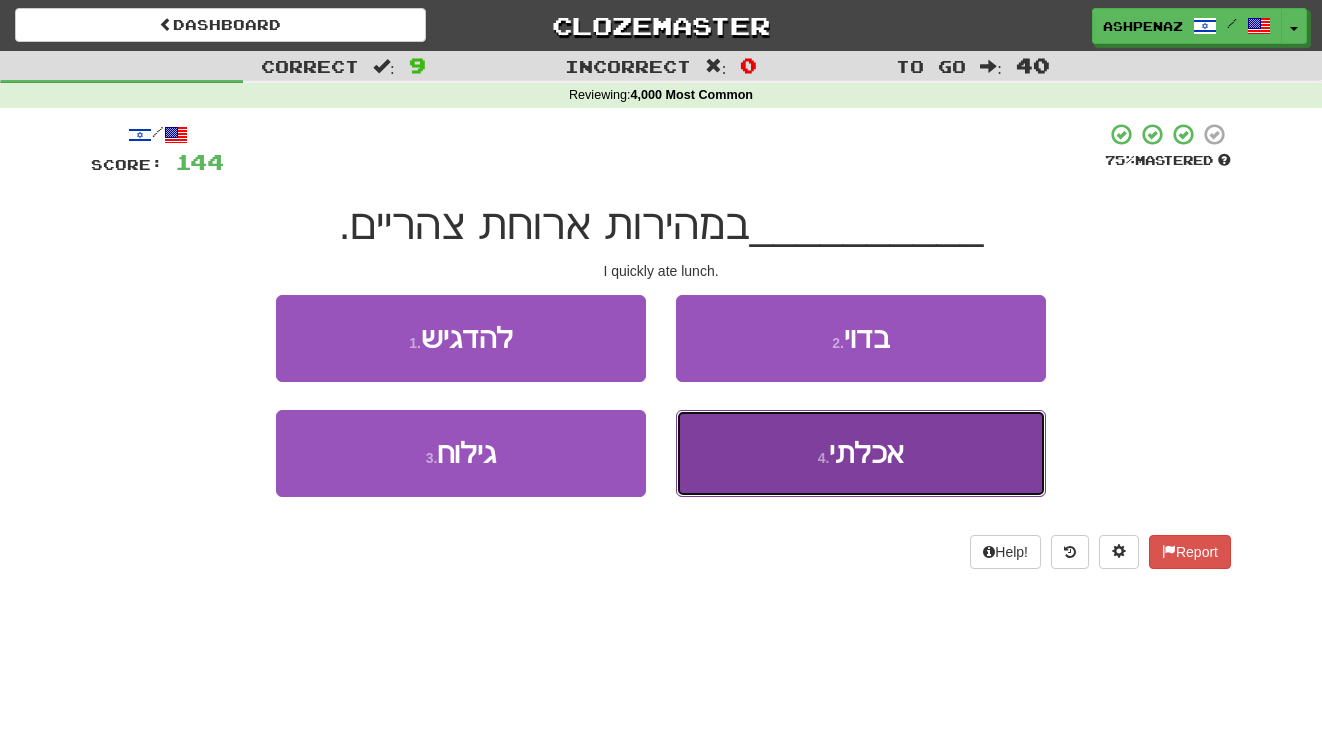 click on "4 .  אכלתי" at bounding box center (861, 453) 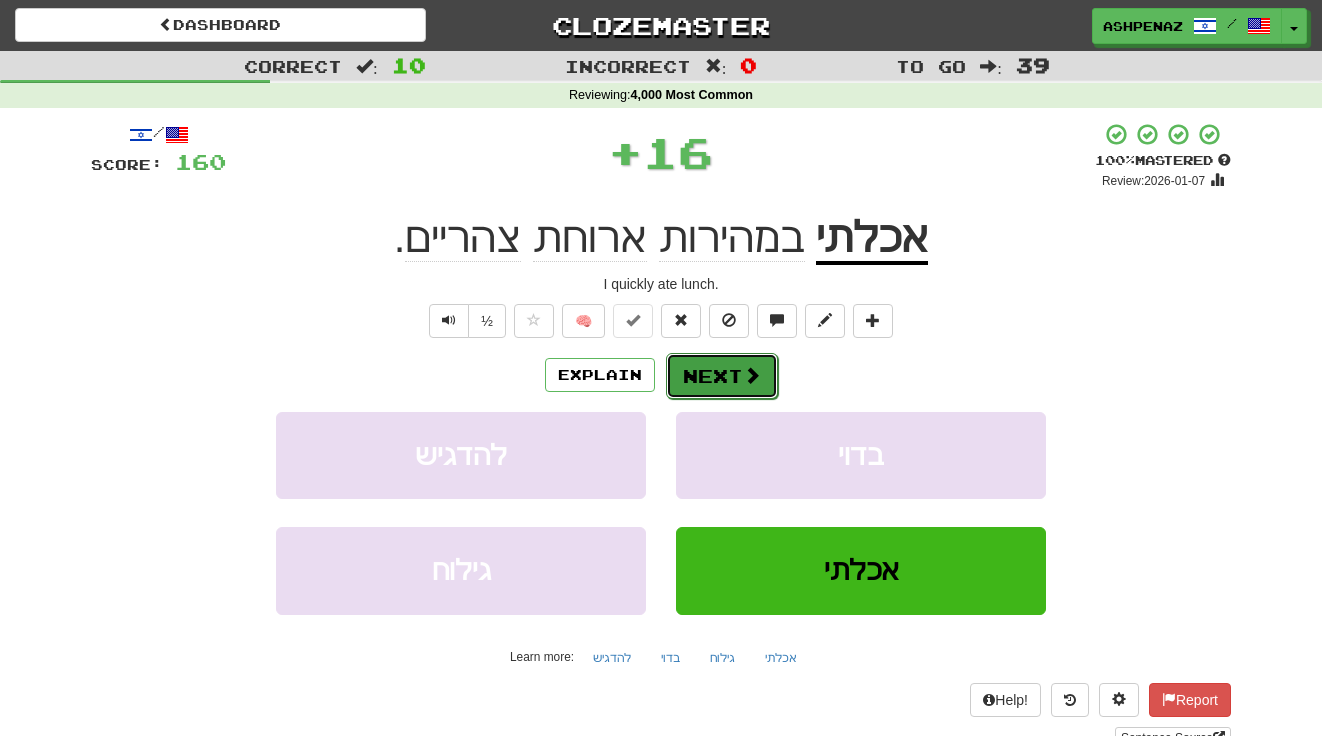click on "Next" at bounding box center (722, 376) 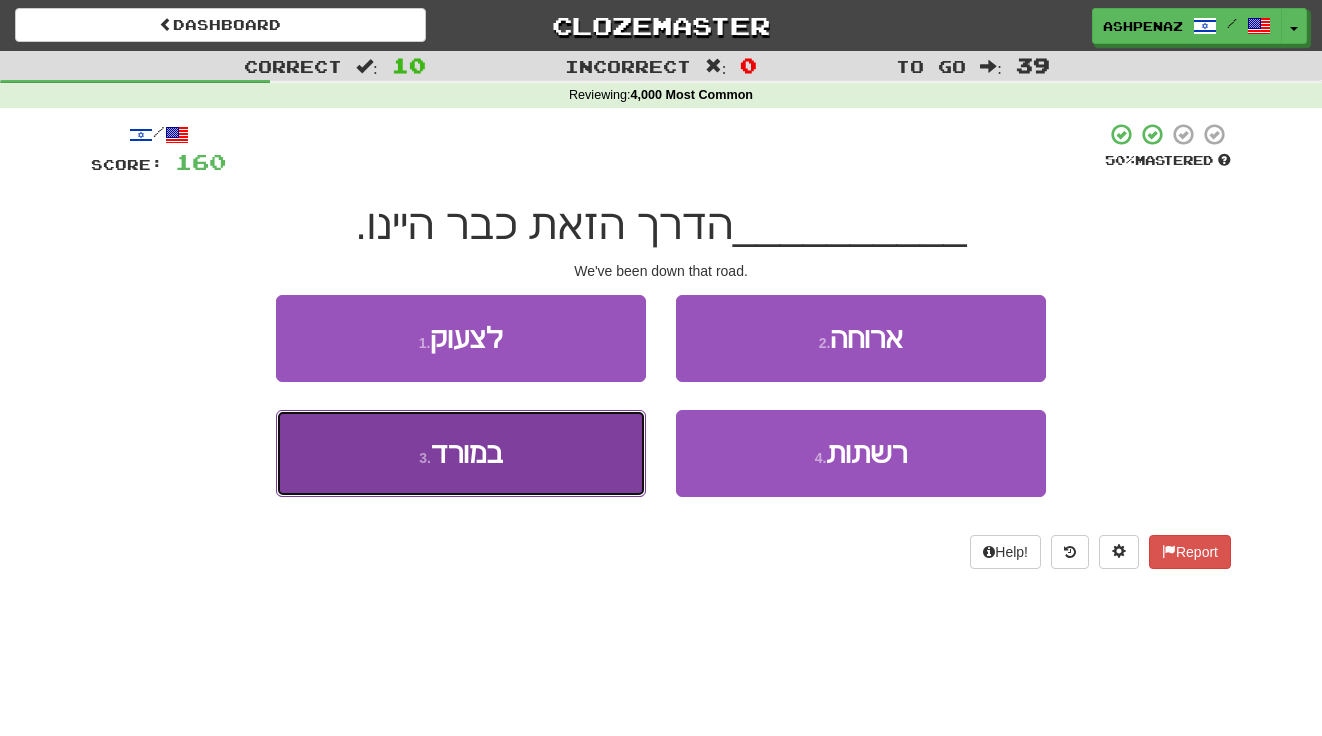 drag, startPoint x: 470, startPoint y: 440, endPoint x: 466, endPoint y: 428, distance: 12.649111 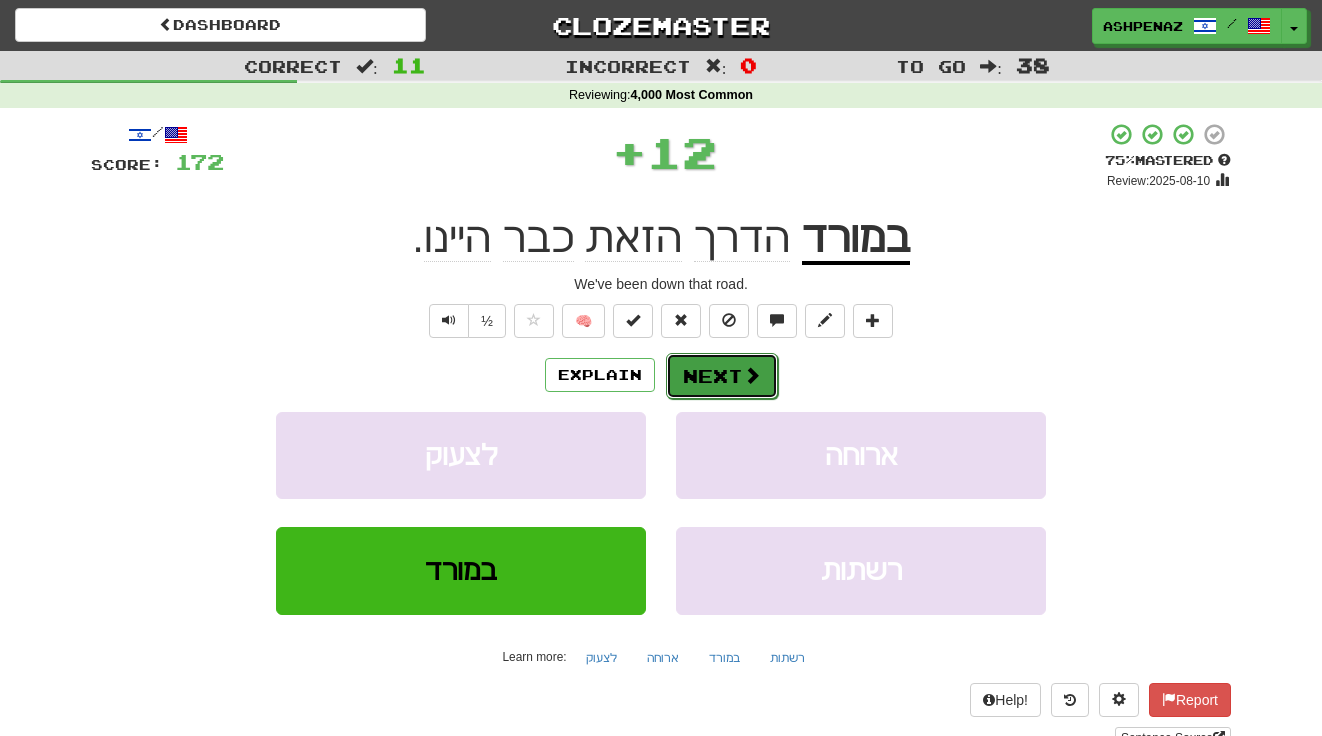 click on "Next" at bounding box center [722, 376] 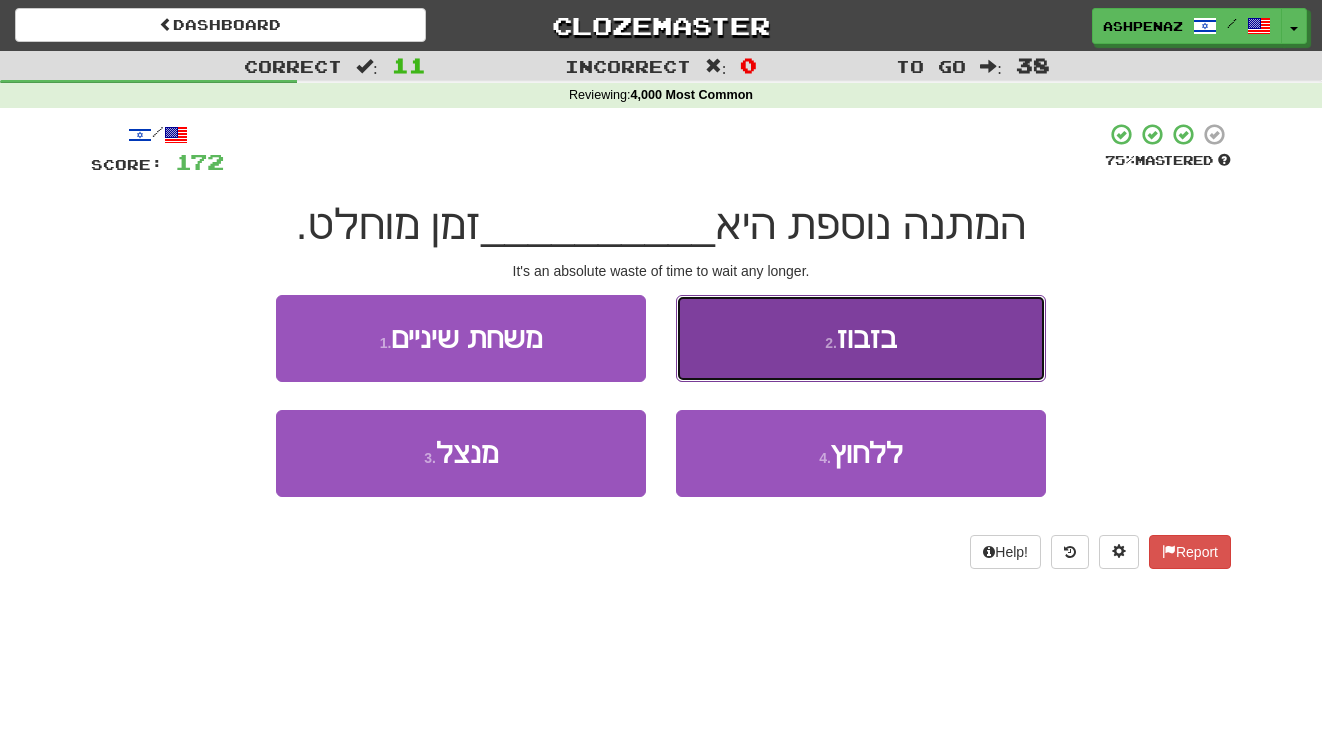 click on "2 ." at bounding box center (831, 343) 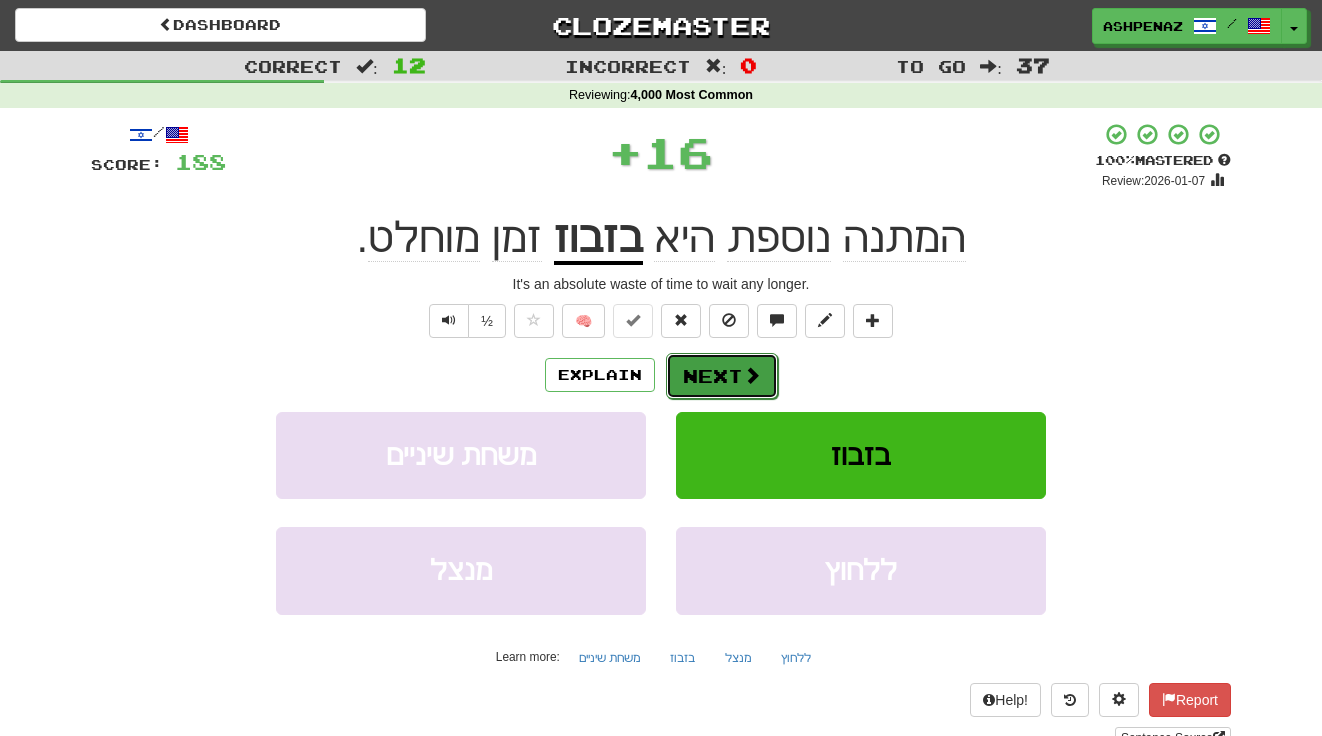 click on "Next" at bounding box center [722, 376] 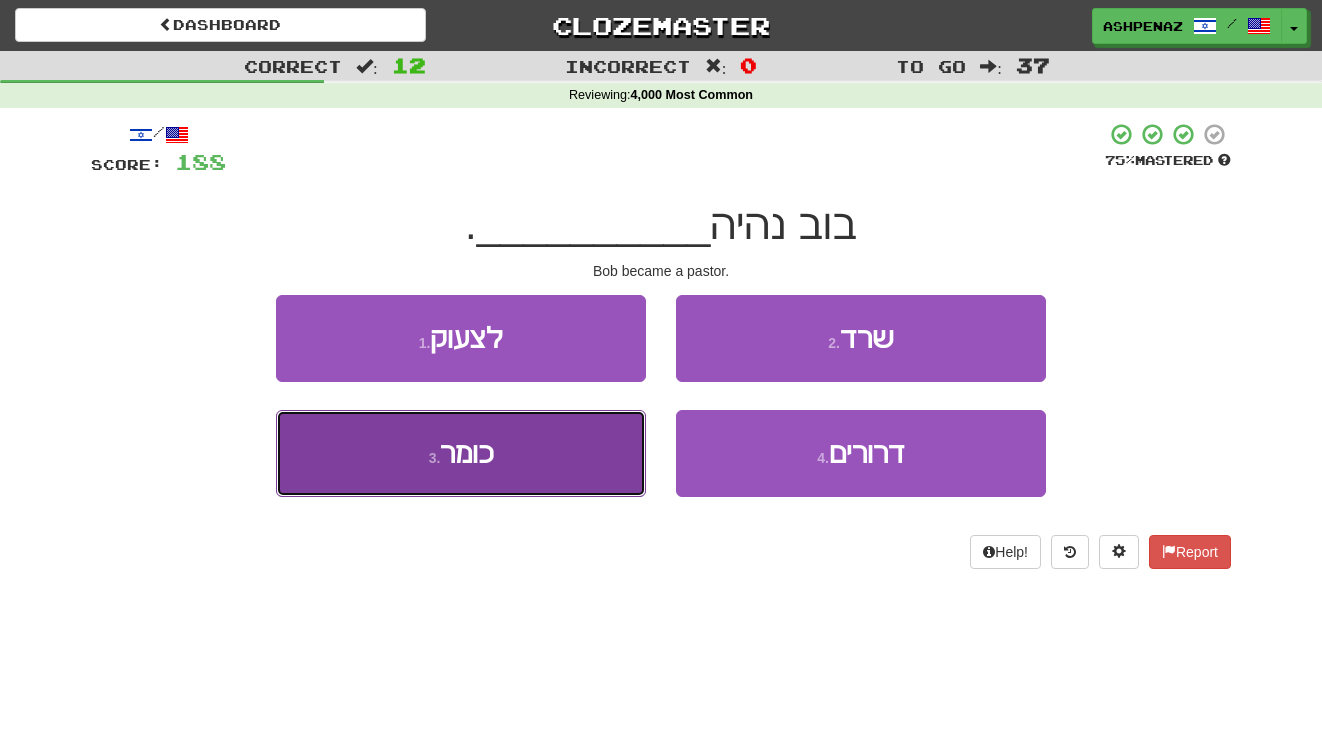 click on "3 .  כומר" at bounding box center [461, 453] 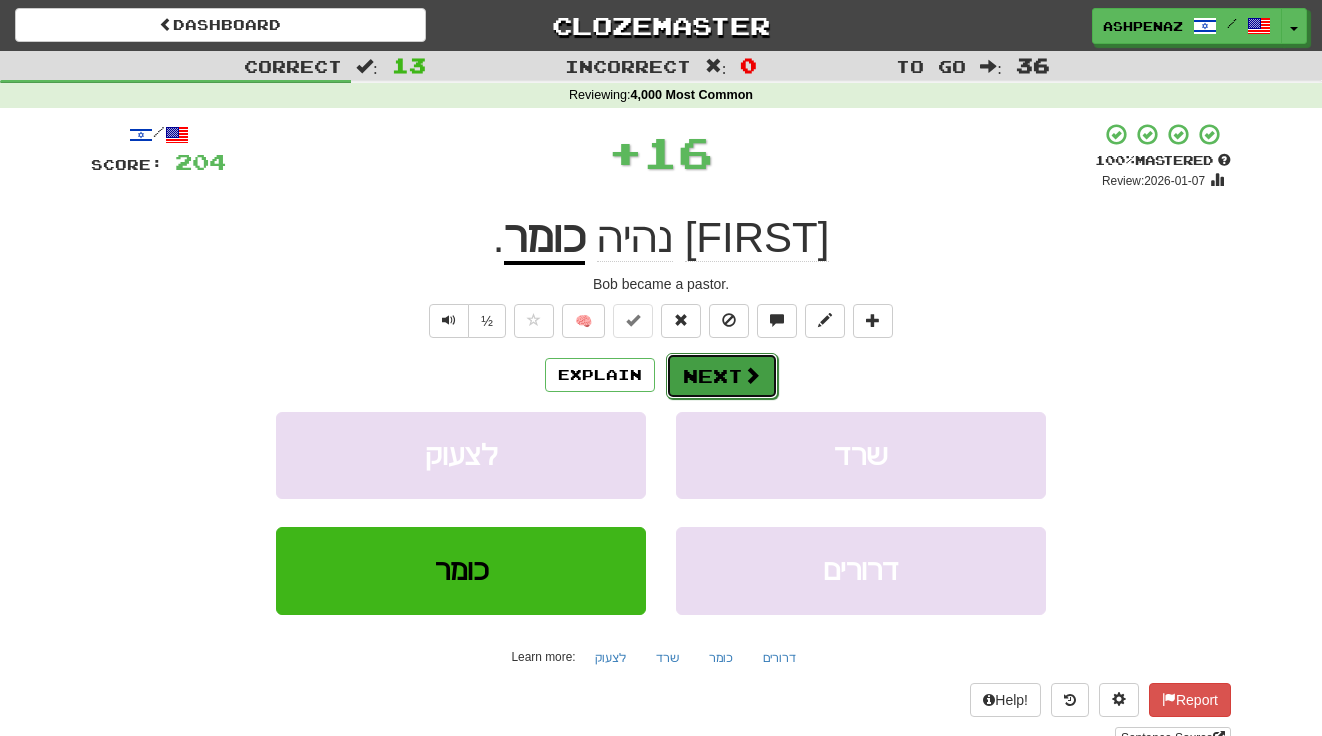 click on "Next" at bounding box center (722, 376) 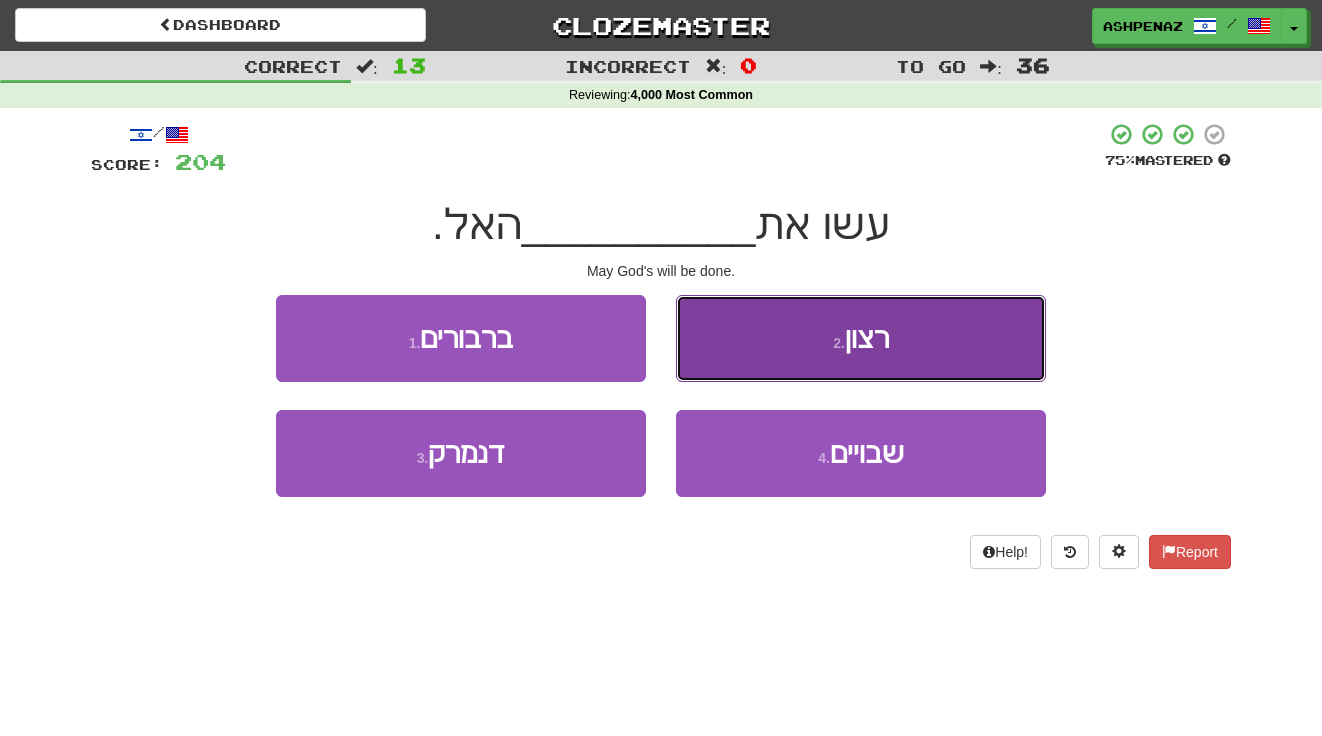 click on "רצון" at bounding box center [867, 338] 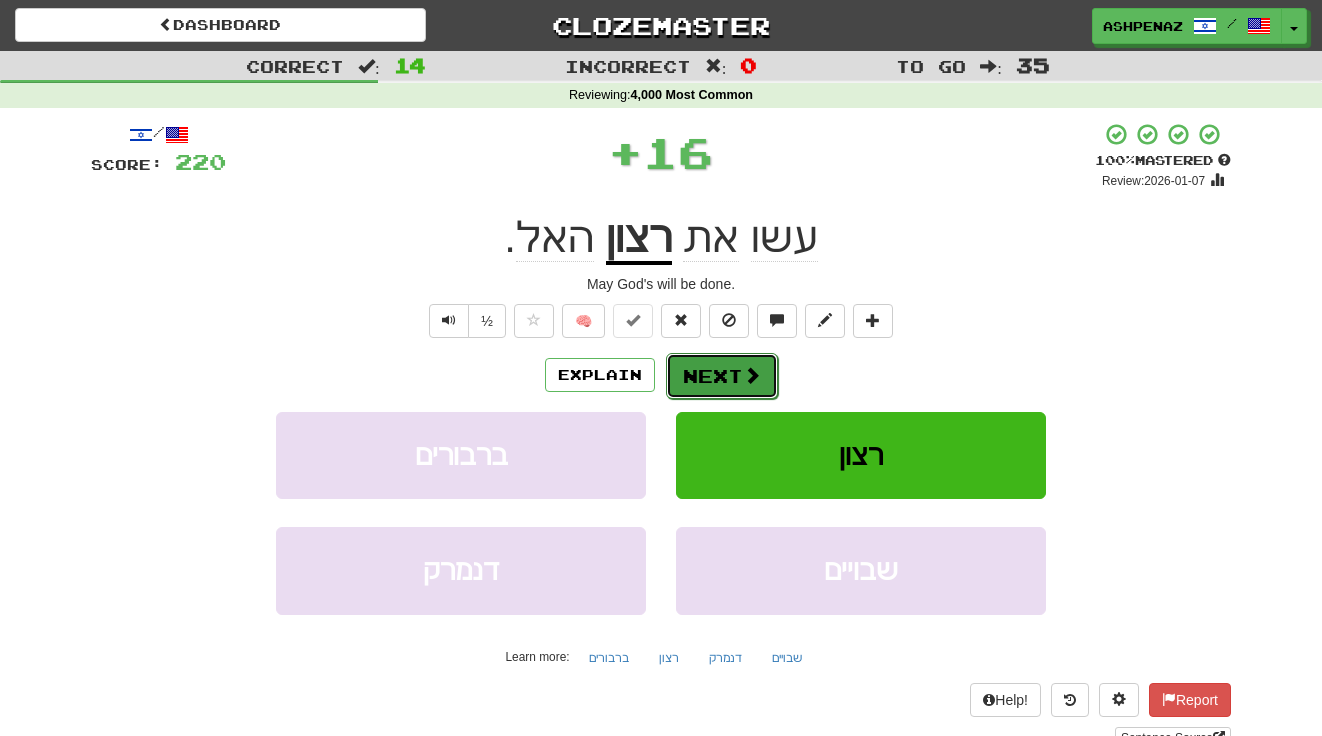 click at bounding box center [752, 375] 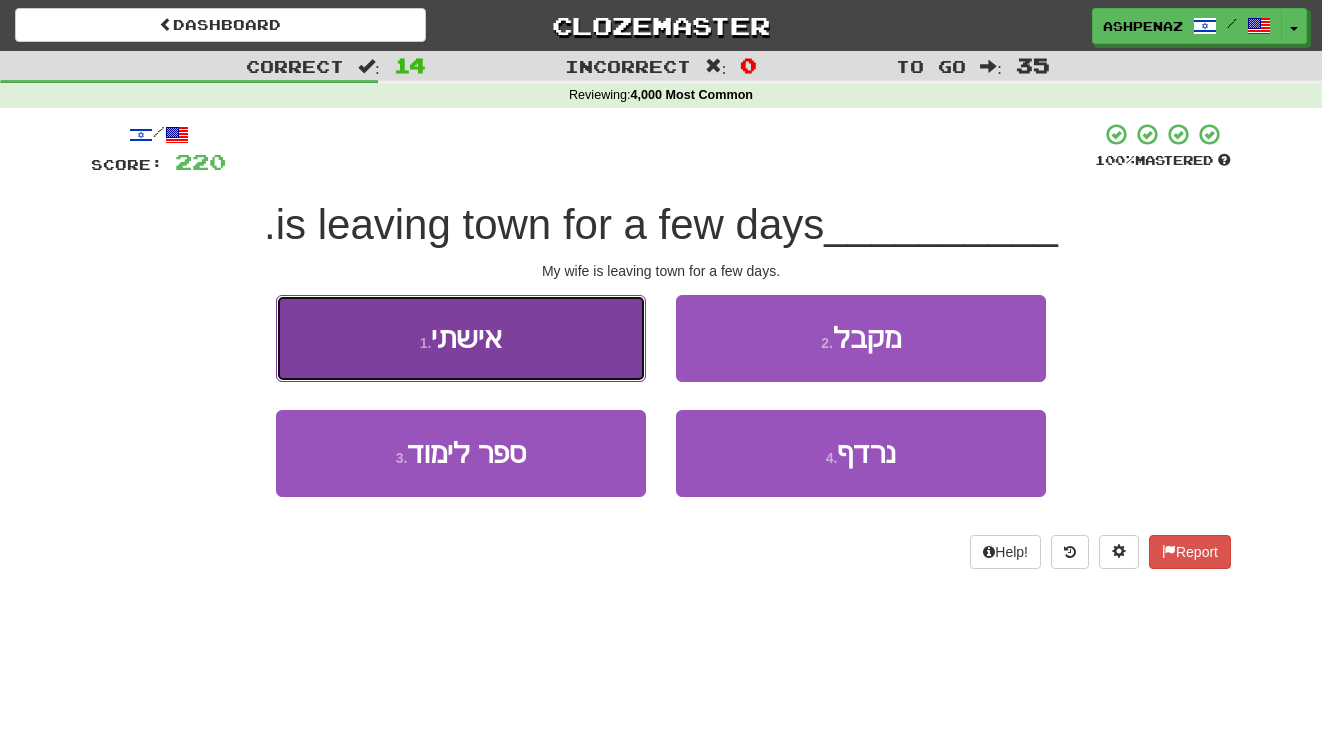 click on "1 .  אישתי" at bounding box center [461, 338] 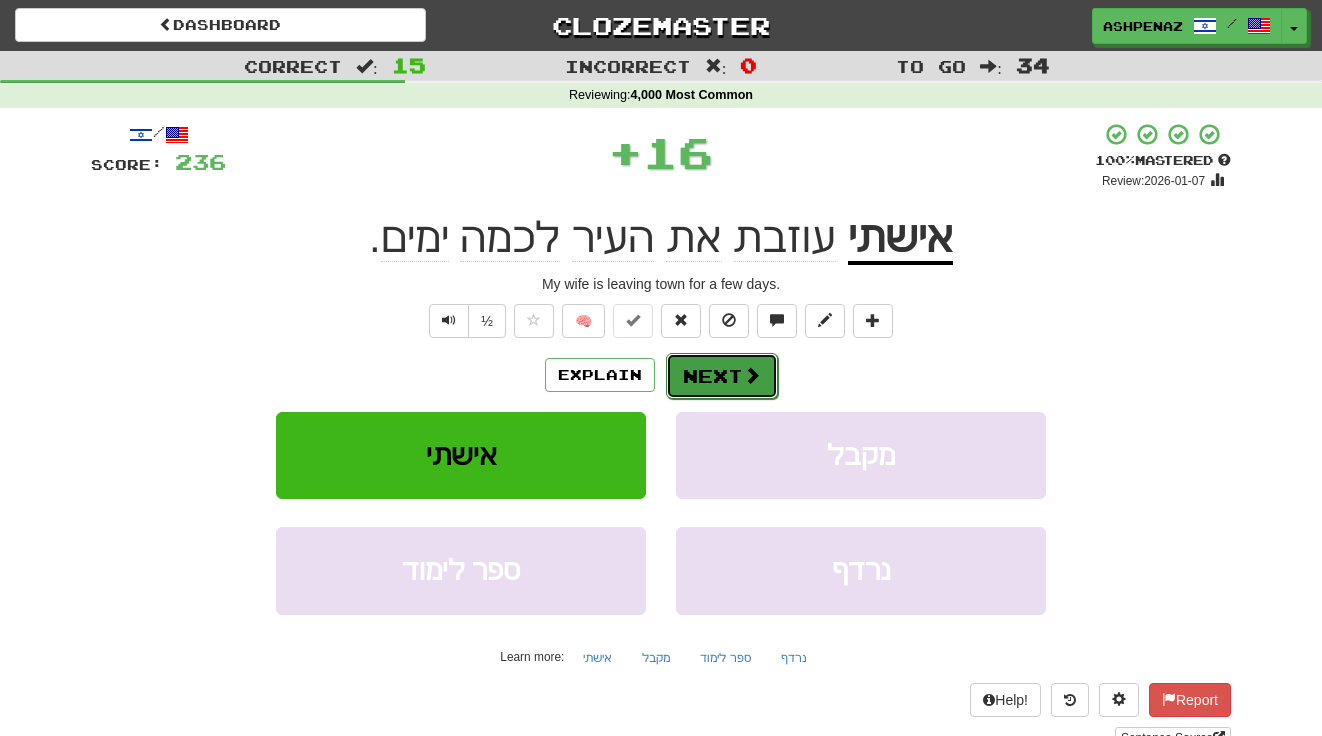 click on "Next" at bounding box center (722, 376) 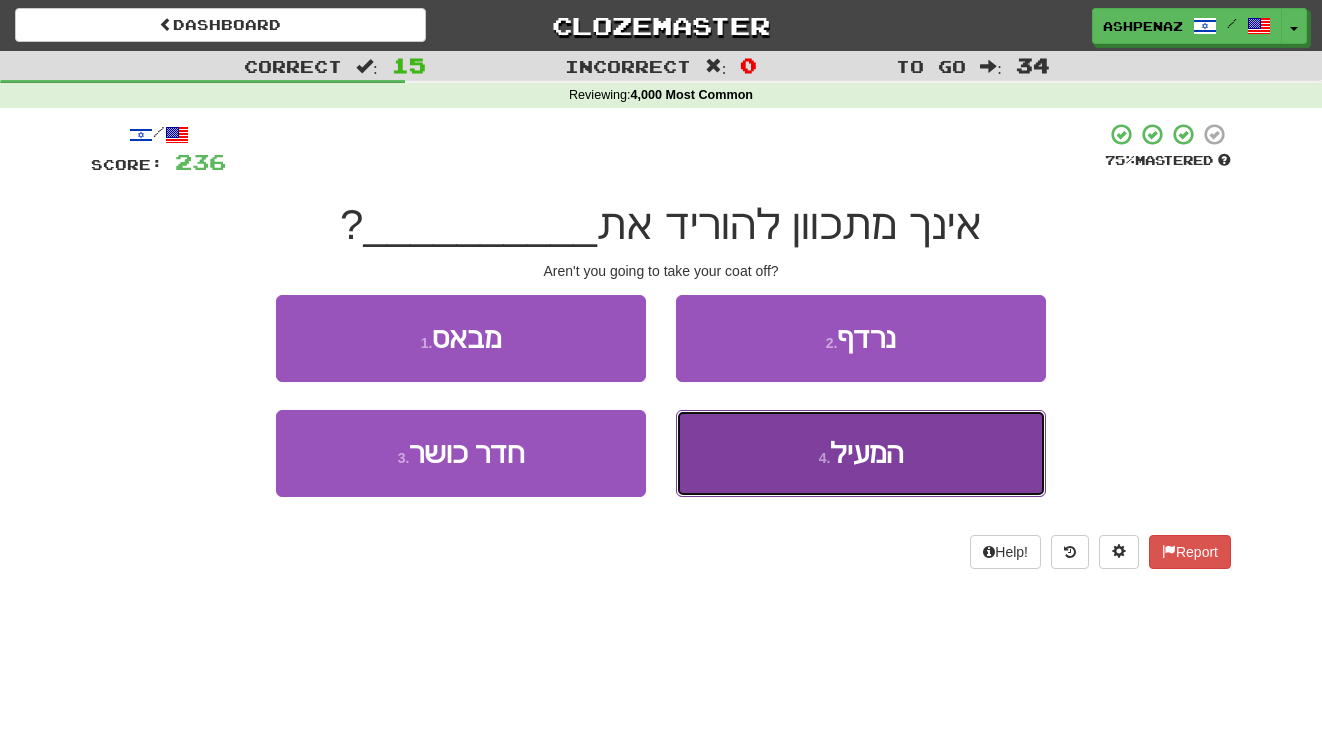 click on "4 .  המעיל" at bounding box center [861, 453] 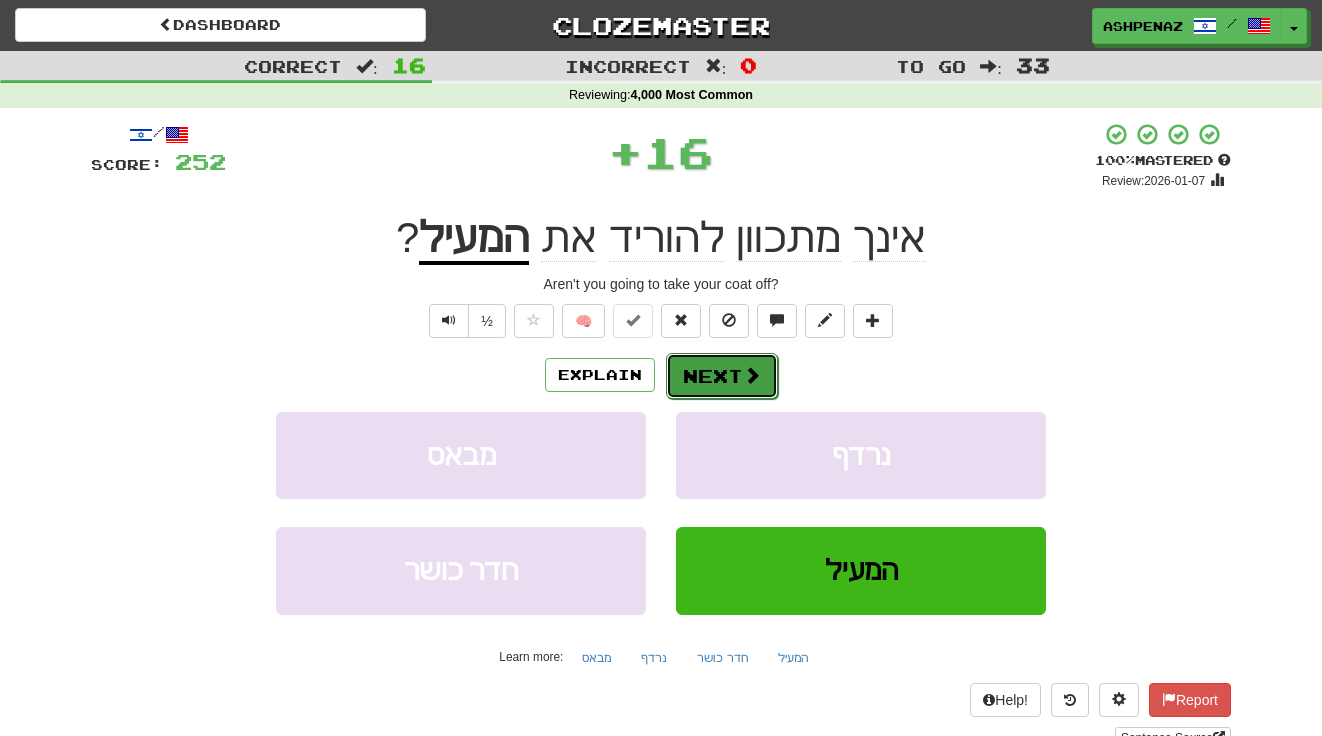 click on "Next" at bounding box center (722, 376) 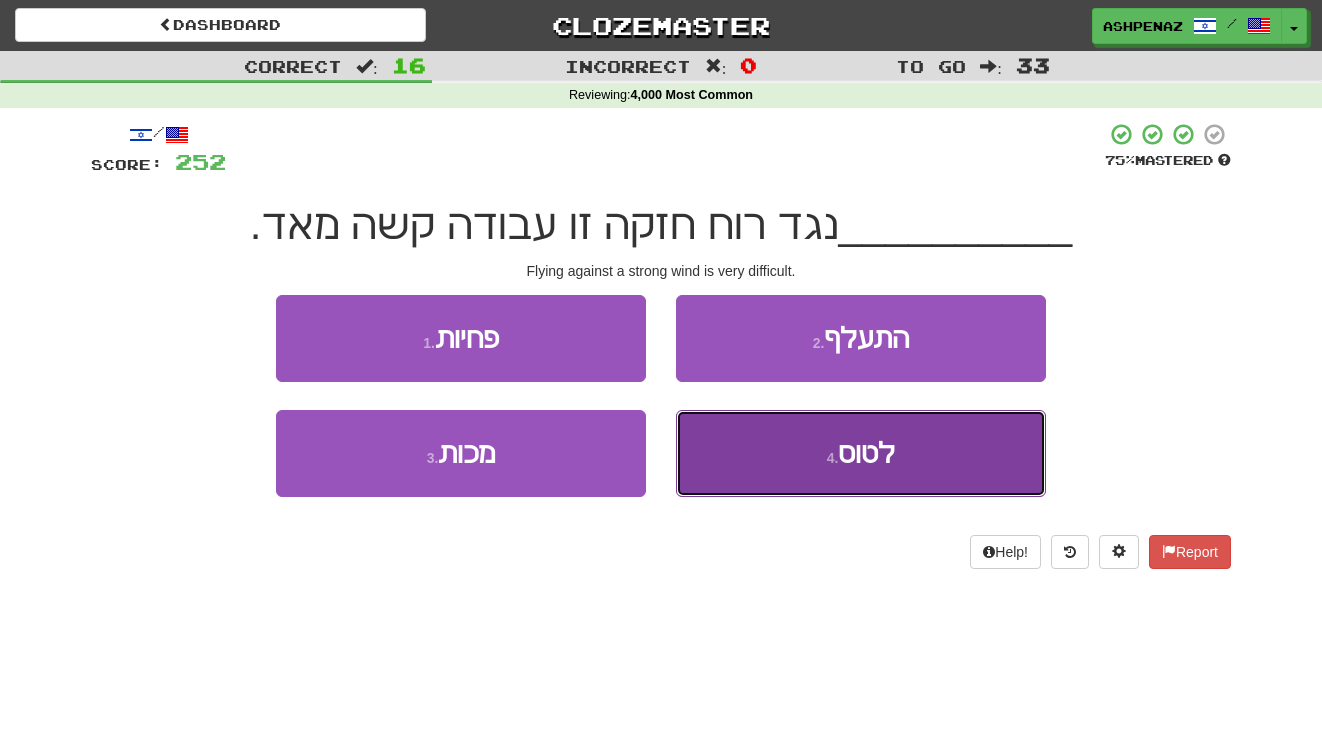 click on "4 .  לטוס" at bounding box center (861, 453) 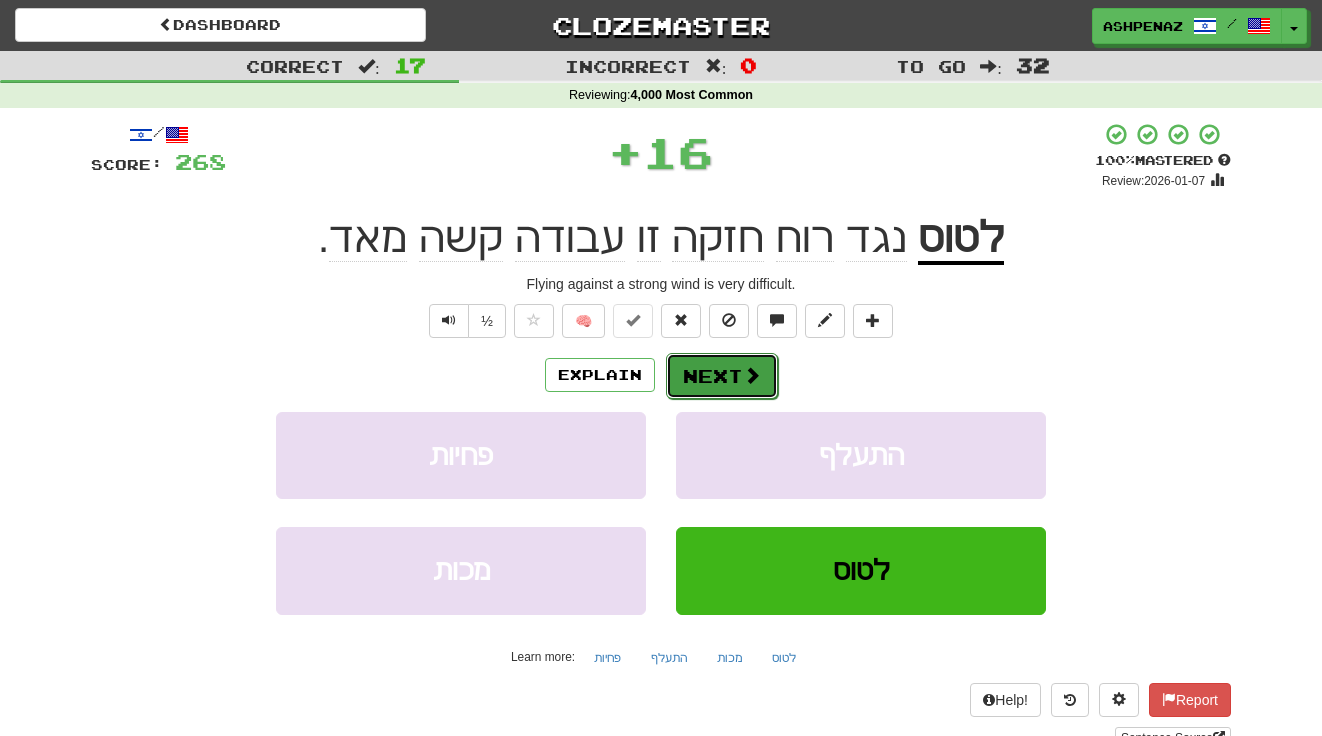 click on "Next" at bounding box center [722, 376] 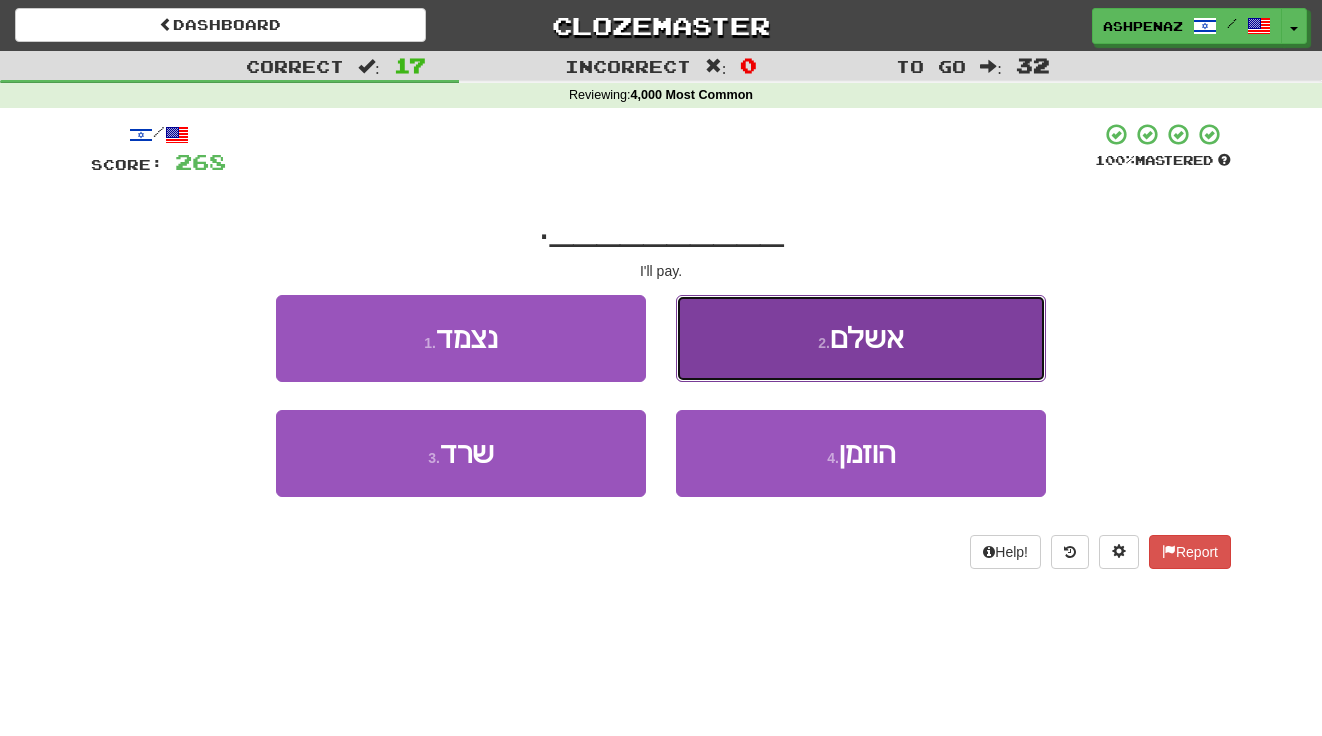 click on "2 .  אשלם" at bounding box center [861, 338] 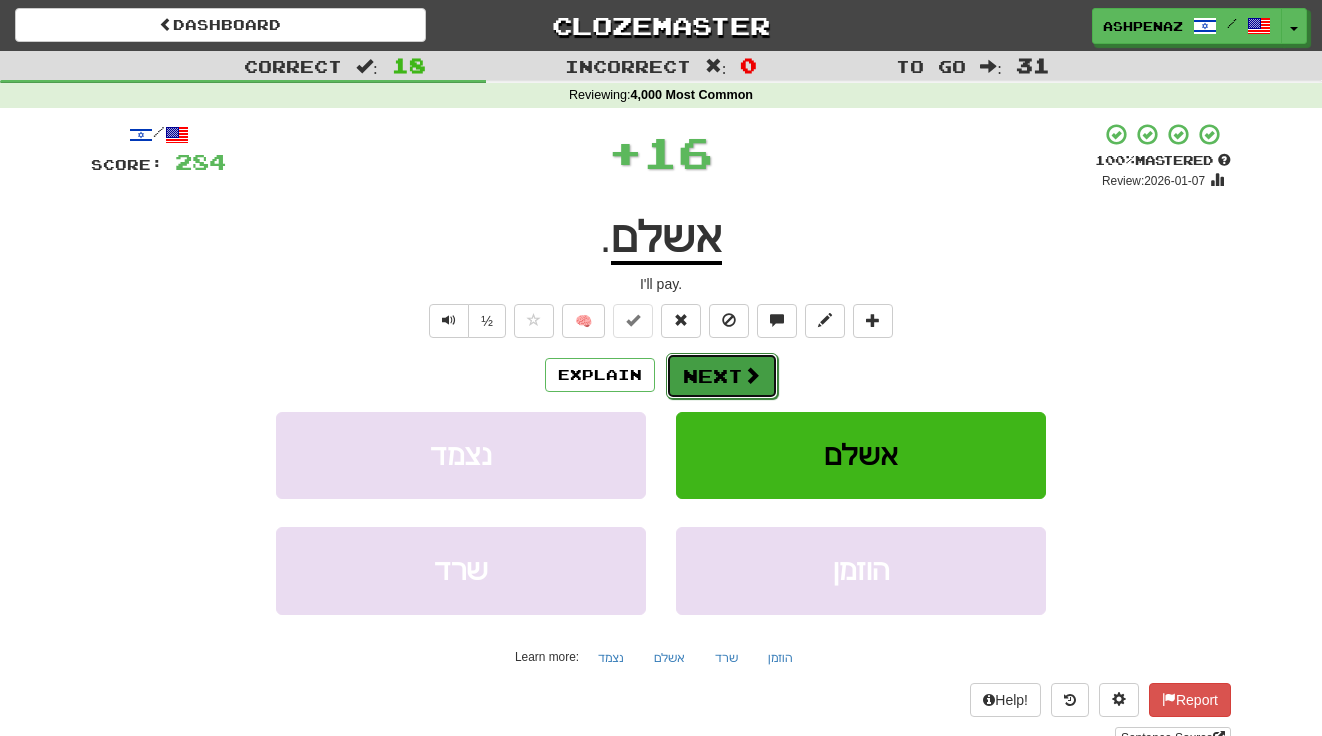click on "Next" at bounding box center [722, 376] 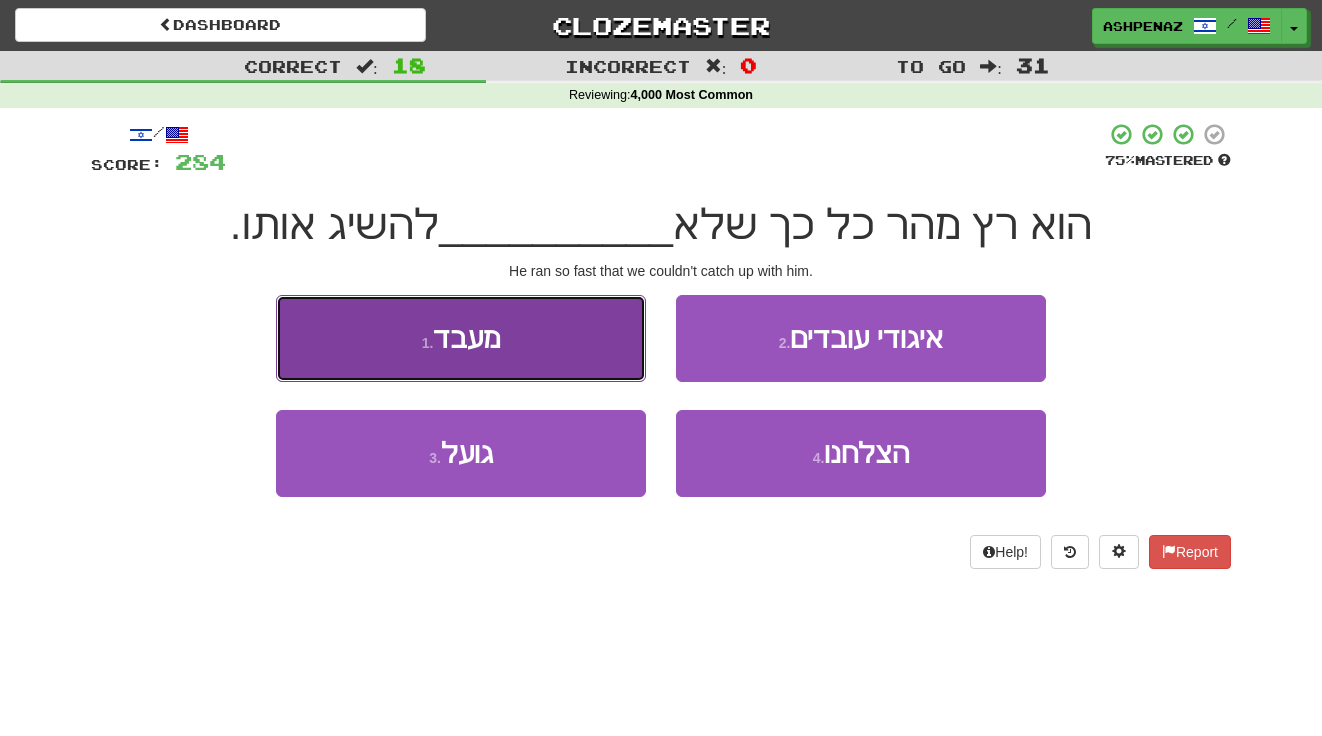 click on "1 .  מעבד" at bounding box center (461, 338) 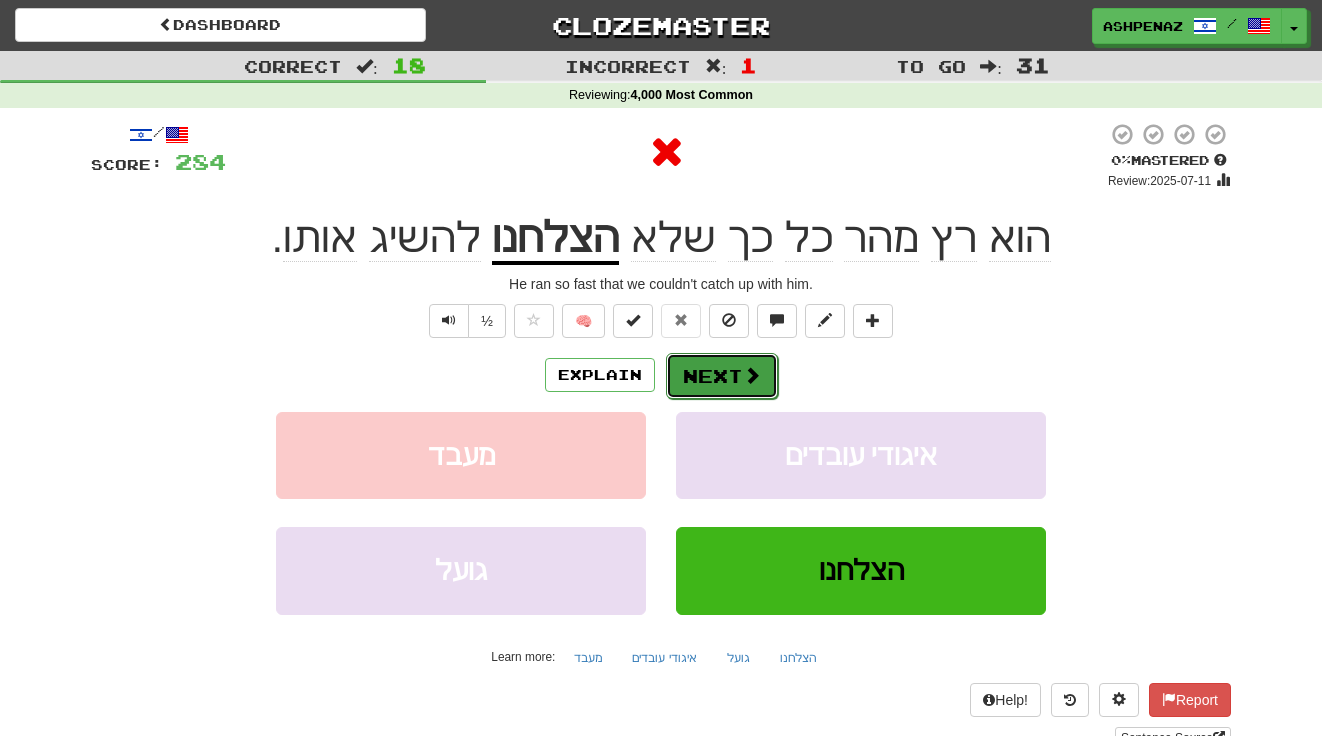 click on "Next" at bounding box center [722, 376] 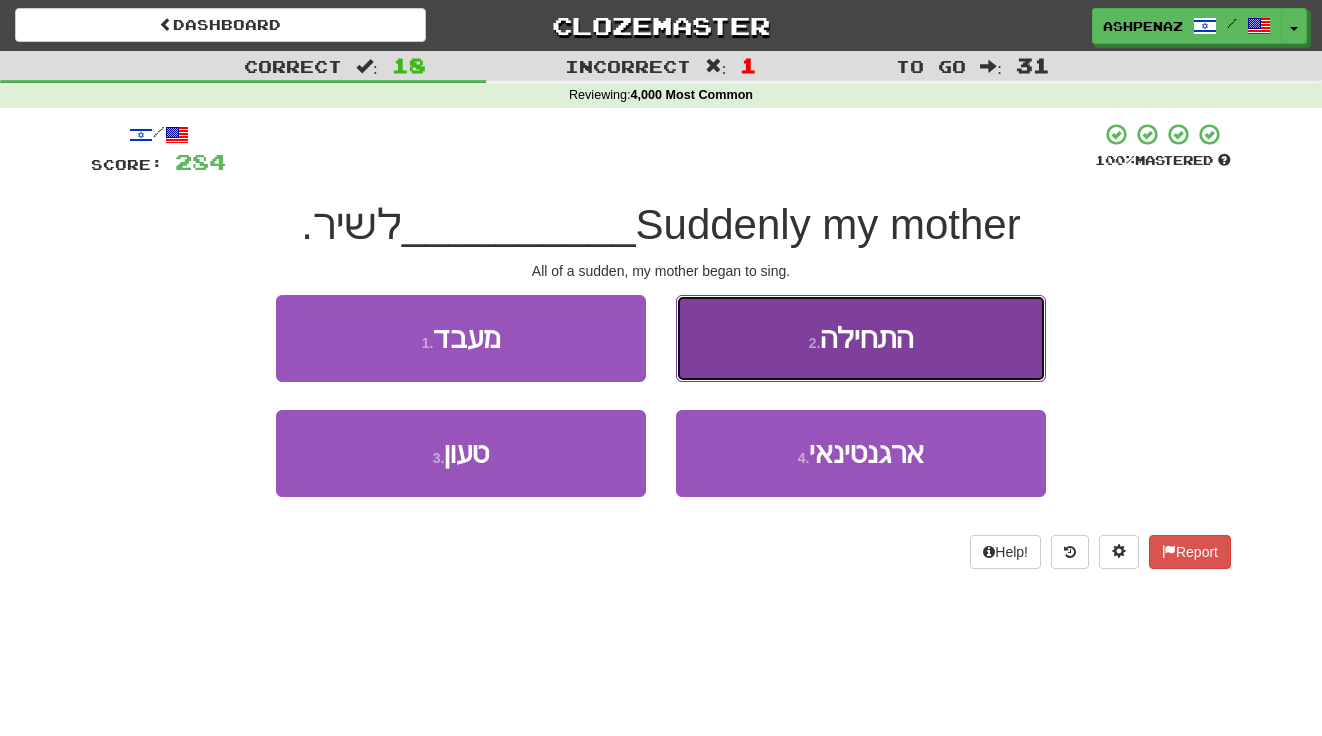 click on "2 .  התחילה" at bounding box center (861, 338) 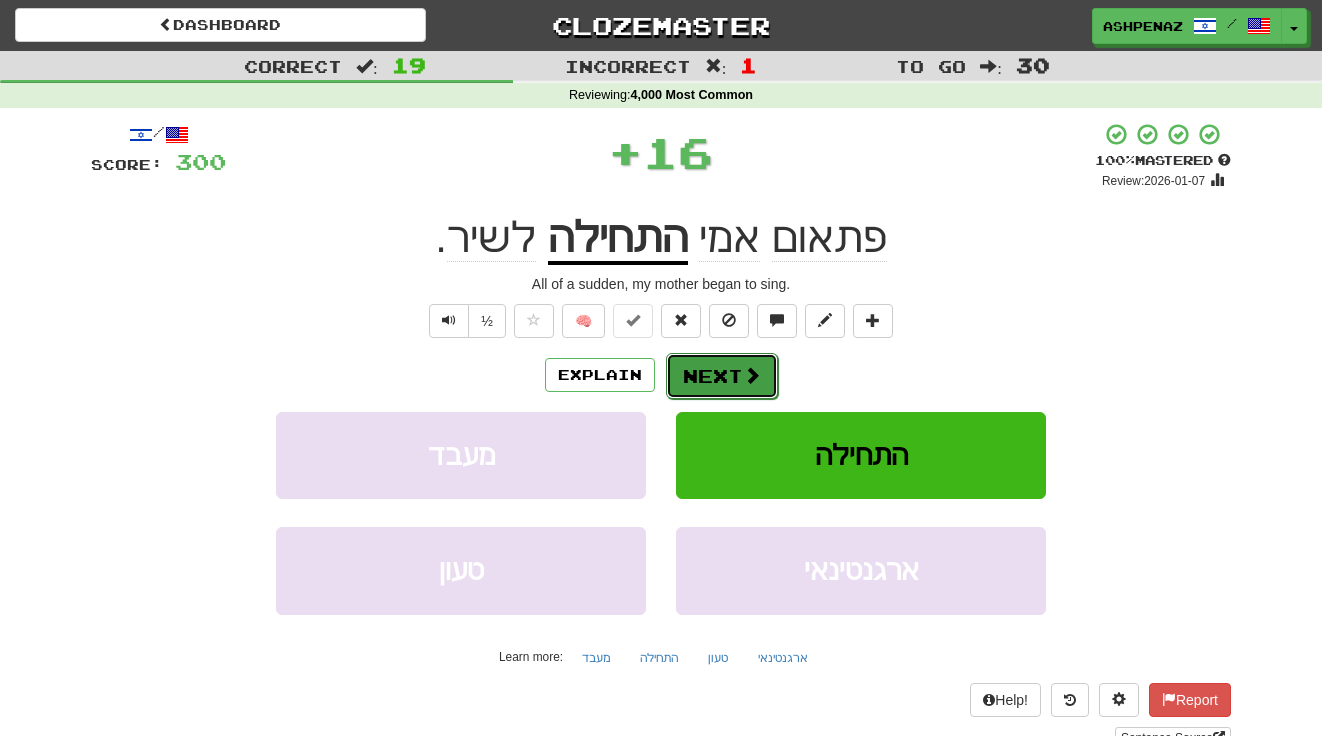click on "Next" at bounding box center (722, 376) 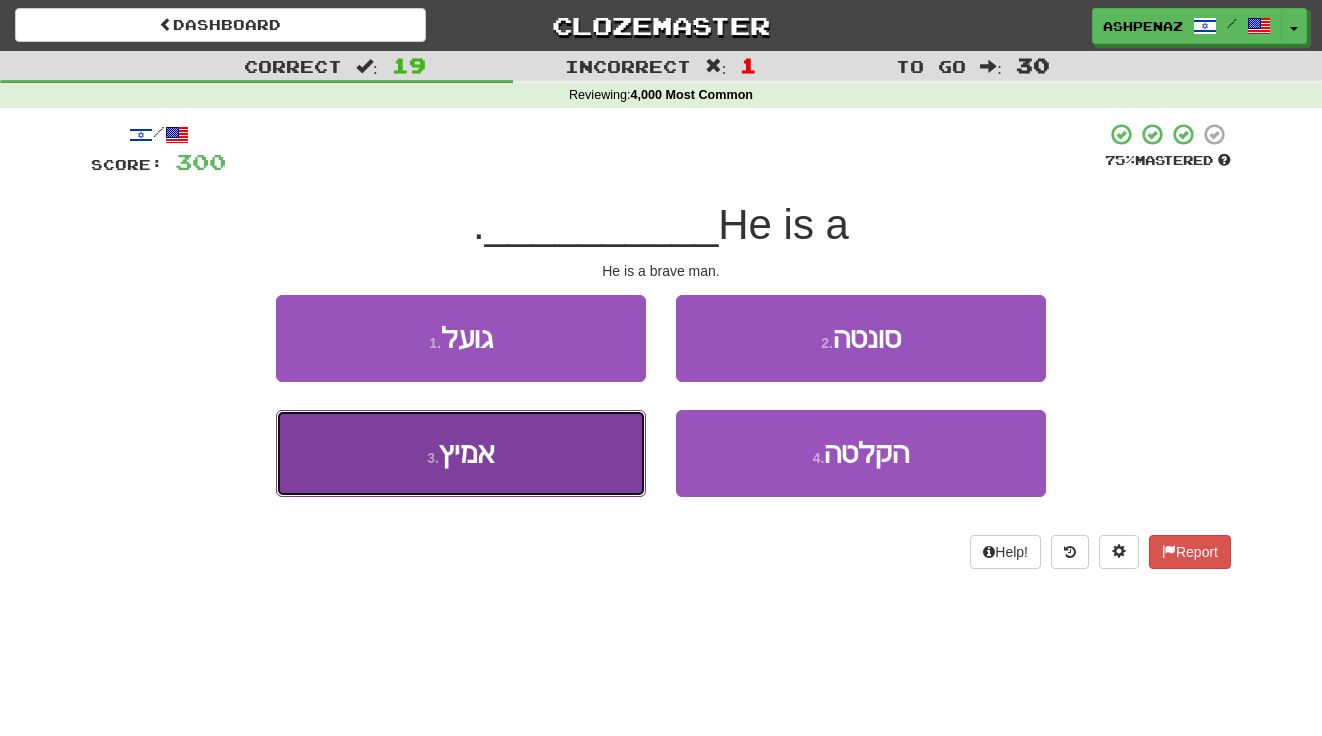click on "3 .  אמיץ" at bounding box center [461, 453] 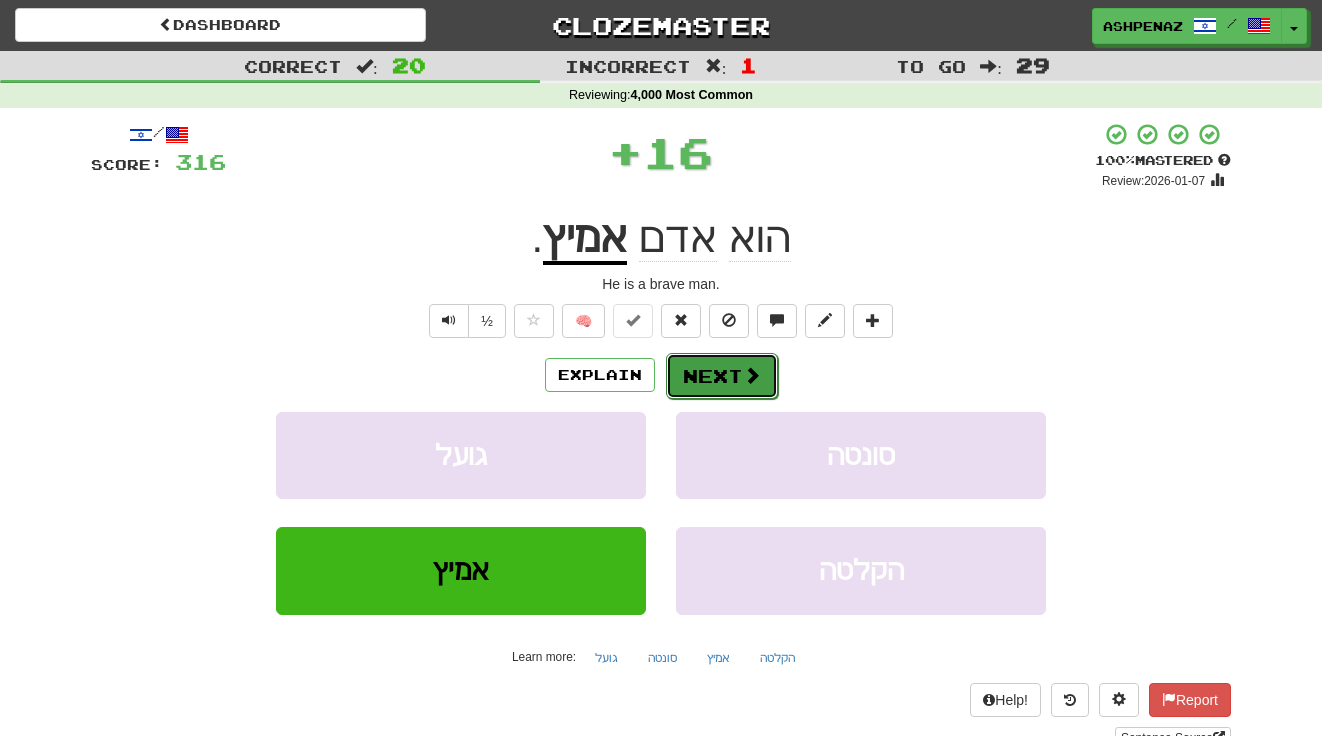click on "Next" at bounding box center [722, 376] 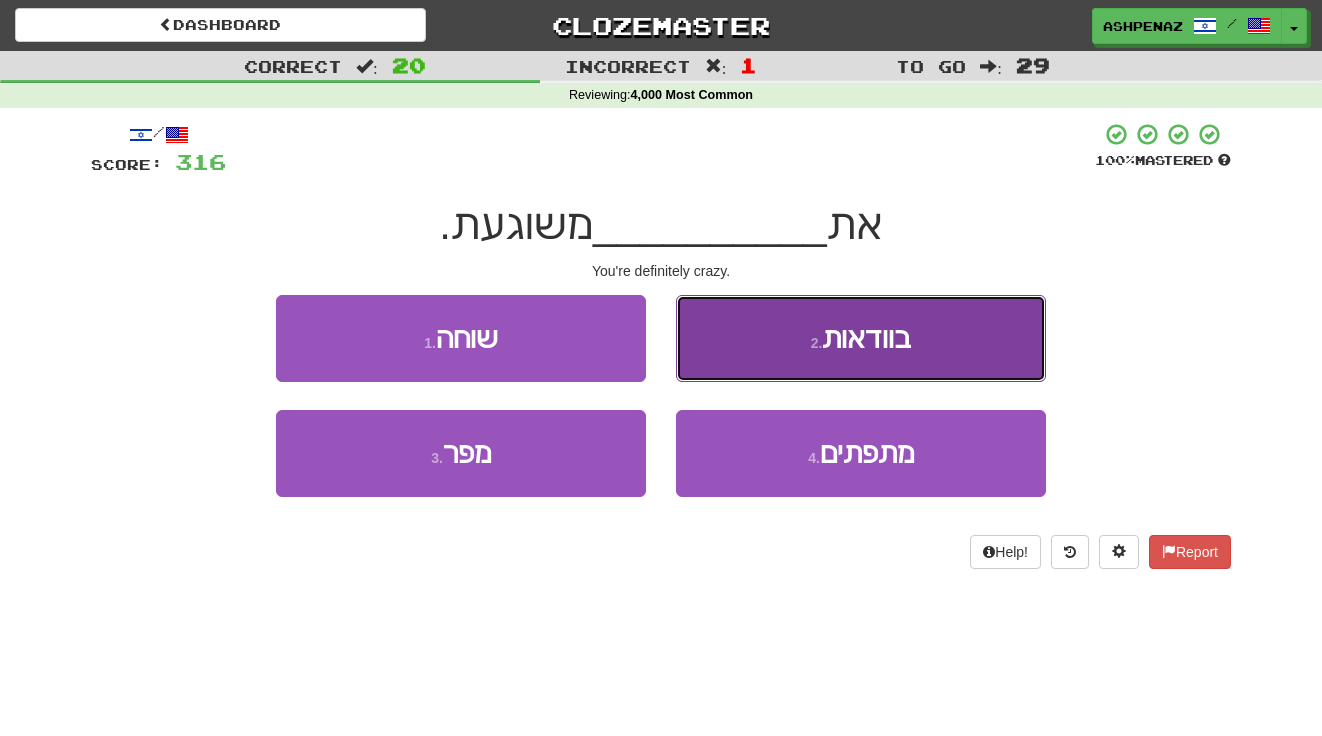 click on "בוודאות" at bounding box center (866, 338) 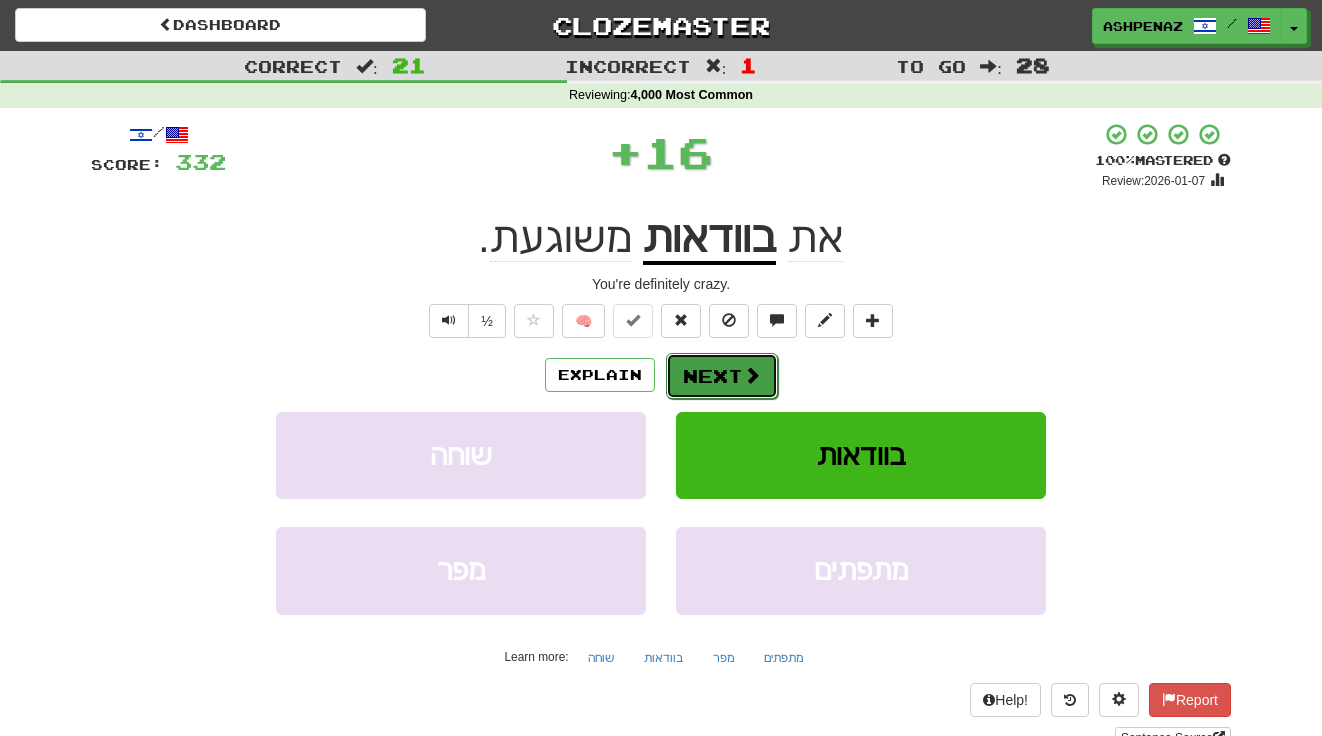 click on "Next" at bounding box center [722, 376] 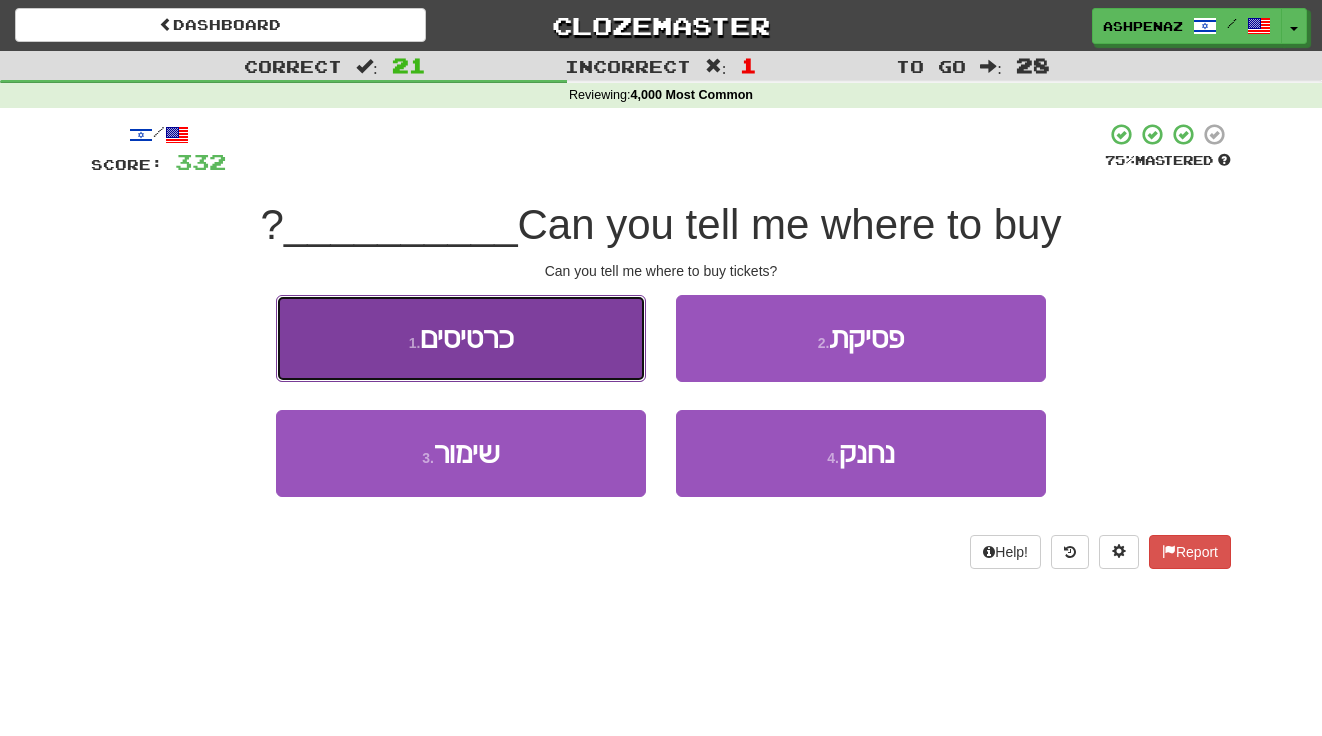 click on "1 .  כרטיסים" at bounding box center [461, 338] 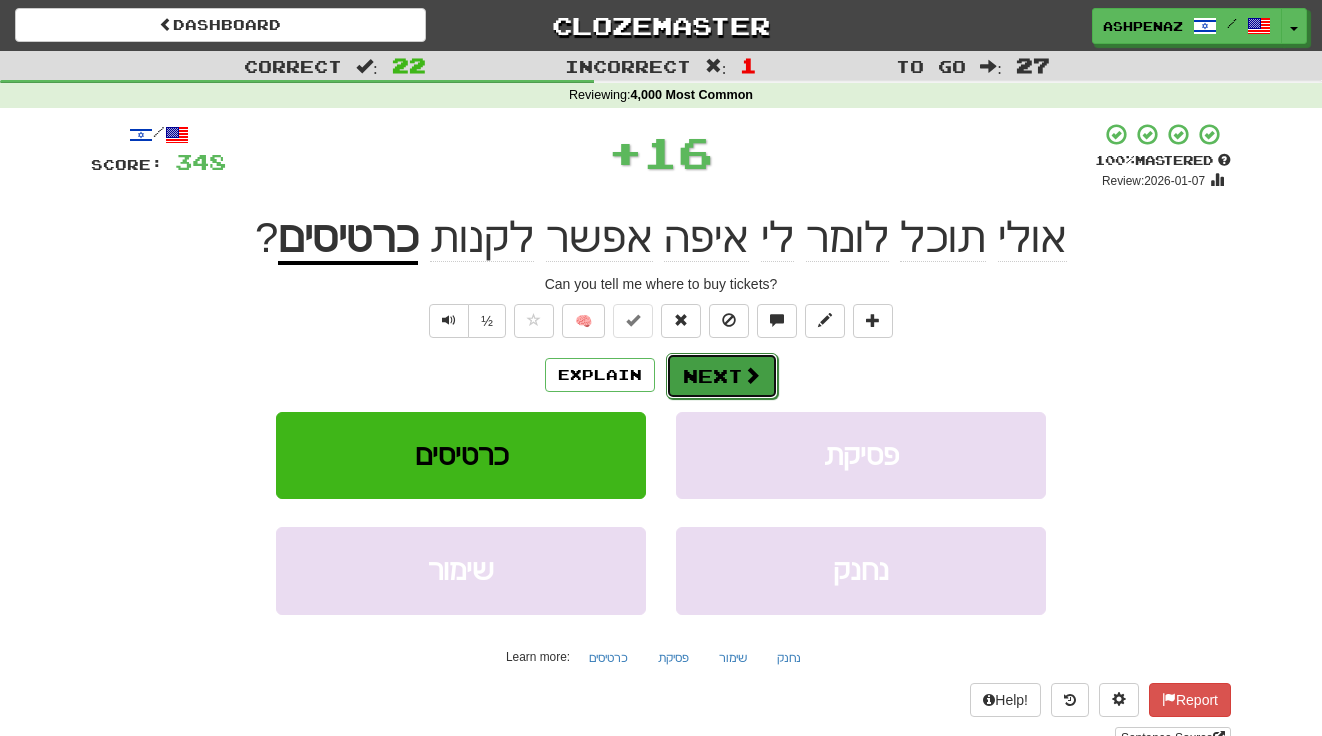 click on "Next" at bounding box center [722, 376] 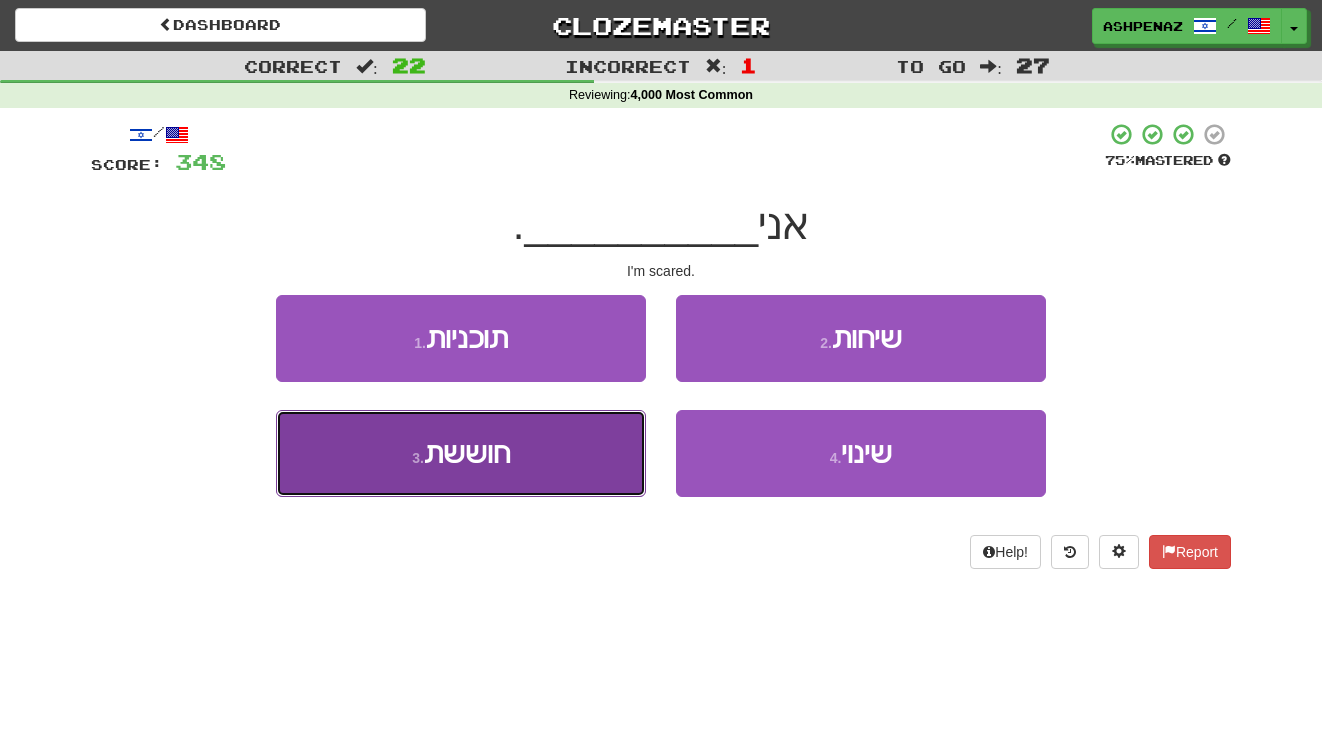 click on "3 .  חוששת" at bounding box center [461, 453] 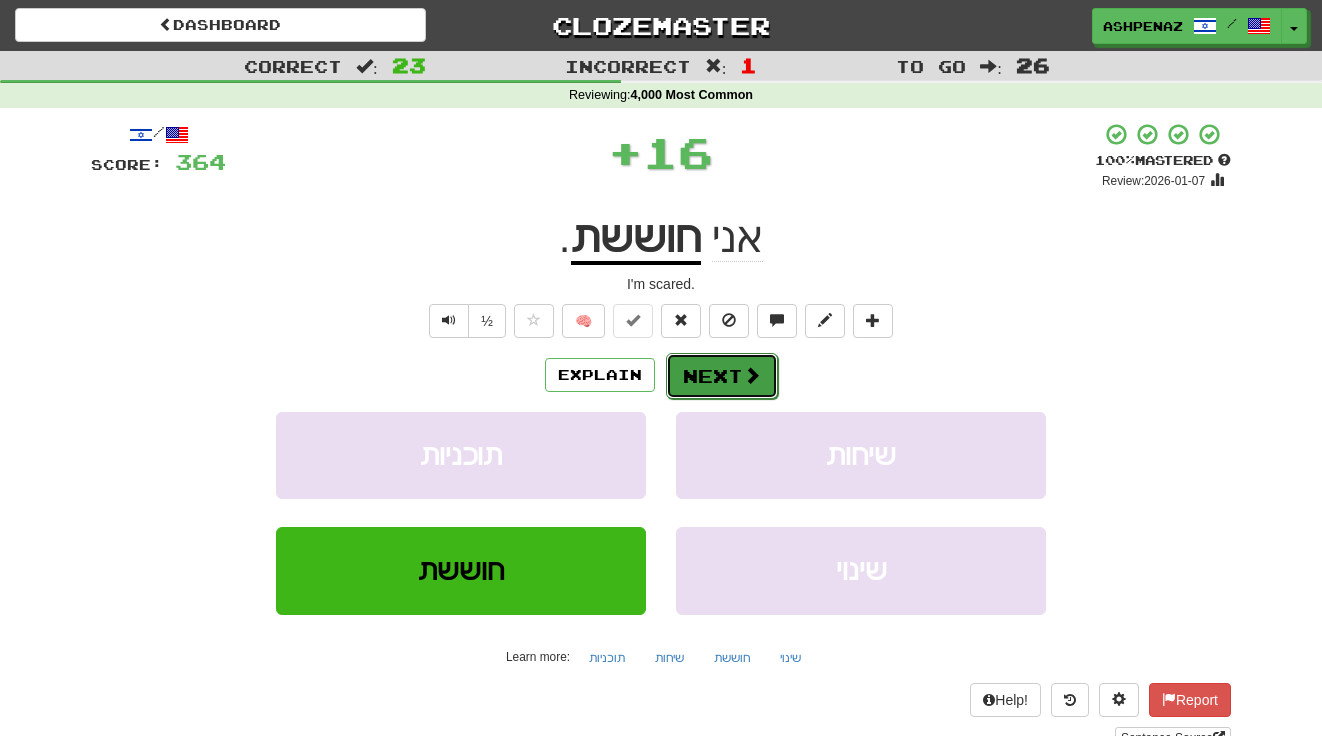 click on "Next" at bounding box center [722, 376] 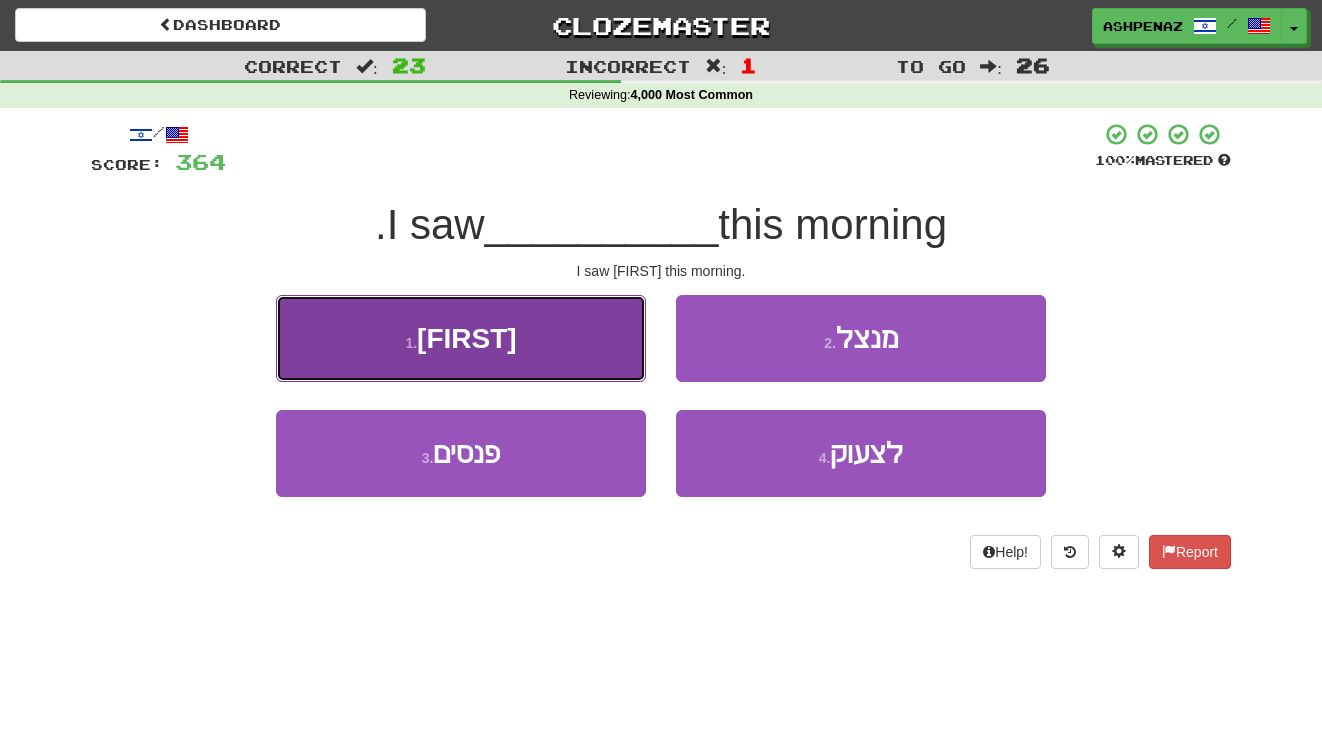 click on "1 .  ליז" at bounding box center [461, 338] 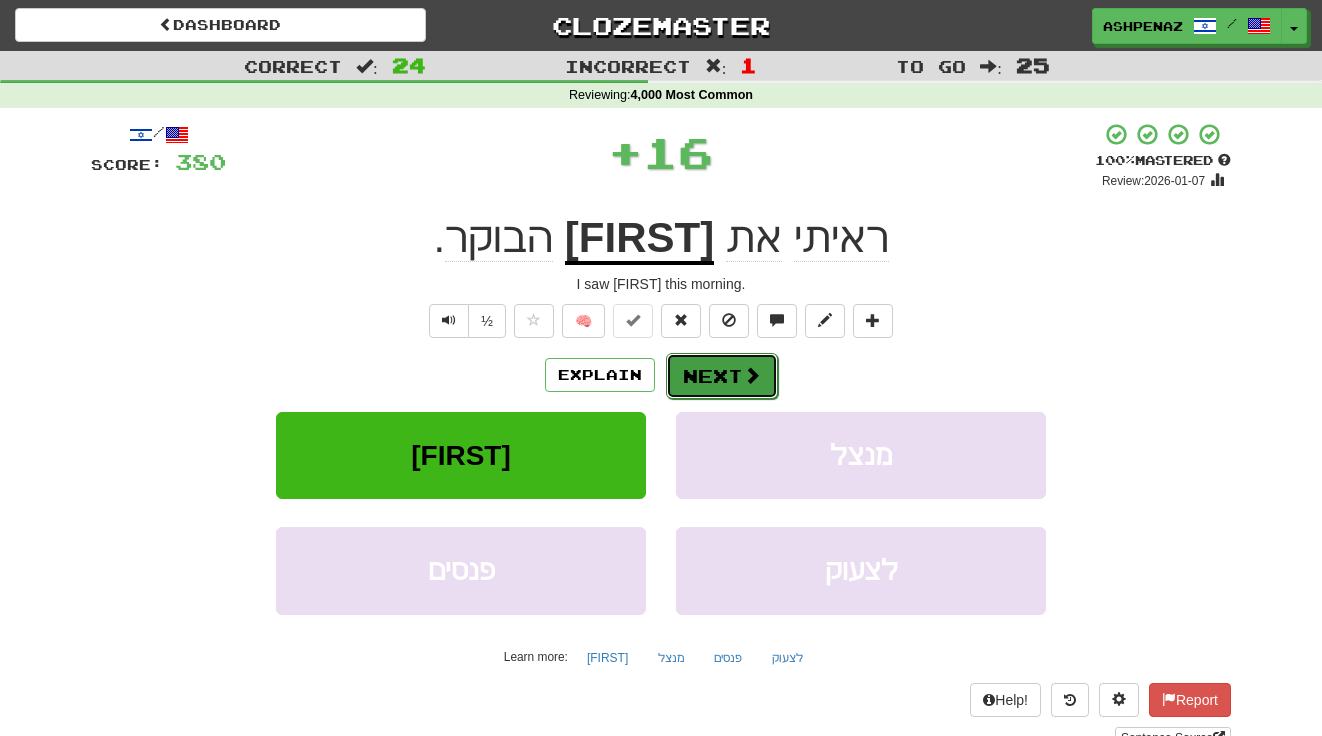 click on "Next" at bounding box center [722, 376] 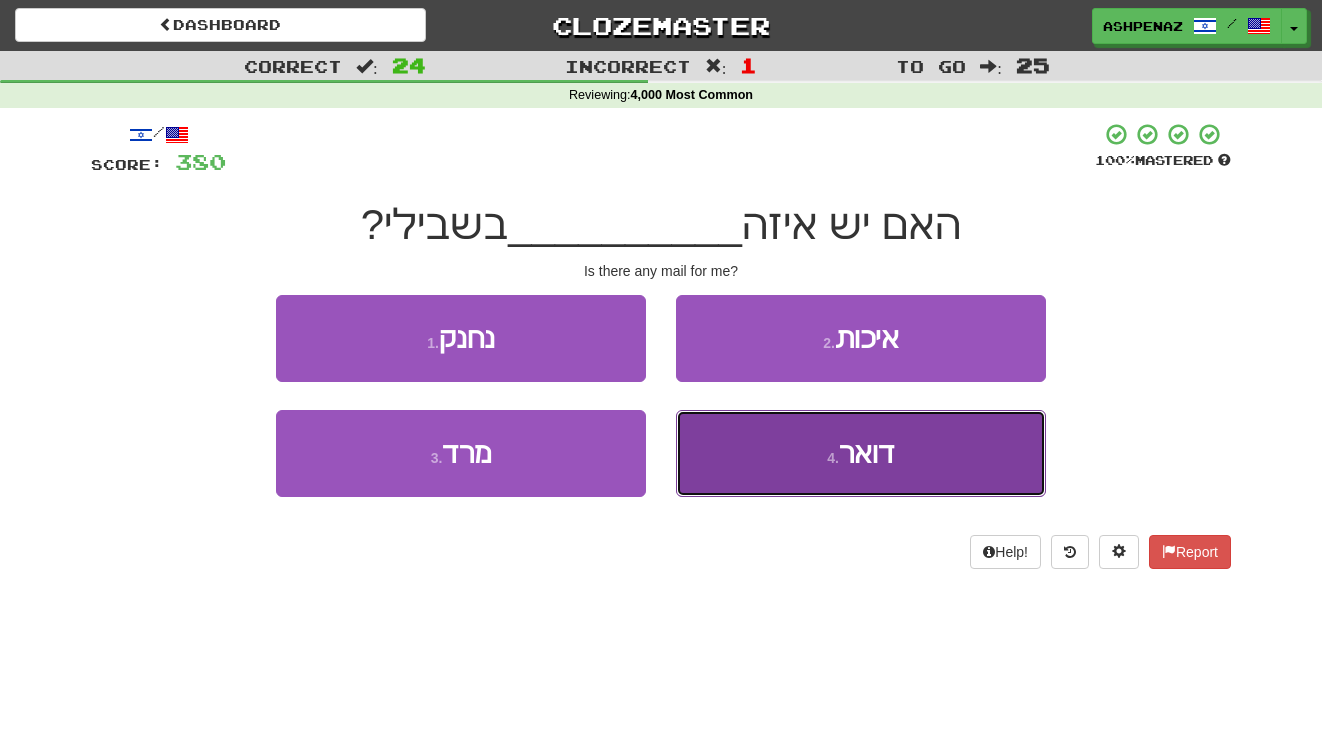 click on "4 .  דואר" at bounding box center (861, 453) 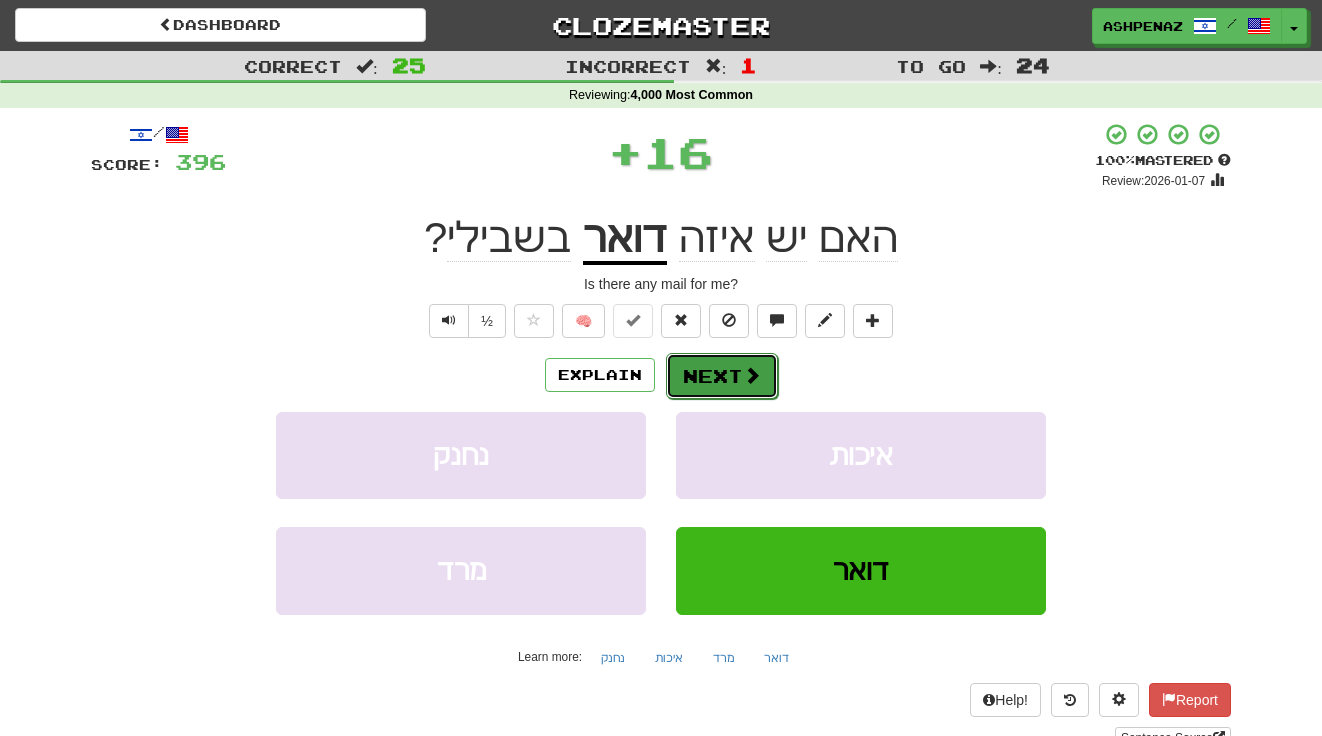 click on "Next" at bounding box center (722, 376) 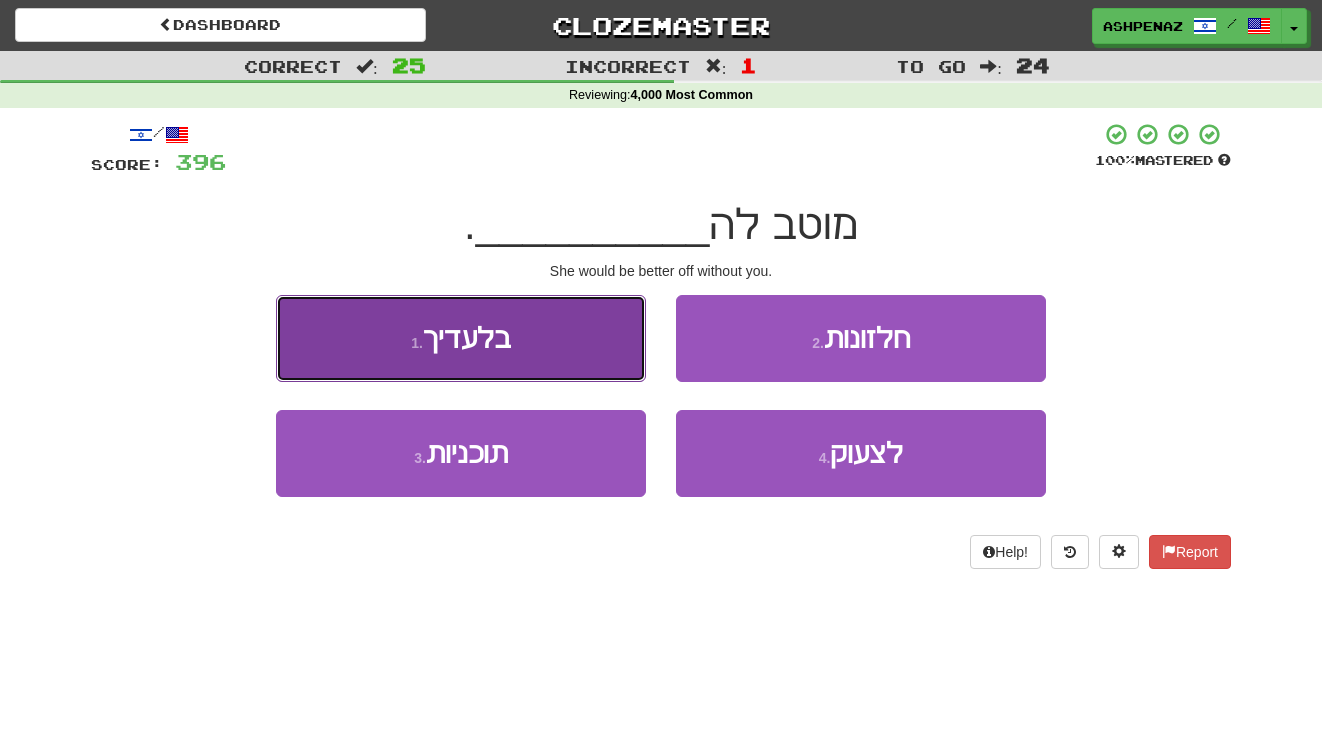 click on "1 .  בלעדיך" at bounding box center (461, 338) 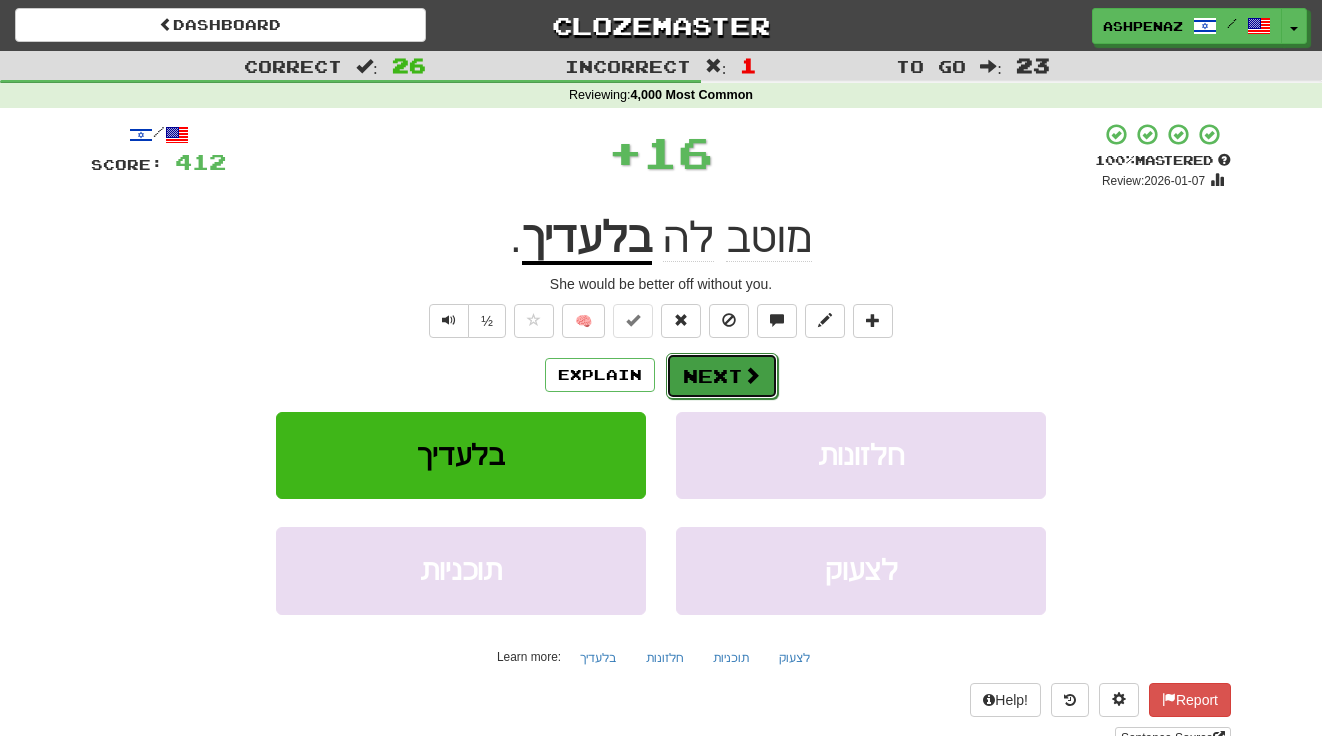 click on "Next" at bounding box center [722, 376] 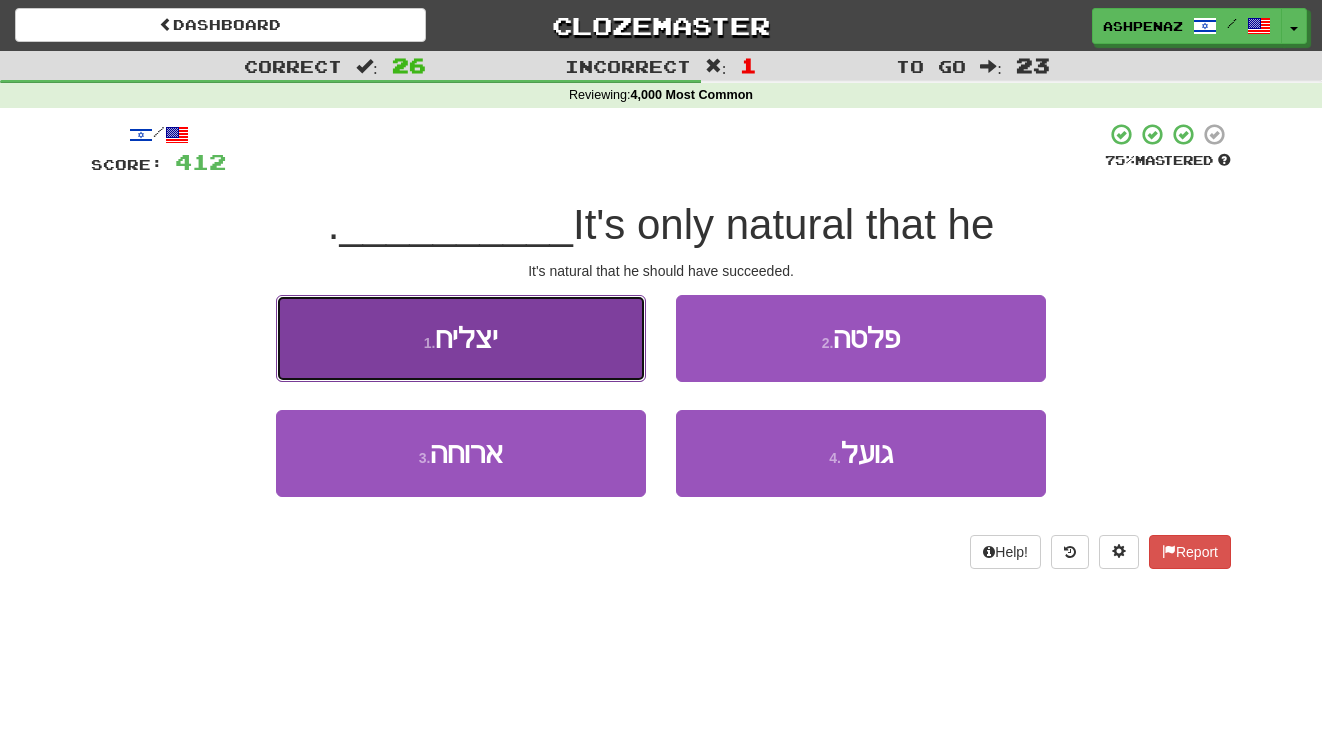 click on "1 .  יצליח" at bounding box center [461, 338] 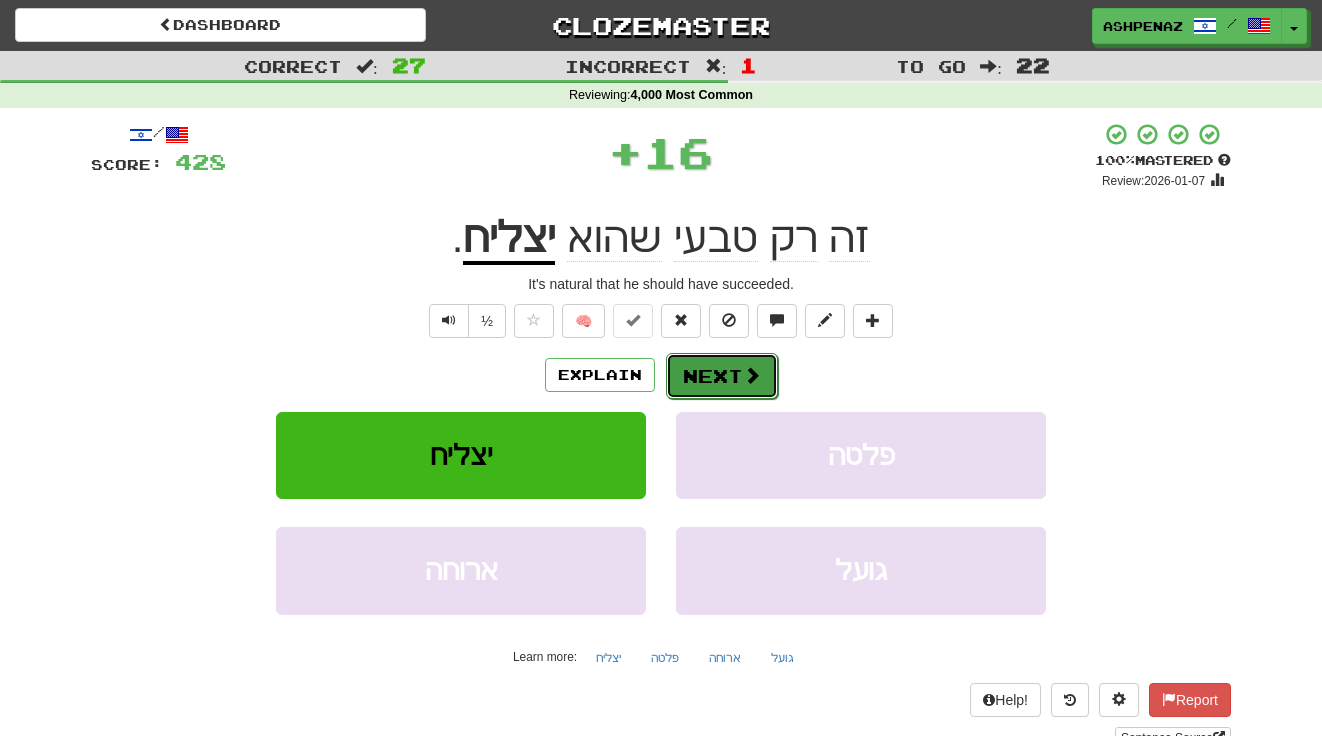 click on "Next" at bounding box center [722, 376] 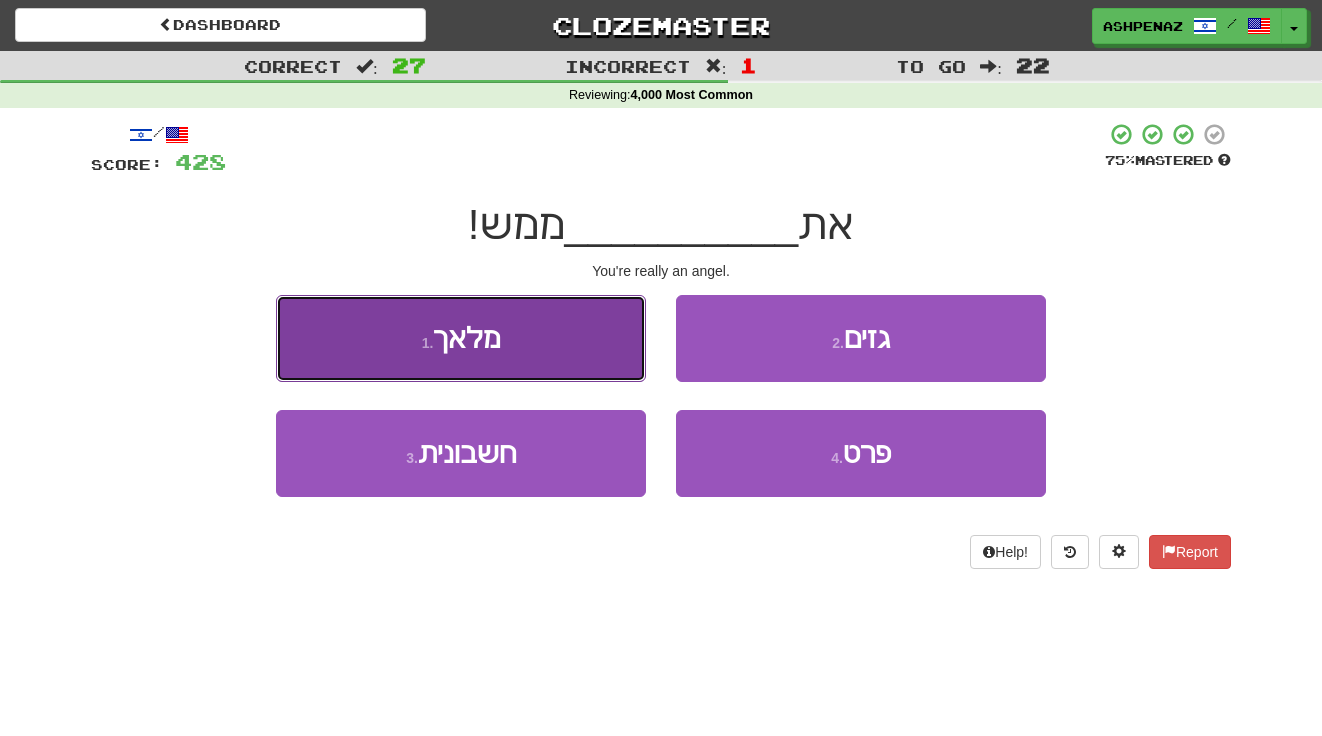 click on "1 .  מלאך" at bounding box center [461, 338] 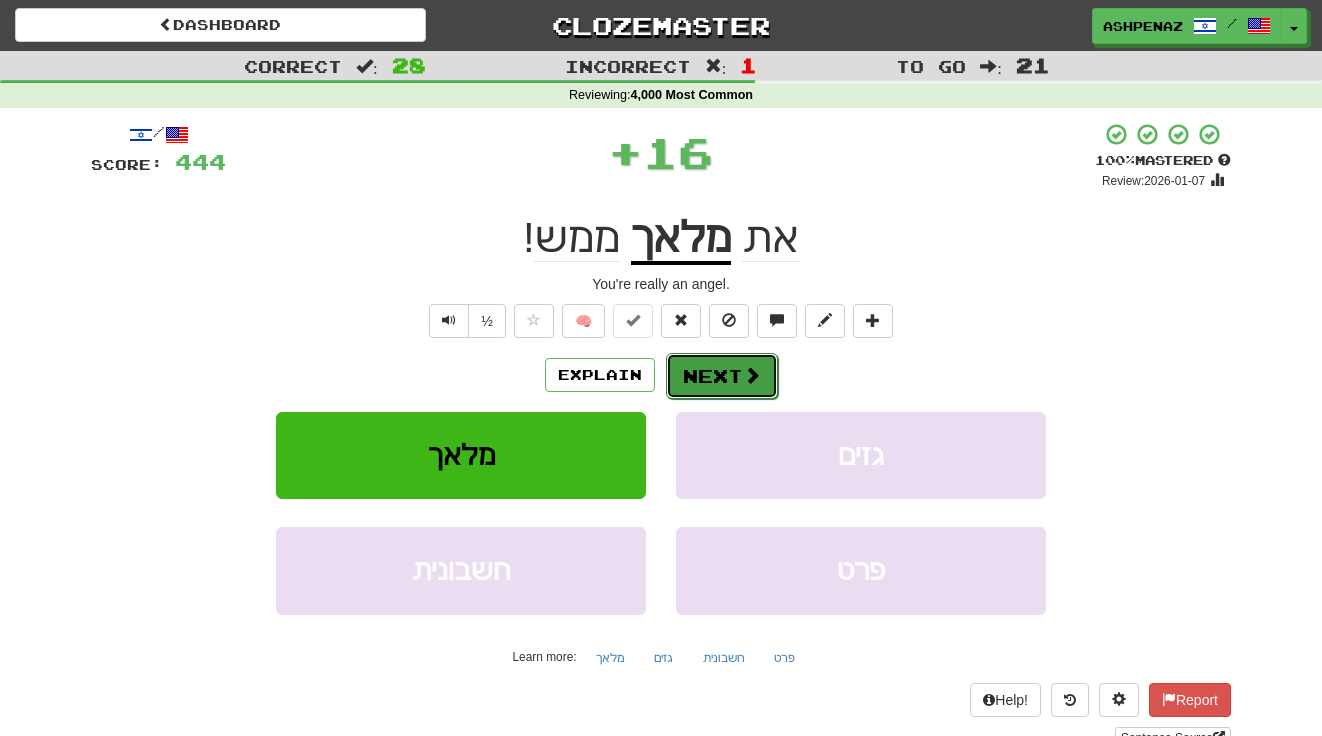 click on "Next" at bounding box center [722, 376] 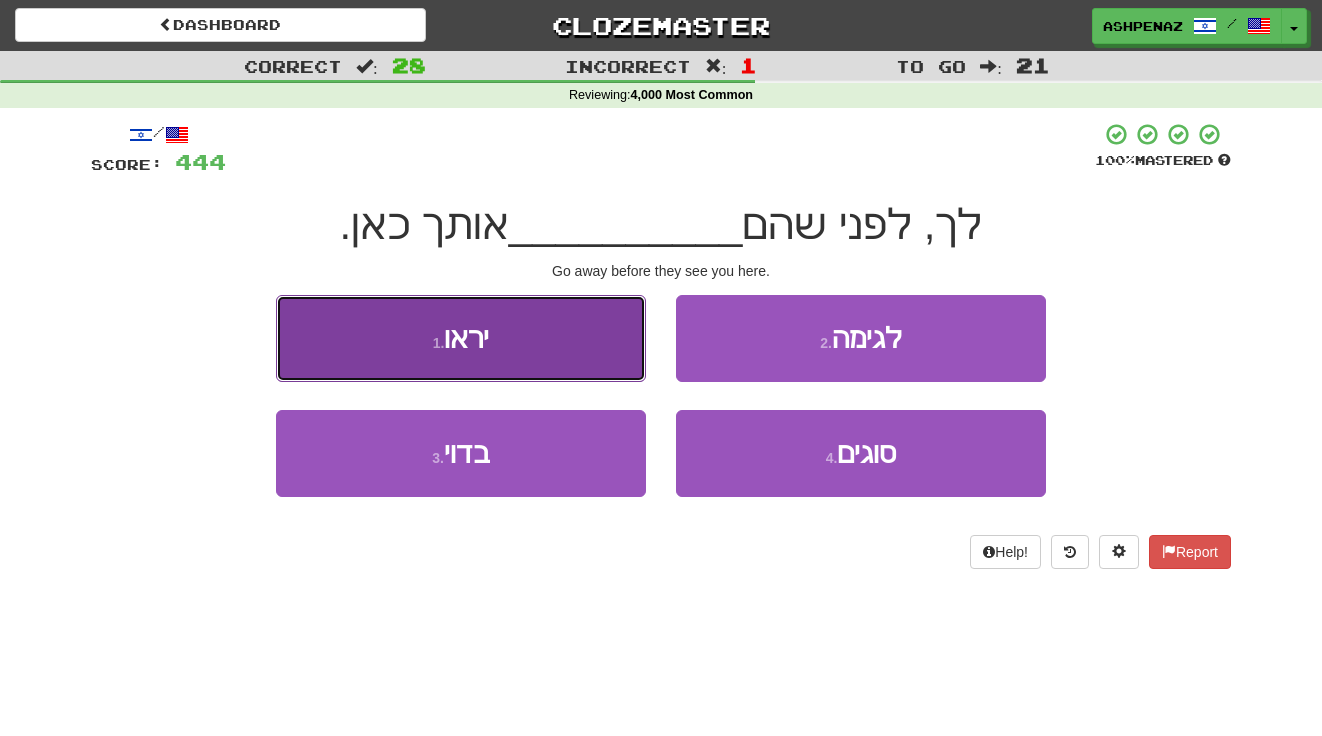 click on "1 .  יראו" at bounding box center [461, 338] 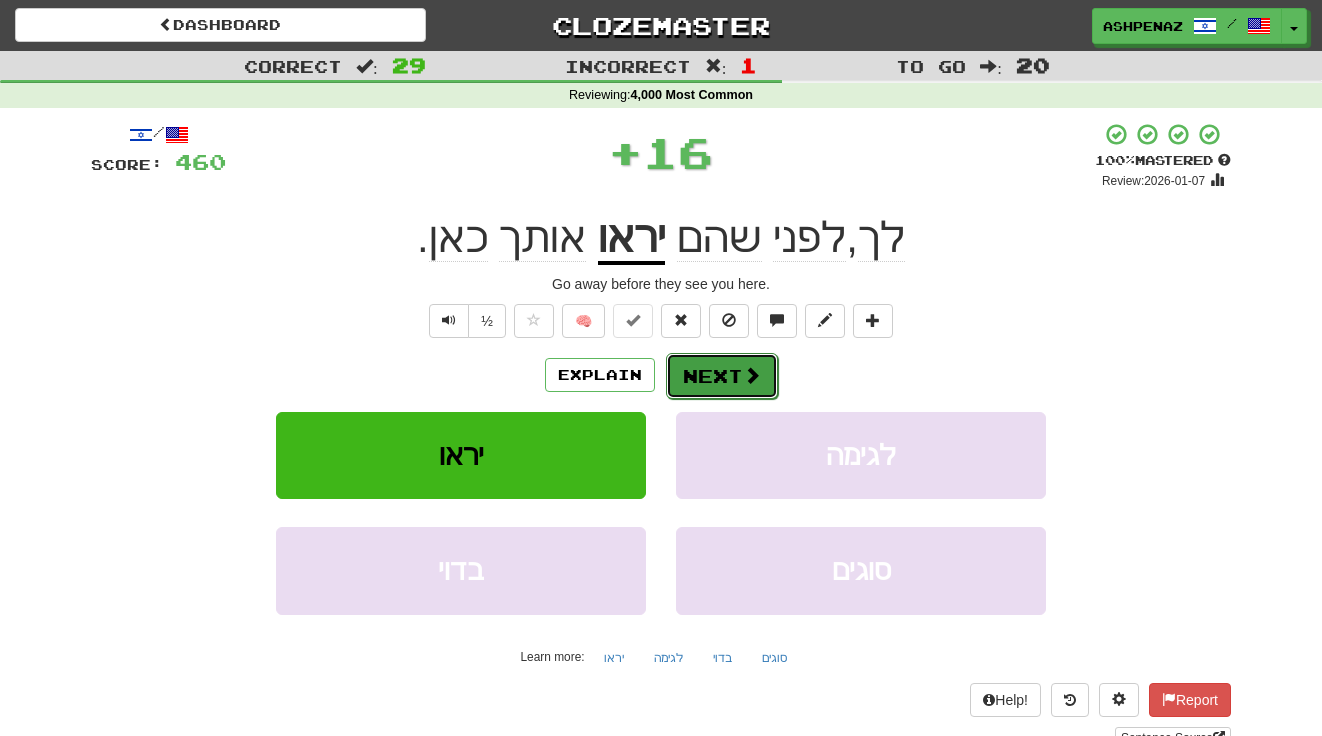 click on "Next" at bounding box center [722, 376] 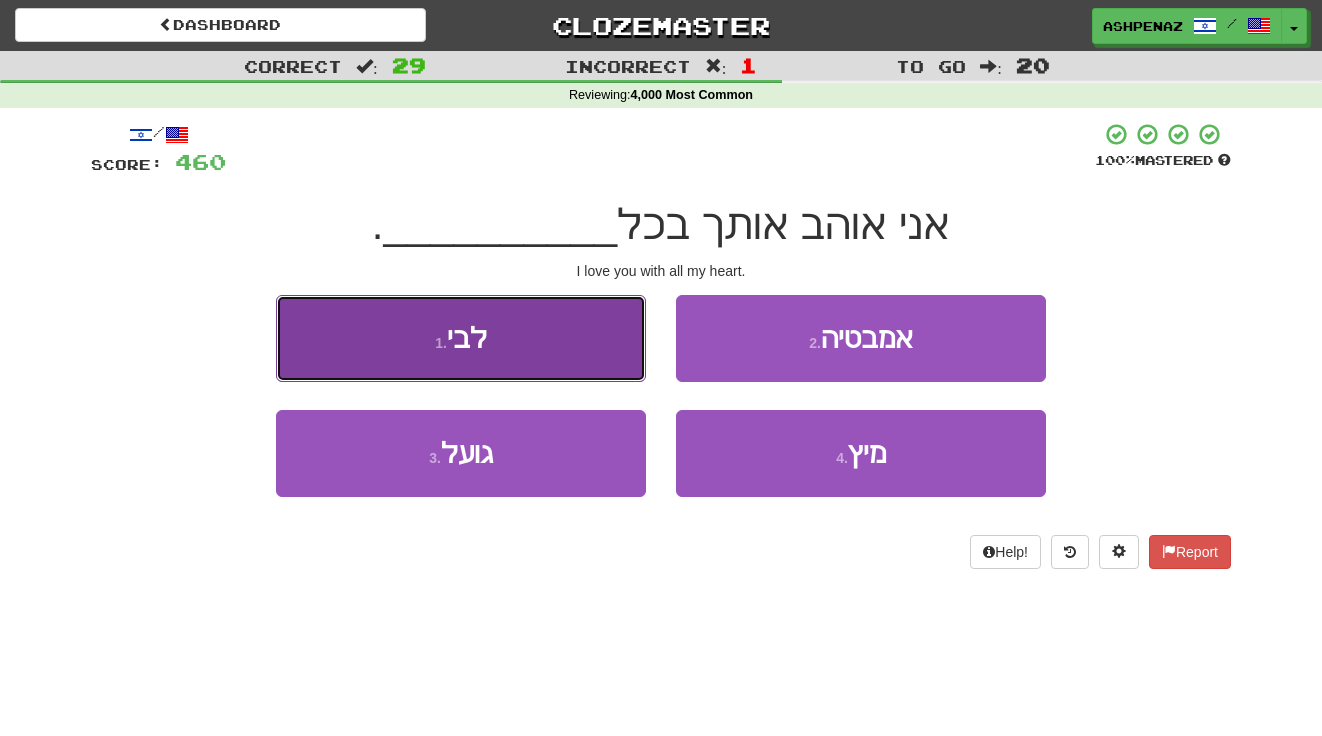 click on "1 .  לבי" at bounding box center [461, 338] 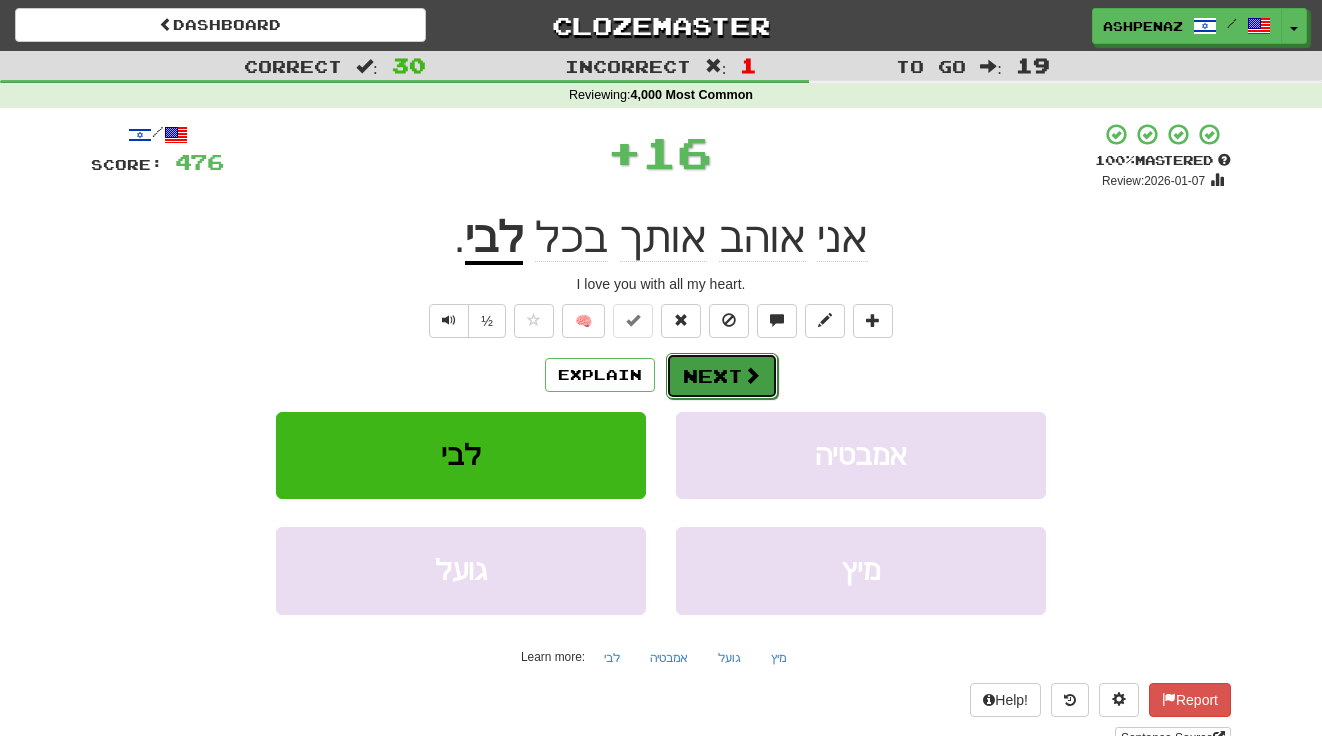 click on "Next" at bounding box center [722, 376] 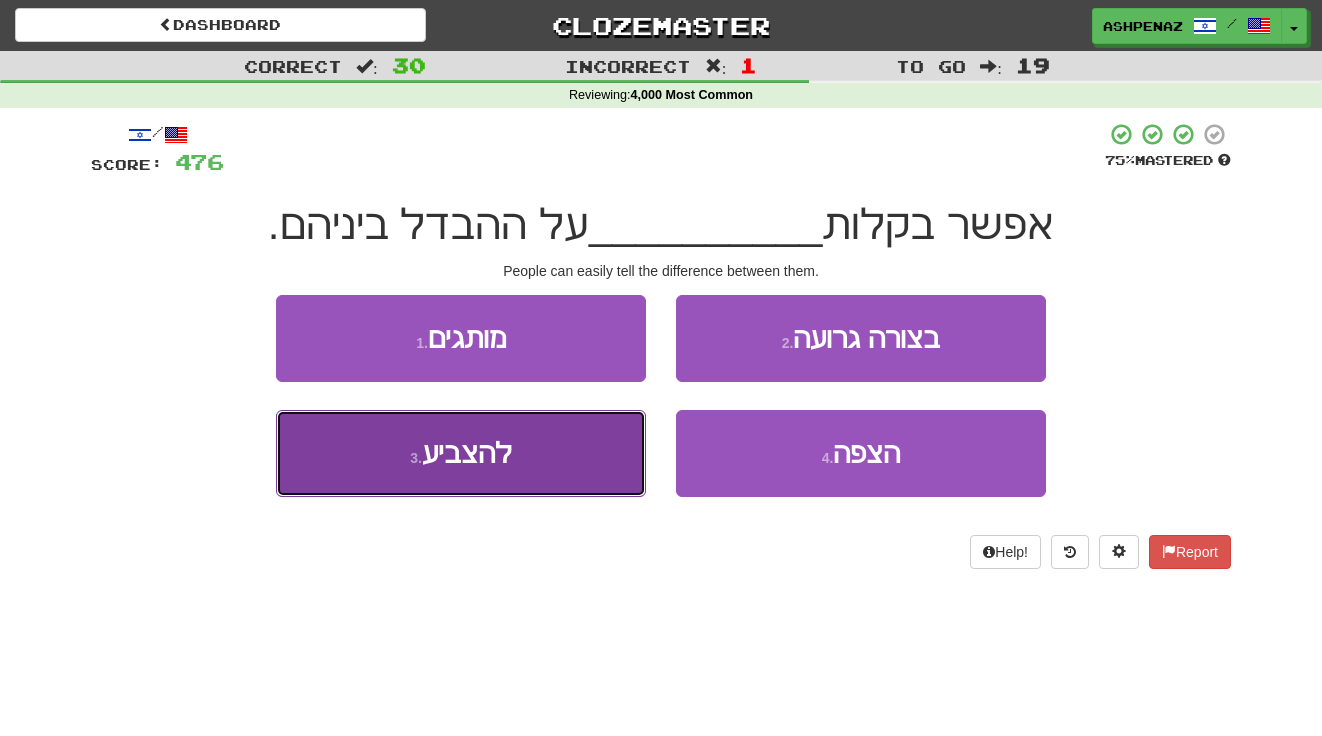 click on "3 .  להצביע" at bounding box center [461, 453] 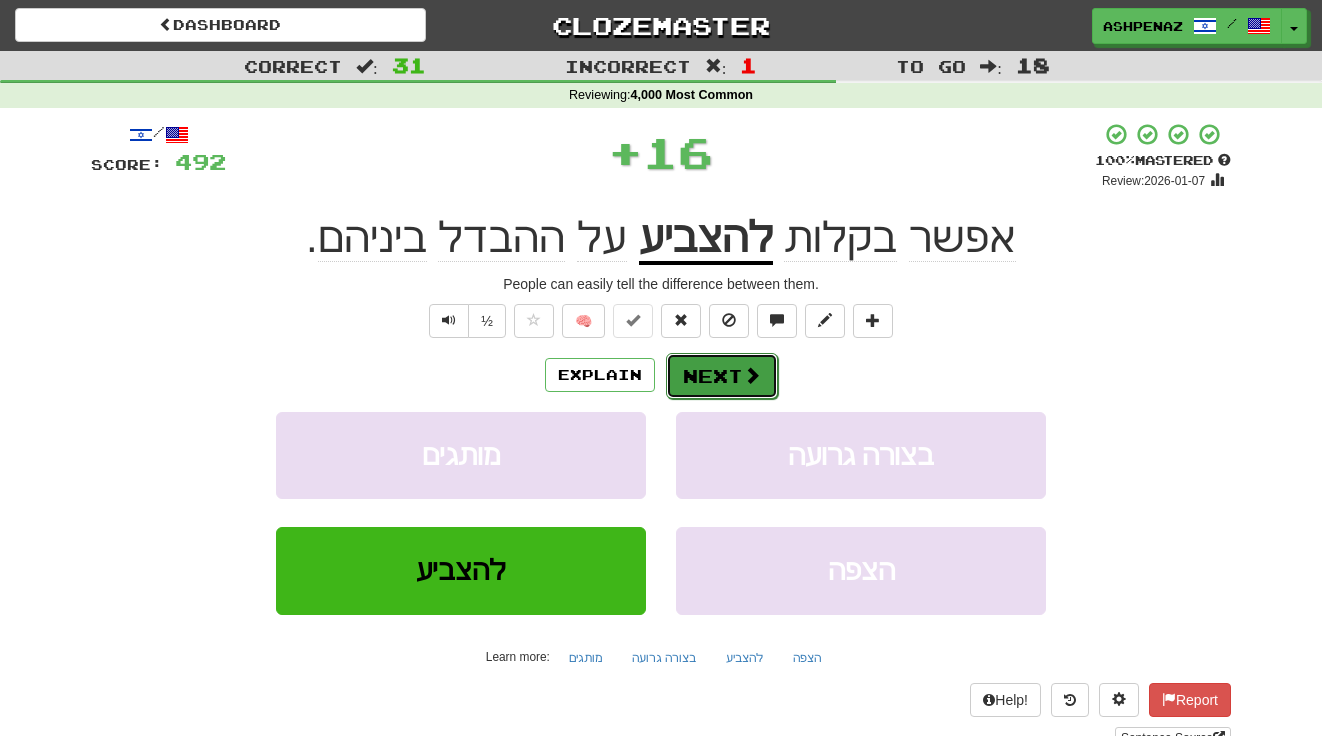 click on "Next" at bounding box center (722, 376) 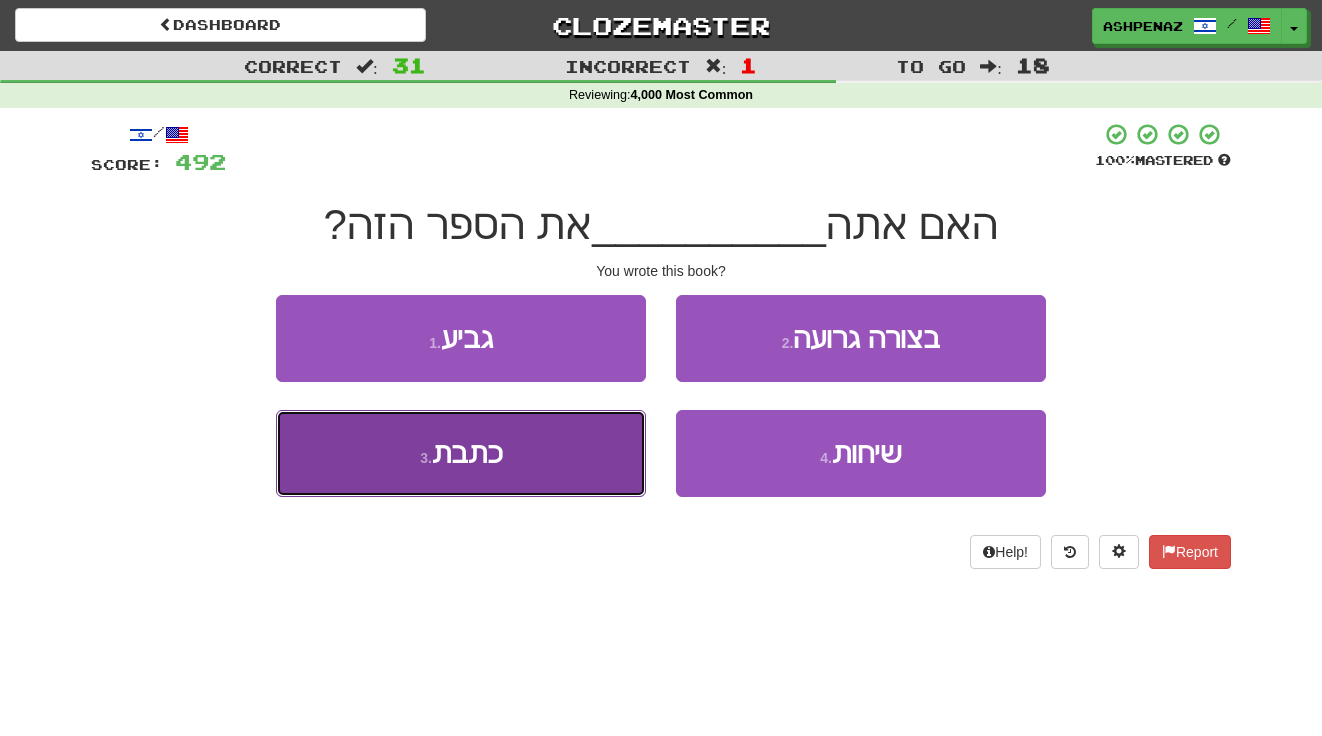 click on "3 .  כתבת" at bounding box center [461, 453] 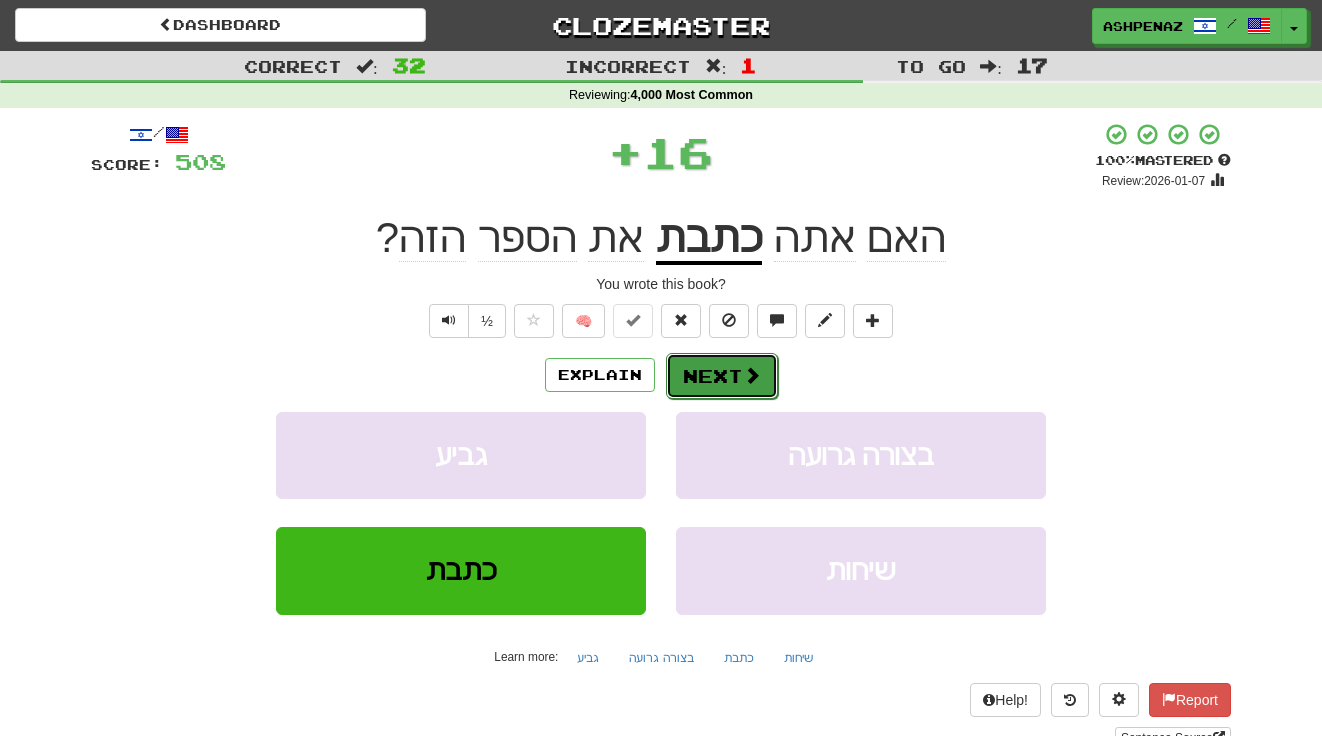 click on "Next" at bounding box center (722, 376) 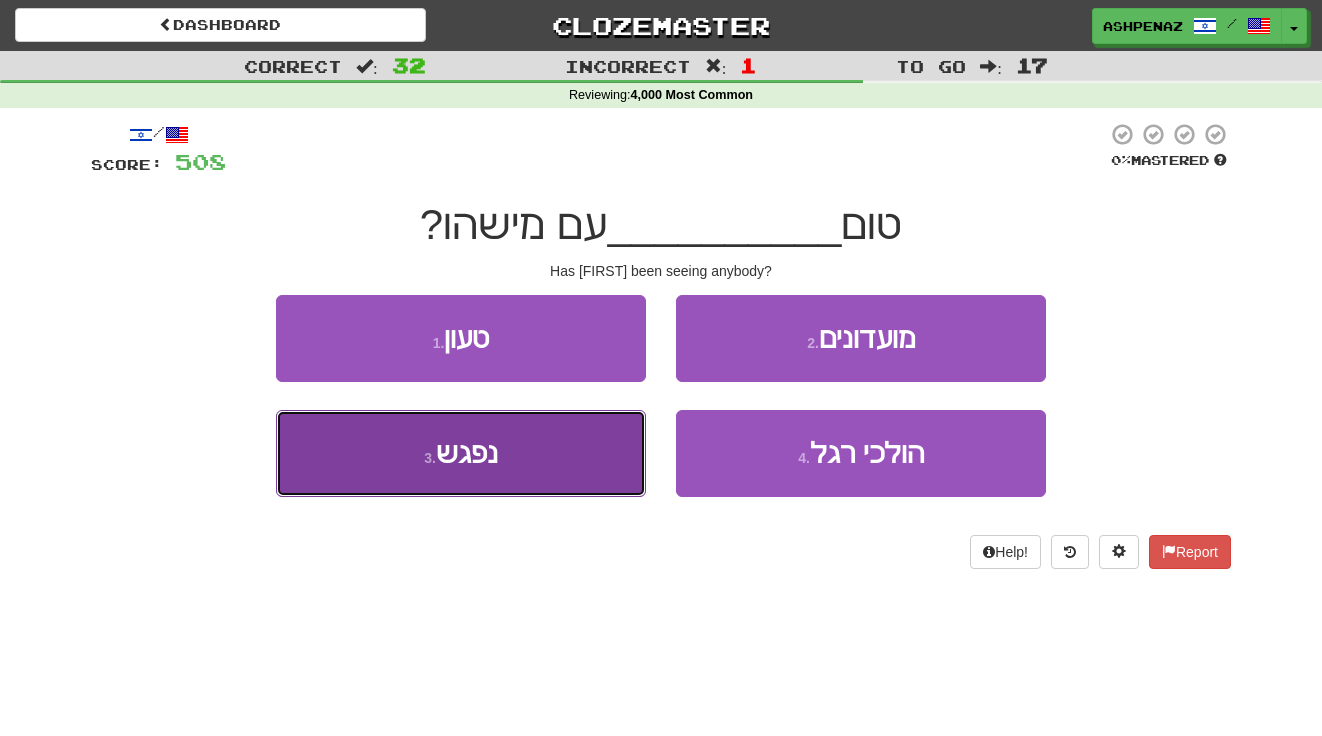 click on "3 .  נפגש" at bounding box center (461, 453) 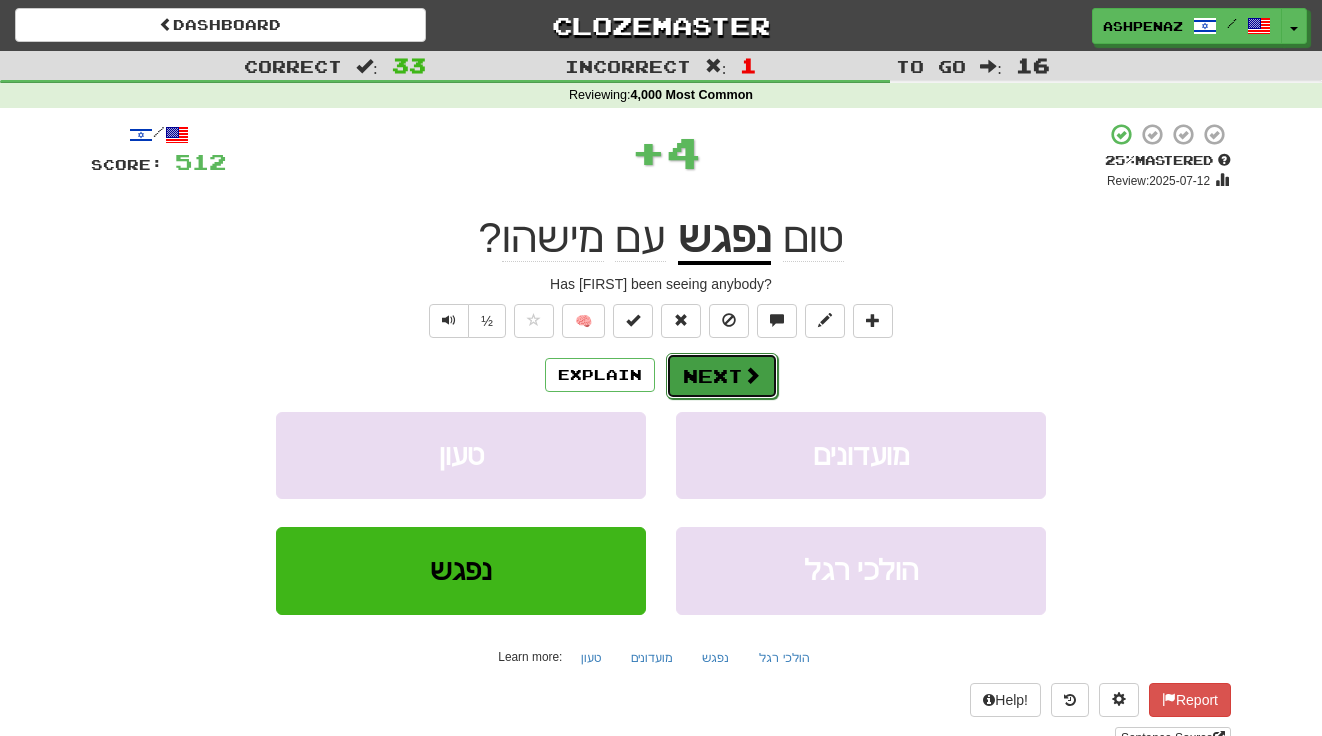 click on "Next" at bounding box center (722, 376) 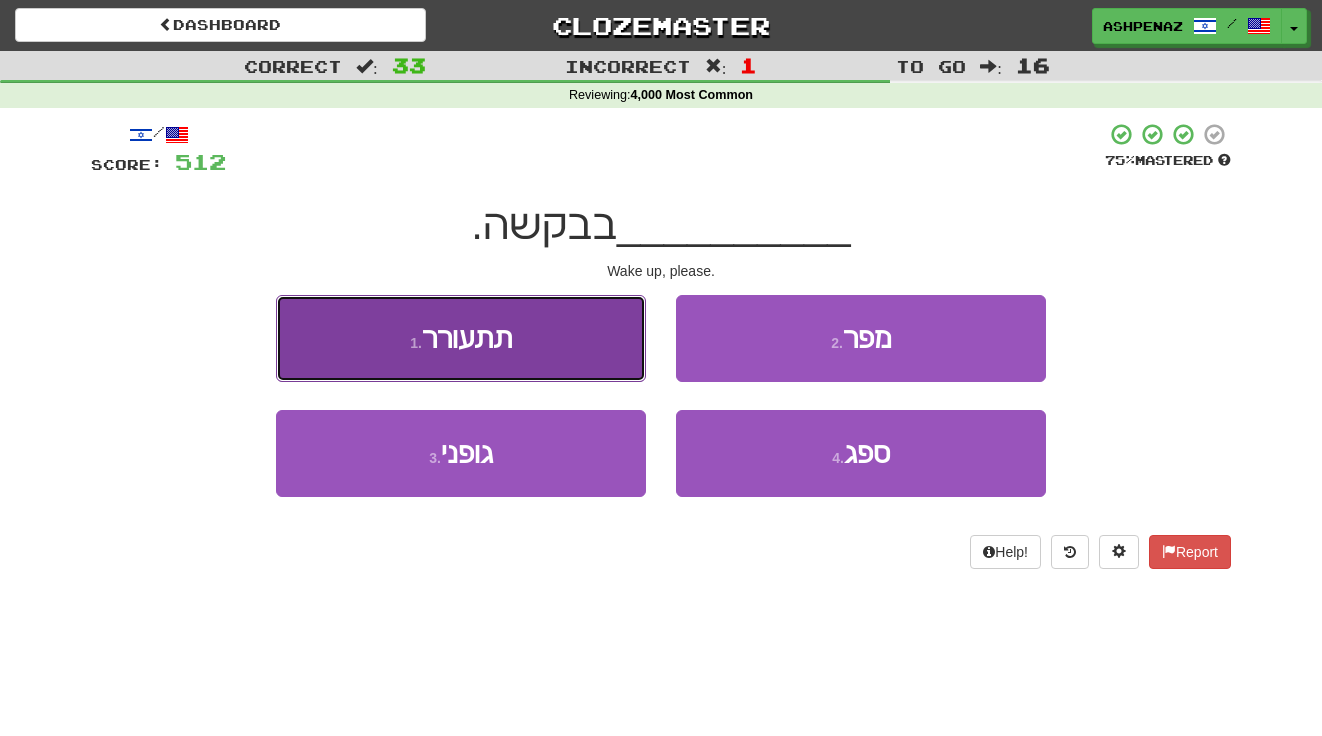 click on "1 .  תתעורר" at bounding box center [461, 338] 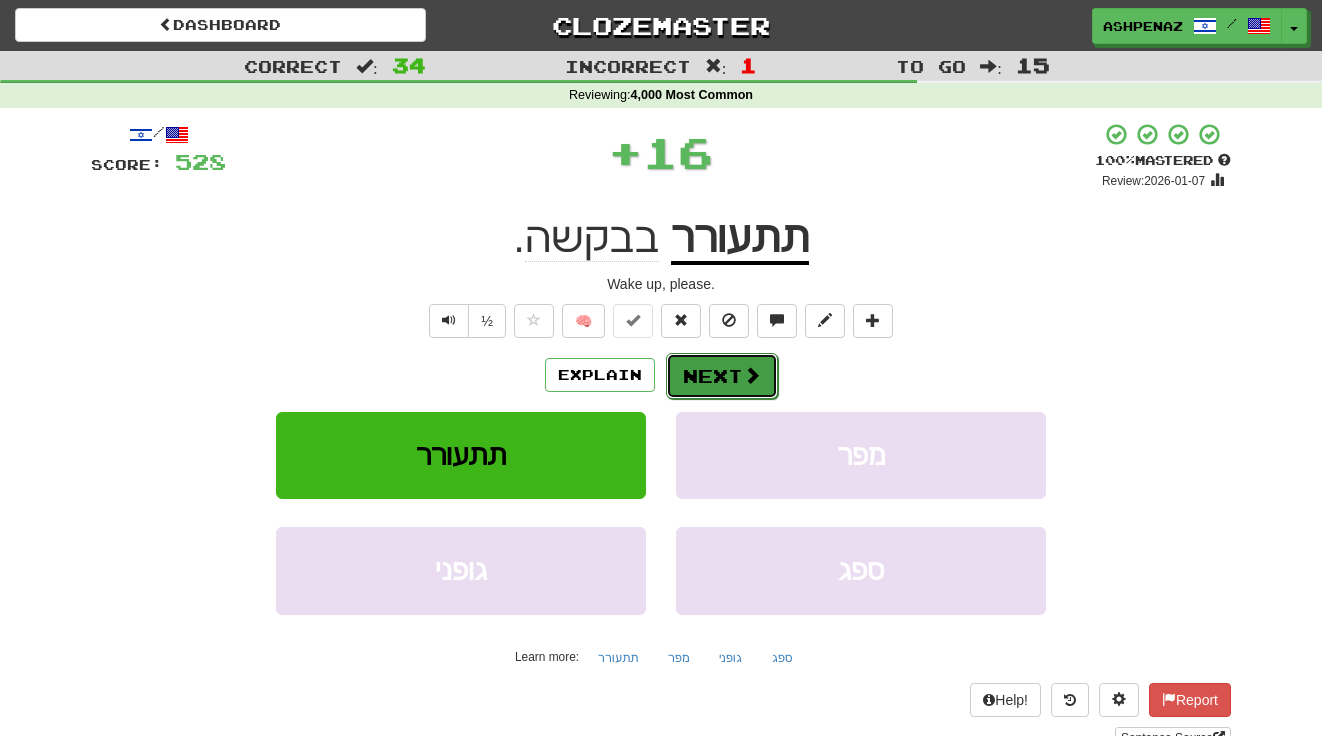 click on "Next" at bounding box center (722, 376) 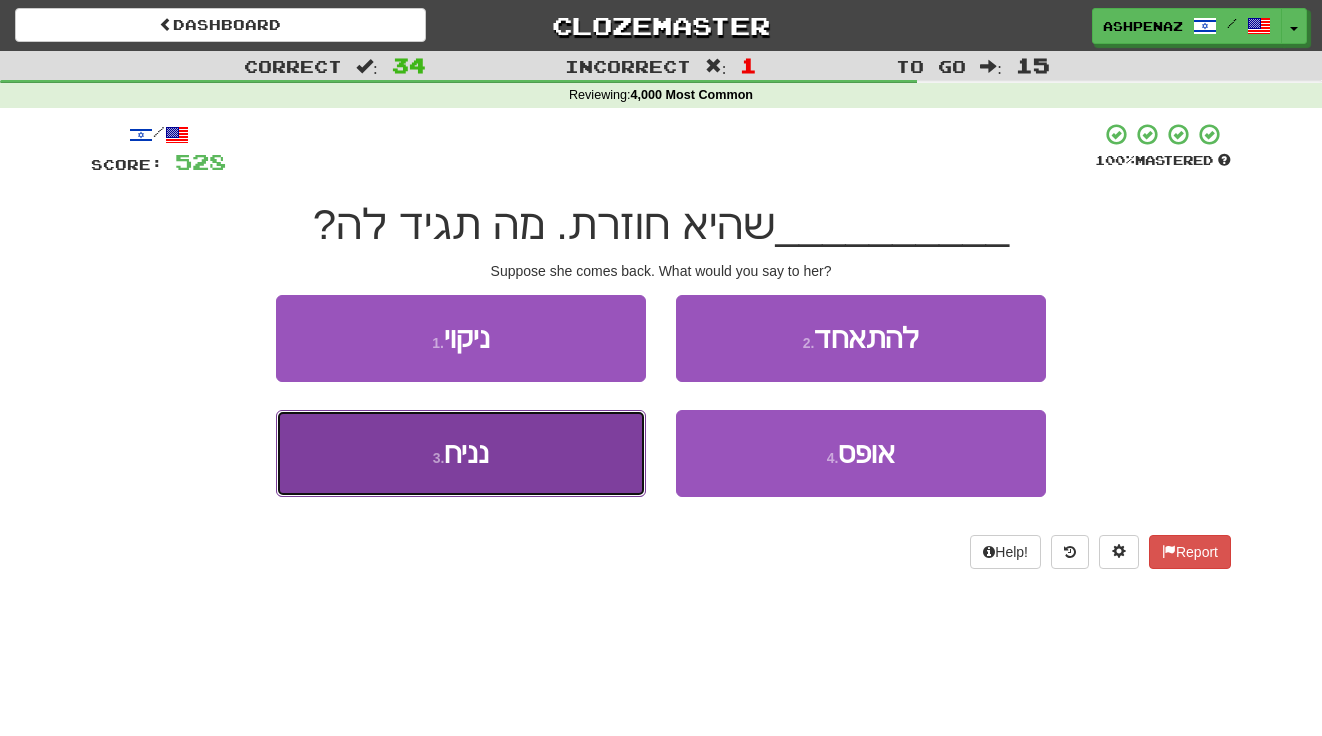 click on "3 .  נניח" at bounding box center (461, 453) 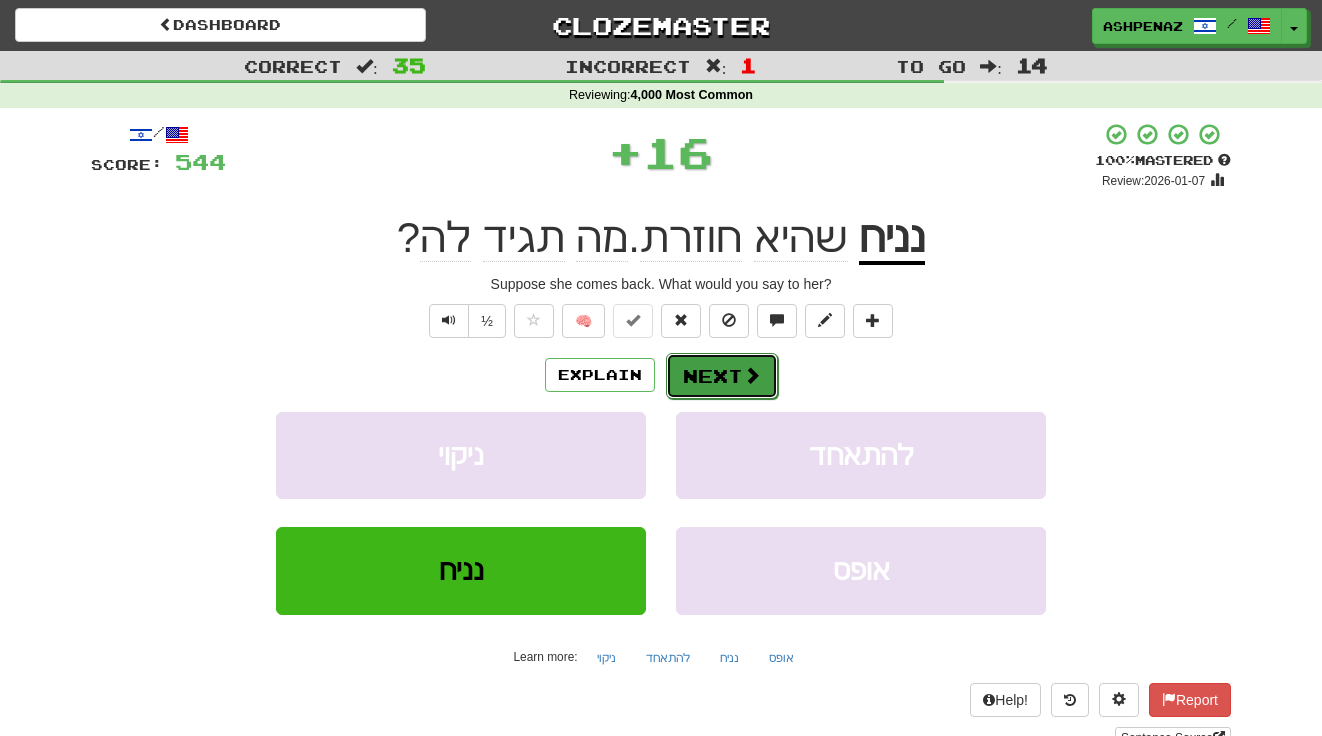 click on "Next" at bounding box center [722, 376] 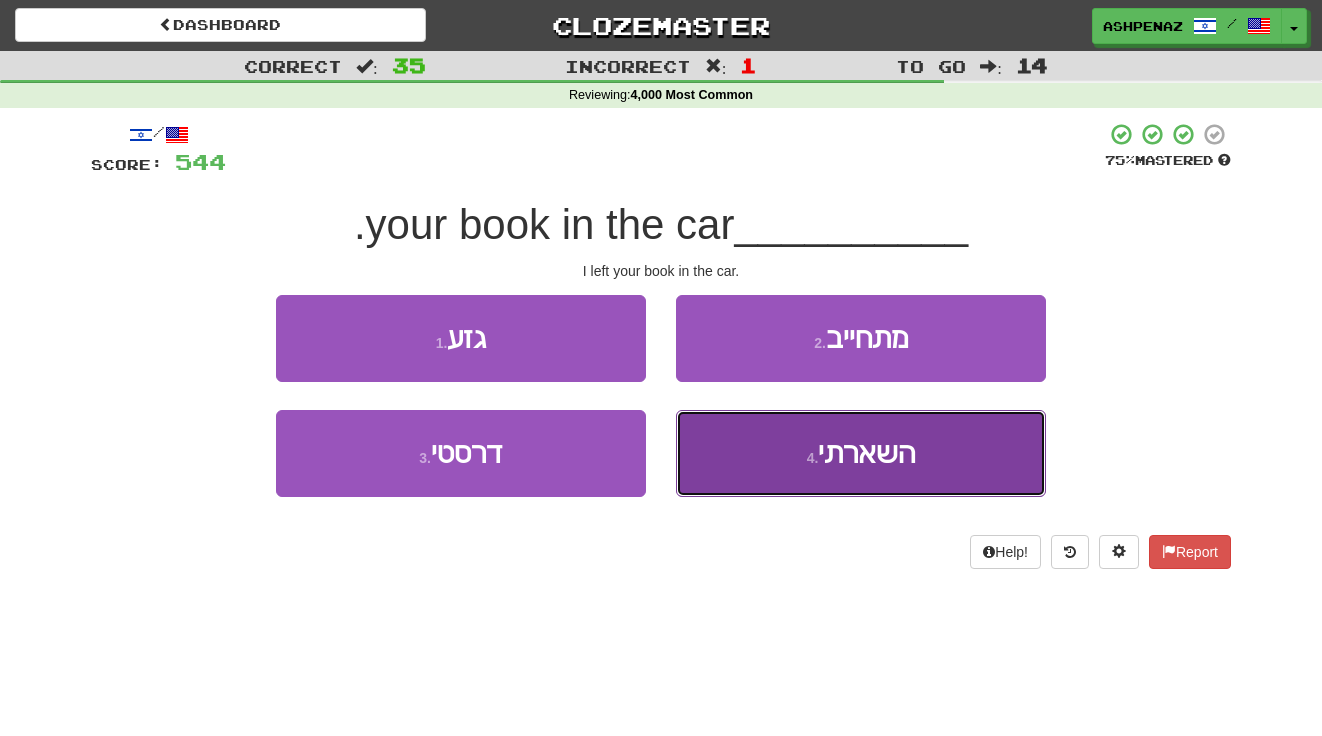 click on "4 .  השארתי" at bounding box center (861, 453) 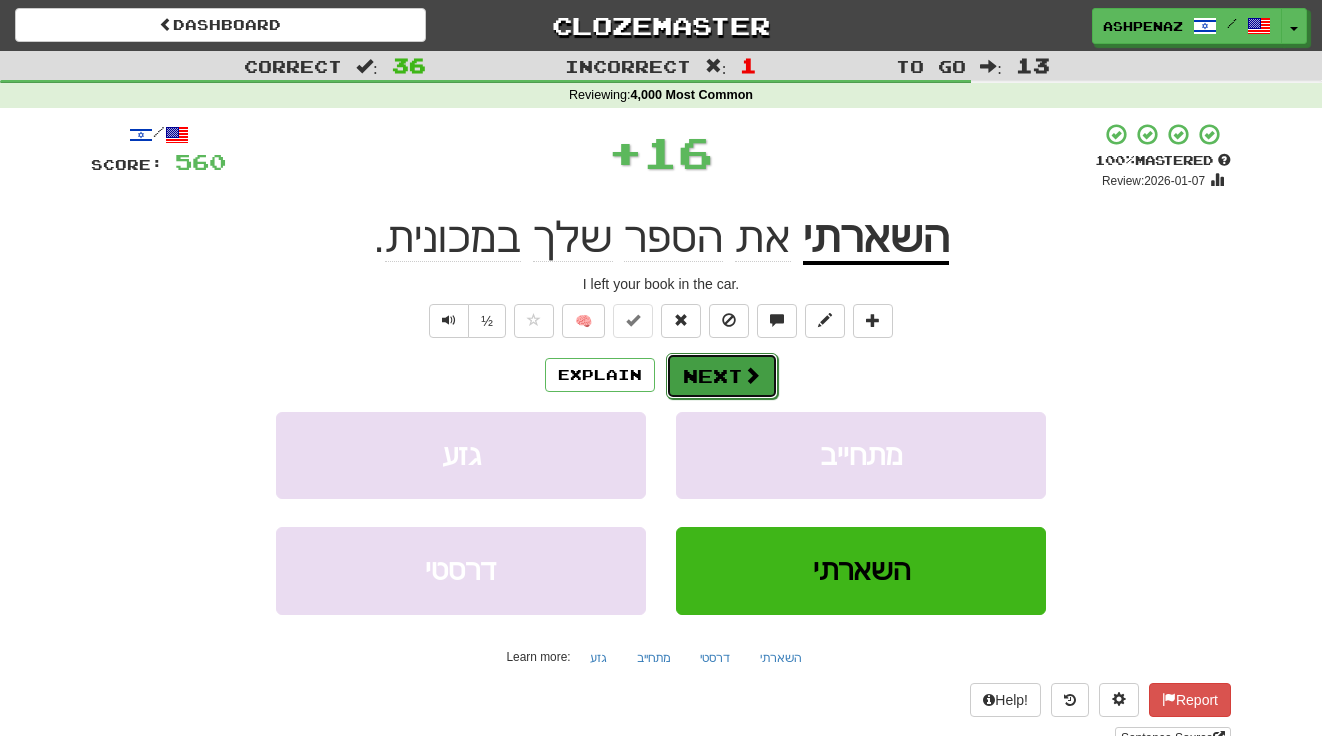 click at bounding box center [752, 375] 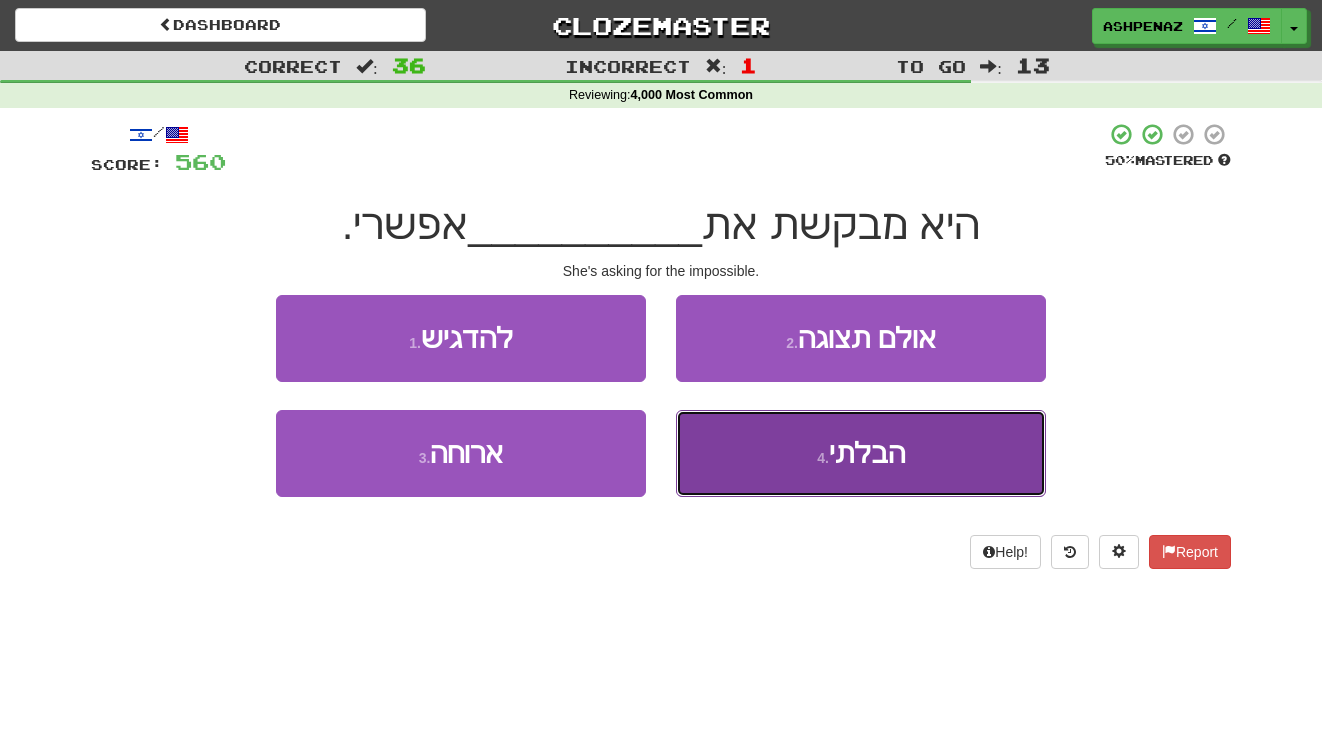 click on "4 .  הבלתי" at bounding box center [861, 453] 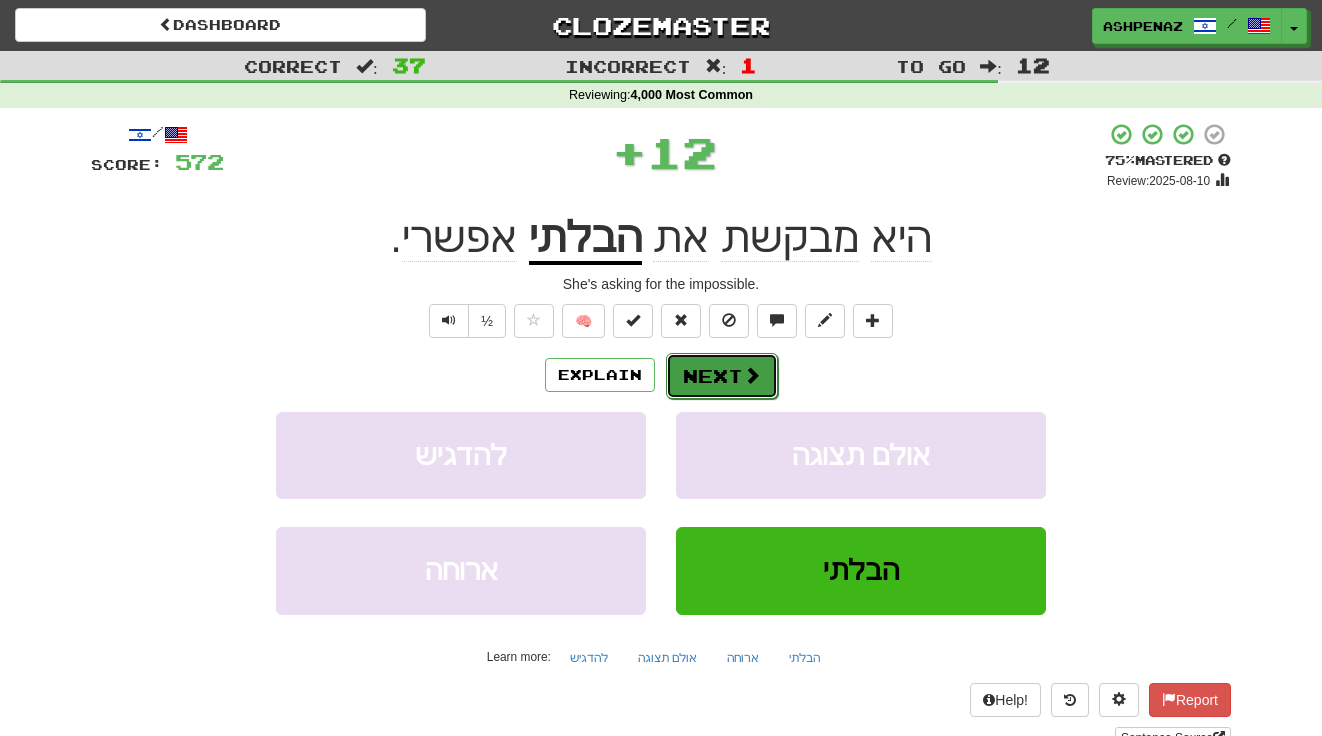 click on "Next" at bounding box center (722, 376) 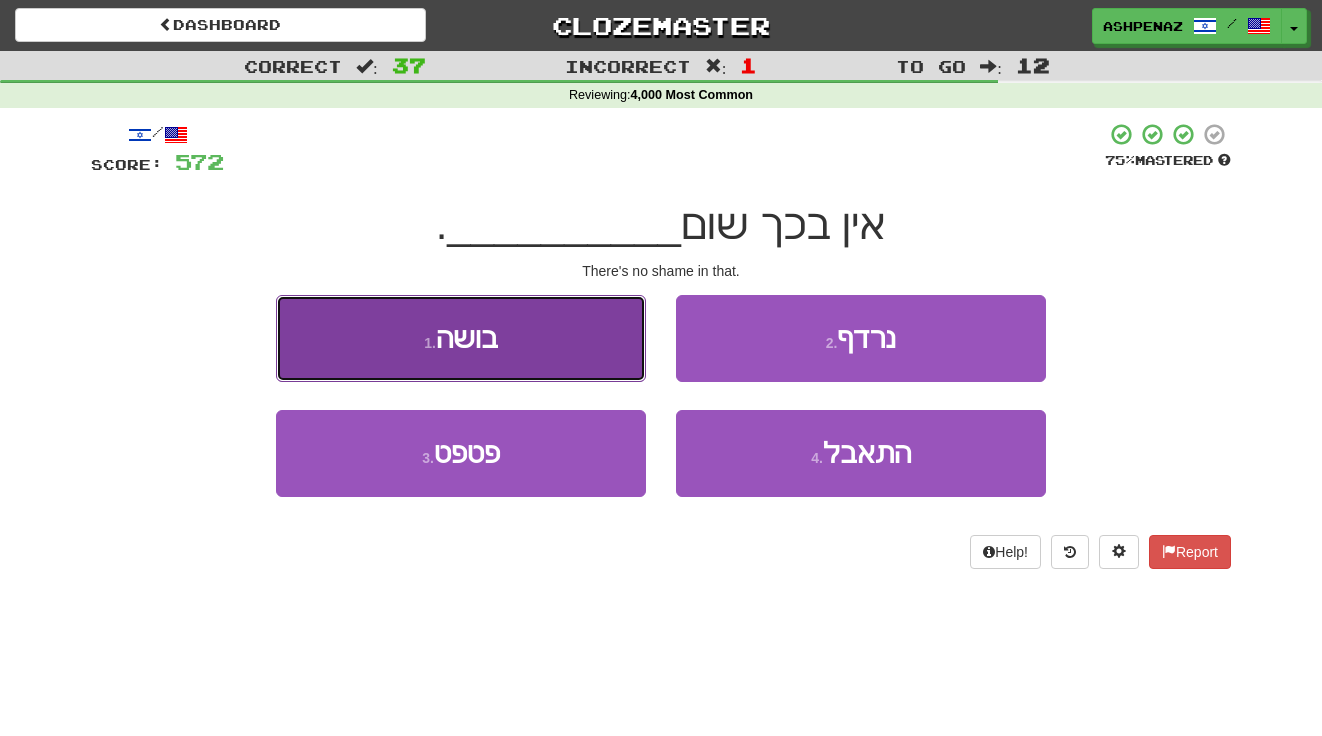 click on "1 .  בושה" at bounding box center [461, 338] 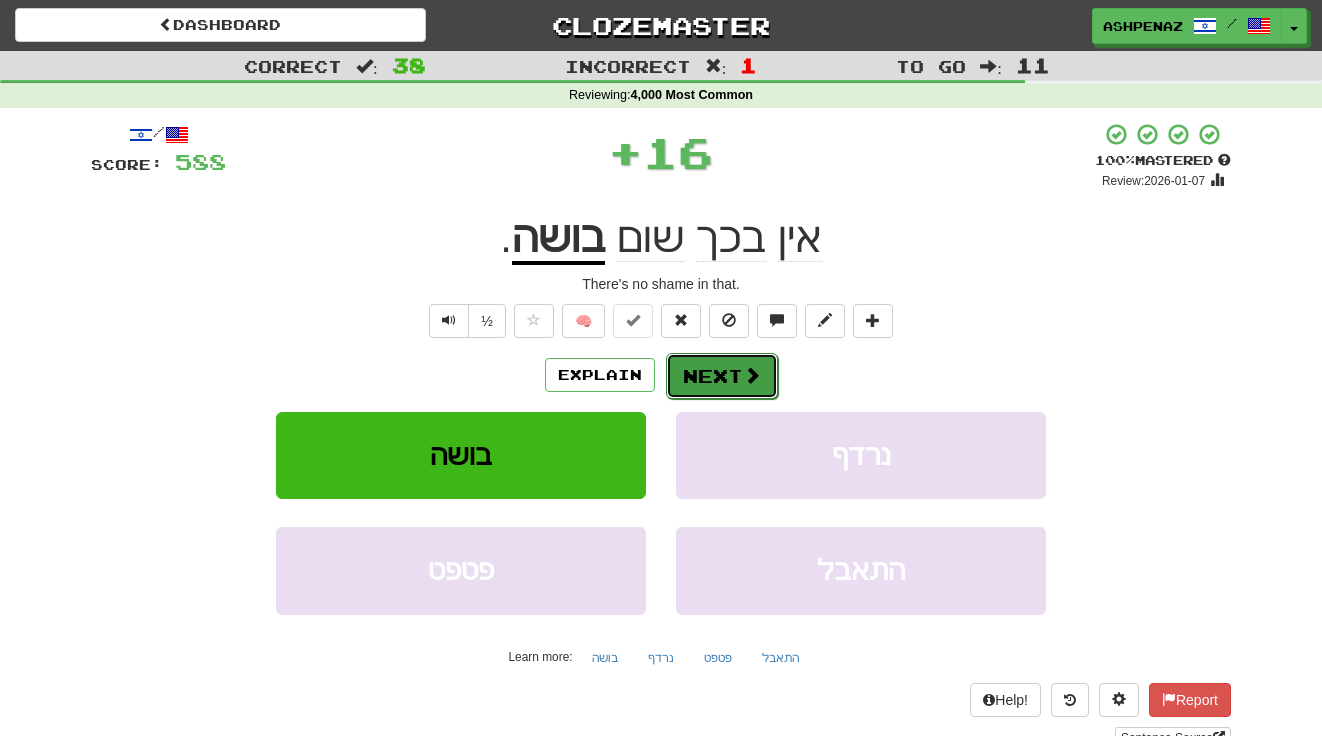 click on "Next" at bounding box center (722, 376) 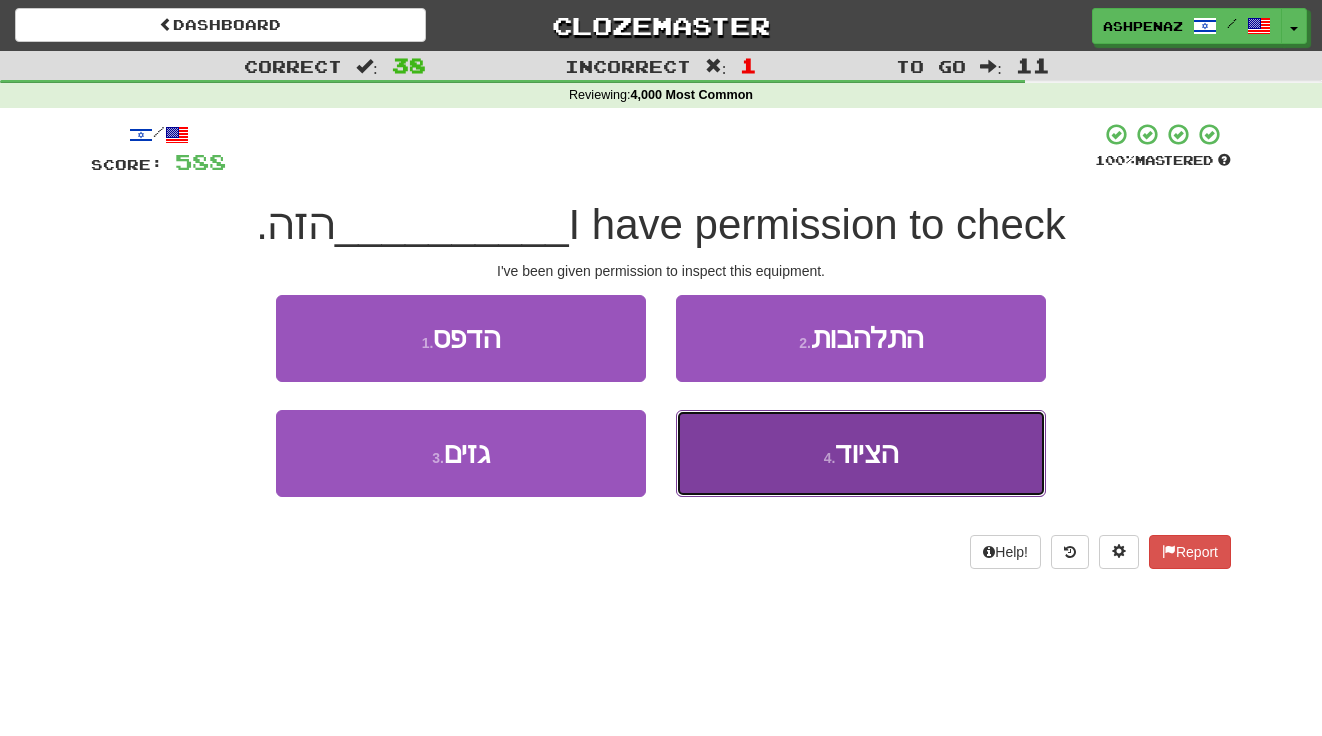 click on "4 .  הציוד" at bounding box center [861, 453] 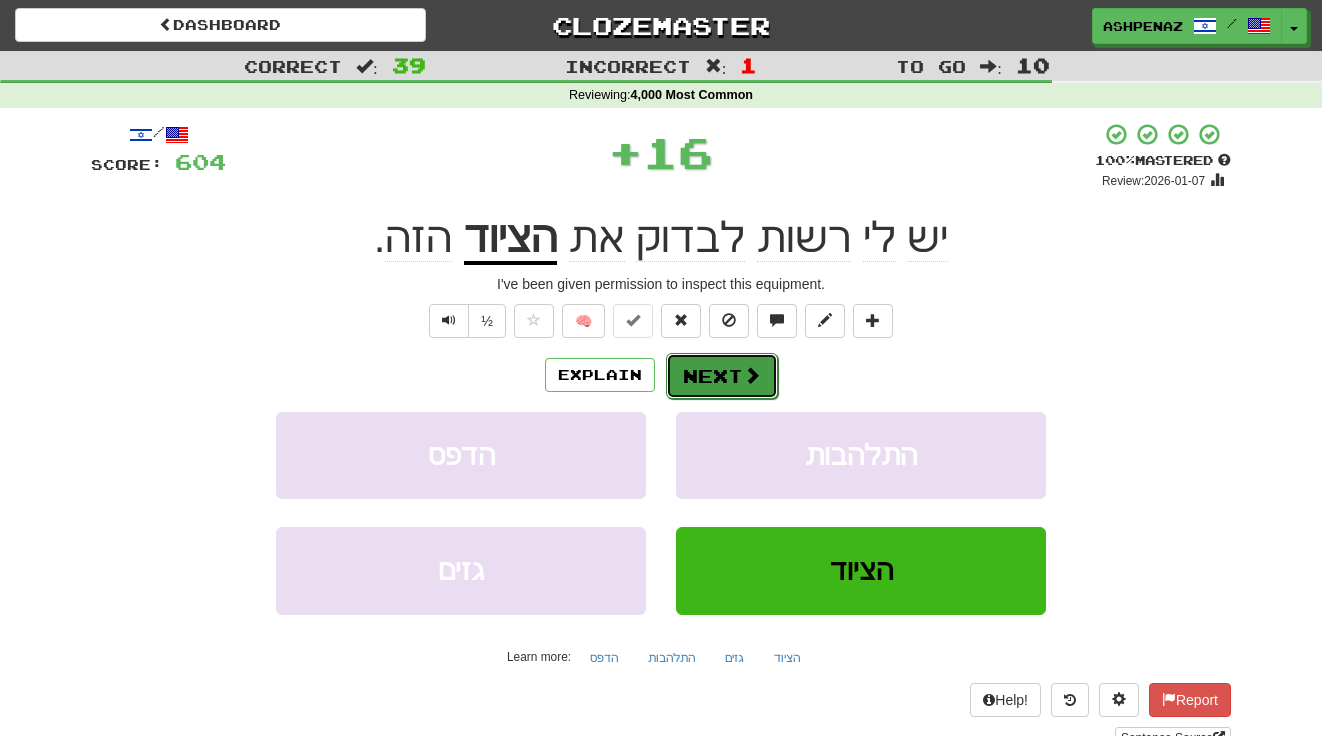 click on "Next" at bounding box center (722, 376) 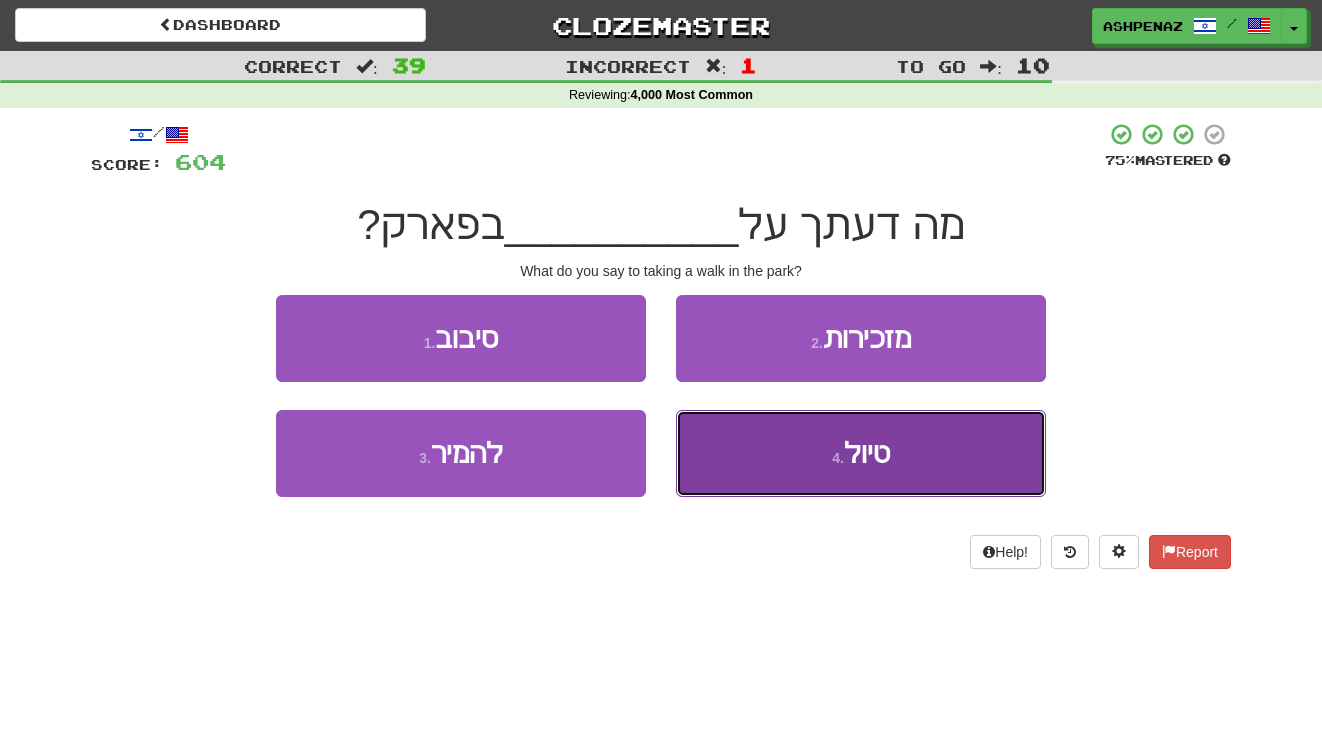 click on "4 .  טיול" at bounding box center (861, 453) 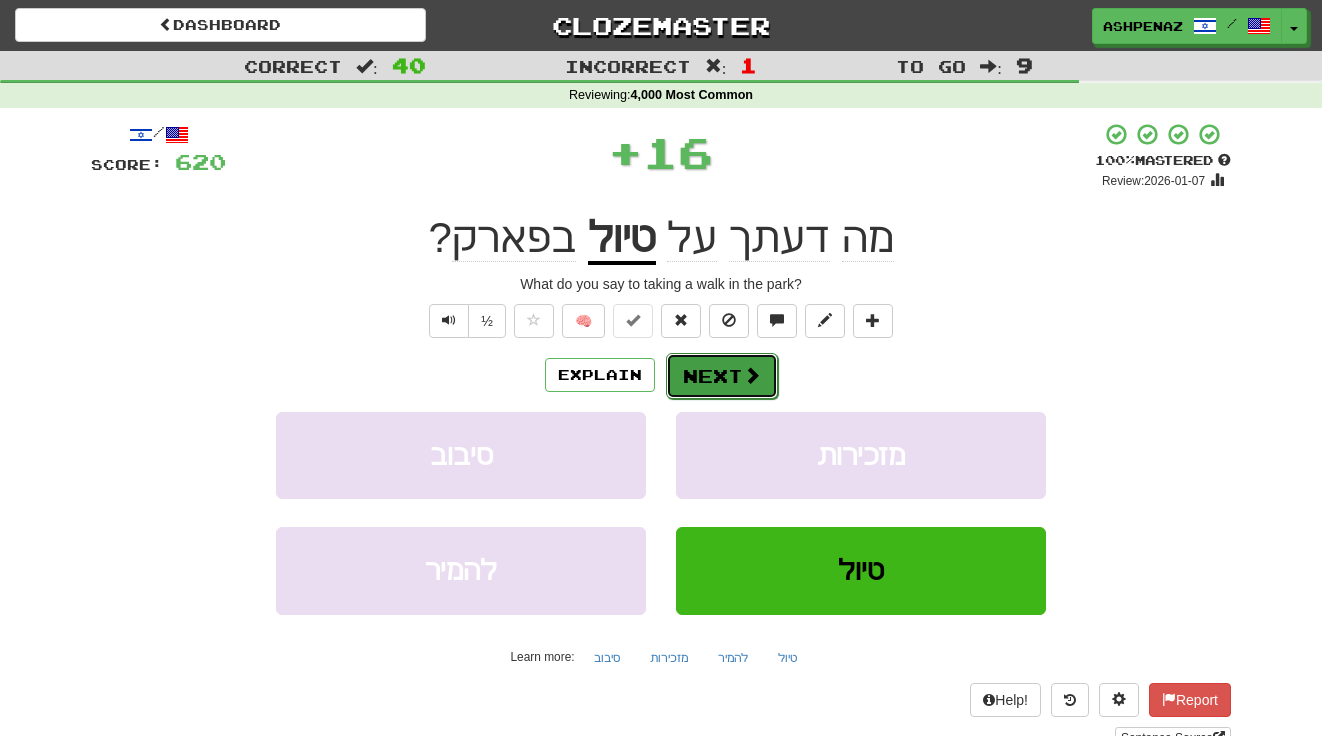 click on "Next" at bounding box center [722, 376] 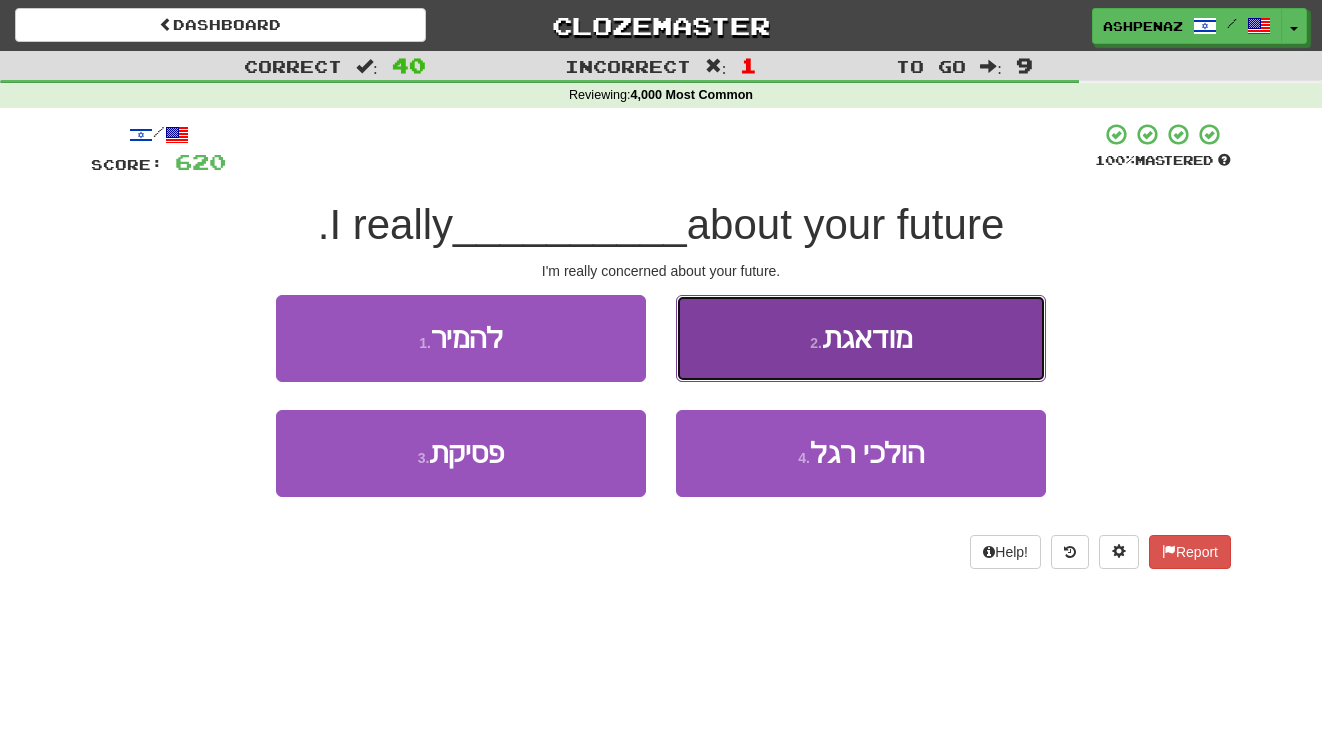 click on "2 .  מודאגת" at bounding box center (861, 338) 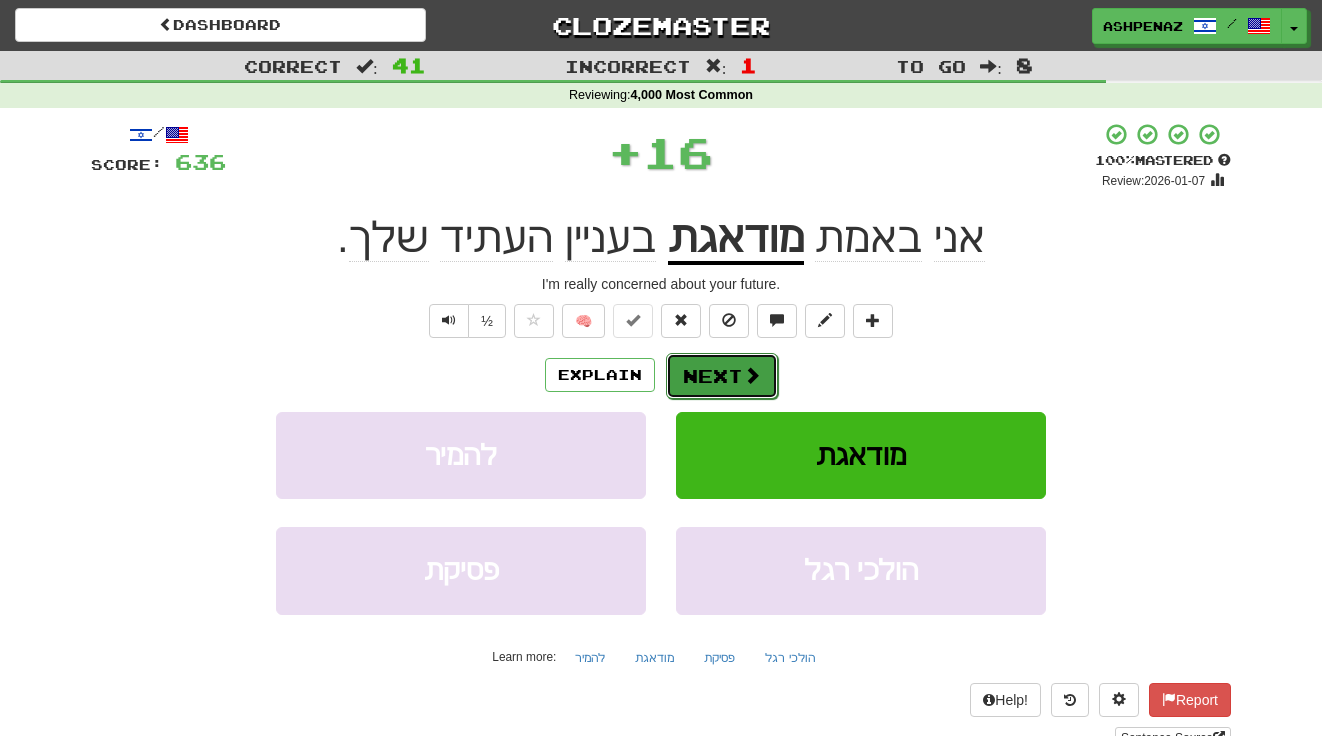 click at bounding box center [752, 375] 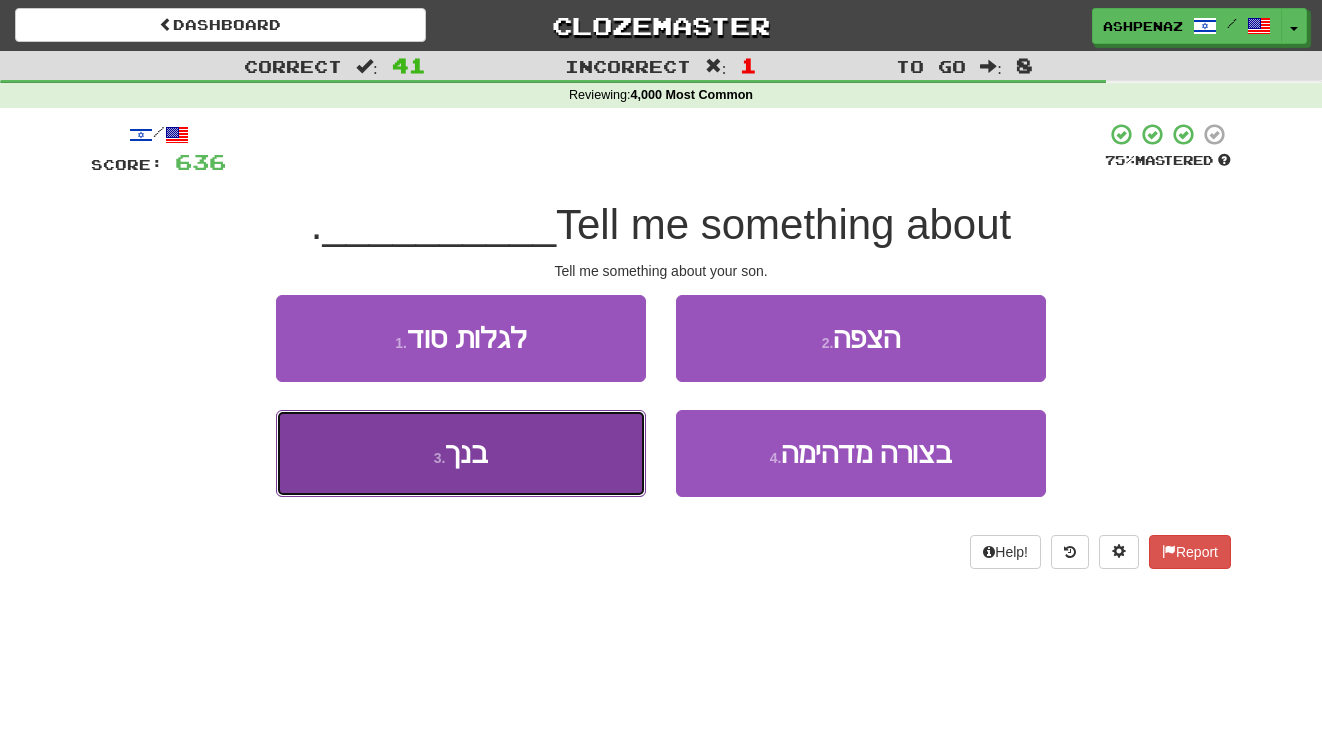 click on "3 .  בנך" at bounding box center [461, 453] 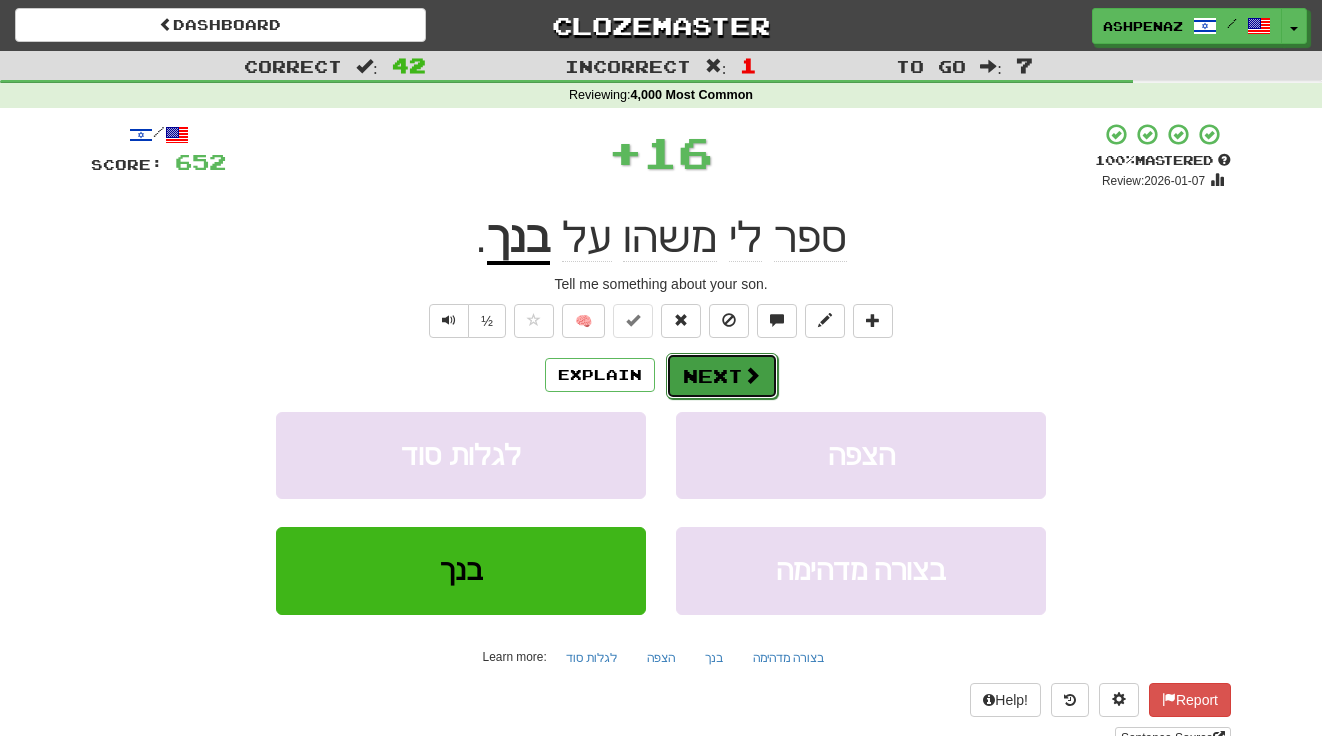 click on "Next" at bounding box center [722, 376] 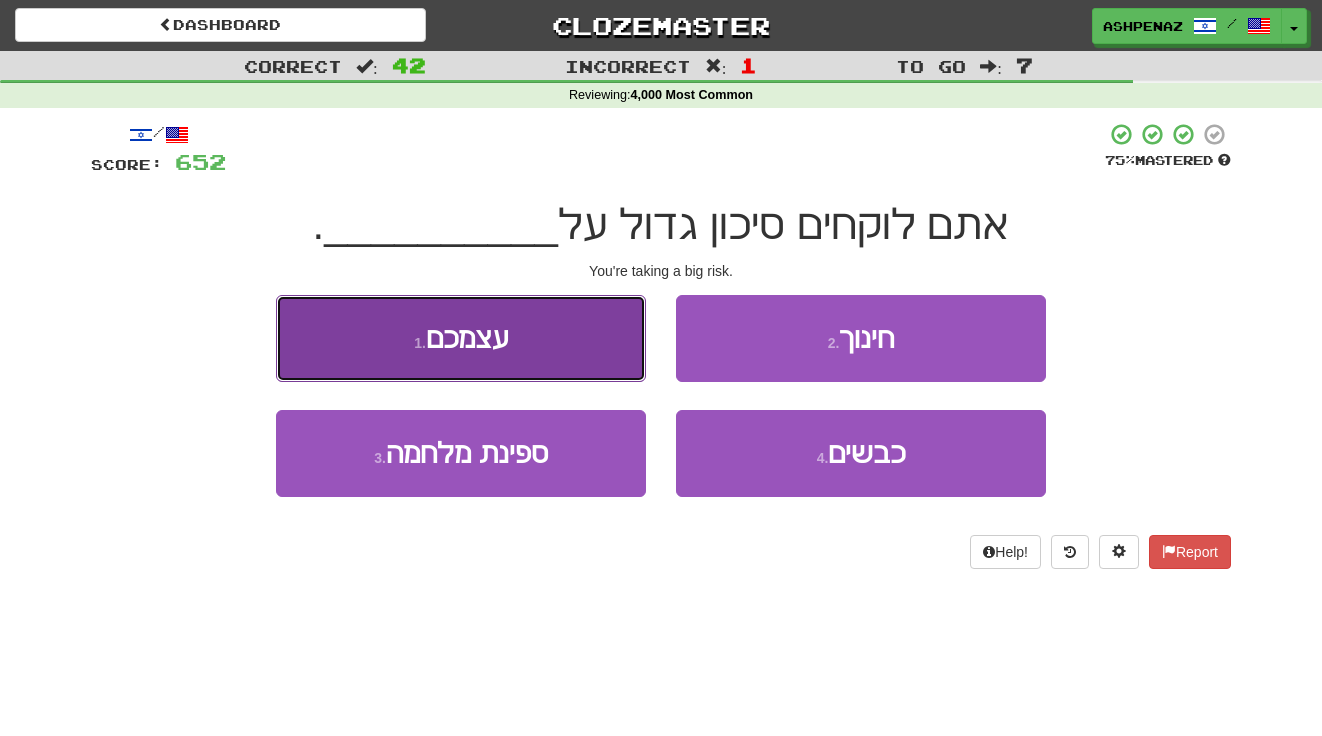 click on "1 .  עצמכם" at bounding box center (461, 338) 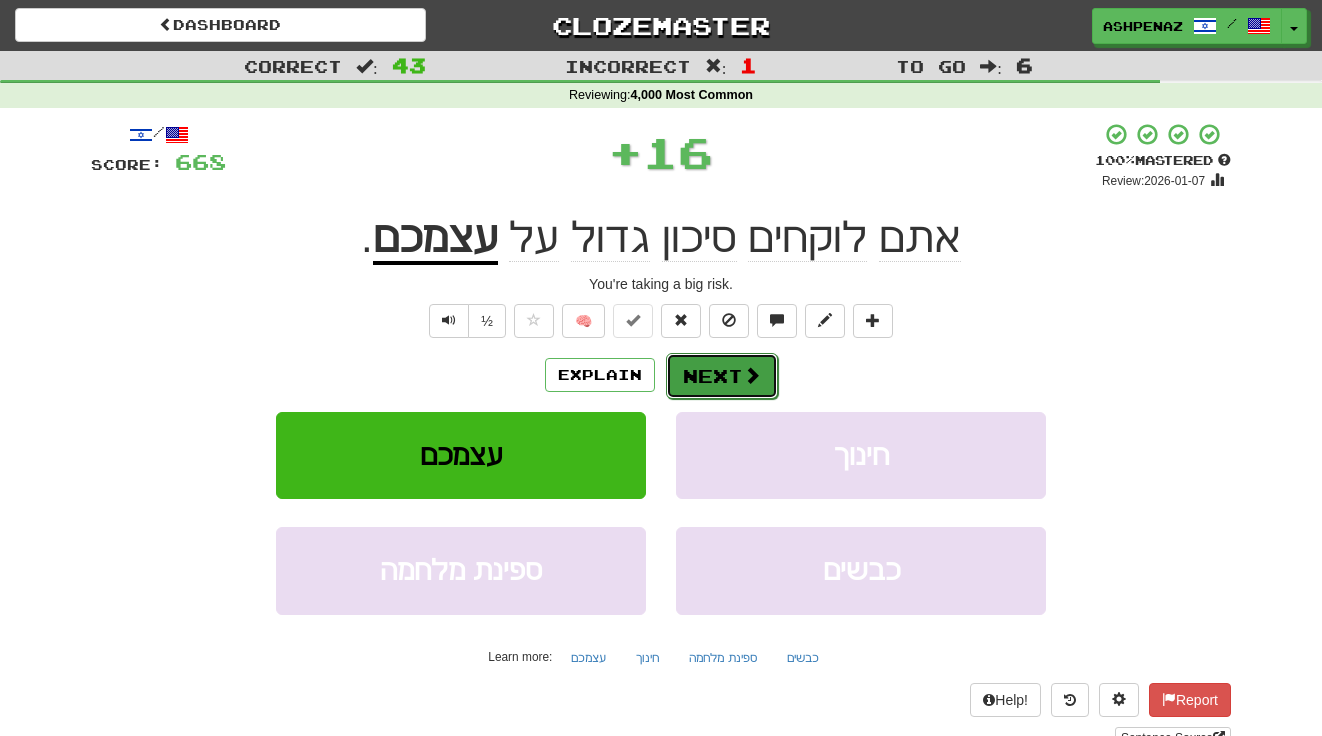 click on "Next" at bounding box center (722, 376) 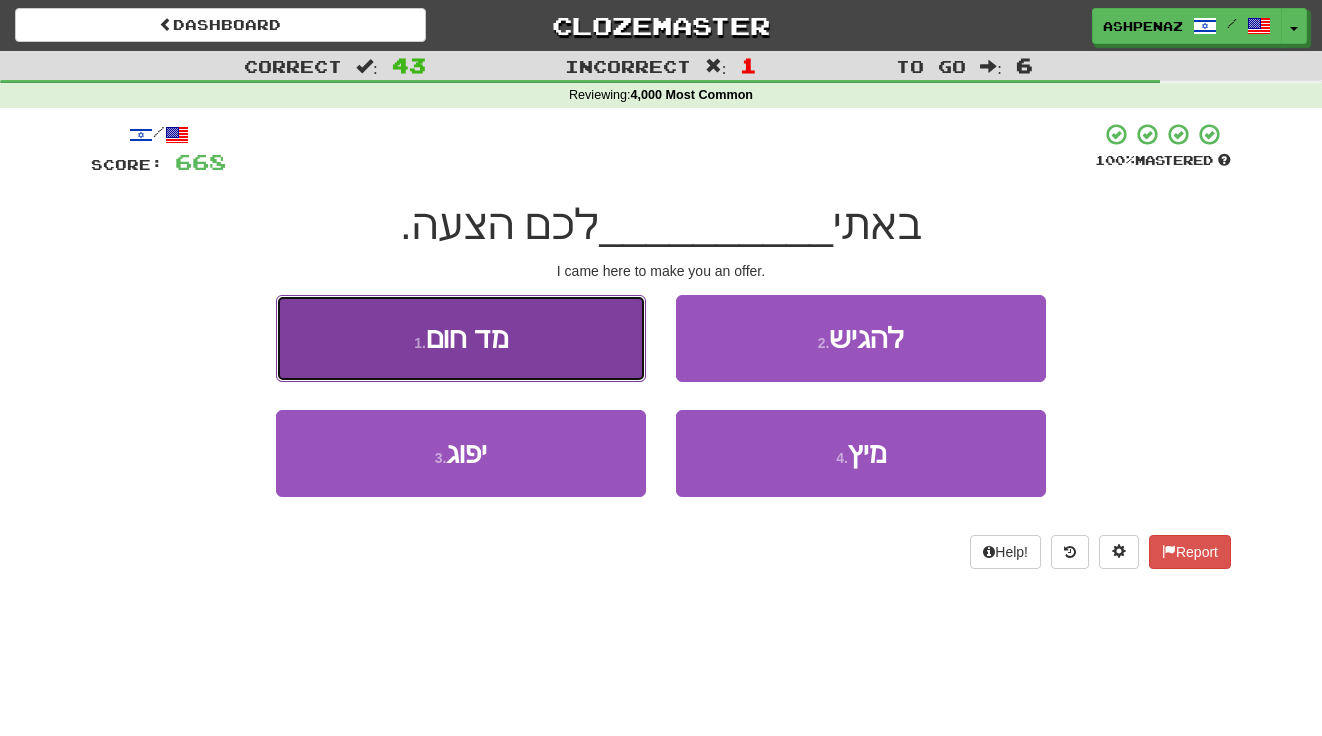 click on "1 .  מד חום" at bounding box center [461, 338] 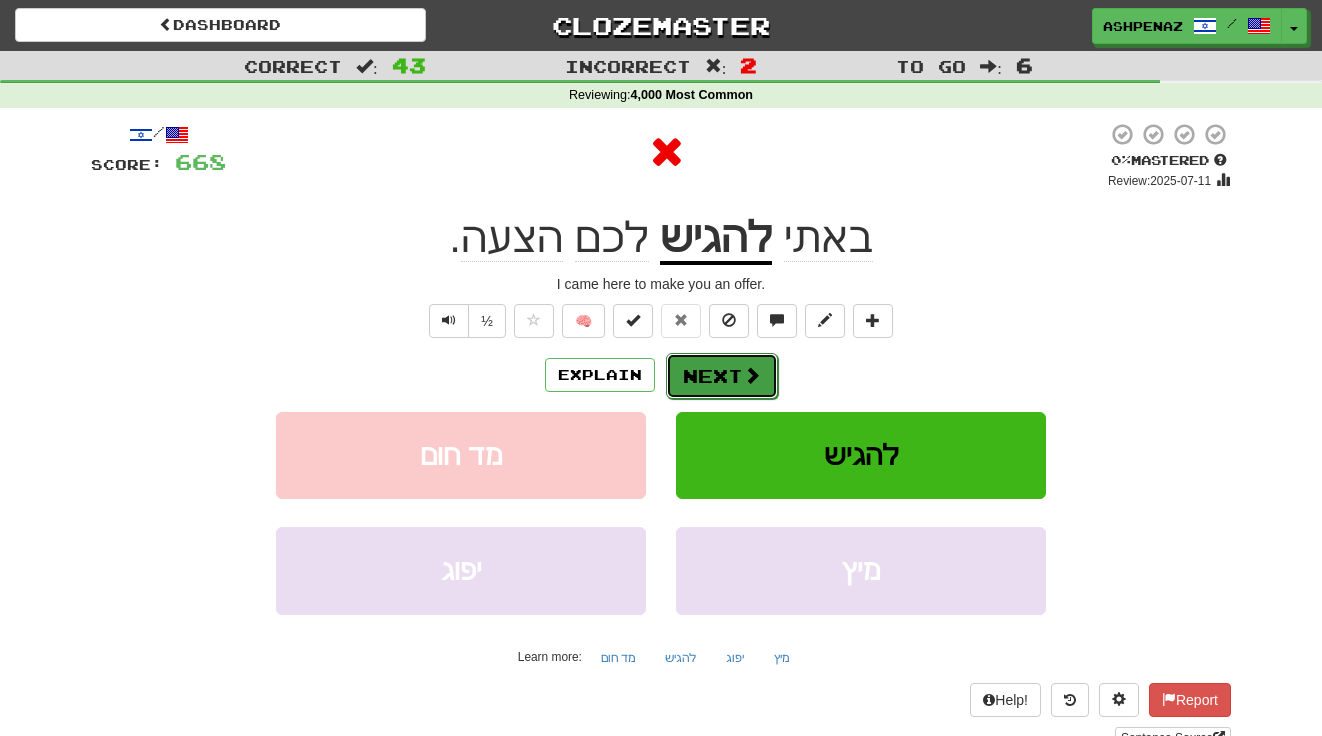 click on "Next" at bounding box center (722, 376) 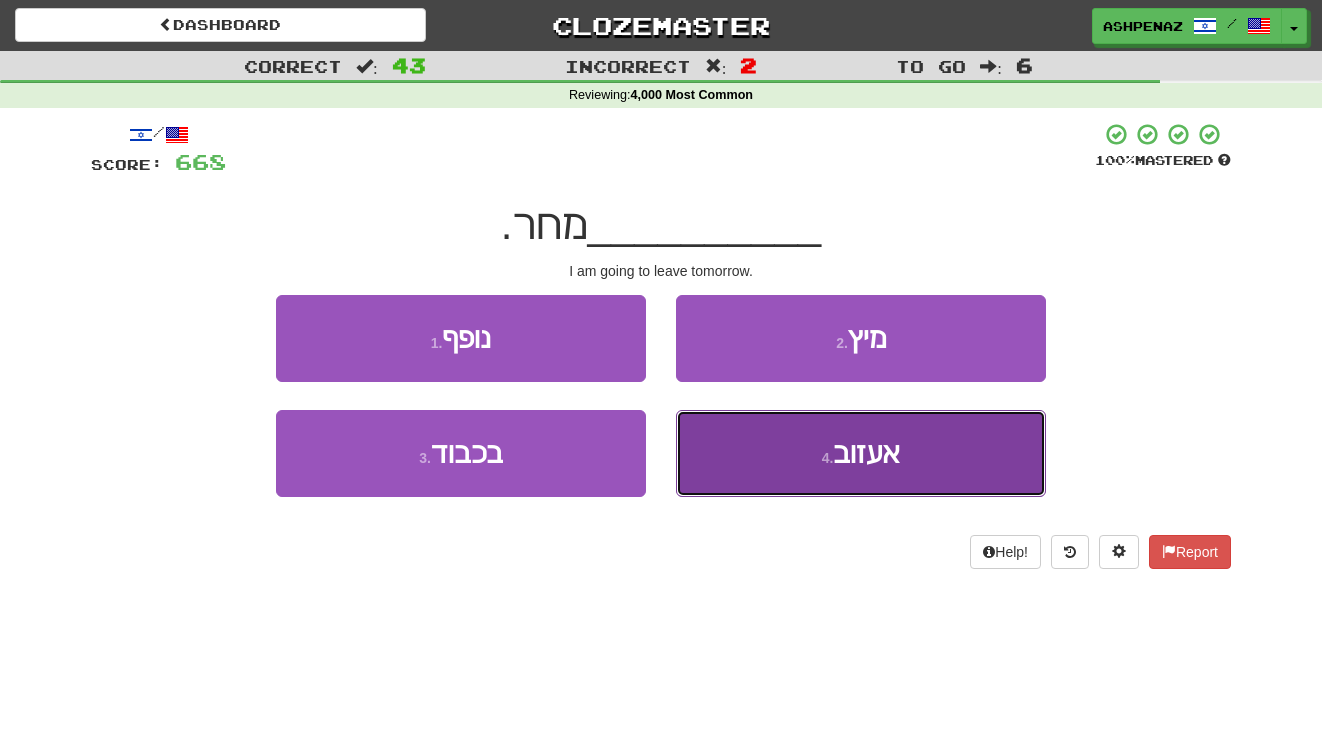 click on "4 .  אעזוב" at bounding box center [861, 453] 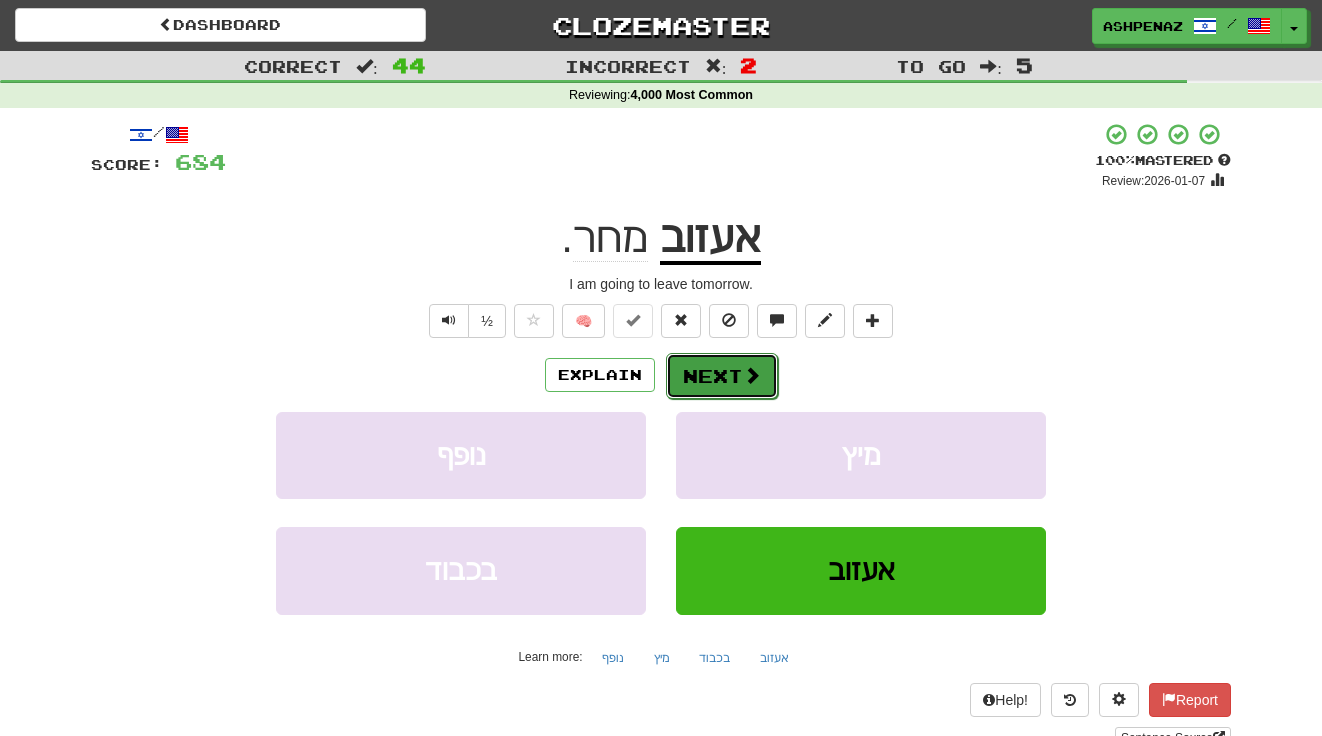 click on "Next" at bounding box center (722, 376) 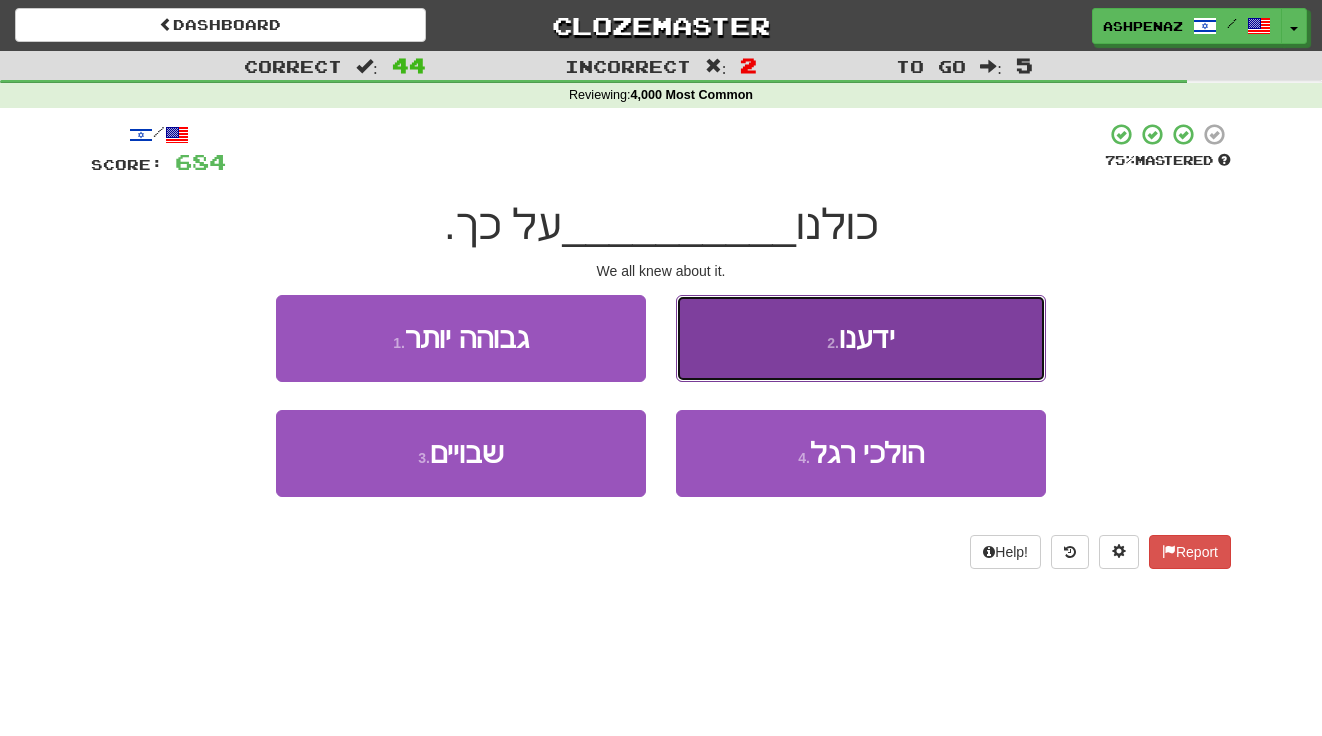 click on "2 .  ידענו" at bounding box center (861, 338) 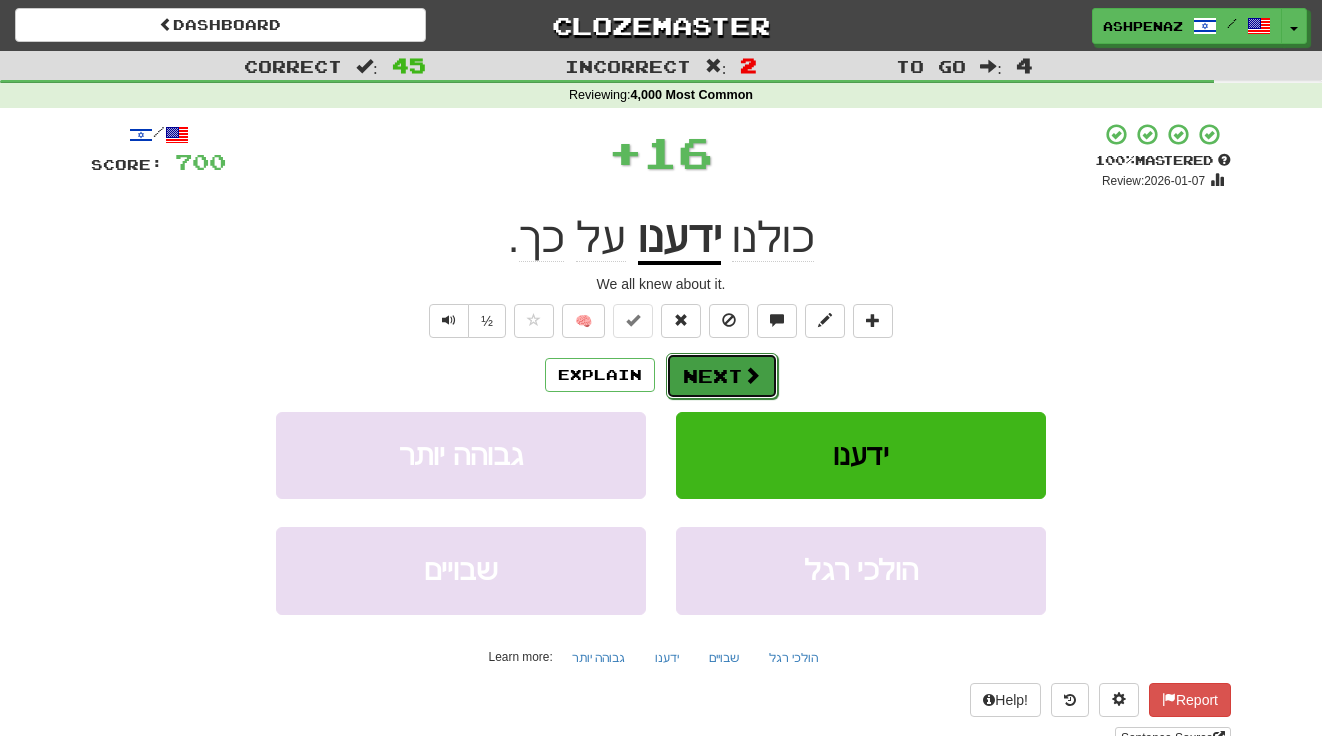 click on "Next" at bounding box center (722, 376) 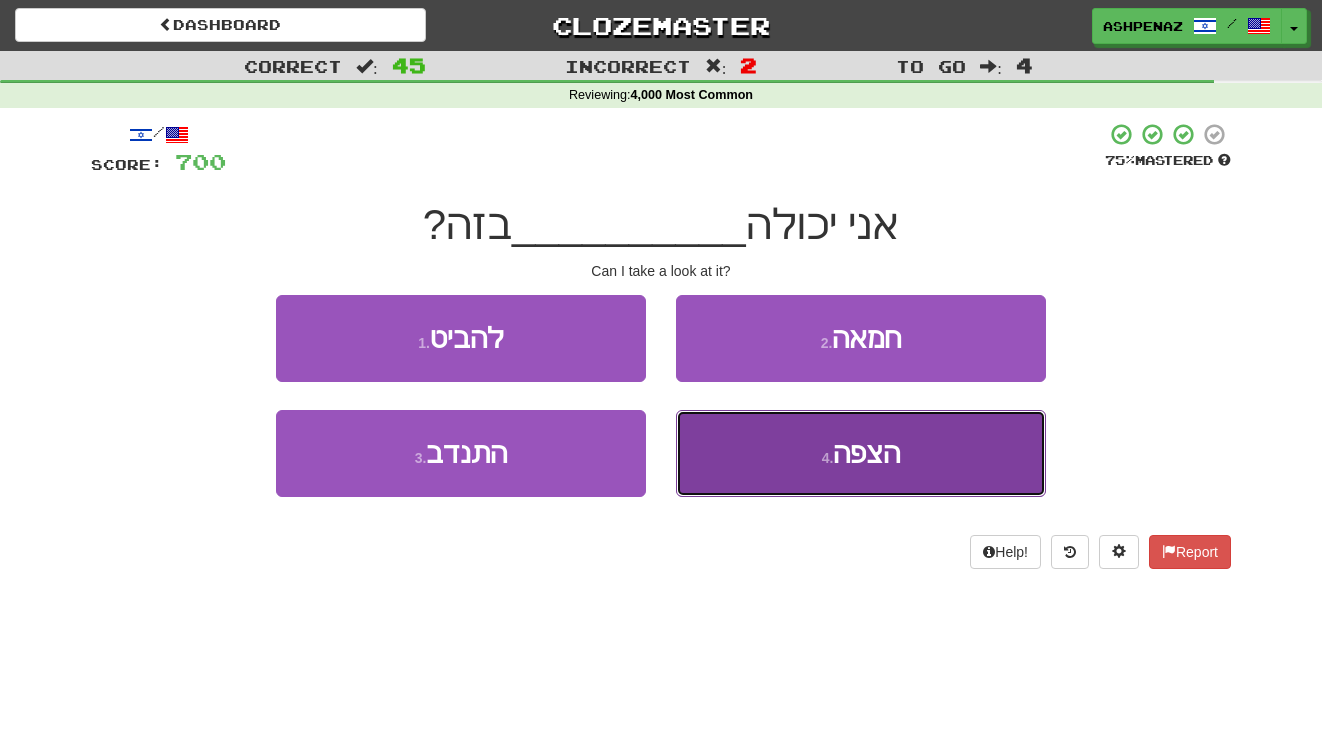 click on "4 .  הצפה" at bounding box center (861, 453) 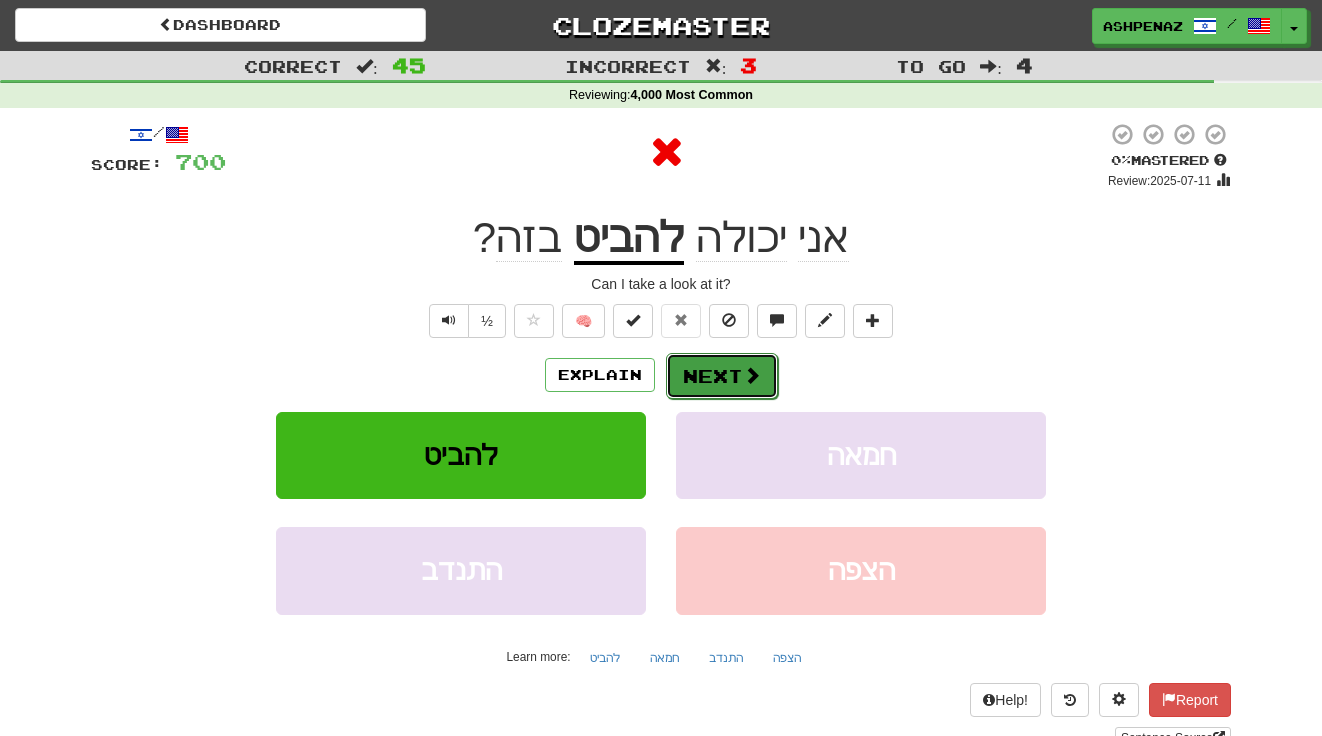 click on "Next" at bounding box center (722, 376) 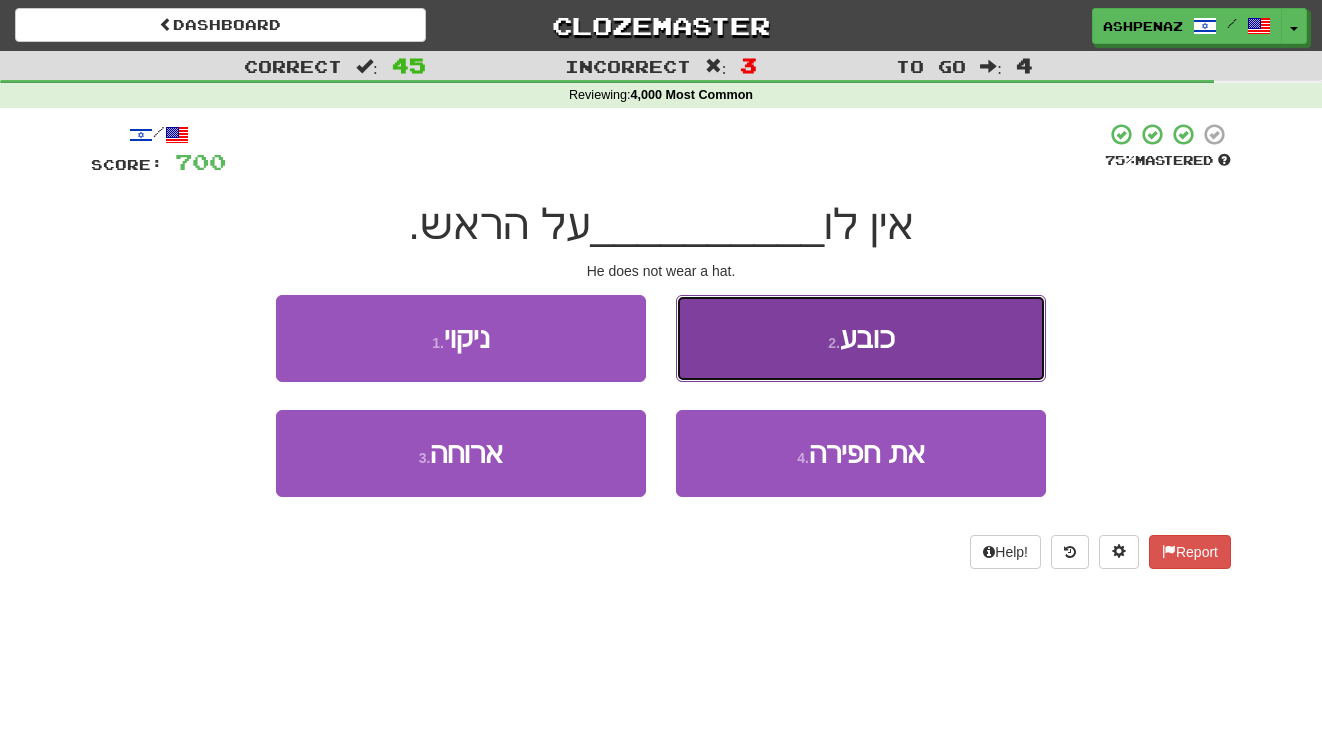 click on "2 .  כובע" at bounding box center [861, 338] 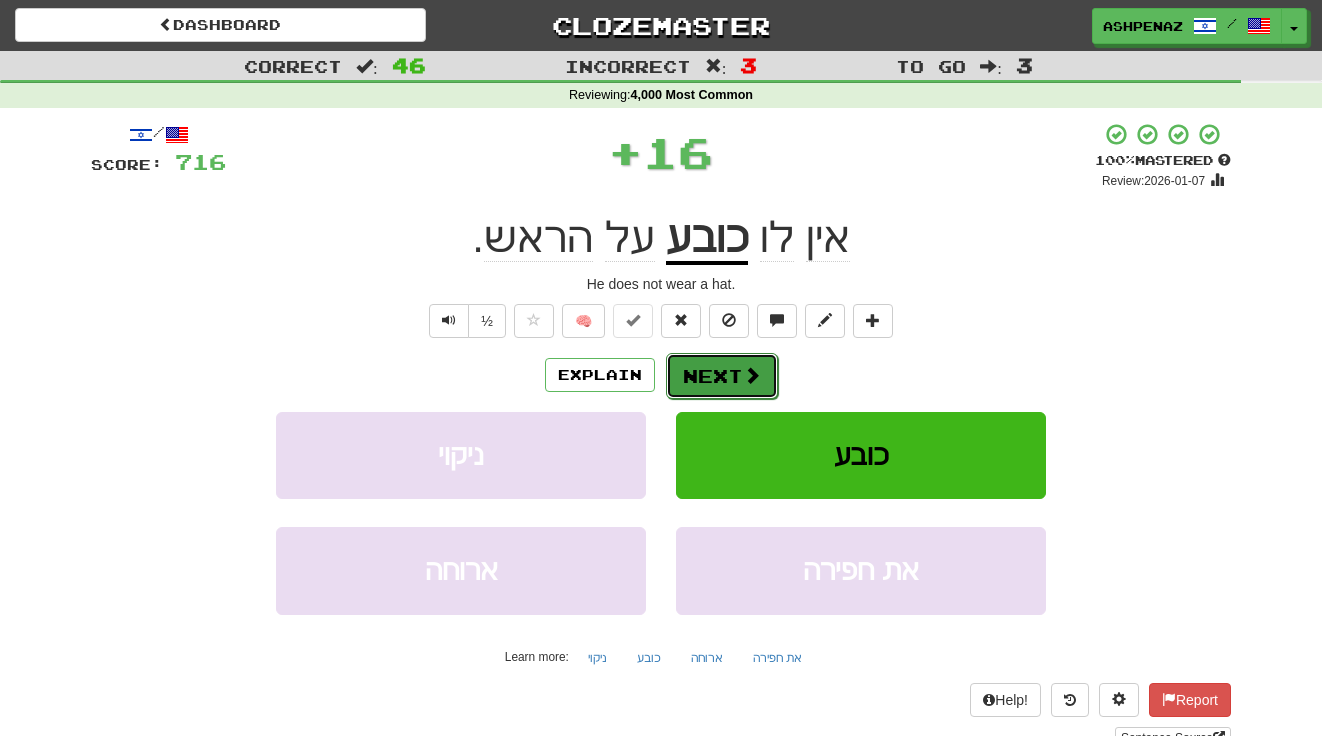 click at bounding box center [752, 375] 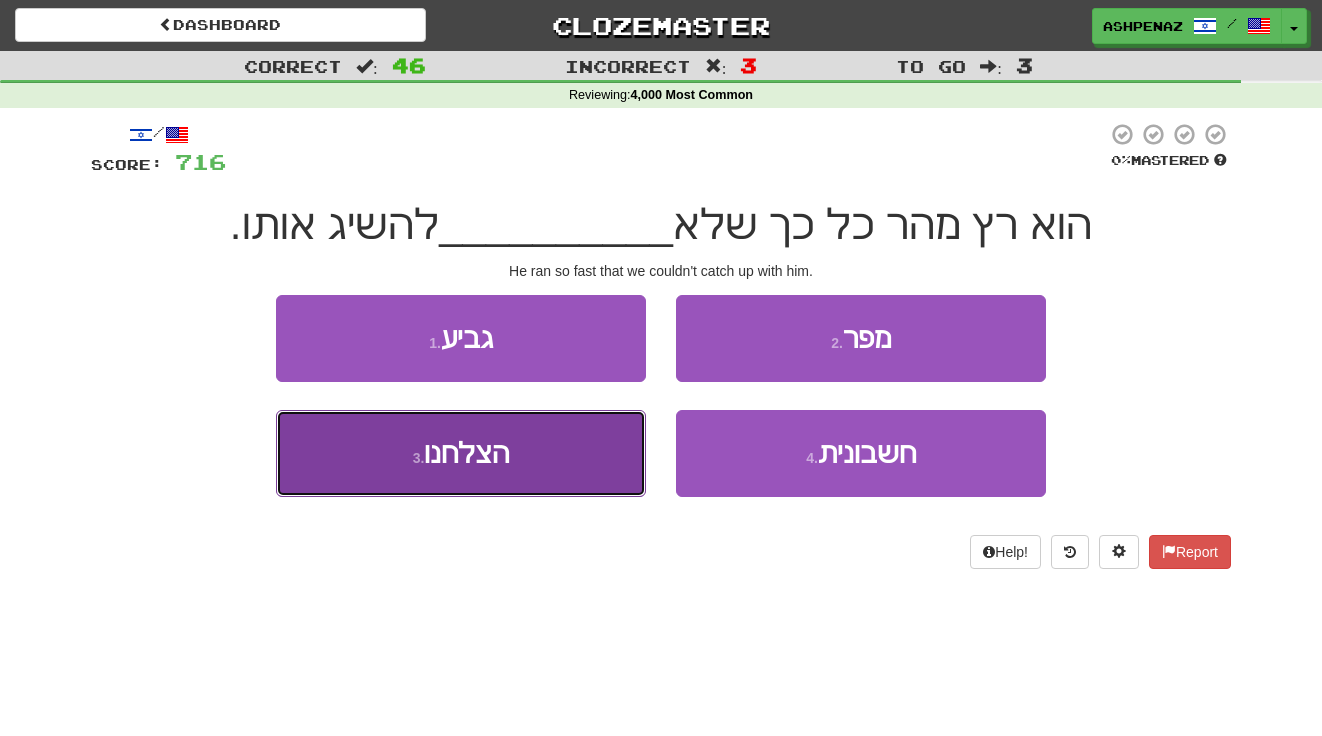 click on "3 .  הצלחנו" at bounding box center (461, 453) 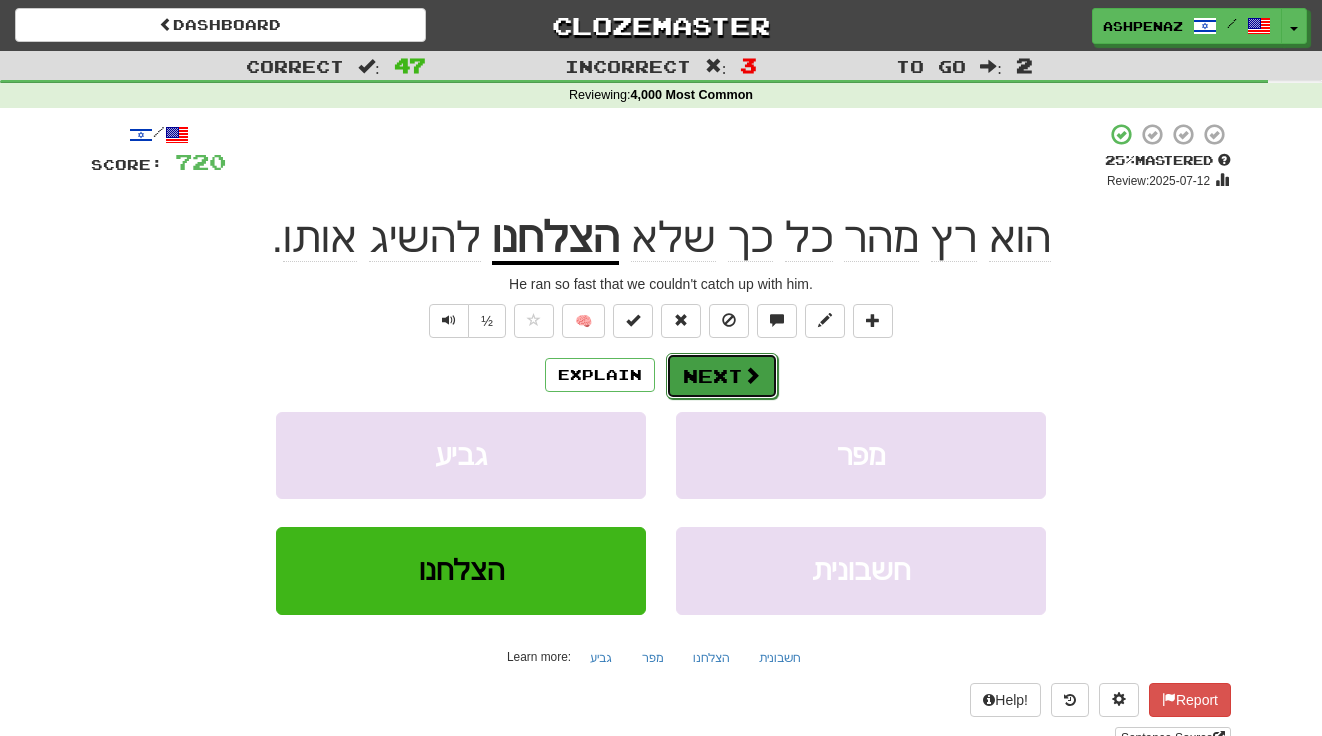 click on "Next" at bounding box center (722, 376) 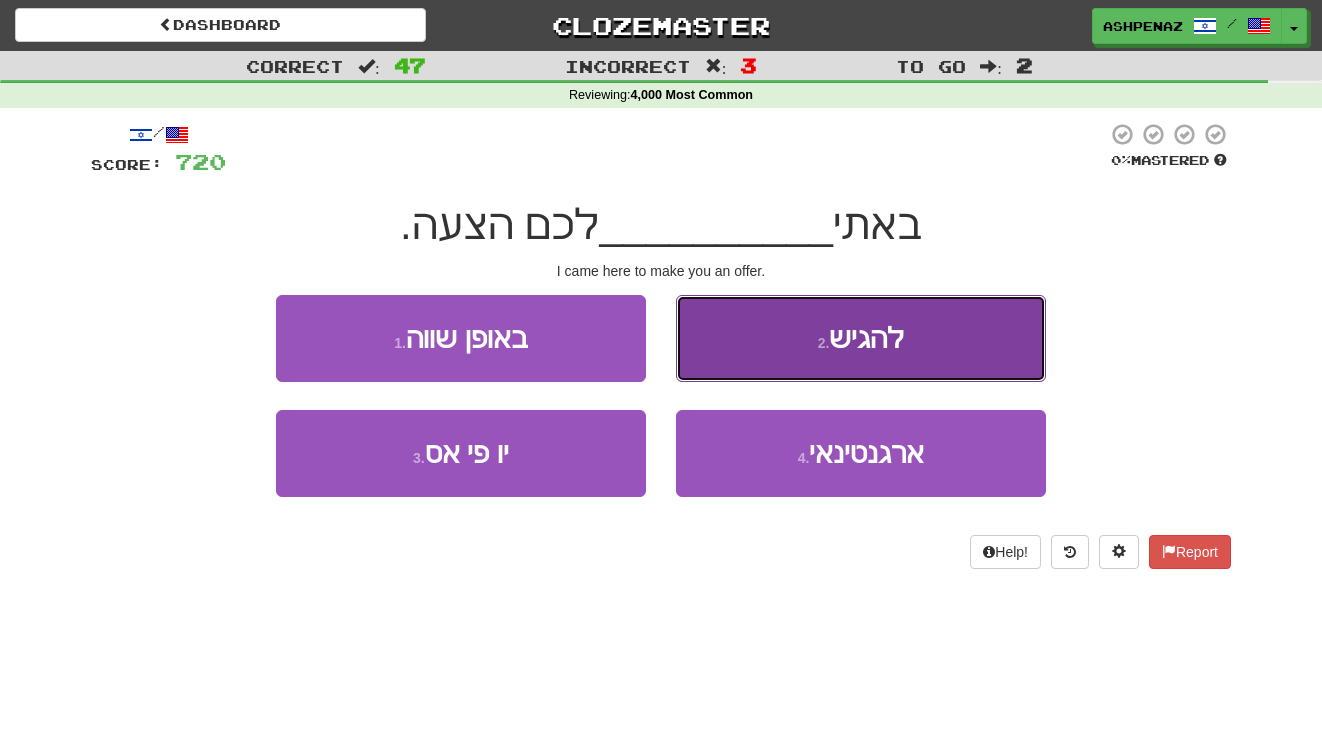 click on "2 .  להגיש" at bounding box center [861, 338] 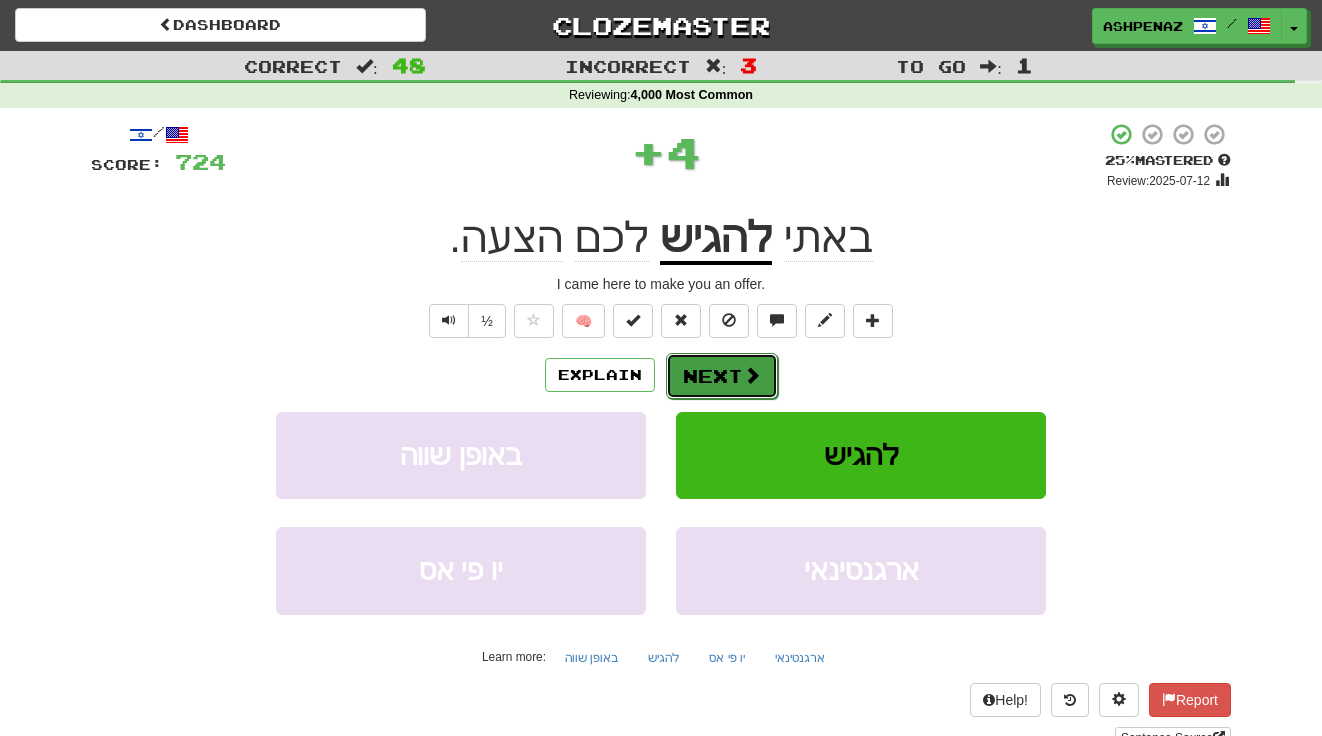 click at bounding box center [752, 375] 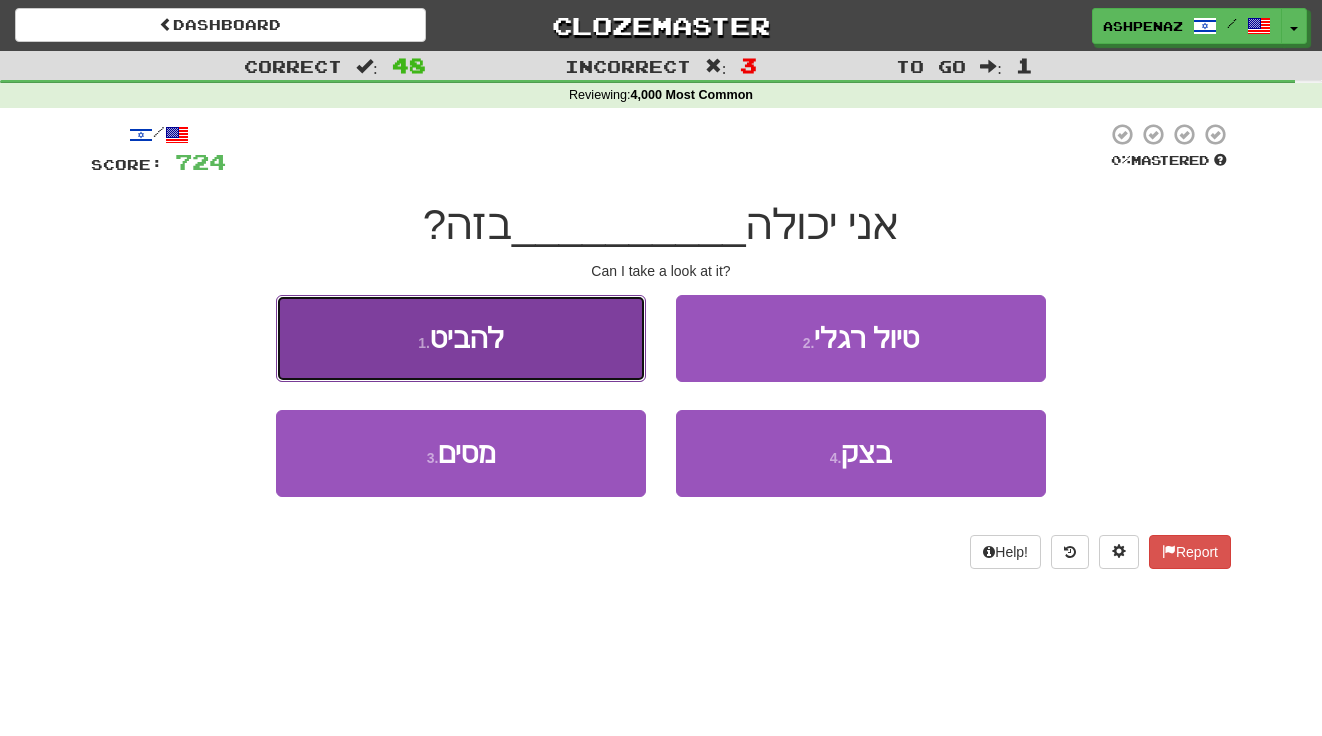 click on "1 .  להביט" at bounding box center [461, 338] 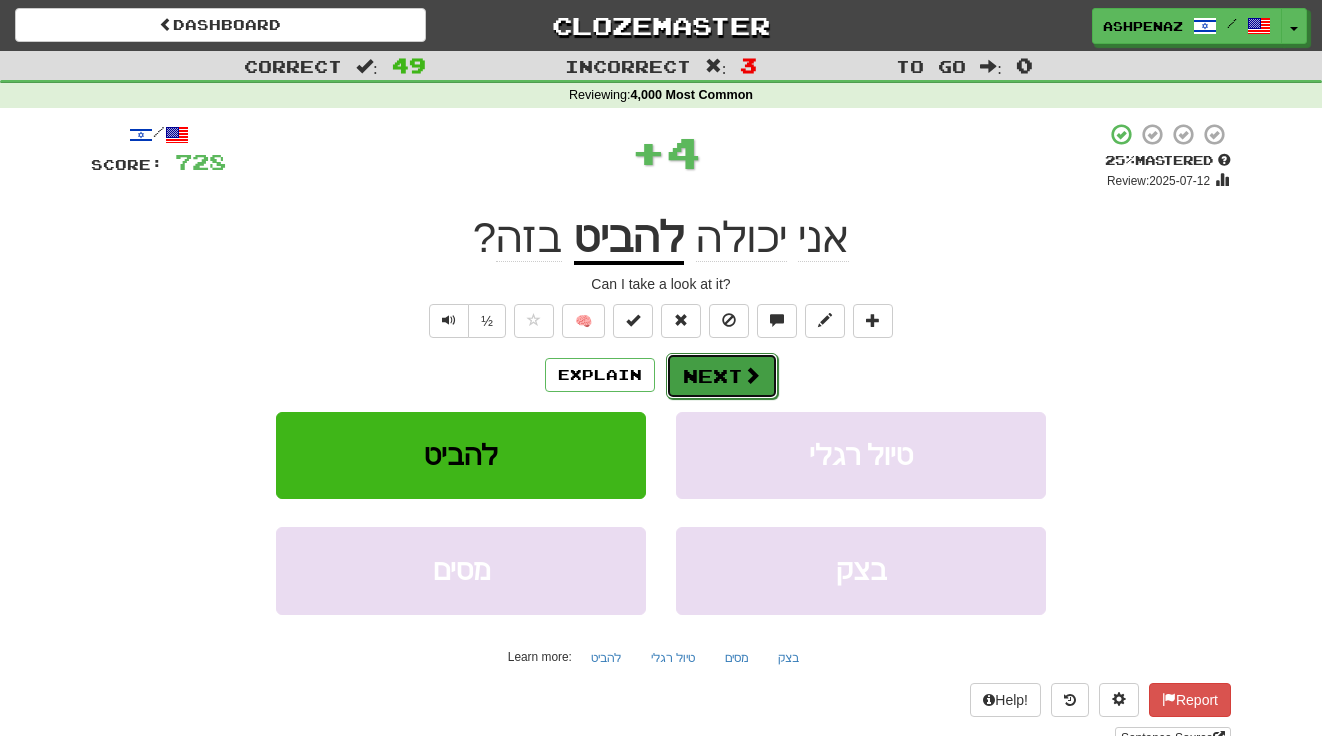 click on "Next" at bounding box center (722, 376) 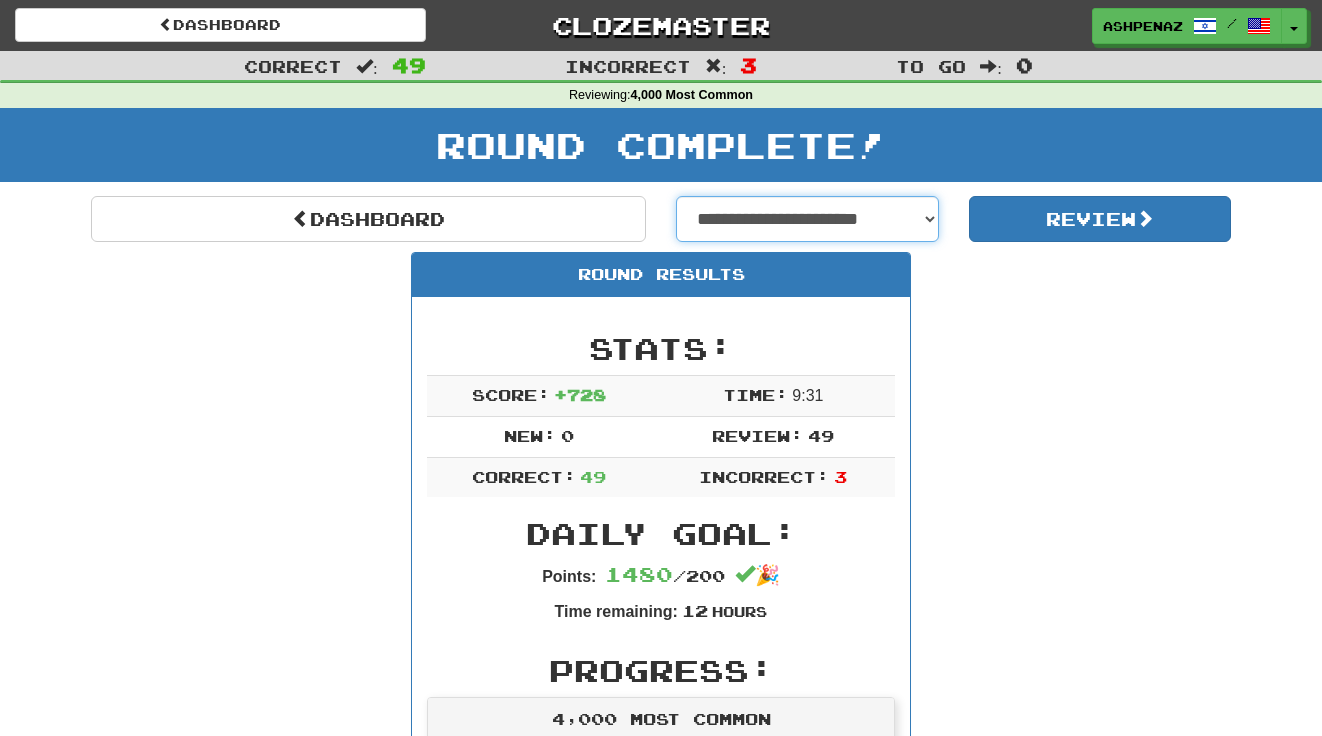 click on "**********" at bounding box center (807, 219) 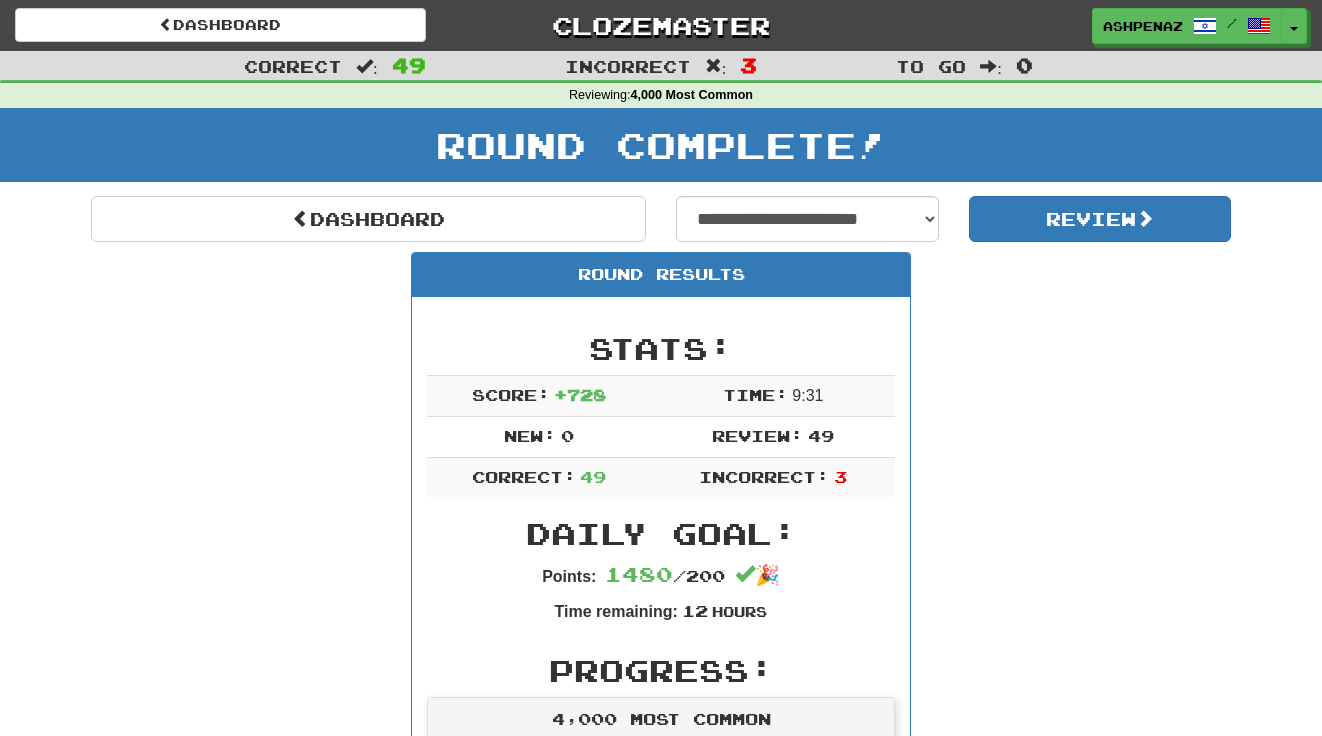 click on "Round Results Stats: Score:   + 728 Time:   9 : 31 New:   0 Review:   49 Correct:   49 Incorrect:   3 Daily Goal: Points:   1480  /  200  🎉 Time remaining: 12   Hours Progress: 4,000 Most Common Playing:  3,473  /  3,473 100% Mastered:  3,311  /  3,473 + 23 94.673% 95.335% Ready for Review:  0  /  Level:  208 33,254  points to level  209  - keep going! Ranked:  2 nd  this week ( 17,908  points to  1 st ) Sentences:  Report אני  נפגש  פה עם מישהי מאוחר יותר. I'm meeting someone later.  Report הוא נהג  עלוב . His driving was pathetic.  Report זה לא  יפגע  בך. It won't hurt.  Report אתה תצא  לטיול ? Will you go on a trip?  Report טום לא  הבין  את זה. Tom got it wrong.  Report איך אתה  מעז  לבקש עזרה ממני? How dare you ask me for help!  Report הדוד בוב  הזמין  אותנו לארוחת הערב. Uncle Bob invited us to have dinner.  Report יש לי  אמון  מוחלט בו. I have absolute trust in him. ? . ?" at bounding box center (661, 2943) 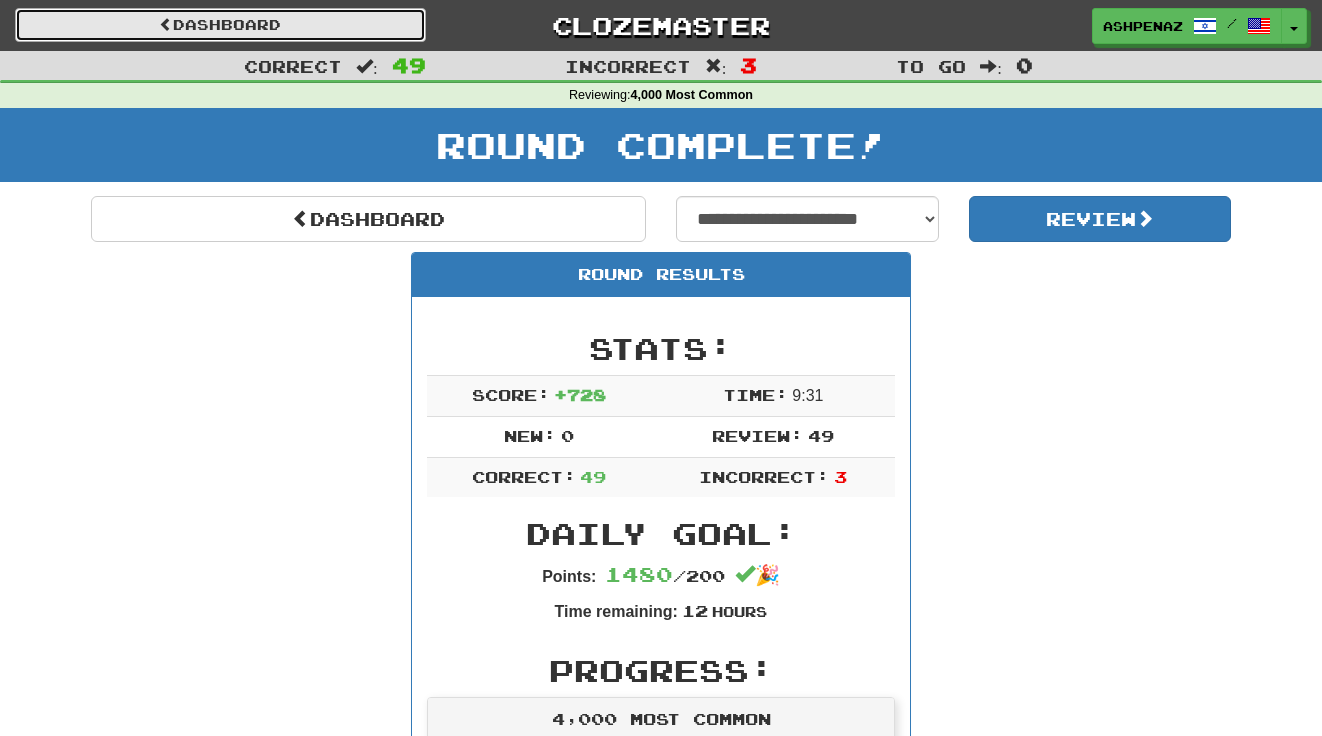 click on "Dashboard" at bounding box center (220, 25) 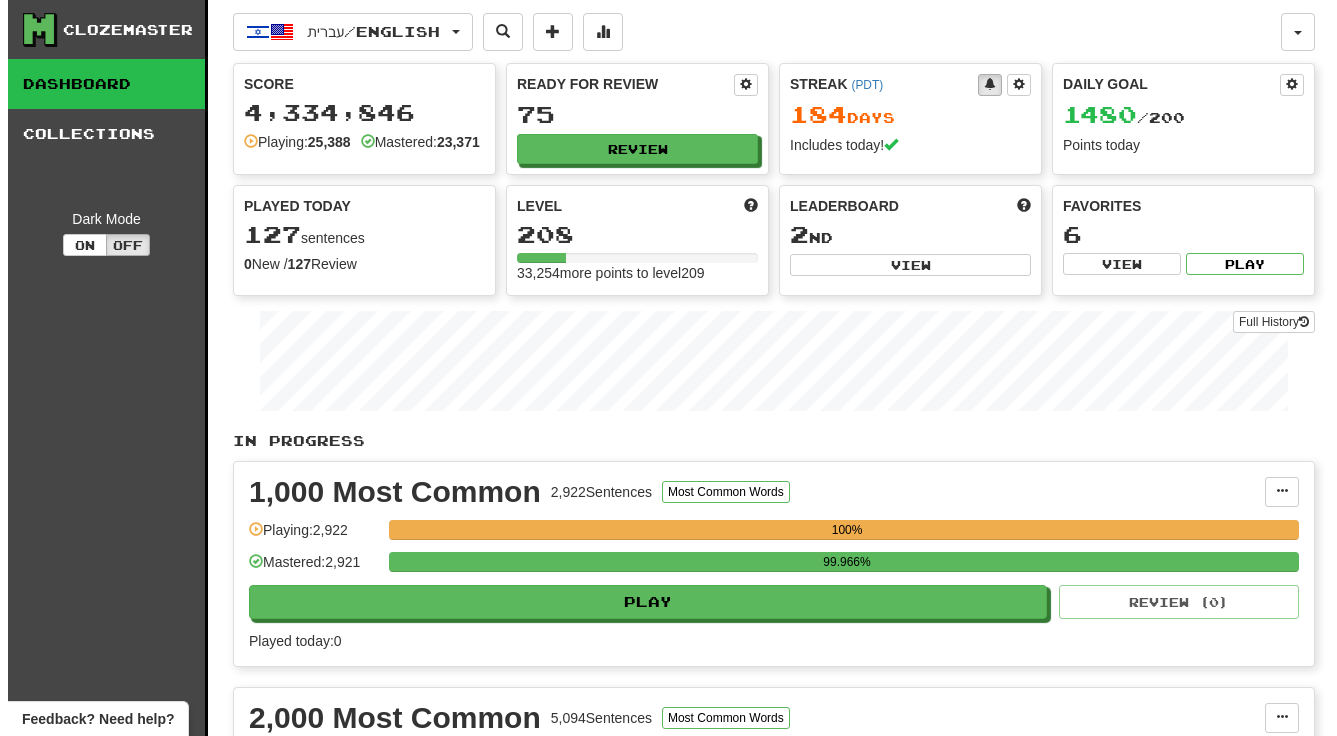 scroll, scrollTop: 0, scrollLeft: 0, axis: both 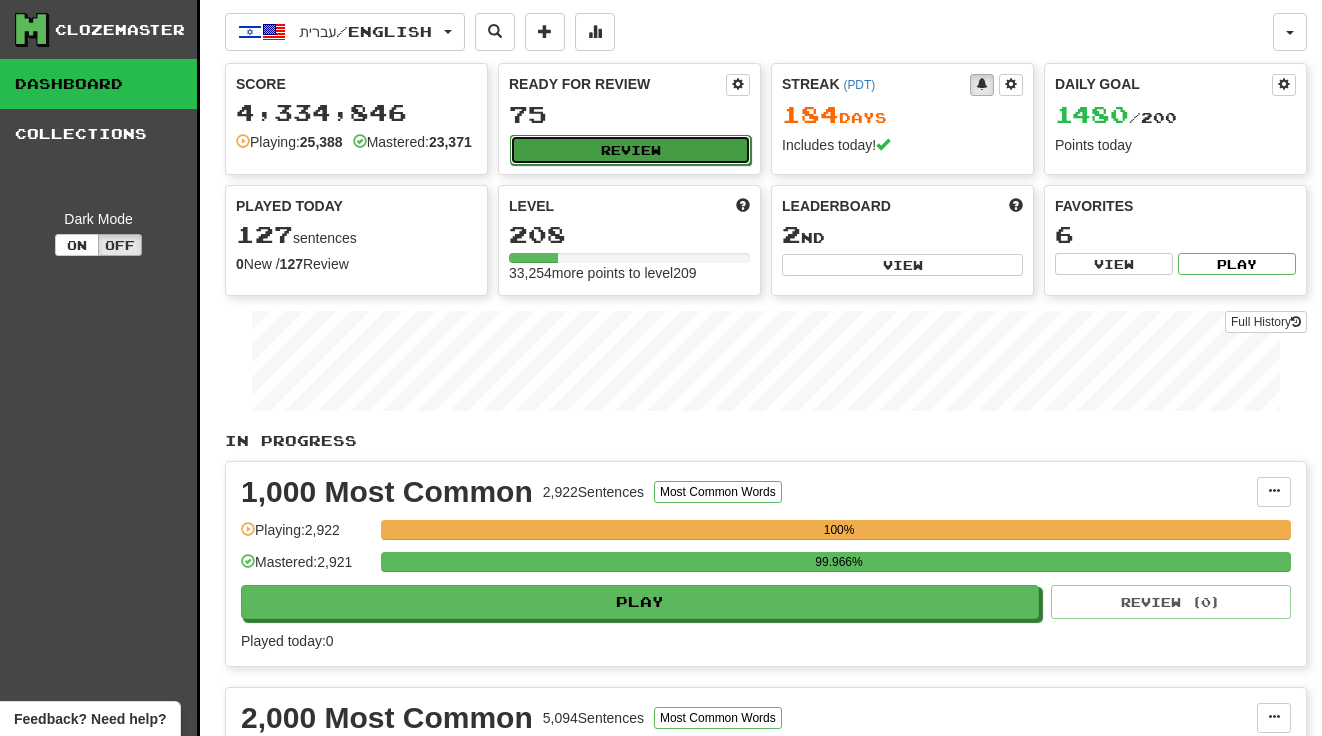 click on "Review" at bounding box center [630, 150] 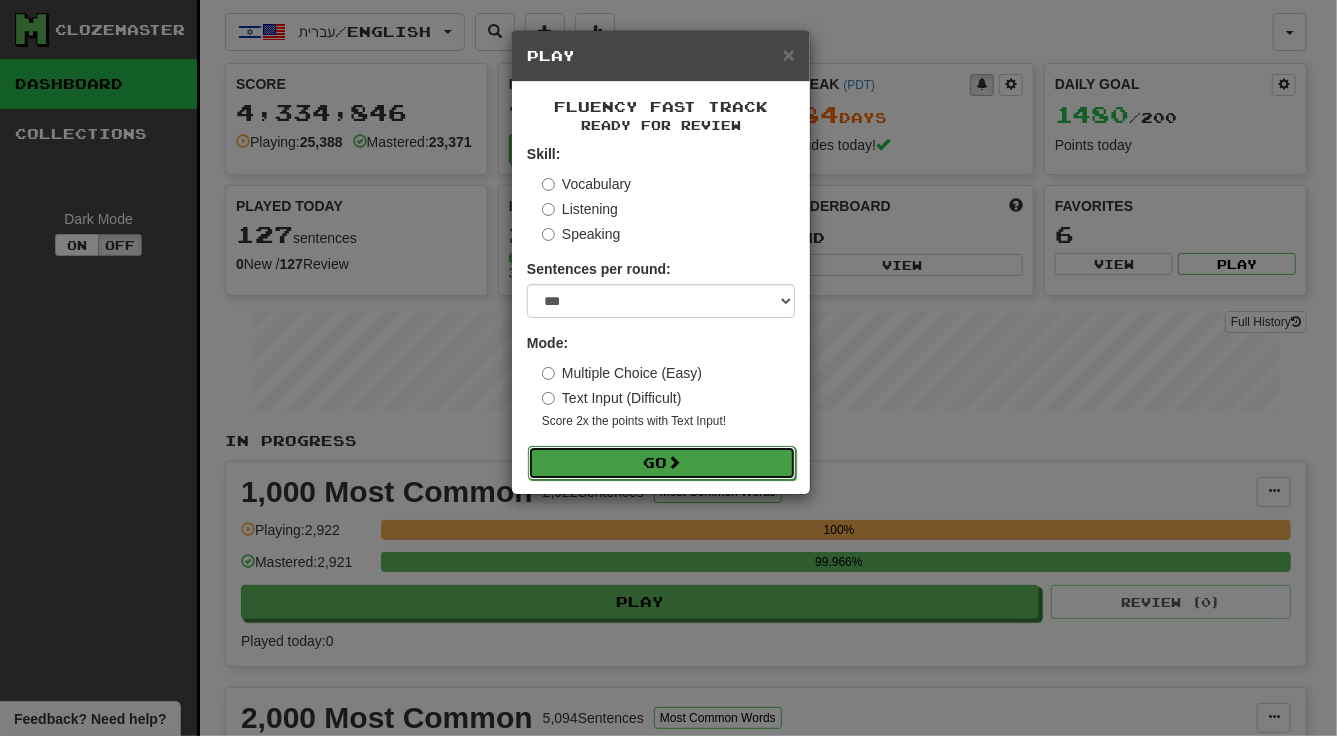click on "Go" at bounding box center [662, 463] 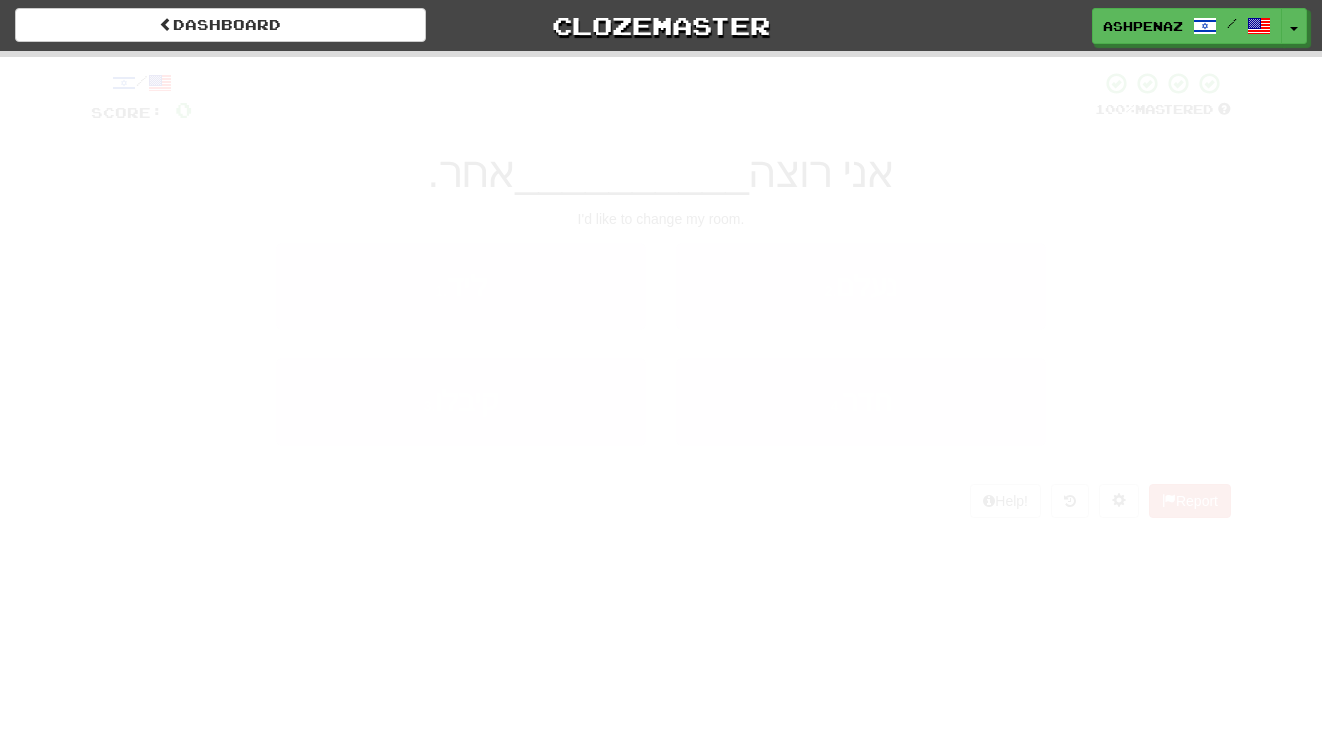 scroll, scrollTop: 0, scrollLeft: 0, axis: both 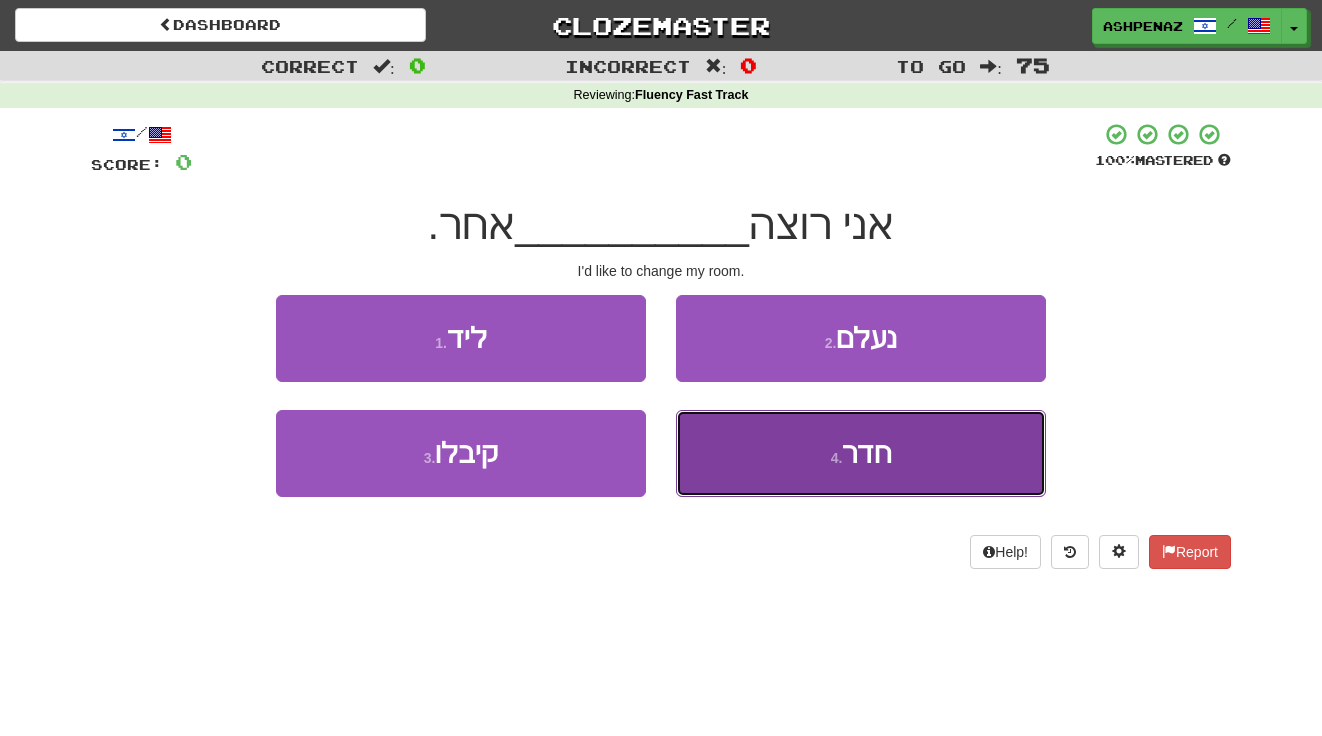 click on "4 .  חדר" at bounding box center [861, 453] 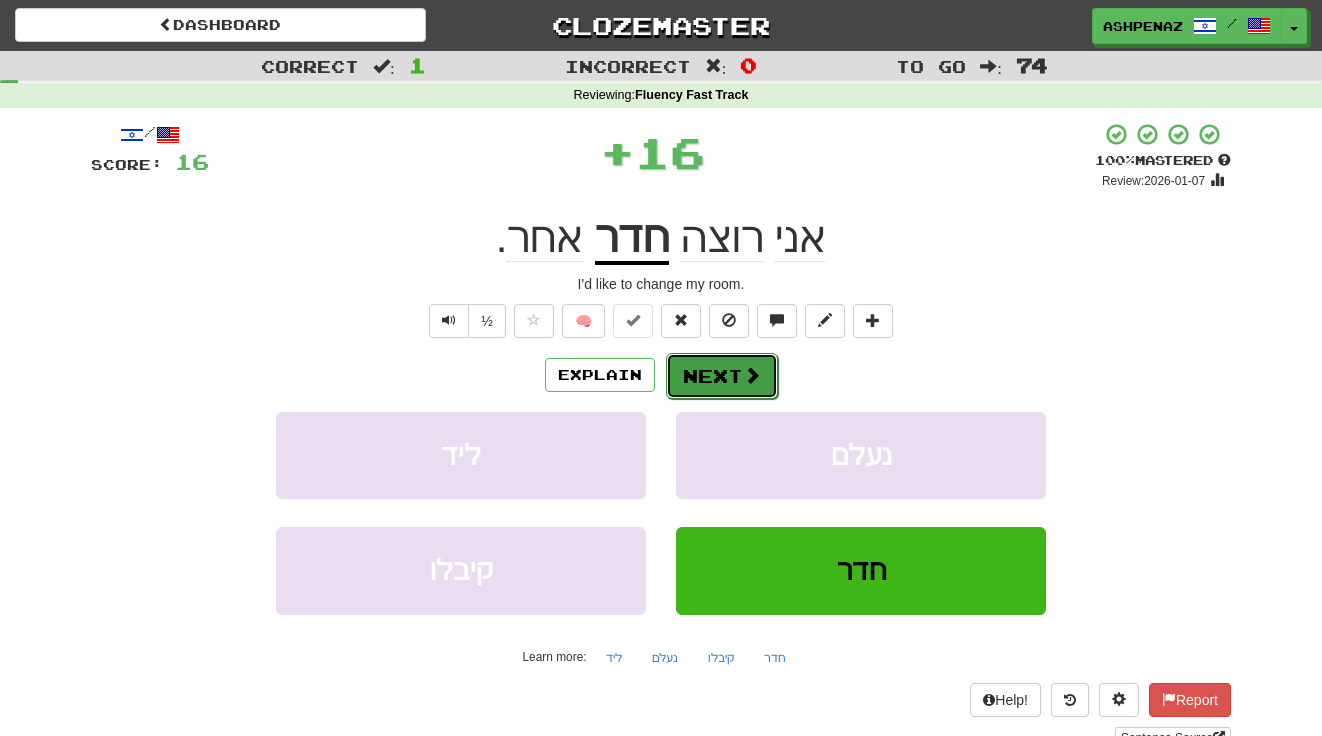 click on "Next" at bounding box center [722, 376] 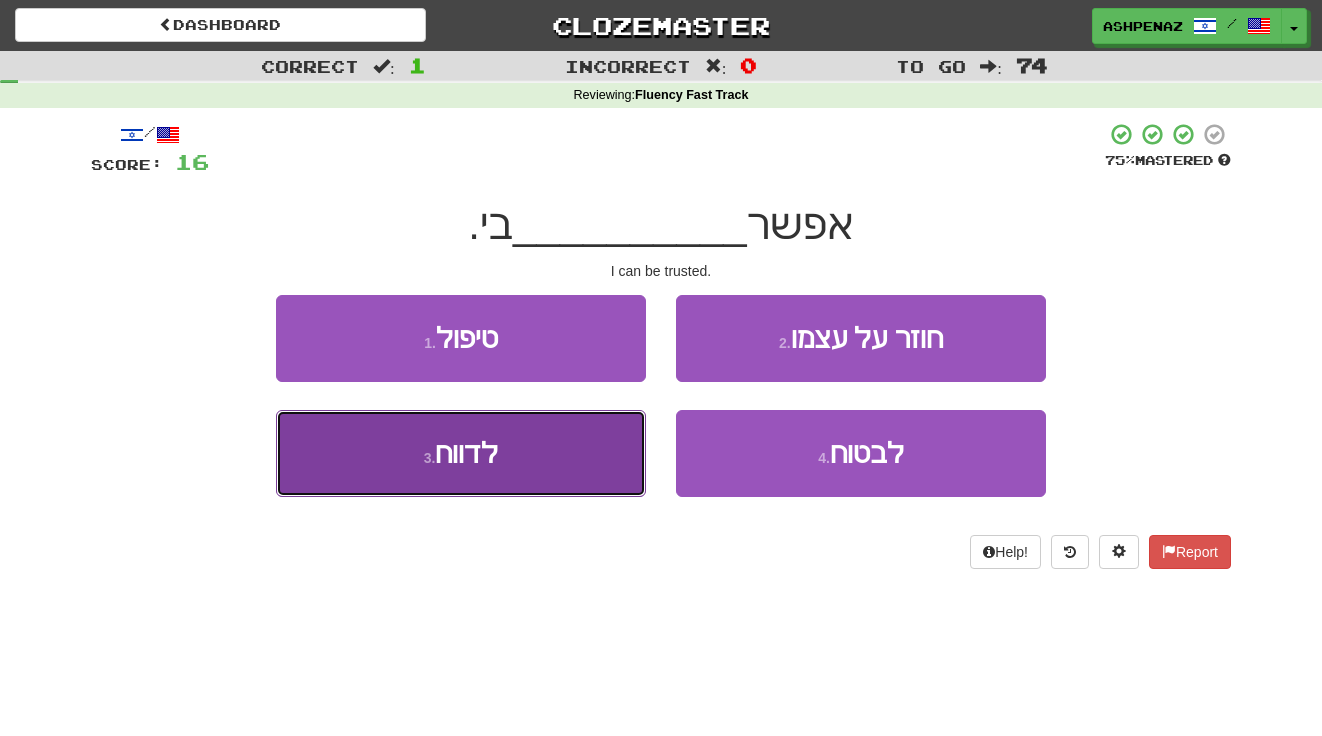 click on "3 .  לדווח" at bounding box center [461, 453] 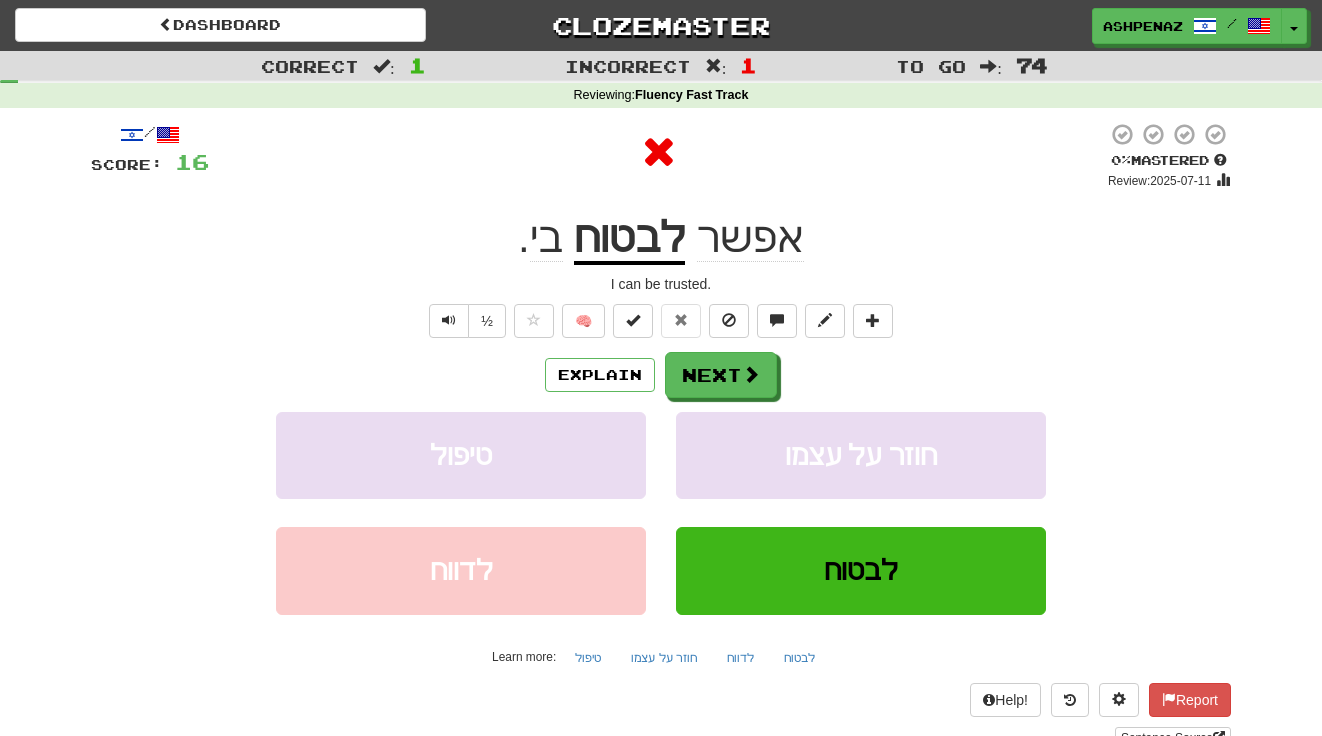 click on "לבטוח" at bounding box center [629, 239] 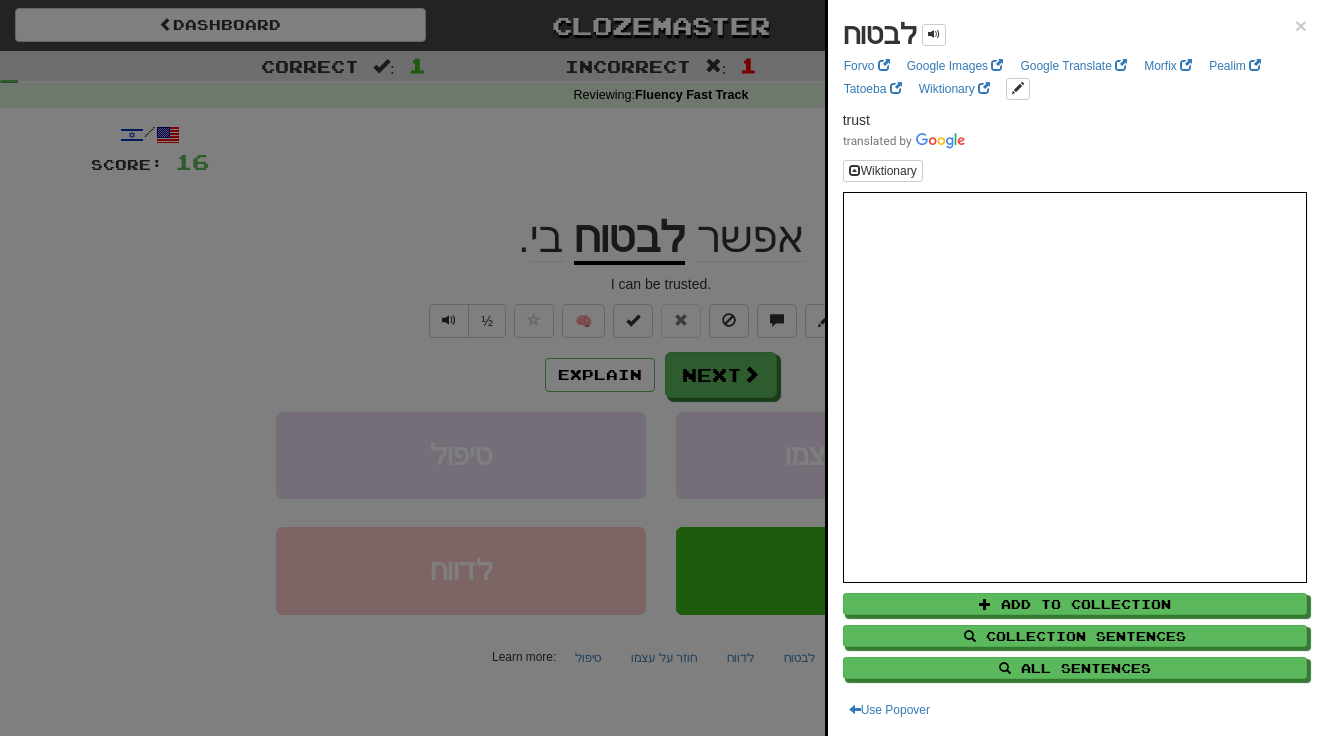 click at bounding box center (661, 368) 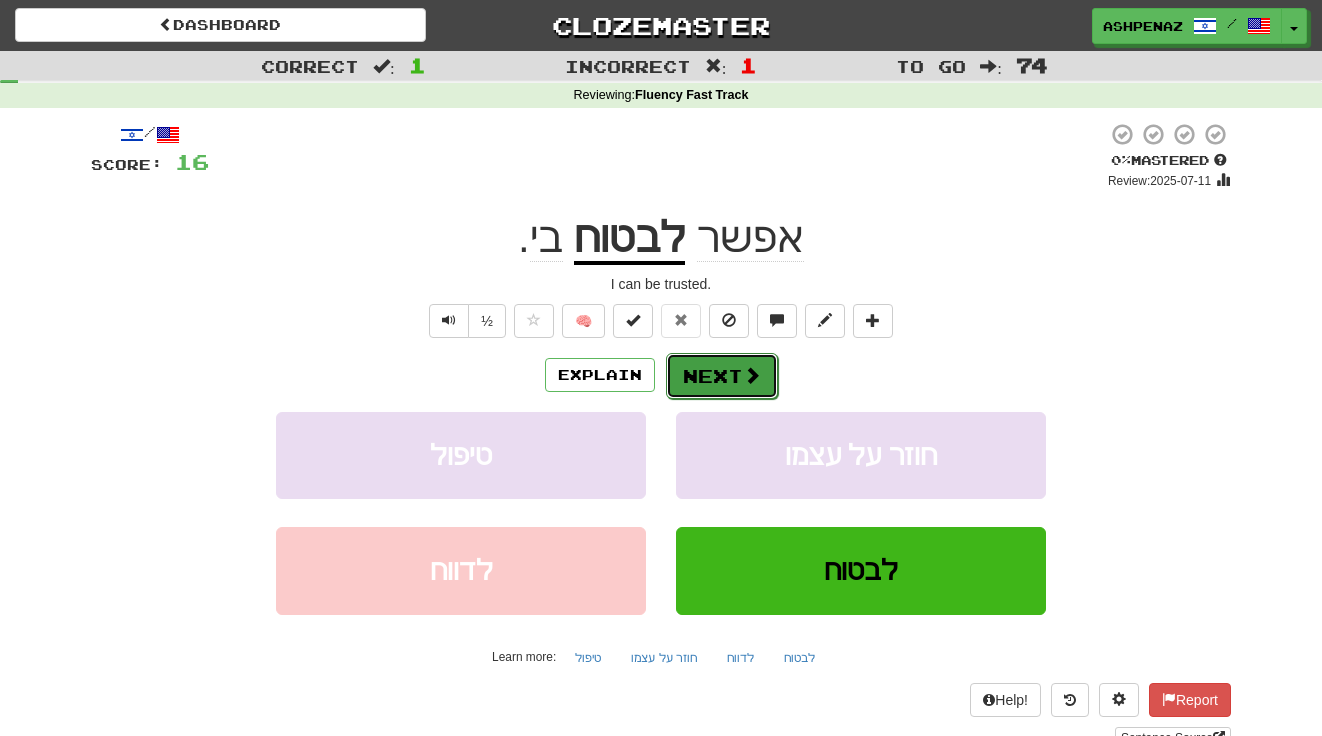 click at bounding box center [752, 375] 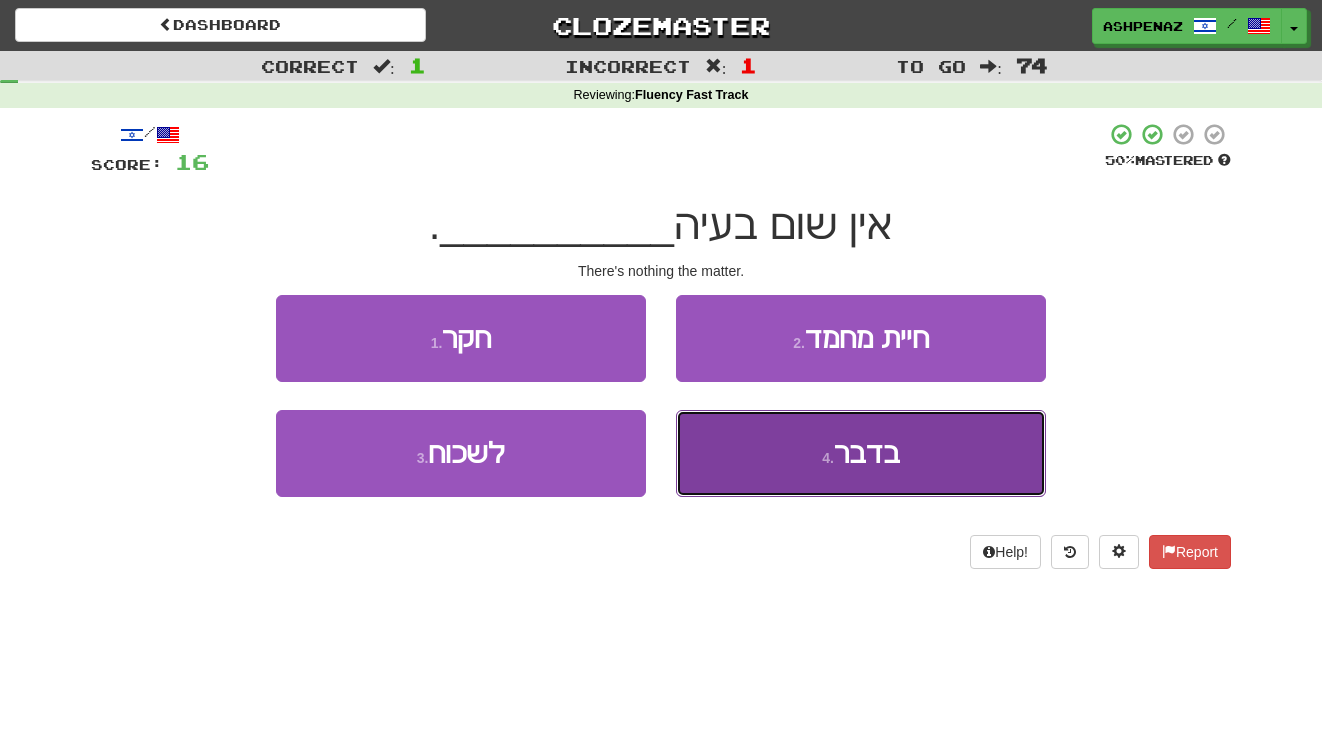 click on "4 .  בדבר" at bounding box center (861, 453) 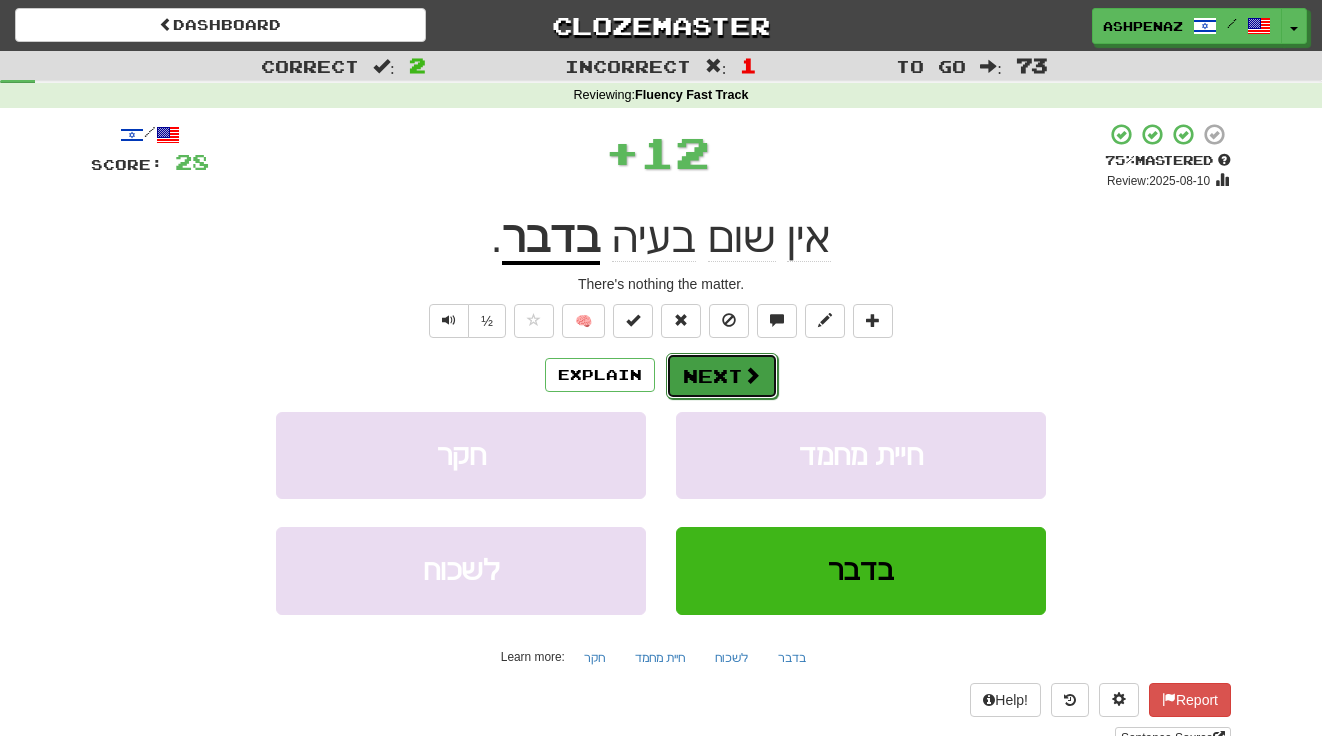 click at bounding box center (752, 375) 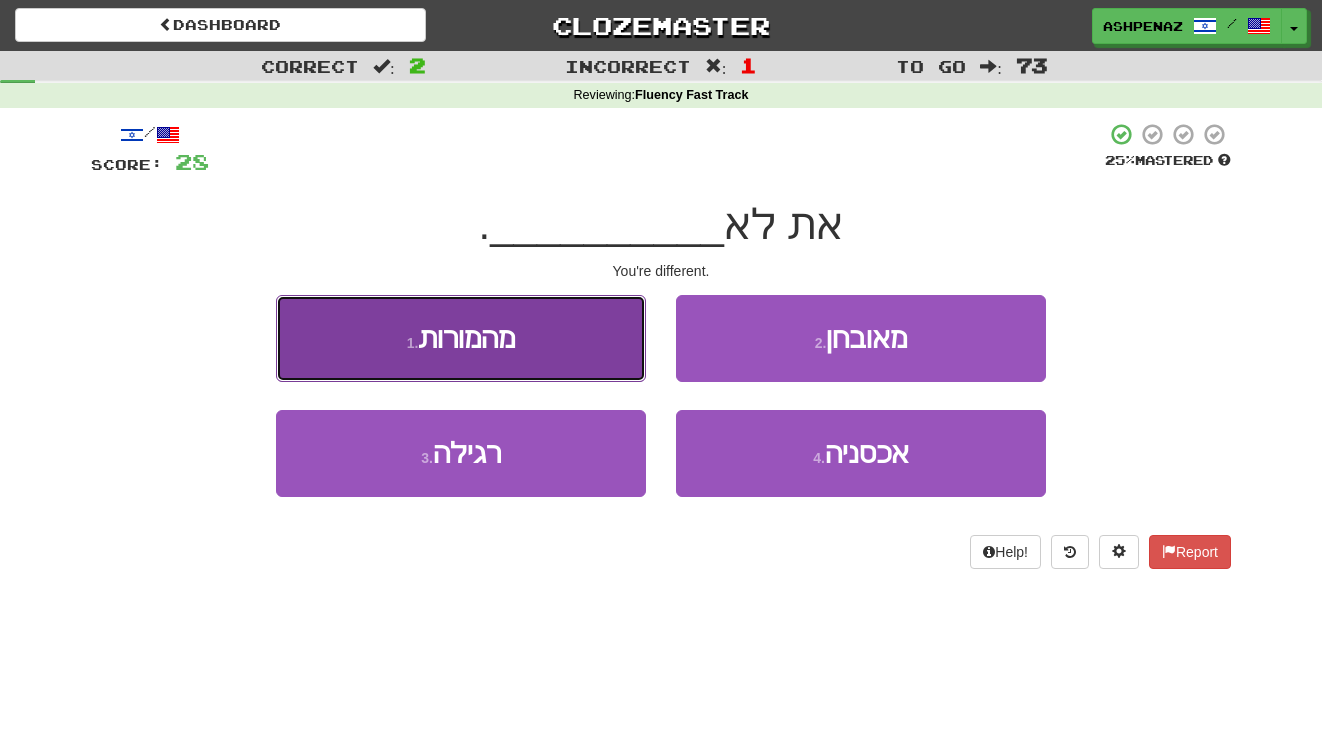 click on "1 .  מהמורות" at bounding box center (461, 338) 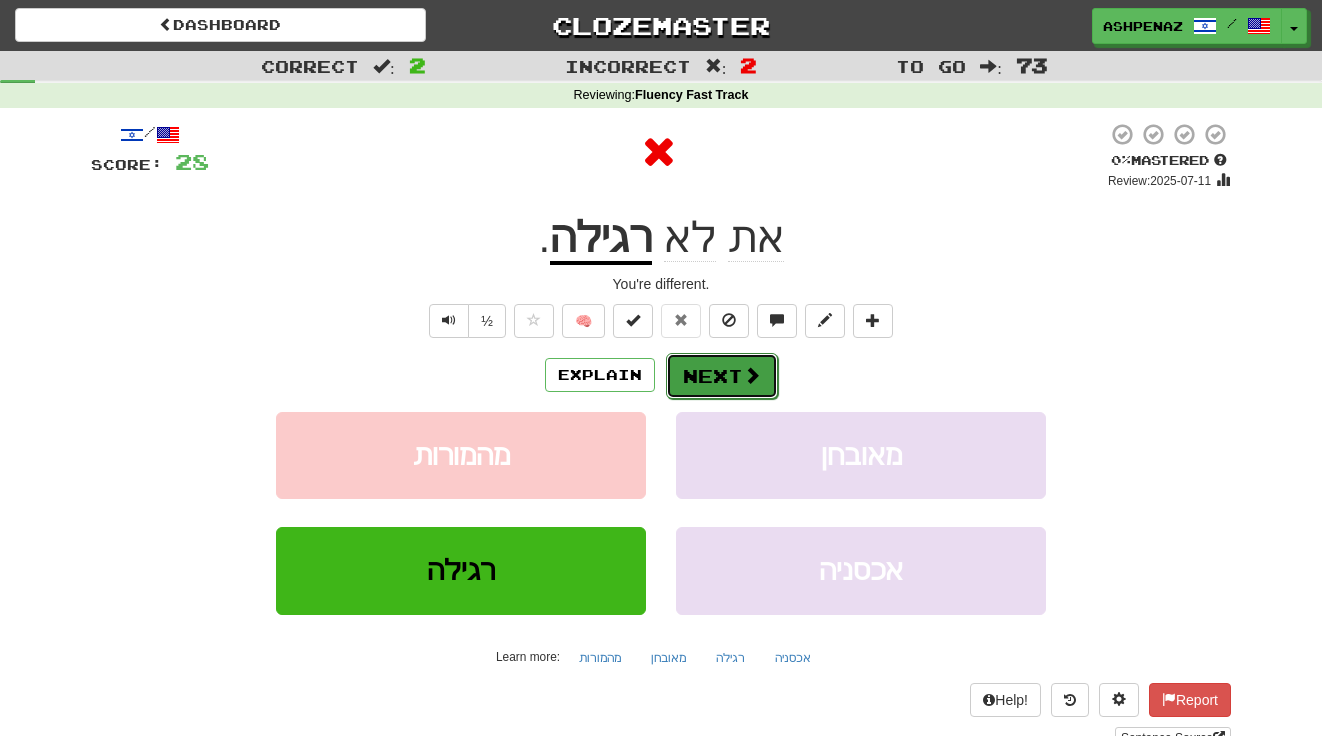 click on "Next" at bounding box center [722, 376] 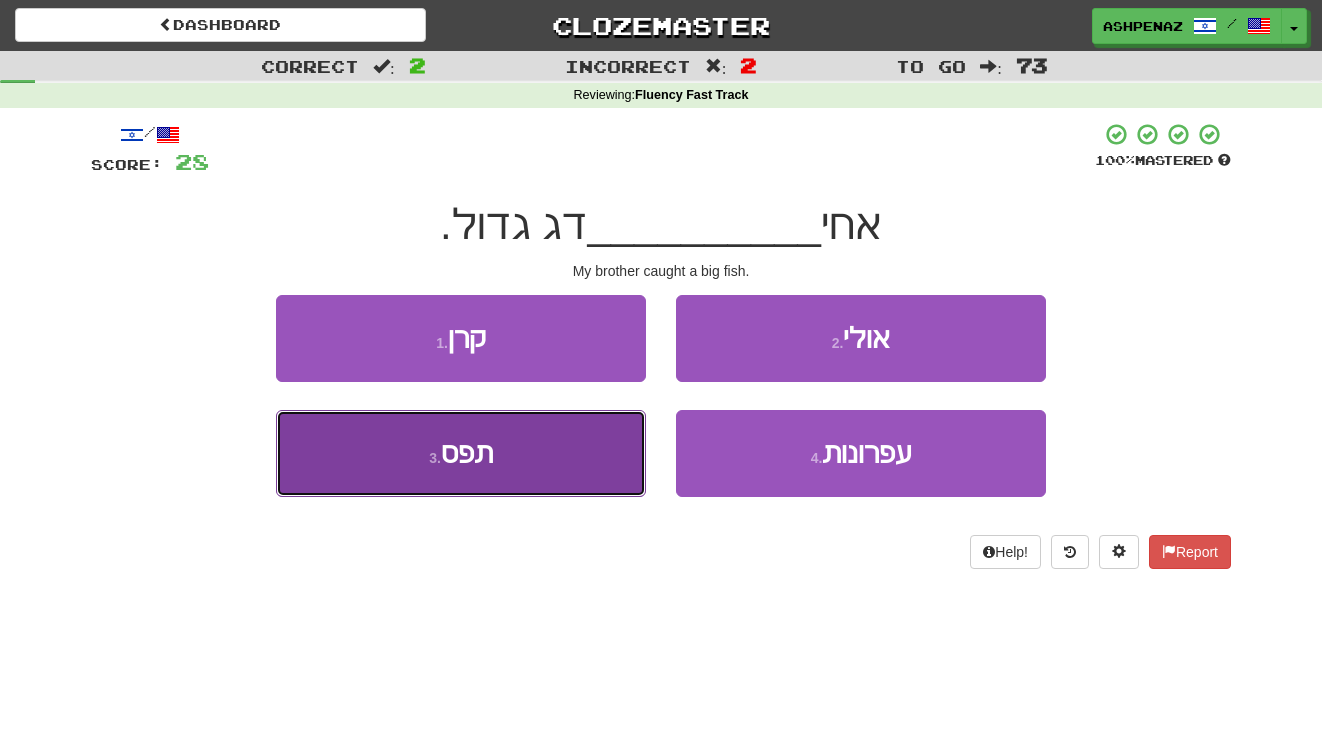 click on "3 .  תפס" at bounding box center [461, 453] 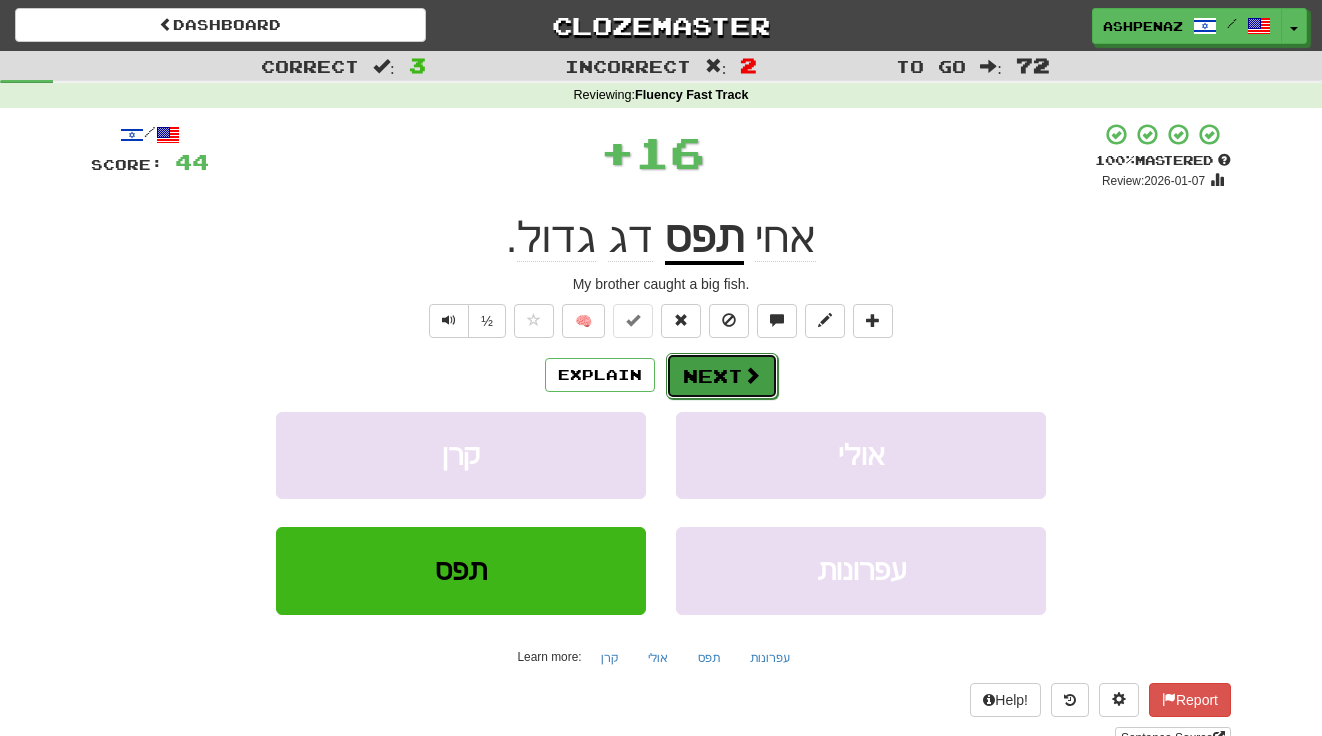 click on "Next" at bounding box center [722, 376] 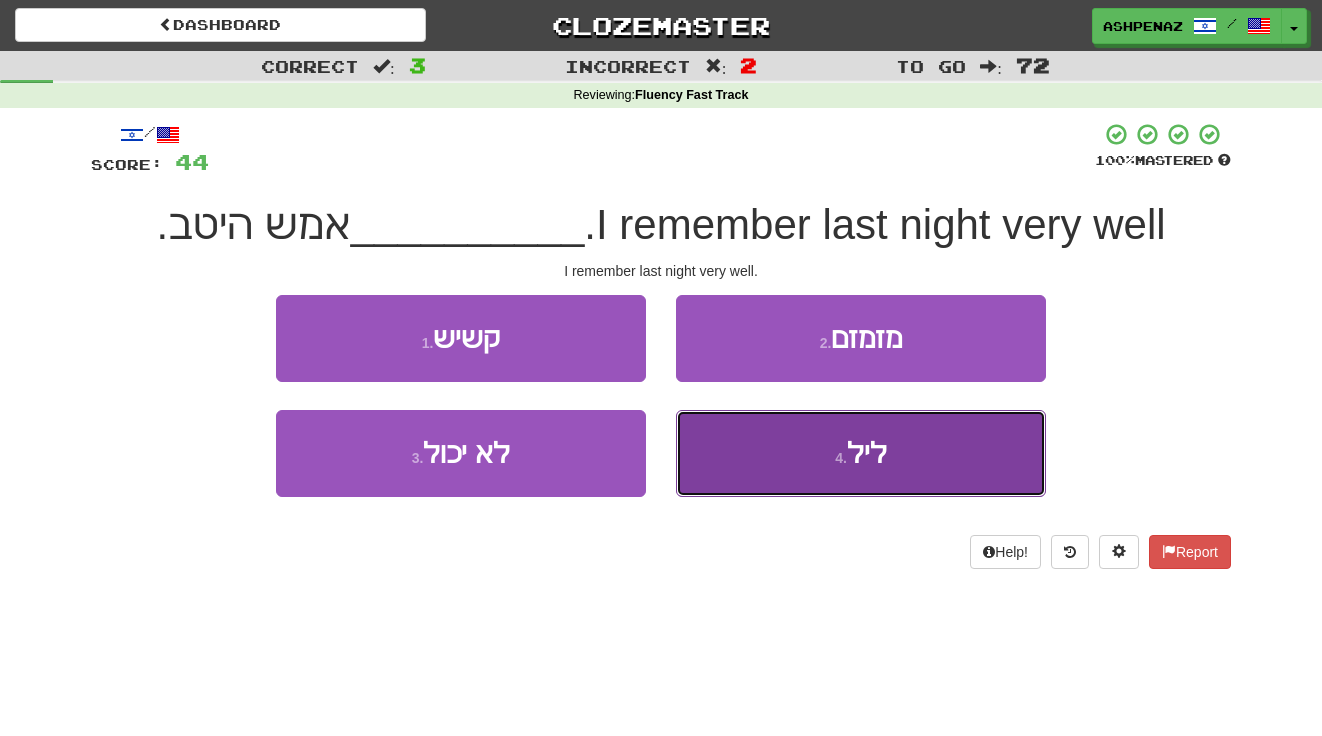 click on "4 .  ליל" at bounding box center (861, 453) 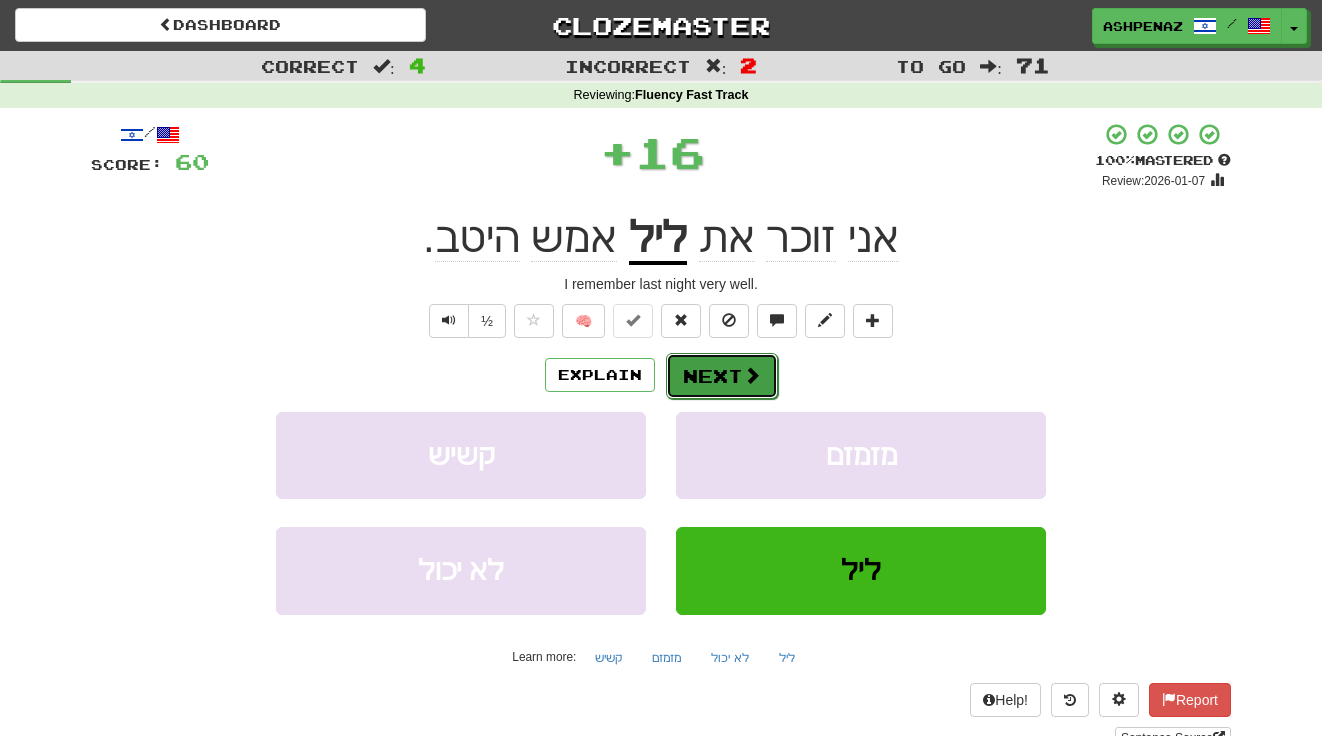 click on "Next" at bounding box center [722, 376] 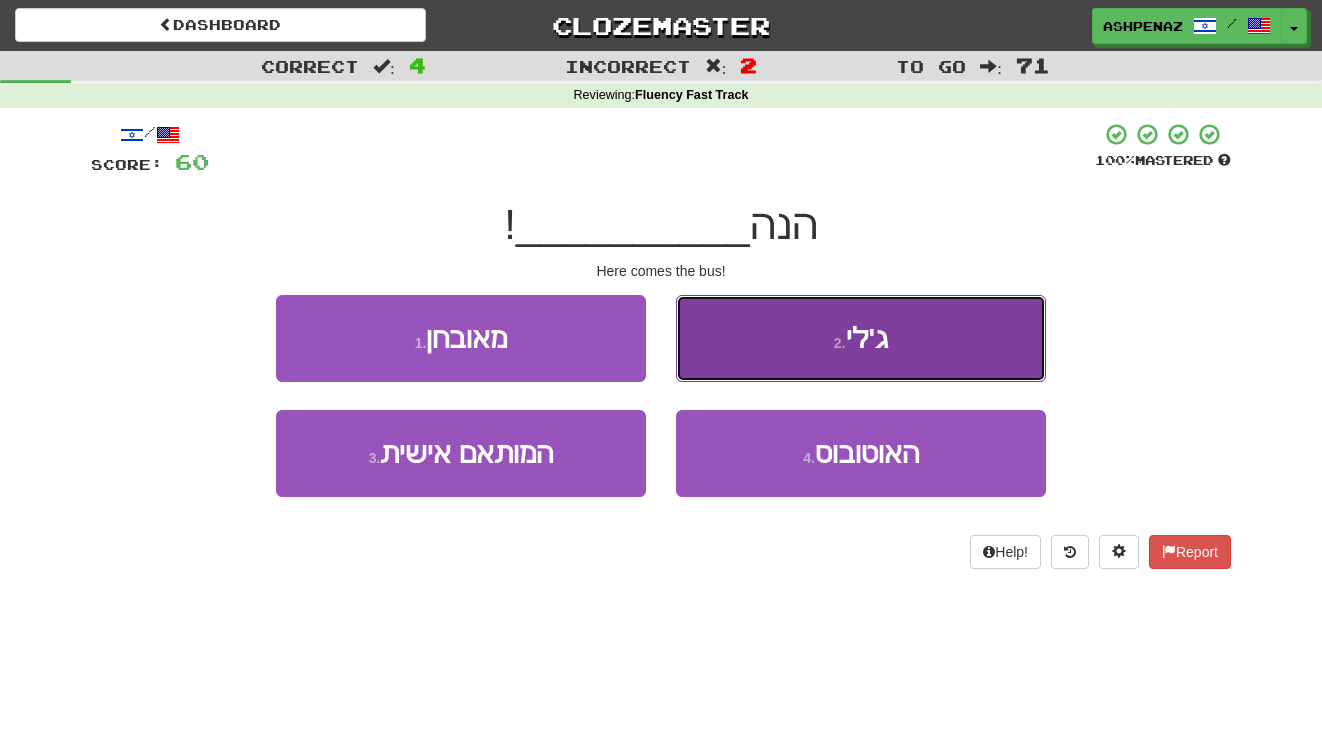 click on "2 .  ג'לי" at bounding box center (861, 338) 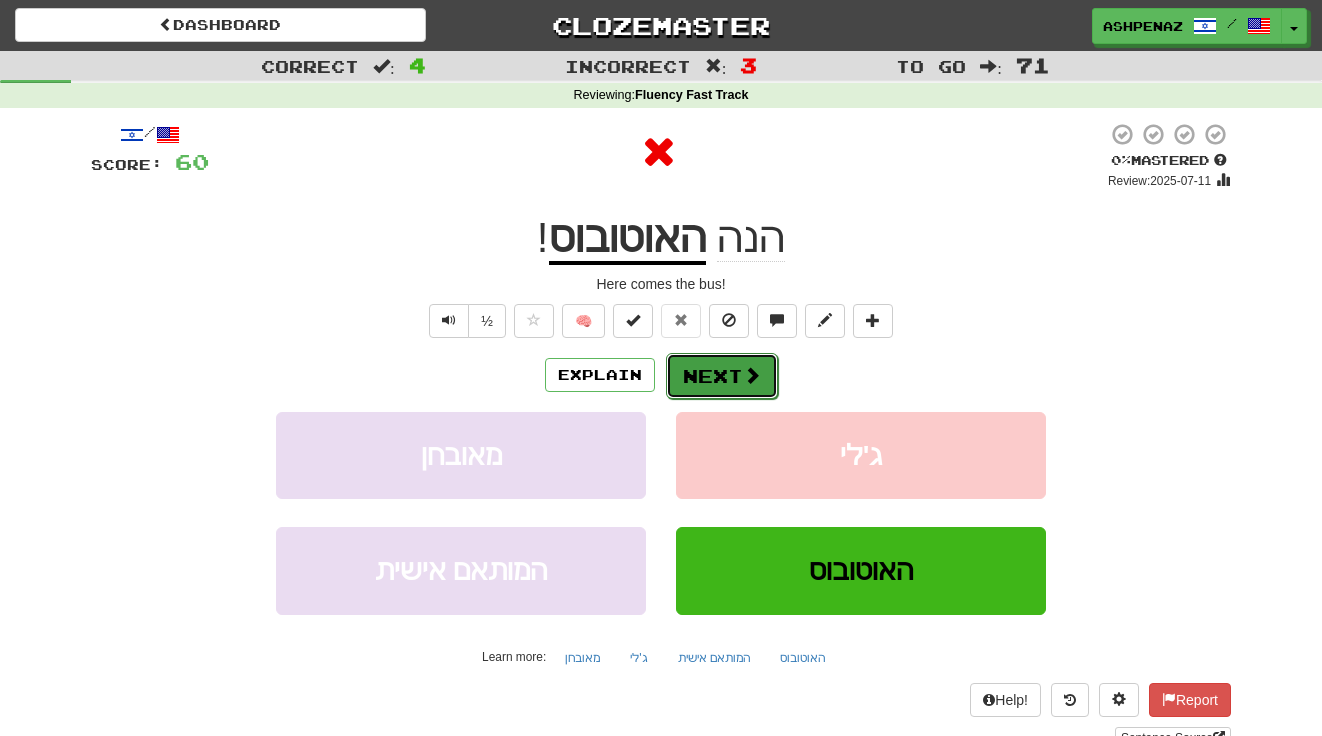 click on "Next" at bounding box center [722, 376] 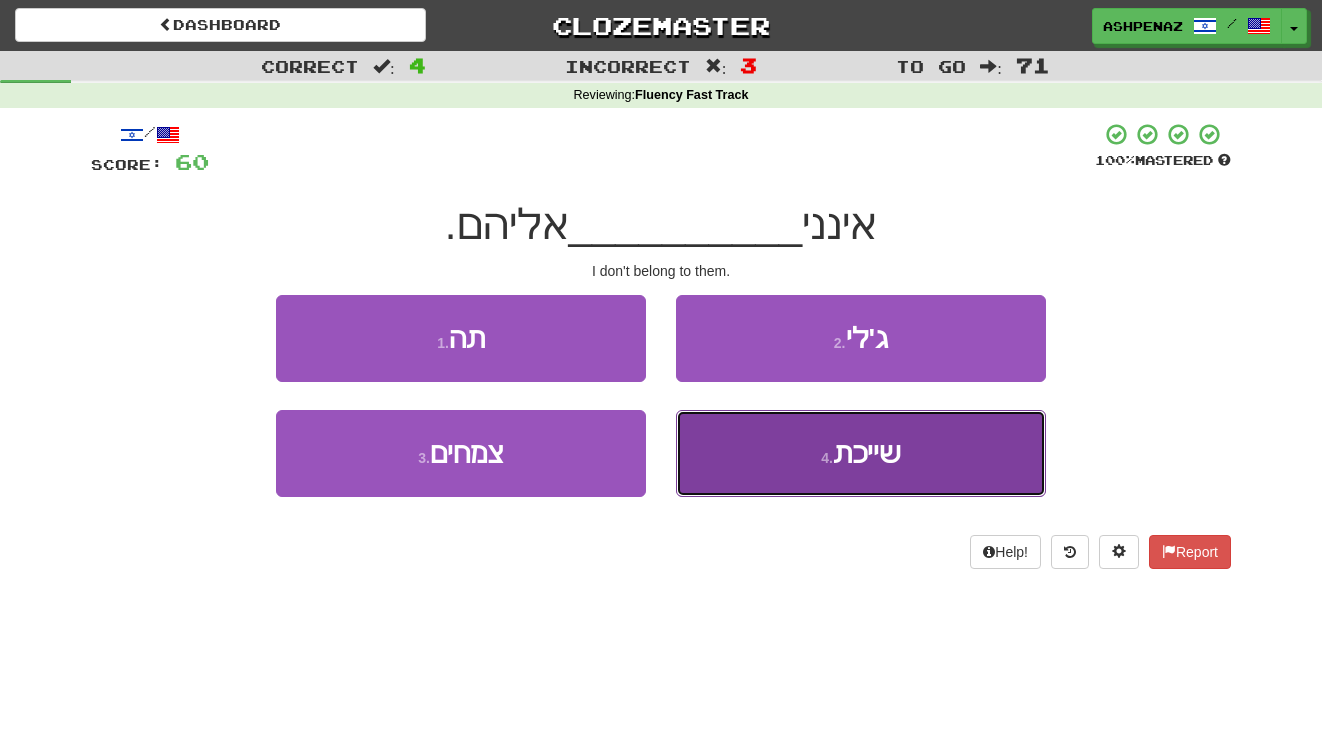click on "4 .  שייכת" at bounding box center [861, 453] 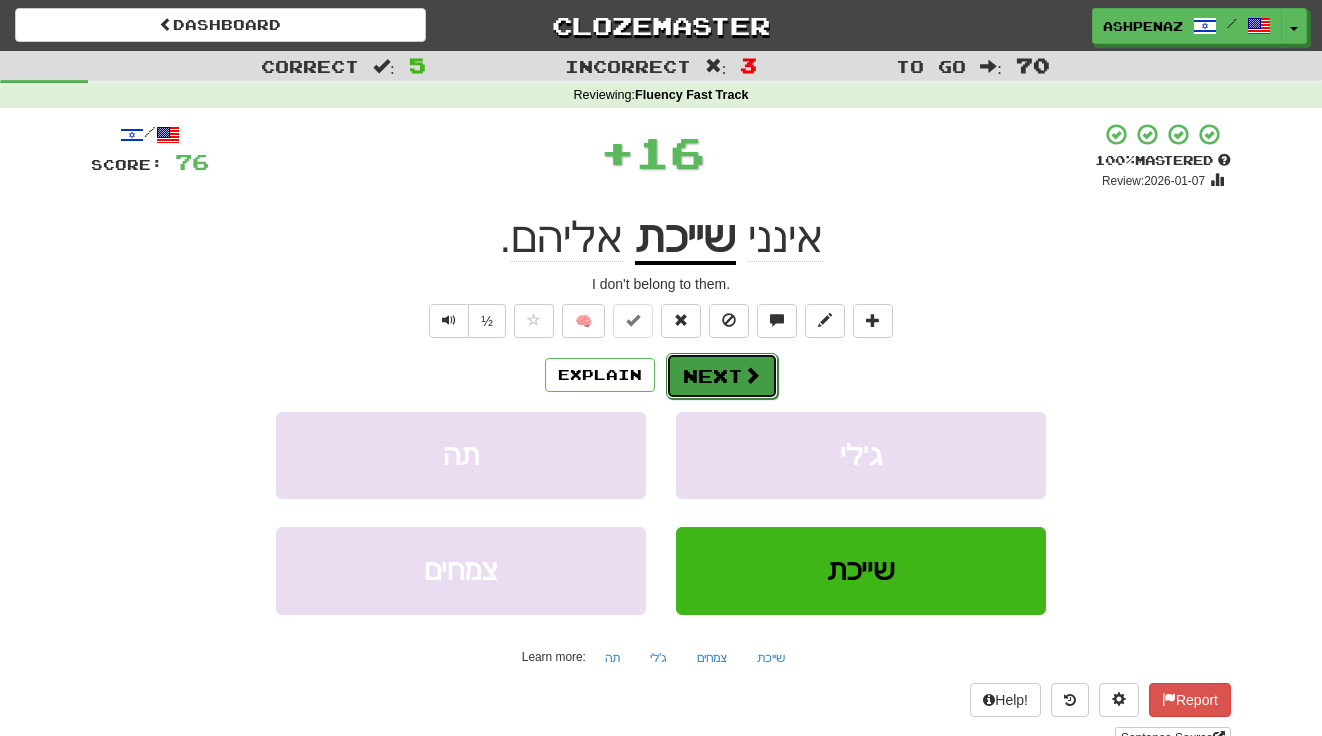 click on "Next" at bounding box center [722, 376] 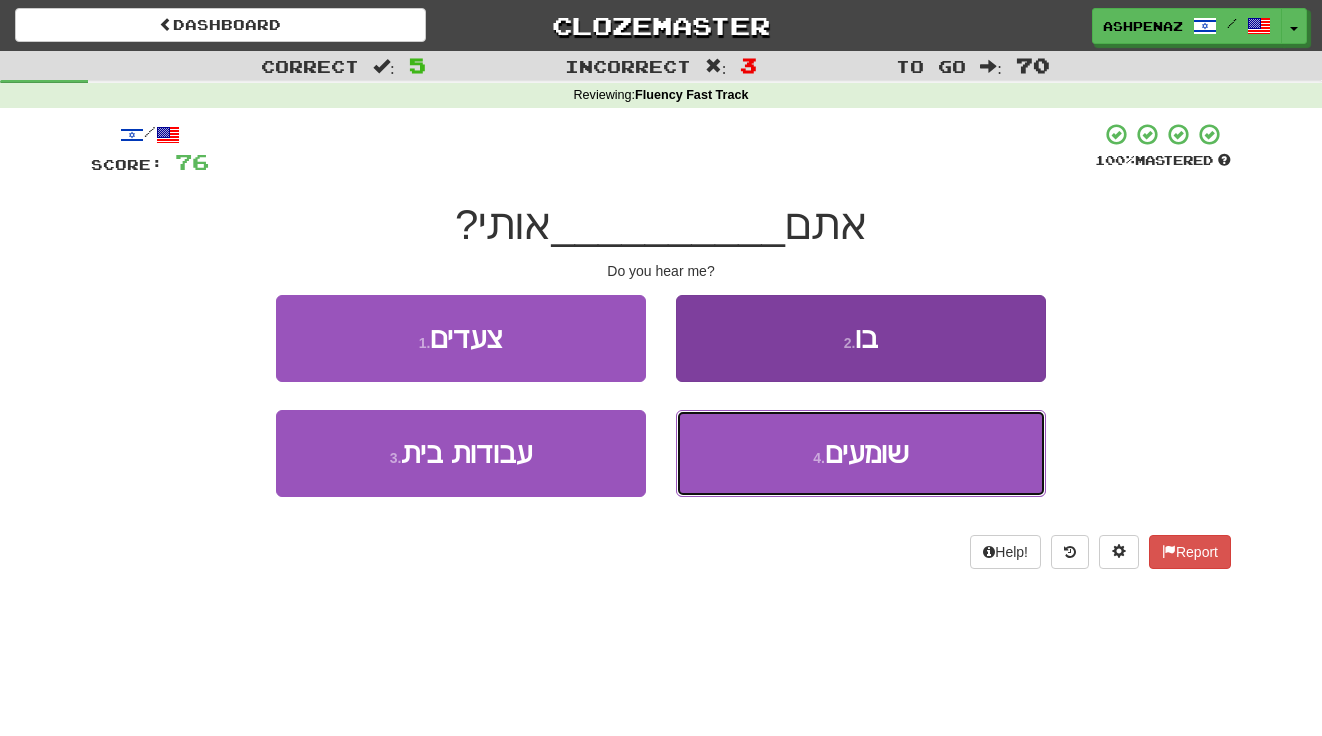 click on "4 .  שומעים" at bounding box center (861, 453) 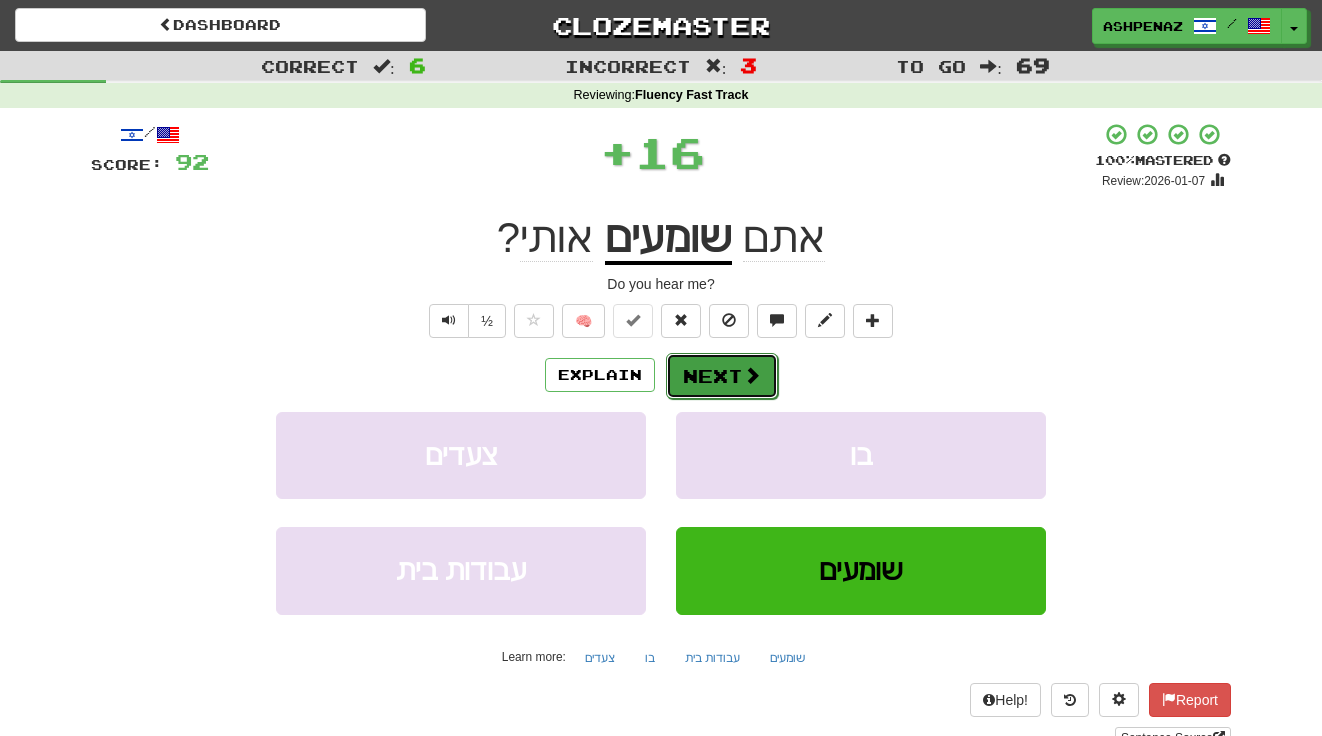 click at bounding box center [752, 375] 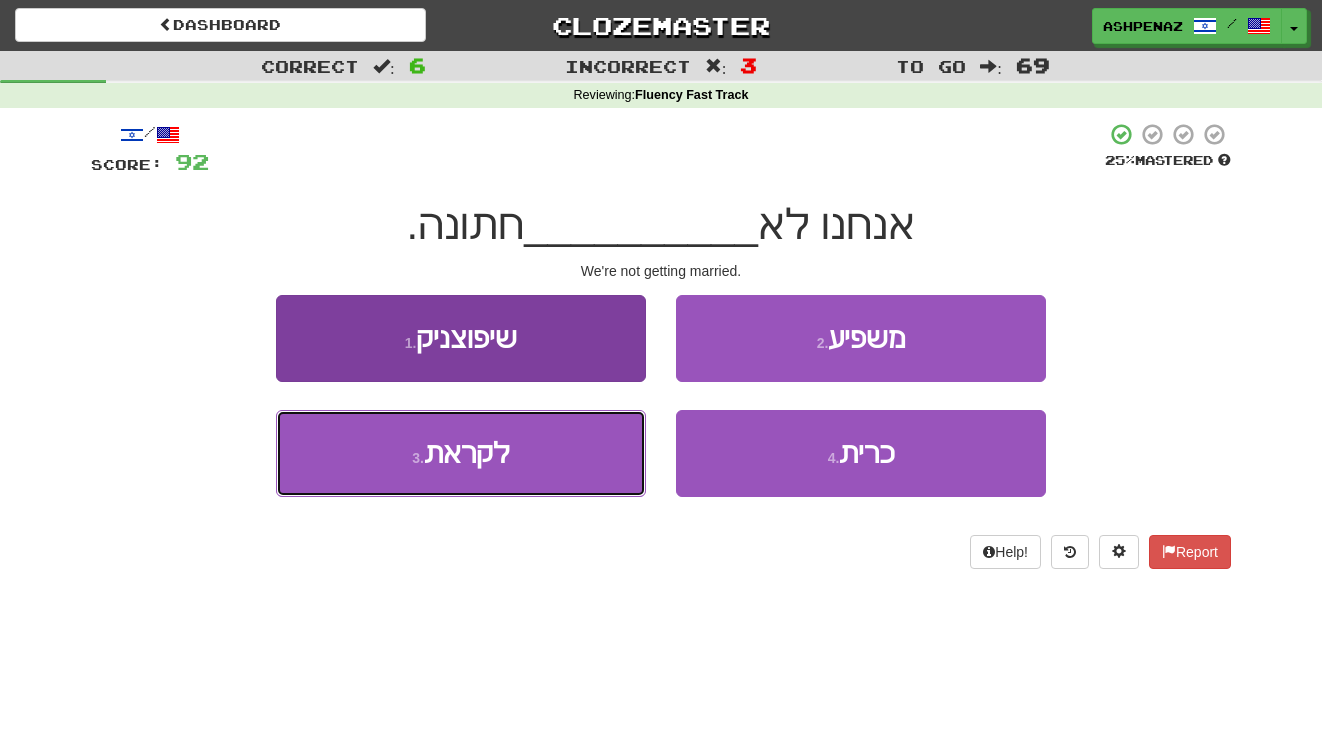 click on "3 .  לקראת" at bounding box center (461, 453) 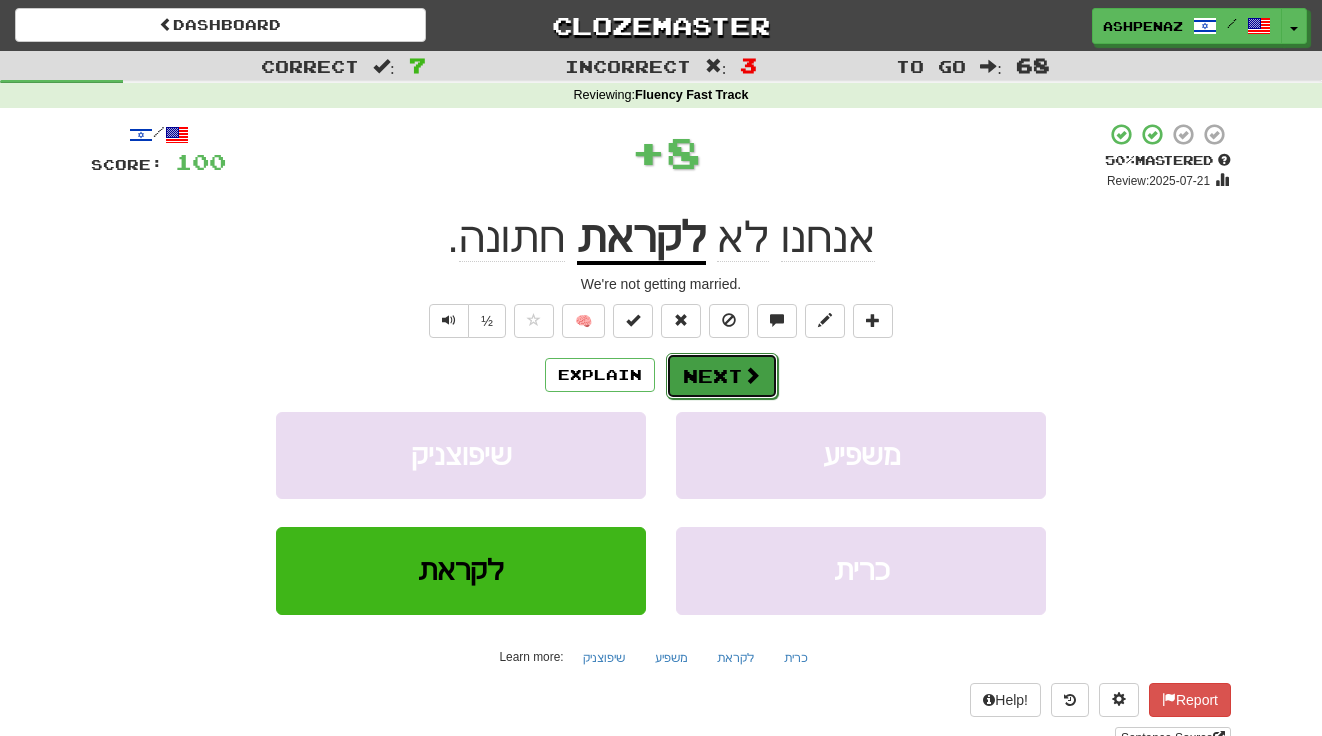 click at bounding box center [752, 375] 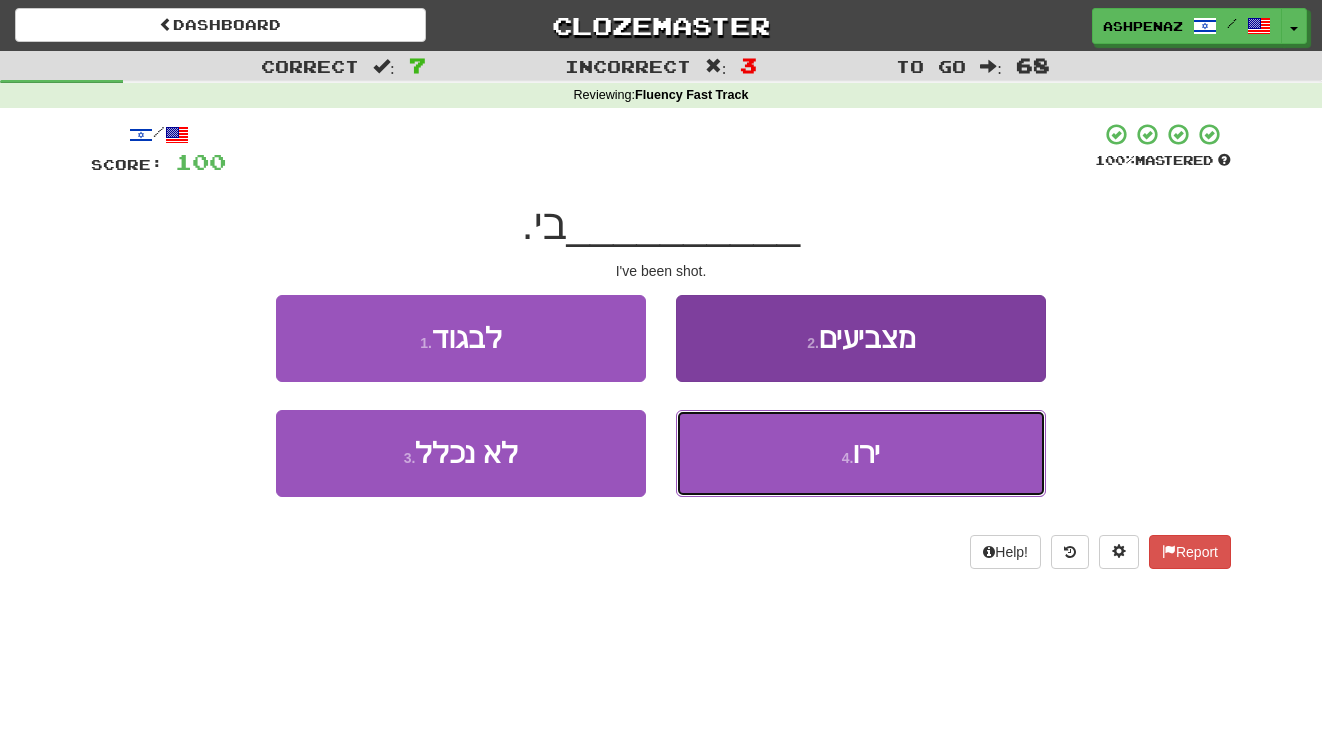 click on "4 .  ירו" at bounding box center (861, 453) 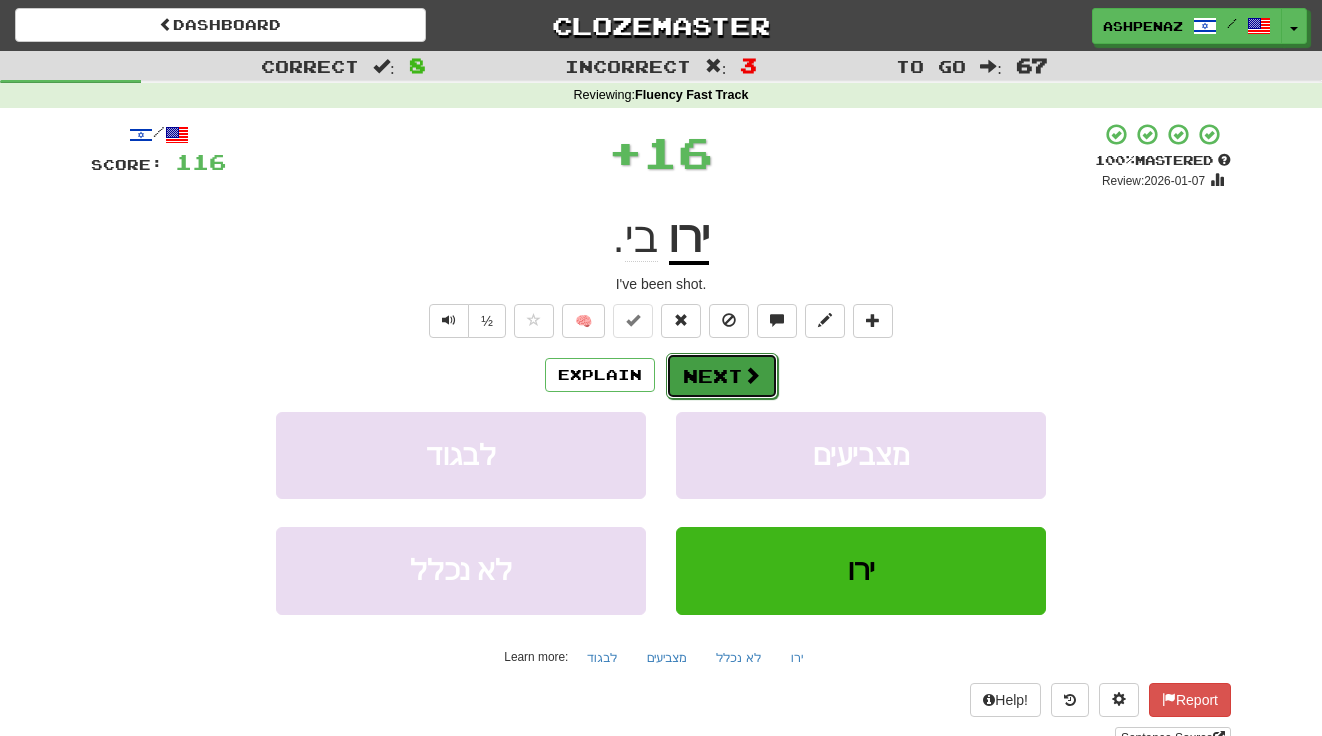 click on "Next" at bounding box center (722, 376) 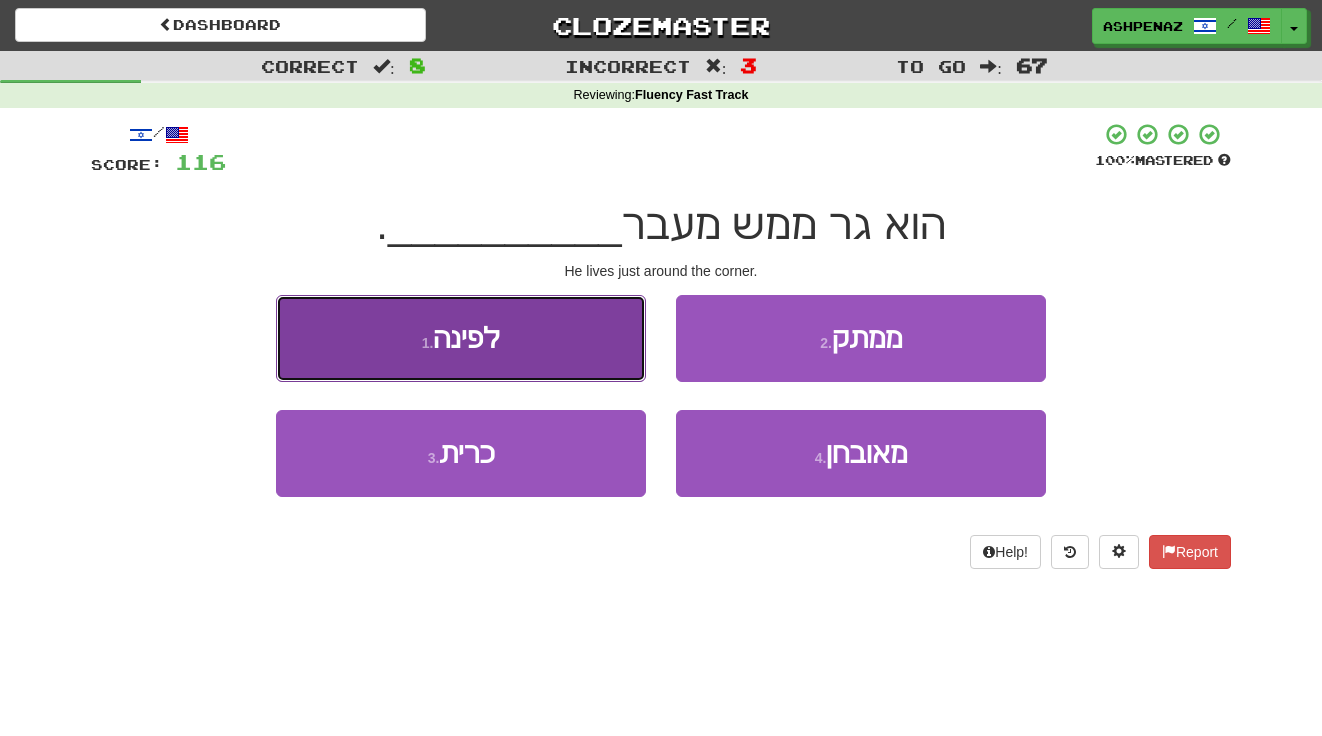 click on "1 .  לפינה" at bounding box center [461, 338] 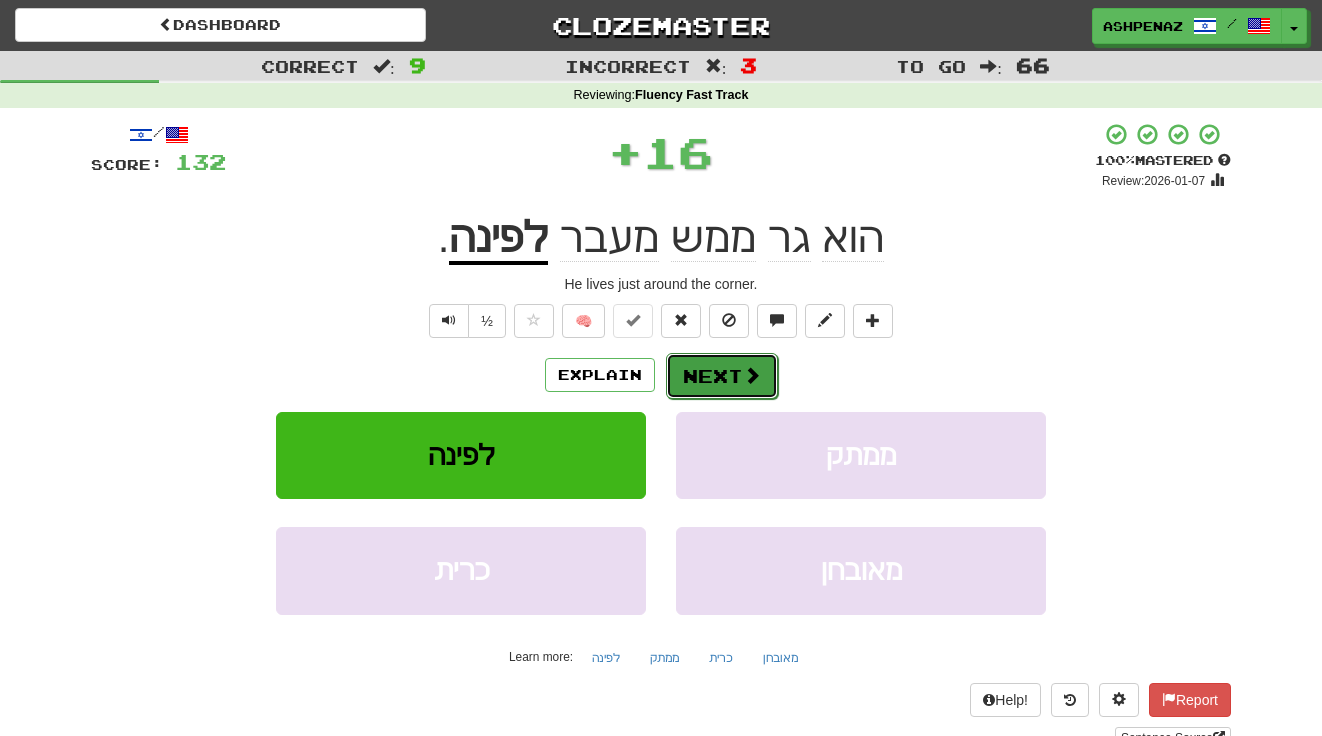 click on "Next" at bounding box center (722, 376) 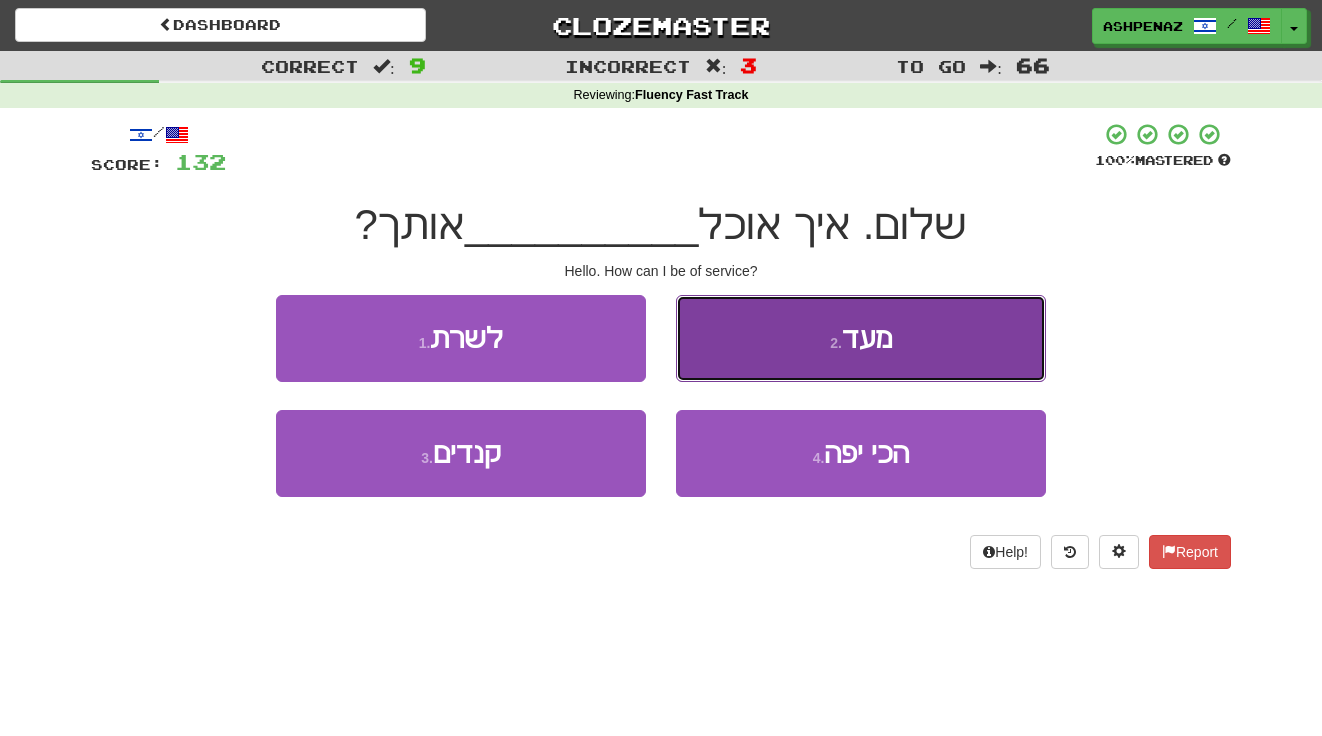 click on "2 .  מעד" at bounding box center [861, 338] 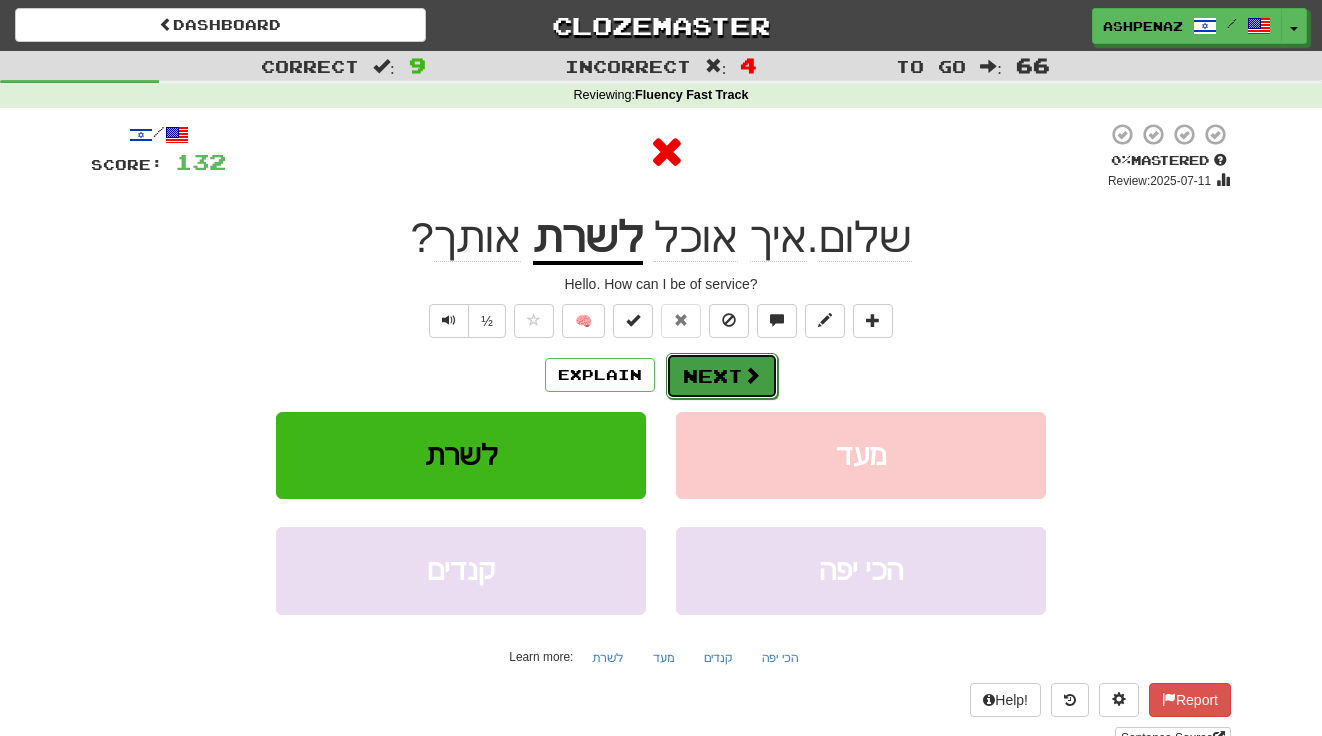 click on "Next" at bounding box center [722, 376] 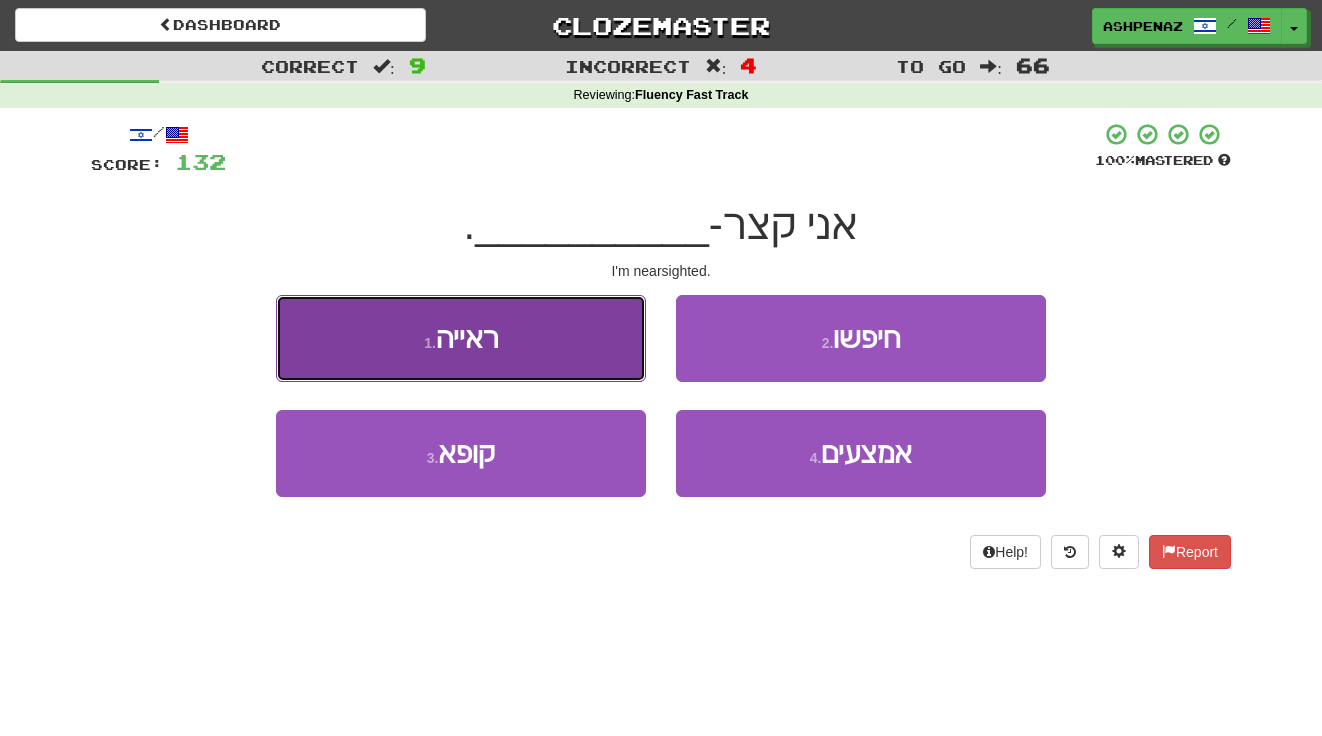 click on "1 .  ראייה" at bounding box center (461, 338) 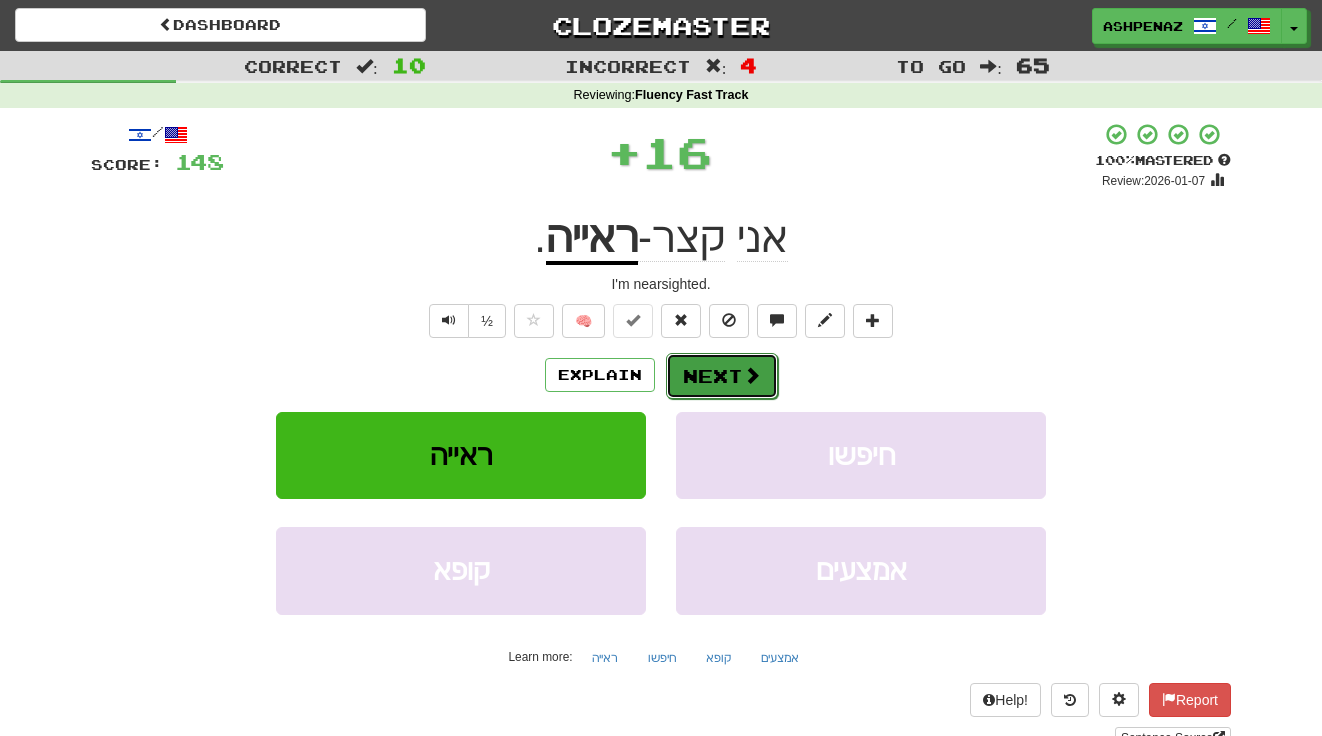 click on "Next" at bounding box center (722, 376) 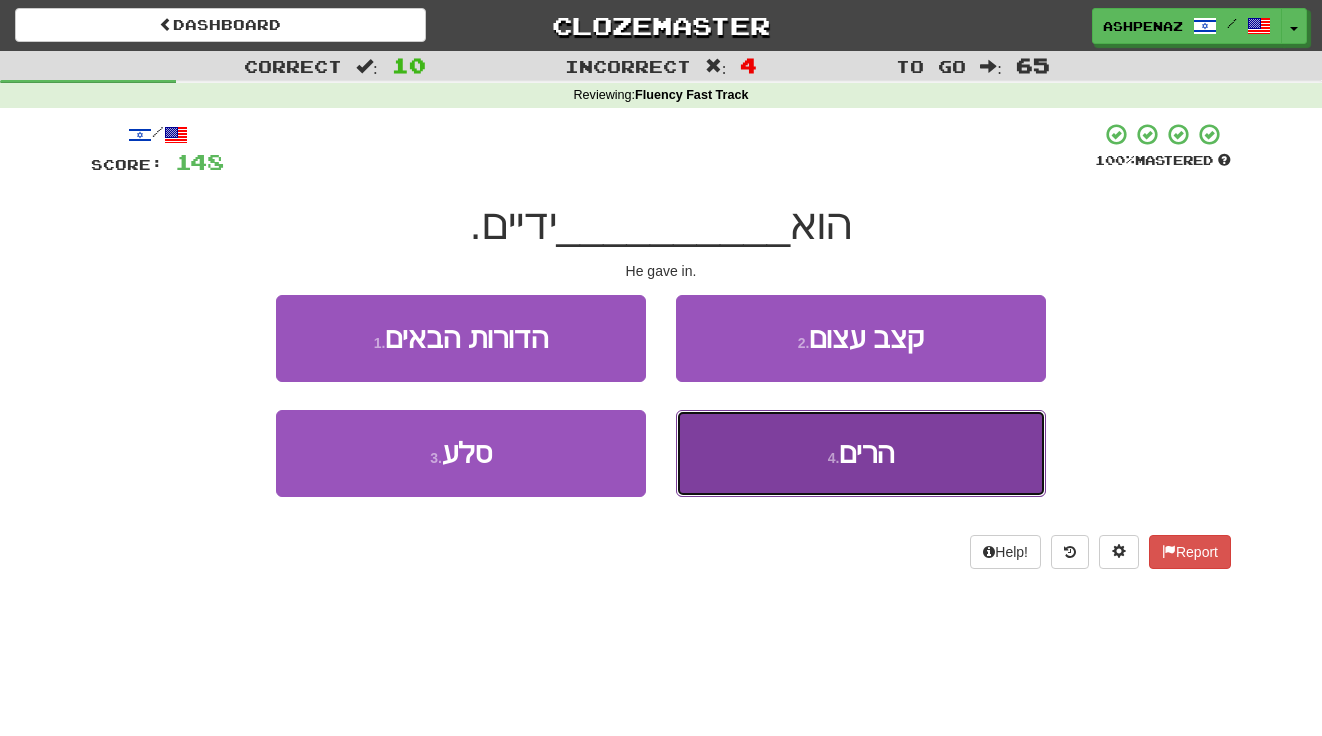 click on "4 .  הרים" at bounding box center (861, 453) 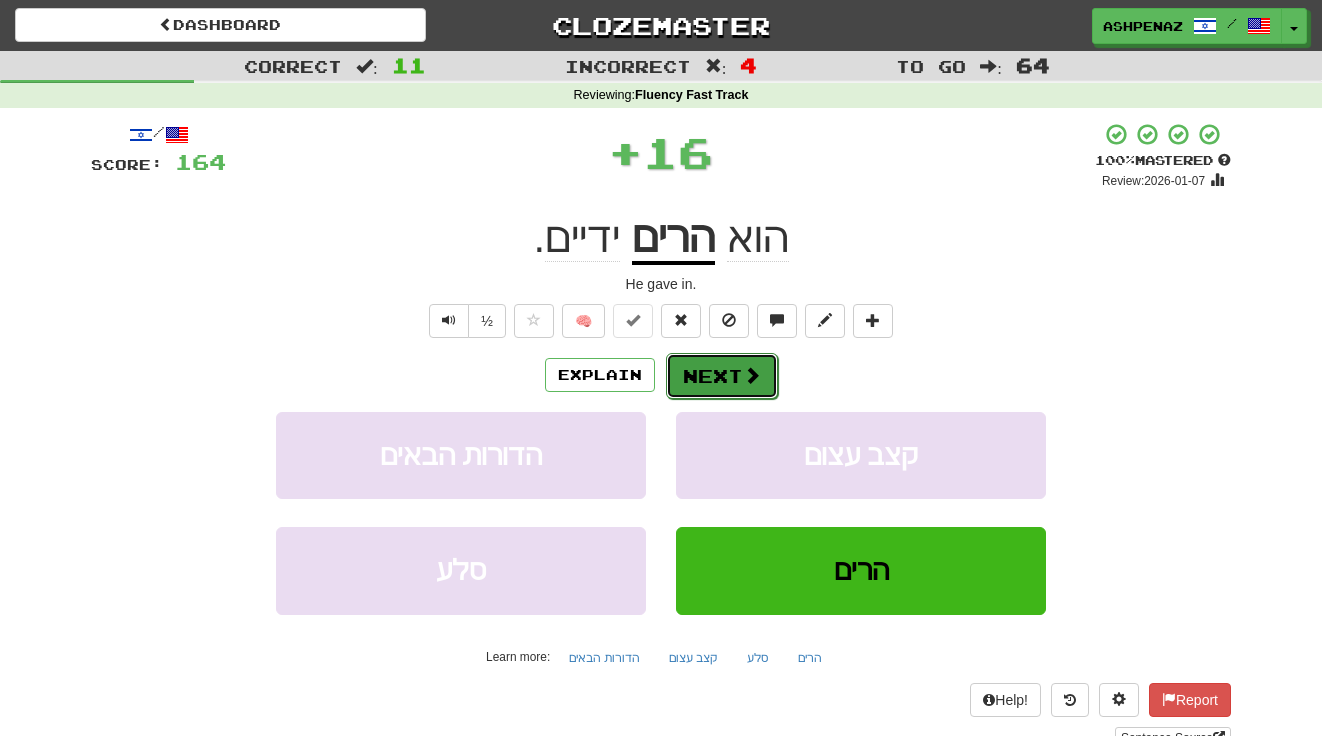 click on "Next" at bounding box center [722, 376] 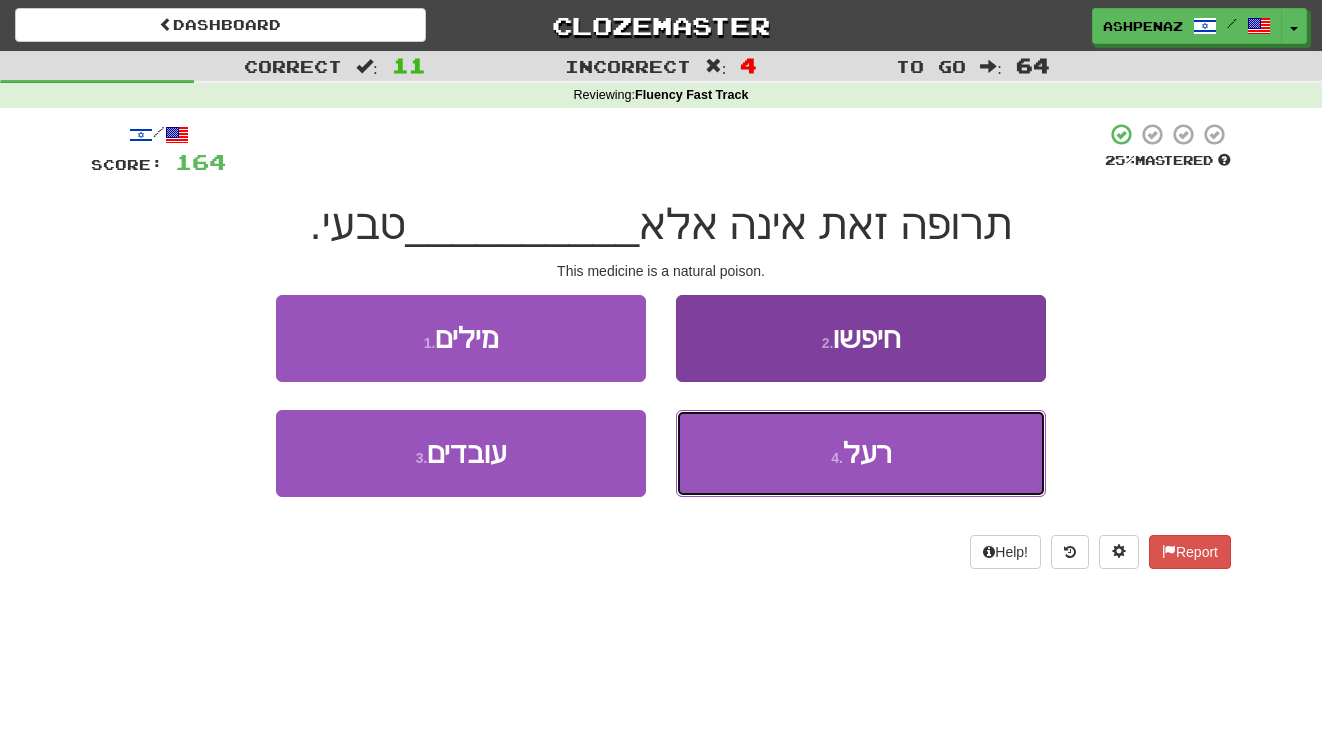 click on "4 .  רעל" at bounding box center (861, 453) 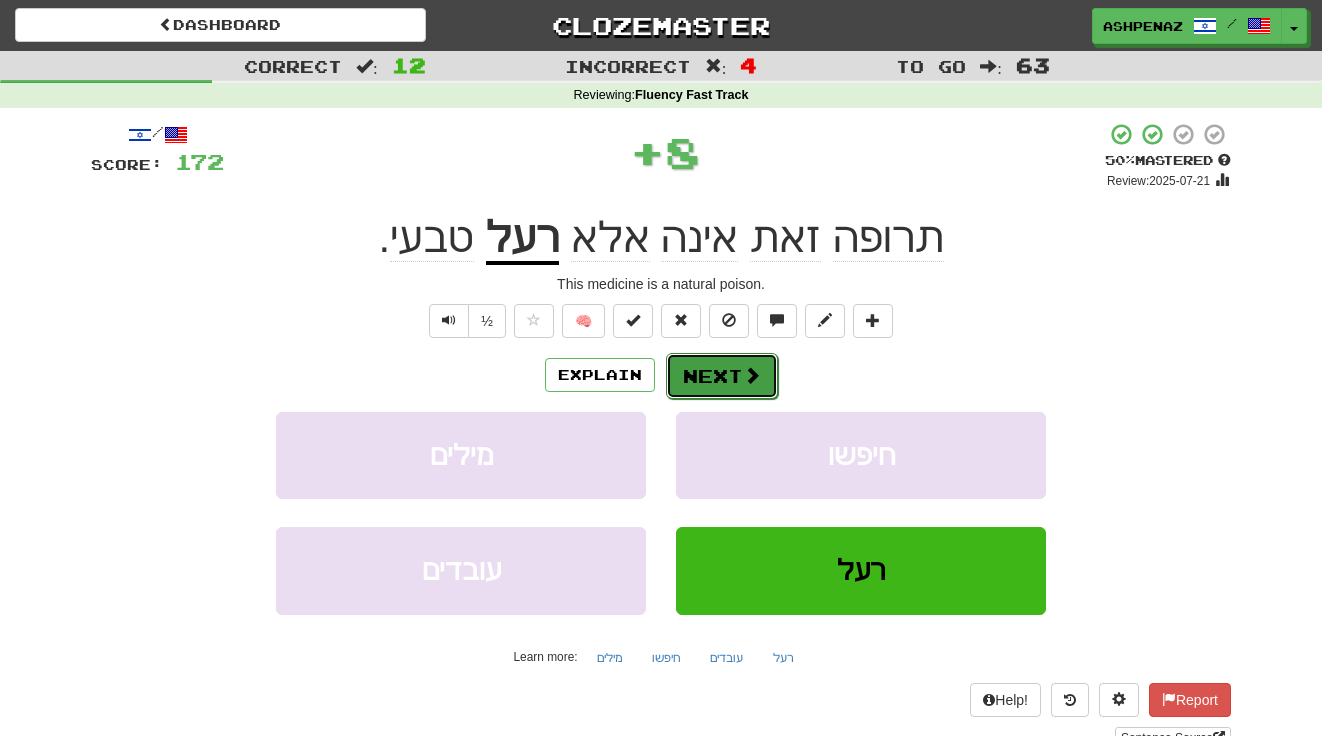 click on "Next" at bounding box center (722, 376) 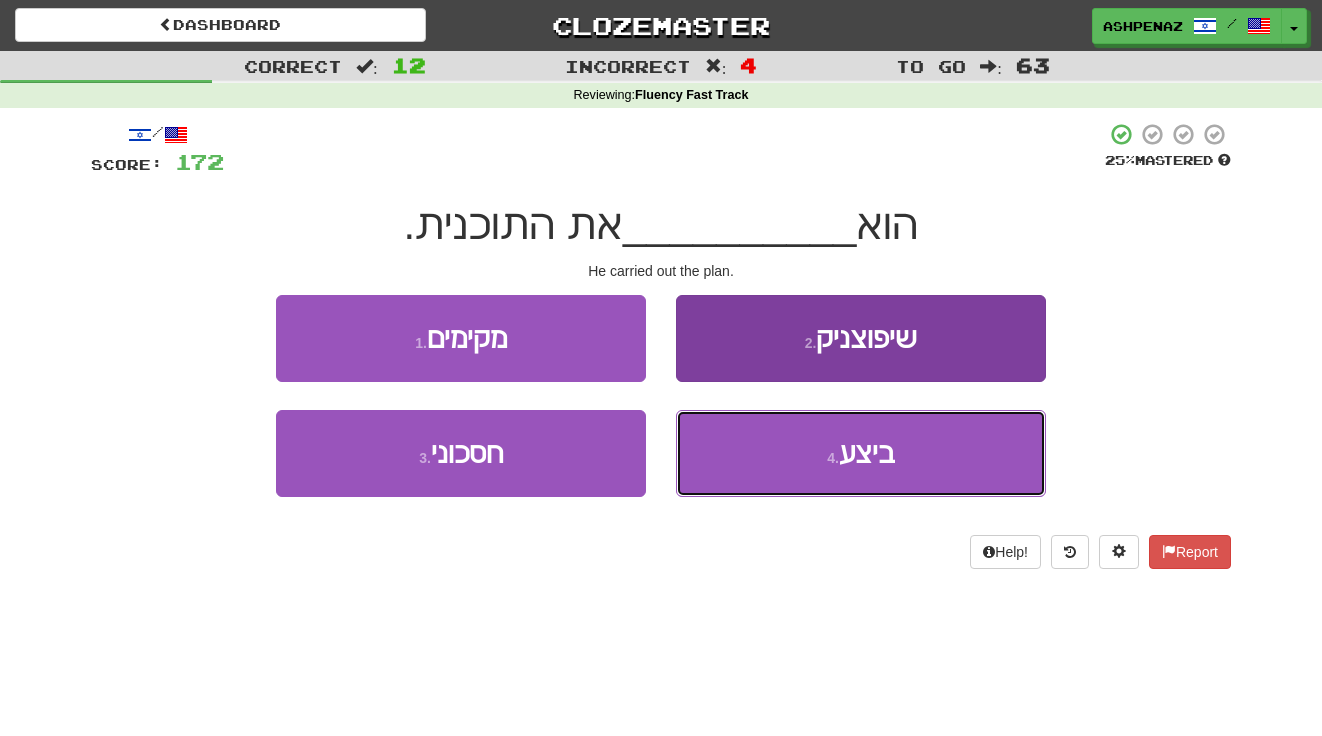 click on "4 .  ביצע" at bounding box center [861, 453] 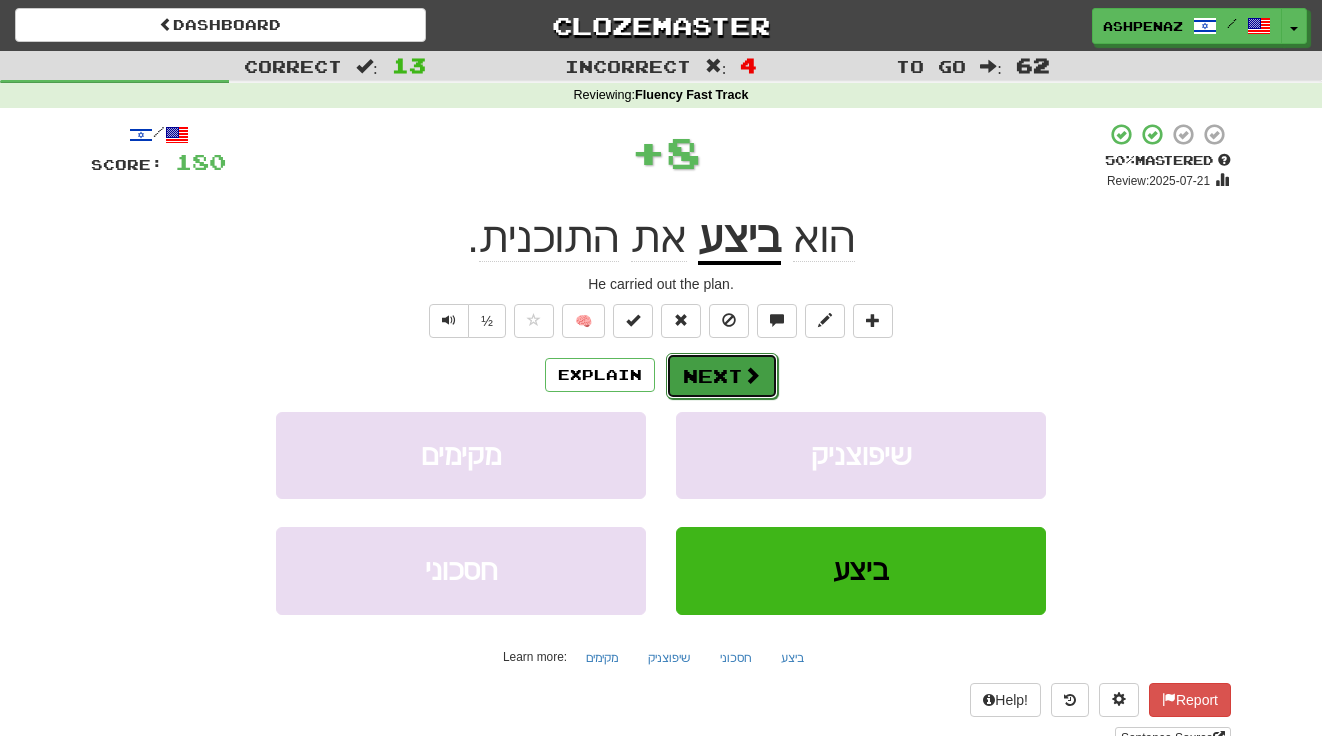 click on "Next" at bounding box center [722, 376] 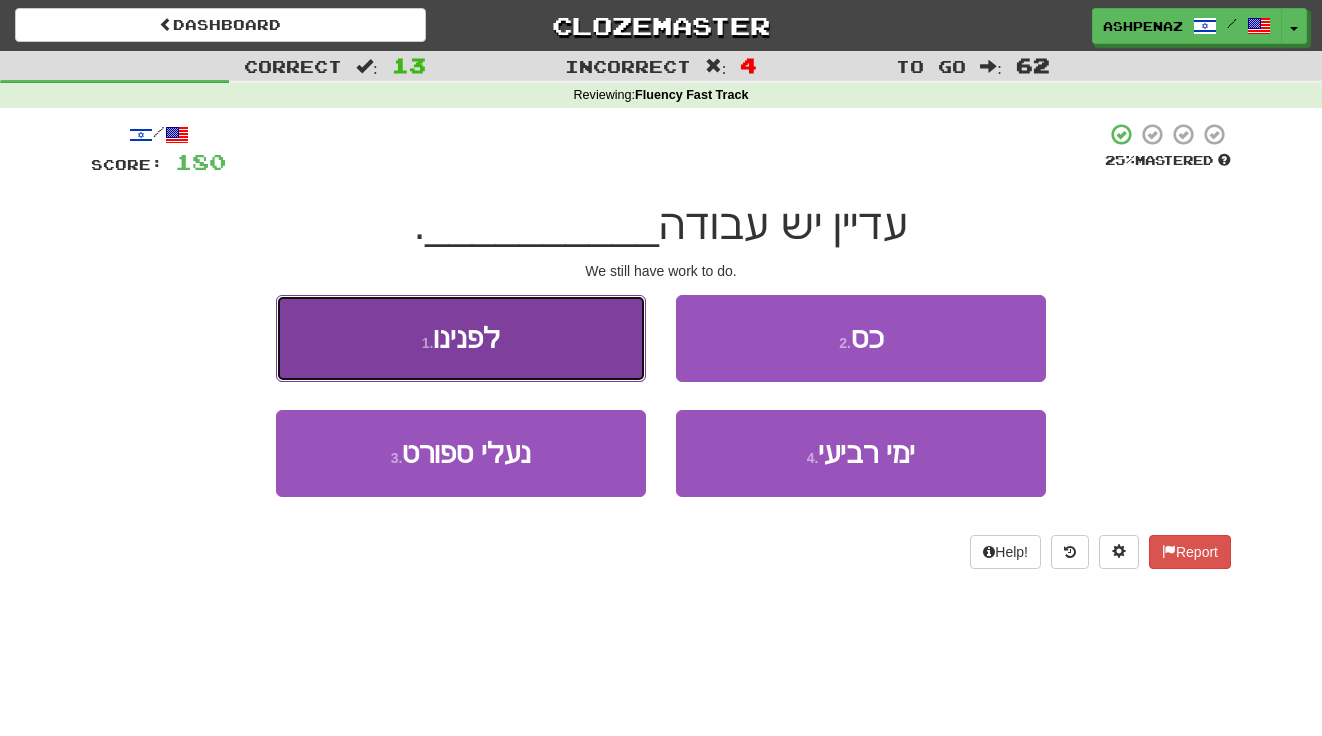 click on "1 .  לפנינו" at bounding box center (461, 338) 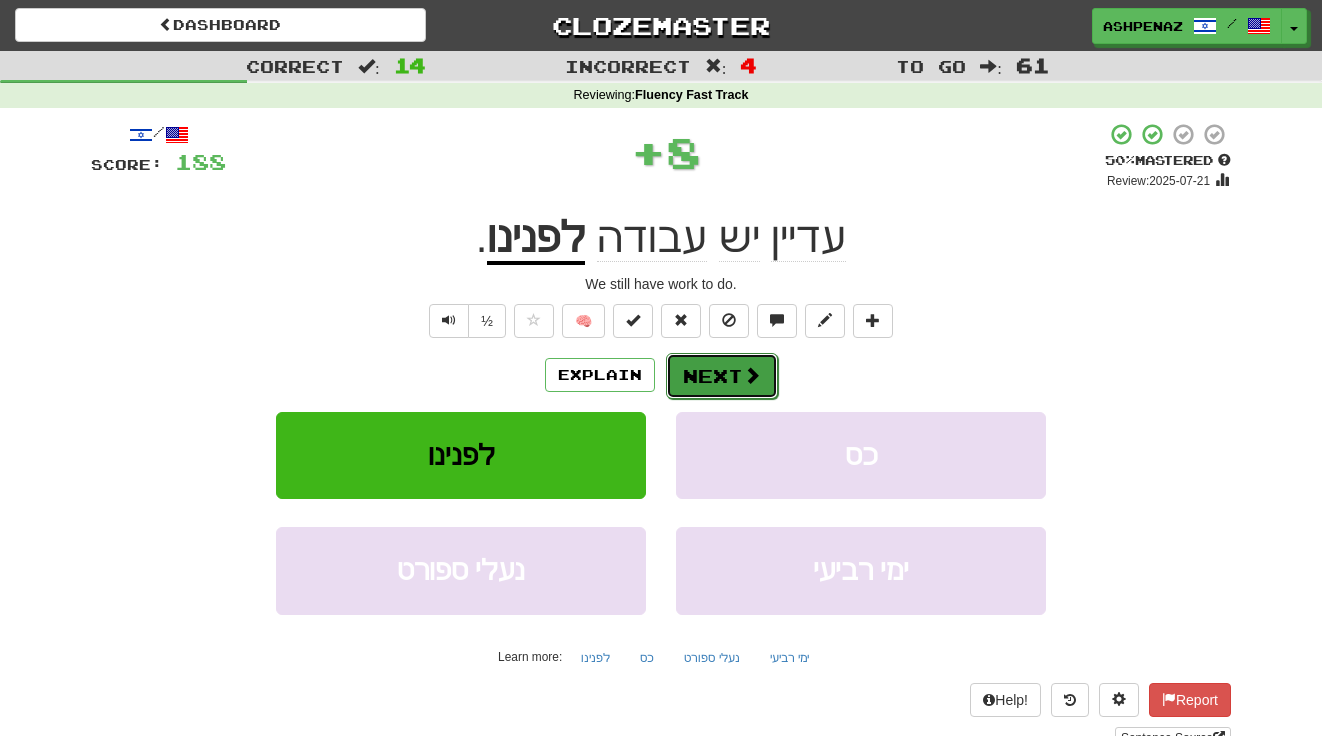 click on "Next" at bounding box center (722, 376) 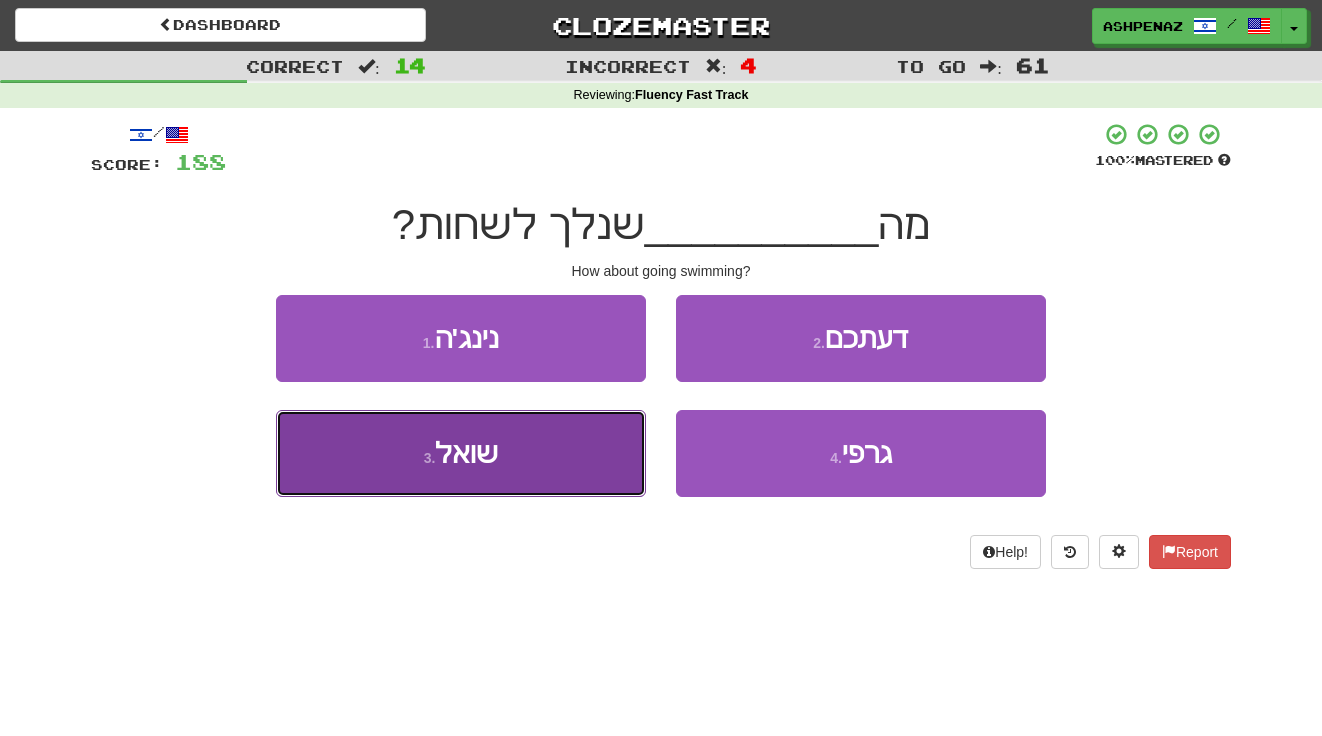 click on "3 .  שואל" at bounding box center [461, 453] 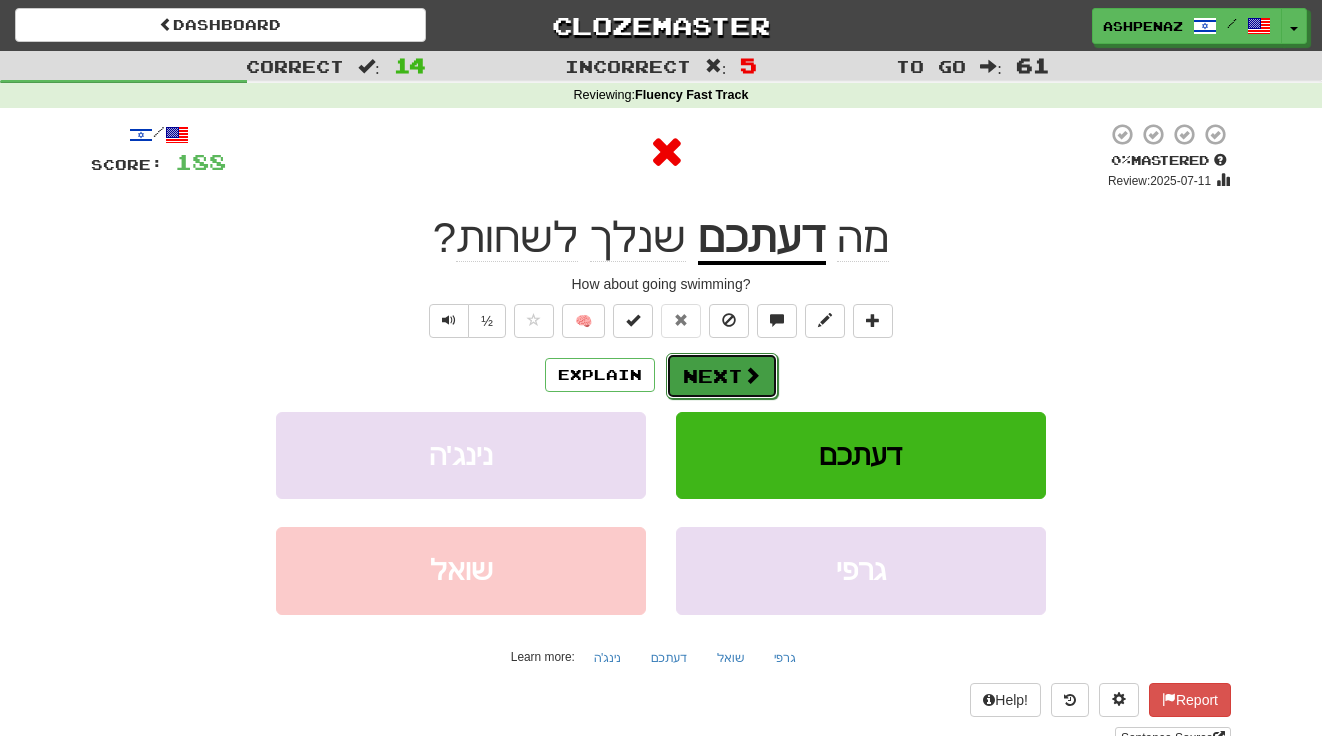 click at bounding box center (752, 375) 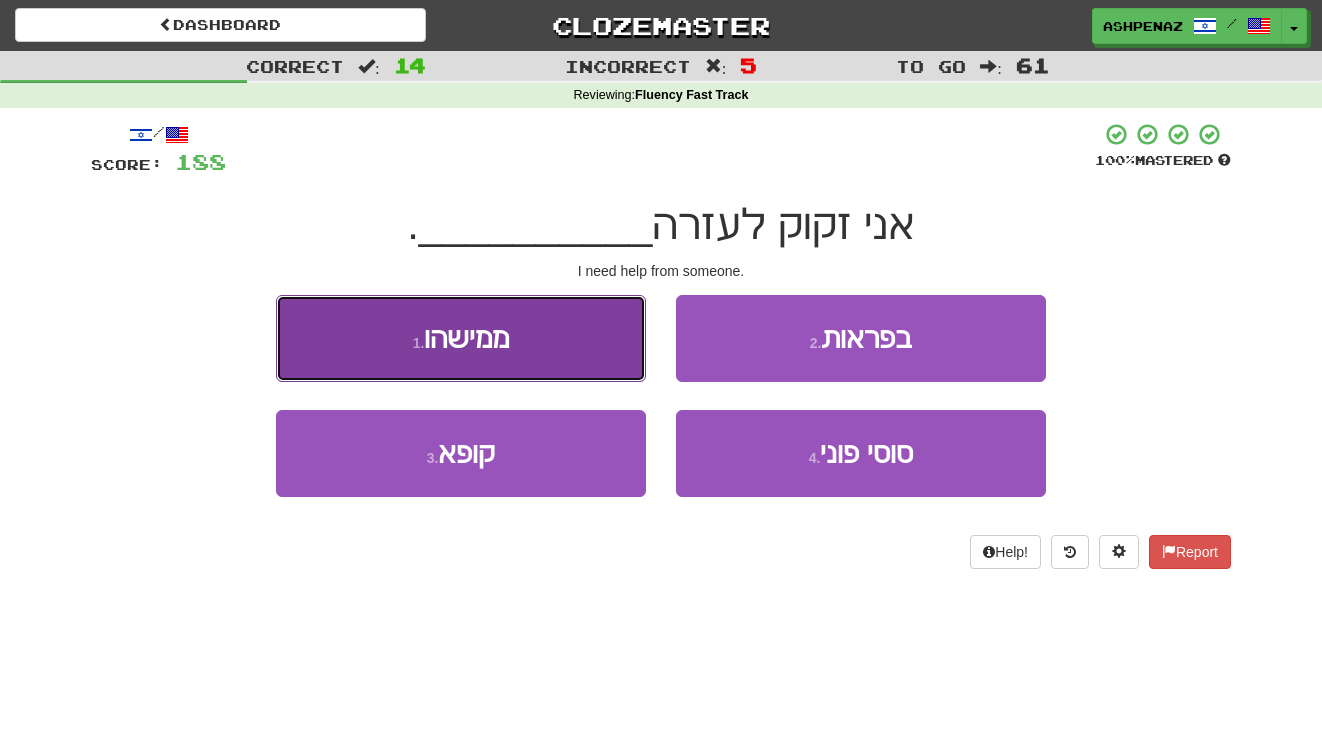 click on "1 .  ממישהו" at bounding box center [461, 338] 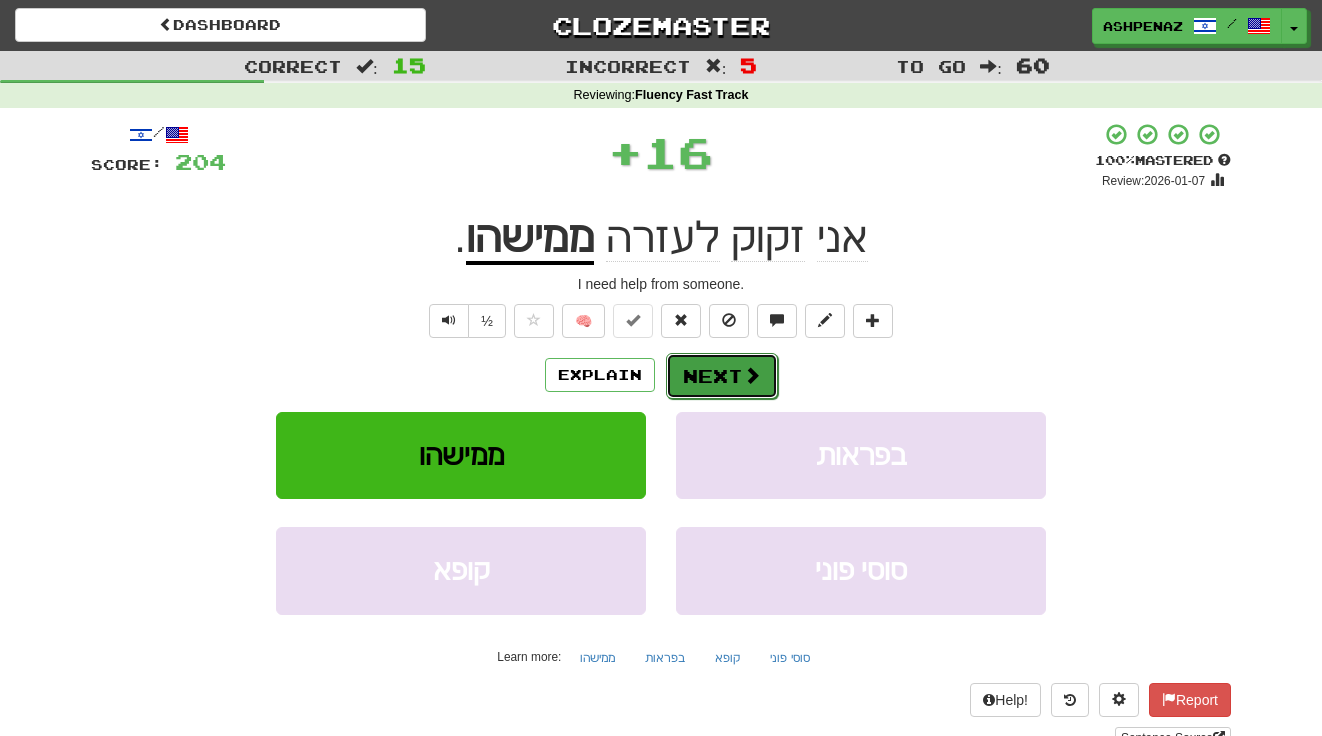 click on "Next" at bounding box center (722, 376) 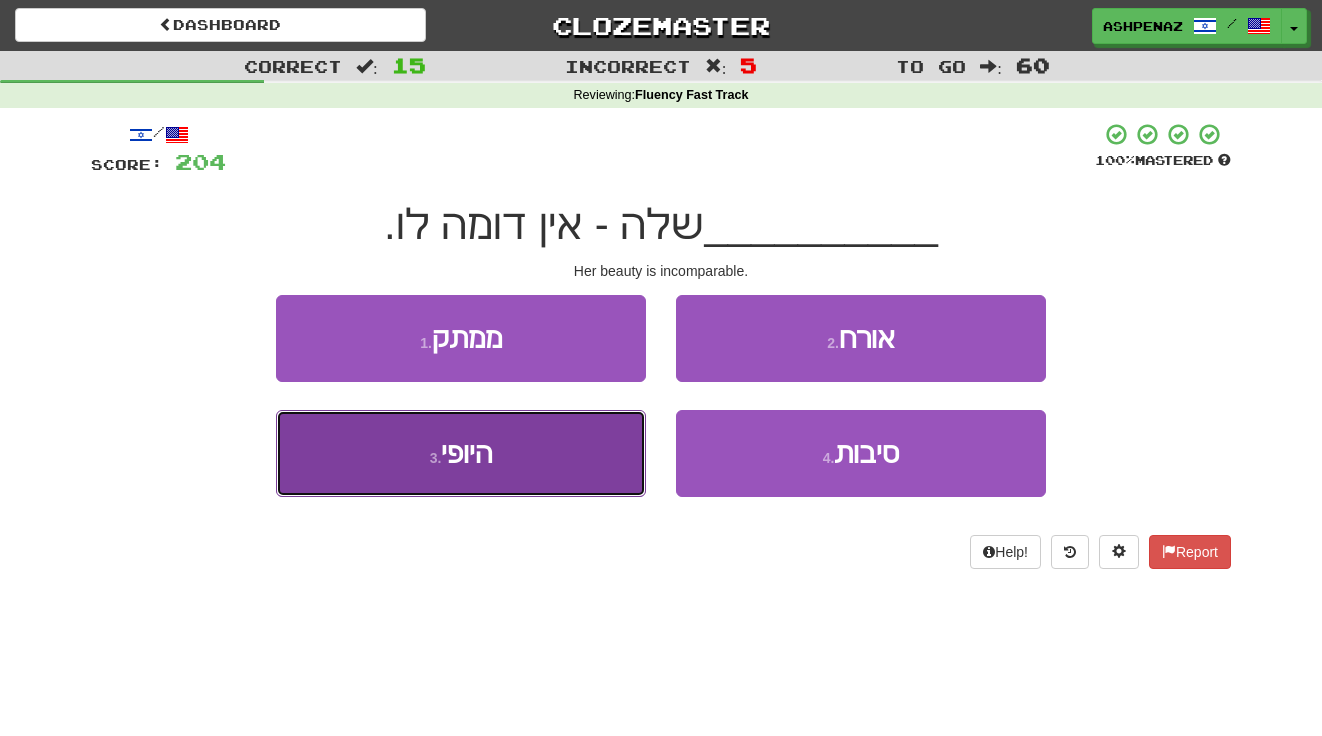click on "3 .  היופי" at bounding box center (461, 453) 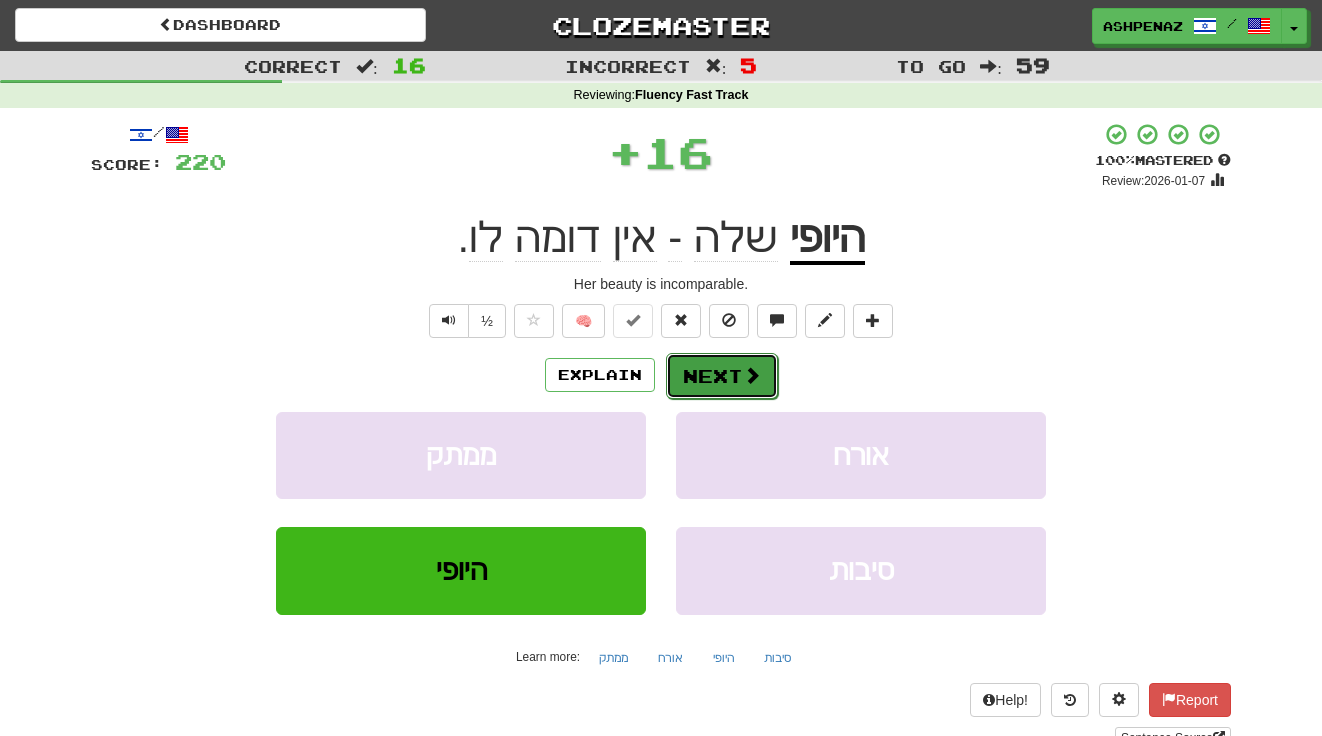 click on "Next" at bounding box center (722, 376) 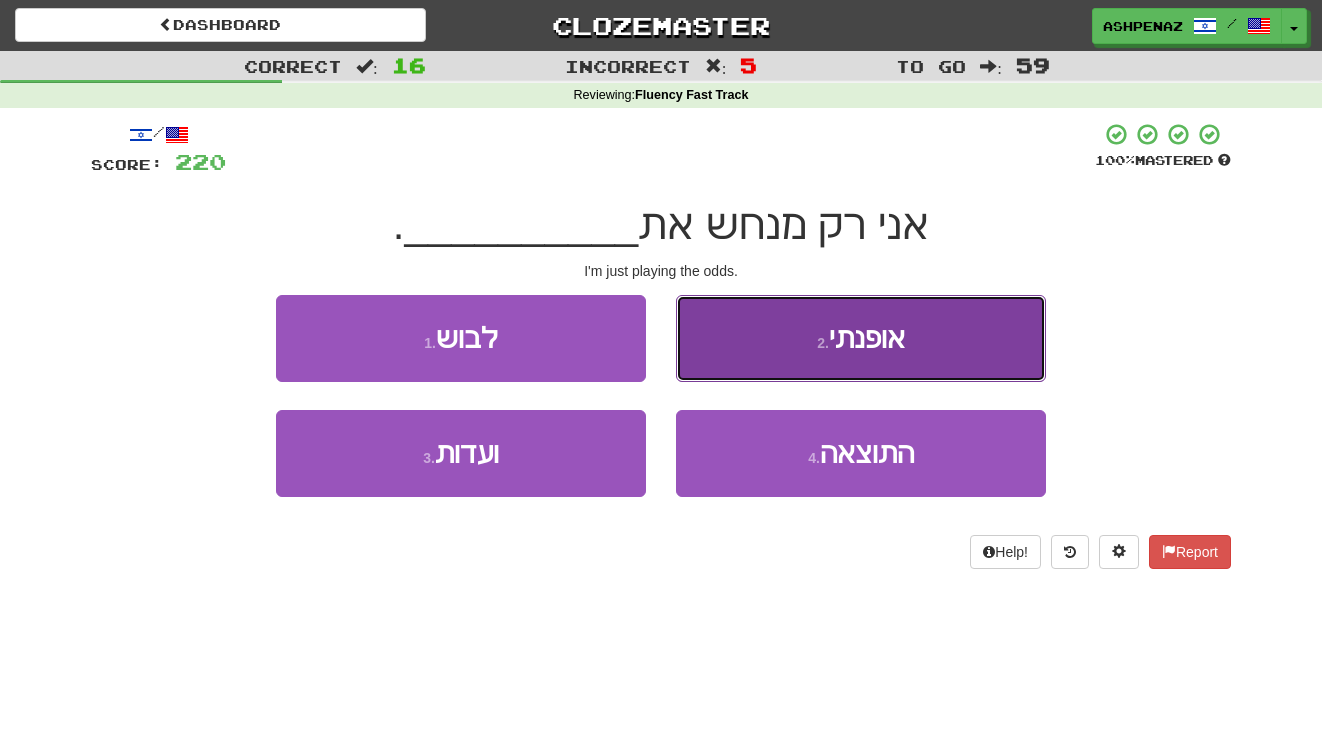 click on "2 .  אופנתי" at bounding box center [861, 338] 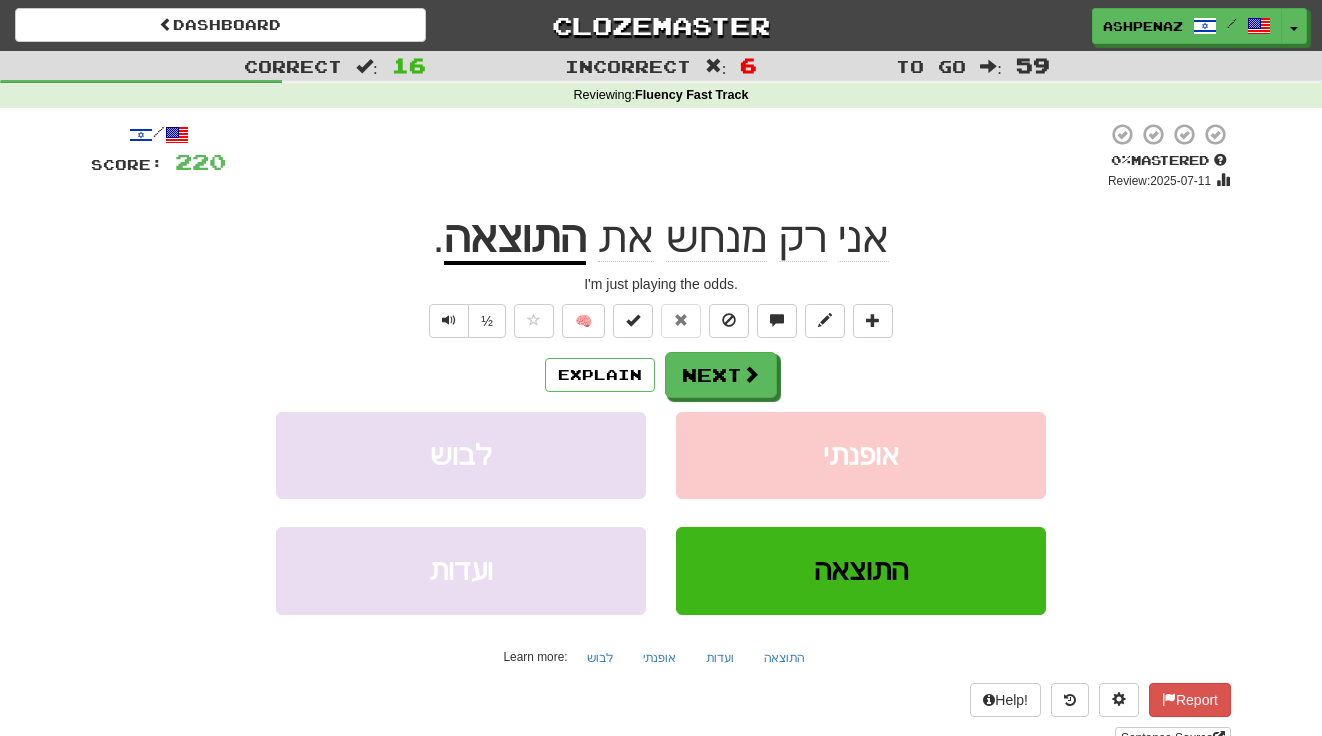 click on "התוצאה" at bounding box center (515, 239) 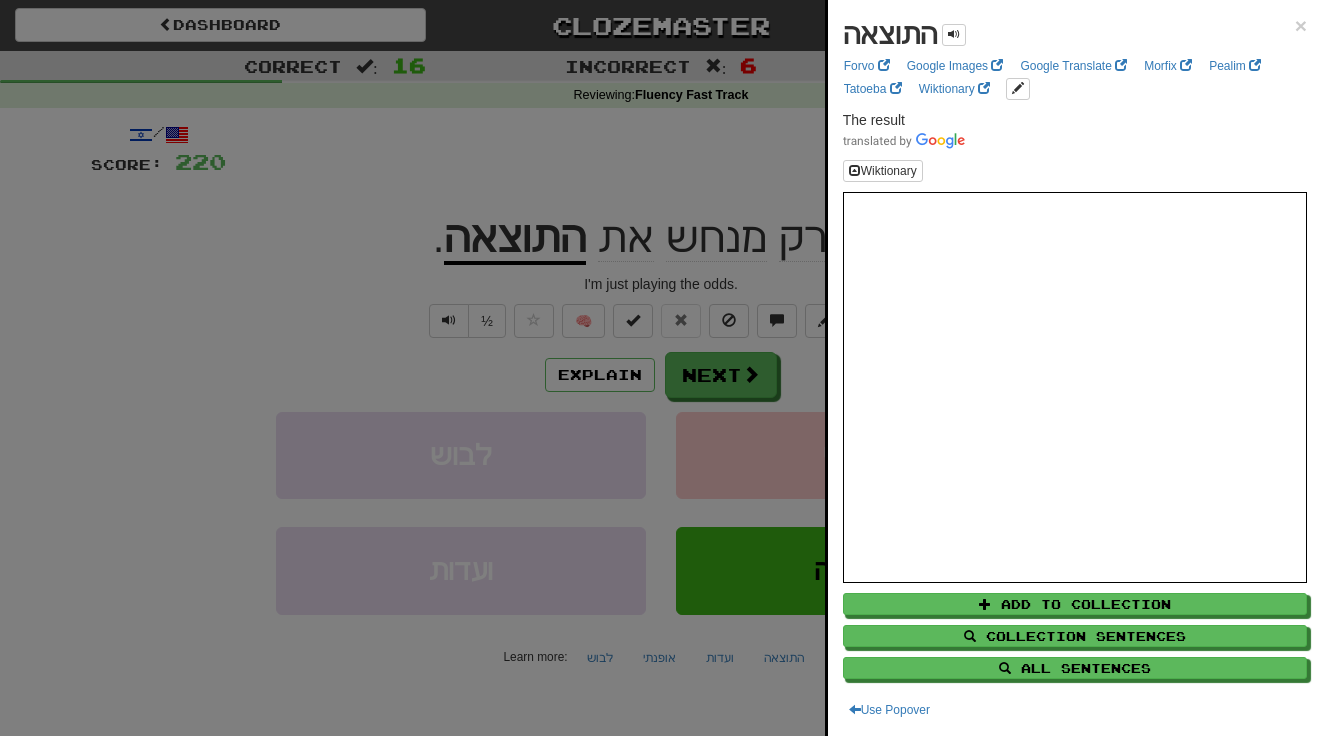 click at bounding box center (661, 368) 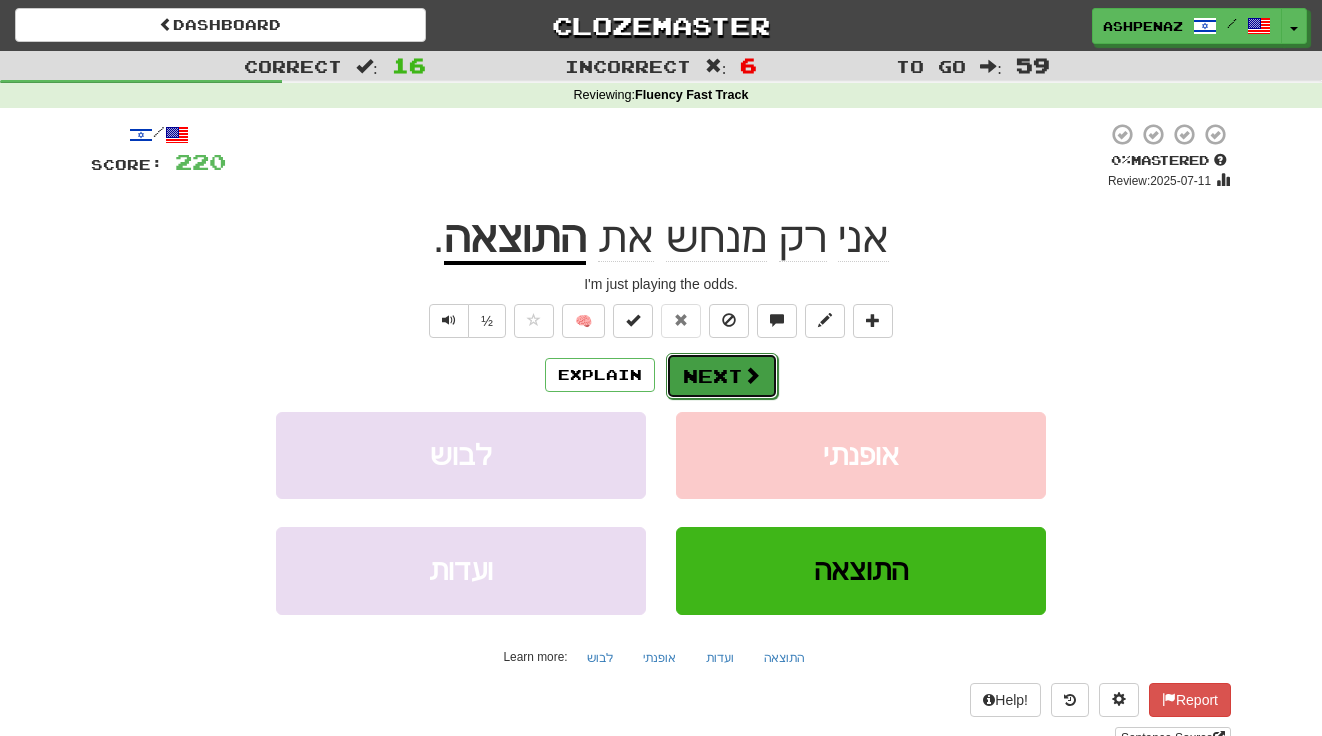 click on "Next" at bounding box center [722, 376] 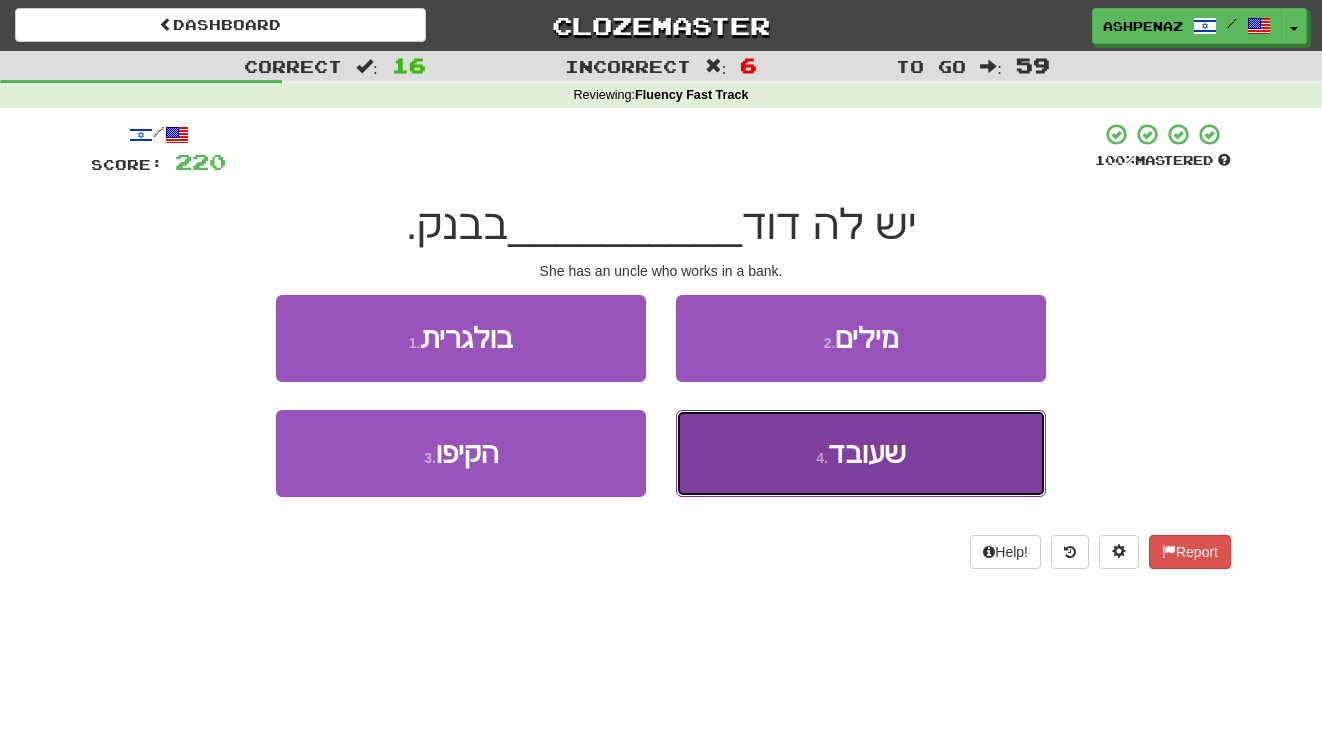 click on "שעובד" at bounding box center (867, 453) 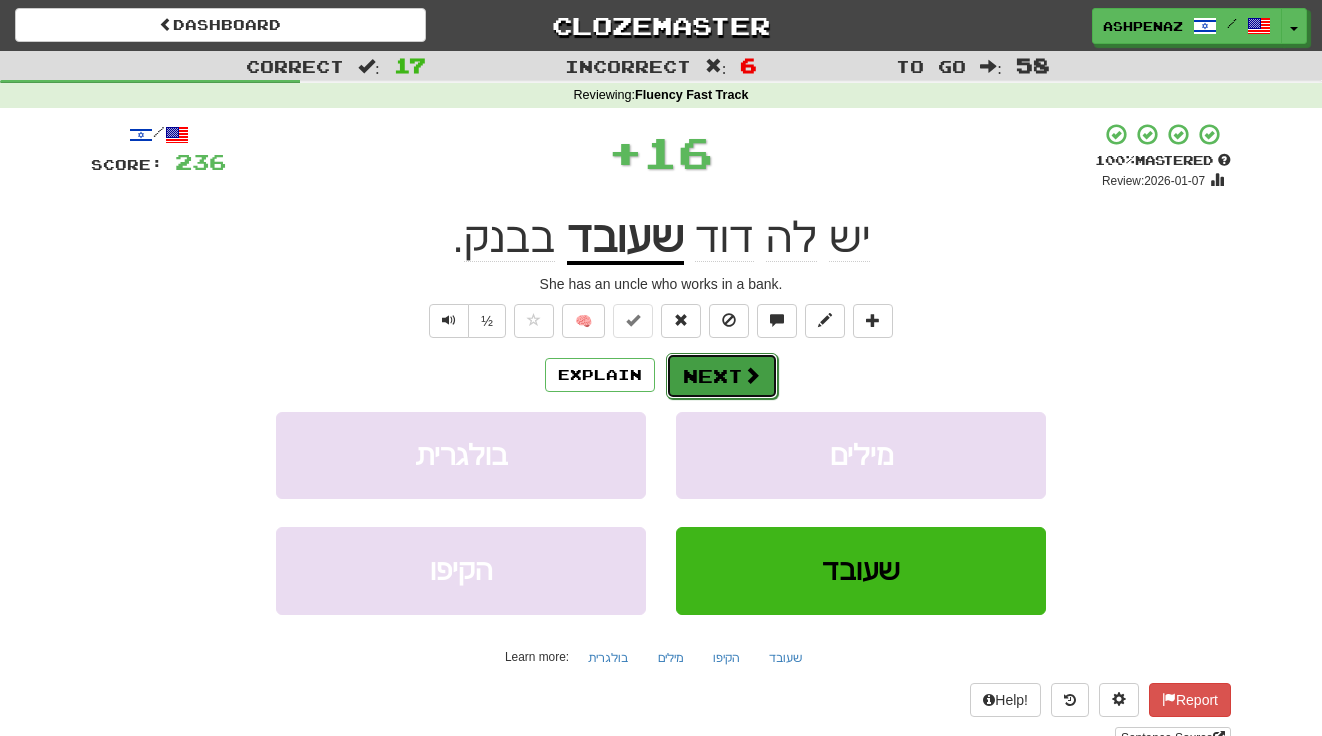 click on "Next" at bounding box center [722, 376] 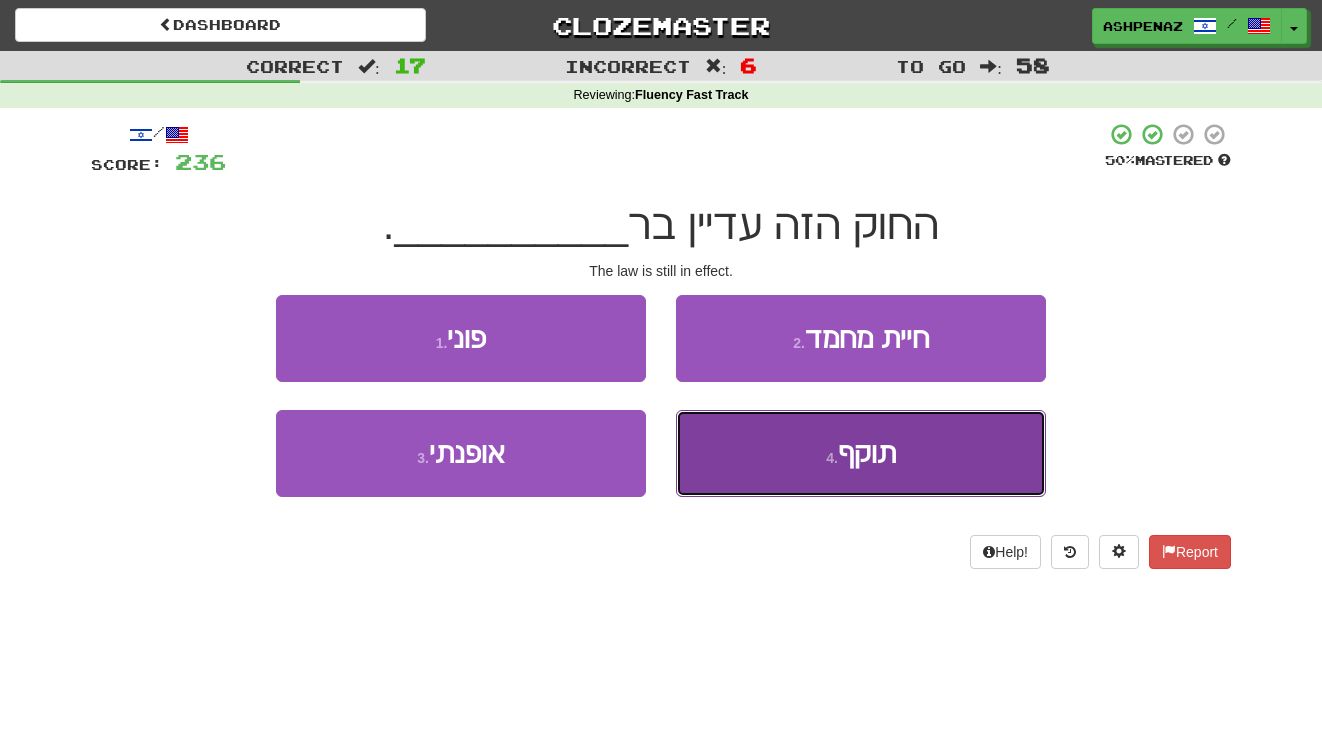 click on "4 .  תוקף" at bounding box center (861, 453) 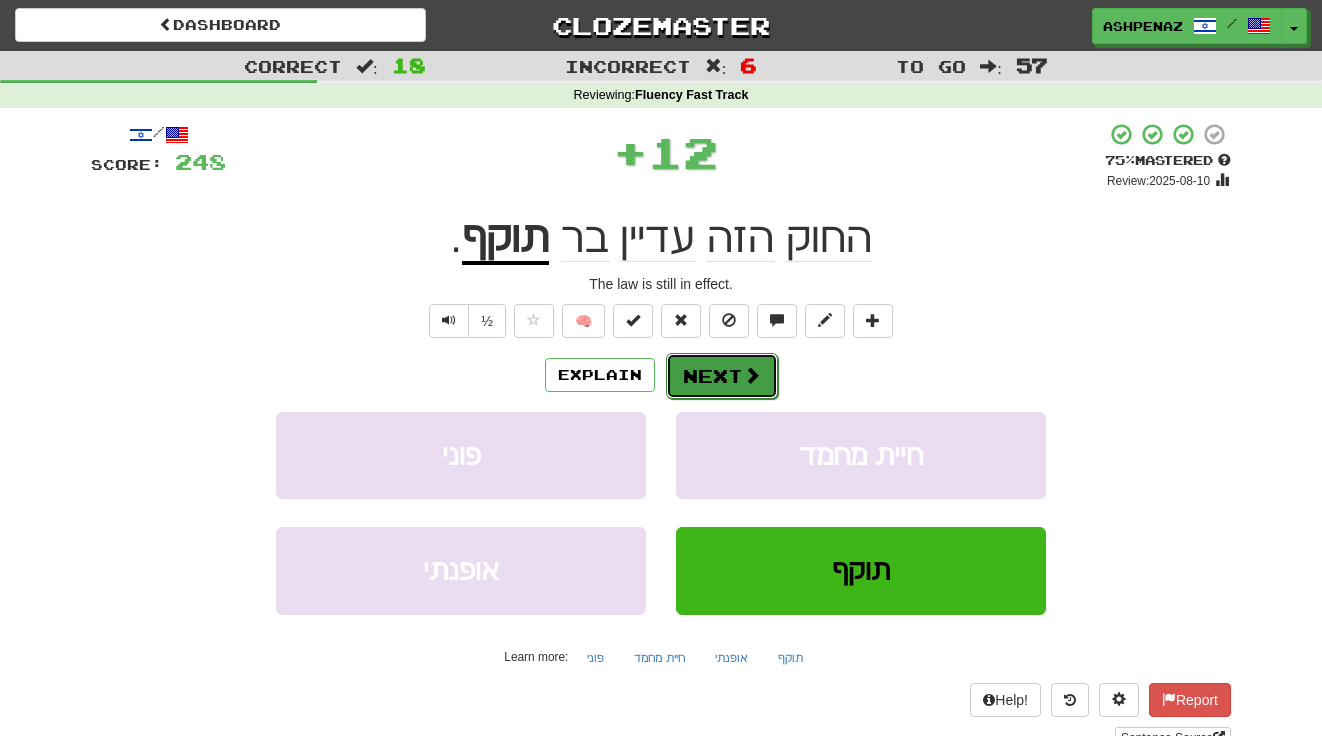 click on "Next" at bounding box center [722, 376] 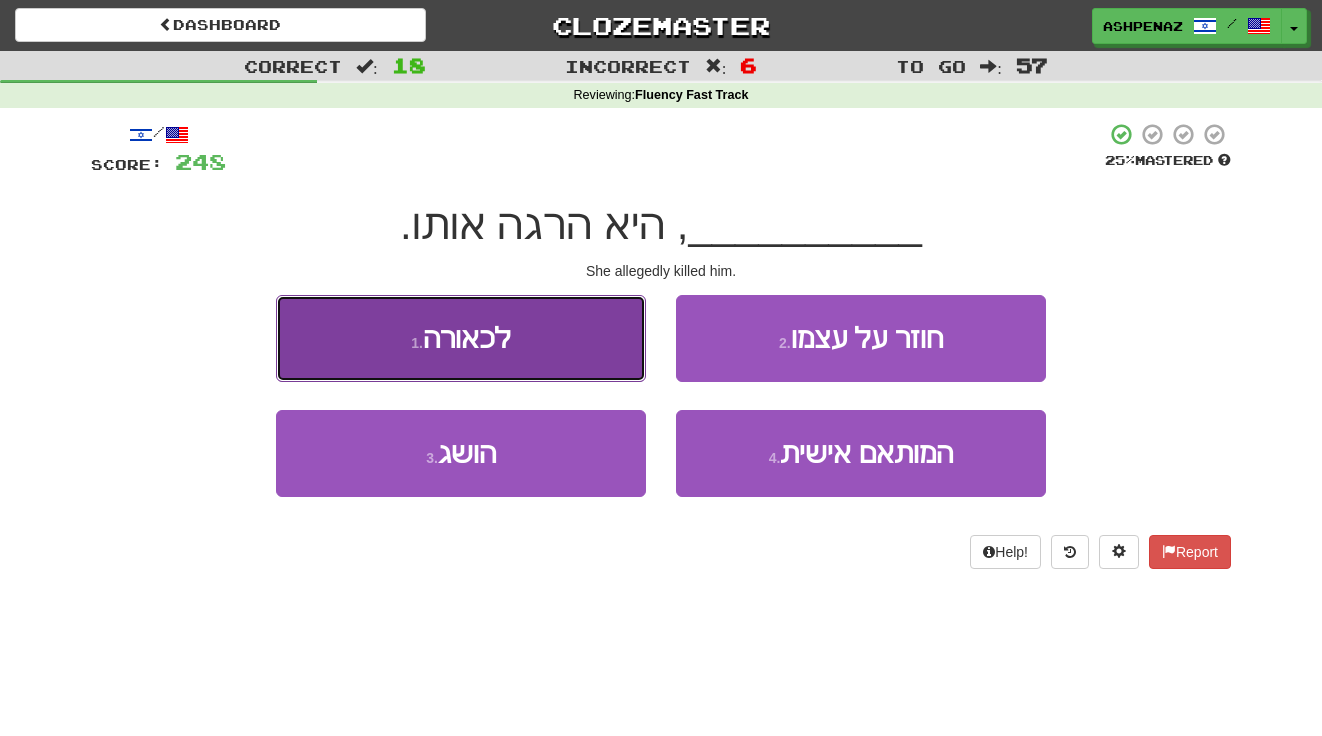 click on "1 .  לכאורה" at bounding box center [461, 338] 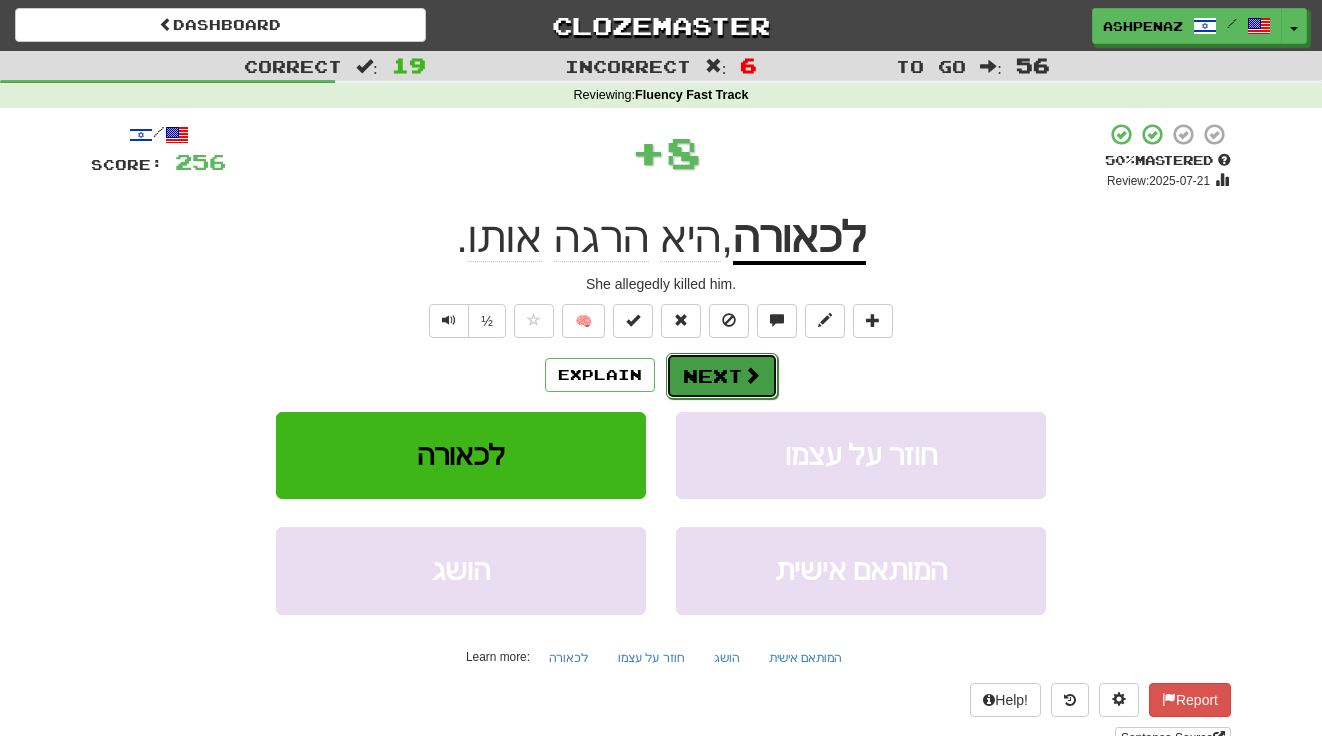 click on "Next" at bounding box center [722, 376] 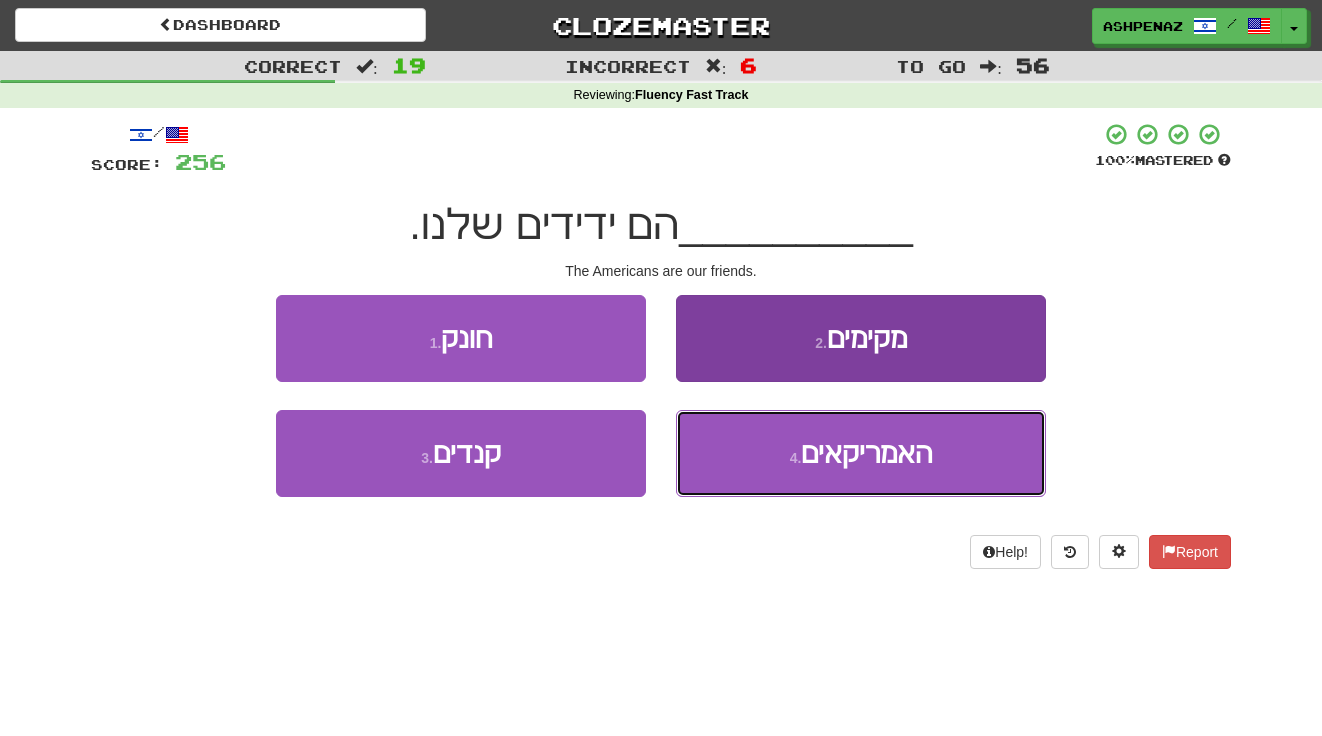 click on "האמריקאים" at bounding box center (866, 453) 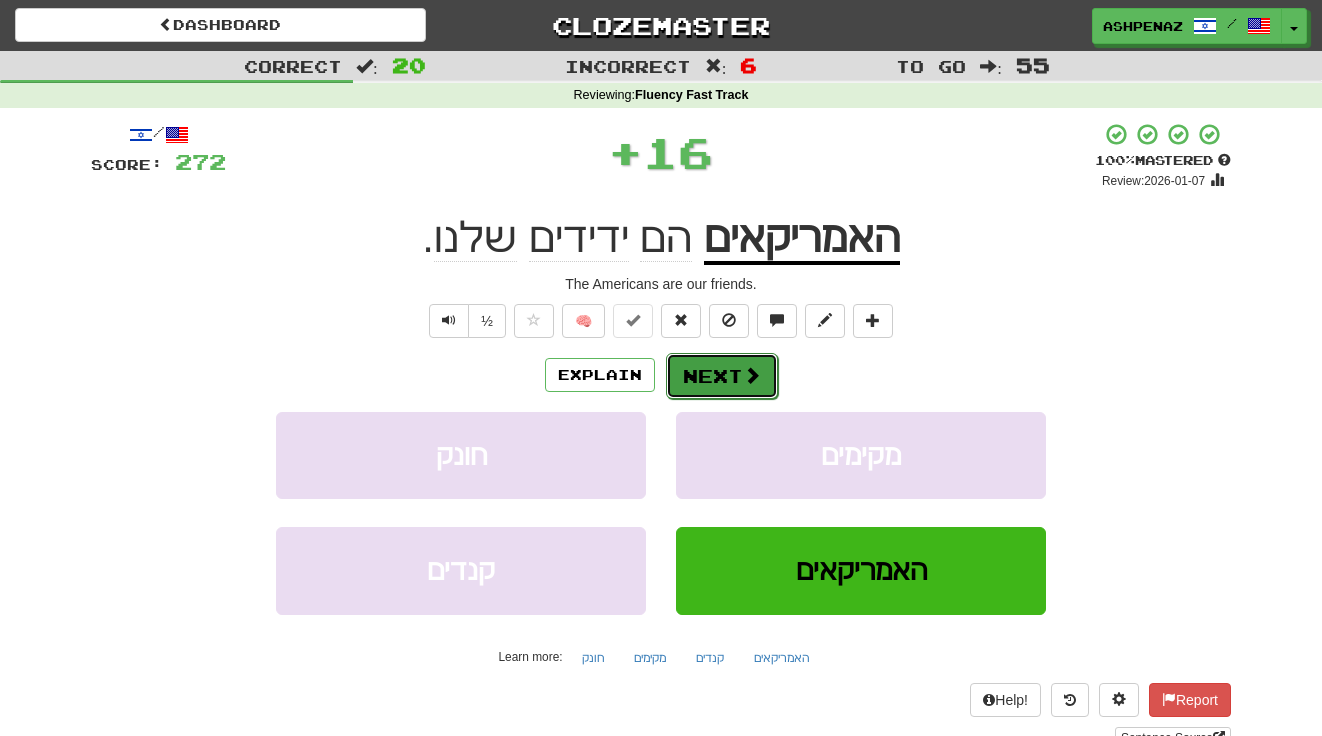 click on "Next" at bounding box center [722, 376] 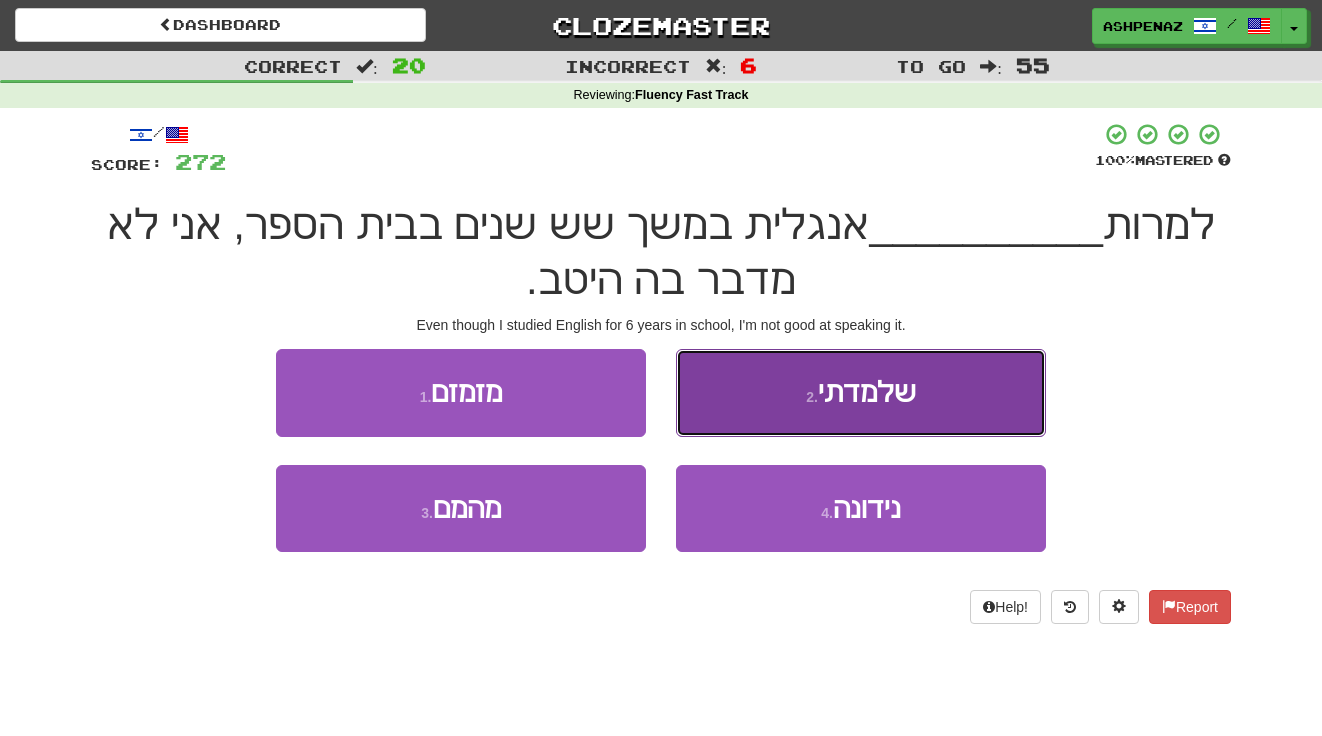 click on "שלמדתי" at bounding box center [867, 392] 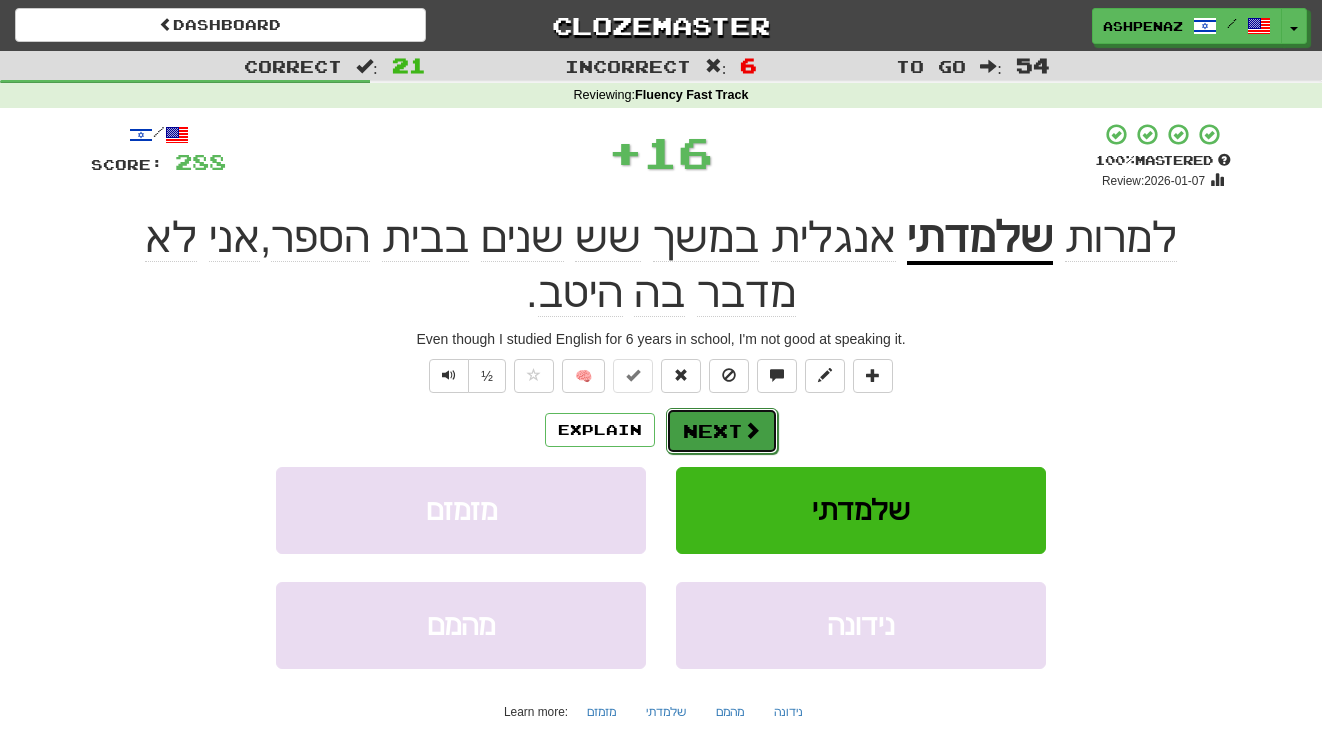 click on "Next" at bounding box center [722, 431] 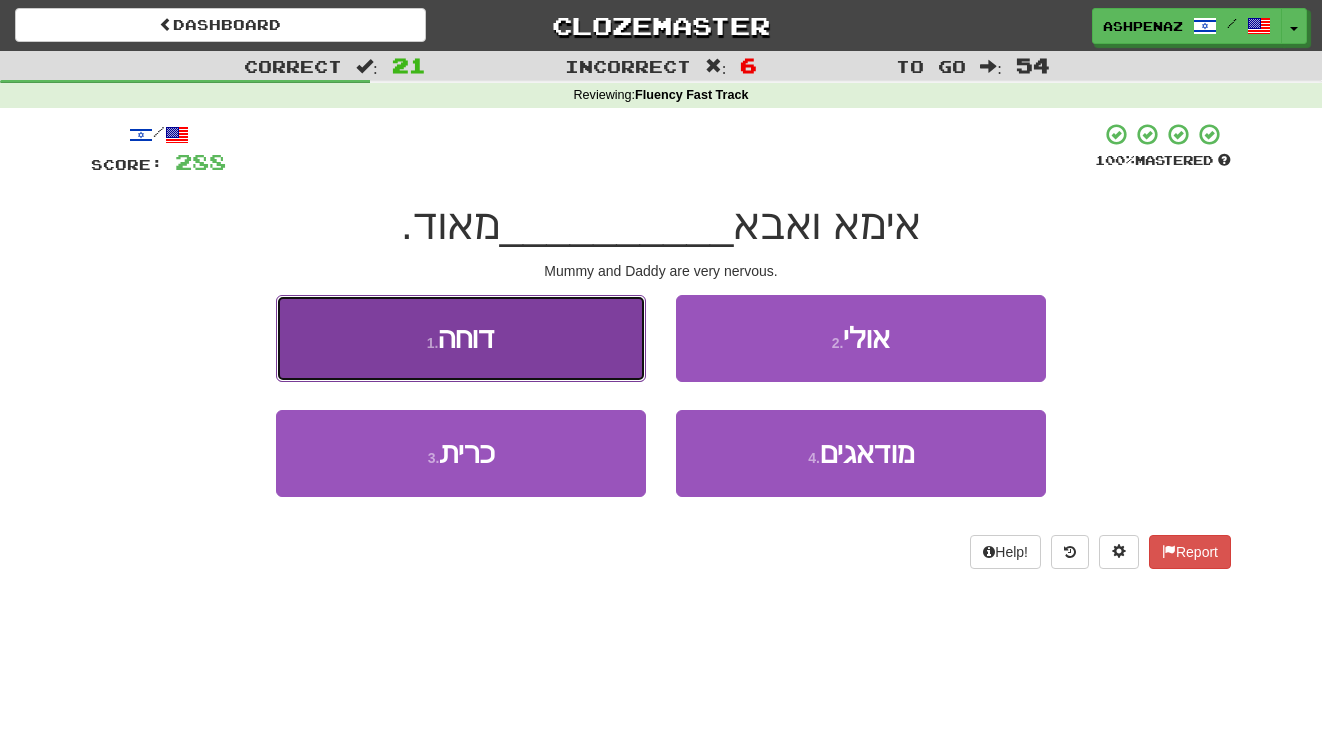 click on "1 .  דוחה" at bounding box center (461, 338) 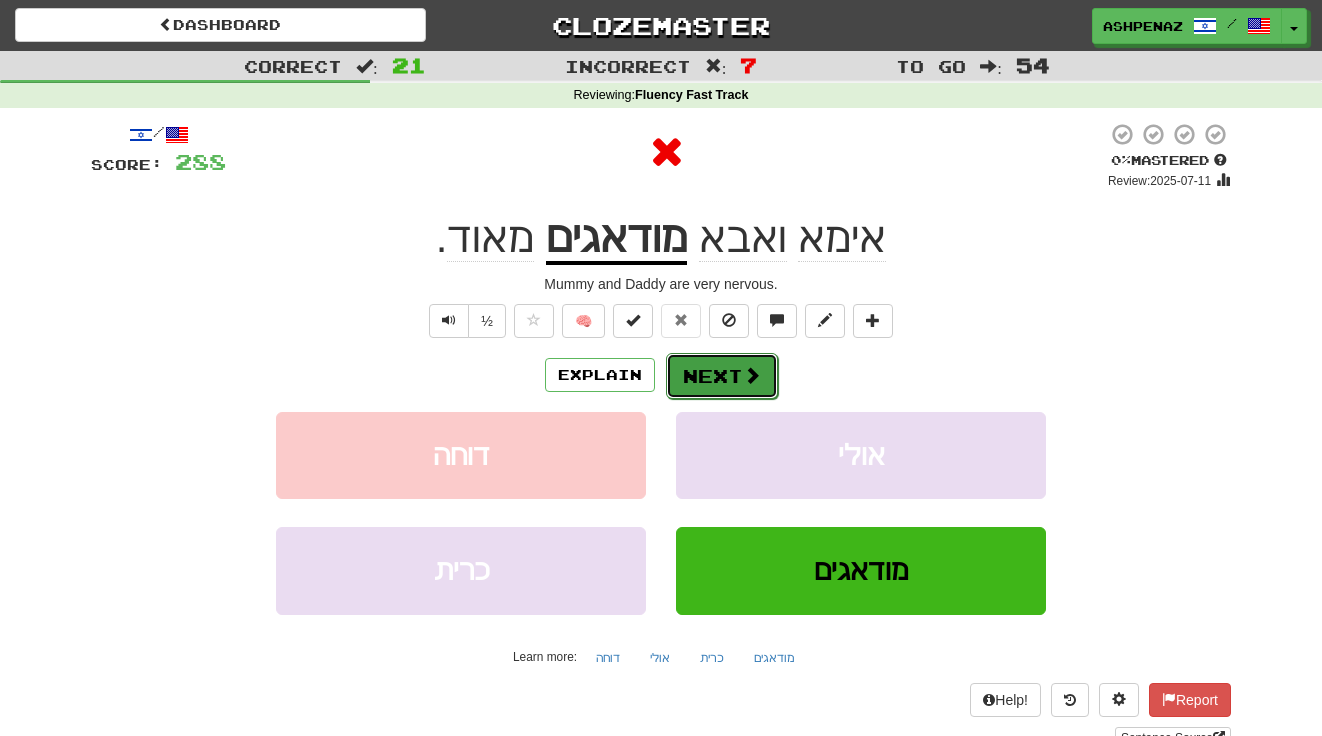 click on "Next" at bounding box center (722, 376) 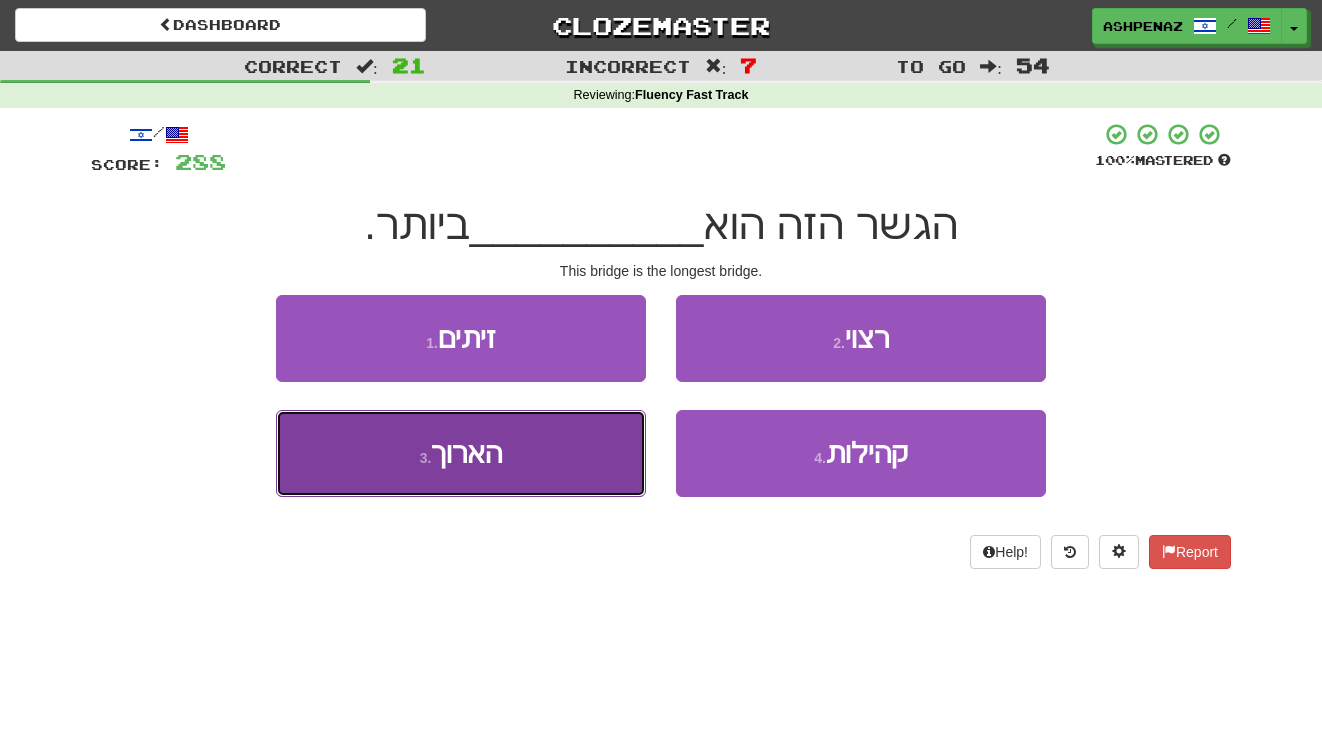 click on "3 .  הארוך" at bounding box center (461, 453) 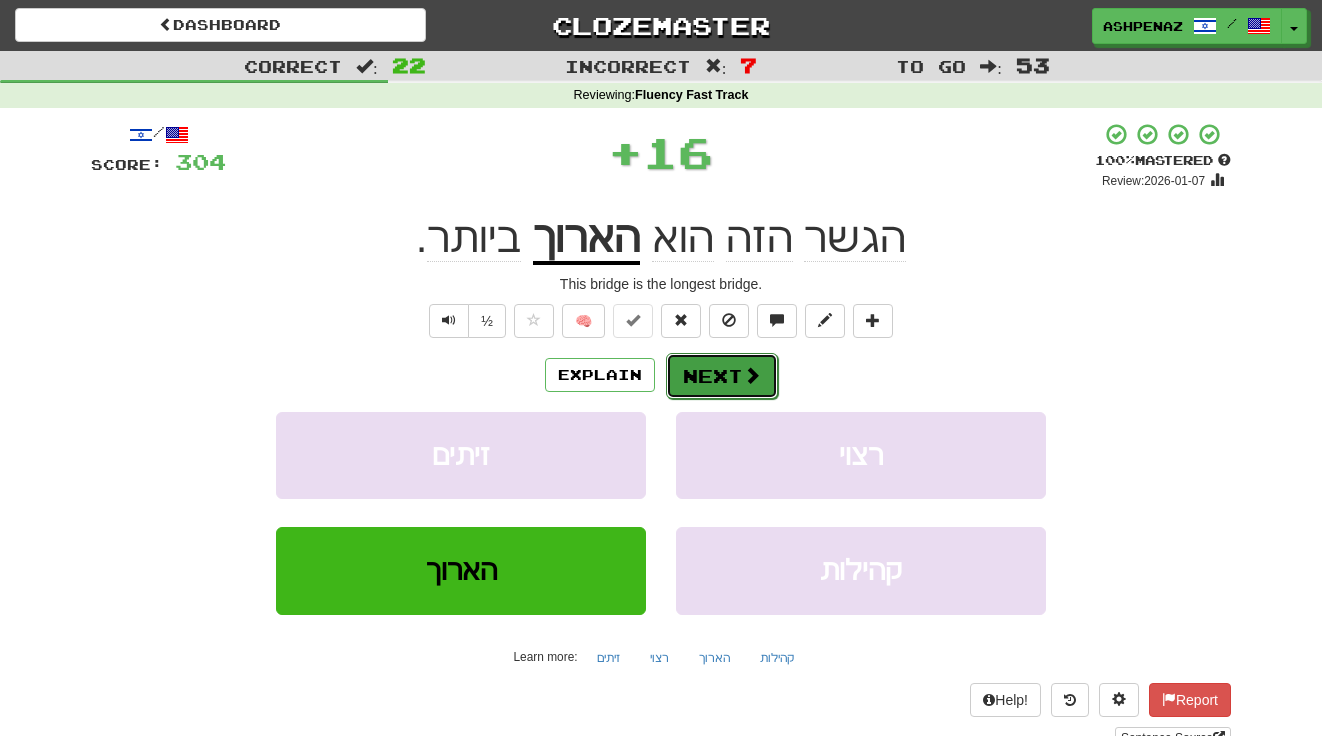 click on "Next" at bounding box center [722, 376] 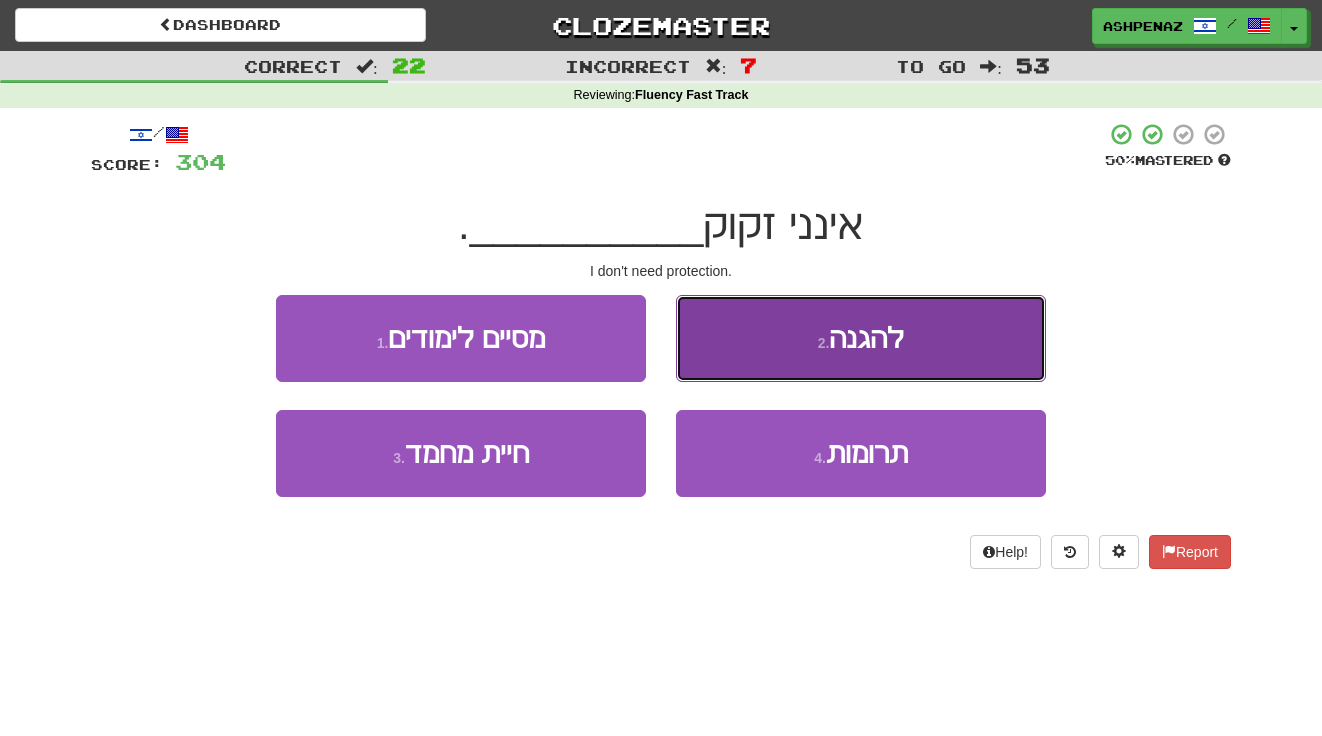 click on "2 .  להגנה" at bounding box center (861, 338) 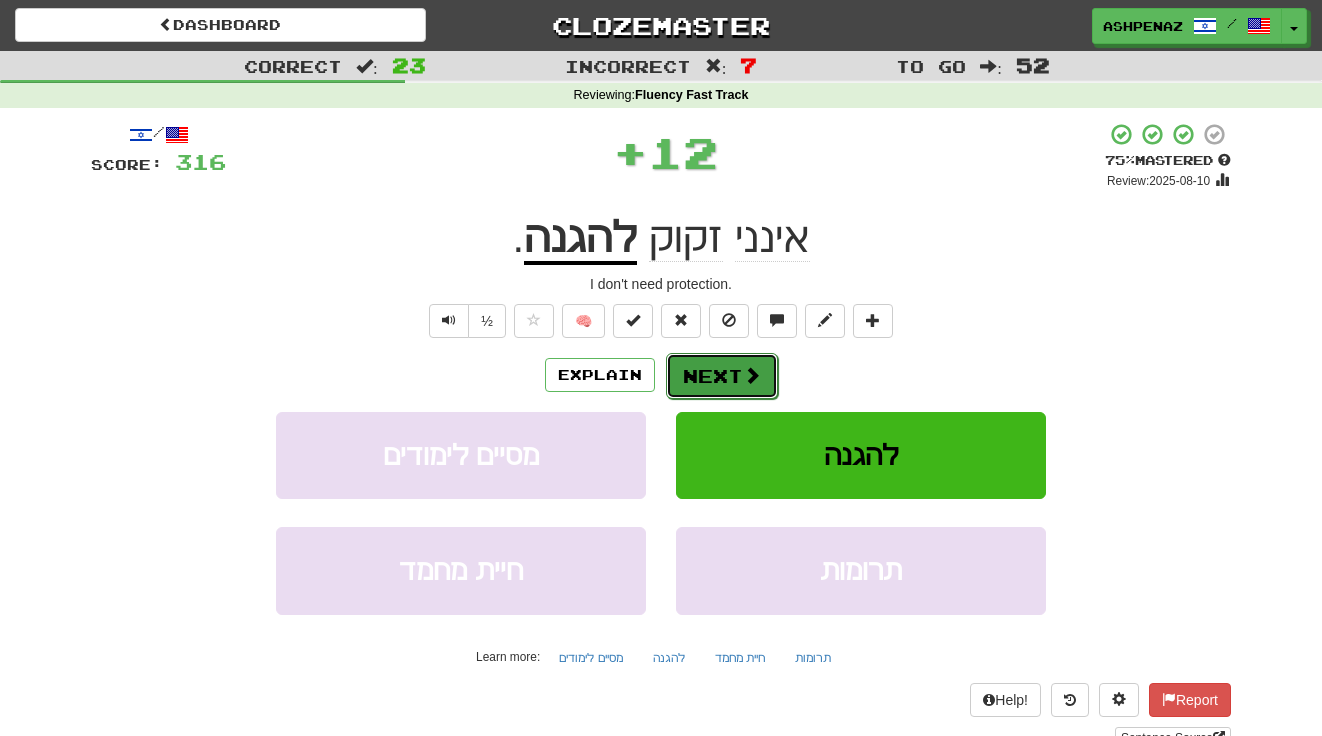 click on "Next" at bounding box center [722, 376] 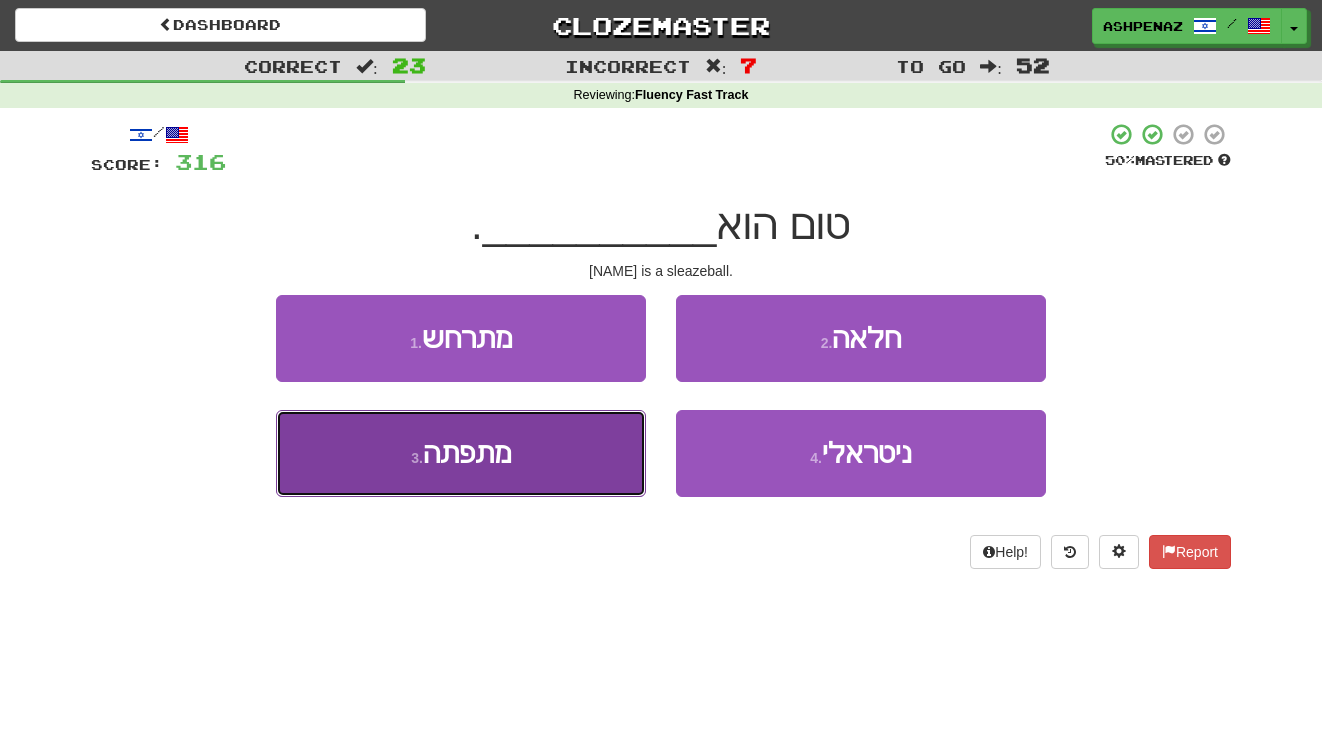click on "3 .  מתפתה" at bounding box center (461, 453) 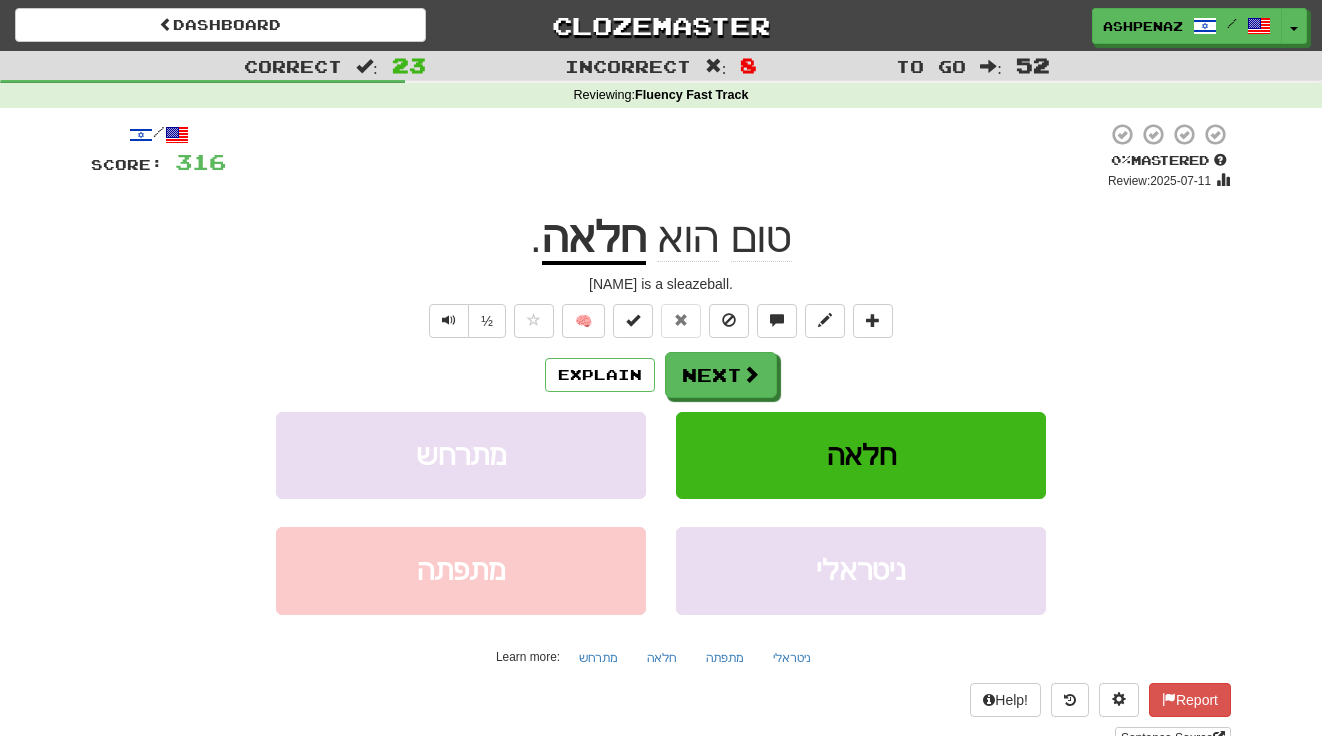 click on "חלאה" at bounding box center [594, 239] 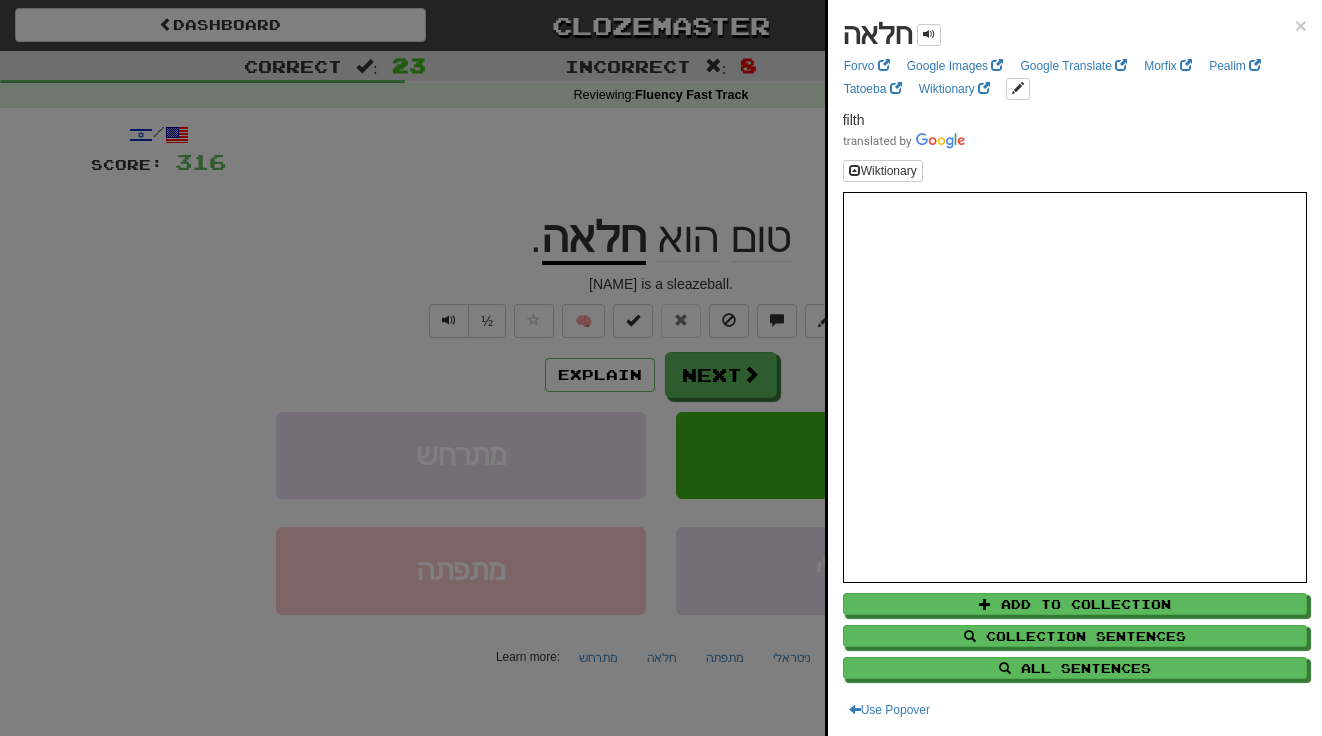 click at bounding box center (661, 368) 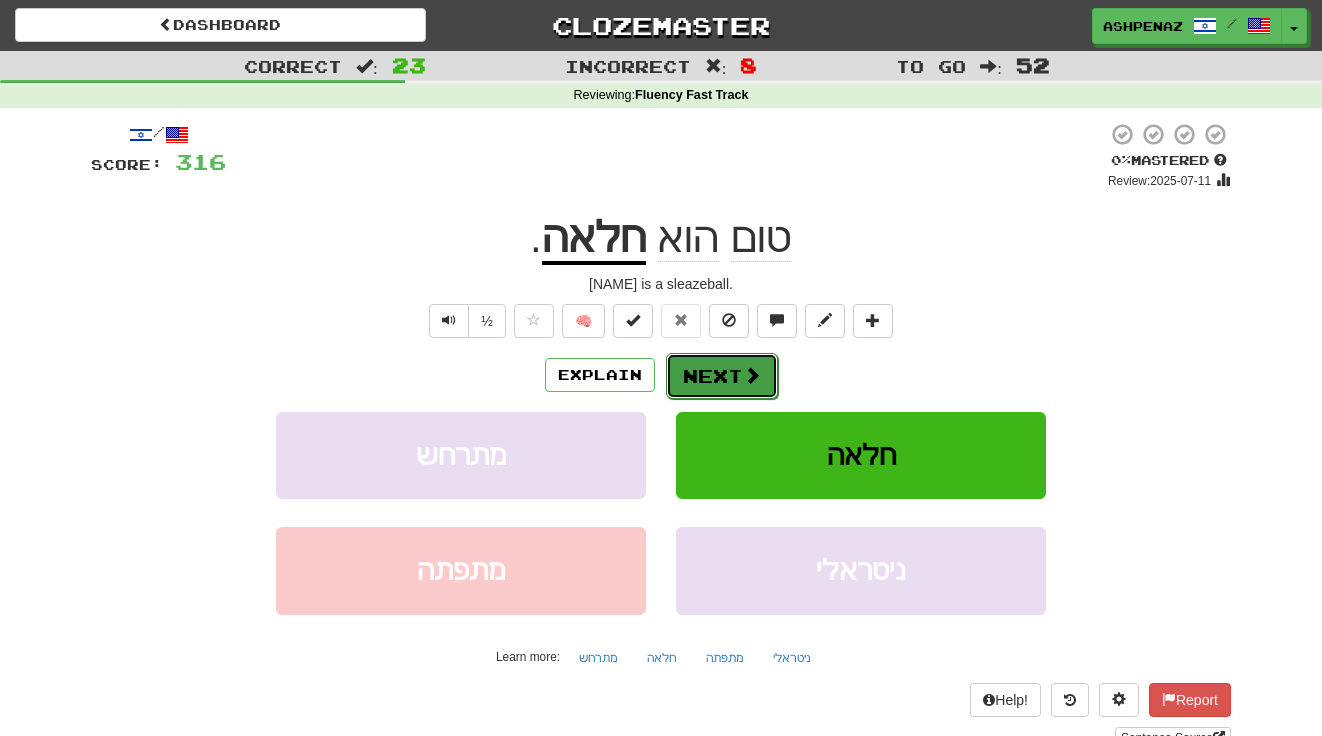 click on "Next" at bounding box center (722, 376) 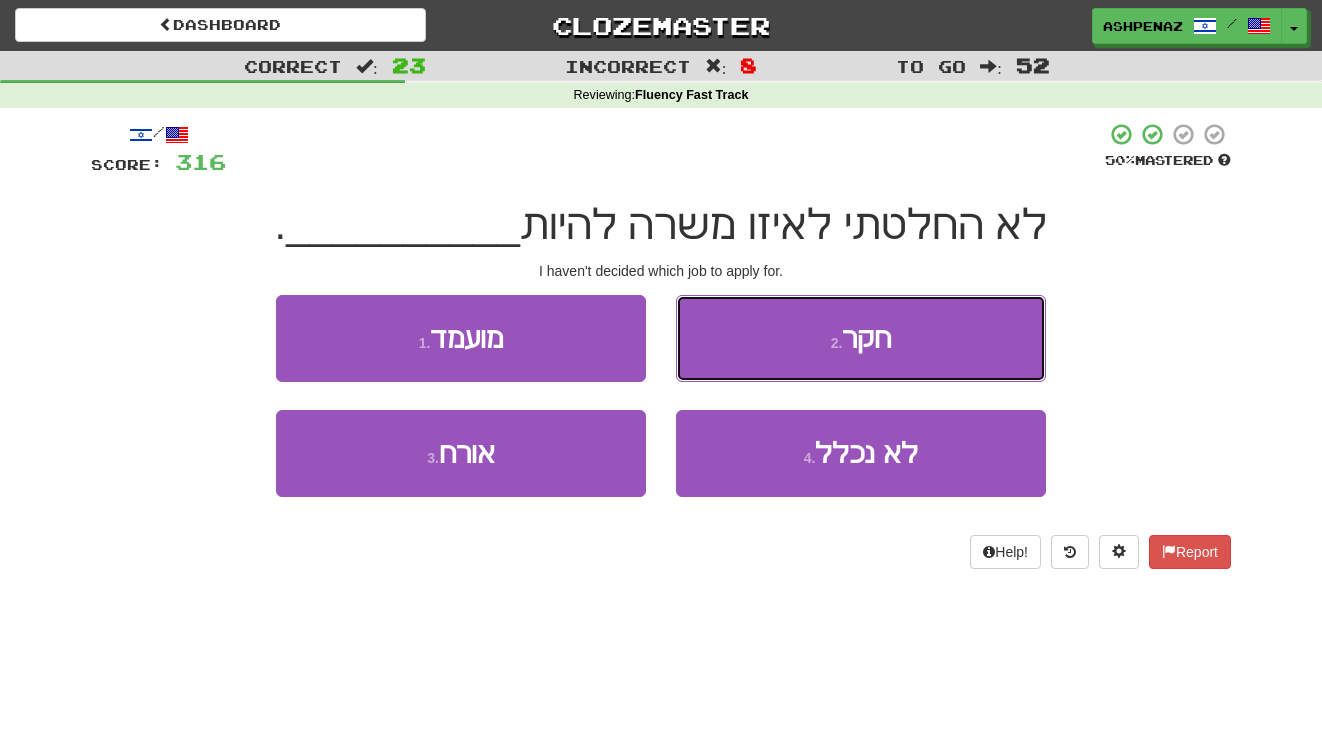 click on "2 .  חקר" at bounding box center (861, 338) 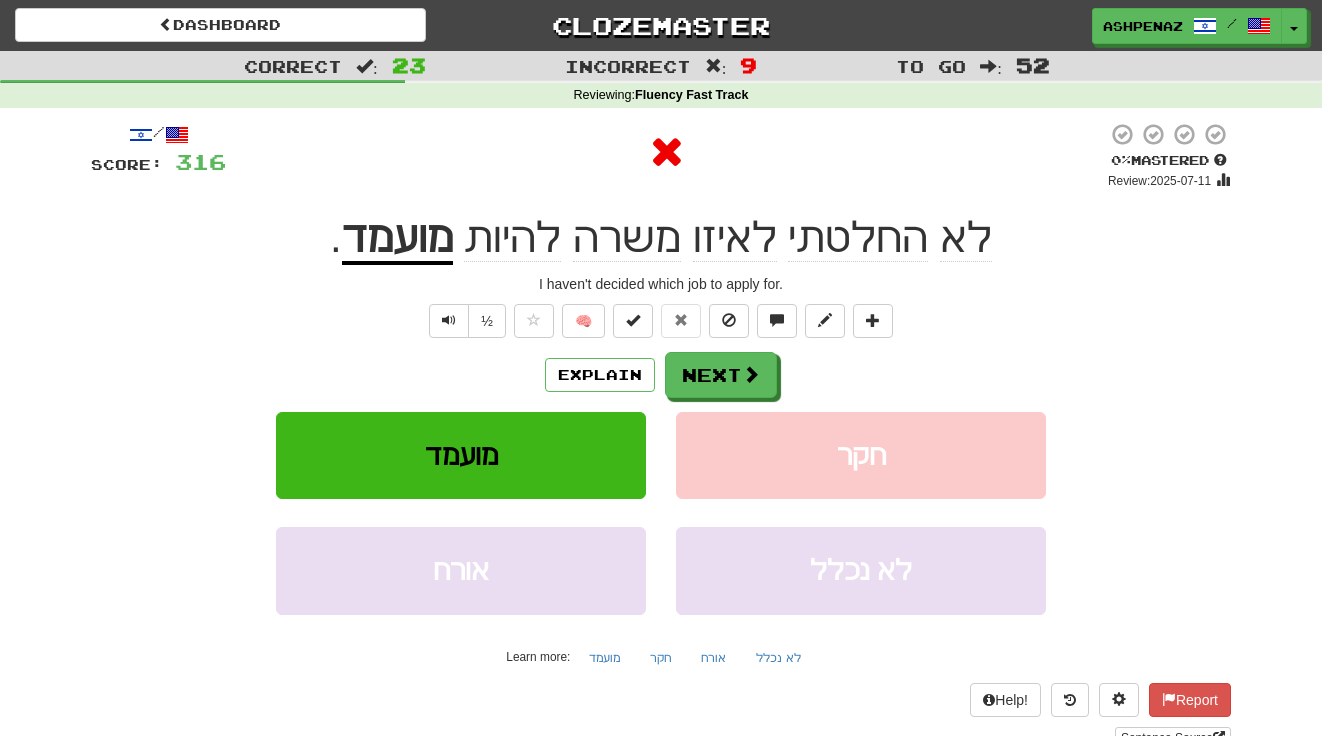 click on "מועמד" at bounding box center (397, 239) 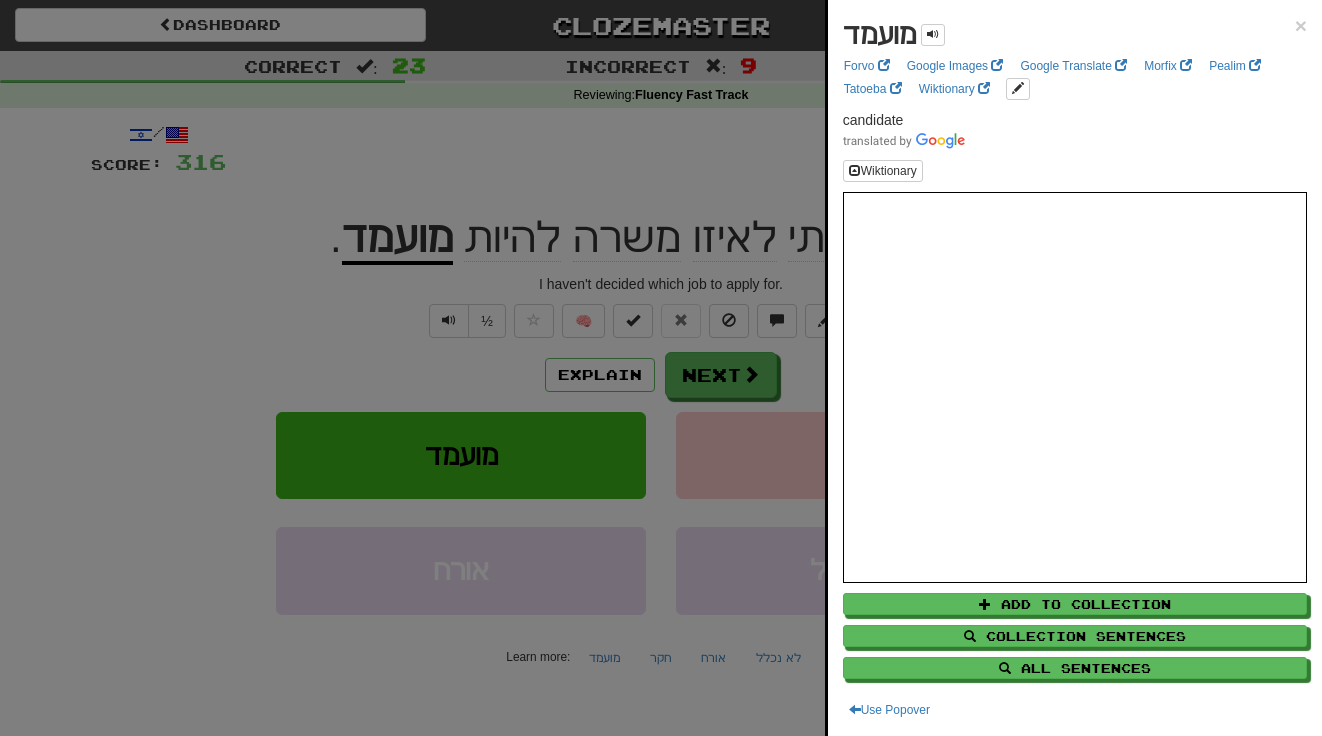 click at bounding box center [661, 368] 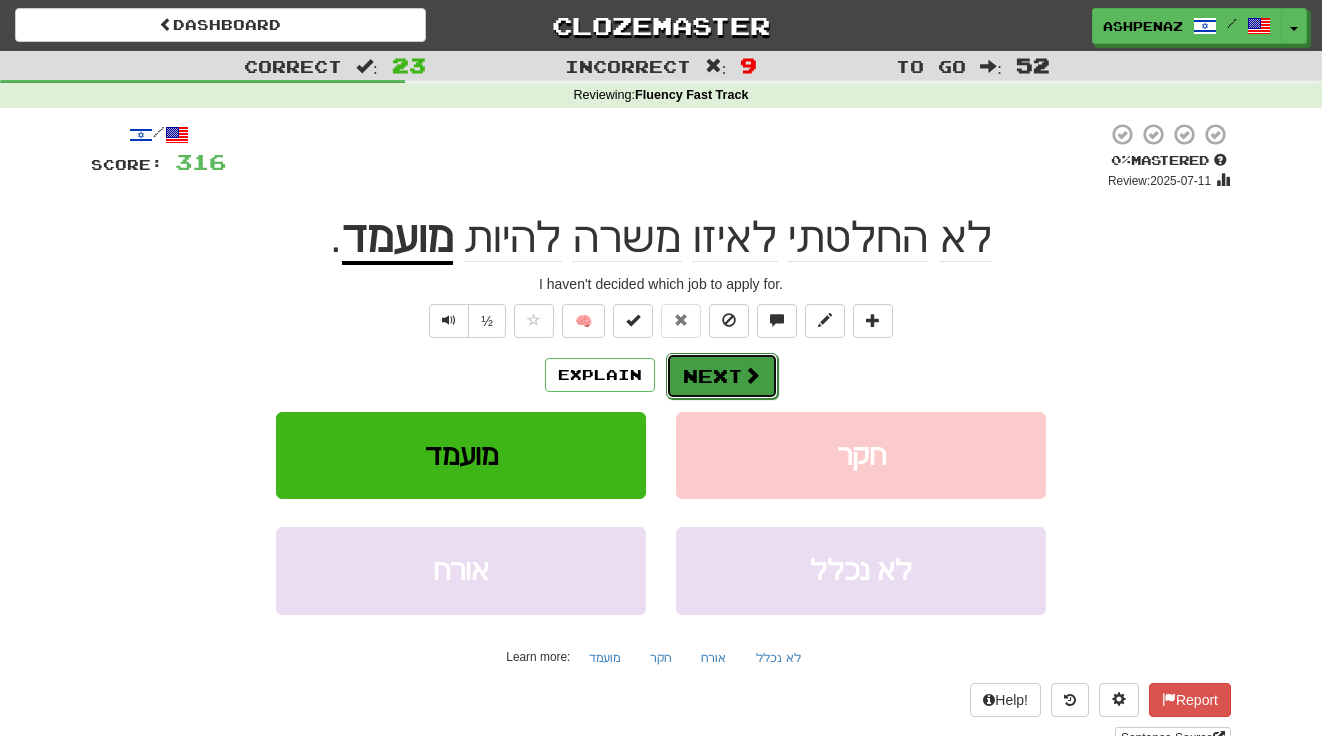 click on "Next" at bounding box center [722, 376] 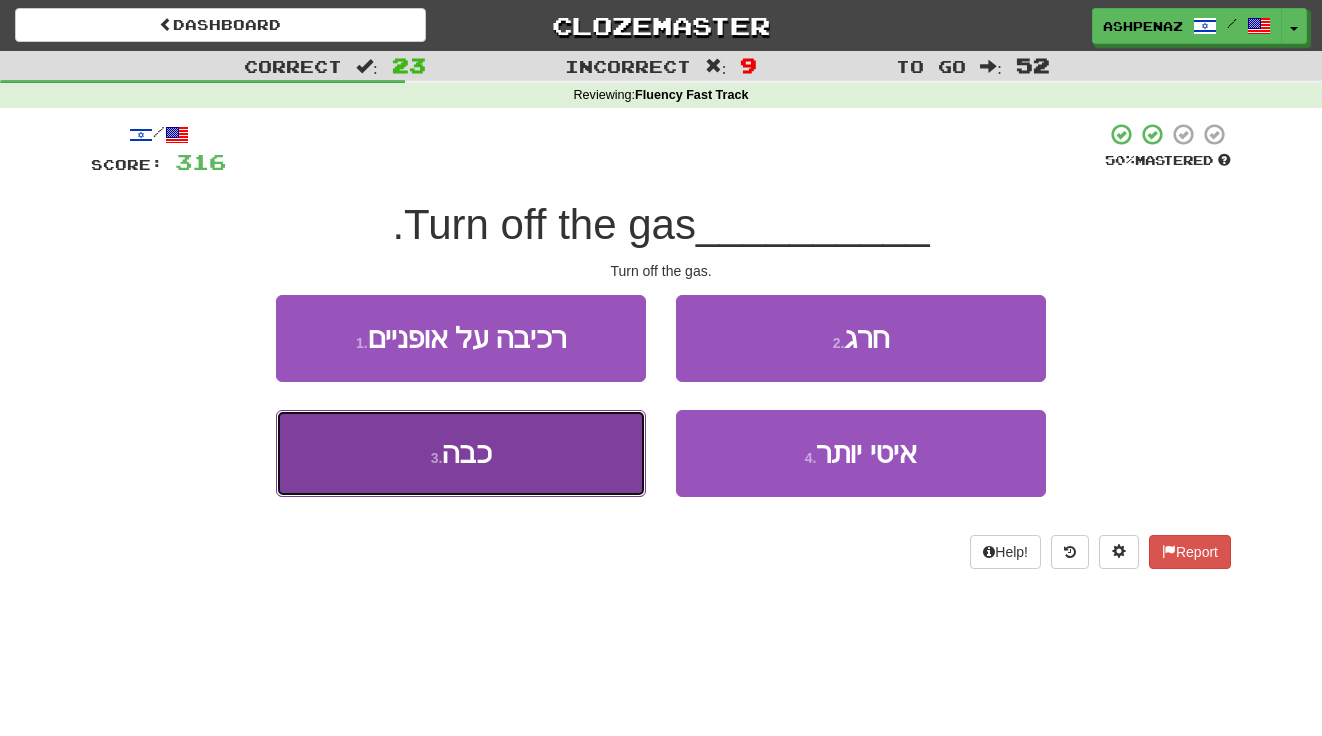 click on "3 .  כבה" at bounding box center (461, 453) 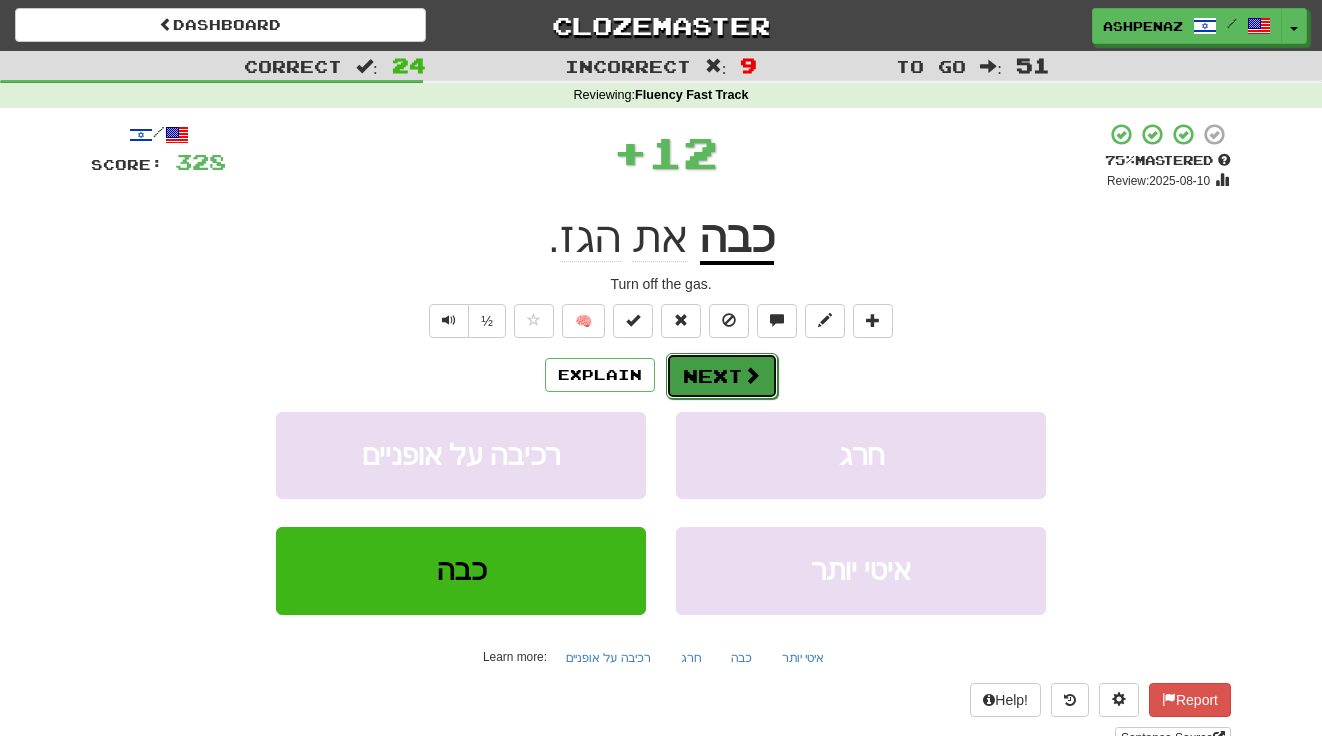 click on "Next" at bounding box center [722, 376] 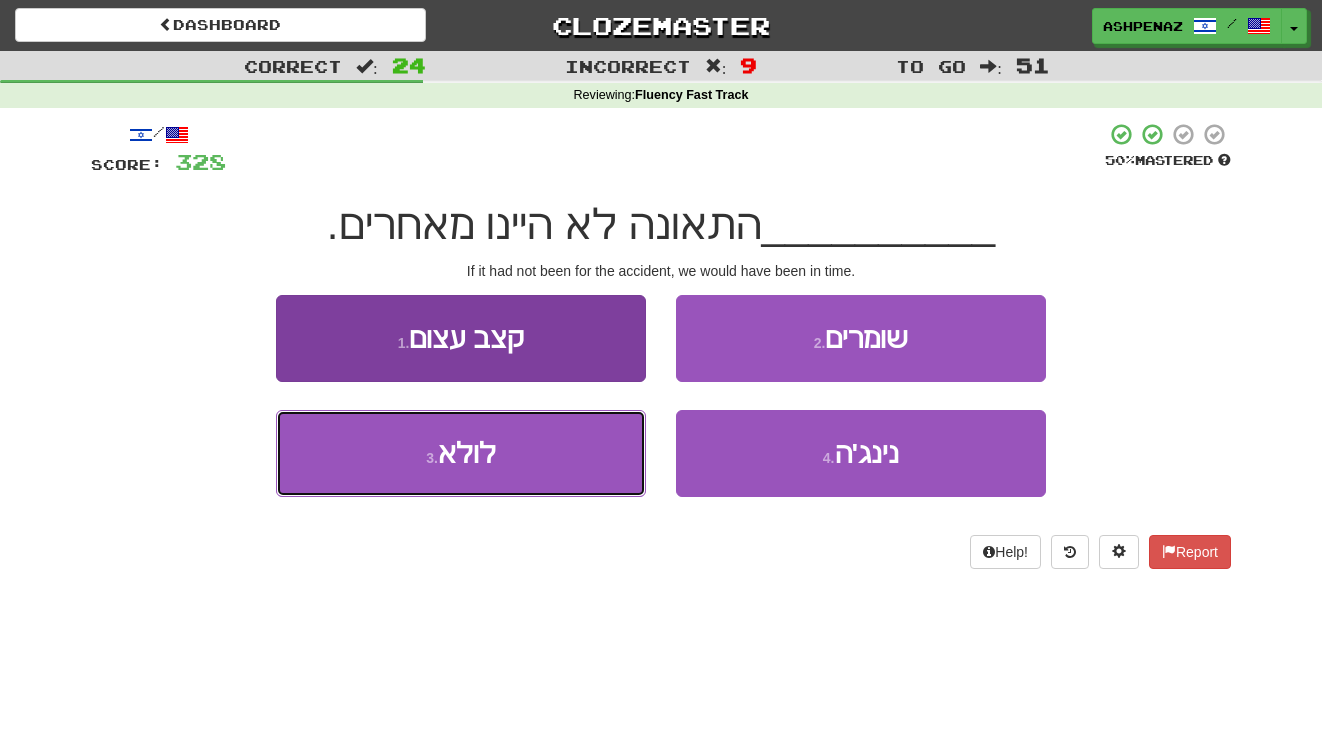 click on "3 .  לולא" at bounding box center [461, 453] 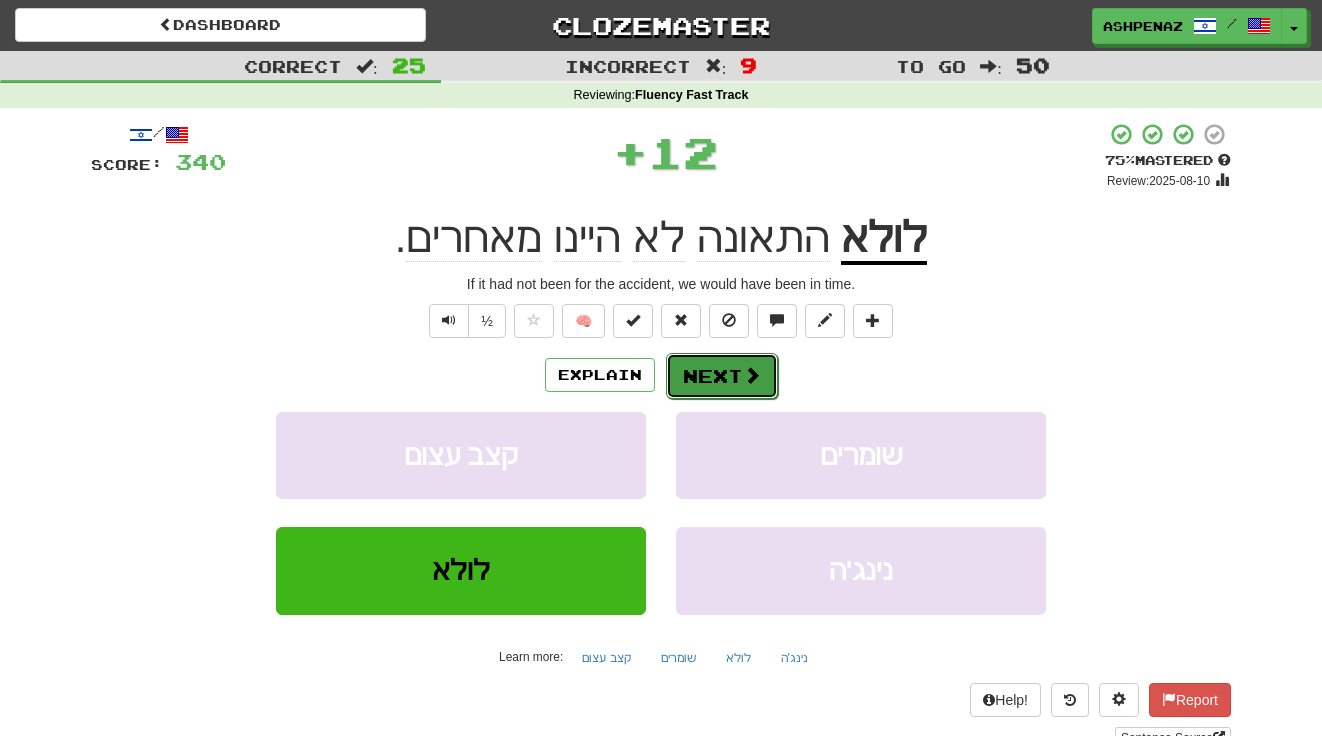 click on "Next" at bounding box center (722, 376) 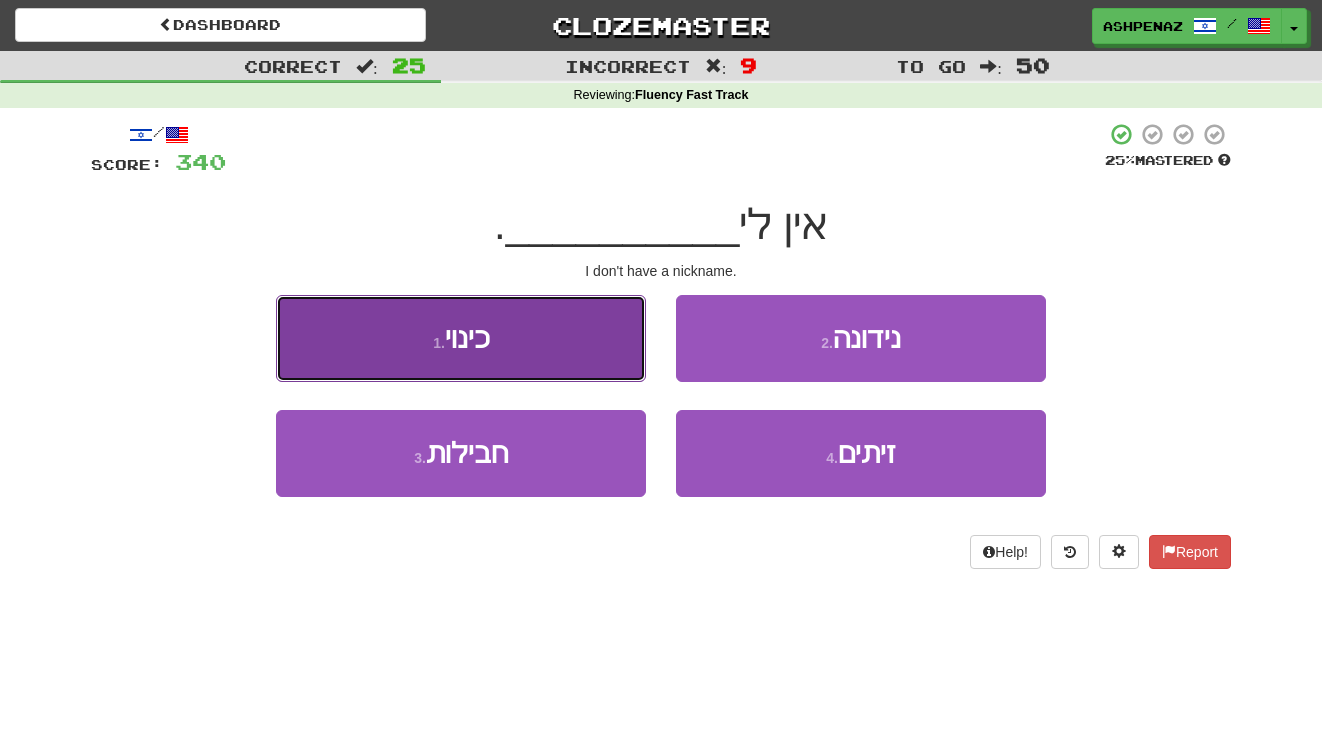 click on "1 .  כינוי" at bounding box center (461, 338) 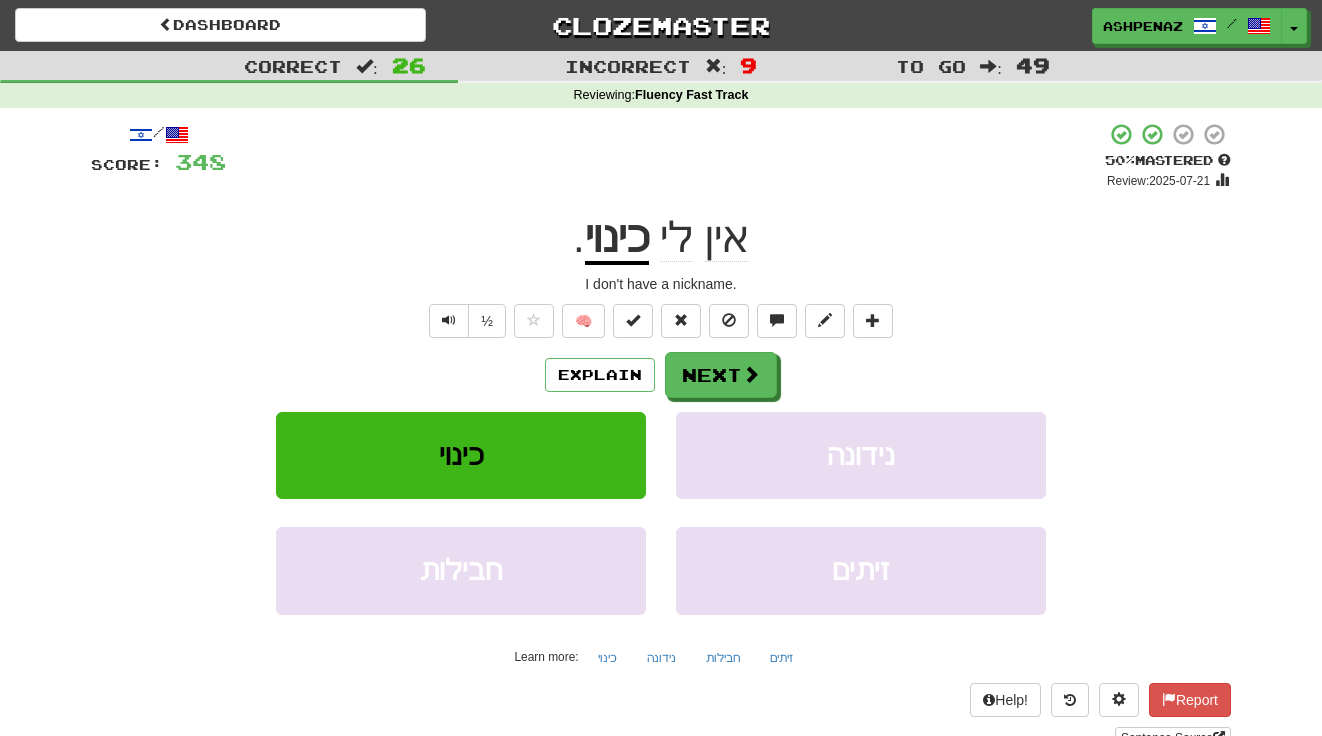 click on "כינוי" at bounding box center (617, 239) 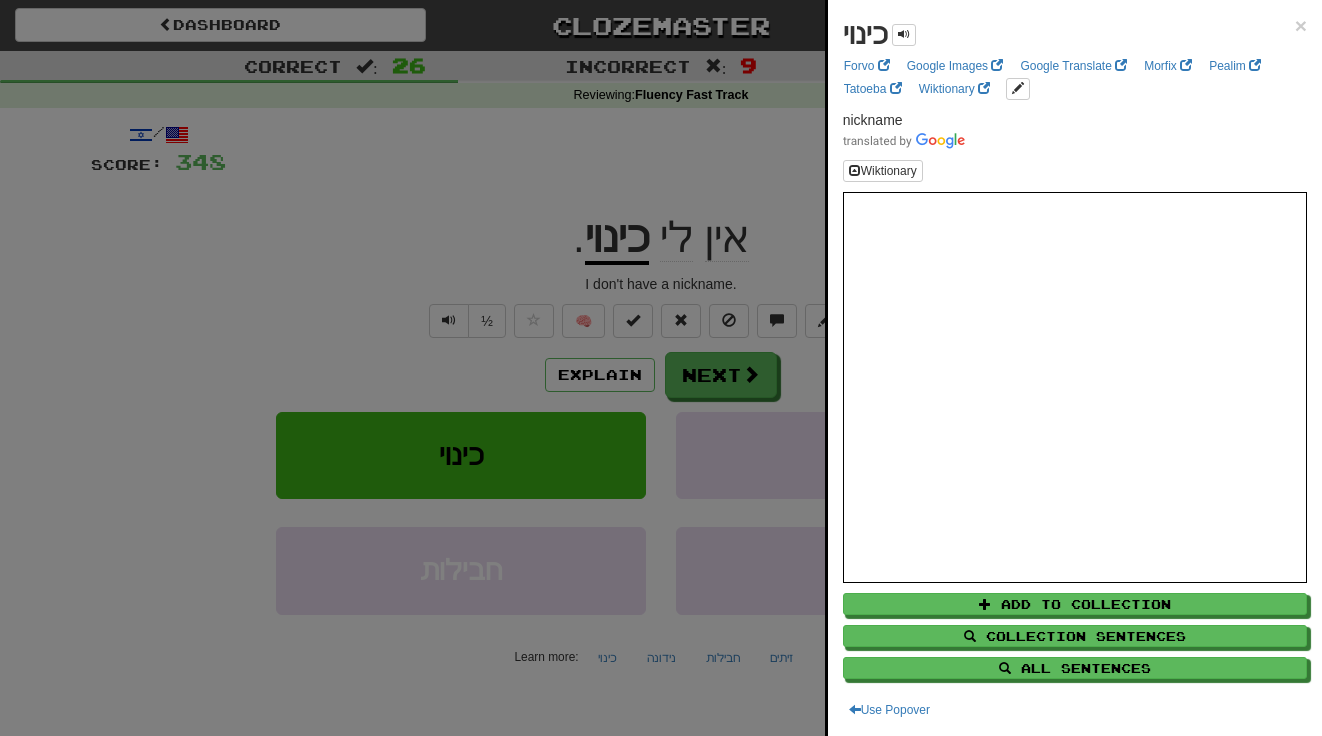 click at bounding box center (661, 368) 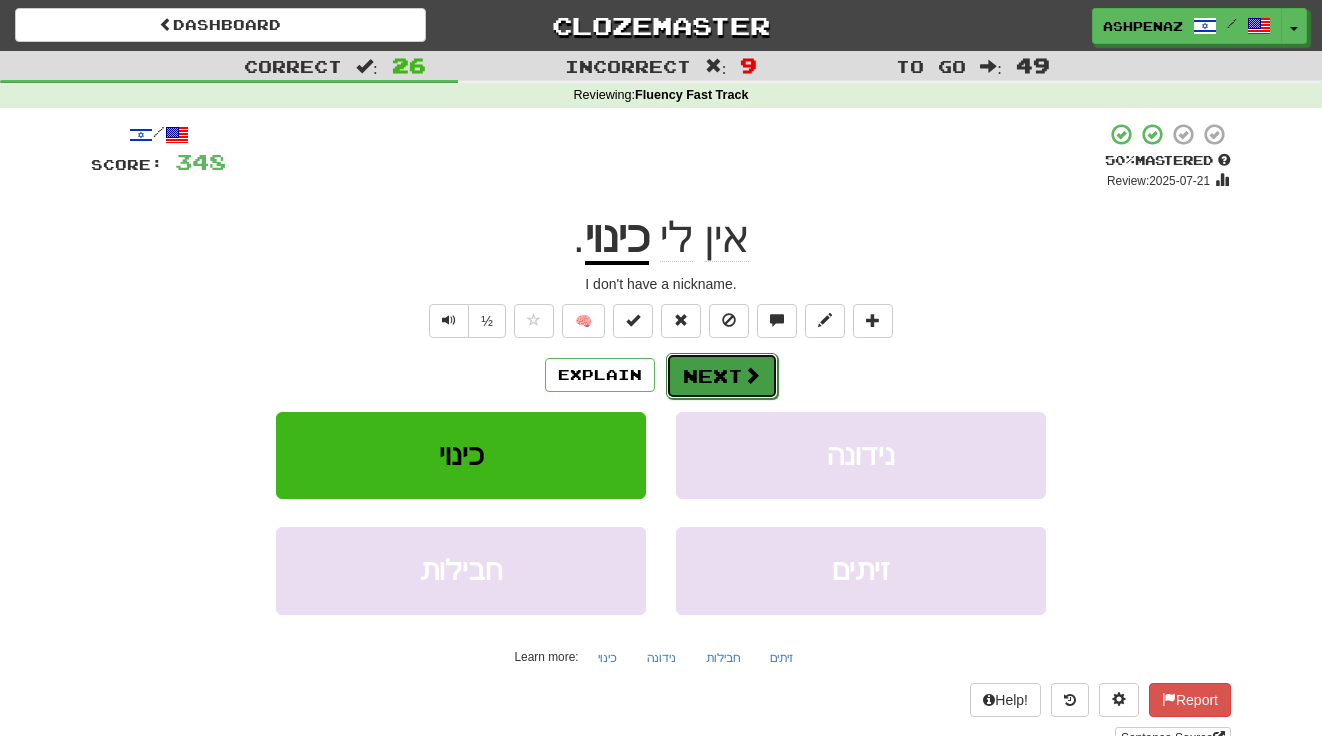 click on "Next" at bounding box center [722, 376] 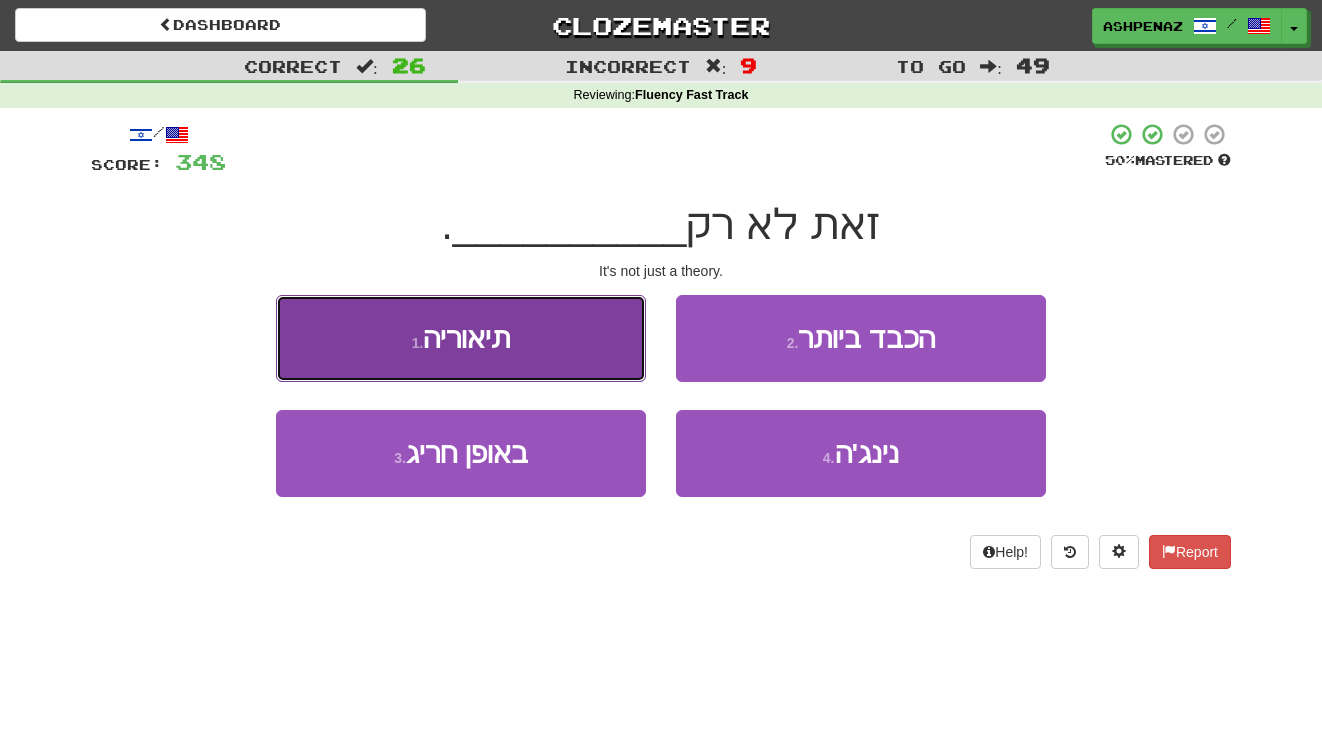 click on "1 .  תיאוריה" at bounding box center [461, 338] 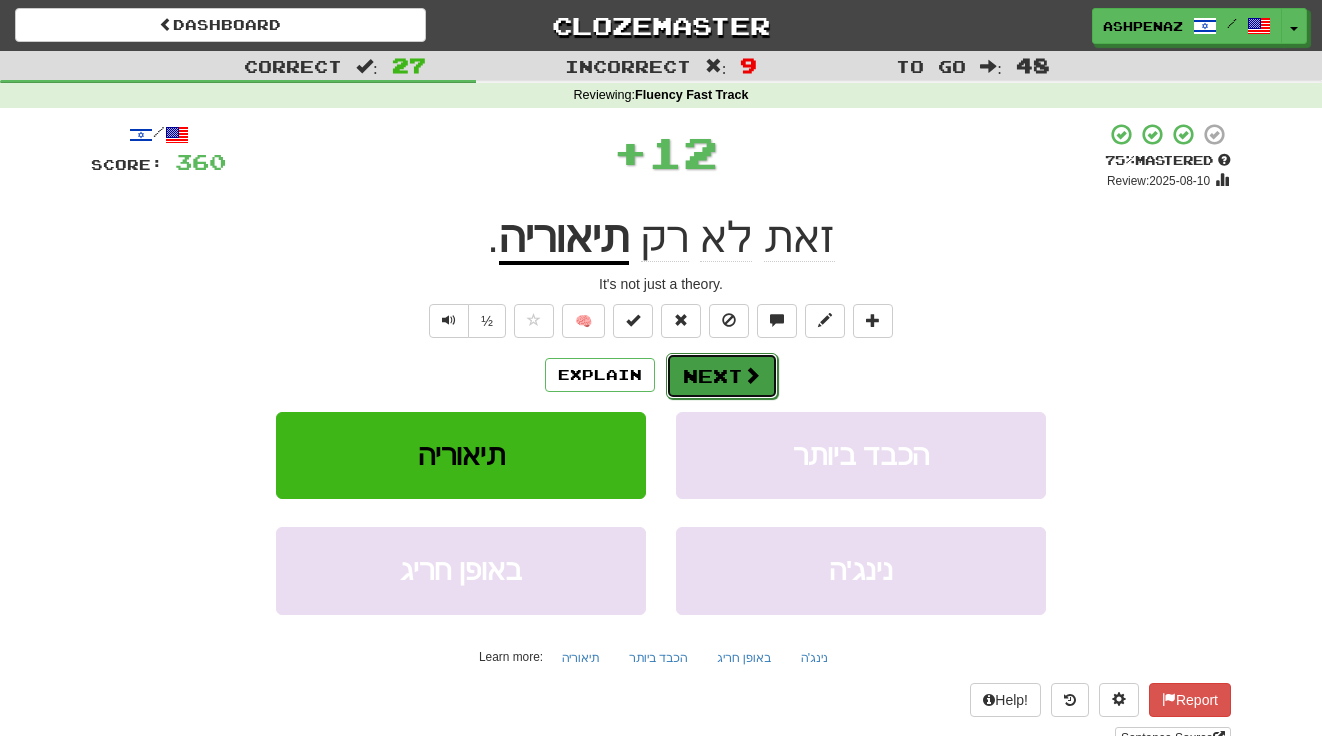 click on "Next" at bounding box center [722, 376] 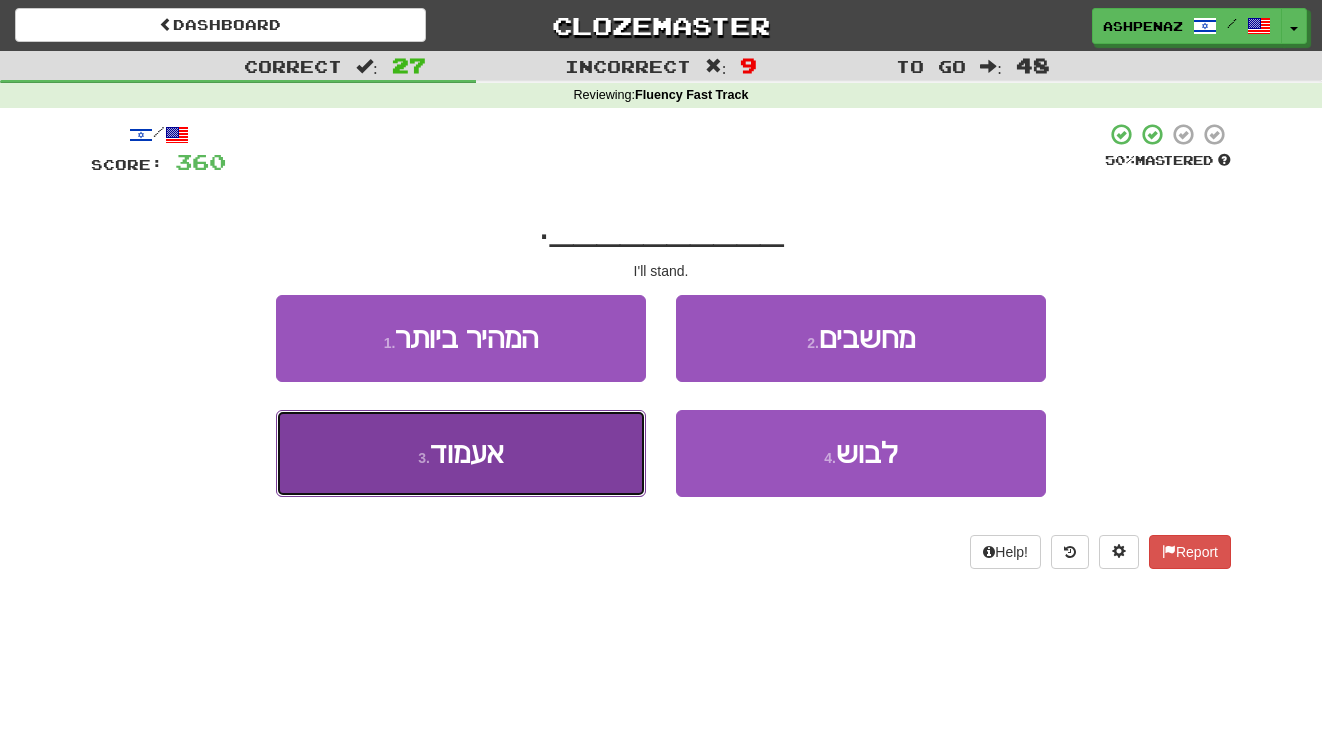 click on "3 .  אעמוד" at bounding box center (461, 453) 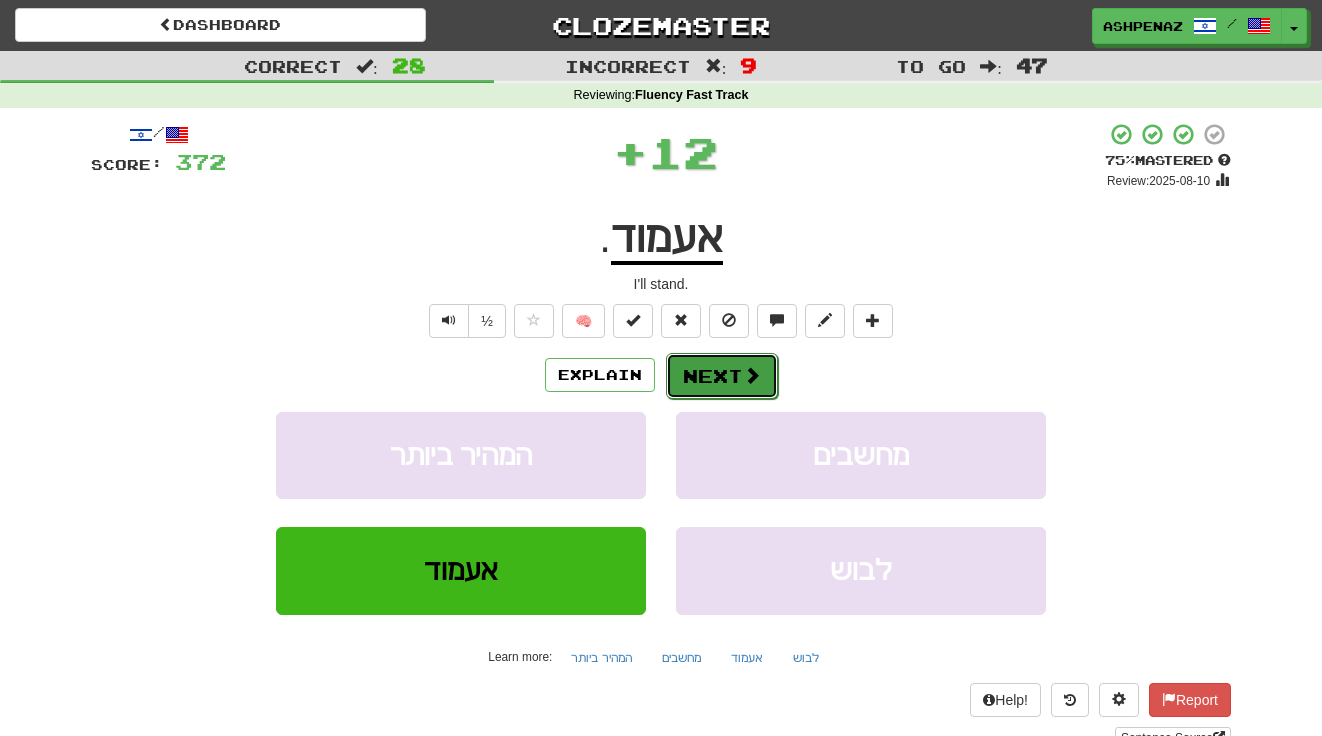 click on "Next" at bounding box center [722, 376] 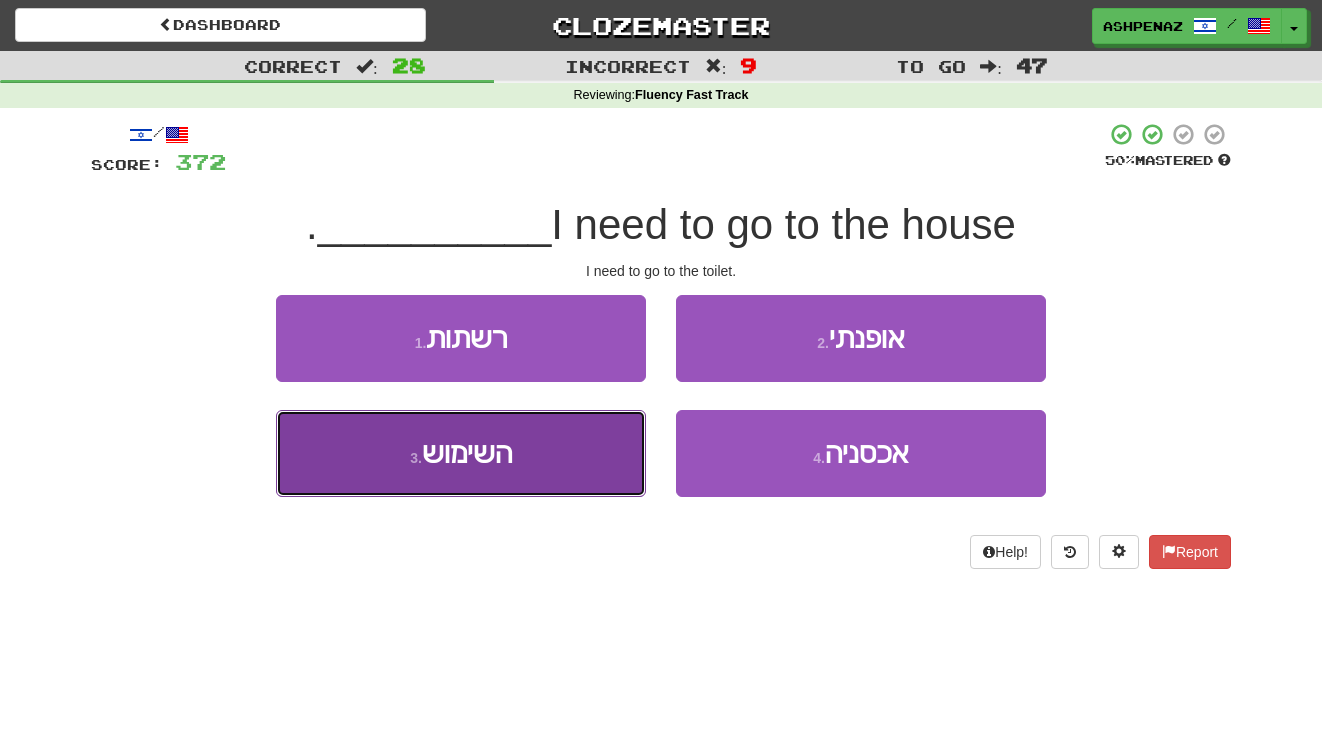 click on "3 .  השימוש" at bounding box center [461, 453] 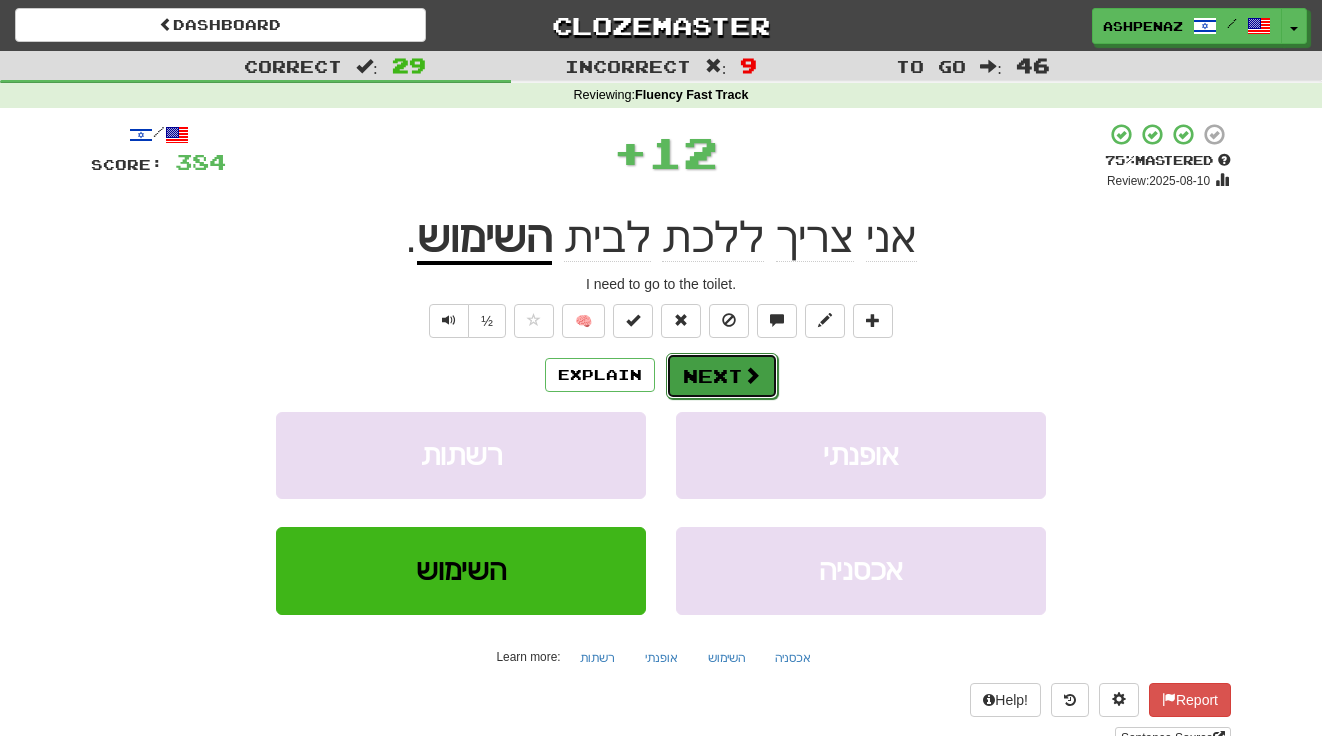 click on "Next" at bounding box center (722, 376) 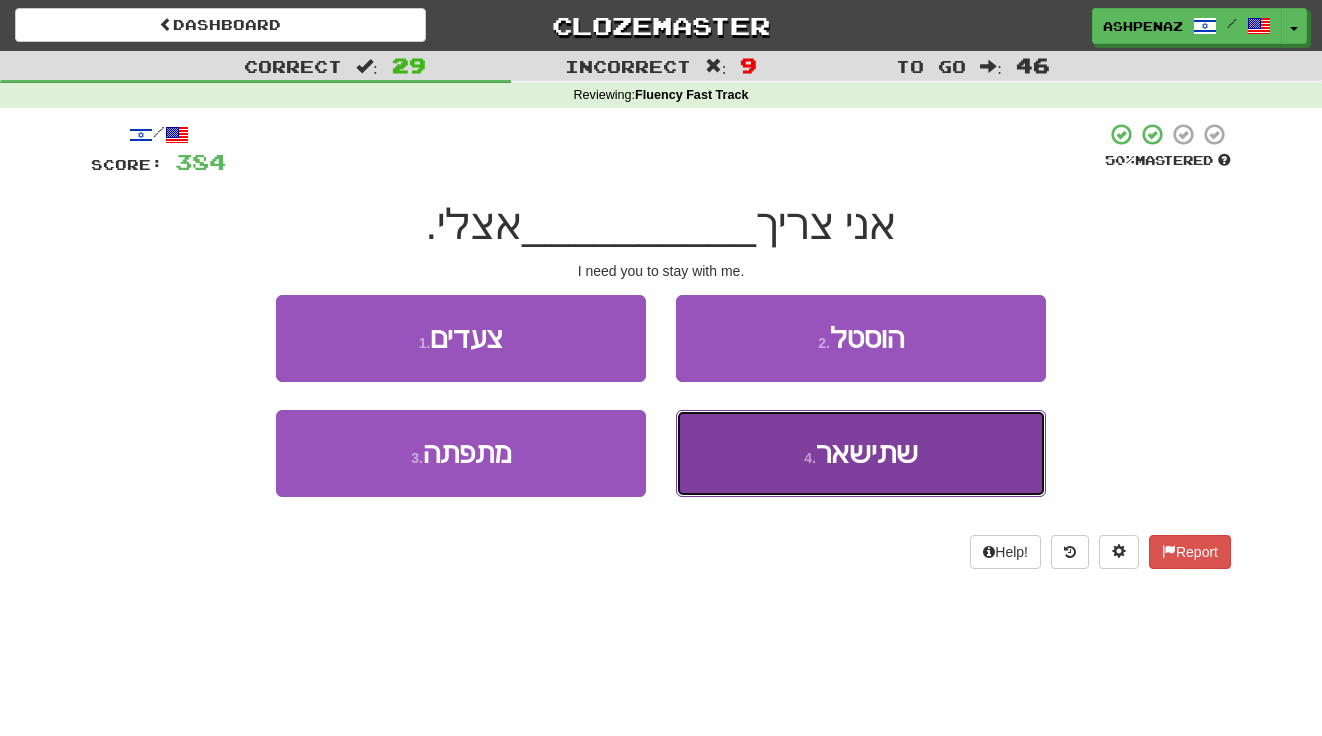 click on "4 .  שתישאר" at bounding box center [861, 453] 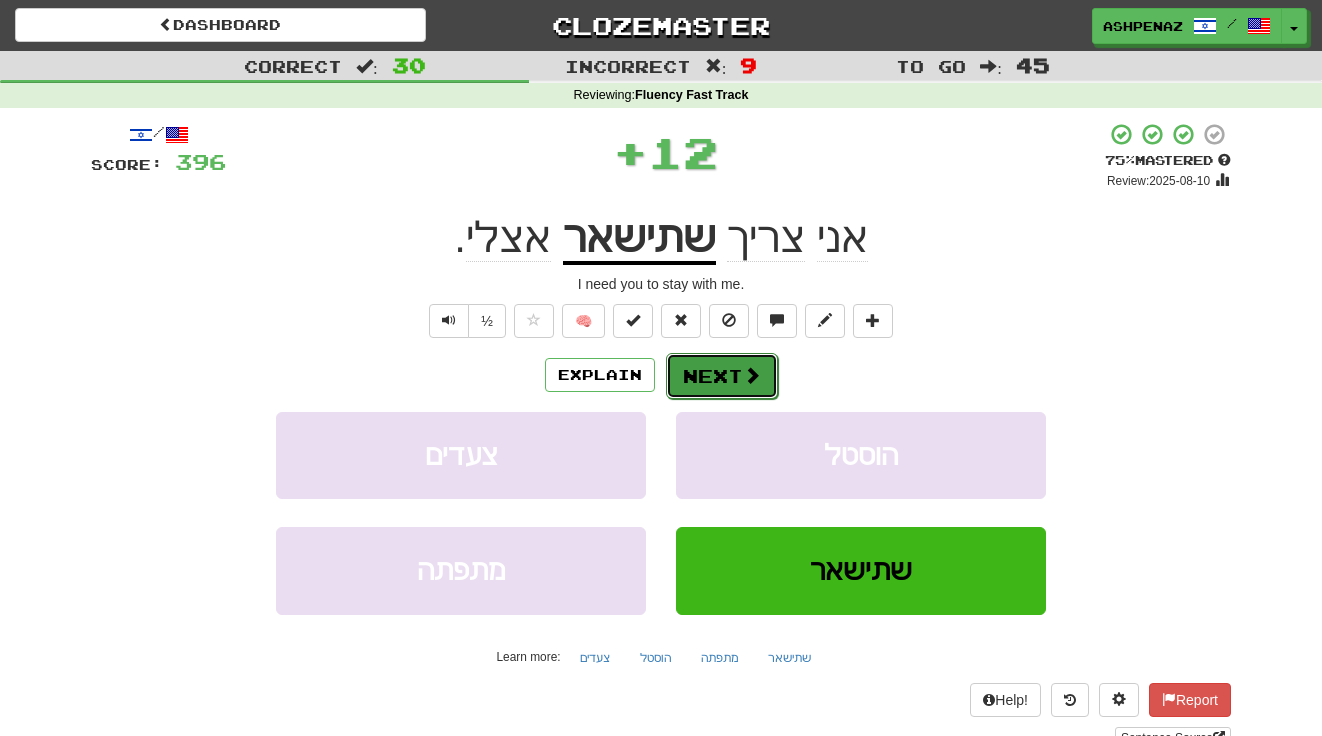 click on "Next" at bounding box center (722, 376) 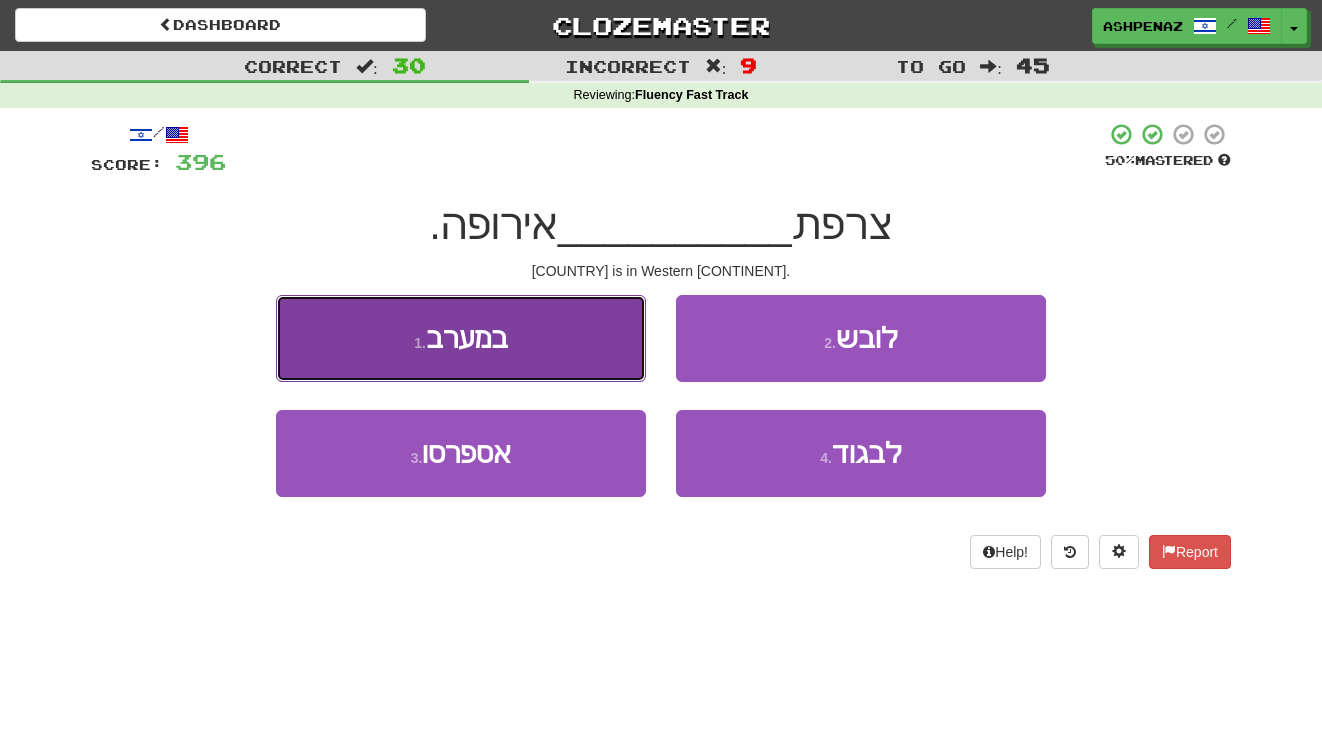 click on "1 .  במערב" at bounding box center [461, 338] 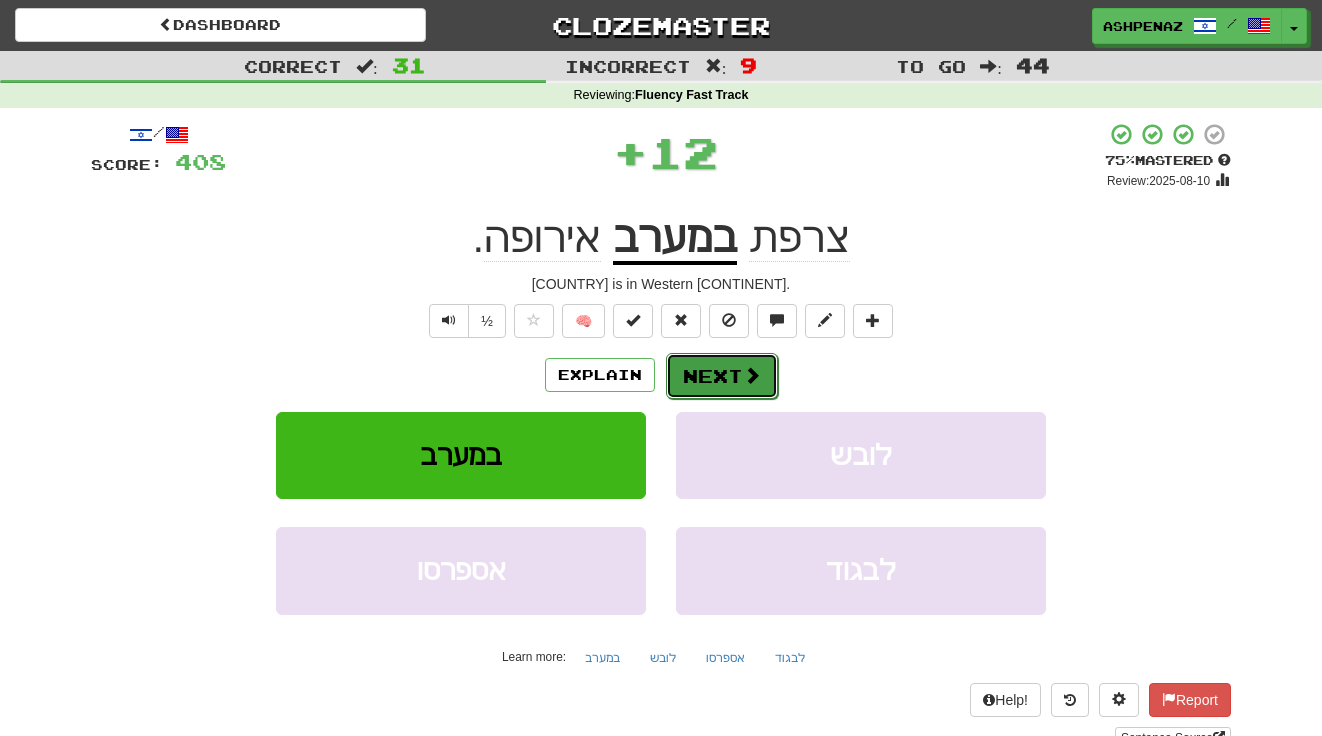 click on "Next" at bounding box center [722, 376] 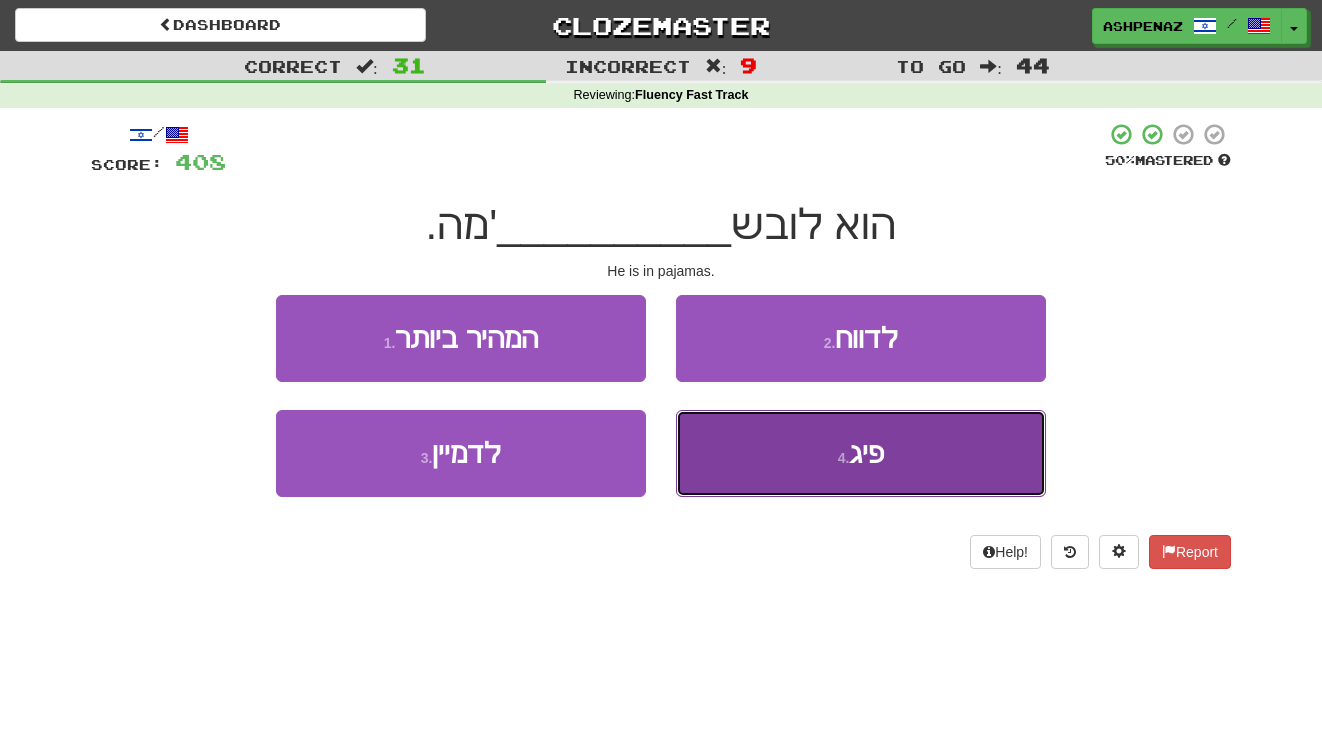 click on "4 .  פיג" at bounding box center [861, 453] 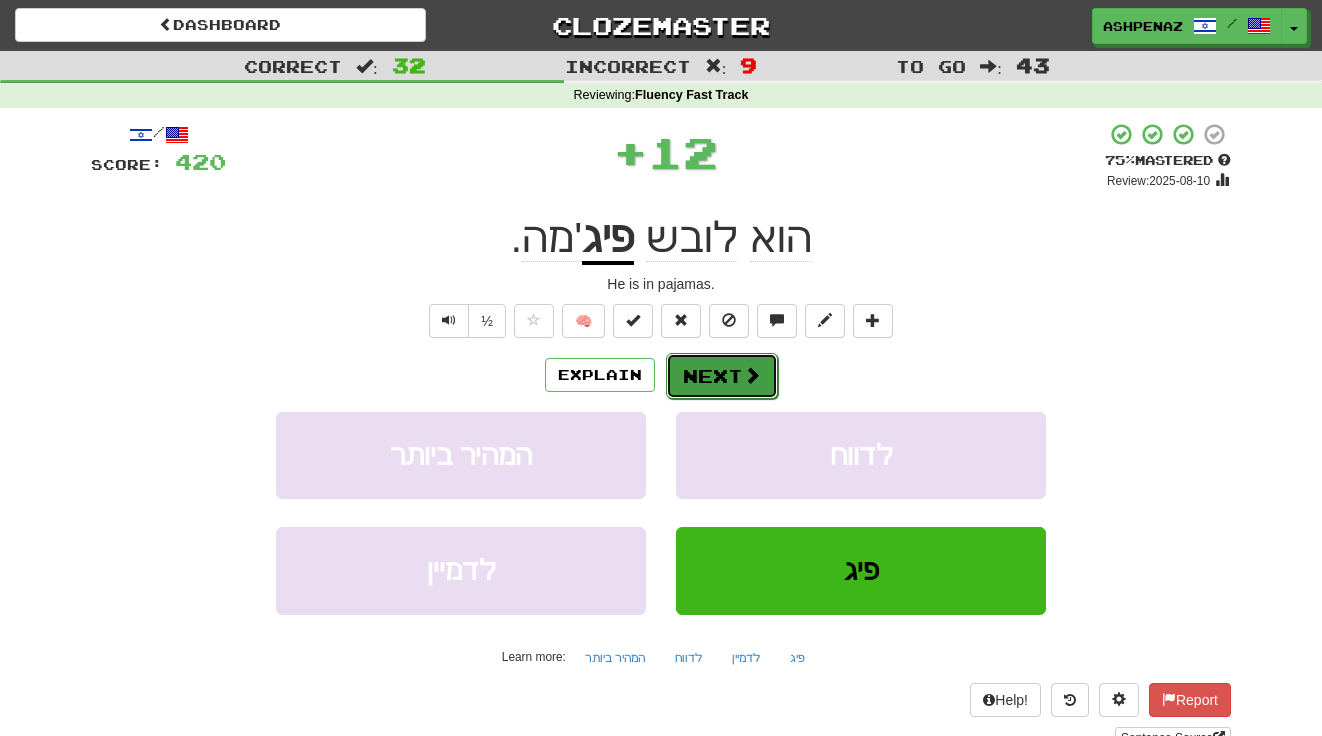 click on "Next" at bounding box center [722, 376] 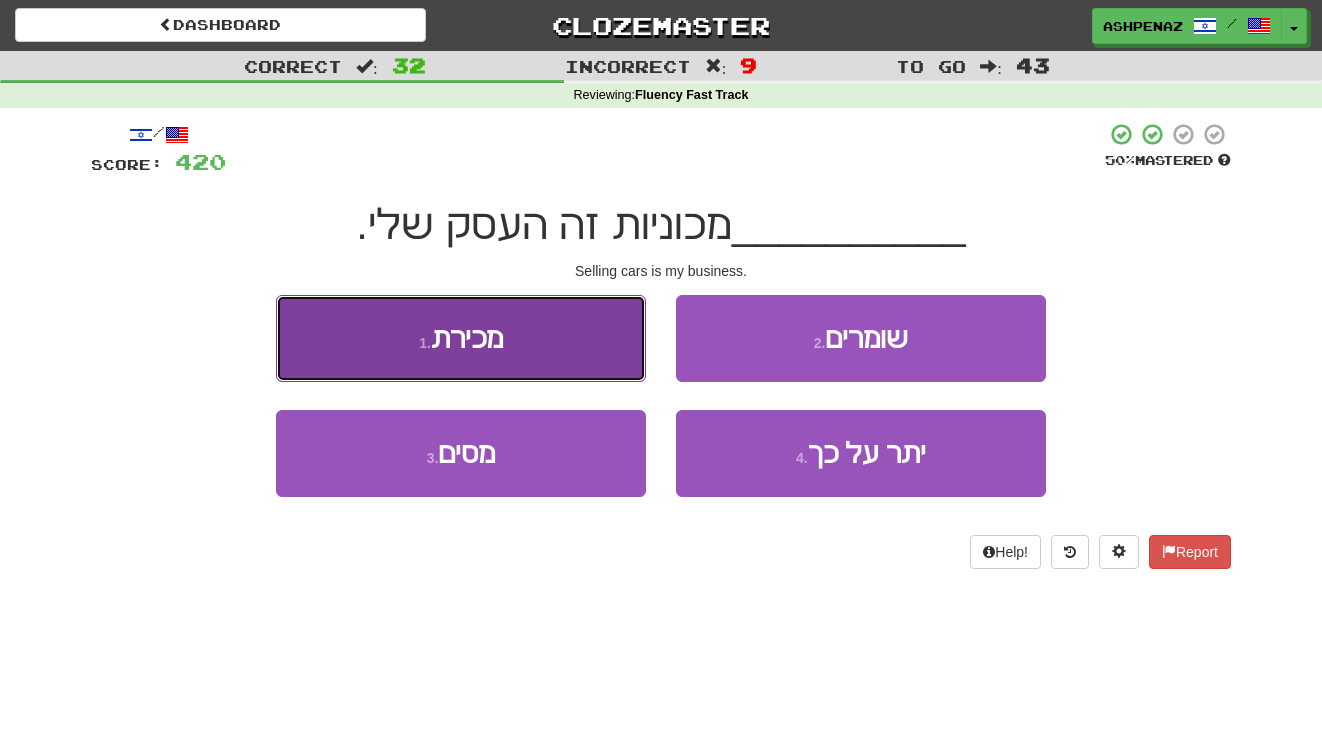 click on "1 .  מכירת" at bounding box center [461, 338] 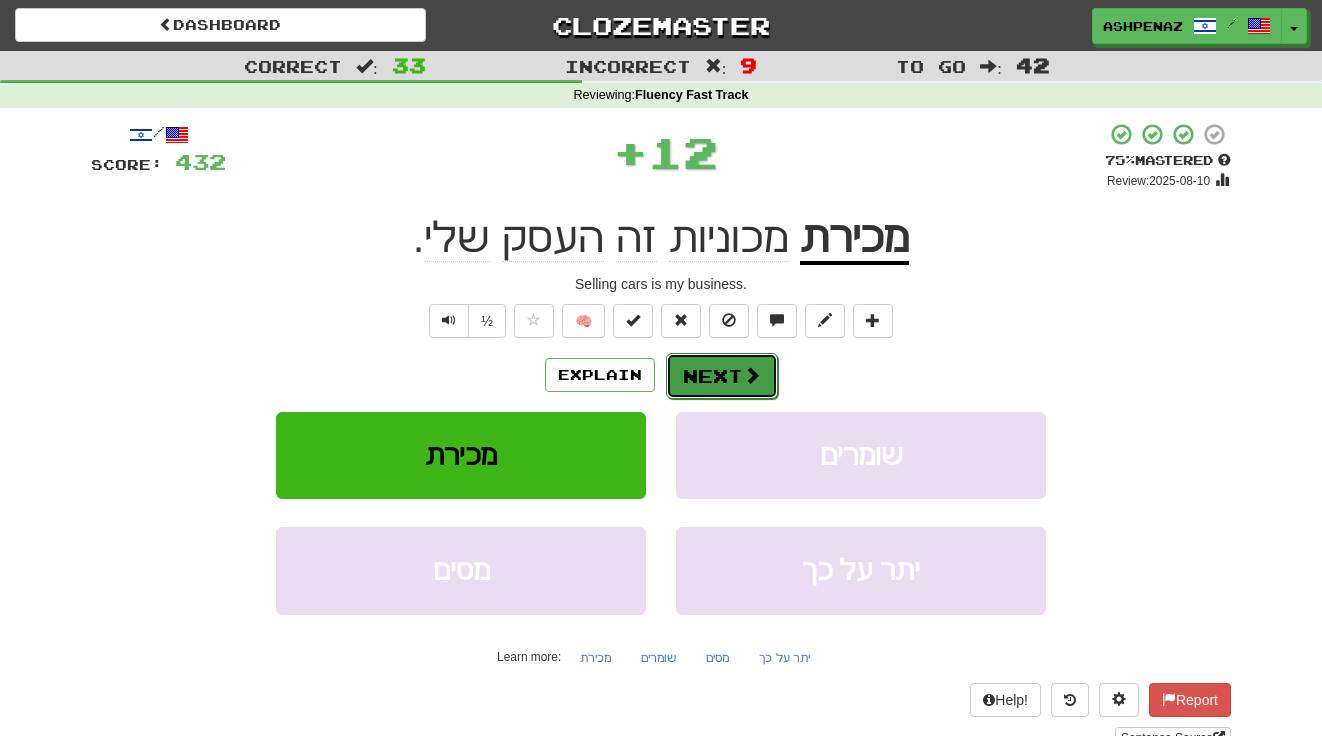 click on "Next" at bounding box center [722, 376] 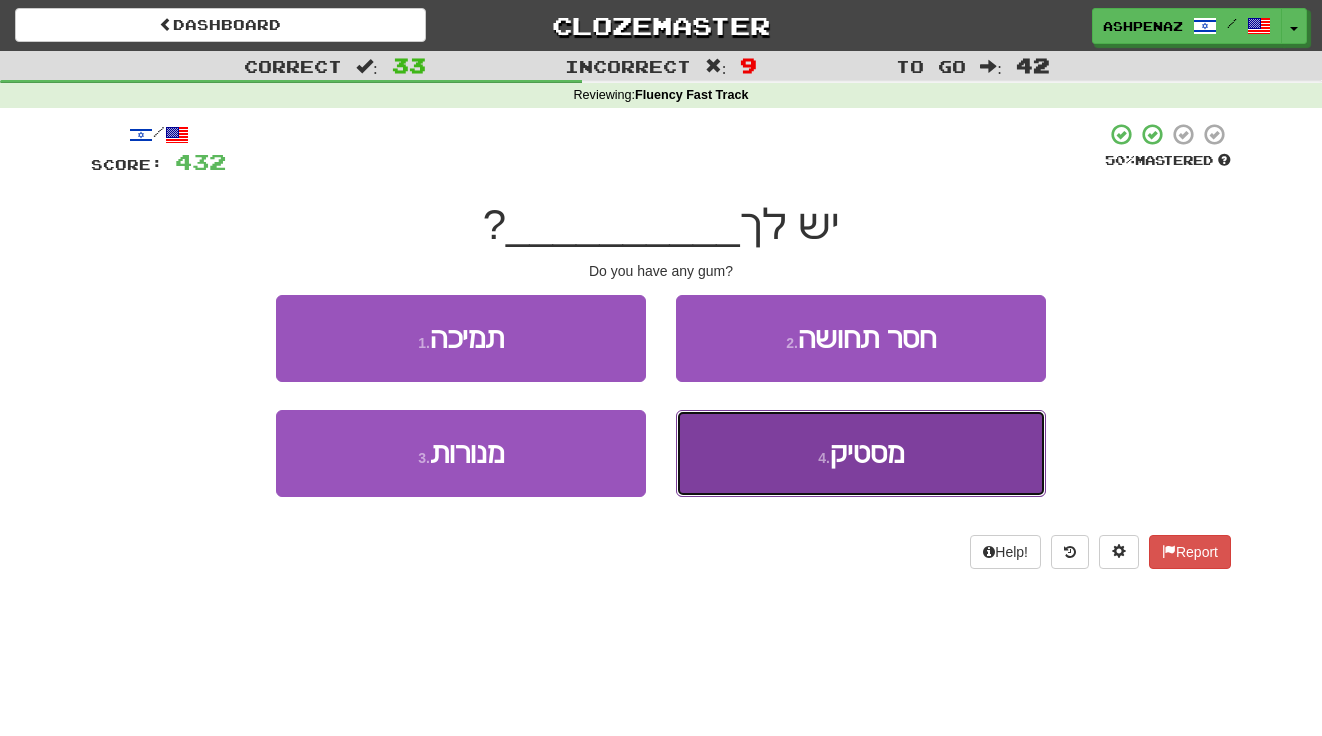 click on "4 .  מסטיק" at bounding box center [861, 453] 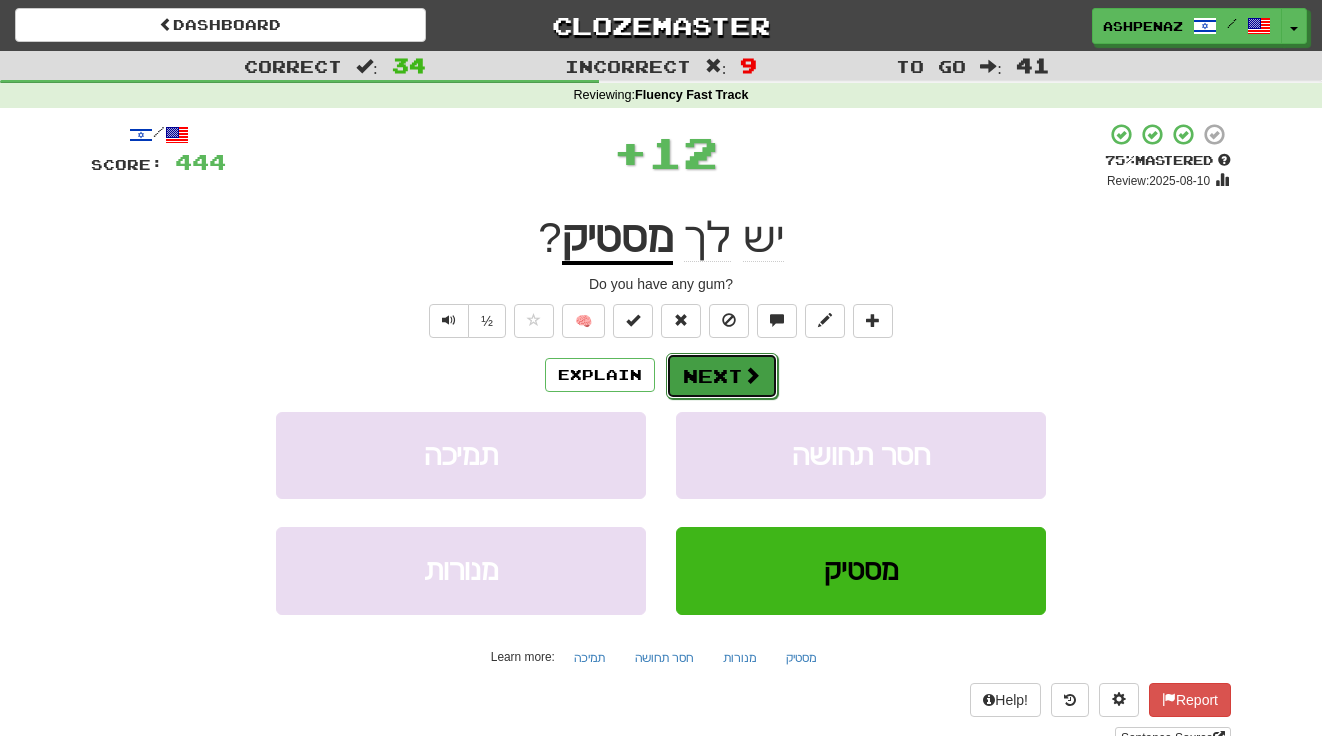 click on "Next" at bounding box center [722, 376] 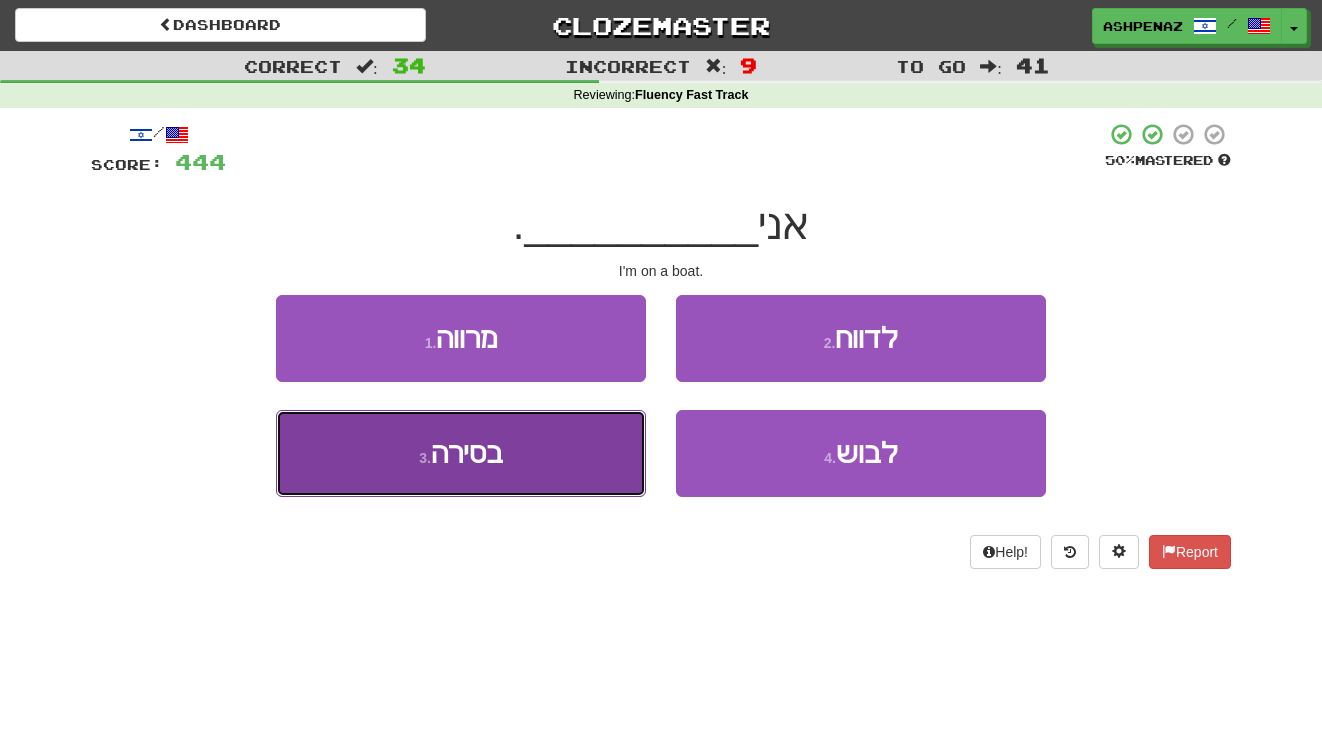 click on "3 .  בסירה" at bounding box center (461, 453) 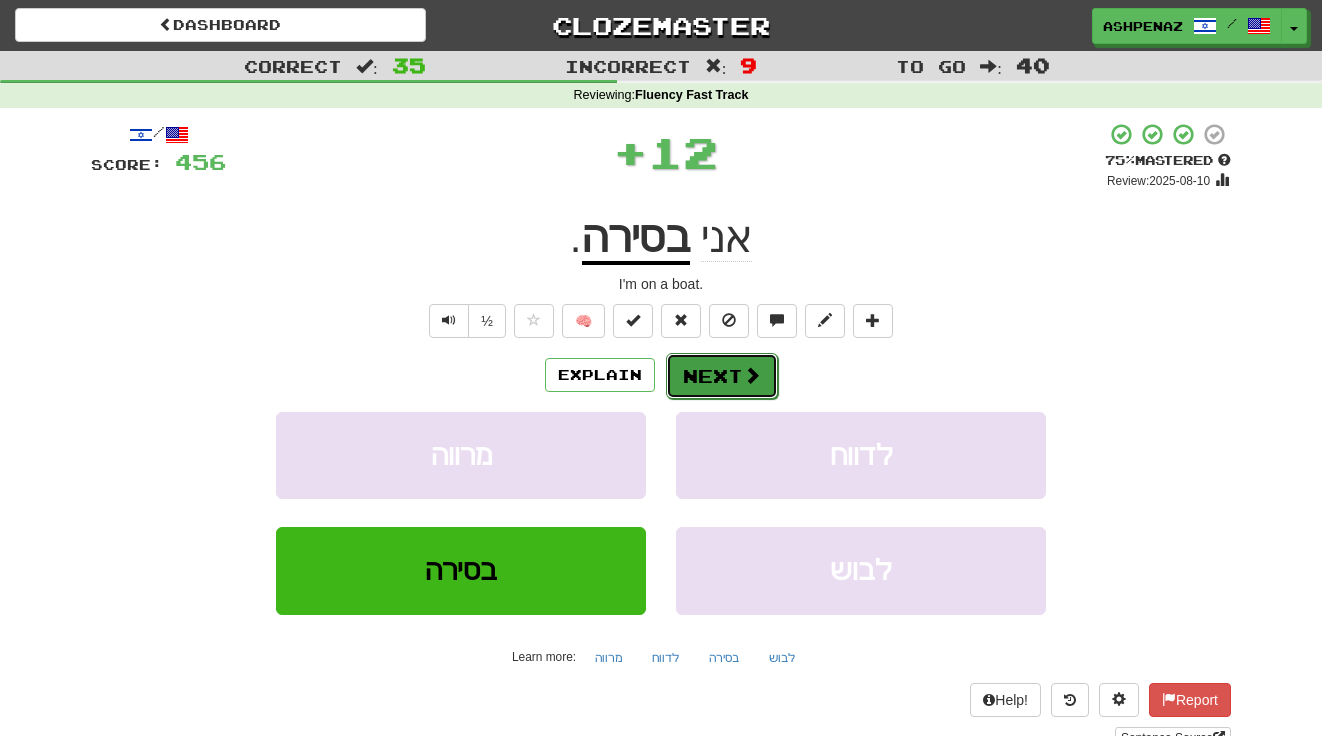 click on "Next" at bounding box center (722, 376) 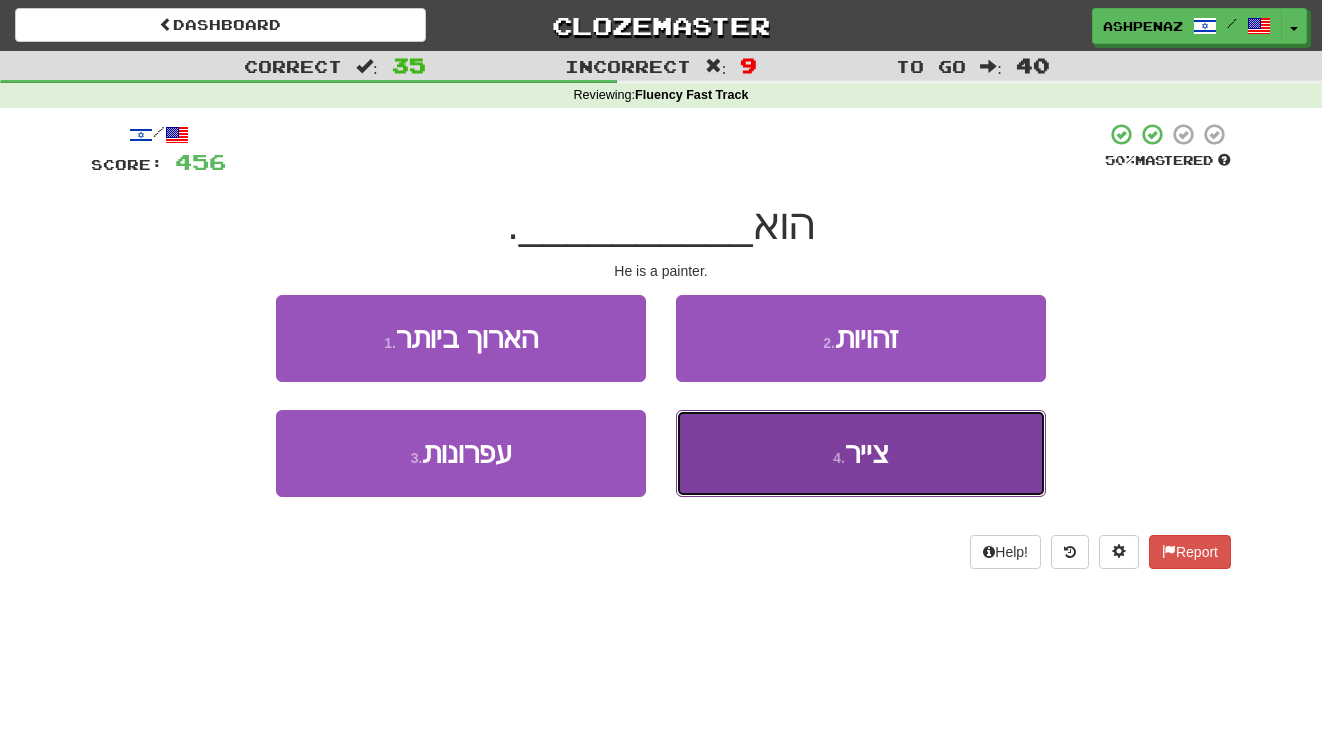click on "4 .  צייר" at bounding box center (861, 453) 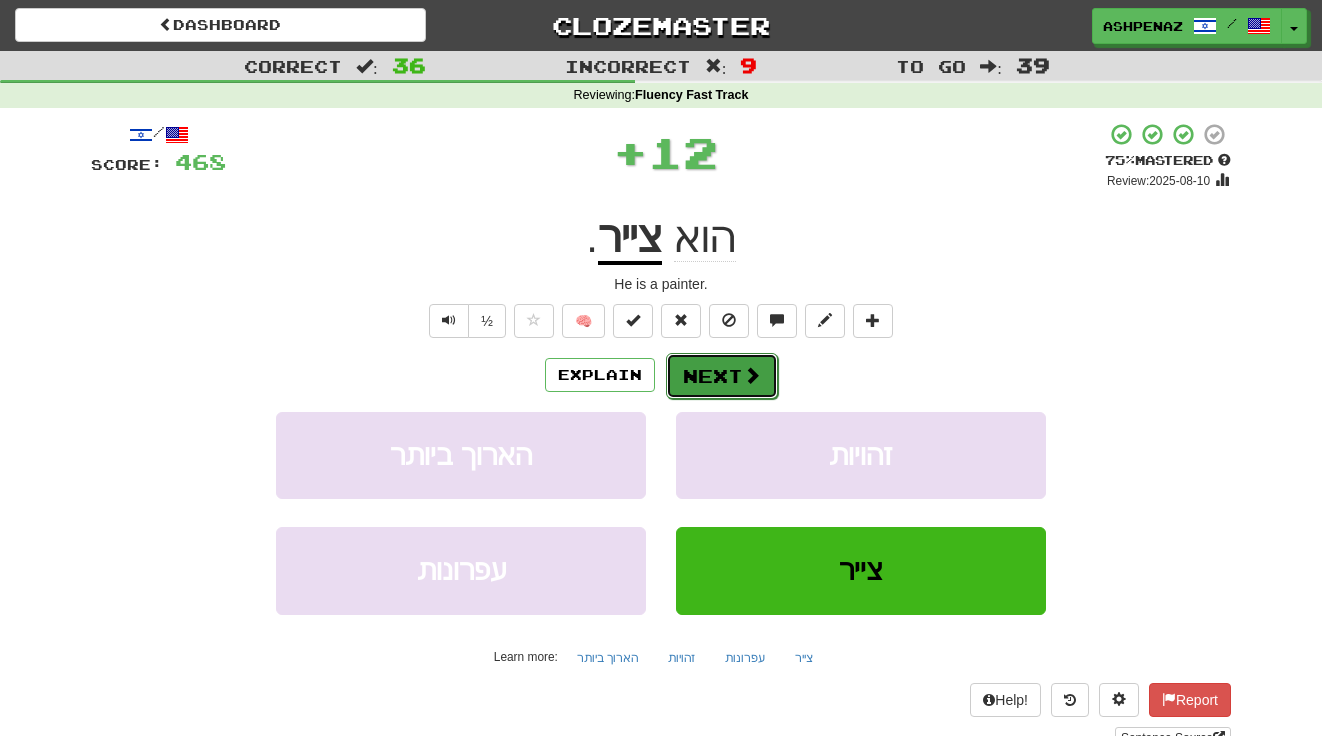 click on "Next" at bounding box center [722, 376] 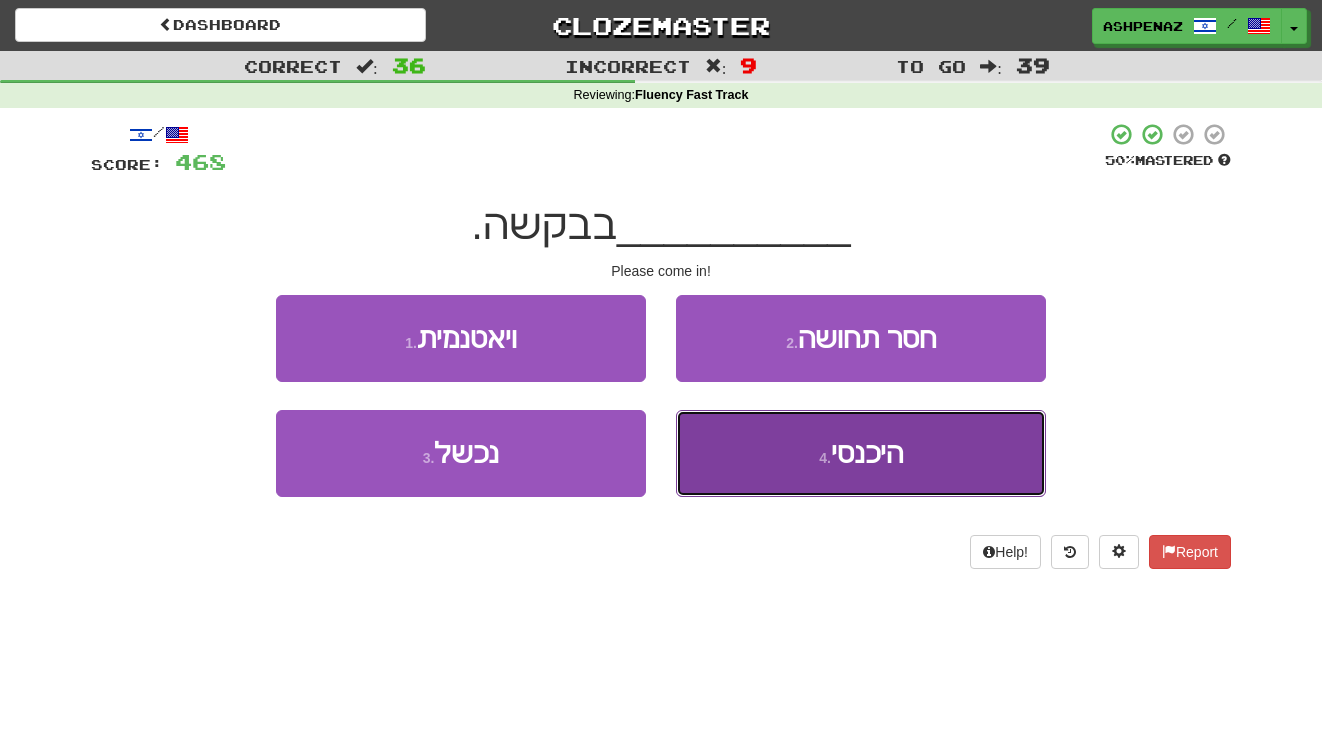click on "4 ." at bounding box center (825, 458) 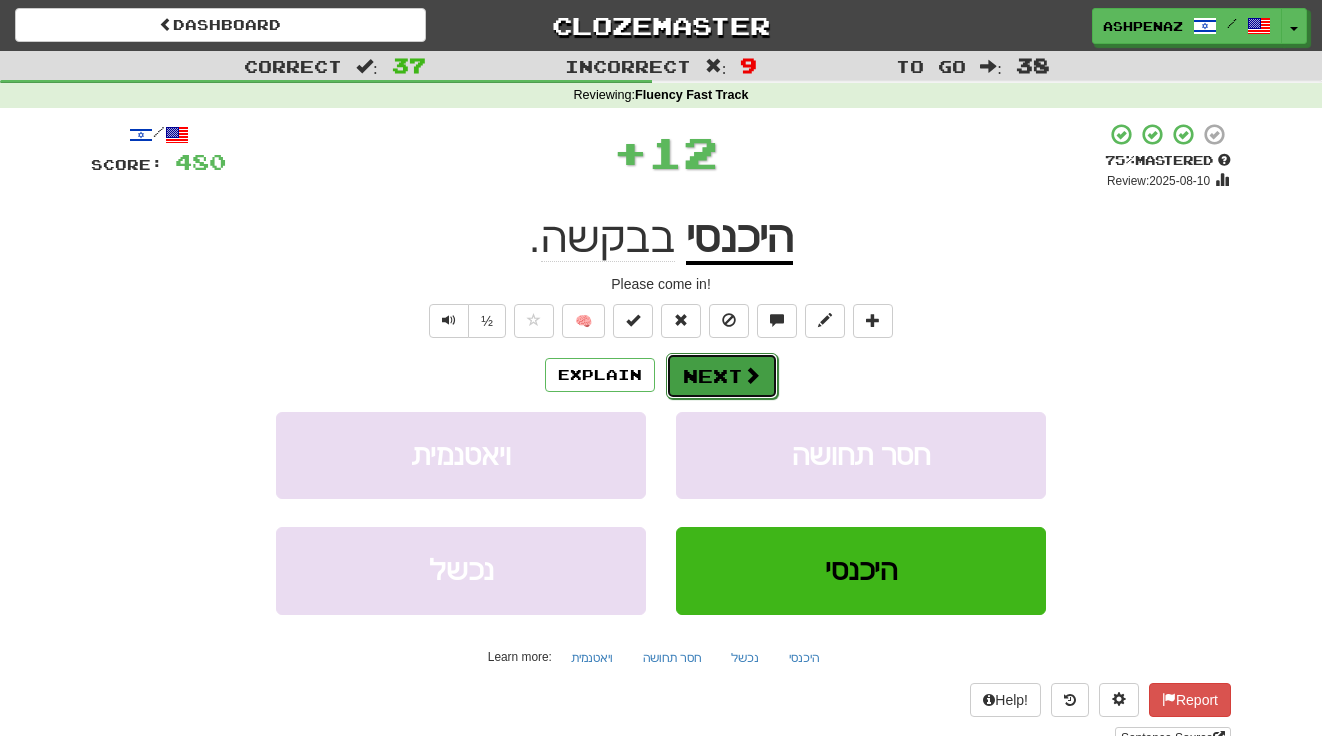 click on "Next" at bounding box center (722, 376) 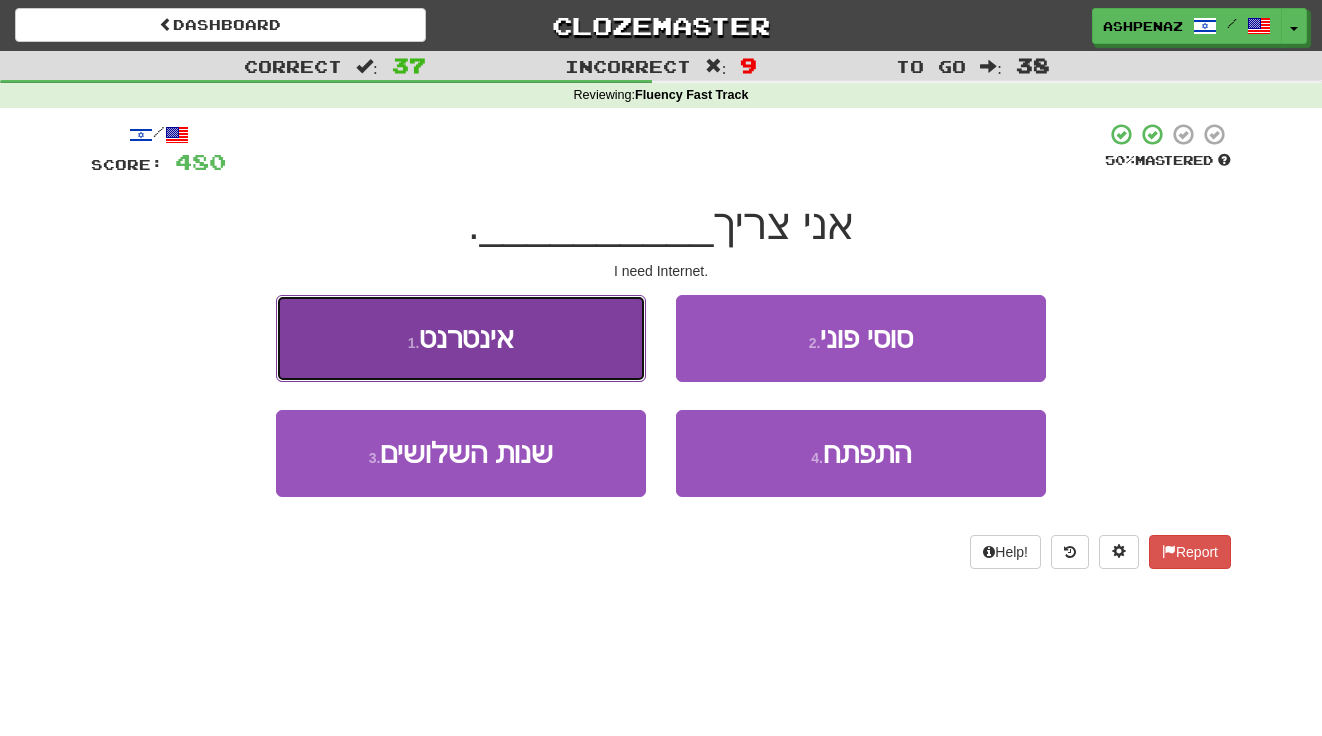 click on "1 .  אינטרנט" at bounding box center [461, 338] 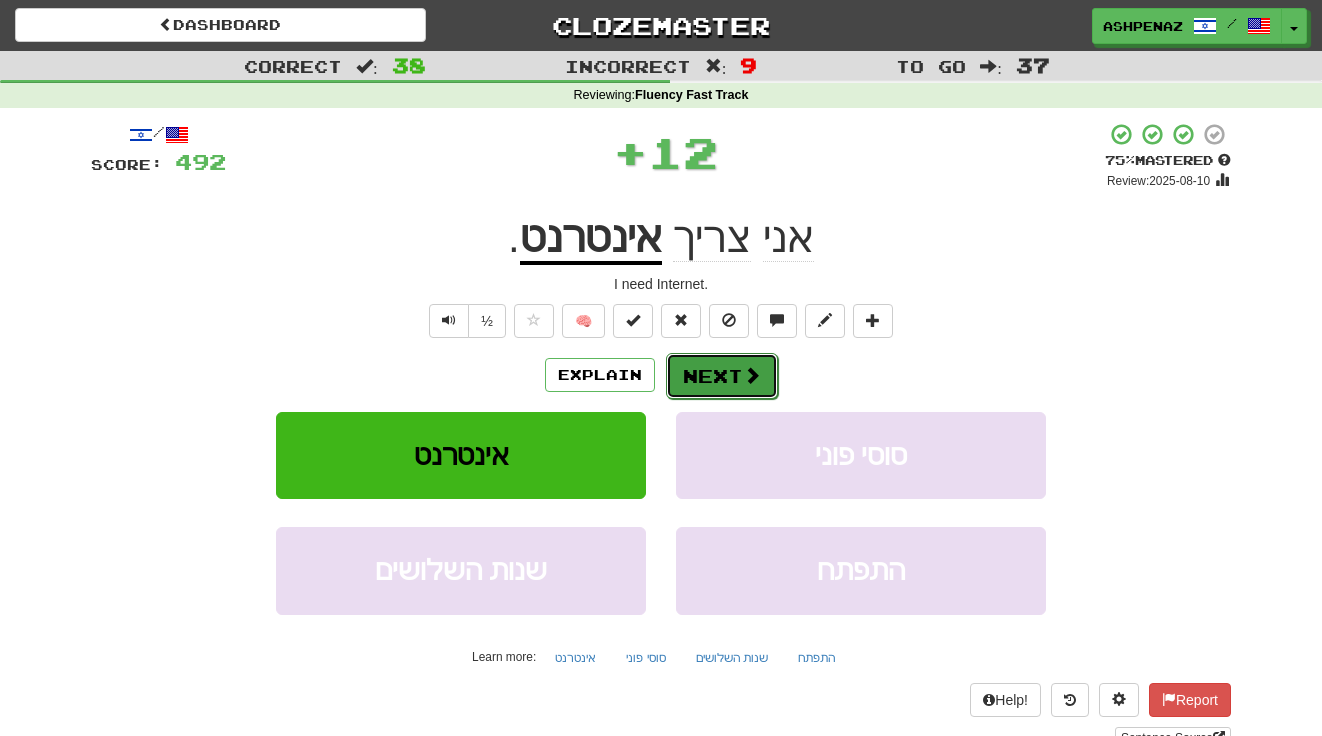 click on "Next" at bounding box center [722, 376] 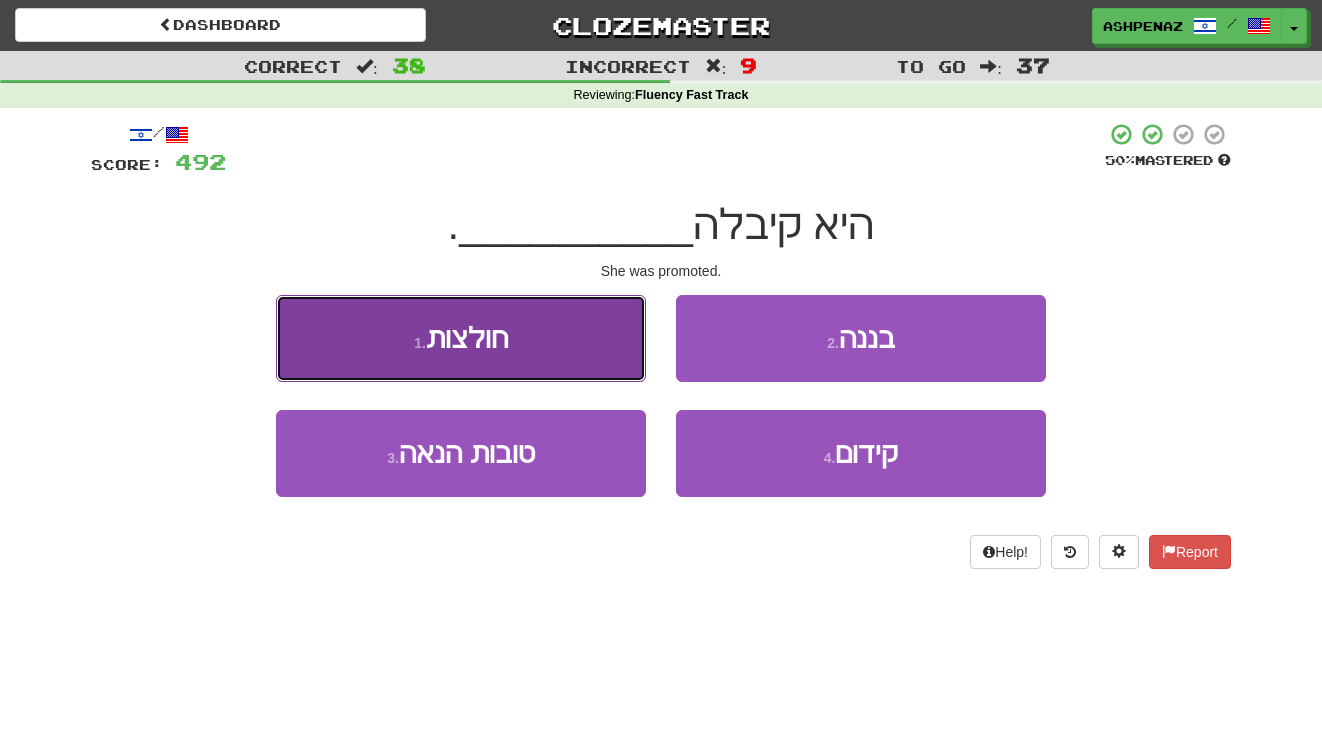 click on "1 .  חולצות" at bounding box center (461, 338) 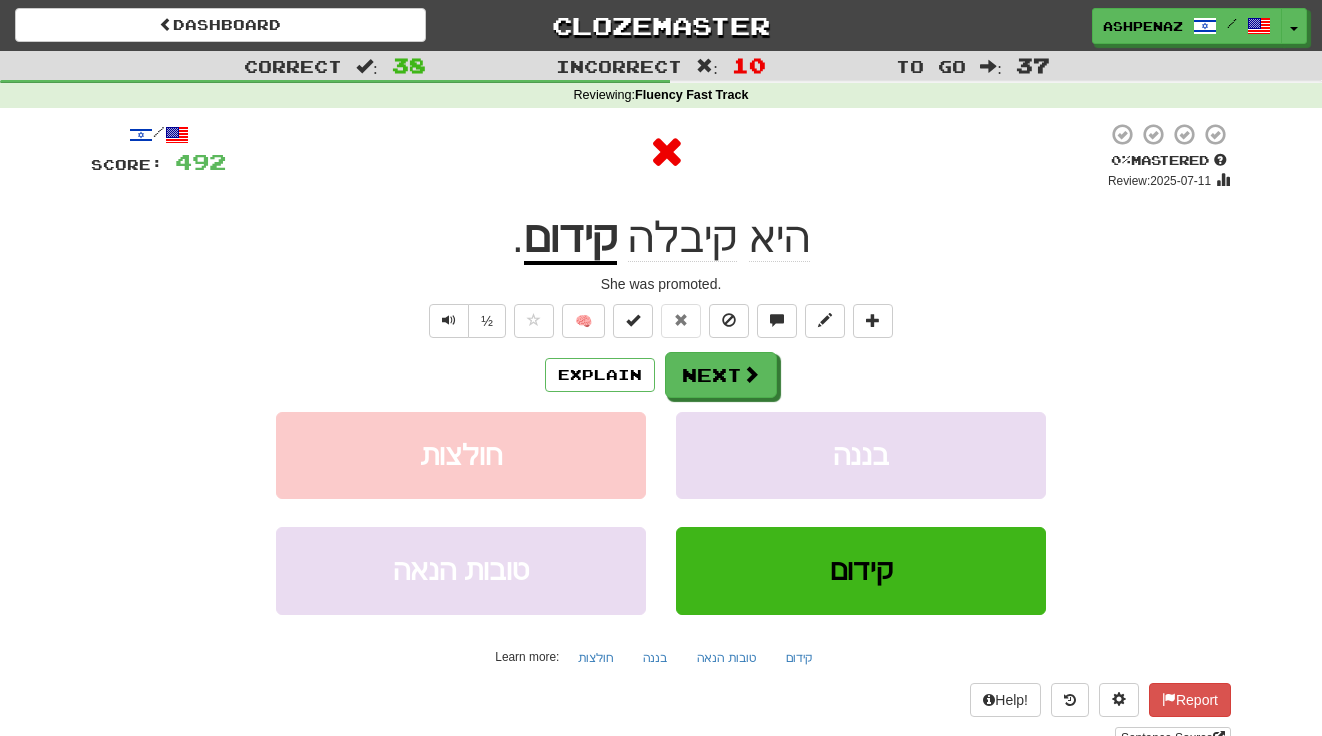 click on "קידום" at bounding box center (570, 239) 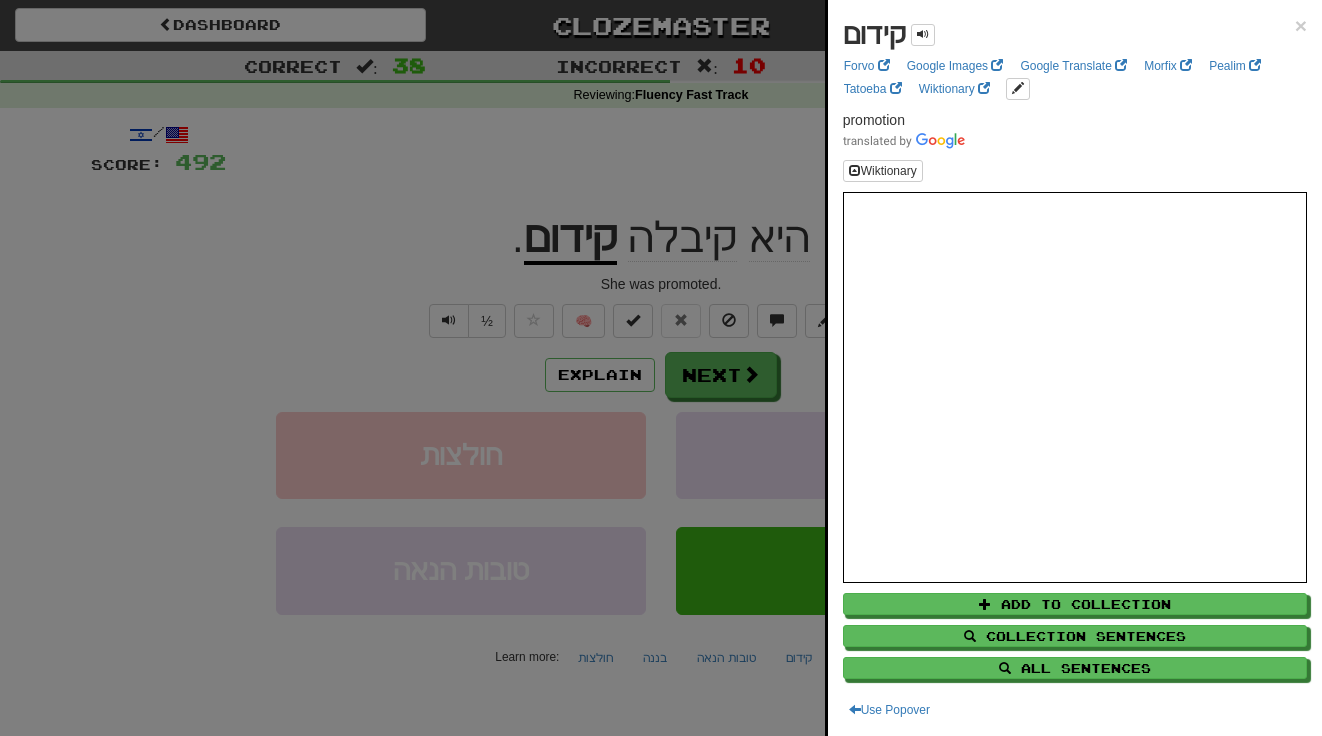 click at bounding box center (661, 368) 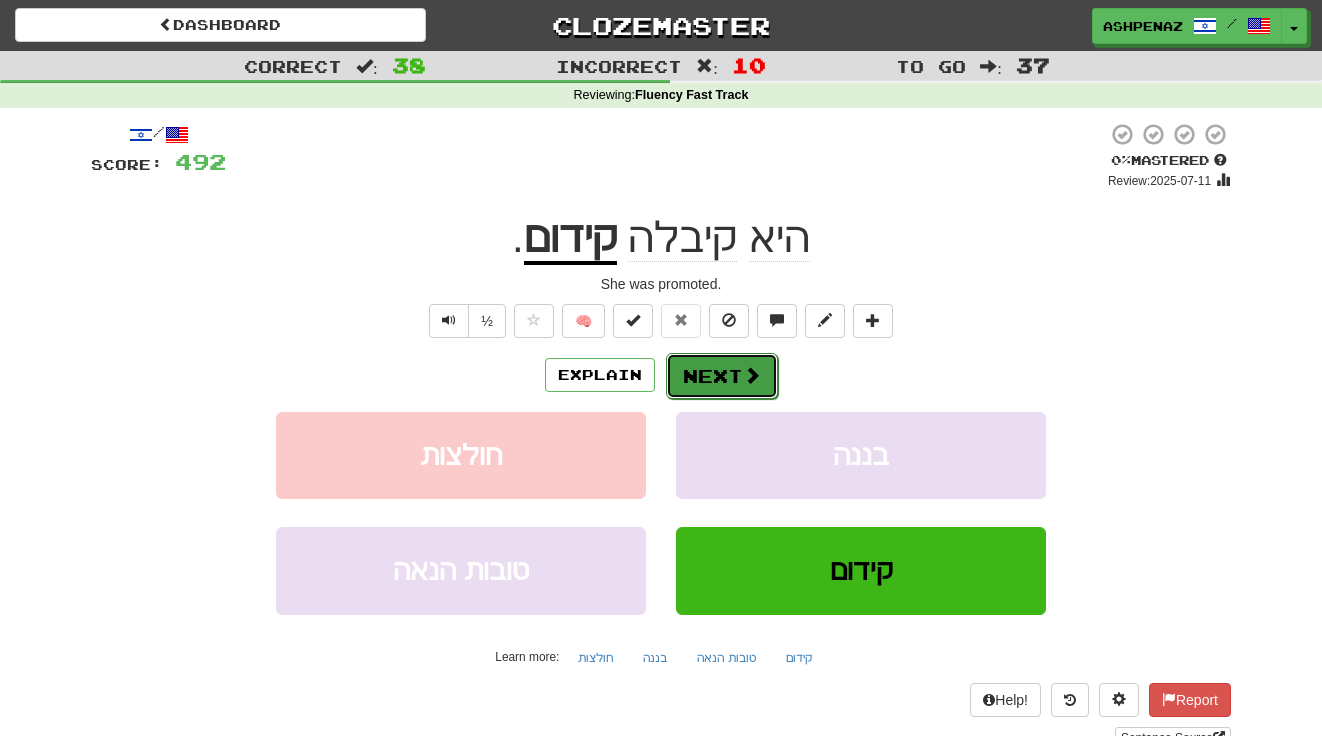 click on "Next" at bounding box center (722, 376) 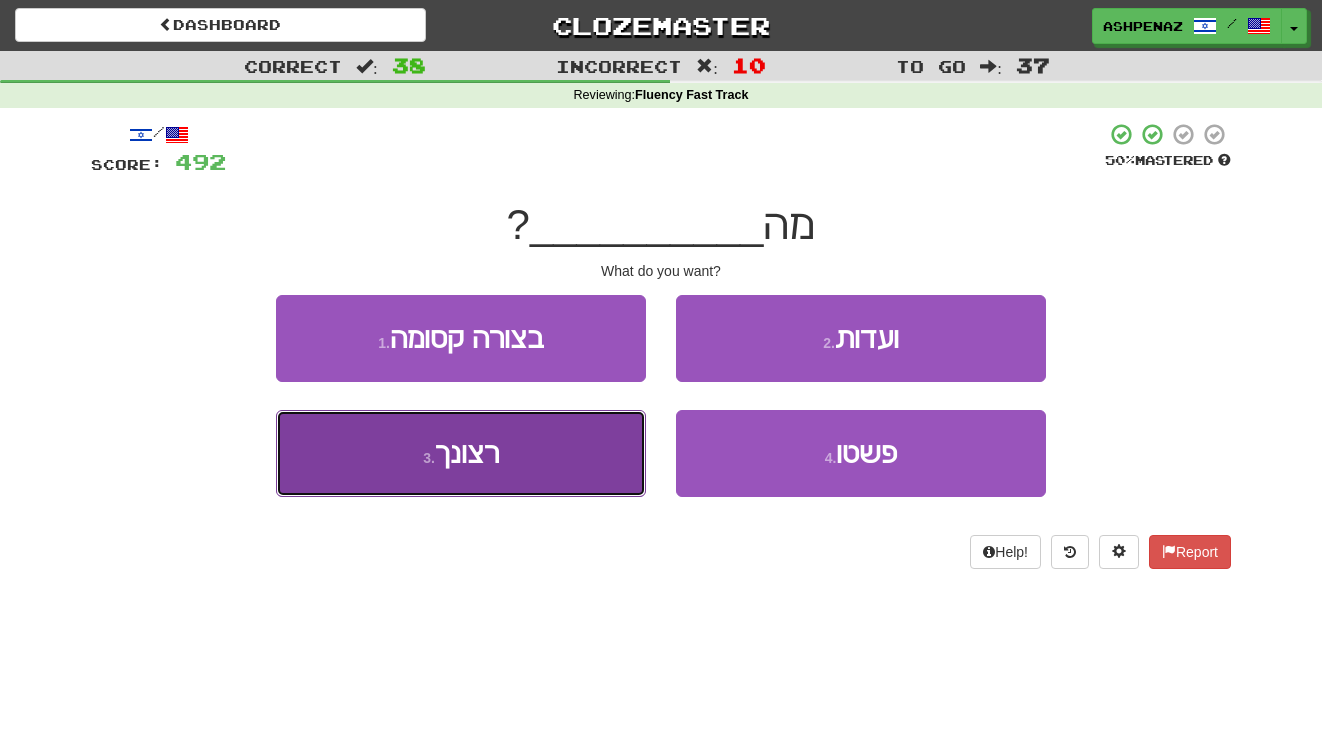 click on "3 .  רצונך" at bounding box center [461, 453] 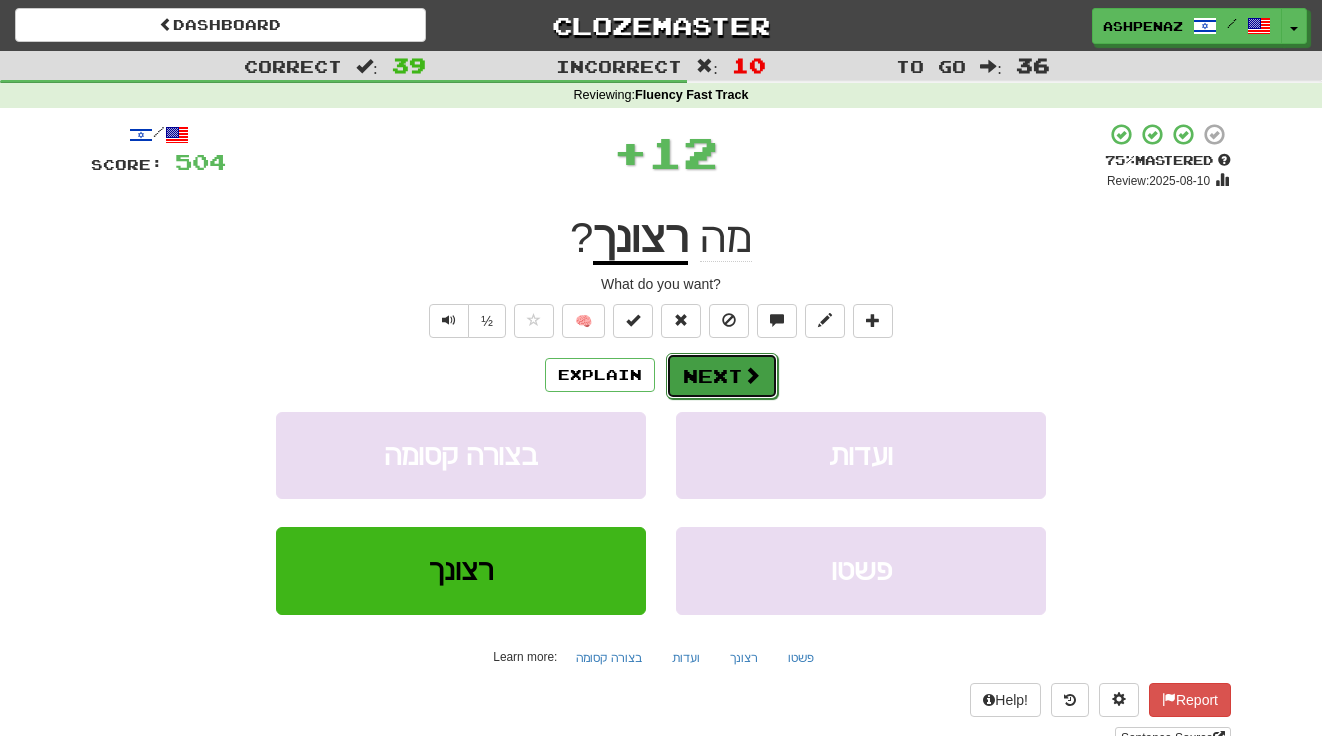 click on "Next" at bounding box center [722, 376] 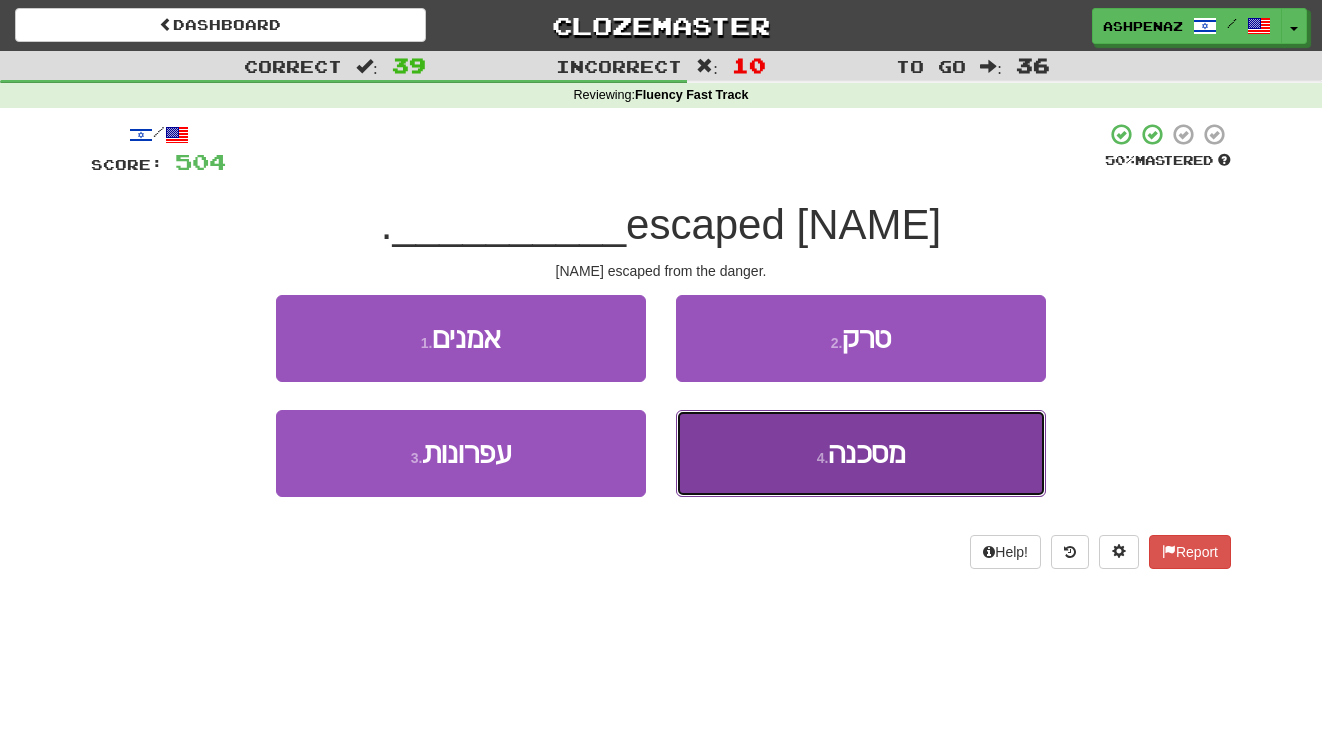 click on "4 .  מסכנה" at bounding box center (861, 453) 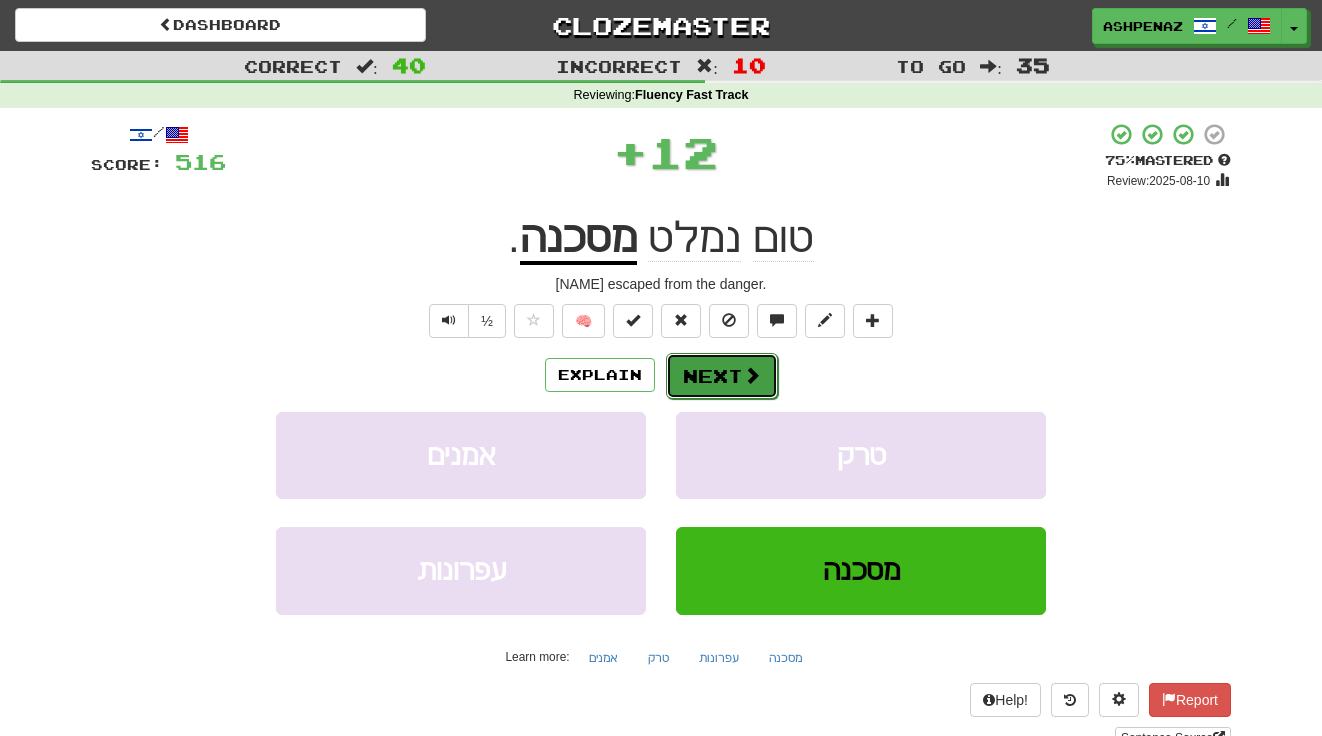 click at bounding box center (752, 375) 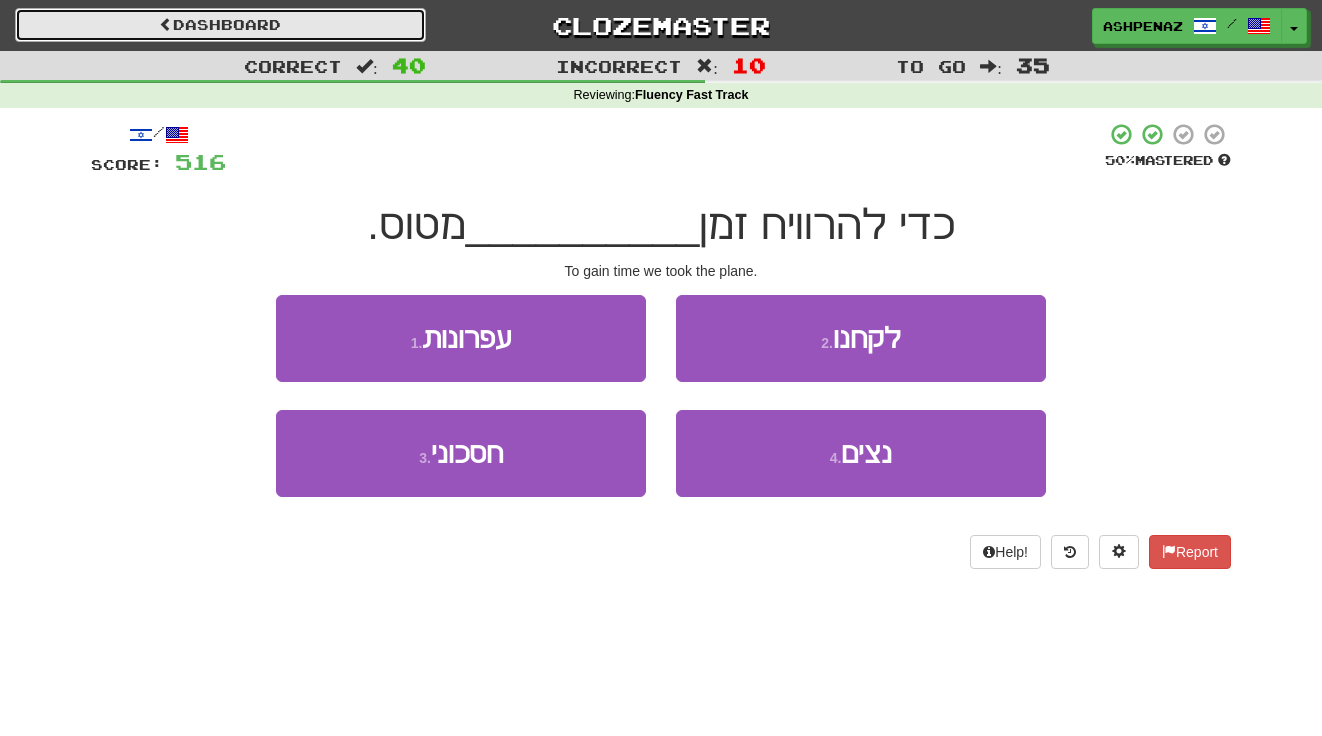 click on "Dashboard" at bounding box center (220, 25) 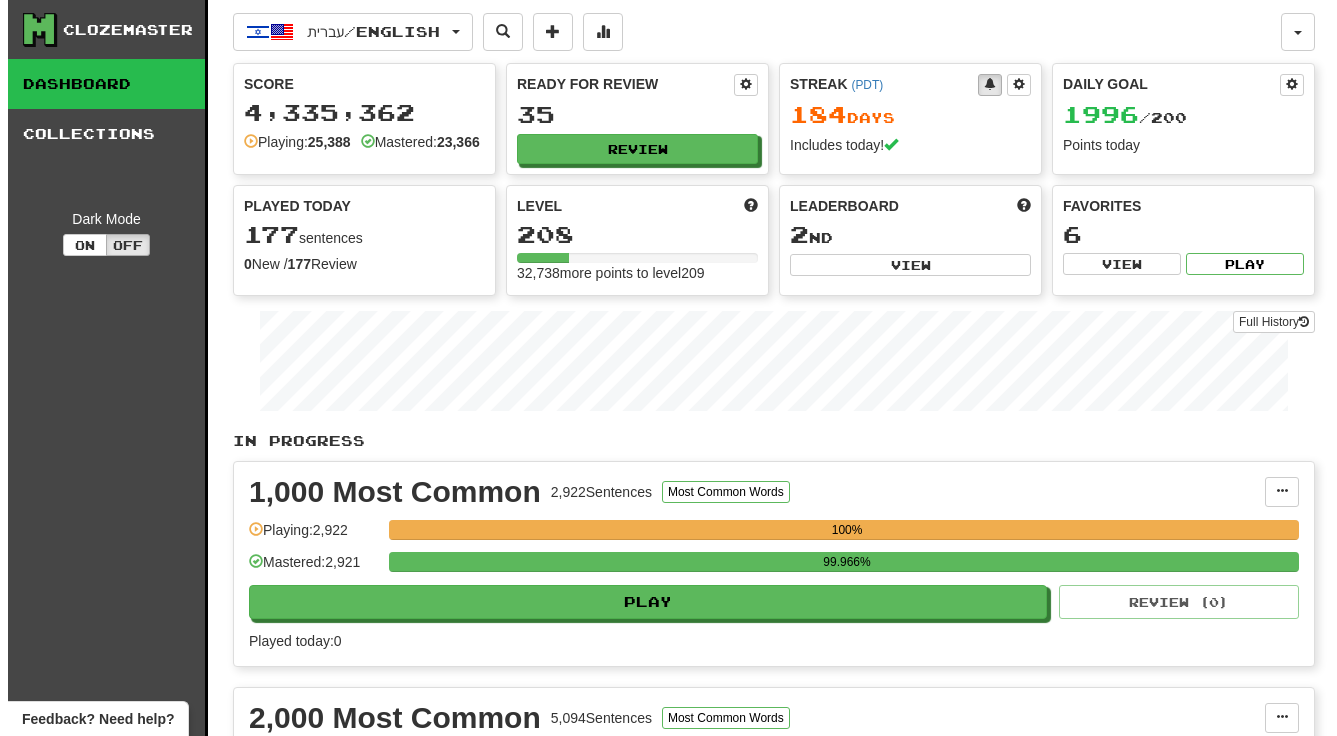 scroll, scrollTop: 0, scrollLeft: 0, axis: both 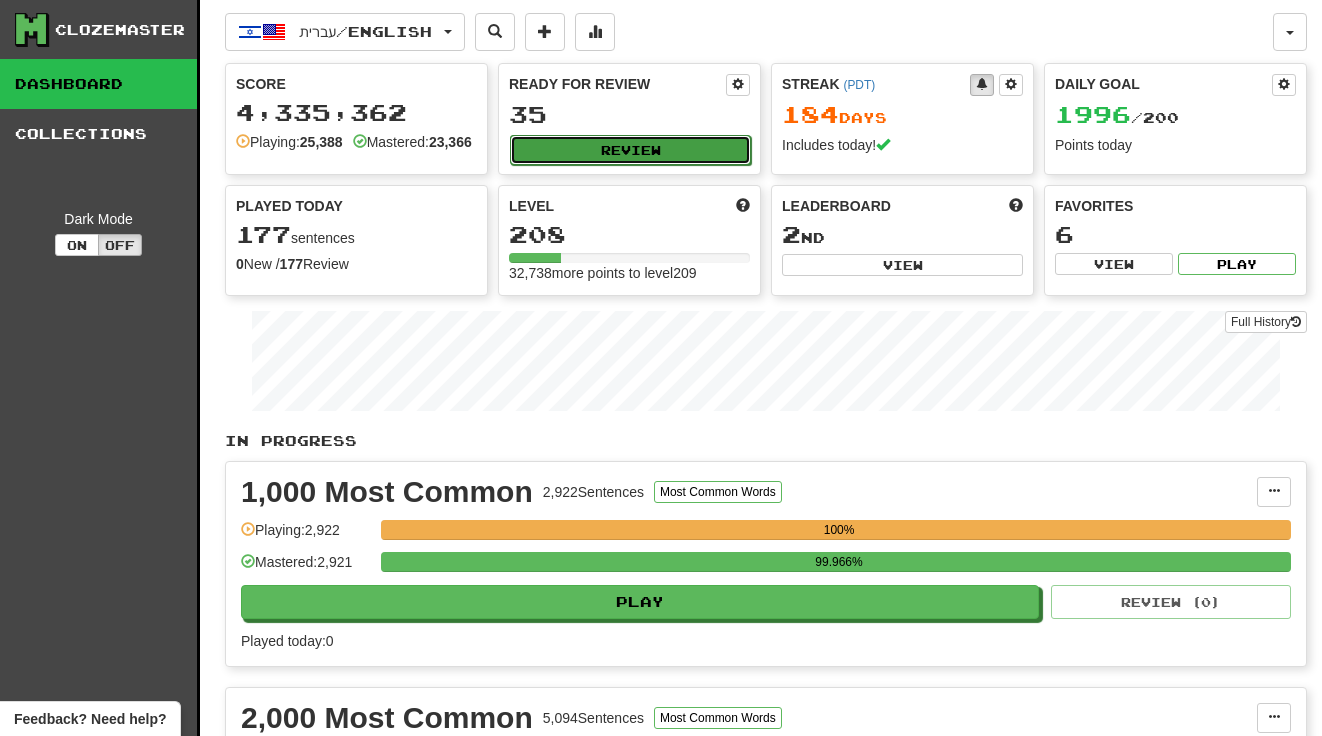 click on "Review" at bounding box center (630, 150) 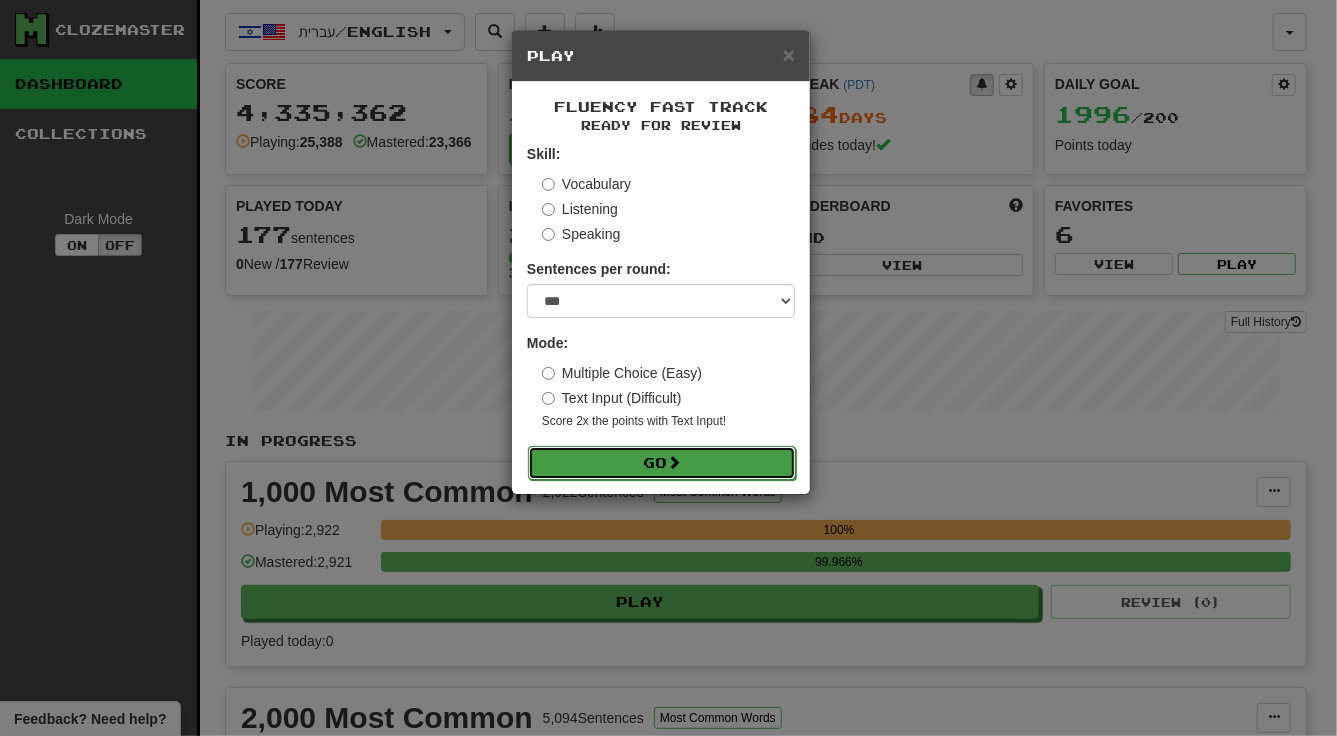 click on "Go" at bounding box center (662, 463) 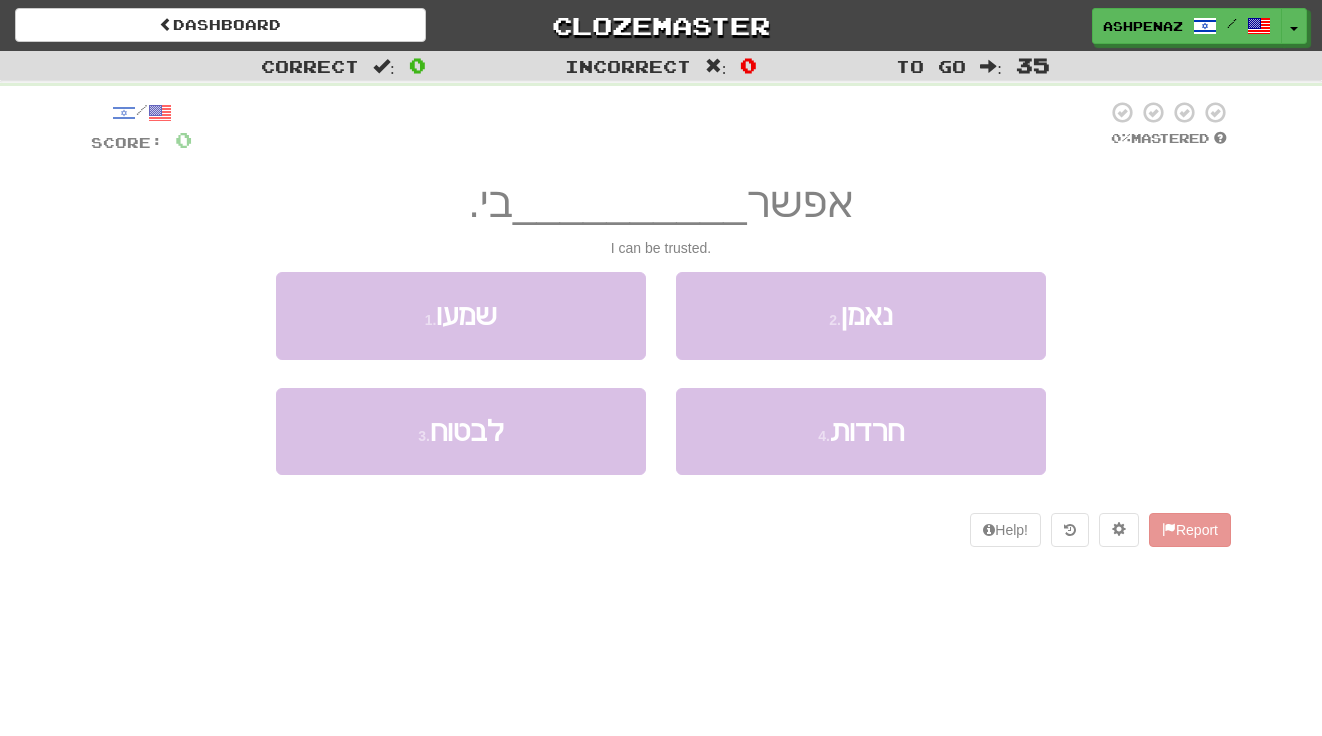 scroll, scrollTop: 0, scrollLeft: 0, axis: both 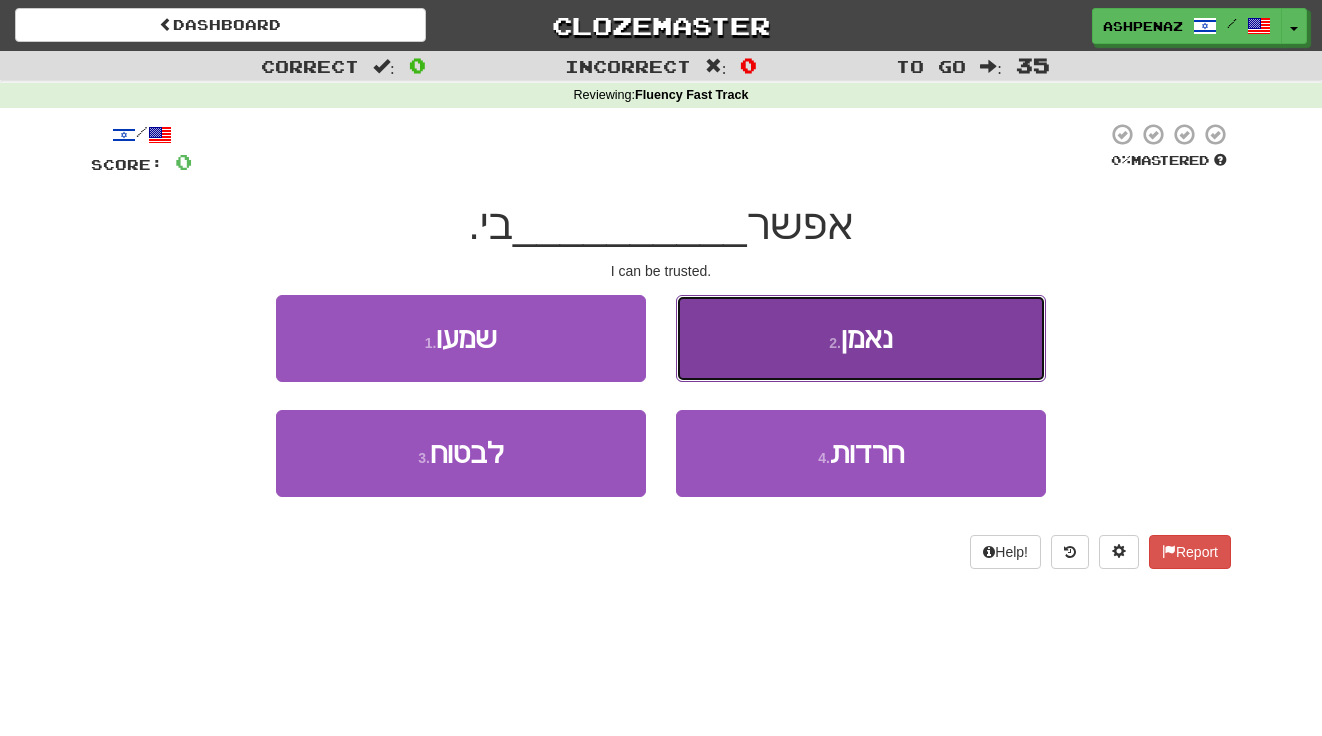 click on "2 .  נאמן" at bounding box center [861, 338] 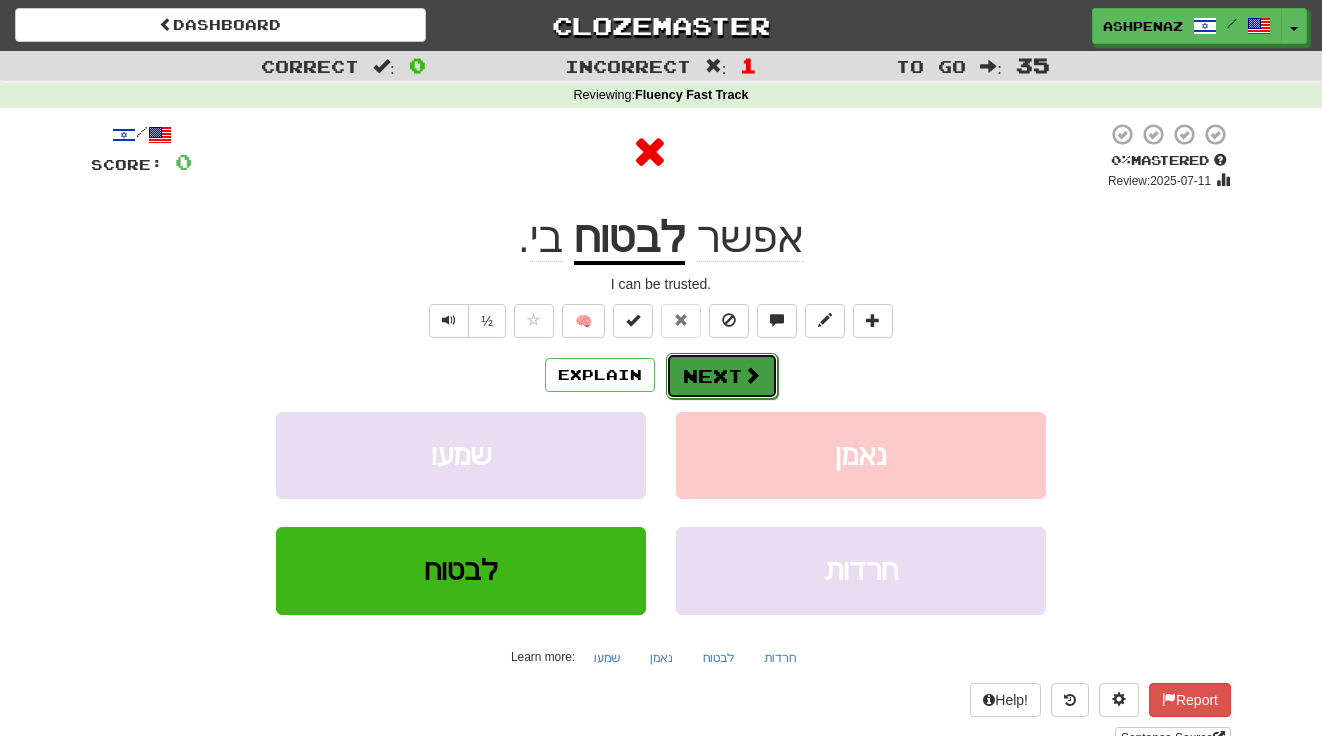 click on "Next" at bounding box center (722, 376) 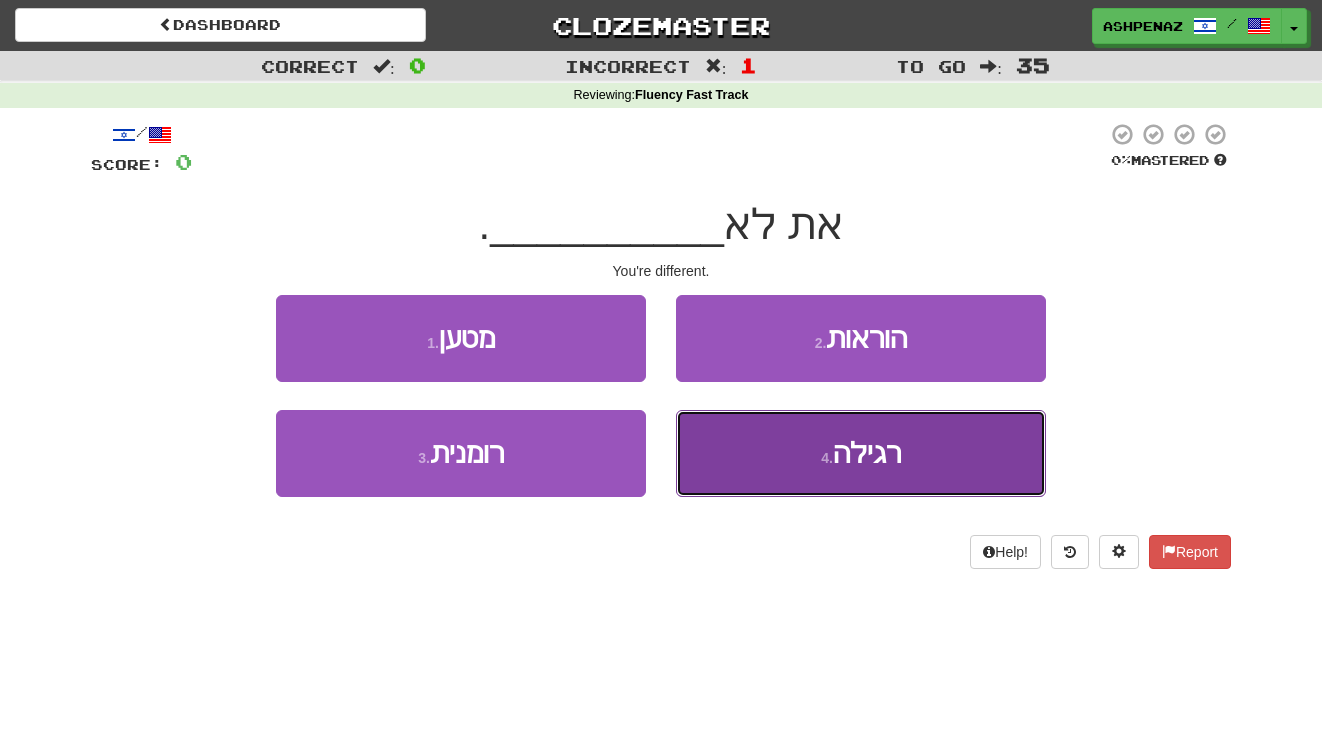 click on "4 .  רגילה" at bounding box center [861, 453] 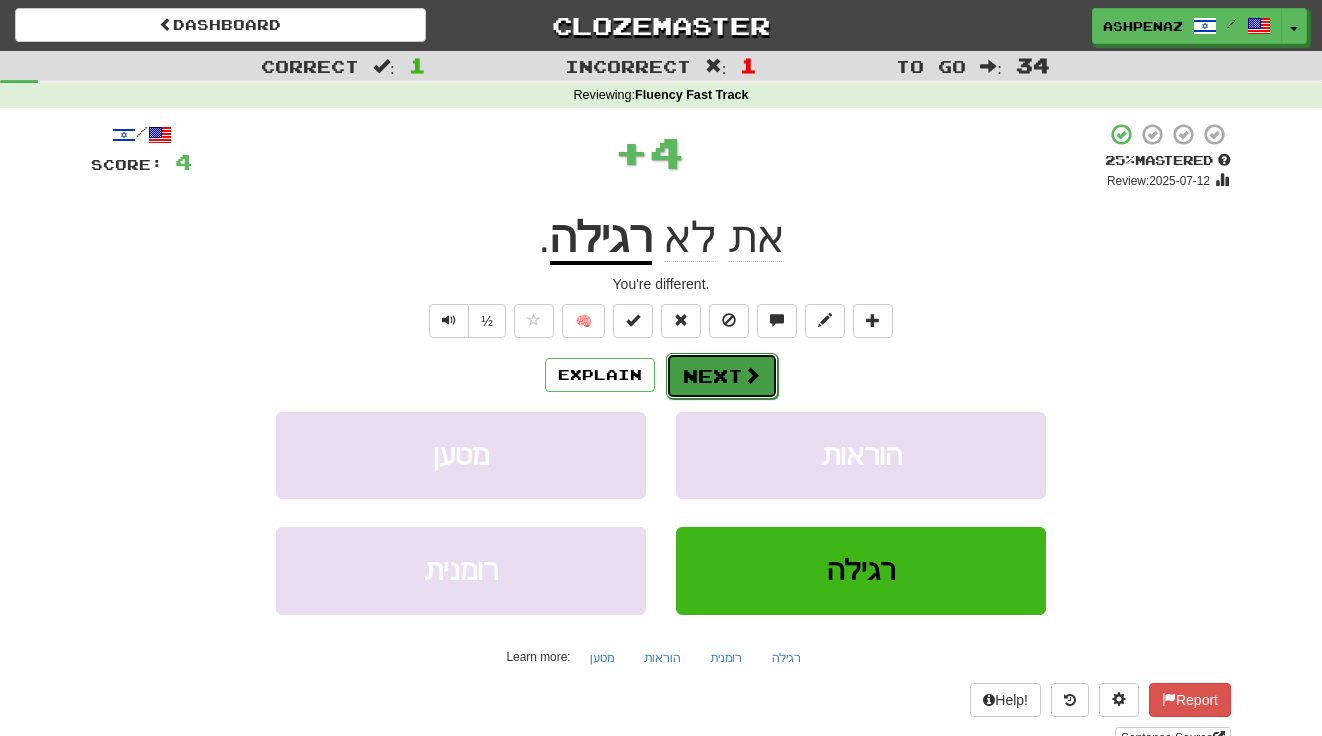 click on "Next" at bounding box center [722, 376] 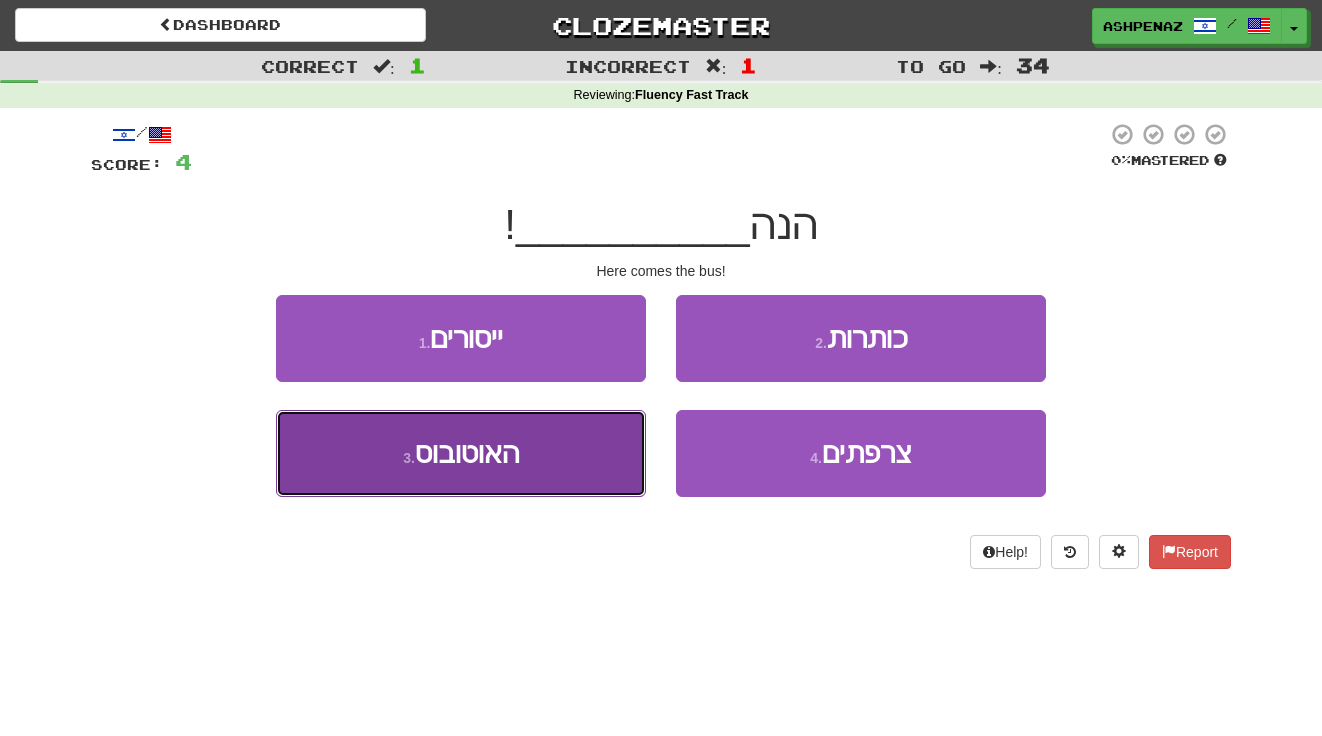 click on "3 .  האוטובוס" at bounding box center (461, 453) 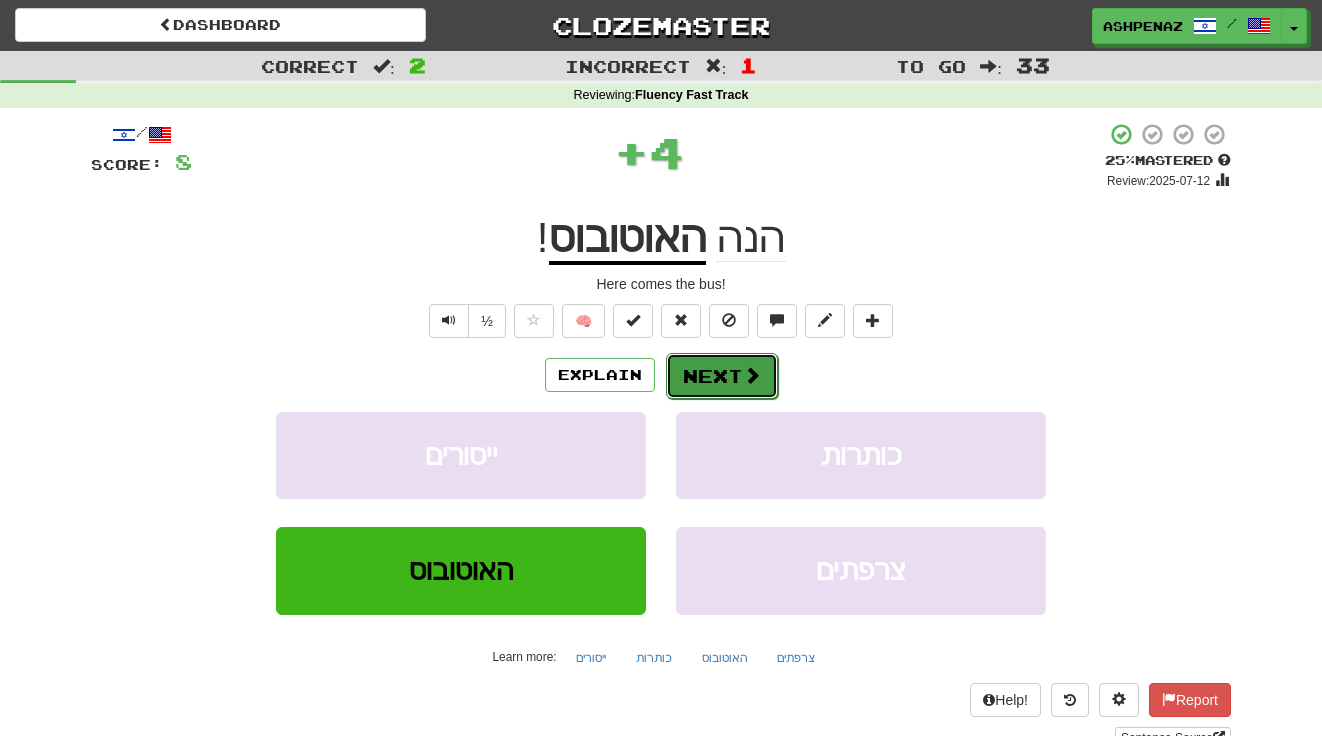 click on "Next" at bounding box center (722, 376) 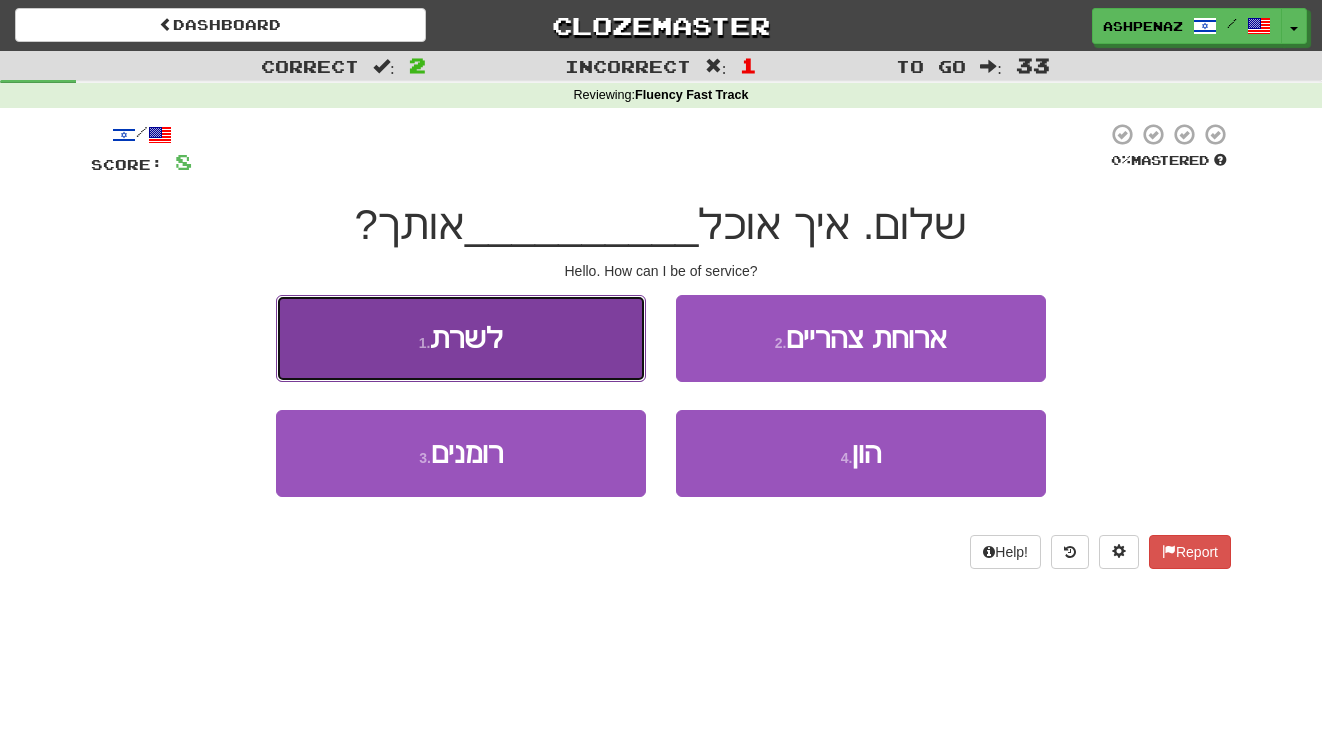click on "1 .  לשרת" at bounding box center [461, 338] 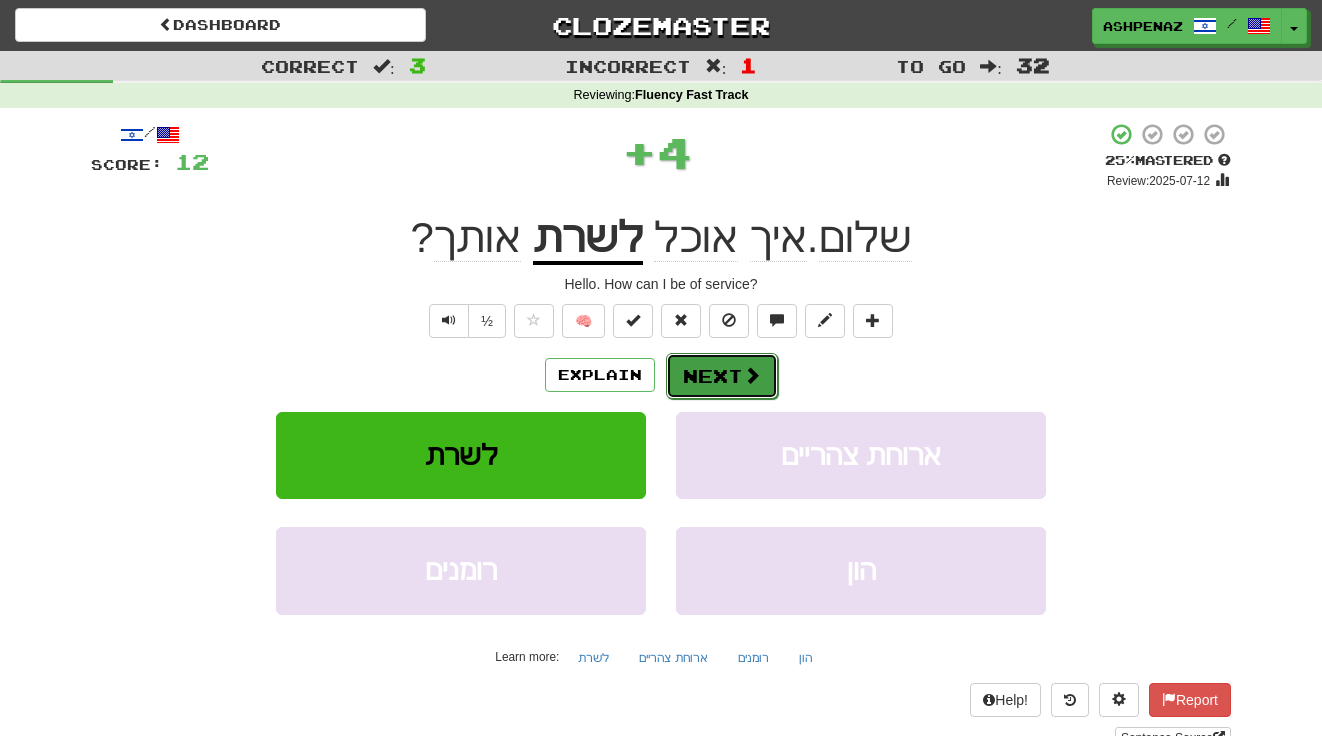 click on "Next" at bounding box center [722, 376] 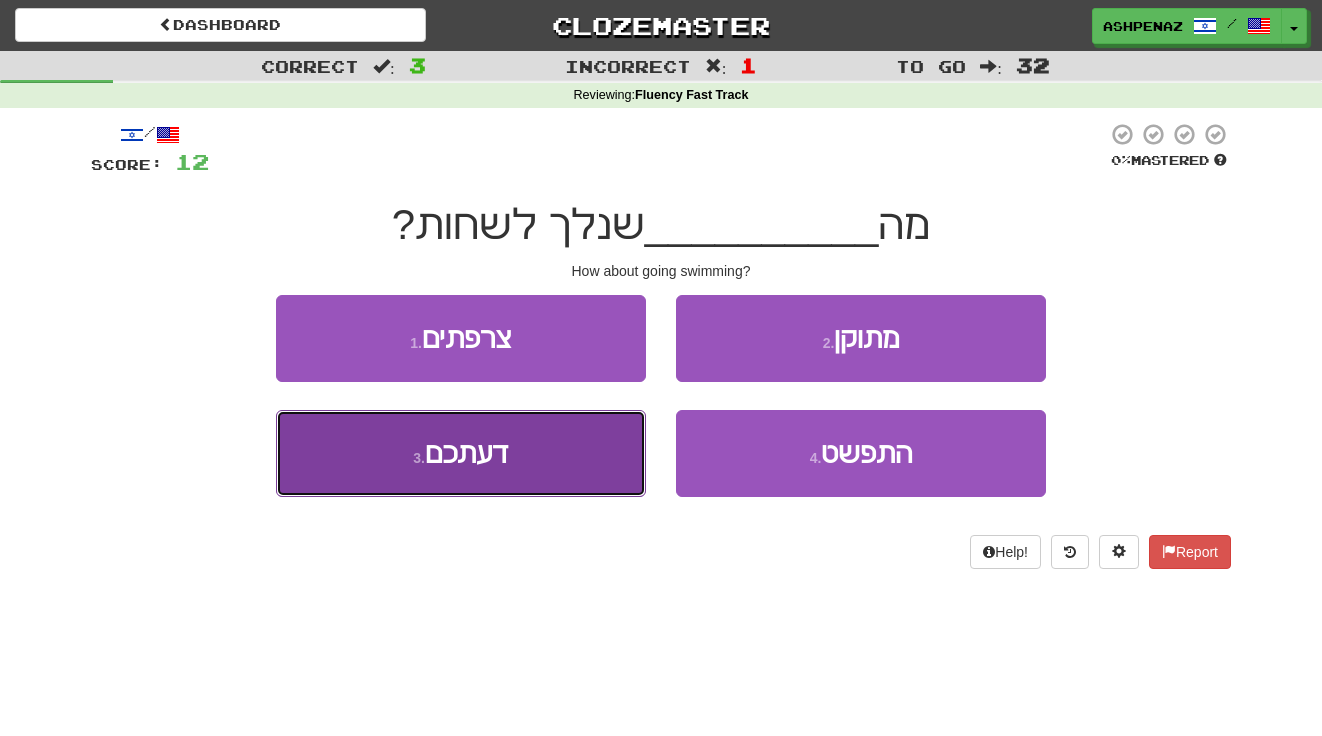 click on "3 .  דעתכם" at bounding box center [461, 453] 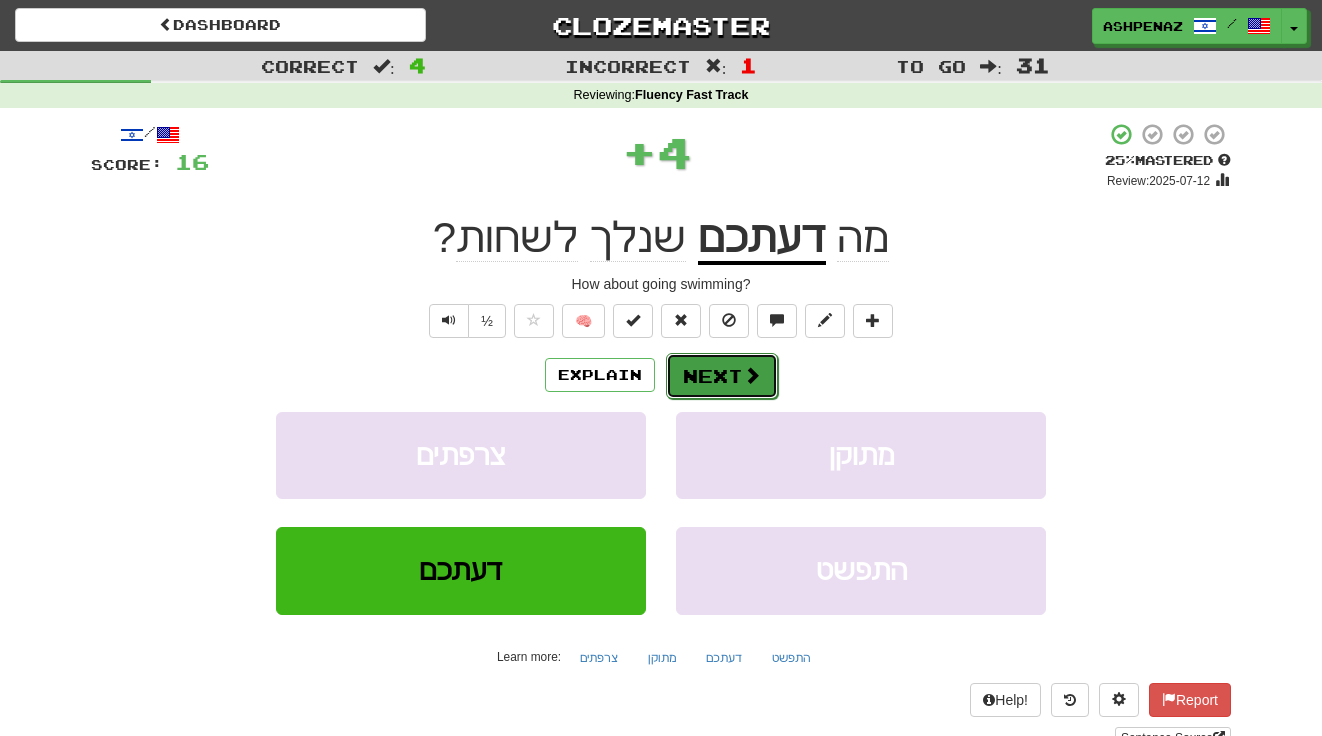 click on "Next" at bounding box center [722, 376] 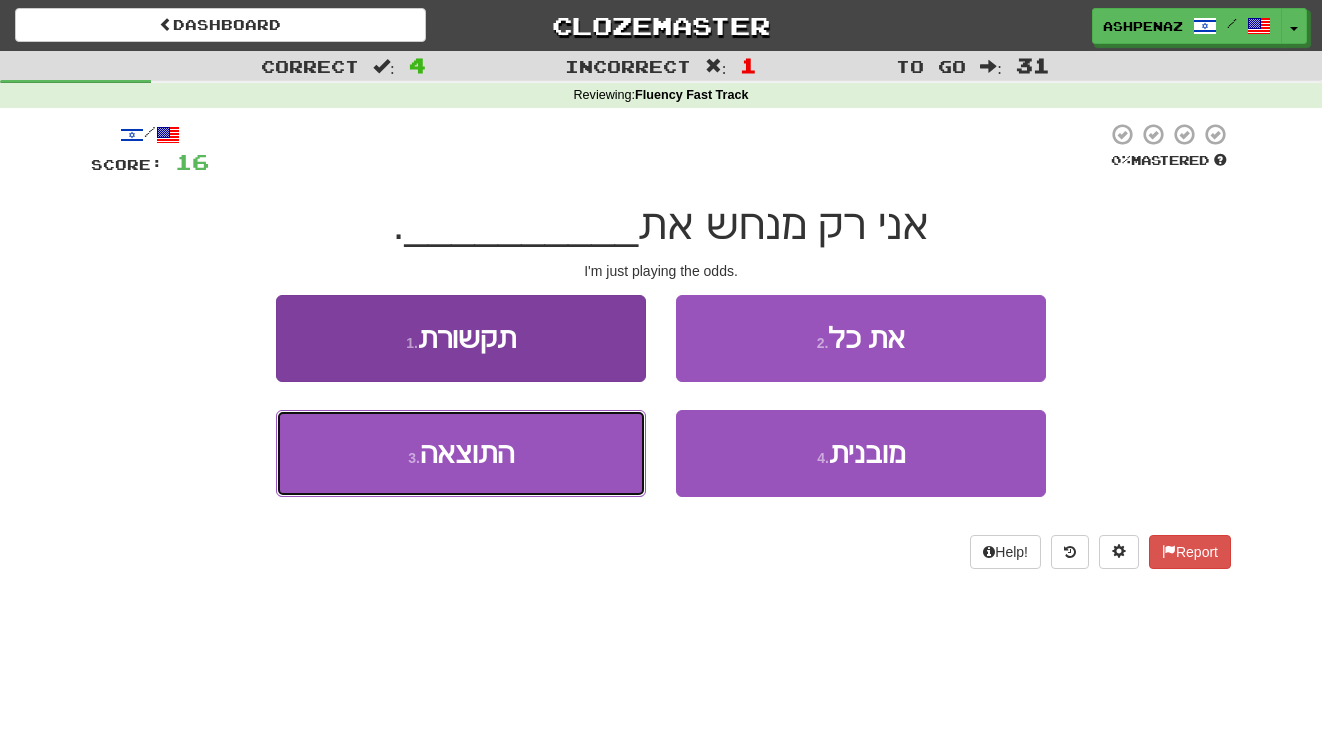 click on "3 .  התוצאה" at bounding box center (461, 453) 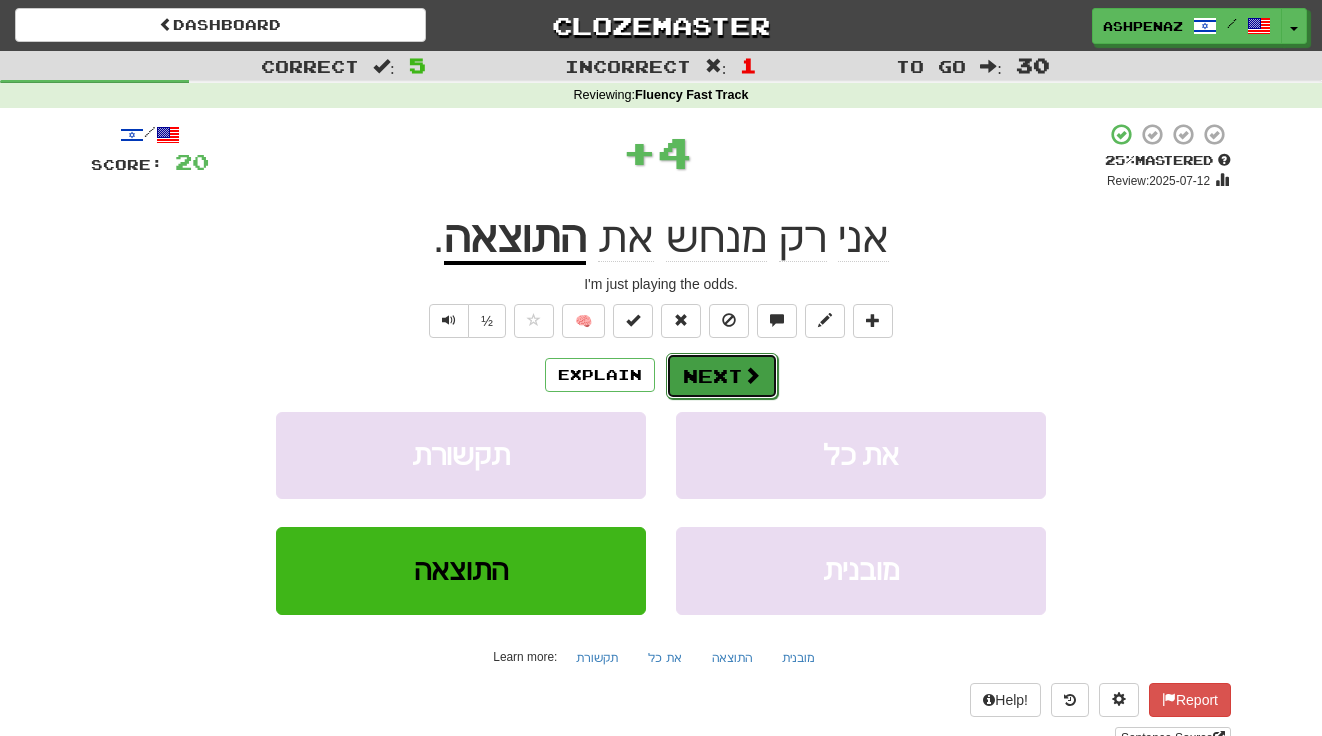 click on "Next" at bounding box center (722, 376) 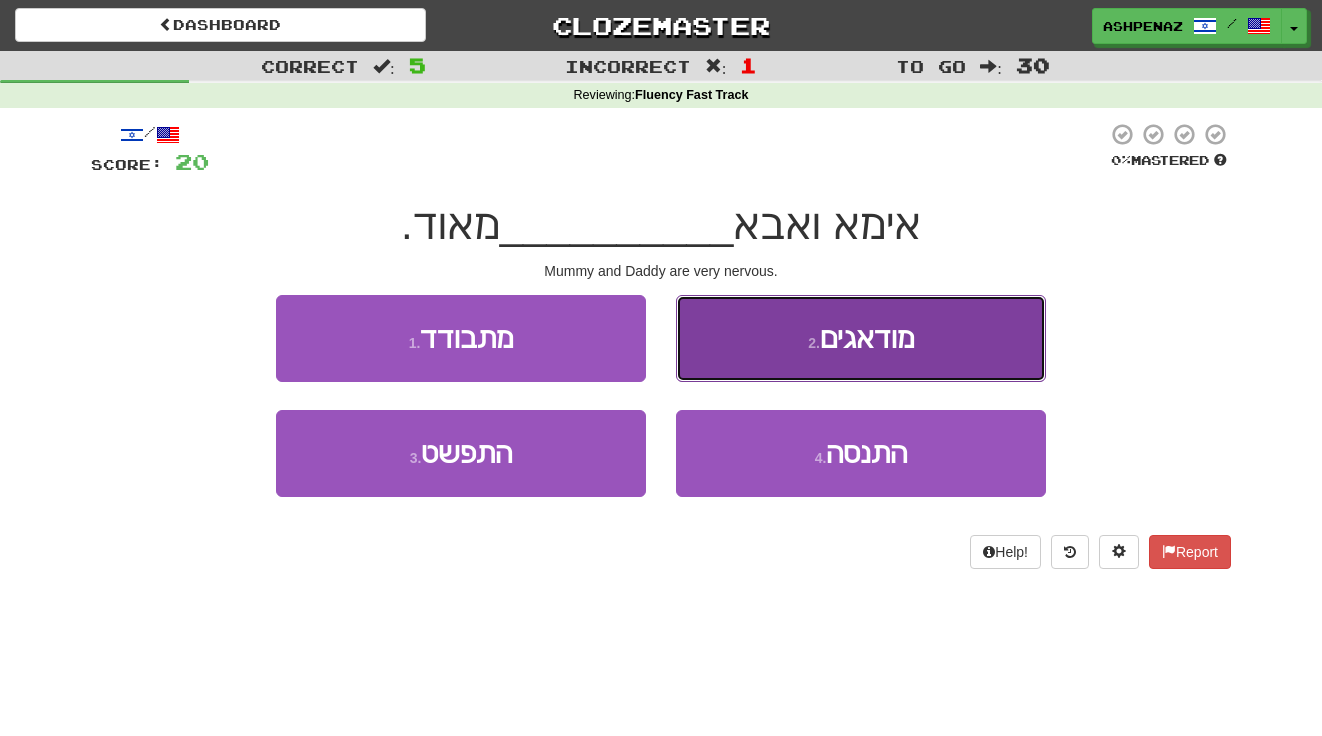click on "2 .  מודאגים" at bounding box center (861, 338) 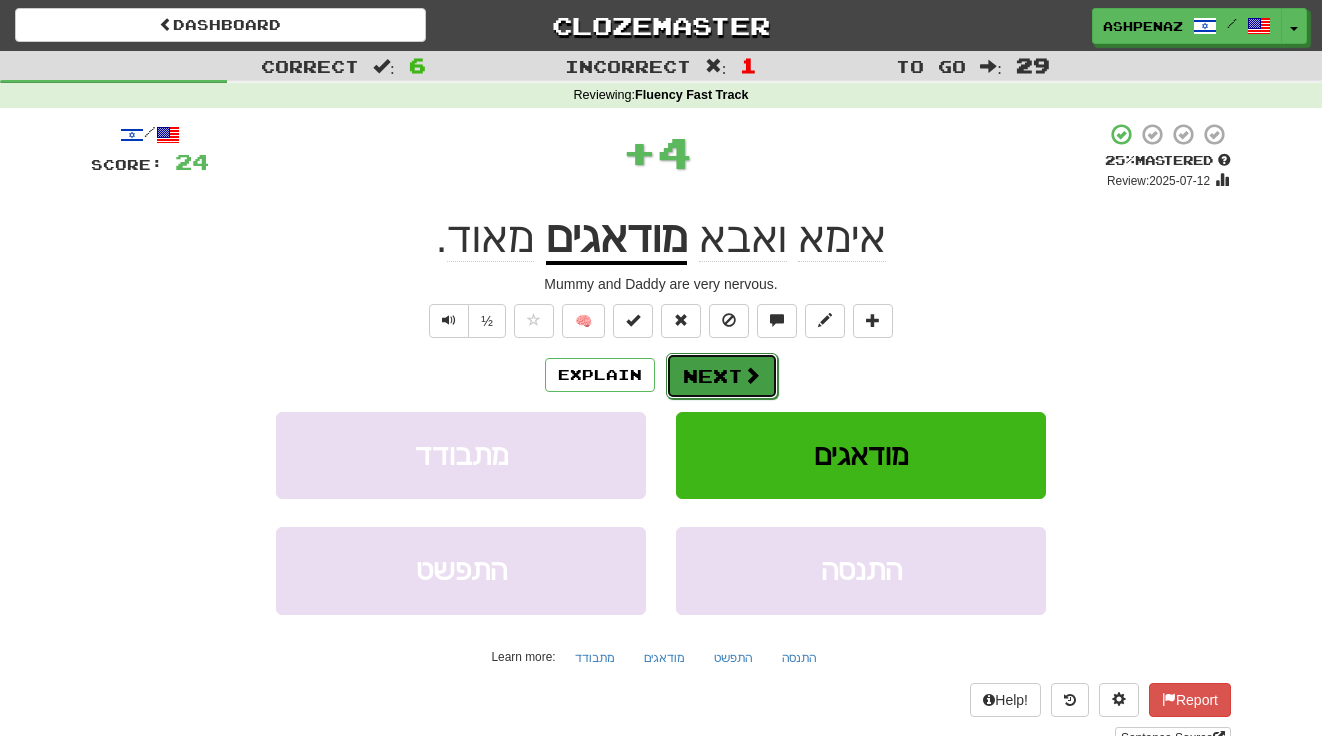 click on "Next" at bounding box center (722, 376) 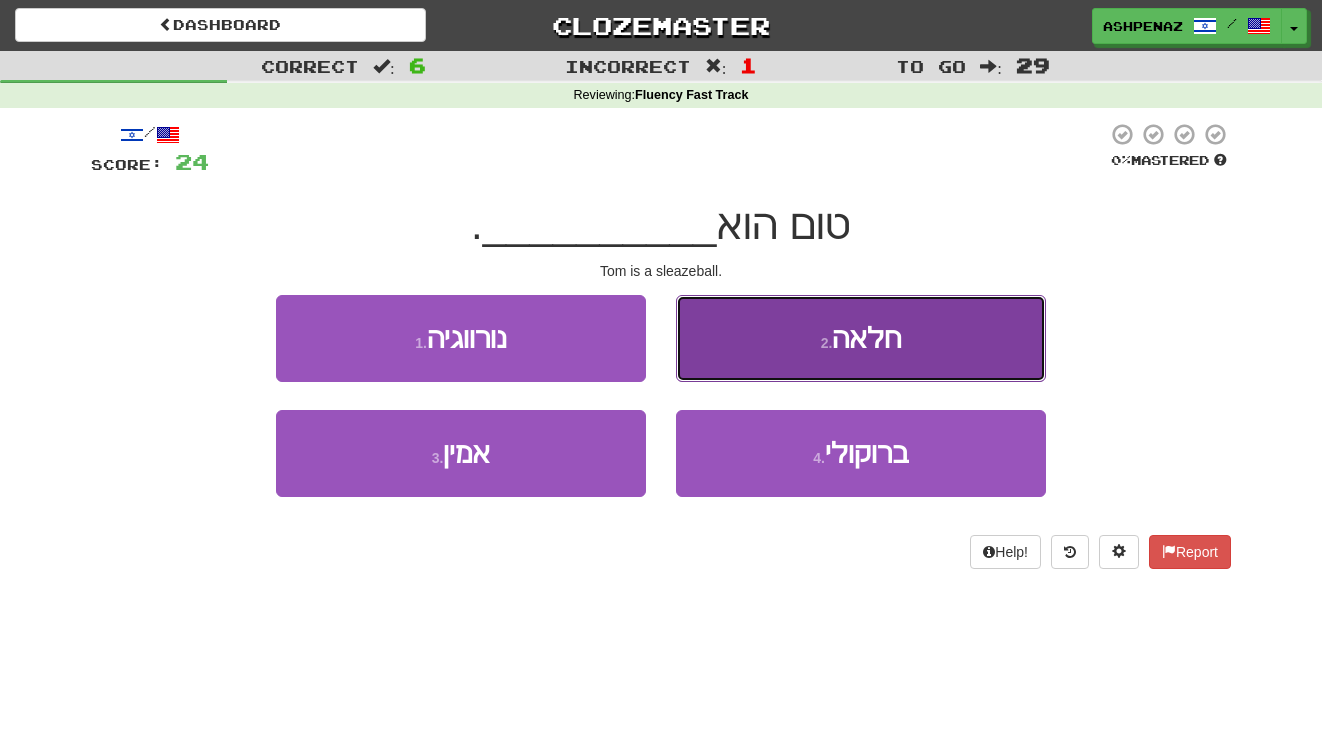 click on "2 .  חלאה" at bounding box center [861, 338] 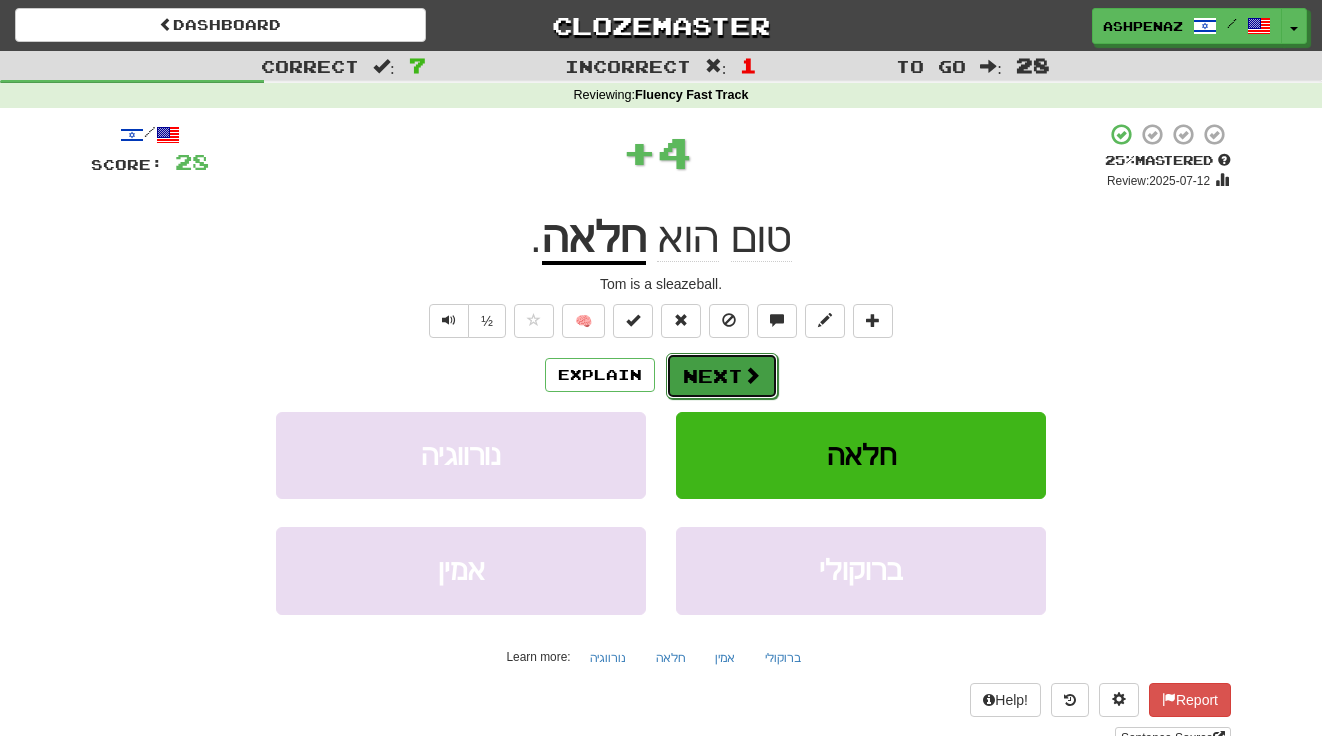 click at bounding box center [752, 375] 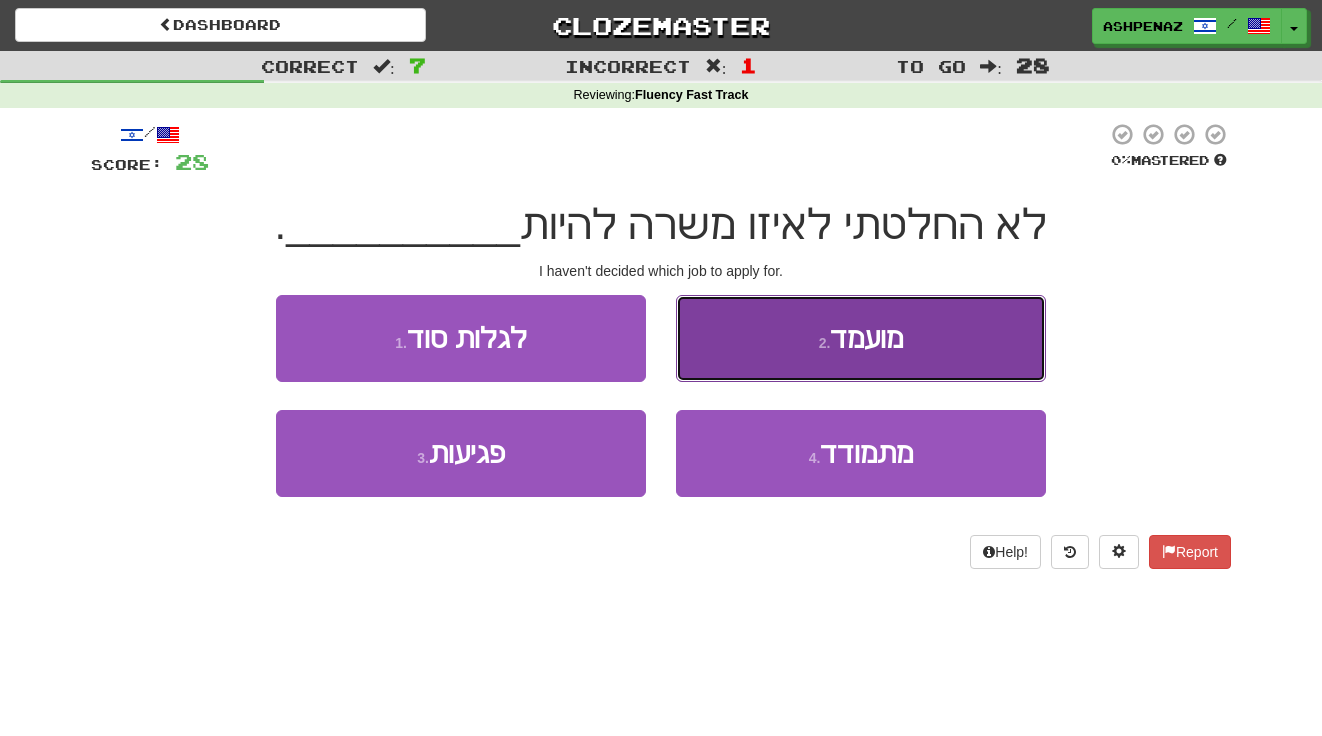 click on "2 .  מועמד" at bounding box center [861, 338] 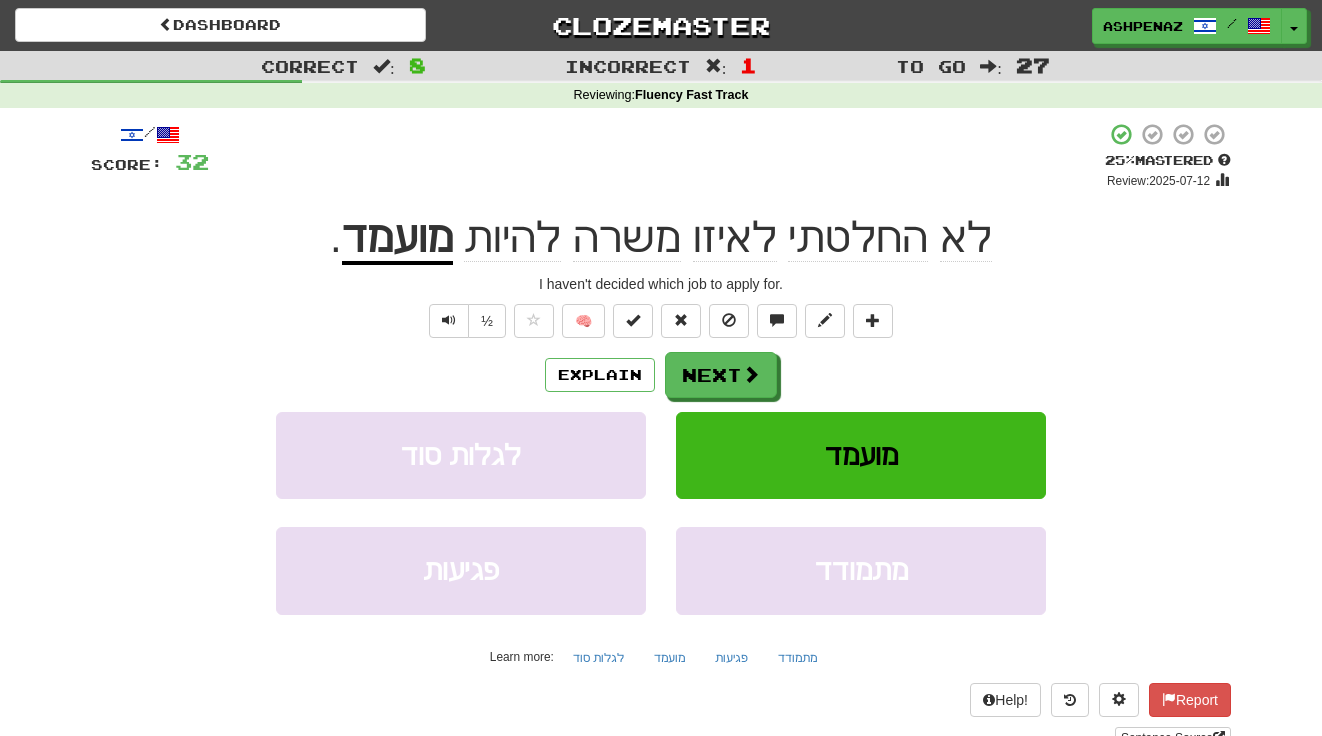 click on "מועמד" at bounding box center (397, 239) 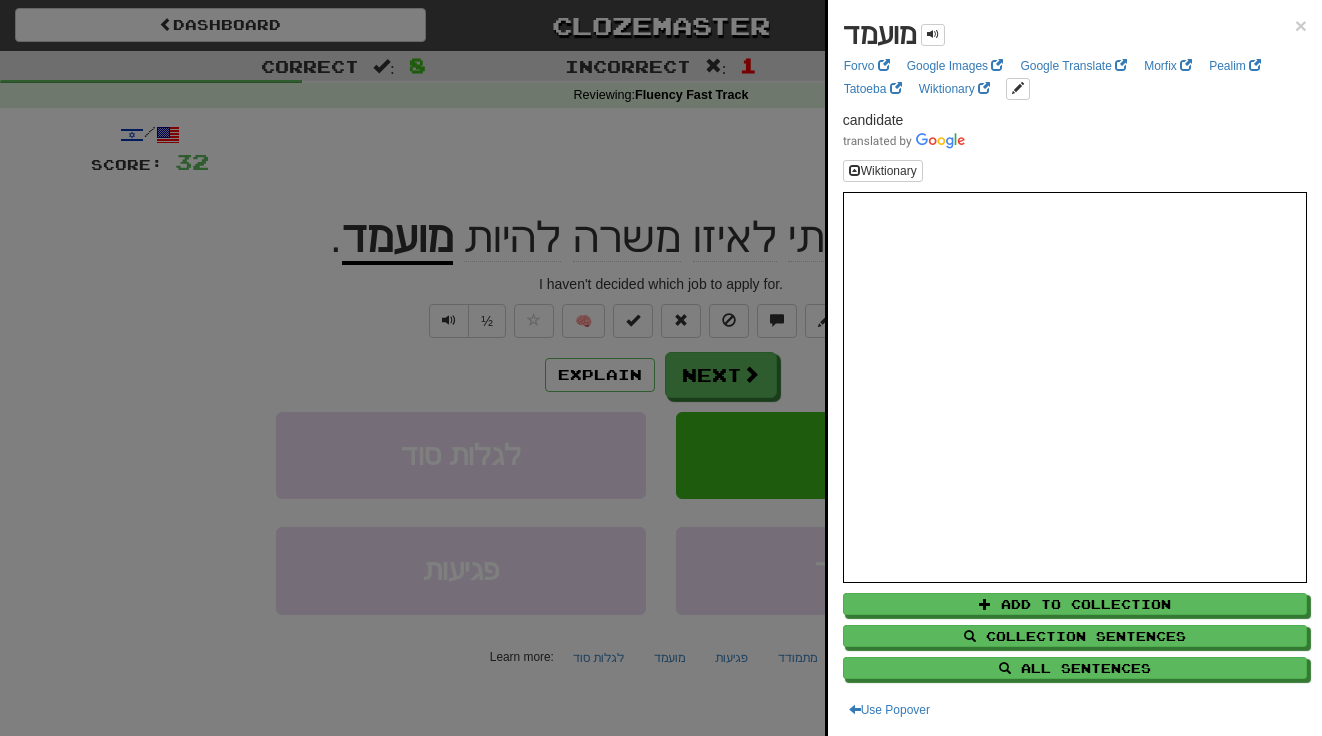 click at bounding box center (661, 368) 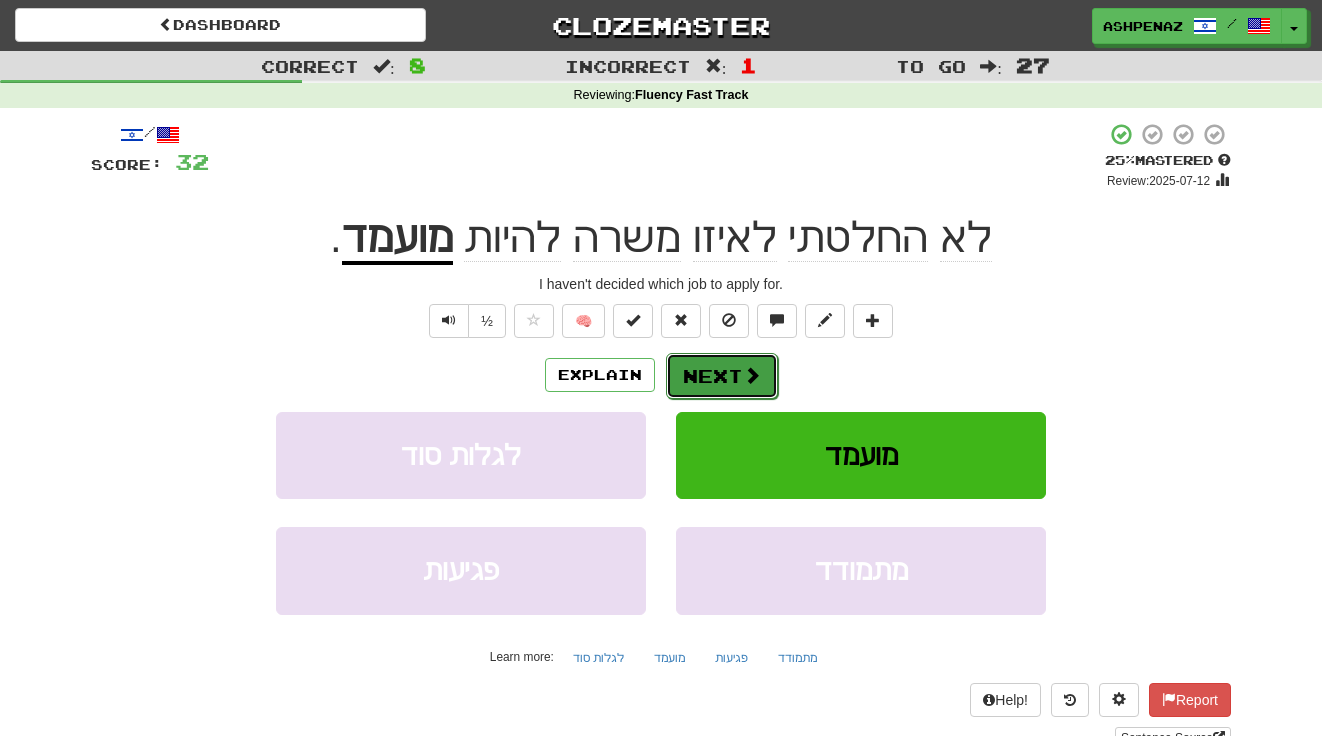 click on "Next" at bounding box center [722, 376] 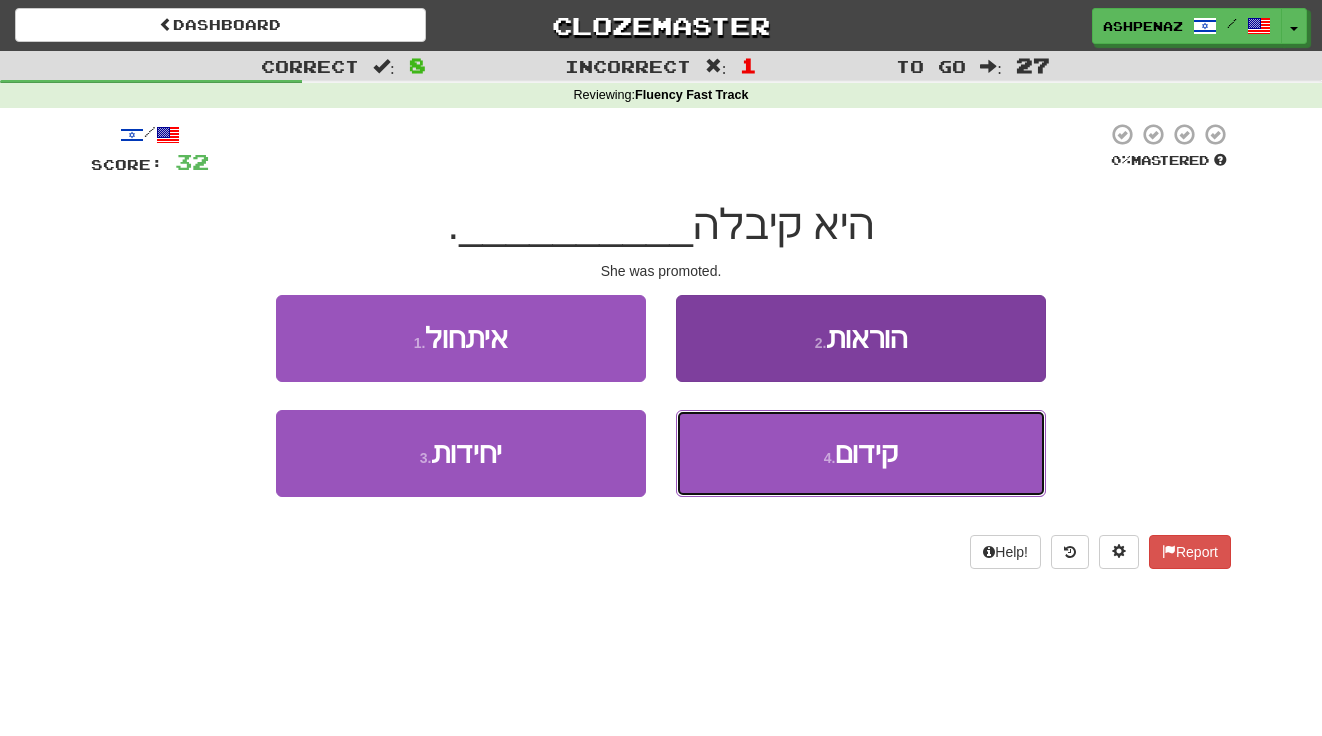 click on "4 .  קידום" at bounding box center [861, 453] 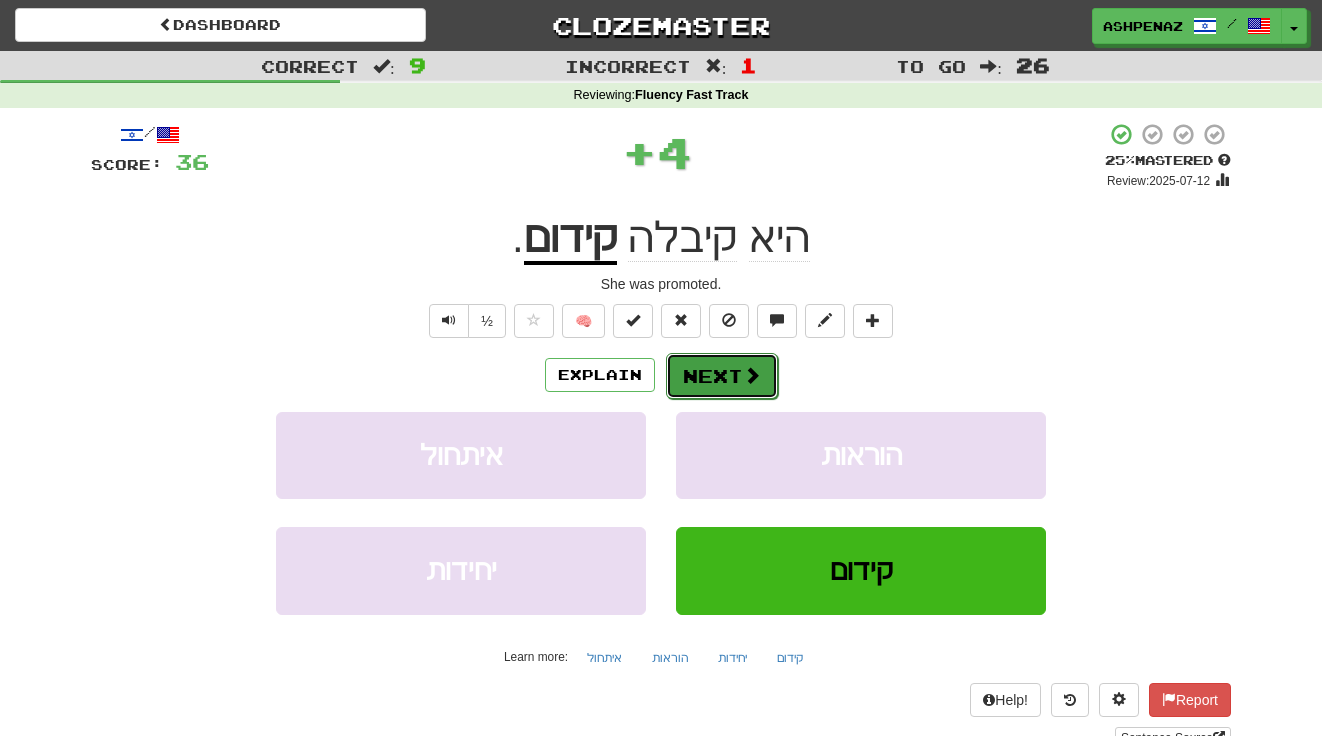 click at bounding box center [752, 375] 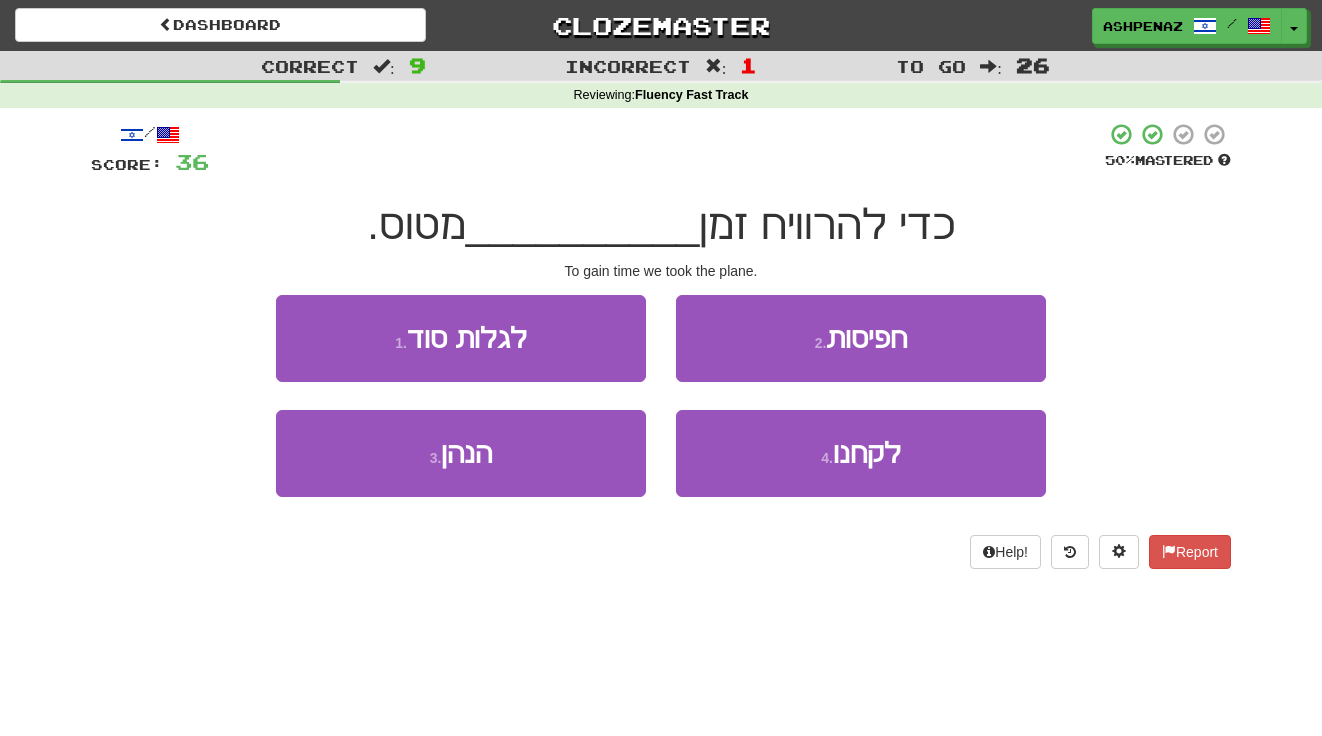 click on "Dashboard
Clozemaster
Ashpenaz
/
Toggle Dropdown
Dashboard
Leaderboard
Activity Feed
Notifications
Profile
Discussions
Español
/
English
Streak:
0
Review:
225
Daily Goal:  0 /50
עברית
/
English
Streak:
184
Review:
35
Daily Goal:  1996 /200
Languages
Account
Logout
Ashpenaz
/
Toggle Dropdown
Dashboard
Leaderboard
Activity Feed
Notifications
Profile
Discussions
Español
/
English
Streak:
0
Review:
225
Daily Goal:  0 /50
עברית
/
English
Streak:
184
Review:
35
Daily Goal:  1996 /200
Languages
Account
Logout
clozemaster" at bounding box center (661, 368) 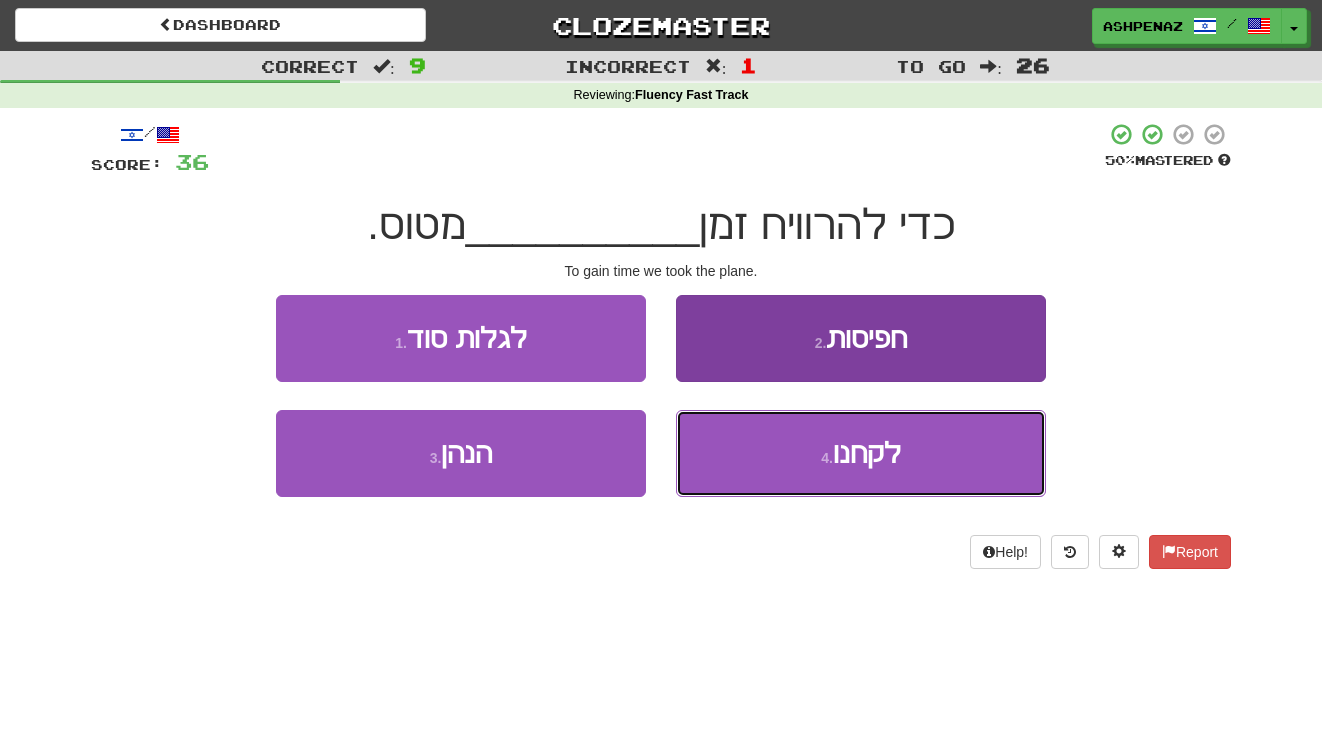 click on "4 .  לקחנו" at bounding box center [861, 453] 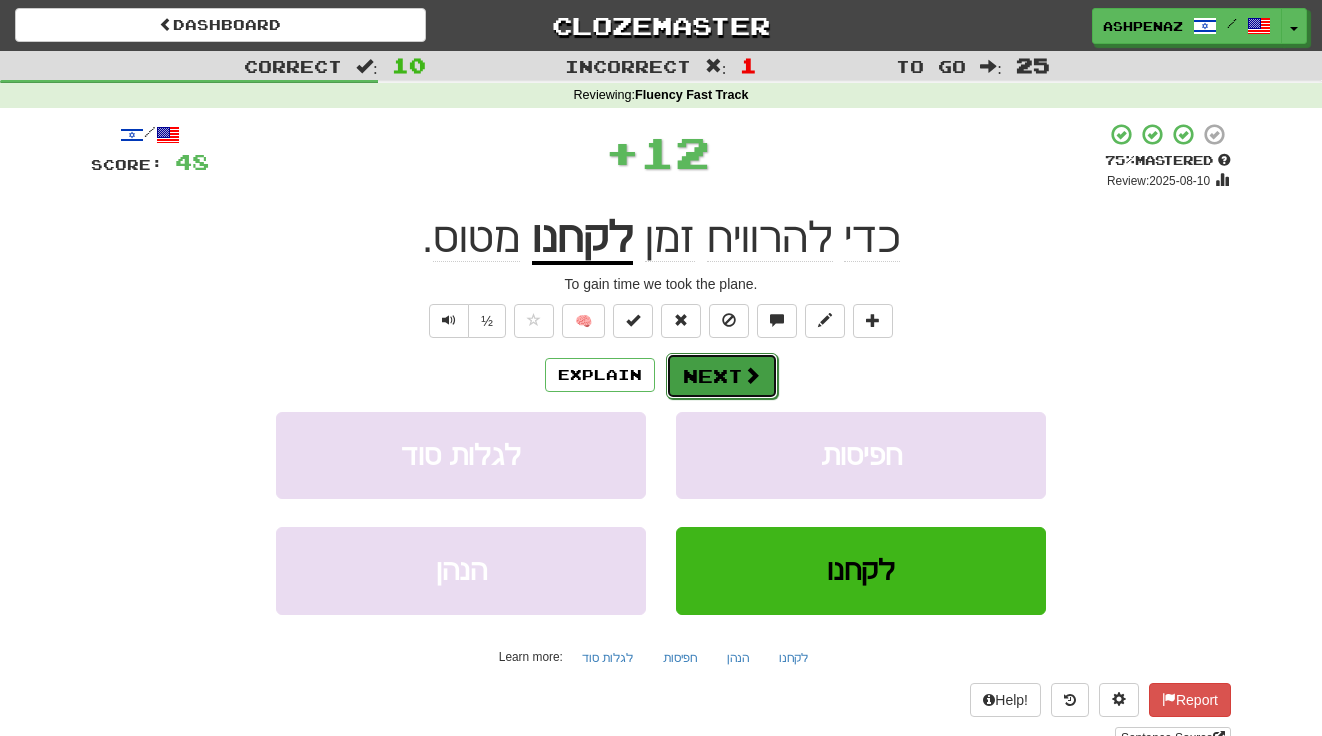 click at bounding box center (752, 375) 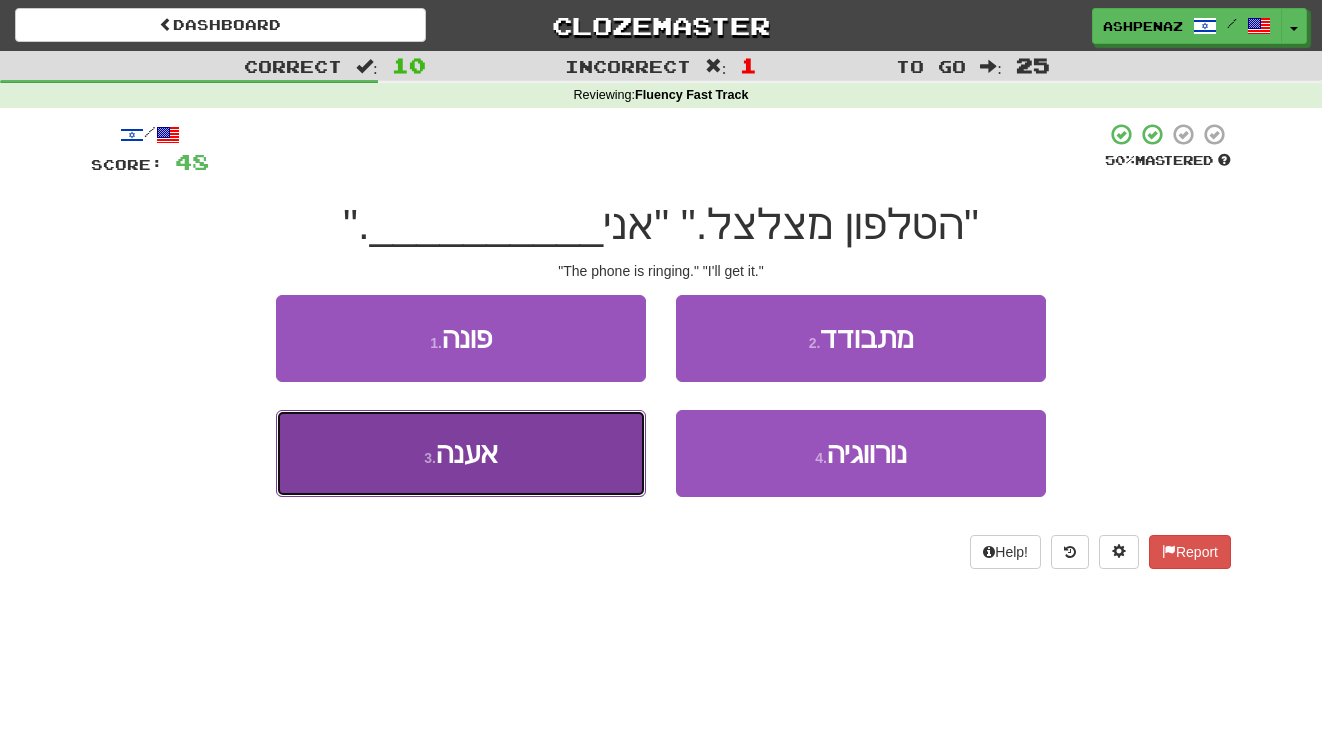 click on "3 .  אענה" at bounding box center (461, 453) 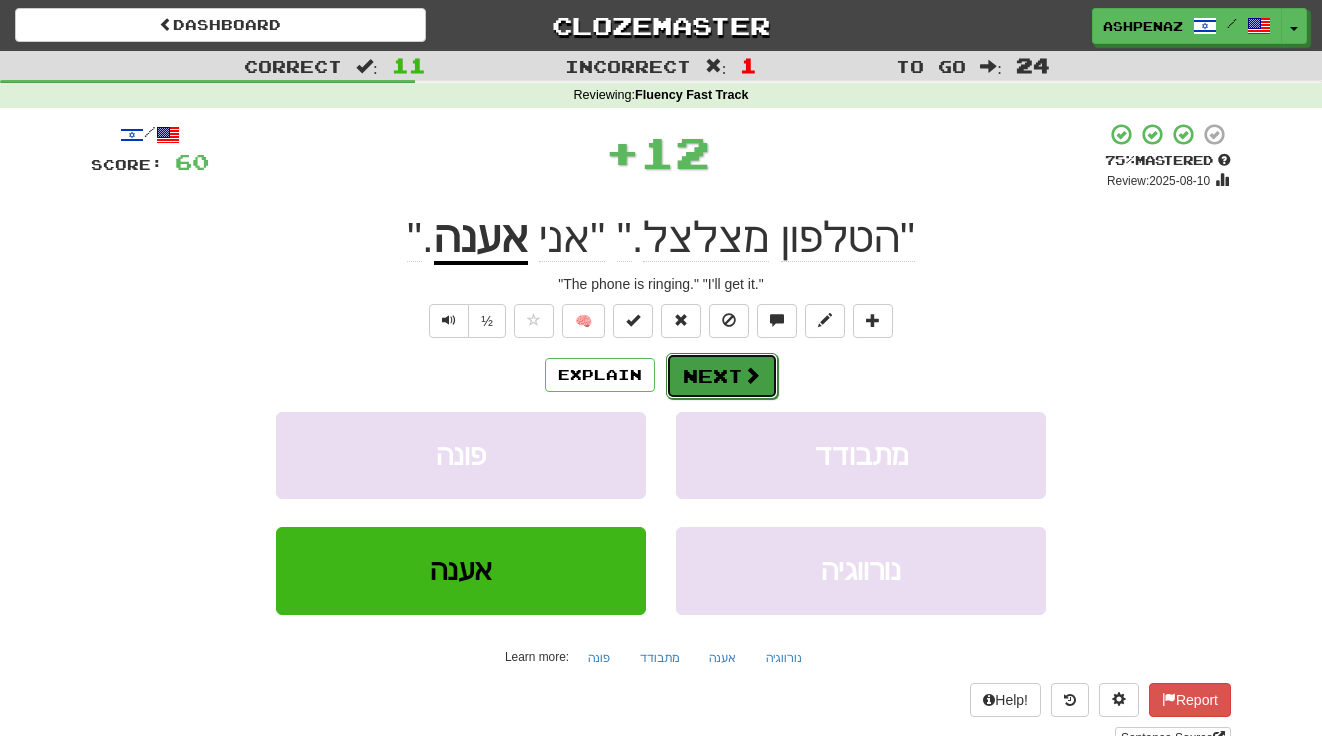 click on "Next" at bounding box center (722, 376) 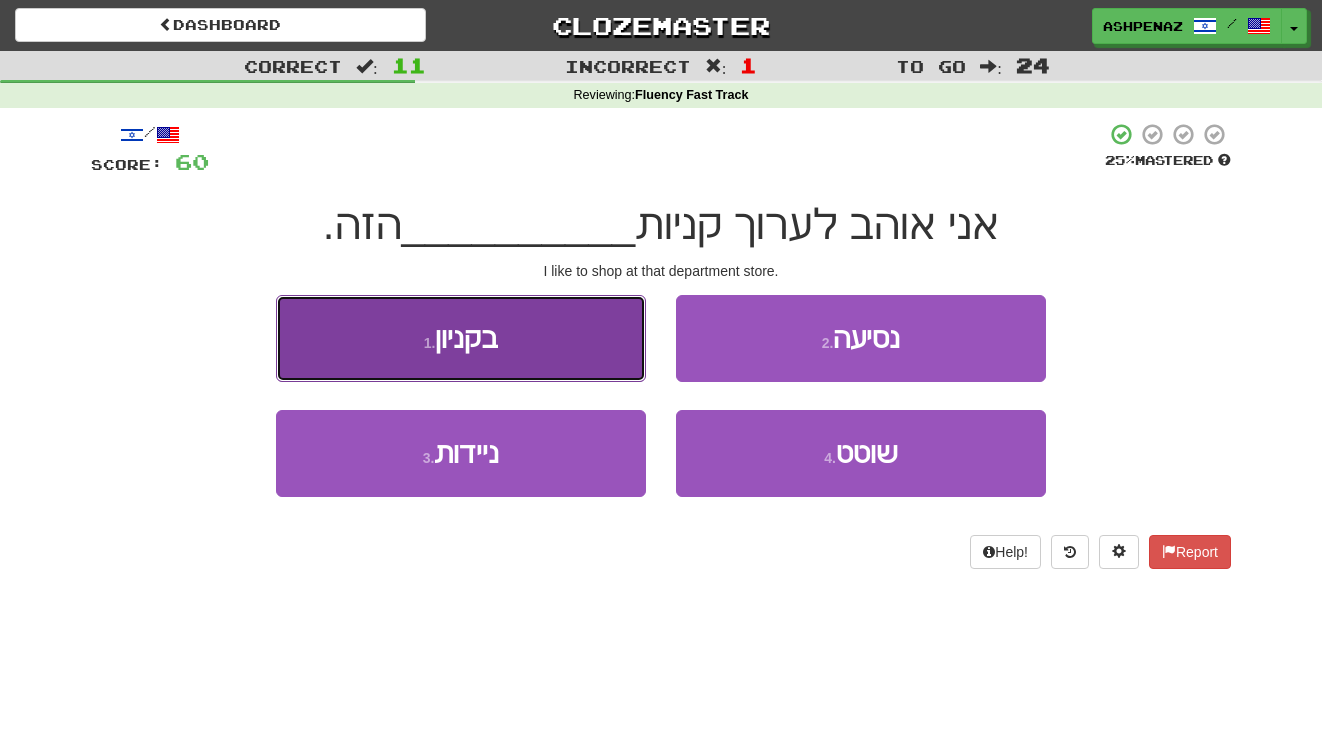 click on "1 .  בקניון" at bounding box center (461, 338) 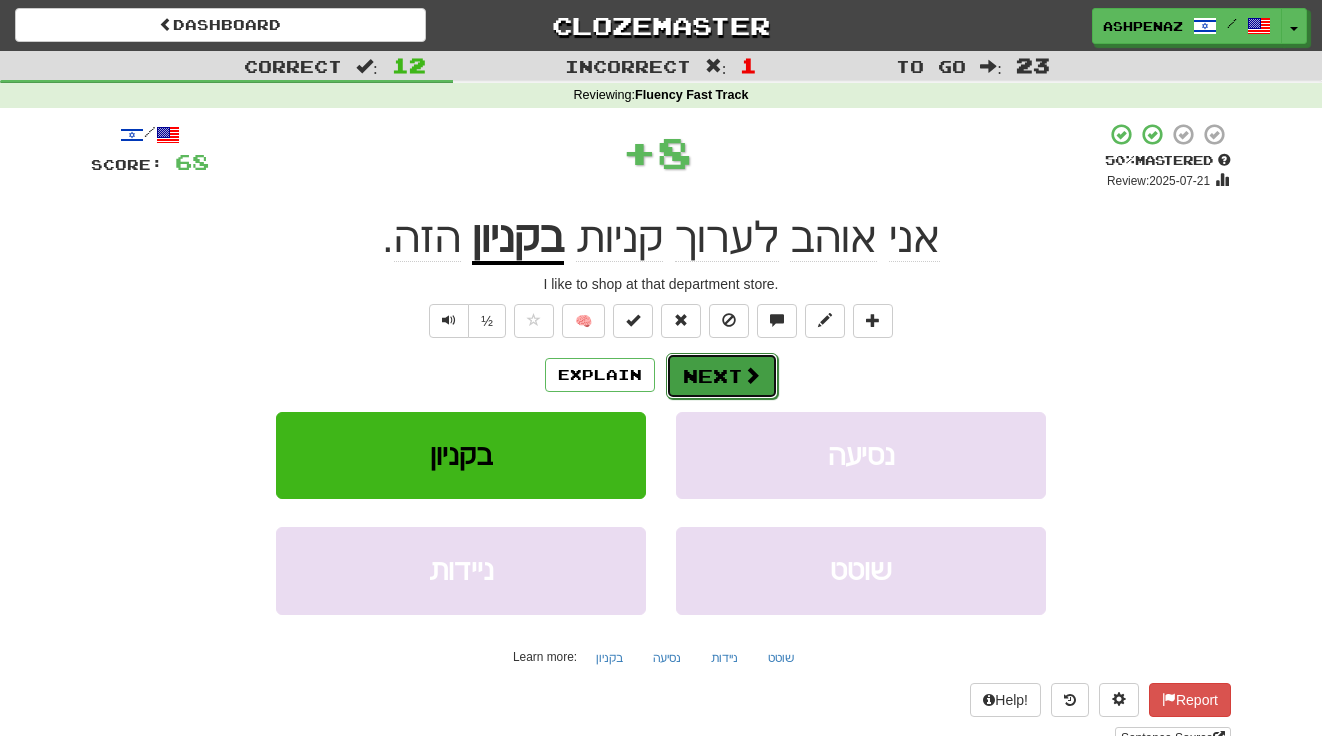 click on "Next" at bounding box center [722, 376] 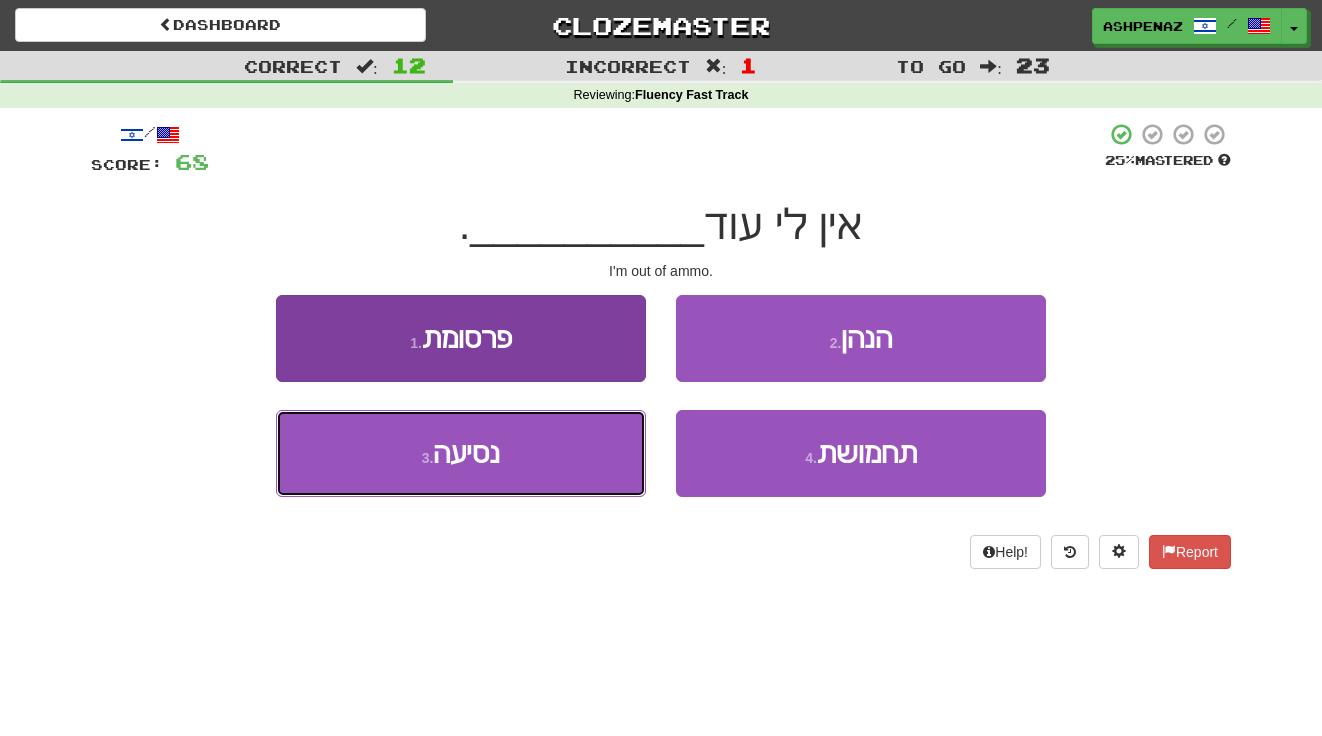 click on "3 .  נסיעה" at bounding box center (461, 453) 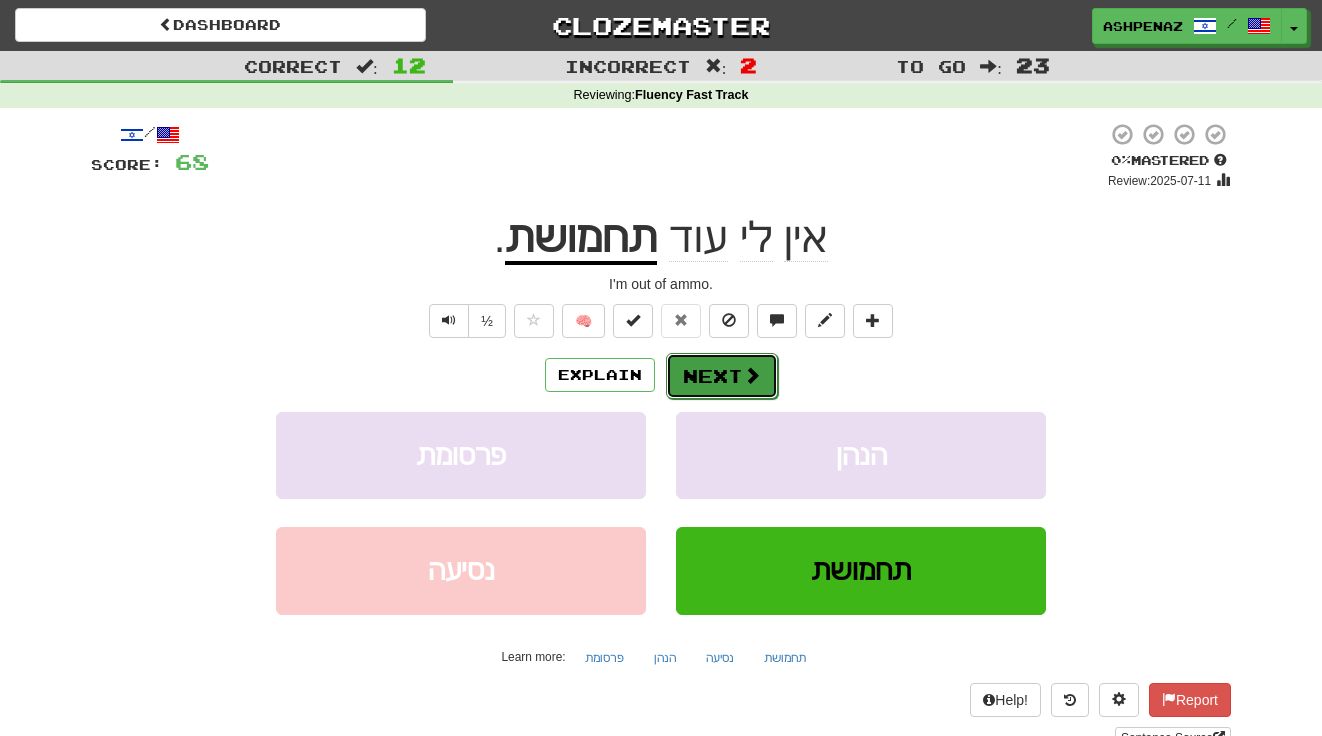 click on "Next" at bounding box center [722, 376] 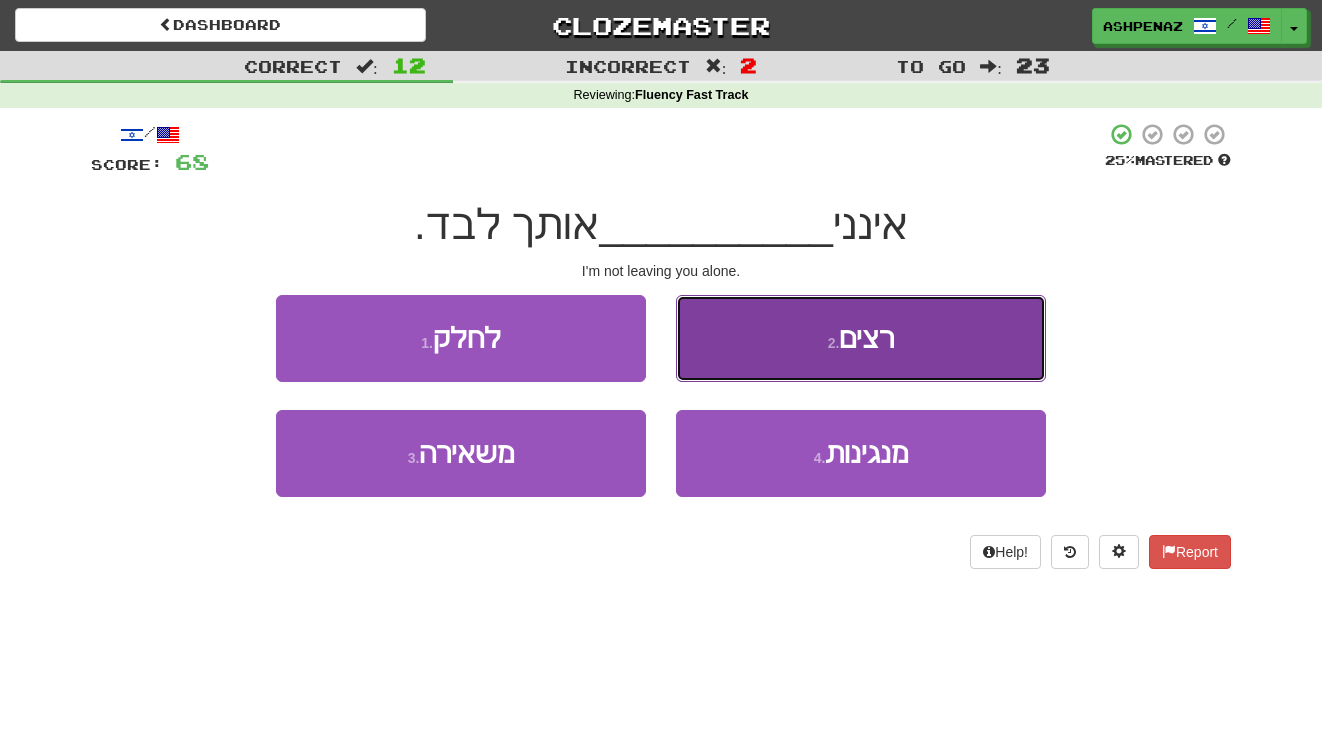 click on "2 .  רצים" at bounding box center [861, 338] 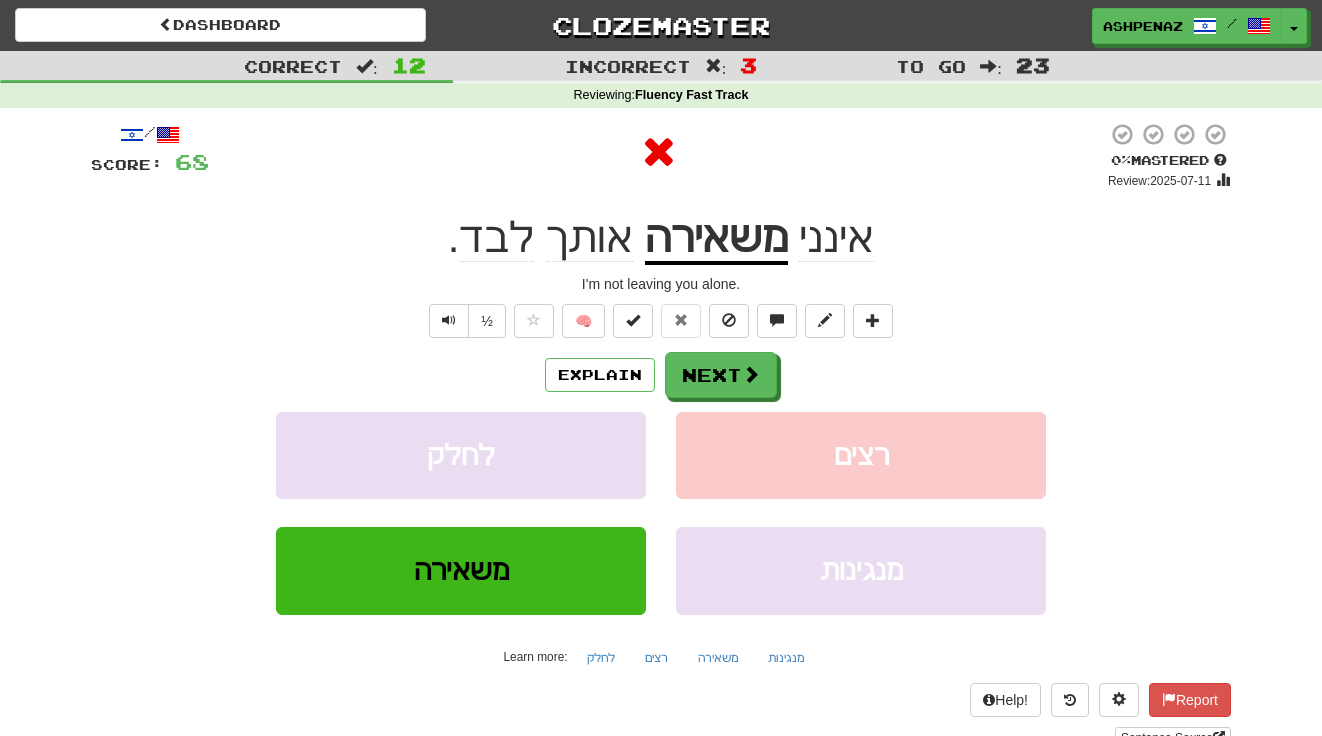 click on "משאירה" at bounding box center (716, 239) 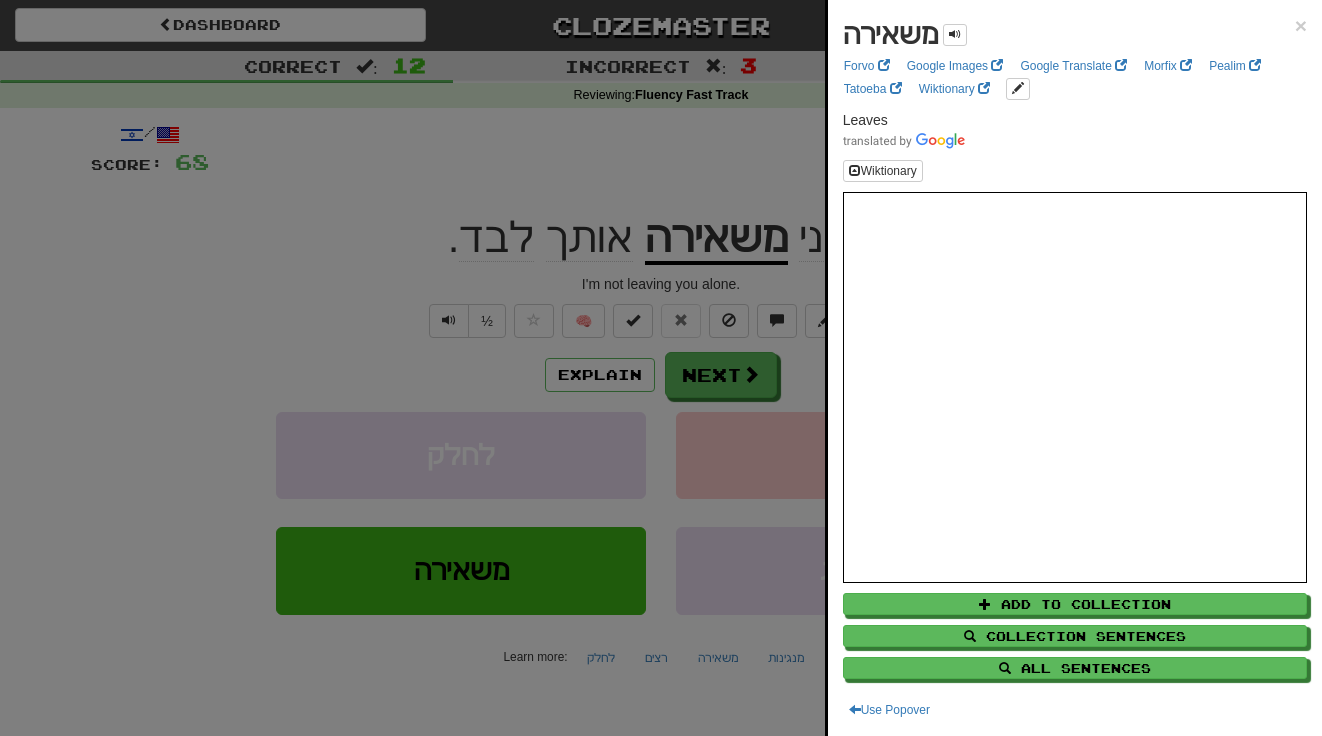 click at bounding box center (661, 368) 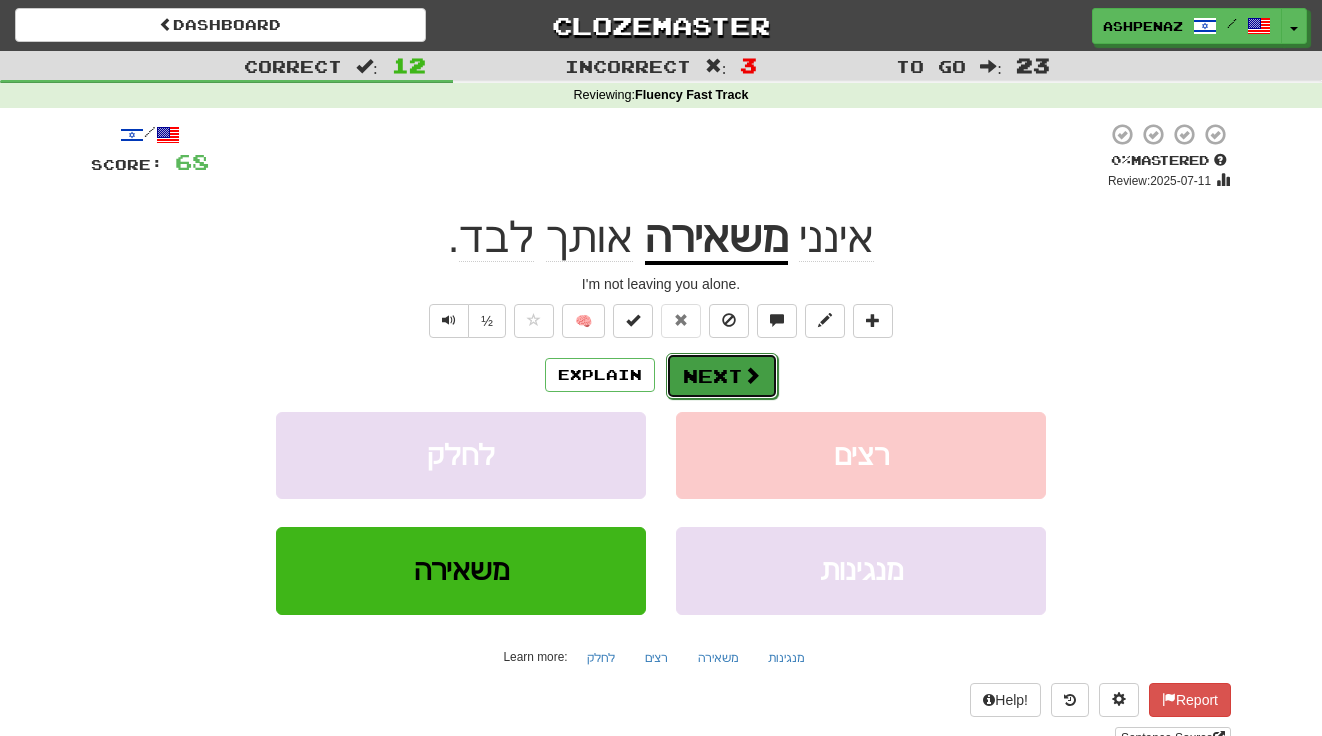 click on "Next" at bounding box center (722, 376) 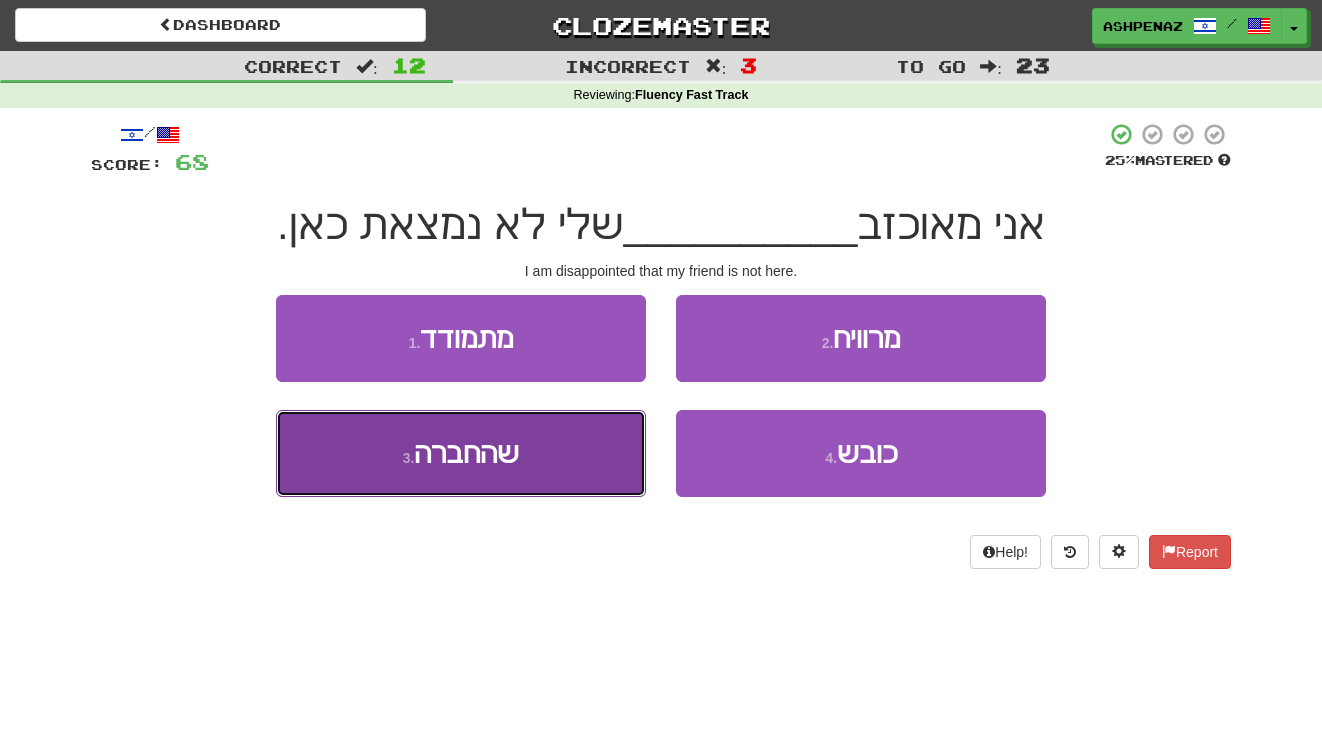 click on "3 .  שהחברה" at bounding box center [461, 453] 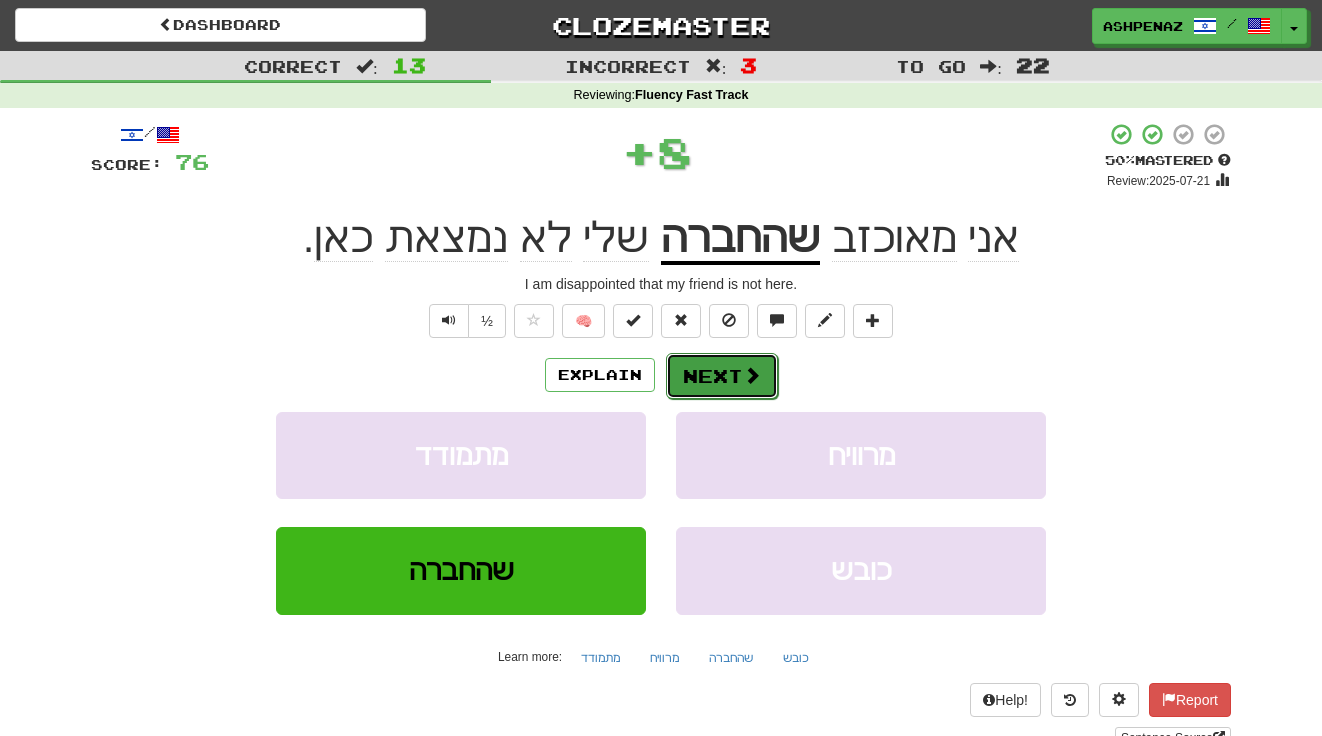 click on "Next" at bounding box center [722, 376] 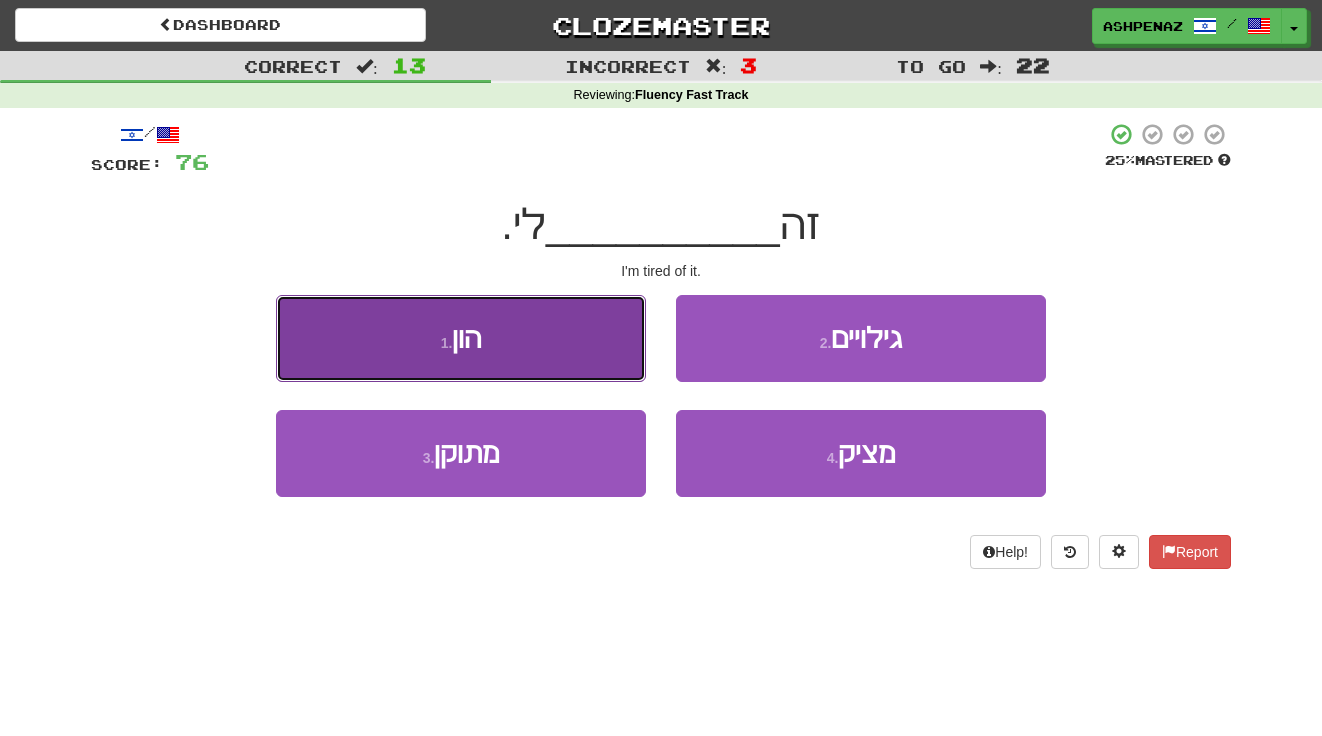 click on "1 .  הון" at bounding box center [461, 338] 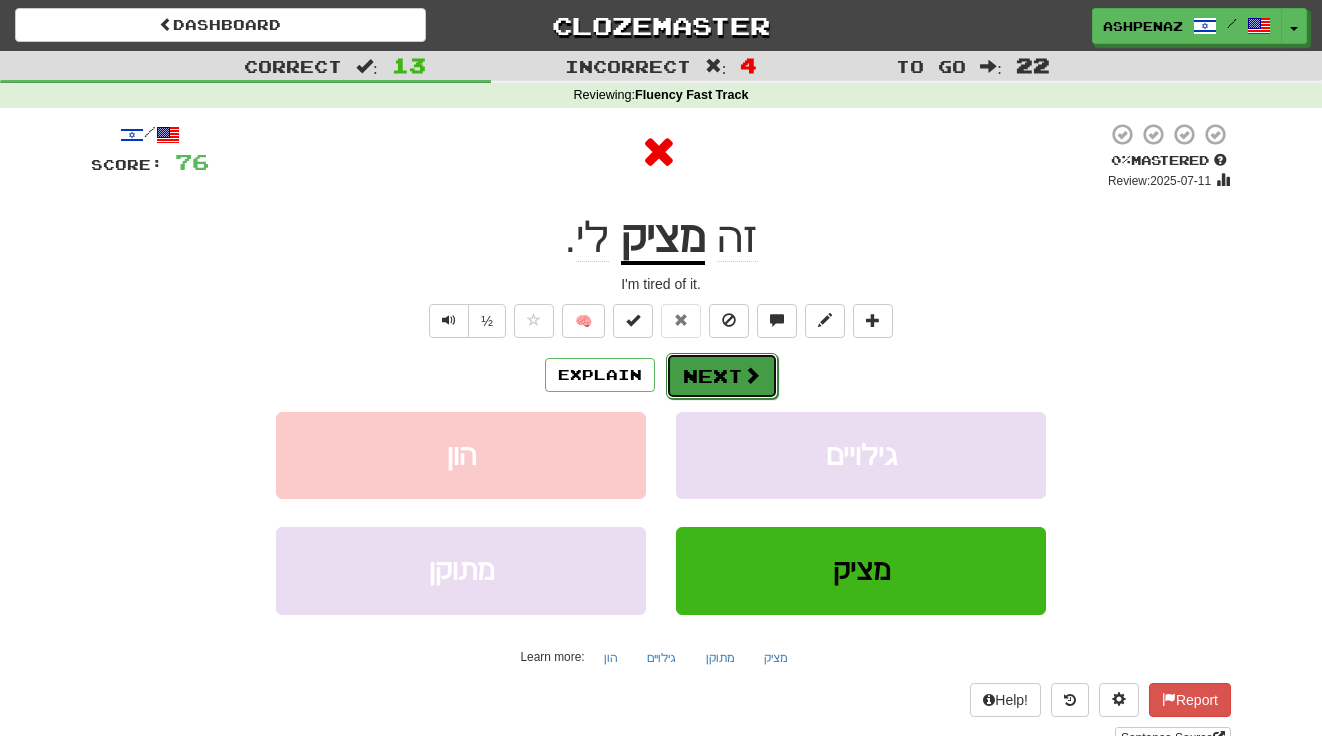 click on "Next" at bounding box center (722, 376) 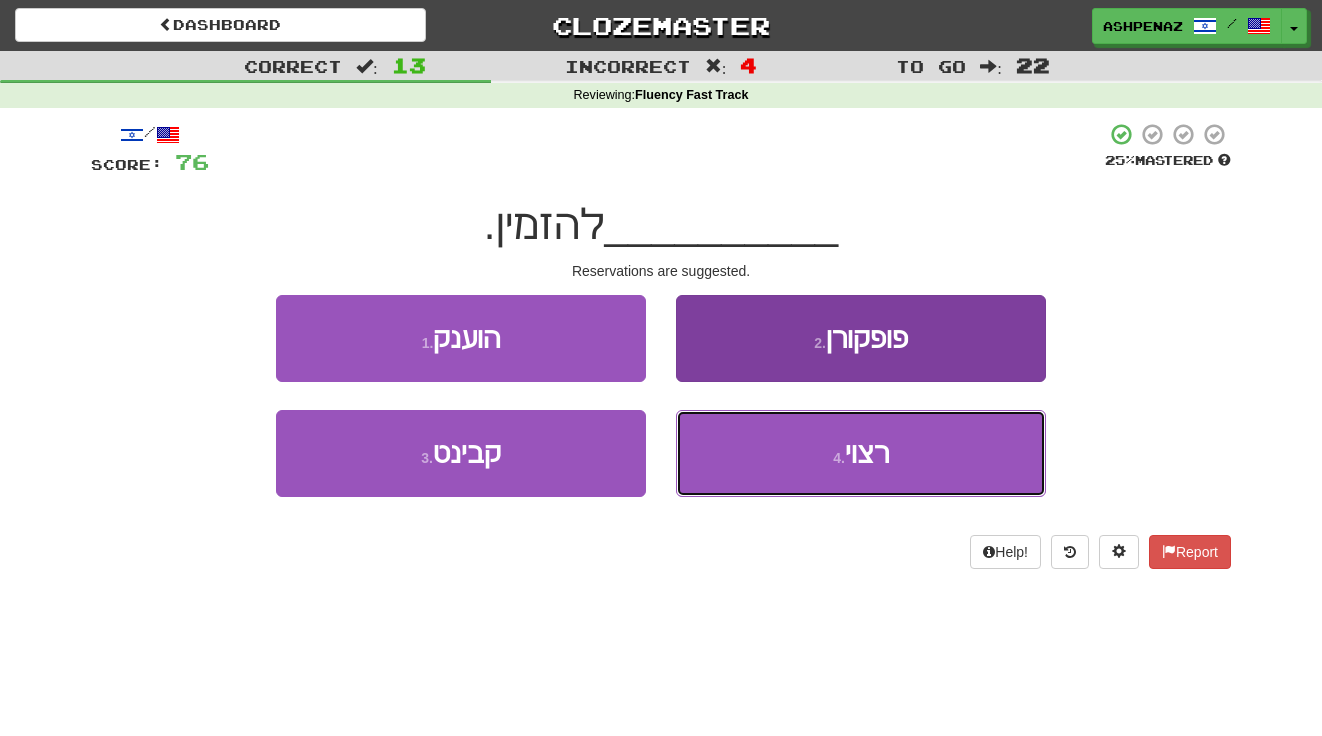 click on "4 .  רצוי" at bounding box center [861, 453] 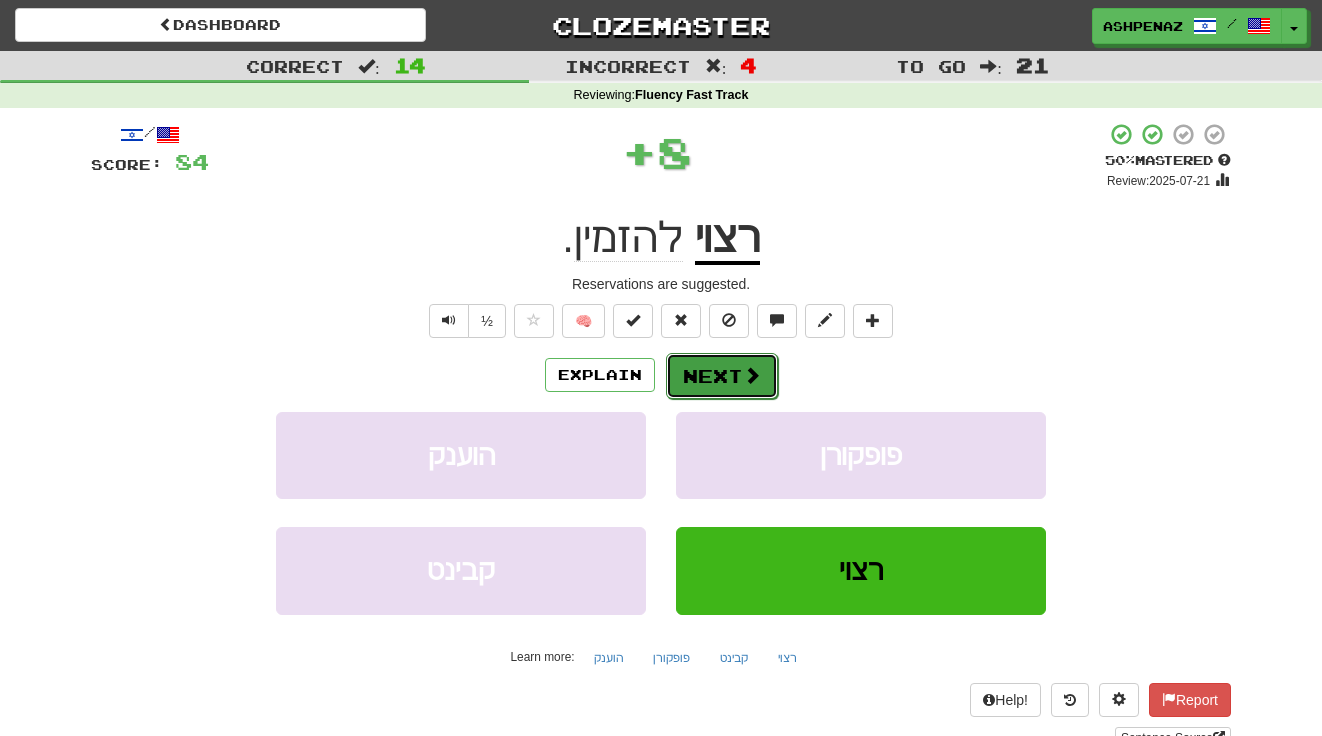click on "Next" at bounding box center [722, 376] 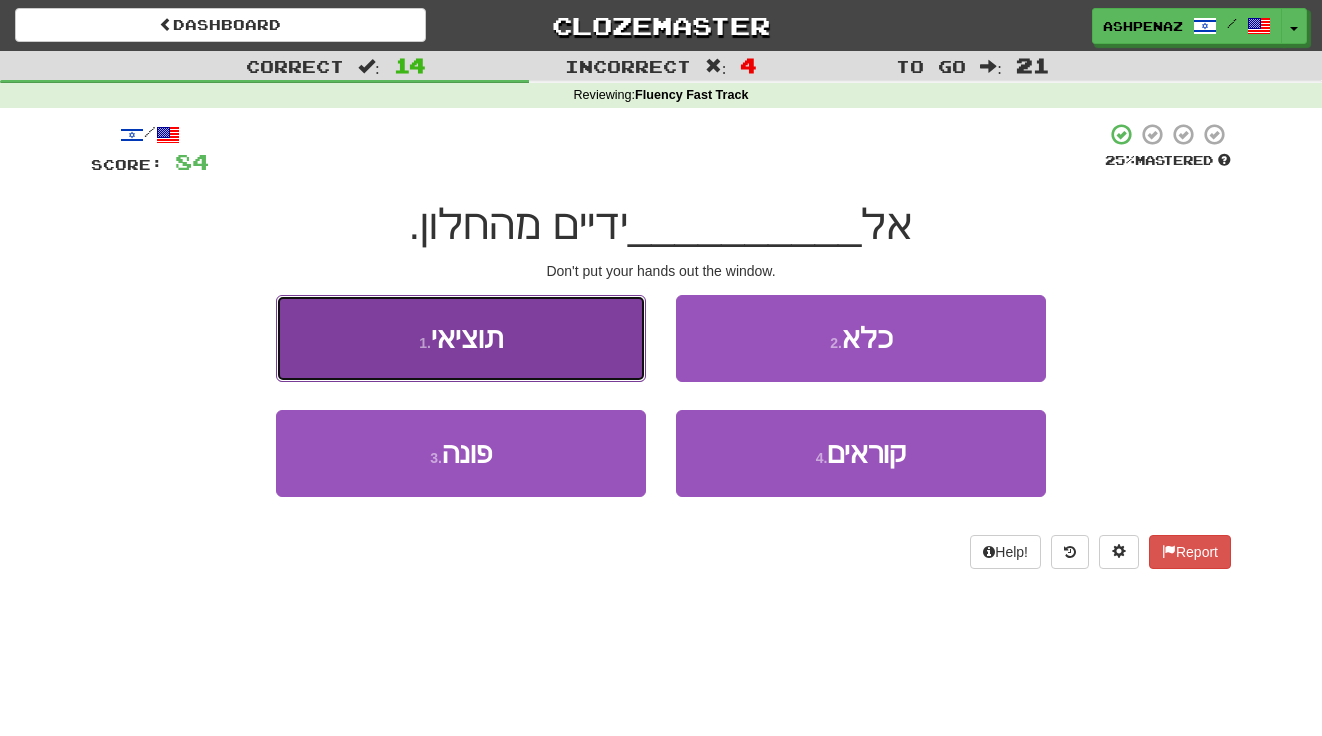 click on "1 .  תוציאי" at bounding box center (461, 338) 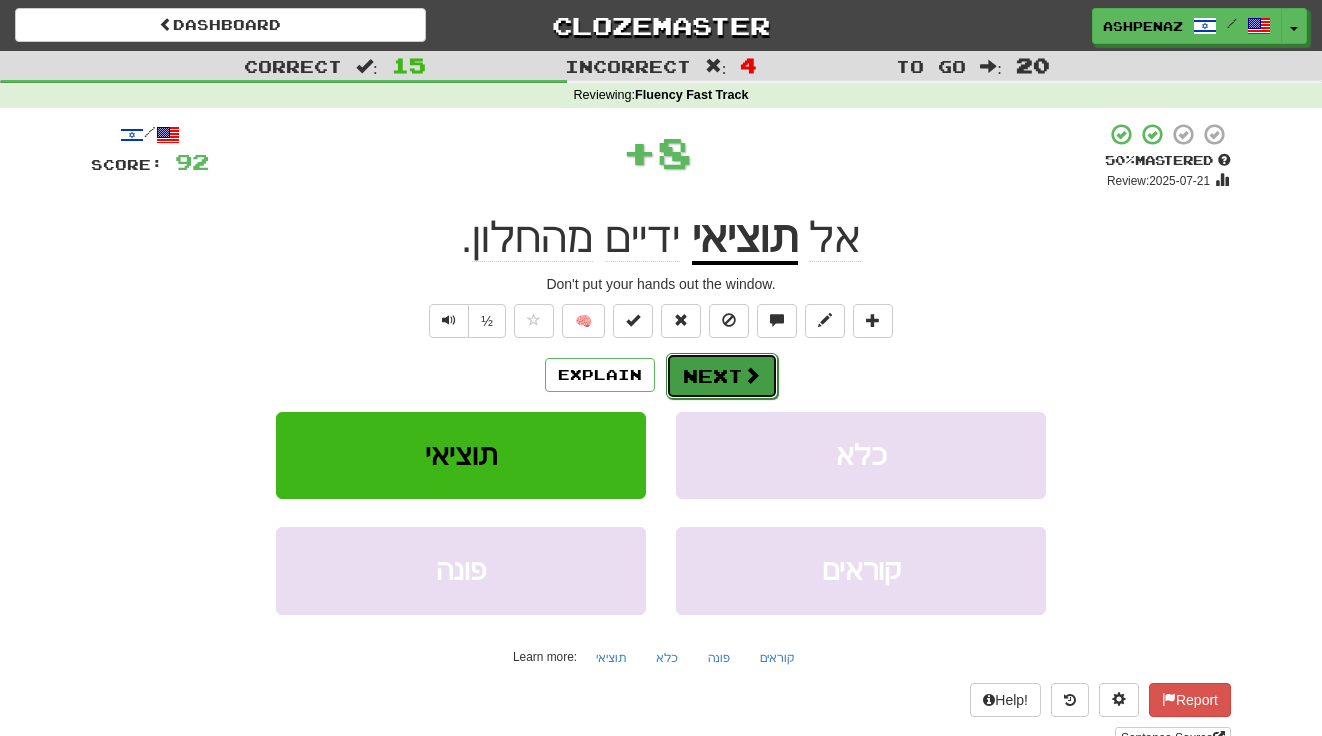 click on "Next" at bounding box center (722, 376) 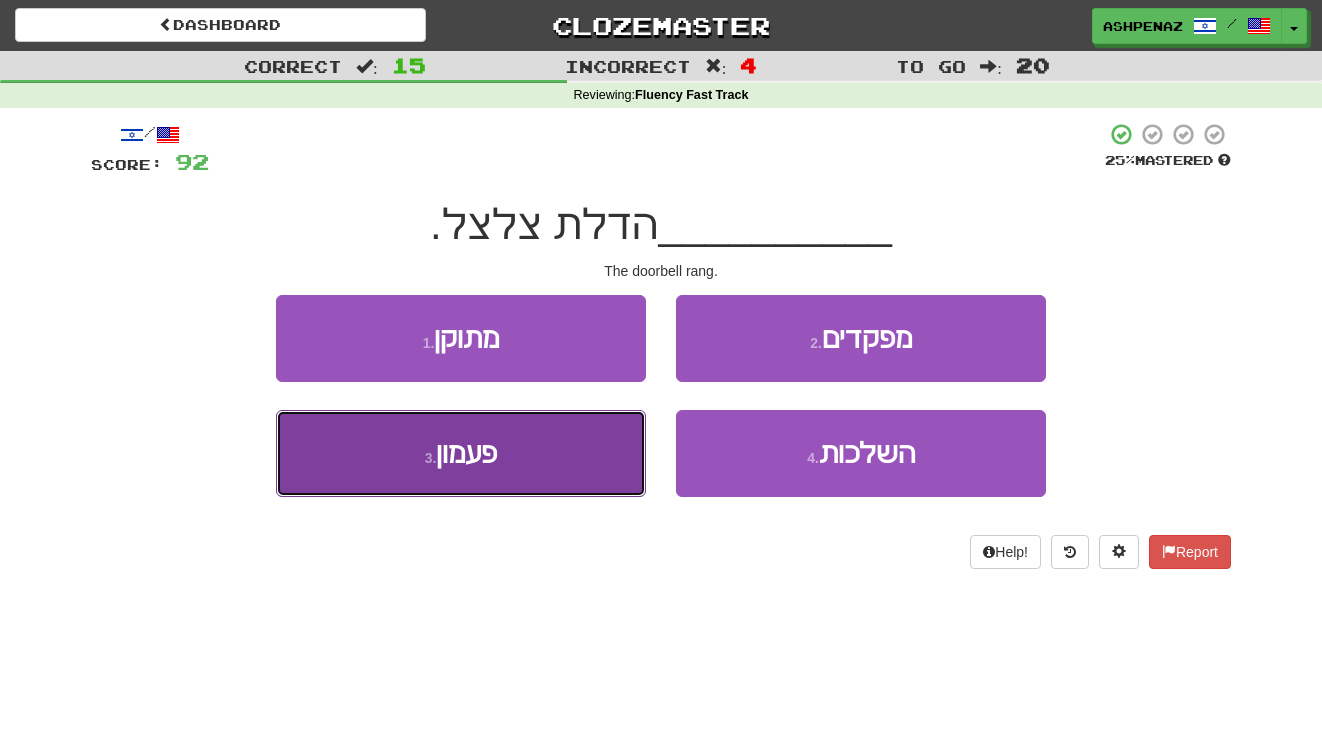 click on "3 .  פעמון" at bounding box center [461, 453] 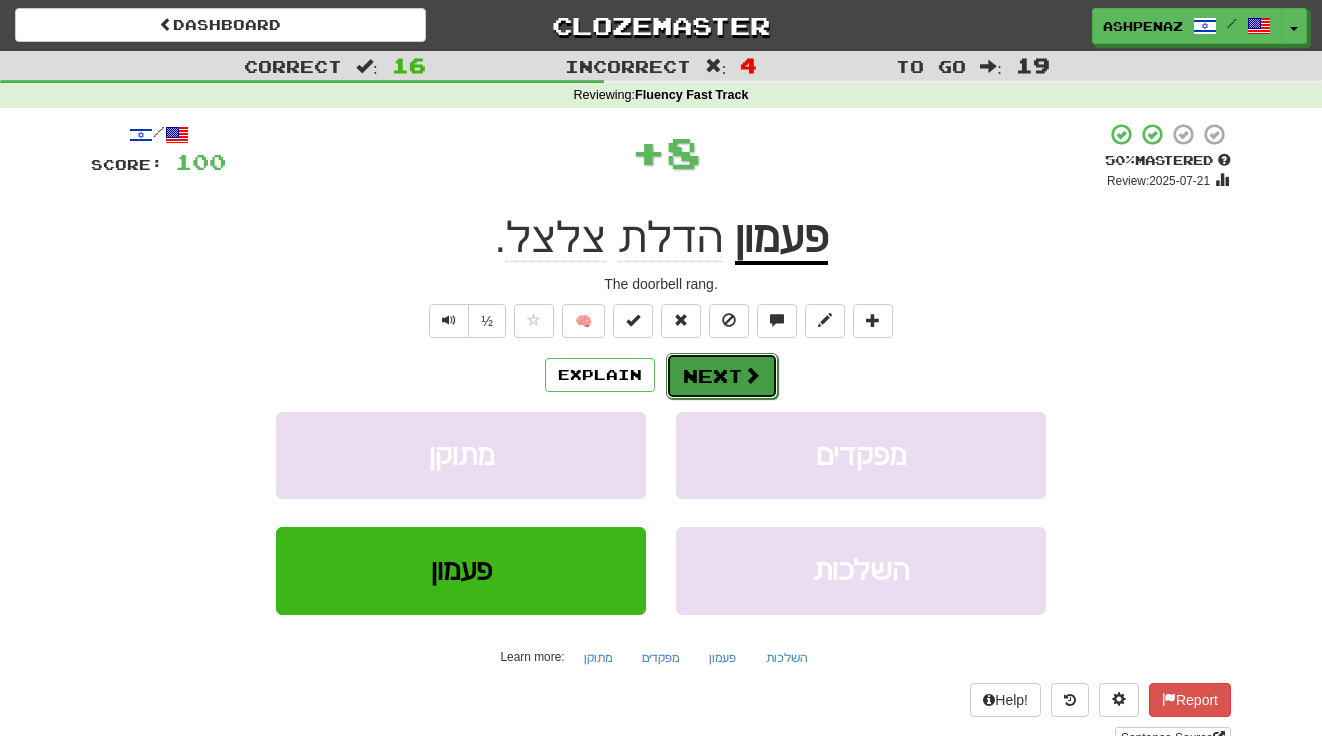click on "Next" at bounding box center [722, 376] 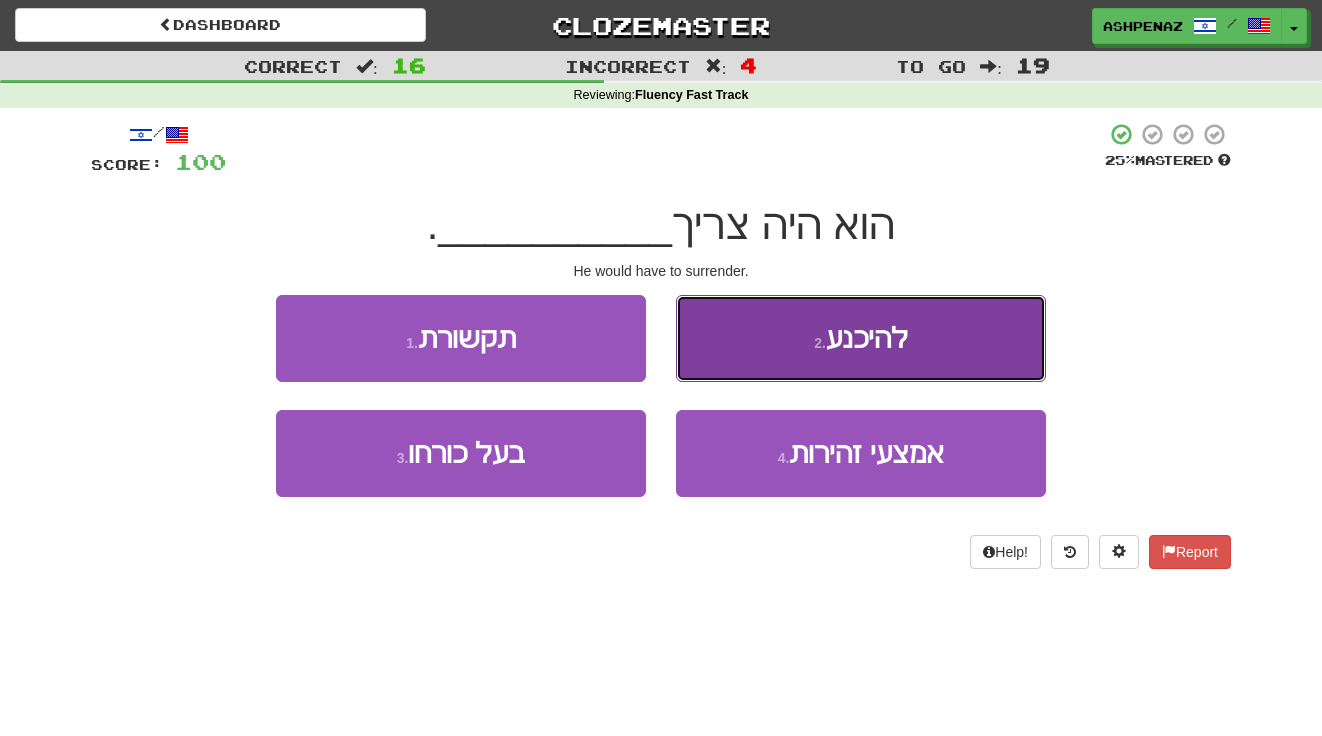 drag, startPoint x: 804, startPoint y: 332, endPoint x: 787, endPoint y: 338, distance: 18.027756 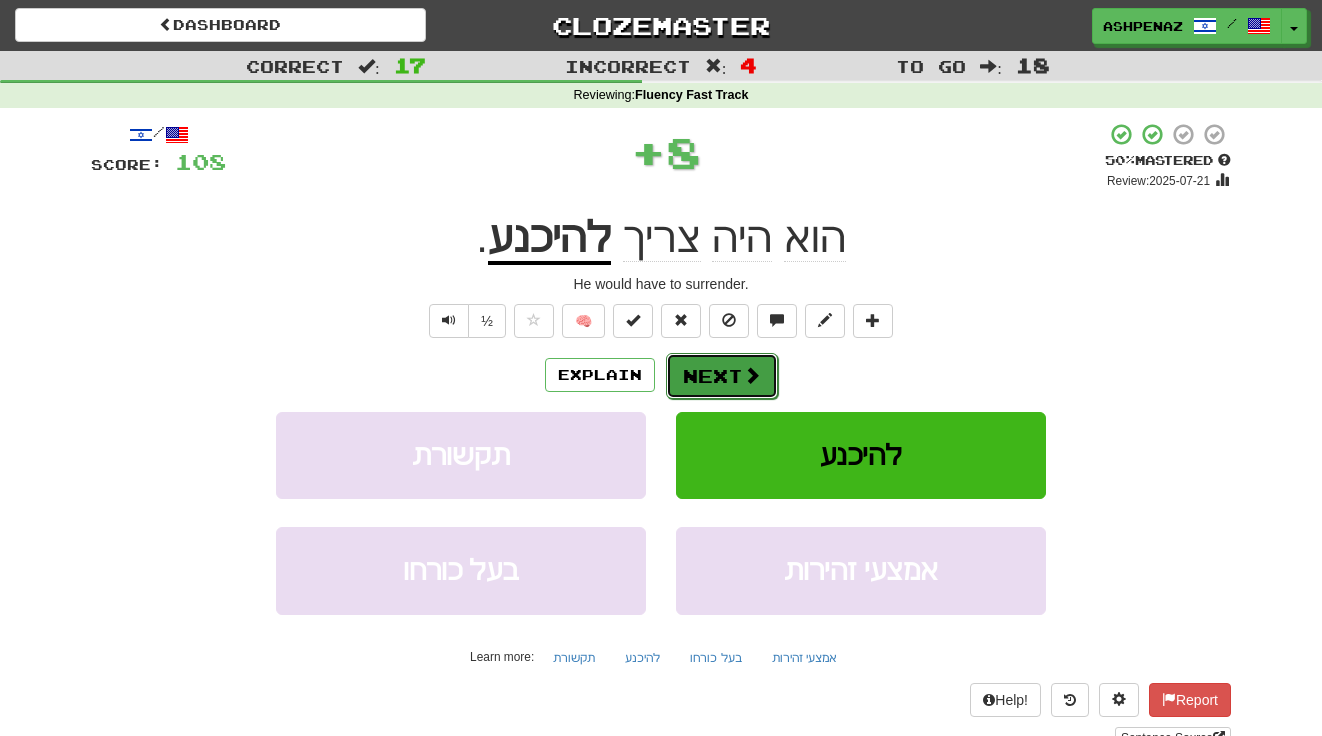 click at bounding box center (752, 375) 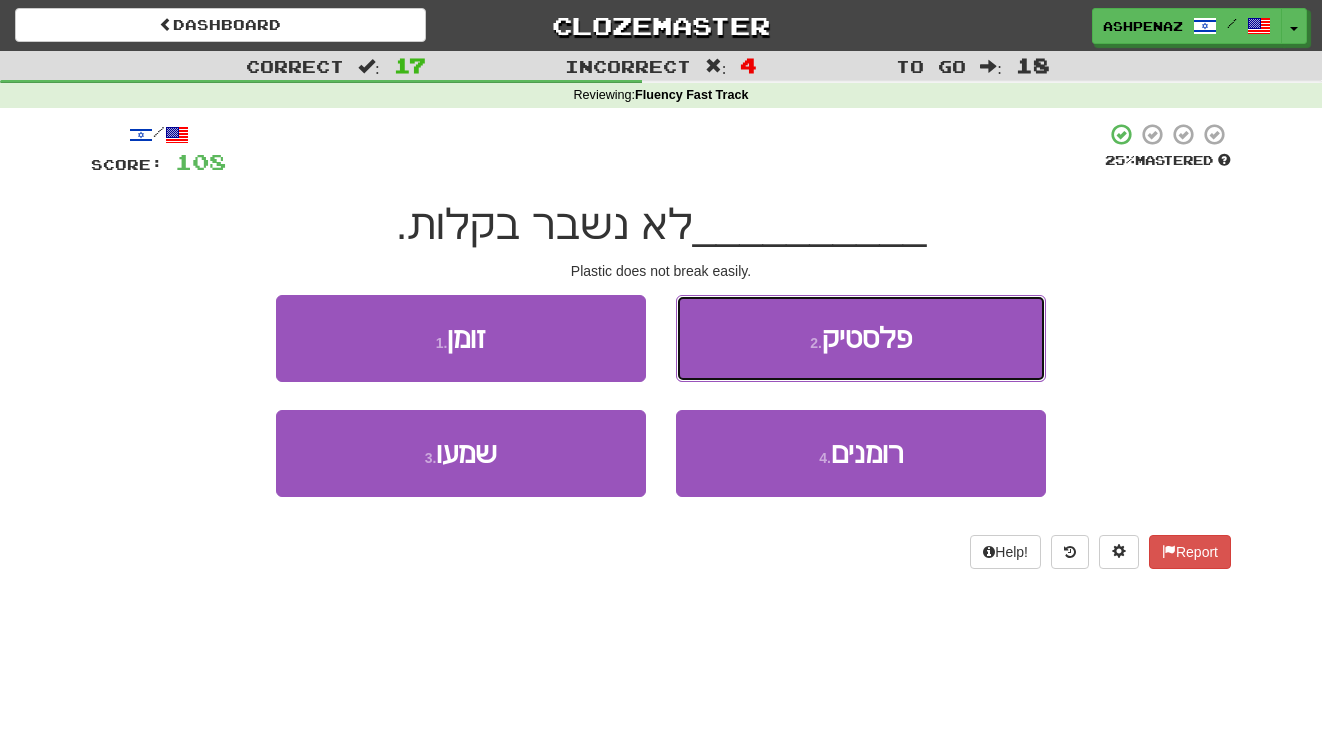 click on "2 .  פלסטיק" at bounding box center [861, 338] 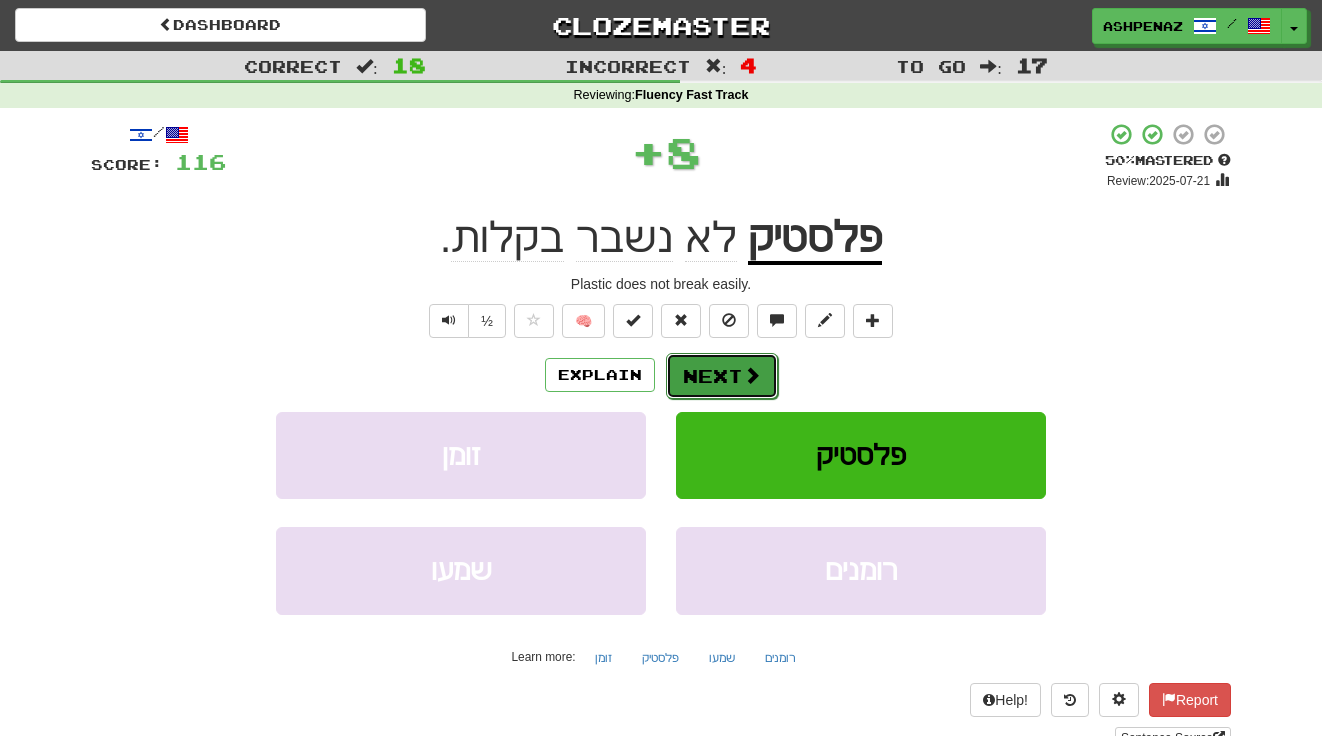 click on "Next" at bounding box center (722, 376) 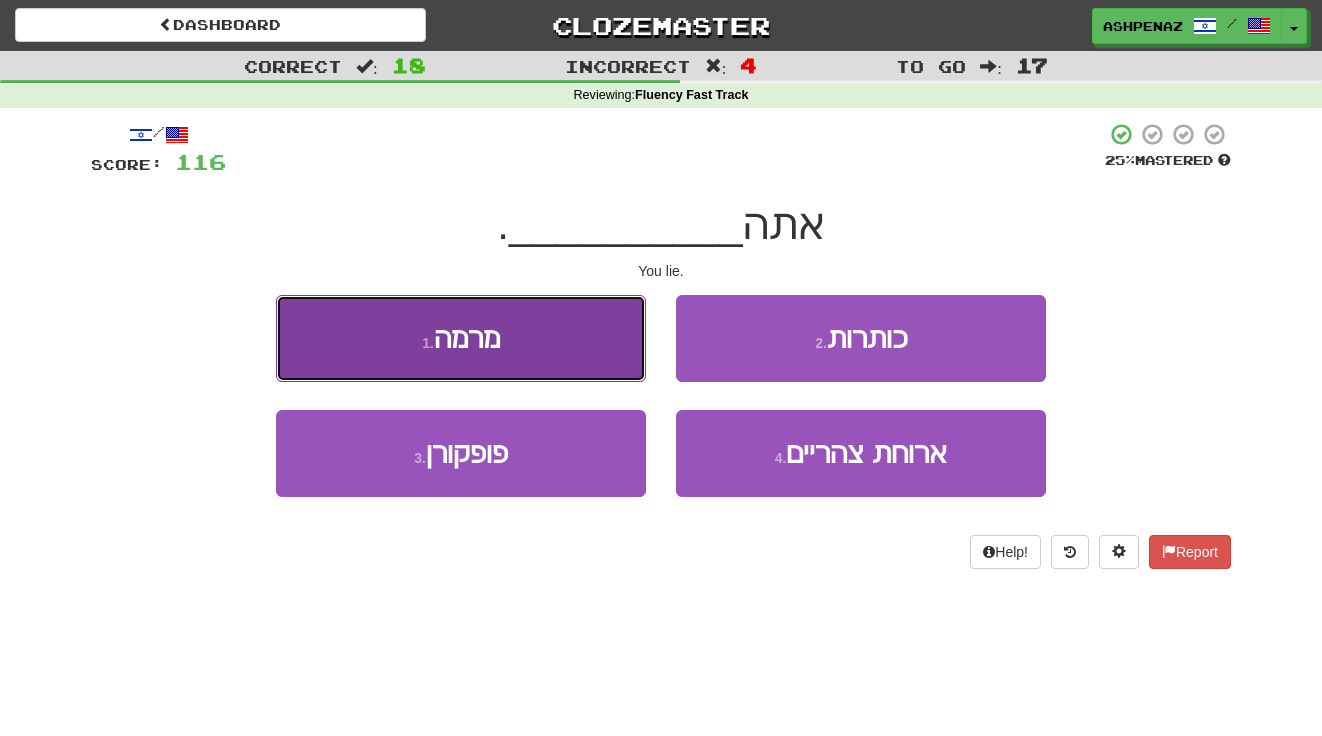 click on "1 .  מרמה" at bounding box center (461, 338) 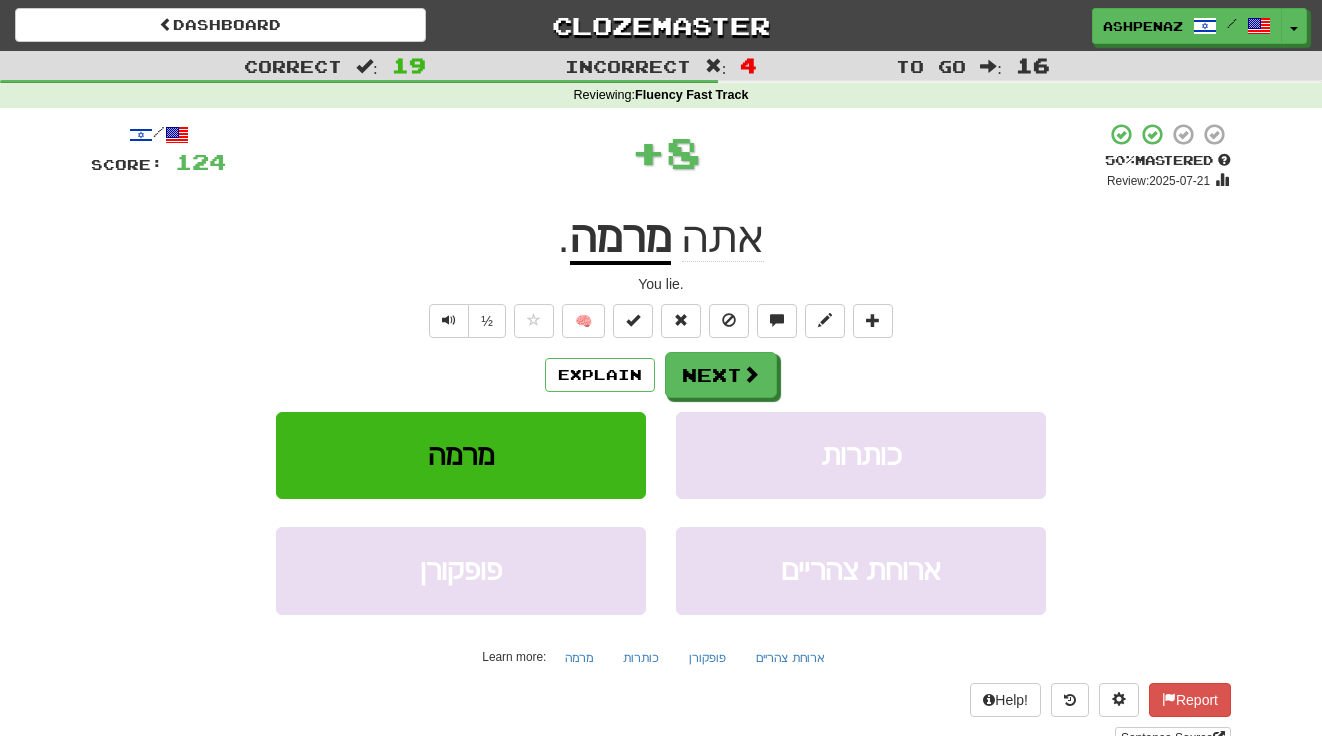 click on "מרמה" at bounding box center (620, 239) 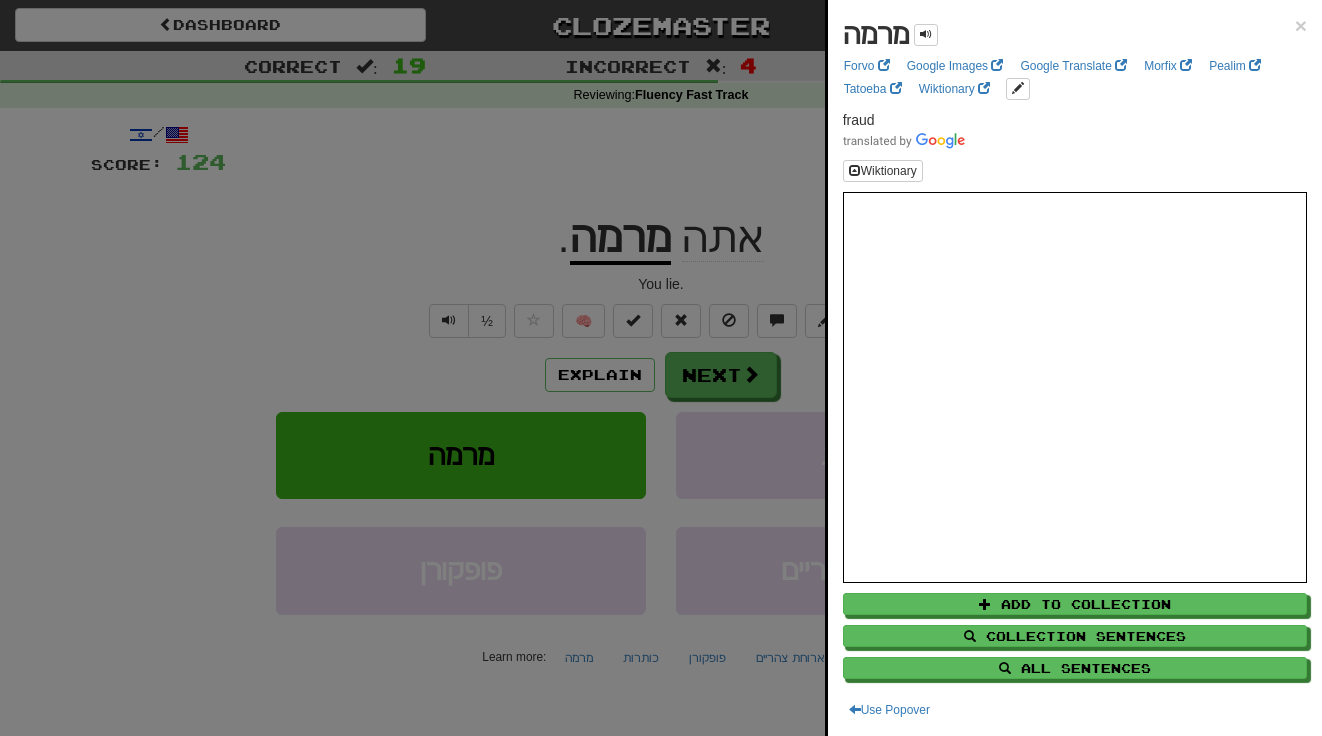 click at bounding box center (661, 368) 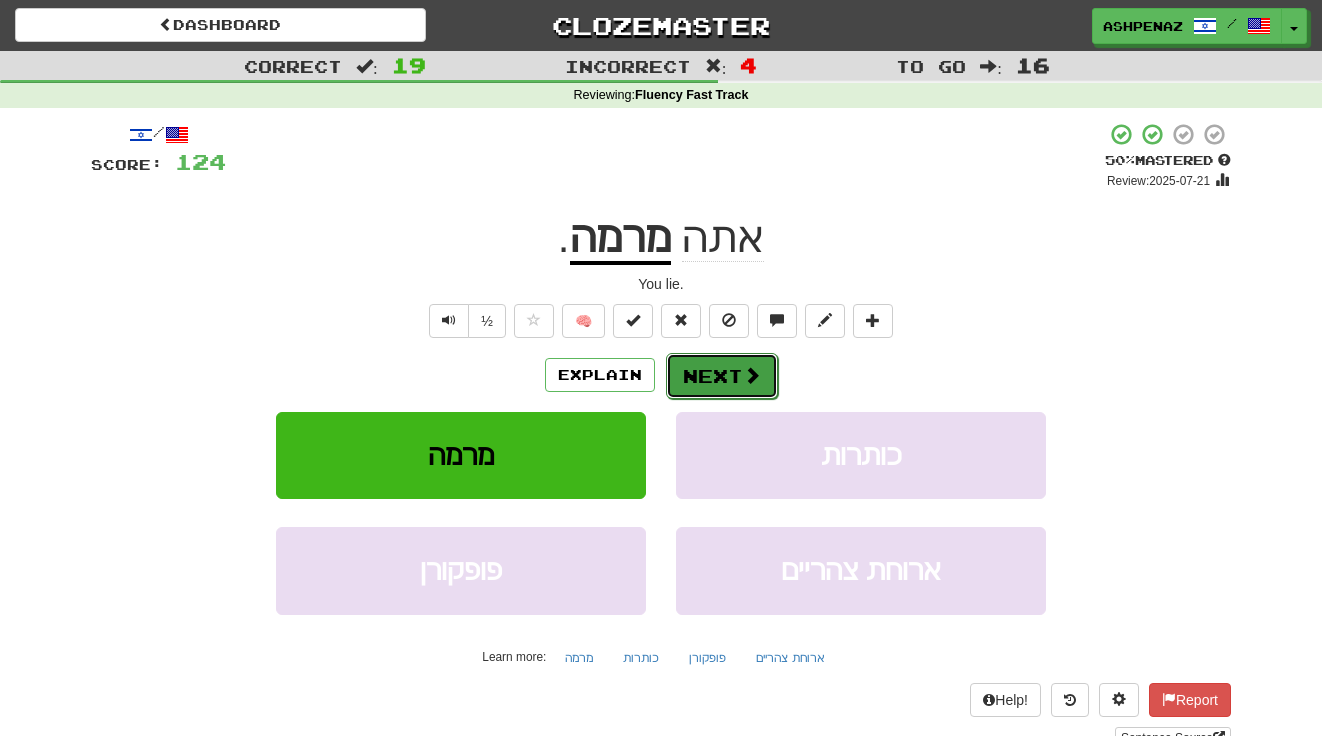click on "Next" at bounding box center [722, 376] 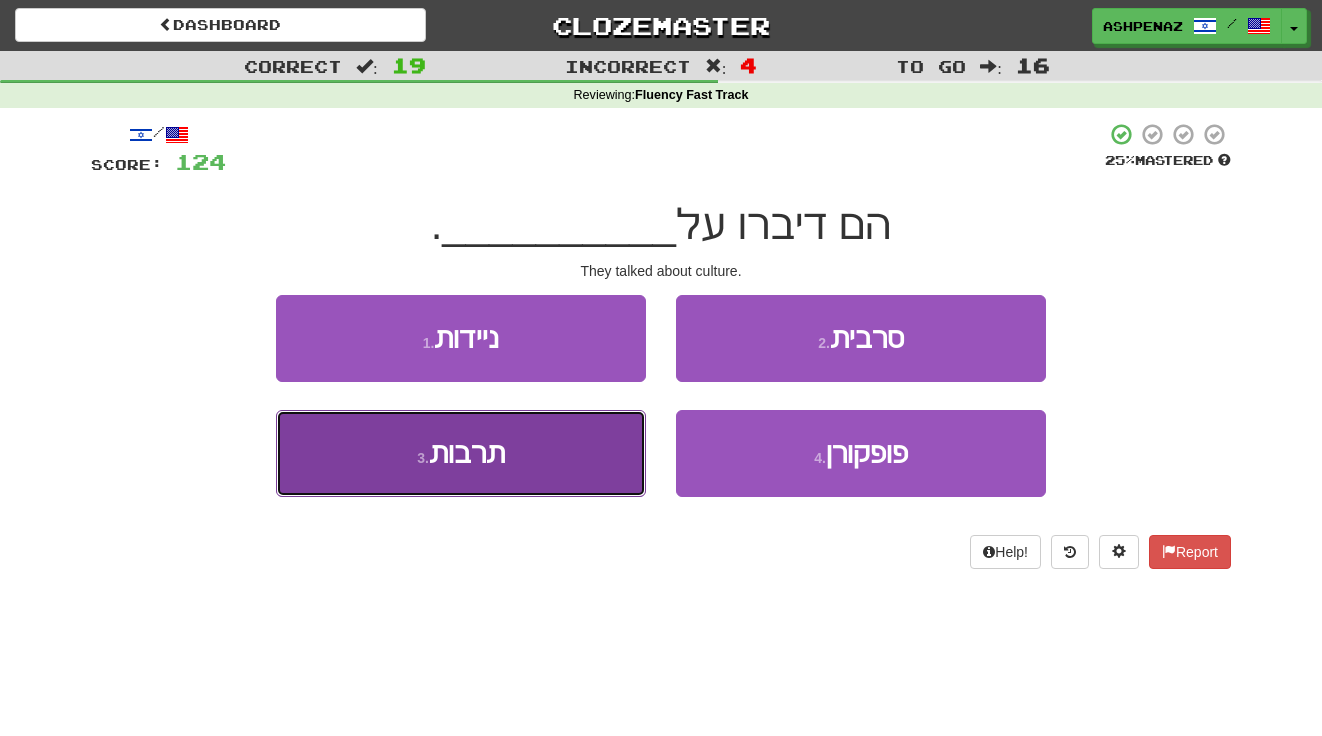 click on "3 .  תרבות" at bounding box center (461, 453) 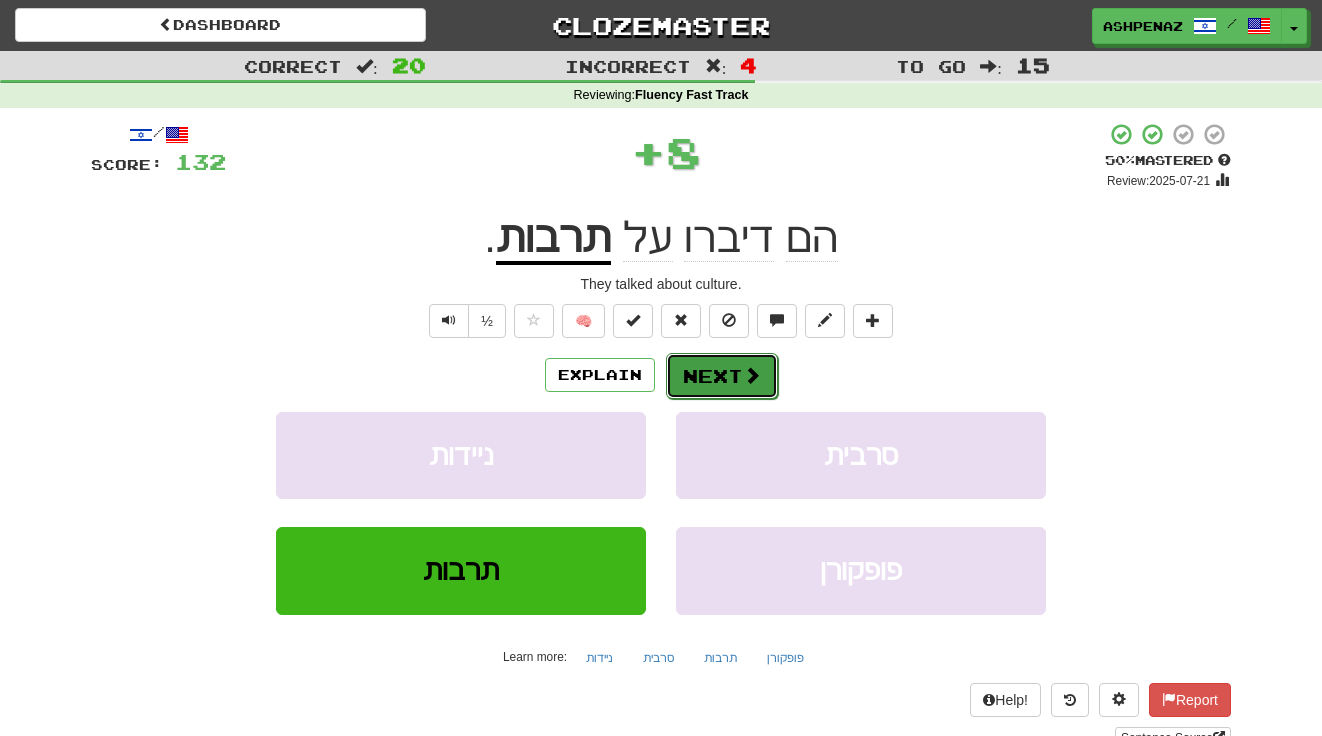 click on "Next" at bounding box center (722, 376) 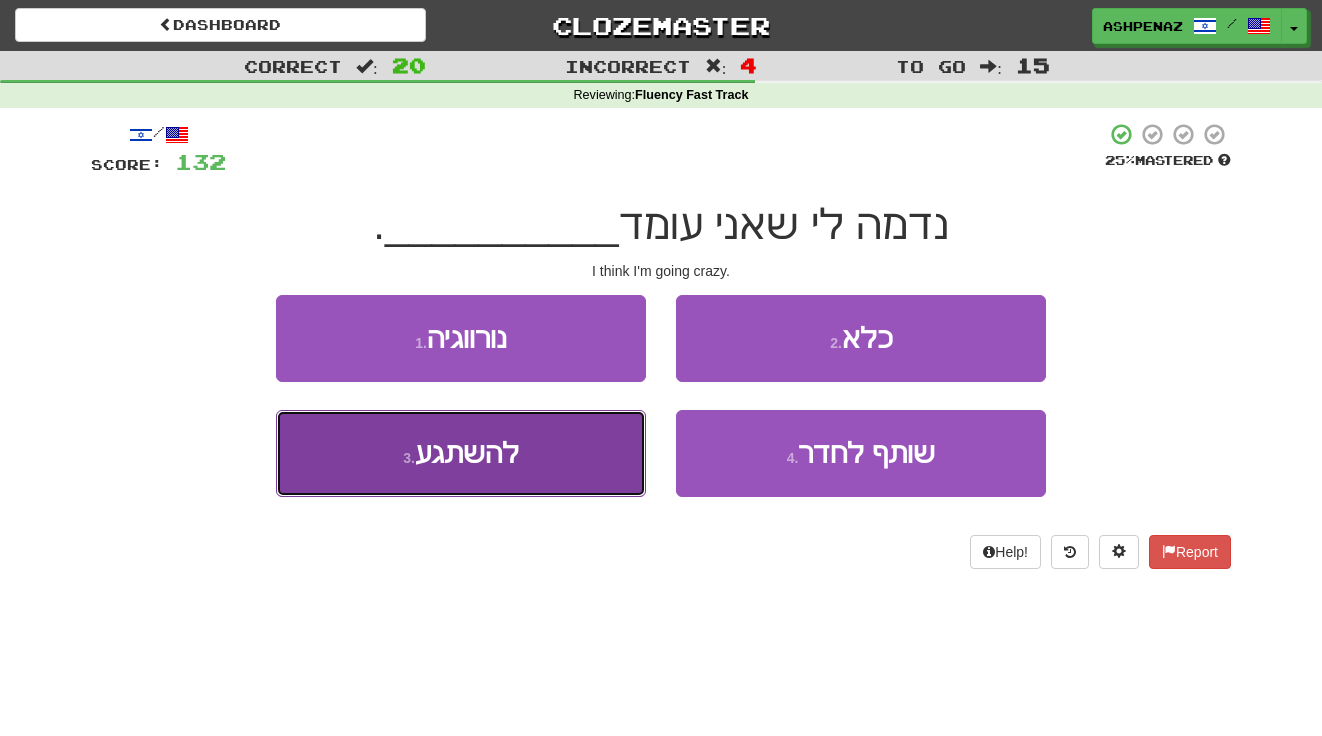 click on "3 .  להשתגע" at bounding box center (461, 453) 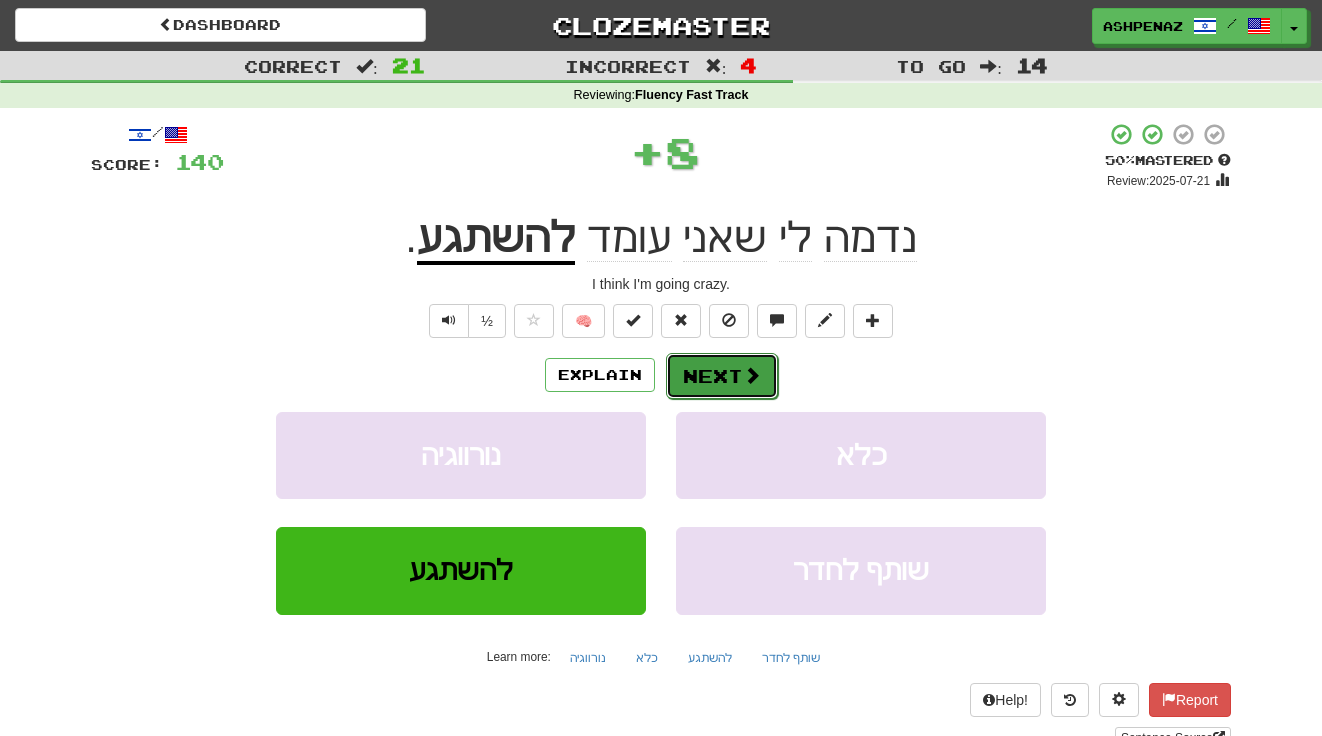 click on "Next" at bounding box center [722, 376] 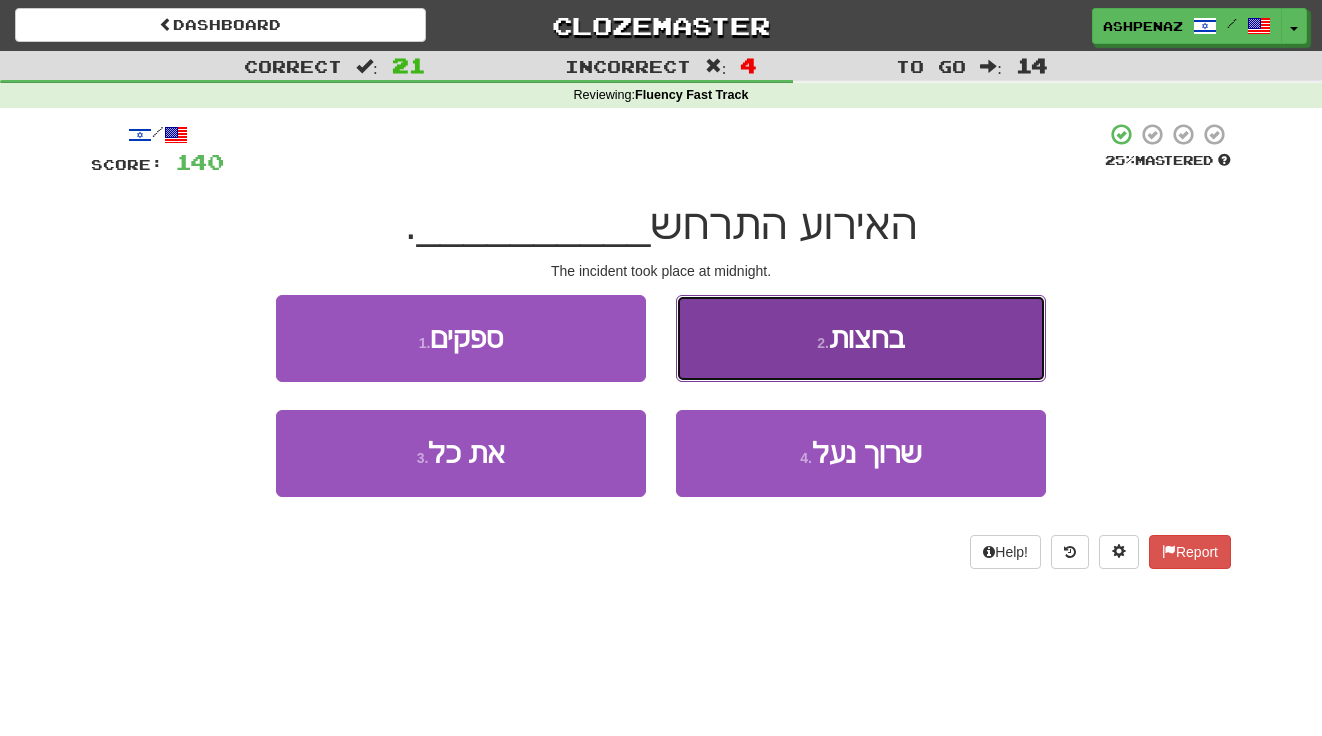 click on "2 .  בחצות" at bounding box center (861, 338) 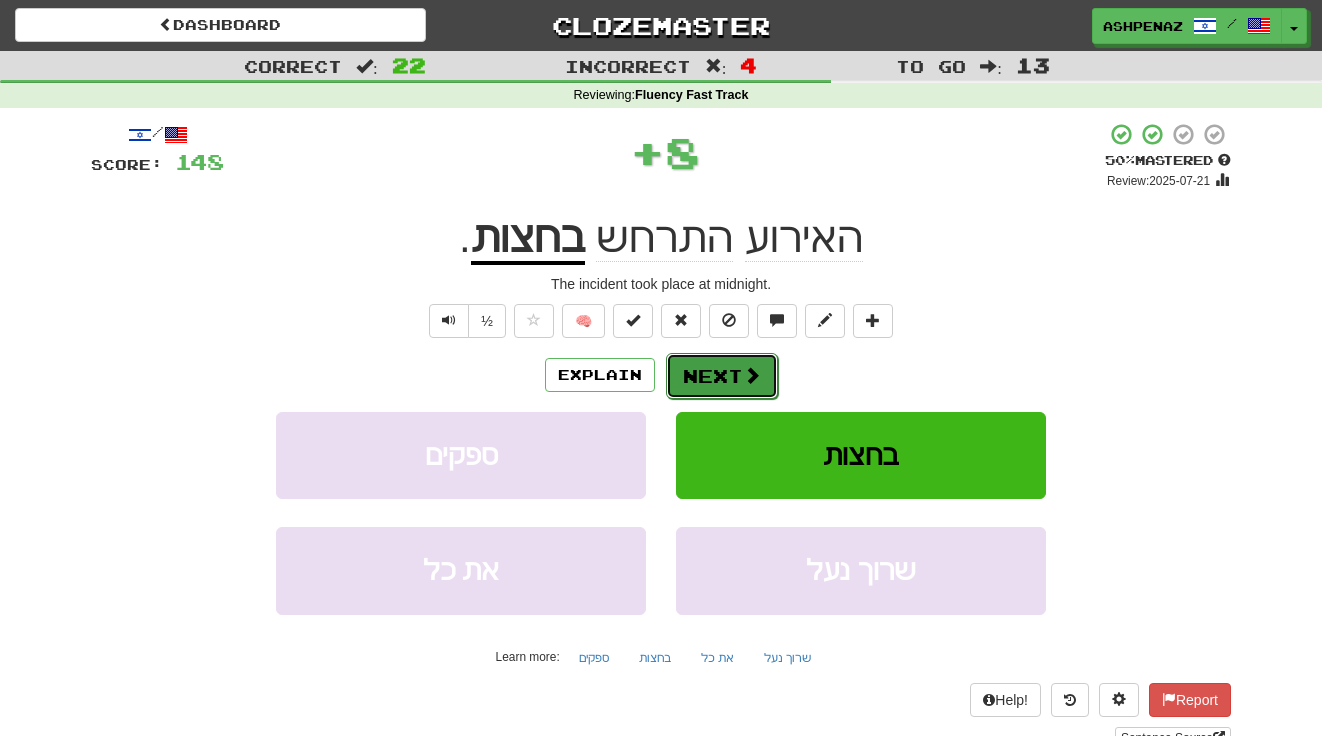 click at bounding box center [752, 375] 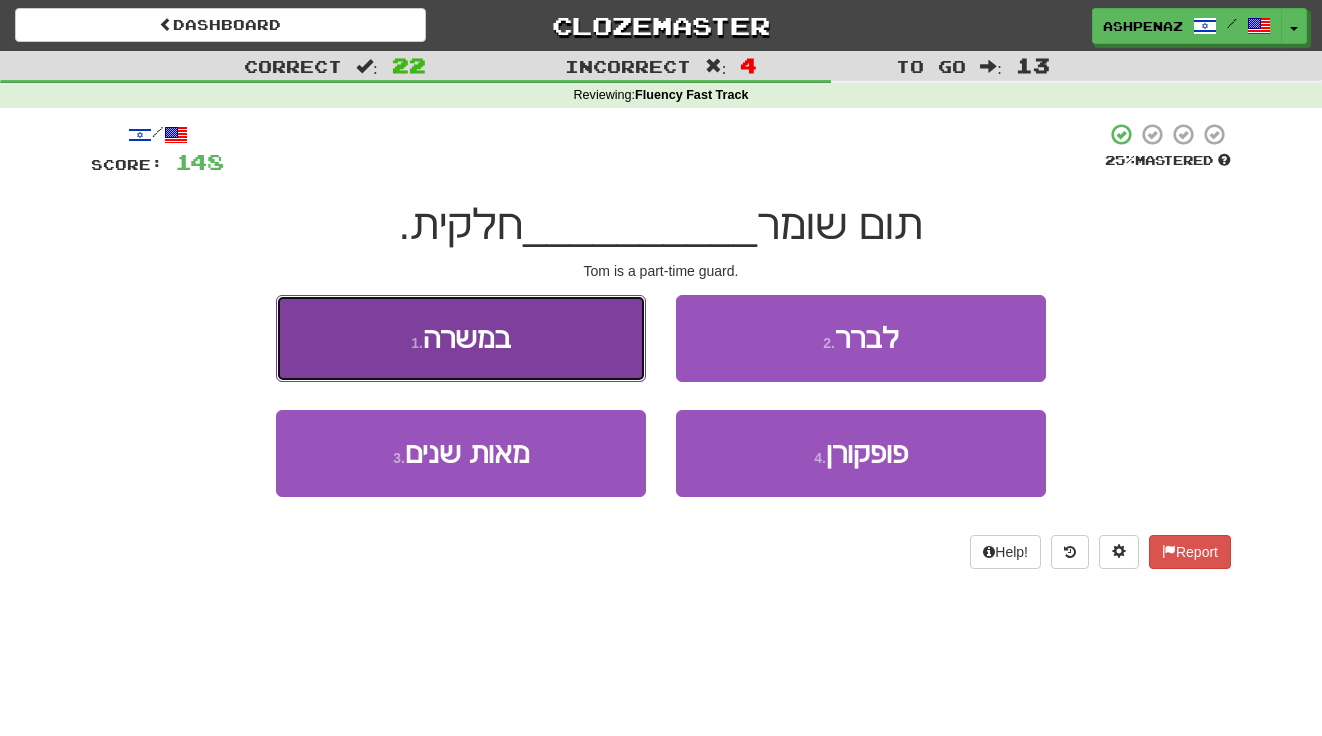 click on "1 .  במשרה" at bounding box center (461, 338) 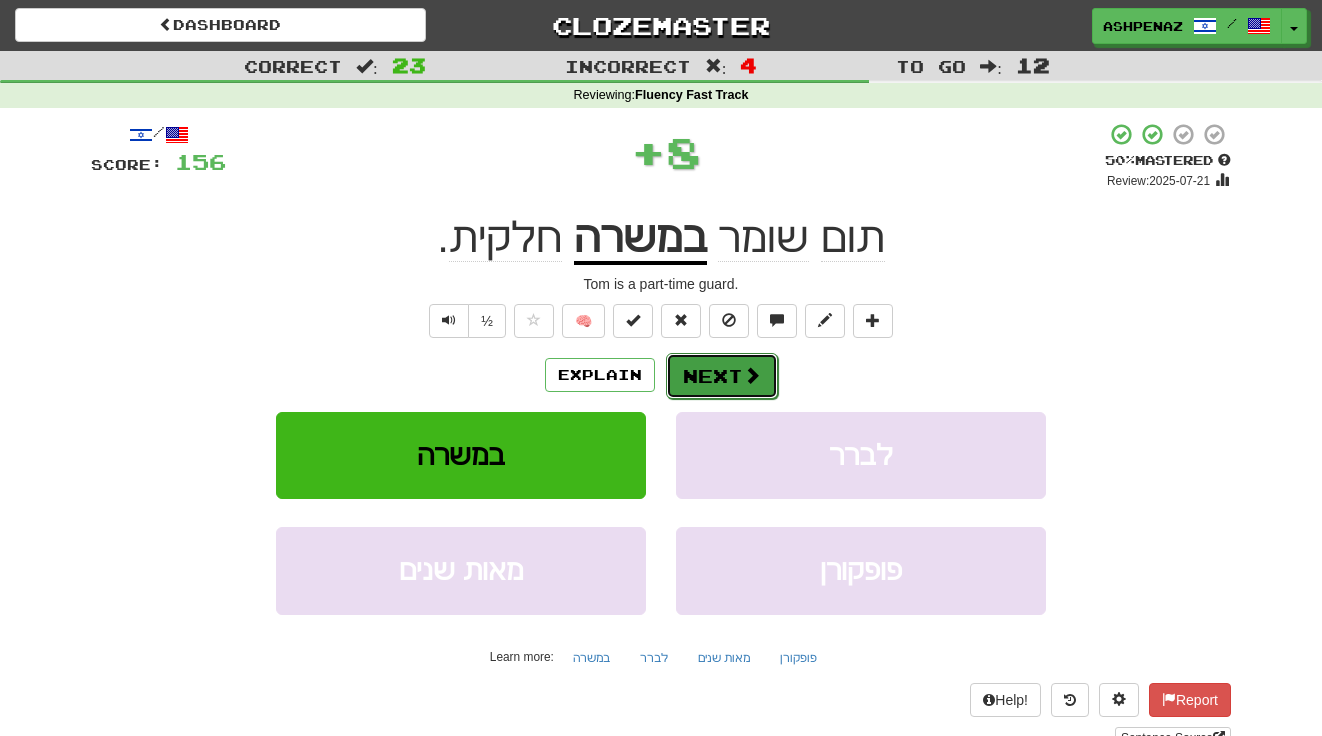 click on "Next" at bounding box center (722, 376) 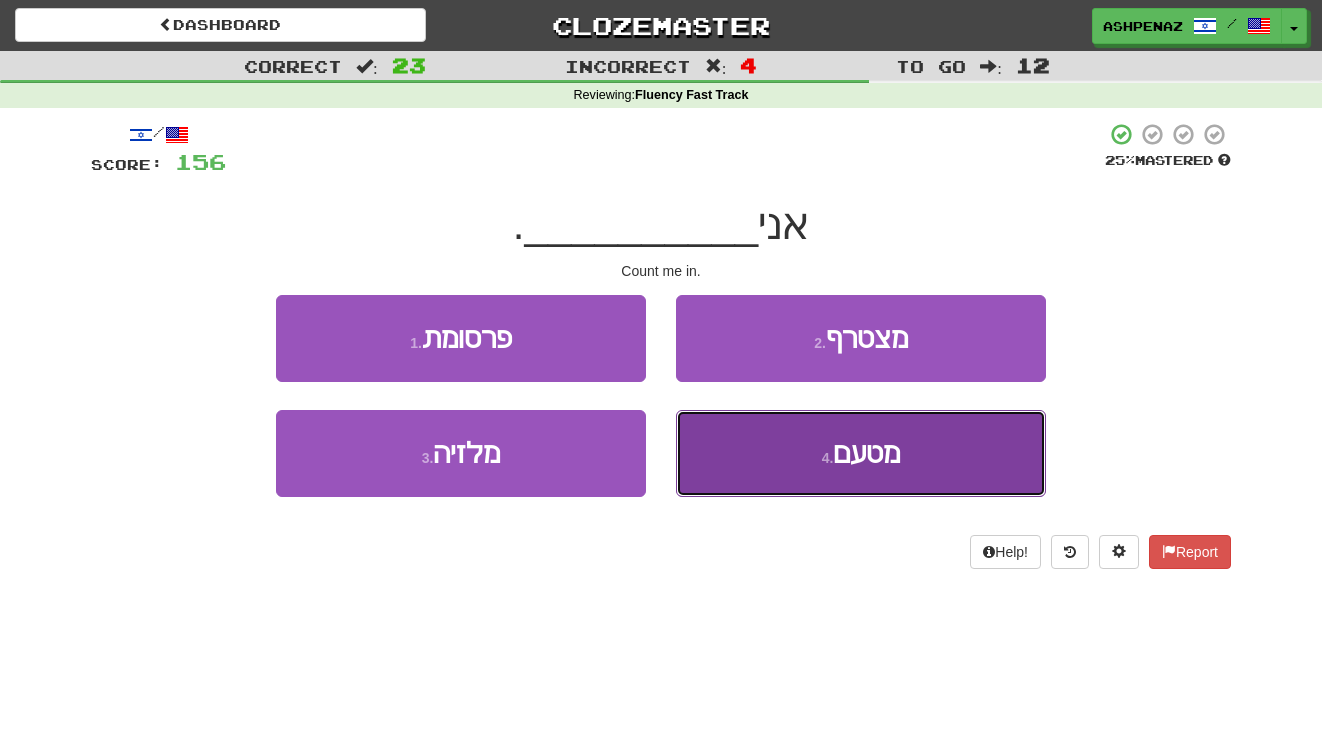 click on "4 .  מטעם" at bounding box center (861, 453) 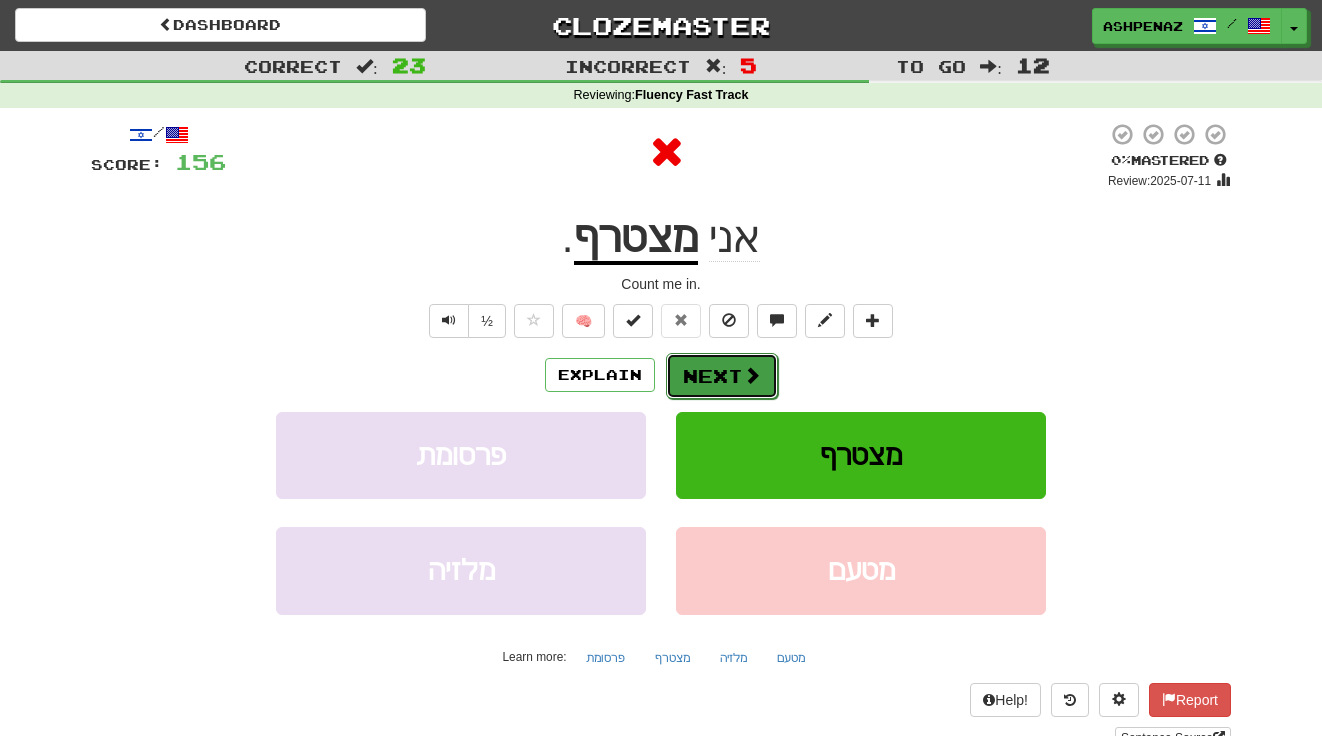 click at bounding box center (752, 375) 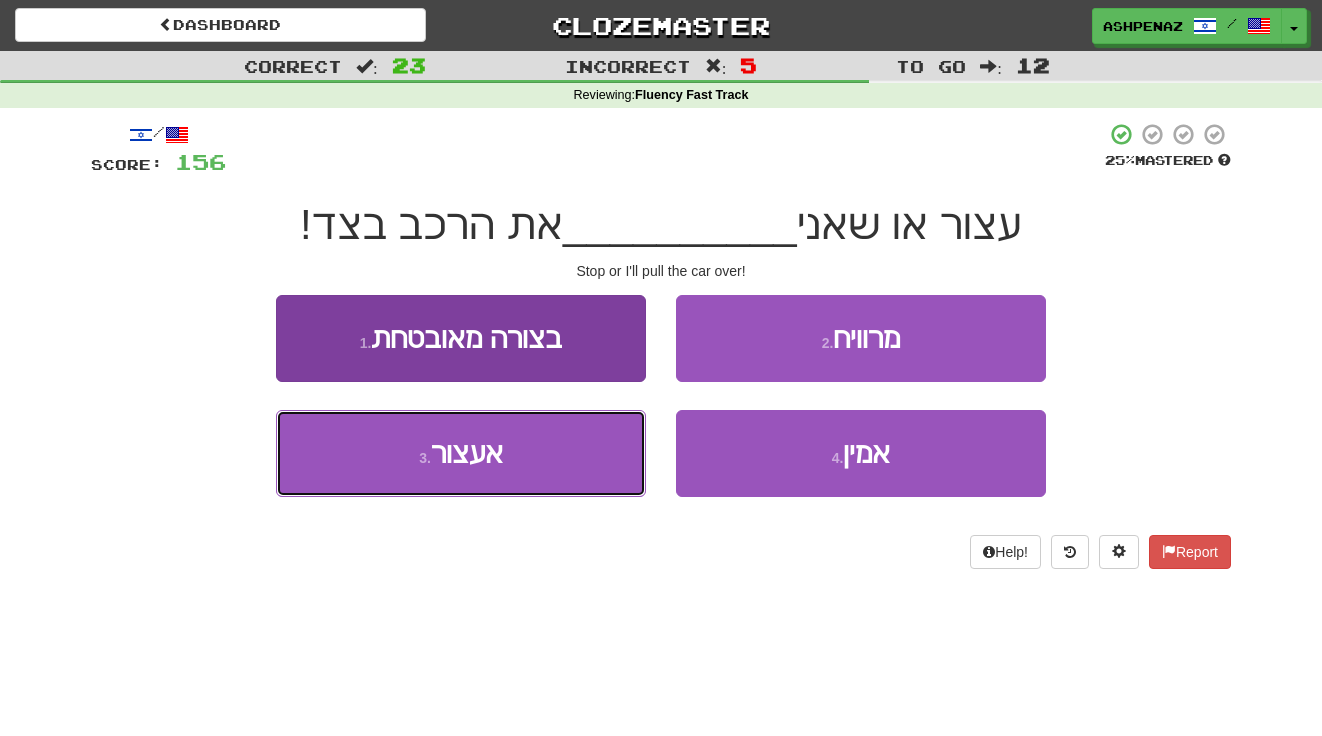 click on "3 .  אעצור" at bounding box center [461, 453] 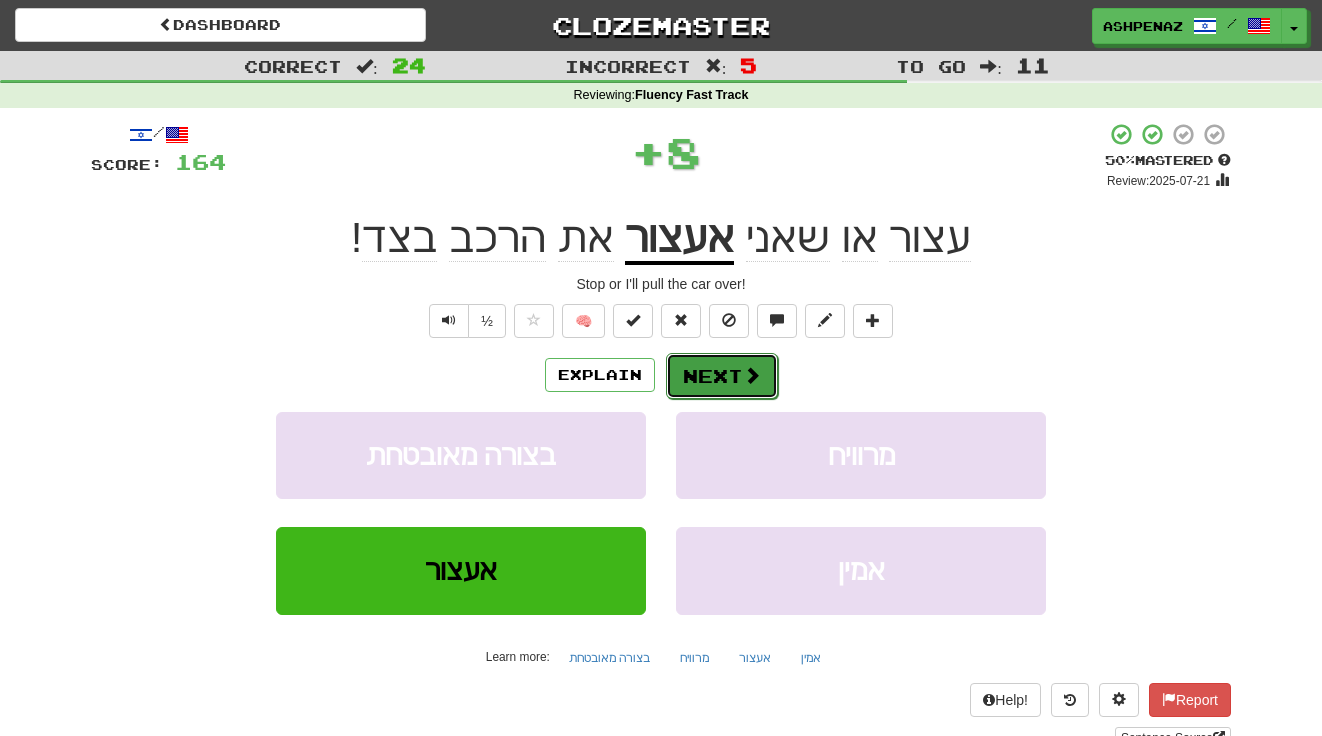 click on "Next" at bounding box center [722, 376] 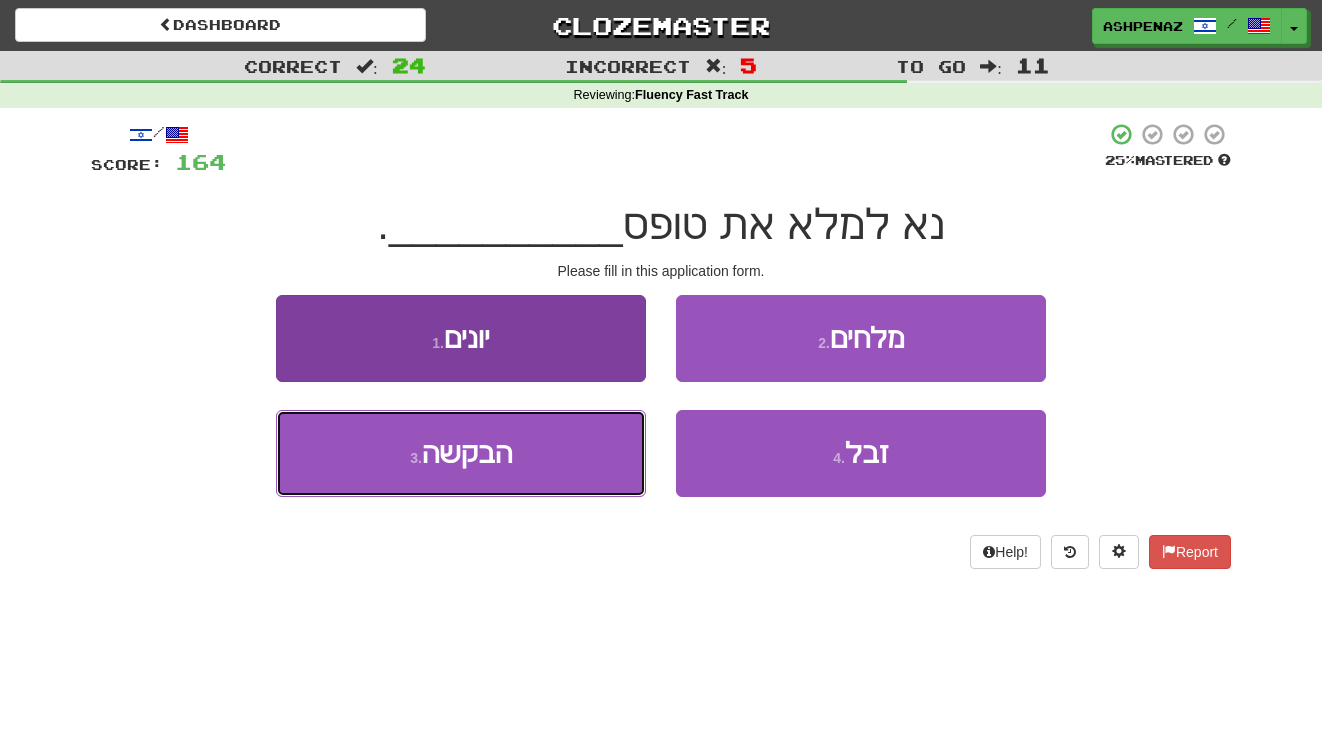click on "3 .  הבקשה" at bounding box center [461, 453] 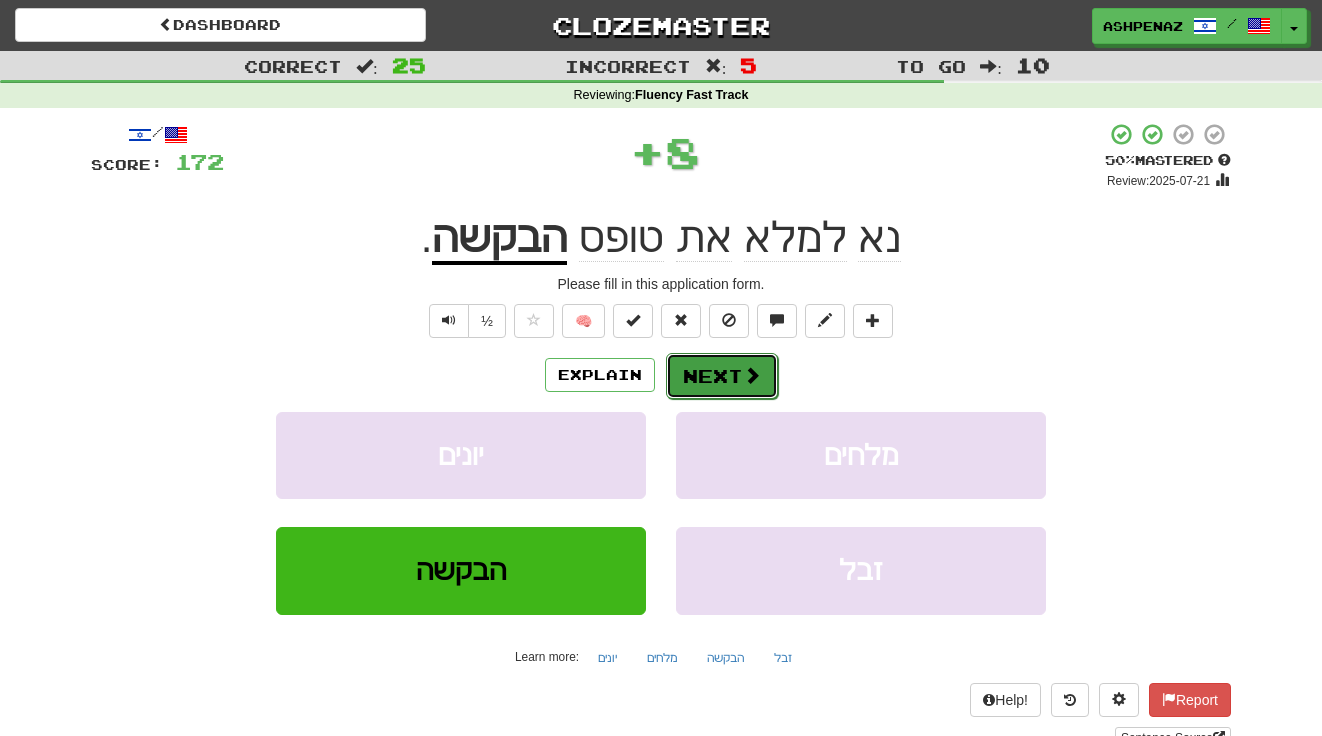 click on "Next" at bounding box center (722, 376) 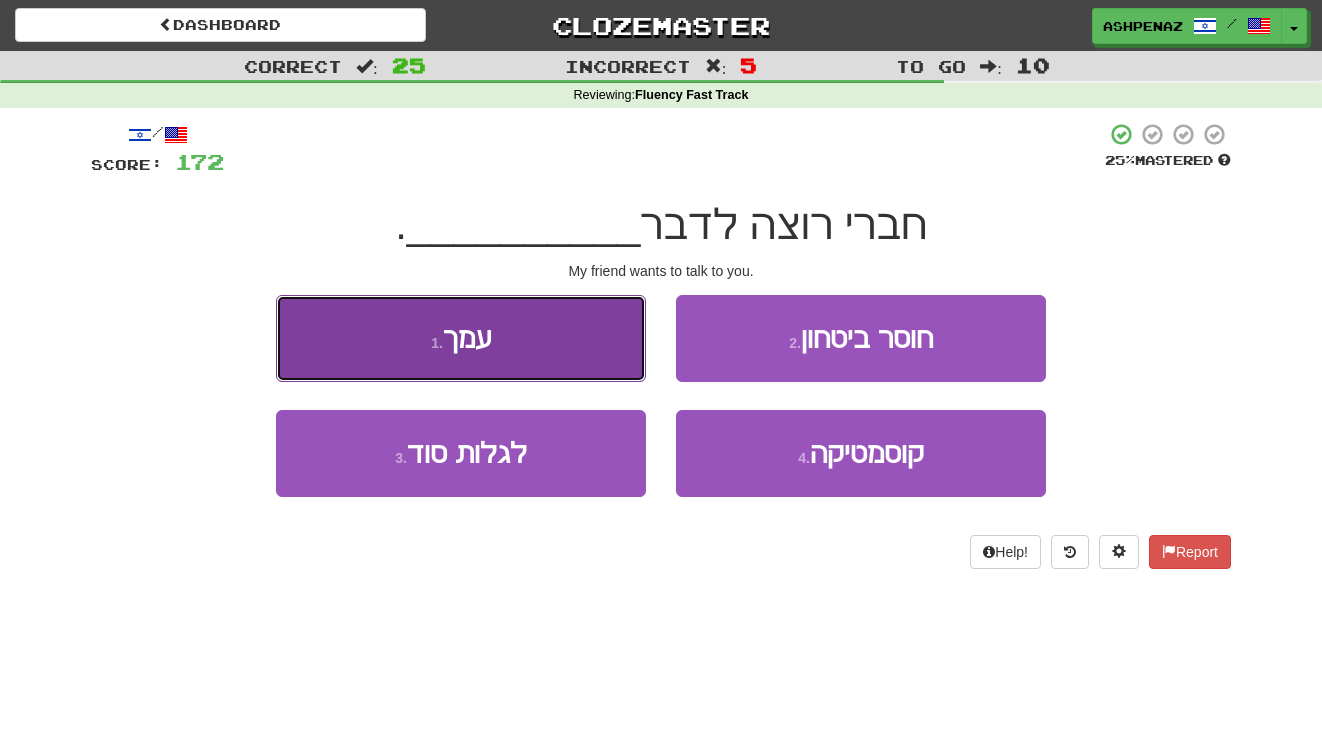 click on "1 .  עמך" at bounding box center [461, 338] 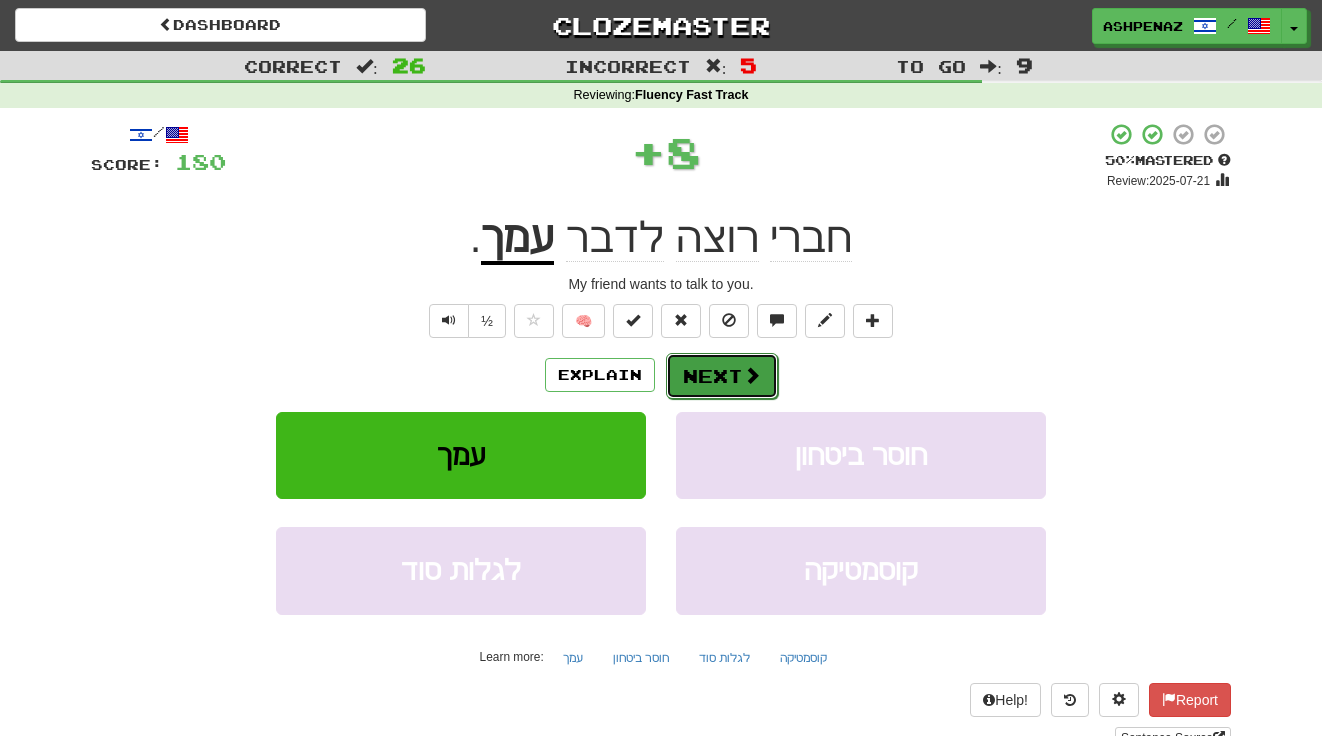 click at bounding box center [752, 375] 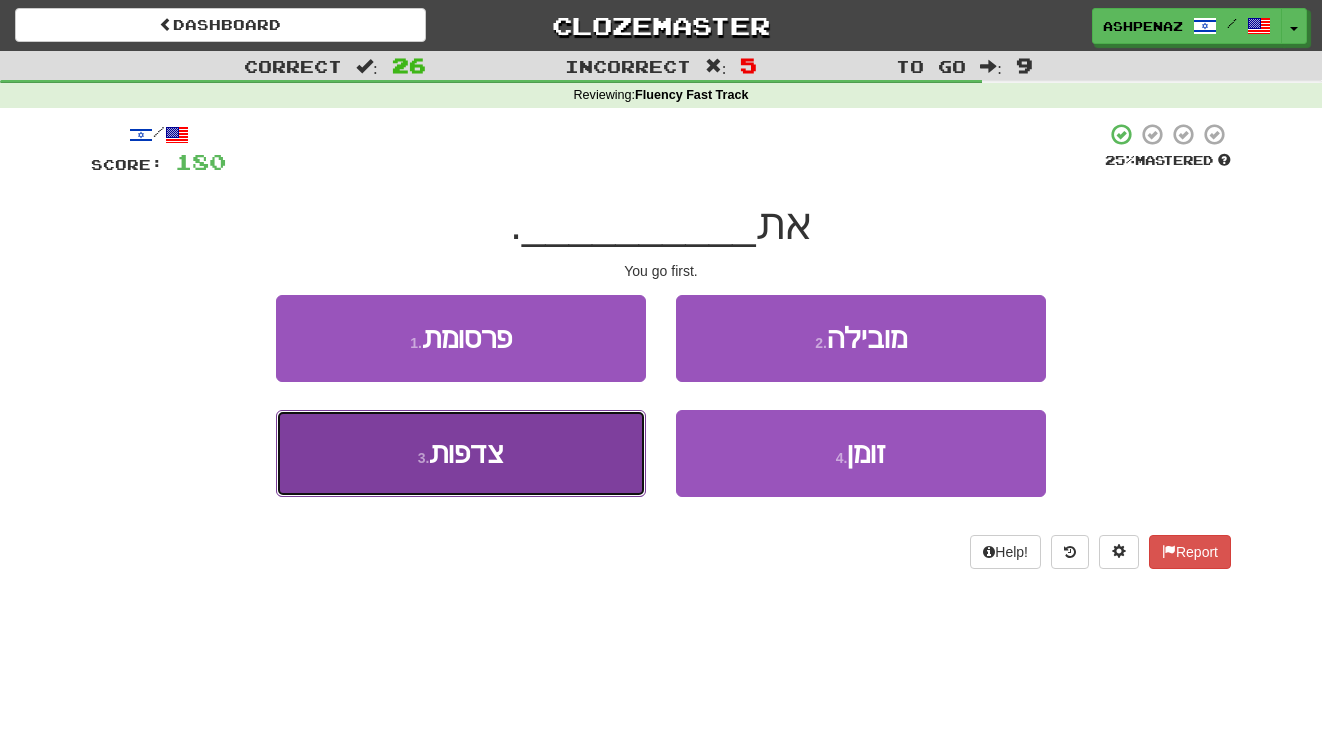 click on "3 .  צדפות" at bounding box center [461, 453] 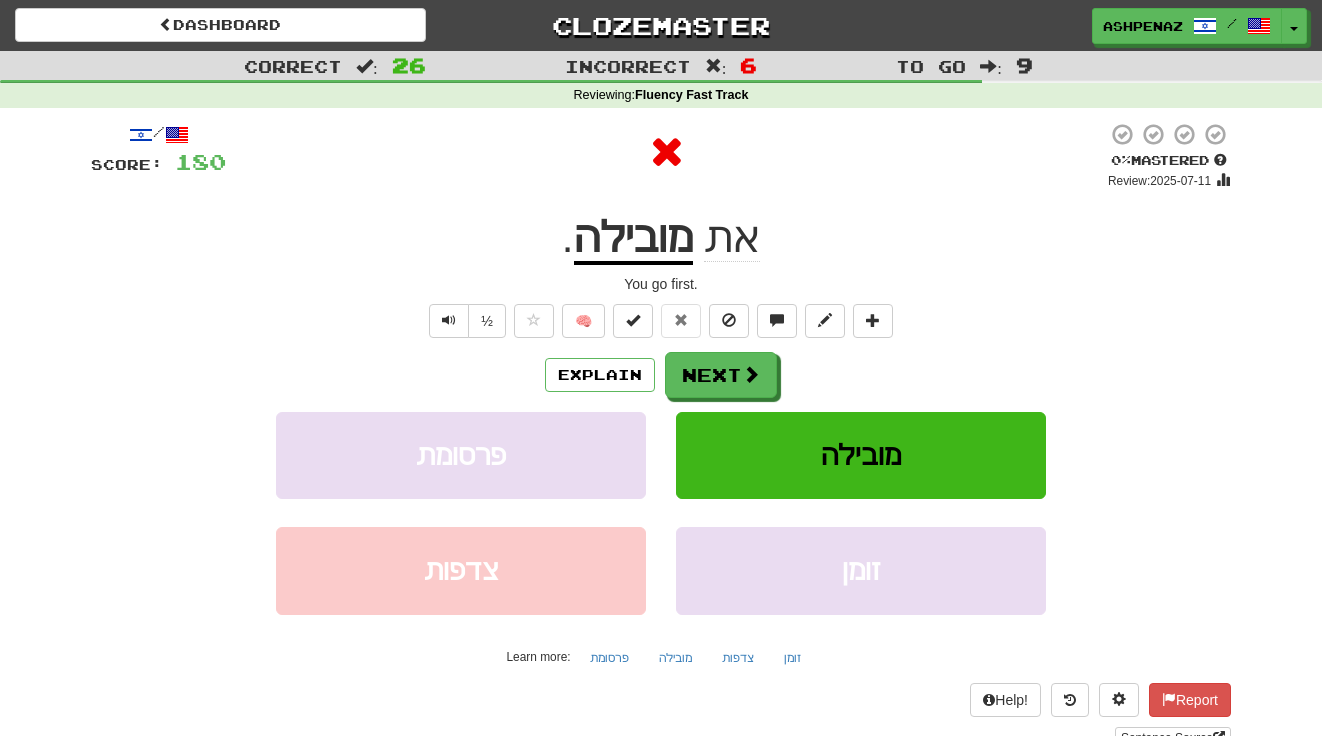 click on "מובילה" at bounding box center (633, 239) 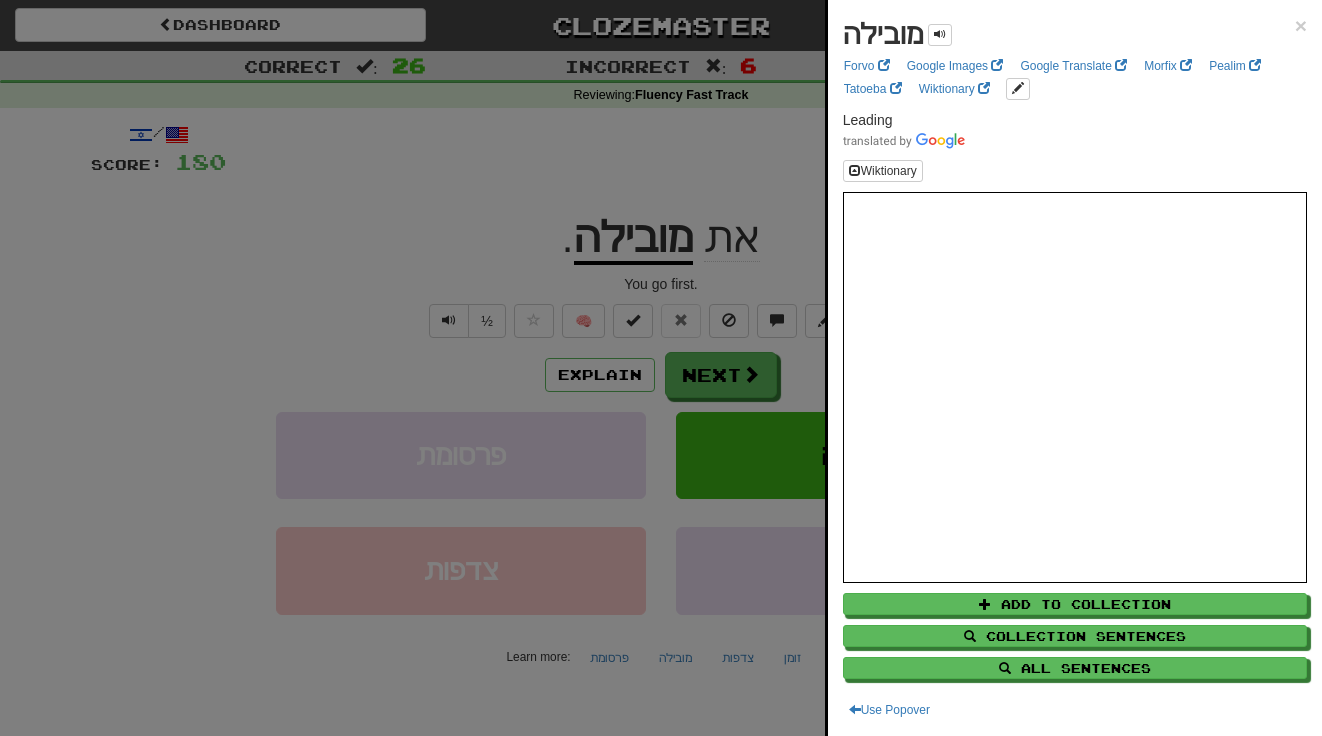 click at bounding box center (661, 368) 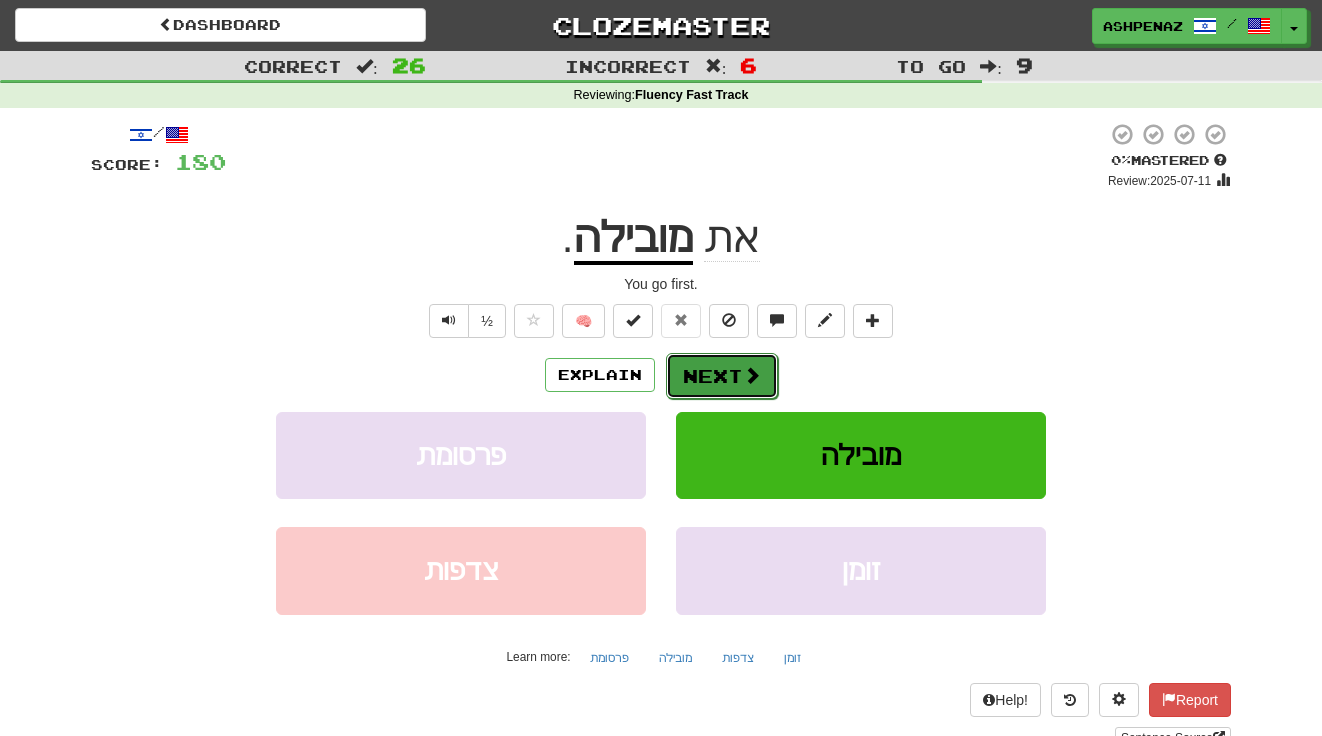 click on "Next" at bounding box center (722, 376) 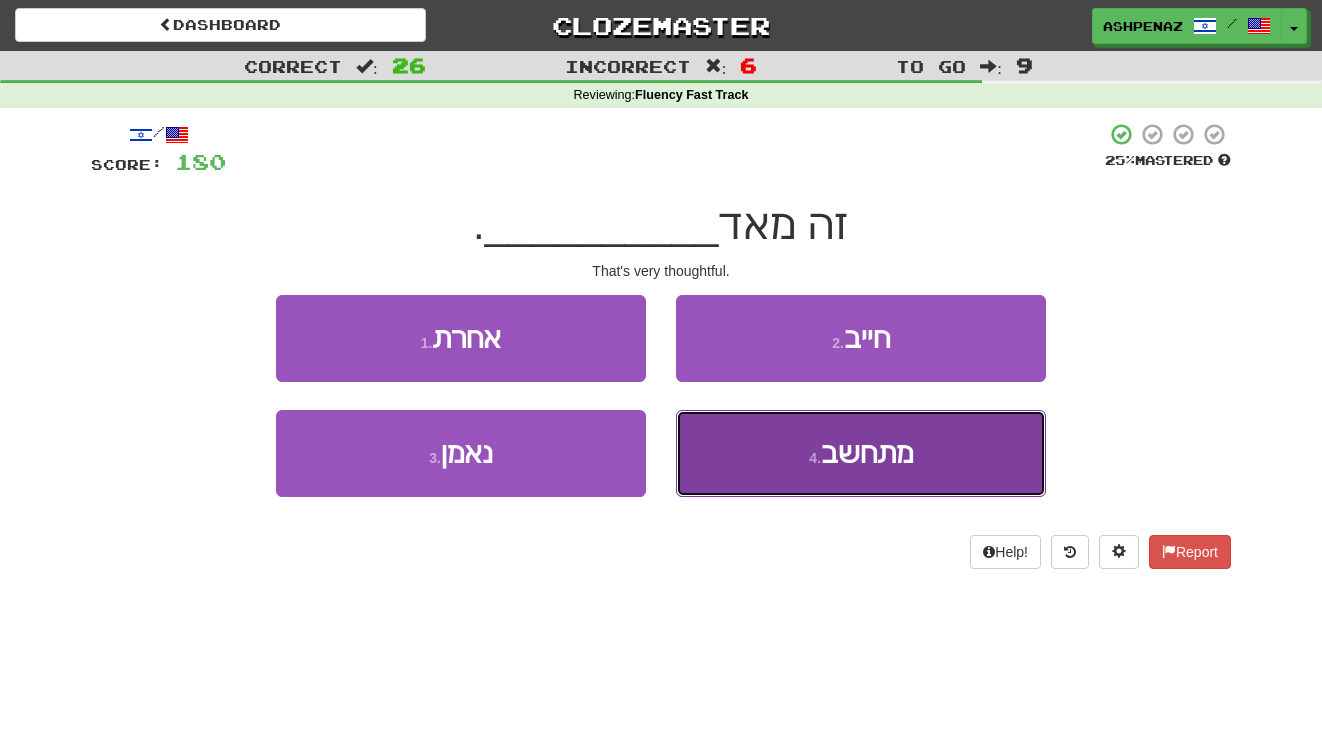 click on "4 .  מתחשב" at bounding box center [861, 453] 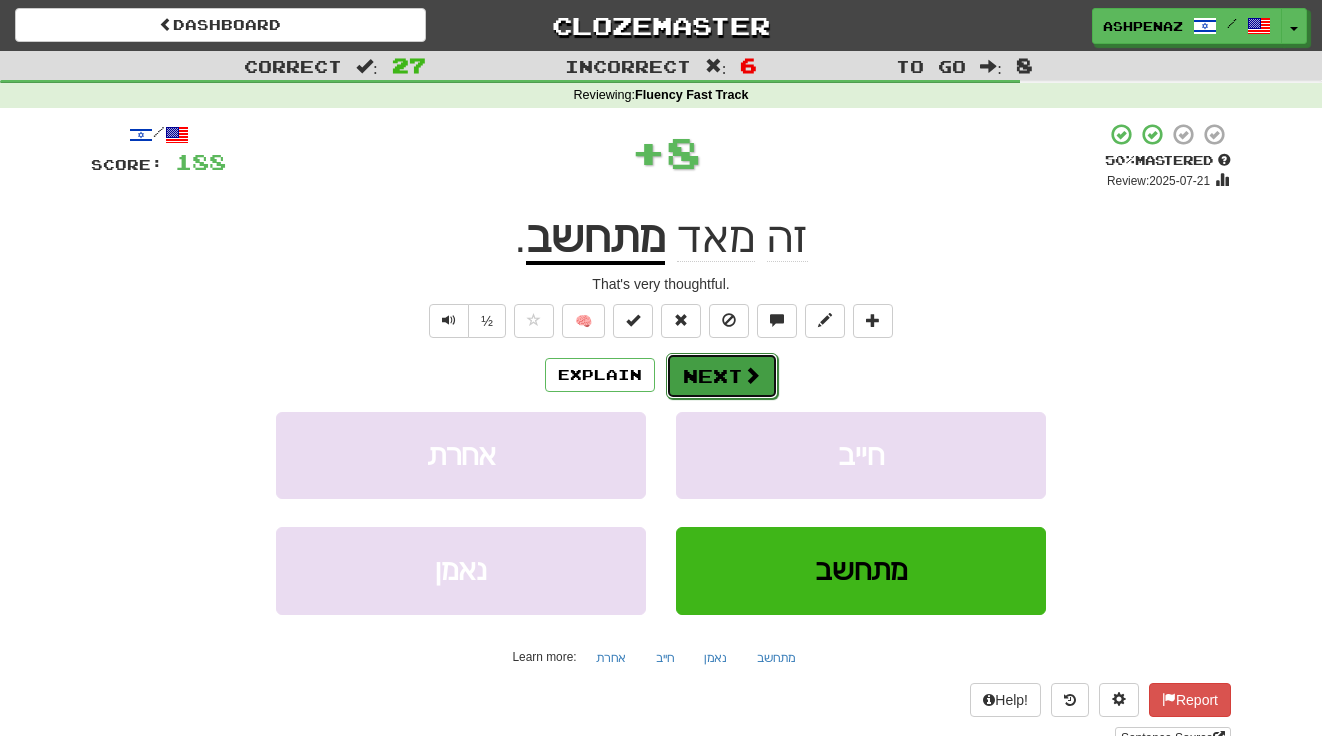 click on "Next" at bounding box center (722, 376) 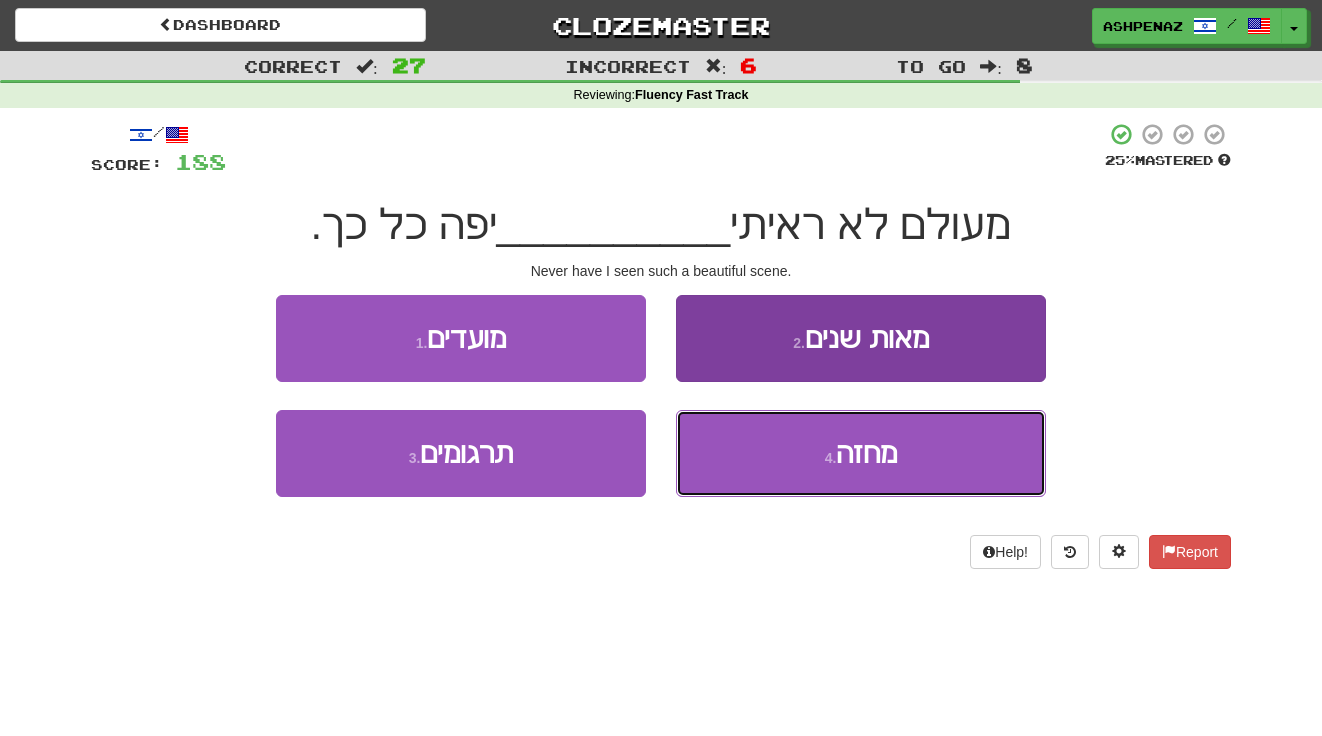 click on "4 .  מחזה" at bounding box center [861, 453] 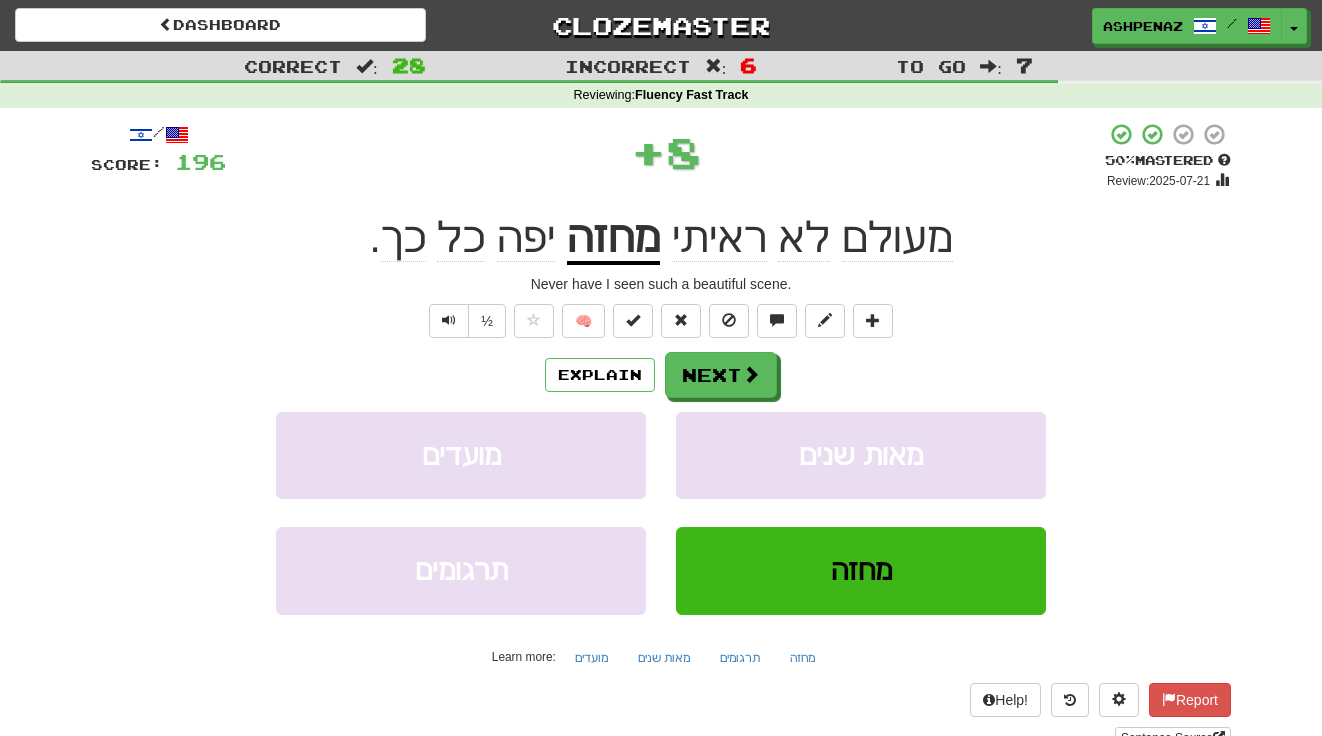 click on "מחזה" at bounding box center (613, 239) 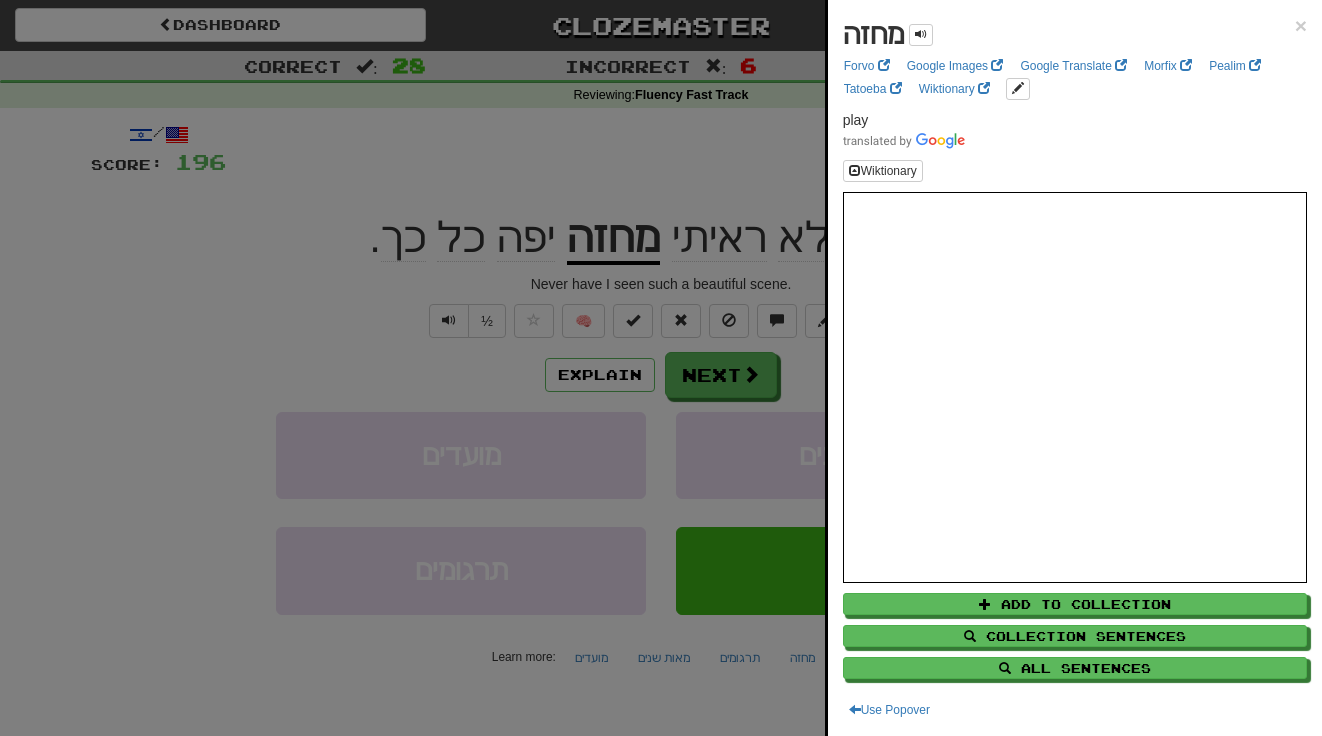 click at bounding box center [661, 368] 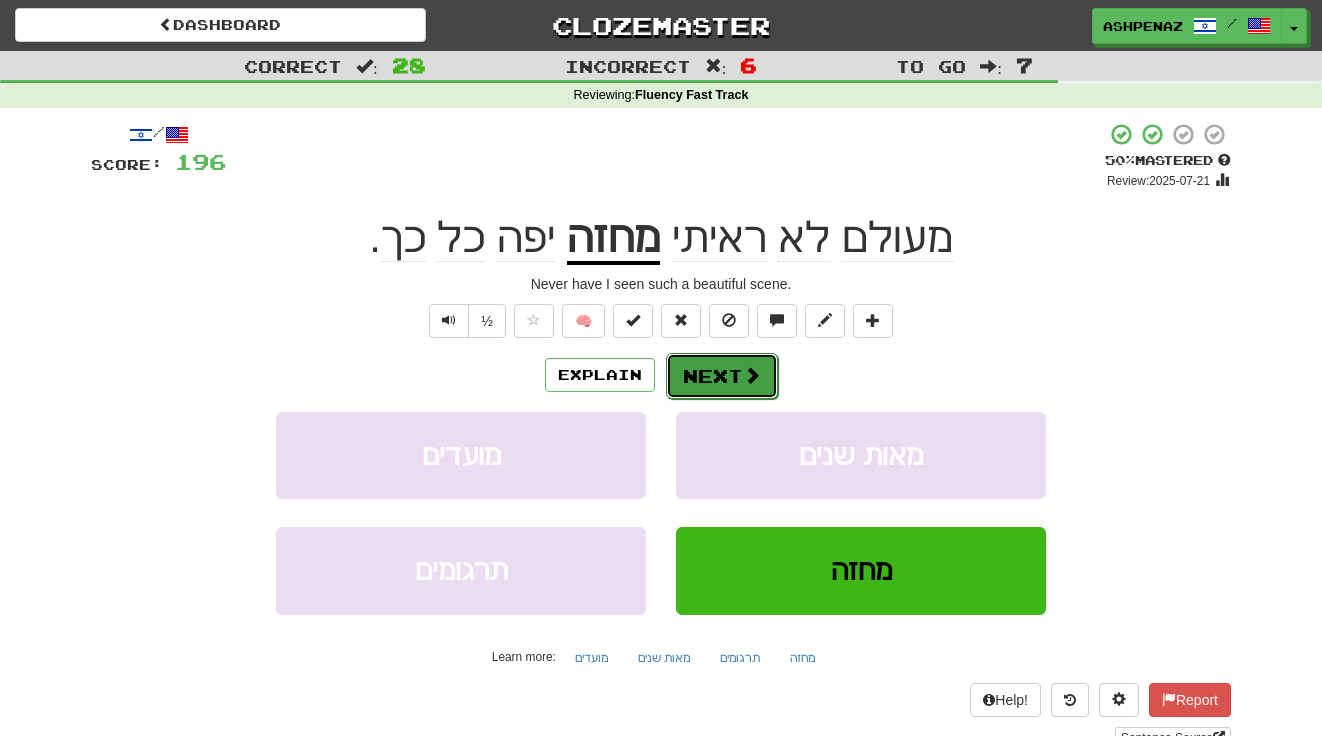 click on "Next" at bounding box center [722, 376] 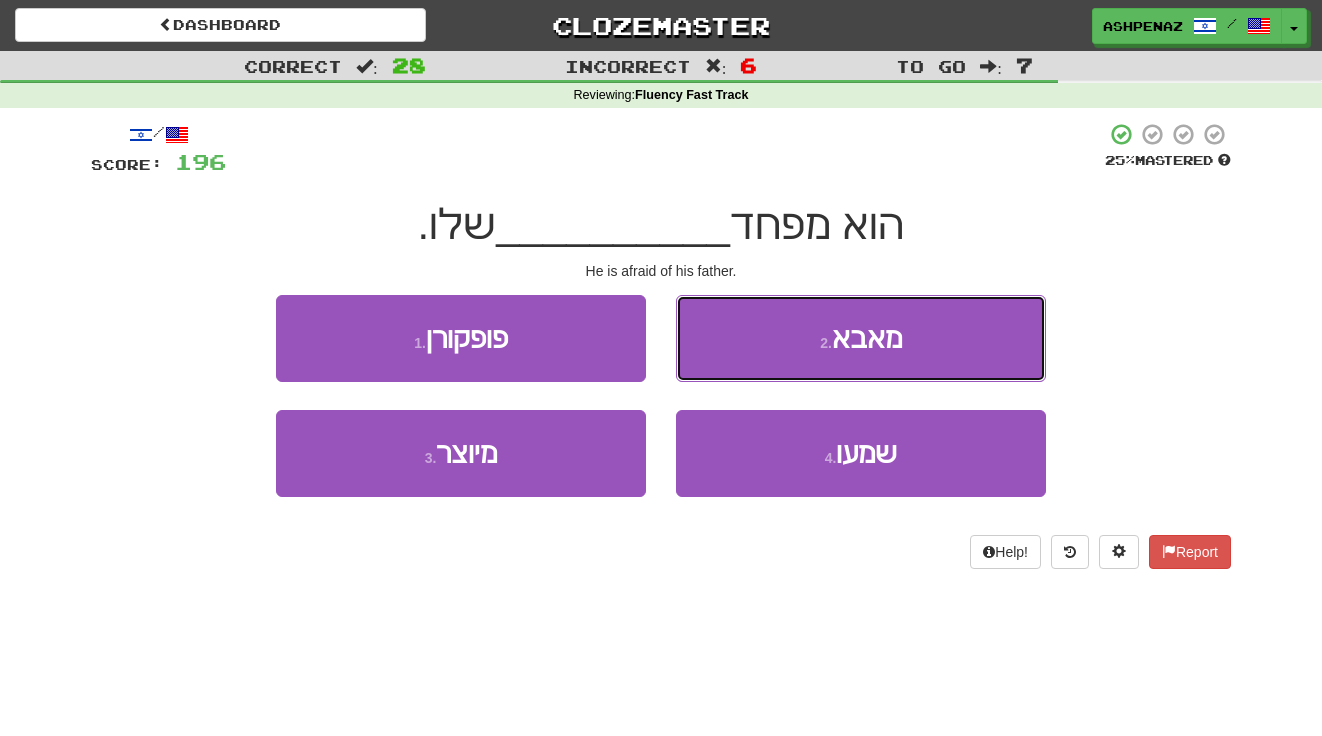 click on "2 ." at bounding box center (826, 343) 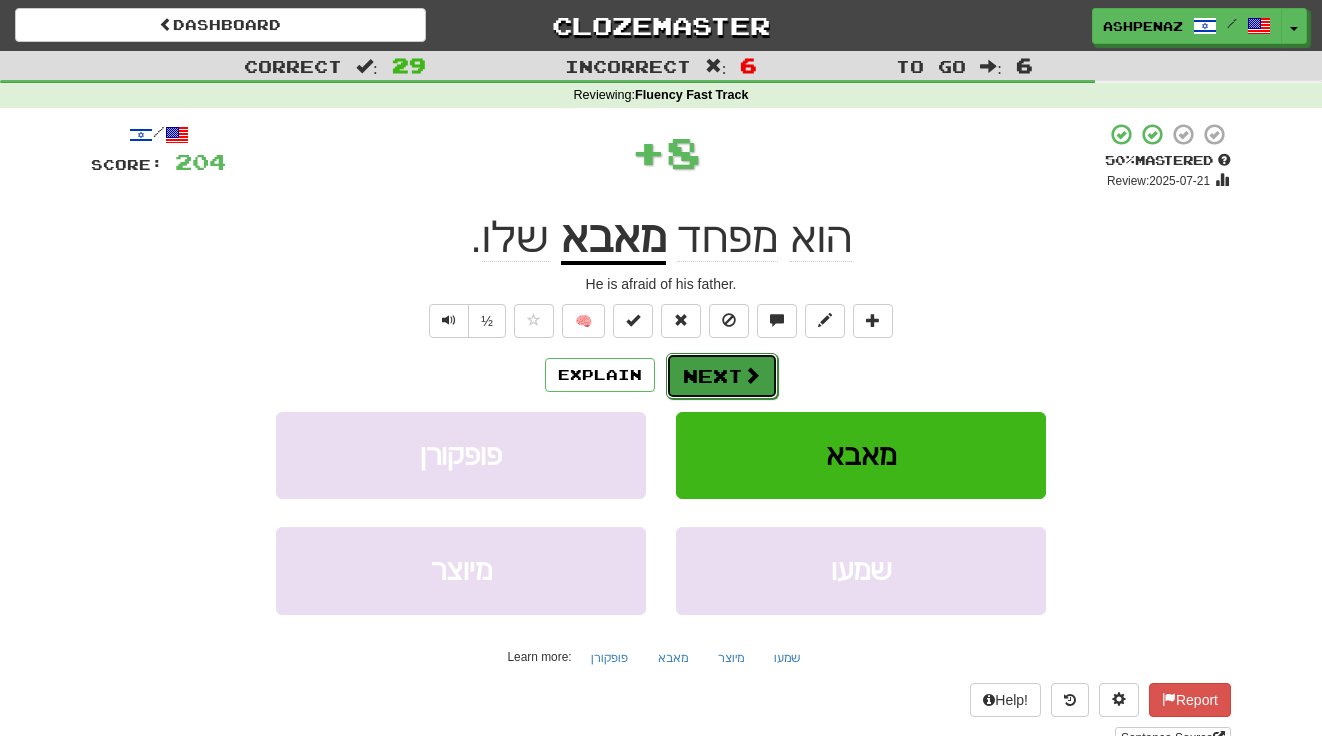 click on "Next" at bounding box center [722, 376] 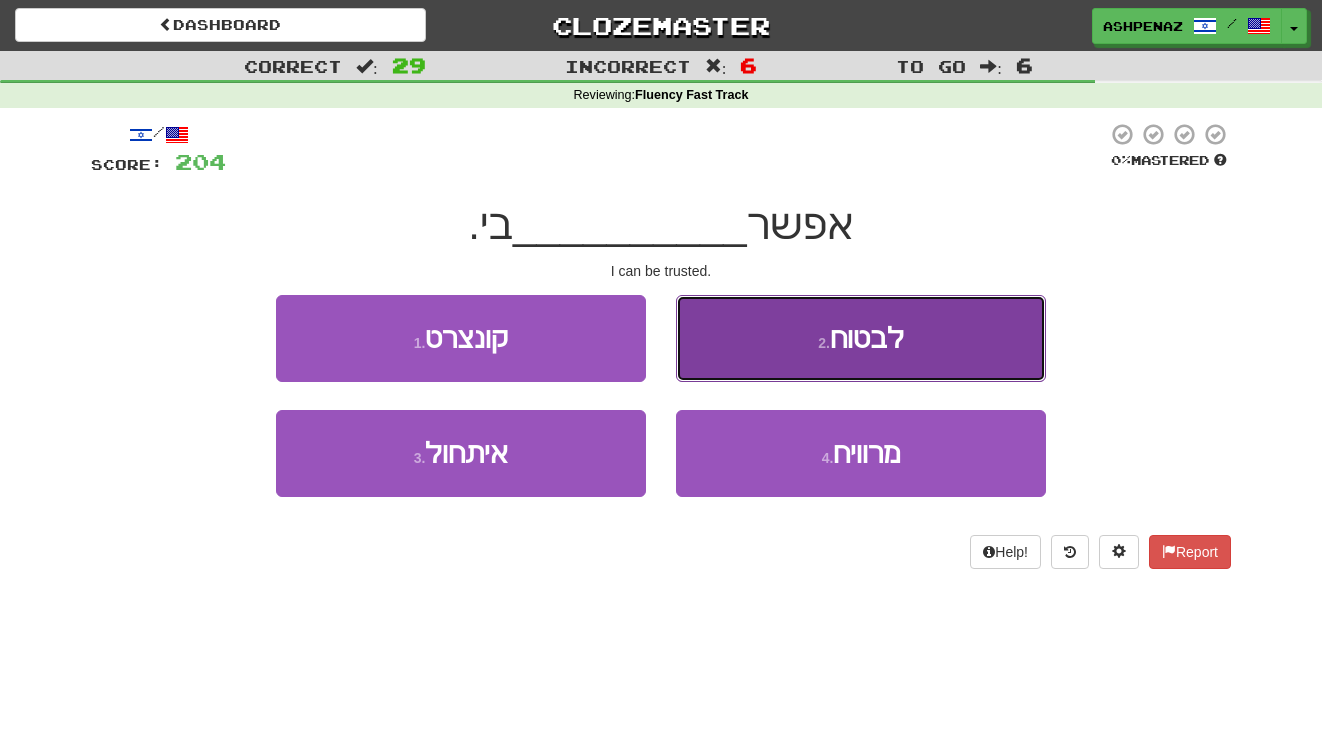 click on "2 .  לבטוח" at bounding box center (861, 338) 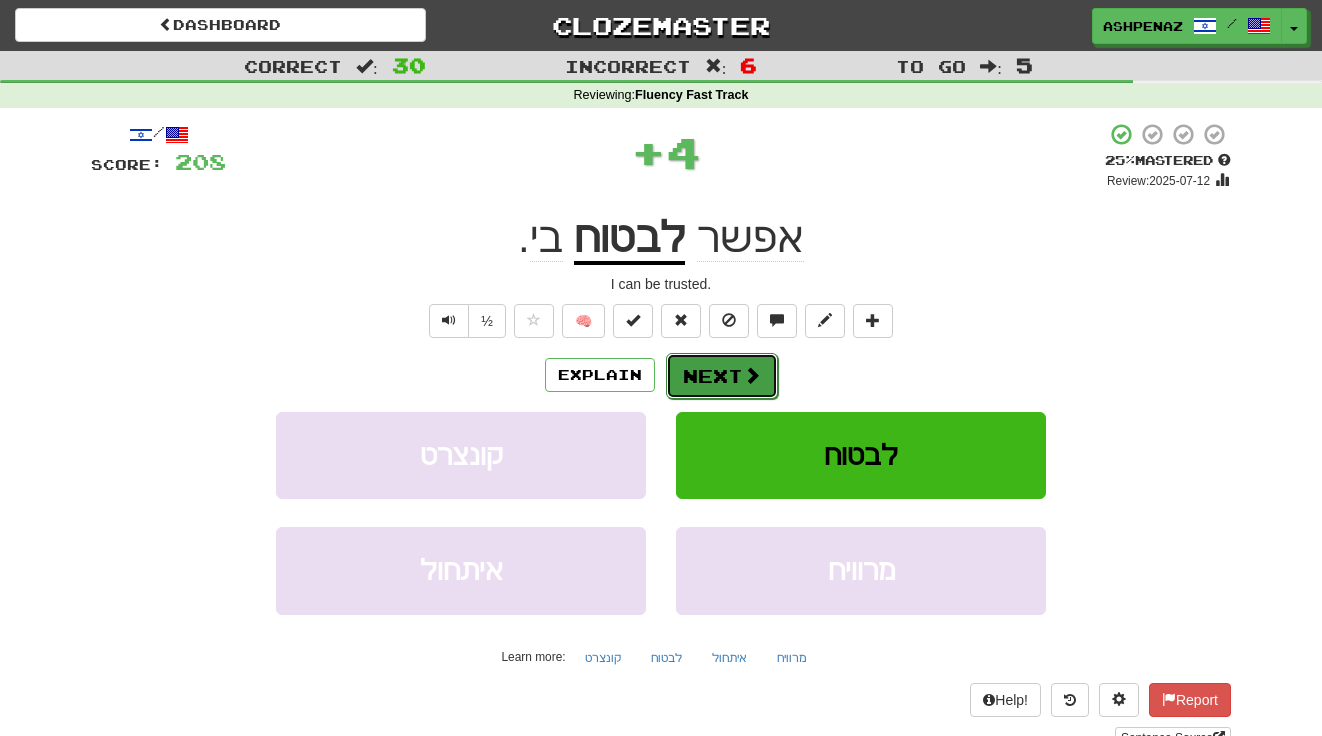 click at bounding box center [752, 375] 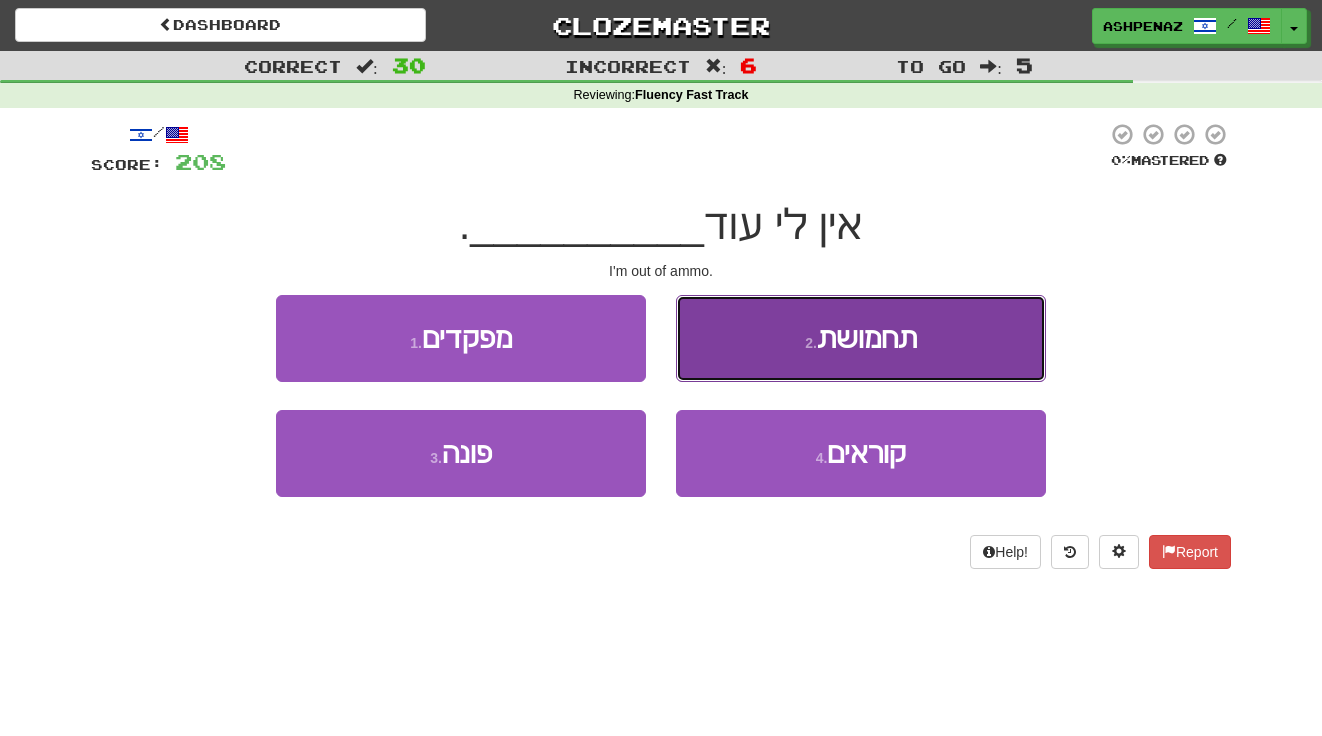 click on "2 ." at bounding box center [811, 343] 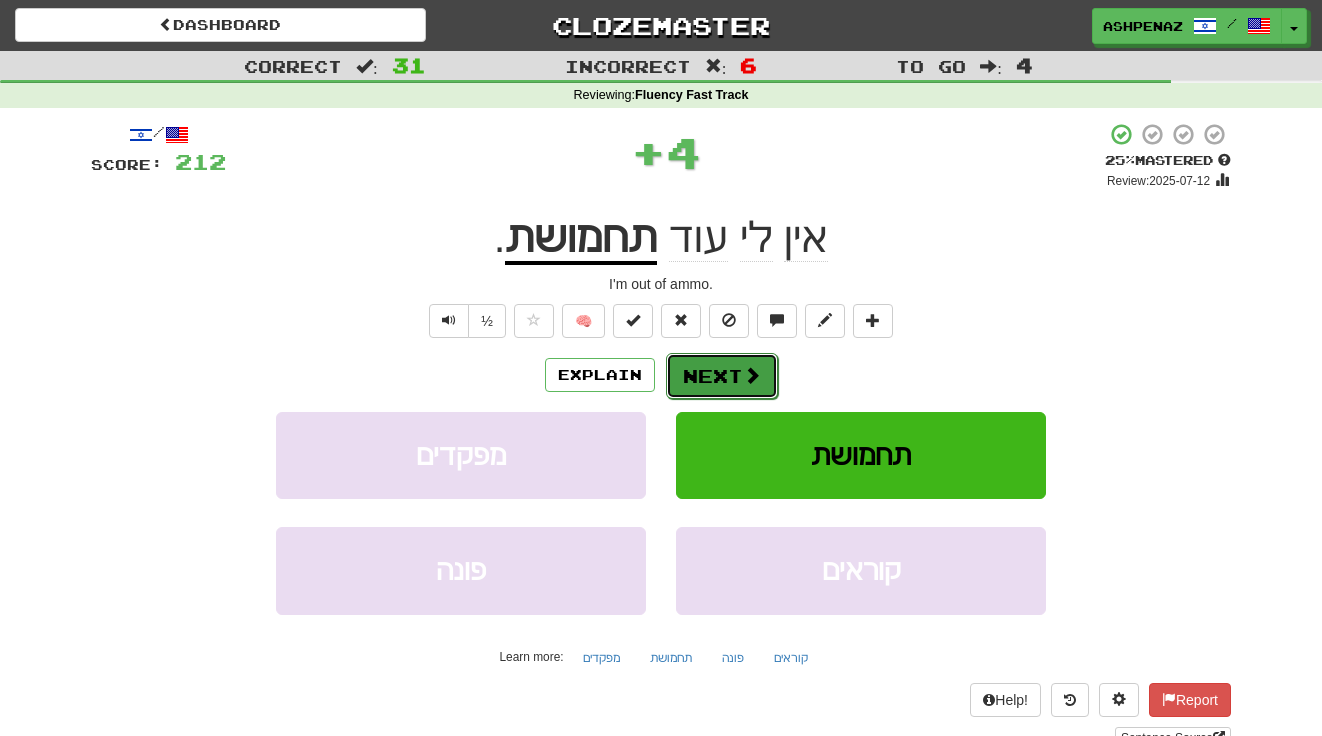 click on "Next" at bounding box center [722, 376] 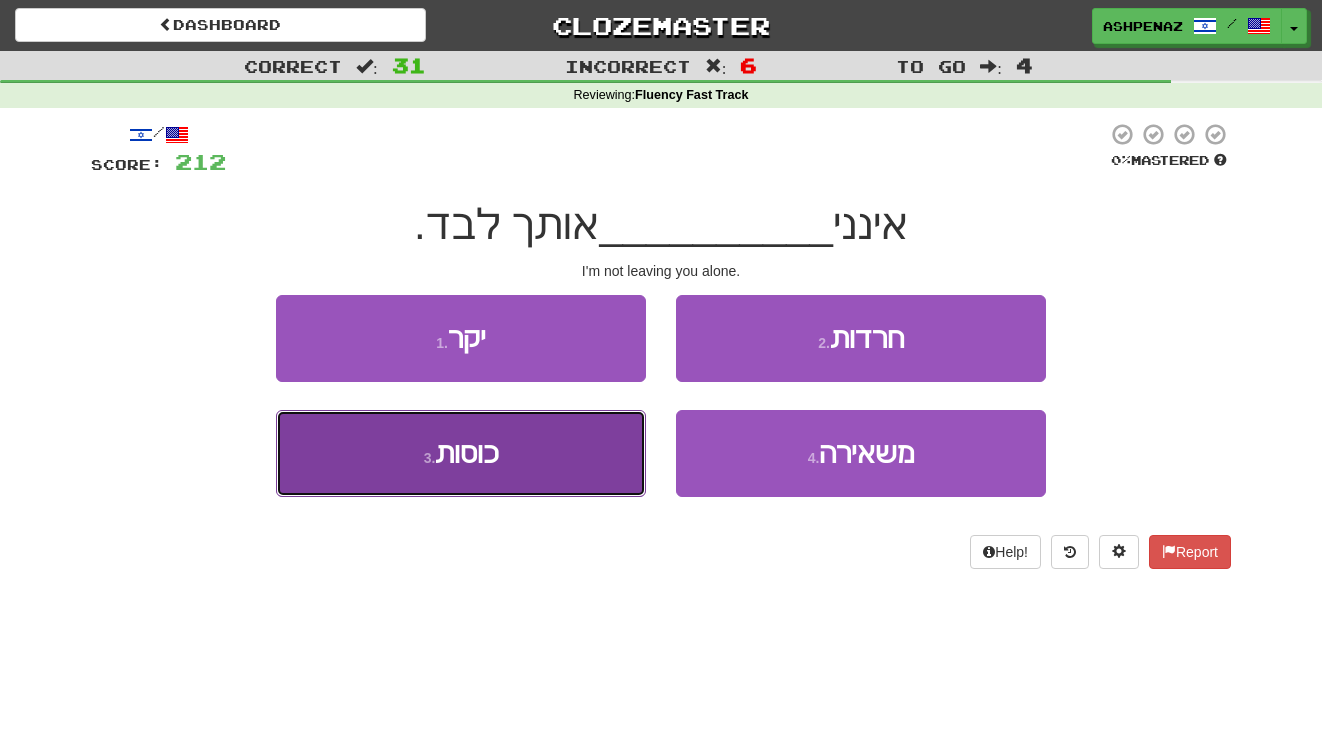 click on "3 .  כוסות" at bounding box center [461, 453] 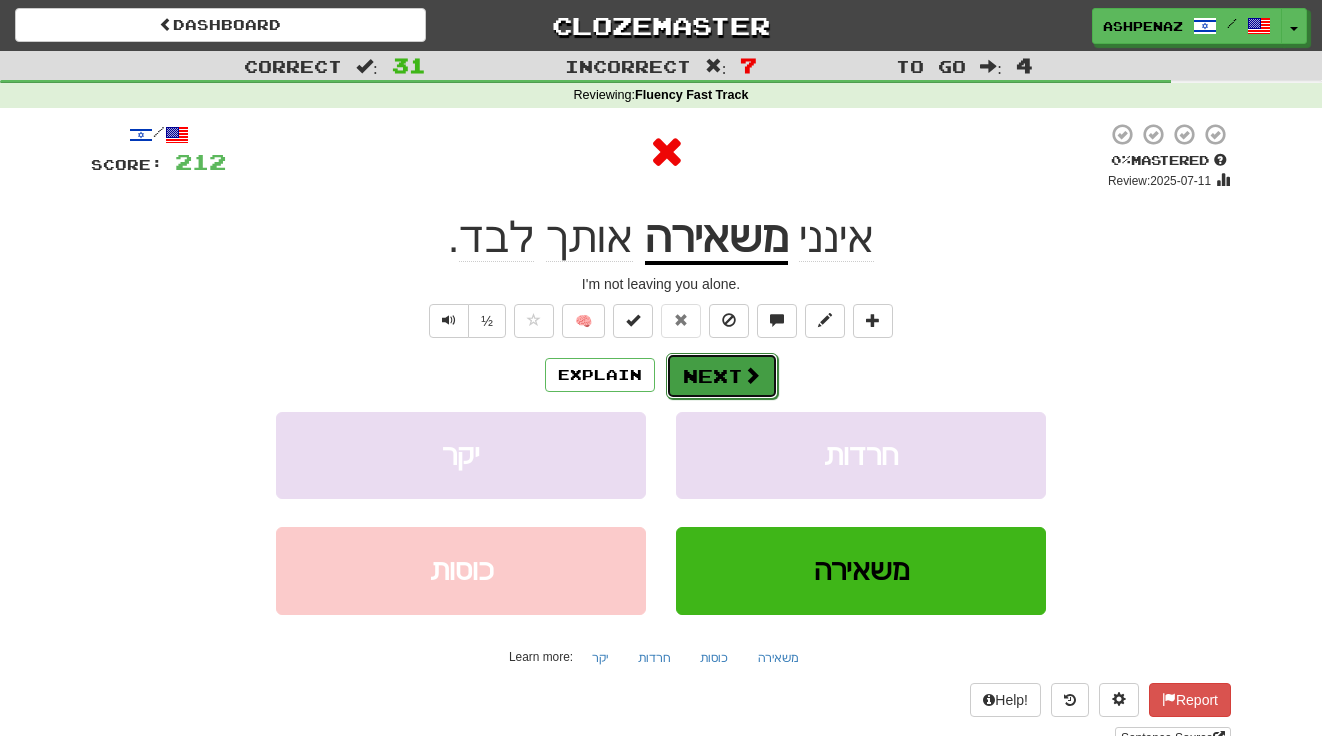 click on "Next" at bounding box center (722, 376) 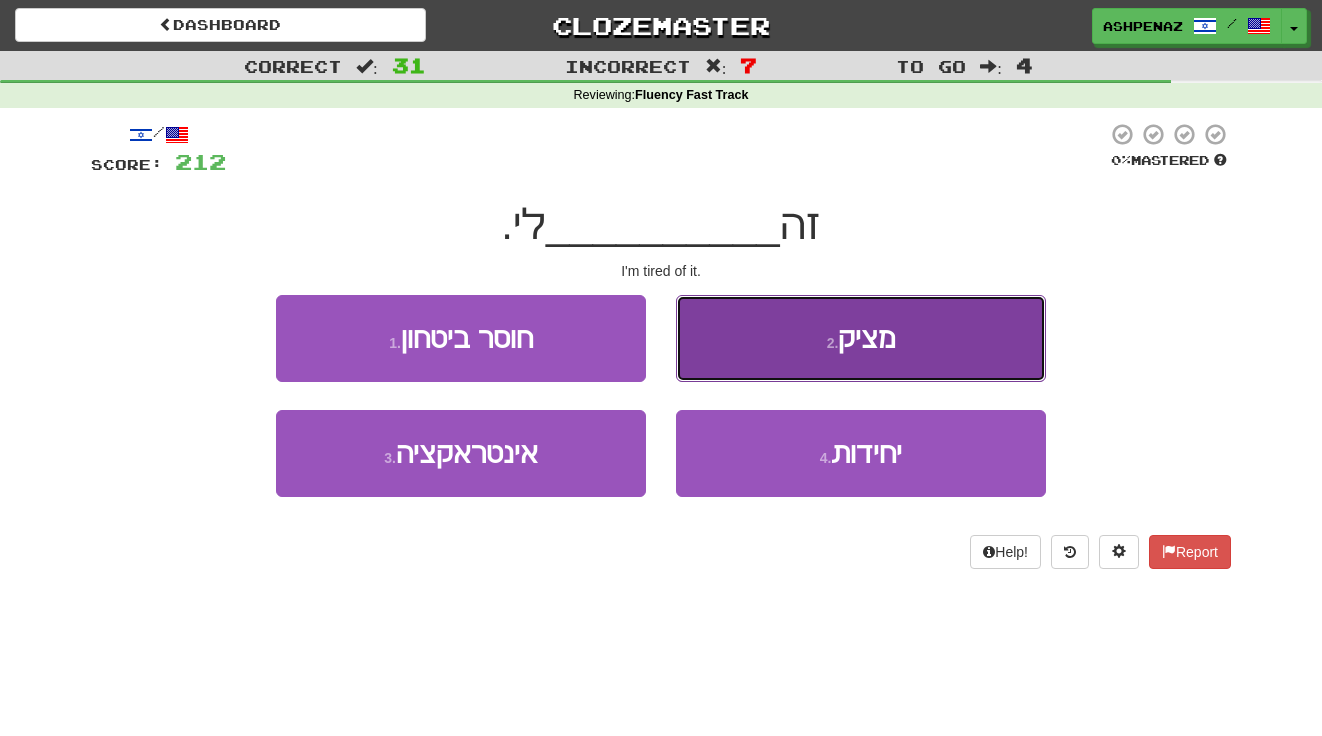 click on "2 .  מציק" at bounding box center (861, 338) 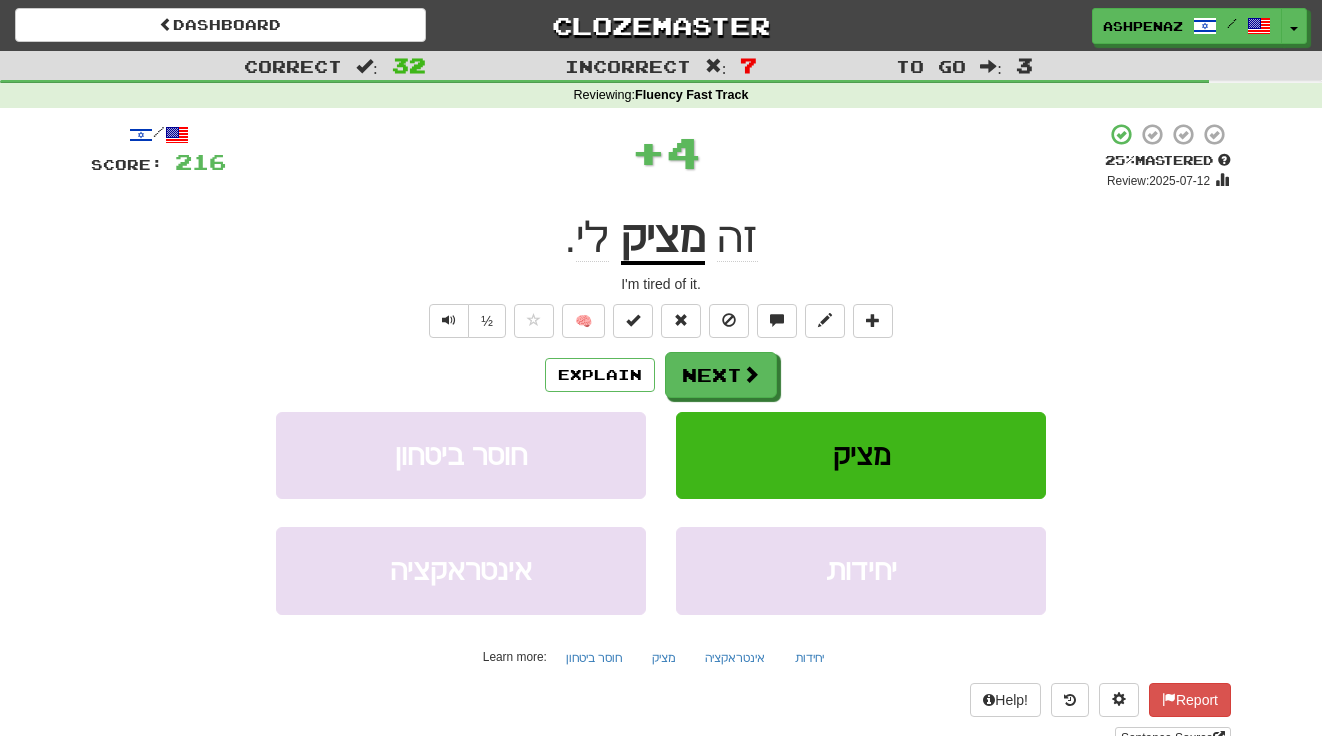 click on "מציק" at bounding box center (663, 239) 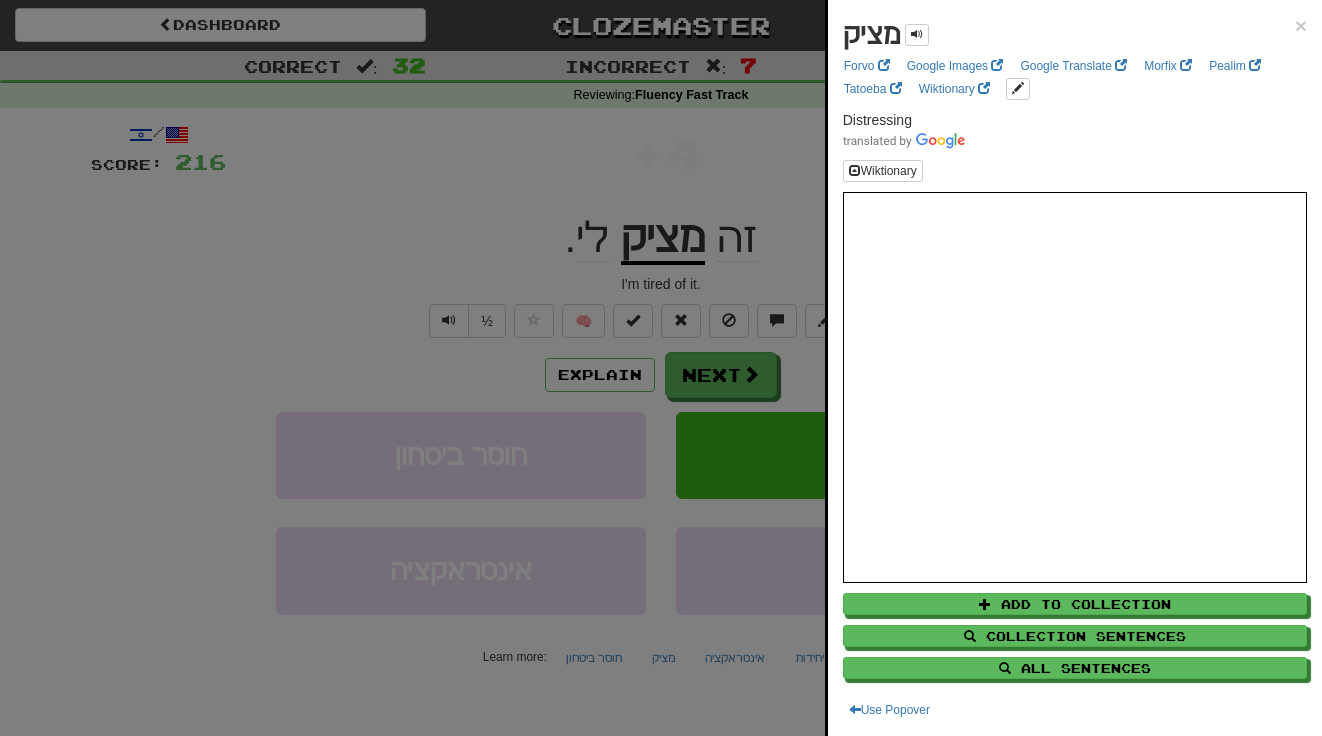 click at bounding box center (661, 368) 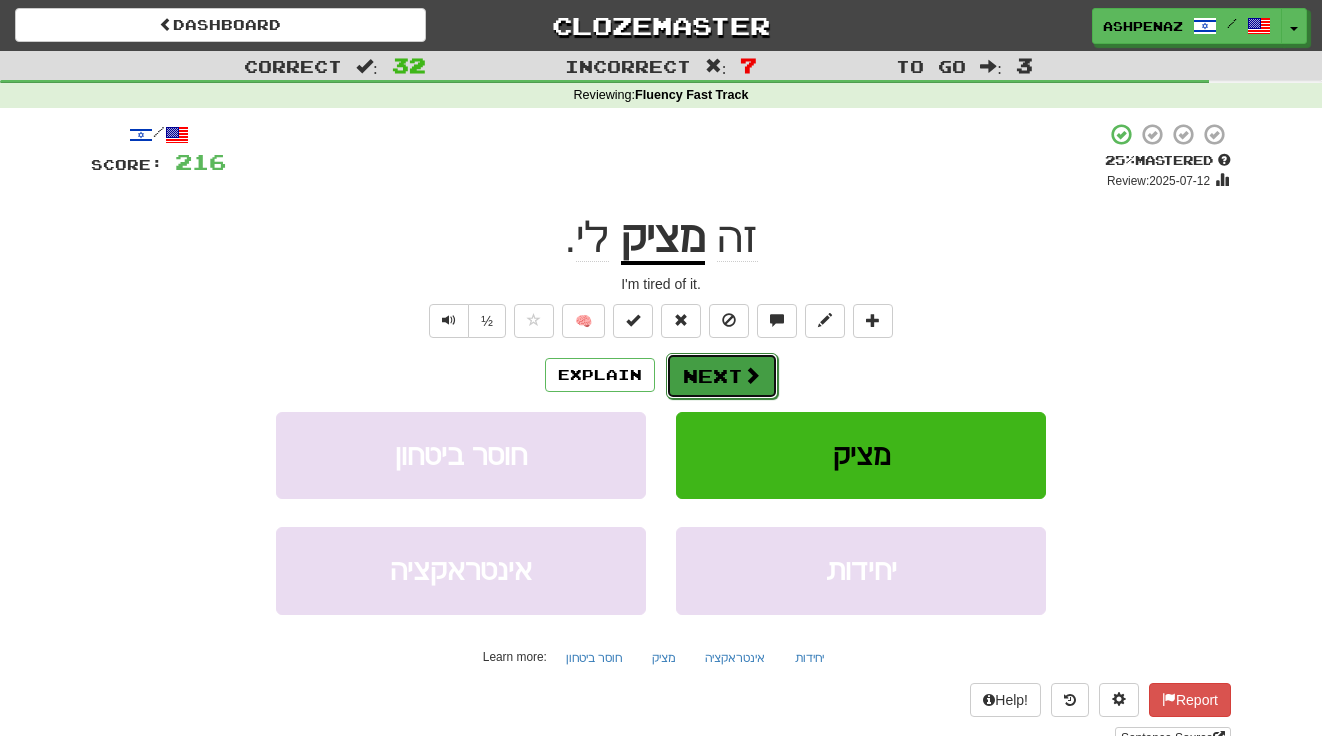 click on "Next" at bounding box center (722, 376) 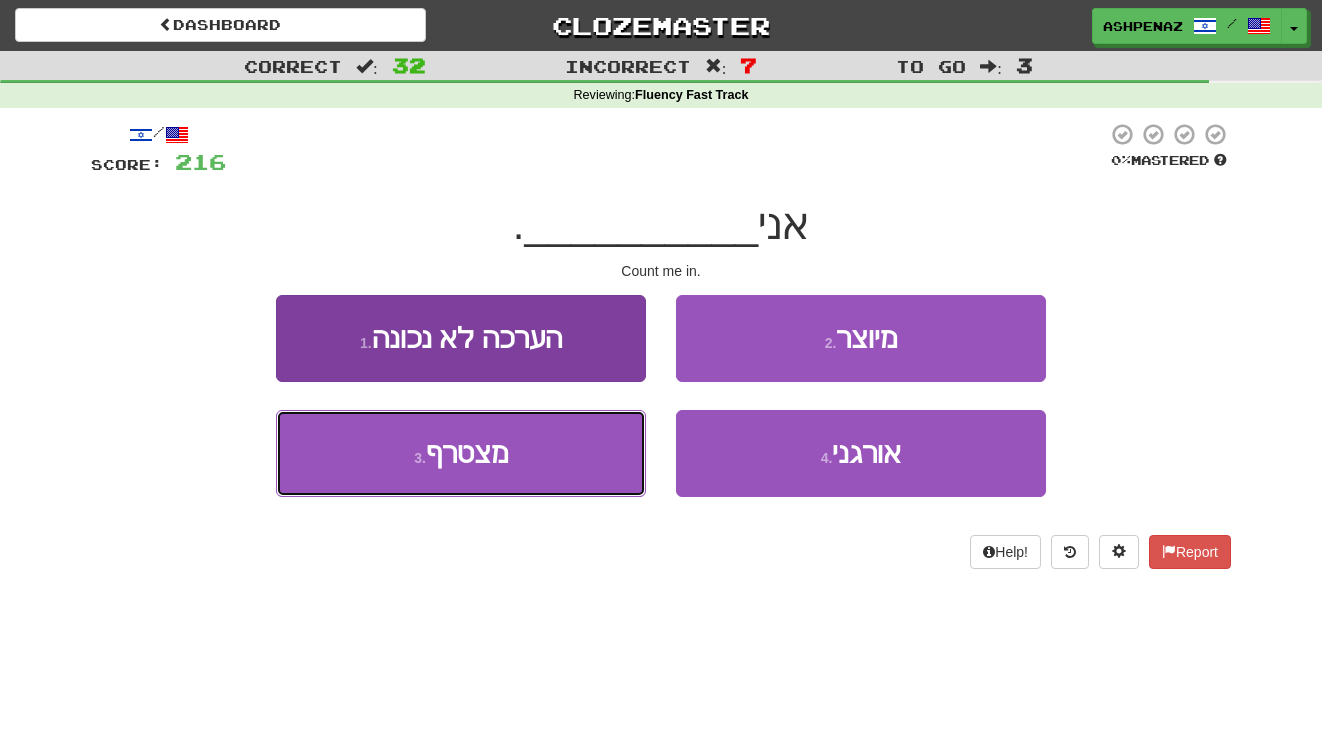 click on "3 .  מצטרף" at bounding box center (461, 453) 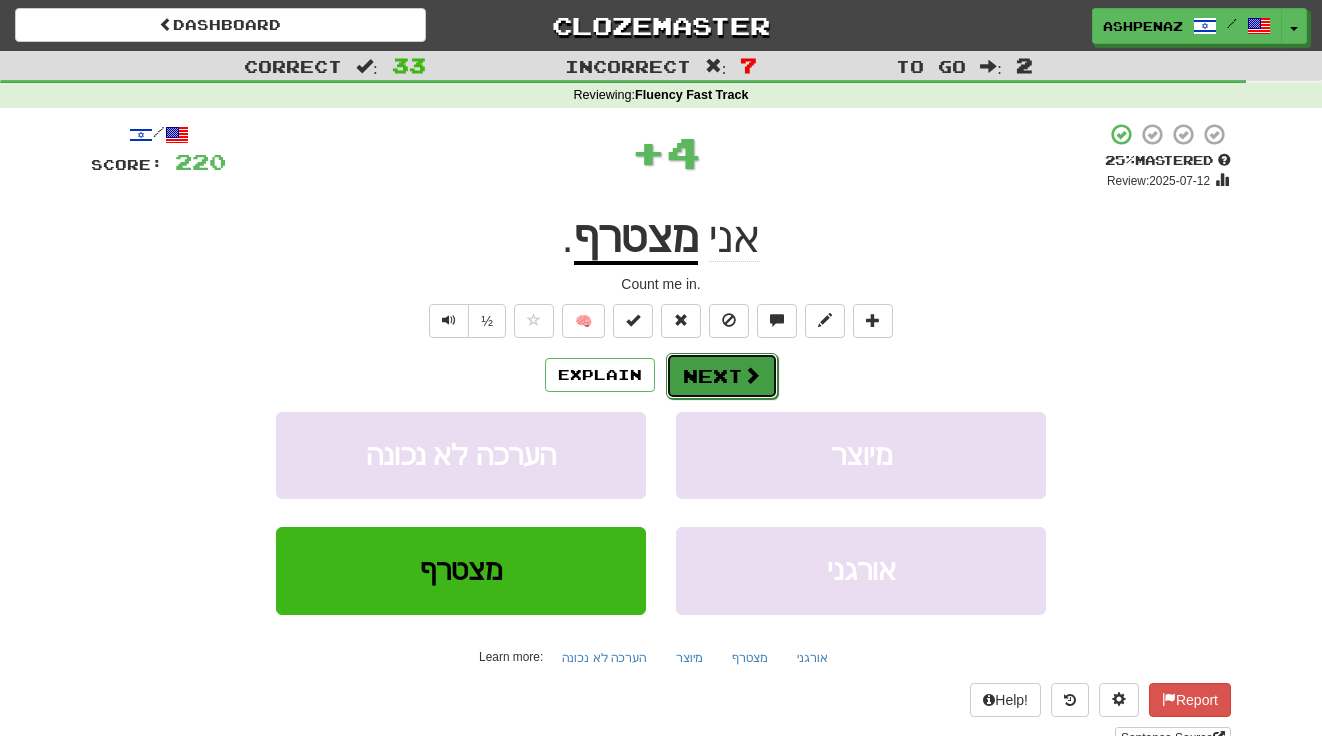 click on "Next" at bounding box center (722, 376) 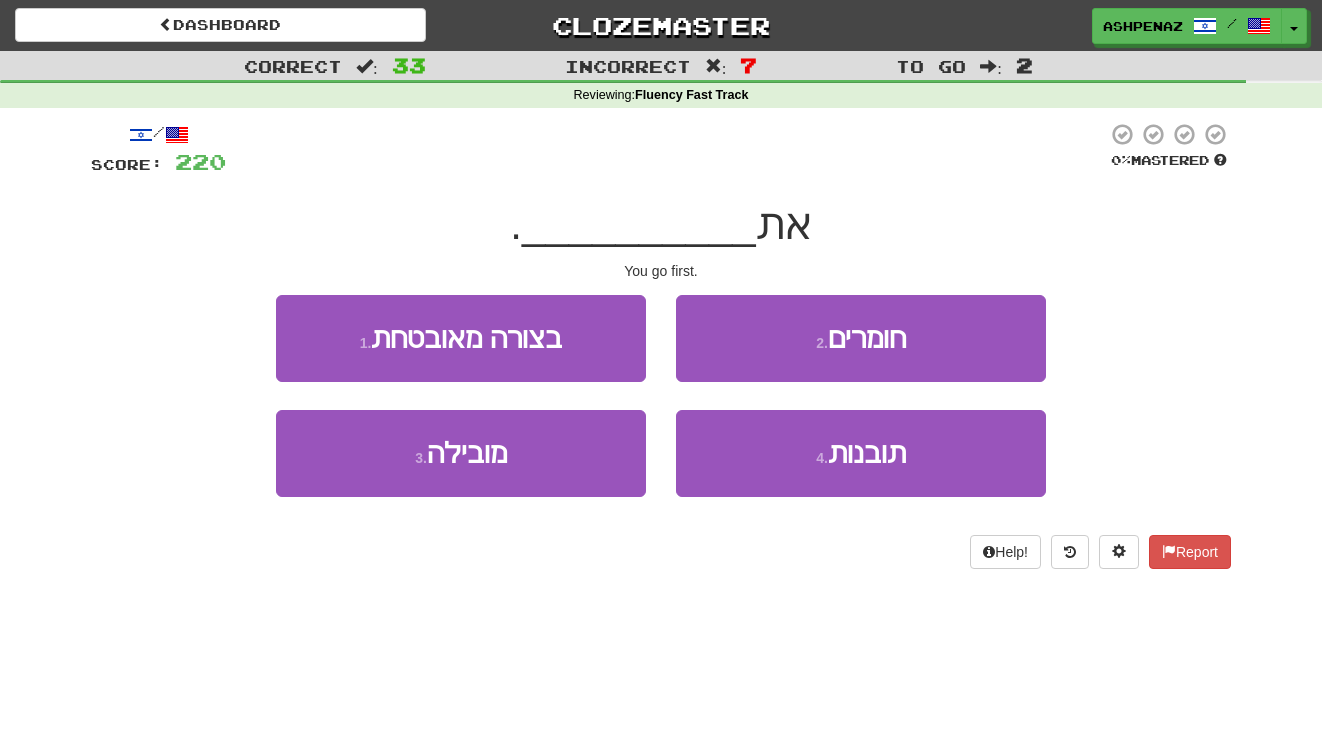 click on "Correct   :   33 Incorrect   :   7 To go   :   2 Reviewing :  Fluency Fast Track  /  Score:   220 0 %  Mastered את  __________ . You go first. 1 .  בצורה מאובטחת 2 .  חומרים 3 .  מובילה 4 .  תובנות  Help!  Report" at bounding box center [661, 324] 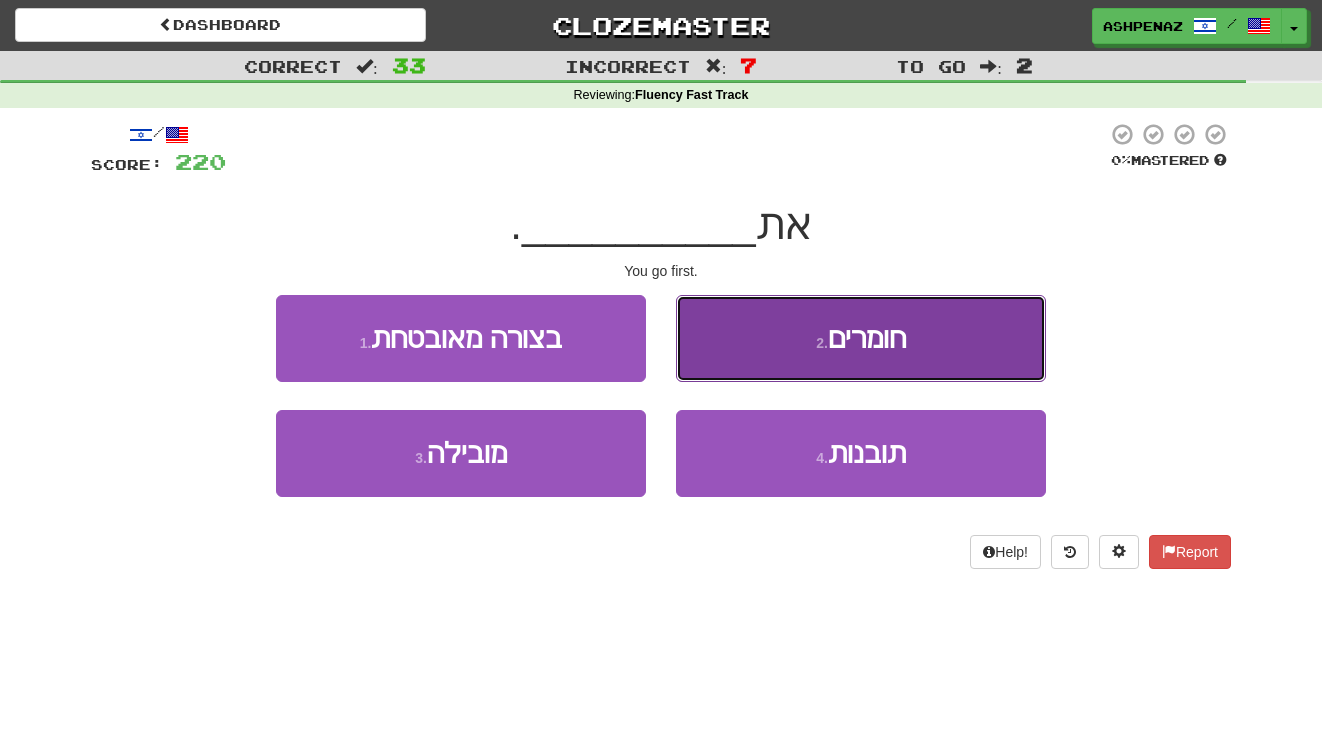 click on "2 .  חומרים" at bounding box center [861, 338] 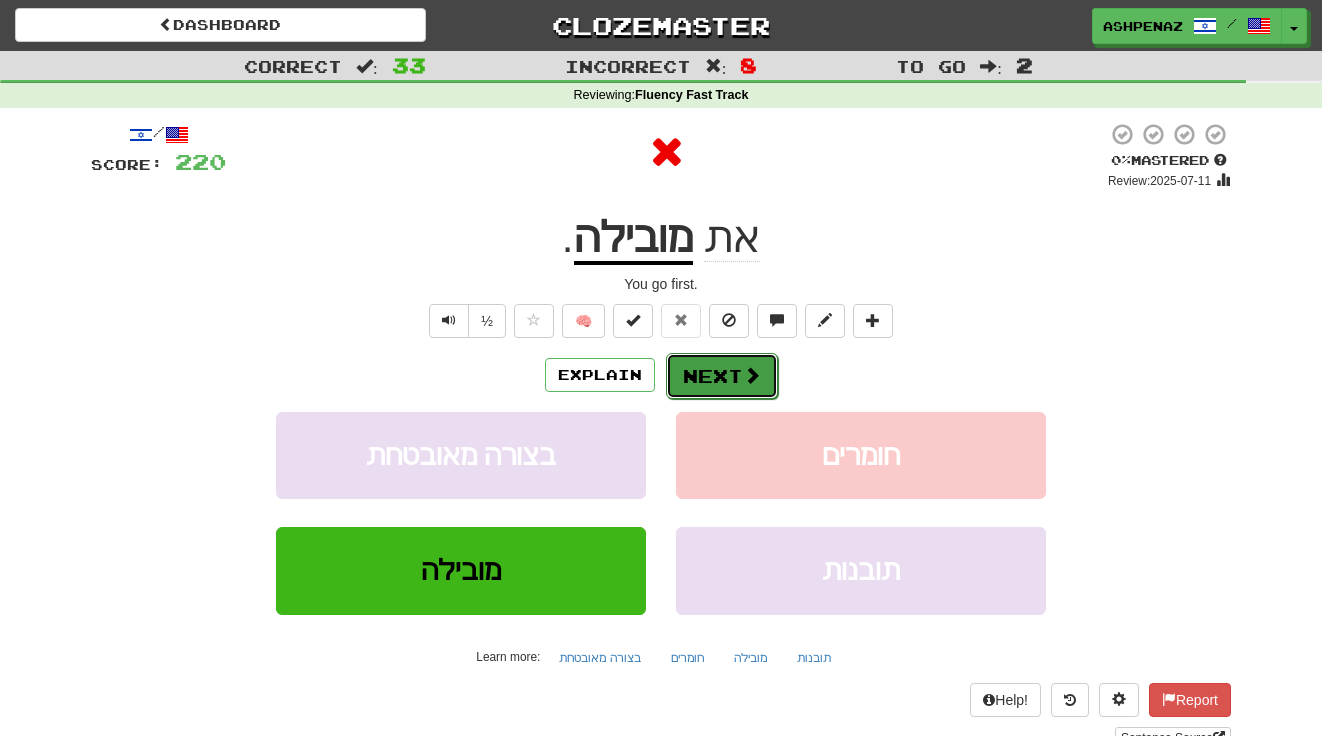 click on "Next" at bounding box center [722, 376] 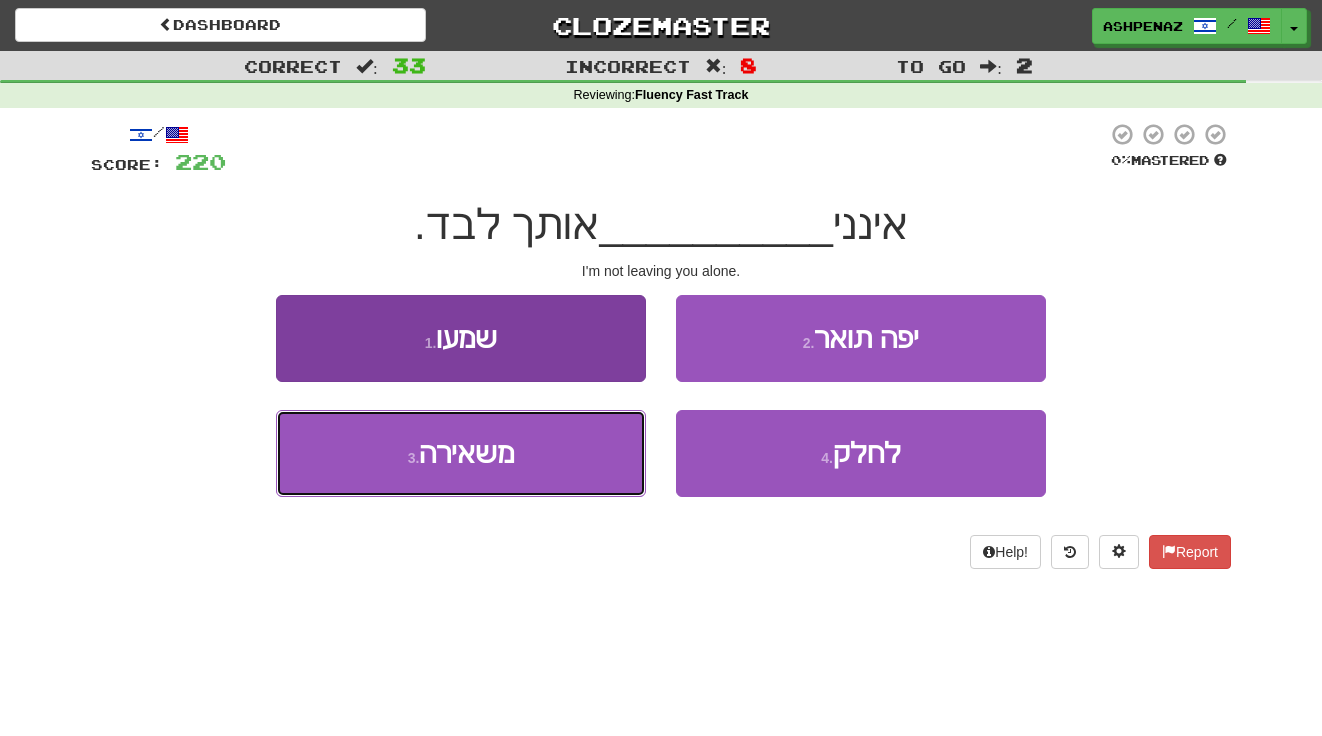 click on "3 .  משאירה" at bounding box center (461, 453) 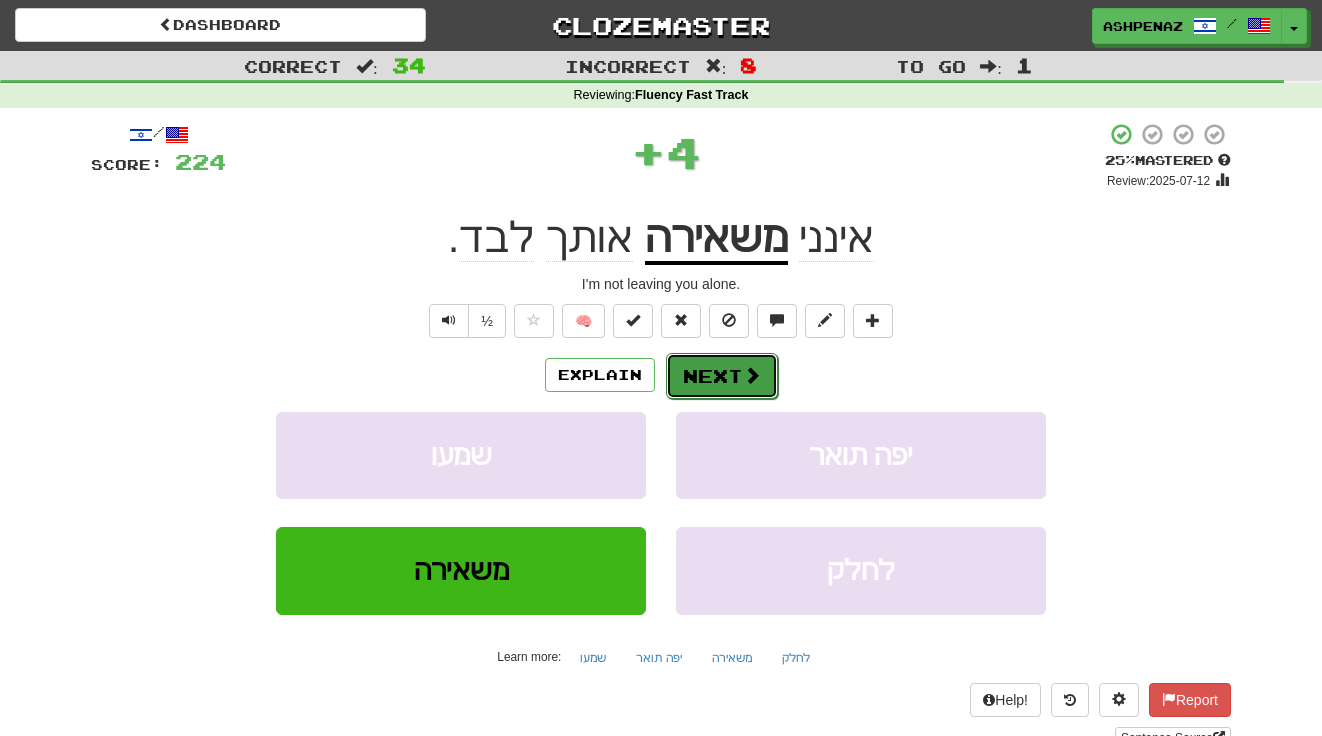 click at bounding box center [752, 375] 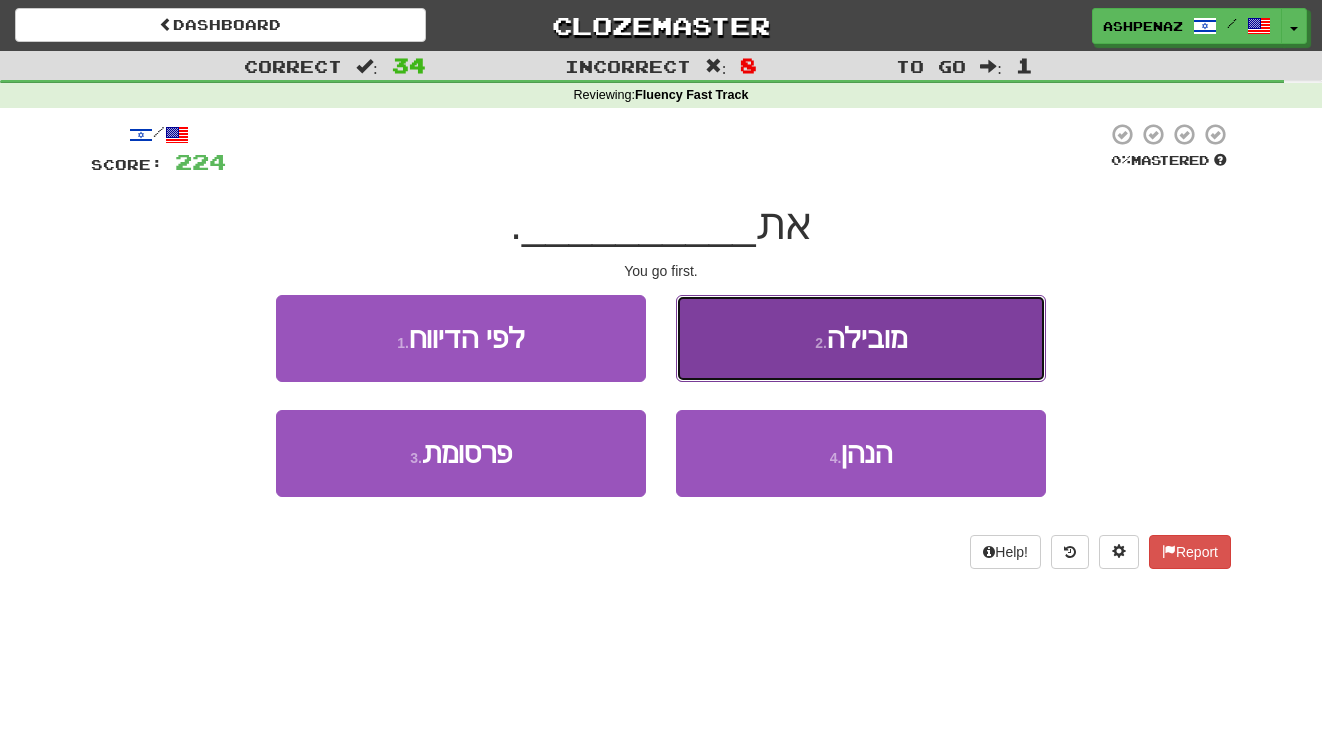 click on "מובילה" at bounding box center [867, 338] 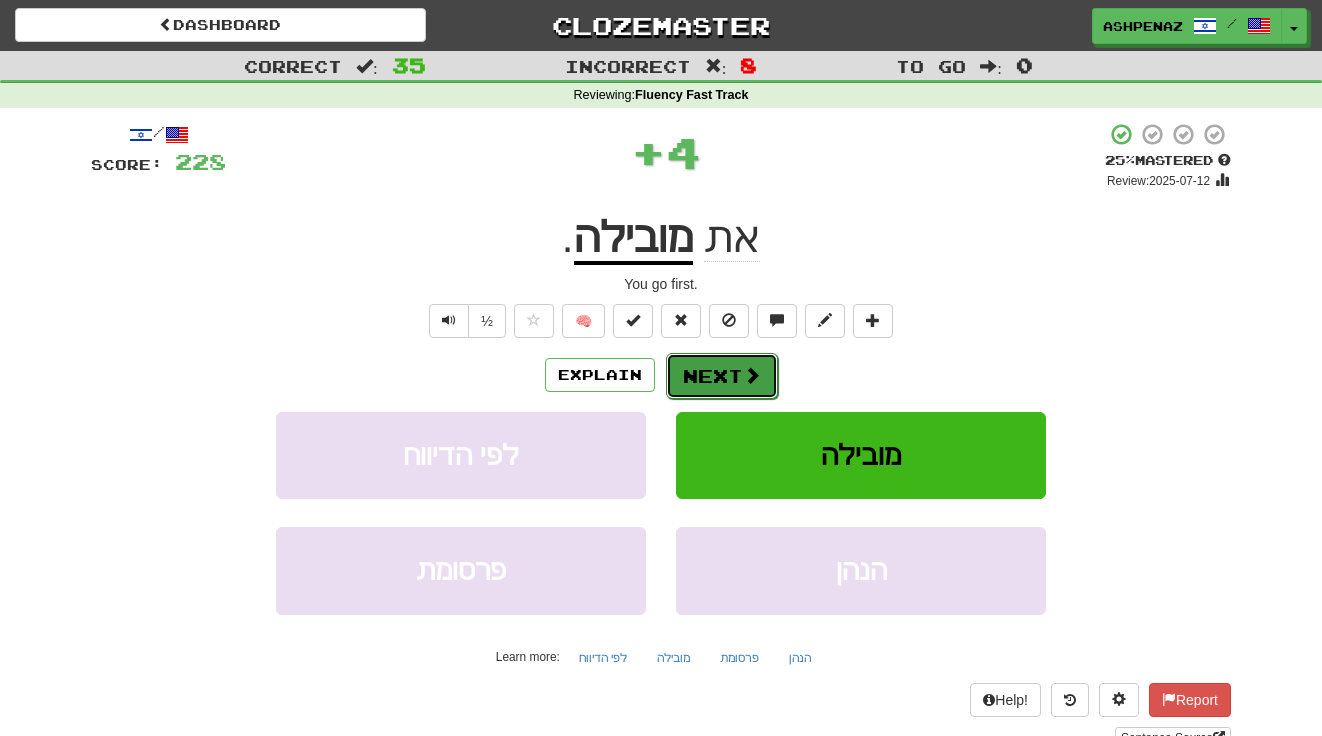 click on "Next" at bounding box center (722, 376) 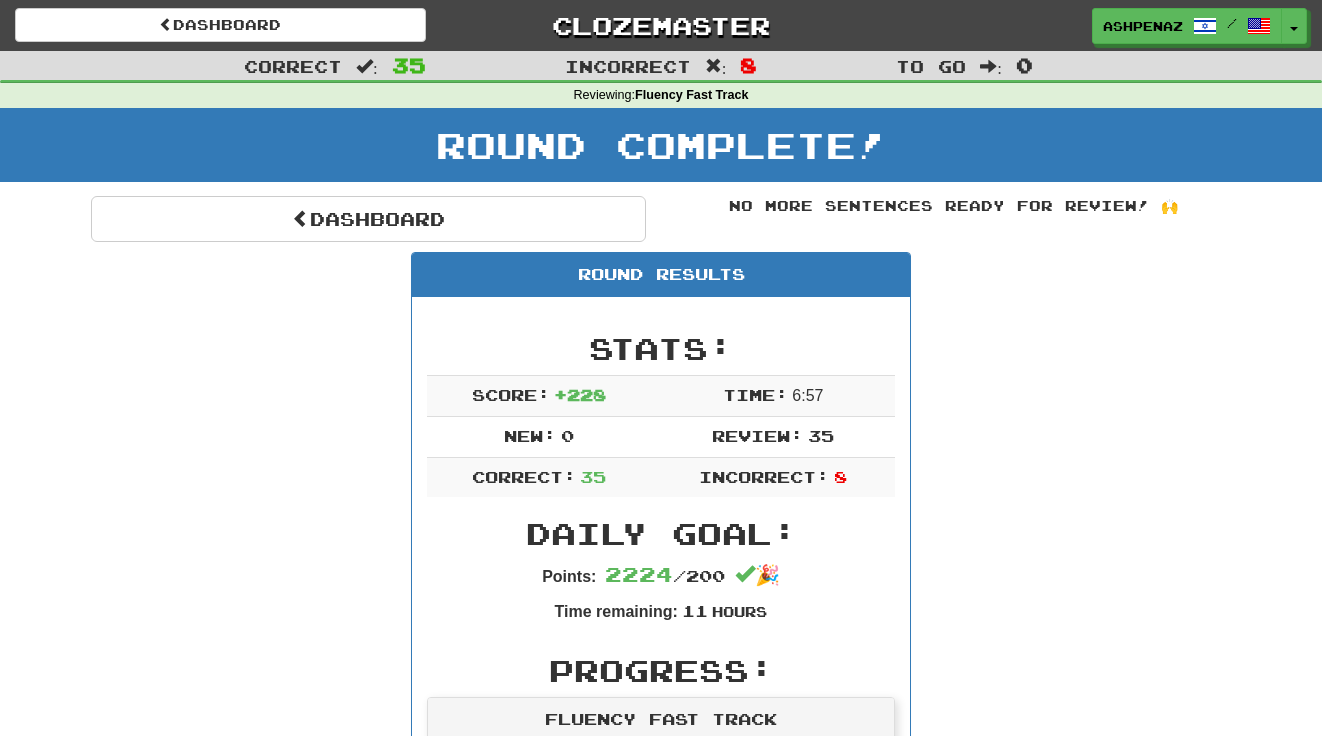 click on "Round Results Stats: Score:   + 228 Time:   6 : 57 New:   0 Review:   35 Correct:   35 Incorrect:   8 Daily Goal: Points:   2224  /  200  🎉 Time remaining: 11   Hours Progress: Fluency Fast Track Playing:  5,847  /  19,824 29.495% Mastered:  5,049  /  19,824 25.469% Ready for Review:  0  /  Level:  208 32,510  points to level  209  - keep going! Ranked:  2 nd  this week ( 17,164  points to  1 st ) Sentences:  Report אפשר  לבטוח  בי. I can be trusted.  Report את לא  רגילה . You're different.  Report הנה  האוטובוס ! Here comes the bus!  Report שלום. איך אוכל  לשרת  אותך? Hello. How can I be of service?  Report מה  דעתכם  שנלך לשחות? How about going swimming?  Report אני רק מנחש את  התוצאה . I'm just playing the odds.  Report אימא ואבא  מודאגים  מאוד. Mummy and Daddy are very nervous.  Report טום הוא  חלאה . Tom is a sleazeball.  Report לא החלטתי לאיזו משרה להיות  מועמד ." at bounding box center (661, 2279) 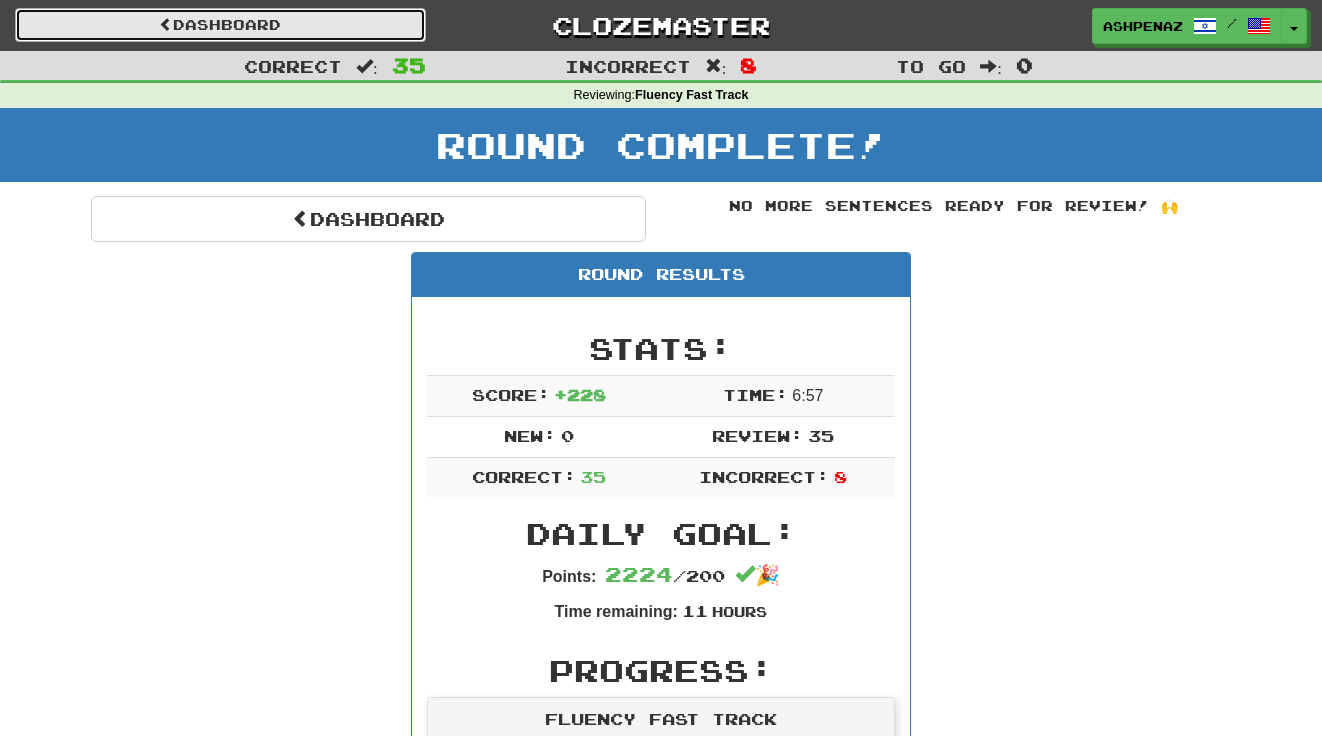 click on "Dashboard" at bounding box center [220, 25] 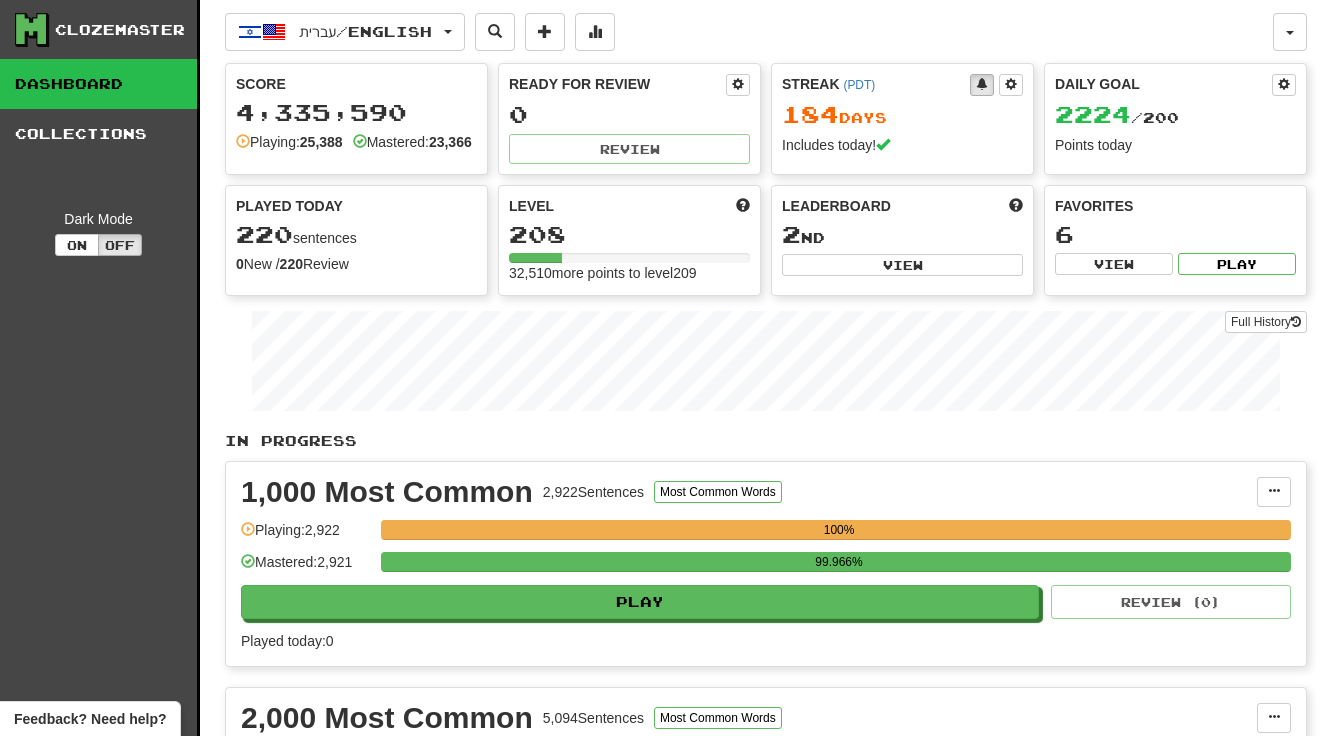 scroll, scrollTop: 0, scrollLeft: 0, axis: both 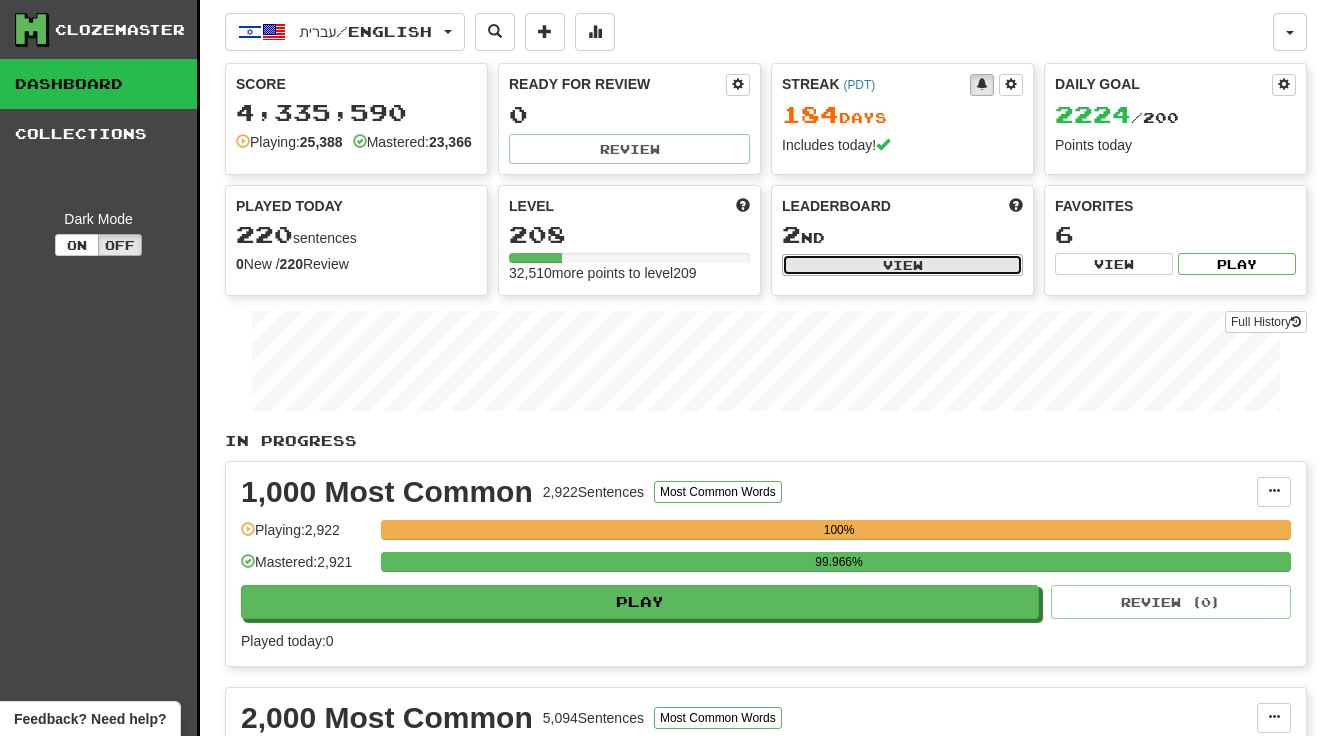 click on "View" at bounding box center [902, 265] 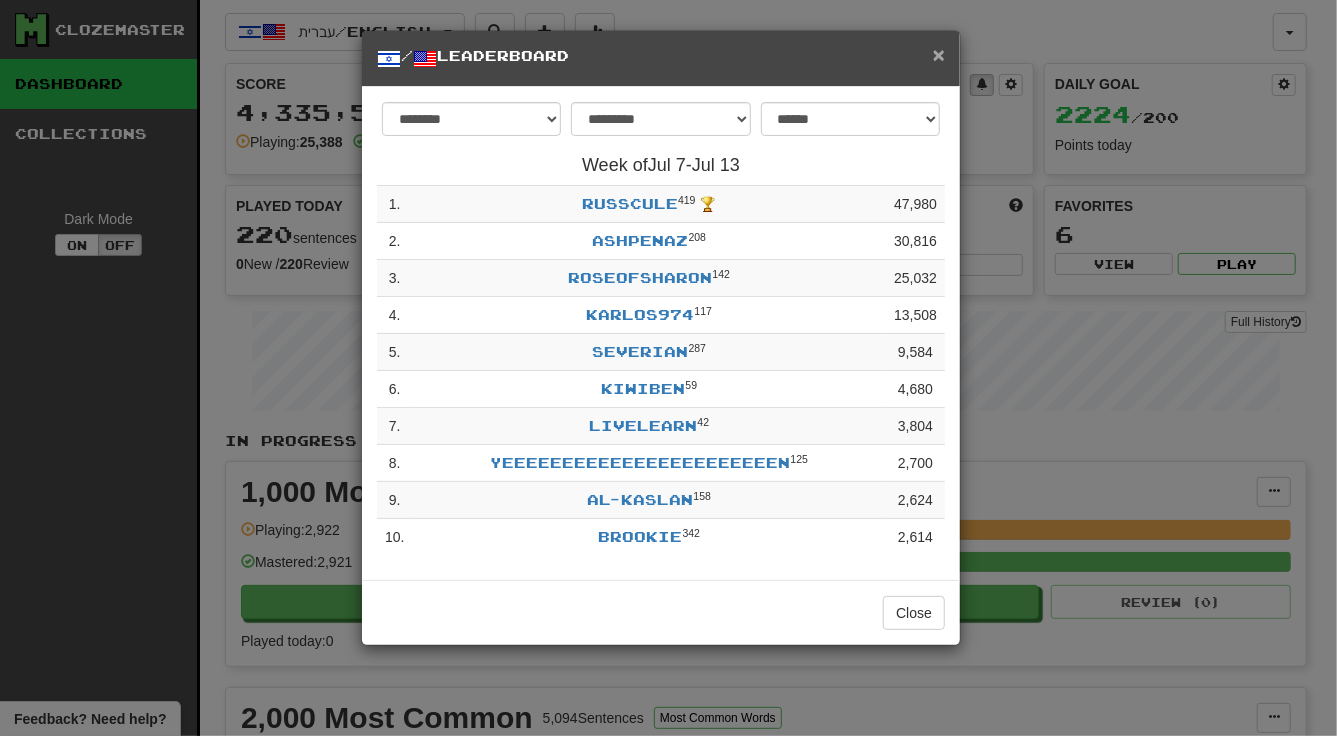 click on "×" at bounding box center [939, 54] 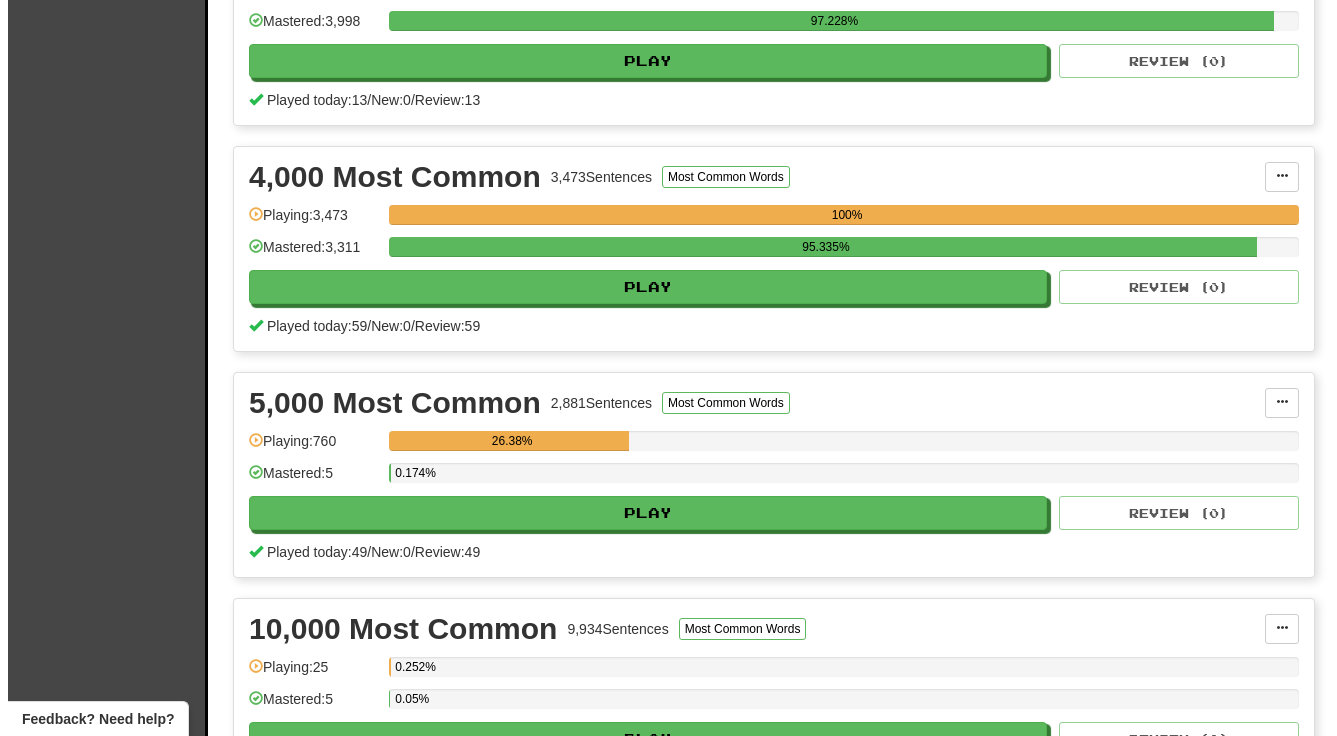 scroll, scrollTop: 1000, scrollLeft: 0, axis: vertical 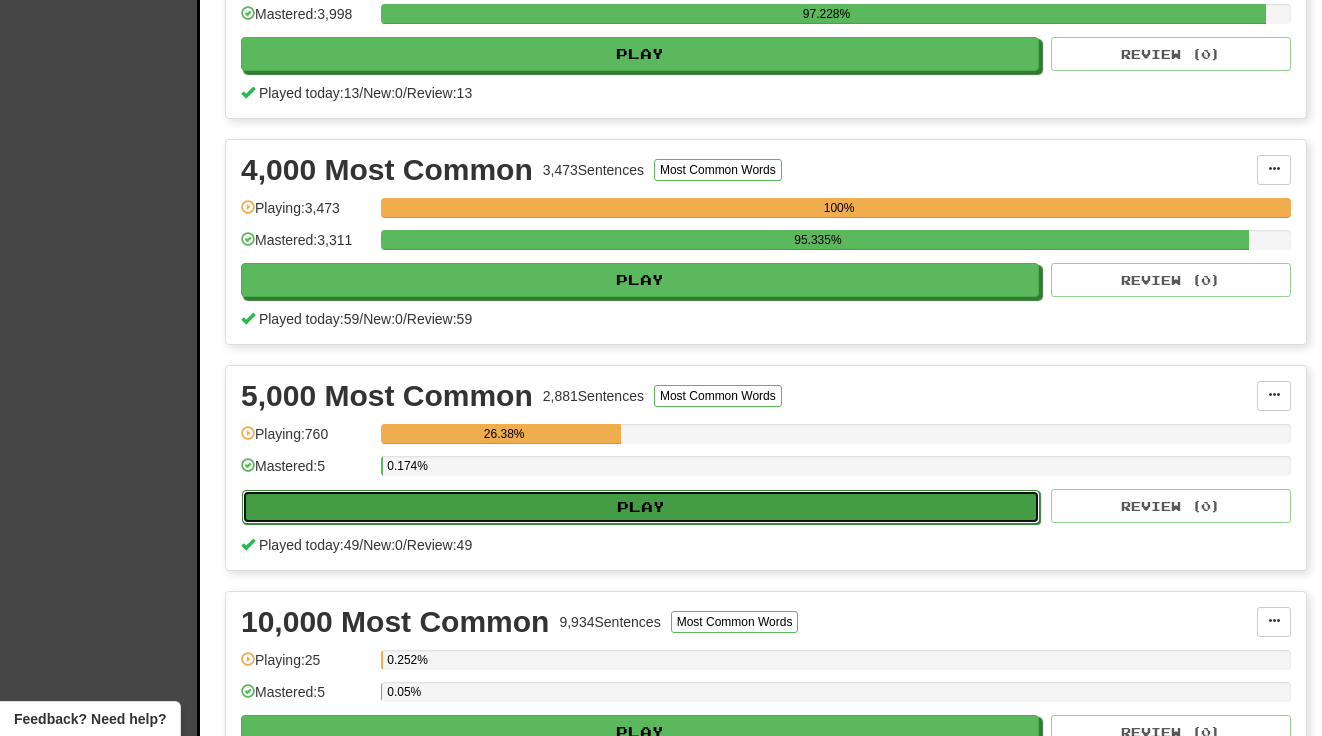 click on "Play" at bounding box center (641, 507) 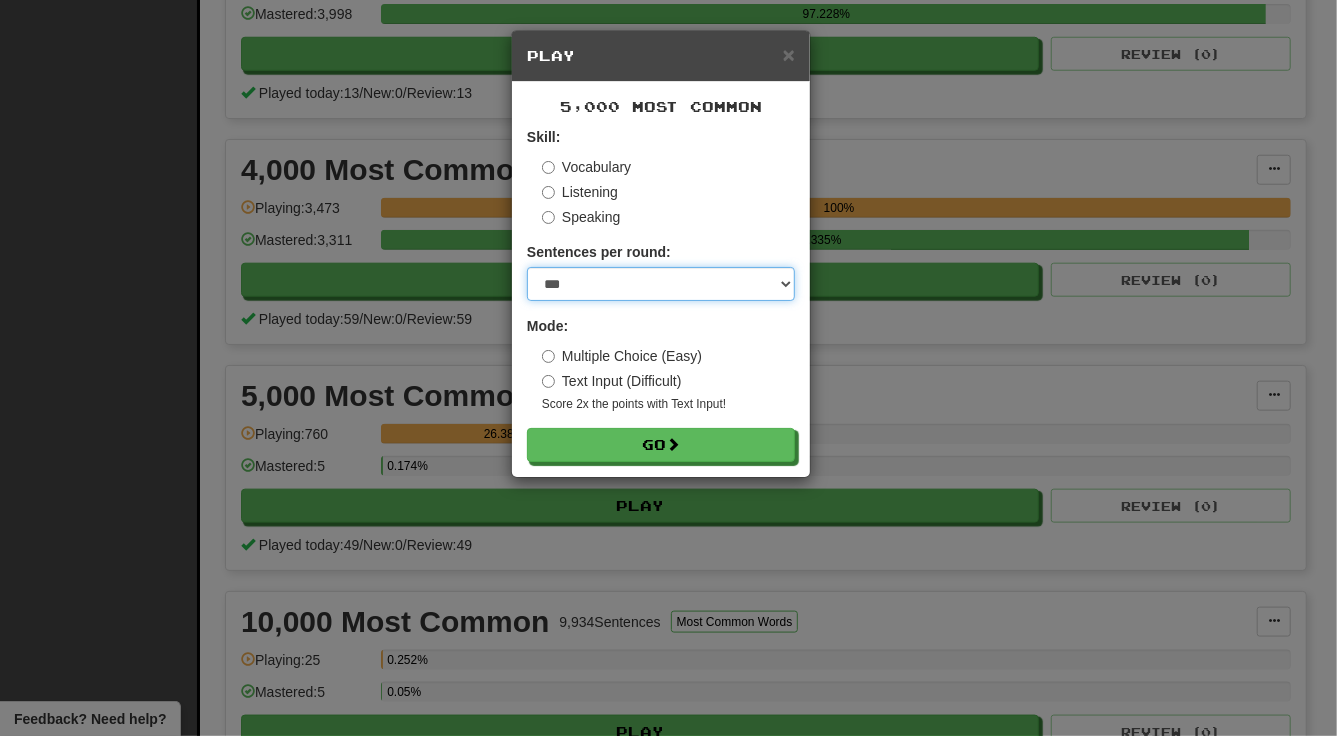click on "* ** ** ** ** ** *** ********" at bounding box center [661, 284] 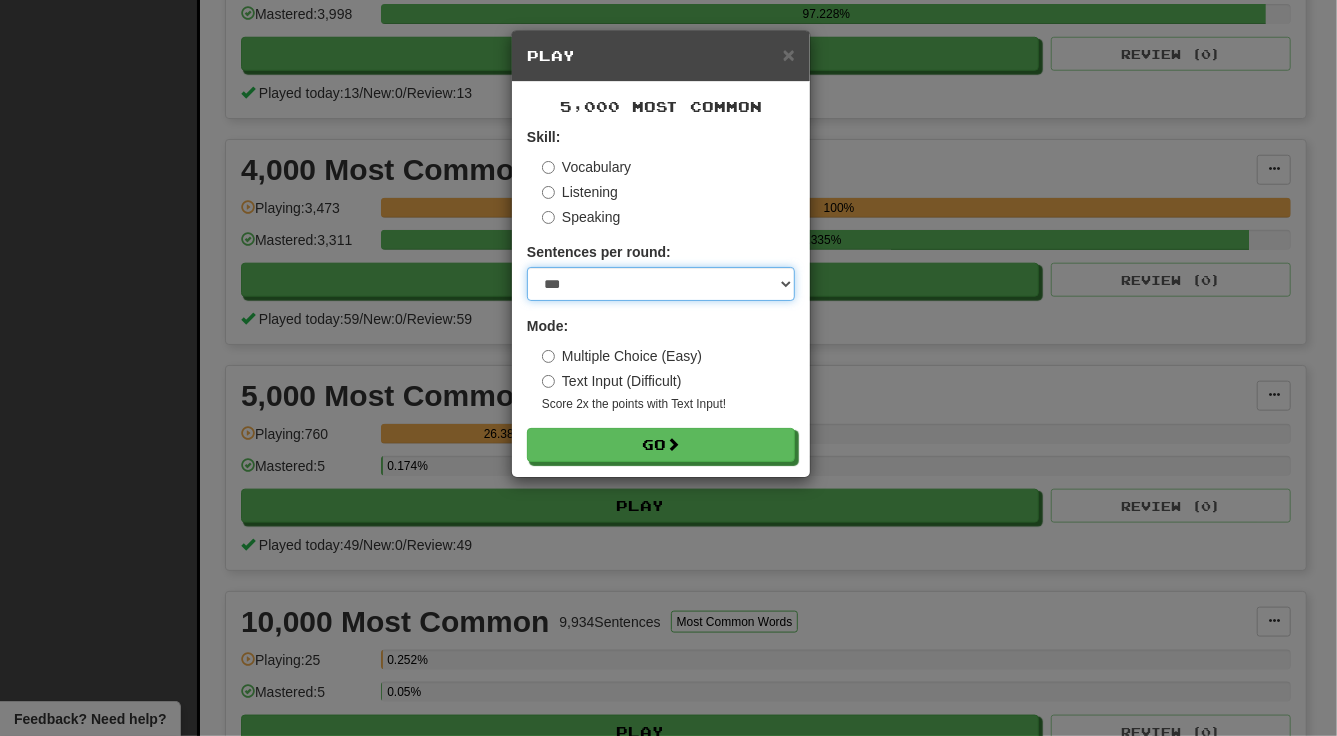 select on "**" 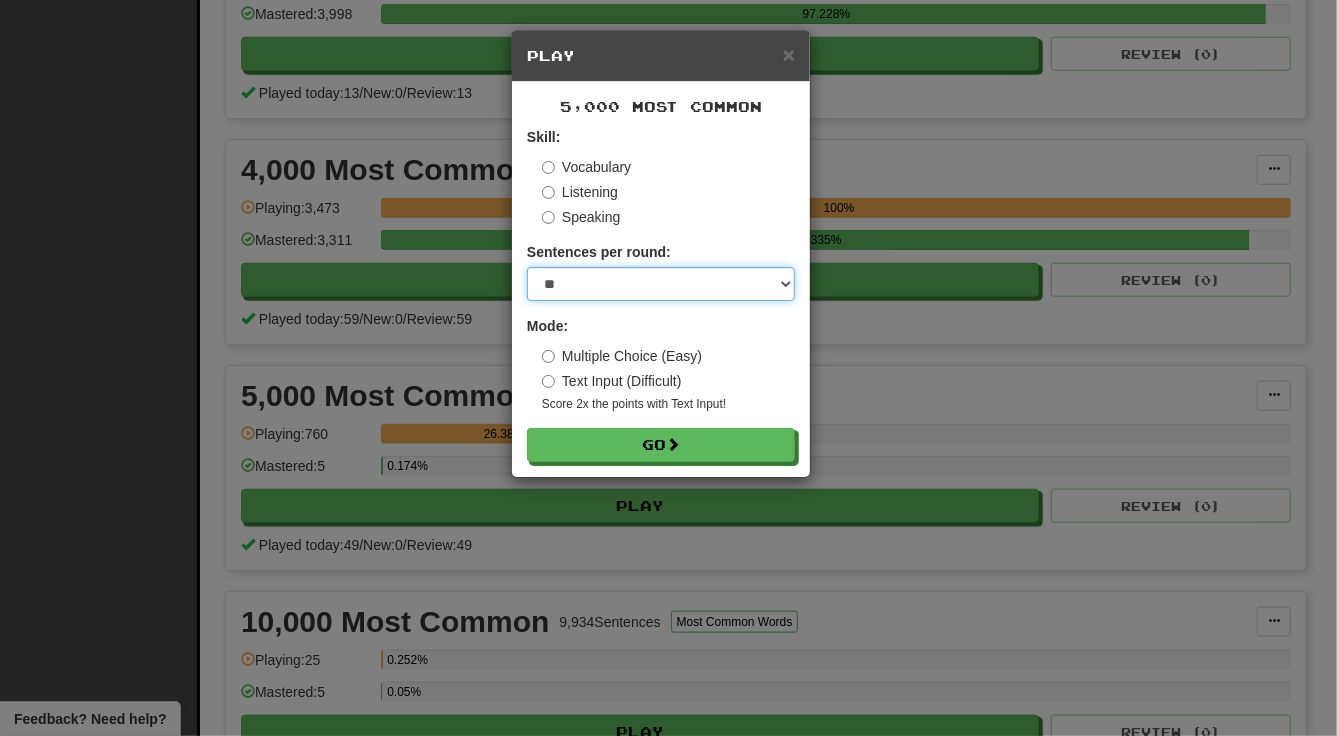 click on "* ** ** ** ** ** *** ********" at bounding box center [661, 284] 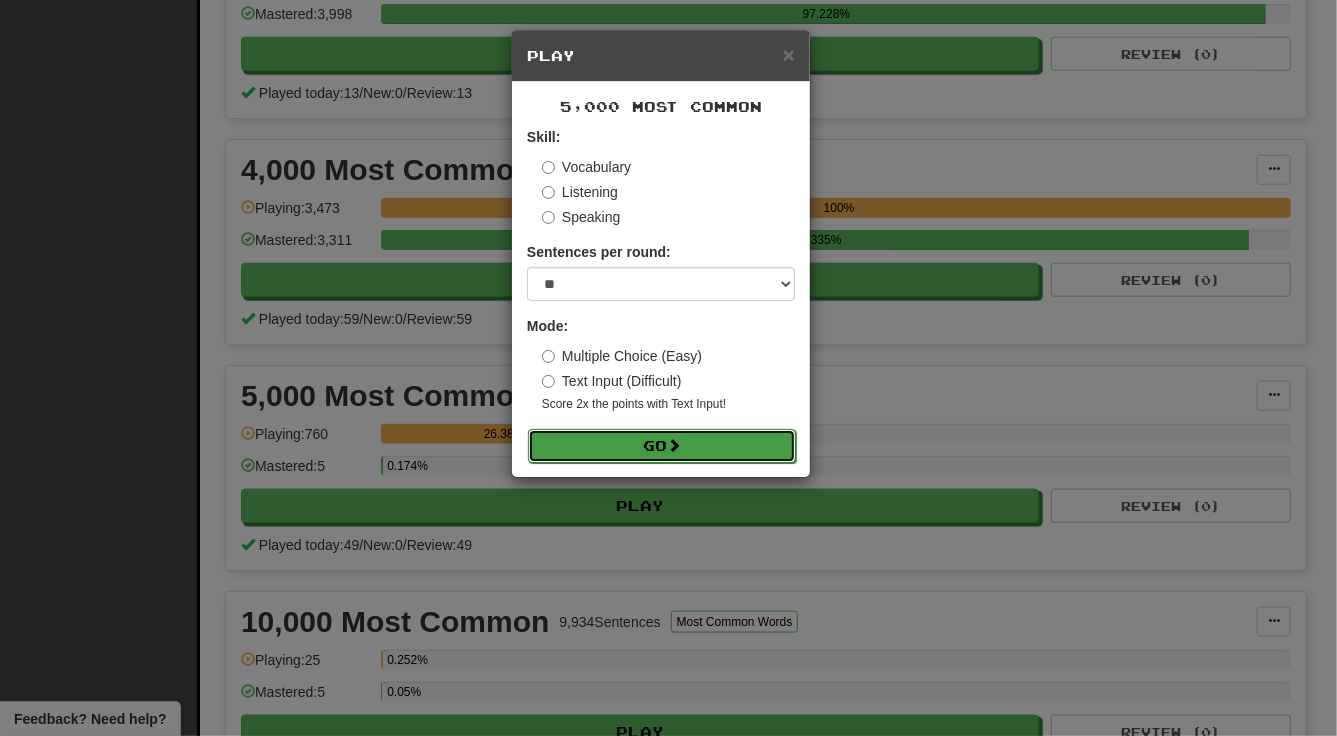 click on "Go" at bounding box center (662, 446) 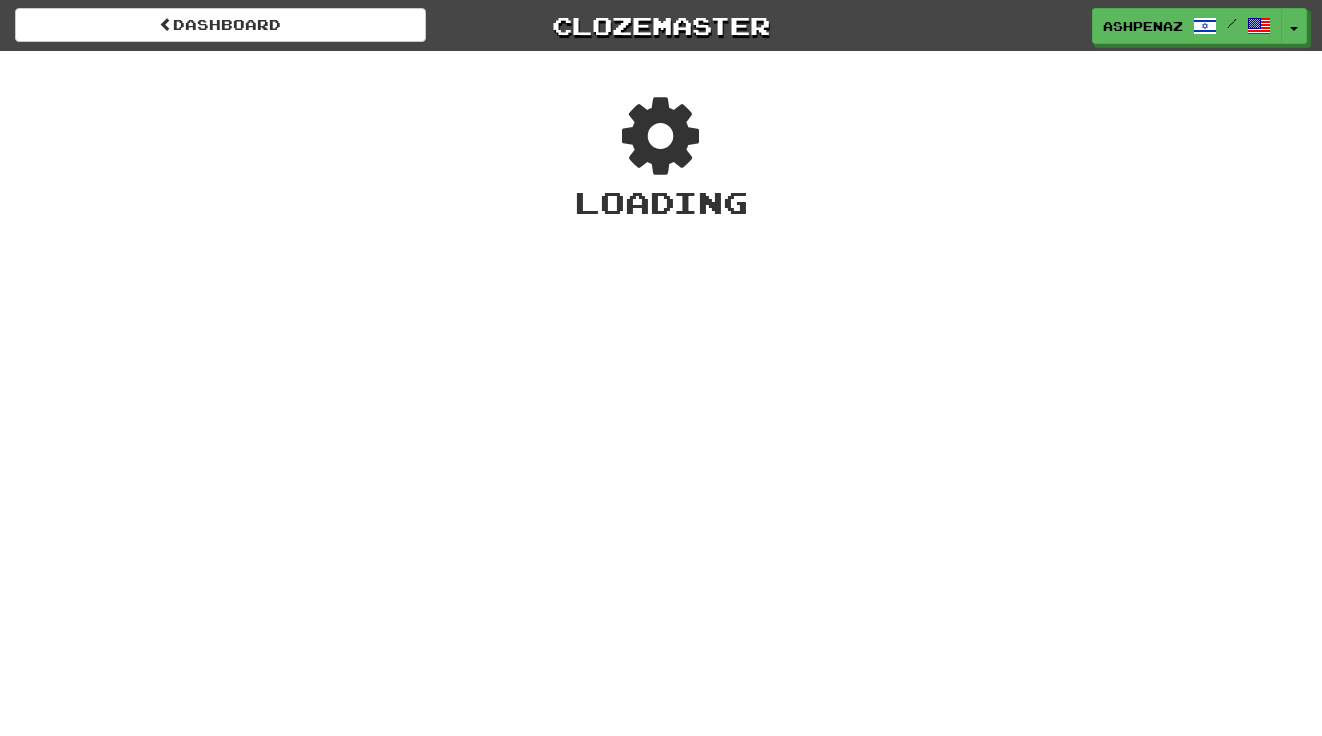scroll, scrollTop: 0, scrollLeft: 0, axis: both 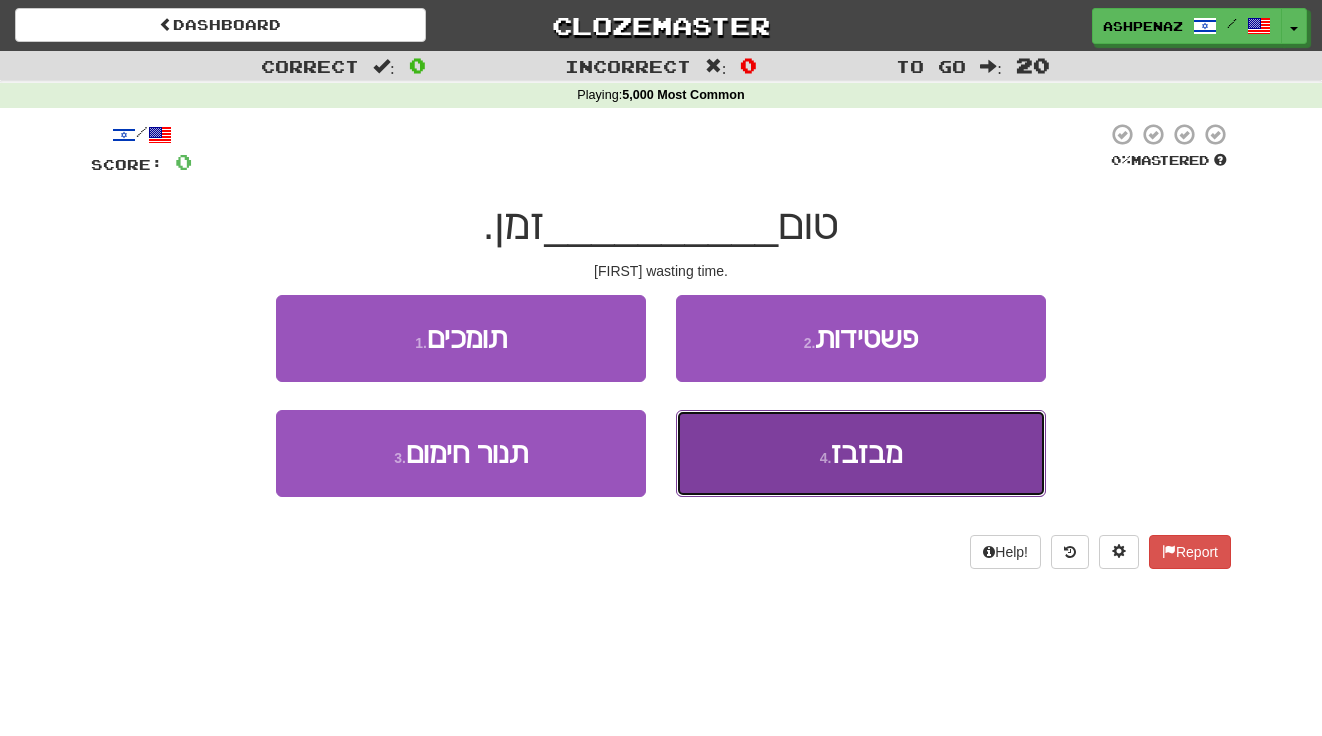 click on "4 .  מבזבז" at bounding box center [861, 453] 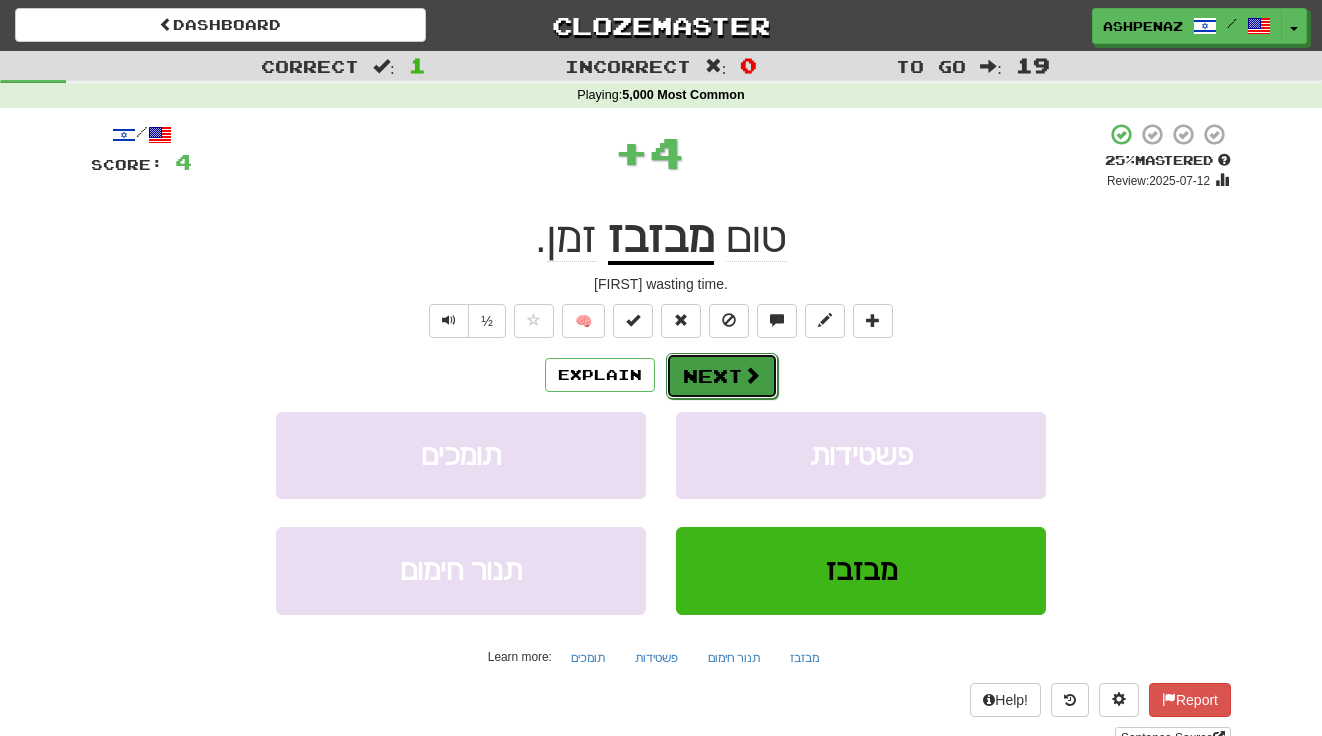 click at bounding box center [752, 375] 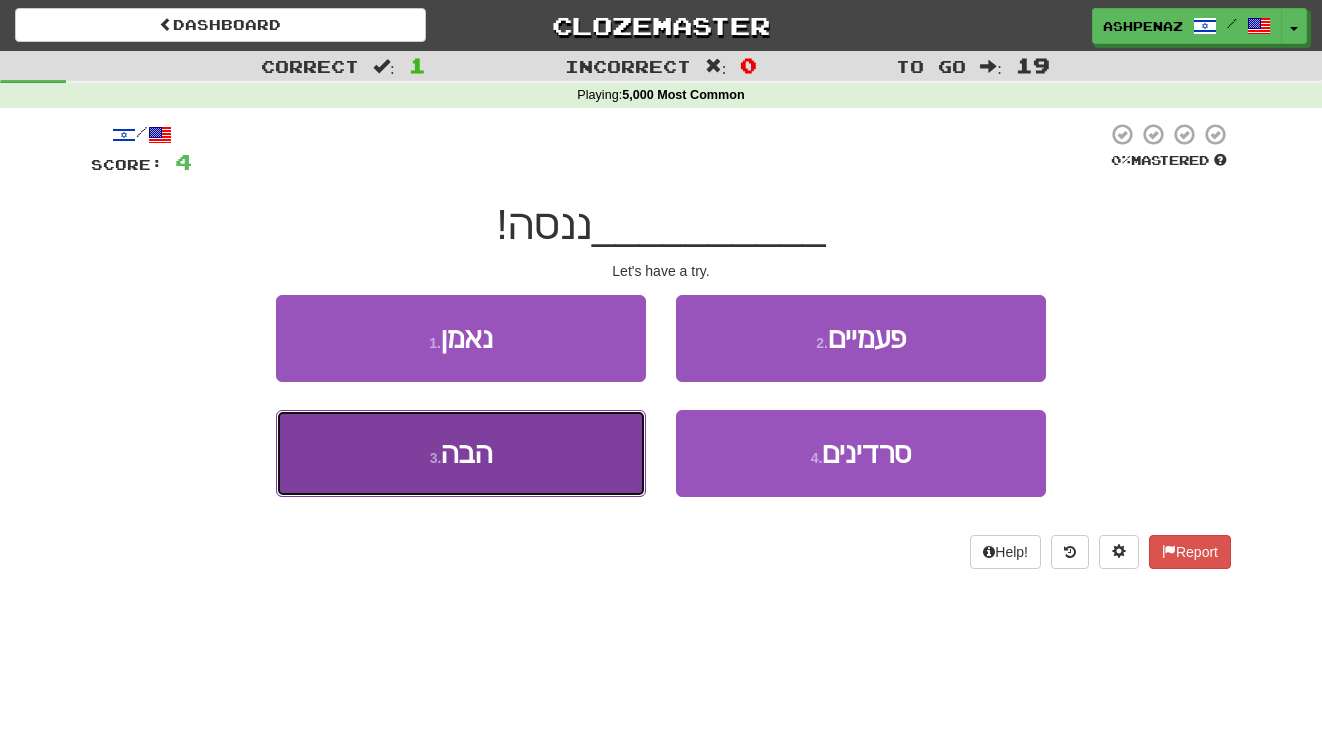 click on "3 .  הבה" at bounding box center [461, 453] 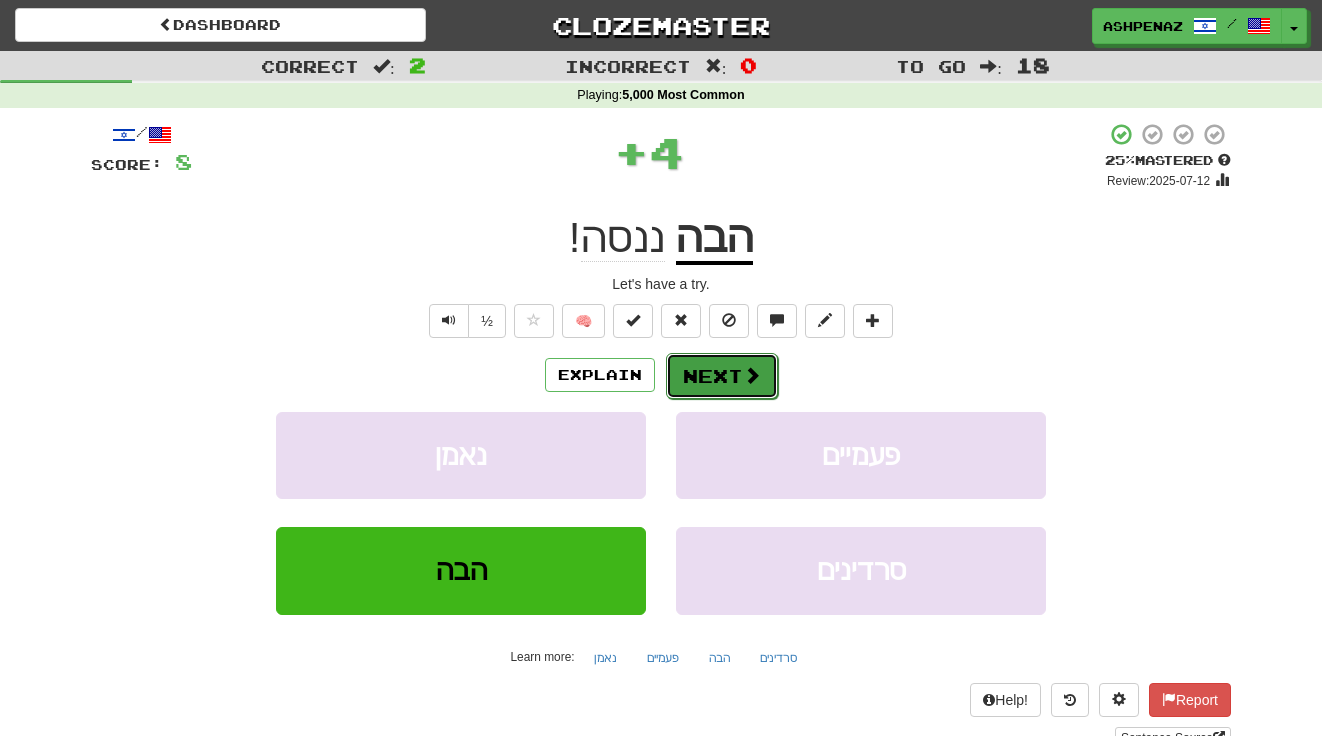 click on "Next" at bounding box center (722, 376) 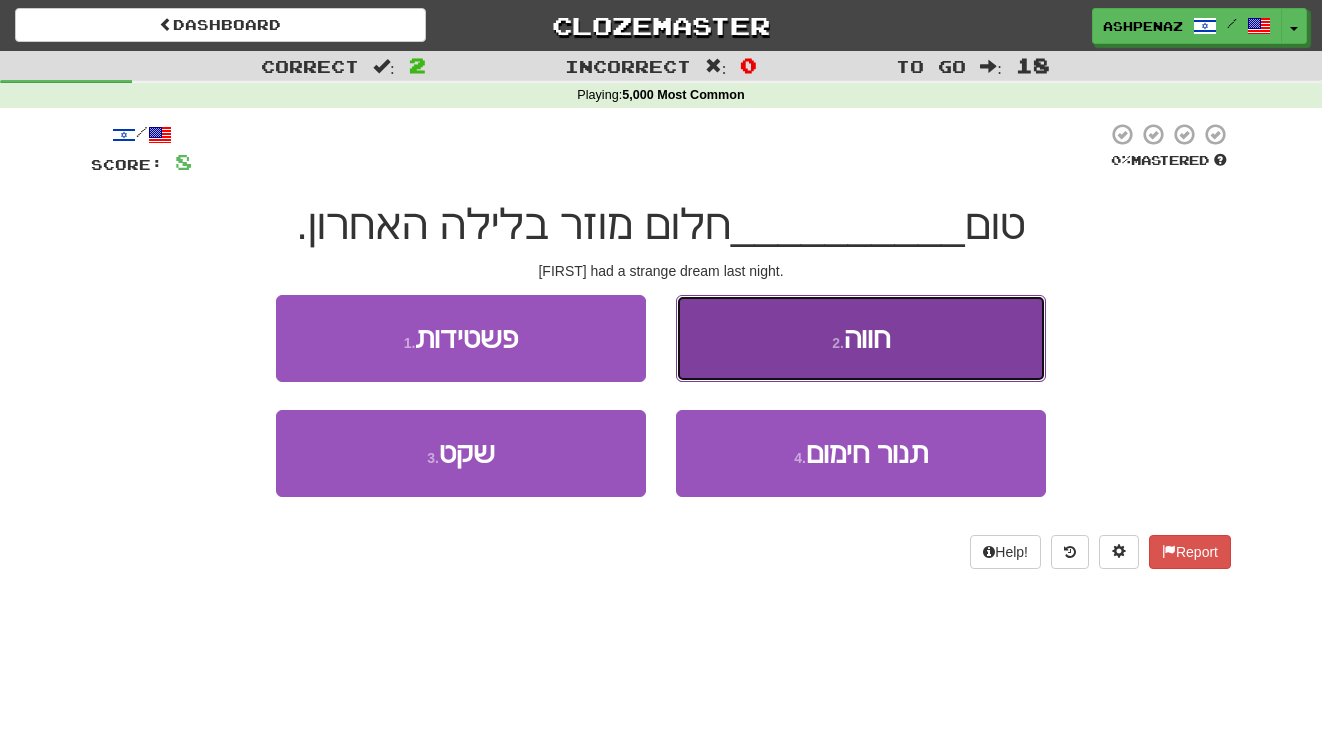 click on "2 .  חווה" at bounding box center (861, 338) 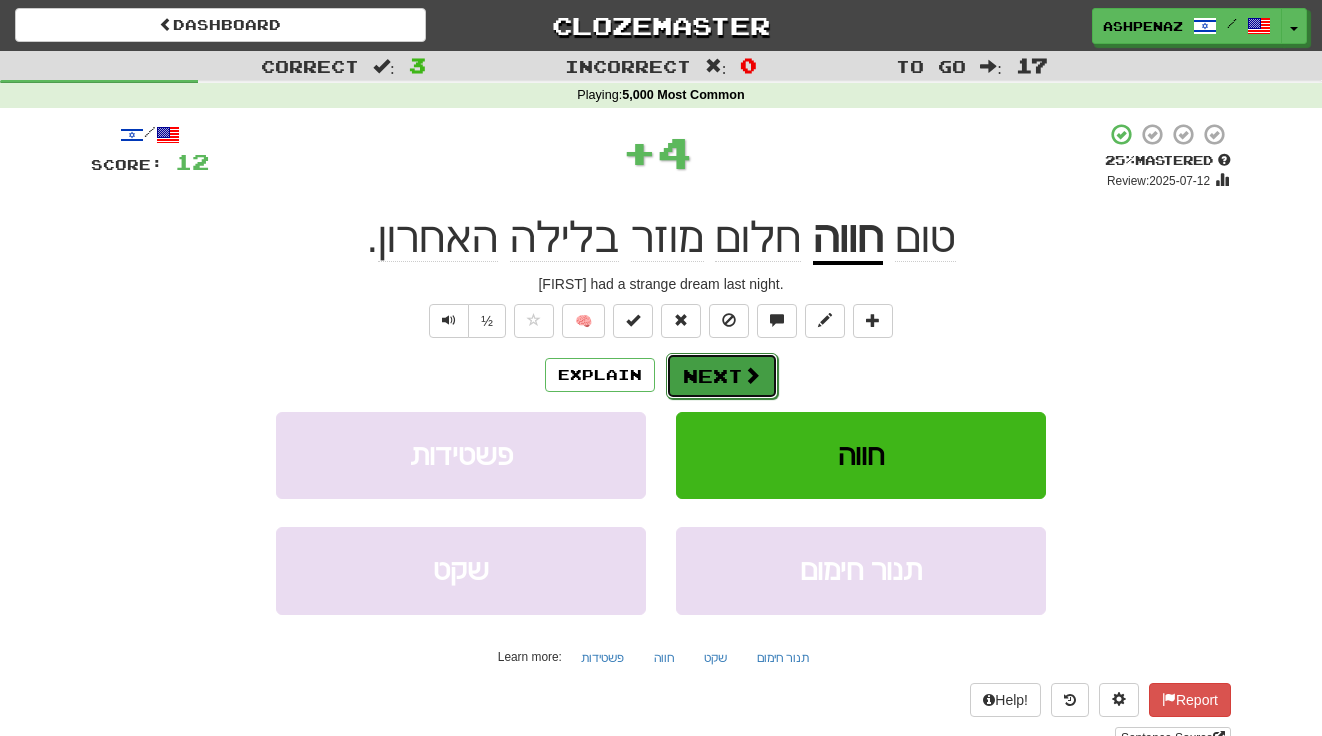 click on "Next" at bounding box center [722, 376] 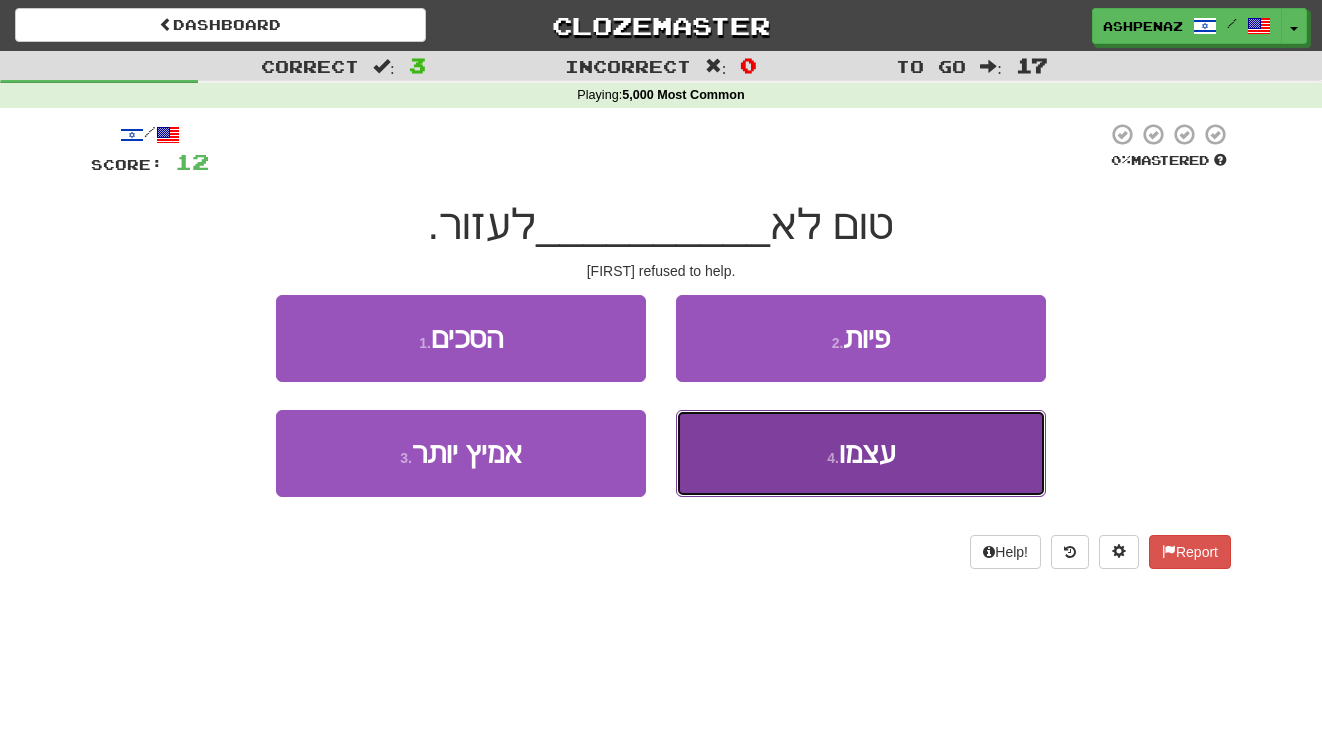click on "4 .  עצמו" at bounding box center [861, 453] 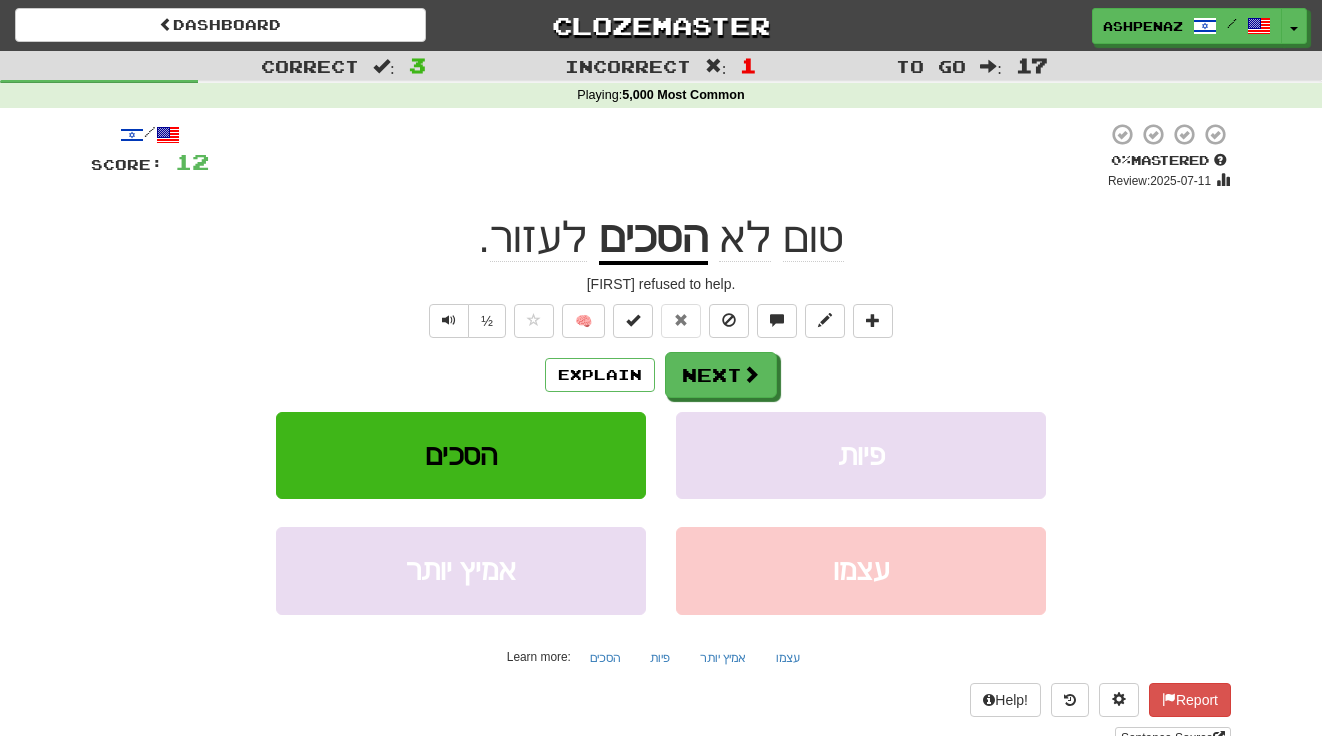 click on "הסכים" at bounding box center [653, 239] 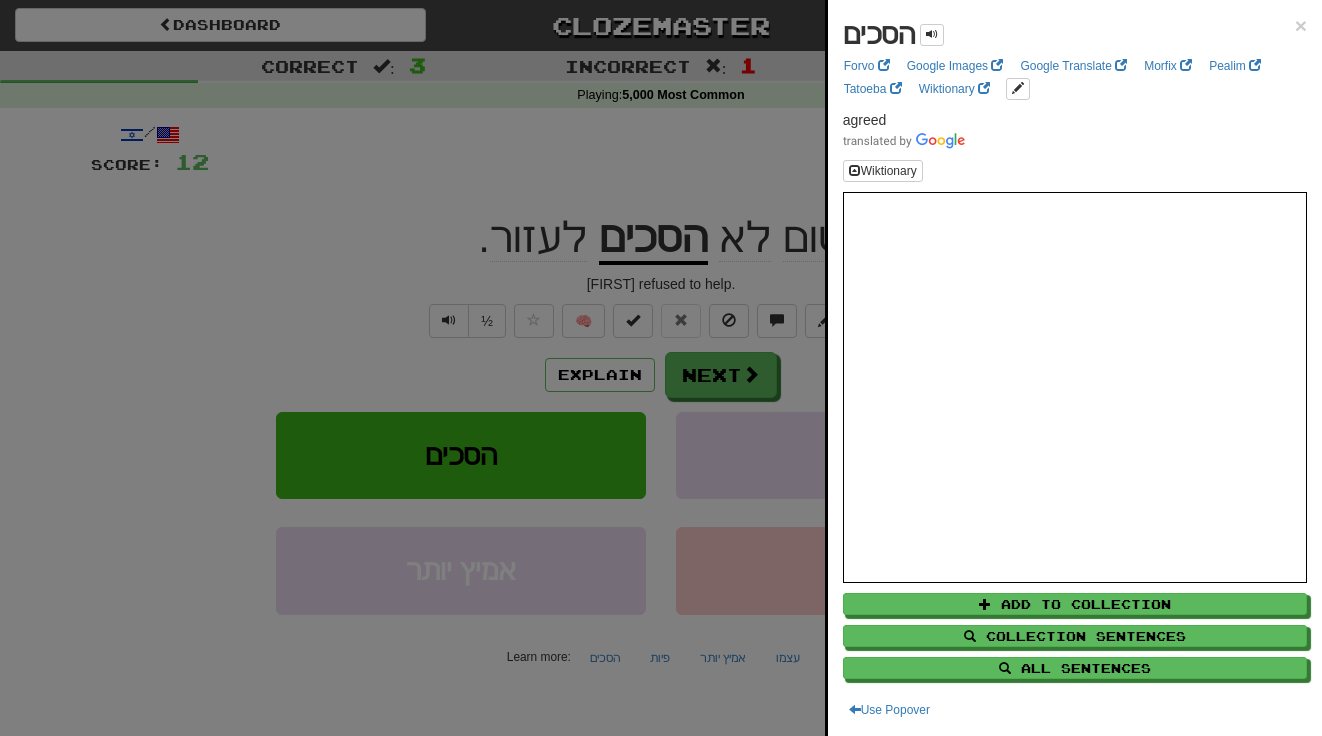click at bounding box center [661, 368] 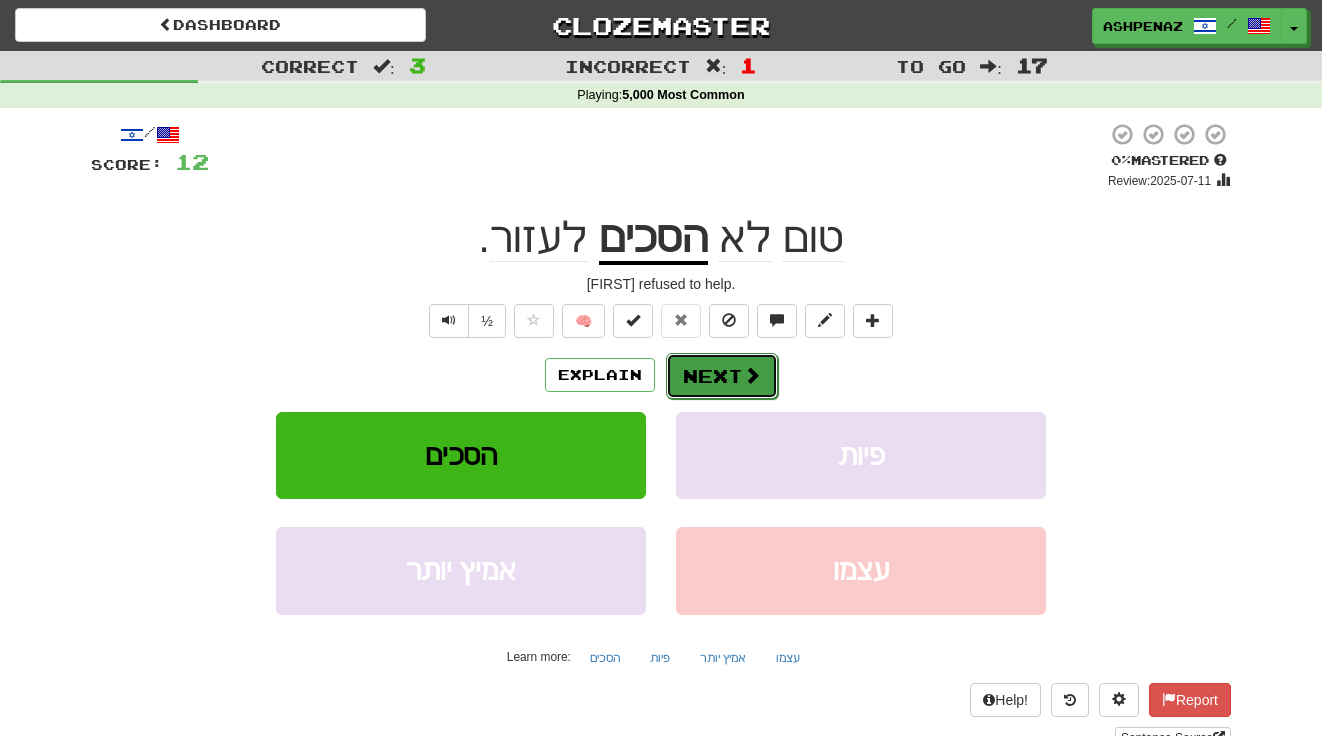 click on "Next" at bounding box center [722, 376] 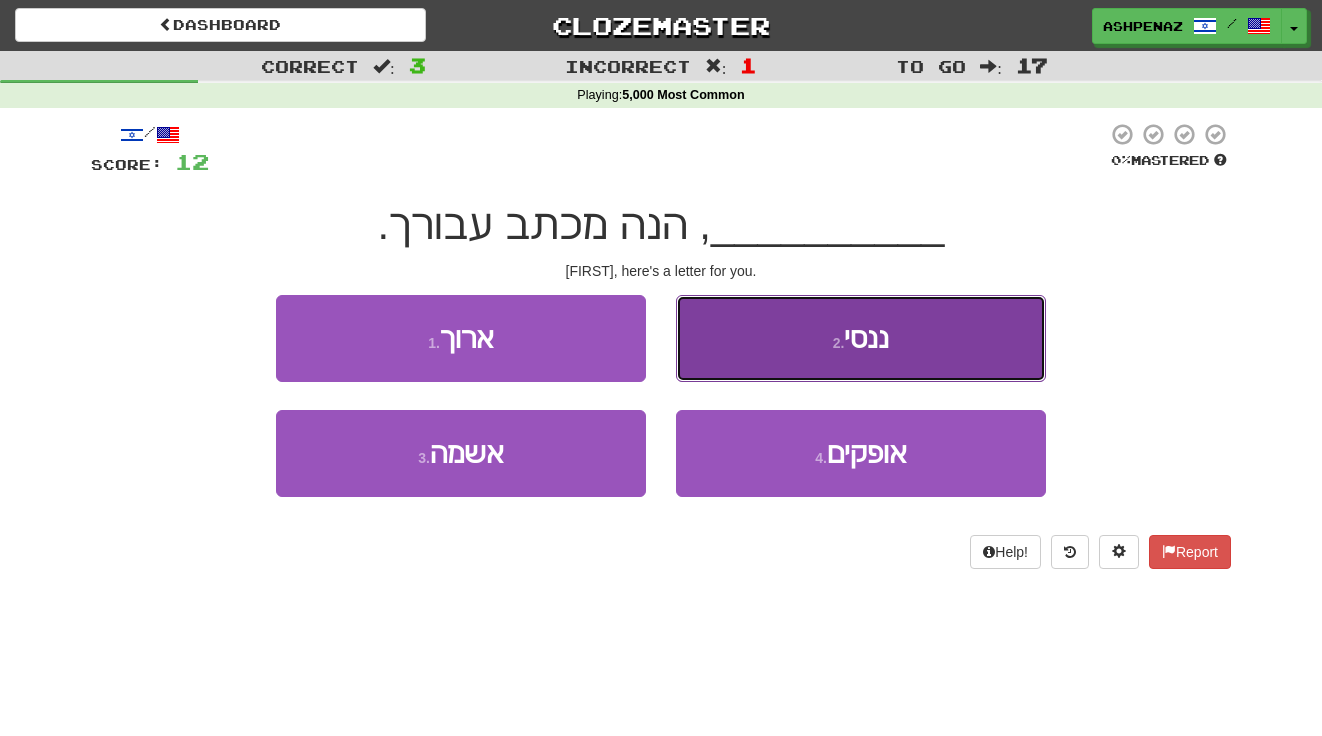 click on "2 .  ננסי" at bounding box center [861, 338] 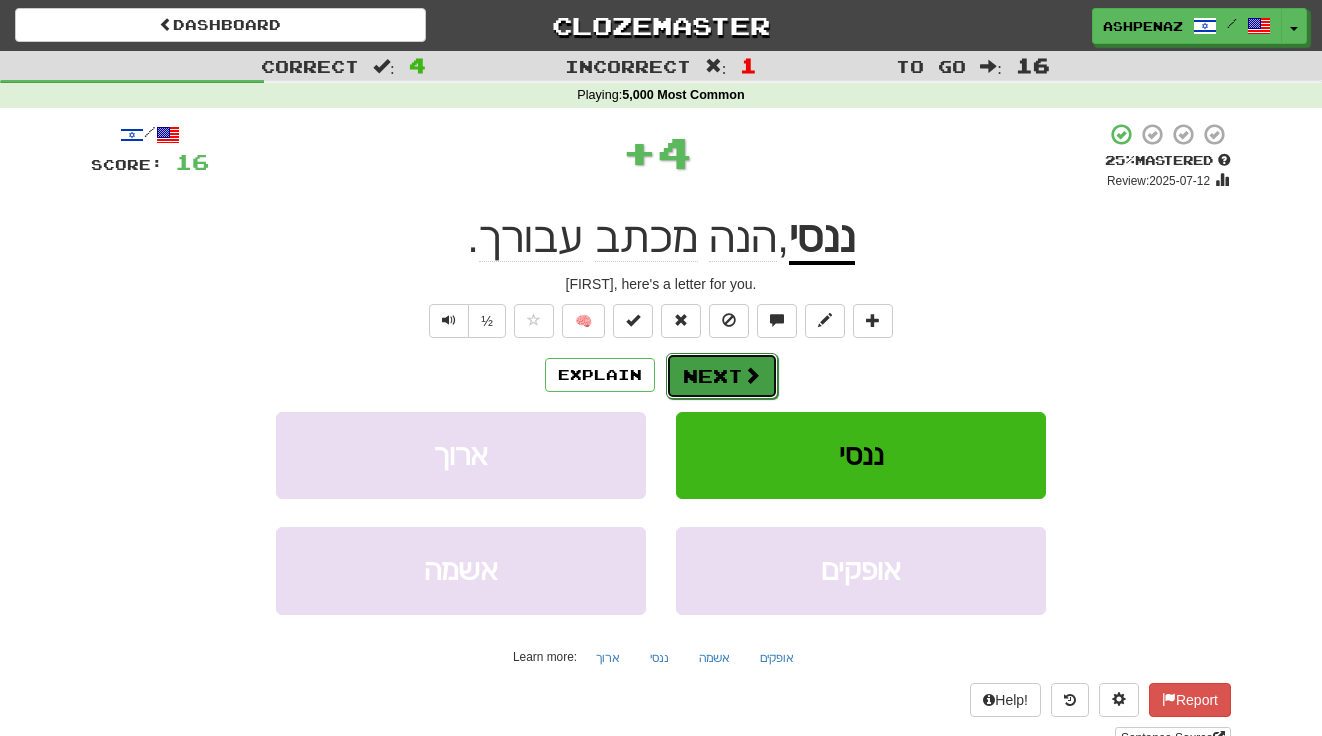 click at bounding box center (752, 375) 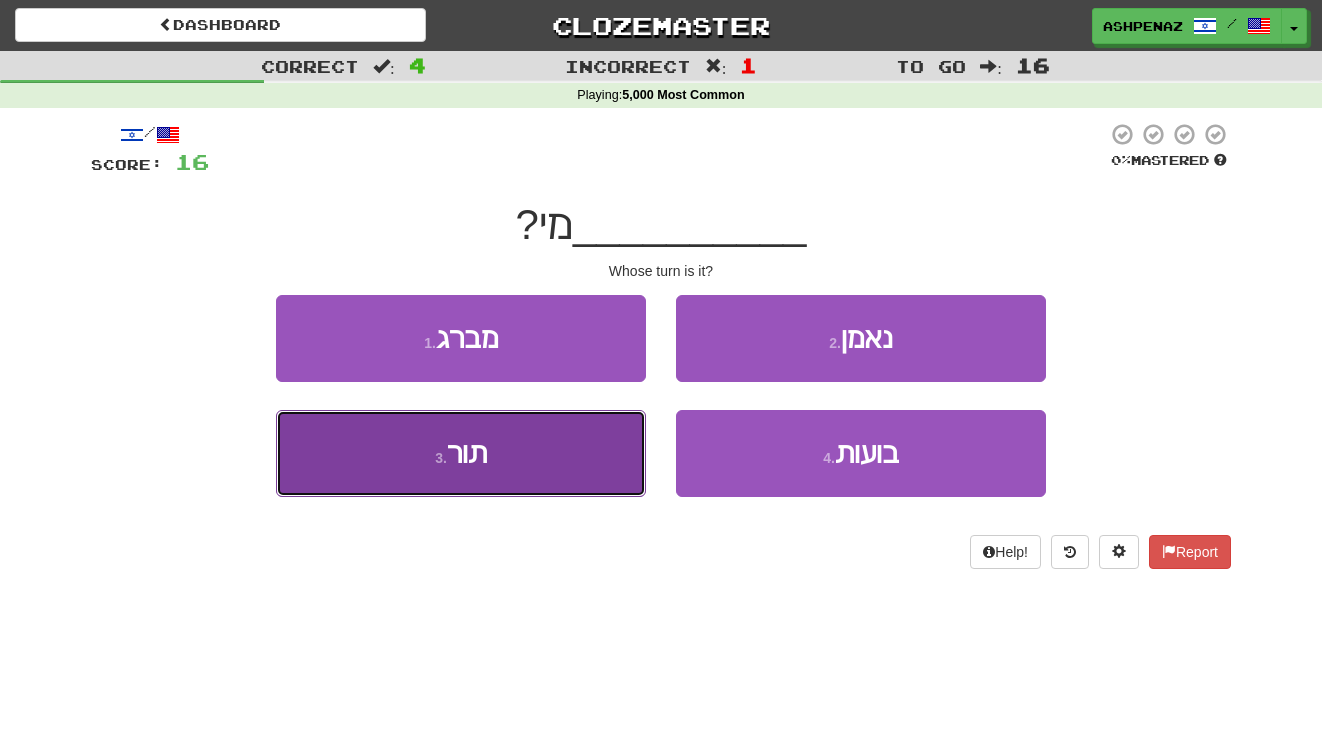 click on "3 .  תור" at bounding box center [461, 453] 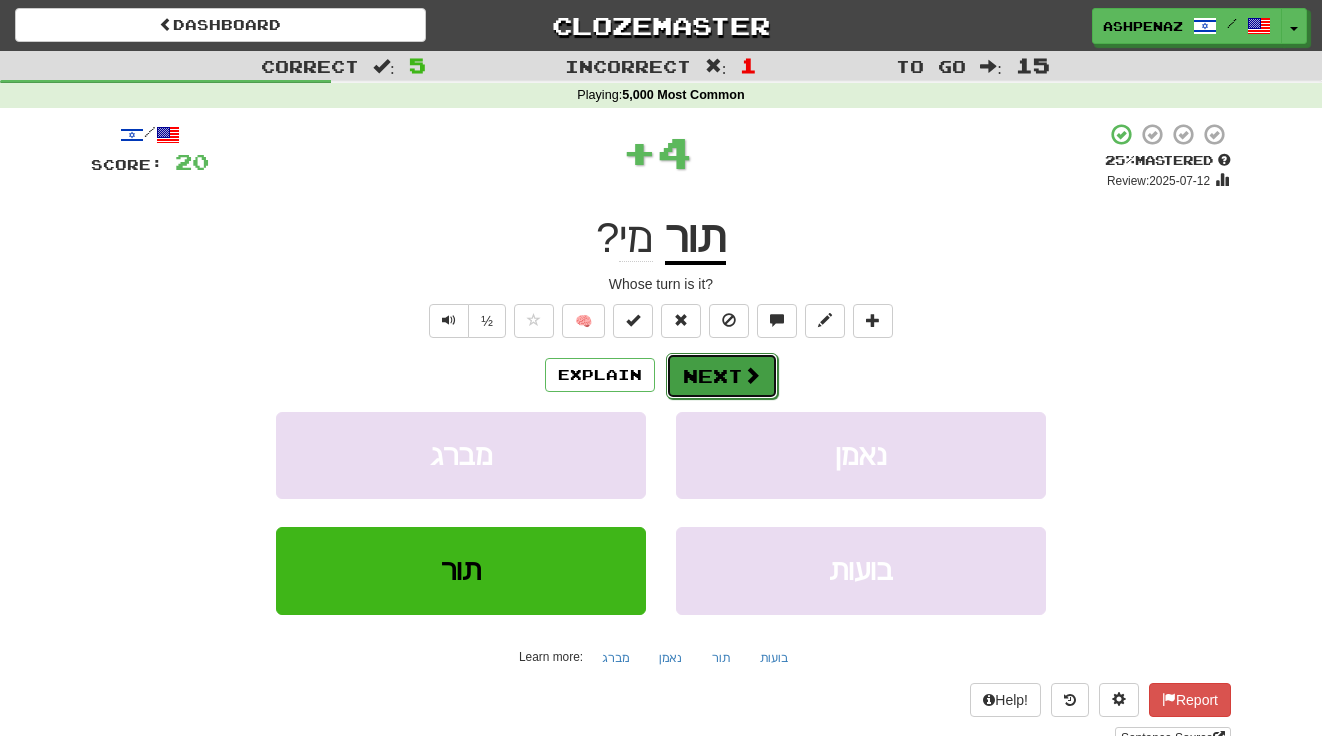 click on "Next" at bounding box center [722, 376] 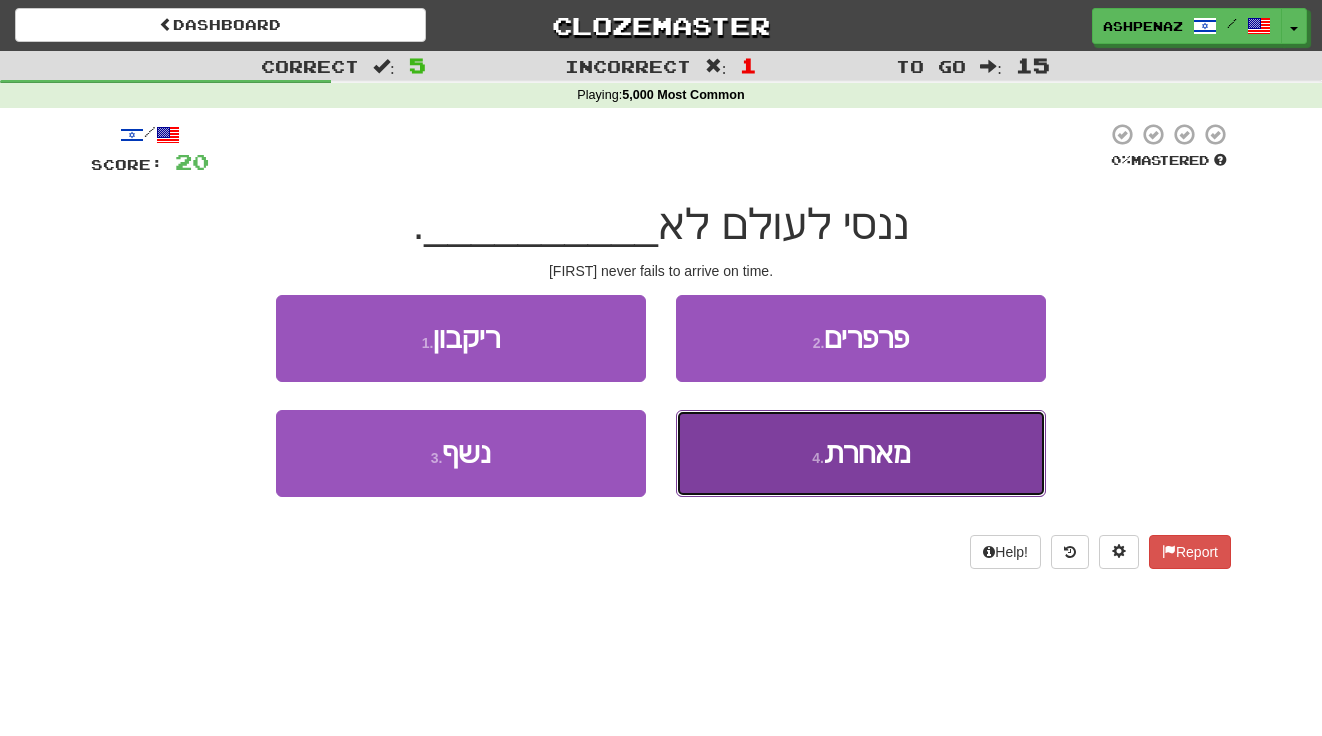 click on "4 .  מאחרת" at bounding box center [861, 453] 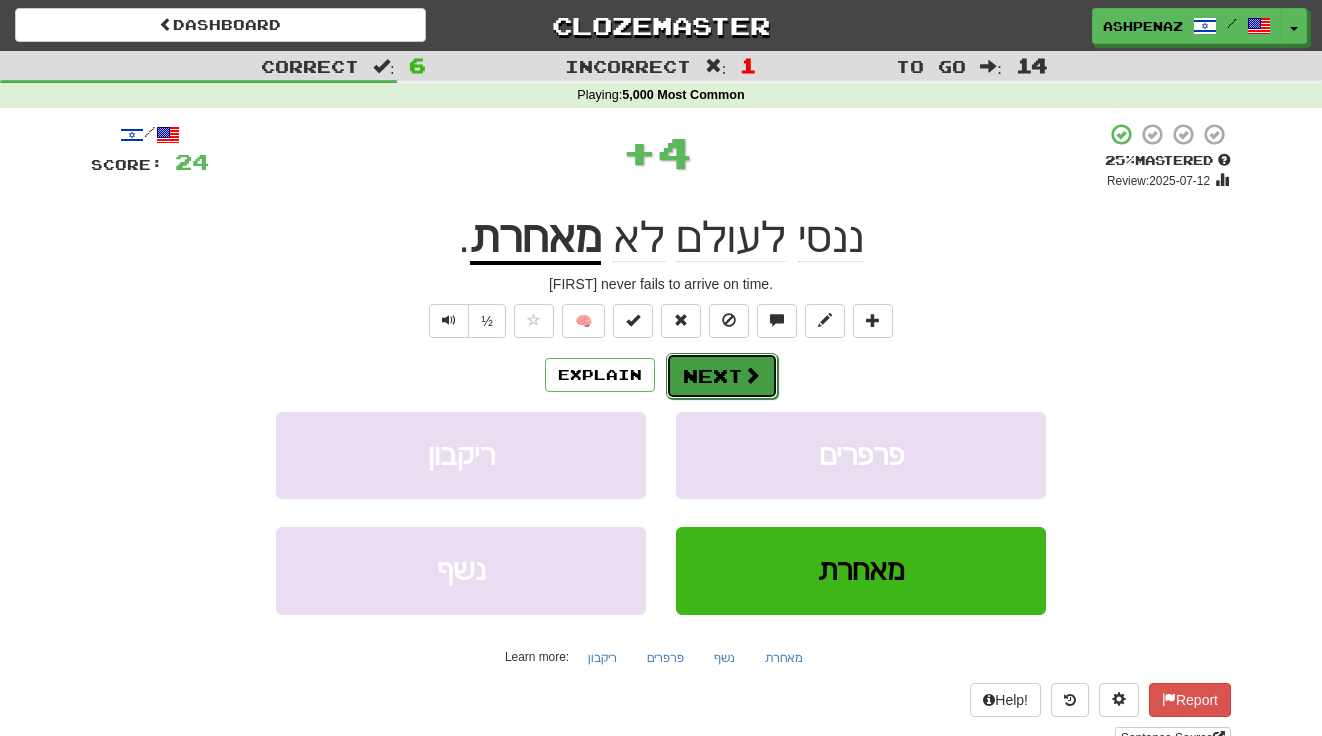 click on "Next" at bounding box center (722, 376) 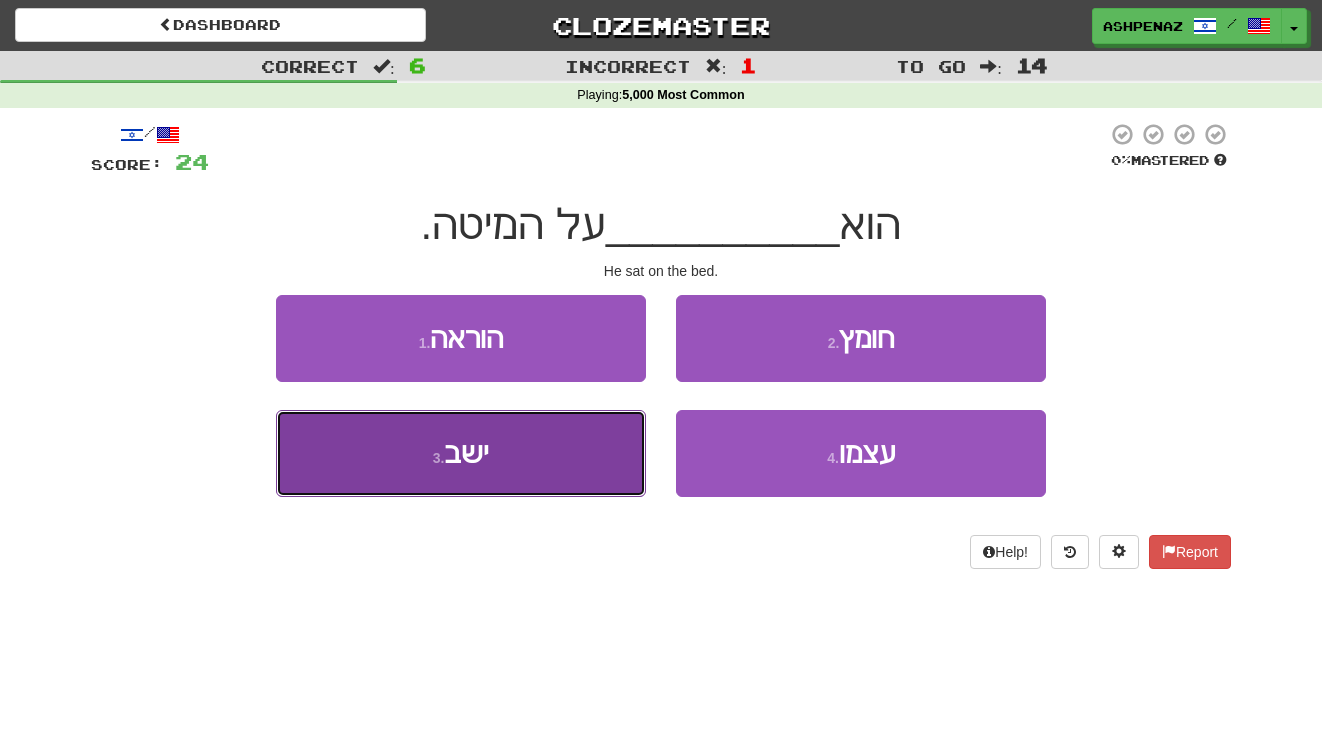 click on "3 .  ישב" at bounding box center (461, 453) 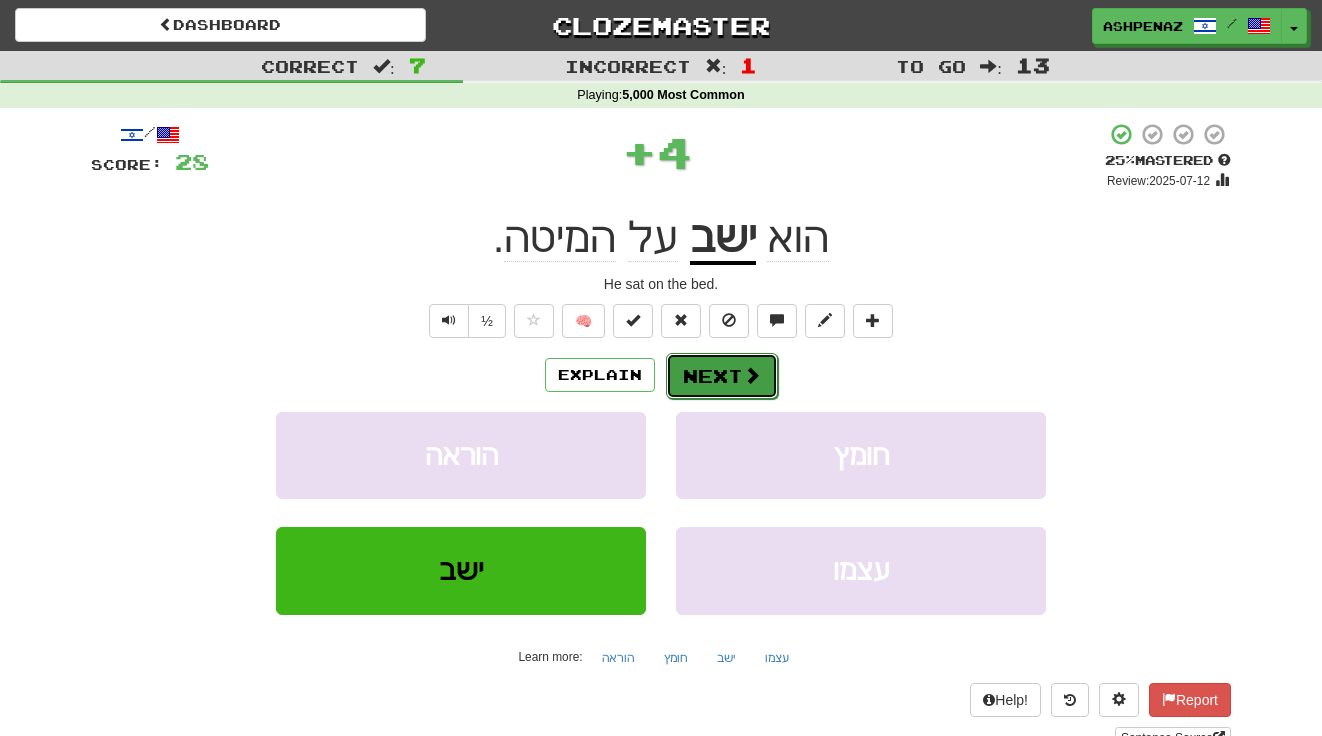 click on "Next" at bounding box center [722, 376] 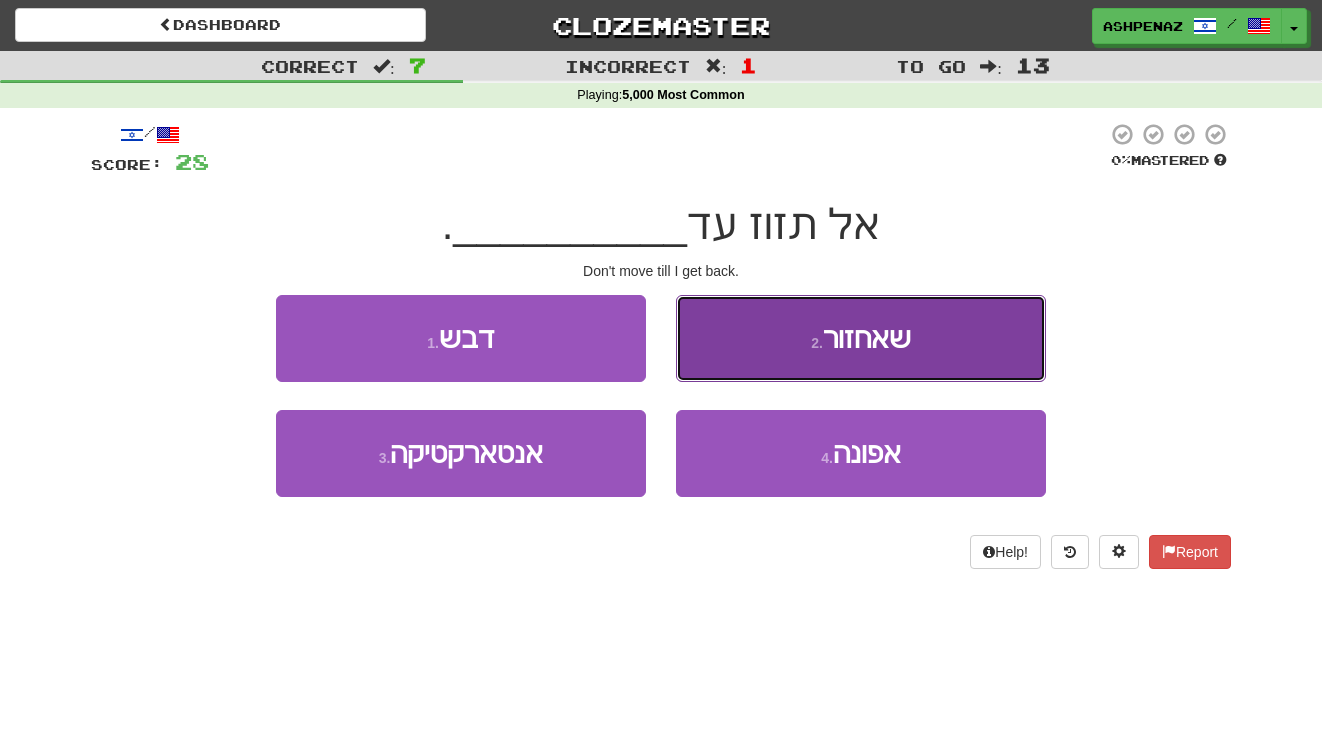 click on "שאחזור" at bounding box center [867, 338] 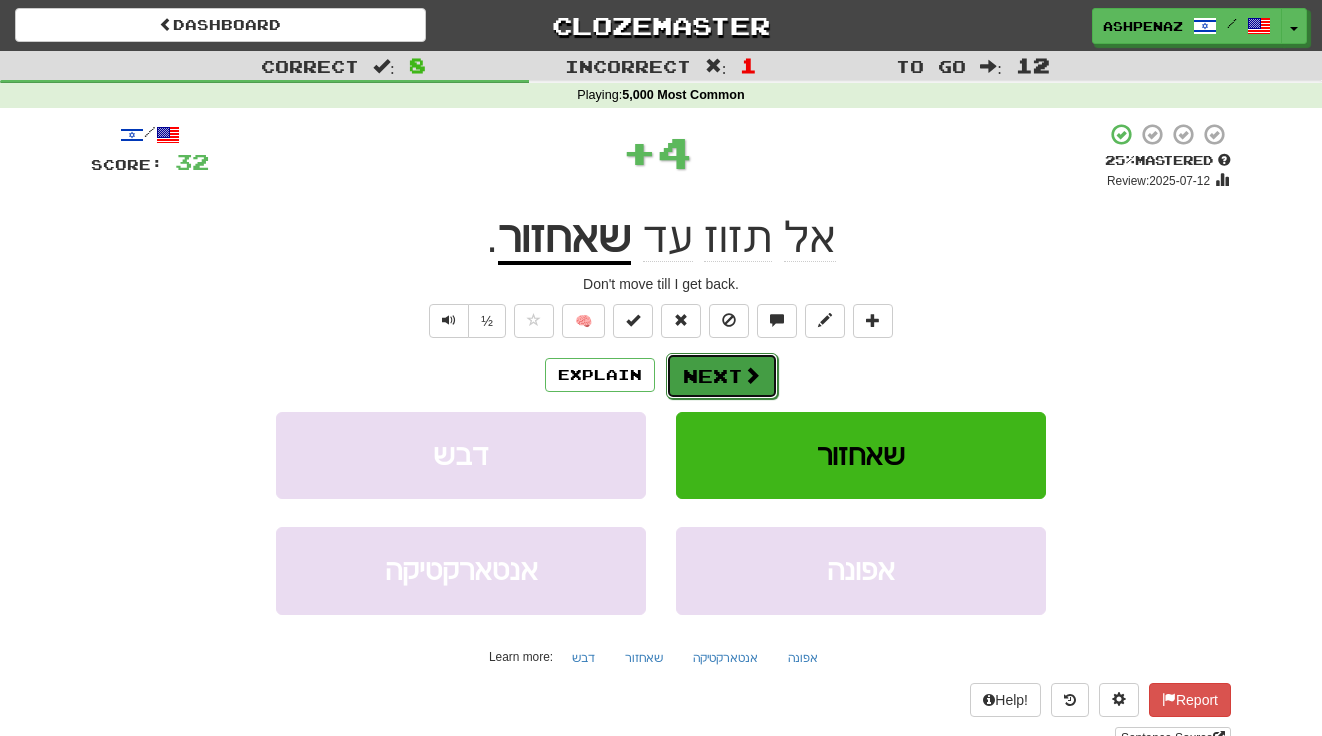 click on "Next" at bounding box center [722, 376] 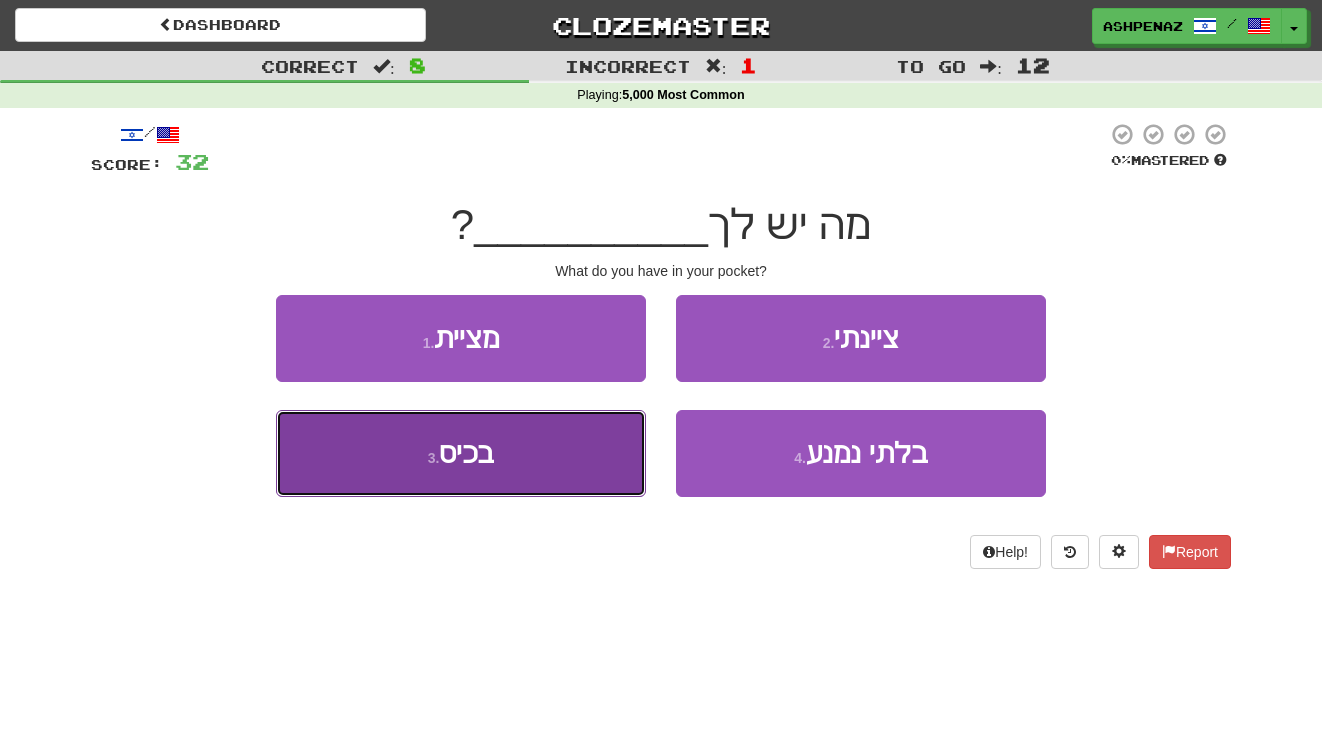 click on "3 .  בכיס" at bounding box center [461, 453] 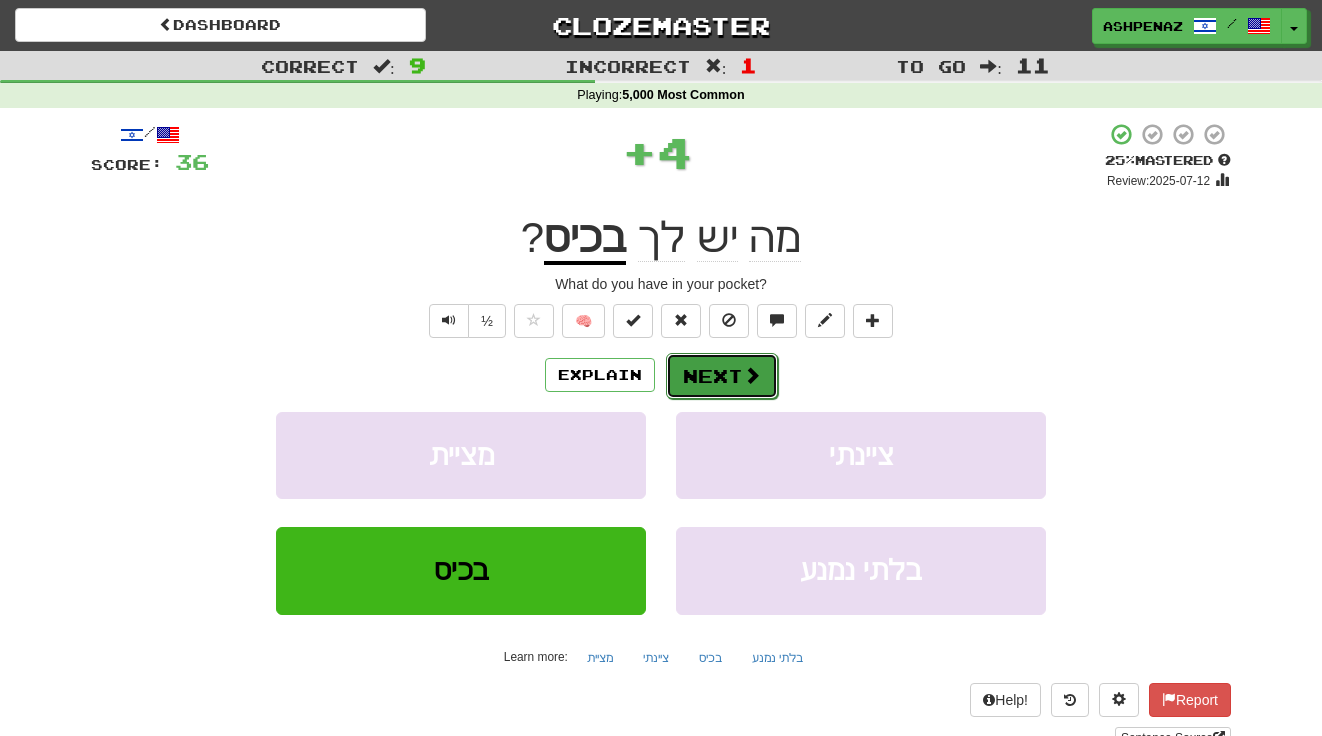 click on "Next" at bounding box center (722, 376) 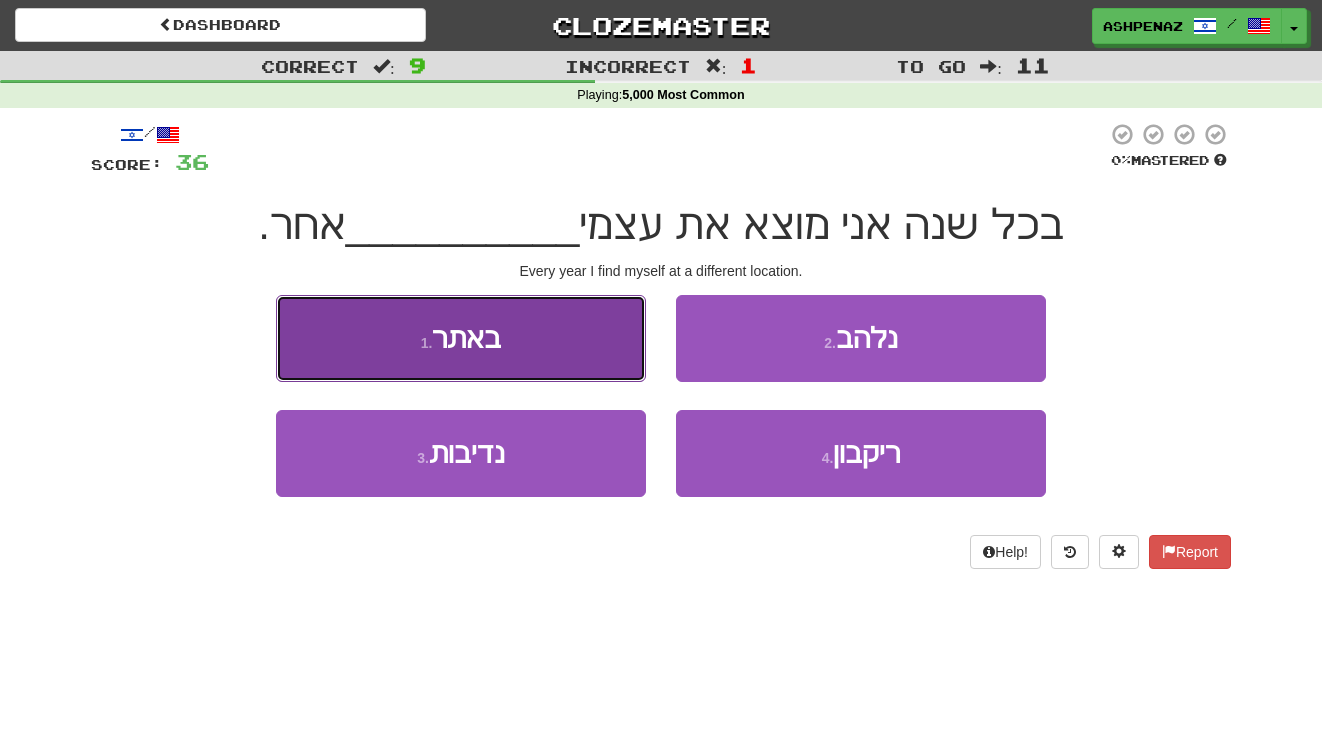 click on "1 .  באתר" at bounding box center [461, 338] 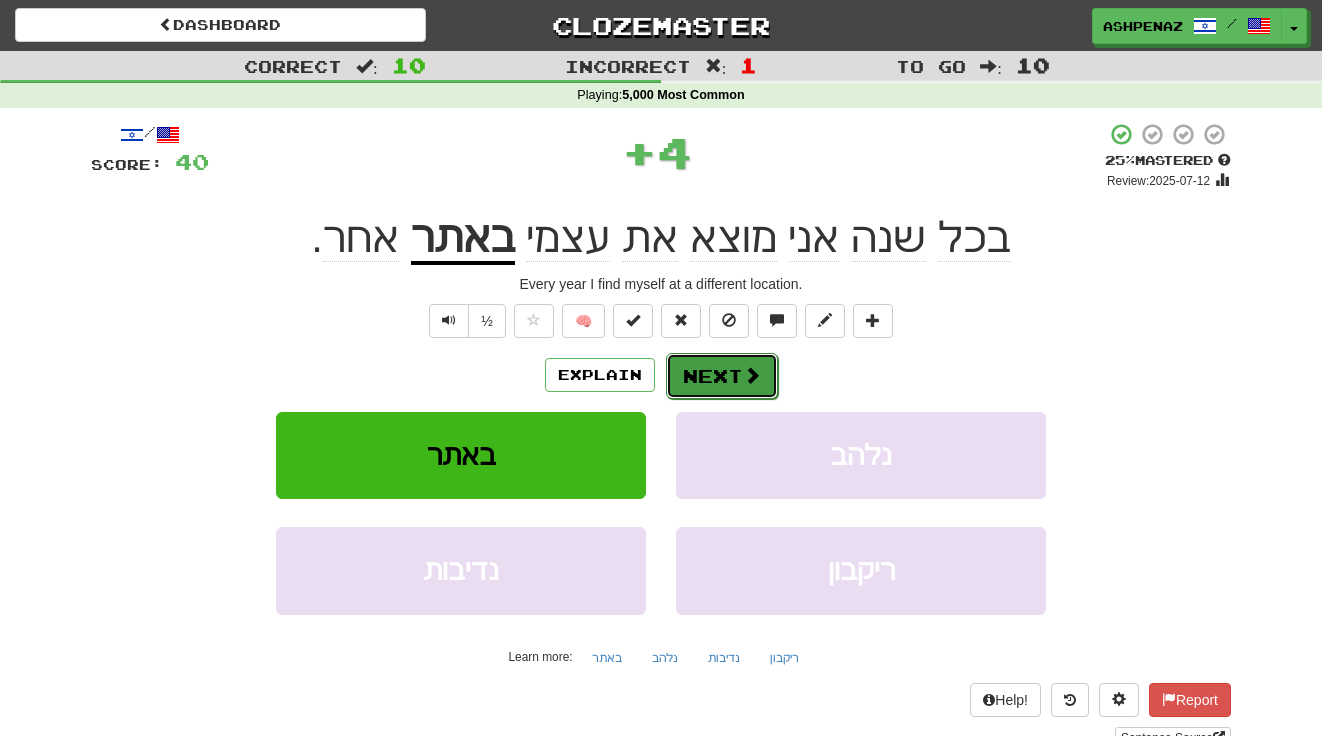 click on "Next" at bounding box center (722, 376) 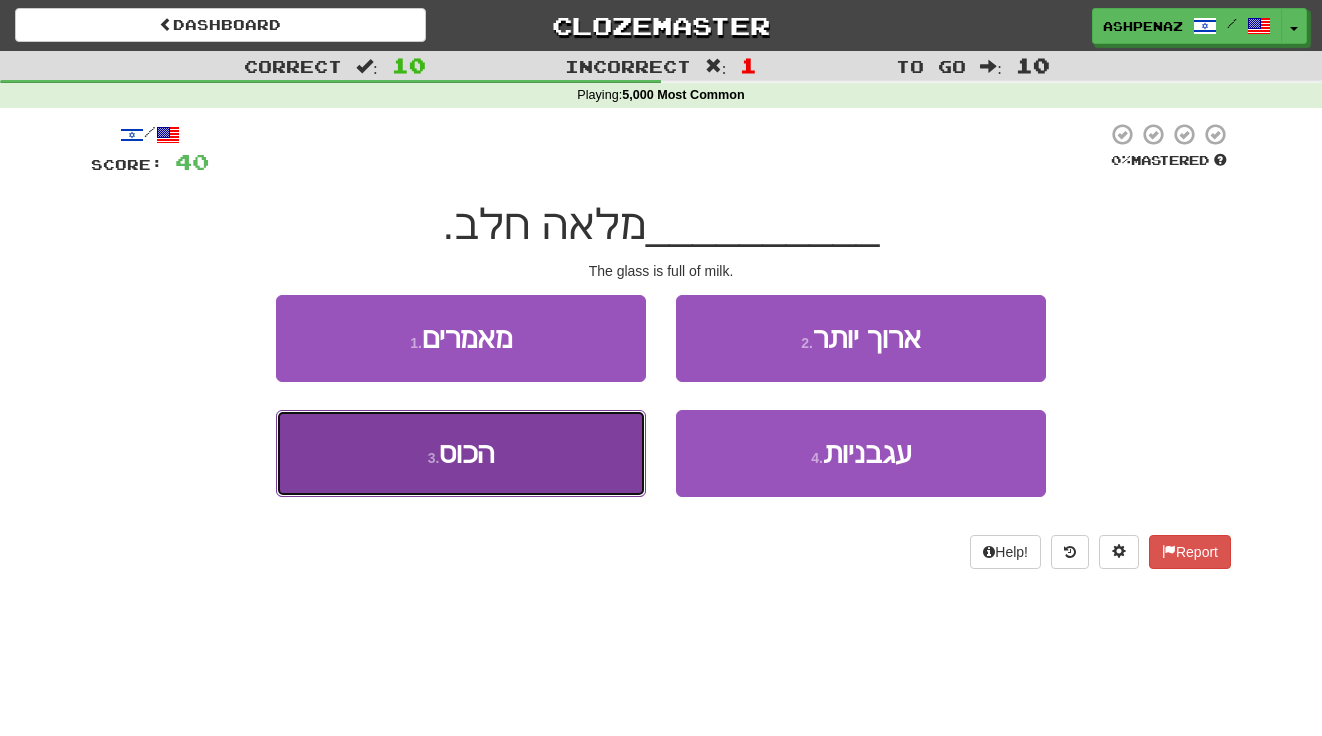 click on "3 .  הכוס" at bounding box center [461, 453] 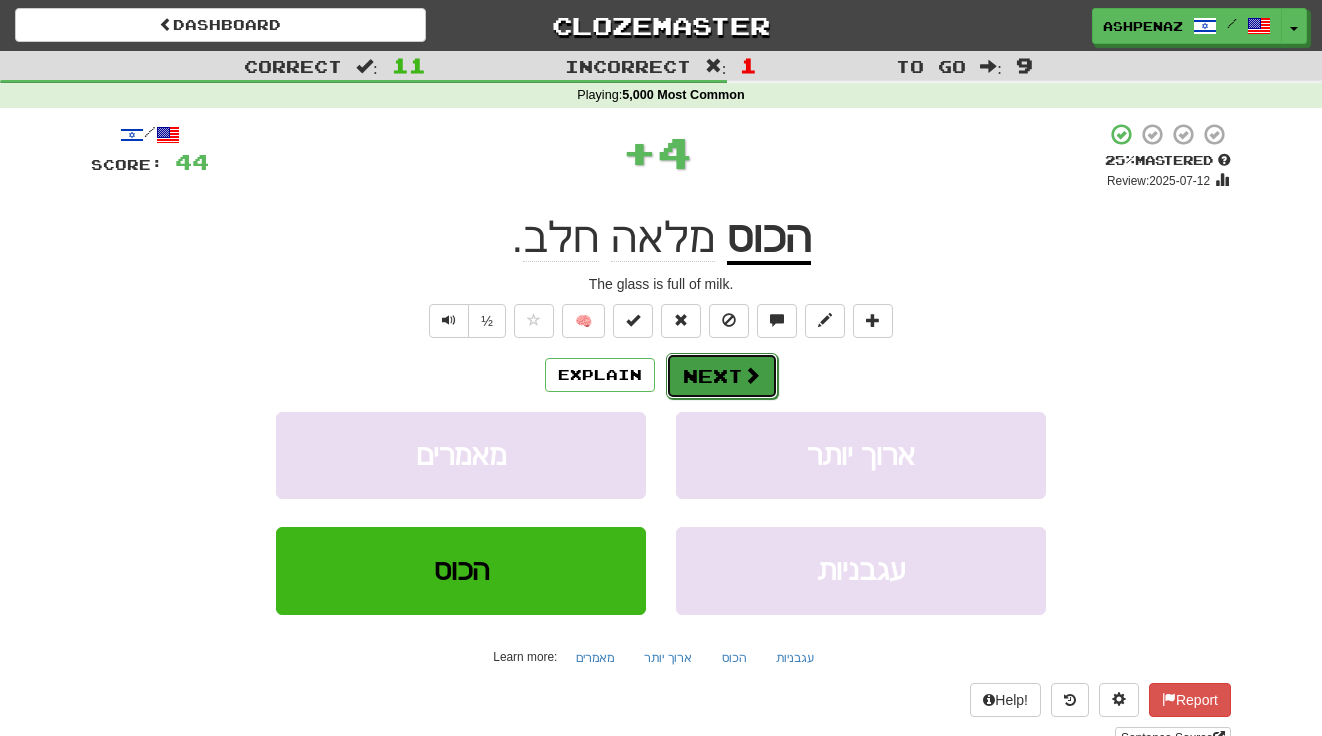 click on "Next" at bounding box center [722, 376] 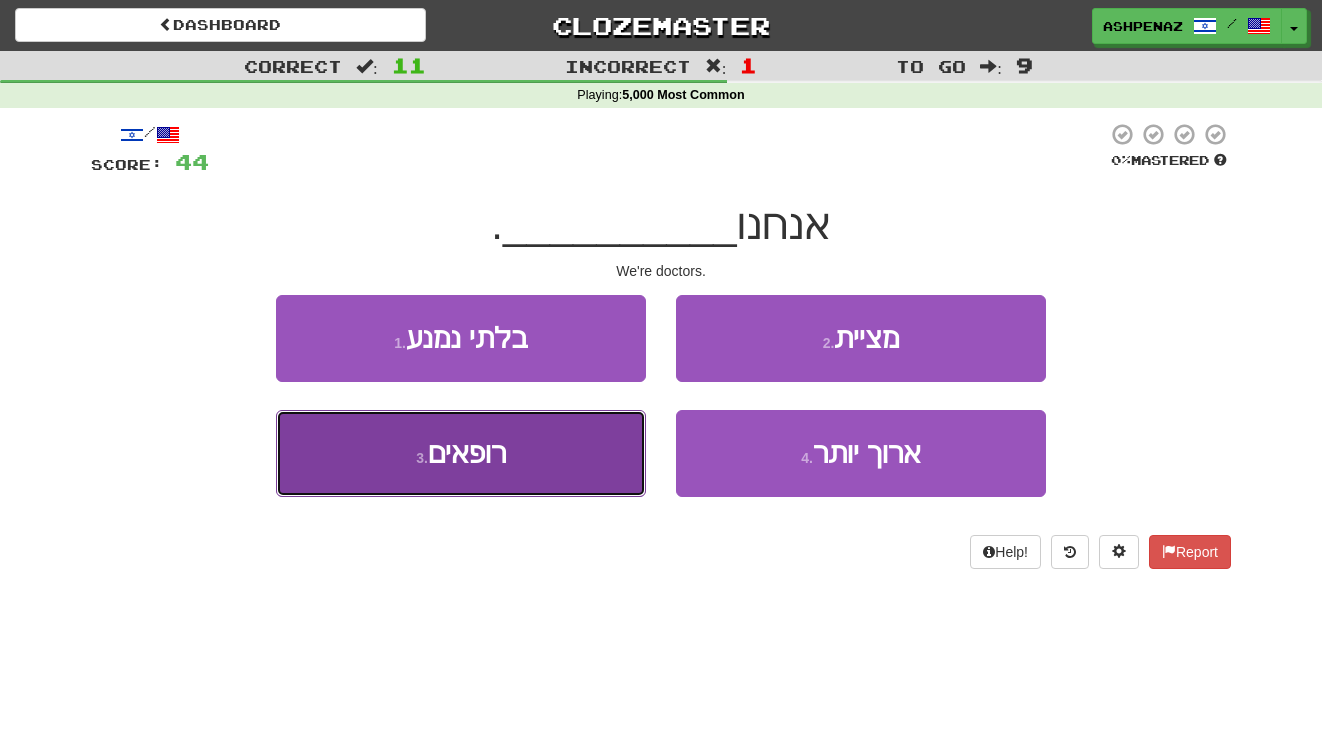 click on "3 .  רופאים" at bounding box center [461, 453] 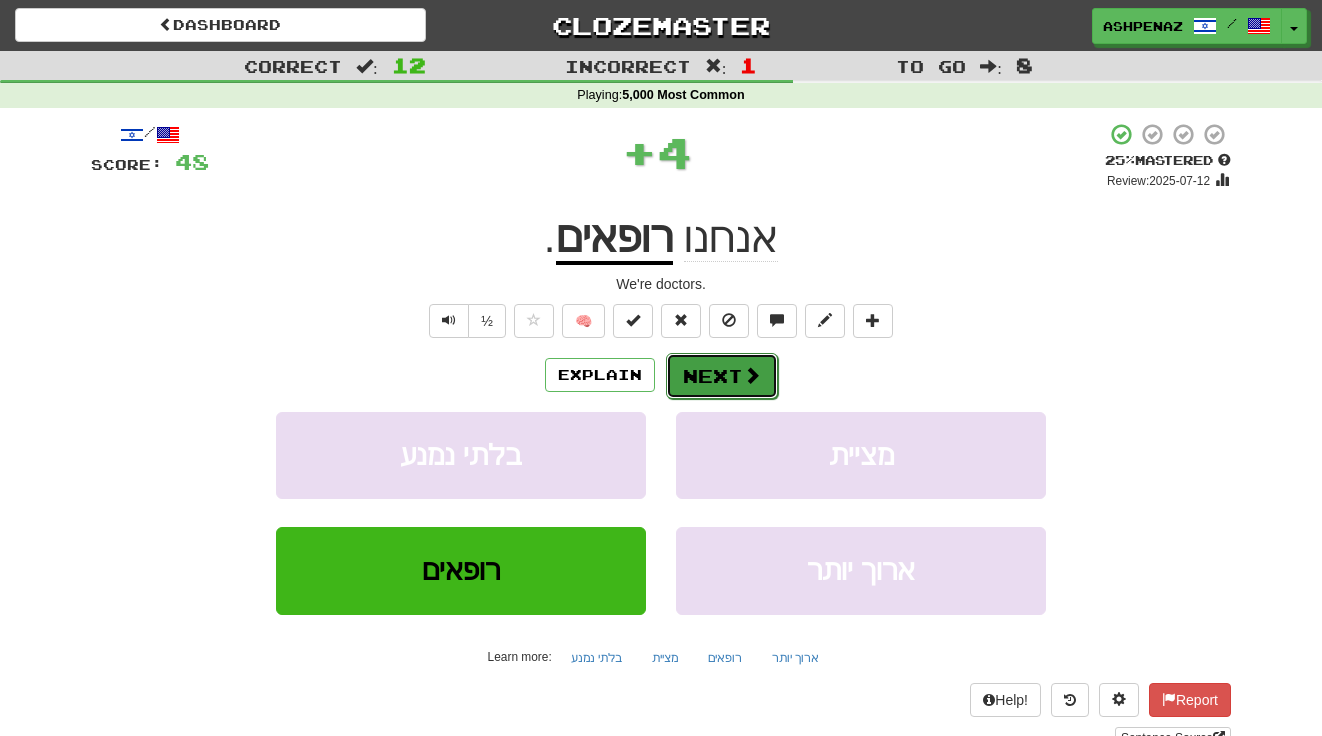 click on "Next" at bounding box center (722, 376) 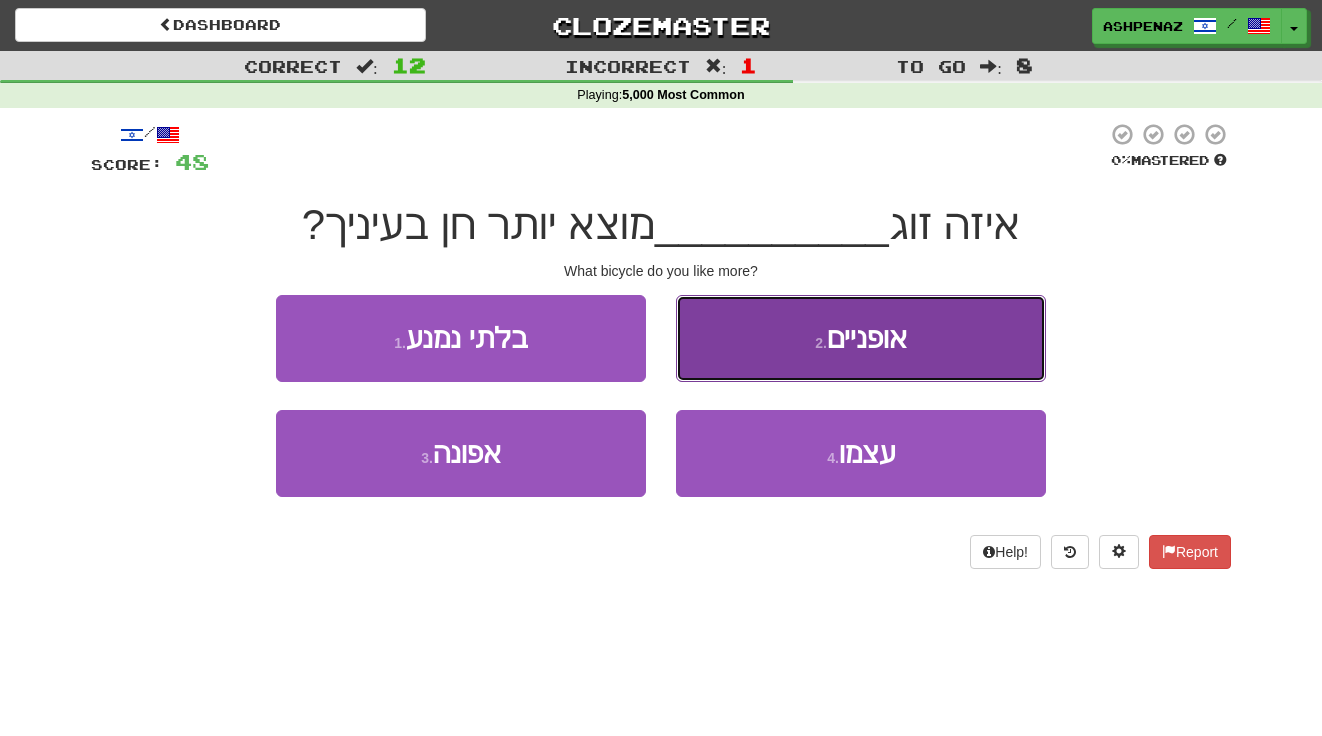 click on "2 .  אופניים" at bounding box center (861, 338) 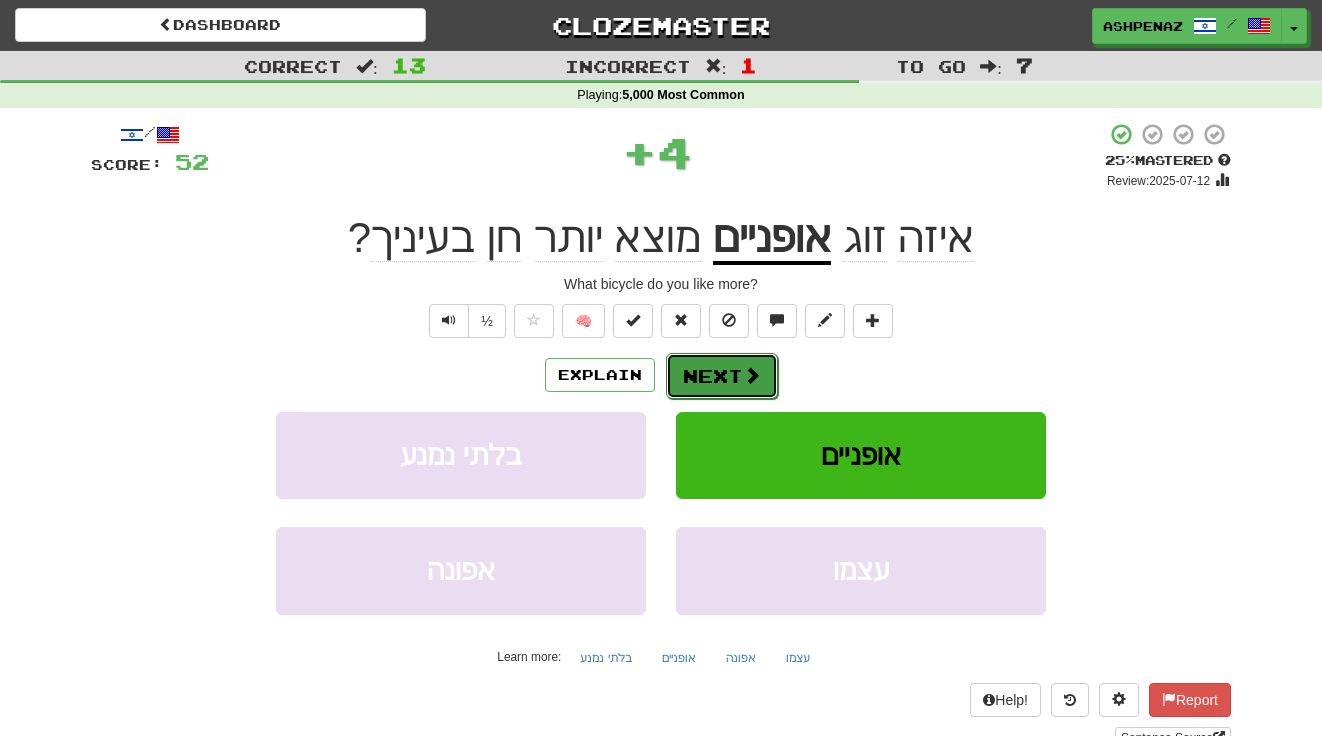 click at bounding box center [752, 375] 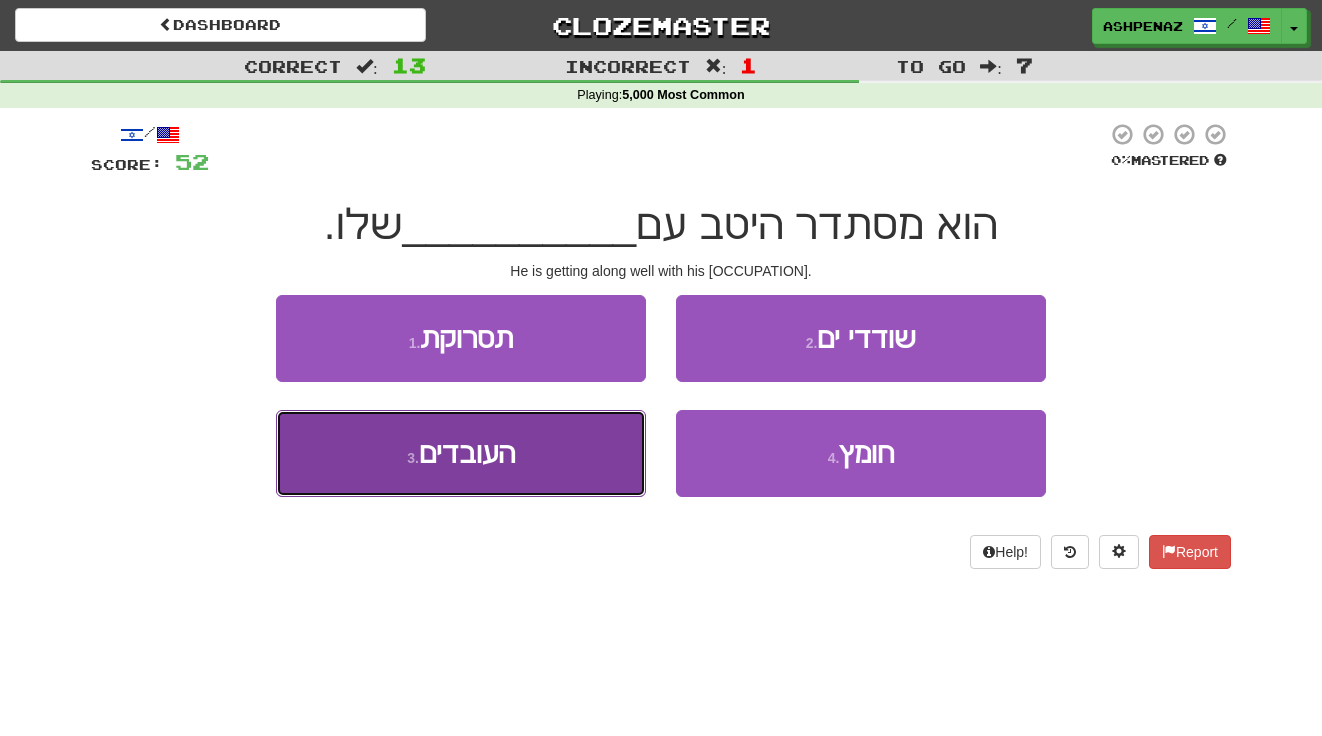 click on "3 .  העובדים" at bounding box center [461, 453] 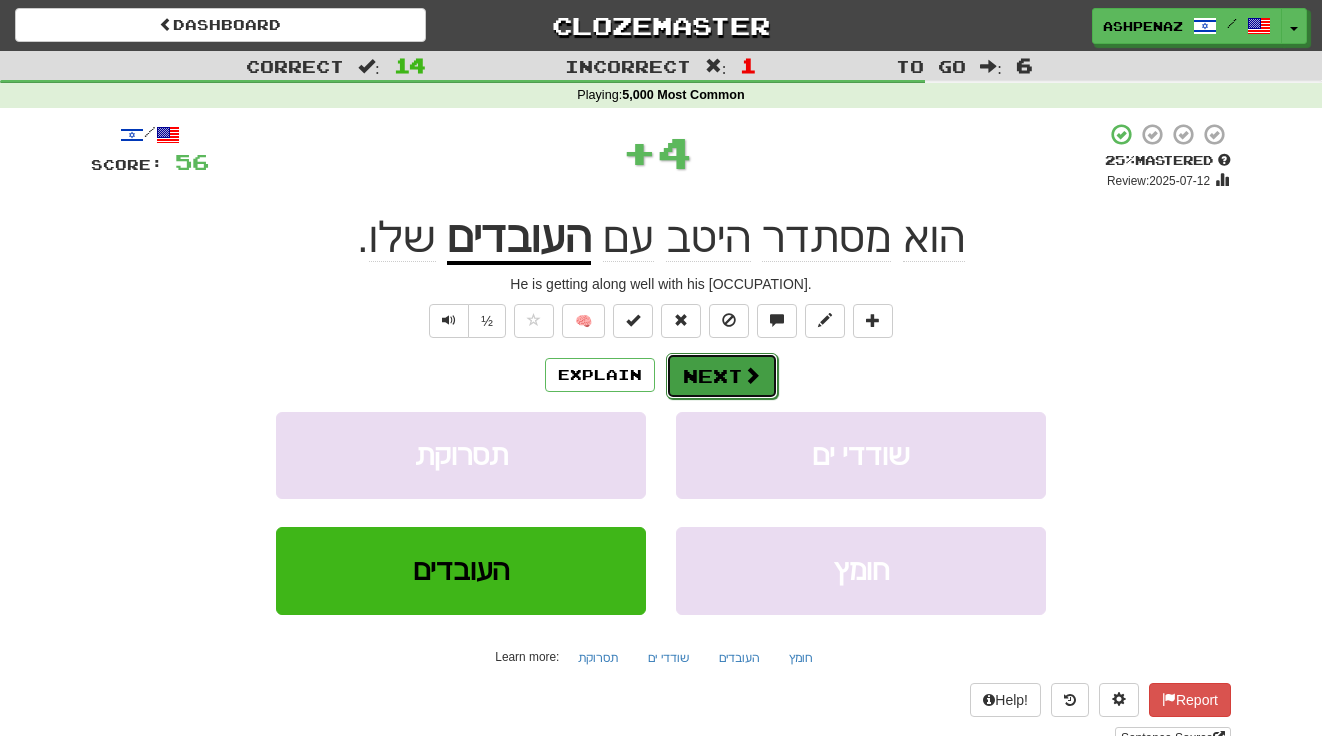 click on "Next" at bounding box center [722, 376] 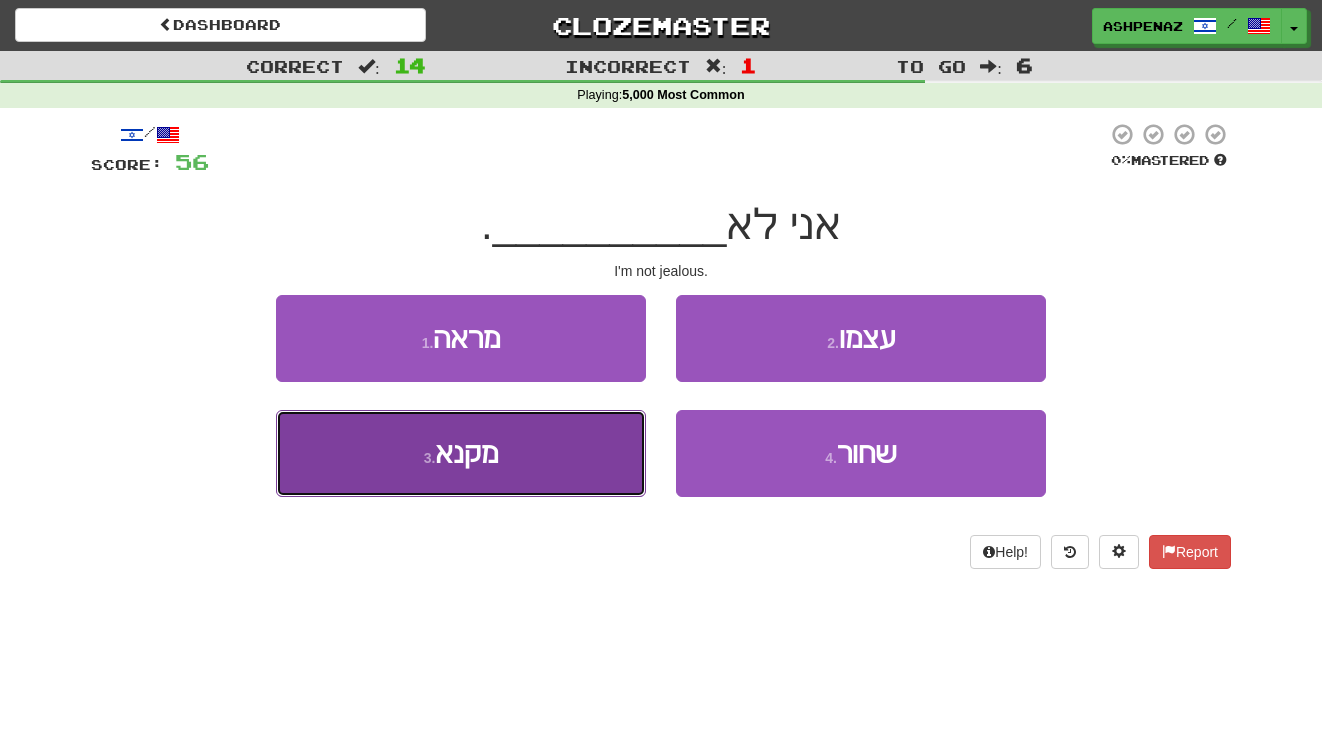 click on "3 .  מקנא" at bounding box center [461, 453] 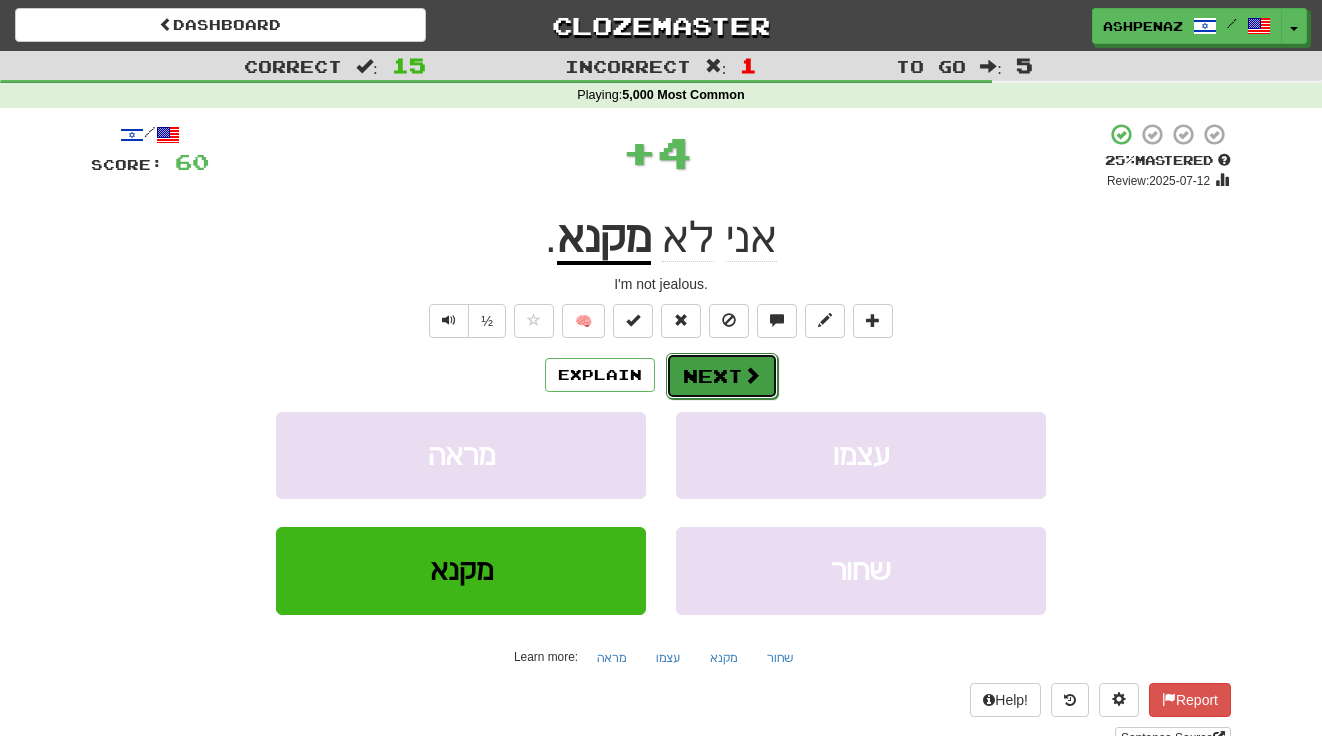 click on "Next" at bounding box center [722, 376] 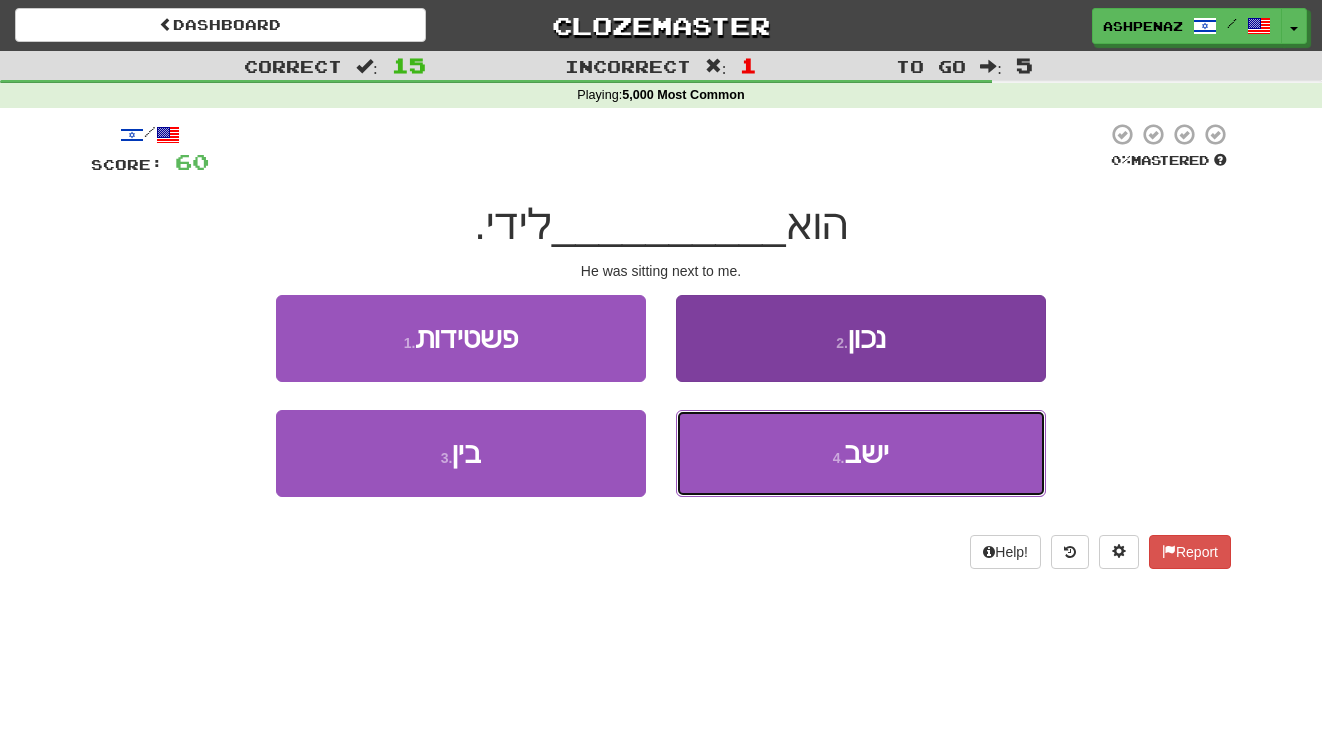 click on "4 .  ישב" at bounding box center (861, 453) 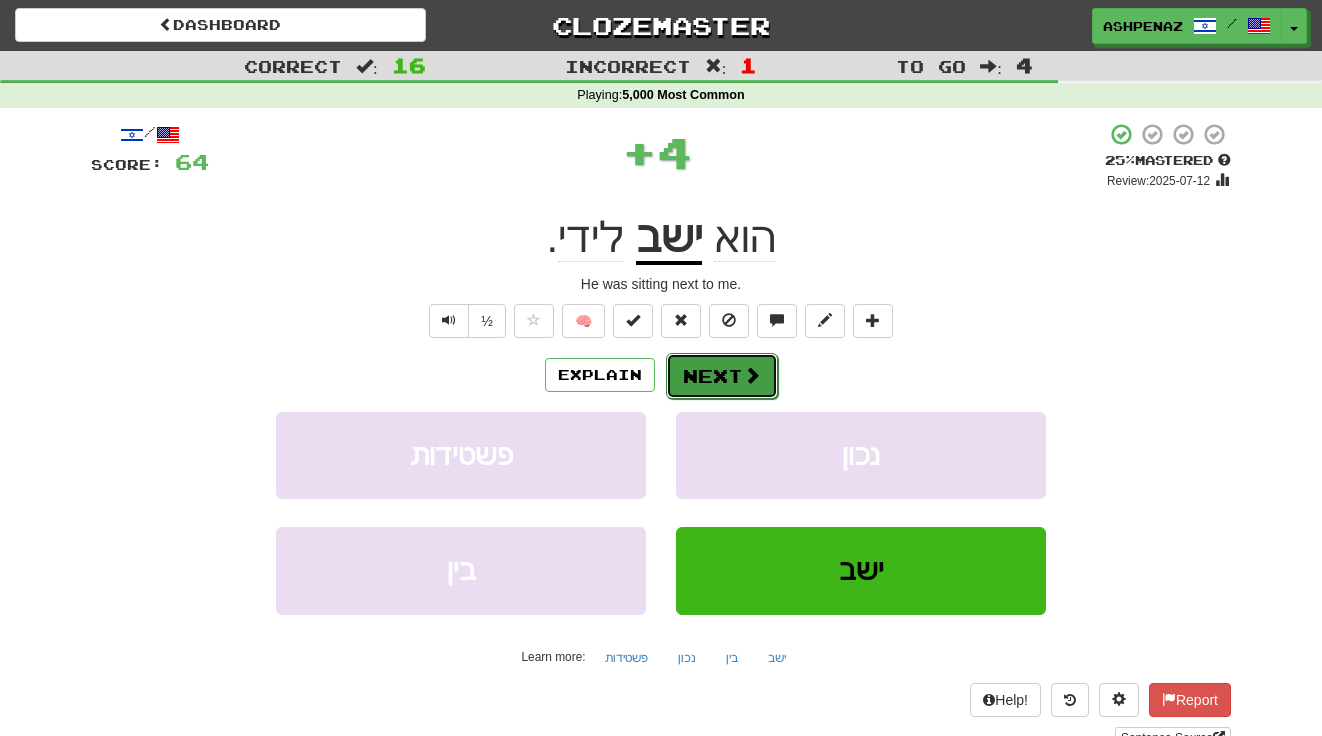 click at bounding box center [752, 375] 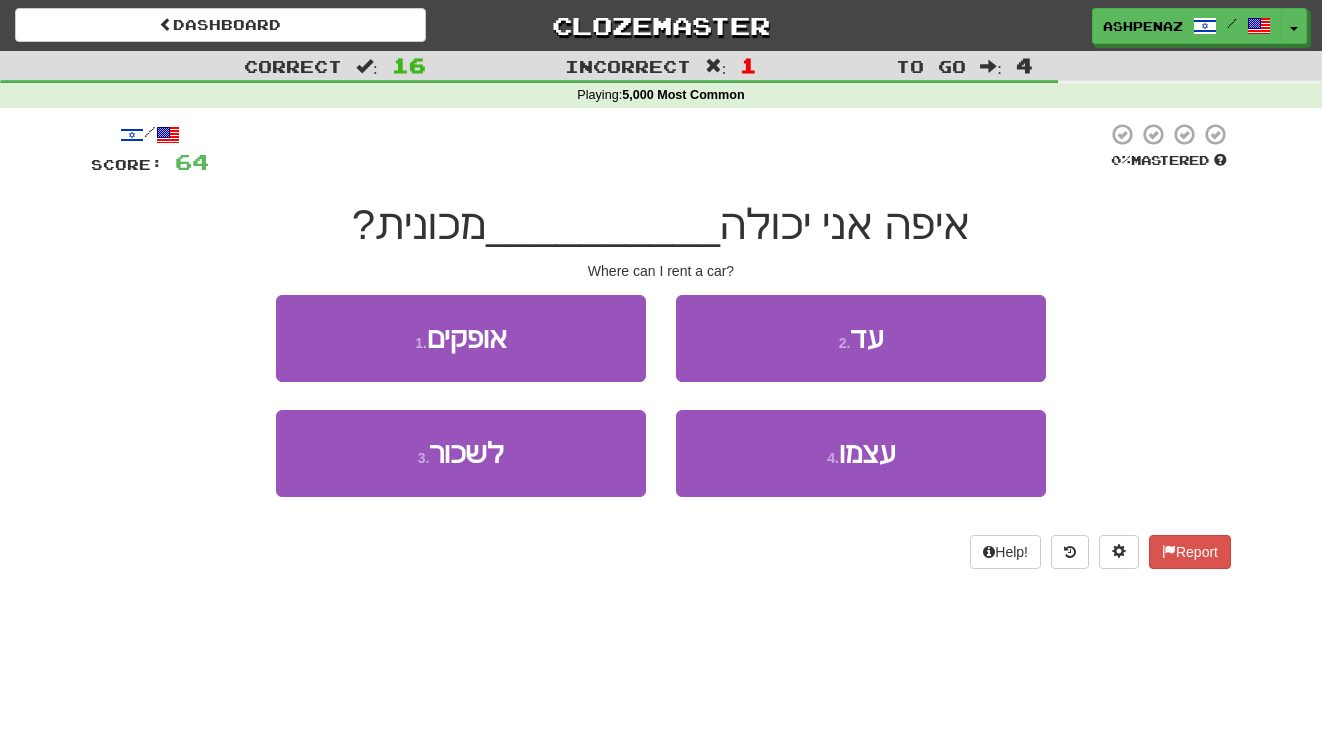 click on "Correct   :   16 Incorrect   :   1 To go   :   4 Playing :  5,000 Most Common  /  Score:   64 0 %  Mastered איפה אני יכולה  __________  מכונית? Where can I rent a car? 1 .  אופקים 2 .  עד 3 .  לשכור 4 .  עצמו  Help!  Report" at bounding box center [661, 324] 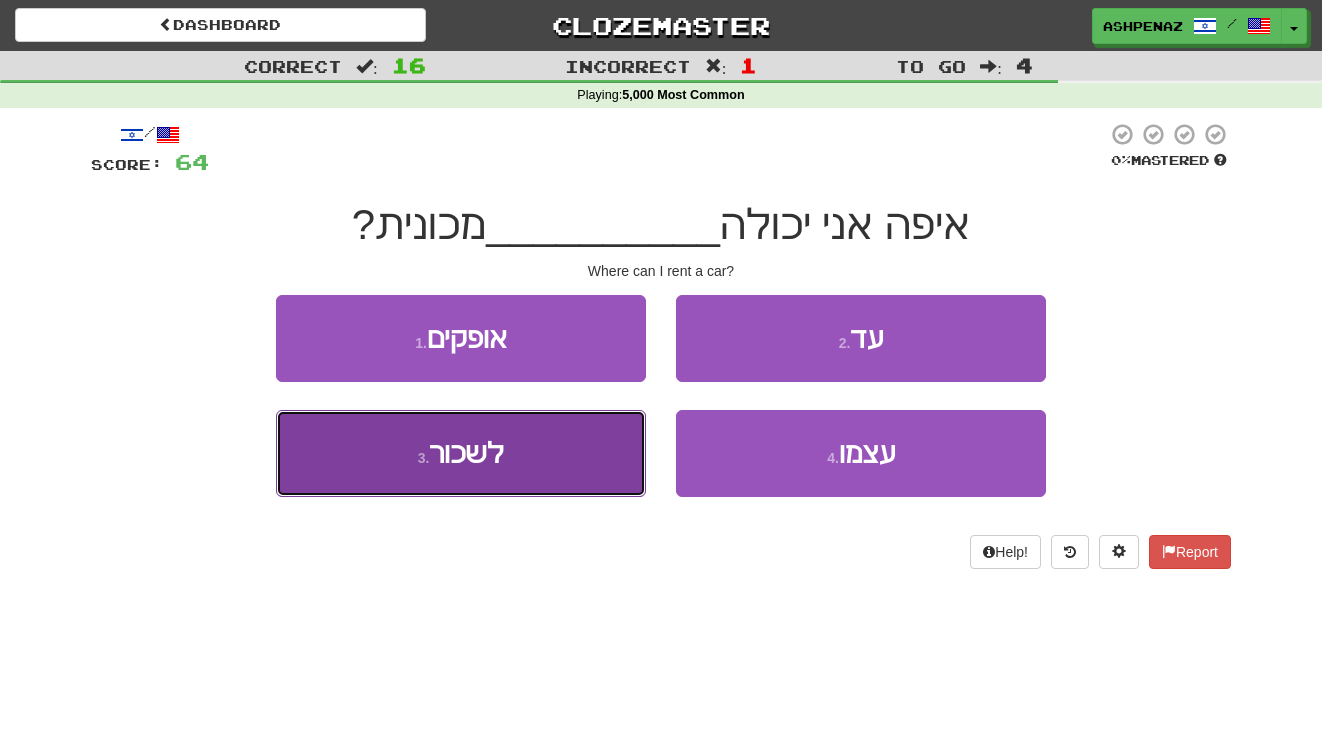 click on "3 .  לשכור" at bounding box center (461, 453) 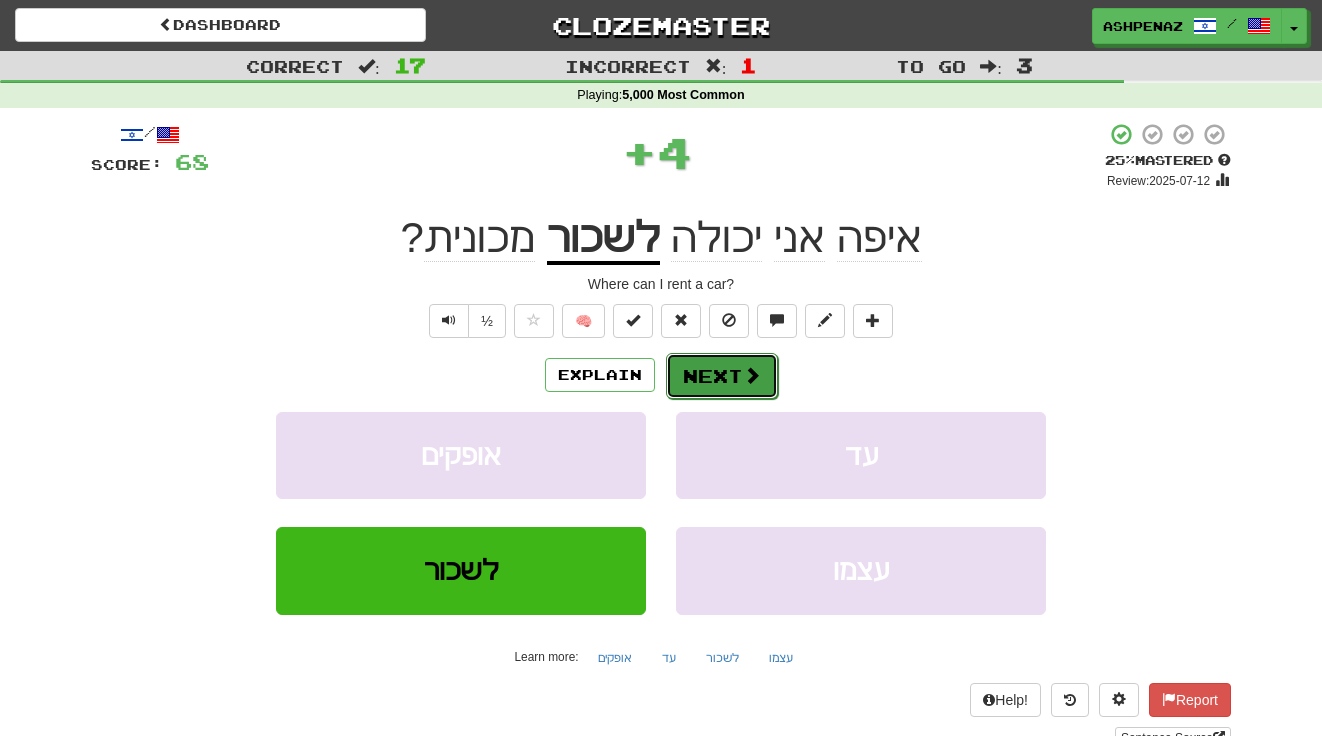 click on "Next" at bounding box center (722, 376) 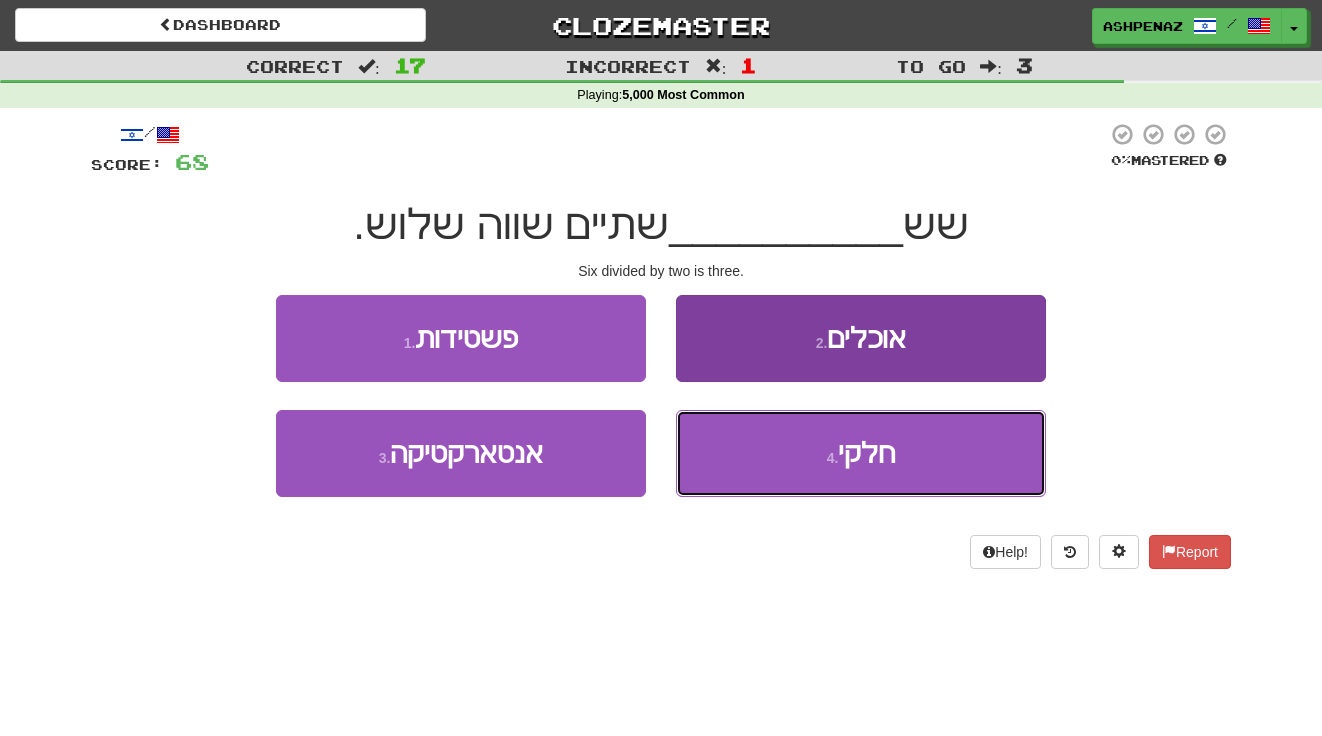 click on "4 .  חלקי" at bounding box center (861, 453) 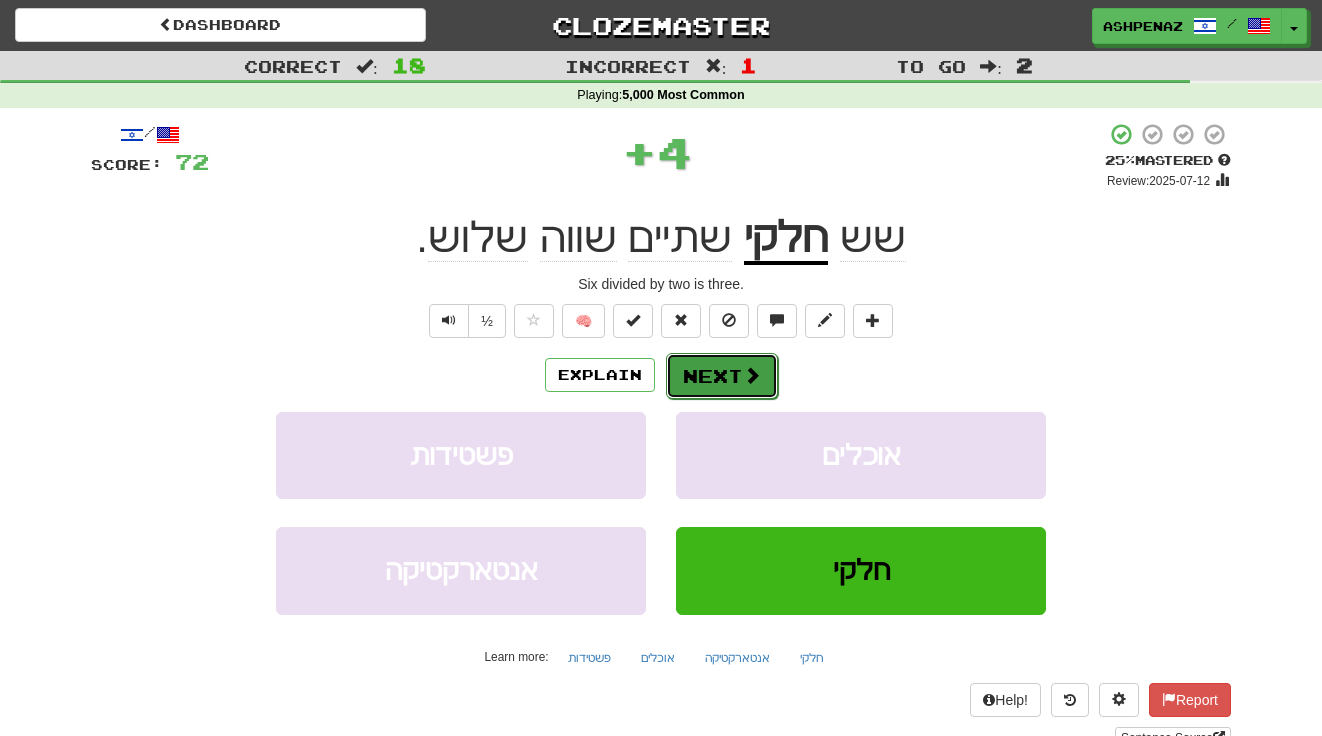 click on "Next" at bounding box center (722, 376) 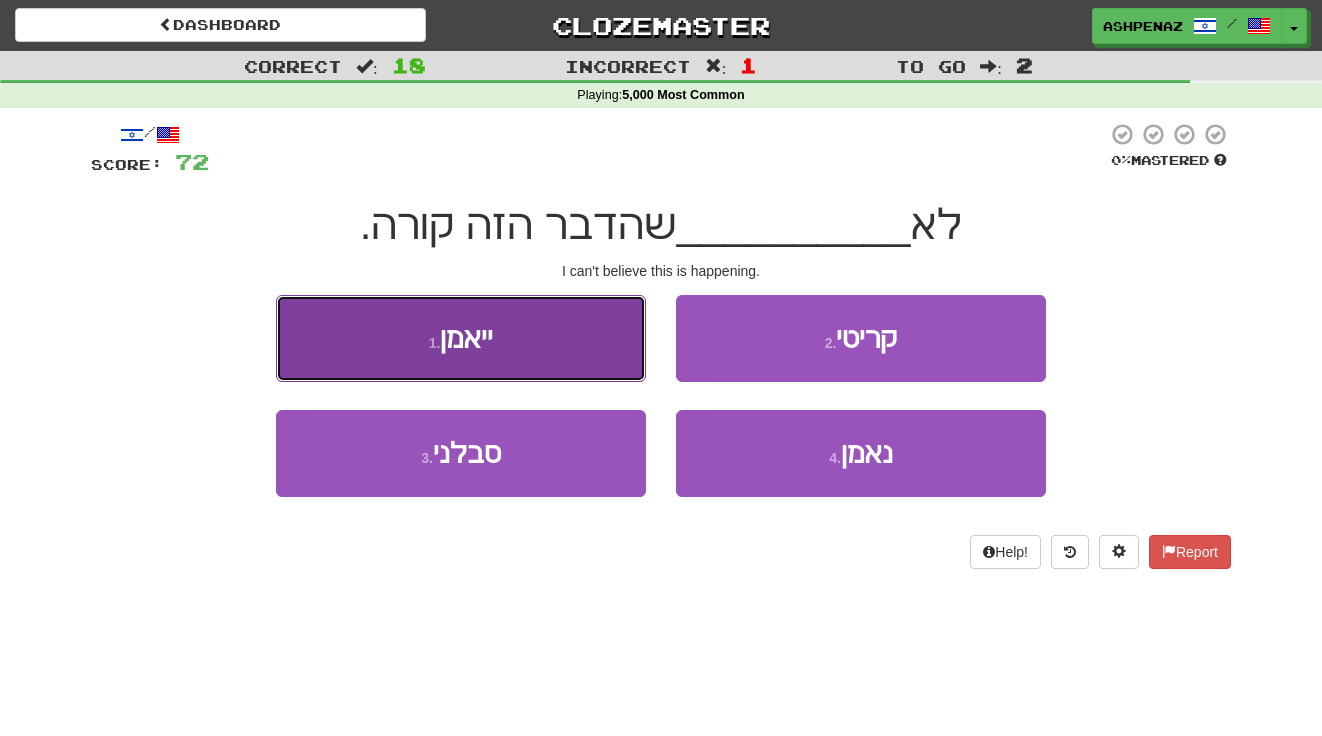 click on "1 .  ייאמן" at bounding box center (461, 338) 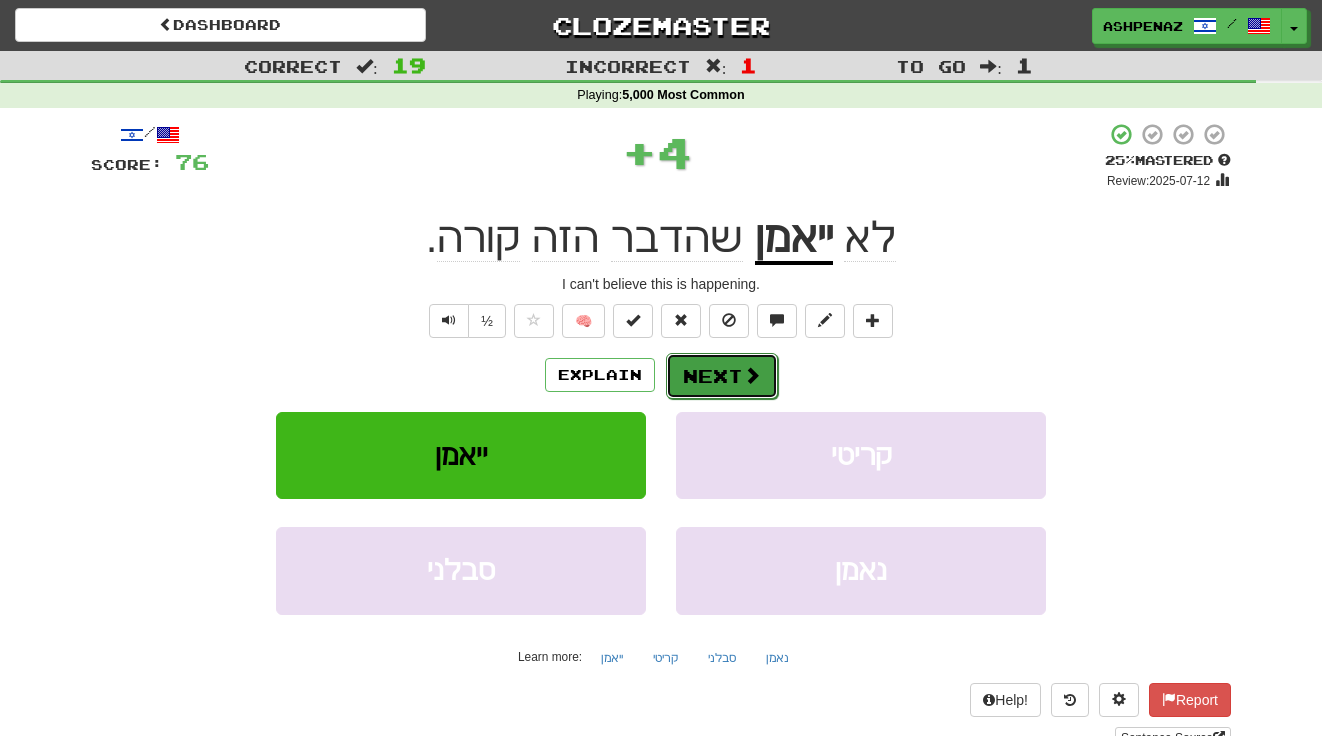 click on "Next" at bounding box center (722, 376) 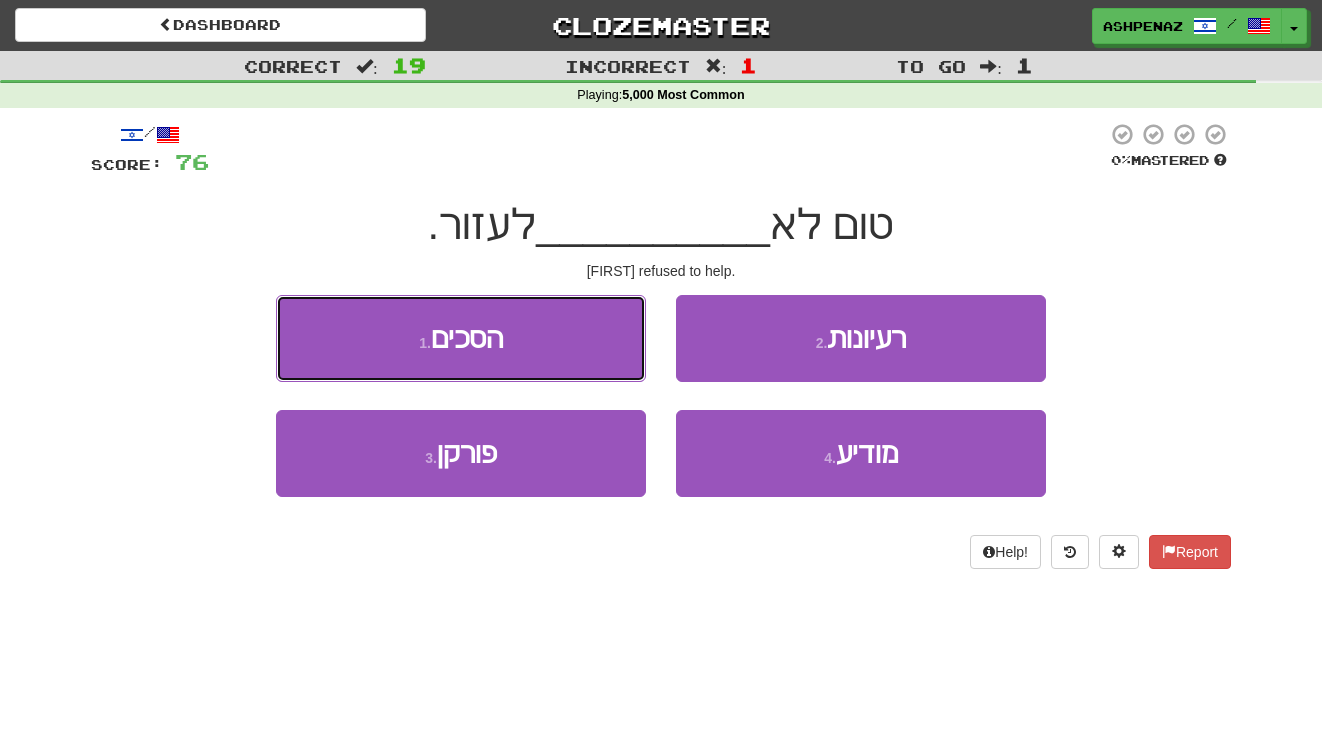 drag, startPoint x: 599, startPoint y: 333, endPoint x: 589, endPoint y: 339, distance: 11.661903 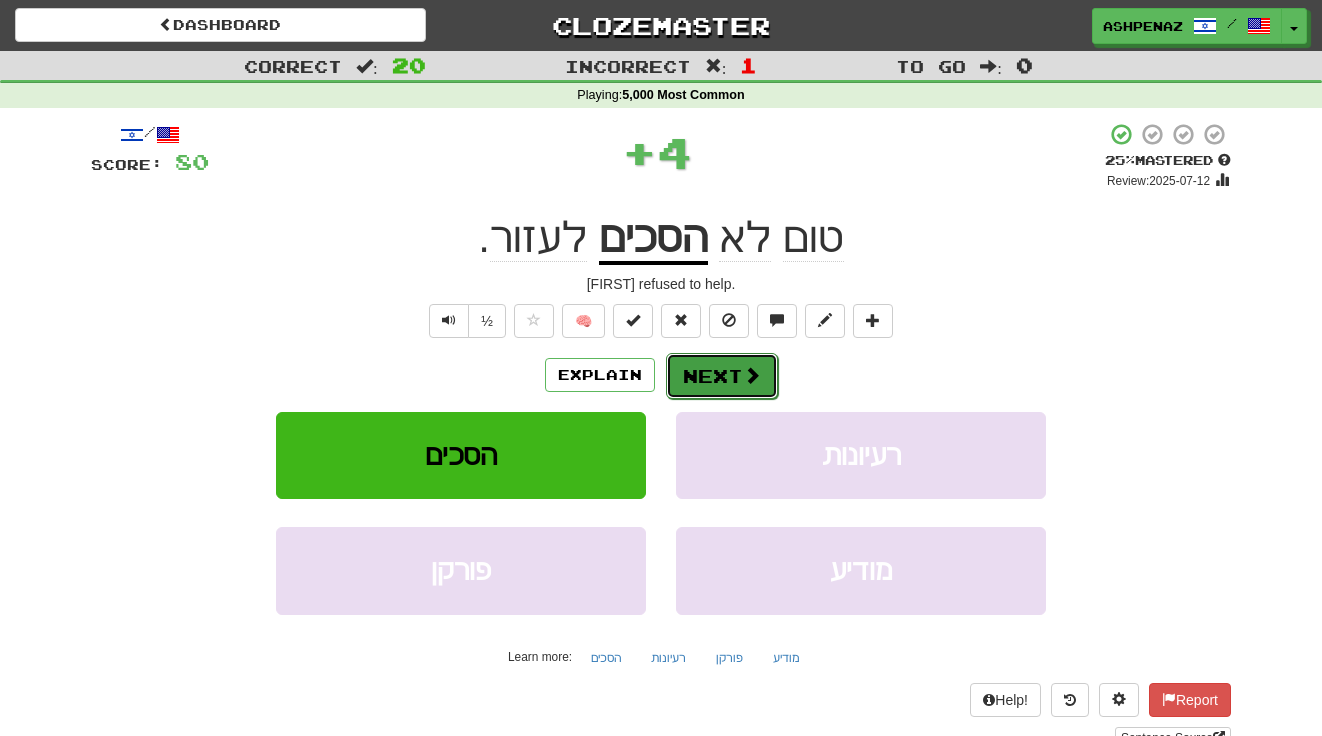 click on "Next" at bounding box center (722, 376) 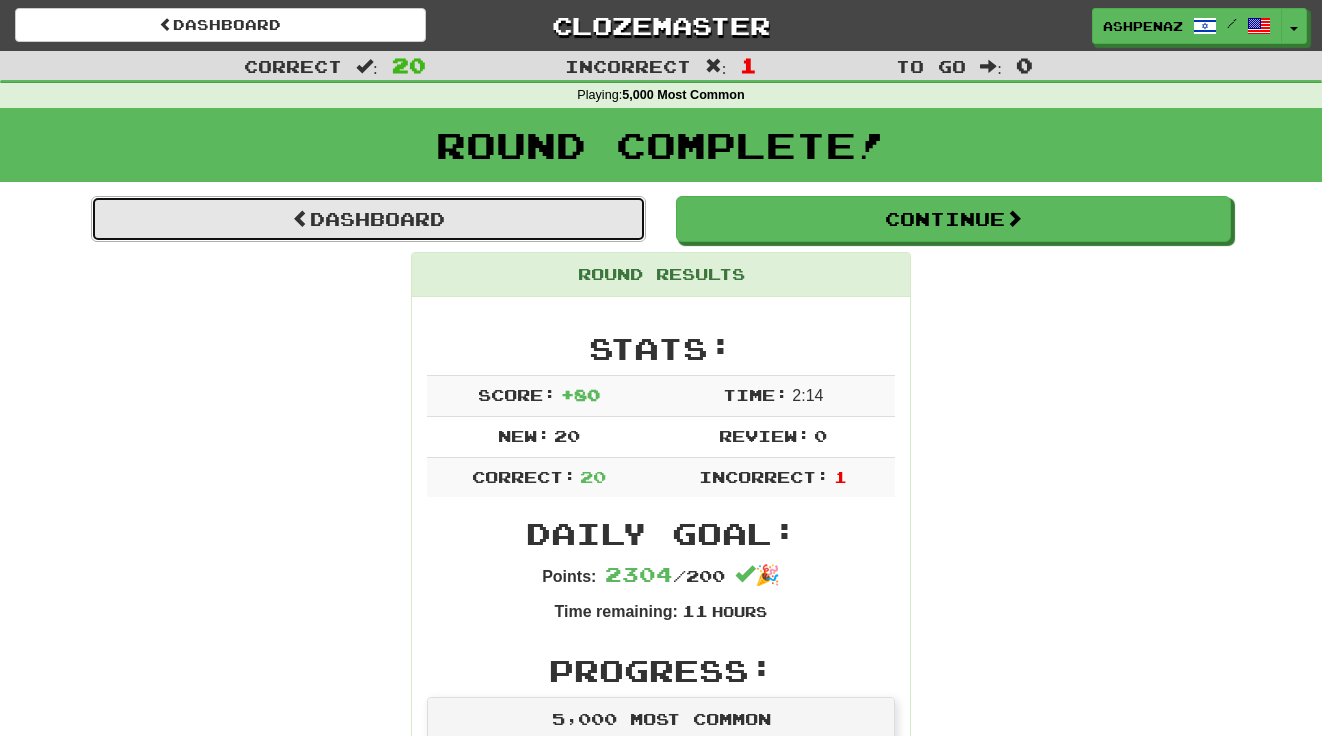 click on "Dashboard" at bounding box center (368, 219) 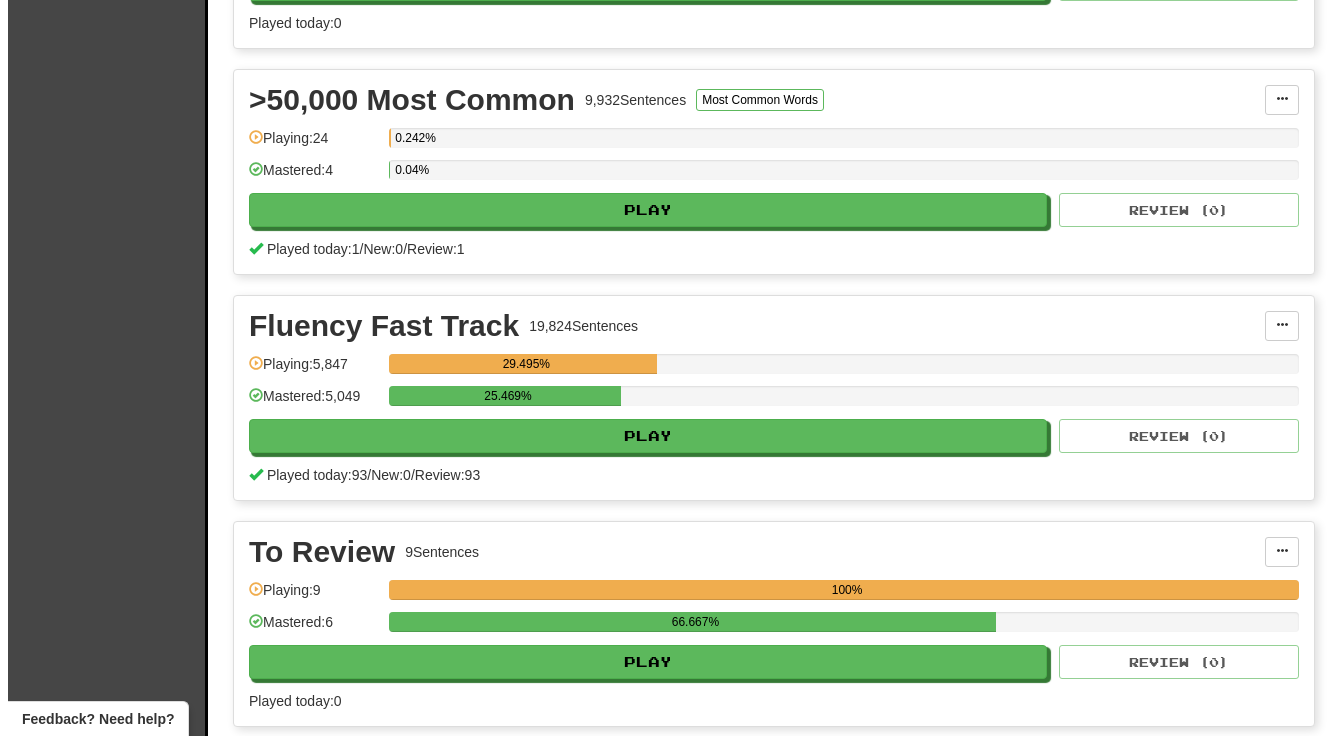 scroll, scrollTop: 2700, scrollLeft: 0, axis: vertical 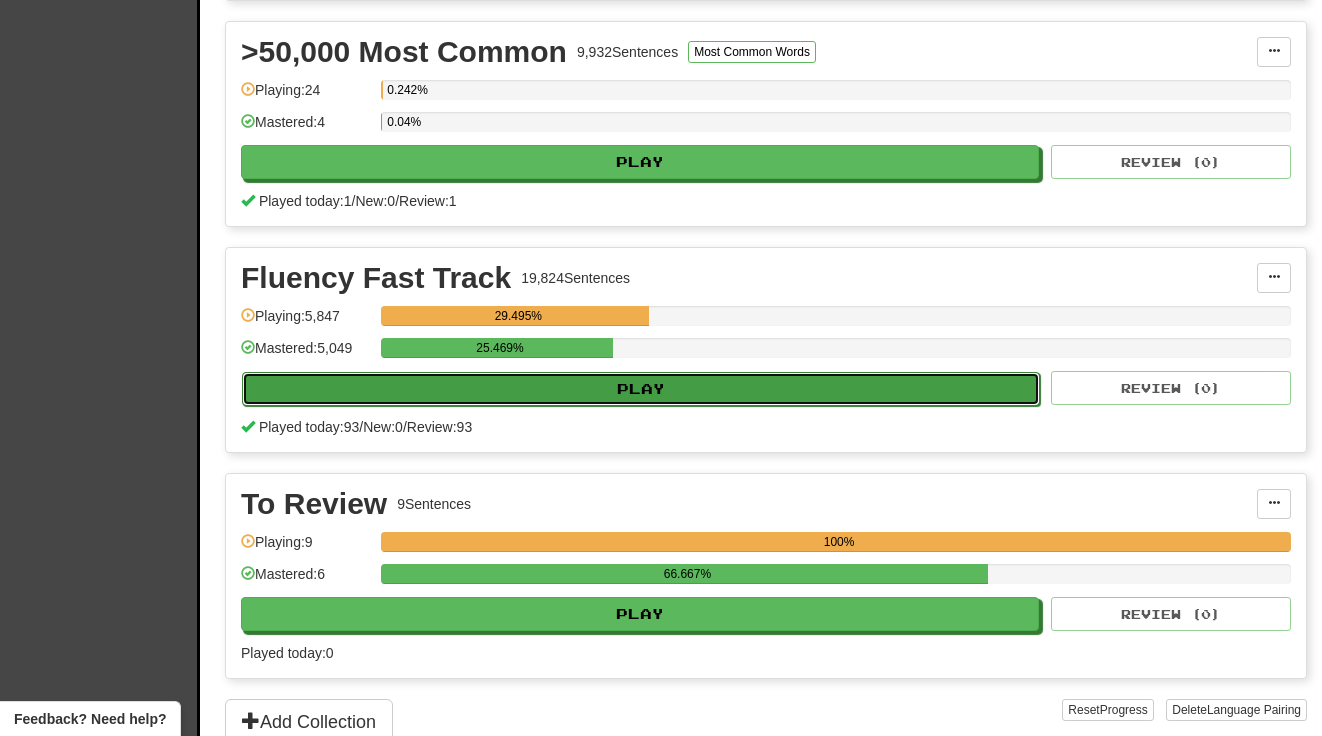 click on "Play" at bounding box center (641, 389) 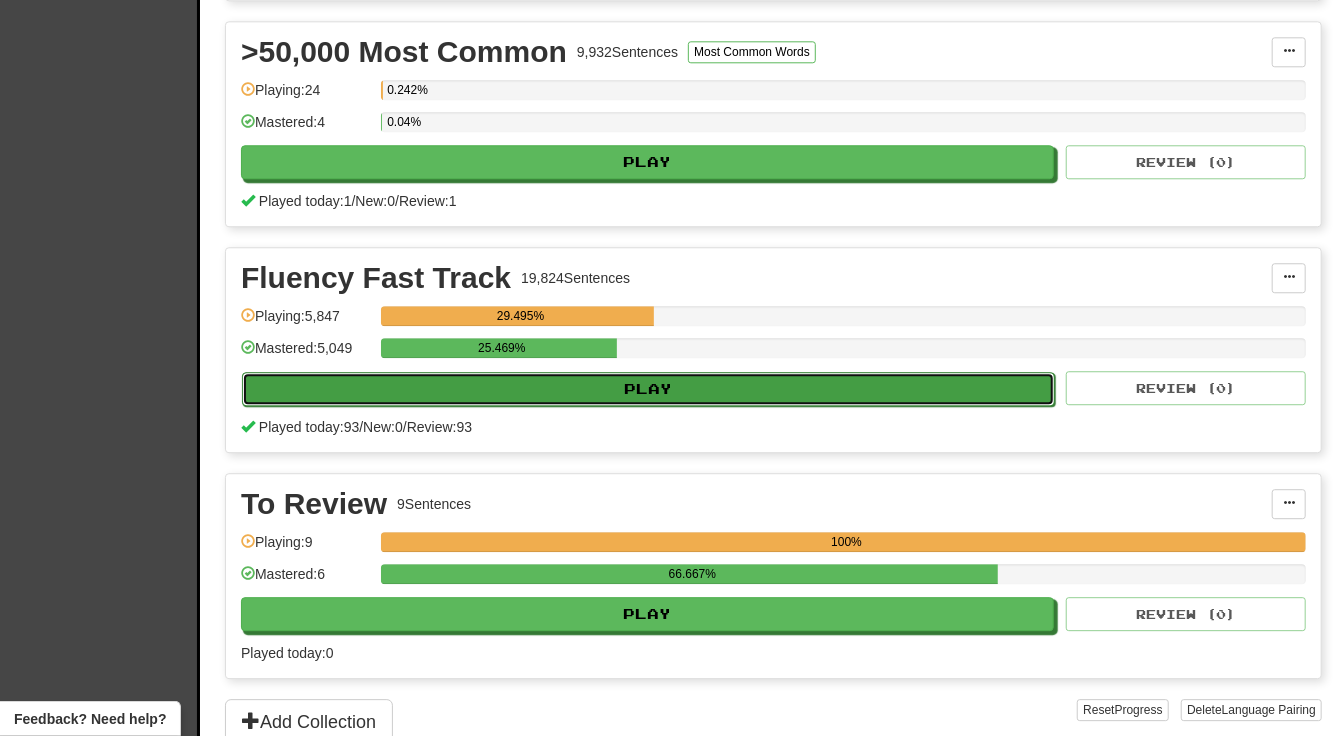 select on "**" 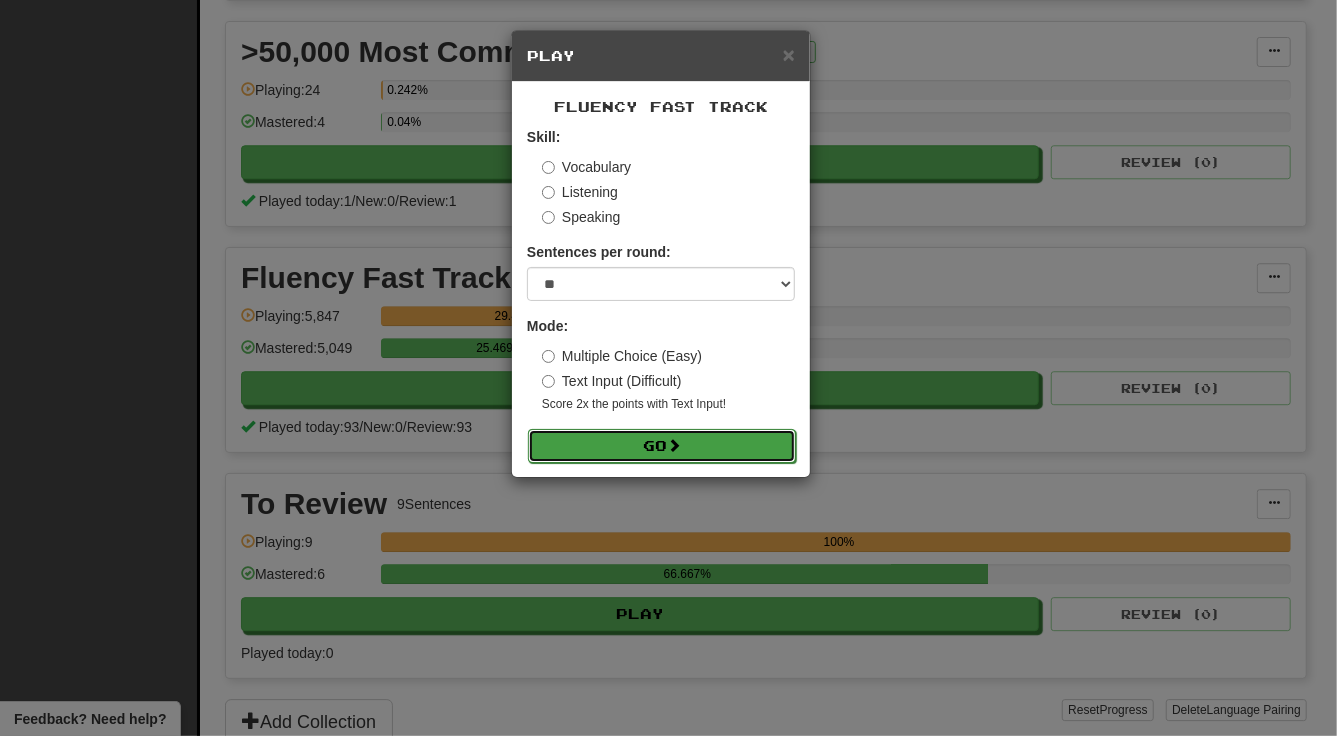 click on "Go" at bounding box center (662, 446) 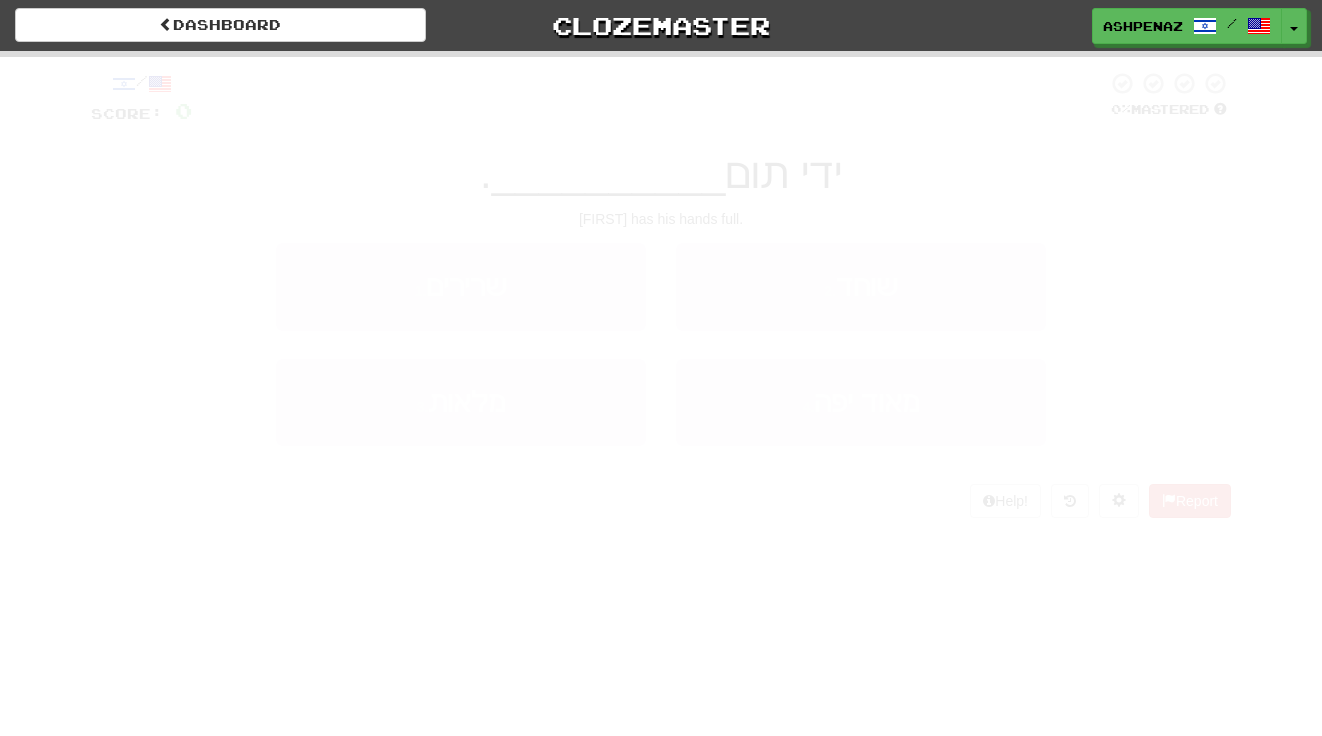scroll, scrollTop: 0, scrollLeft: 0, axis: both 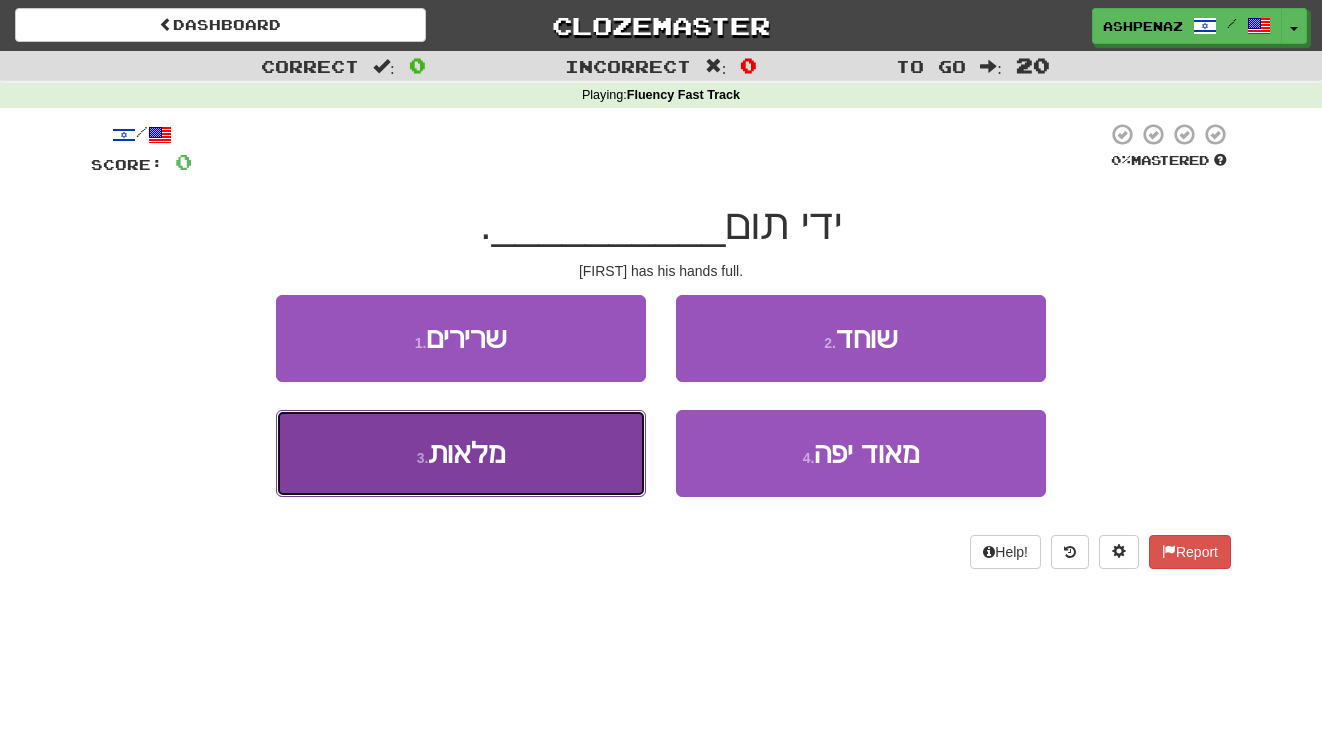 click on "3 .  מלאות" at bounding box center (461, 453) 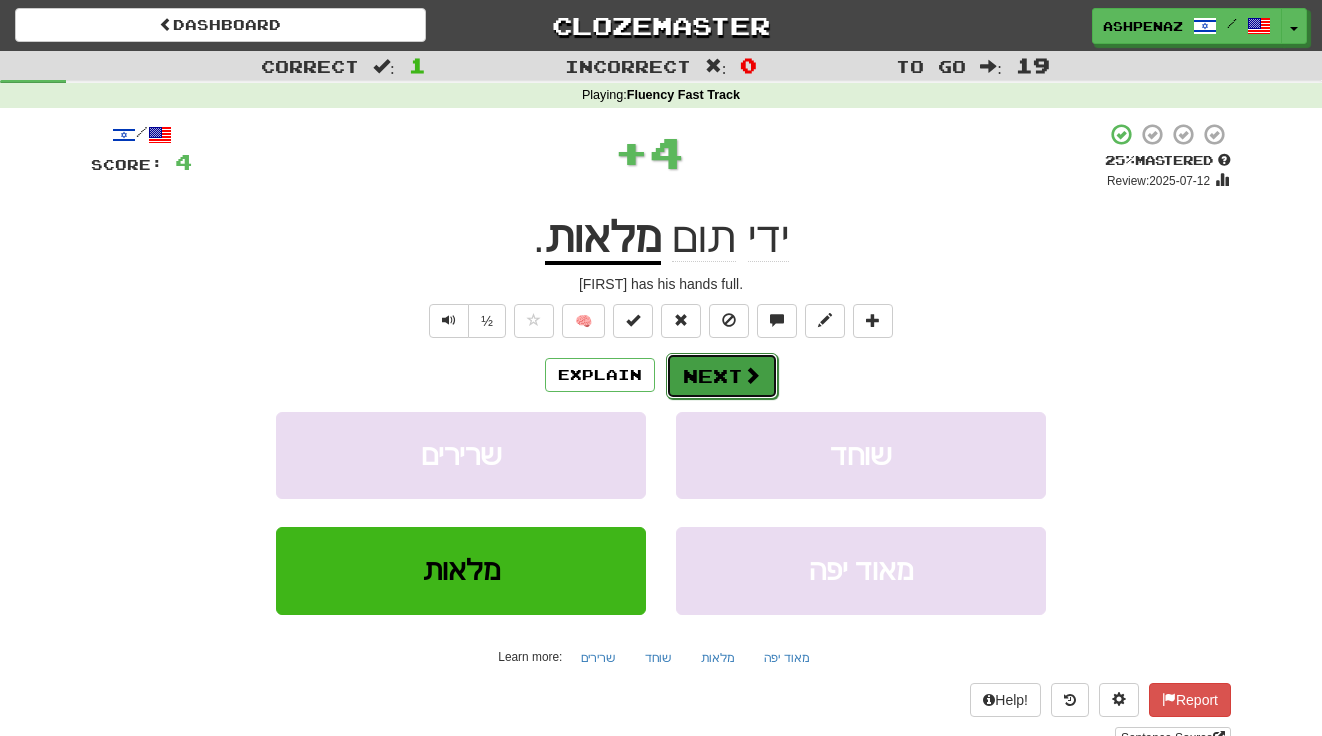 click on "Next" at bounding box center [722, 376] 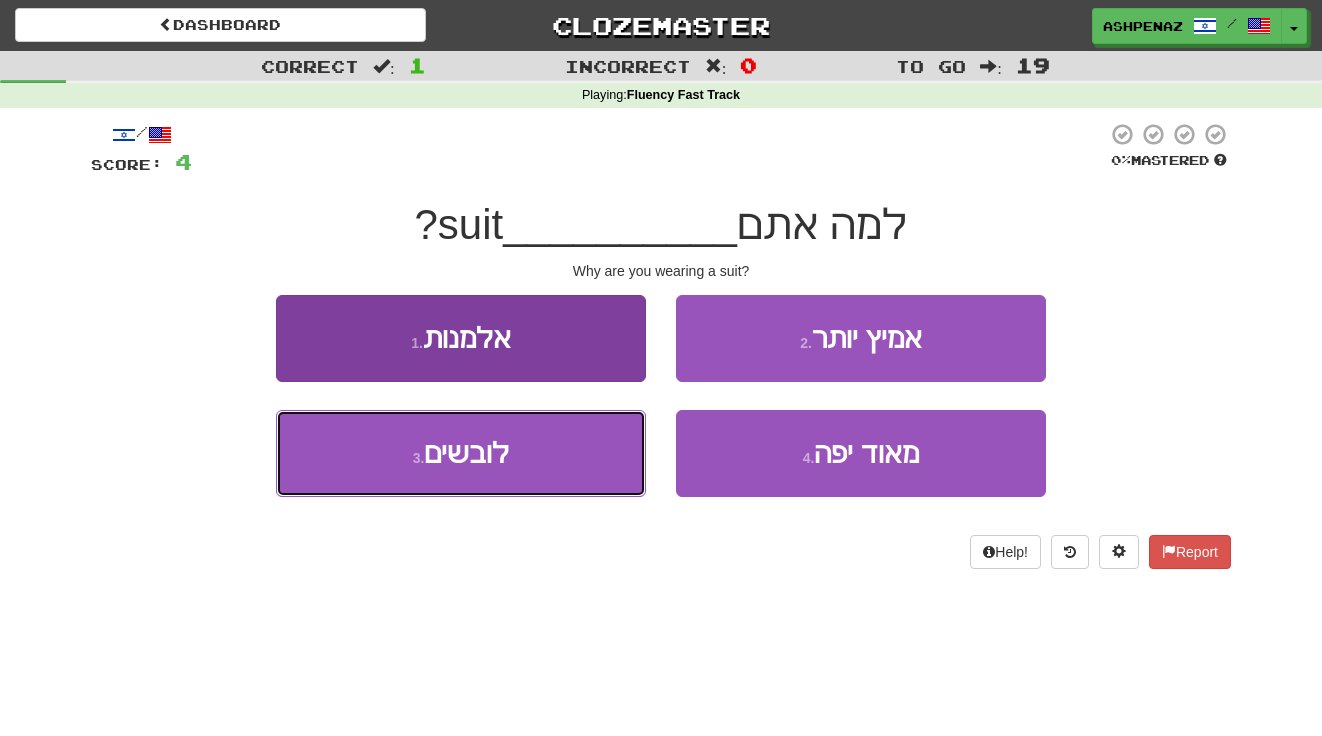 click on "3 .  לובשים" at bounding box center (461, 453) 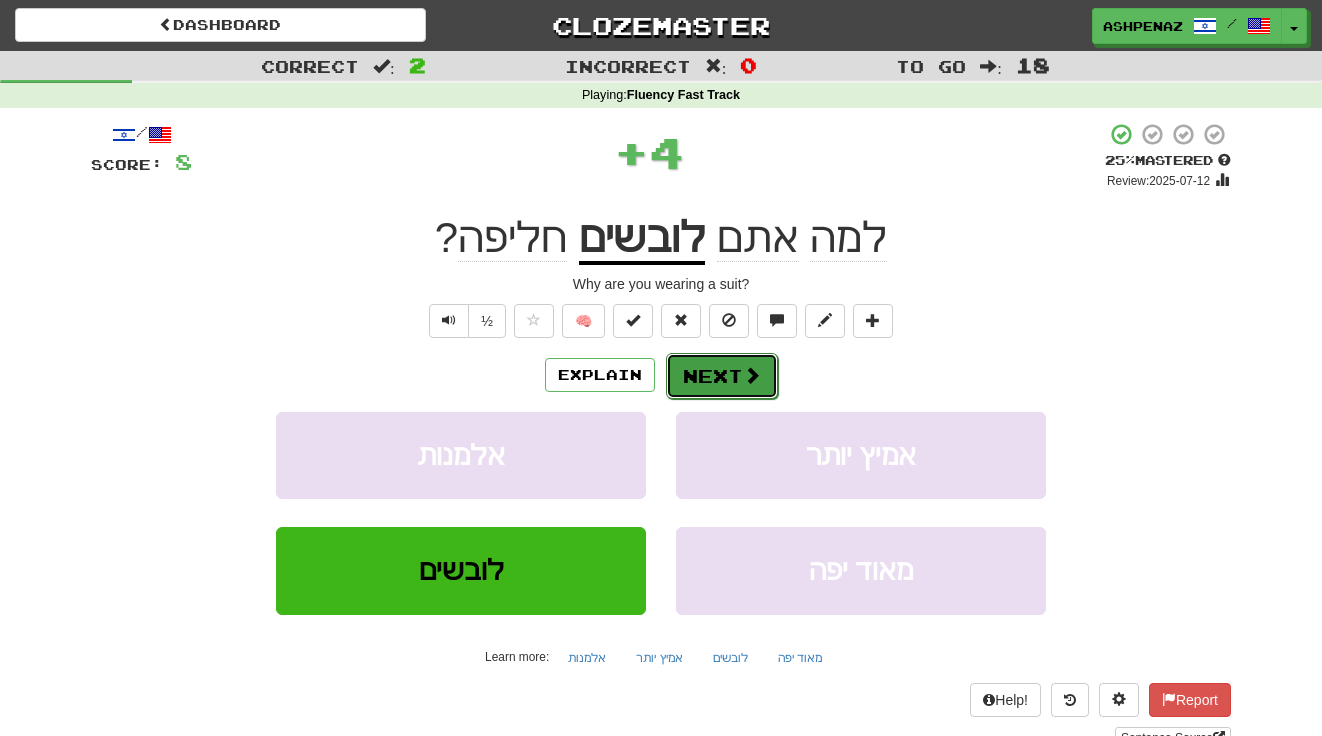 click on "Next" at bounding box center (722, 376) 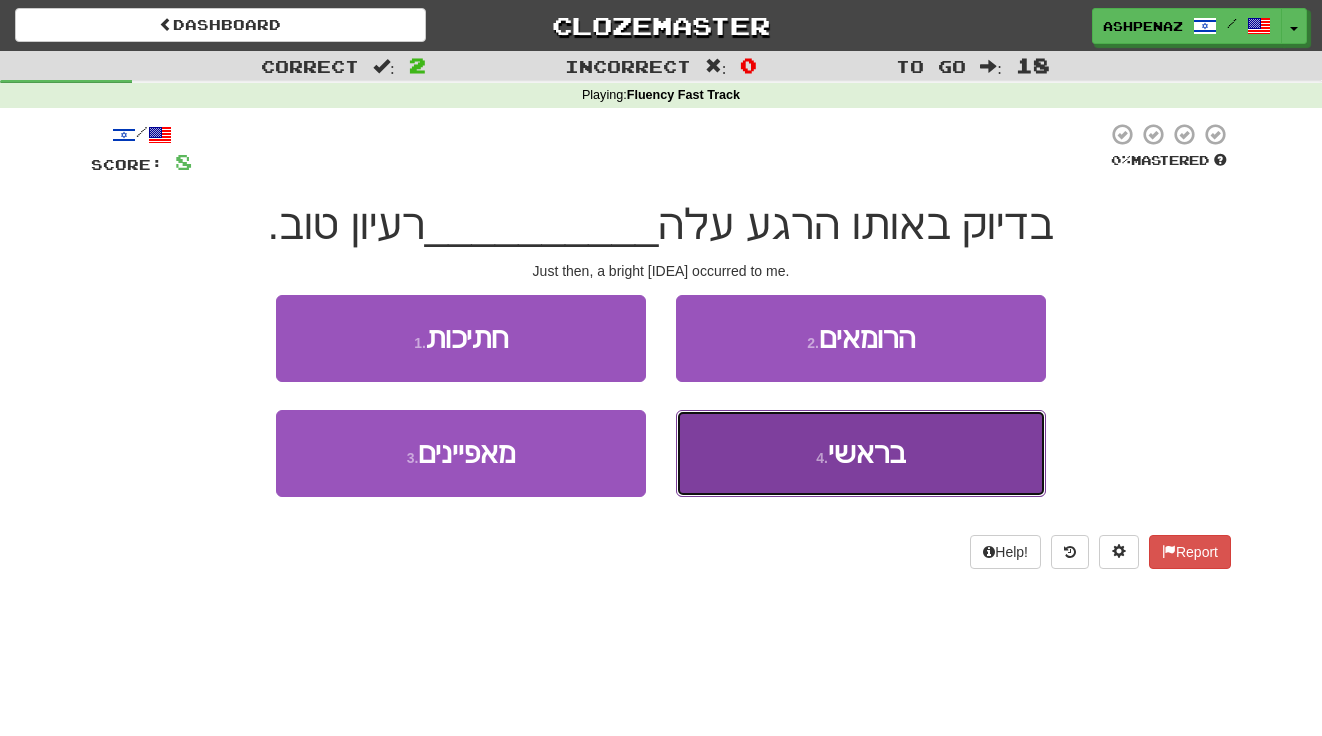 click on "4 .  בראשי" at bounding box center [861, 453] 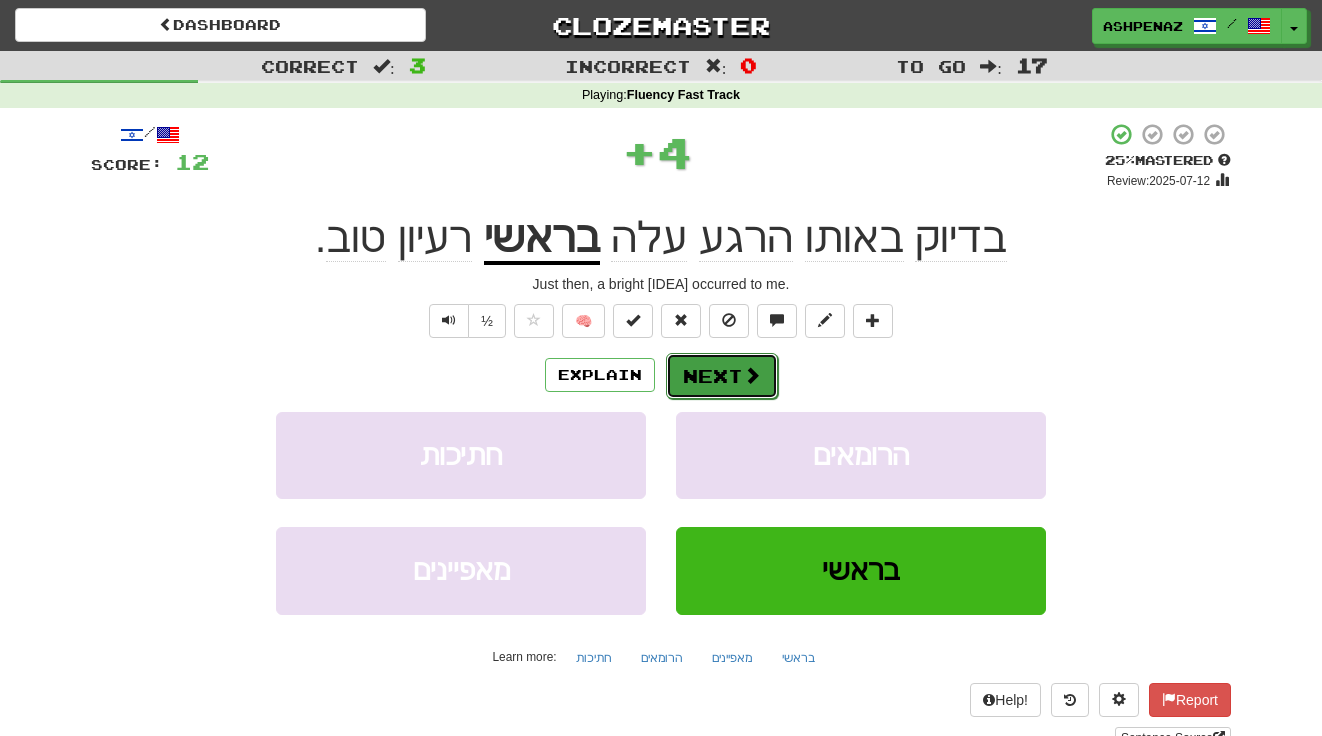 click at bounding box center (752, 375) 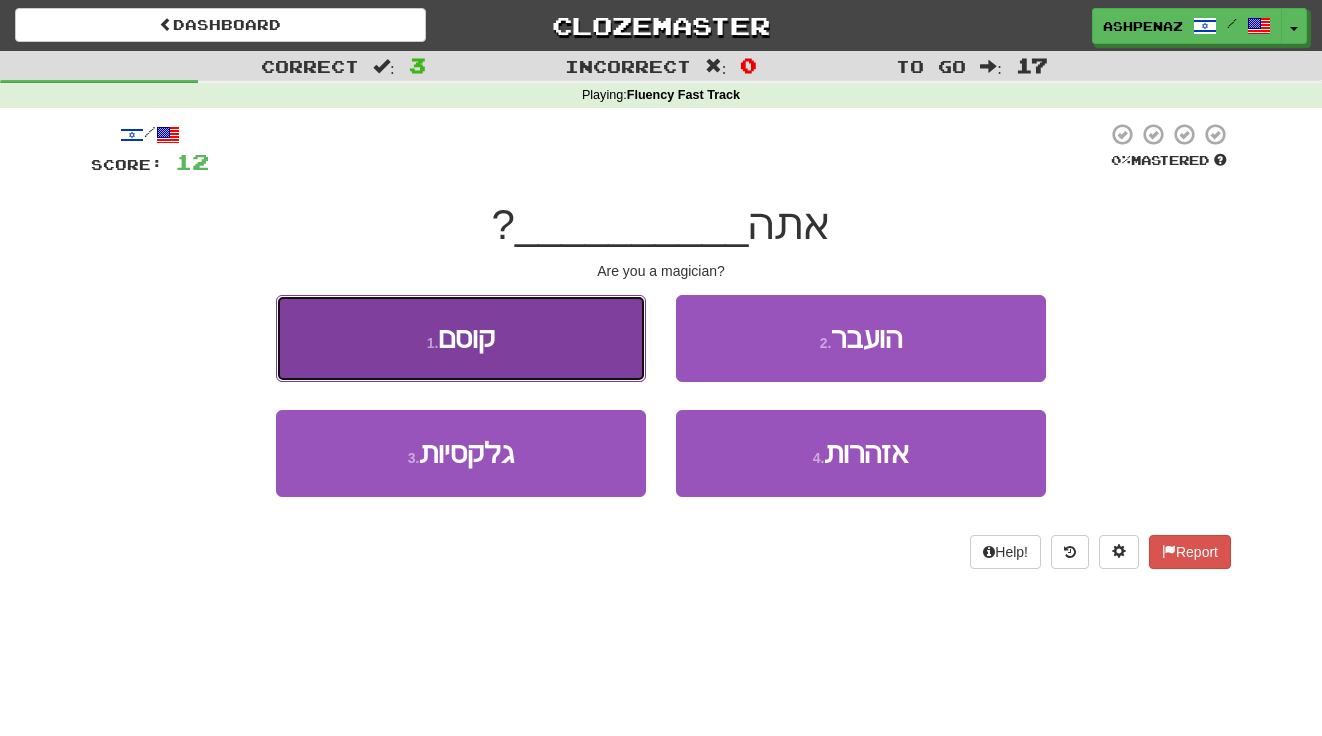 click on "1 .  קוסם" at bounding box center (461, 338) 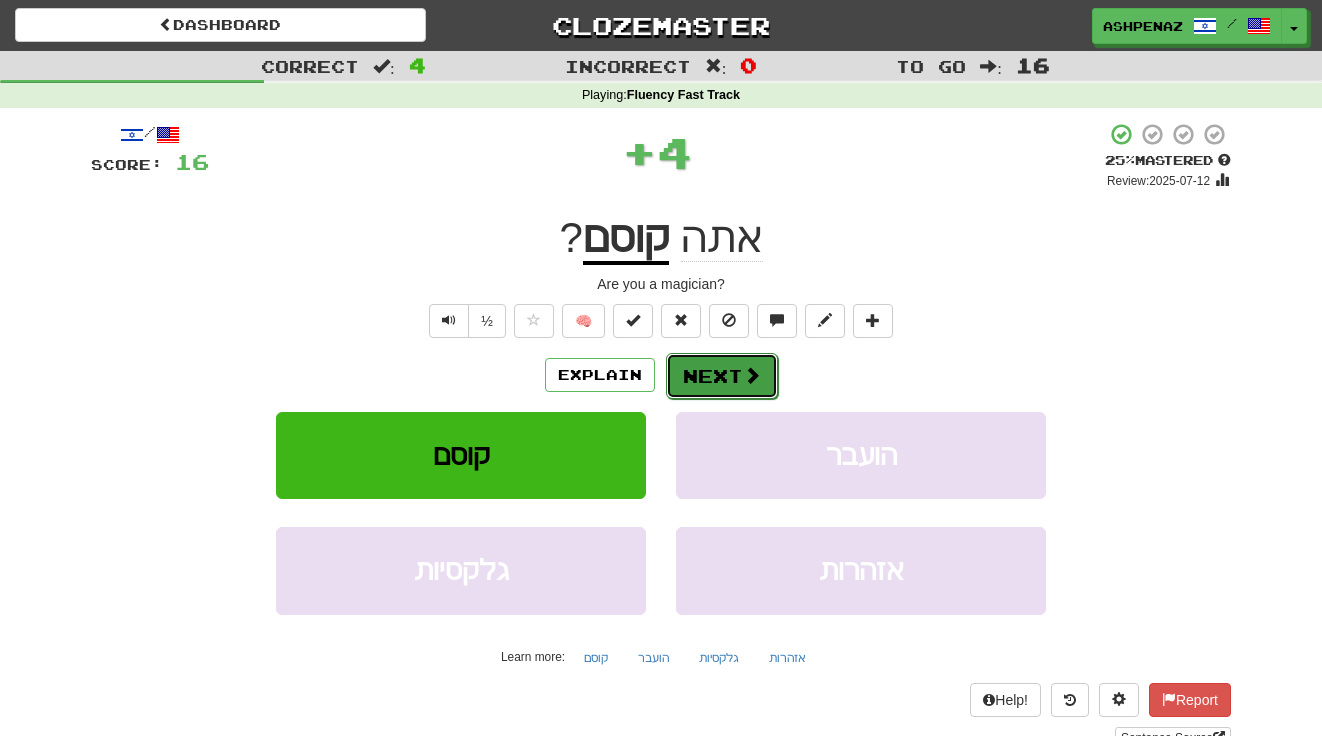 click on "Next" at bounding box center (722, 376) 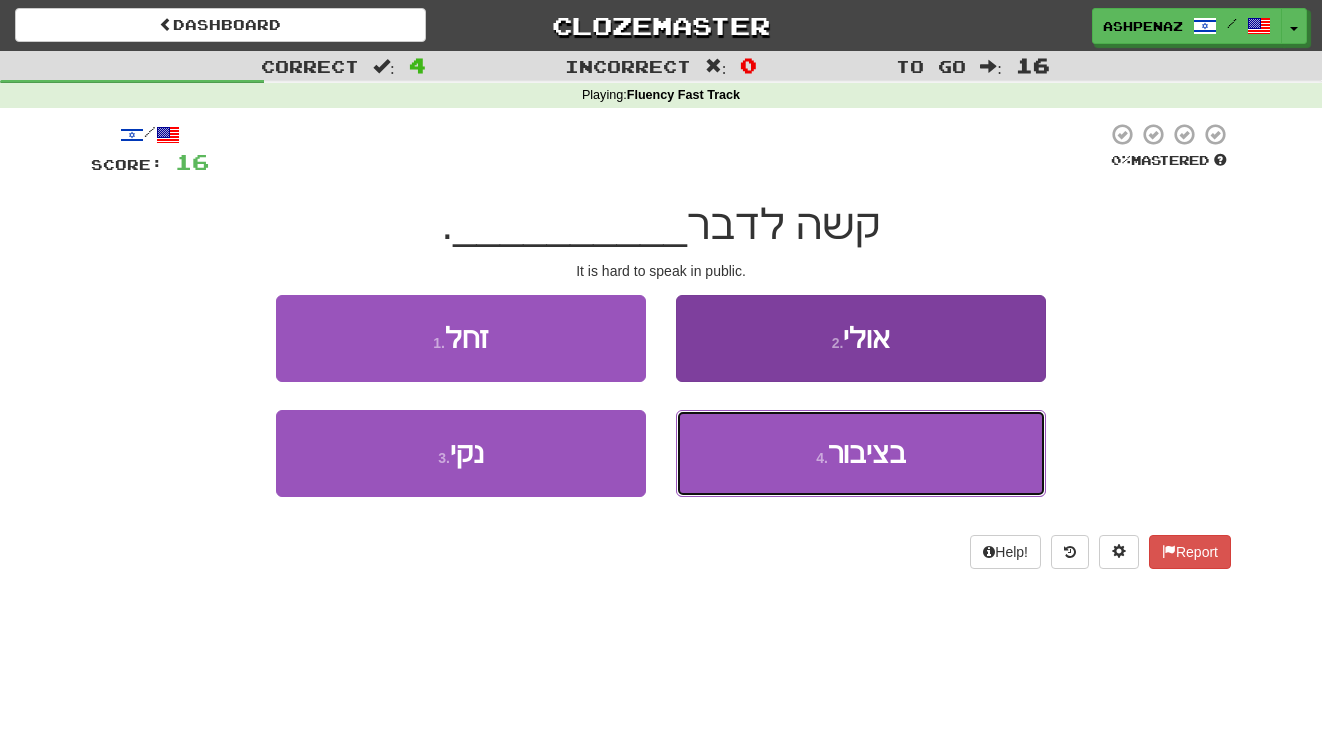 click on "4 .  בציבור" at bounding box center (861, 453) 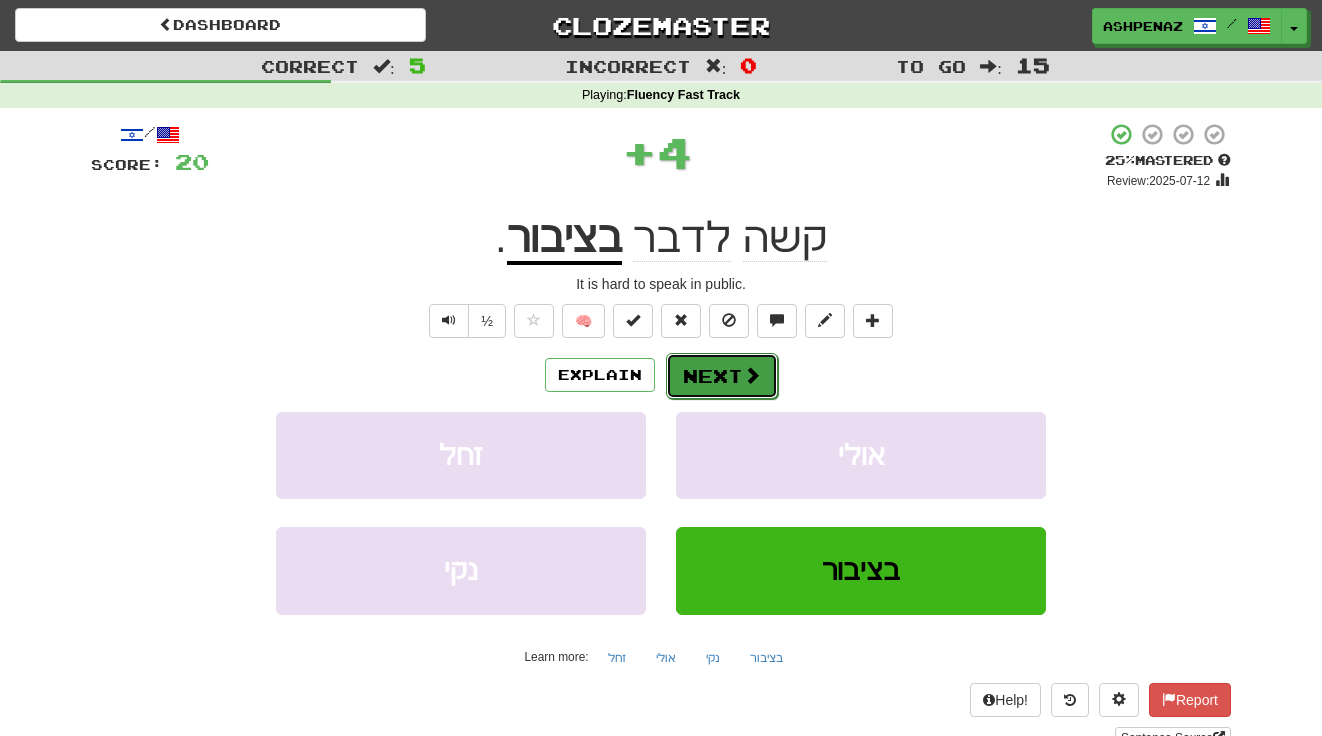 click on "Next" at bounding box center [722, 376] 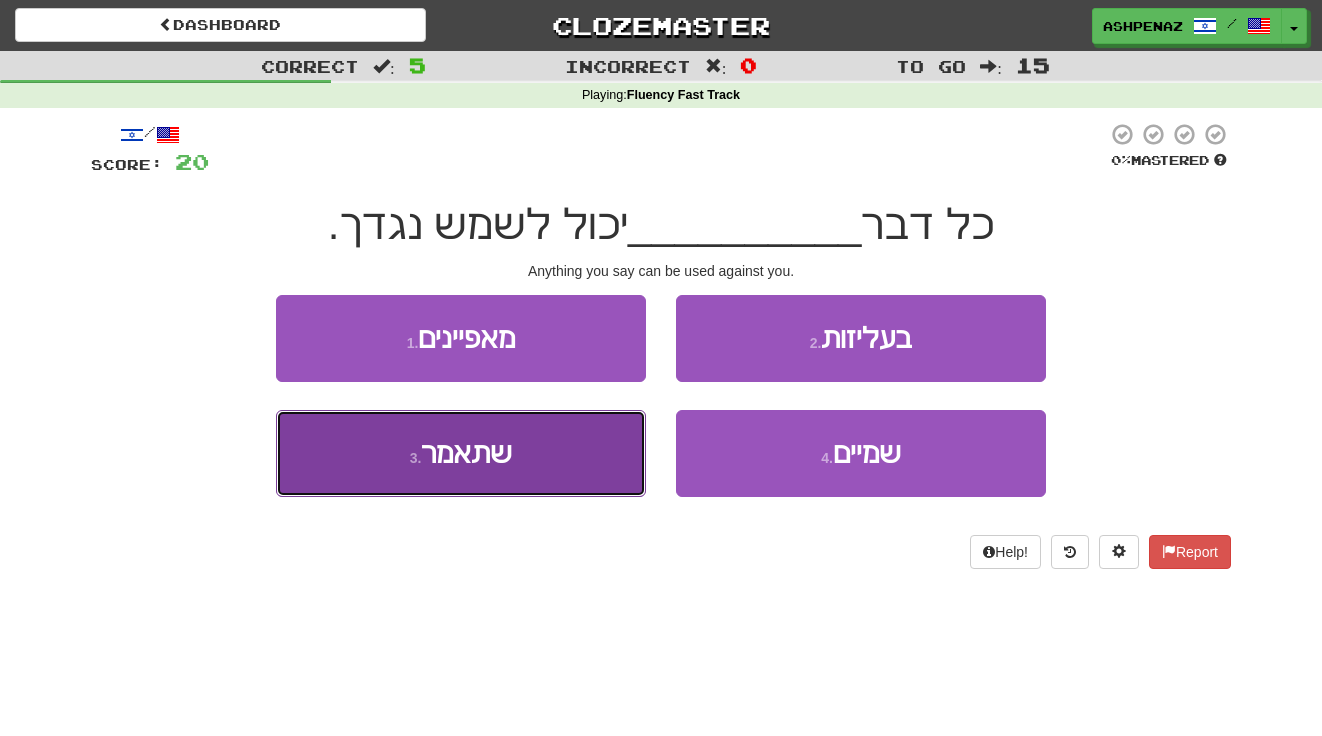 click on "3 .  שתאמר" at bounding box center (461, 453) 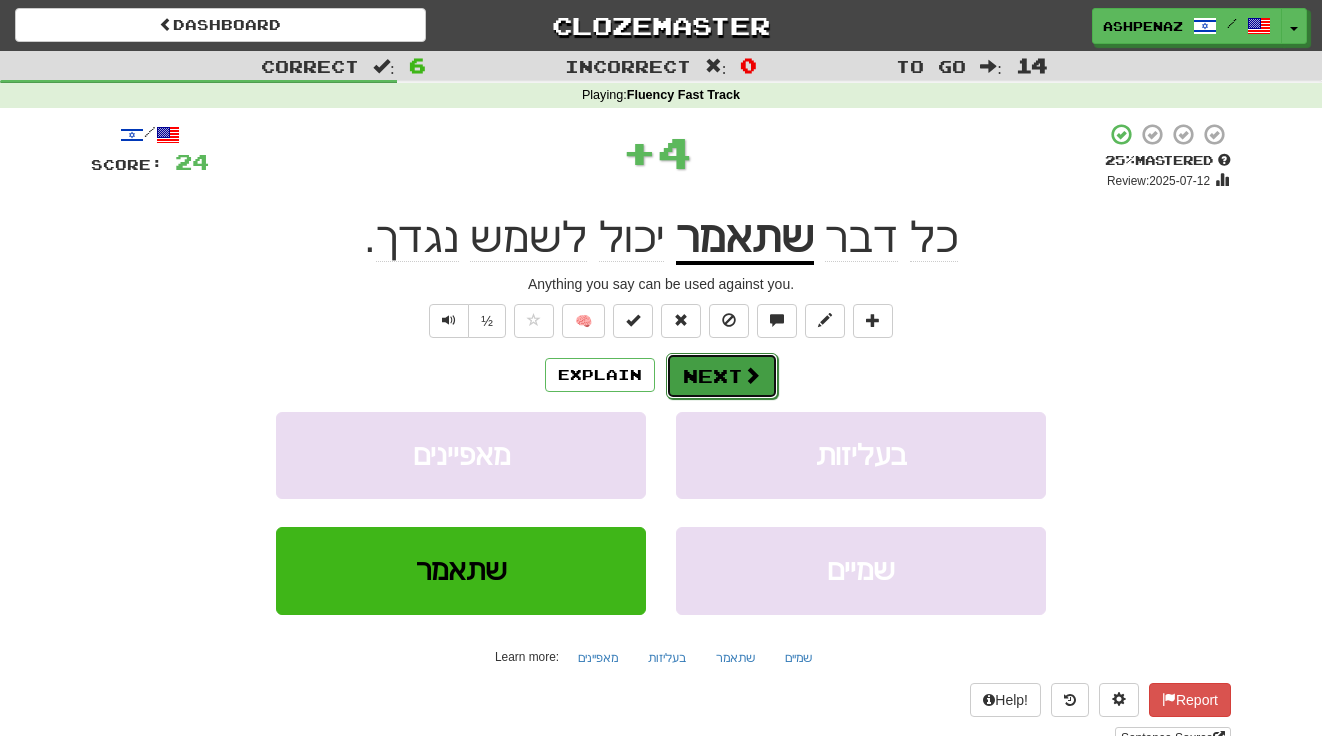 click on "Next" at bounding box center (722, 376) 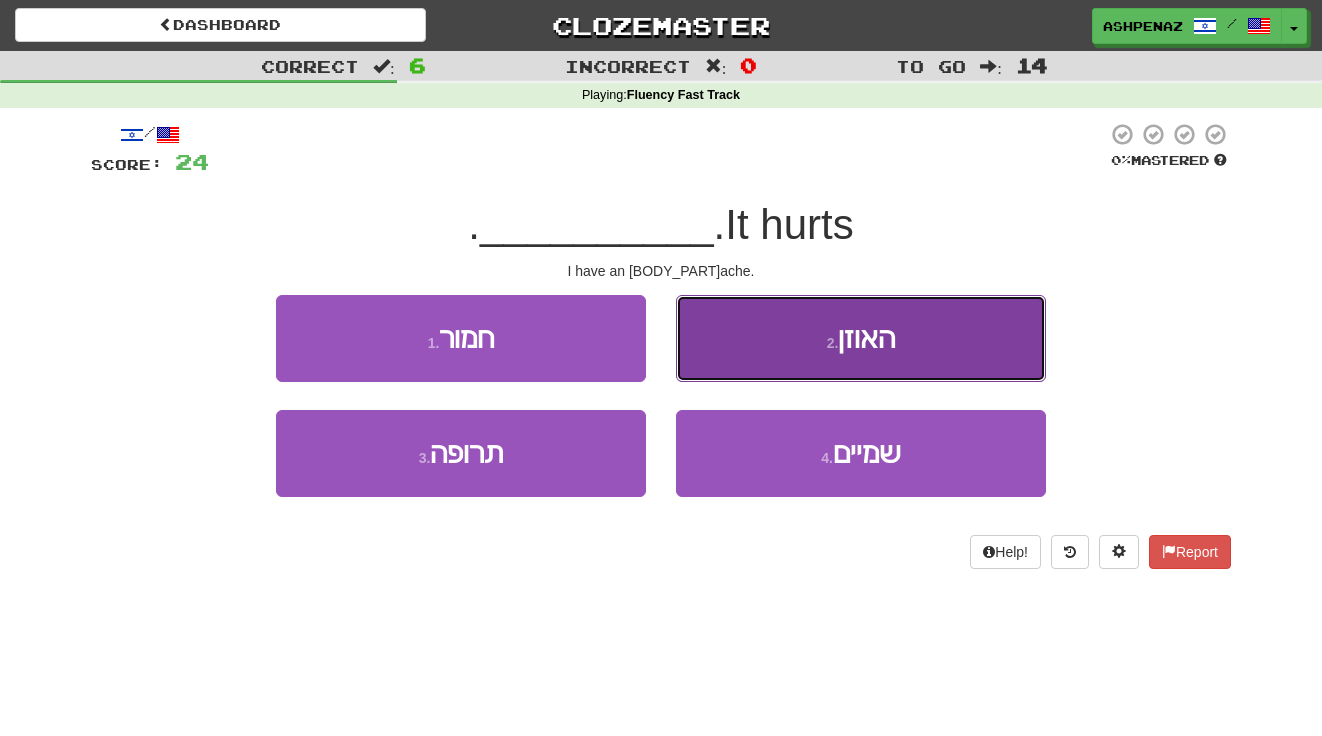 drag, startPoint x: 869, startPoint y: 359, endPoint x: 859, endPoint y: 363, distance: 10.770329 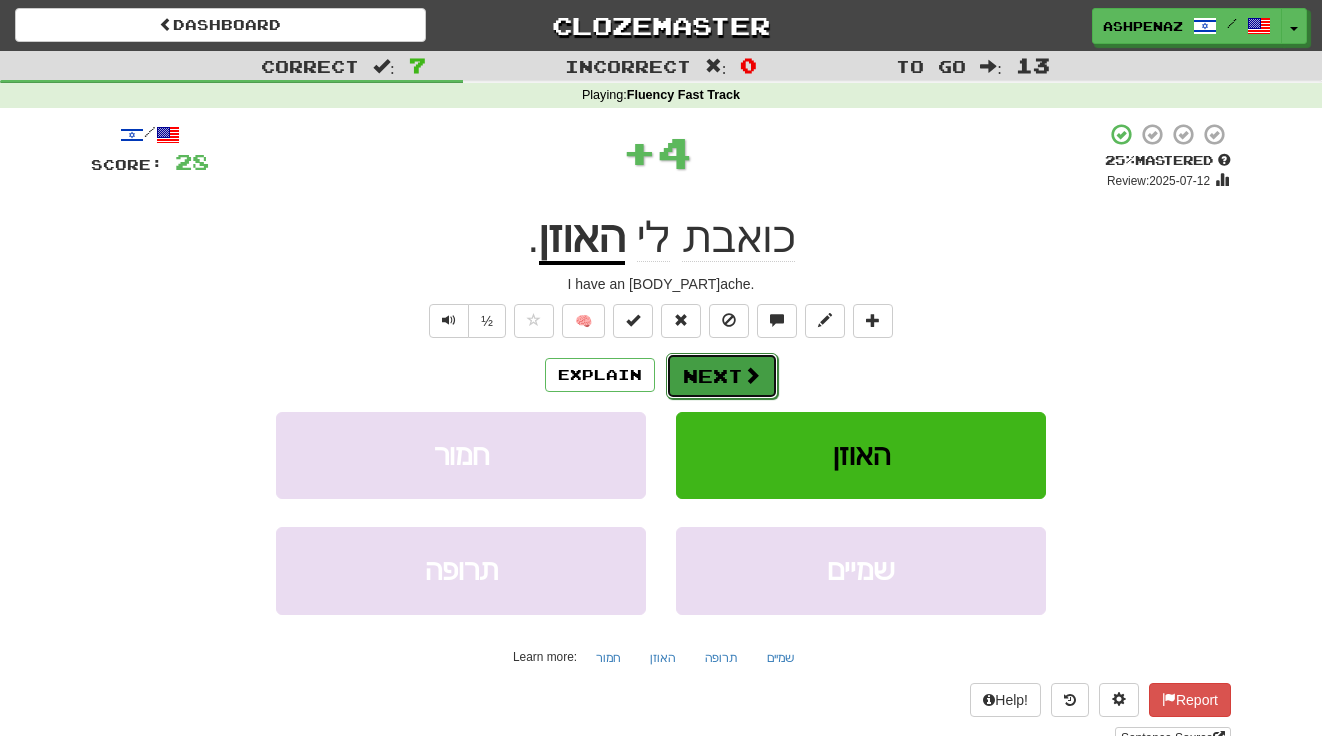 click on "Next" at bounding box center [722, 376] 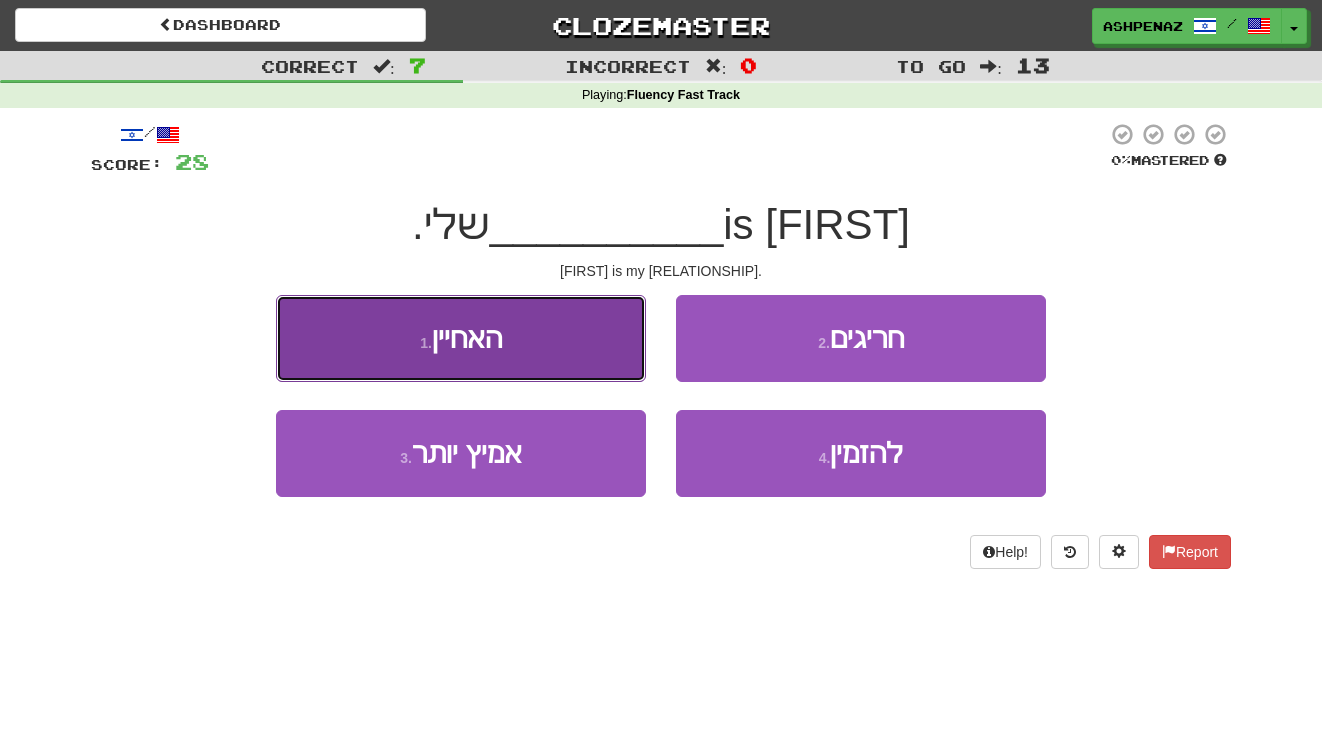 click on "1 .  האחיין" at bounding box center [461, 338] 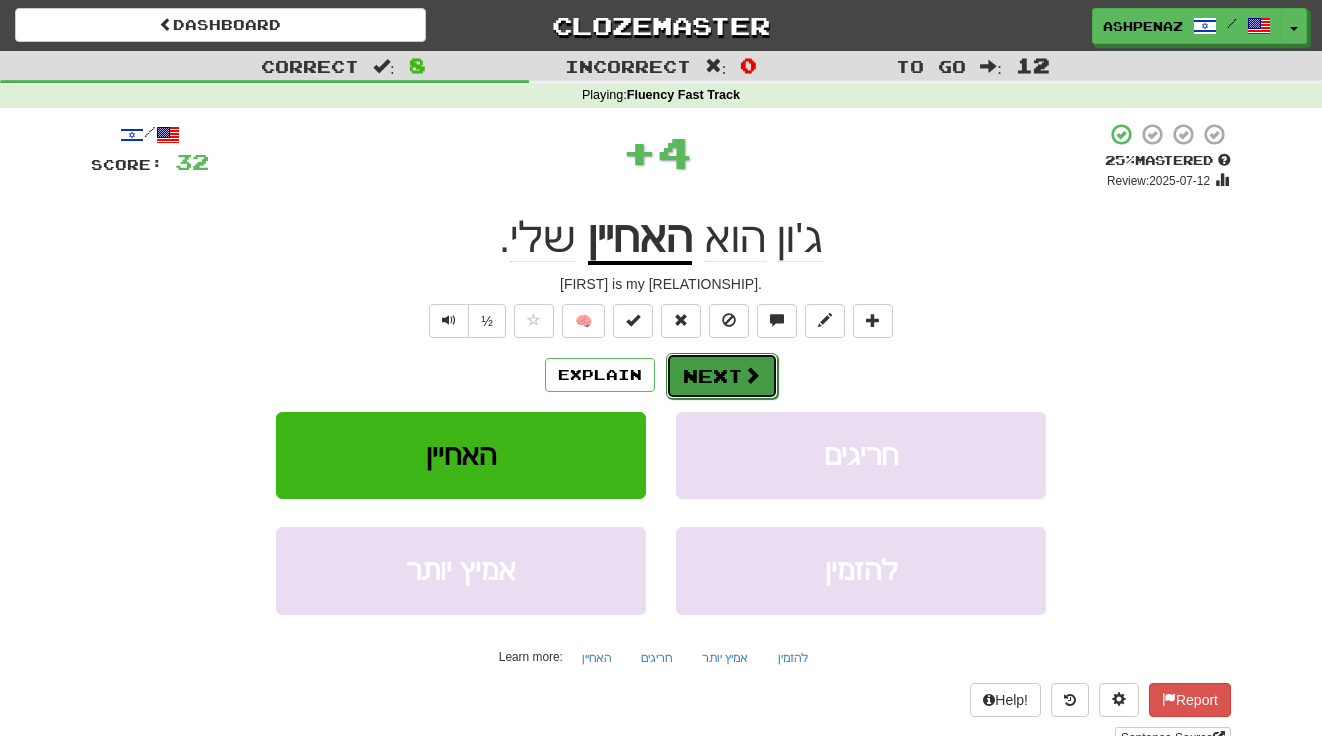 click on "Next" at bounding box center (722, 376) 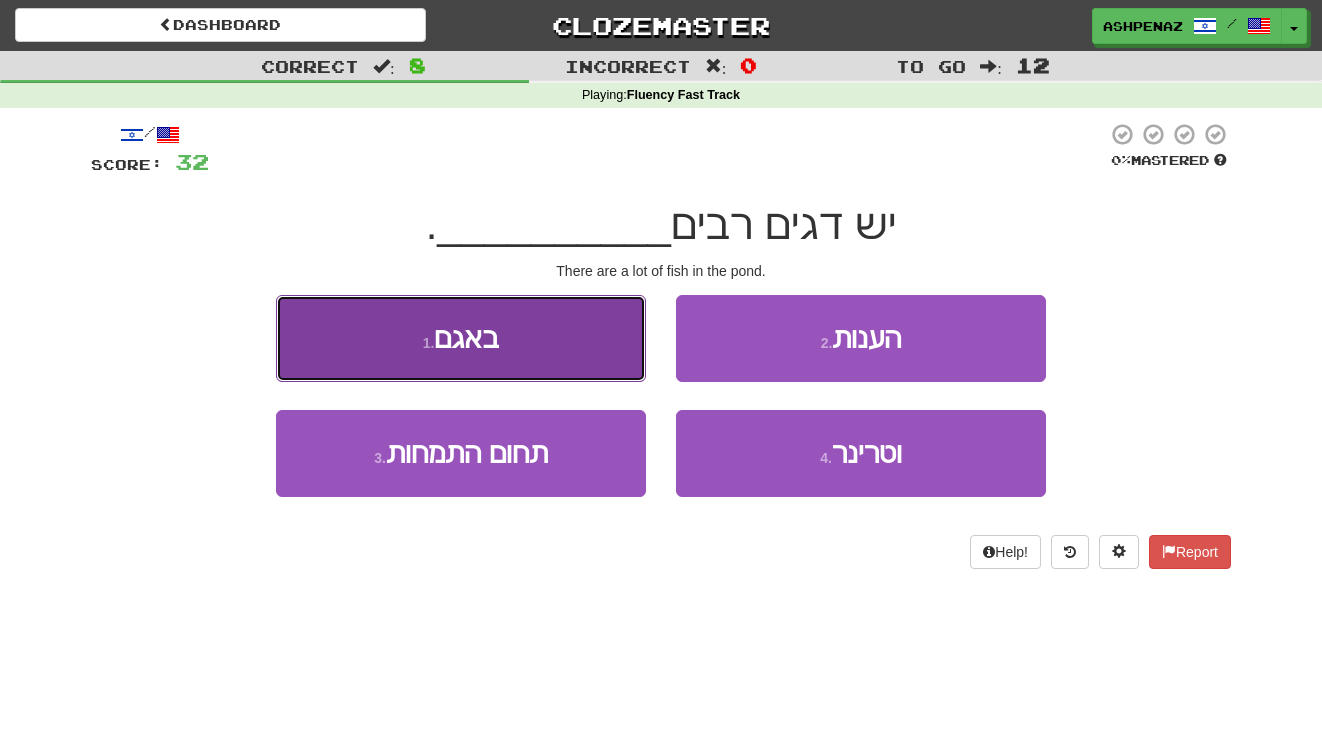 click on "1 .  באגם" at bounding box center [461, 338] 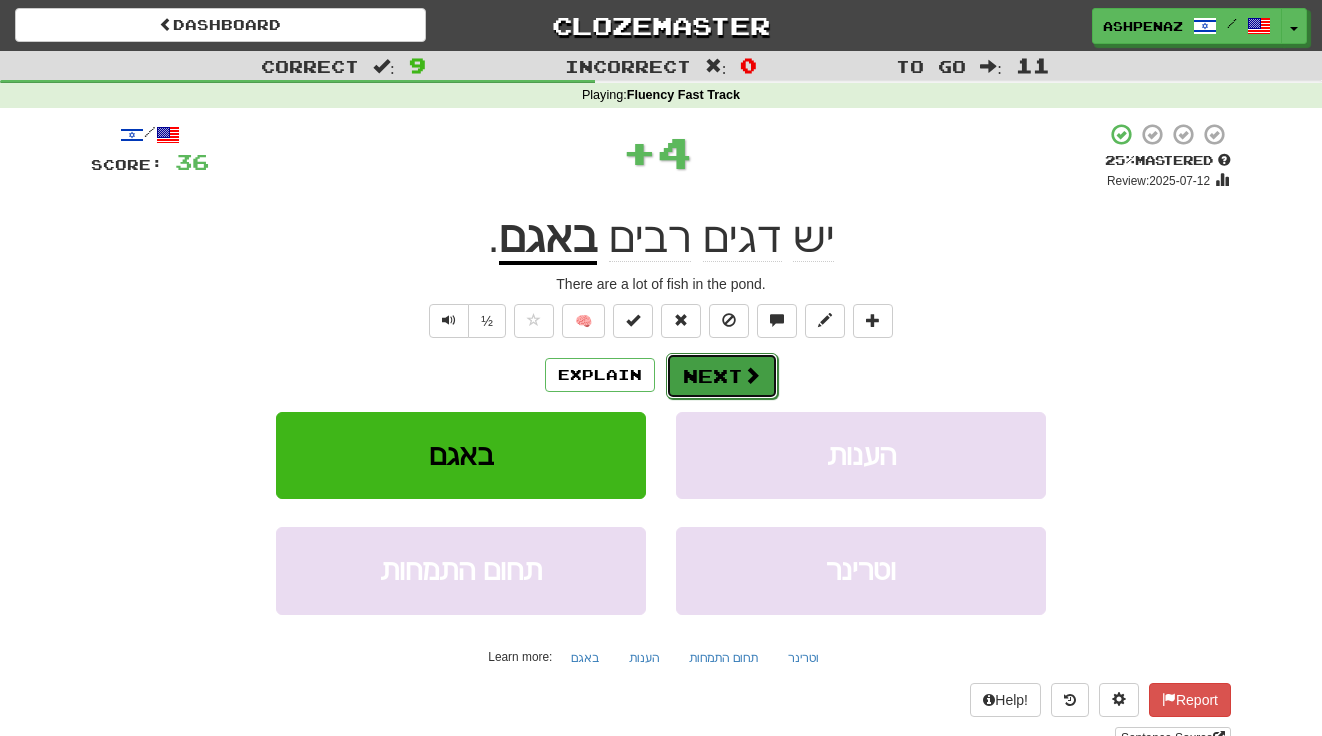 click on "Next" at bounding box center (722, 376) 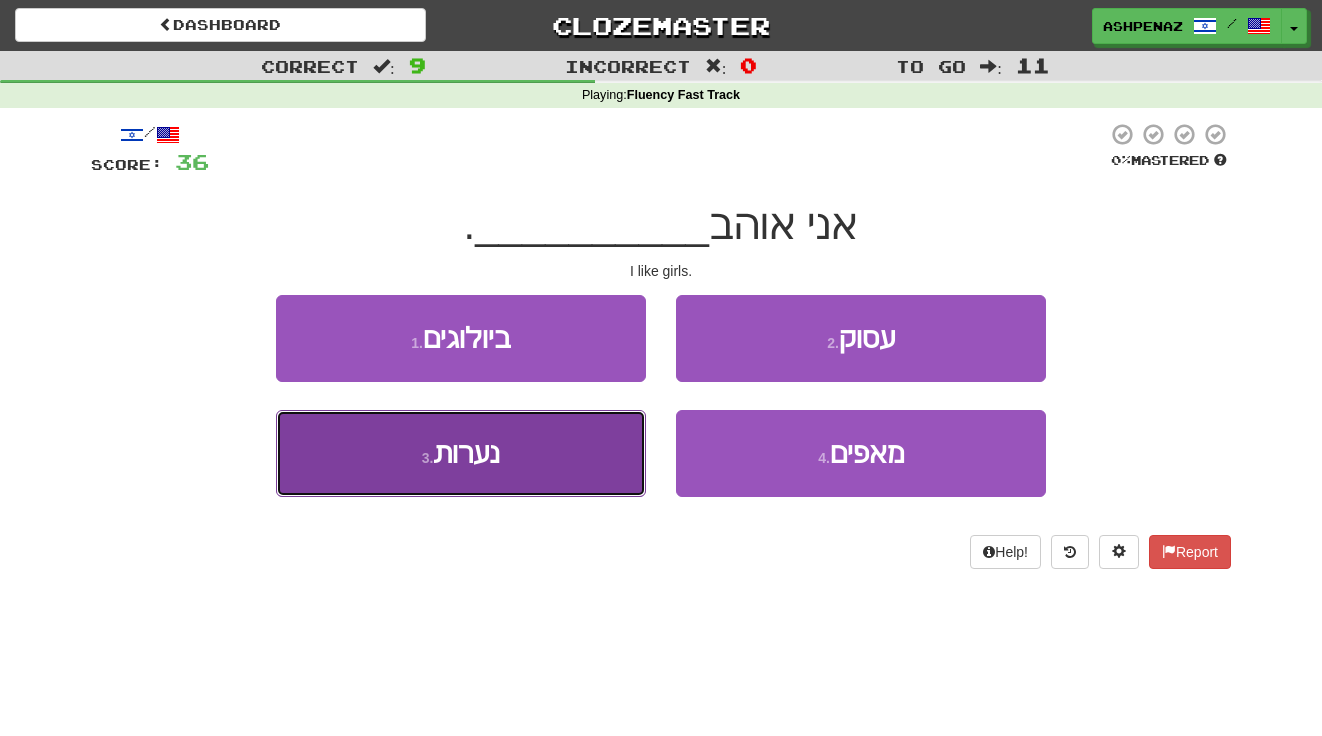 click on "3 .  נערות" at bounding box center [461, 453] 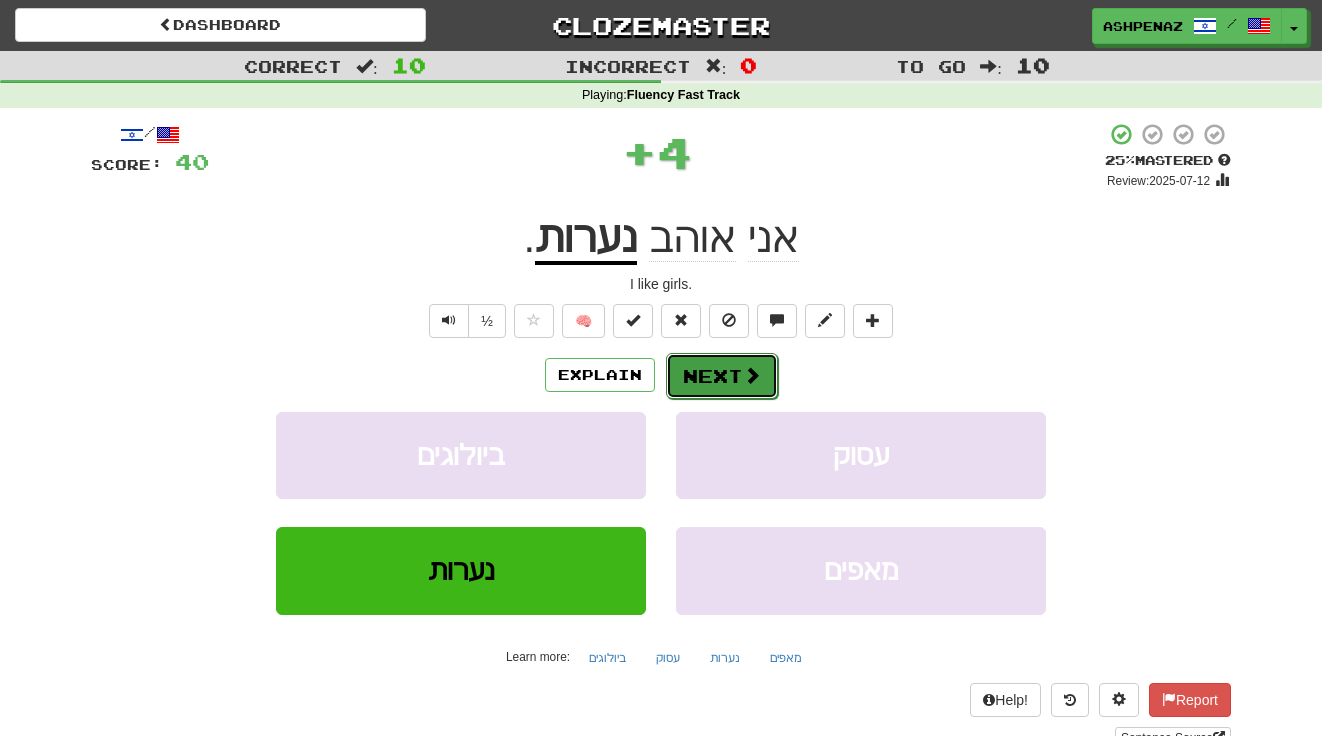 click on "Next" at bounding box center (722, 376) 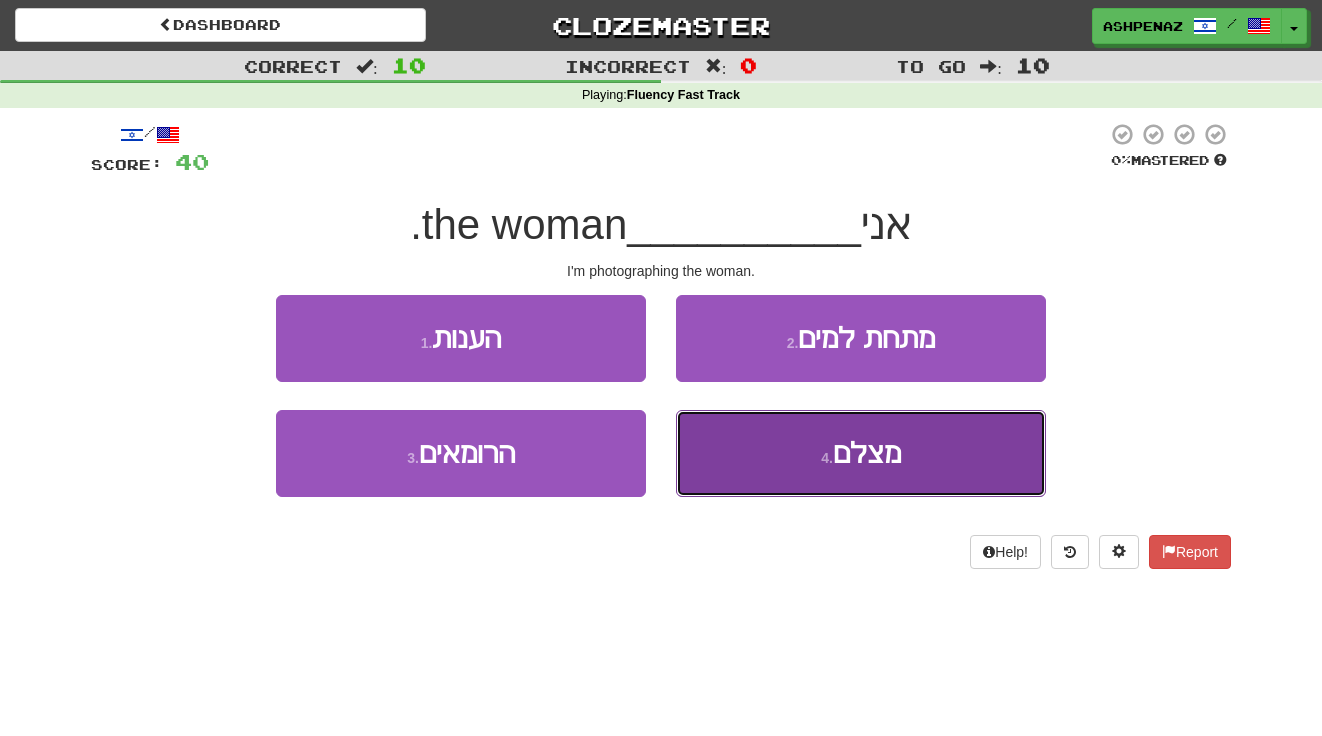 click on "4 .  מצלם" at bounding box center [861, 453] 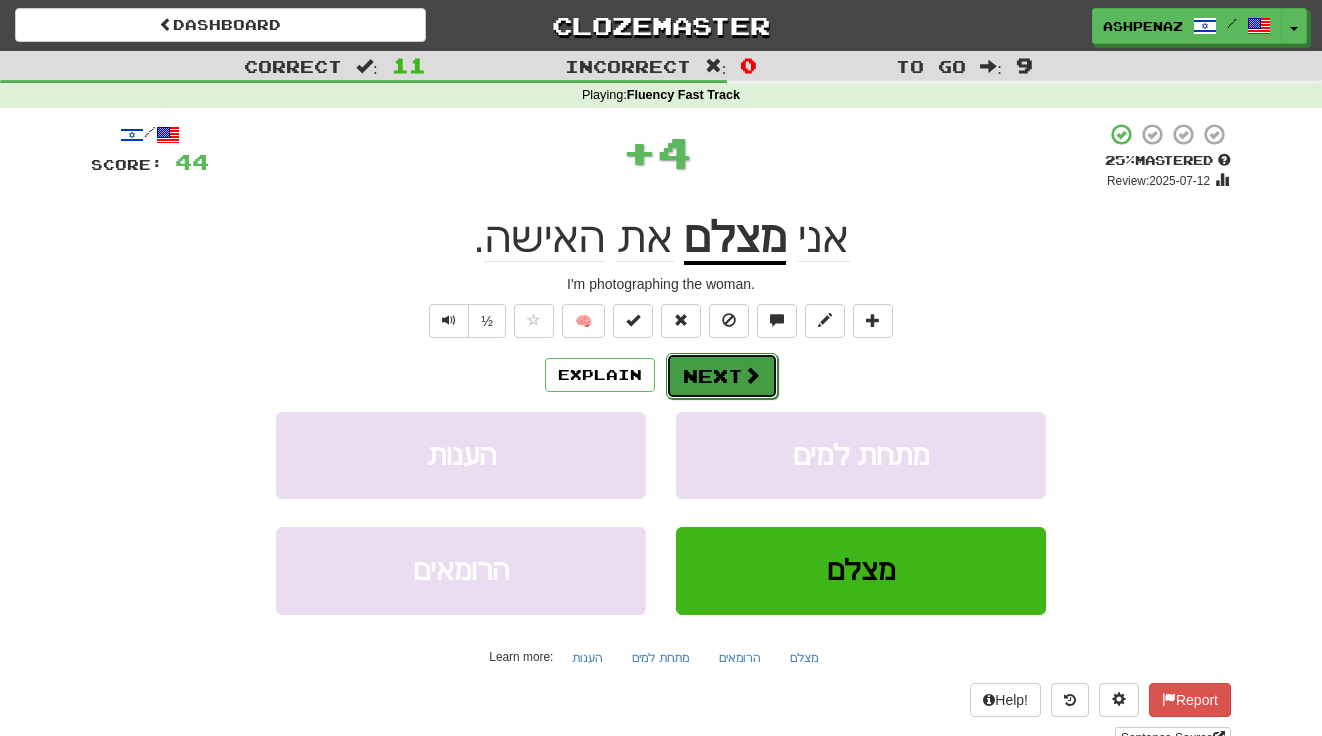 click at bounding box center (752, 375) 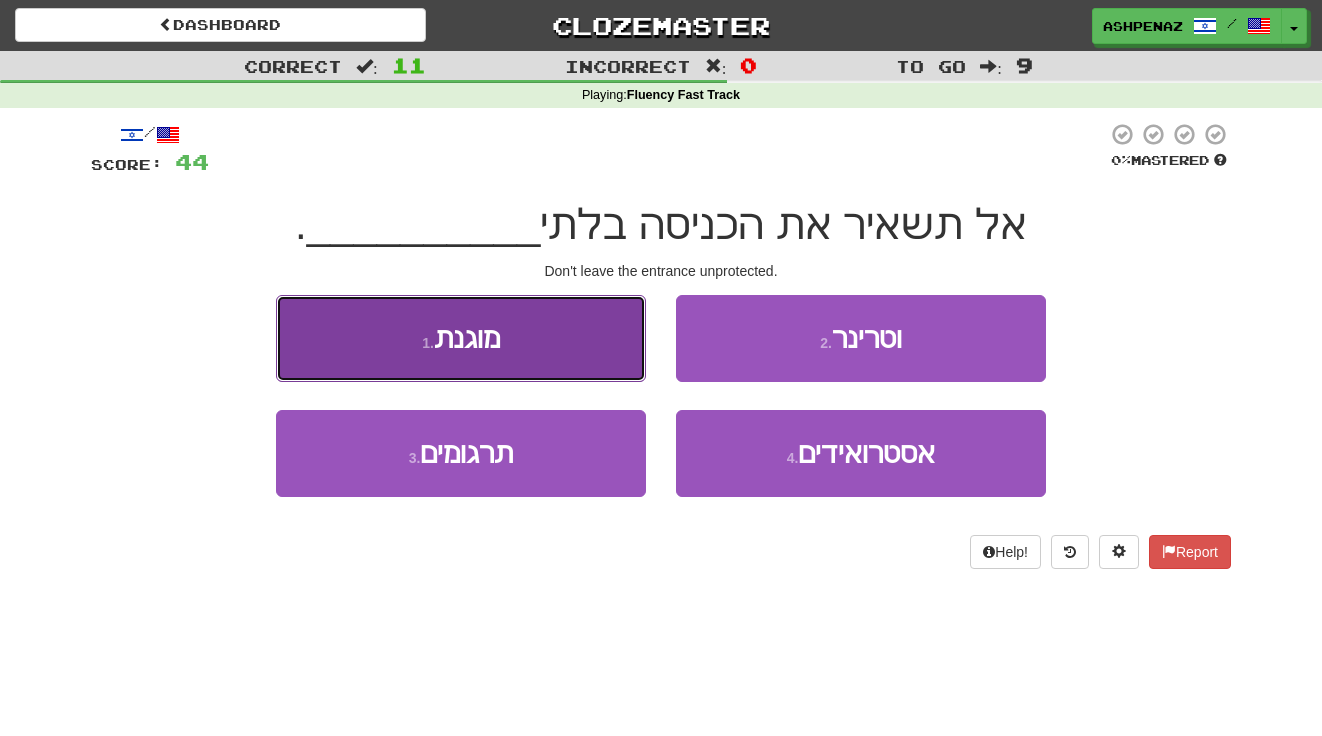 click on "1 .  מוגנת" at bounding box center [461, 338] 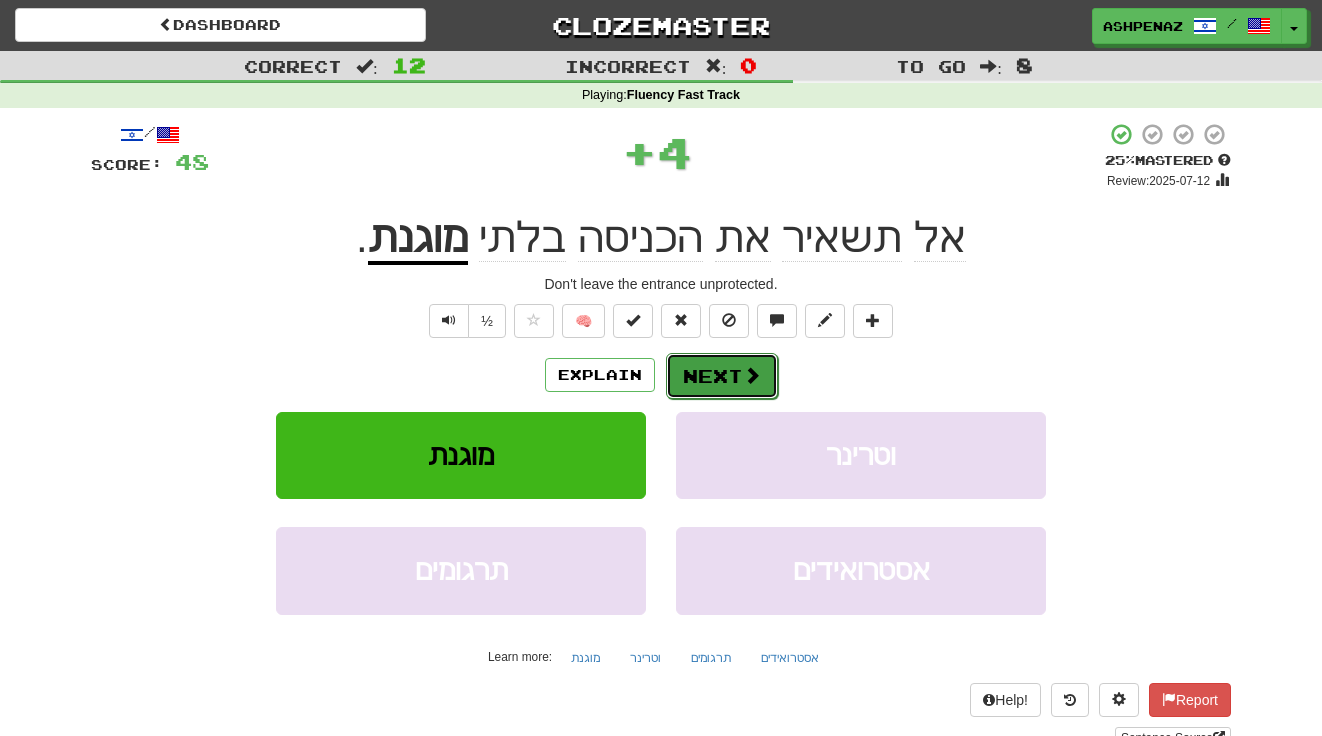 click on "Next" at bounding box center [722, 376] 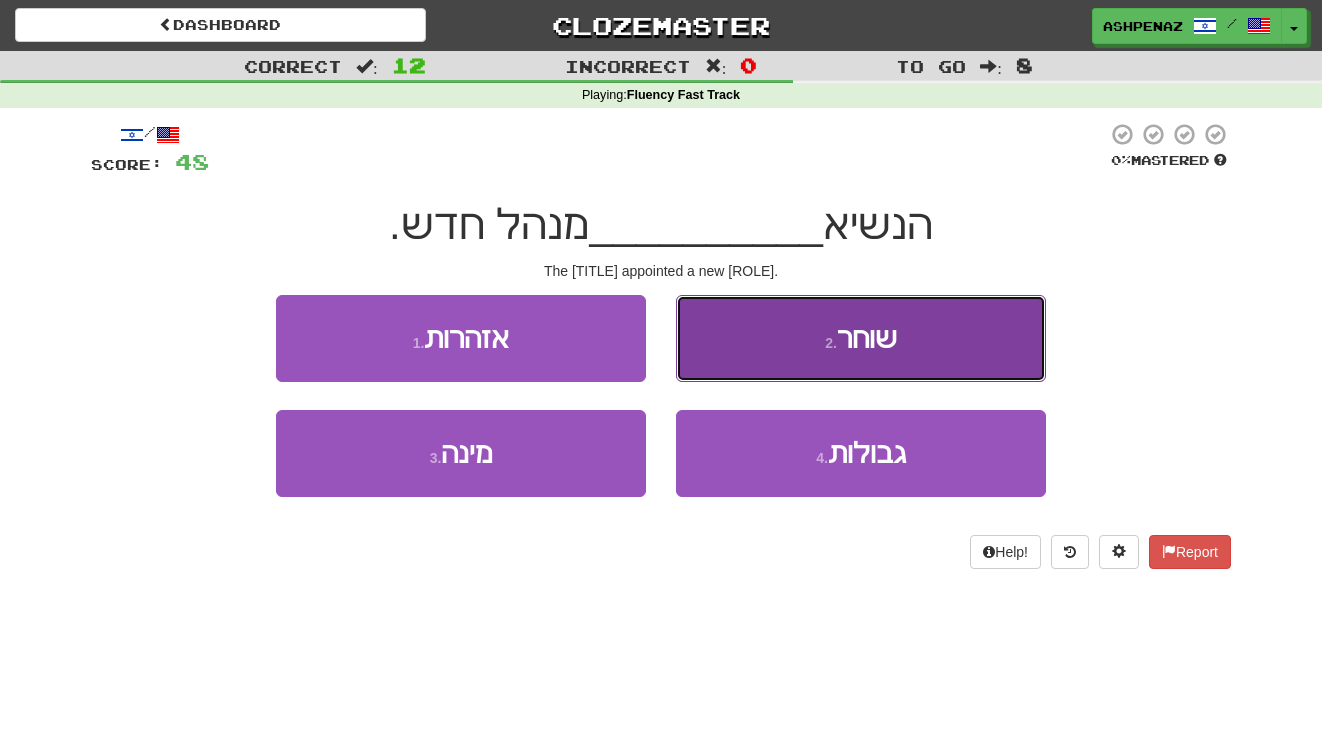 click on "2 .  שוחר" at bounding box center (861, 338) 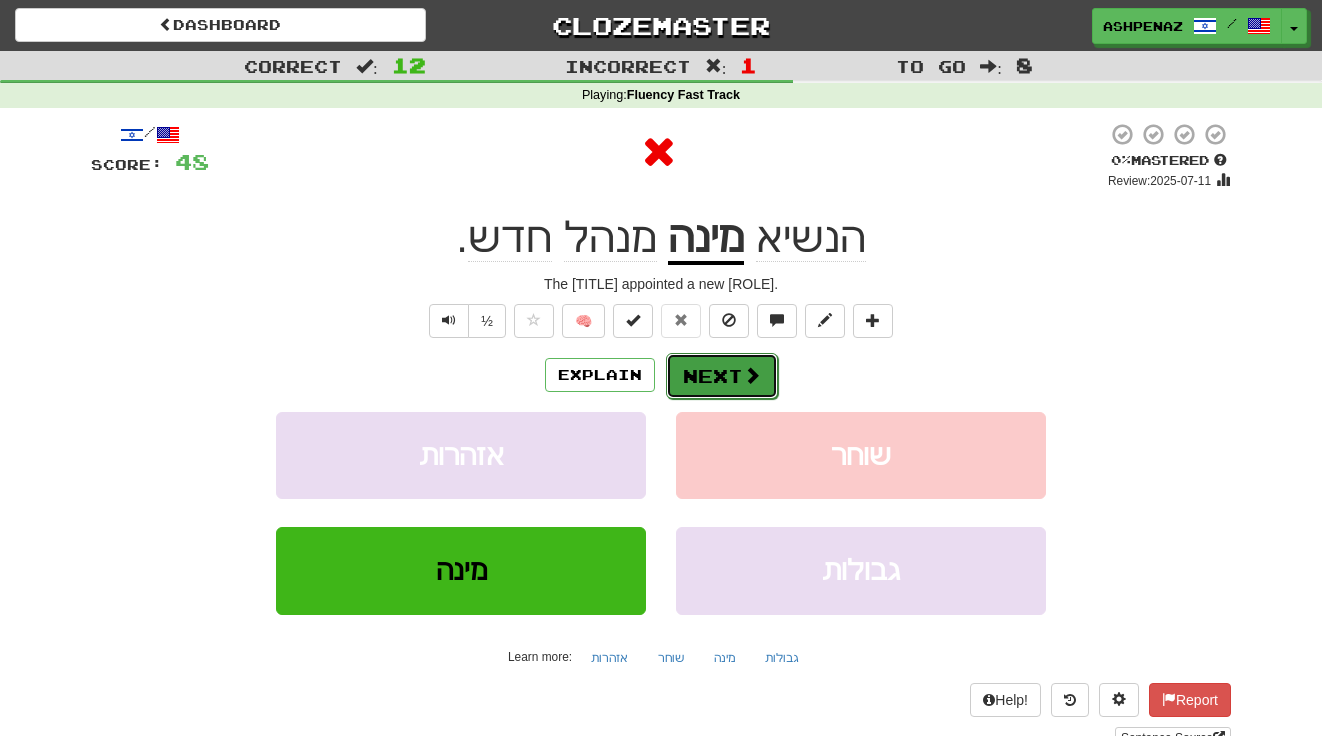 click at bounding box center [752, 375] 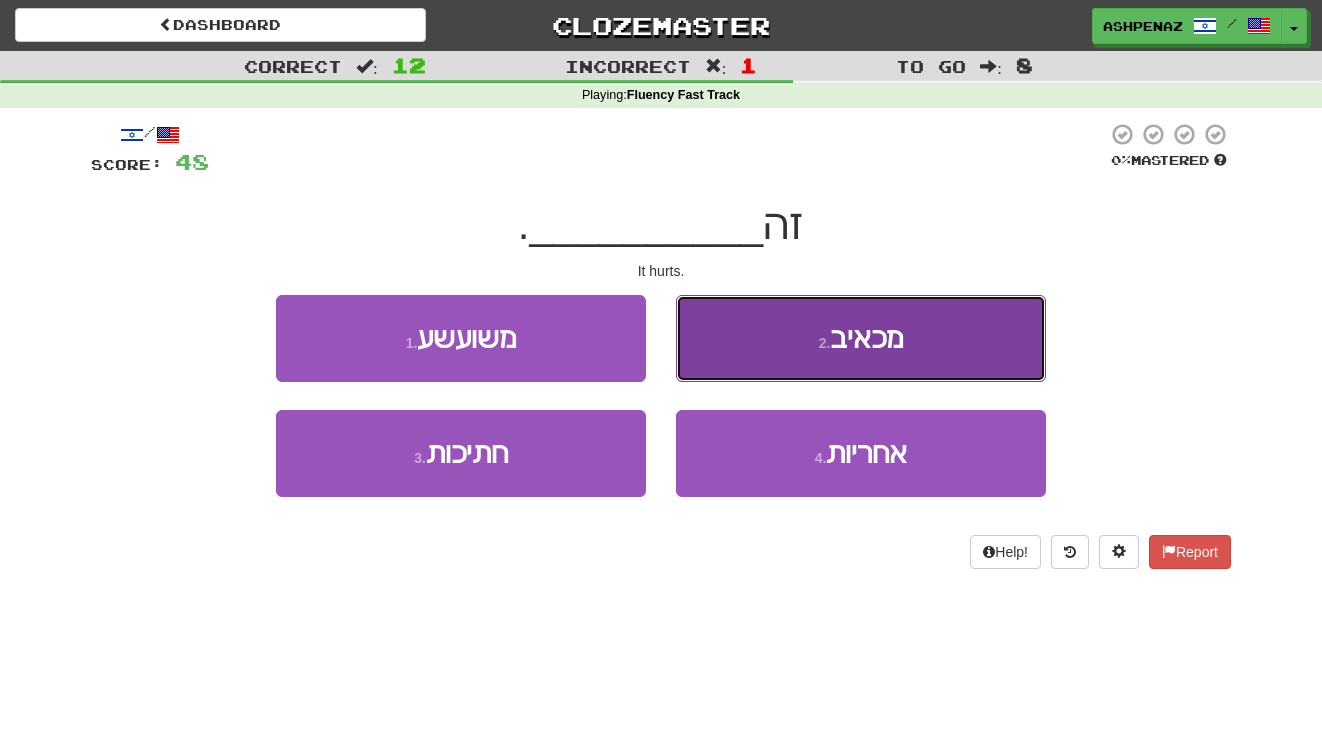 click on "2 .  מכאיב" at bounding box center (861, 338) 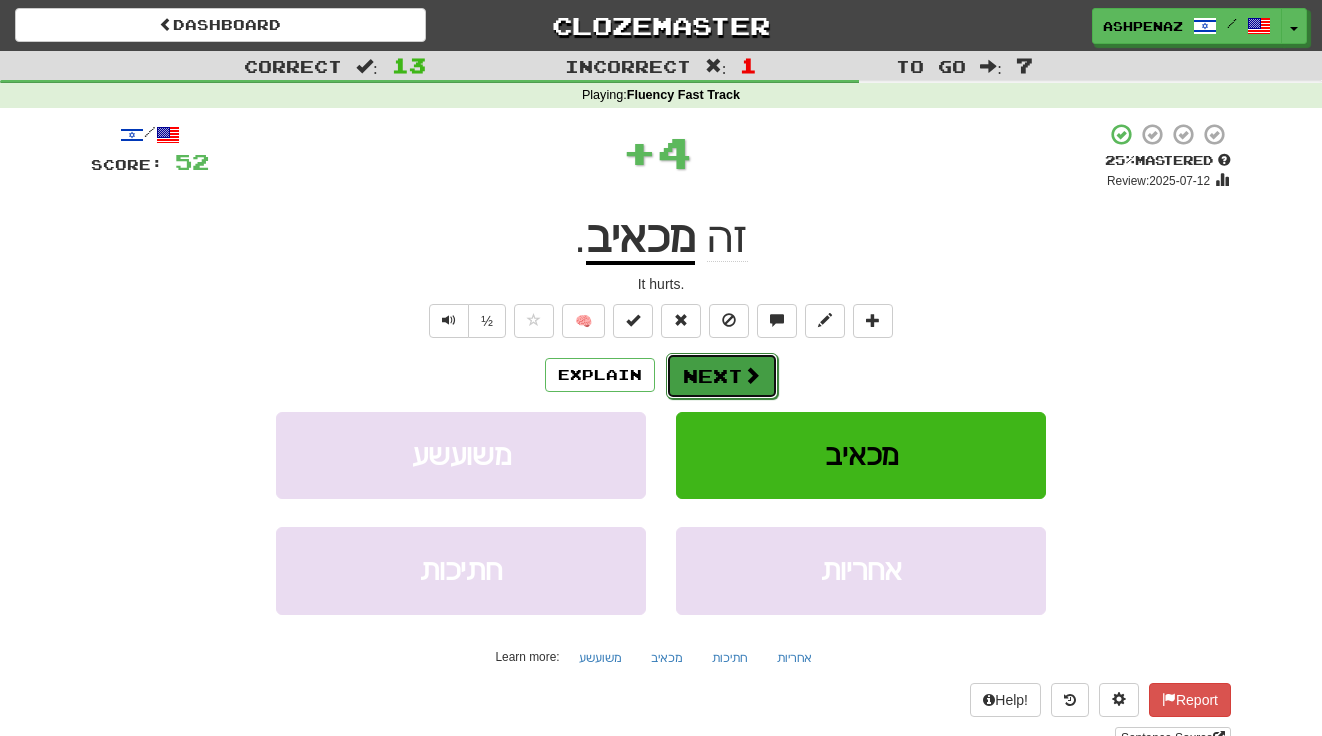 click at bounding box center [752, 375] 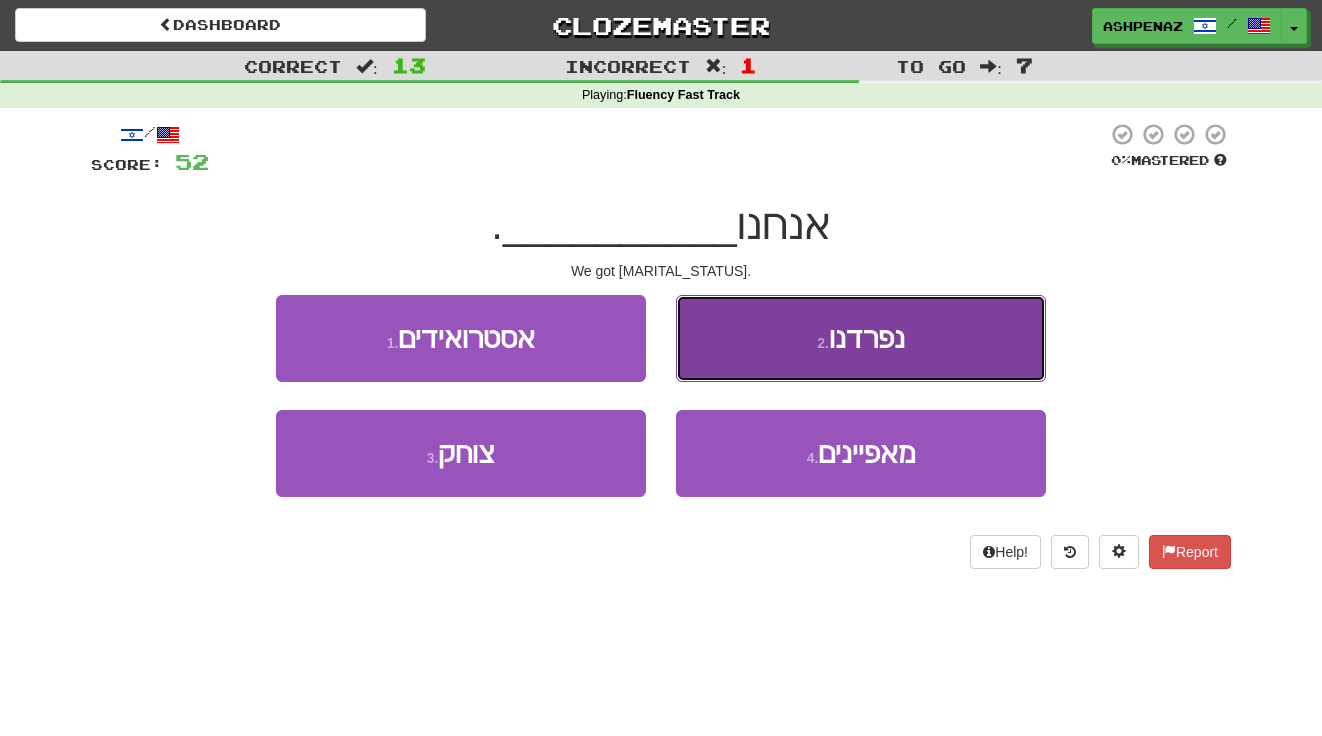 click on "2 .  נפרדנו" at bounding box center (861, 338) 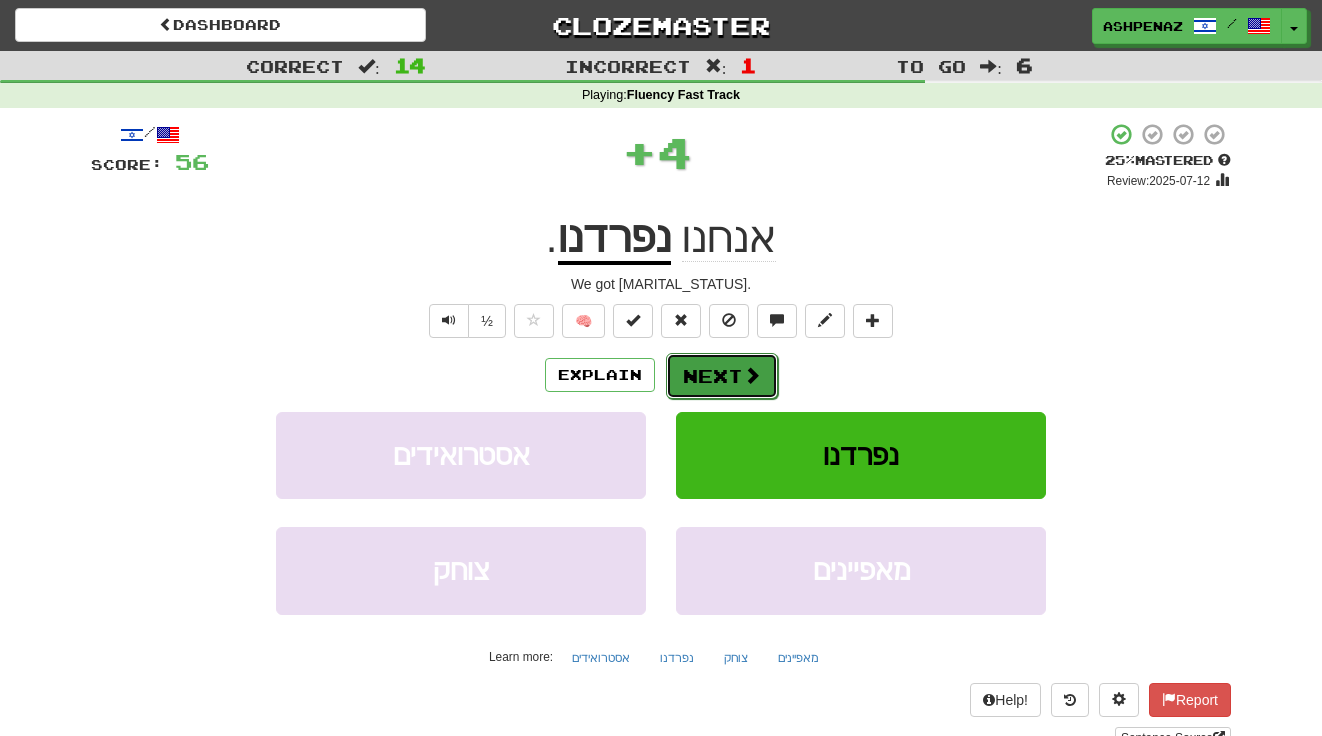 click on "Next" at bounding box center (722, 376) 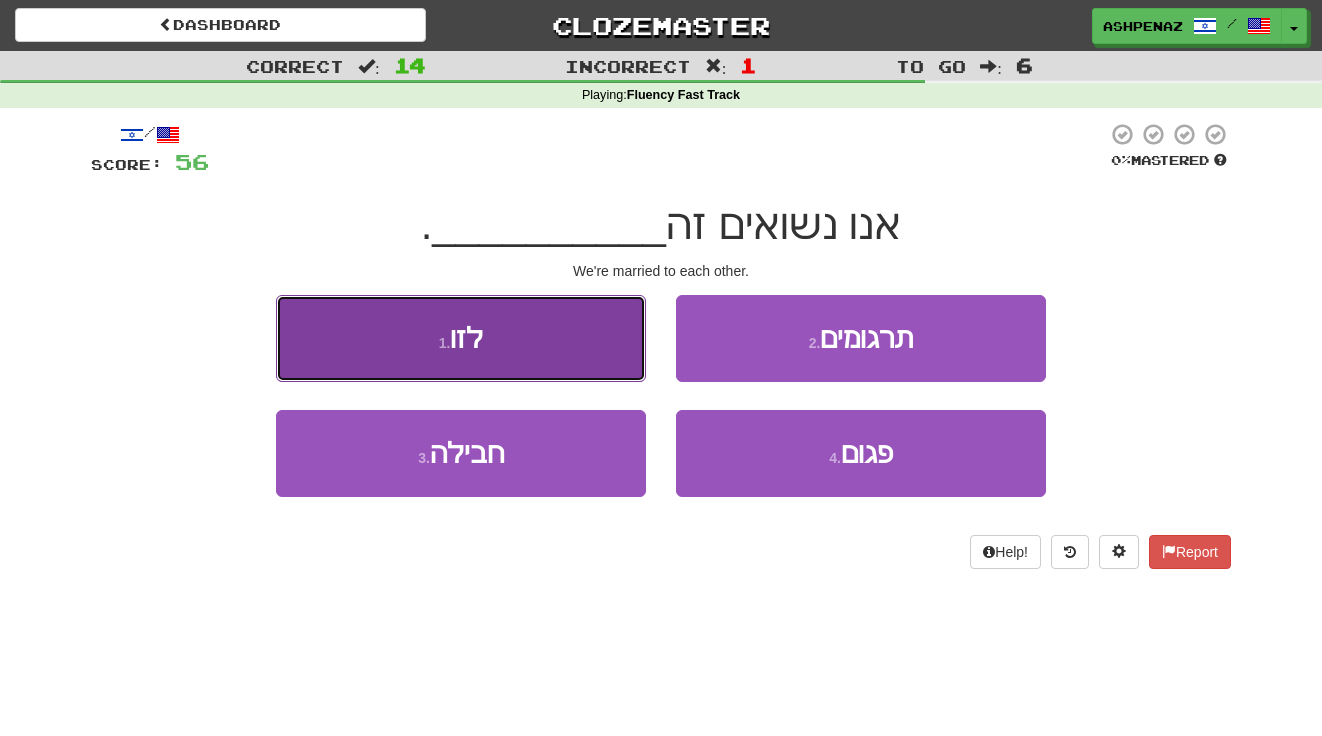 click on "1 .  לזו" at bounding box center [461, 338] 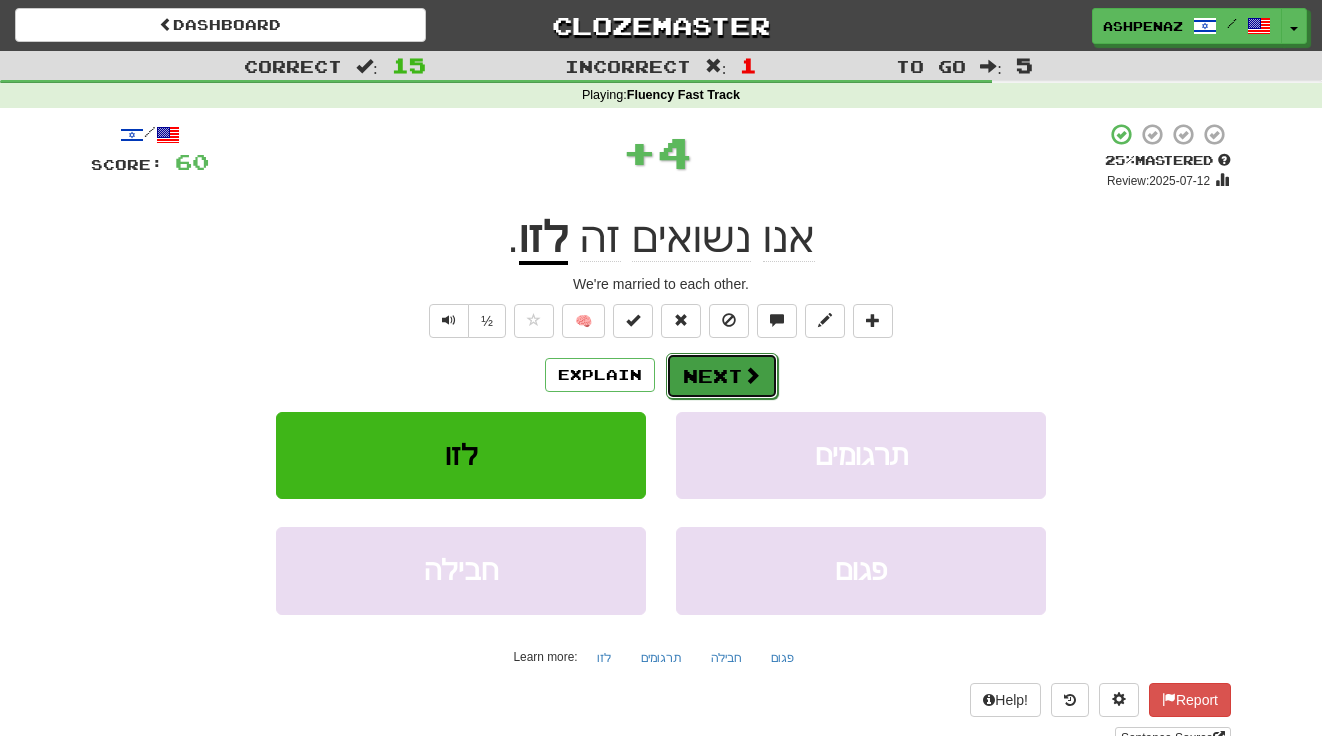 click on "Next" at bounding box center [722, 376] 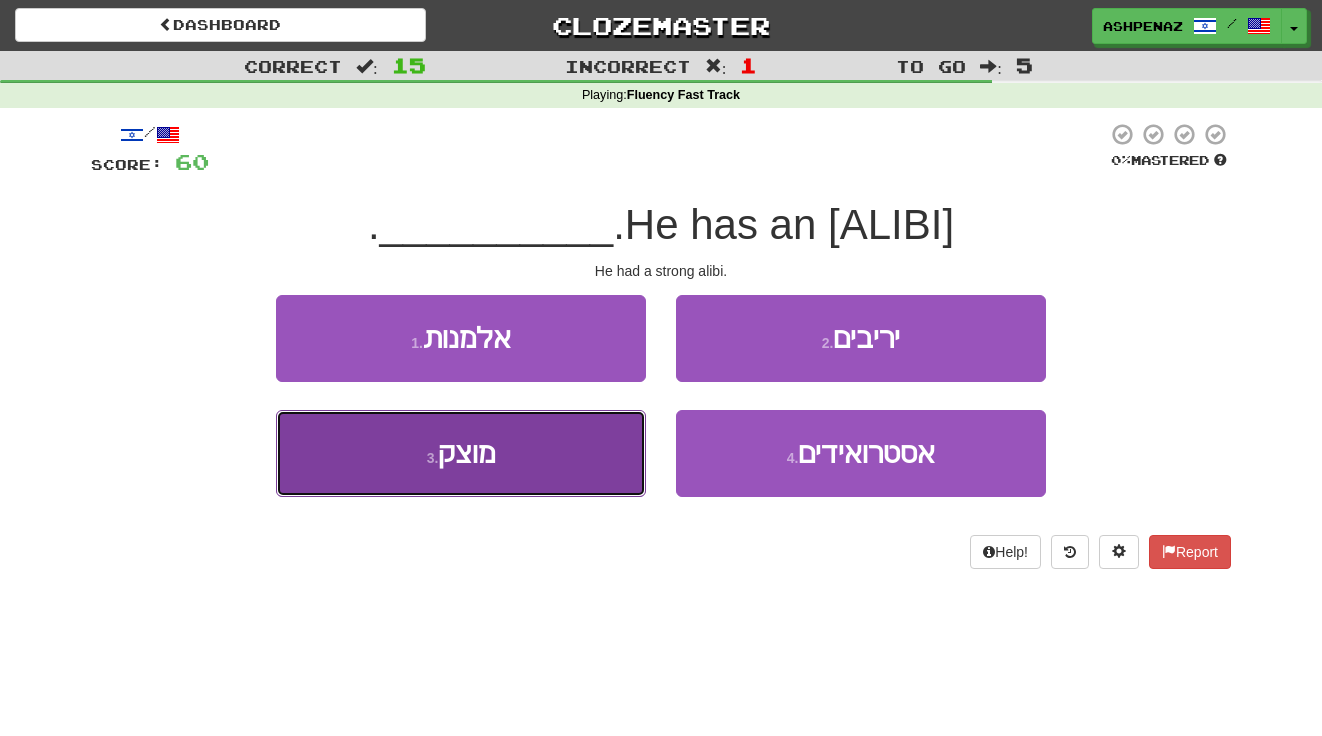 click on "3 .  מוצק" at bounding box center [461, 453] 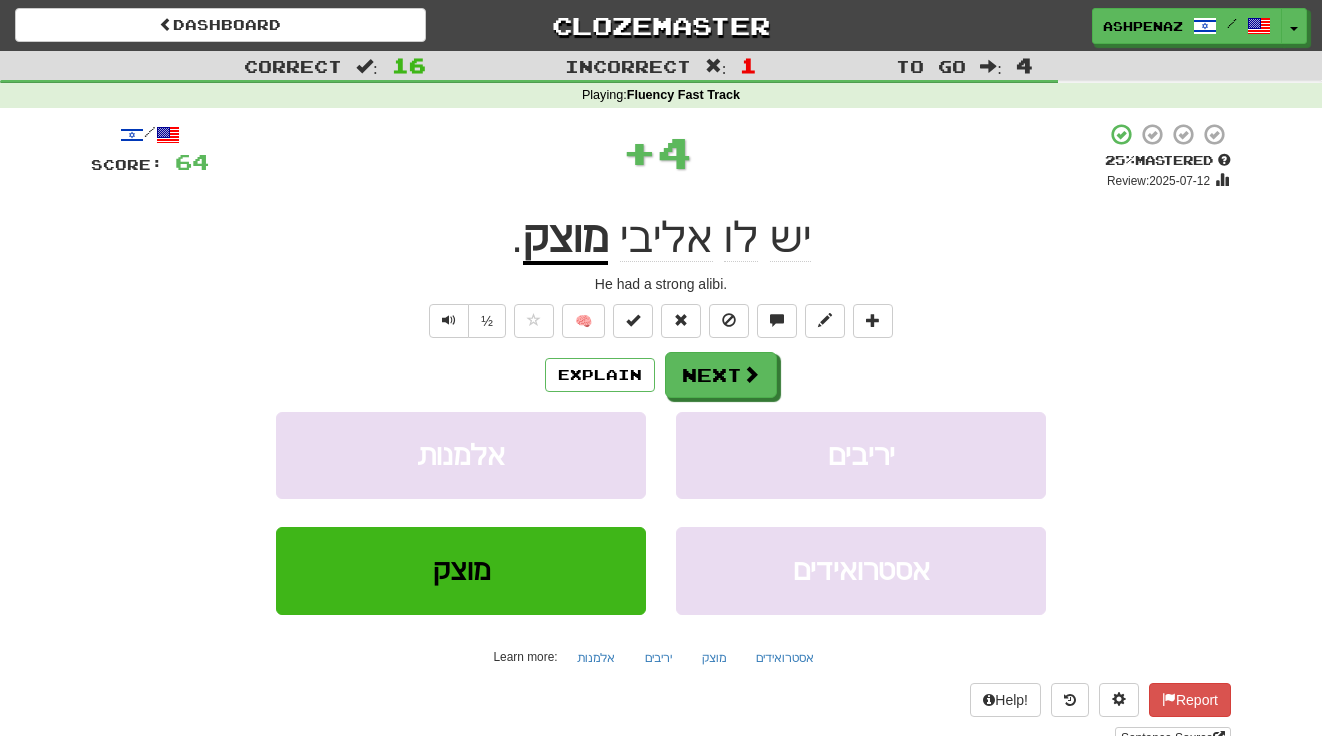 click on "מוצק" at bounding box center (565, 239) 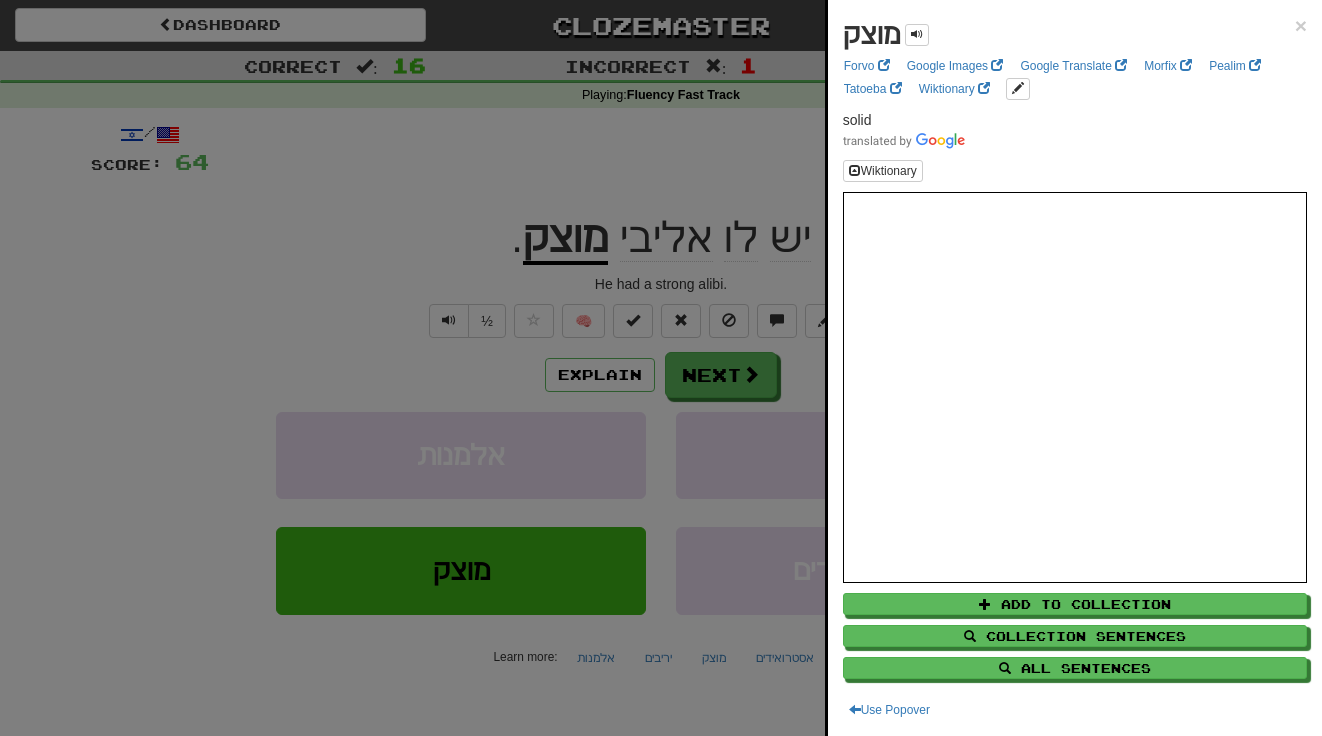 click at bounding box center (661, 368) 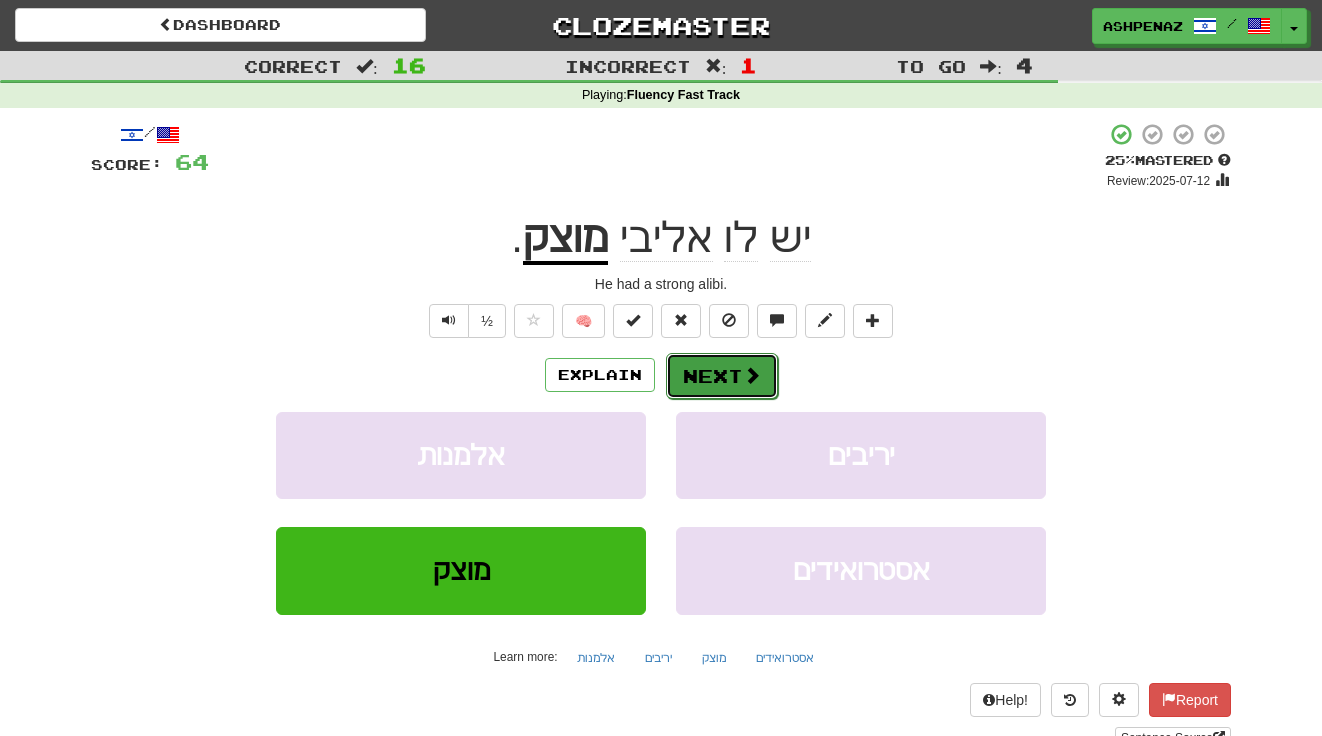click on "Next" at bounding box center (722, 376) 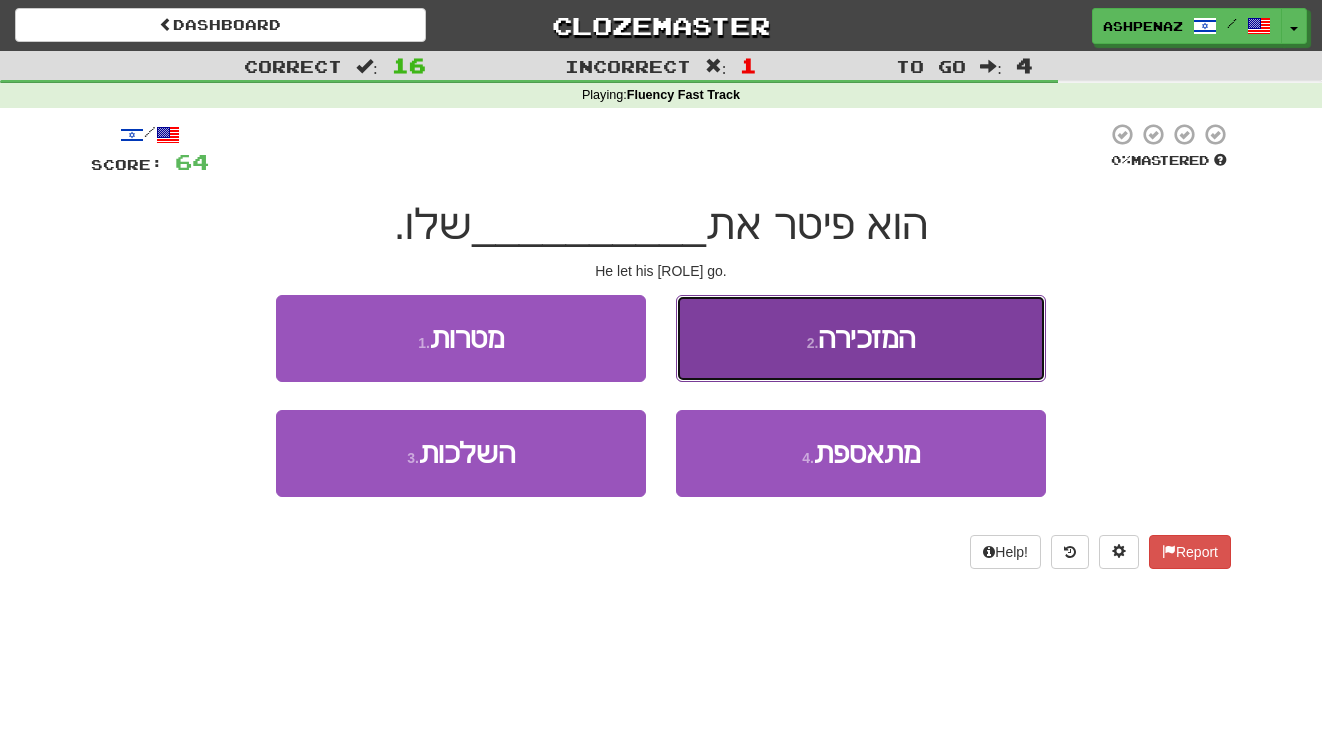 click on "2 .  המזכירה" at bounding box center [861, 338] 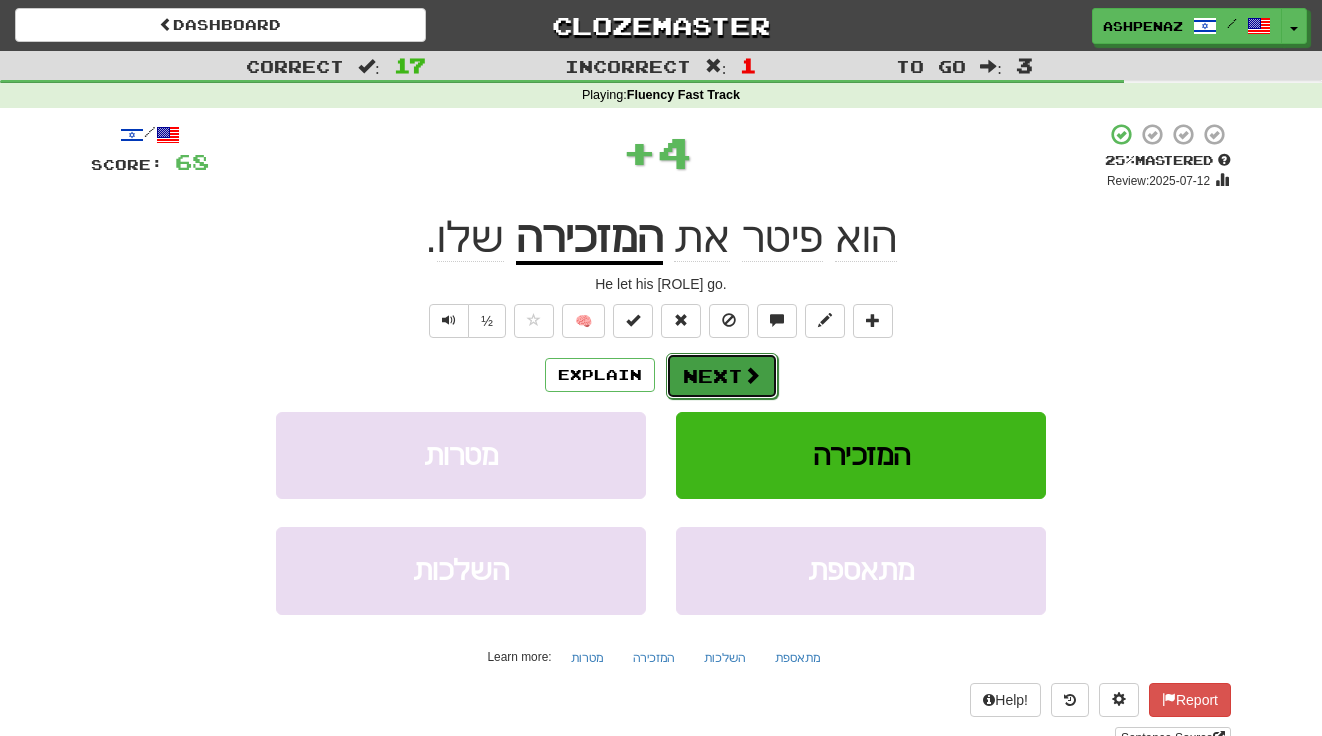 click on "Next" at bounding box center [722, 376] 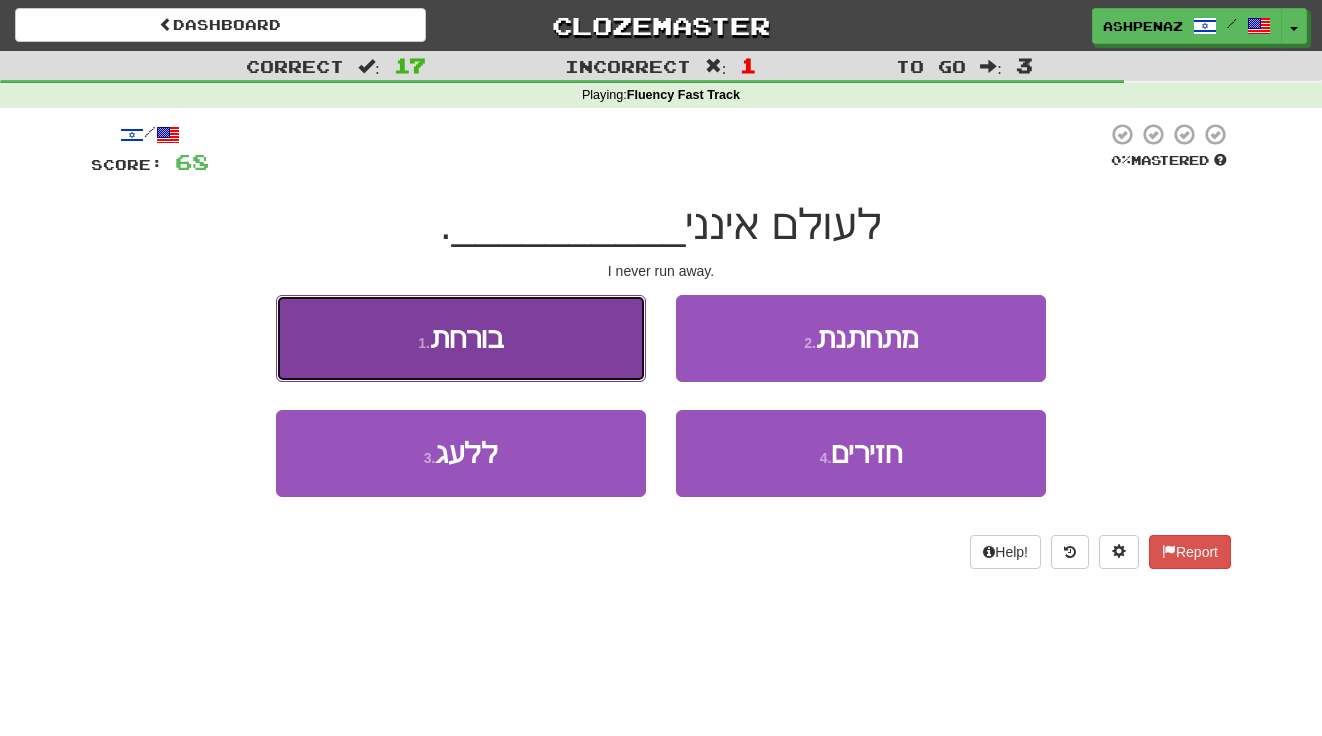 click on "1 .  בורחת" at bounding box center [461, 338] 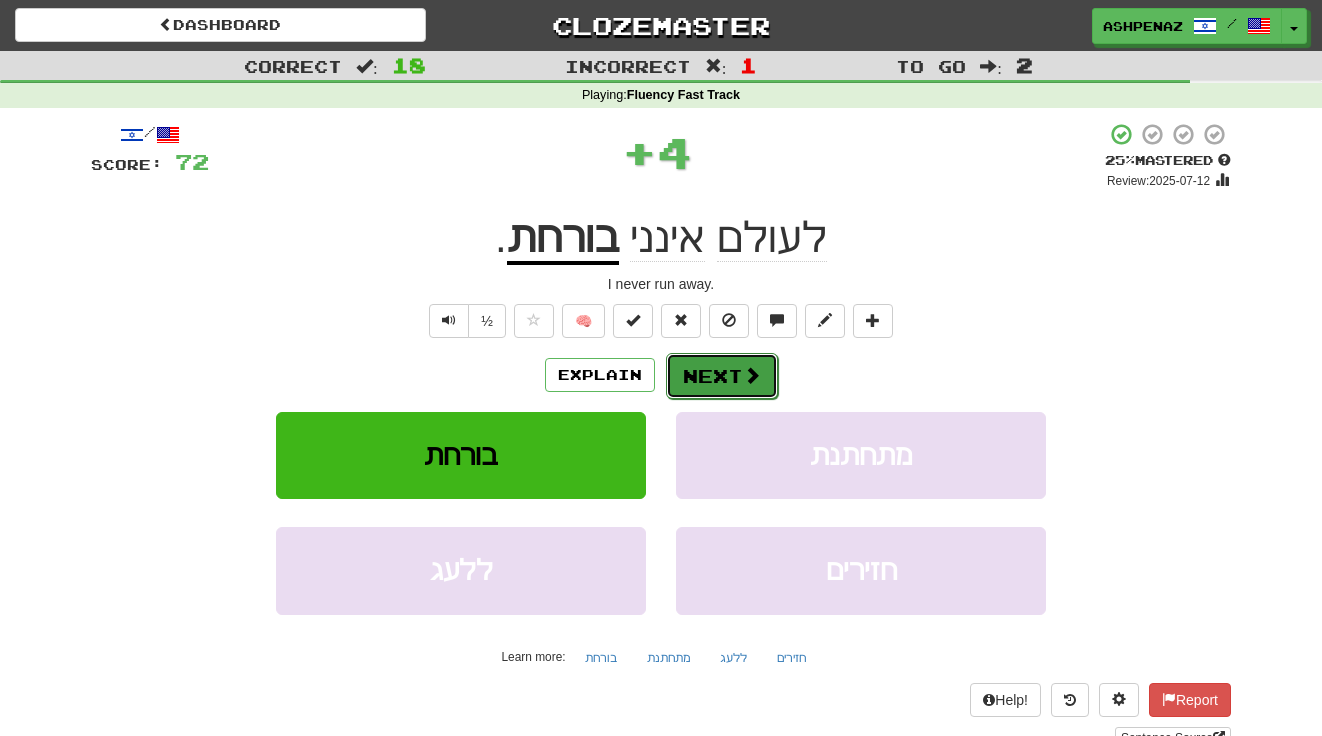 click on "Next" at bounding box center [722, 376] 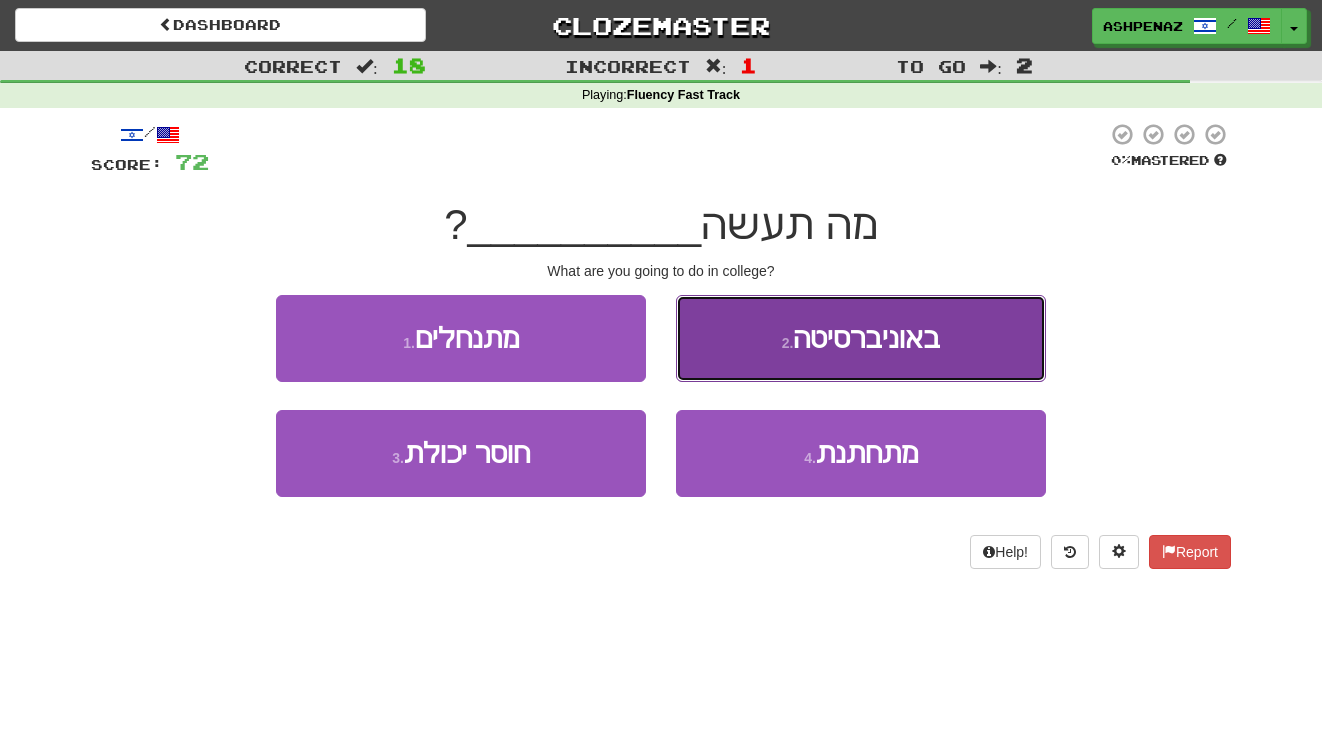 click on "באוניברסיטה" at bounding box center (866, 338) 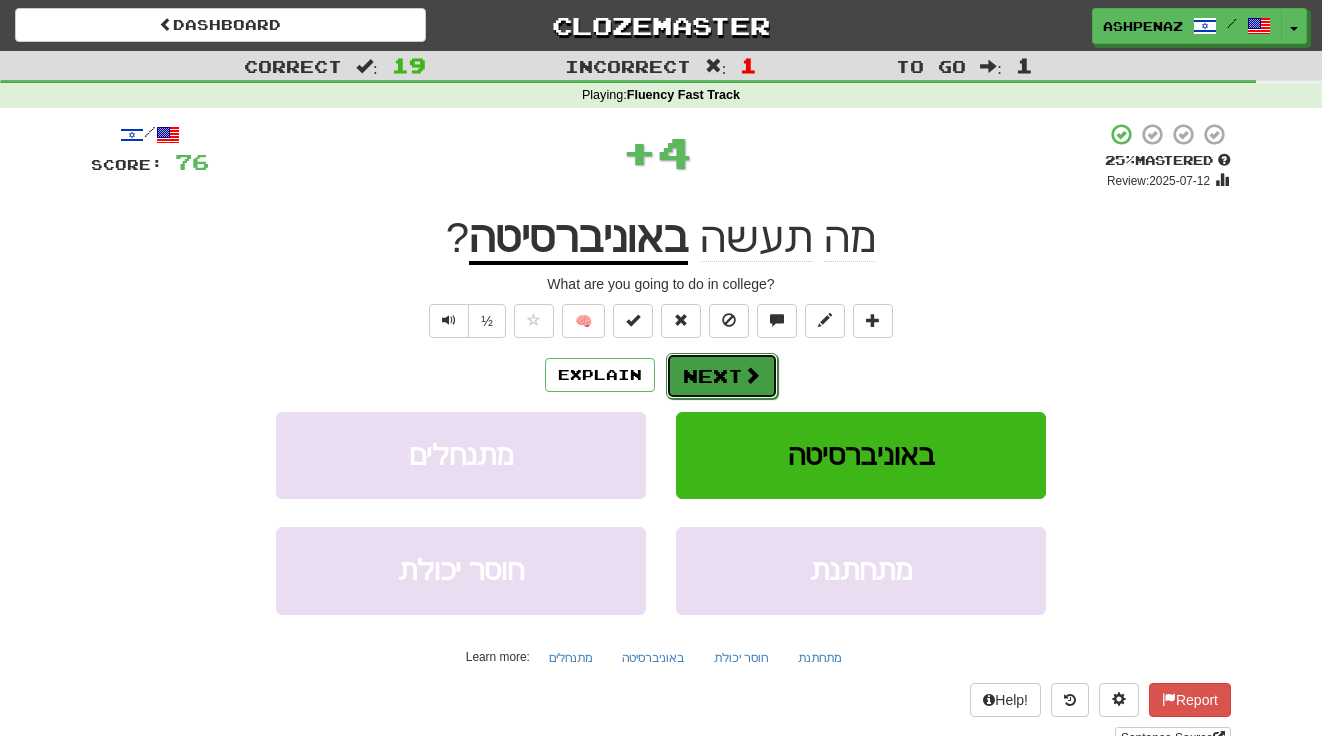 click on "Next" at bounding box center (722, 376) 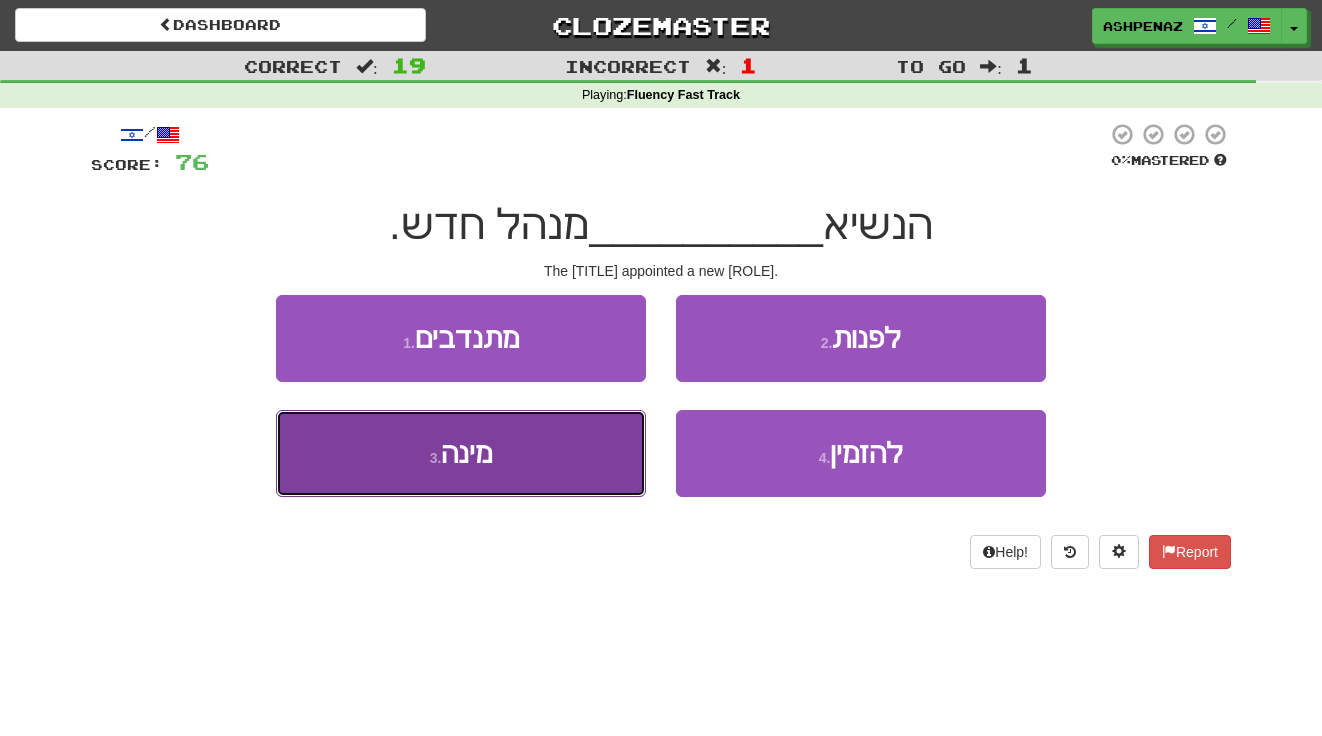 click on "3 .  מינה" at bounding box center (461, 453) 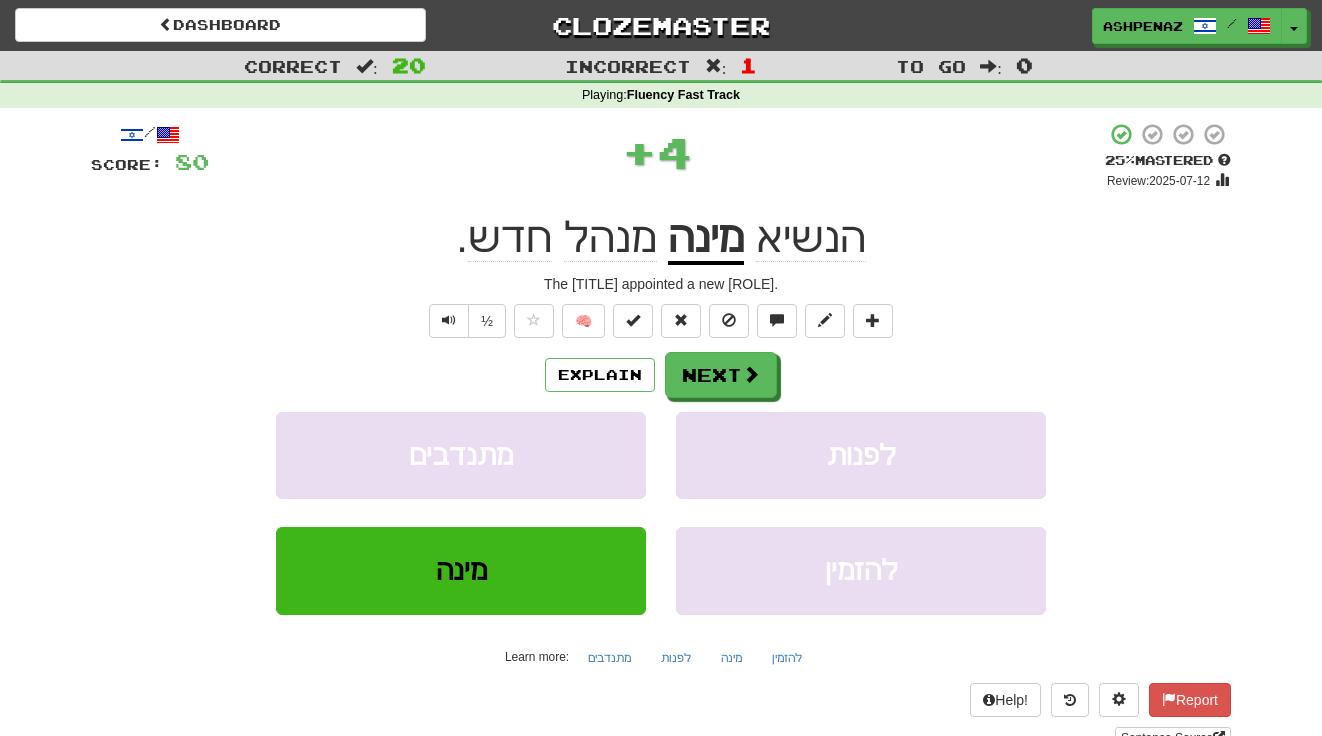 click on "מינה" at bounding box center [706, 239] 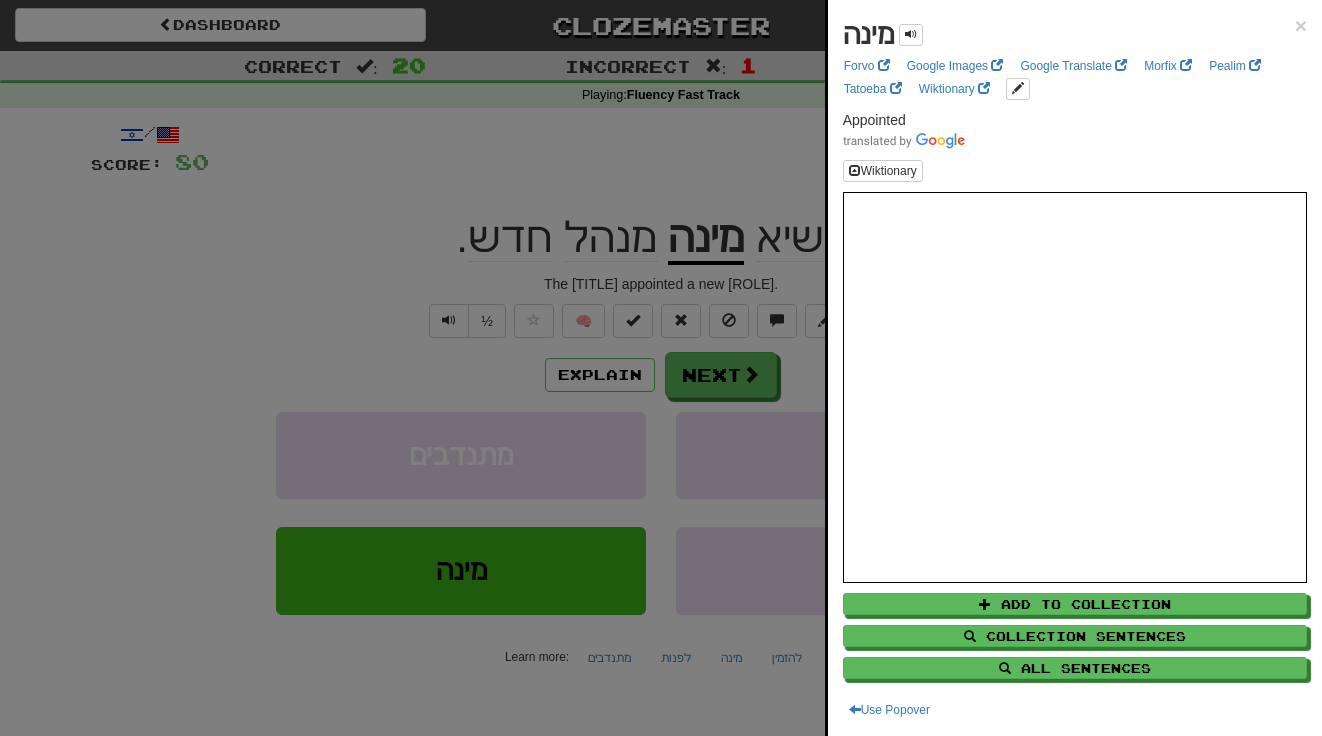 click at bounding box center [661, 368] 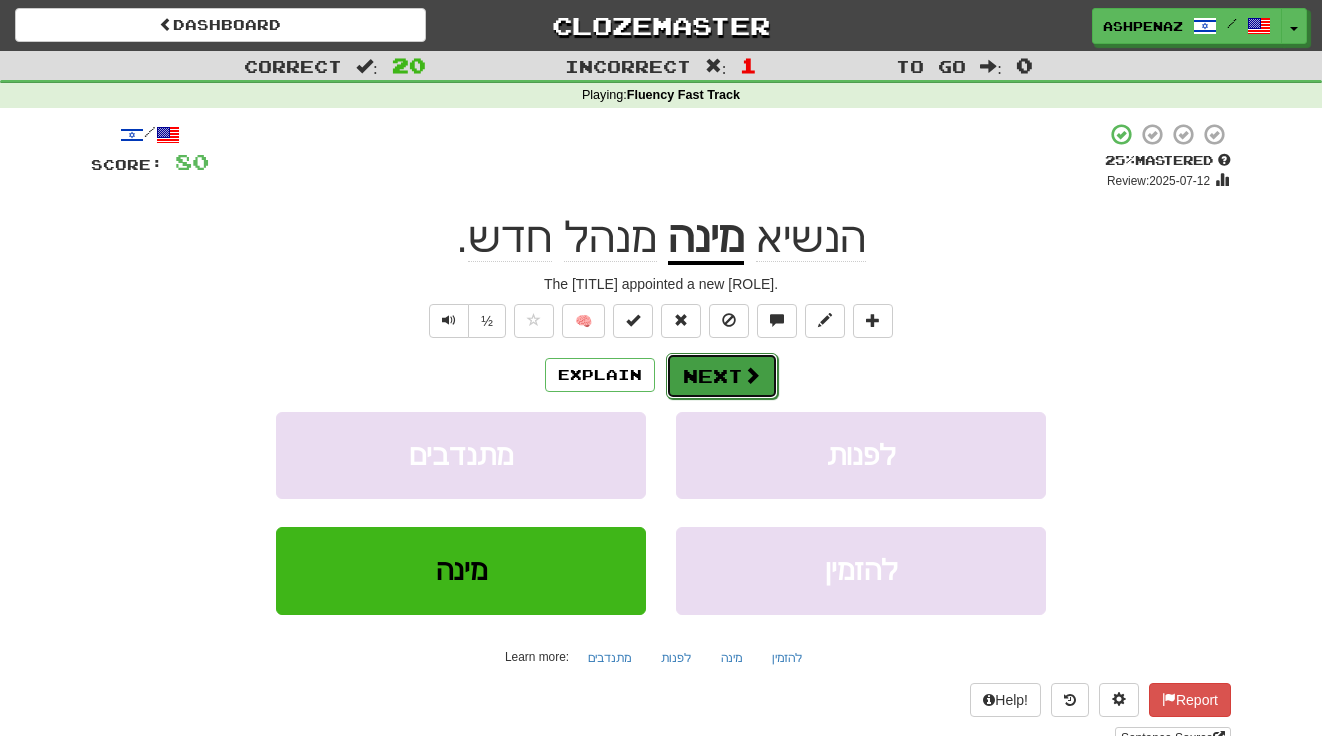 click on "Next" at bounding box center [722, 376] 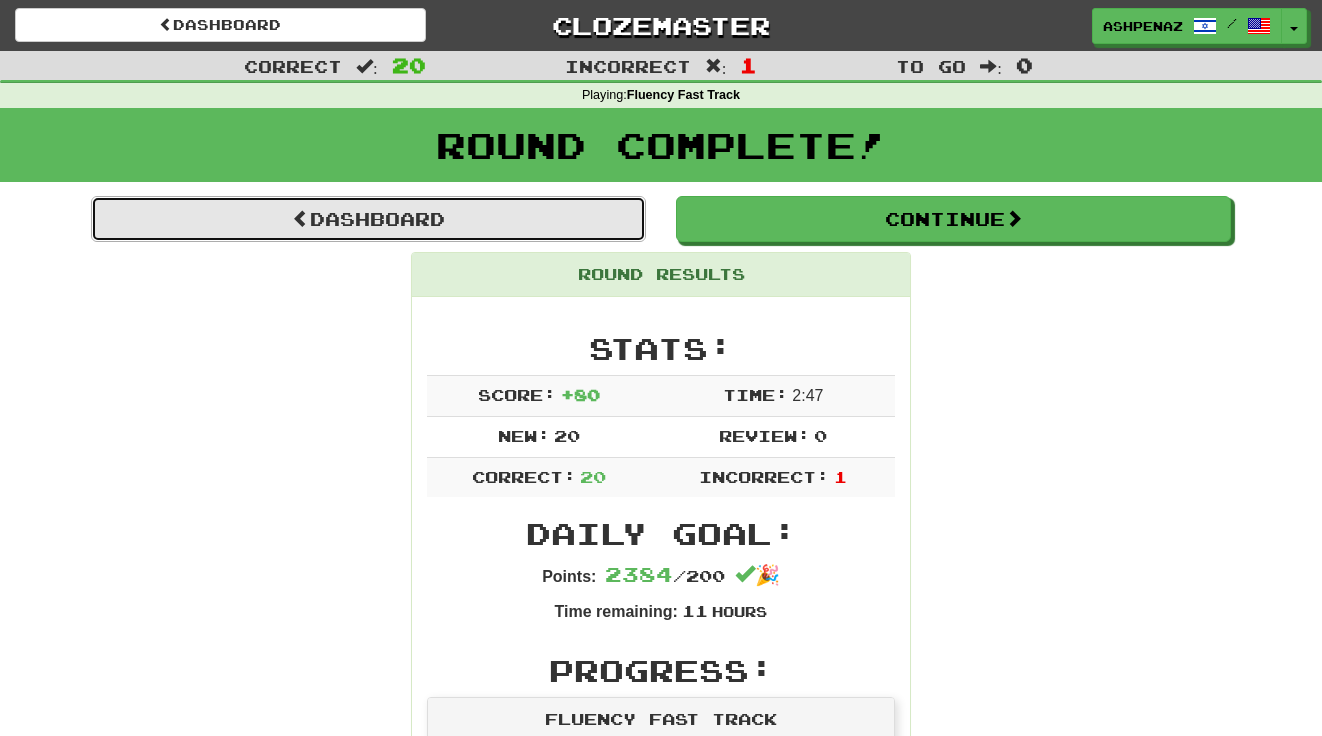 click on "Dashboard" at bounding box center [368, 219] 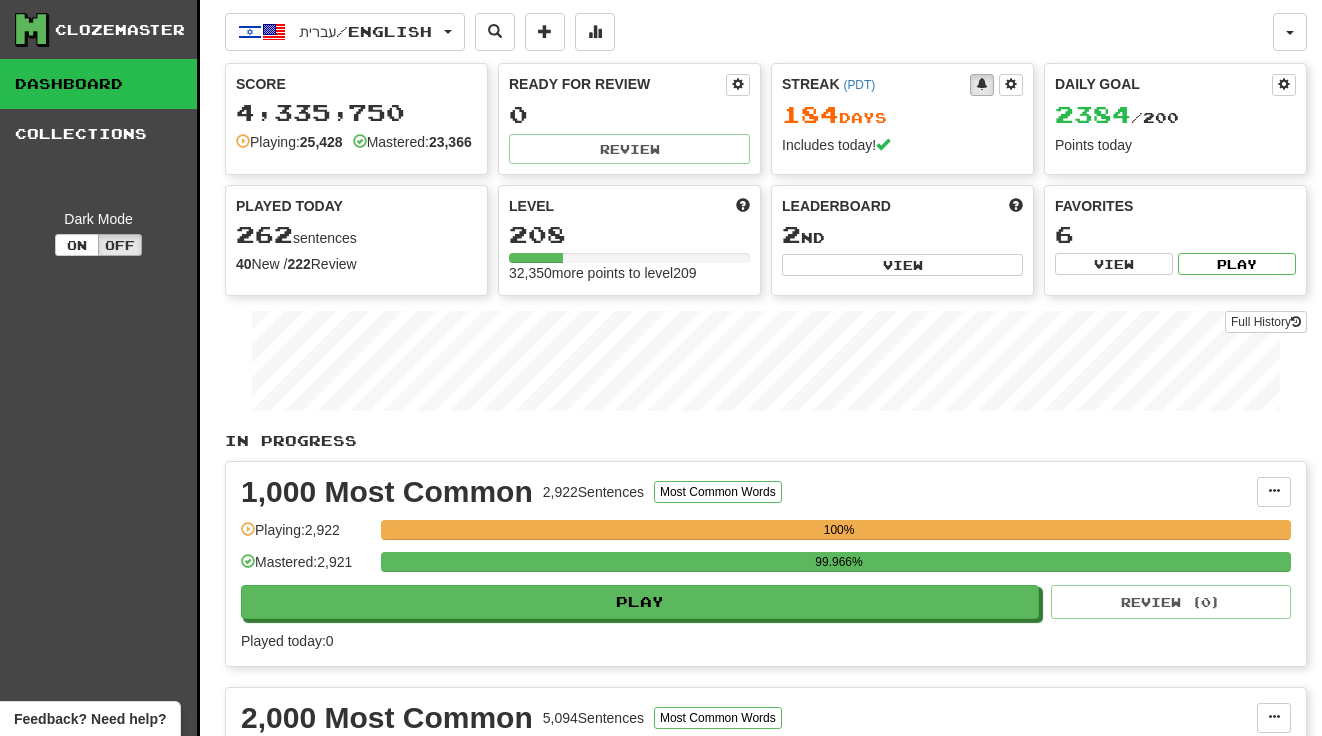 scroll, scrollTop: 0, scrollLeft: 0, axis: both 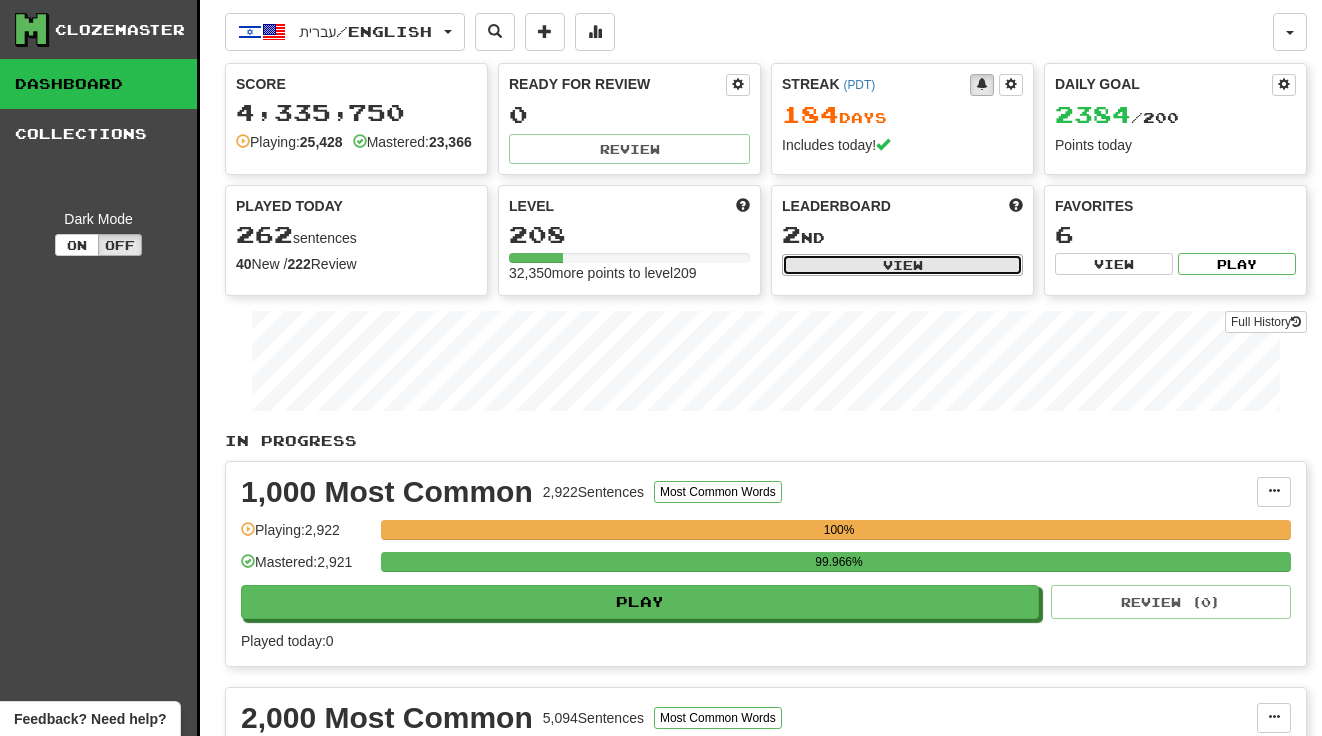 click on "View" at bounding box center [902, 265] 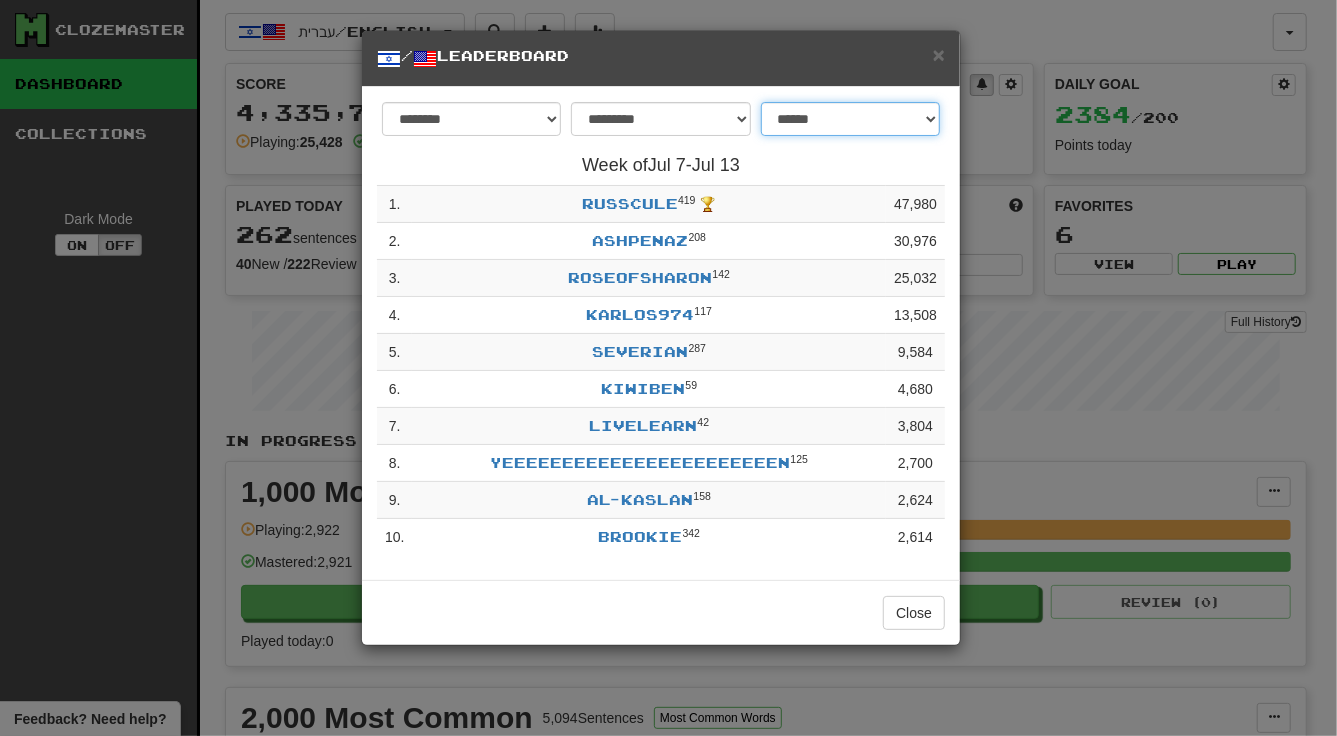 click on "**********" at bounding box center (850, 119) 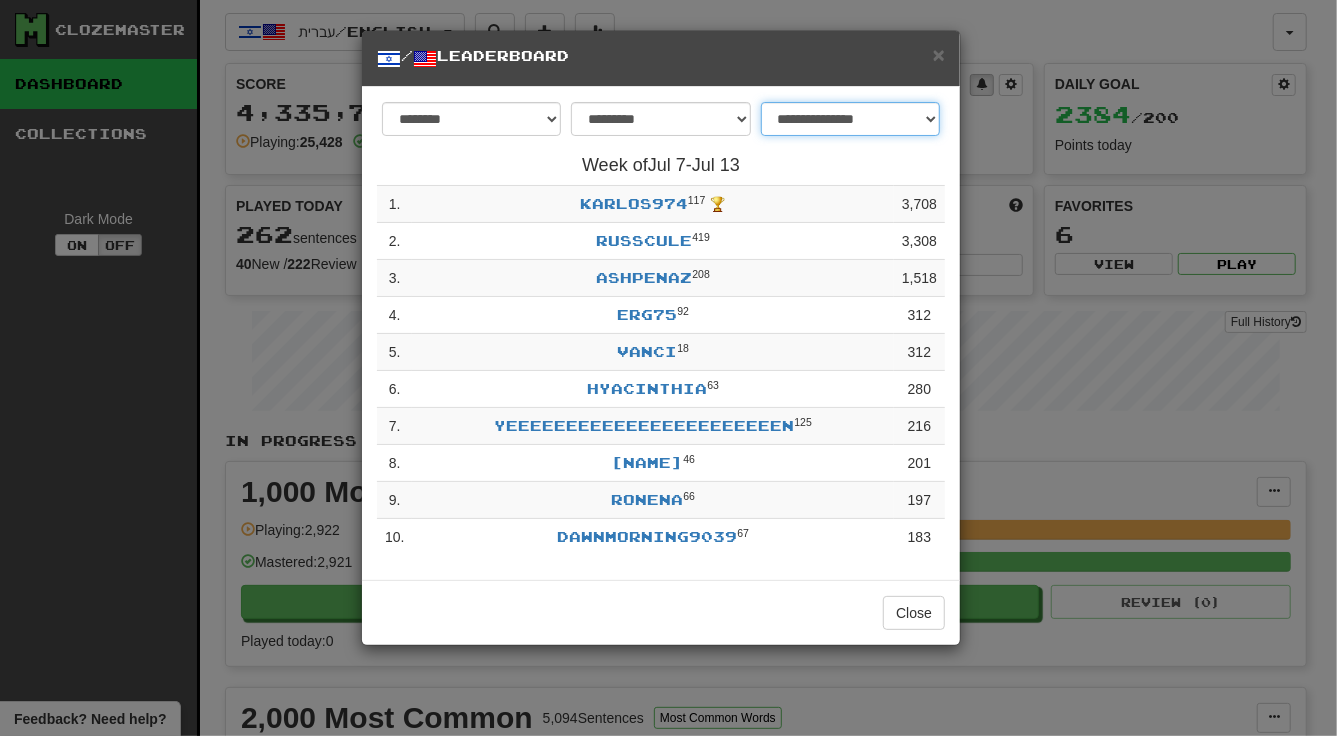 click on "**********" at bounding box center [850, 119] 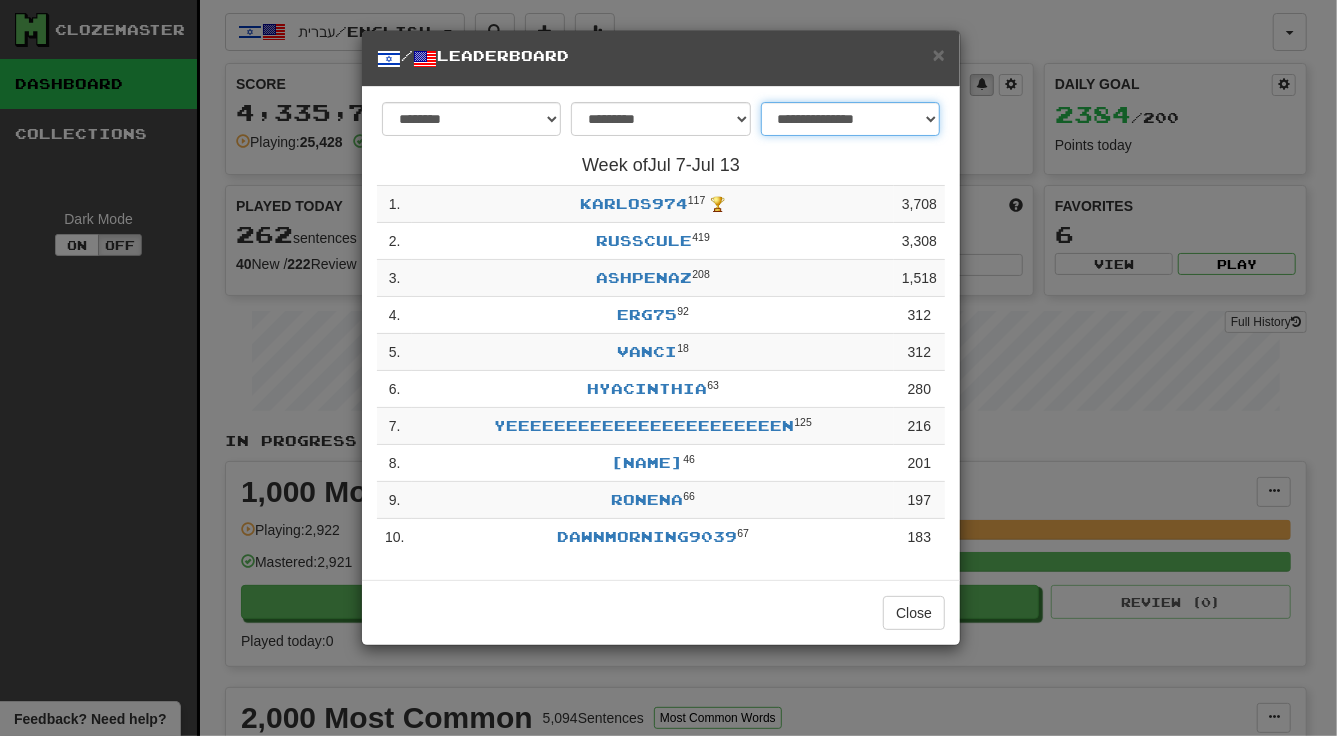 select on "**********" 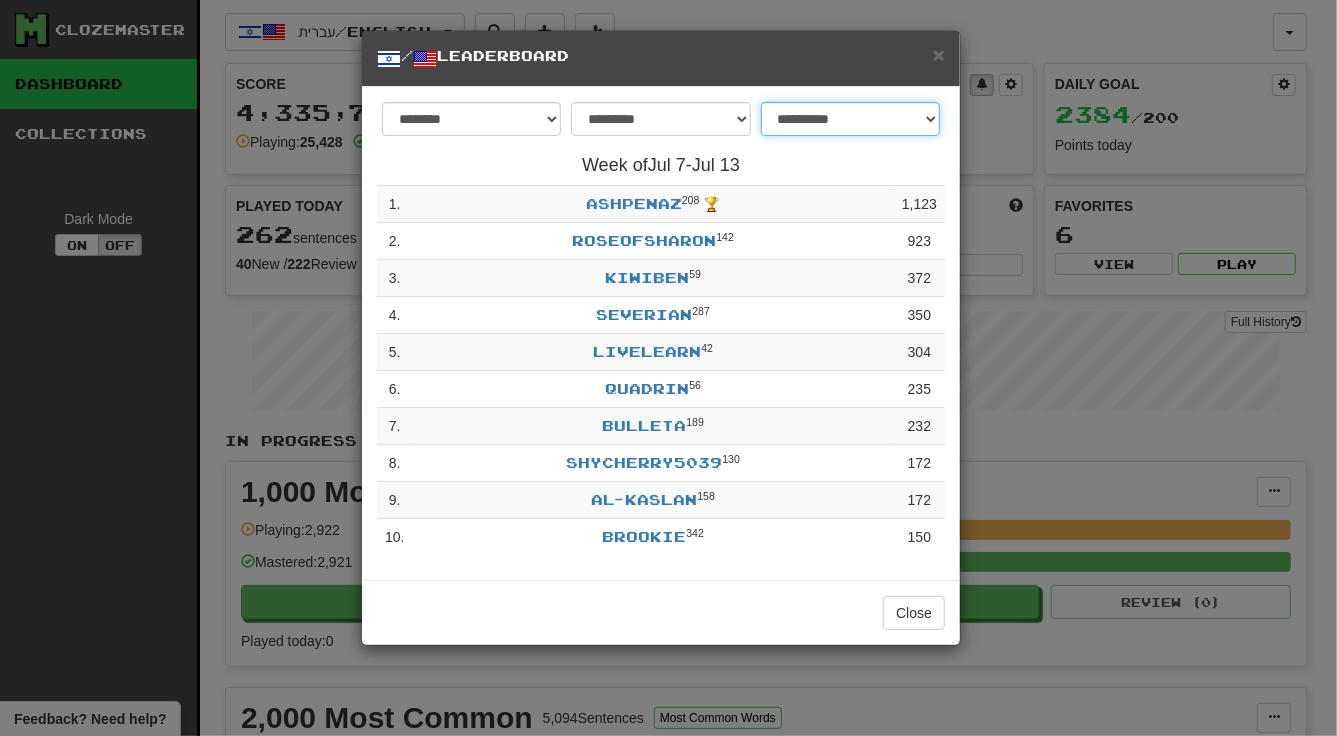 click on "**********" at bounding box center [850, 119] 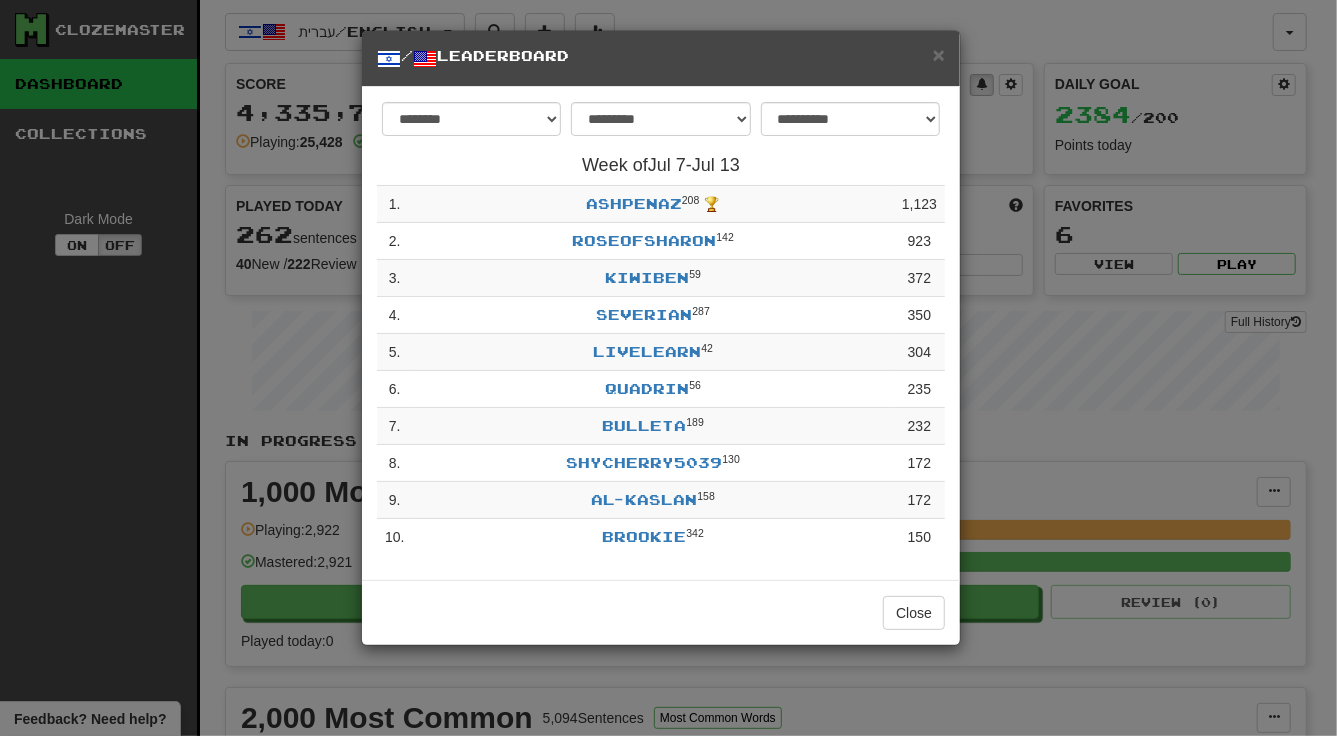 click on "**********" at bounding box center [668, 368] 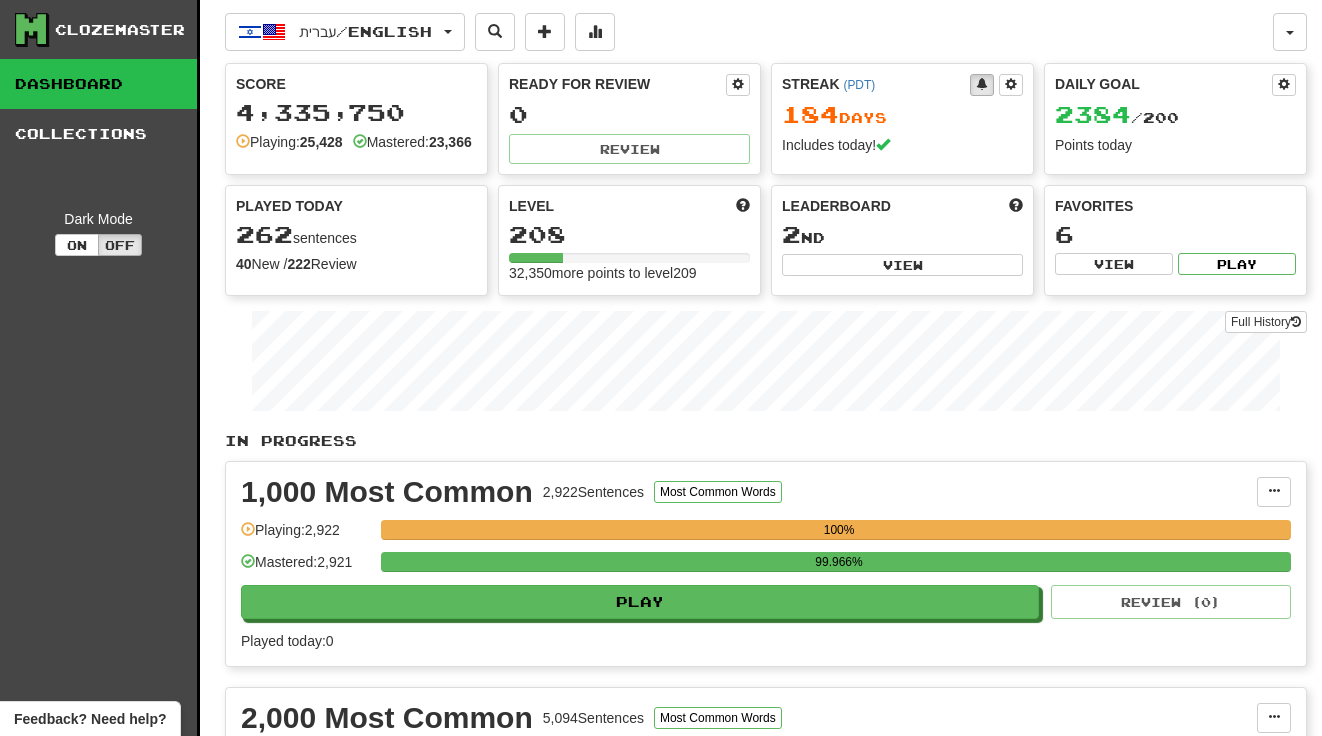 click on "Clozemaster Dashboard Collections Dark Mode On Off" at bounding box center [100, 1747] 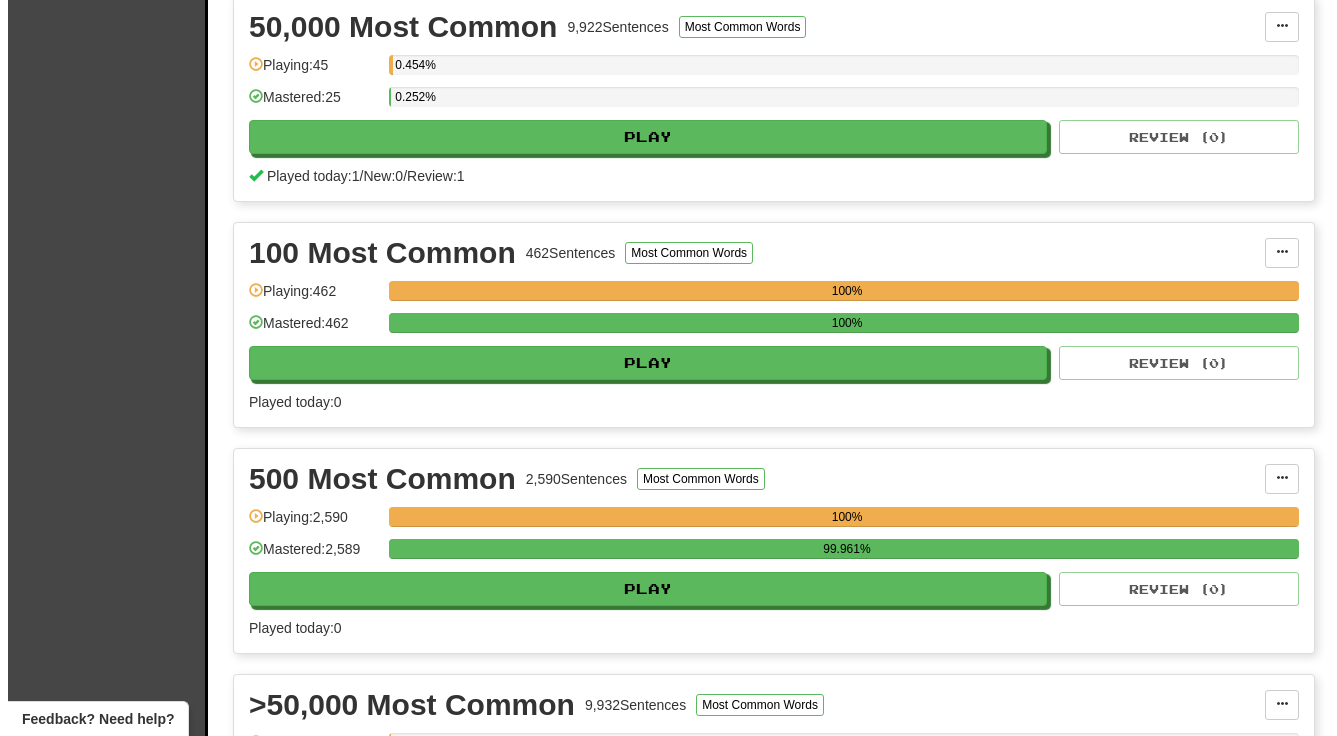 scroll, scrollTop: 2100, scrollLeft: 0, axis: vertical 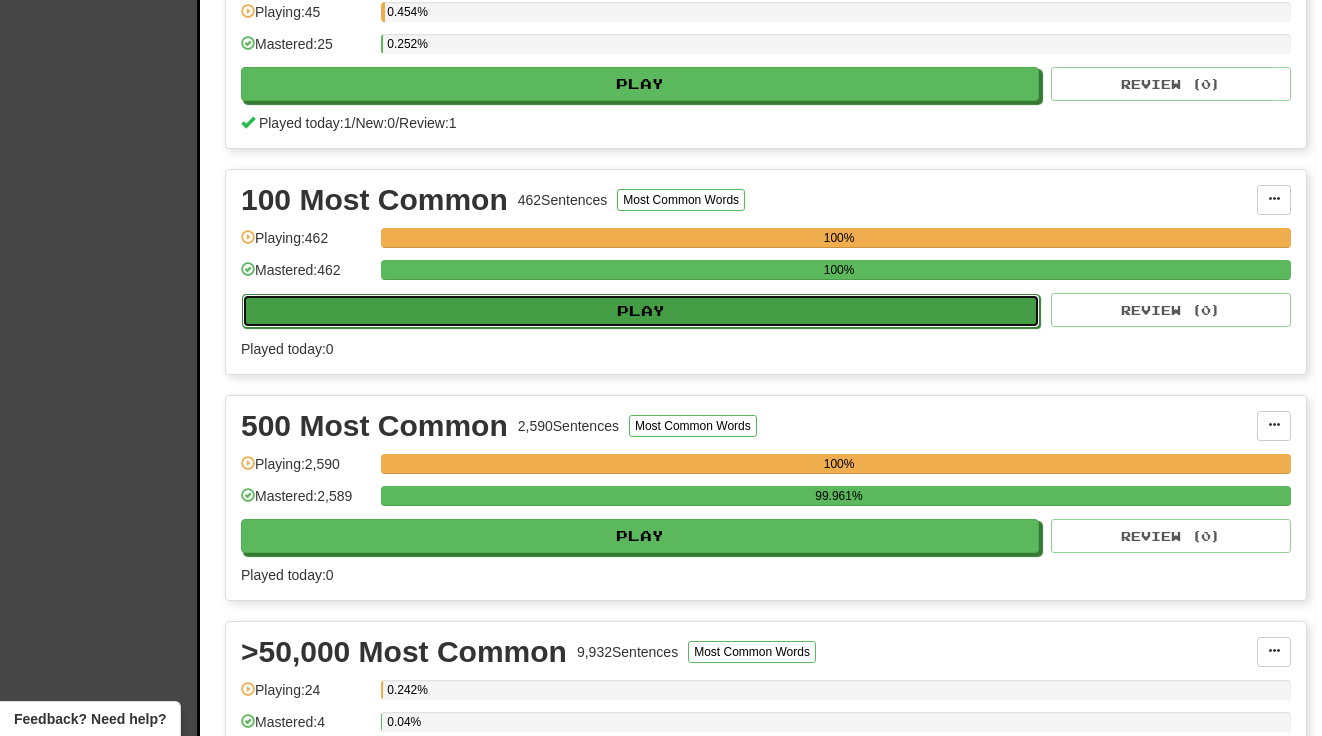 click on "Play" at bounding box center (641, 311) 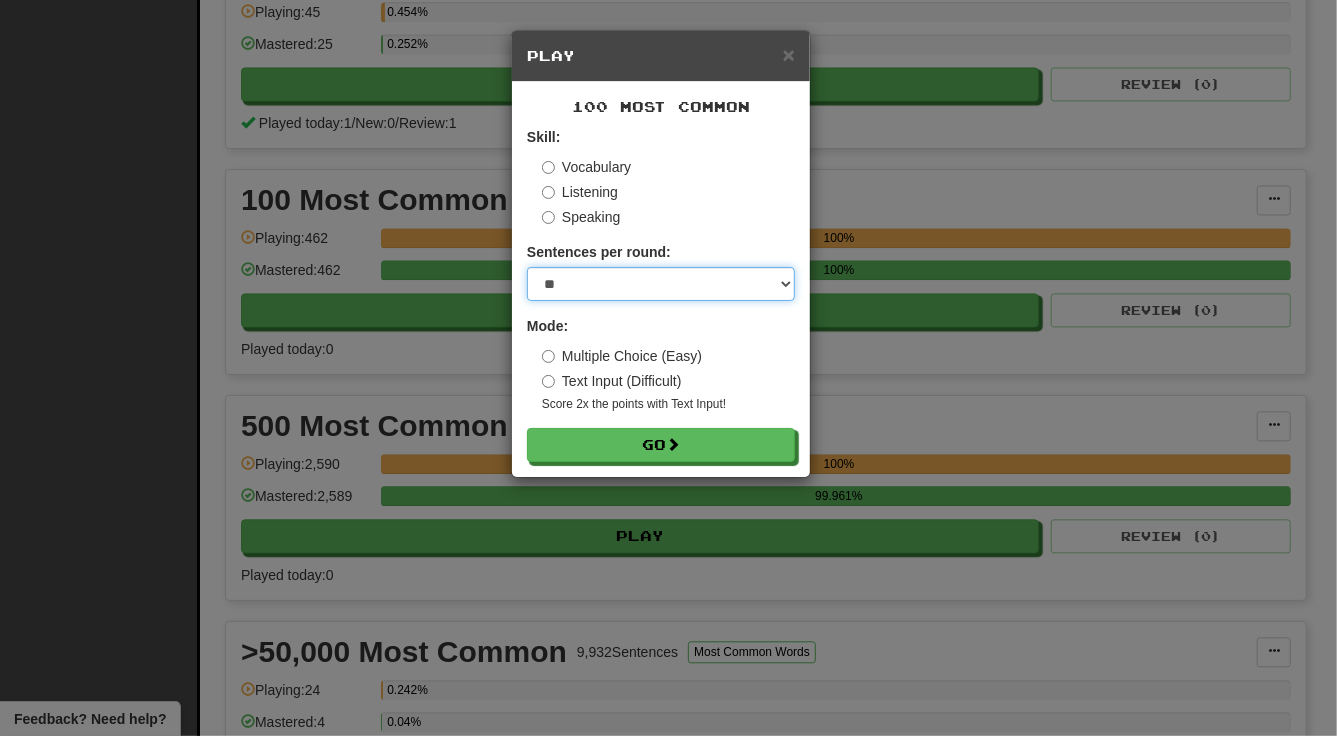 click on "* ** ** ** ** ** *** ********" at bounding box center [661, 284] 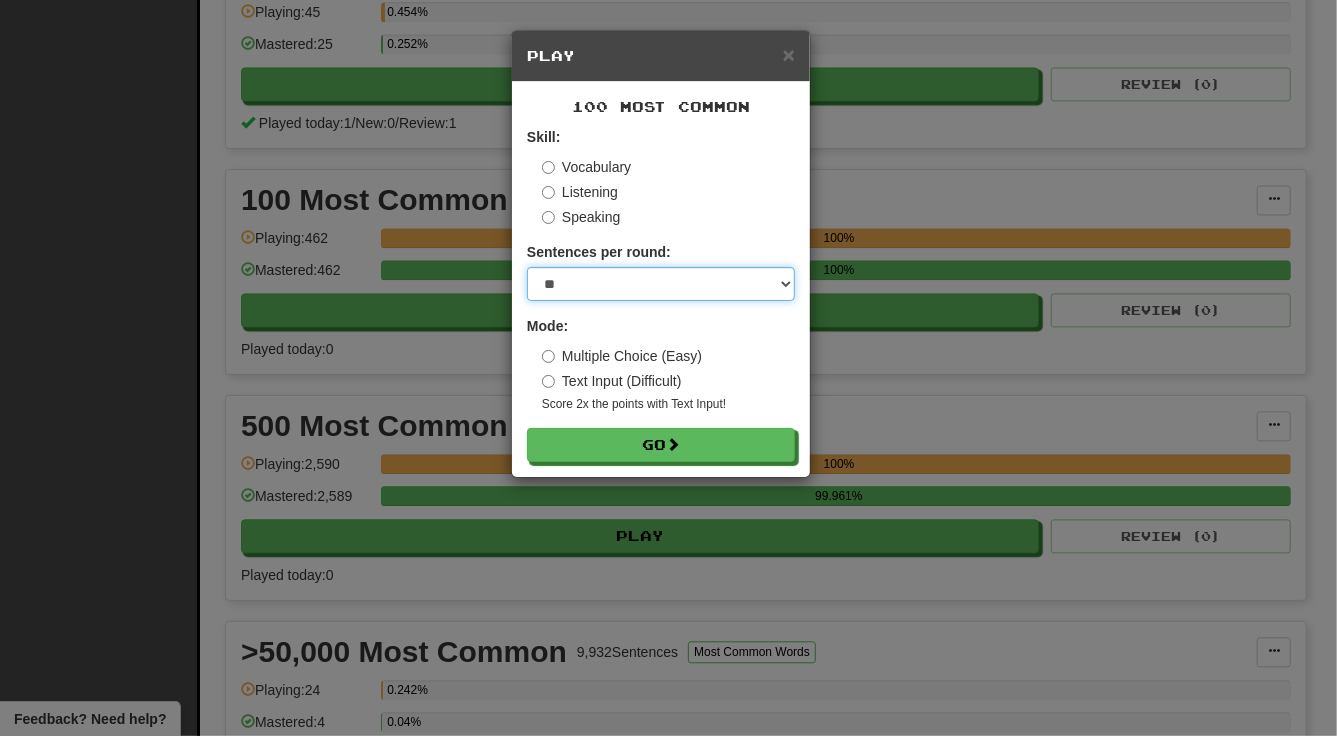 select on "***" 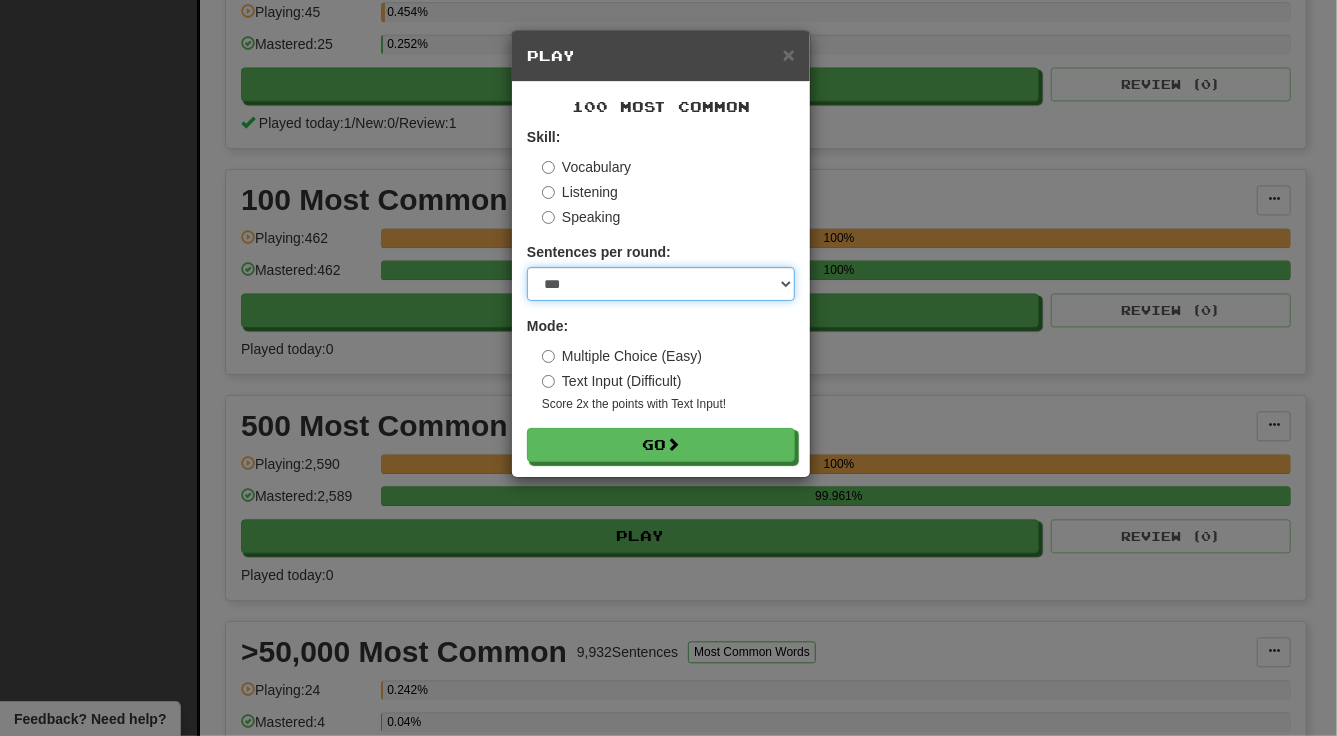 click on "* ** ** ** ** ** *** ********" at bounding box center (661, 284) 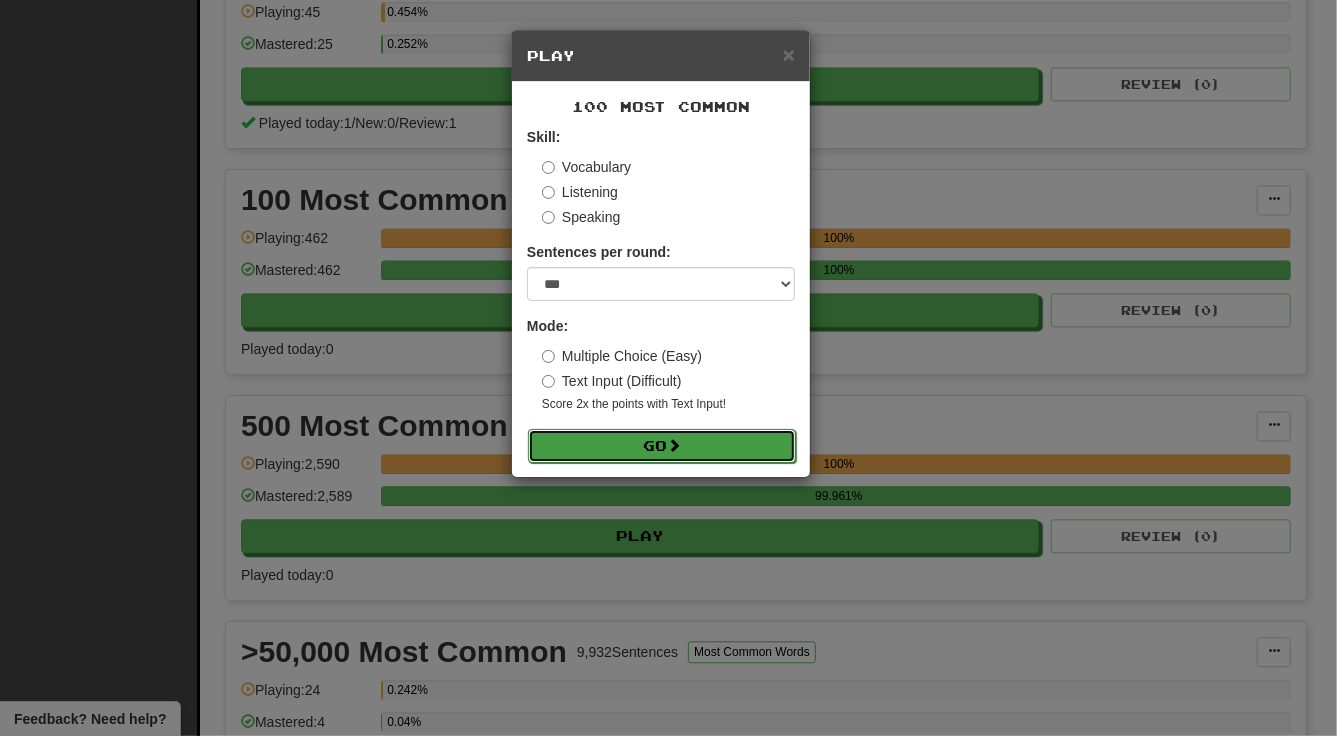 click on "Go" at bounding box center (662, 446) 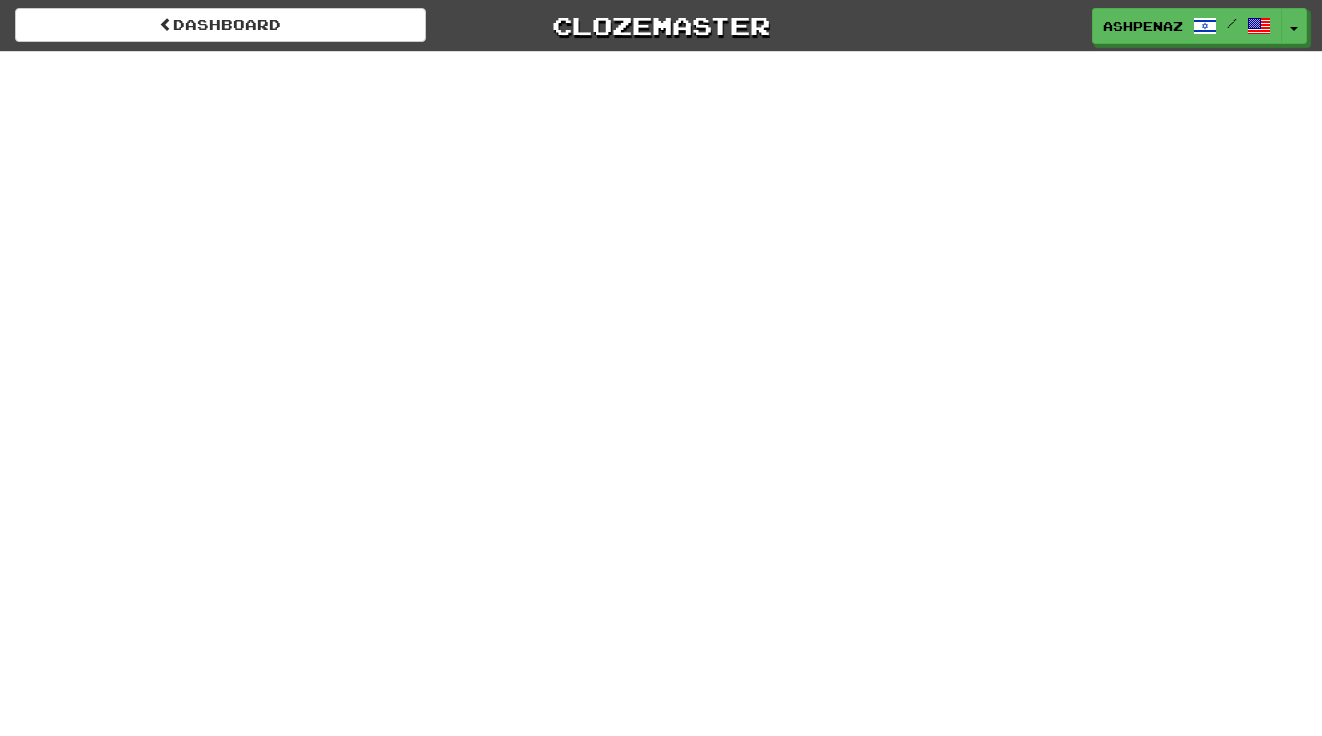 scroll, scrollTop: 0, scrollLeft: 0, axis: both 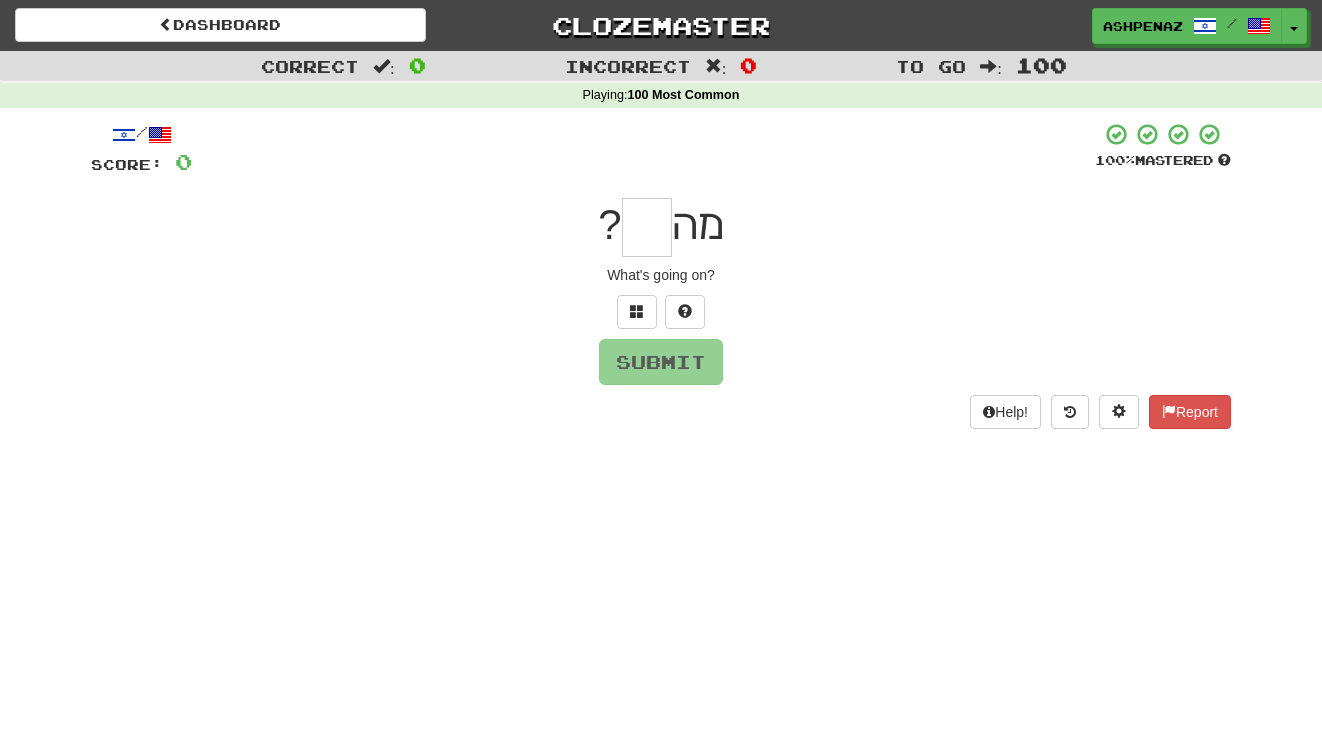 type on "*" 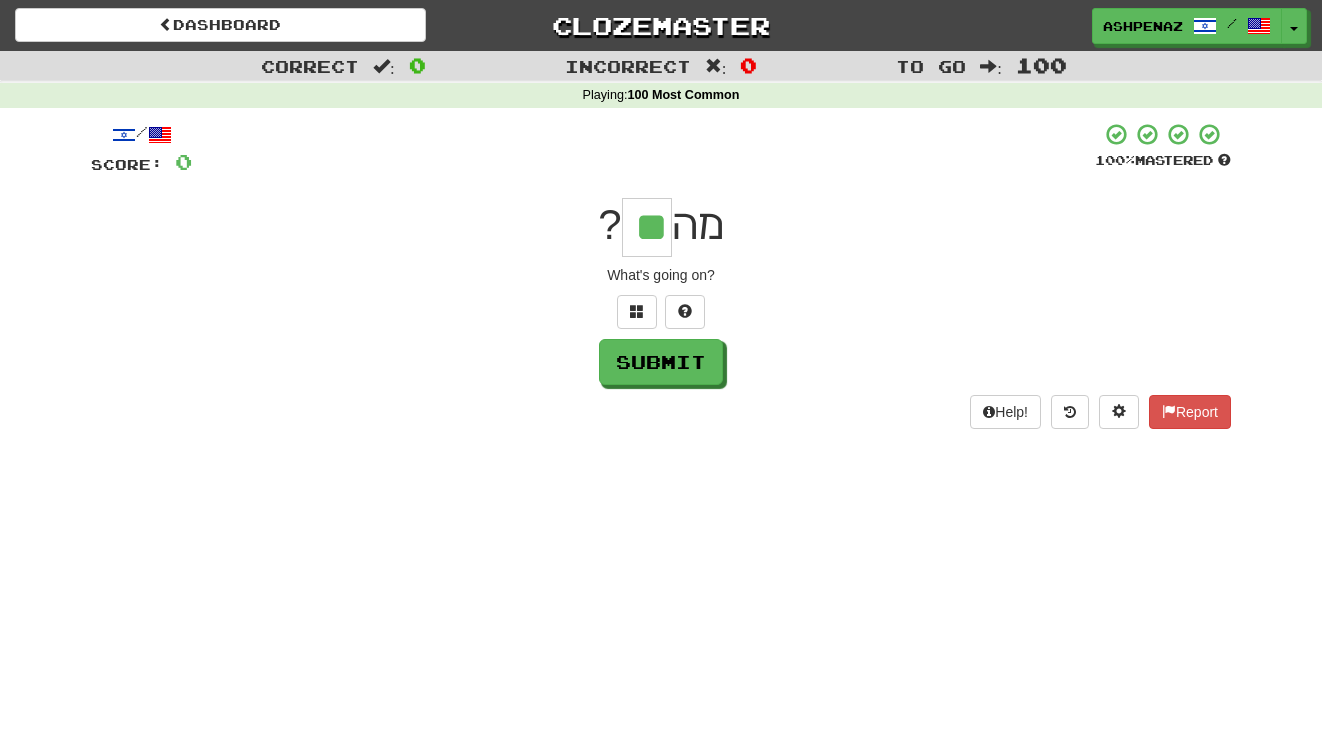 type on "**" 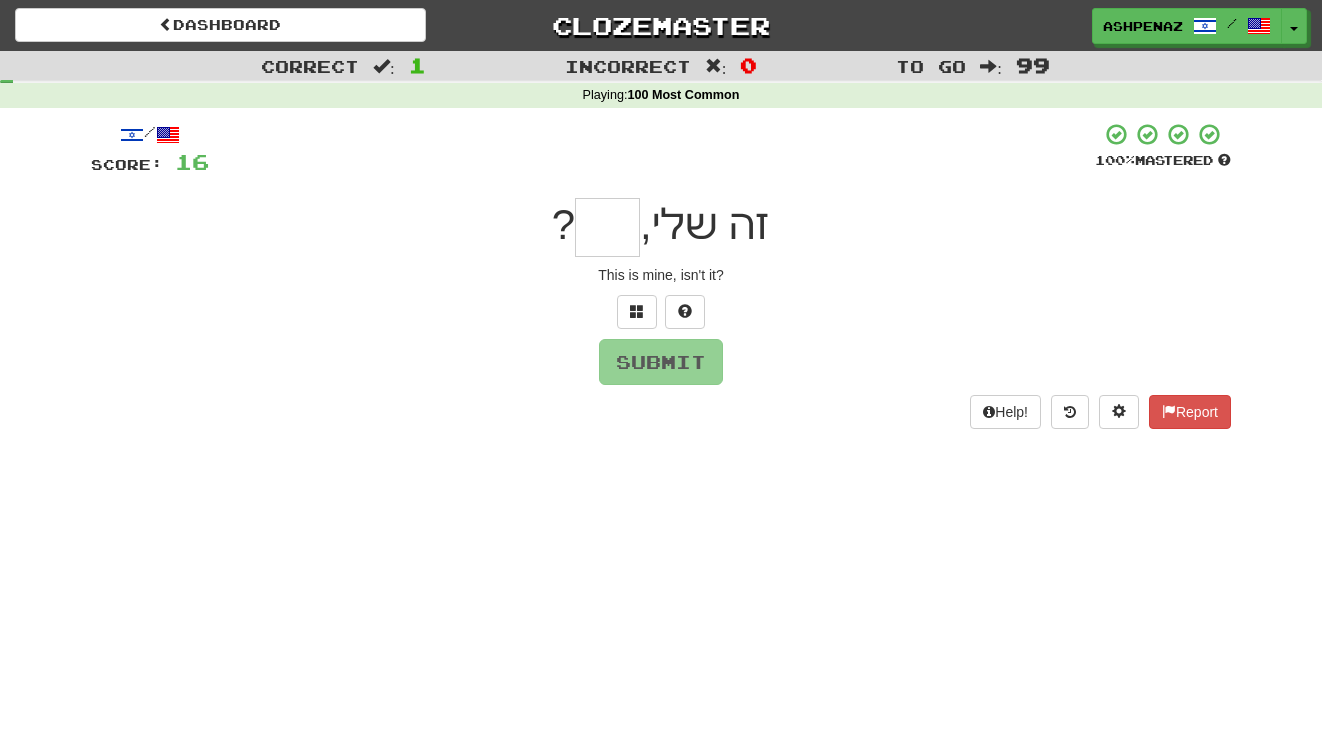 type on "*" 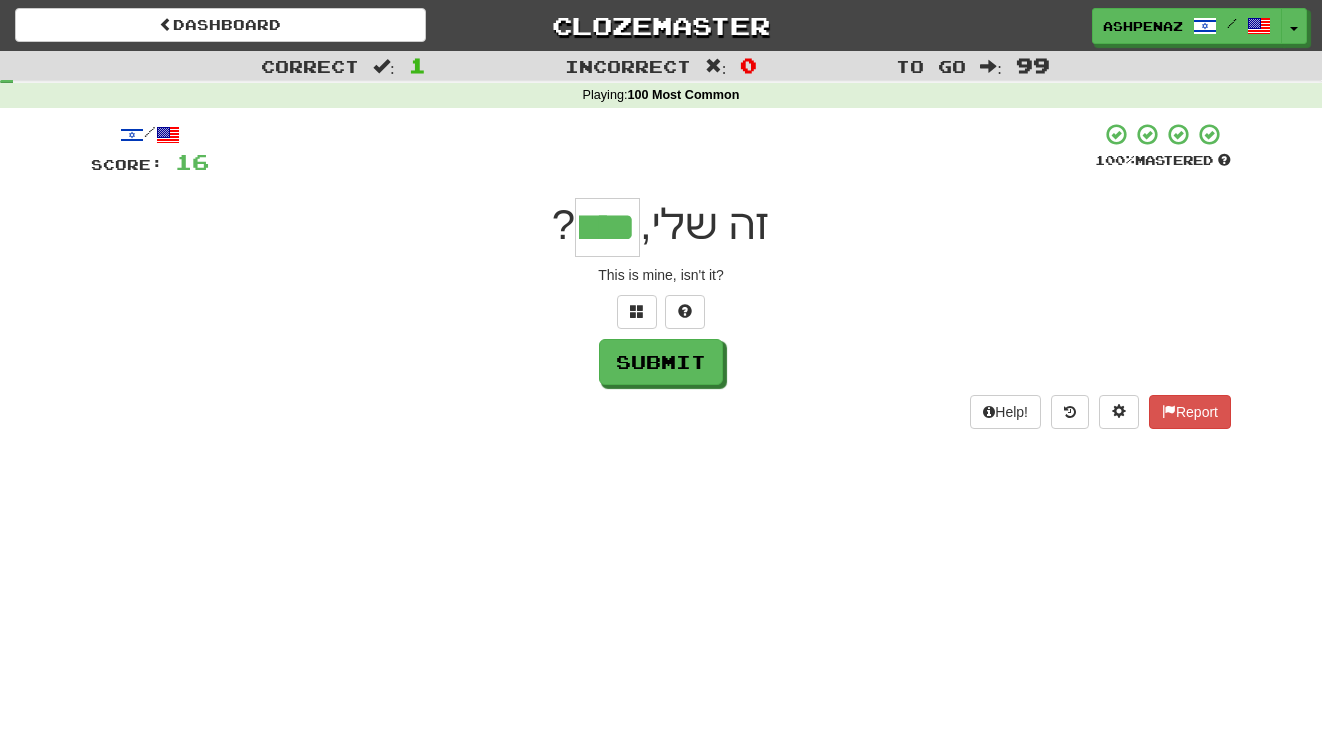 type on "****" 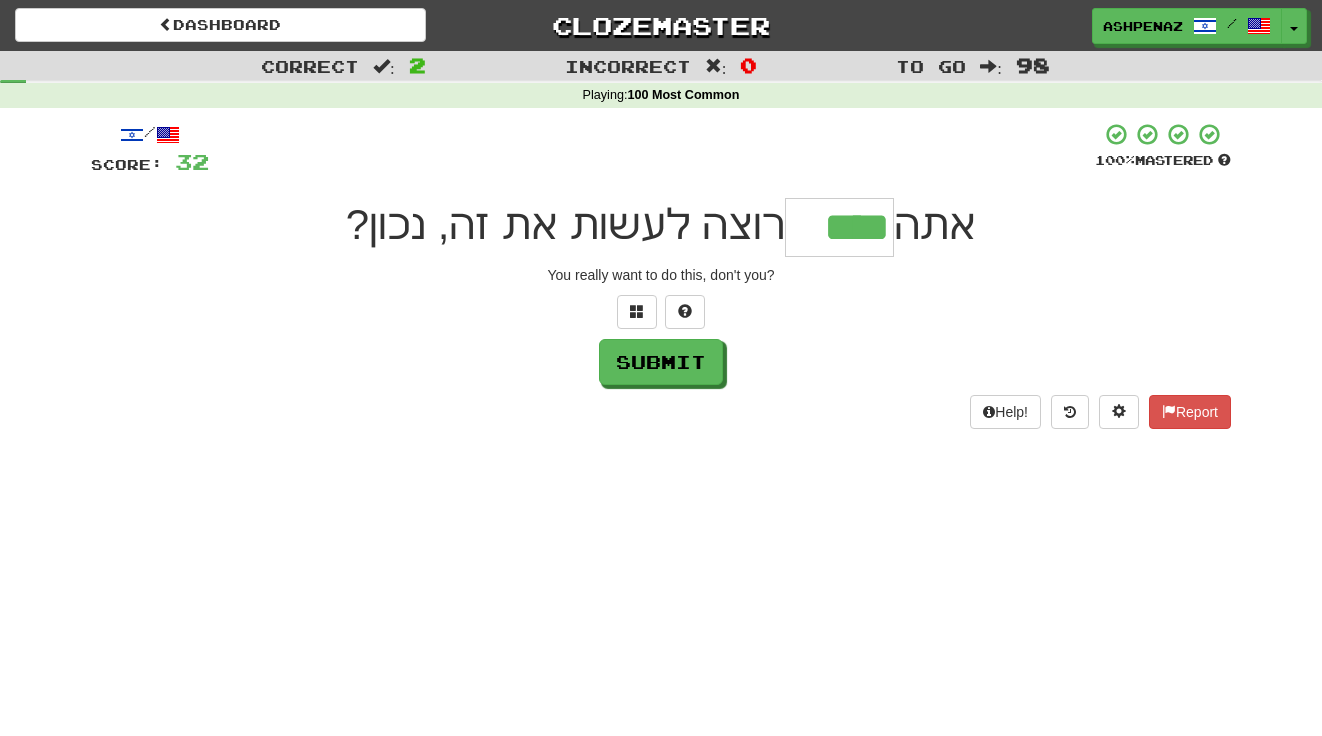 type on "****" 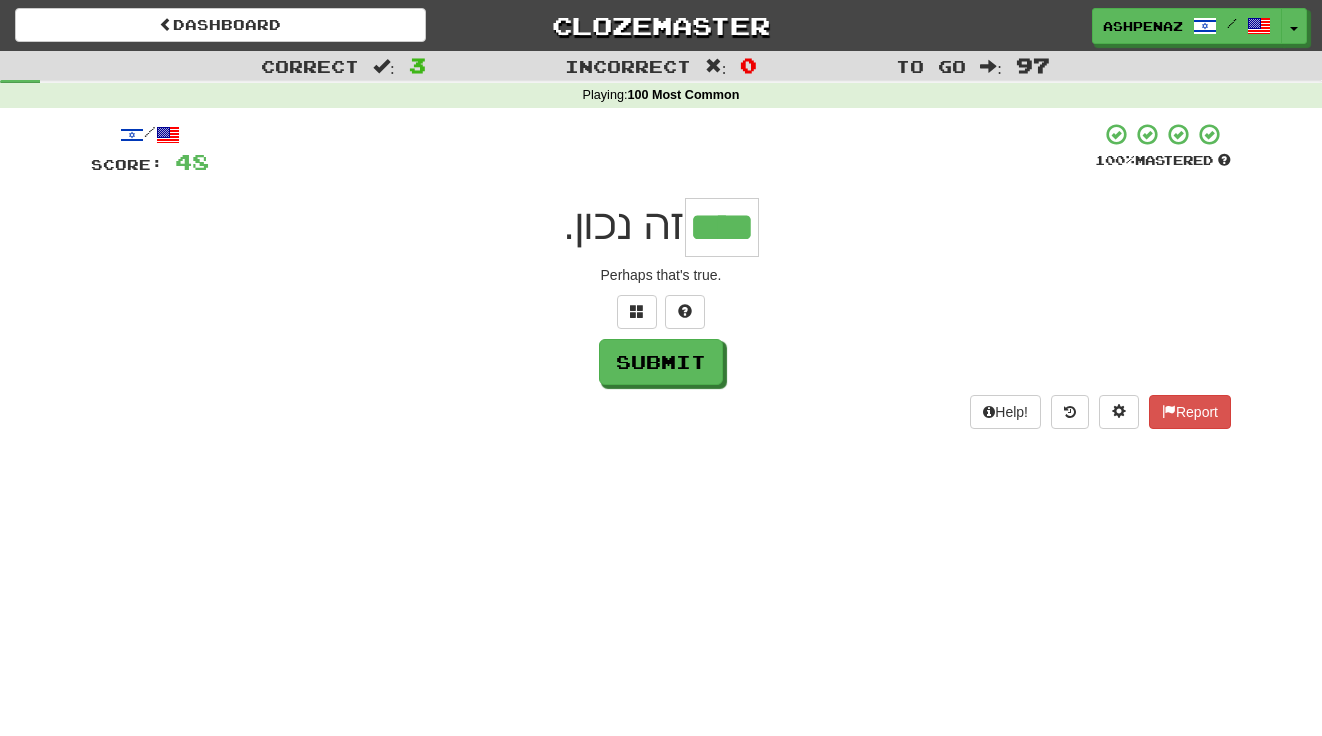 type on "****" 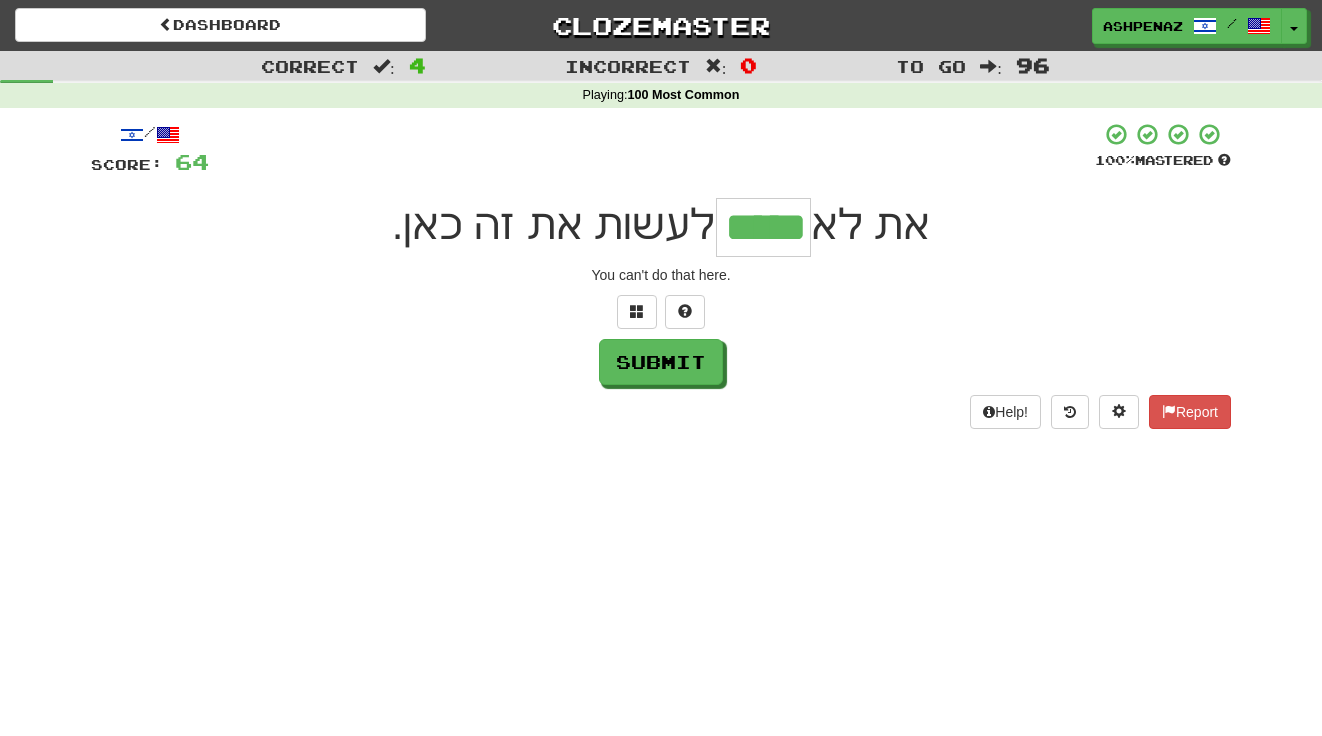type on "*****" 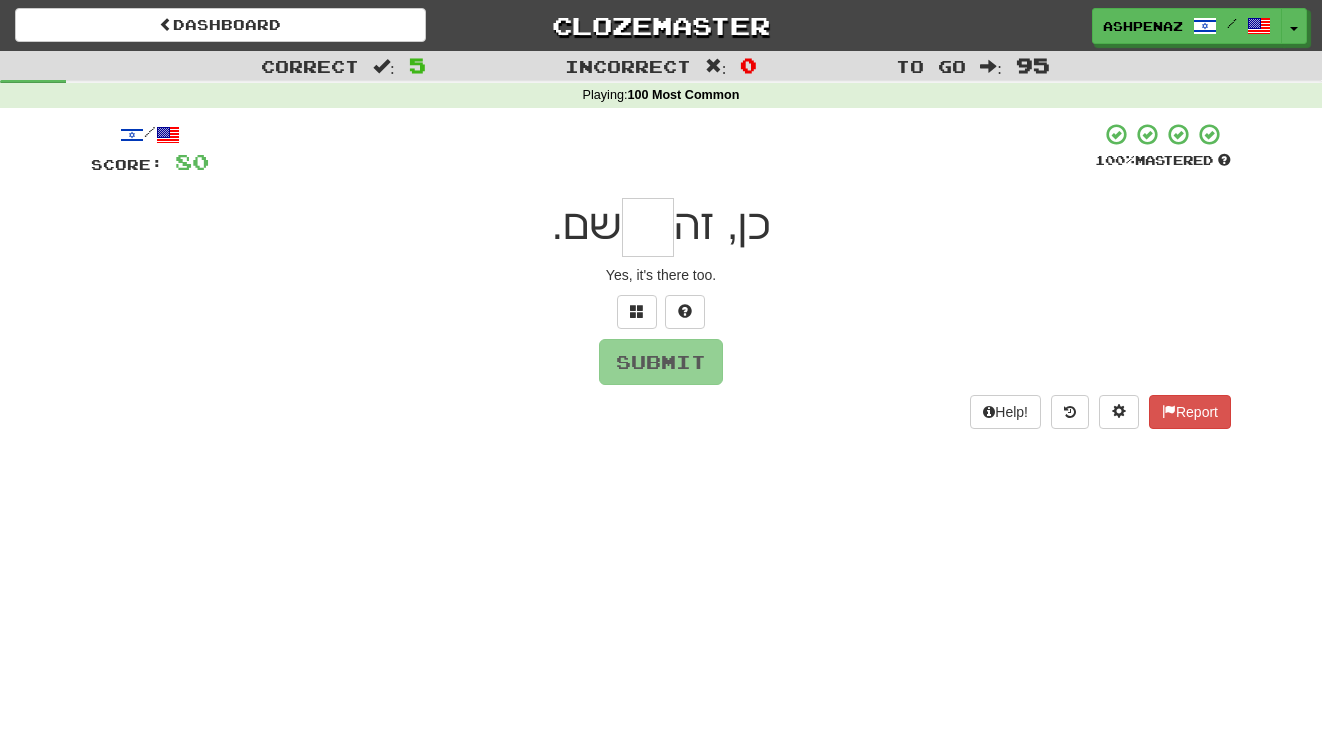 type on "*" 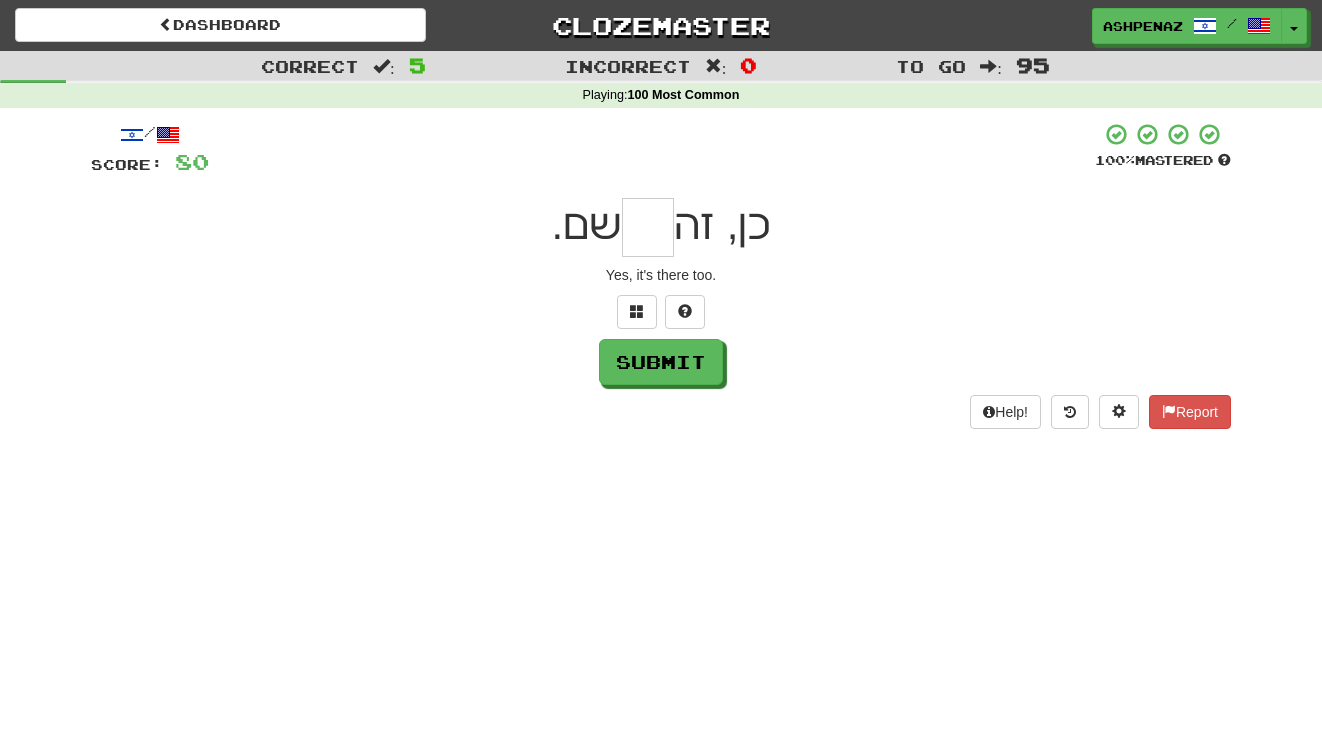 type on "*" 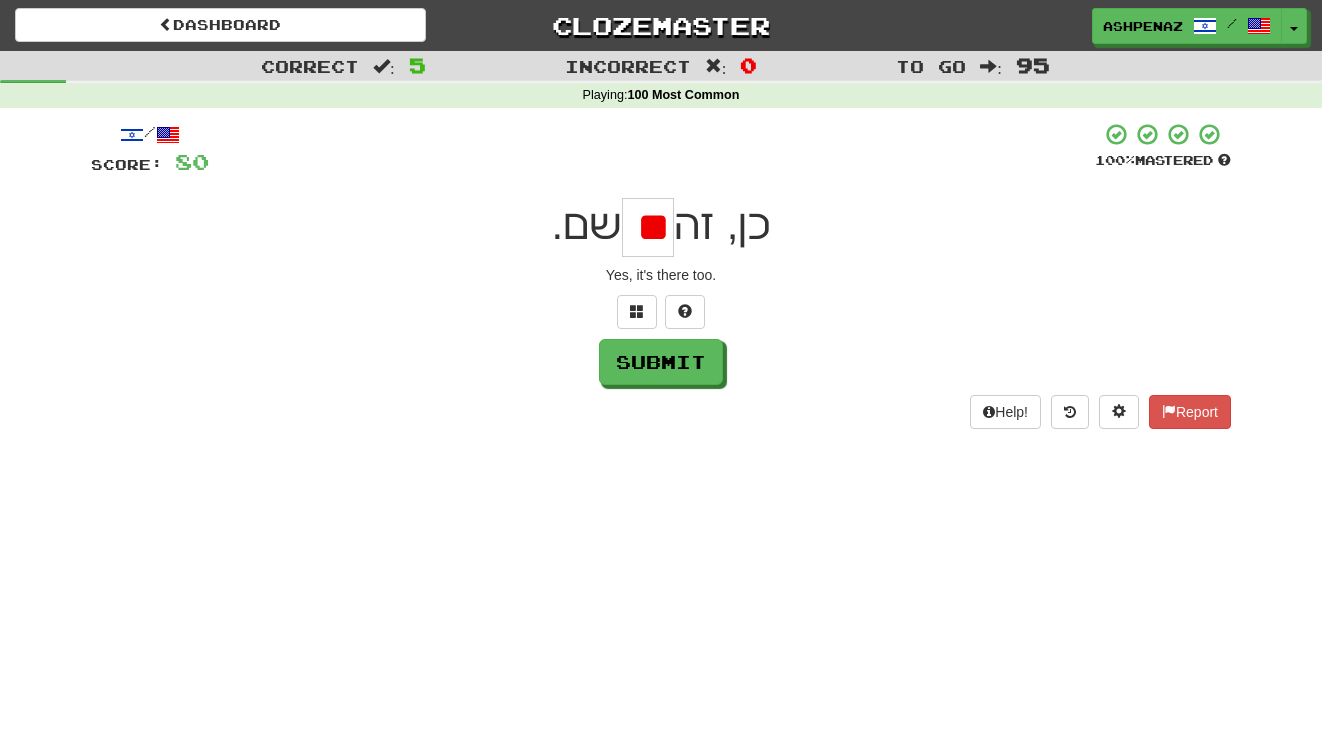 type on "*" 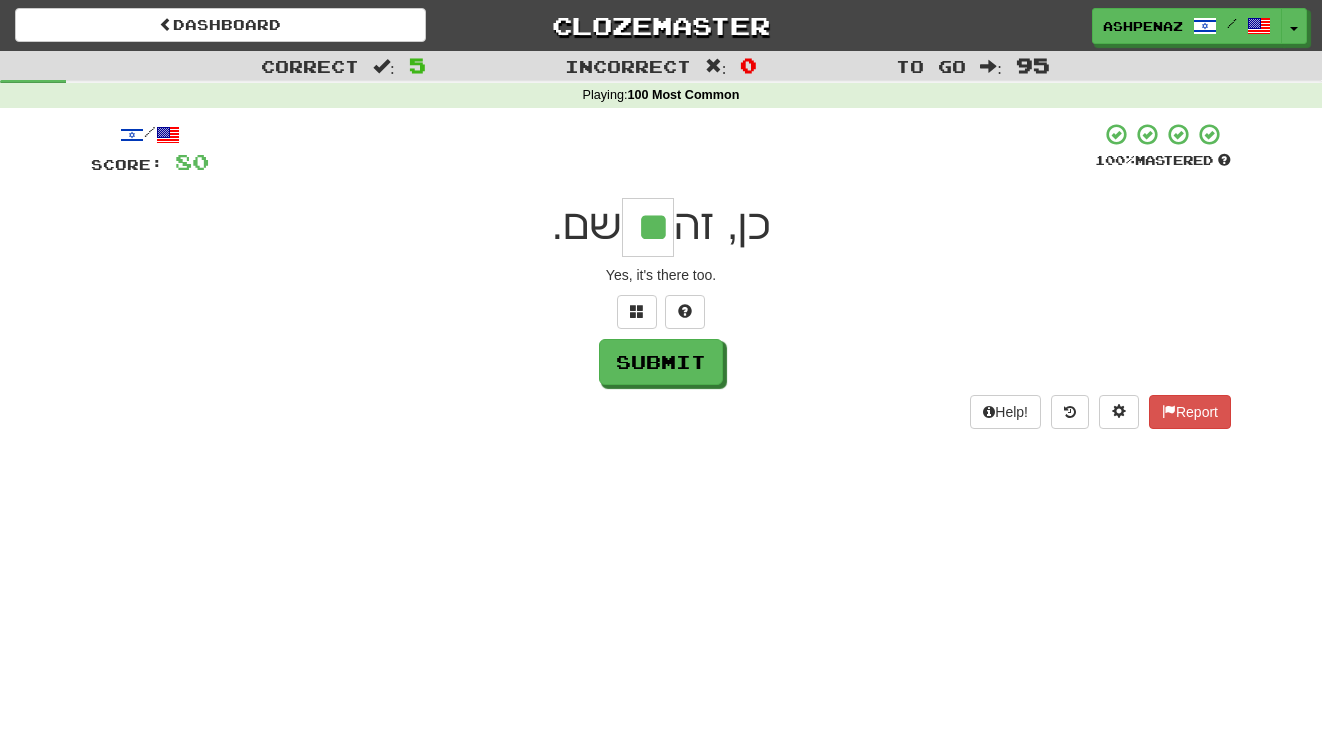 type on "**" 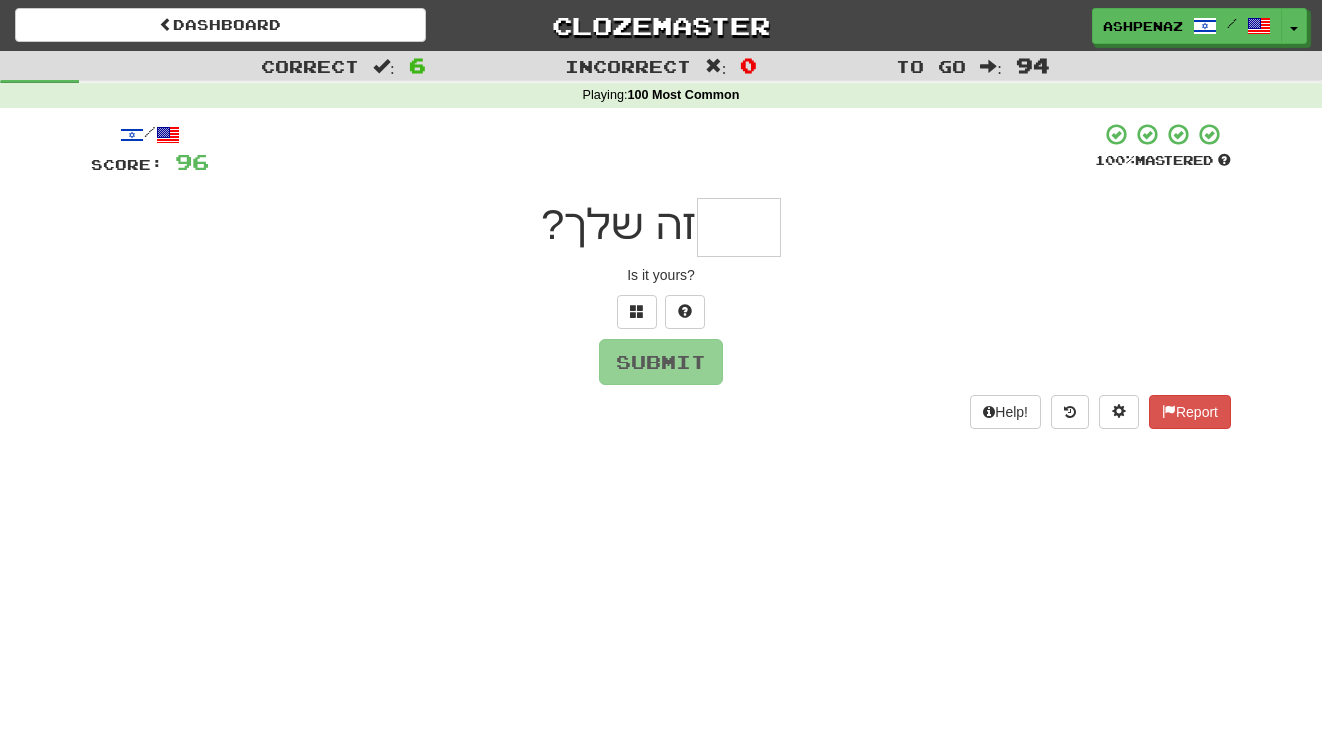 type on "*" 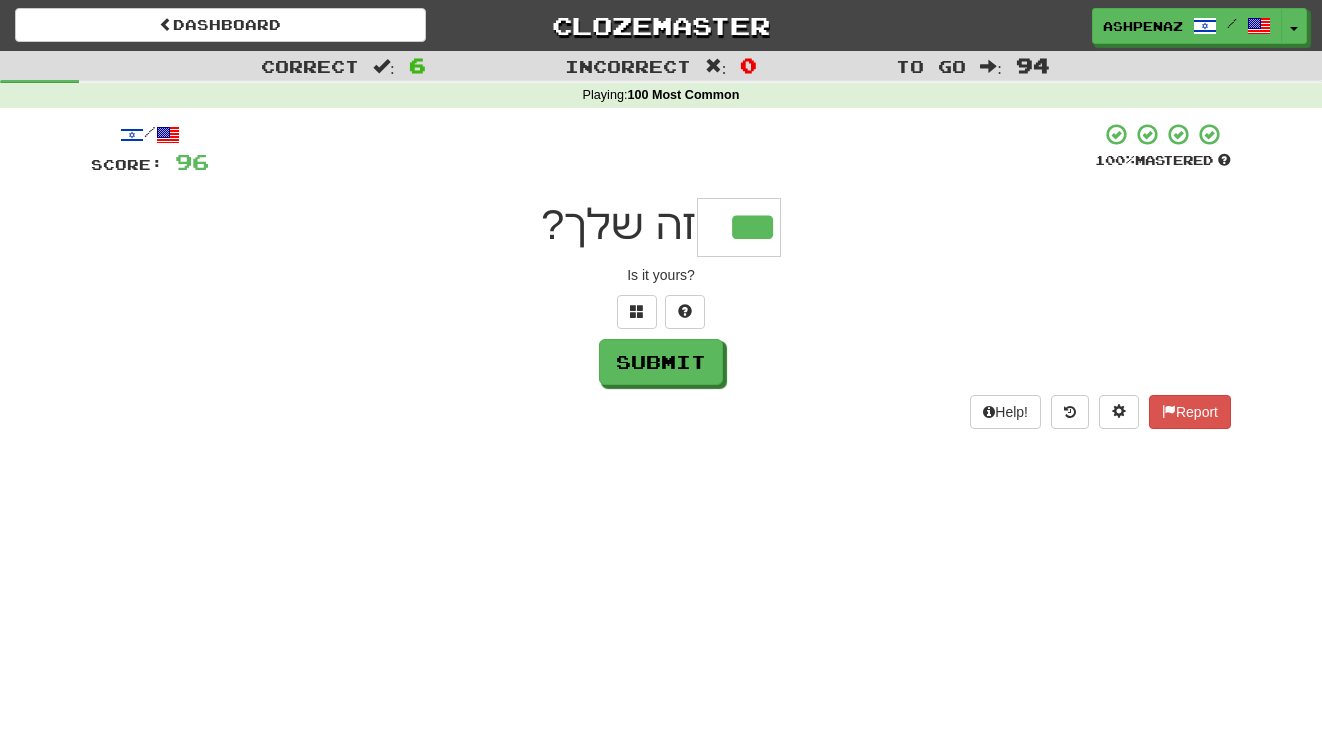 type on "***" 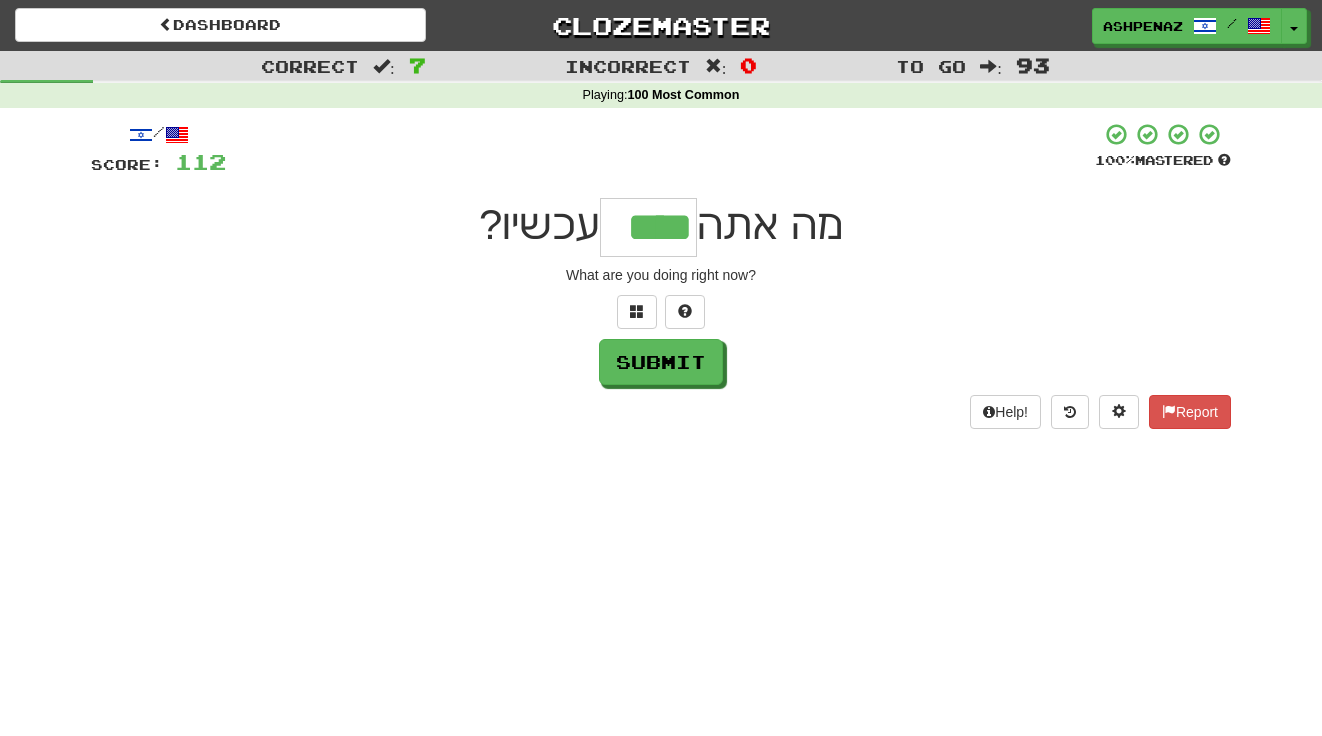 type on "****" 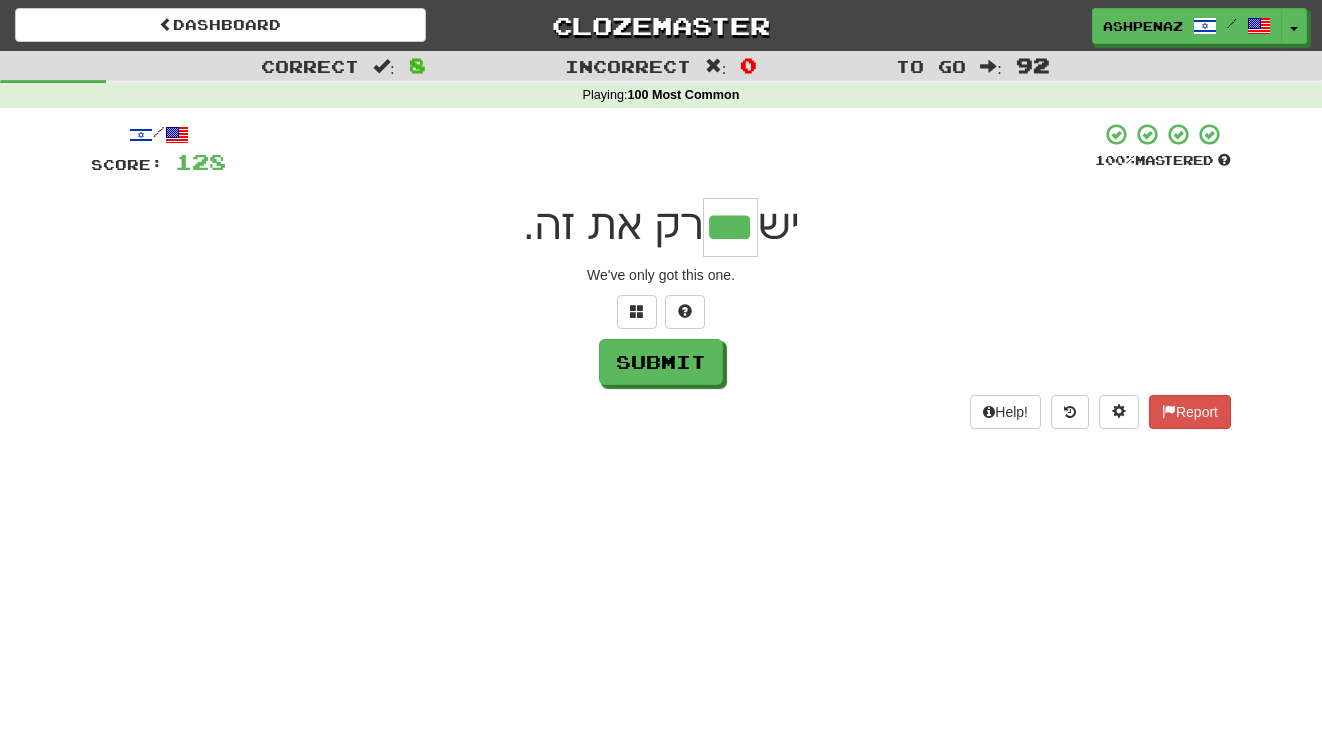 type on "***" 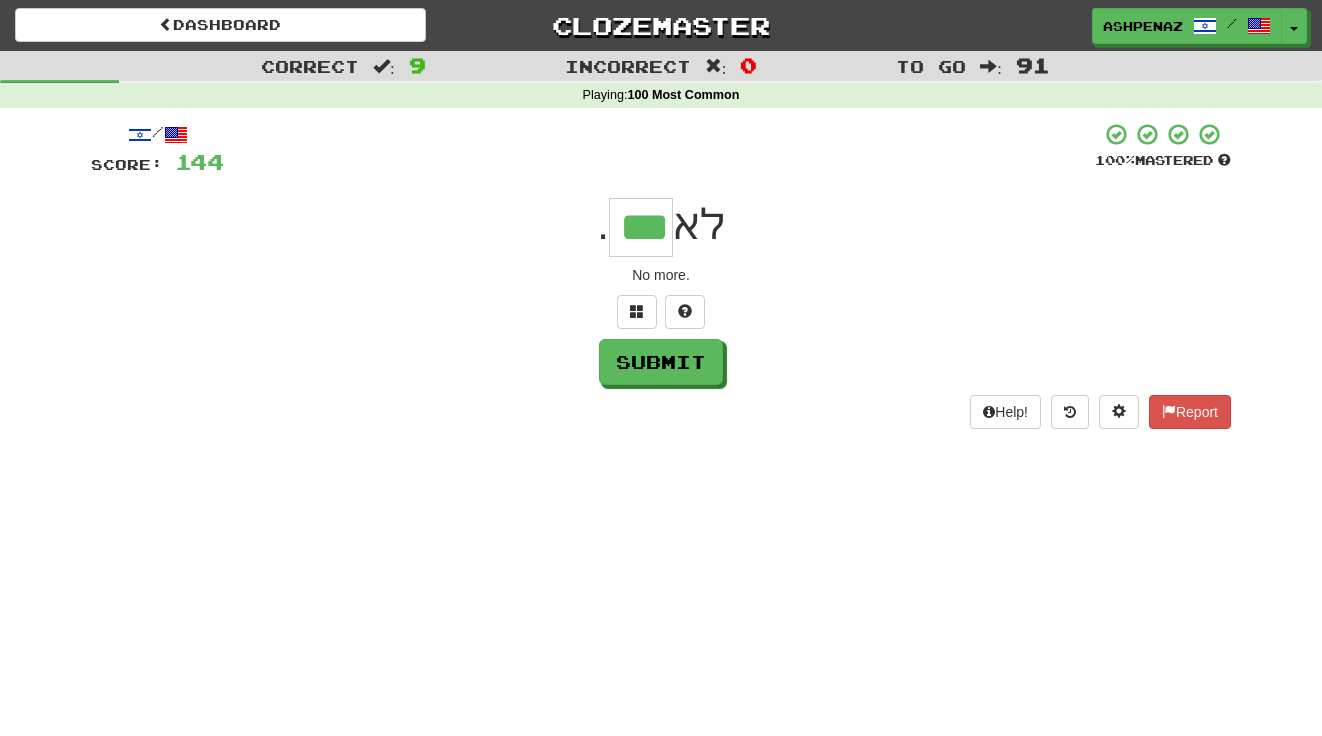 type on "***" 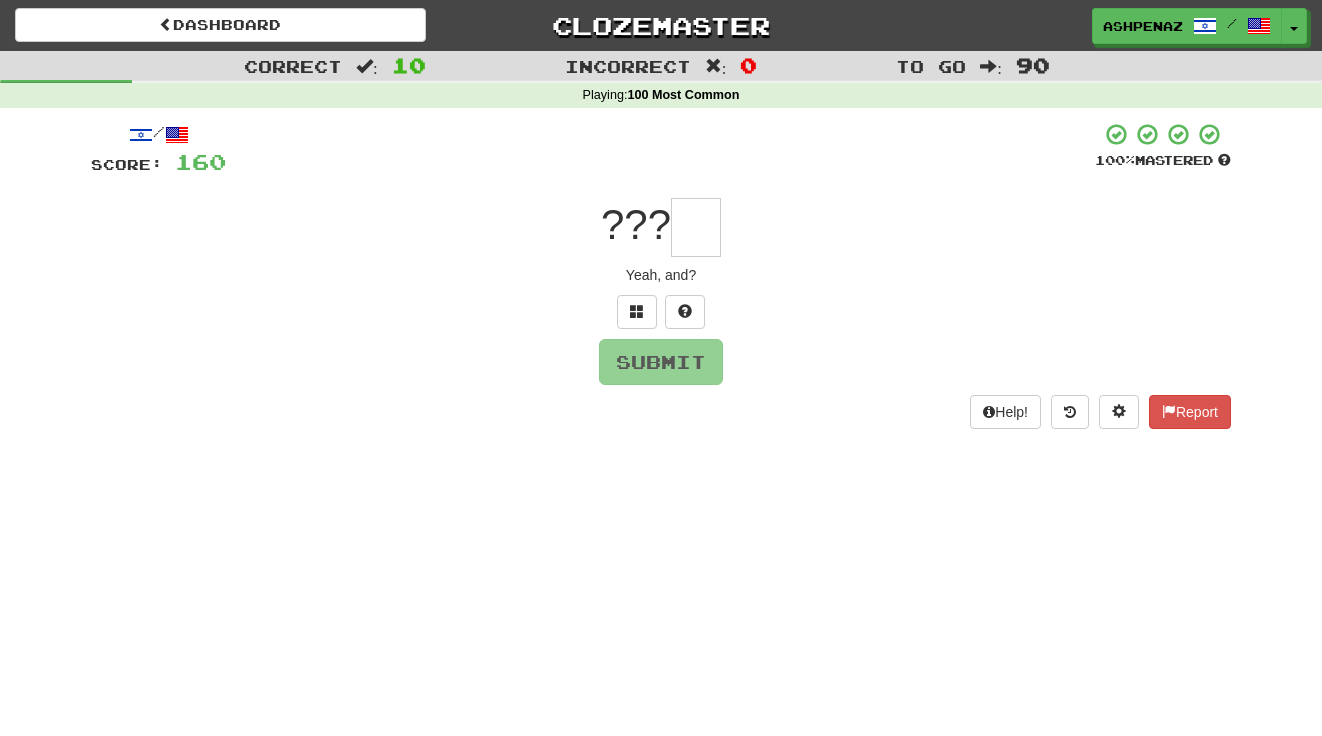 click on "Dashboard
Clozemaster
[NAME]
/
Toggle Dropdown
Dashboard
Leaderboard
Activity Feed
Notifications
Profile
Discussions
Español
/
English
Streak:
0
Review:
225
Daily Goal:  0 /50
עברית
/
English
Streak:
184
Review:
0
Daily Goal:  2384 /200
Languages
Account
Logout
[NAME]
/
Toggle Dropdown
Dashboard
Leaderboard
Activity Feed
Notifications
Profile
Discussions
Español
/
English
Streak:
0
Review:
225
Daily Goal:  0 /50
עברית
/
English
Streak:
184
Review:
0
Daily Goal:  2384 /200
Languages
Account
Logout
clozemaster" at bounding box center [661, 368] 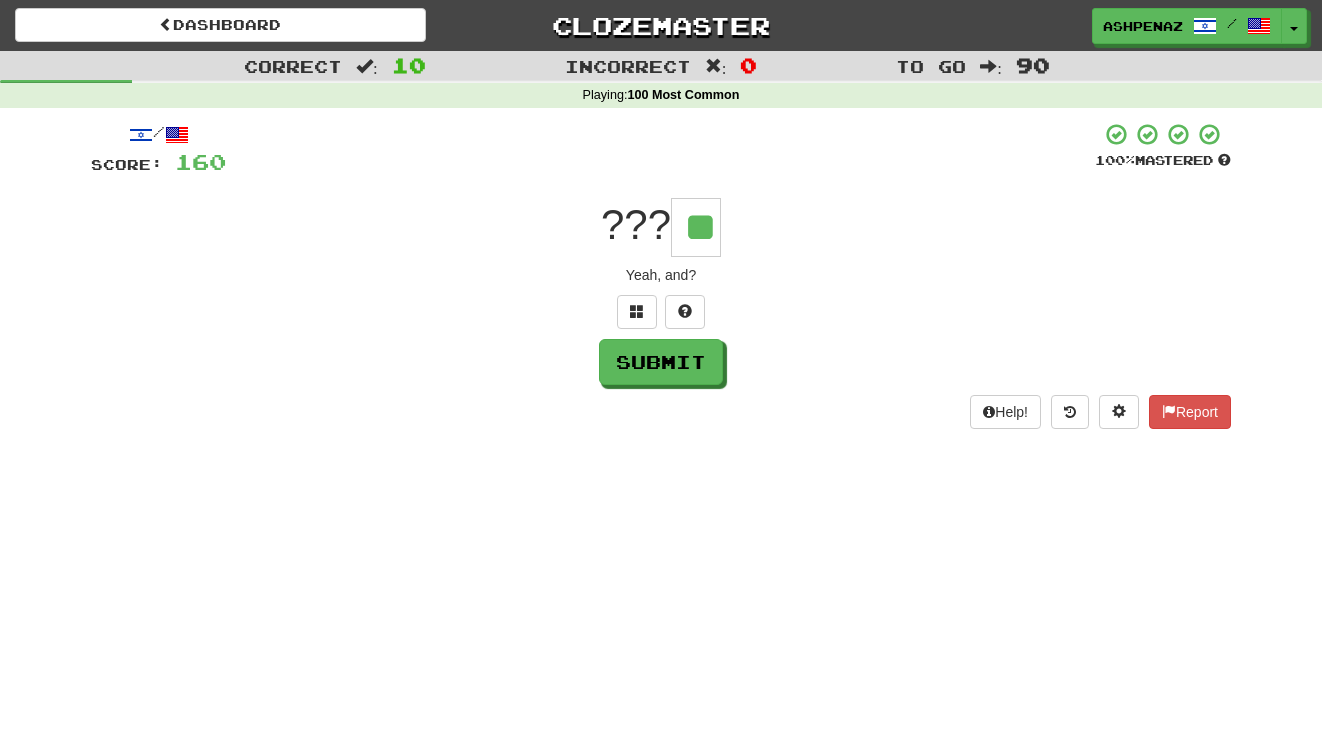 type on "**" 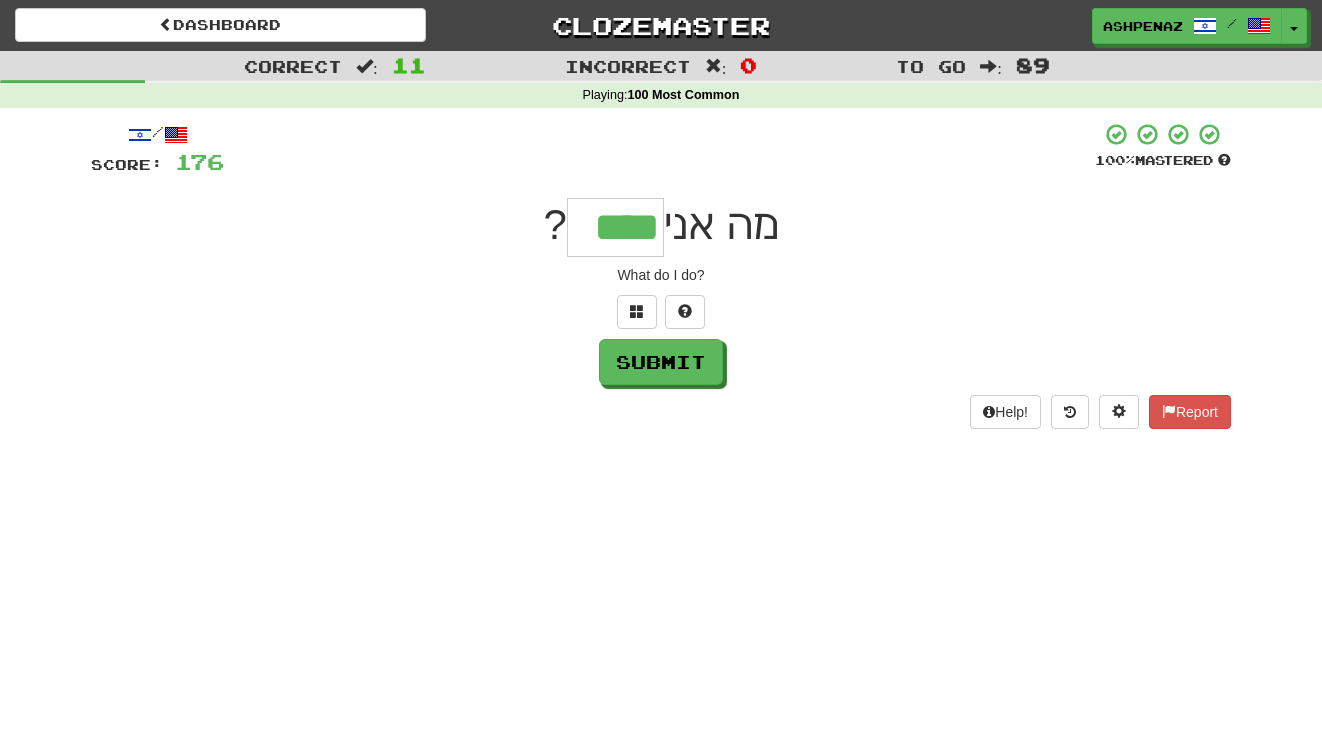 type on "****" 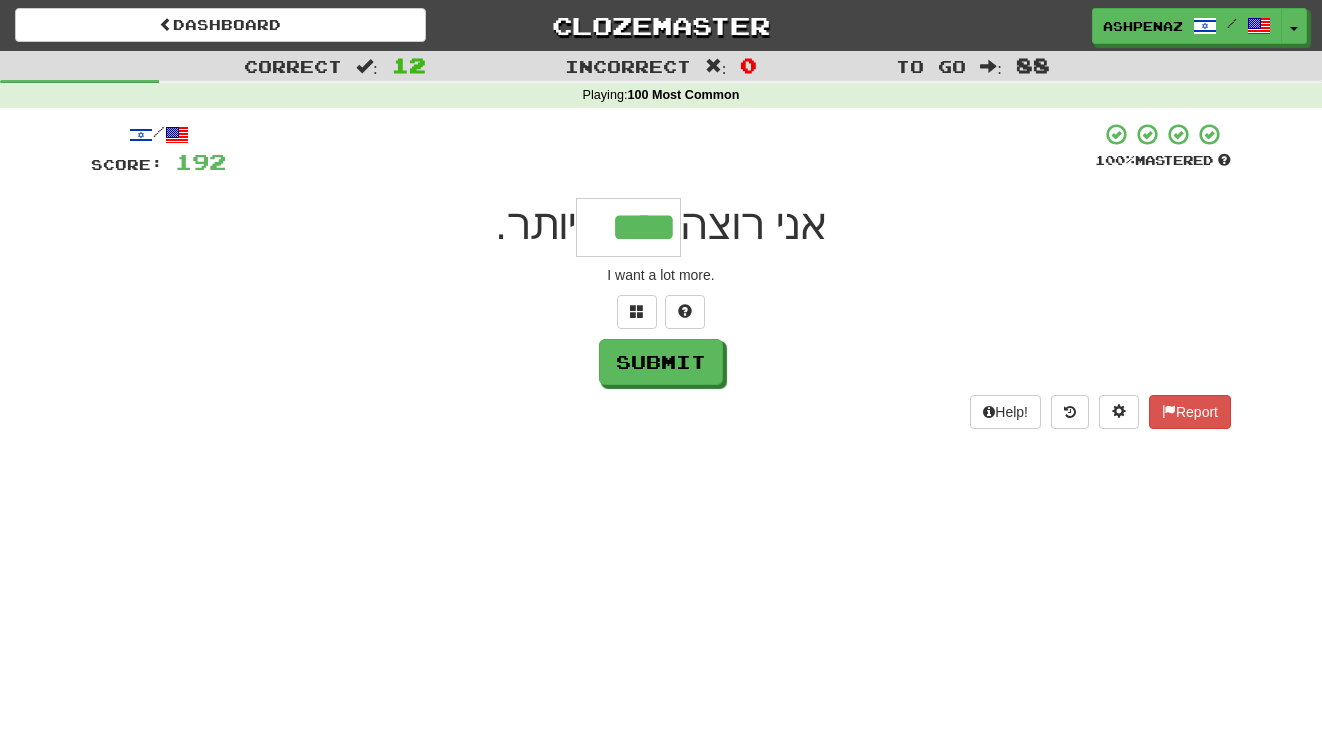 type on "****" 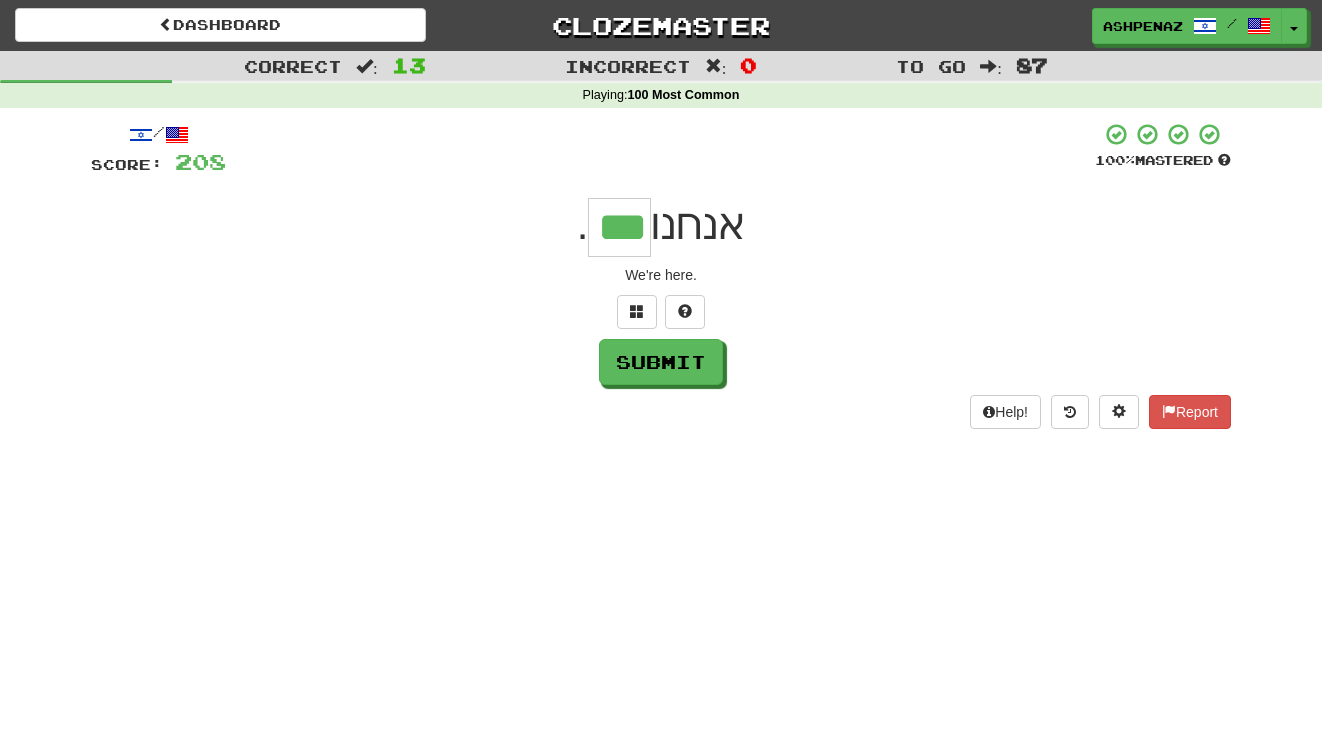 type on "***" 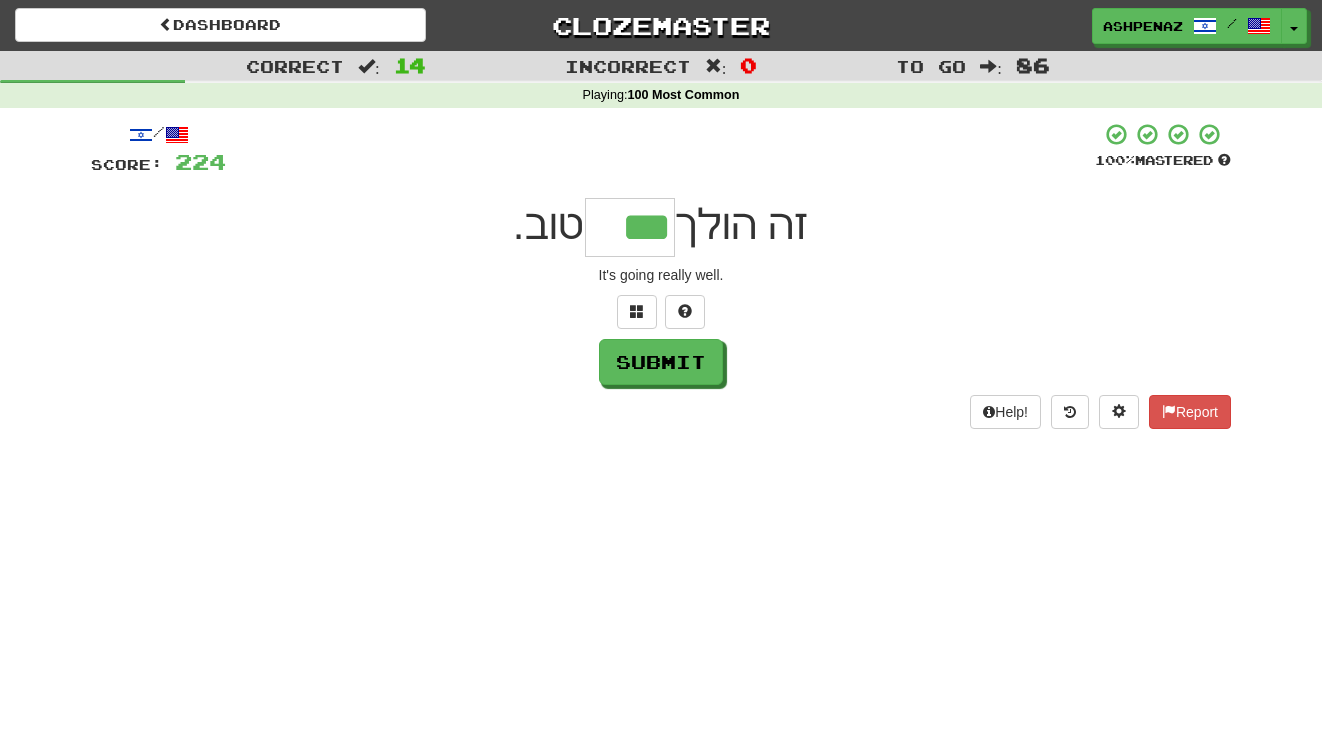 type on "***" 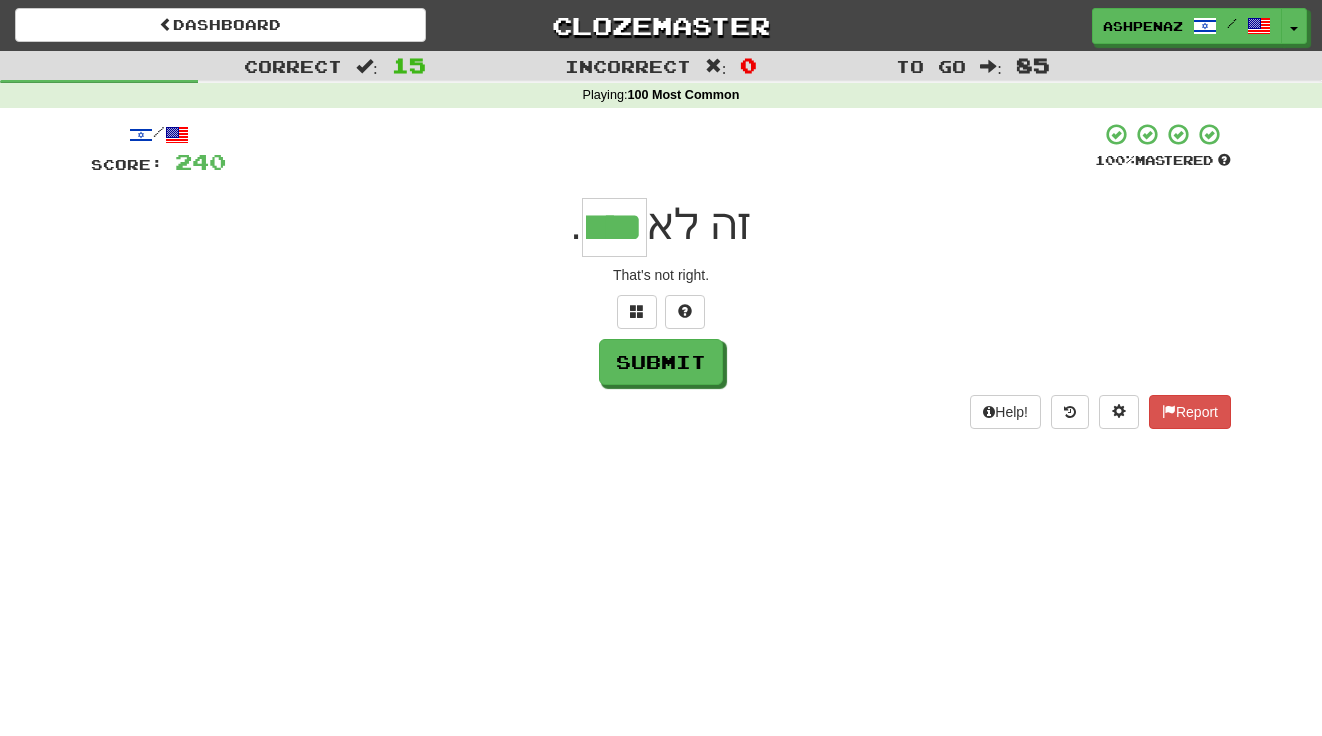 type on "****" 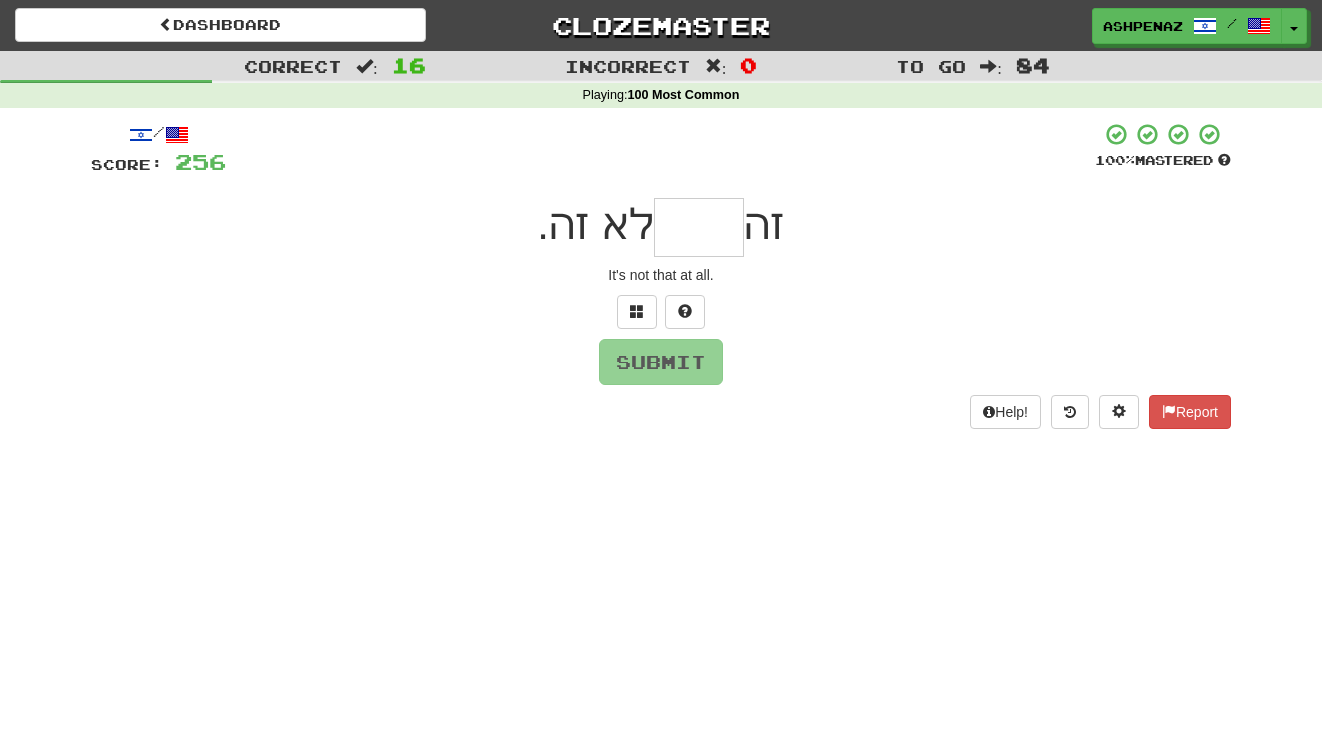 type on "*" 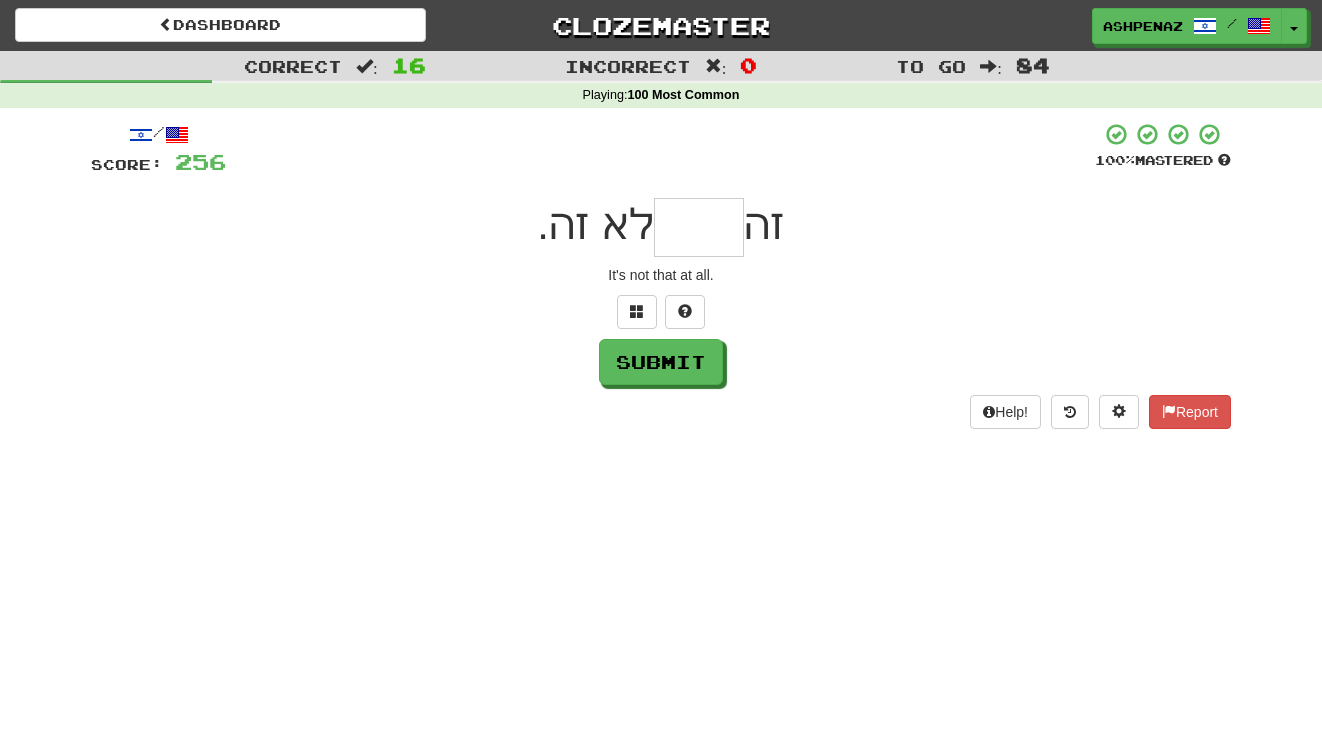type on "*" 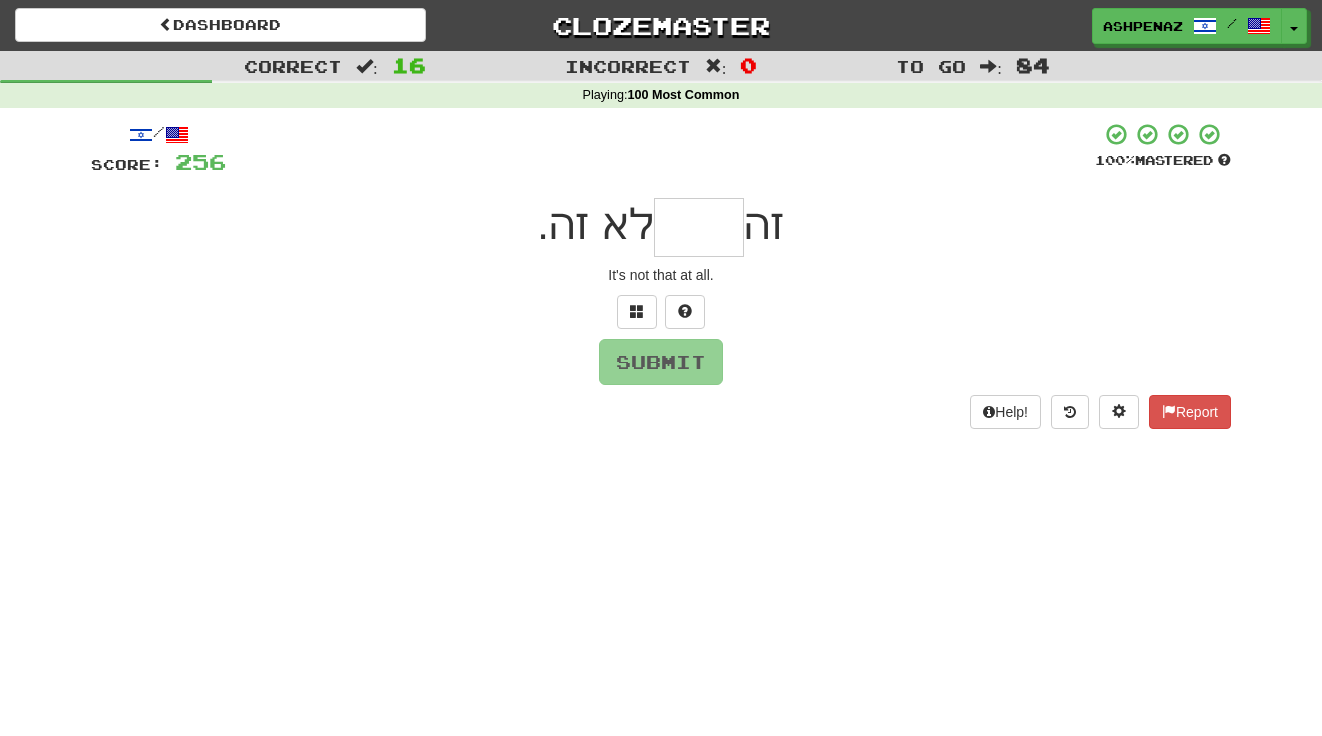 type on "*" 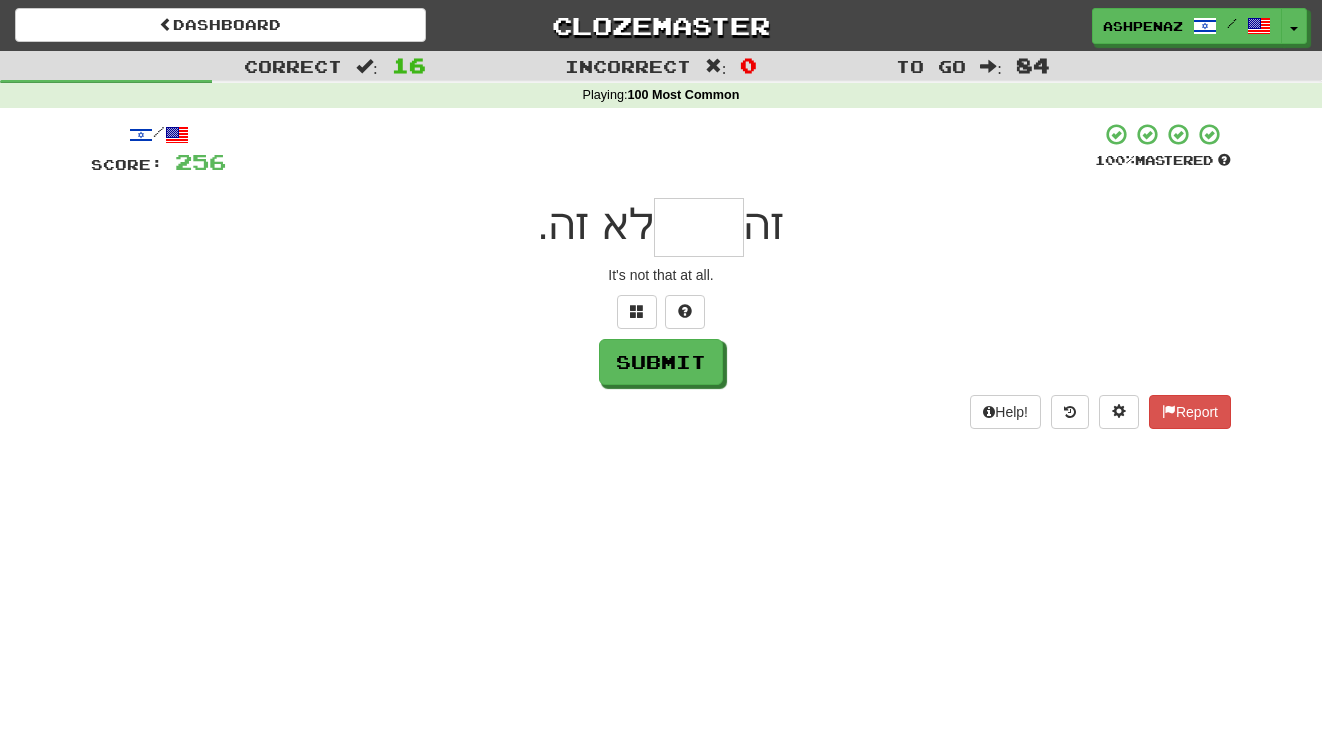 type on "*" 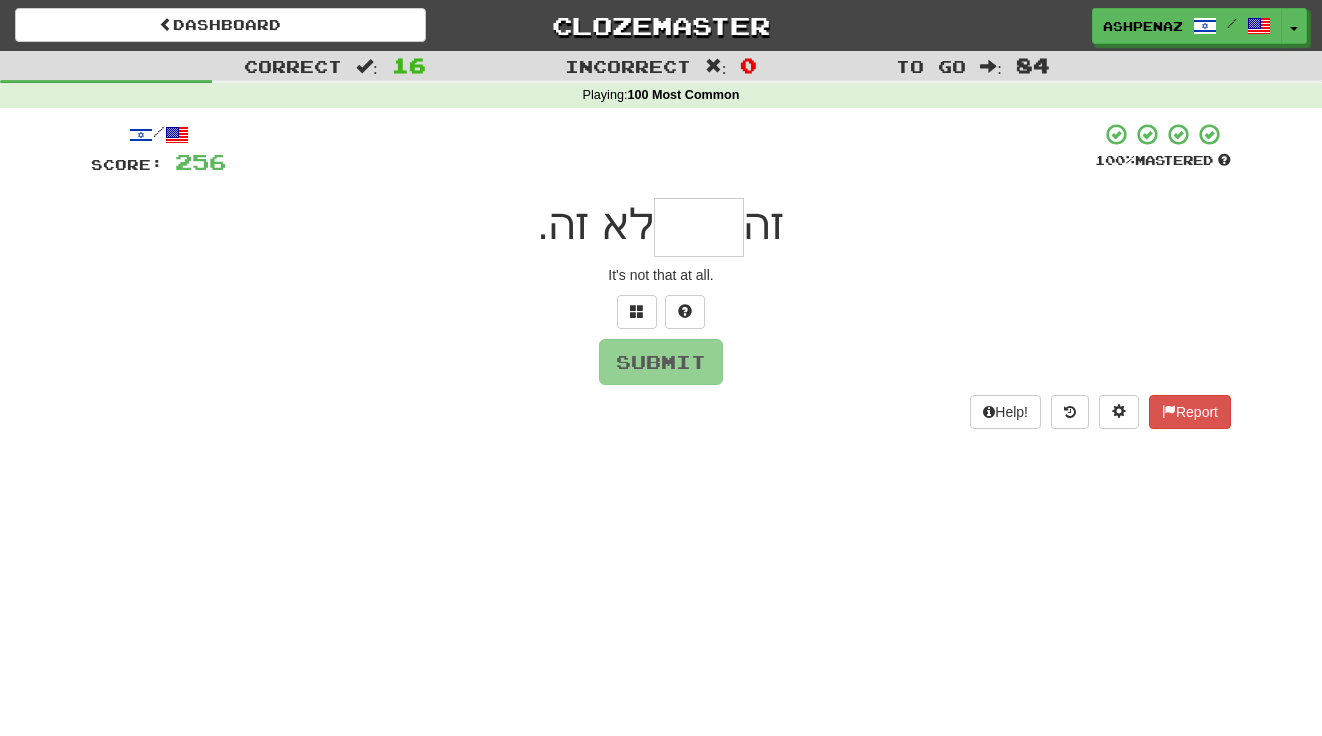 type on "*" 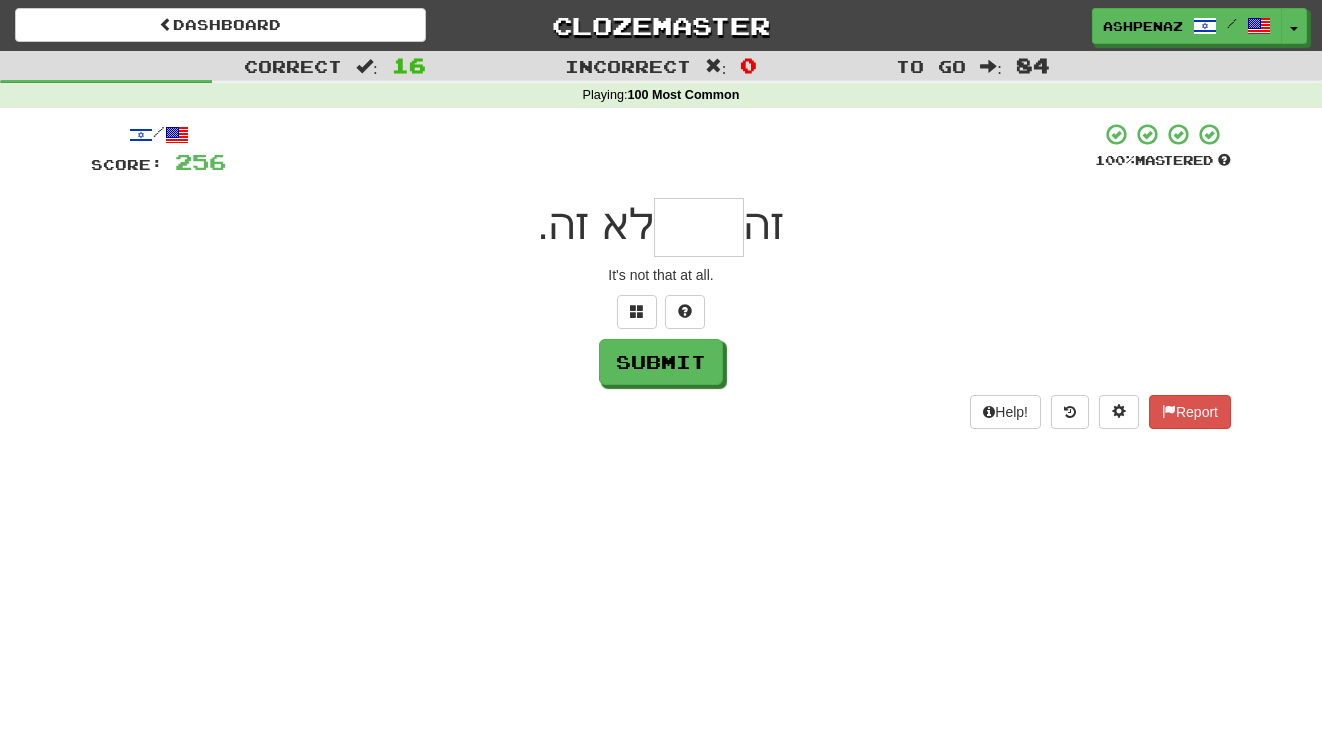 type on "*" 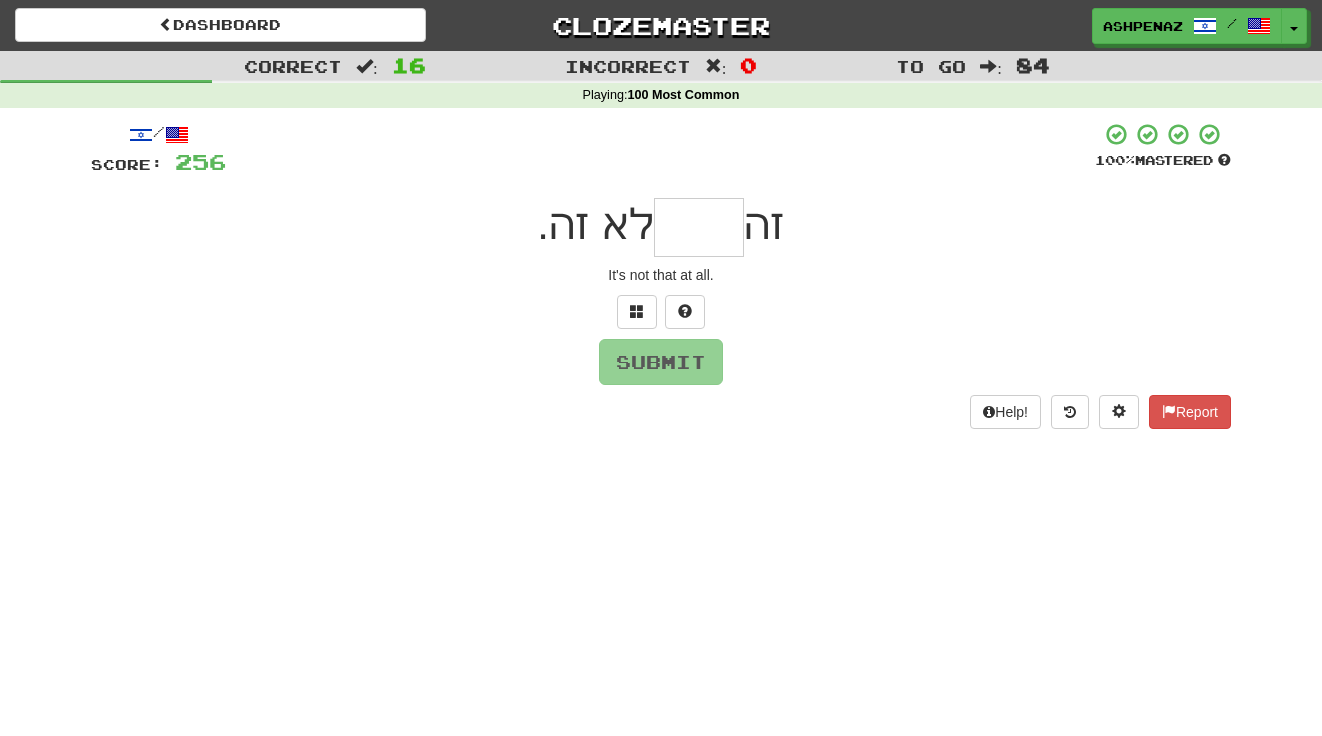 type on "*" 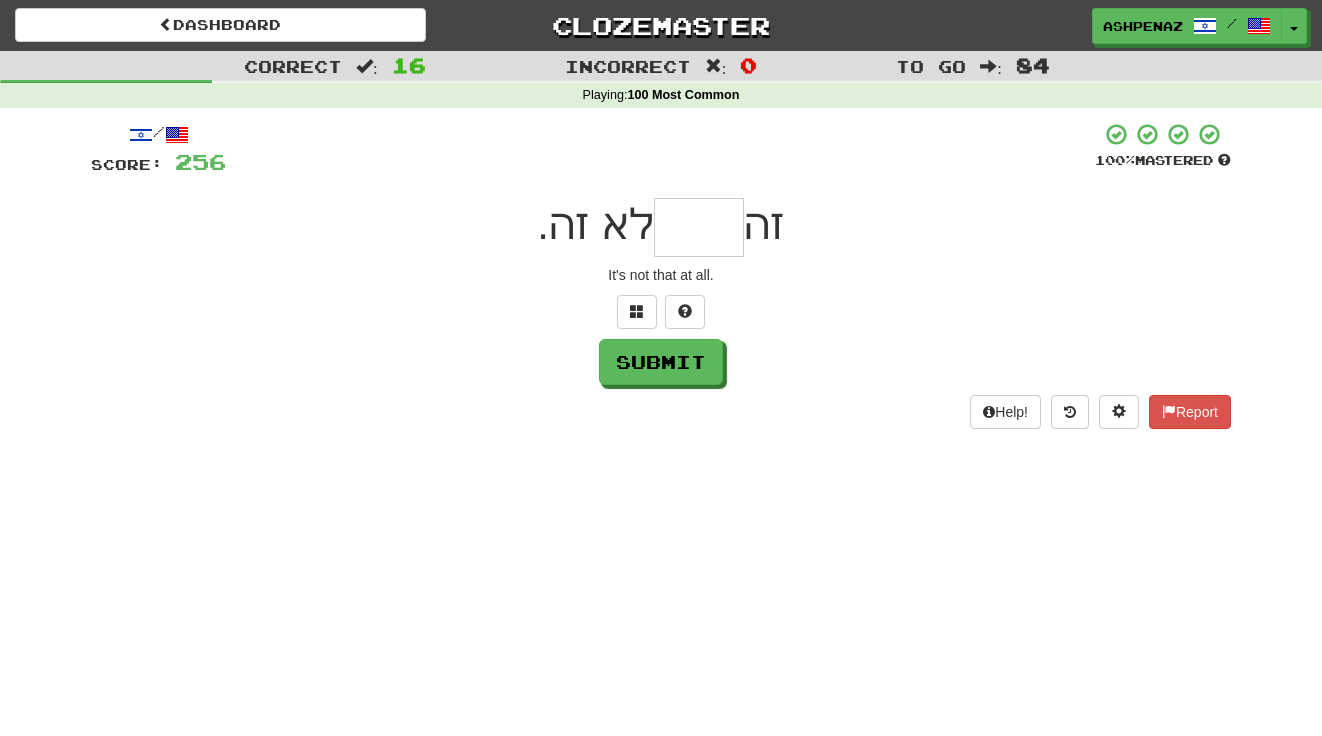 type on "*" 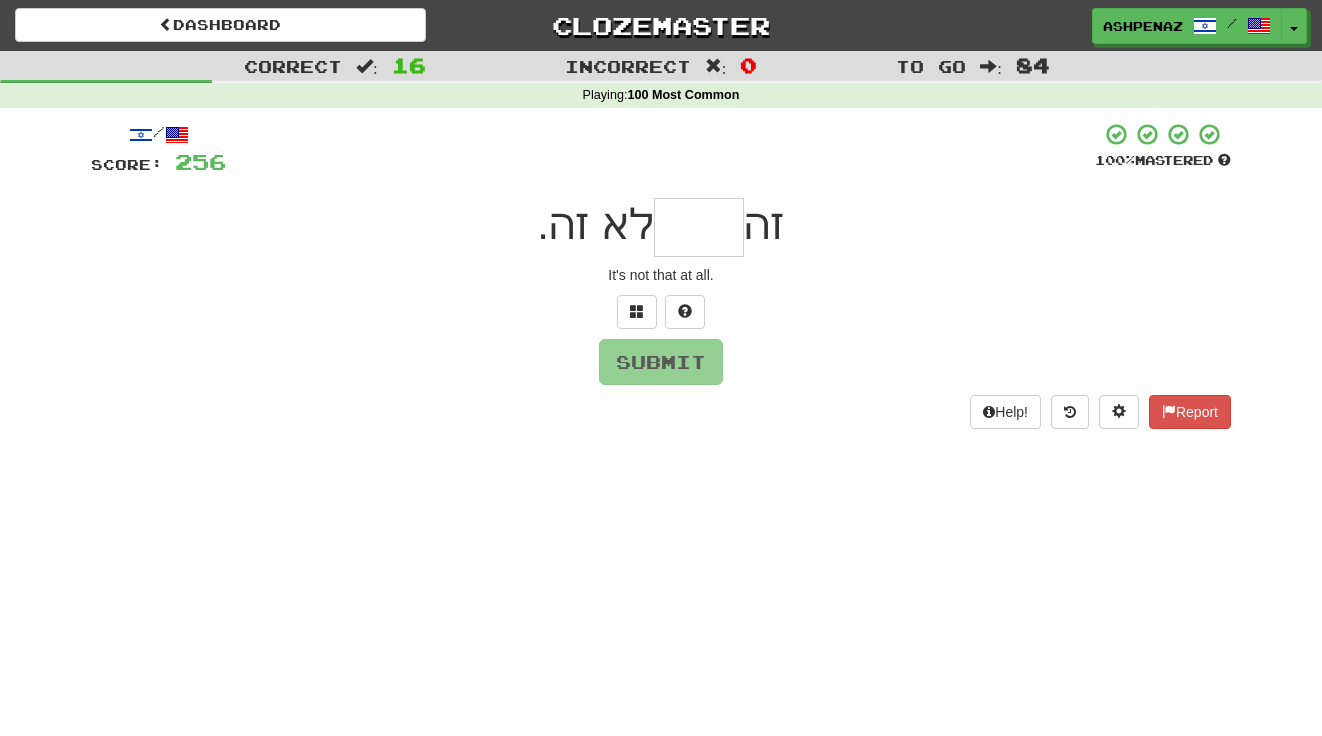 type on "*" 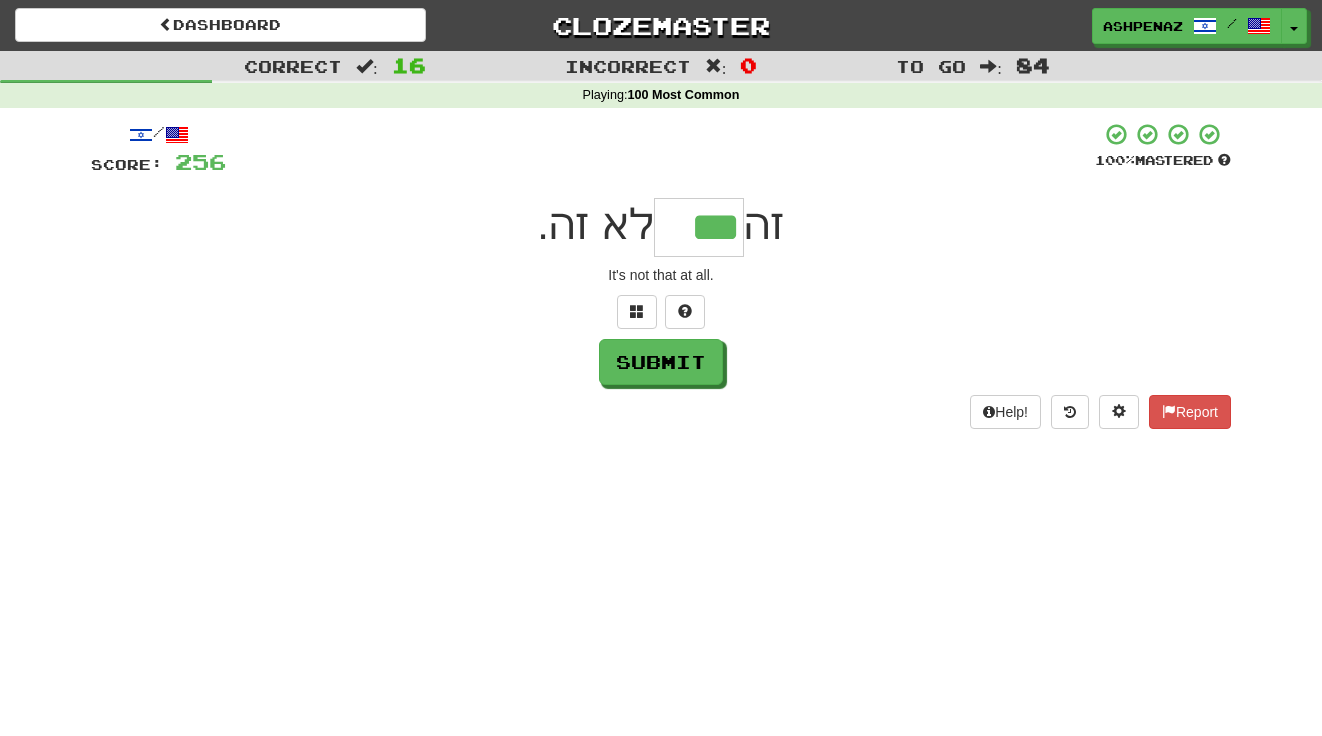 type on "***" 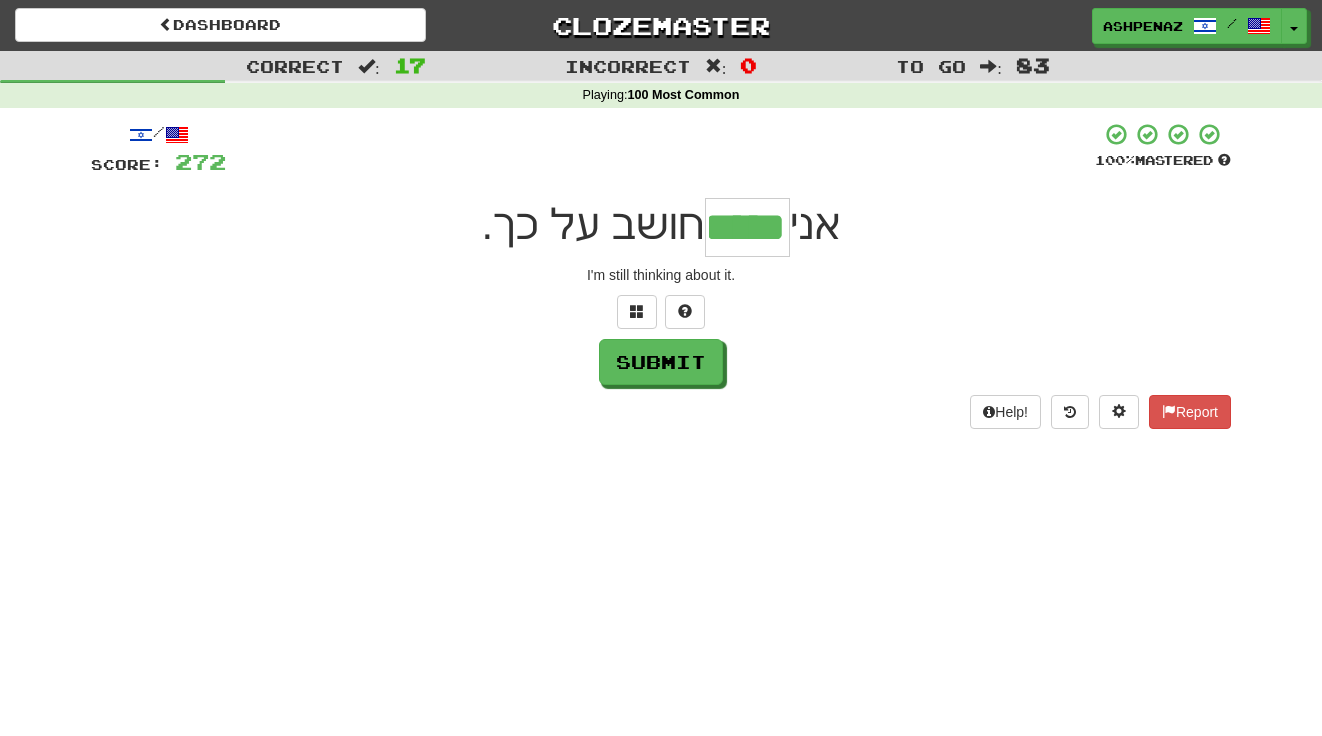 type on "*****" 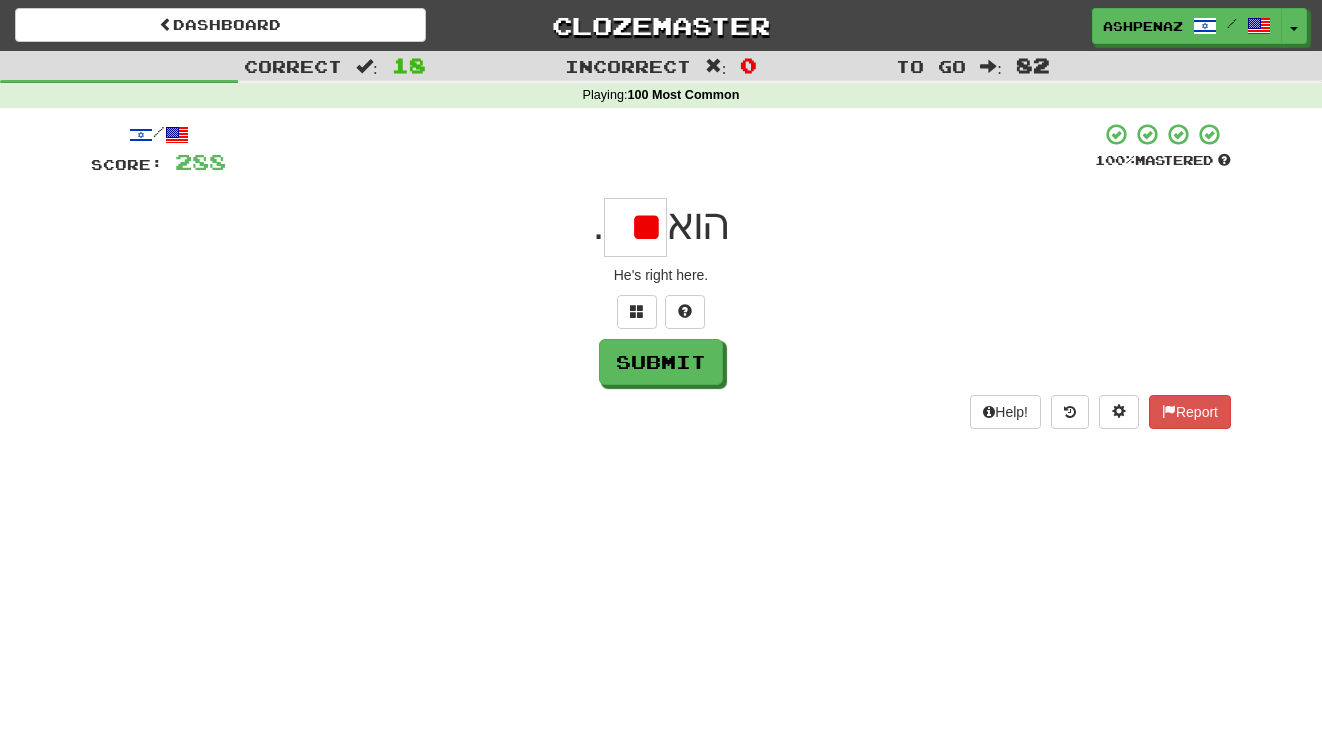 type on "*" 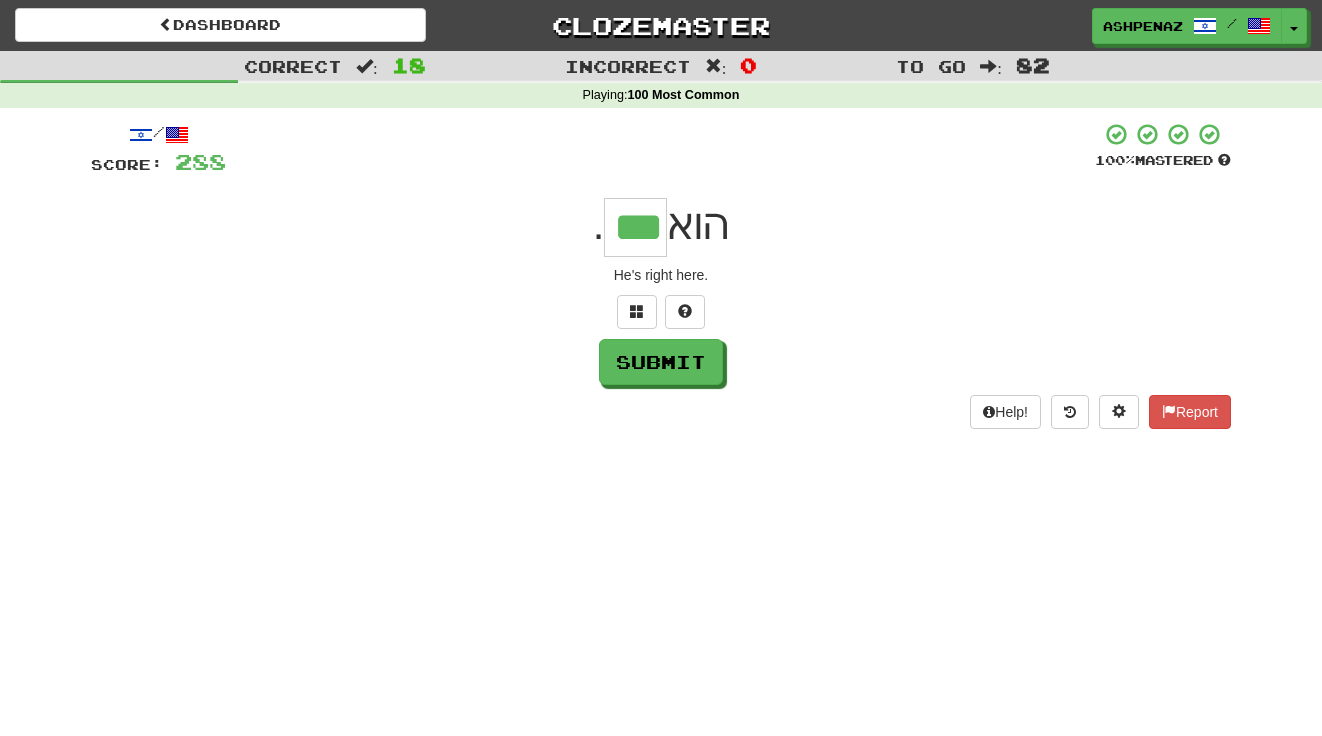 type on "***" 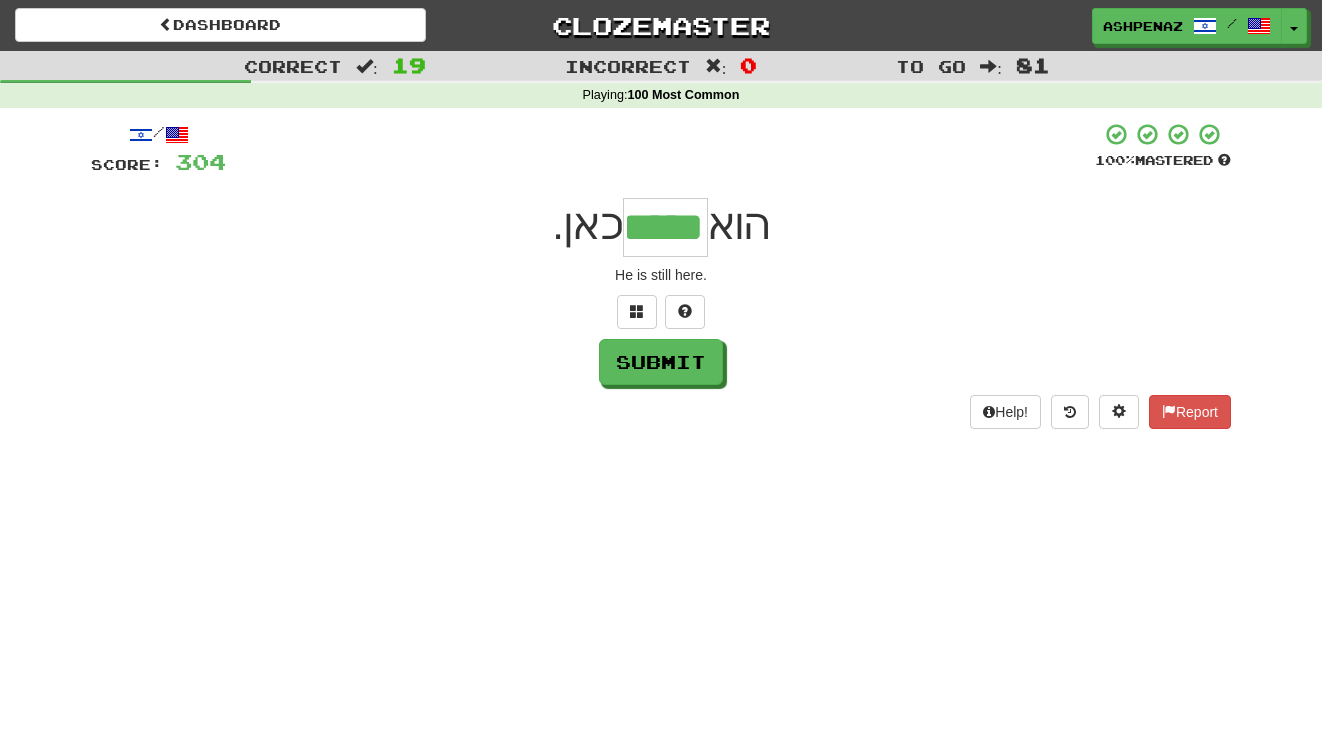 type on "*****" 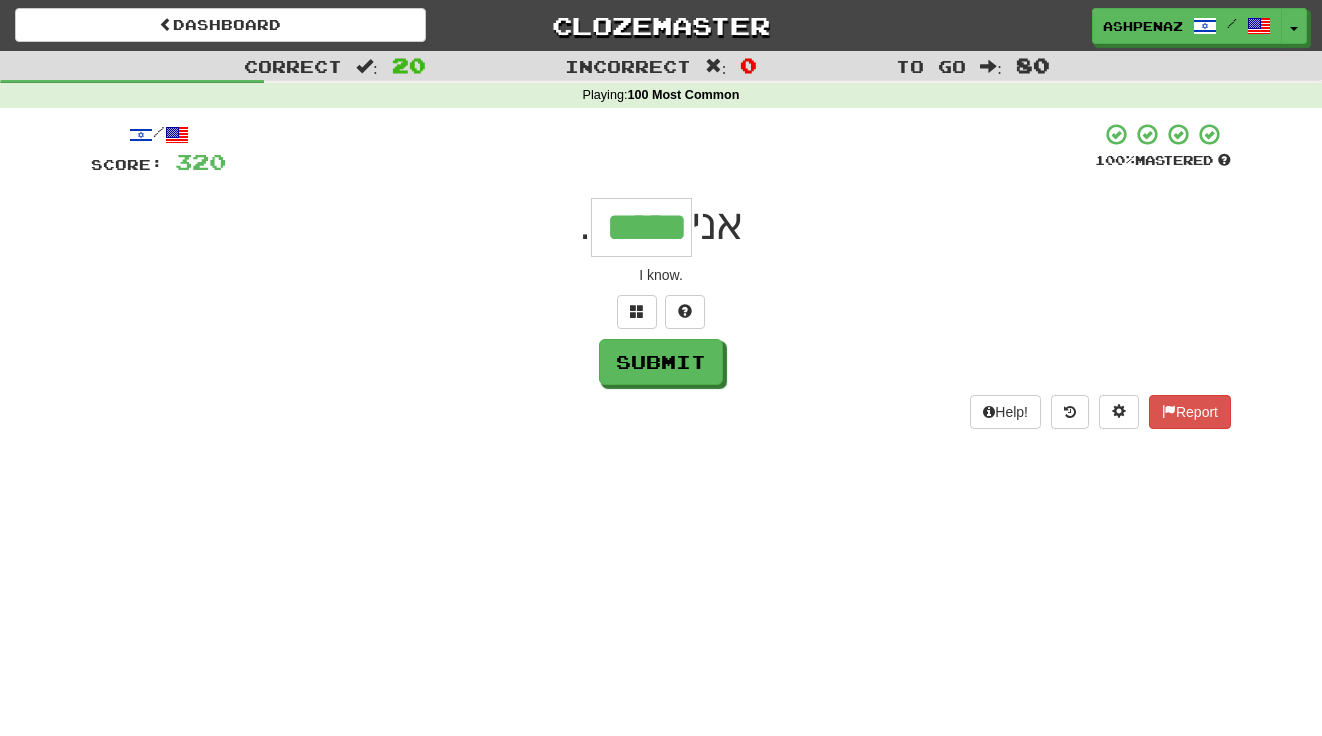 type on "*****" 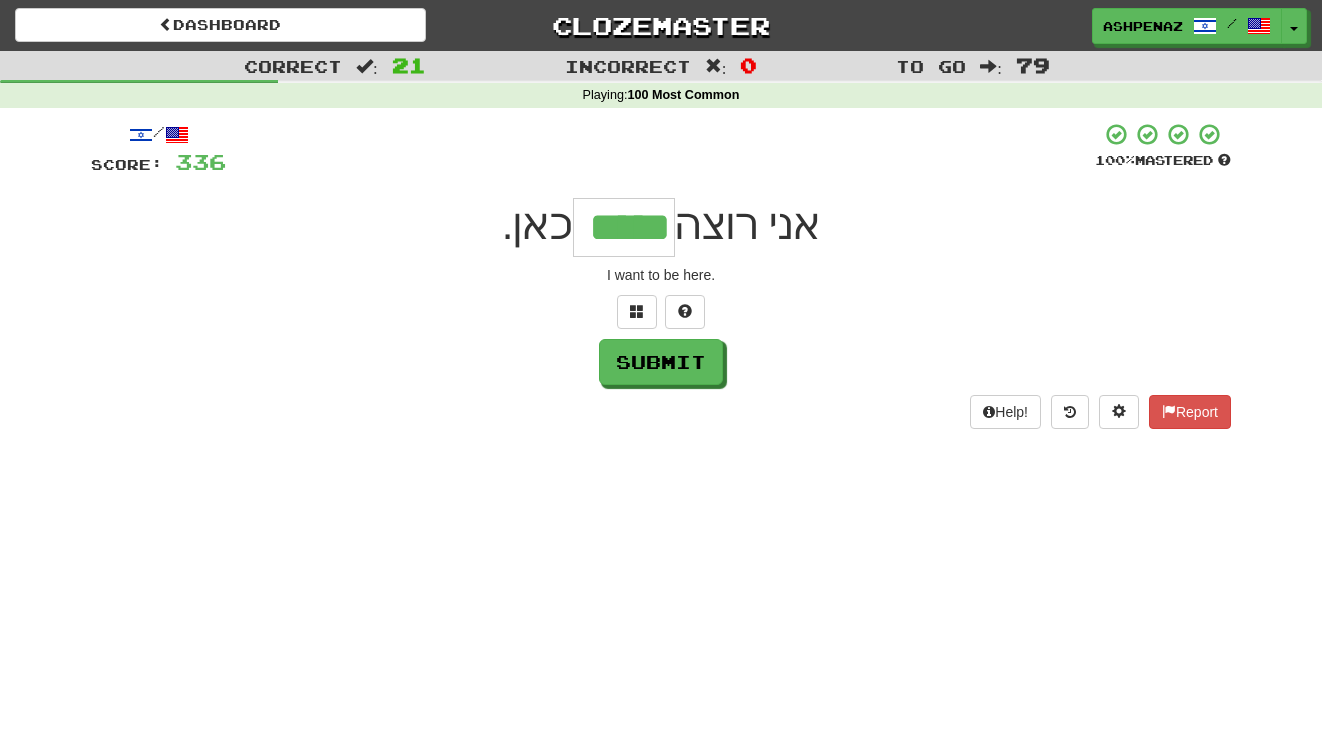 type on "*****" 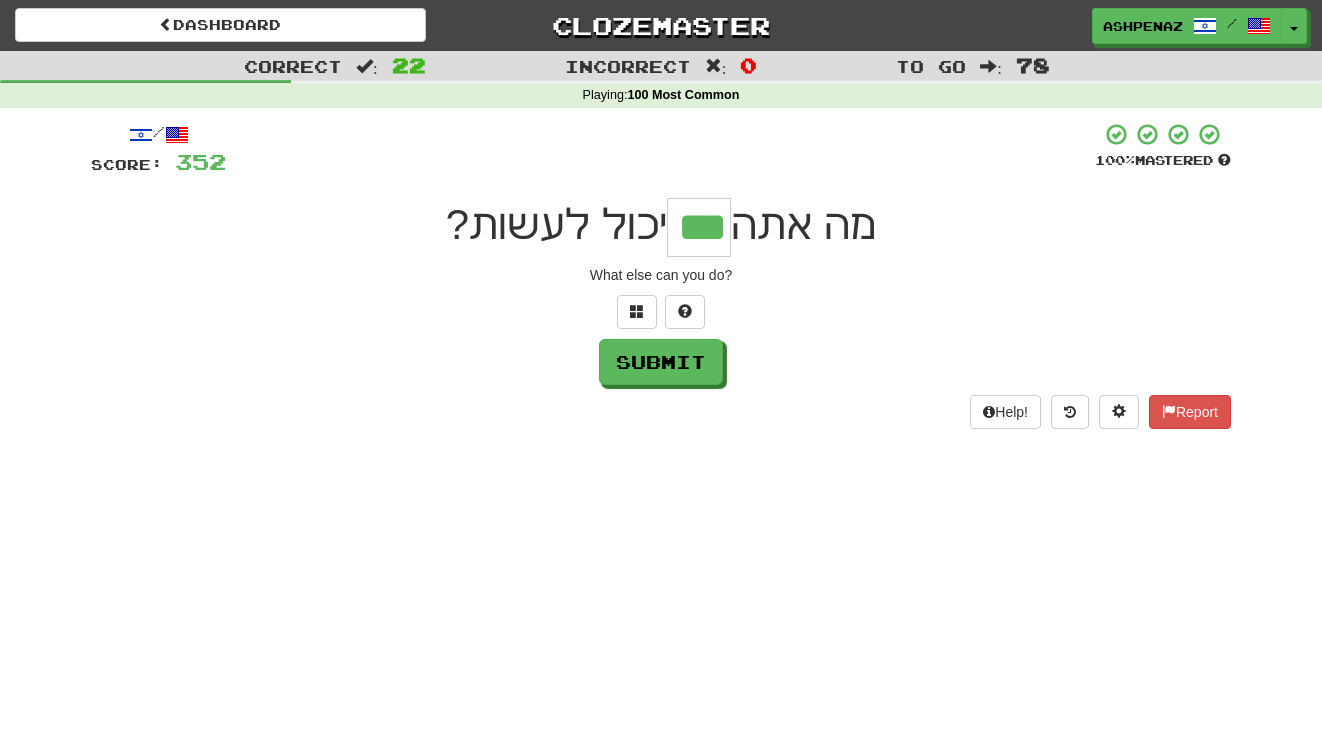 type on "***" 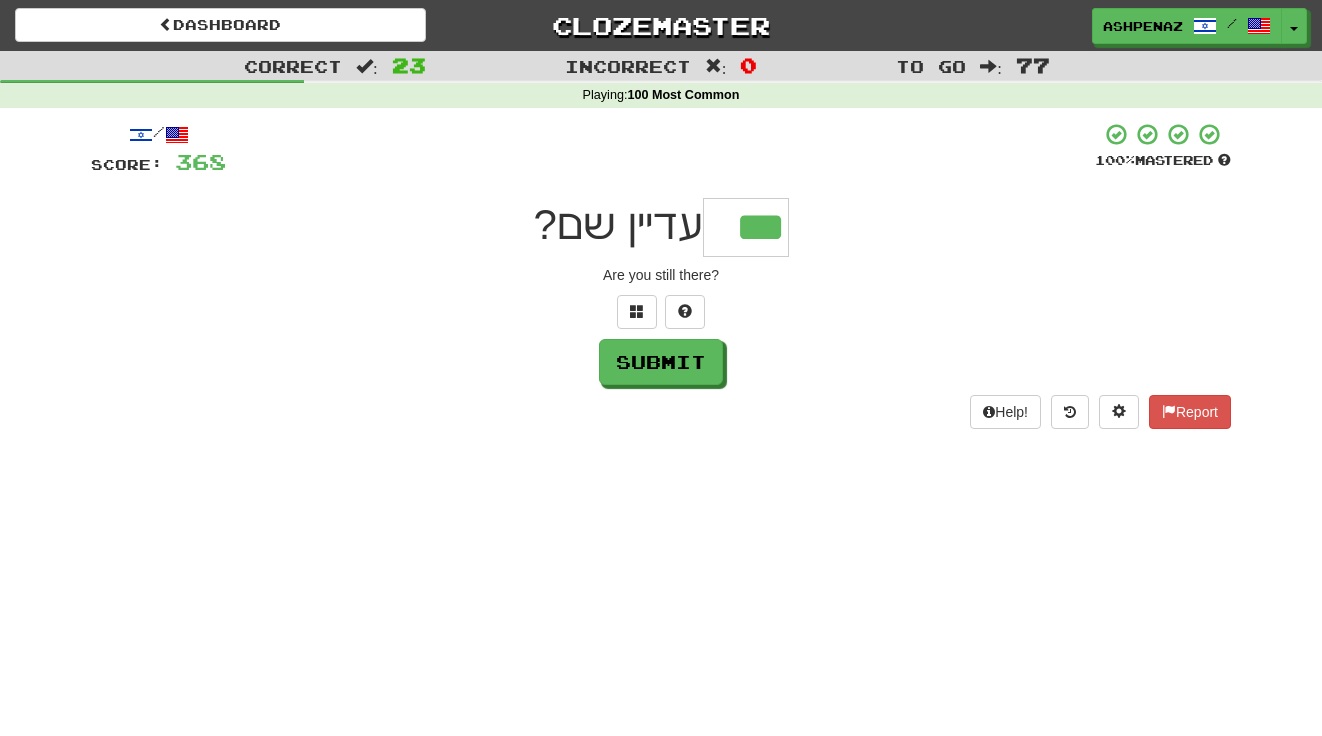 type on "***" 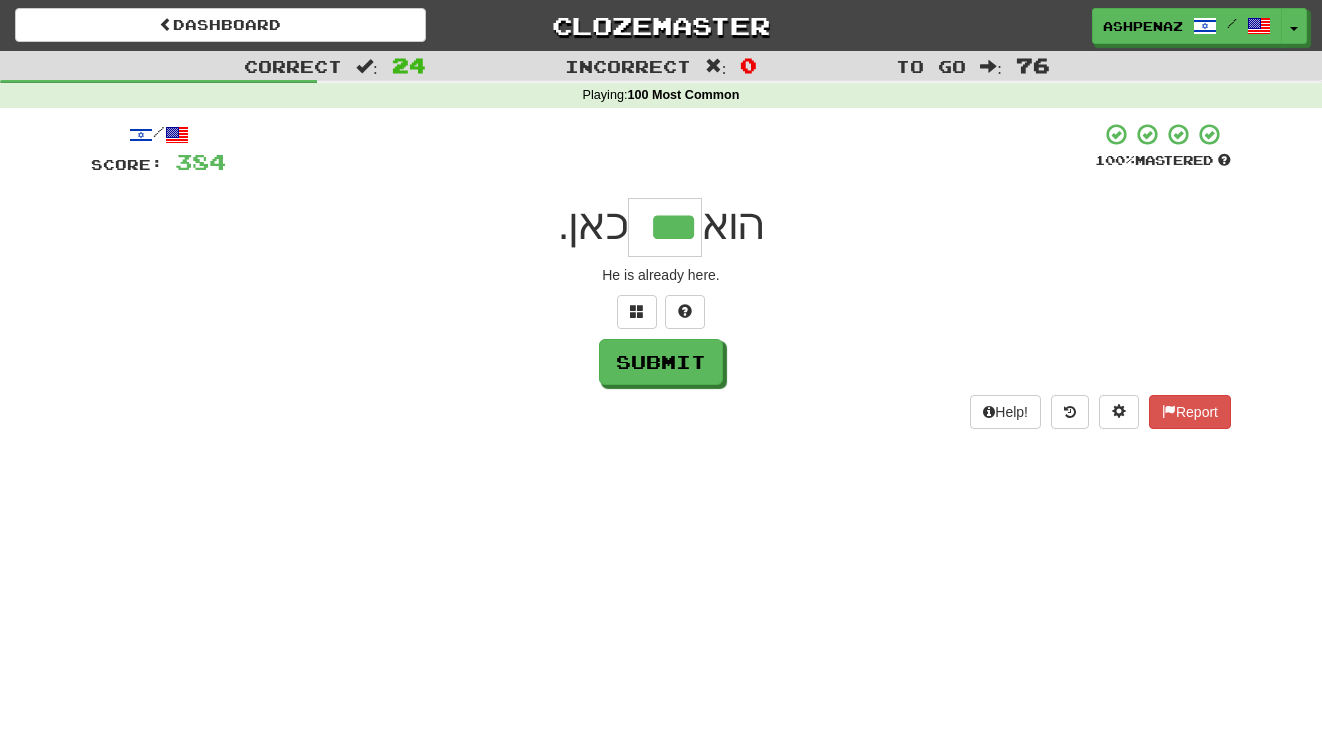 type on "***" 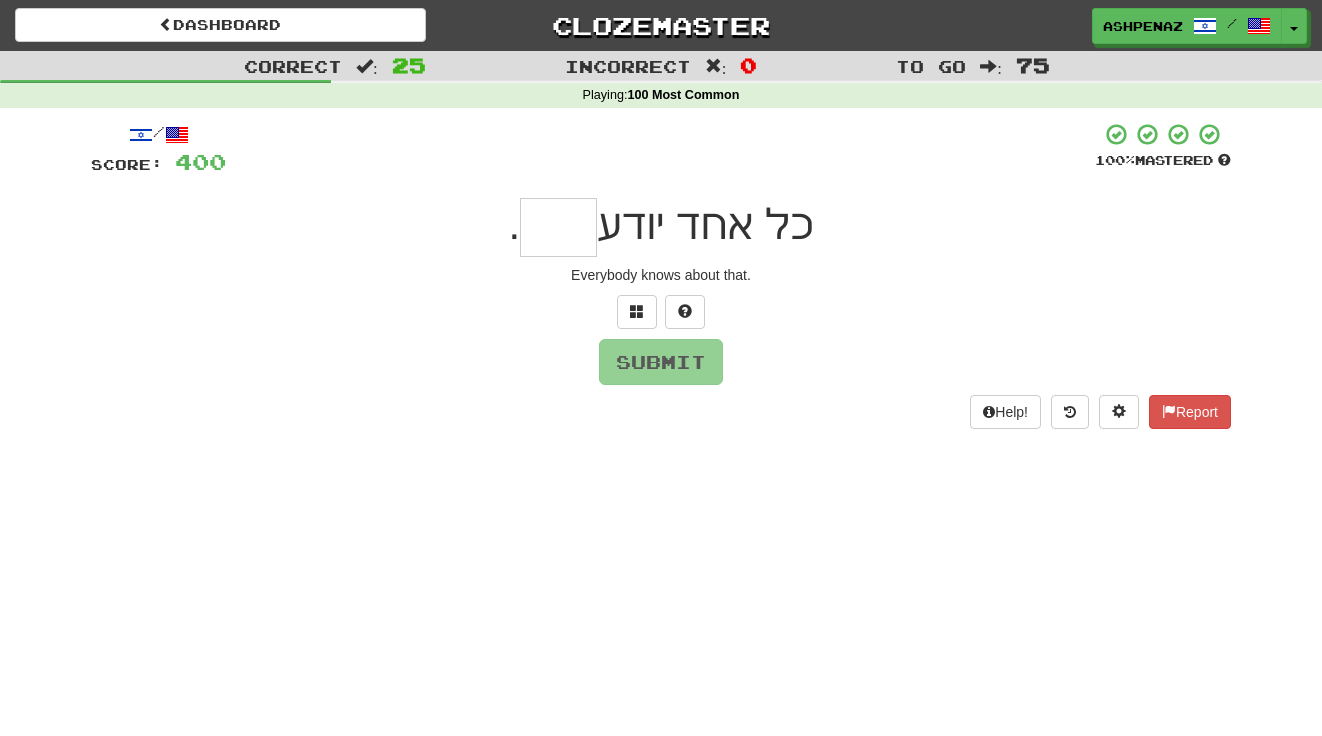 type on "*" 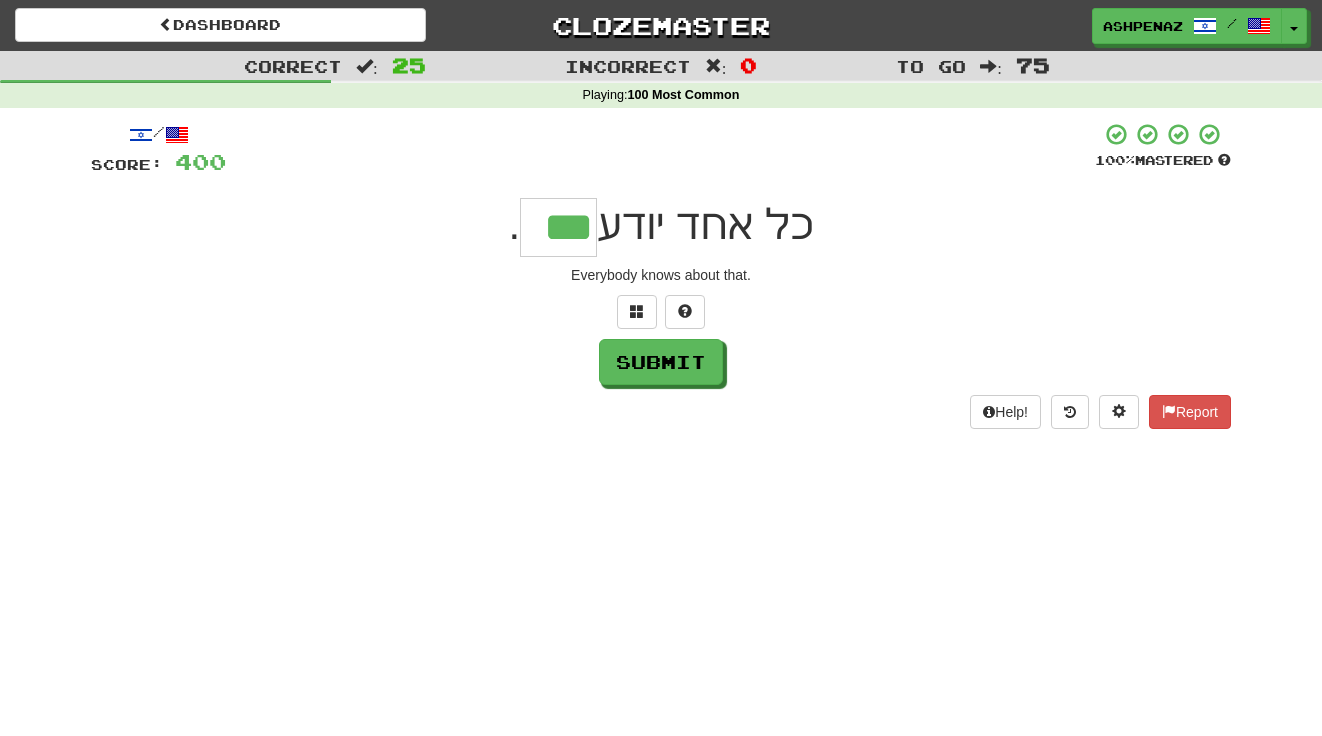 type on "***" 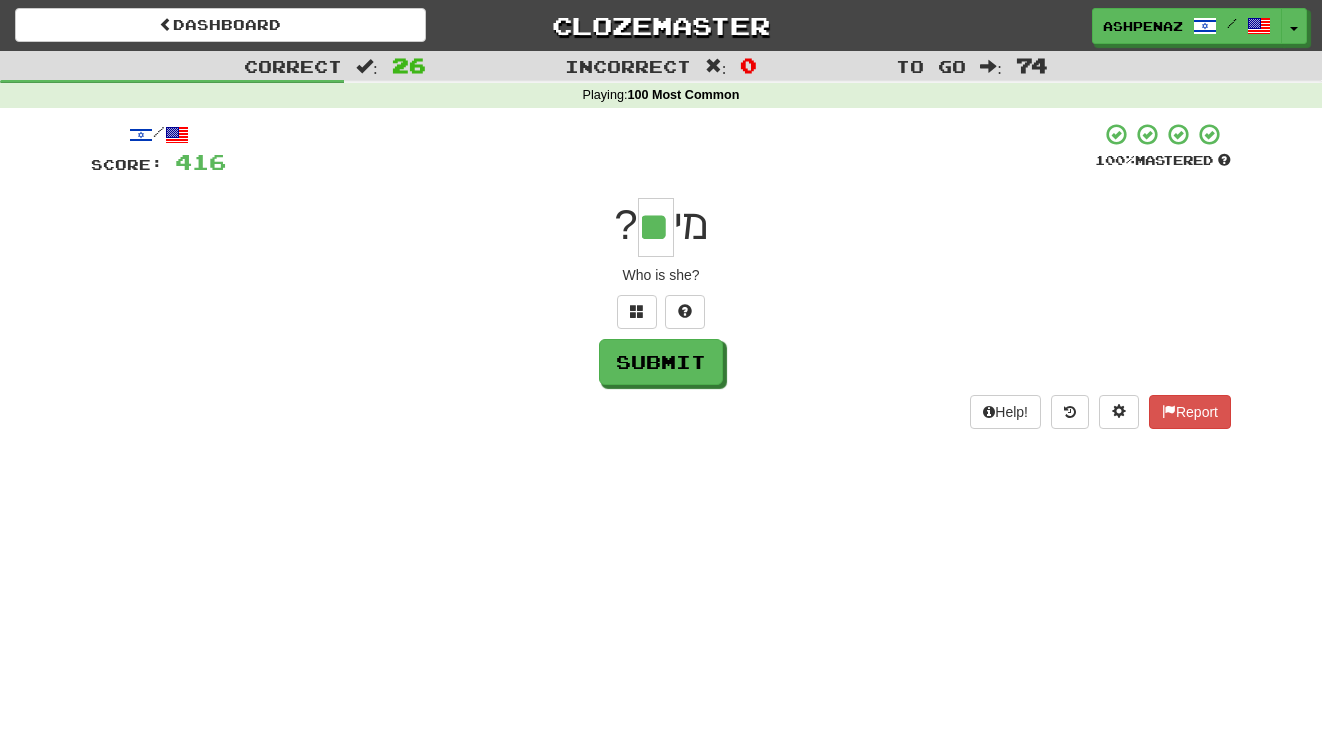 type on "**" 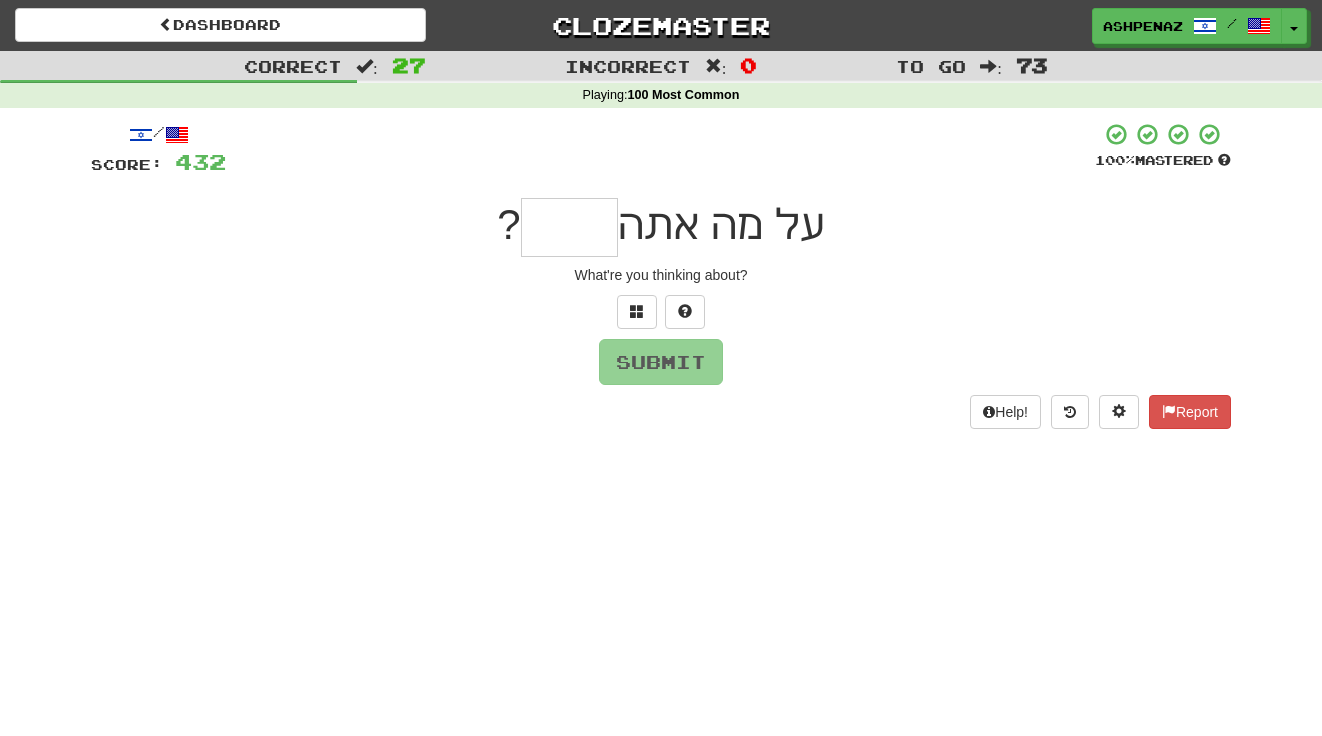 type on "*" 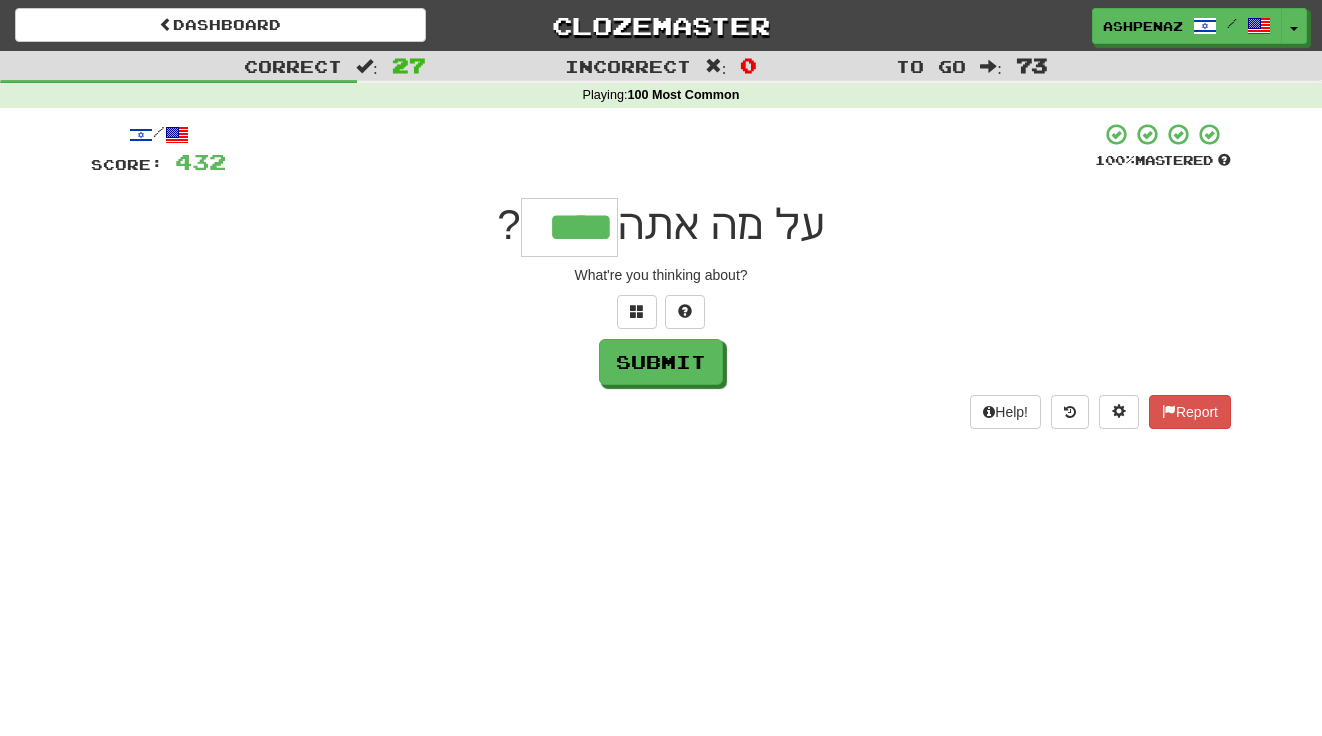 type on "****" 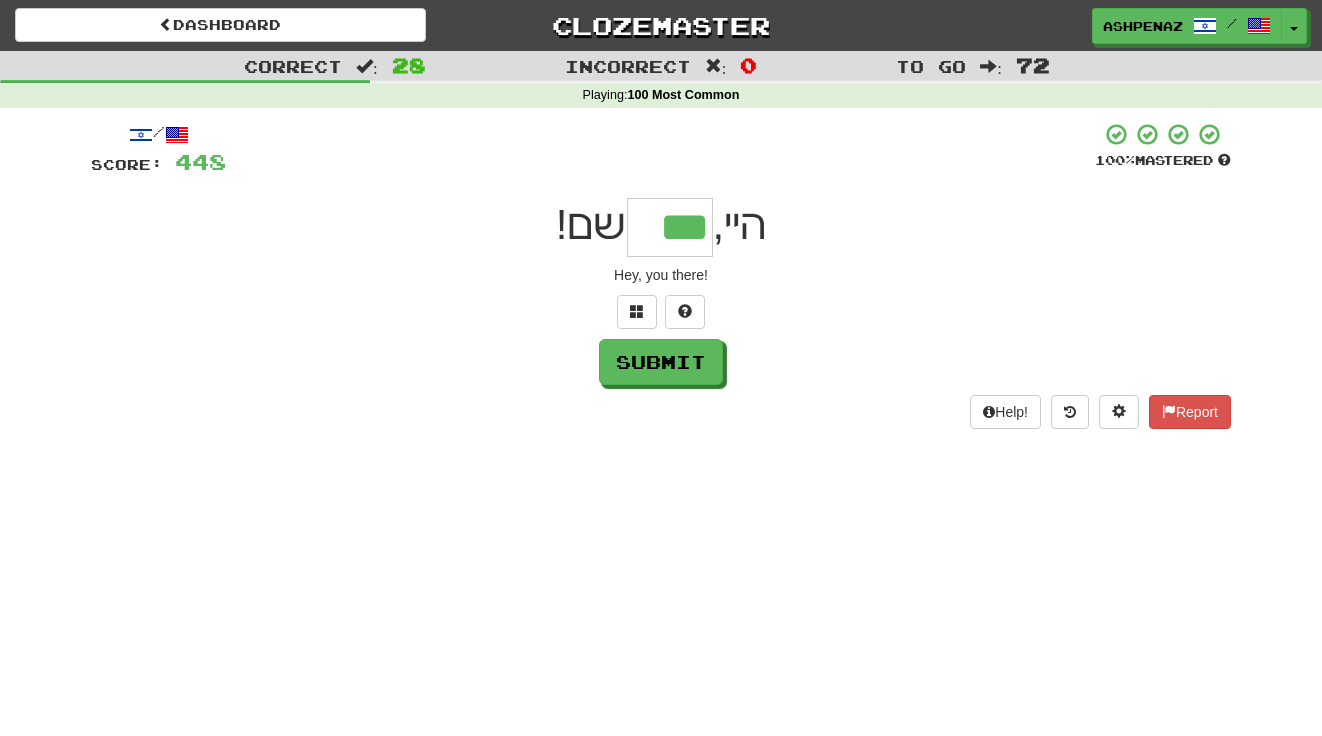 type on "***" 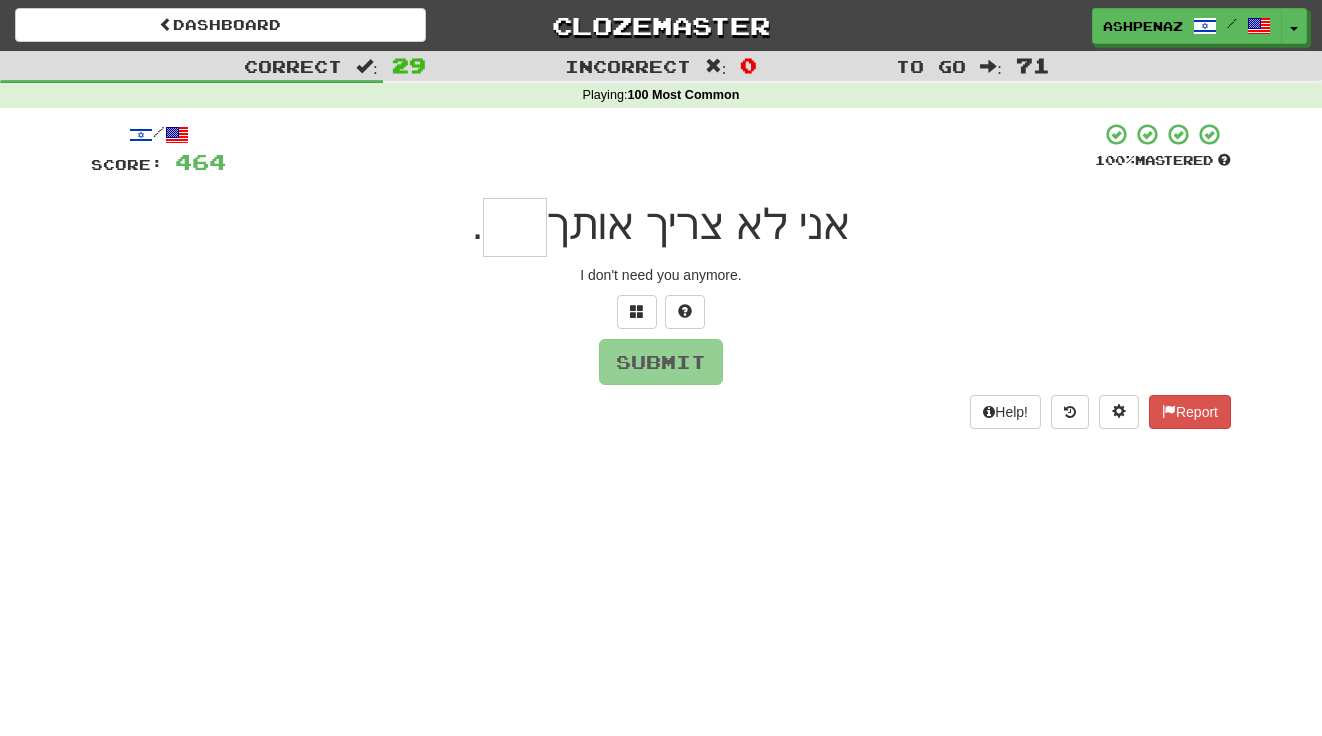type on "*" 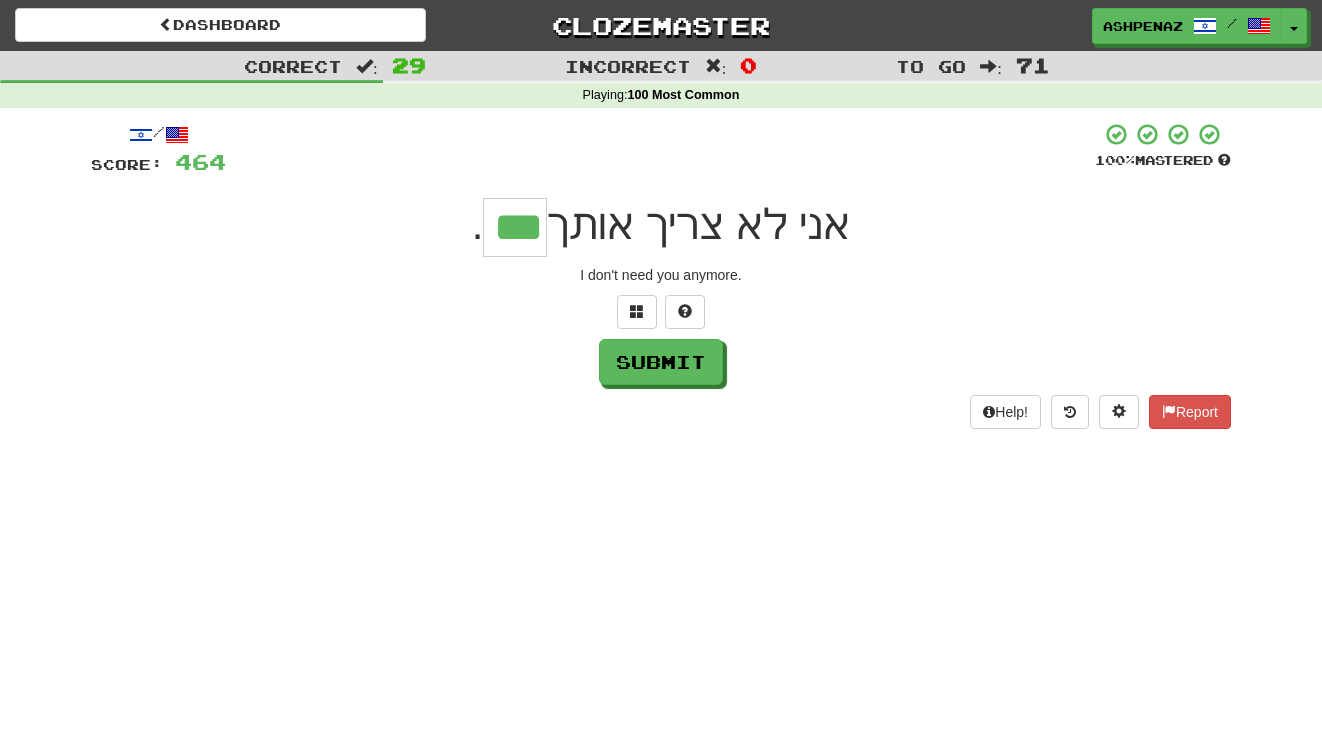 type on "***" 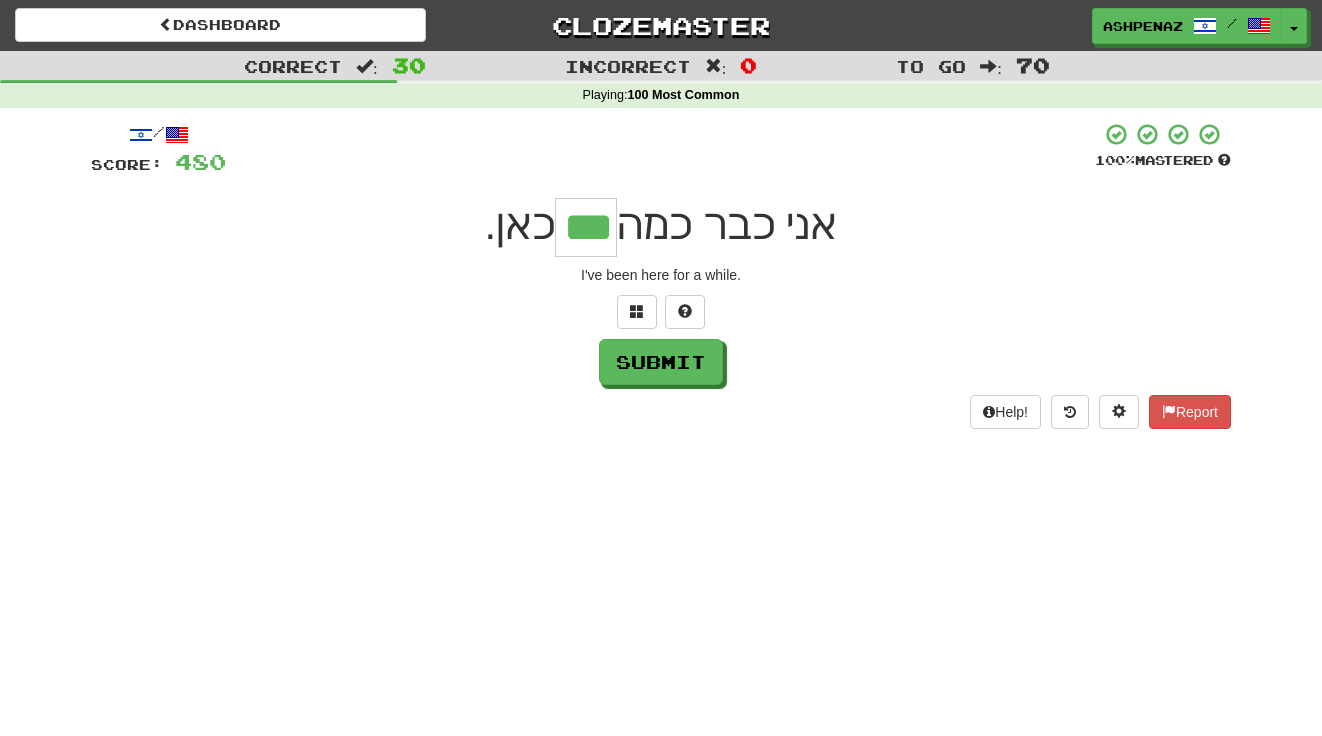 type on "***" 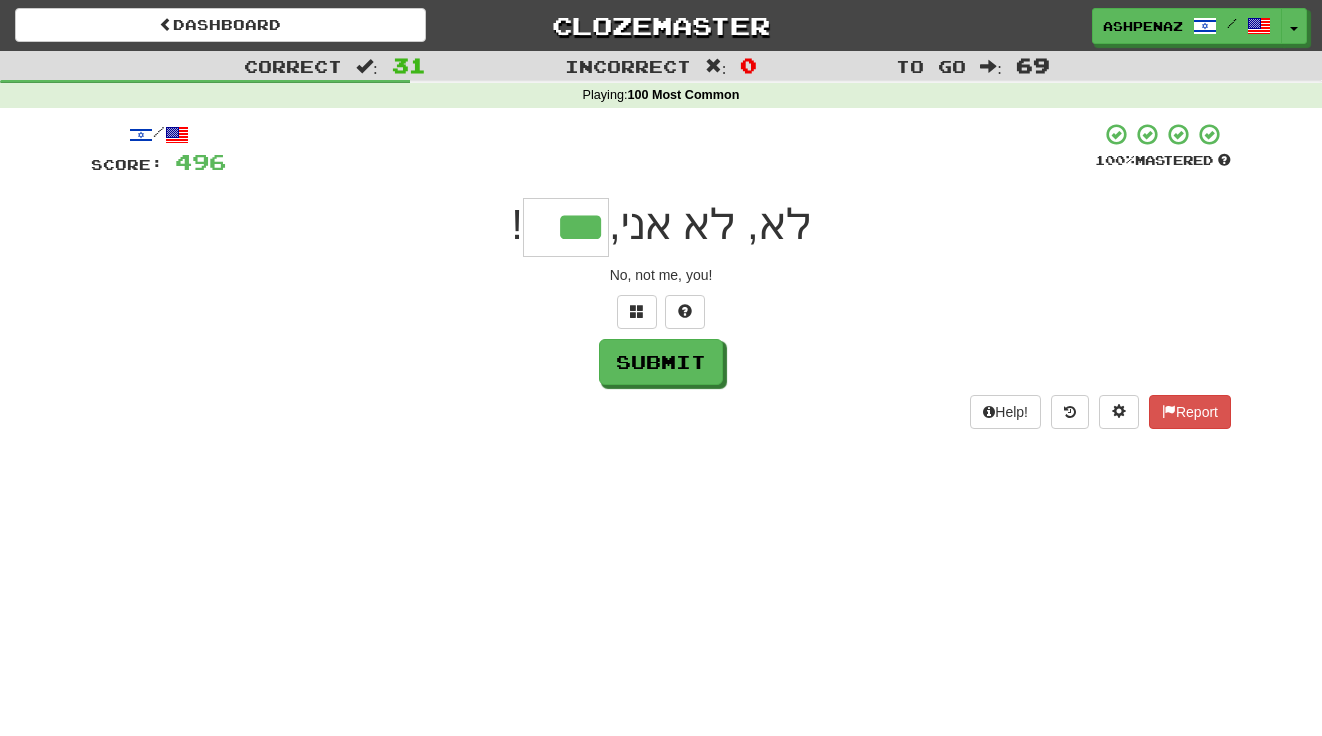 type on "***" 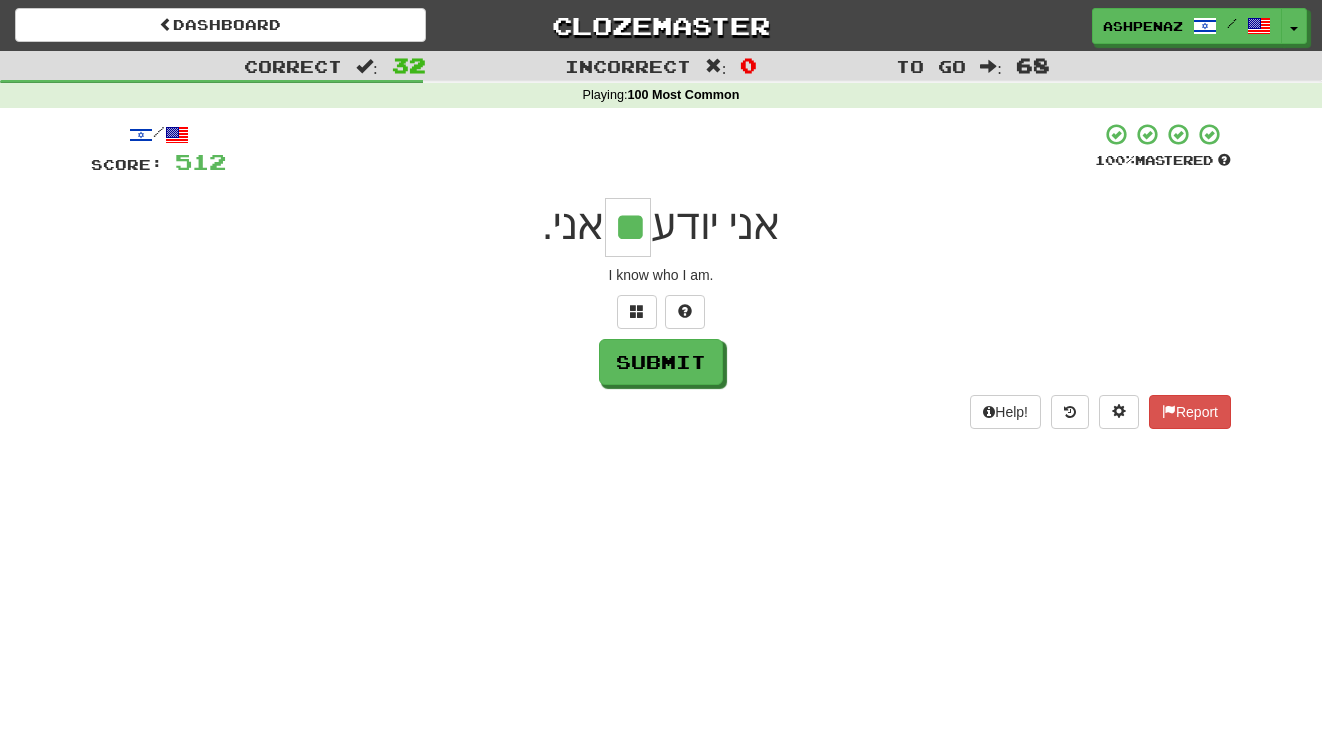 type on "**" 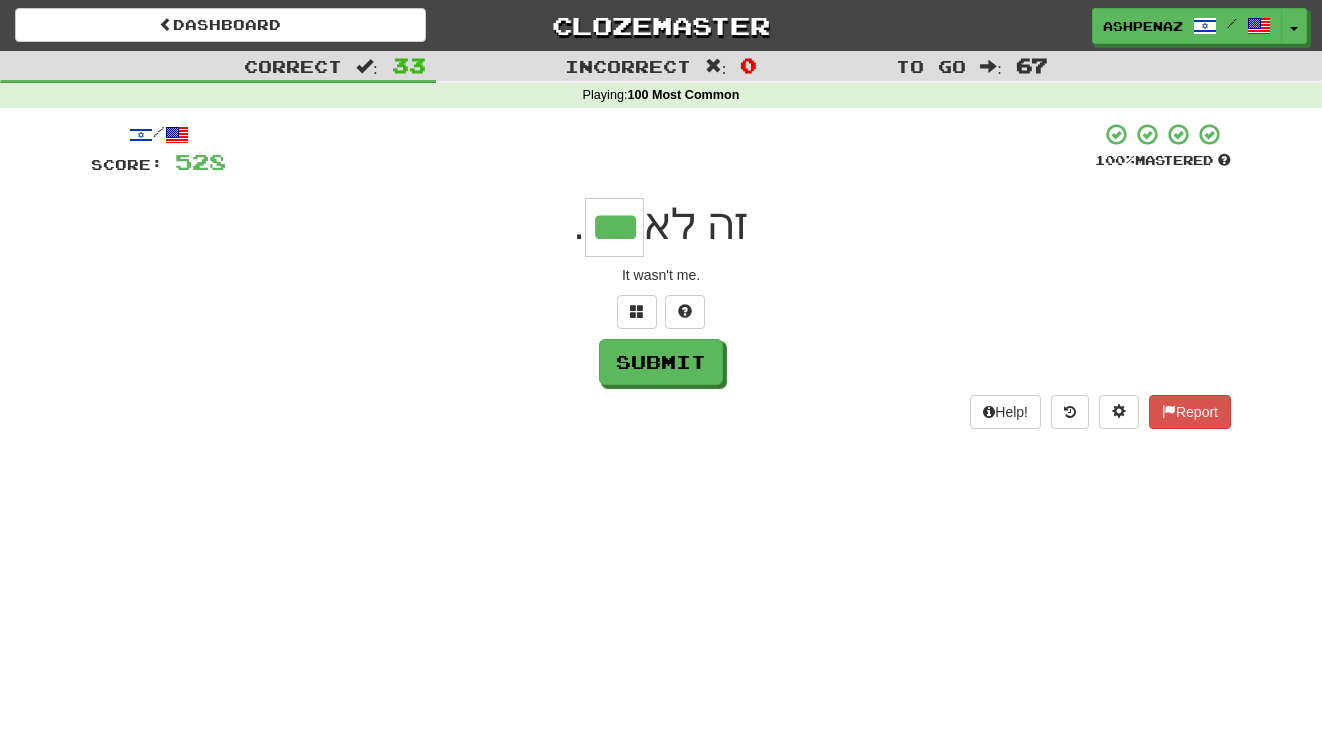 type on "***" 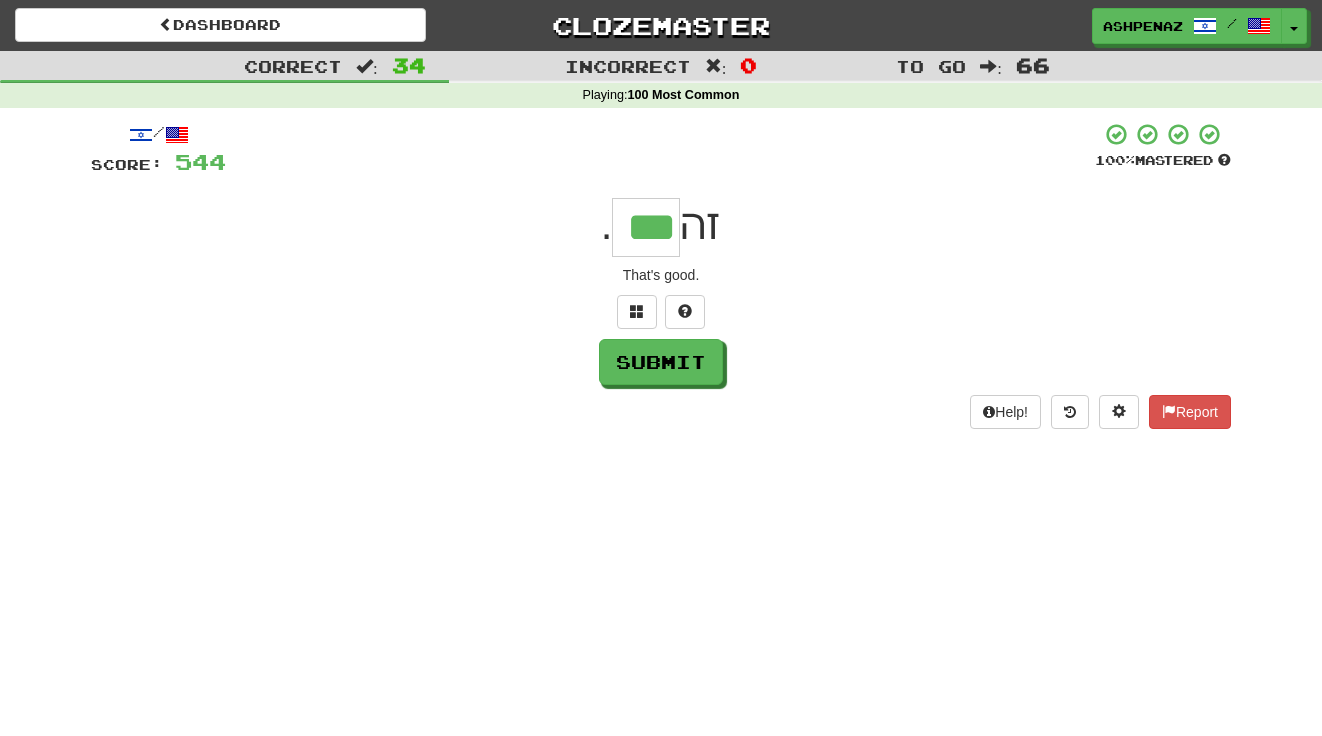 type on "***" 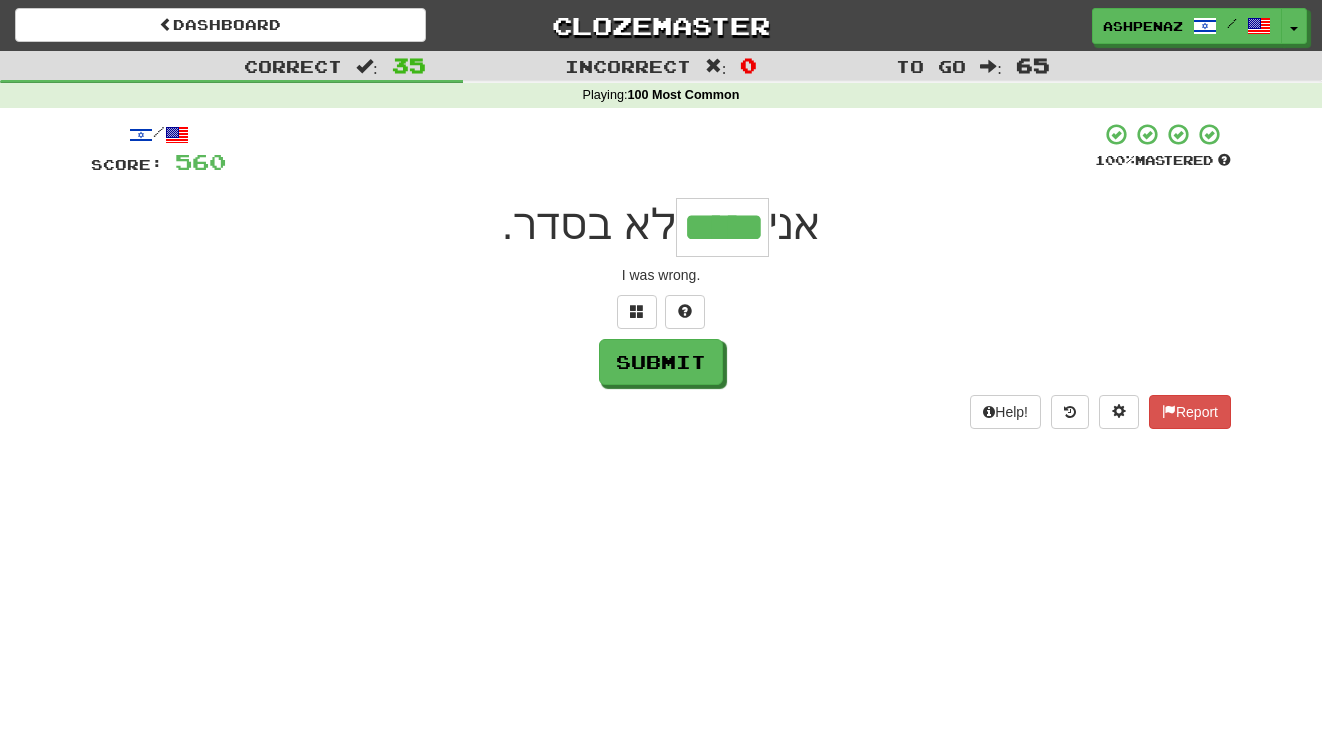 type on "*****" 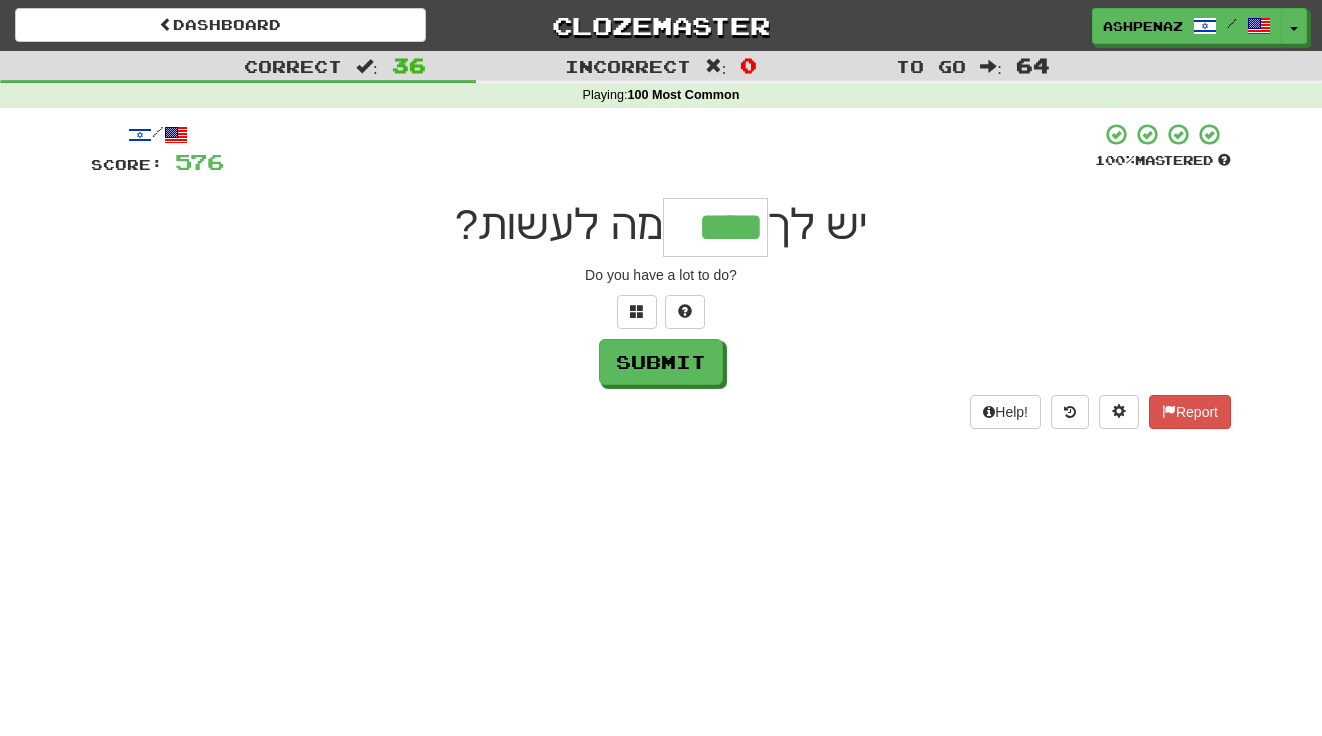 type on "****" 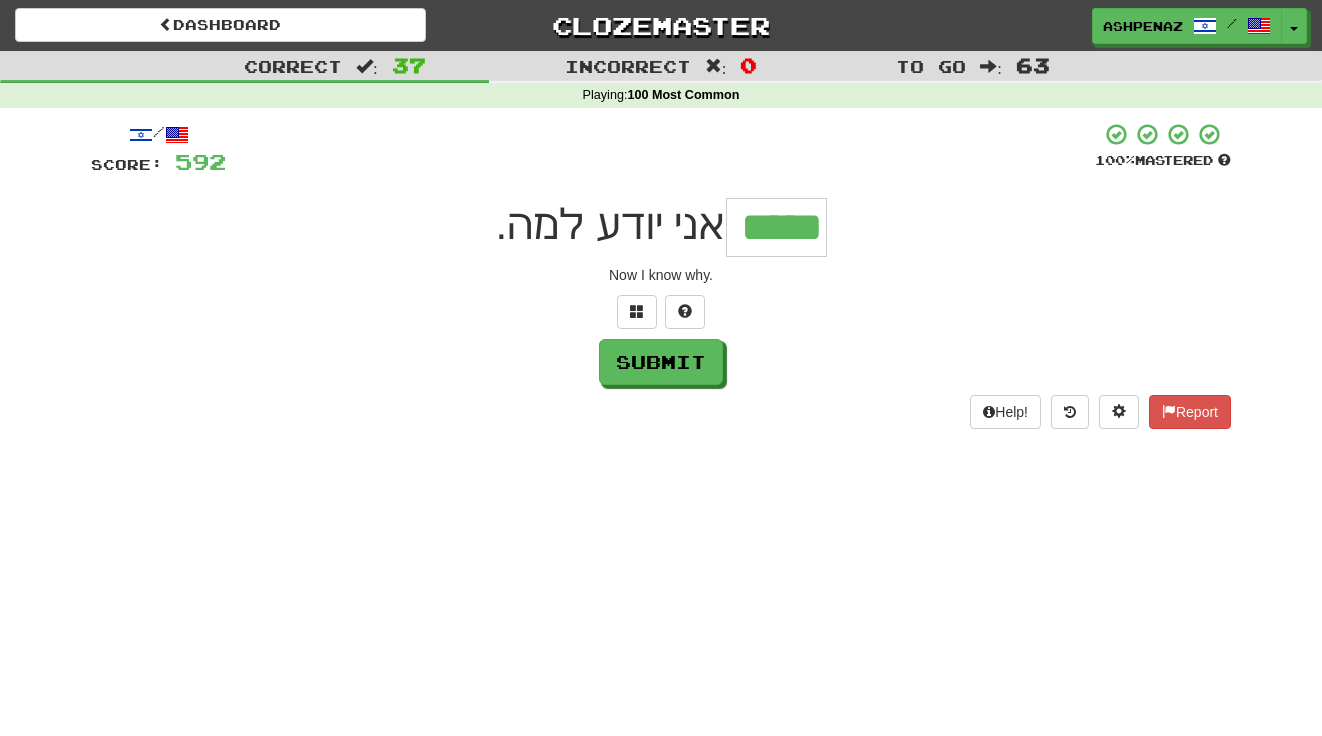 type on "*****" 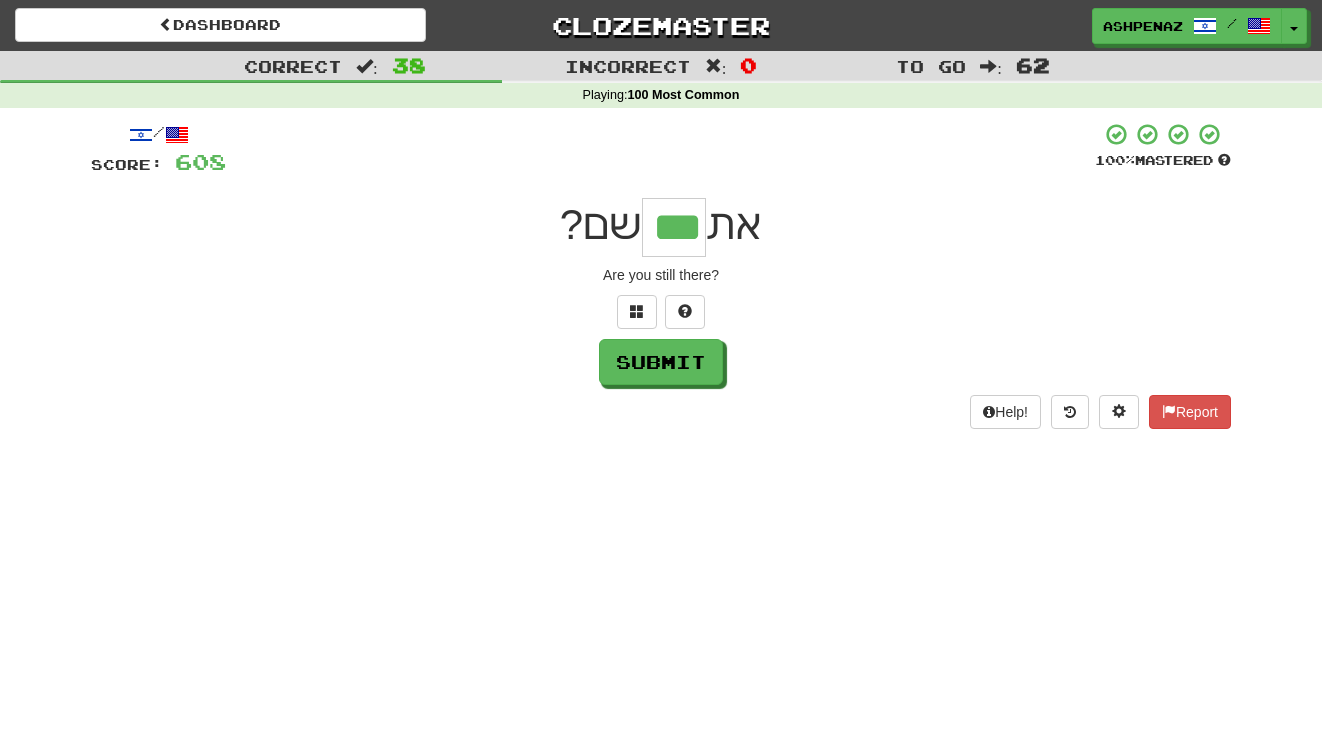 type on "***" 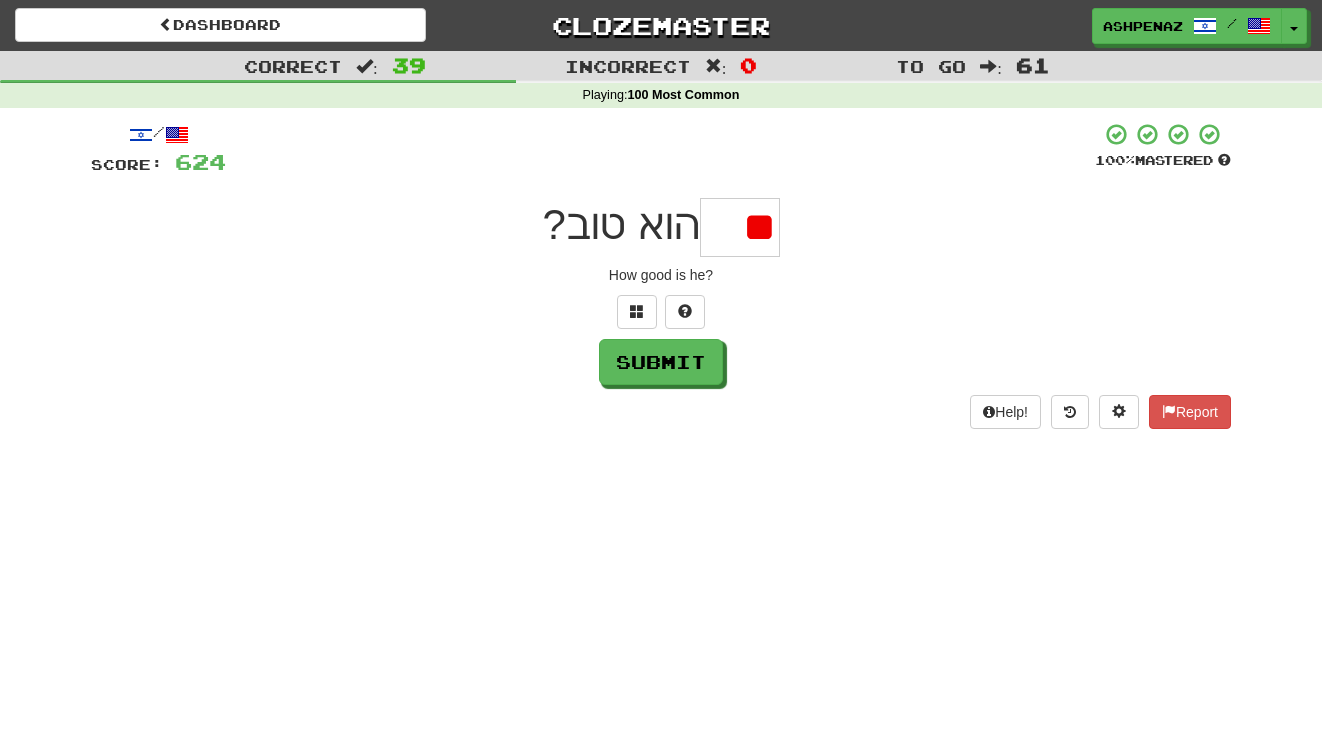 type on "*" 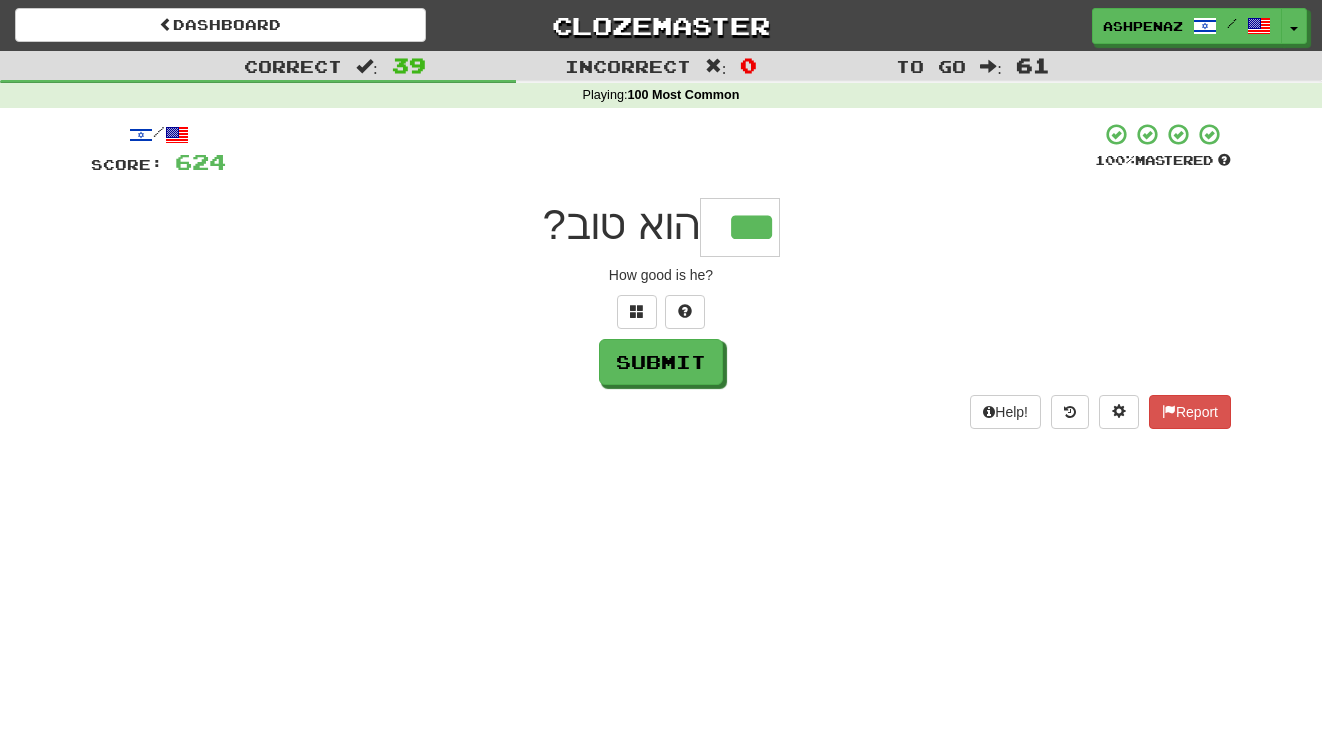 type on "***" 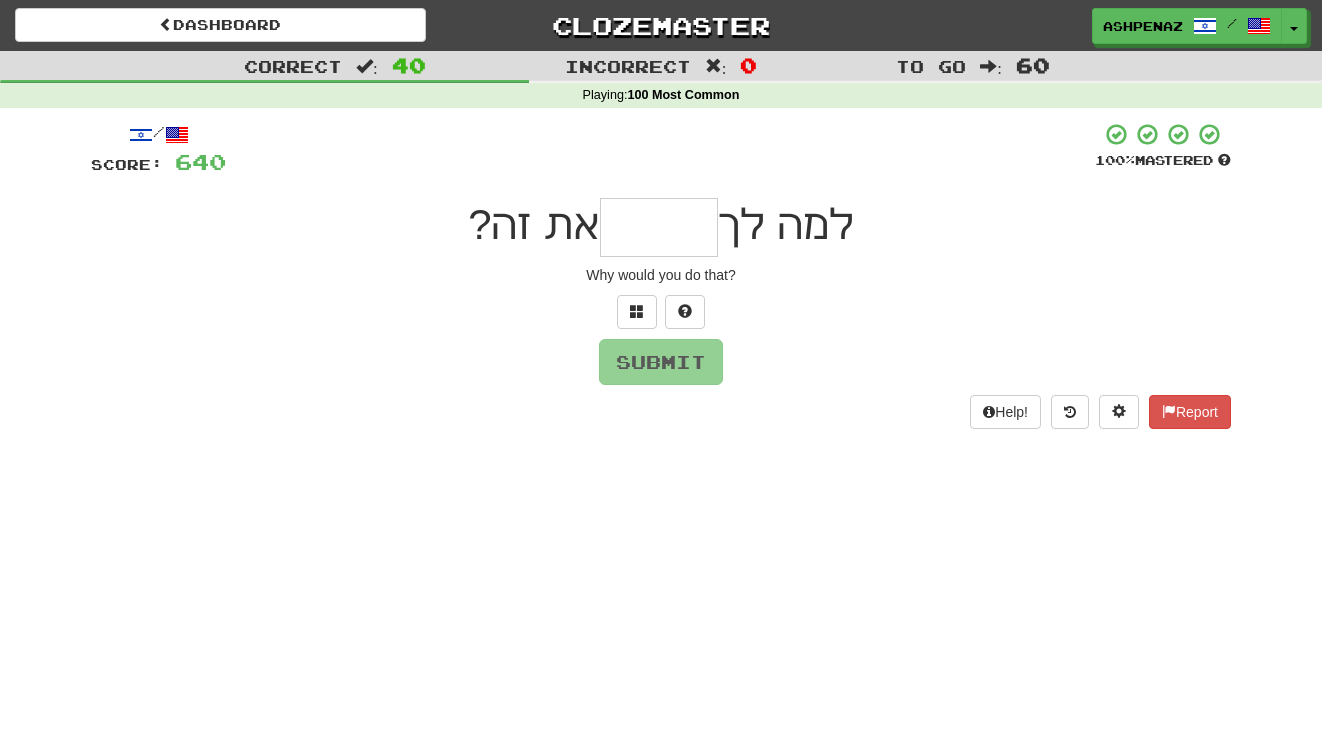 type on "*" 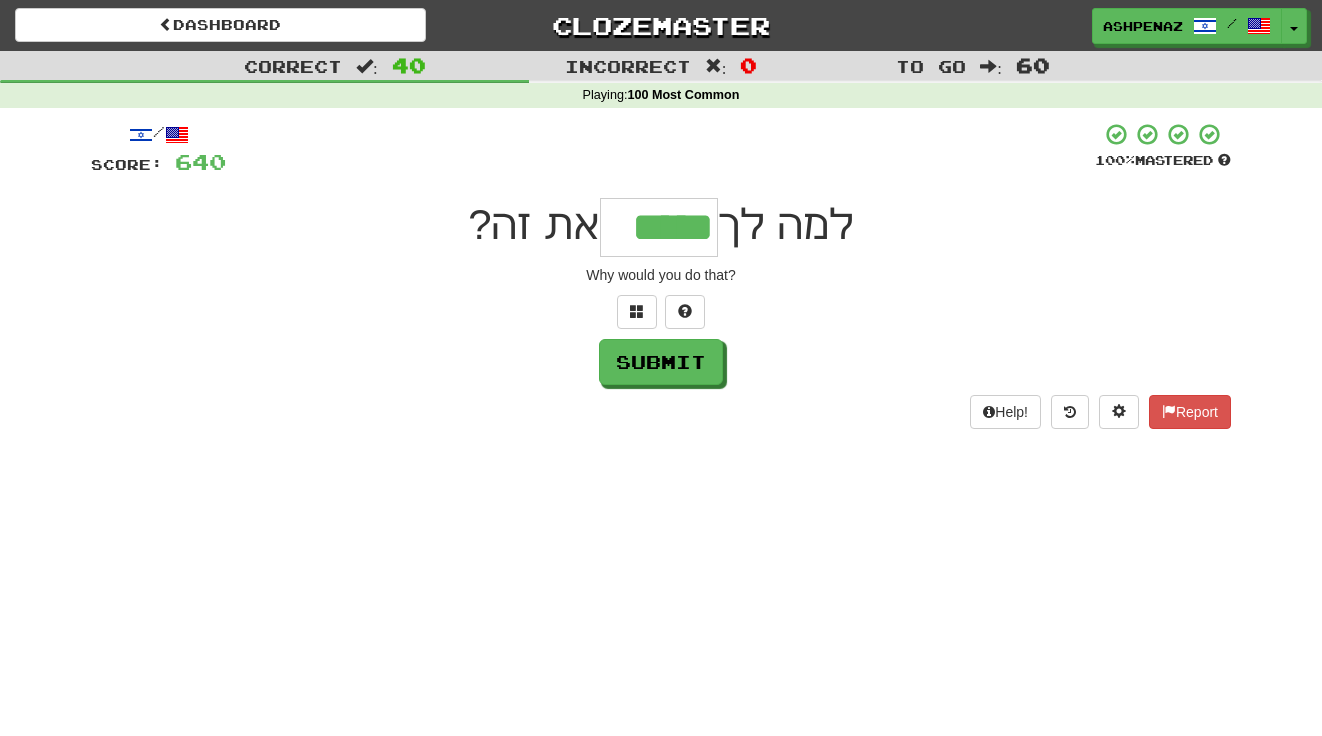 type on "*****" 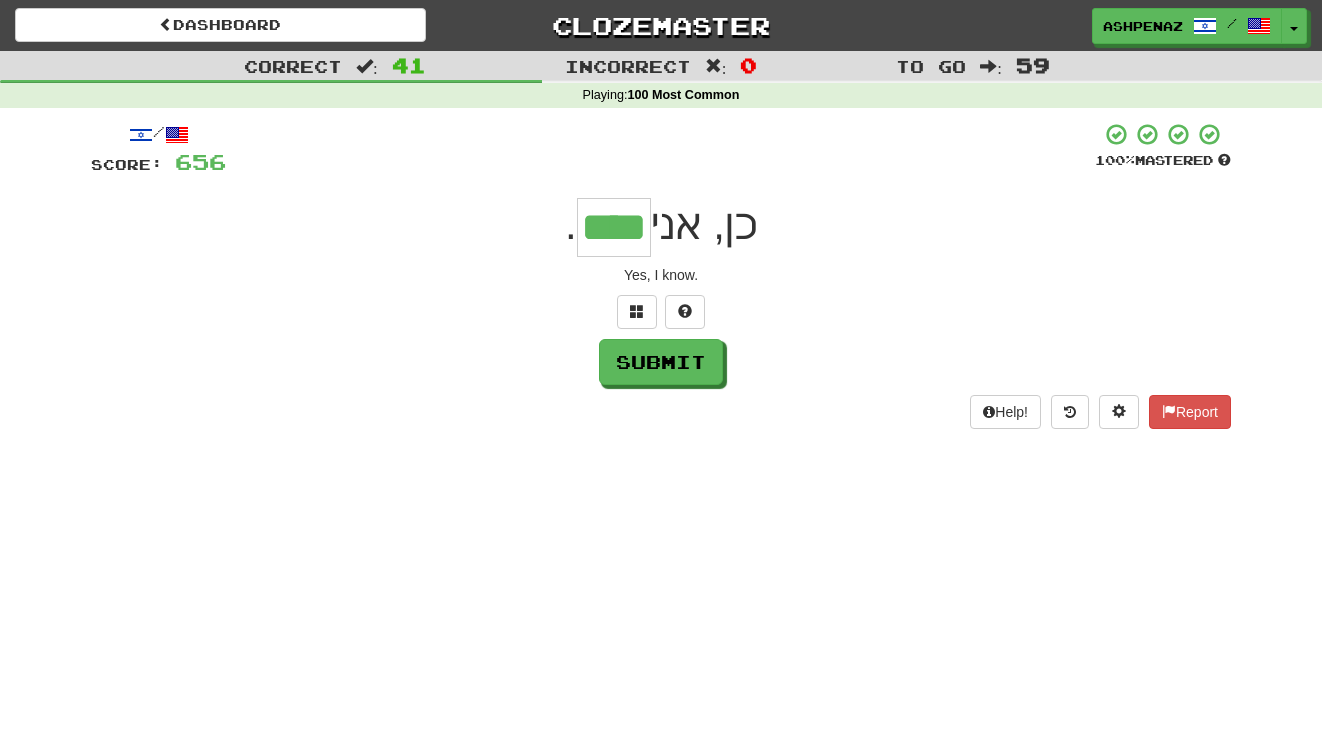 type on "****" 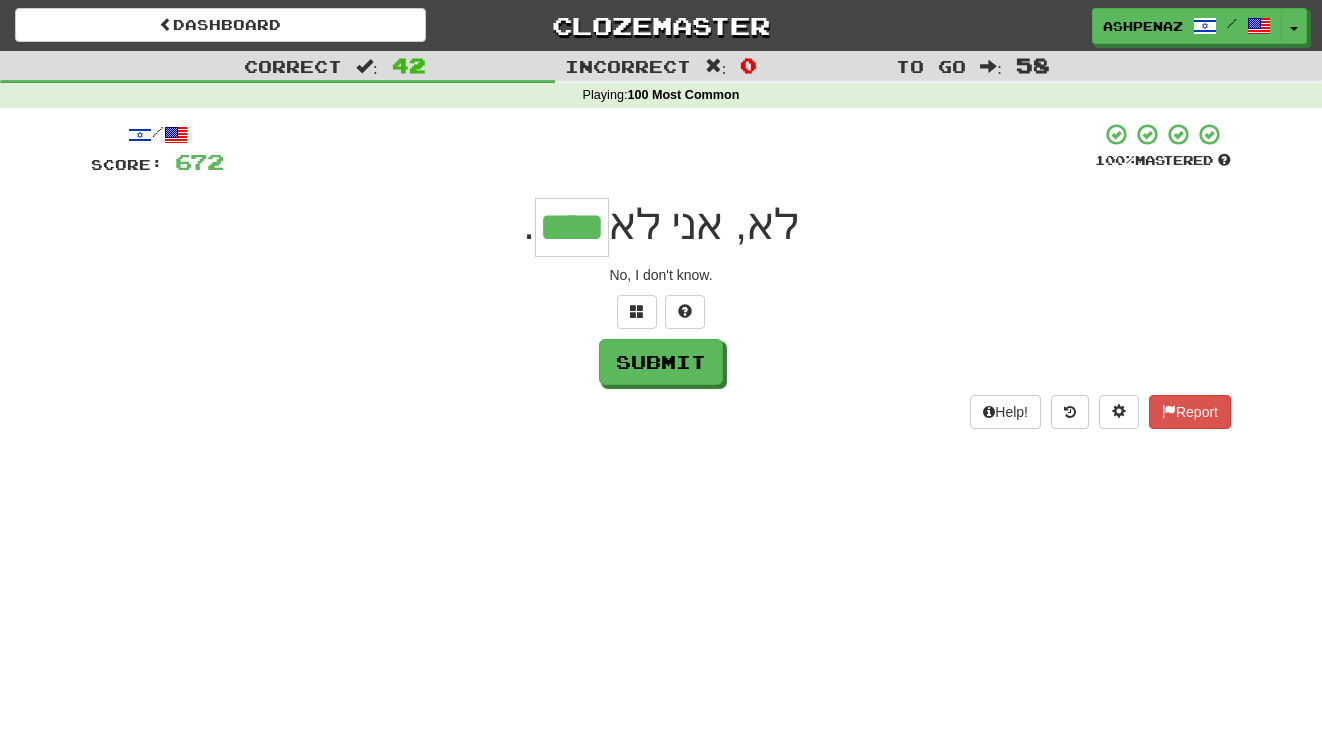 type on "****" 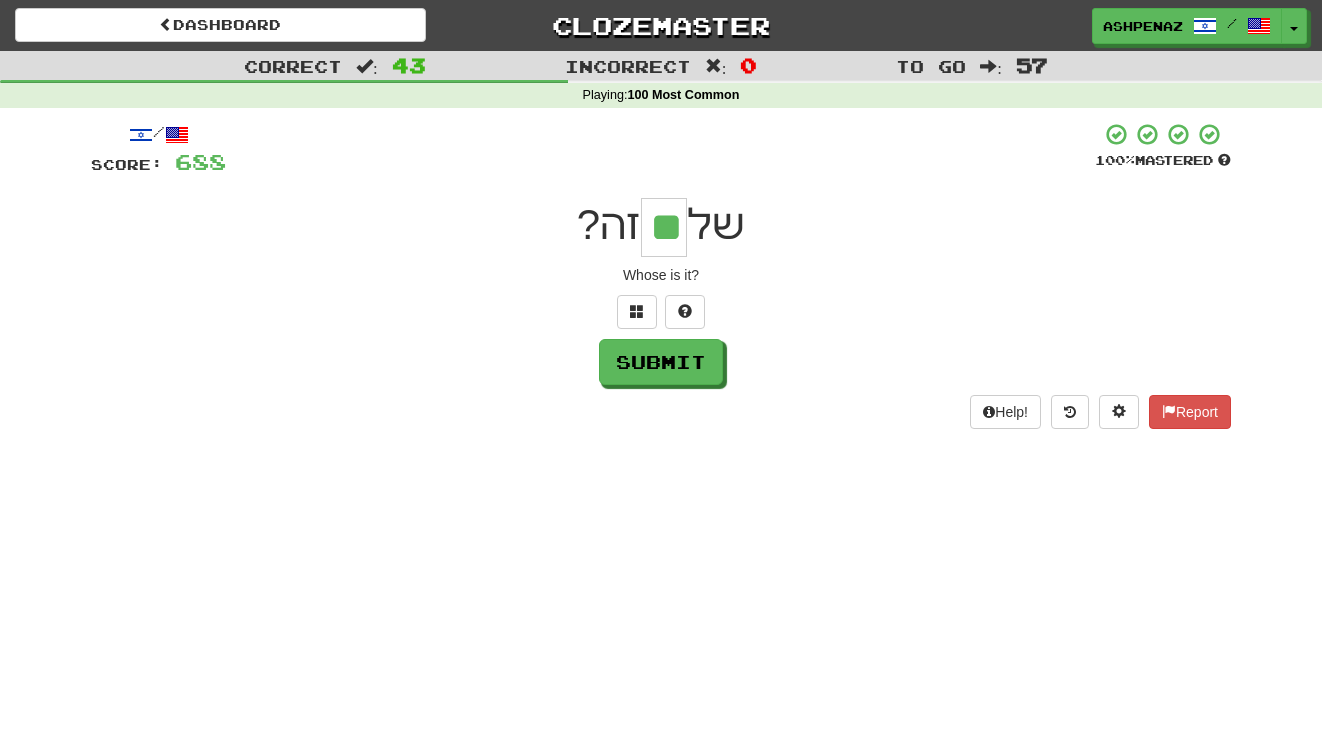 type on "**" 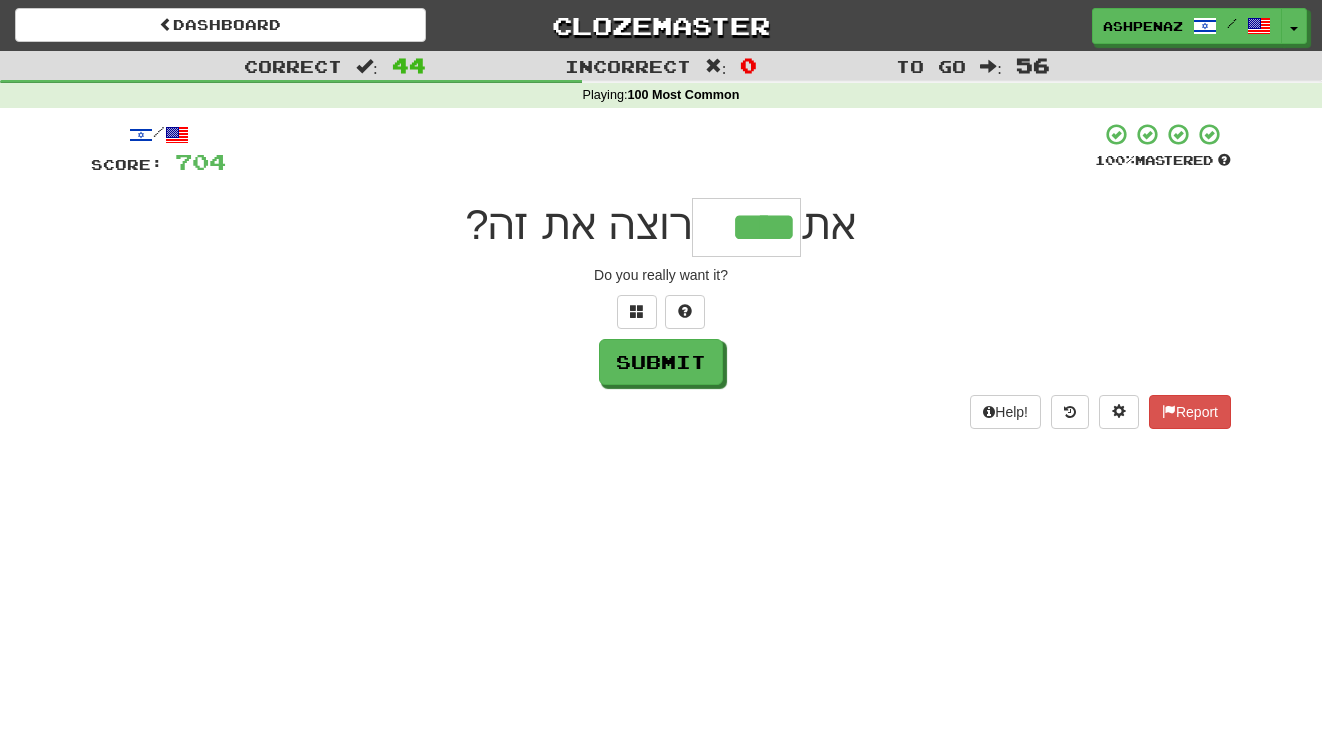 type on "****" 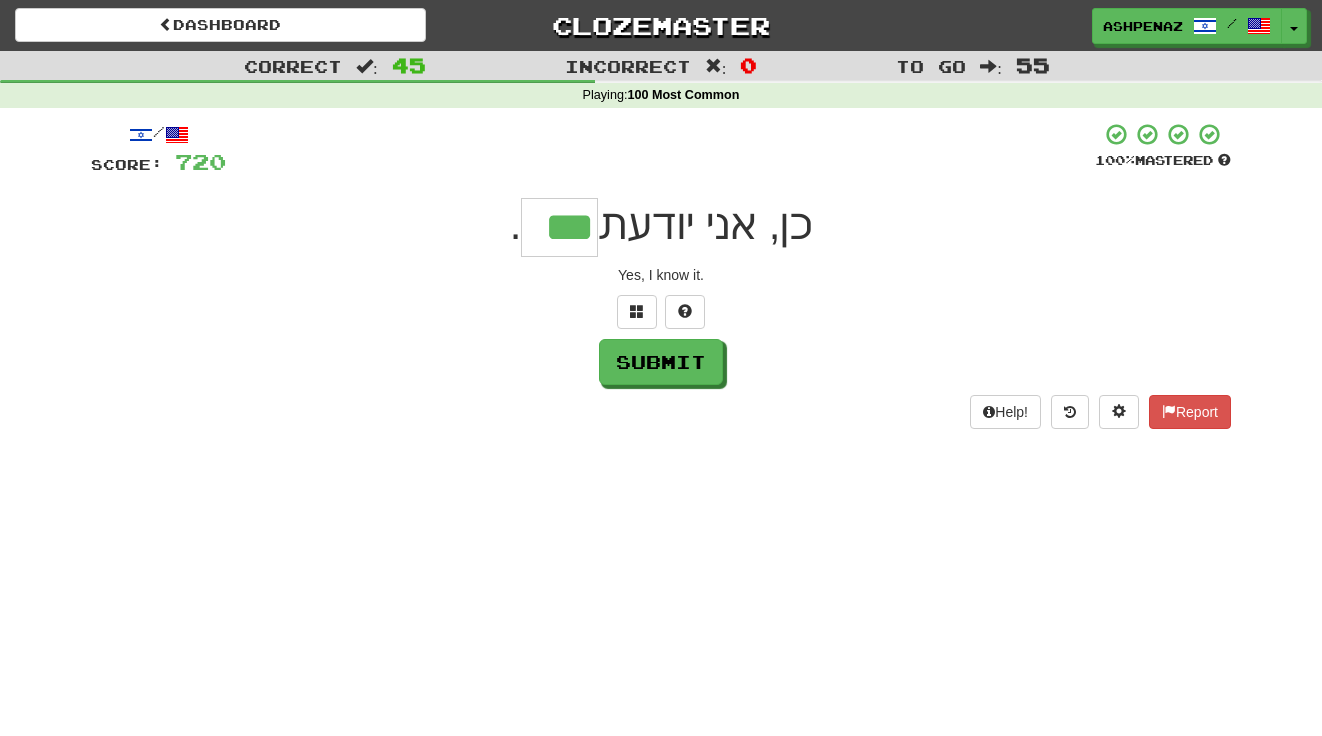 type on "***" 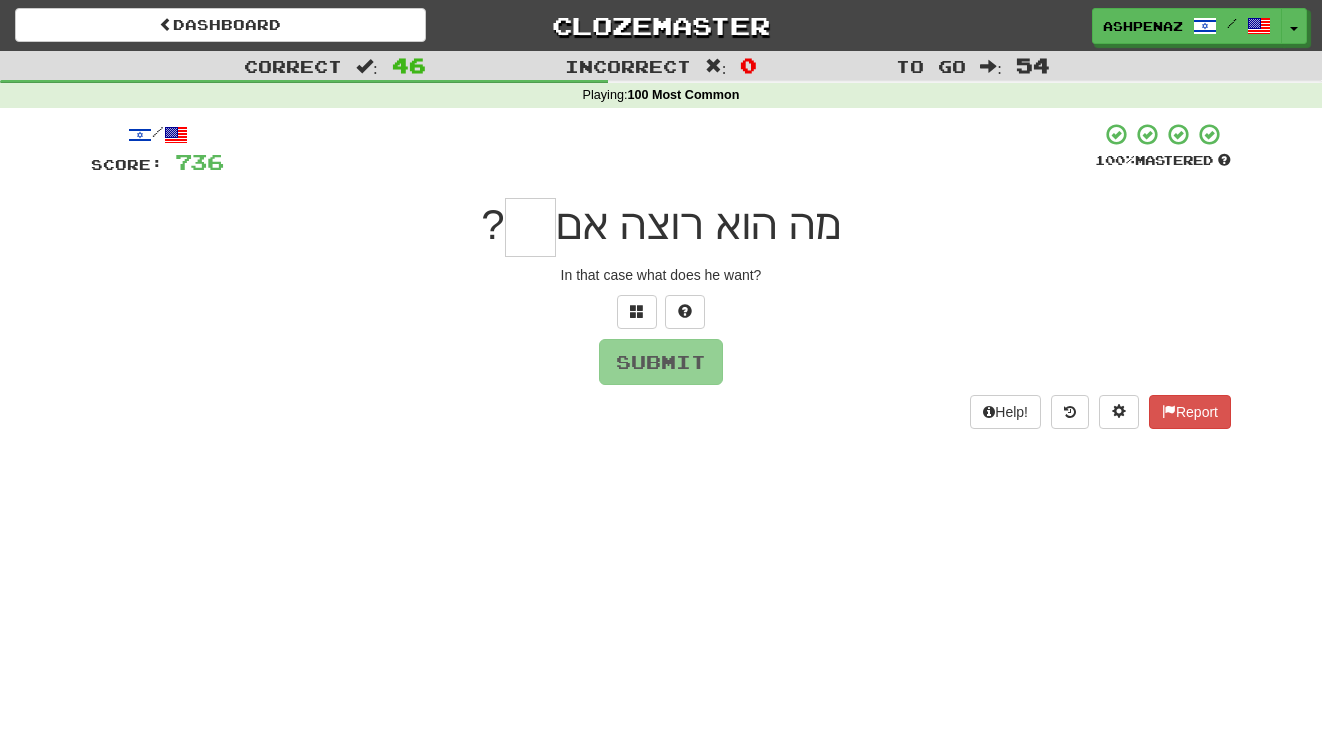 type on "*" 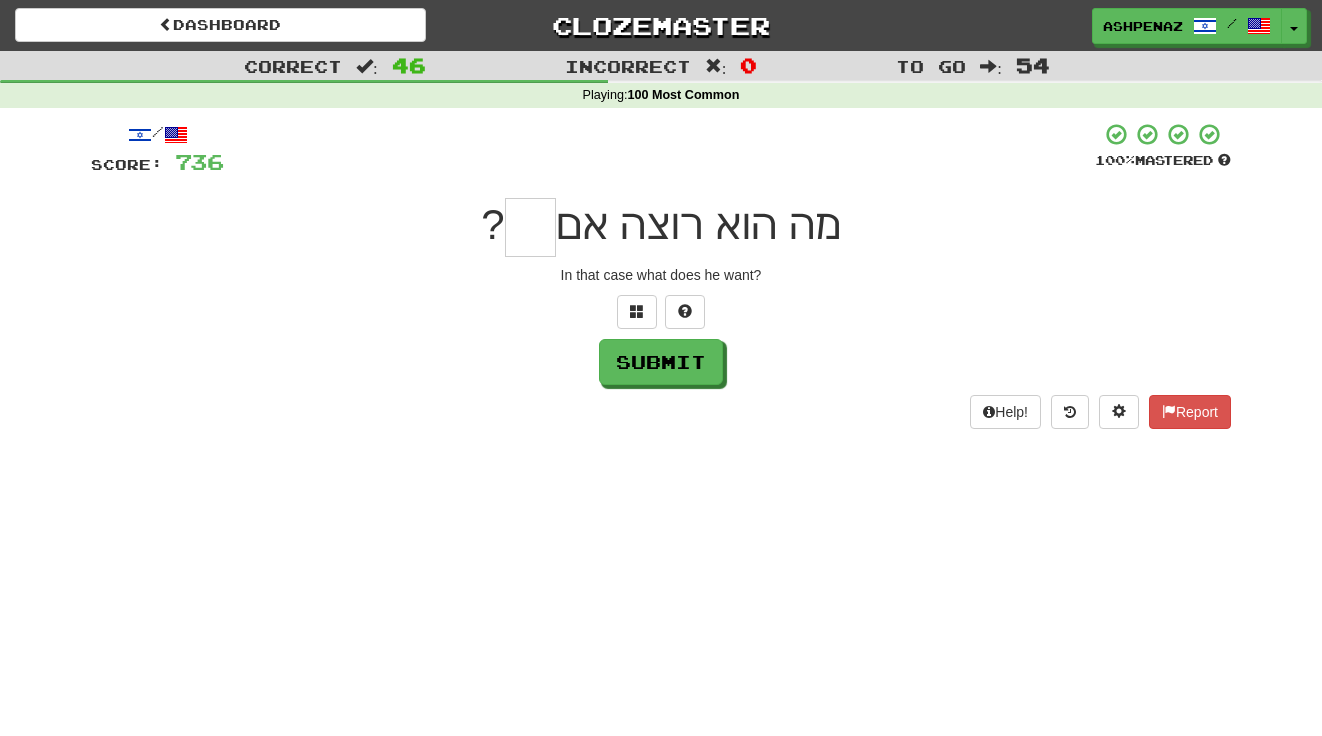 type on "*" 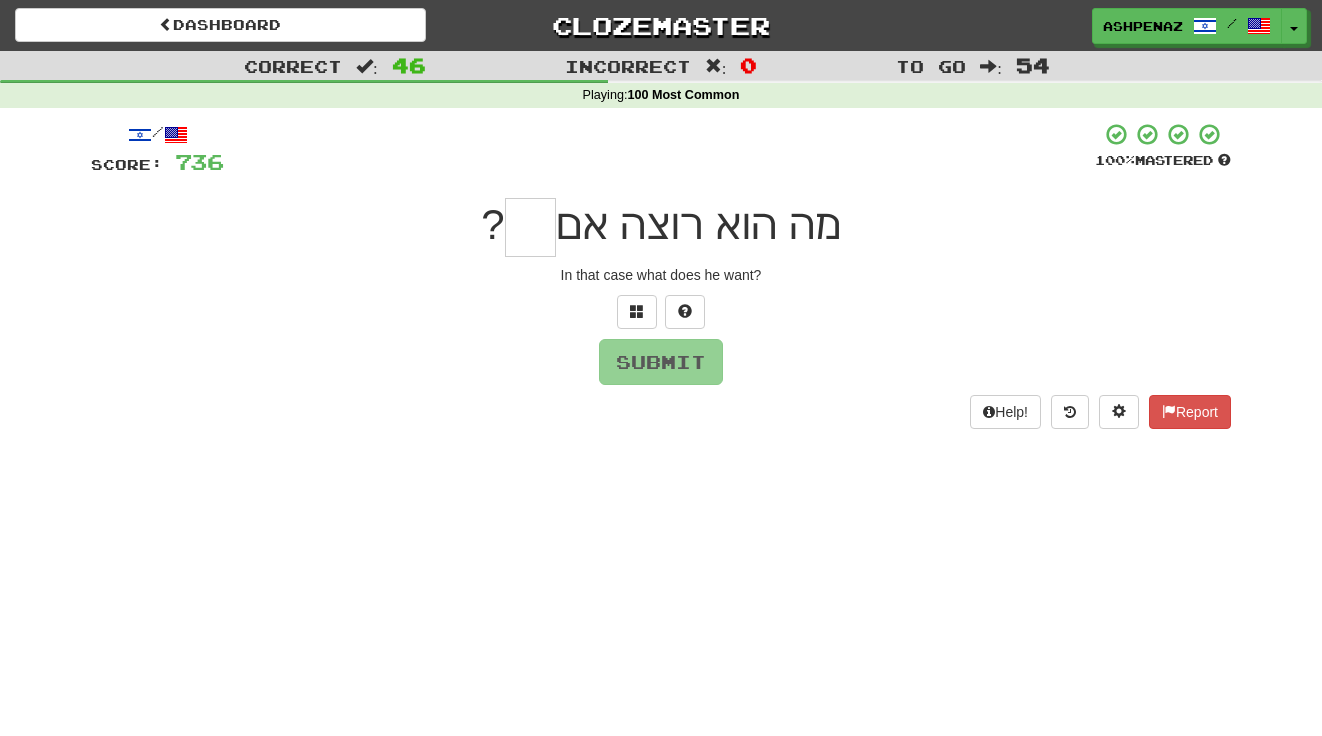 type on "*" 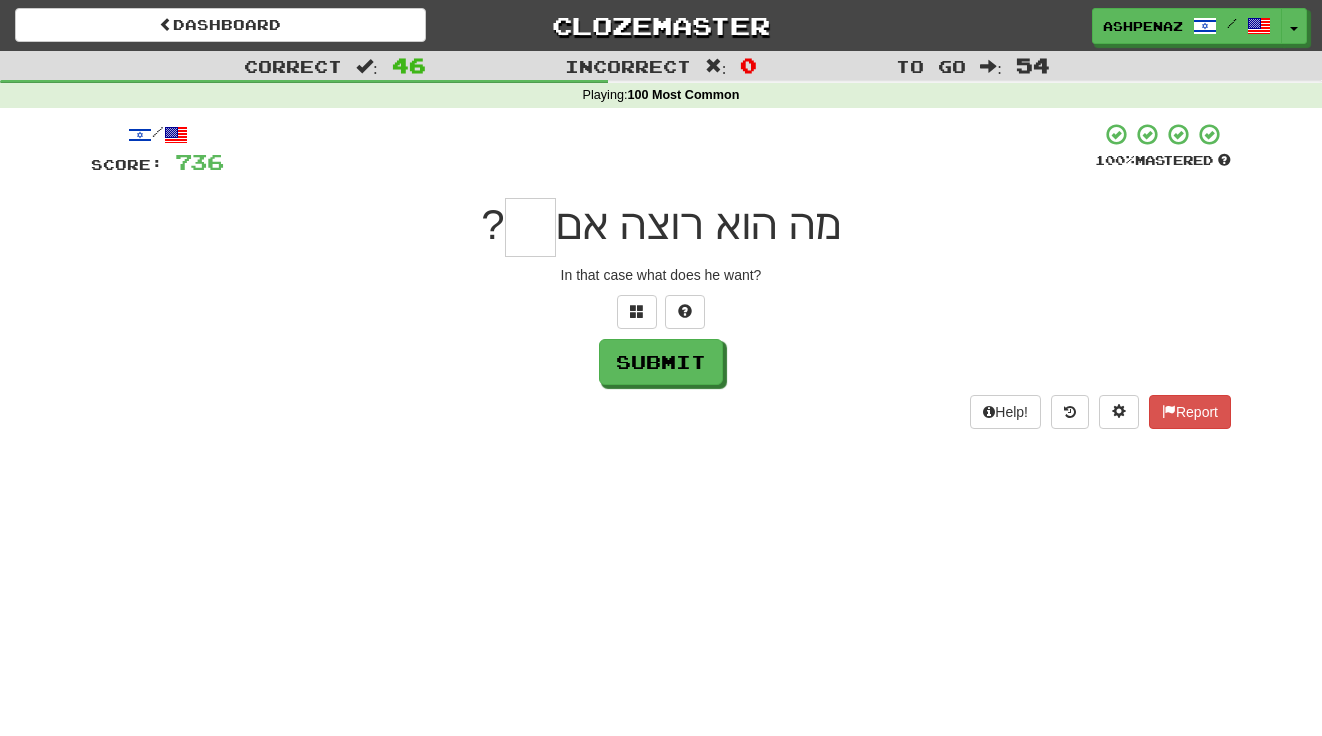 type on "*" 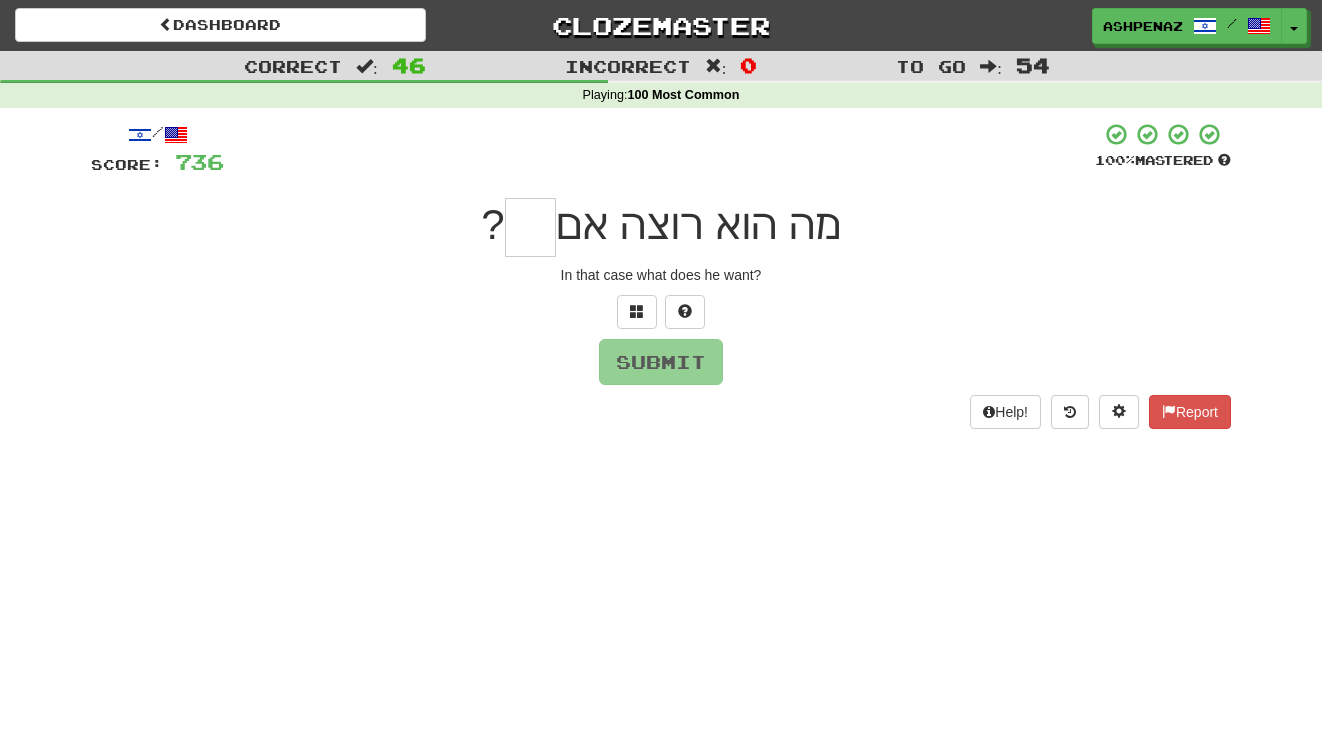 type on "*" 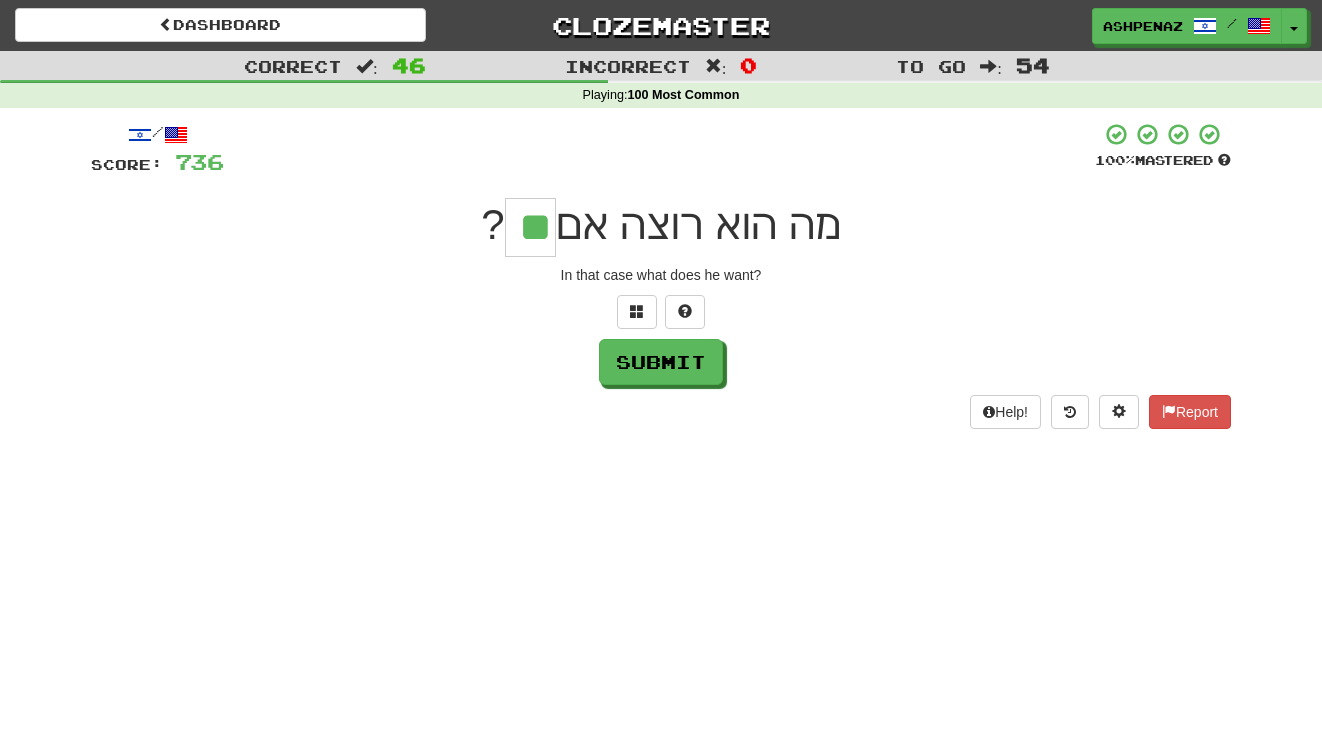 type on "**" 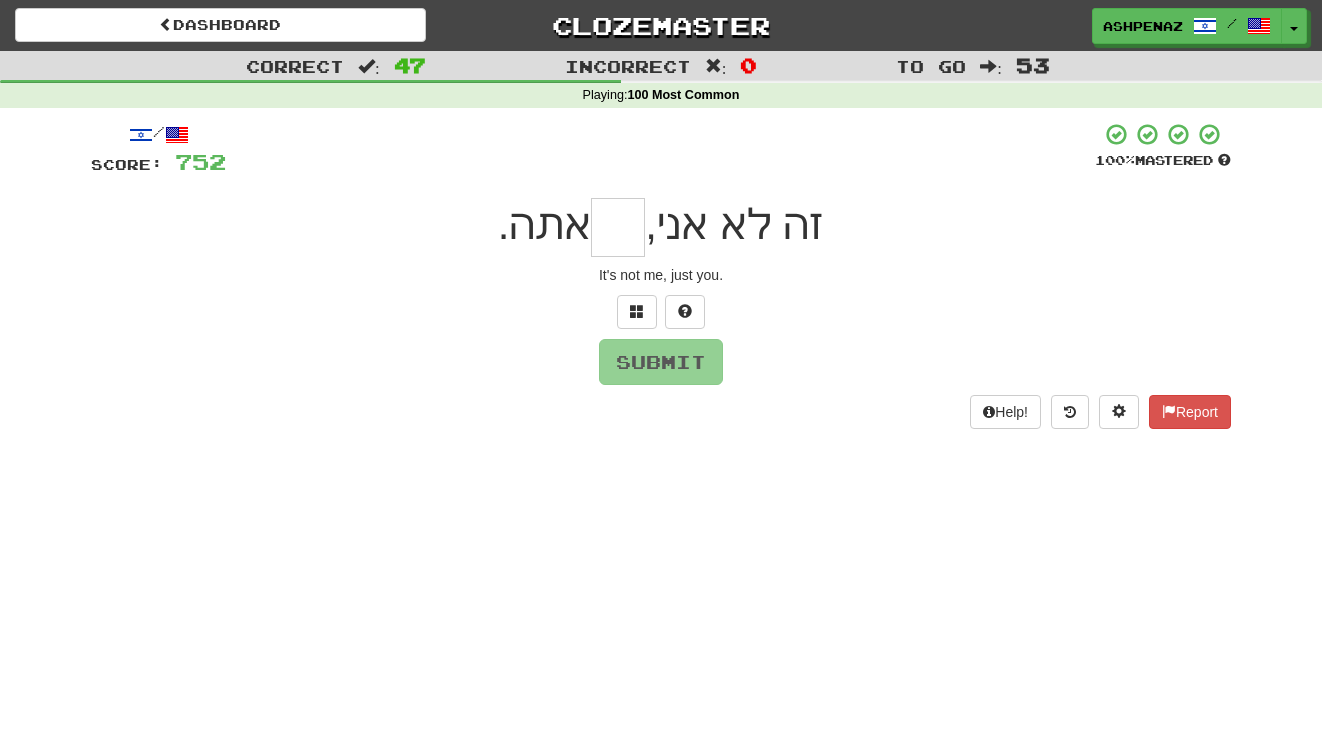 type on "*" 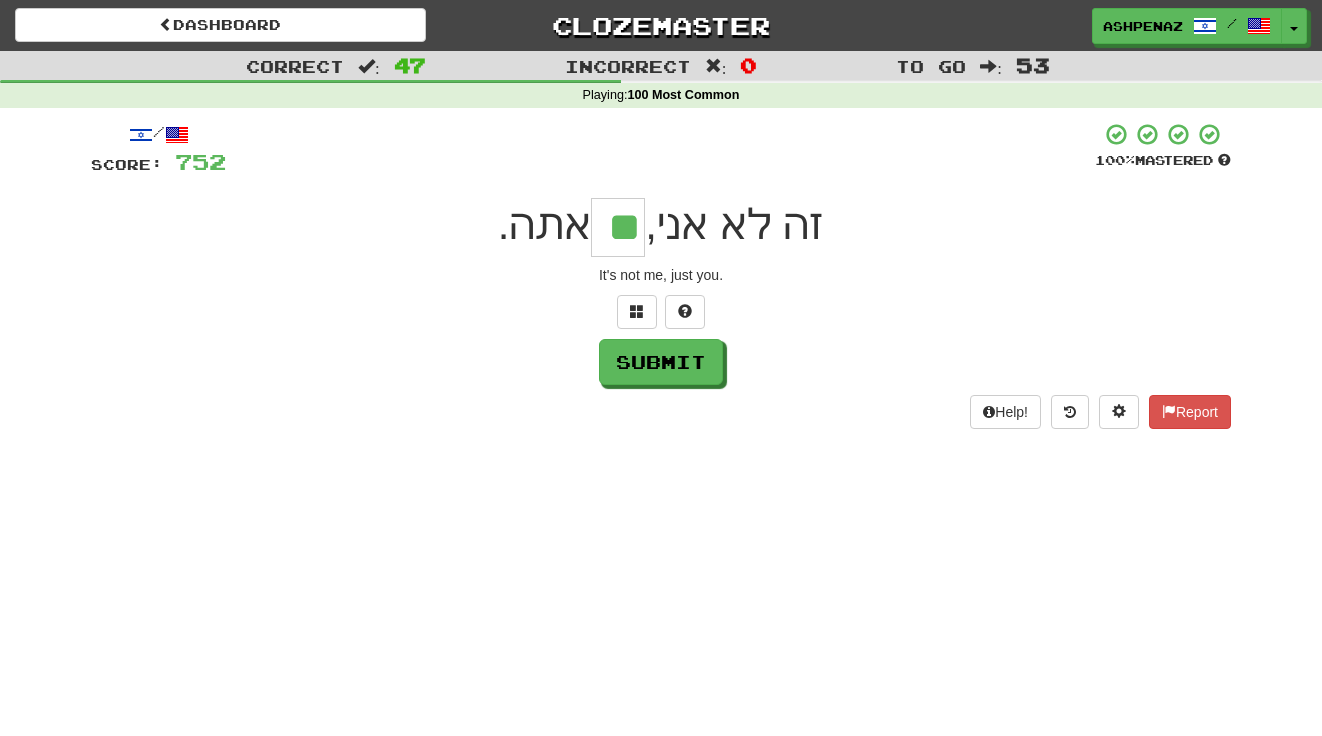 type on "**" 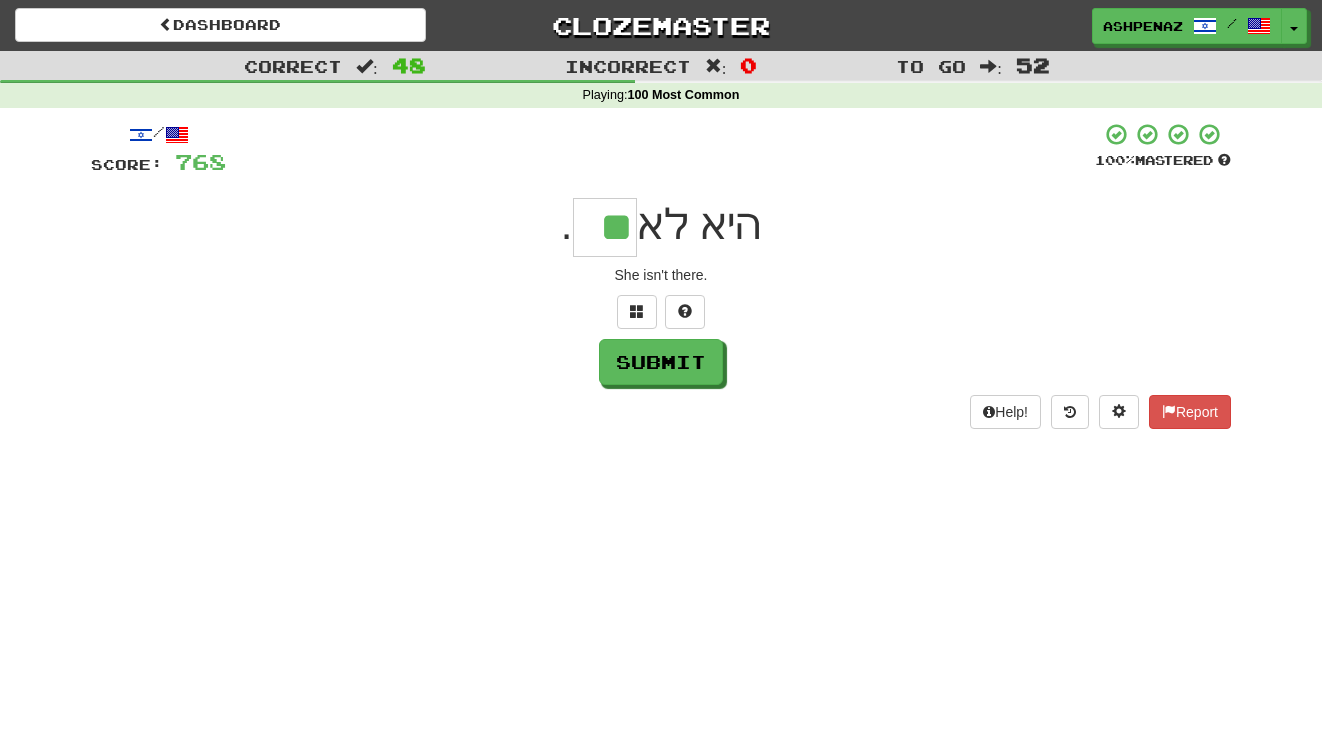 type on "**" 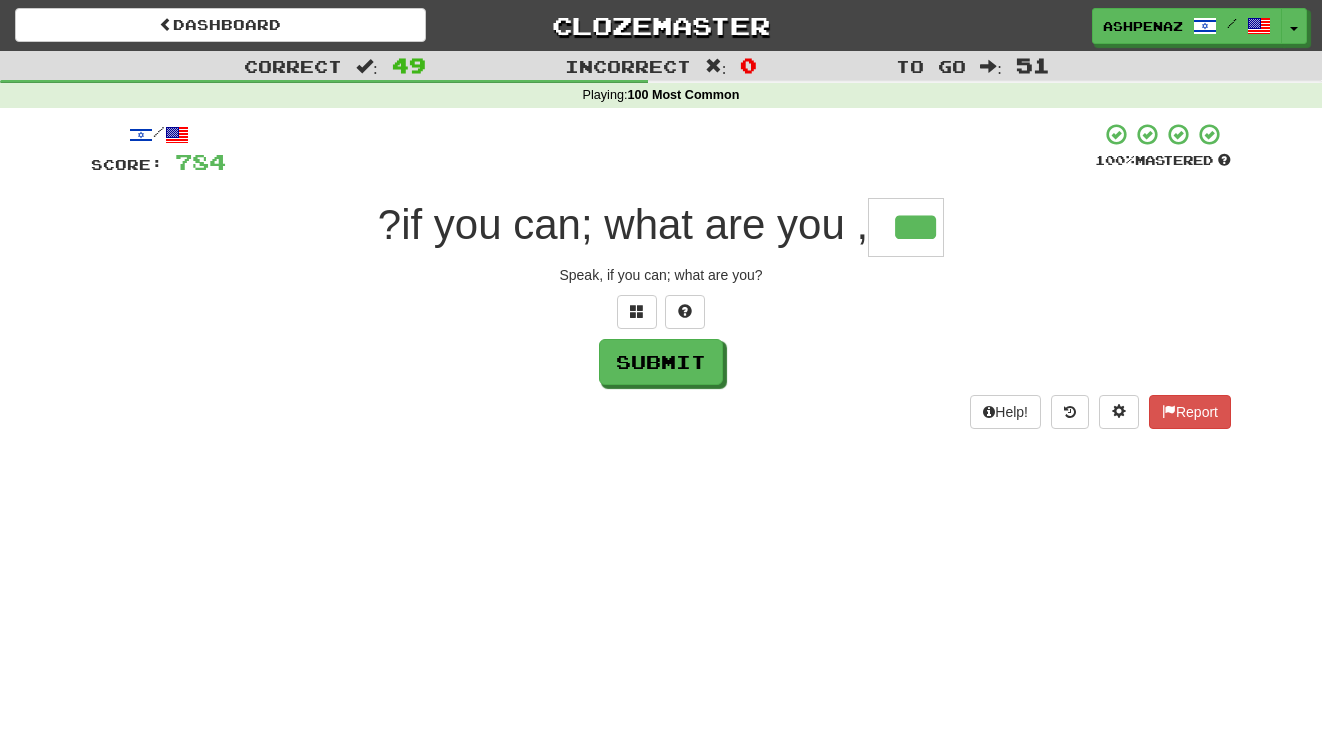 type on "***" 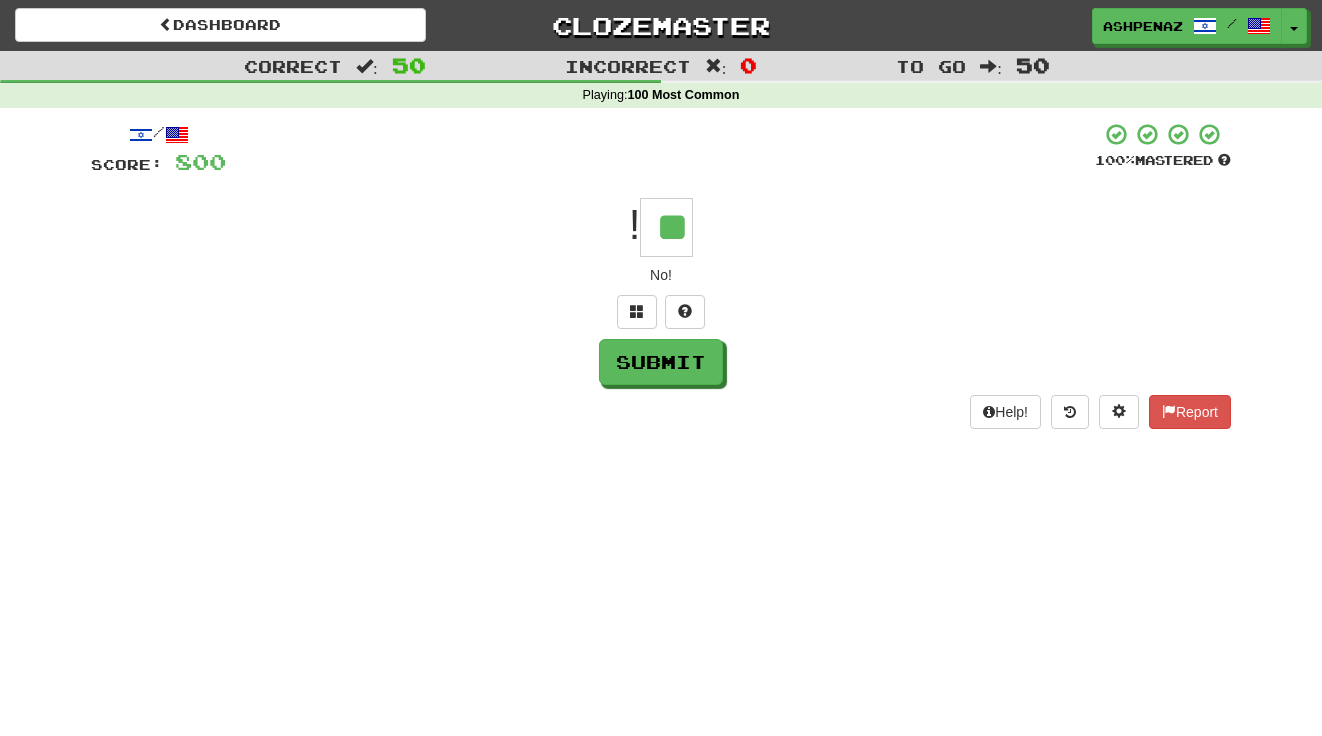 type on "**" 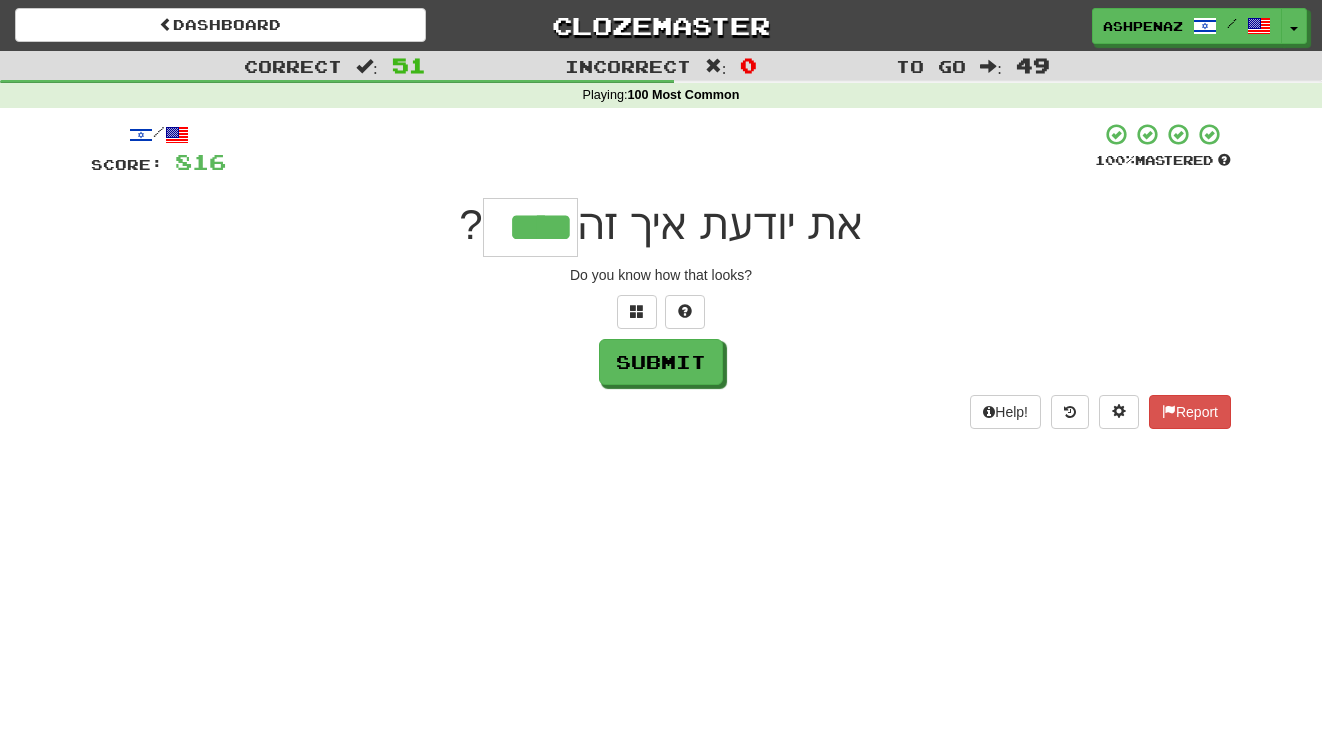 type on "****" 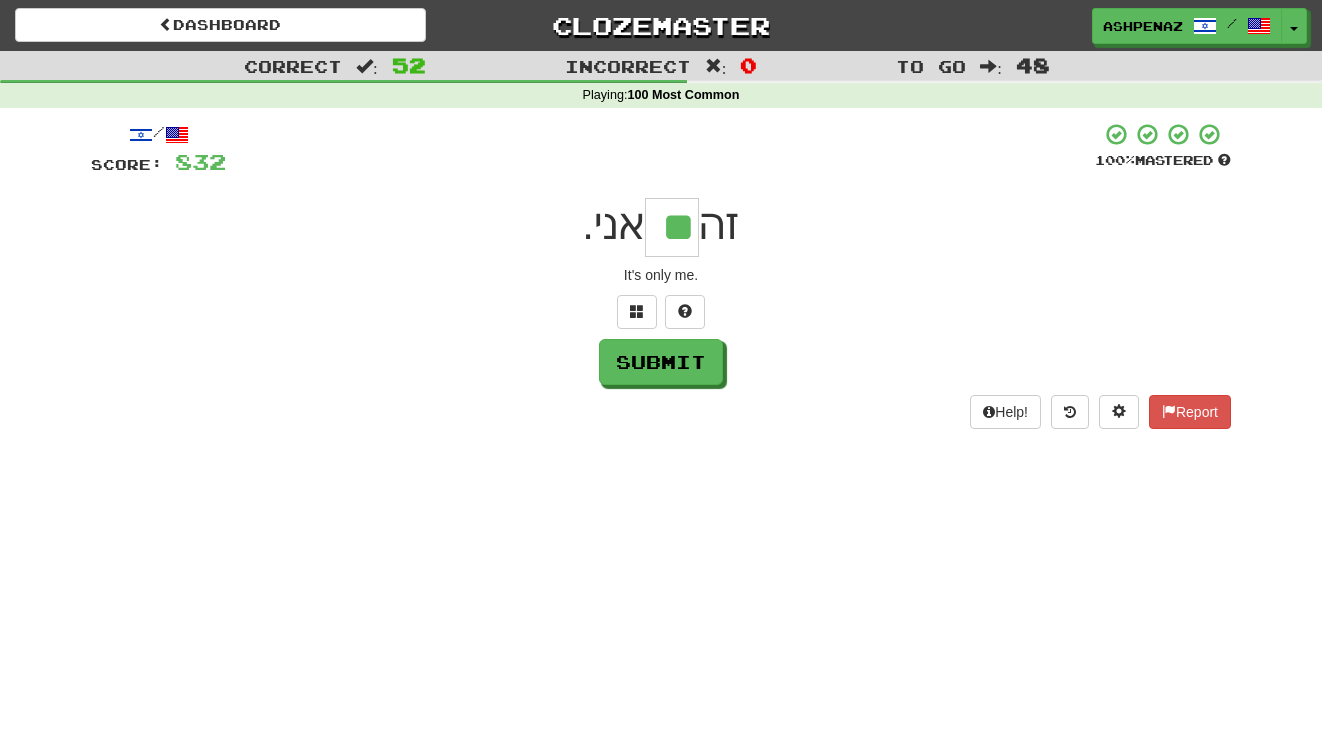 type on "**" 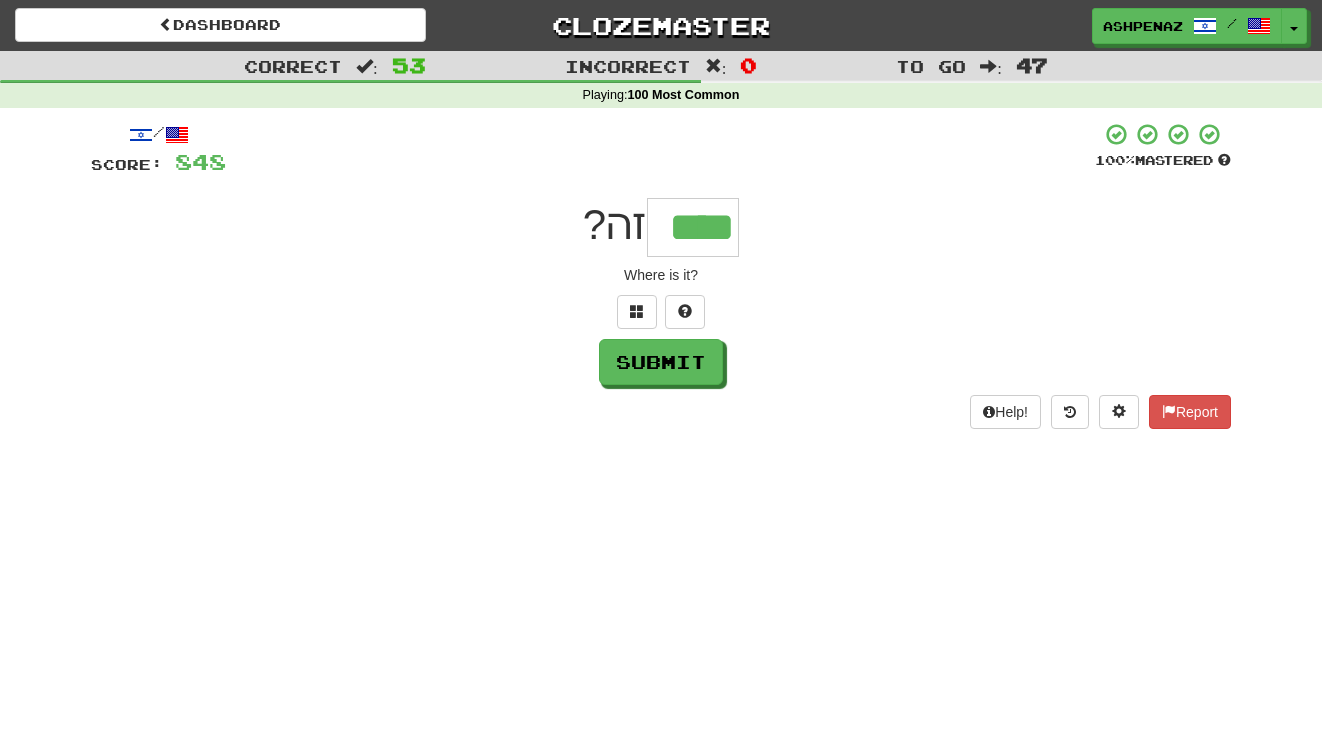 type on "****" 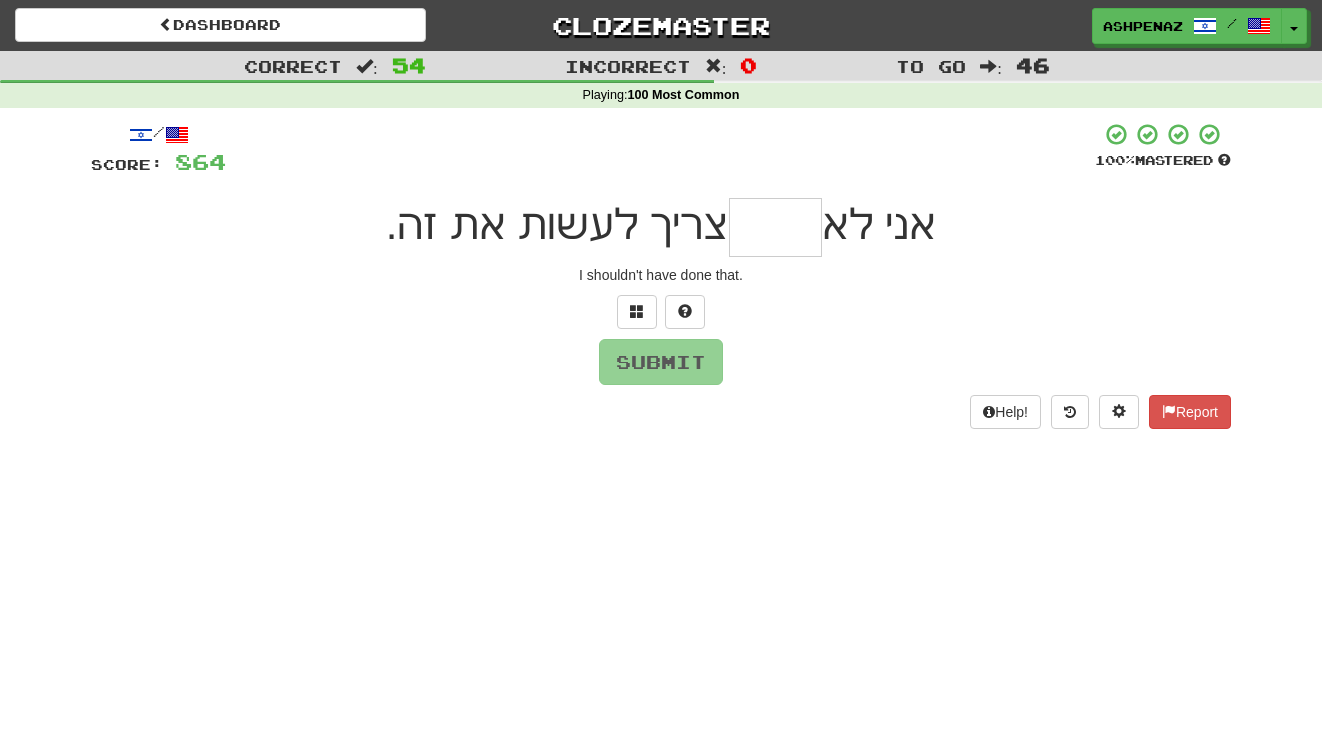 type on "*" 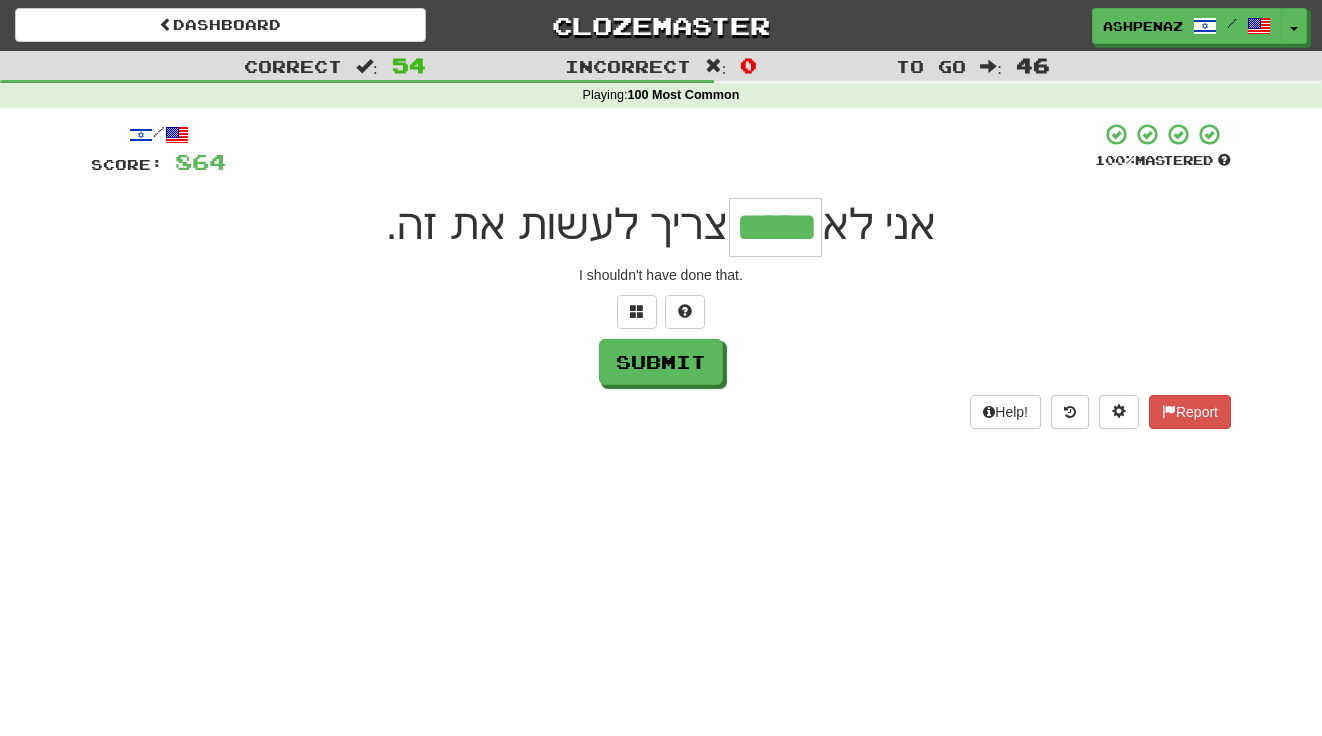 type on "*****" 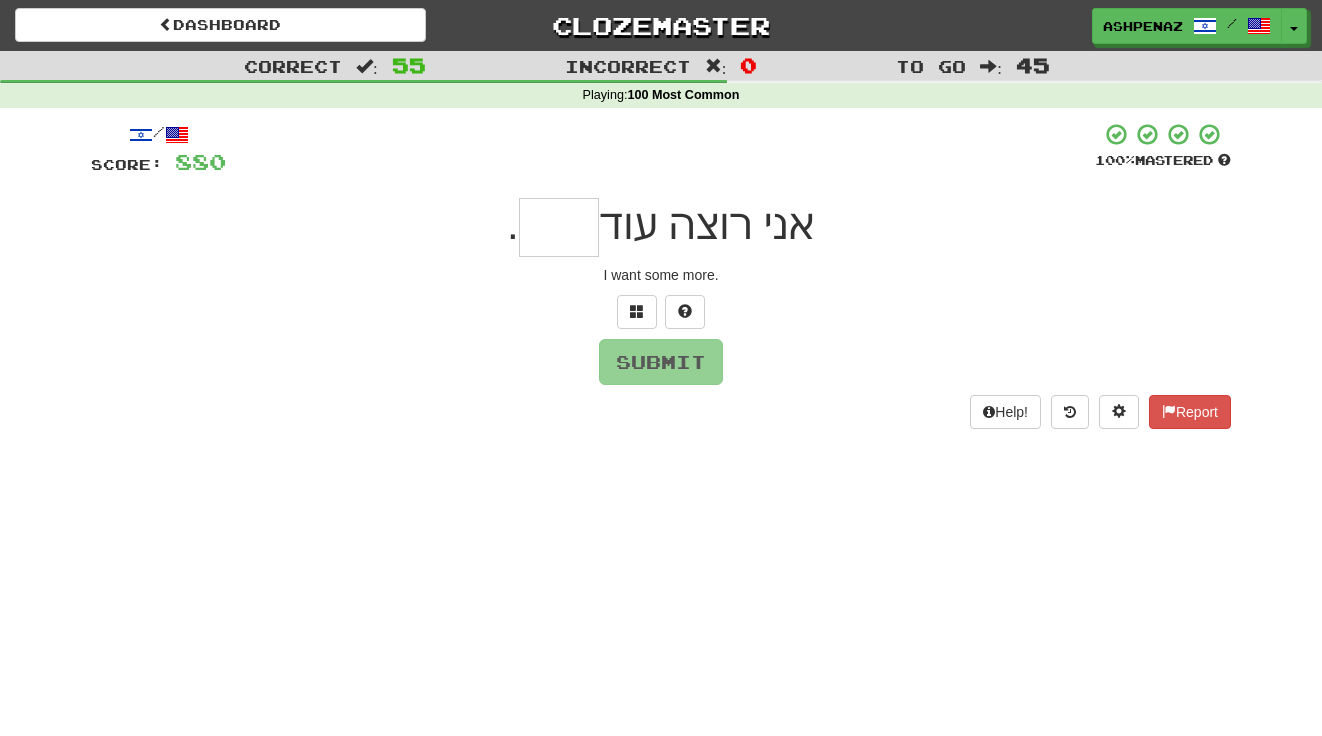 type on "*" 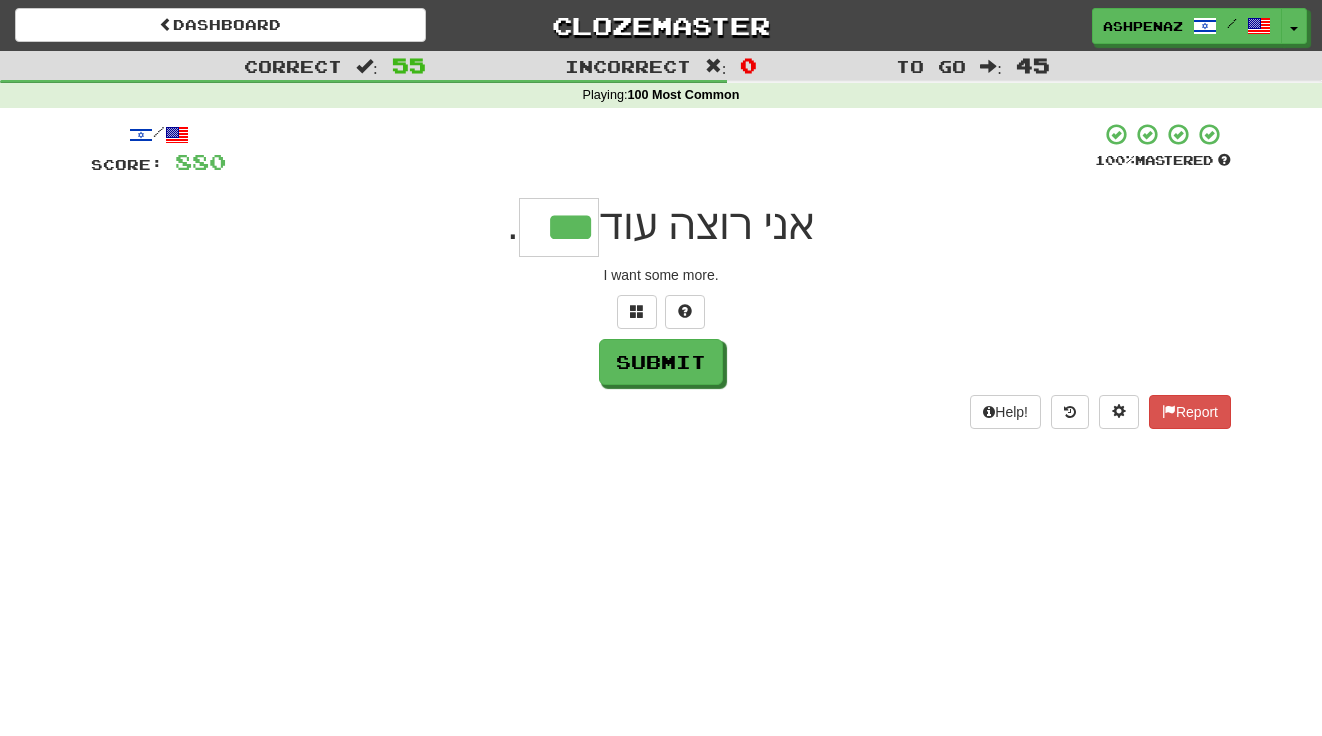 type on "***" 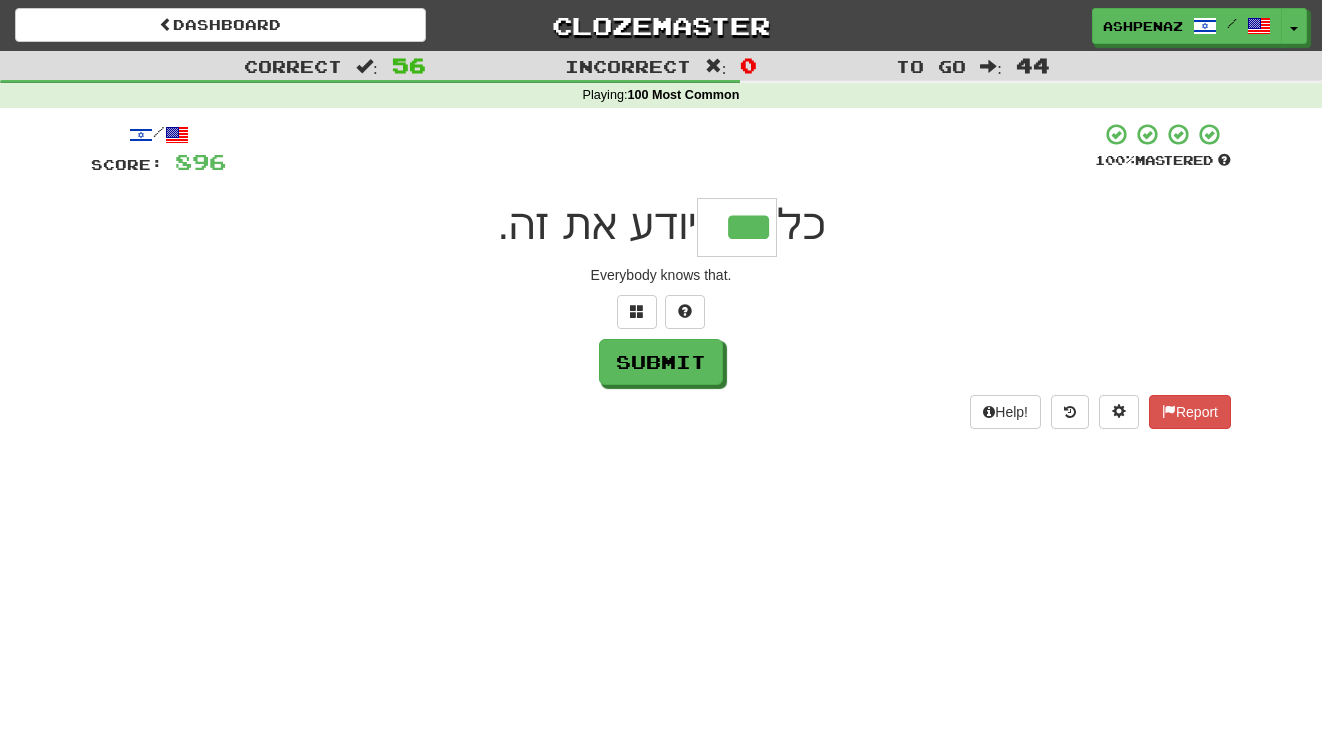 type on "***" 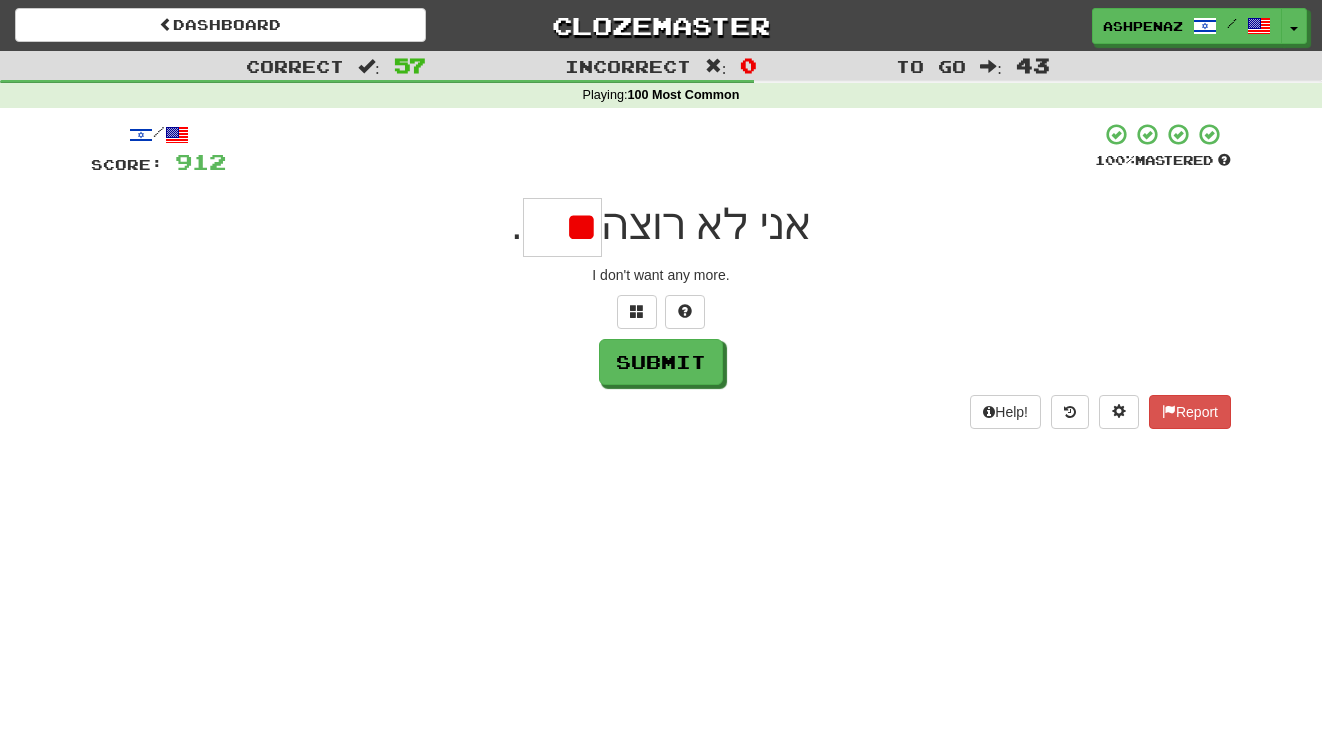 type on "*" 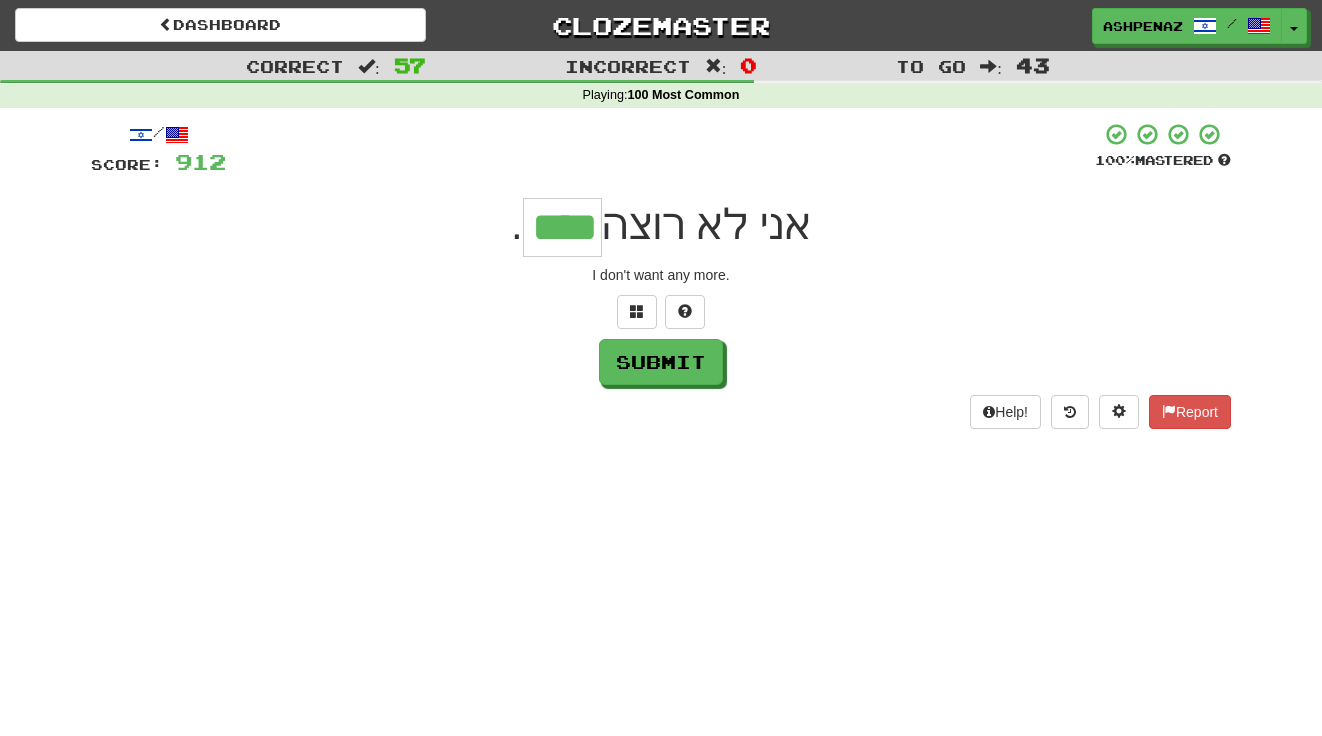 type on "****" 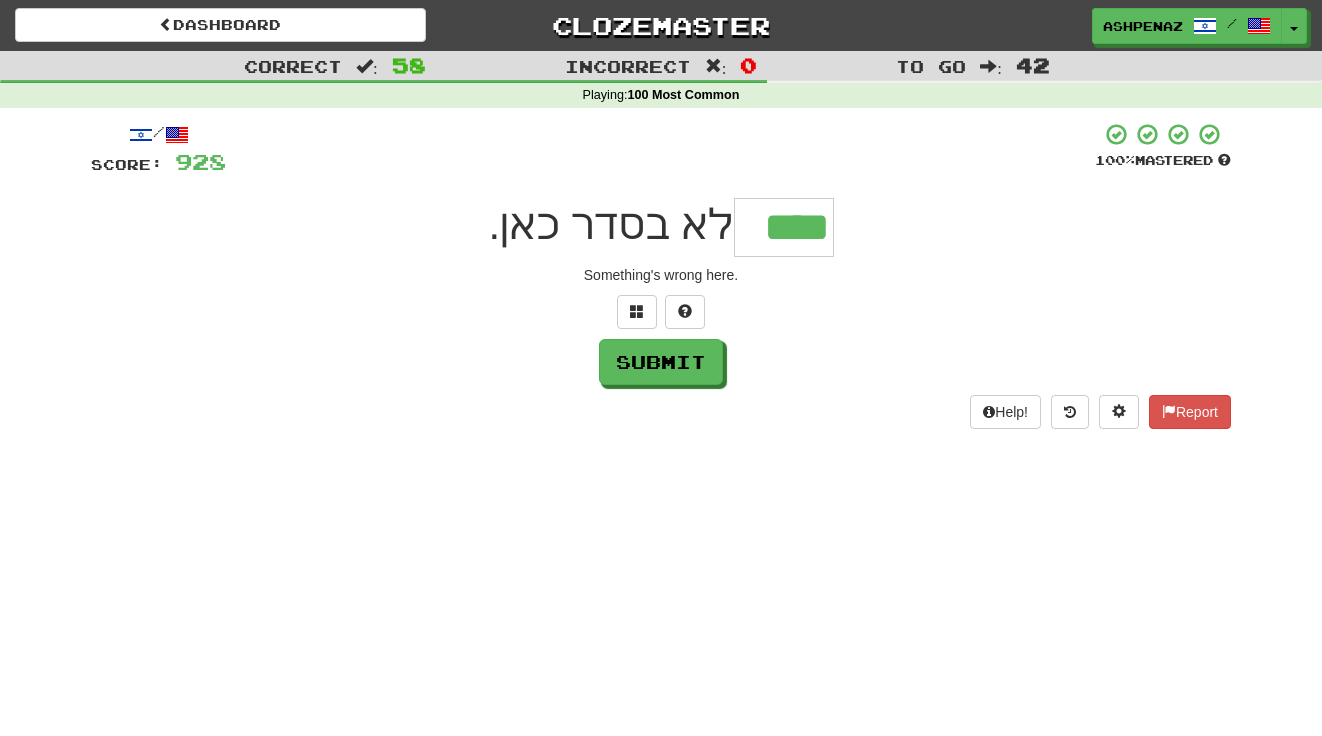type on "****" 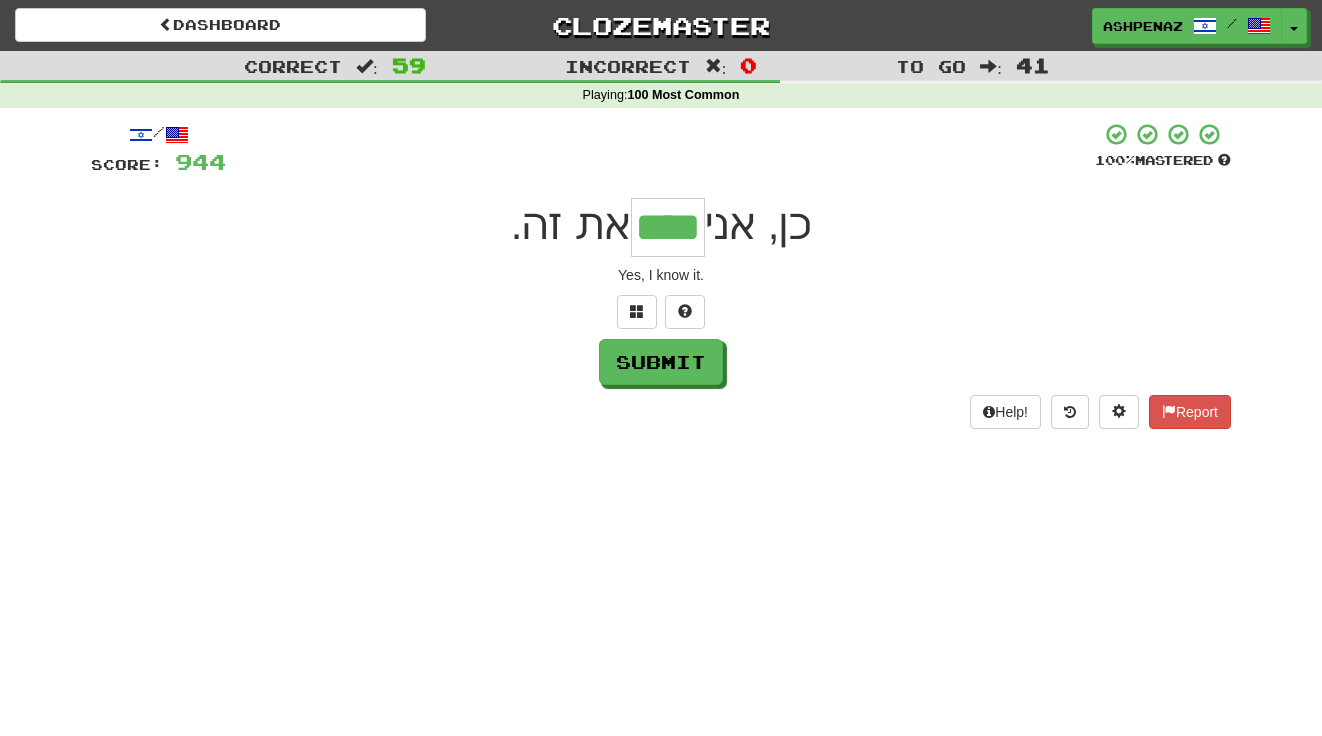 type on "****" 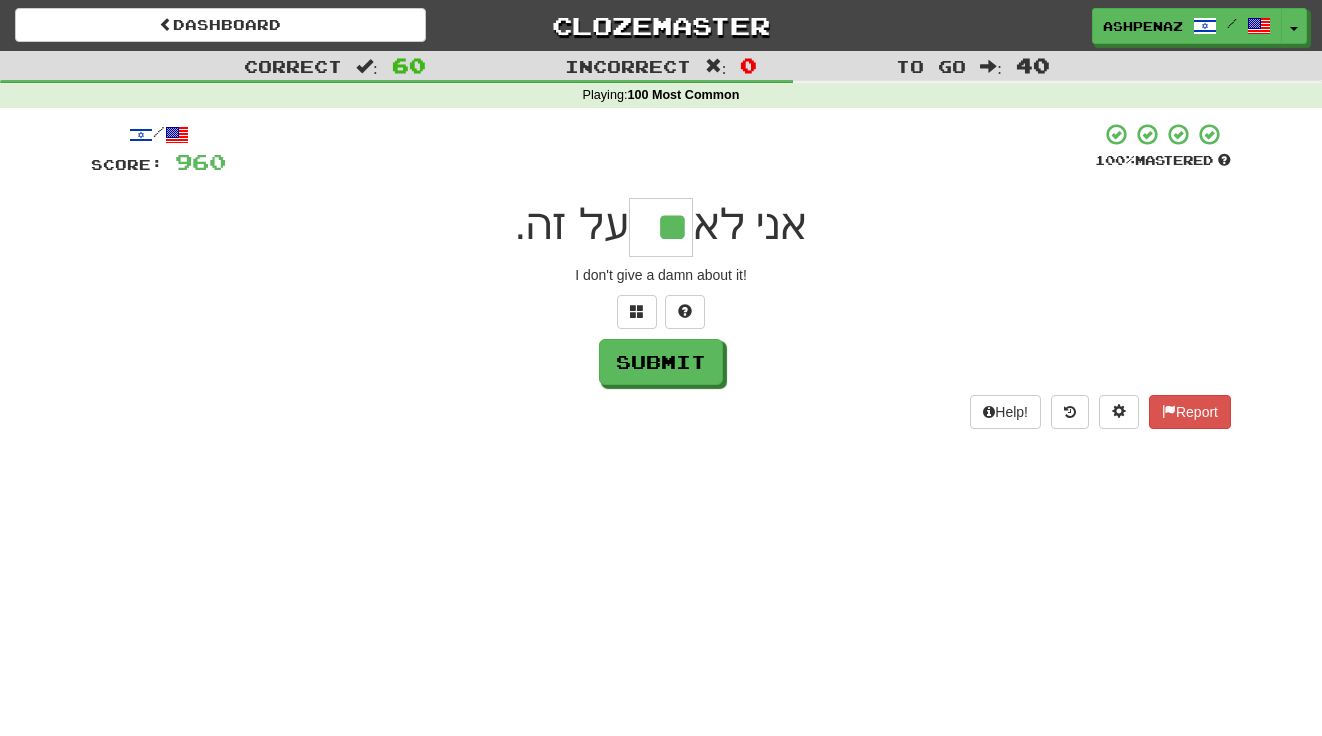 type on "**" 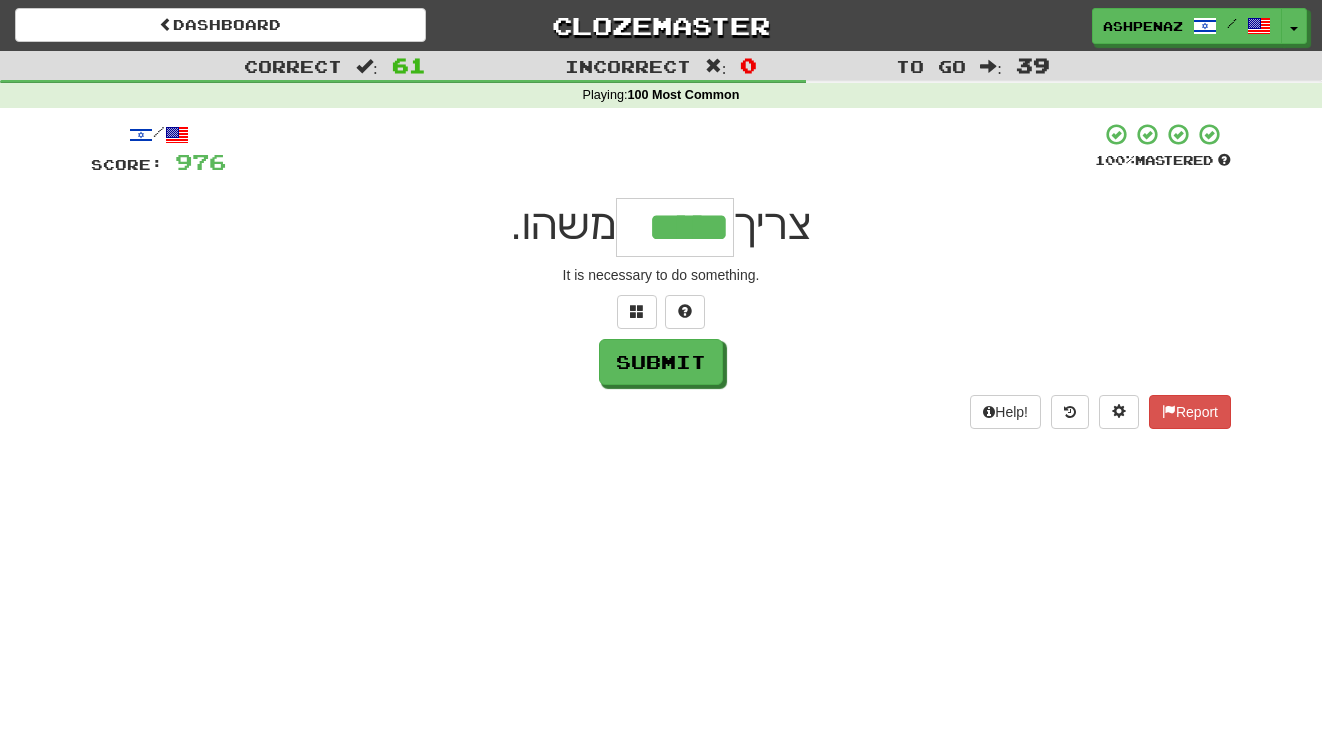 type on "*****" 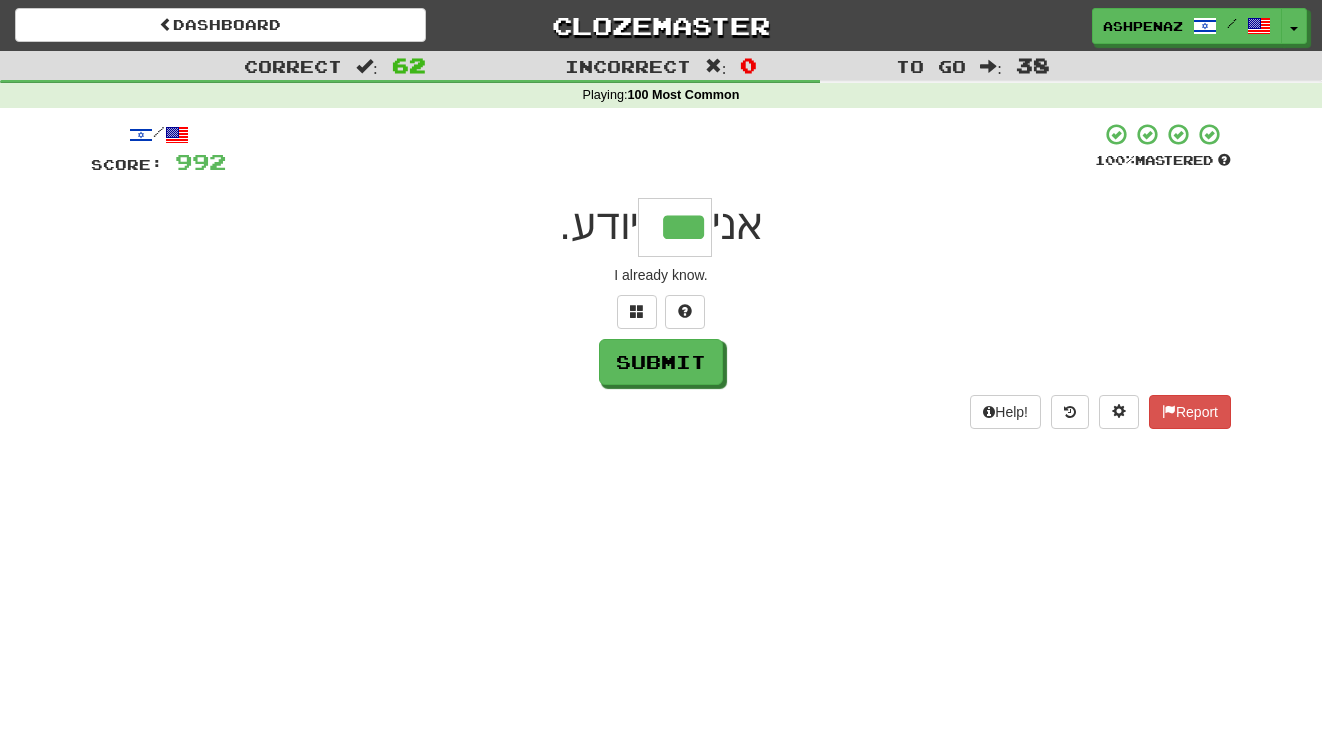 type on "***" 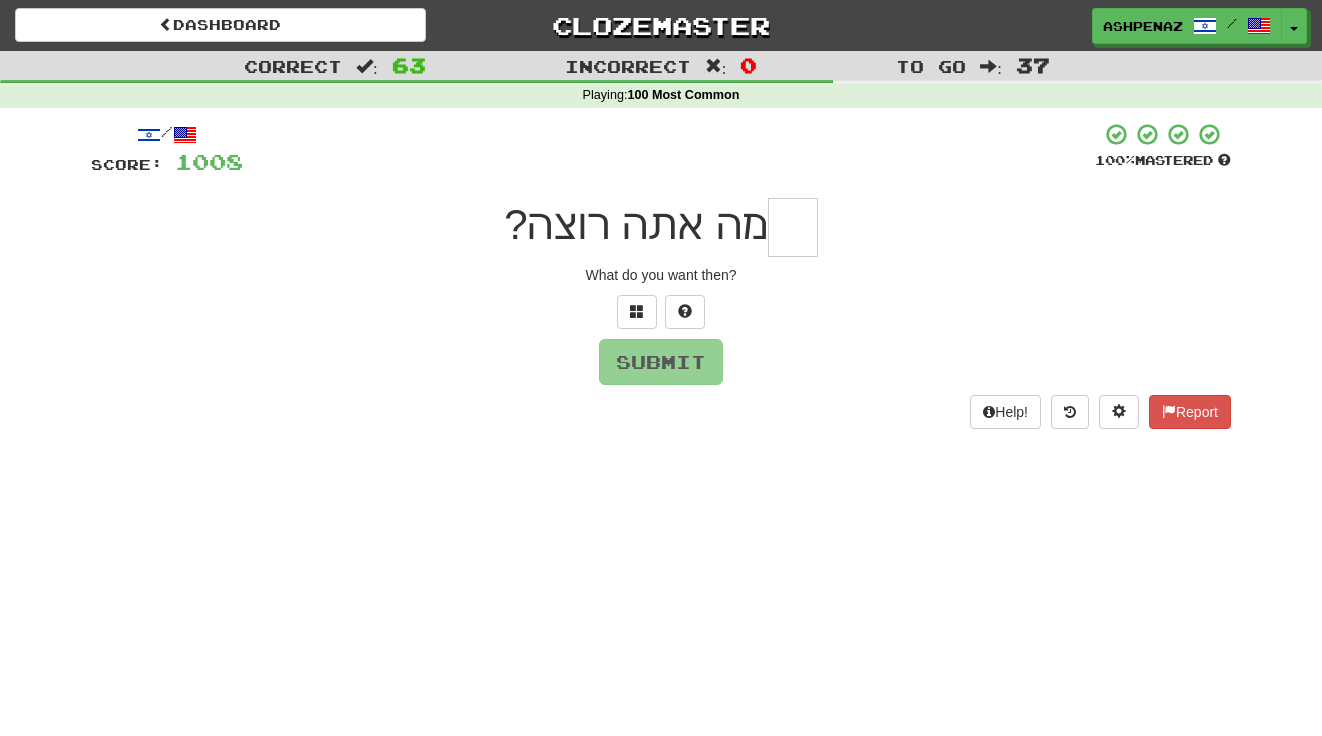 type on "*" 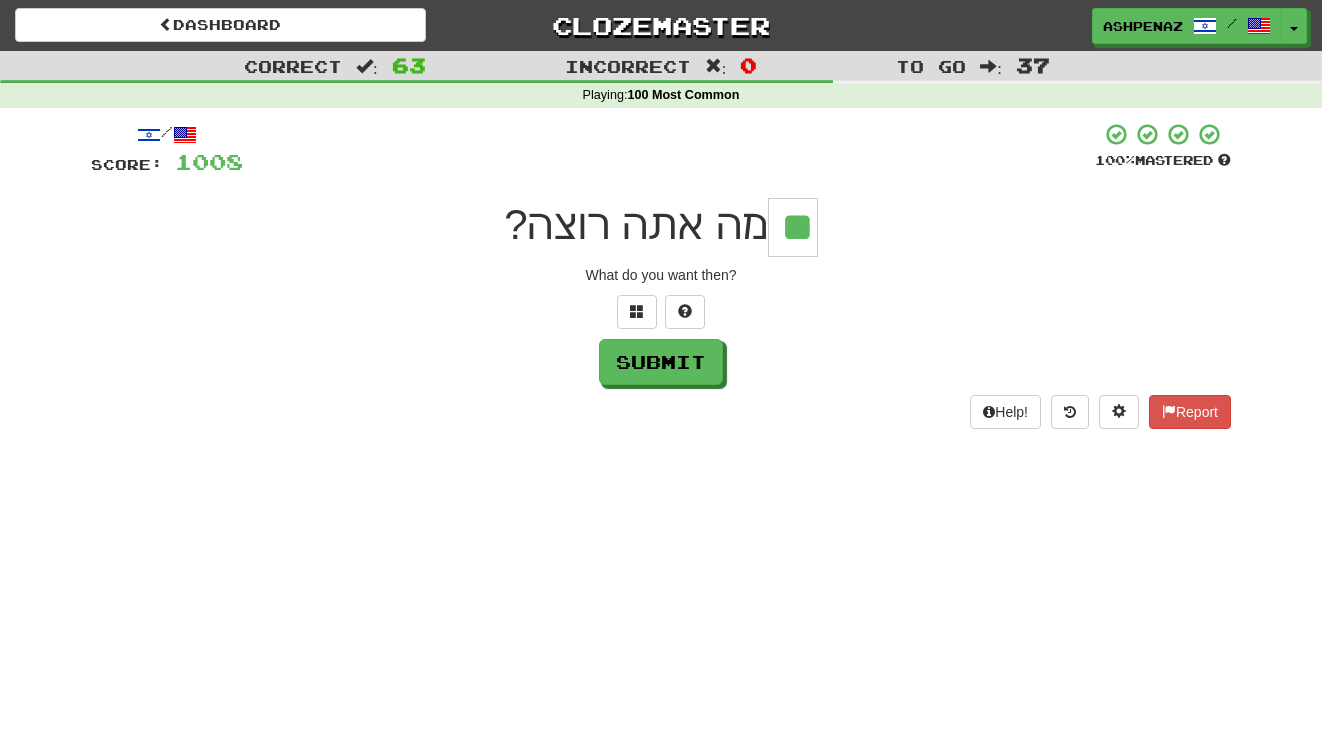 type on "**" 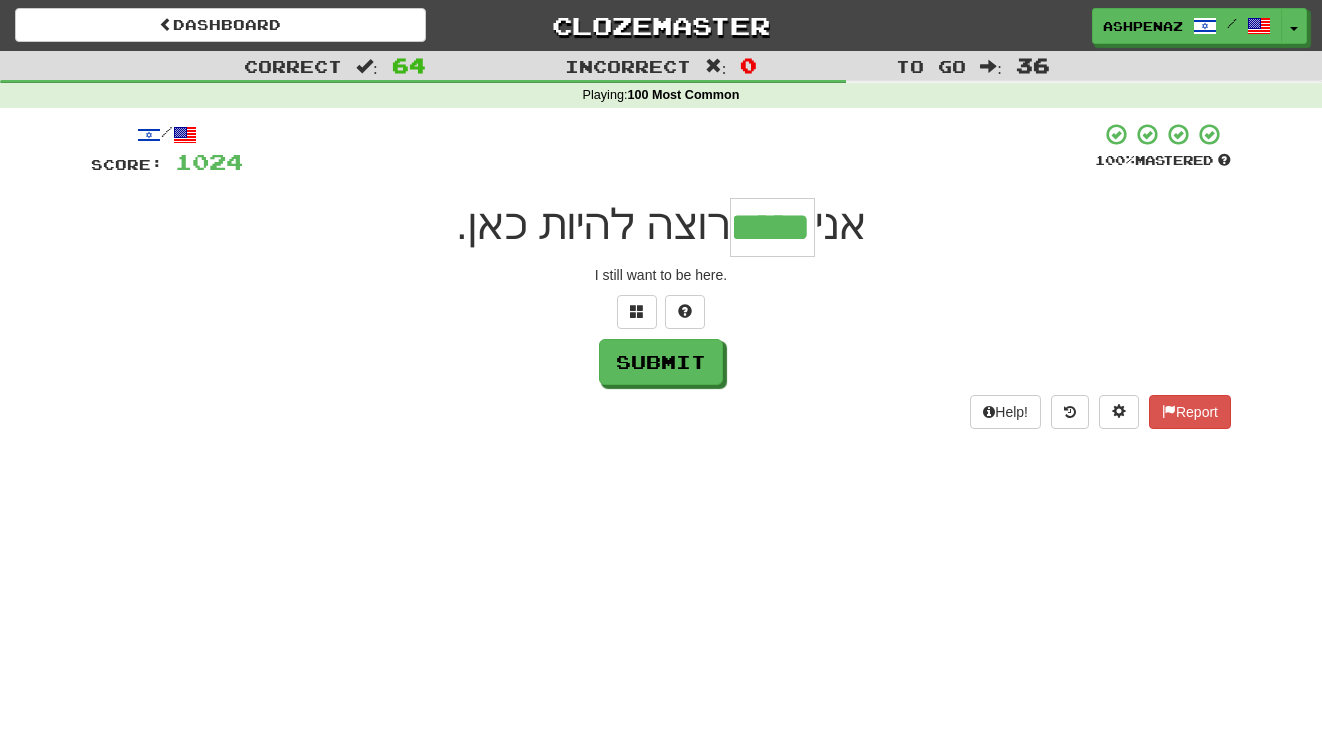 type on "*****" 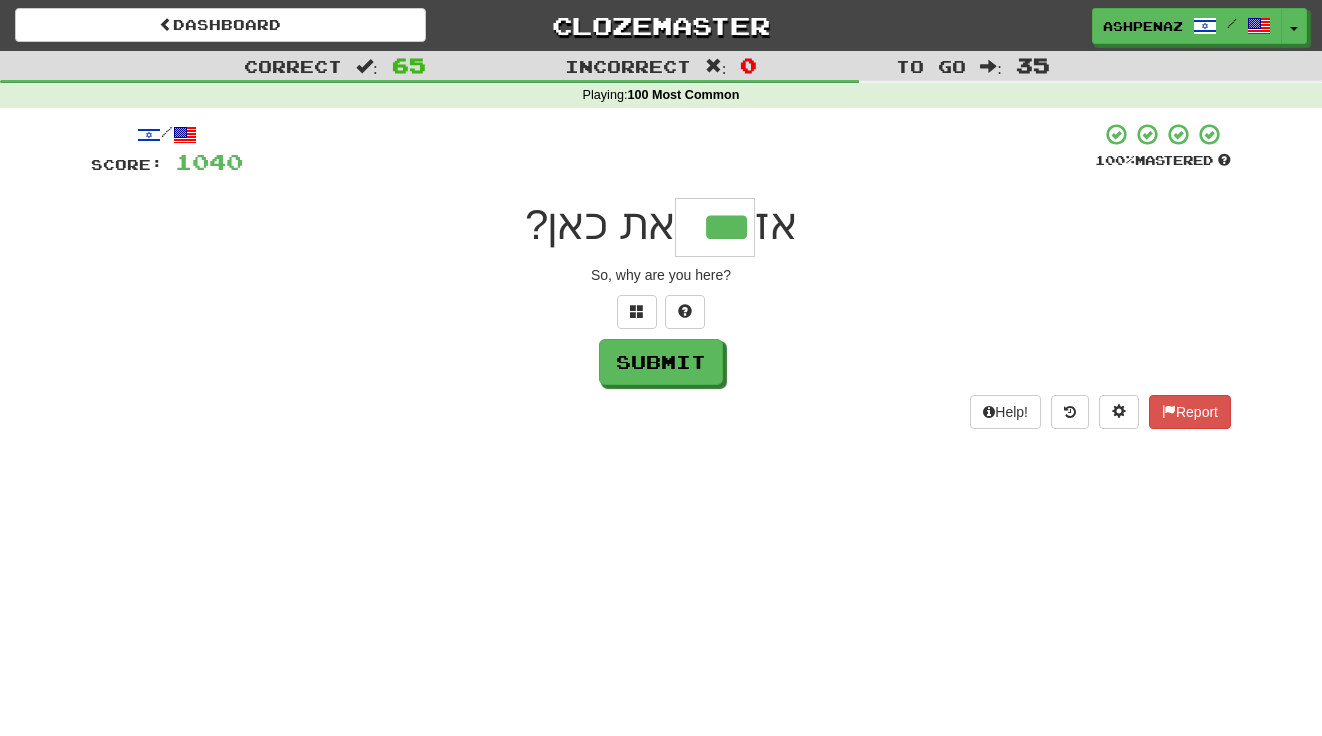 type on "***" 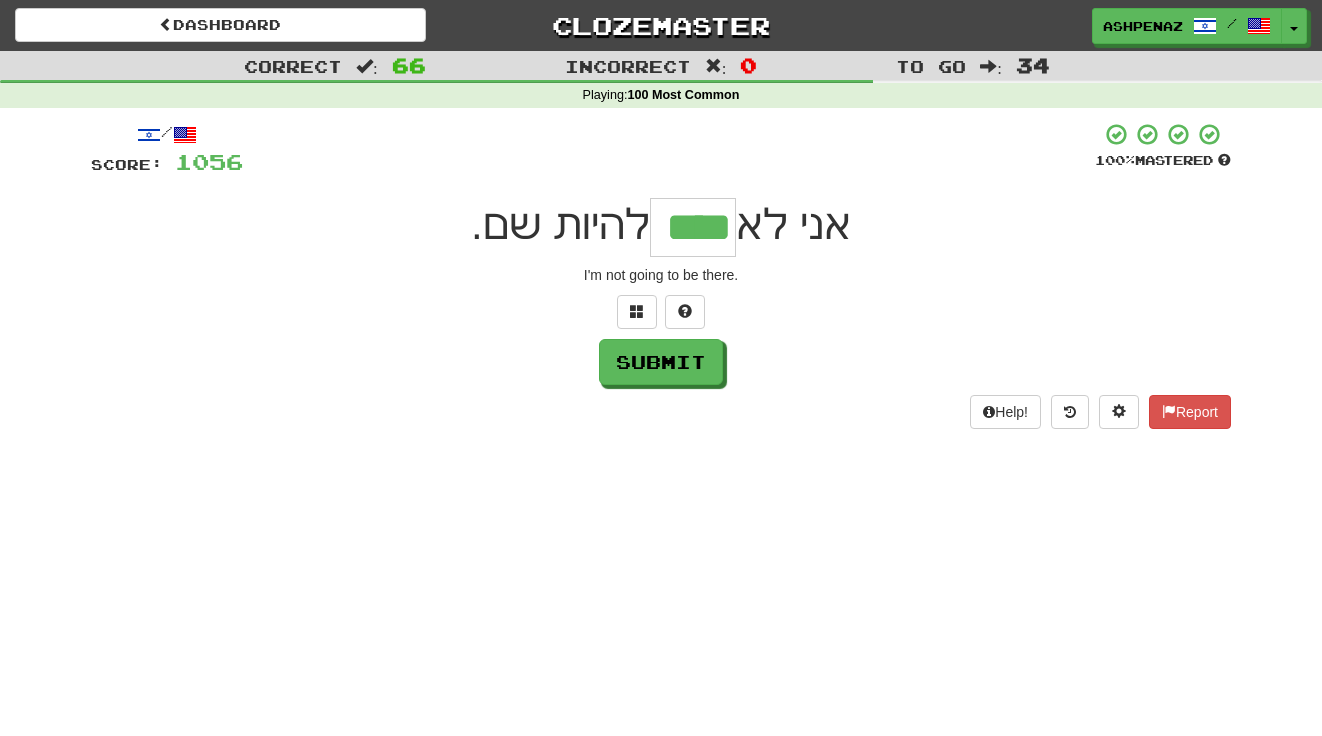 type on "****" 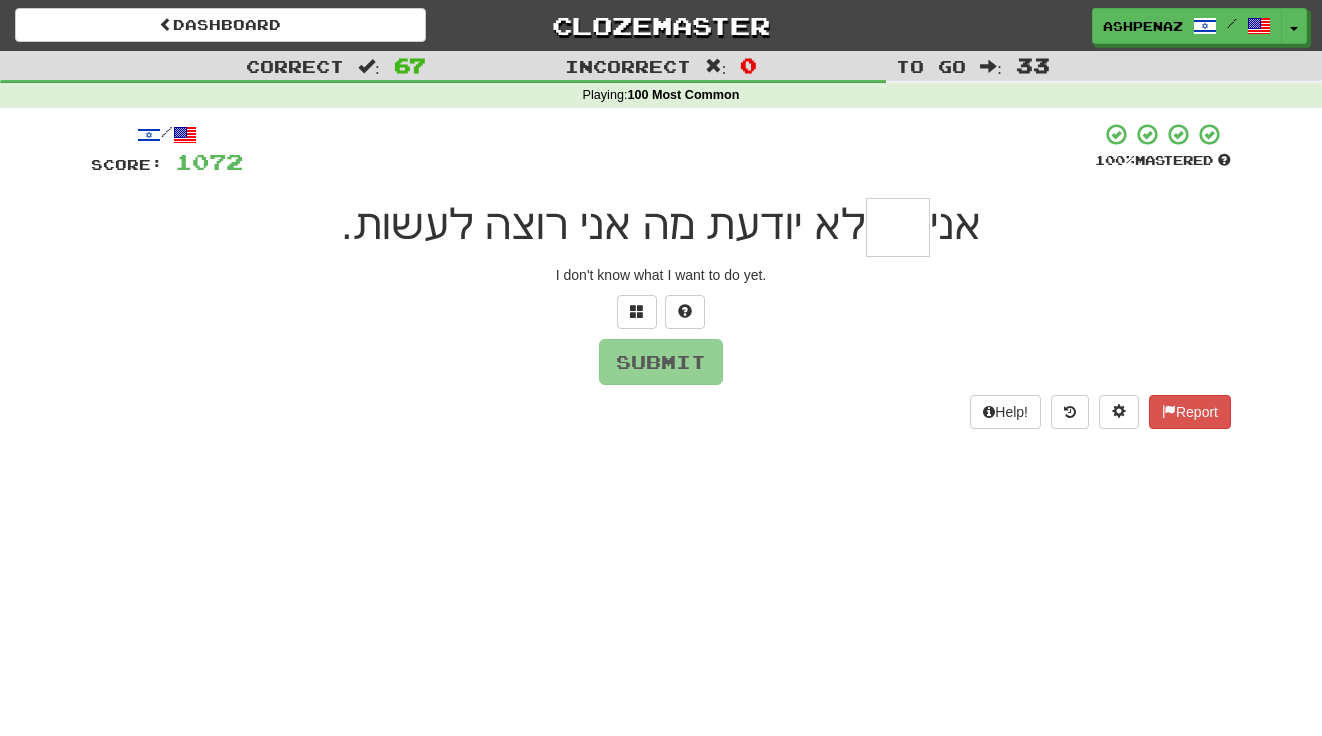 type on "*" 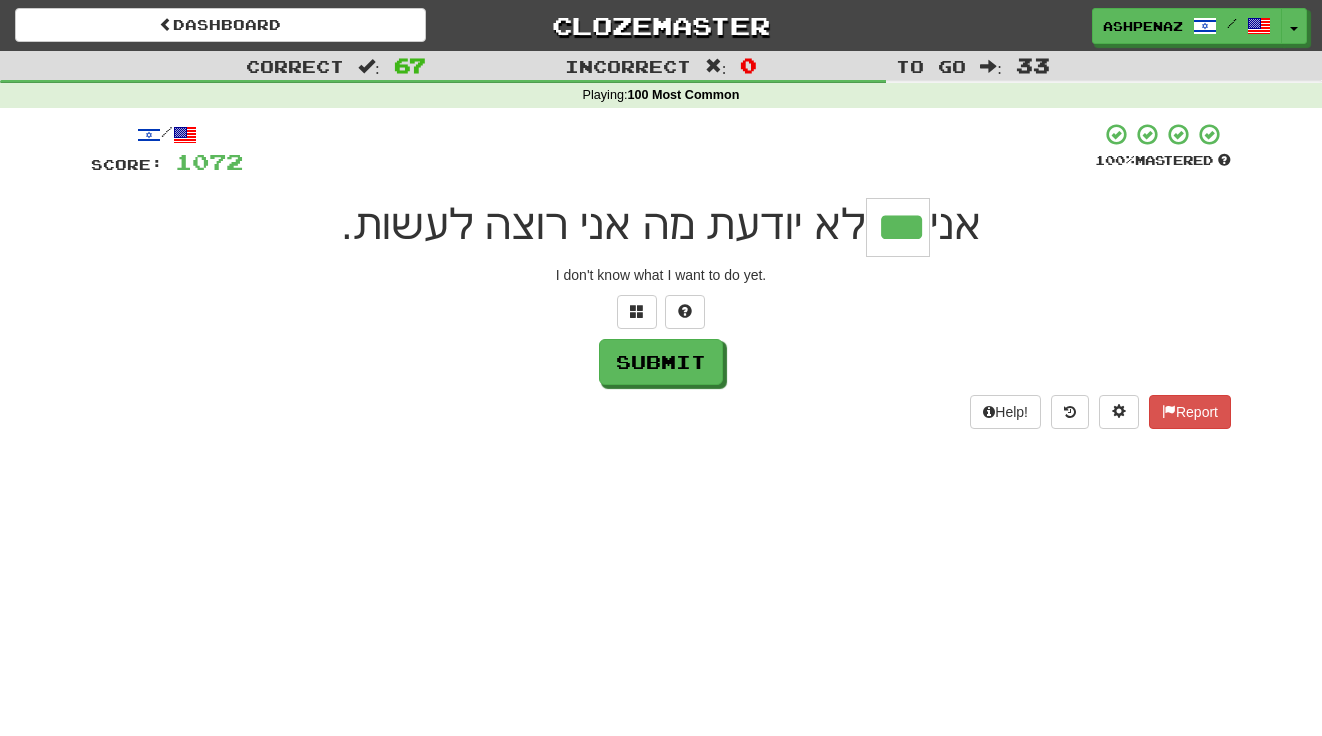 type on "***" 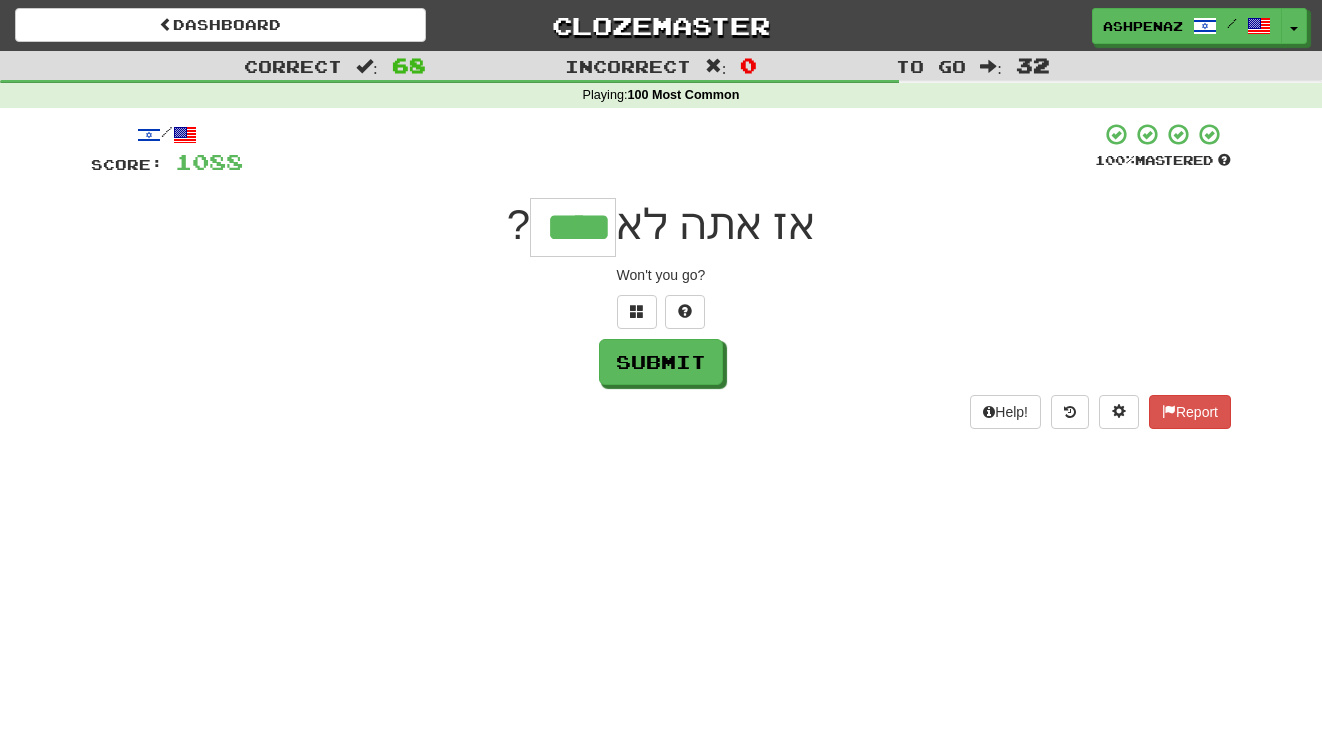 type on "****" 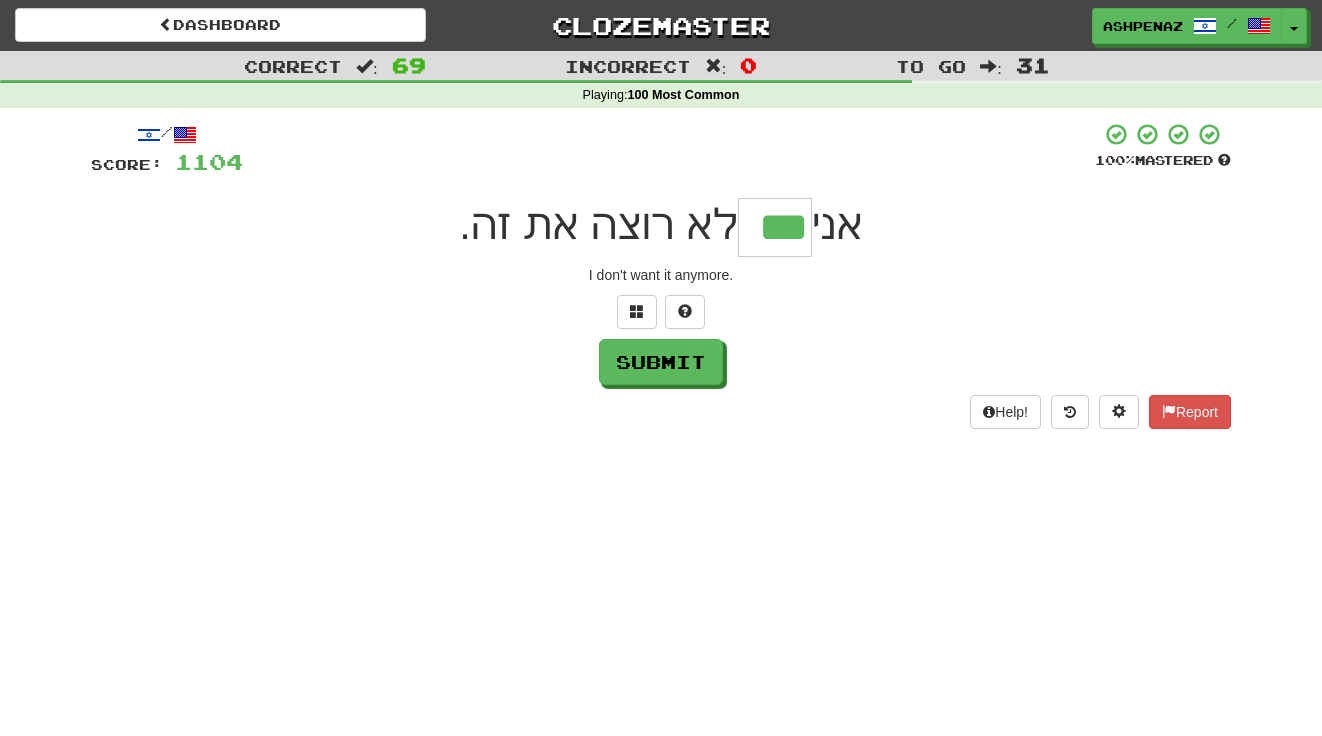 type on "***" 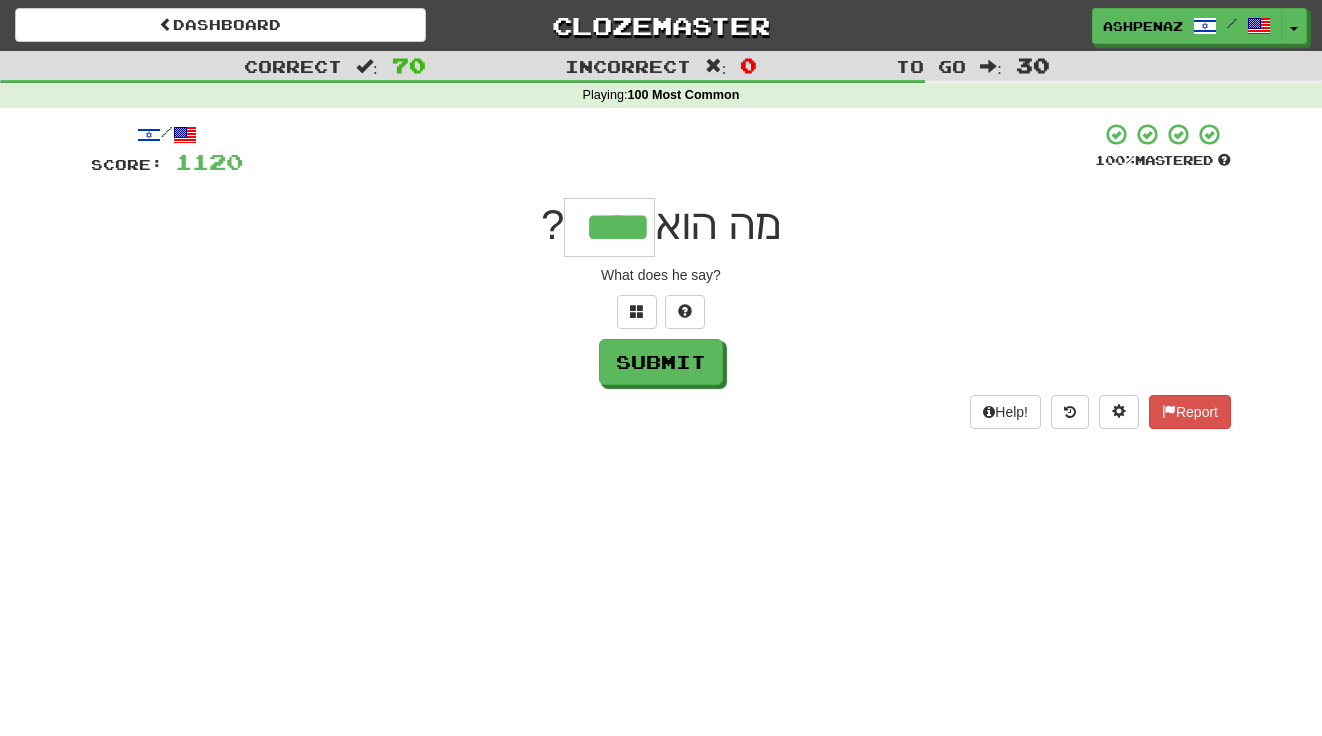 type on "****" 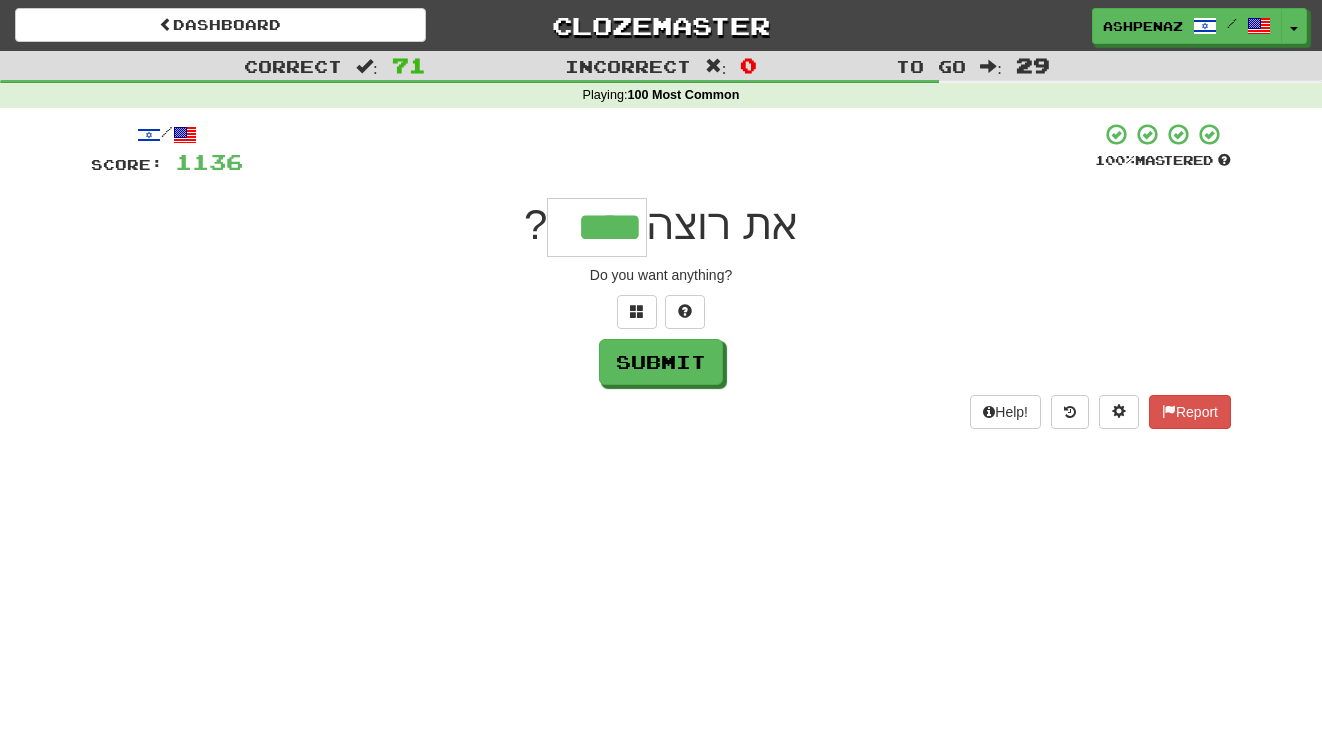 type on "****" 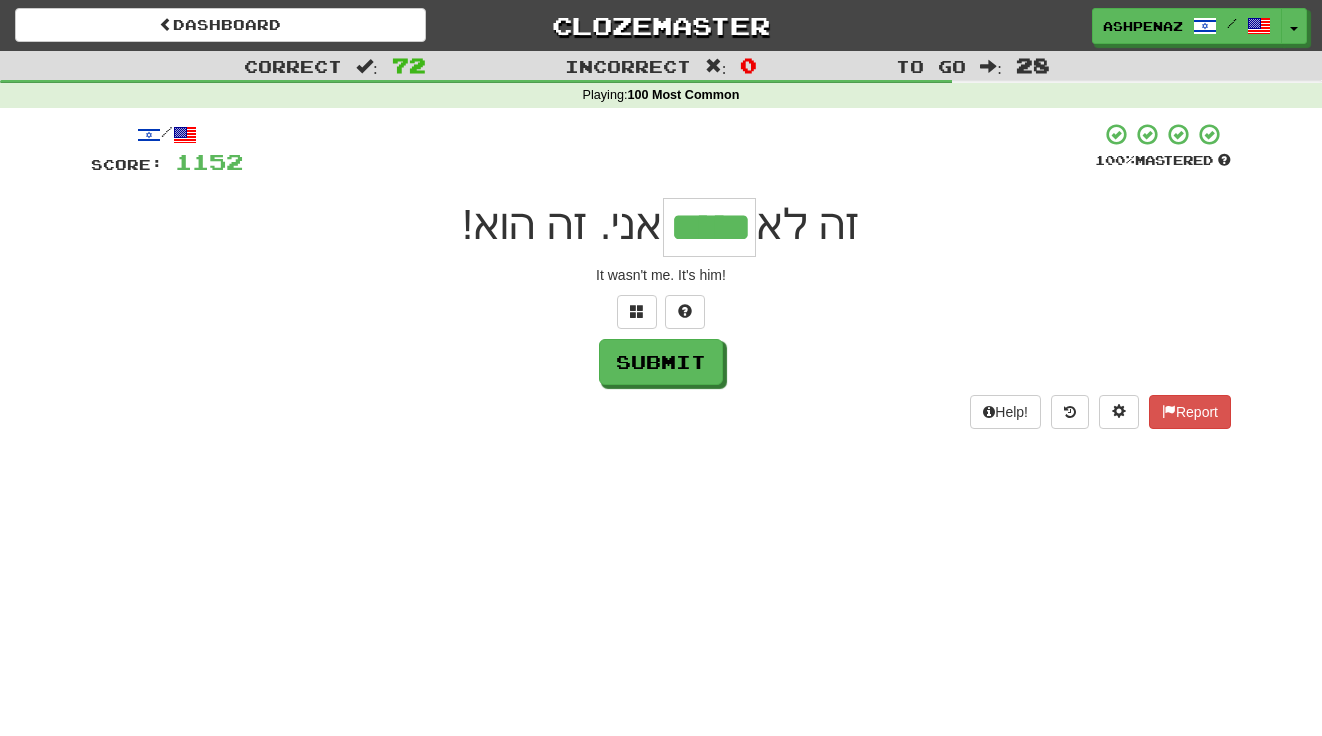 type on "*****" 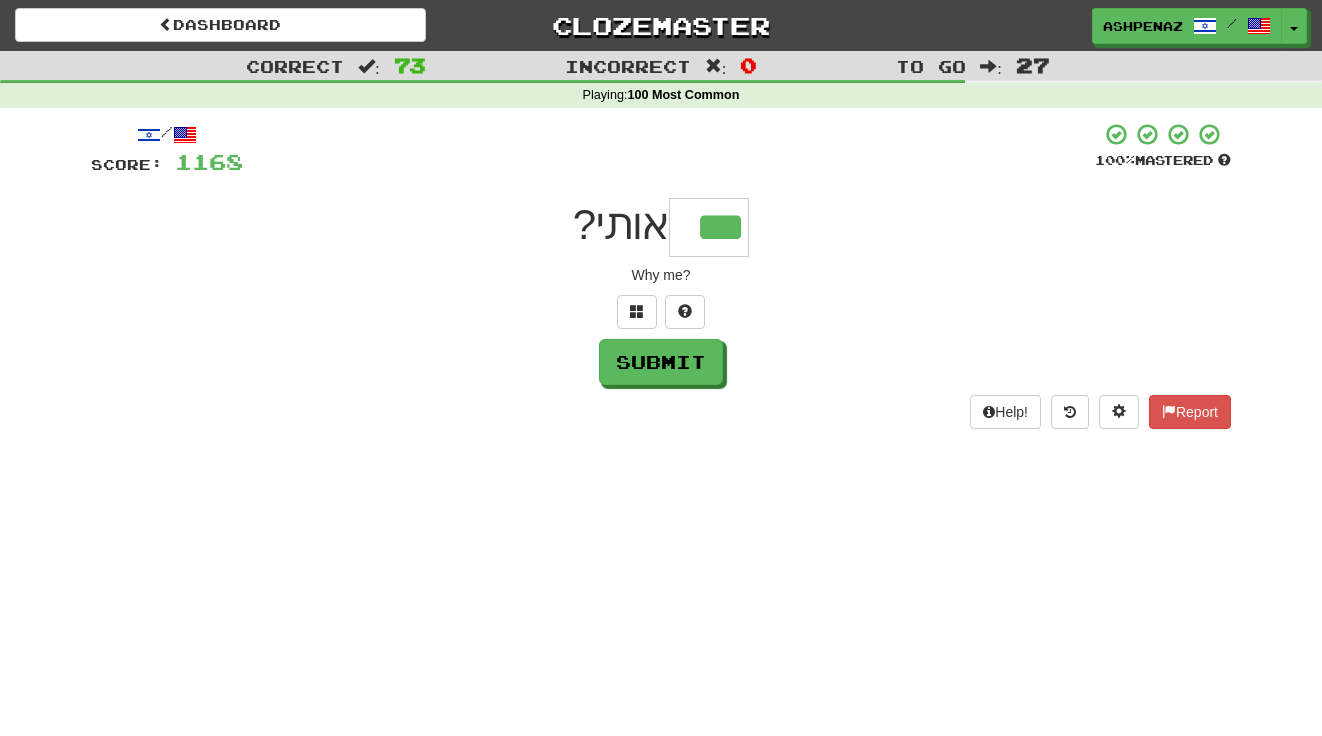 type on "***" 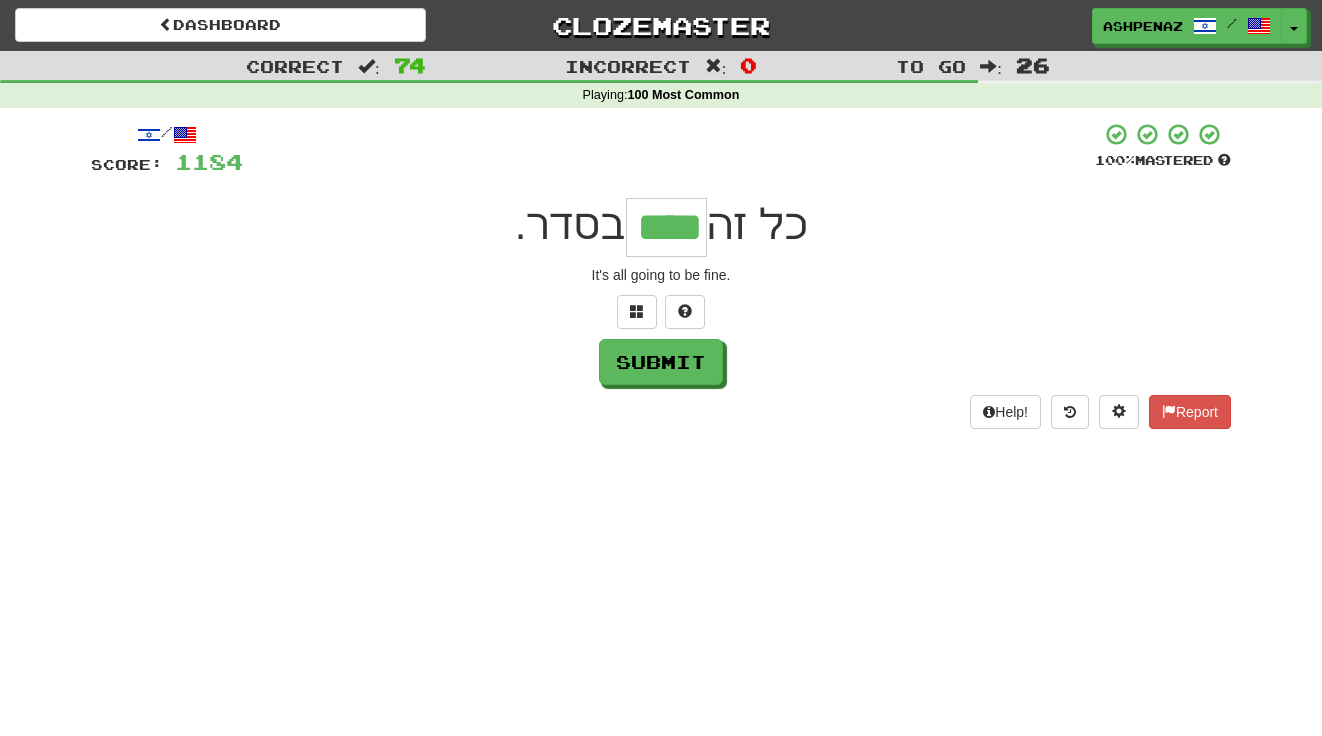 type on "****" 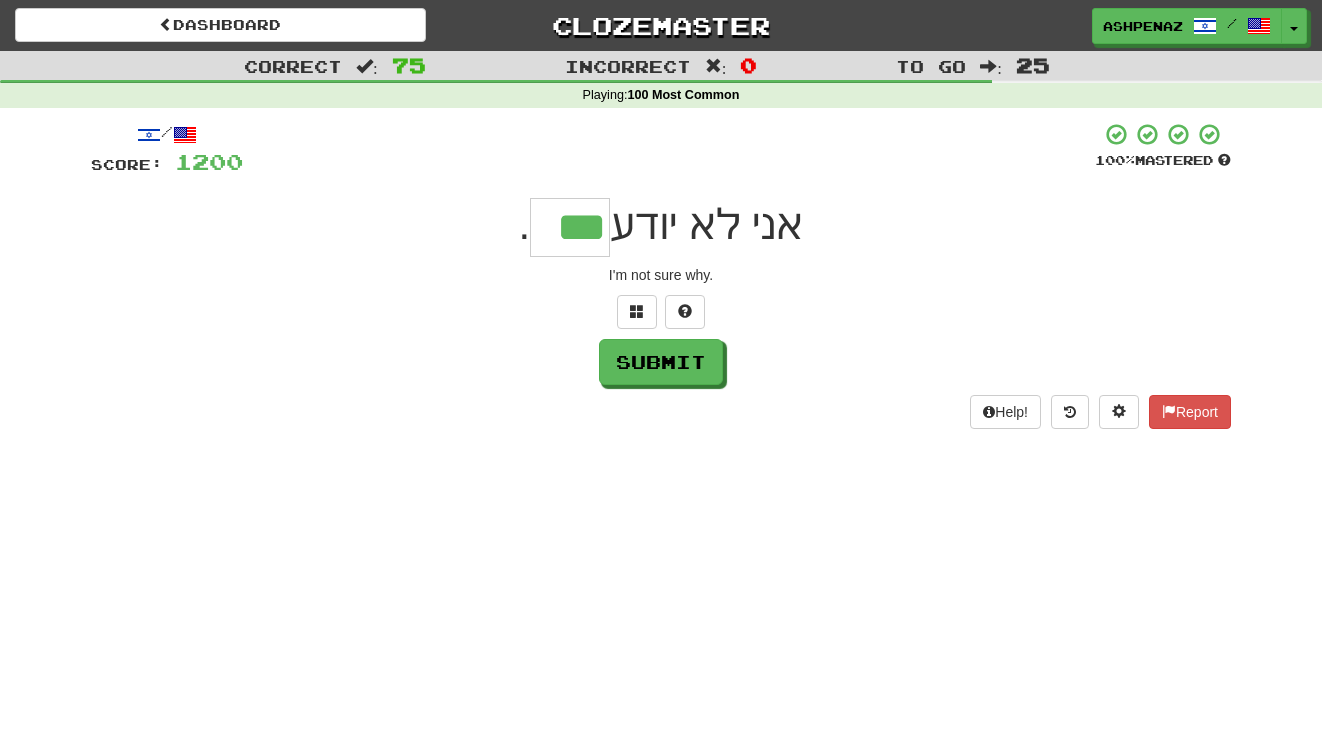 type on "***" 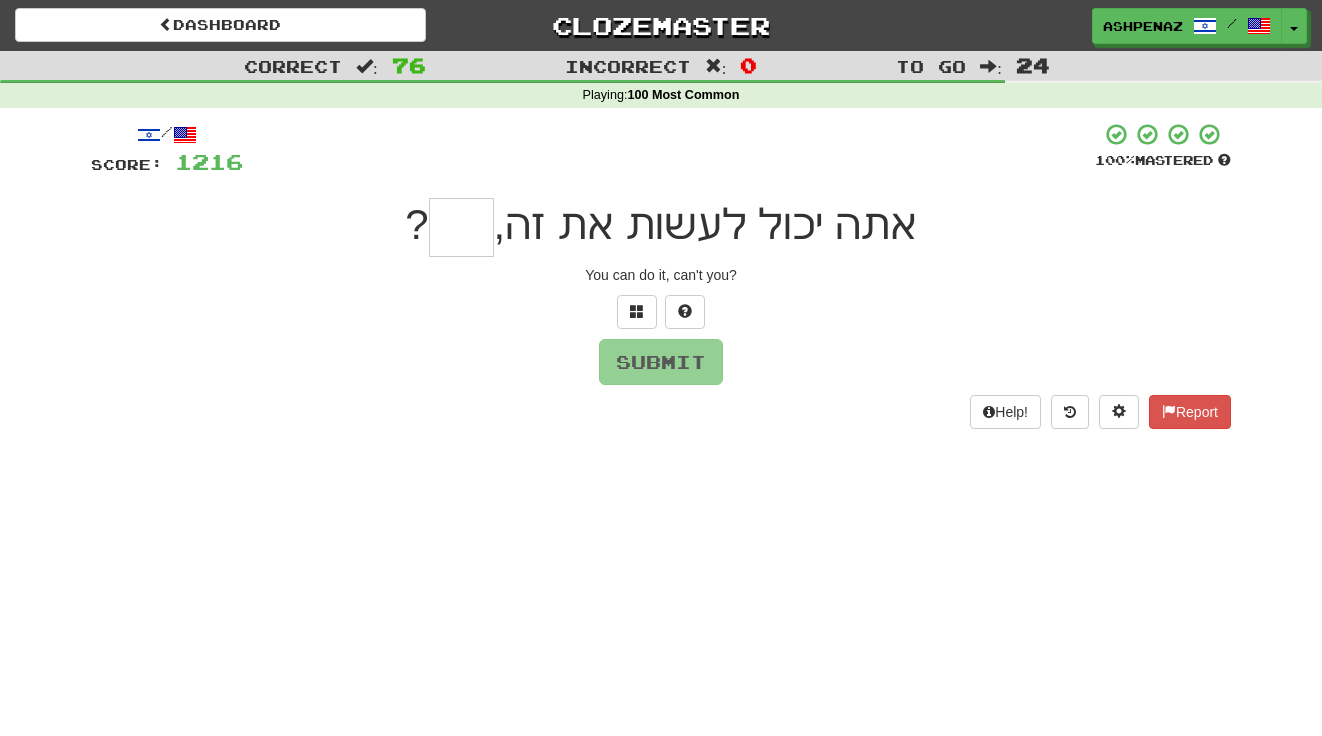 type on "*" 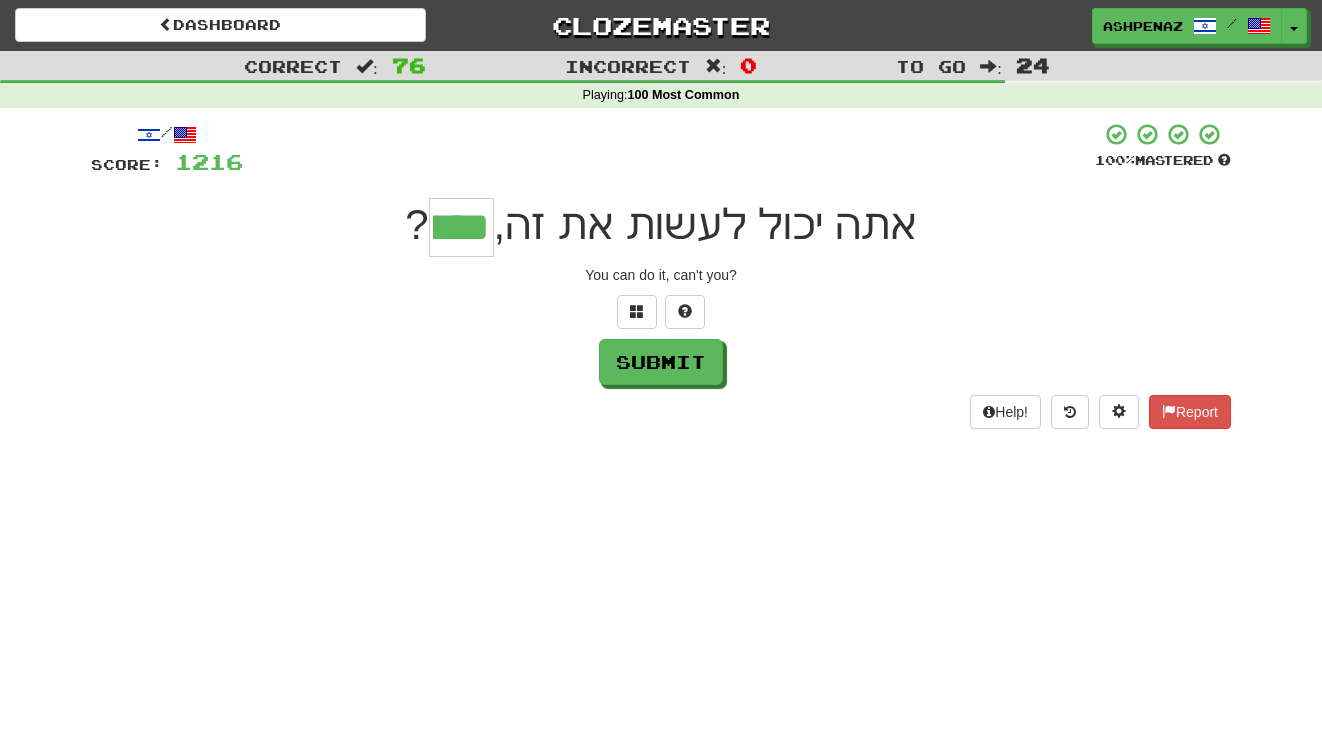 type on "****" 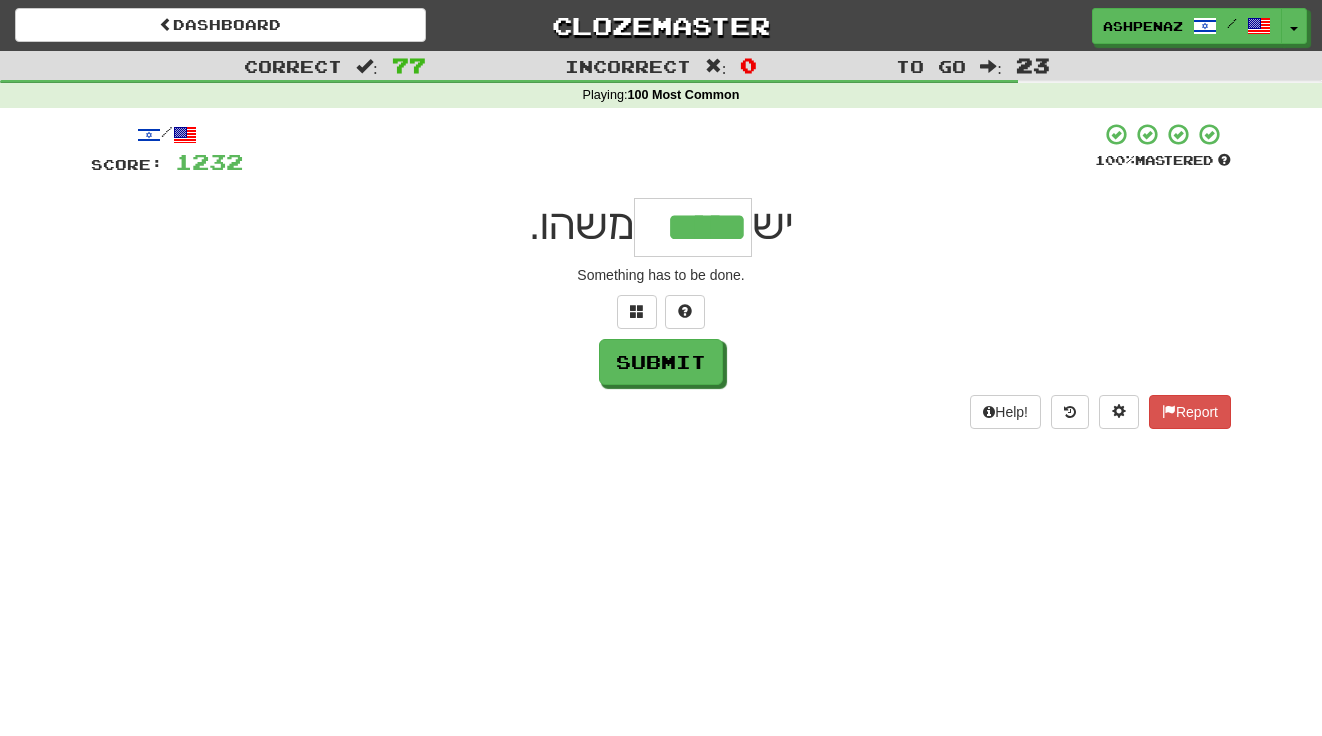 type on "*****" 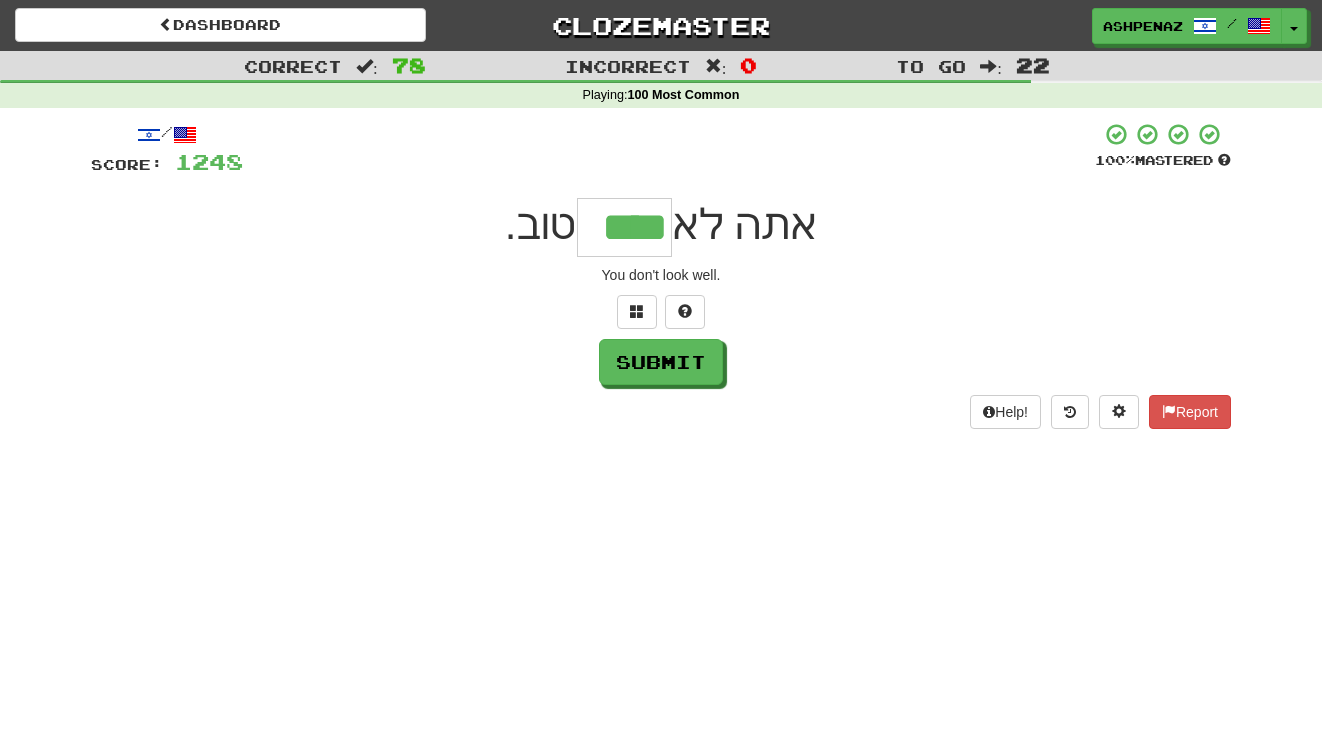 type on "****" 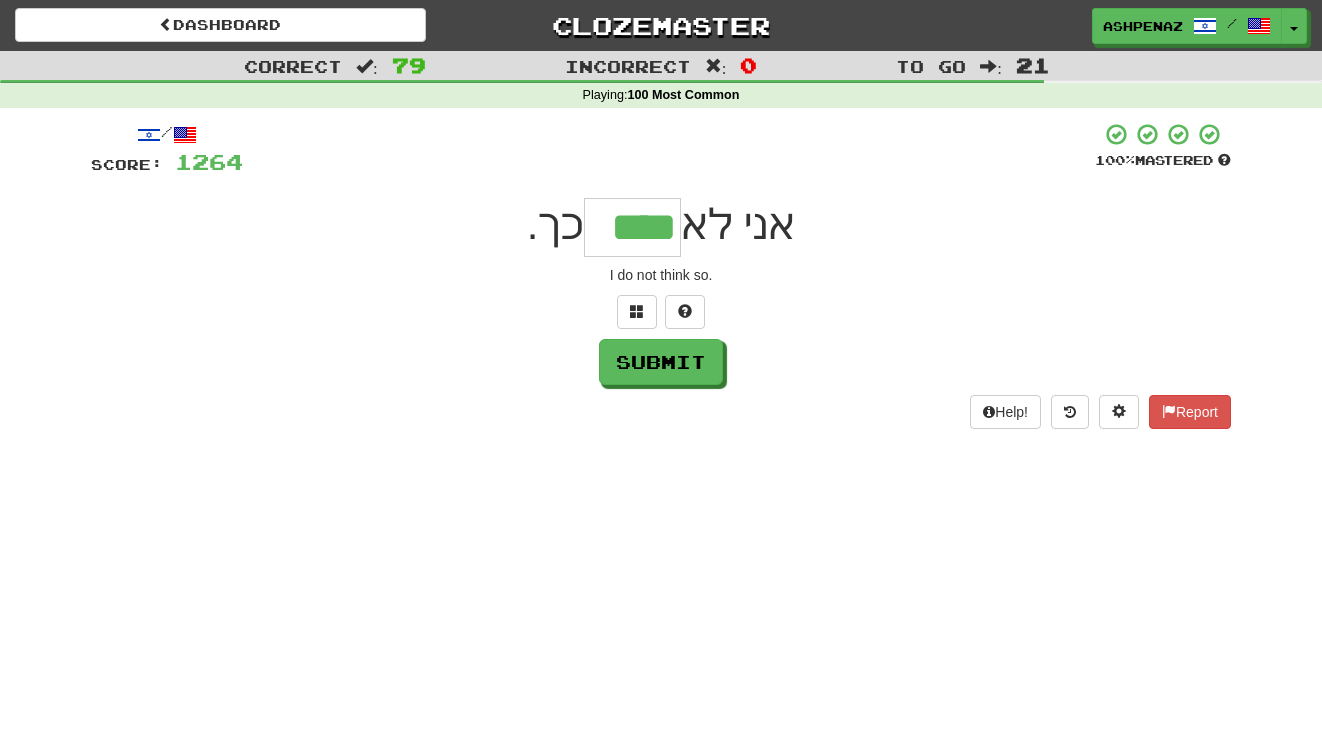 type on "****" 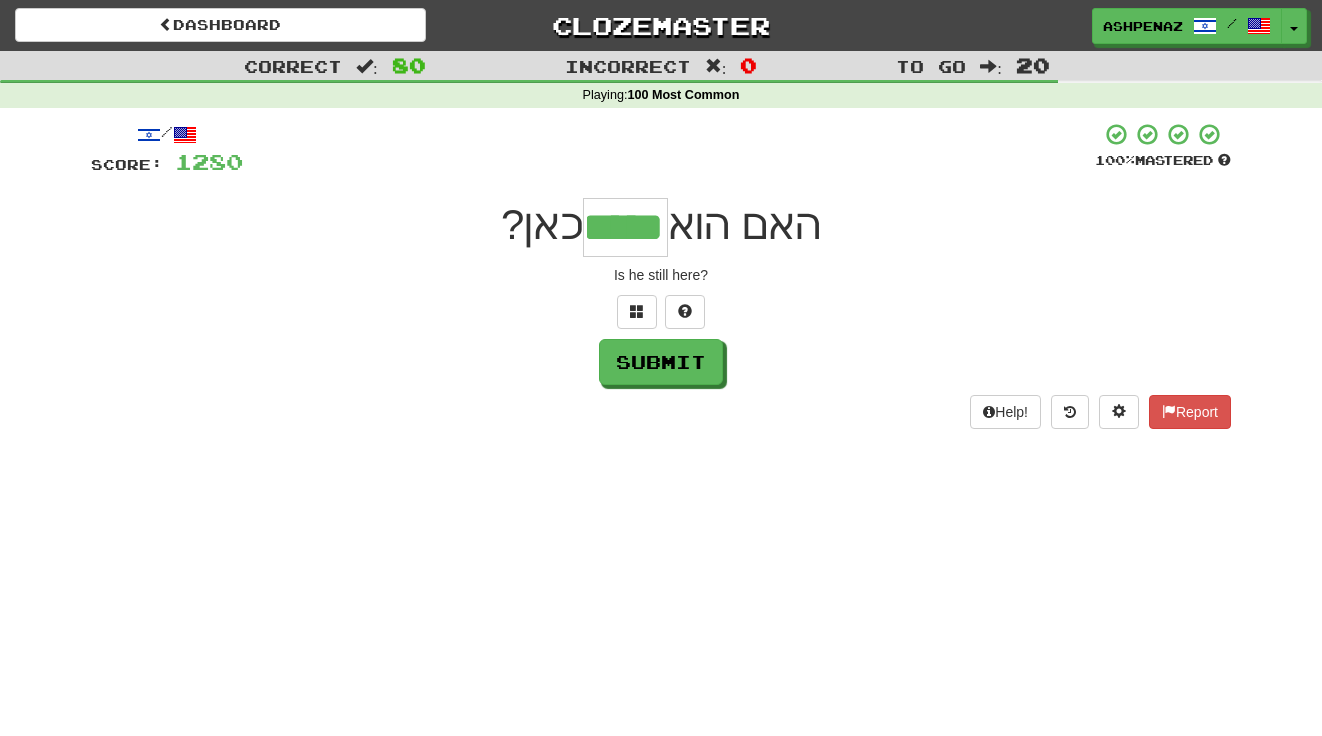 type on "*****" 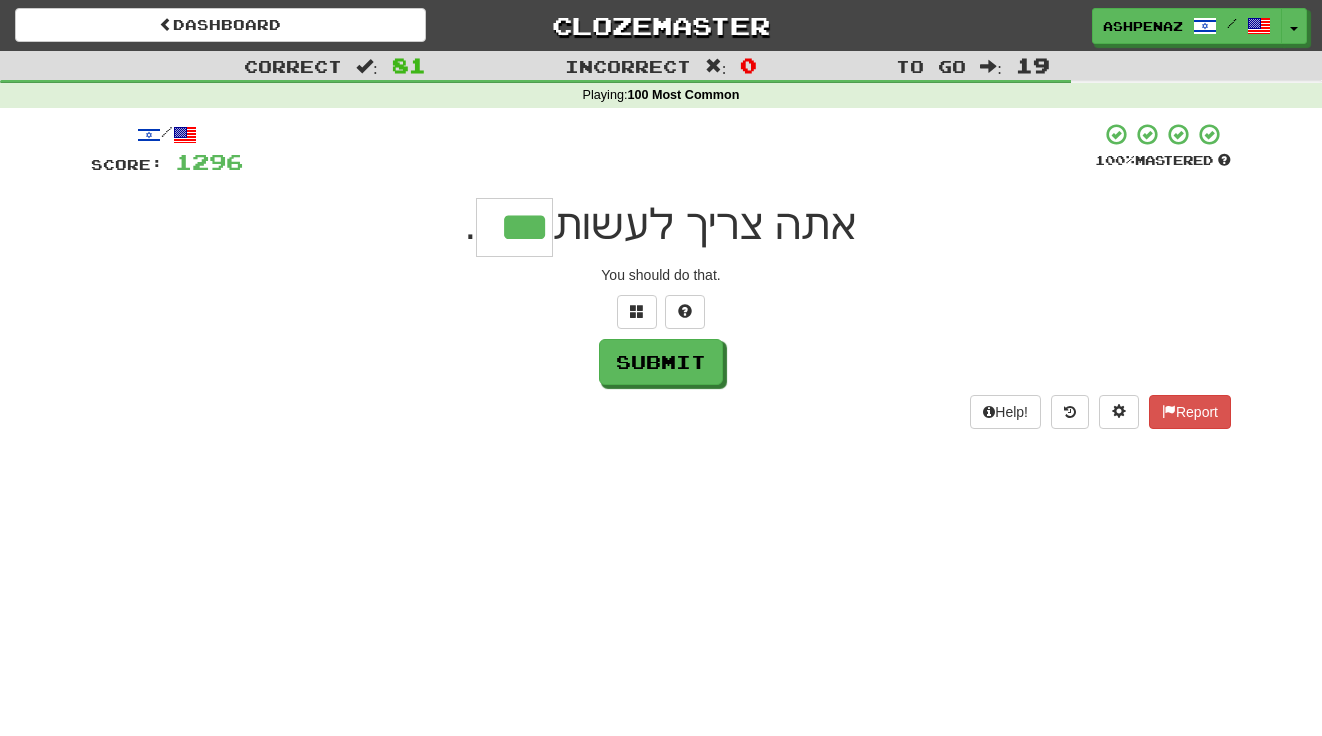type on "***" 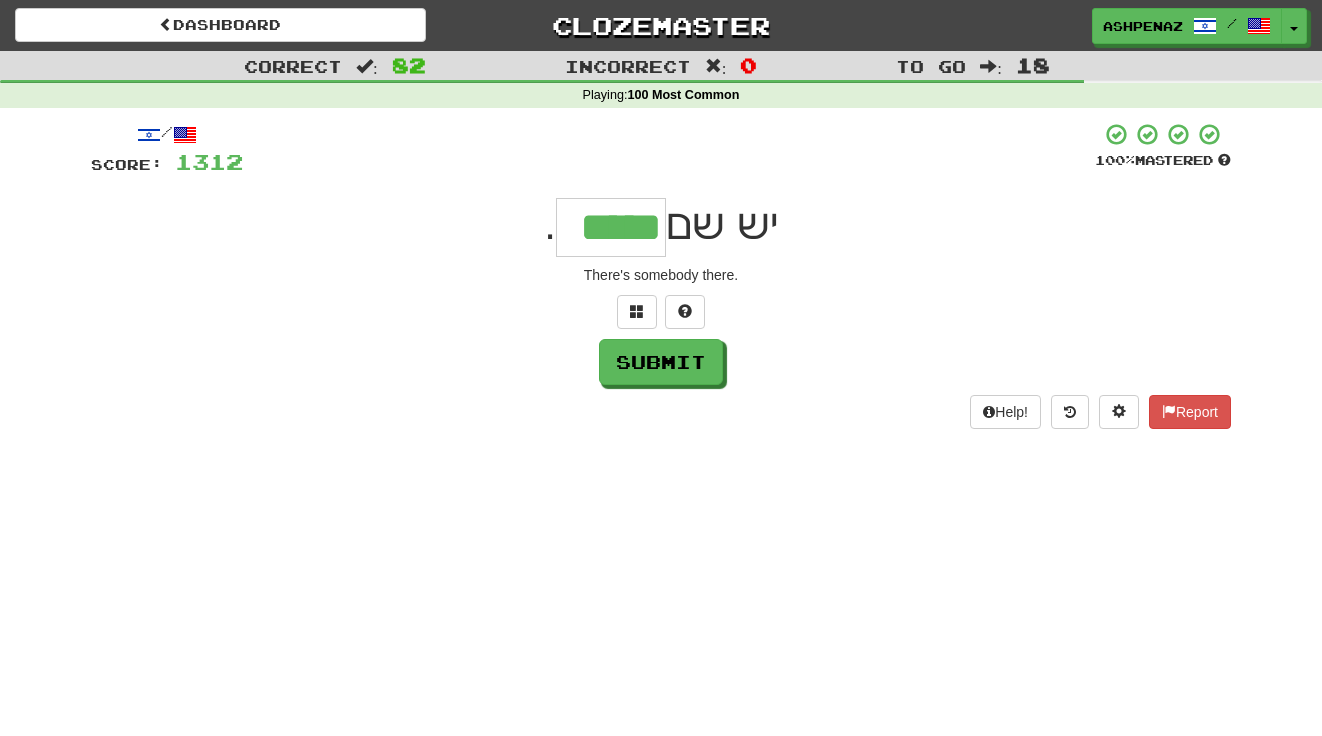 type on "*****" 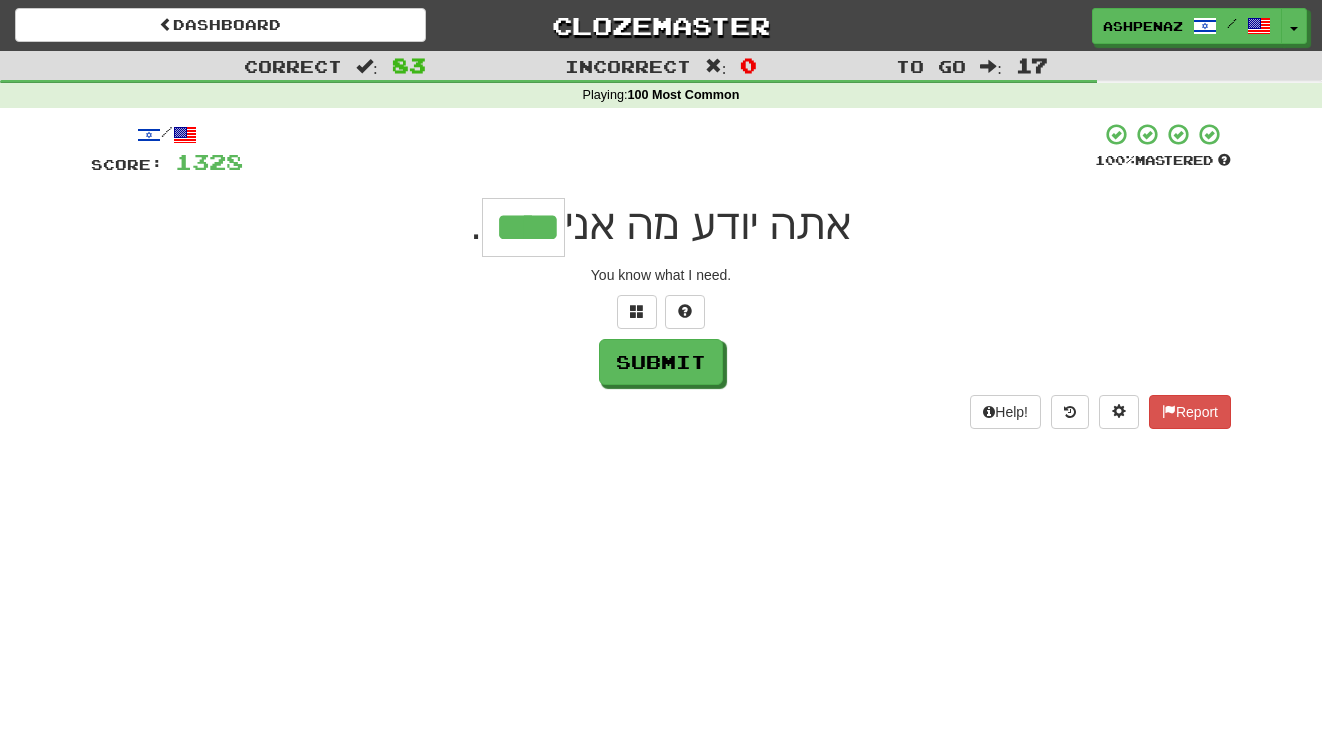 type on "****" 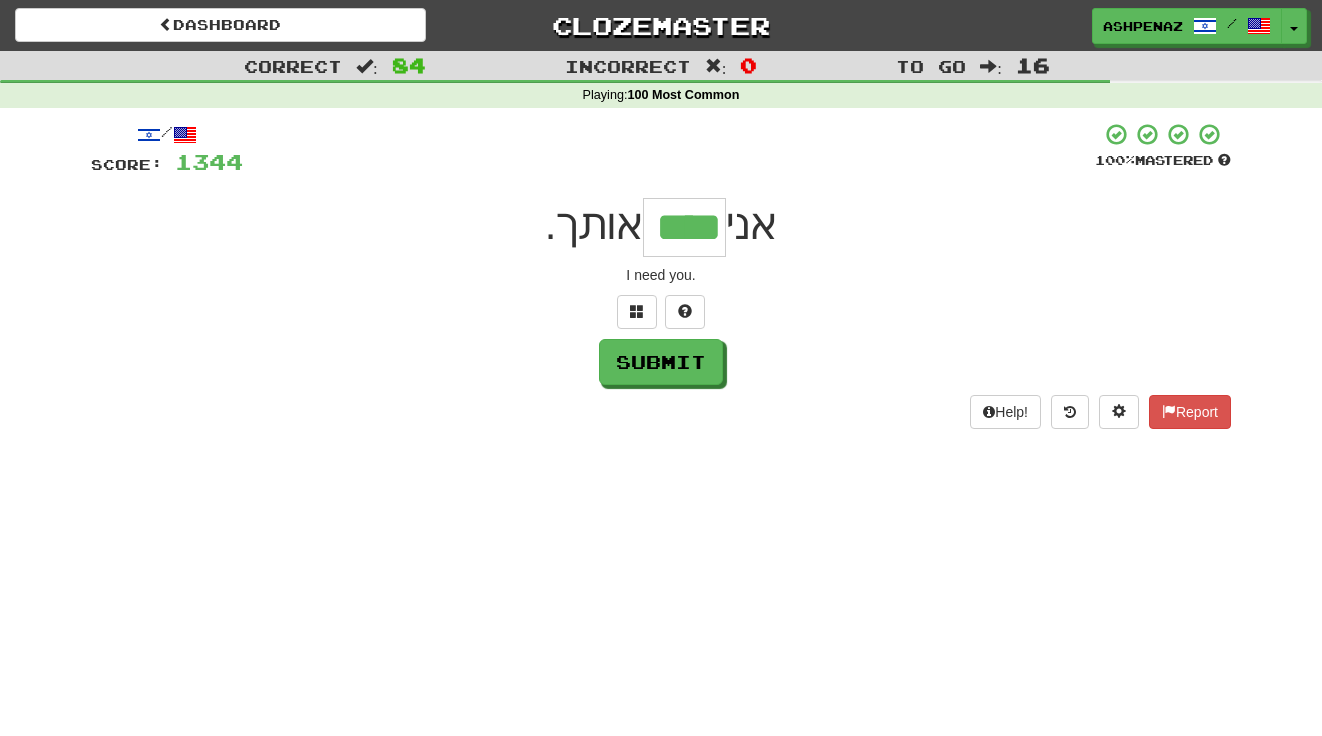 type on "****" 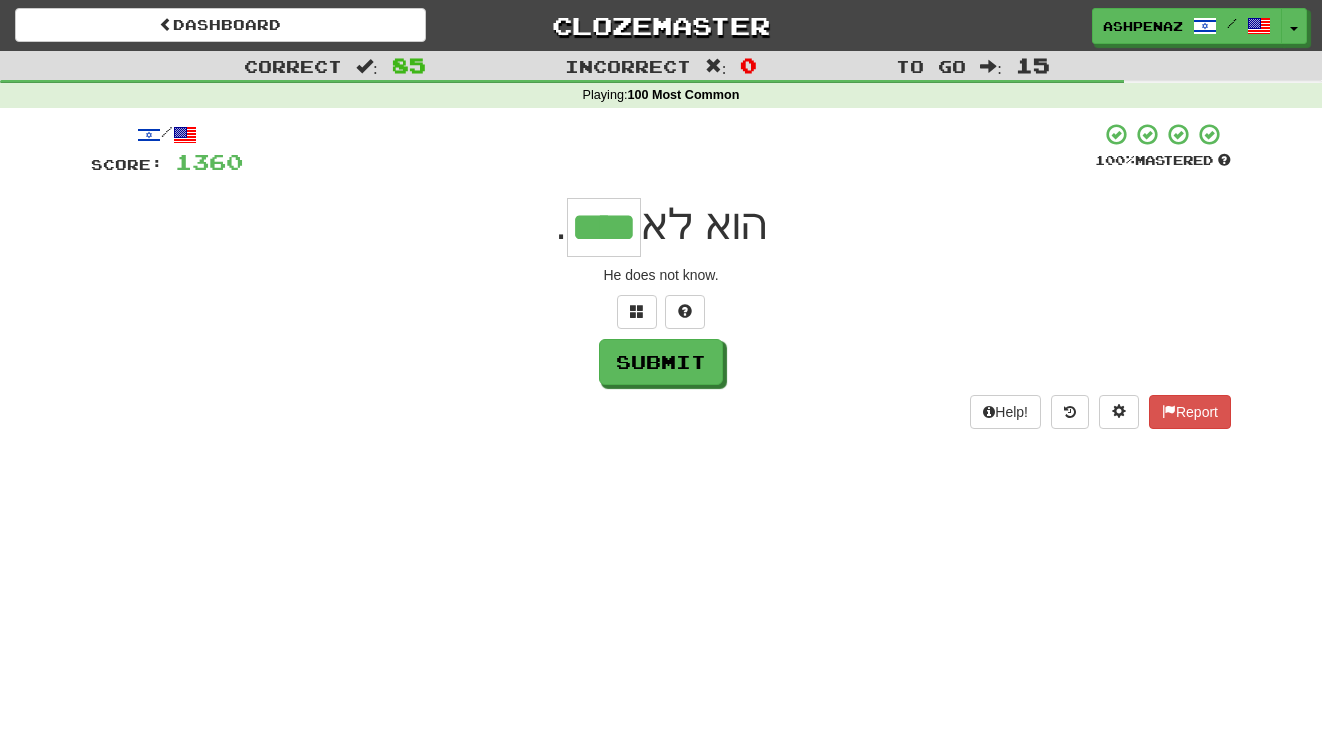 type on "****" 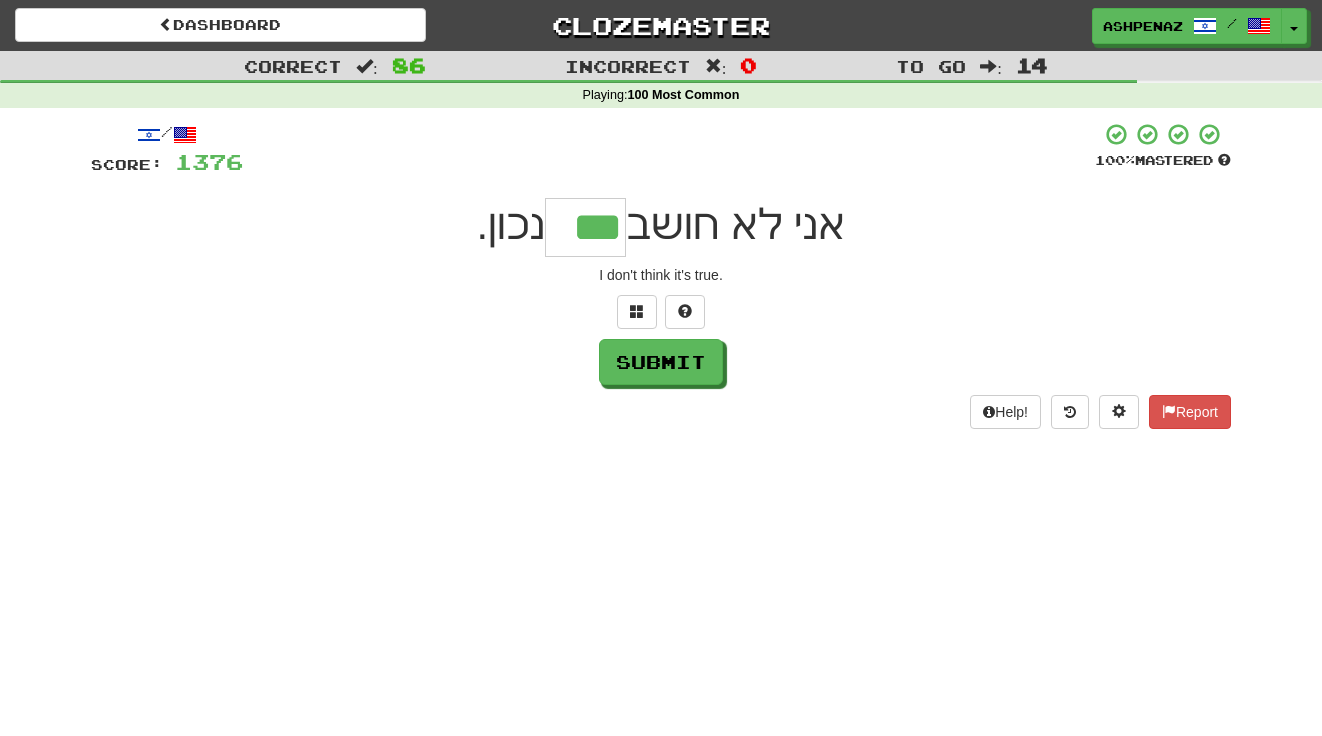 type on "***" 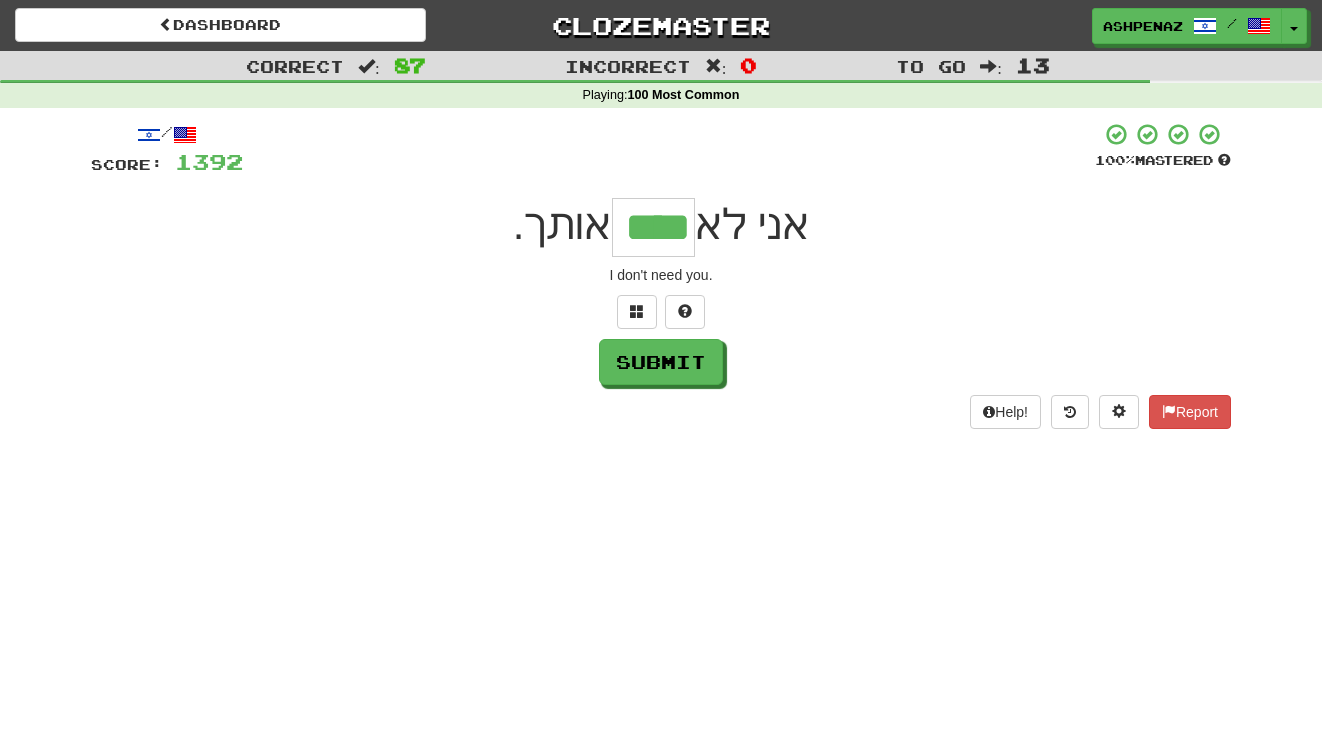 type on "****" 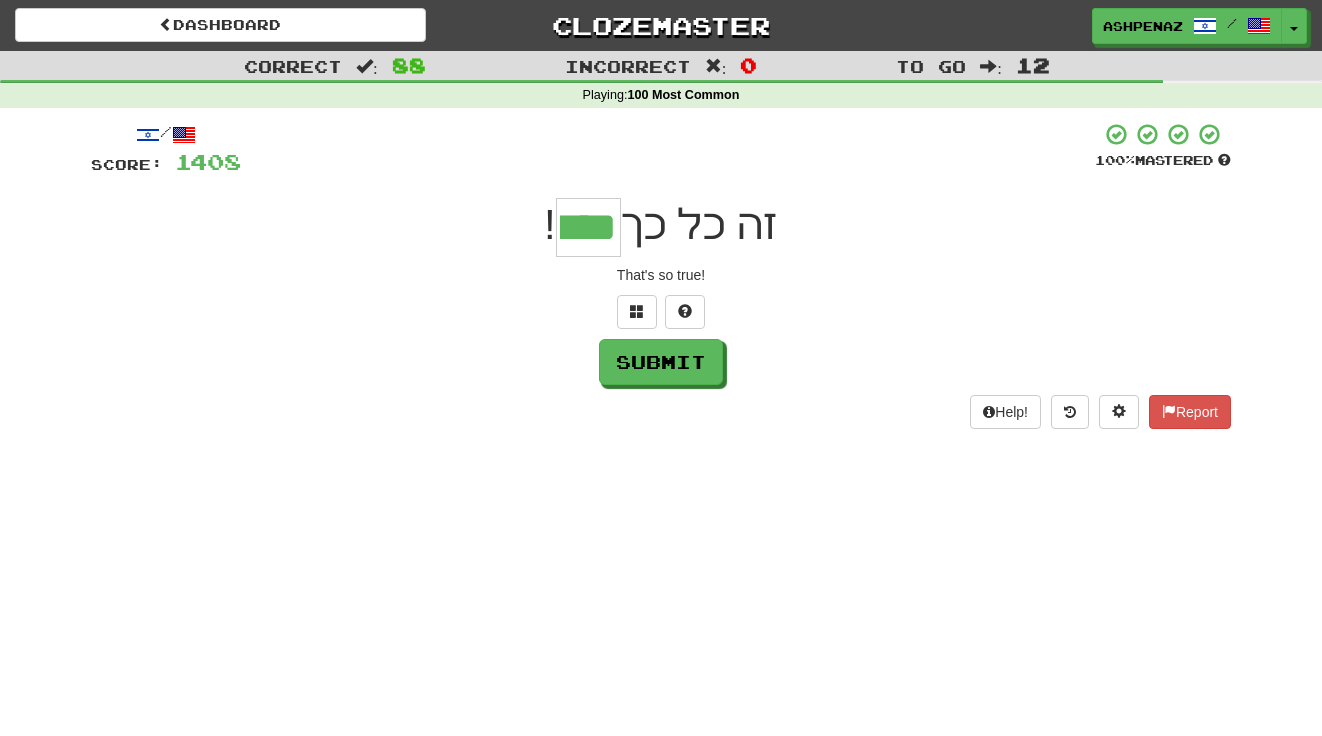 type on "****" 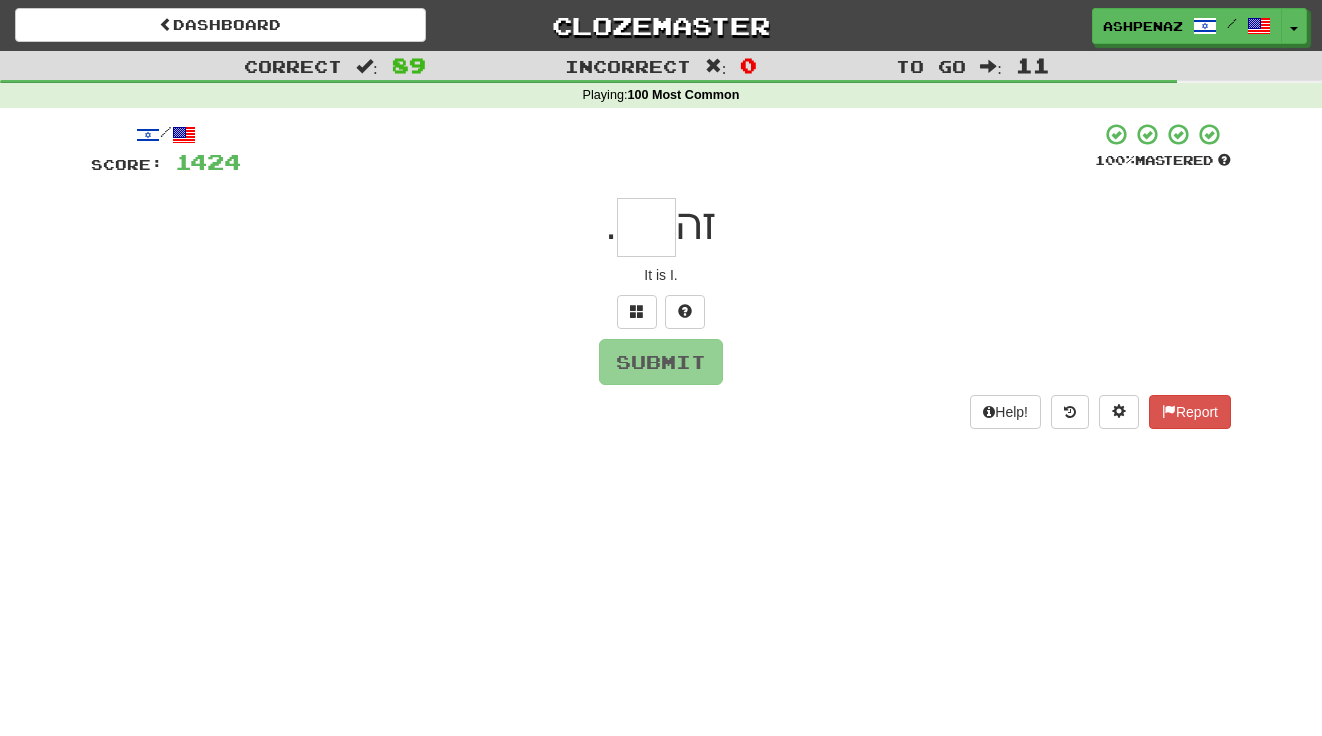 type on "*" 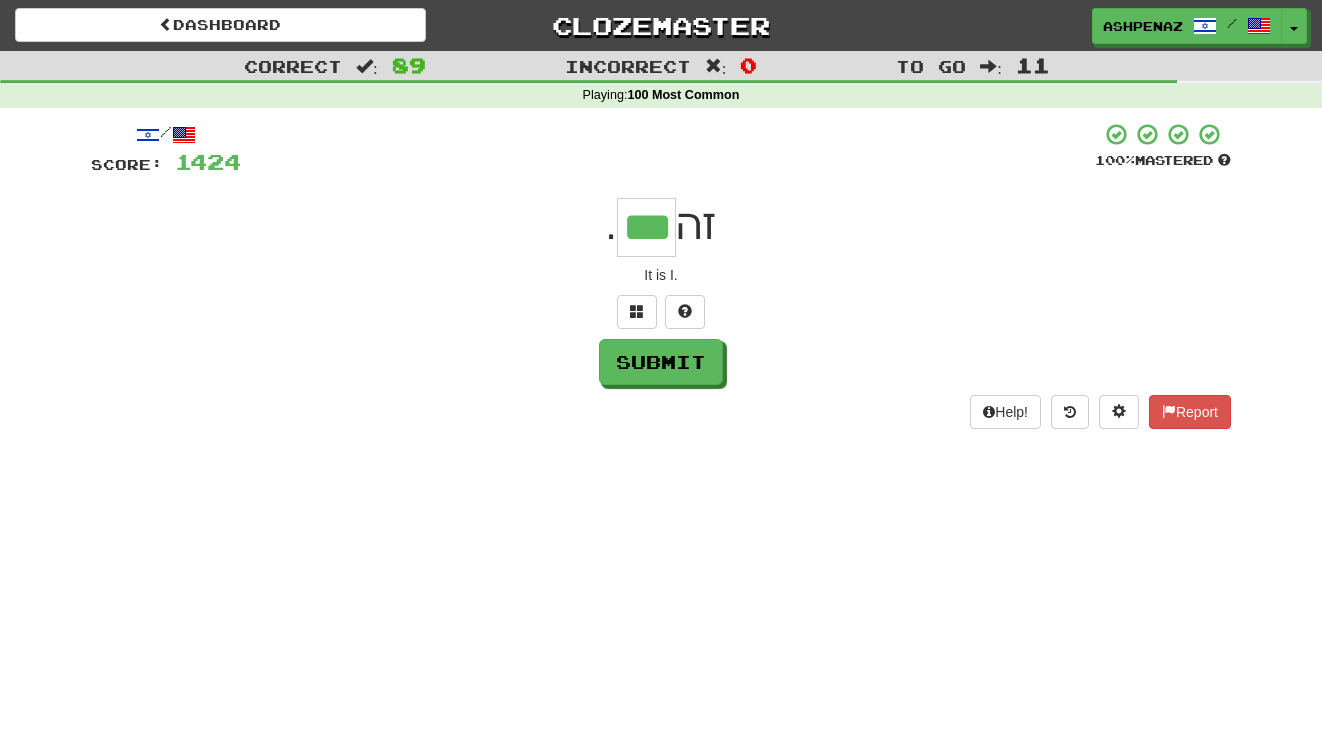 type on "***" 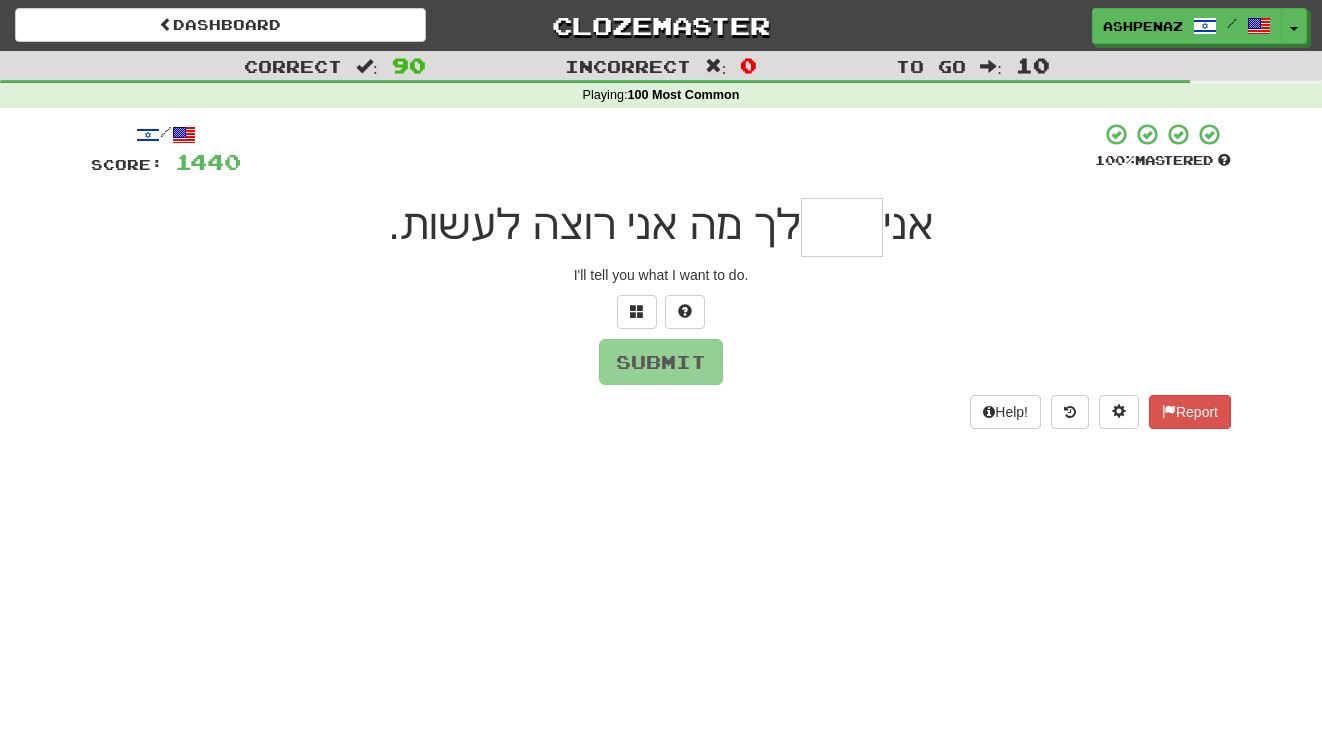 type on "*" 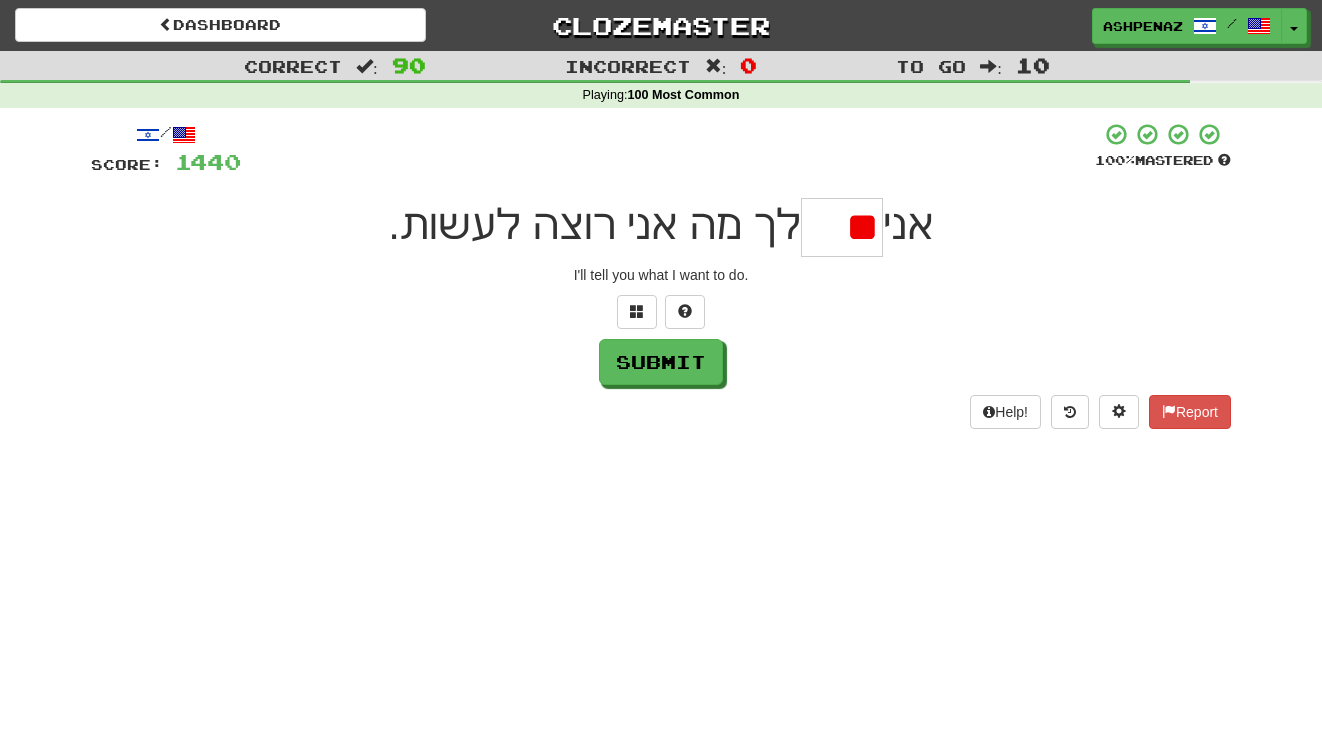 type on "*" 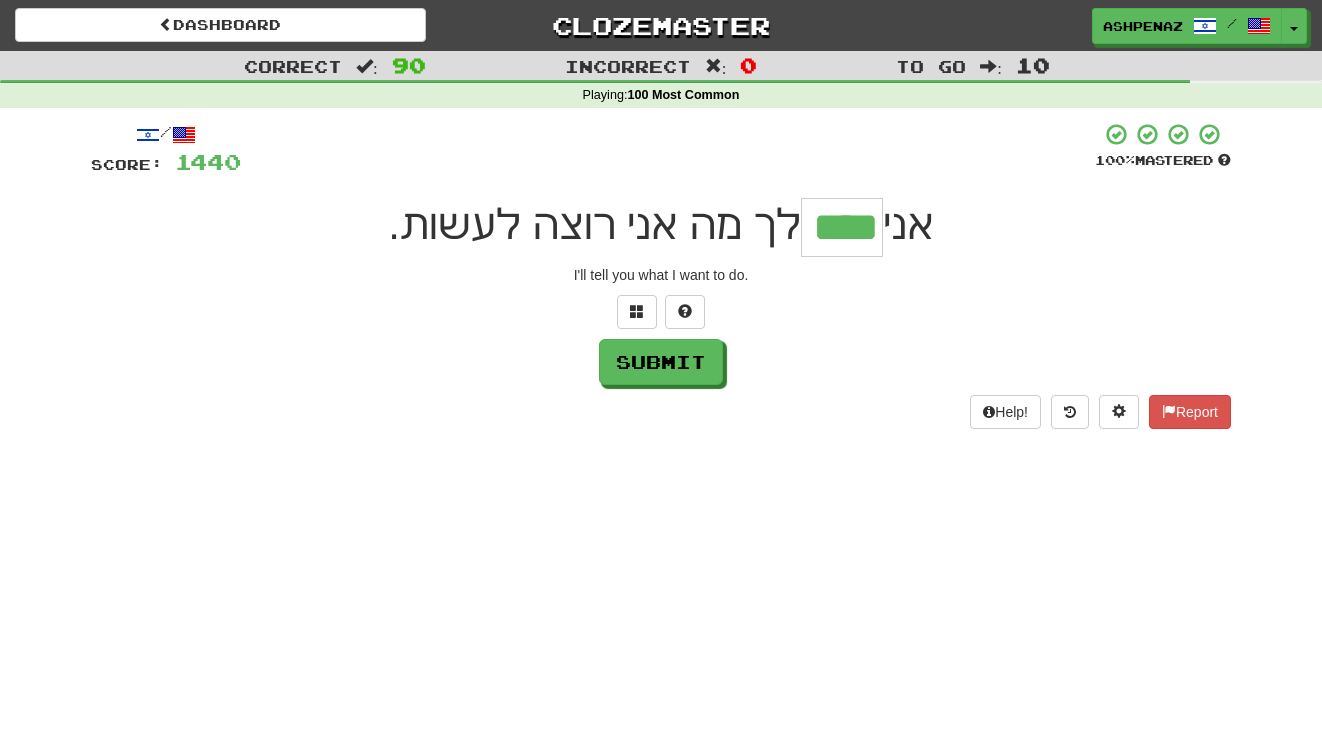 type on "****" 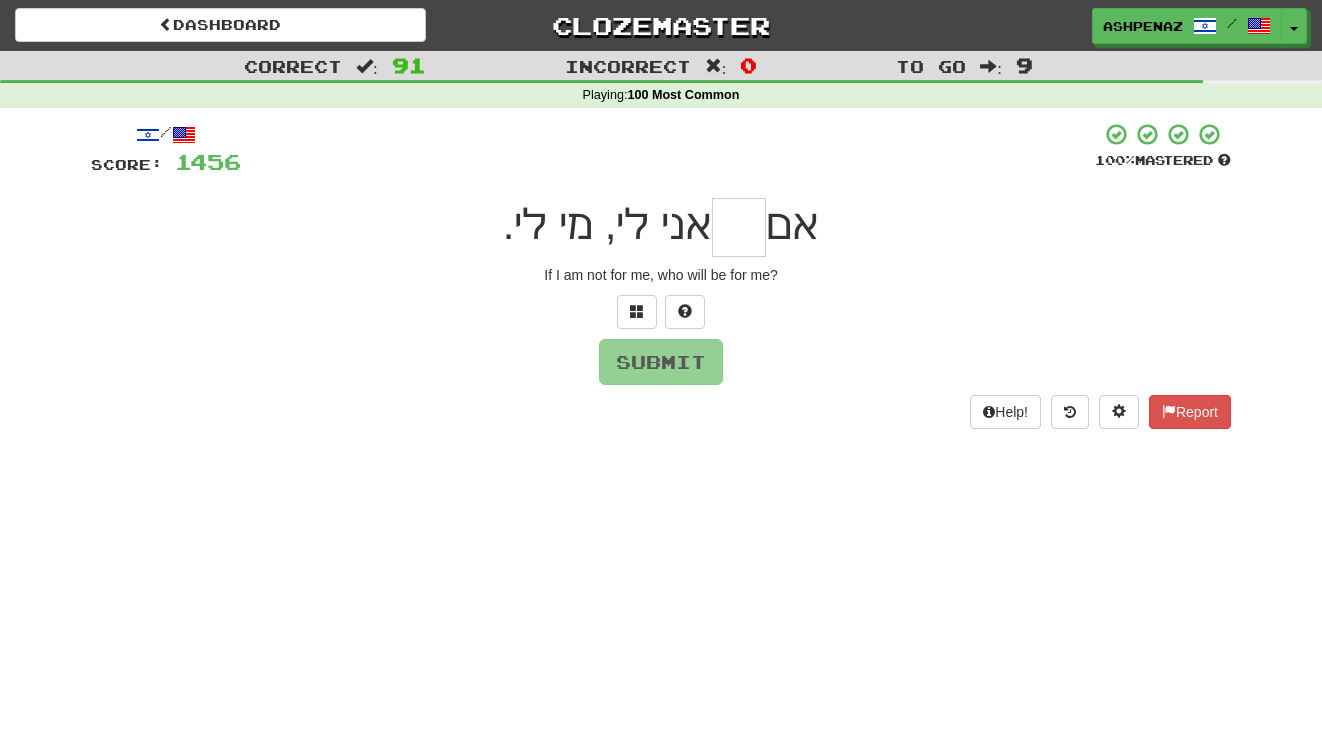 type on "*" 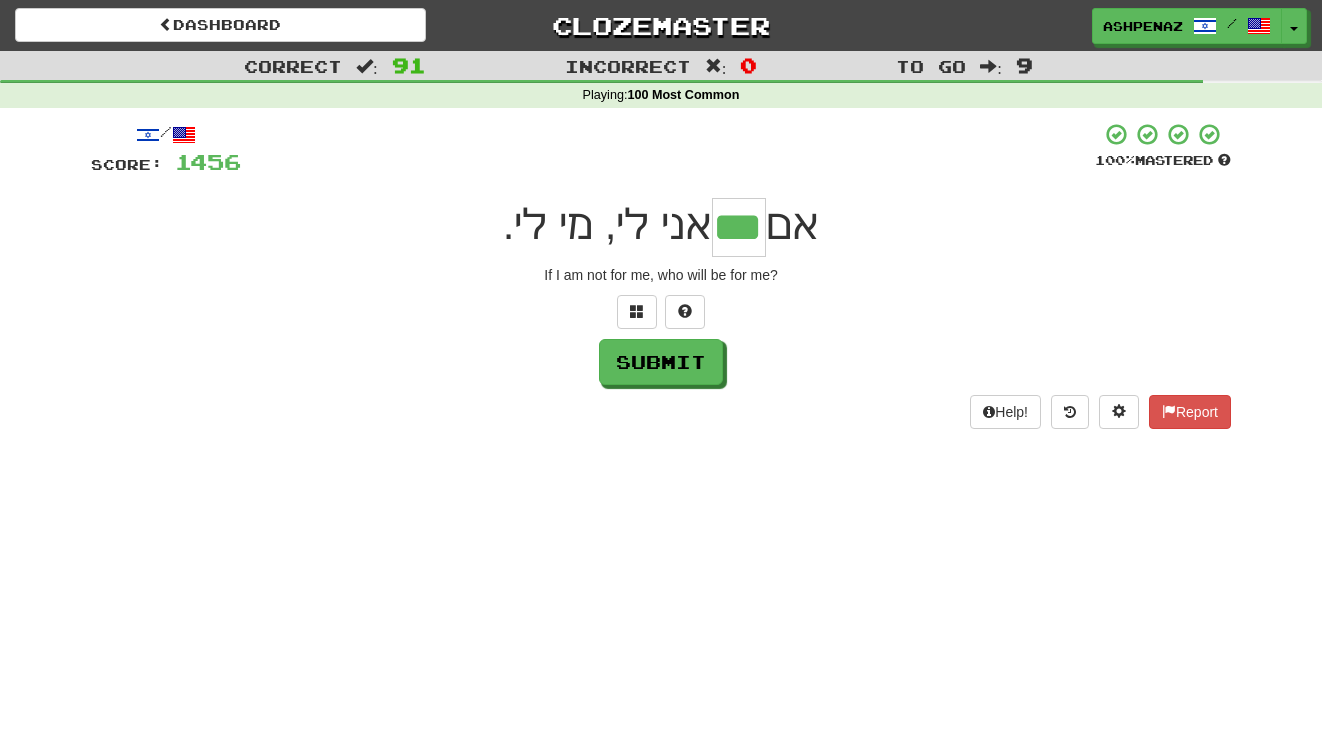 type on "***" 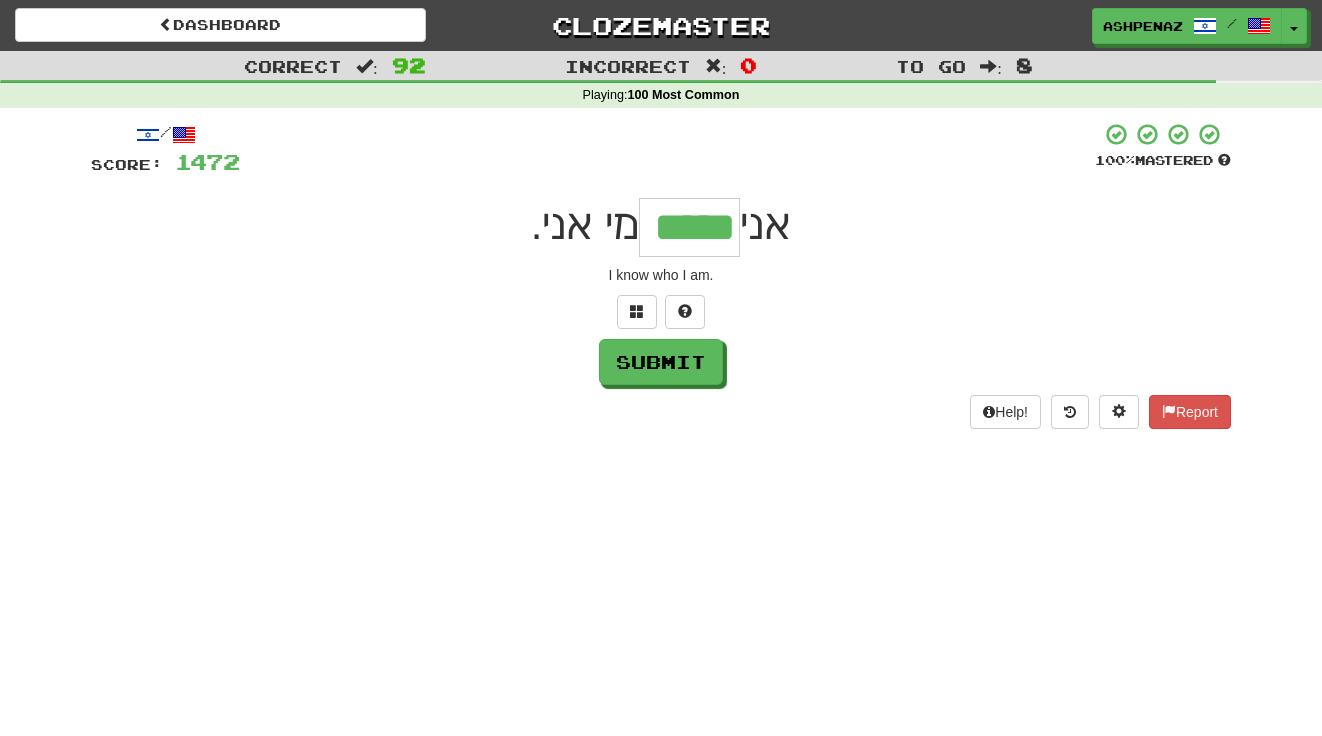type on "*****" 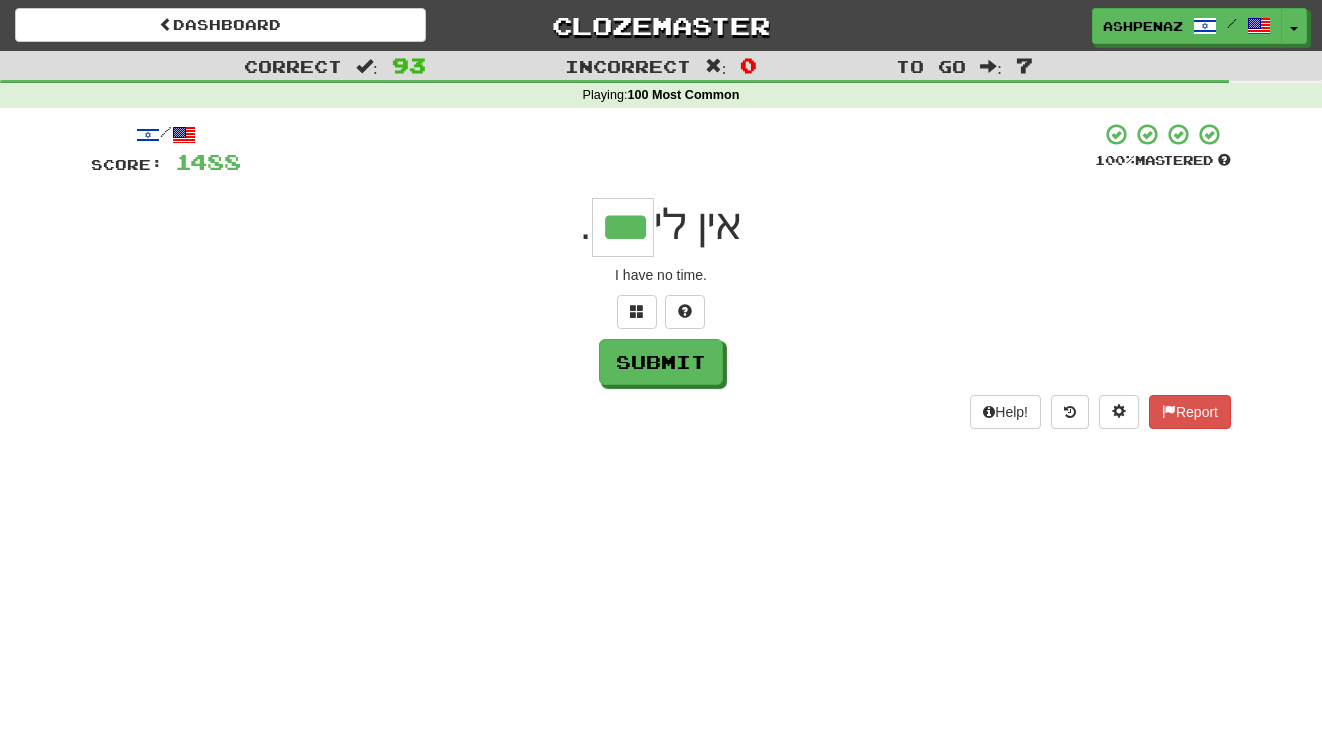 type on "***" 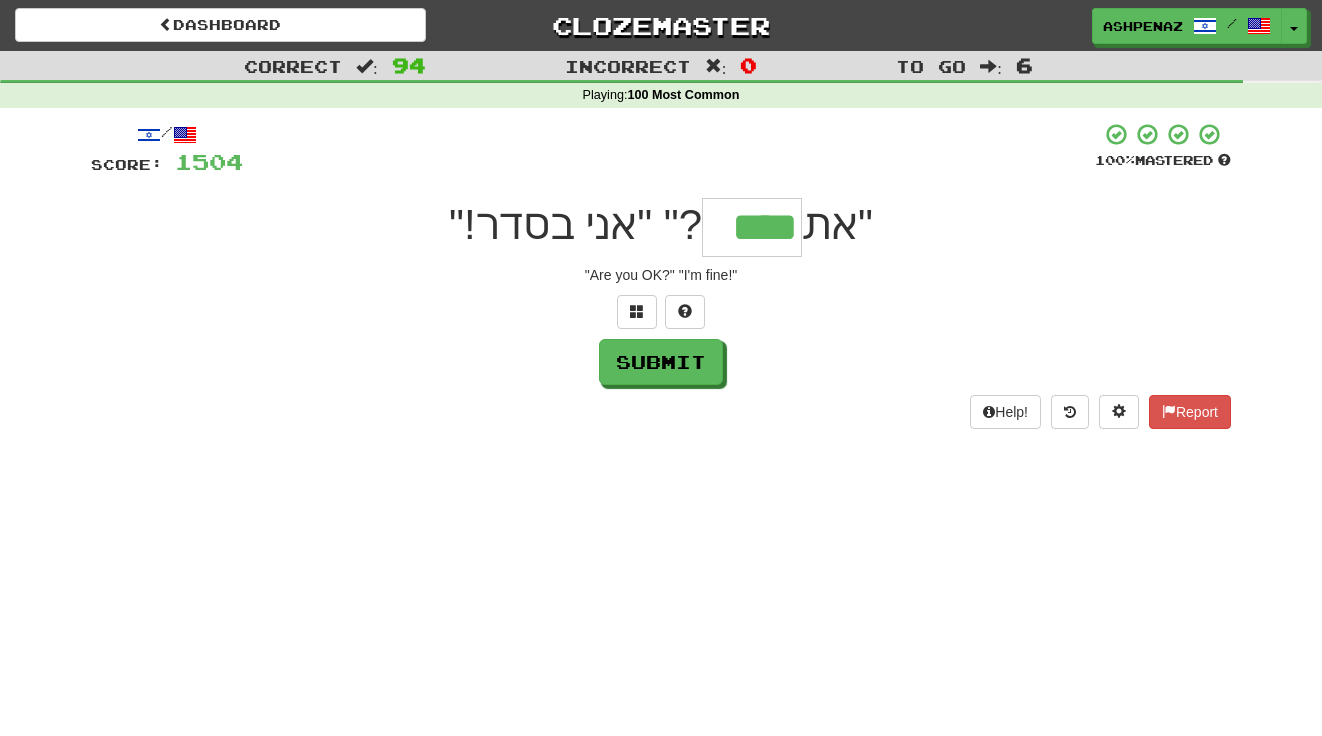 type on "****" 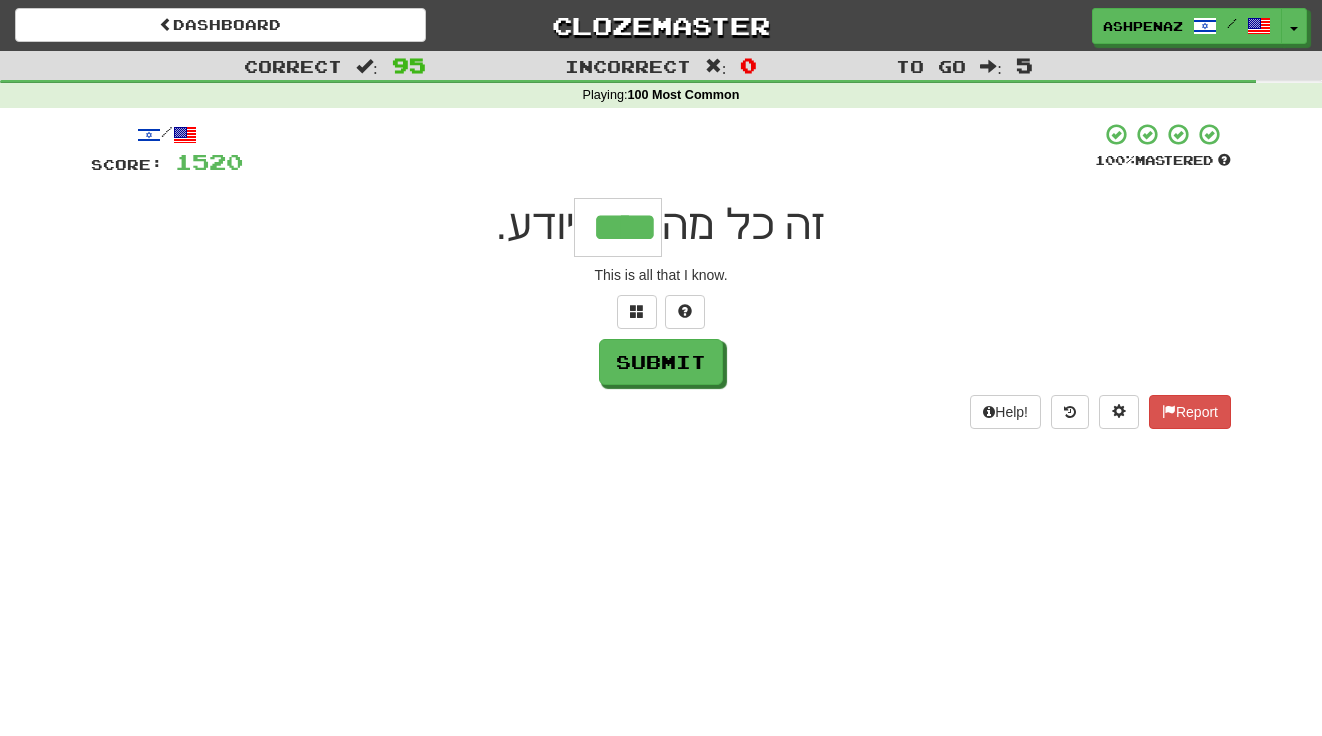 type on "****" 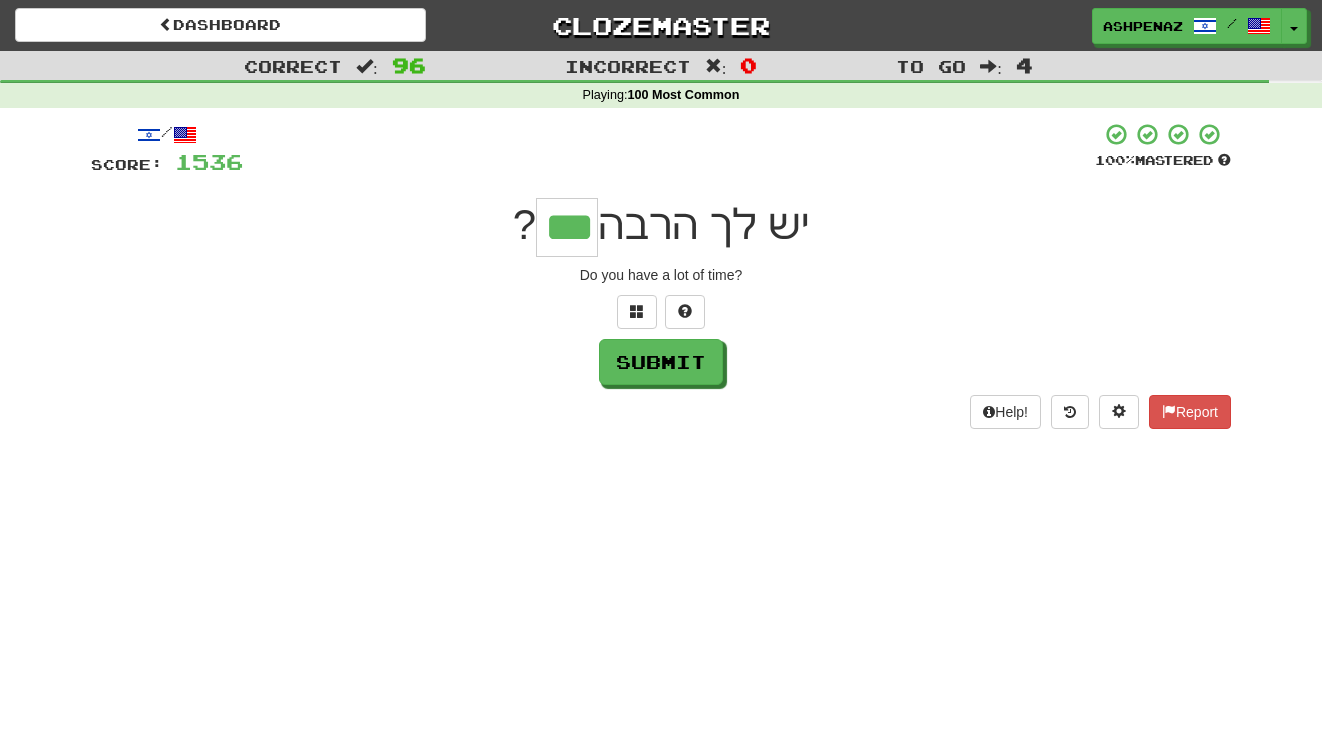 type on "***" 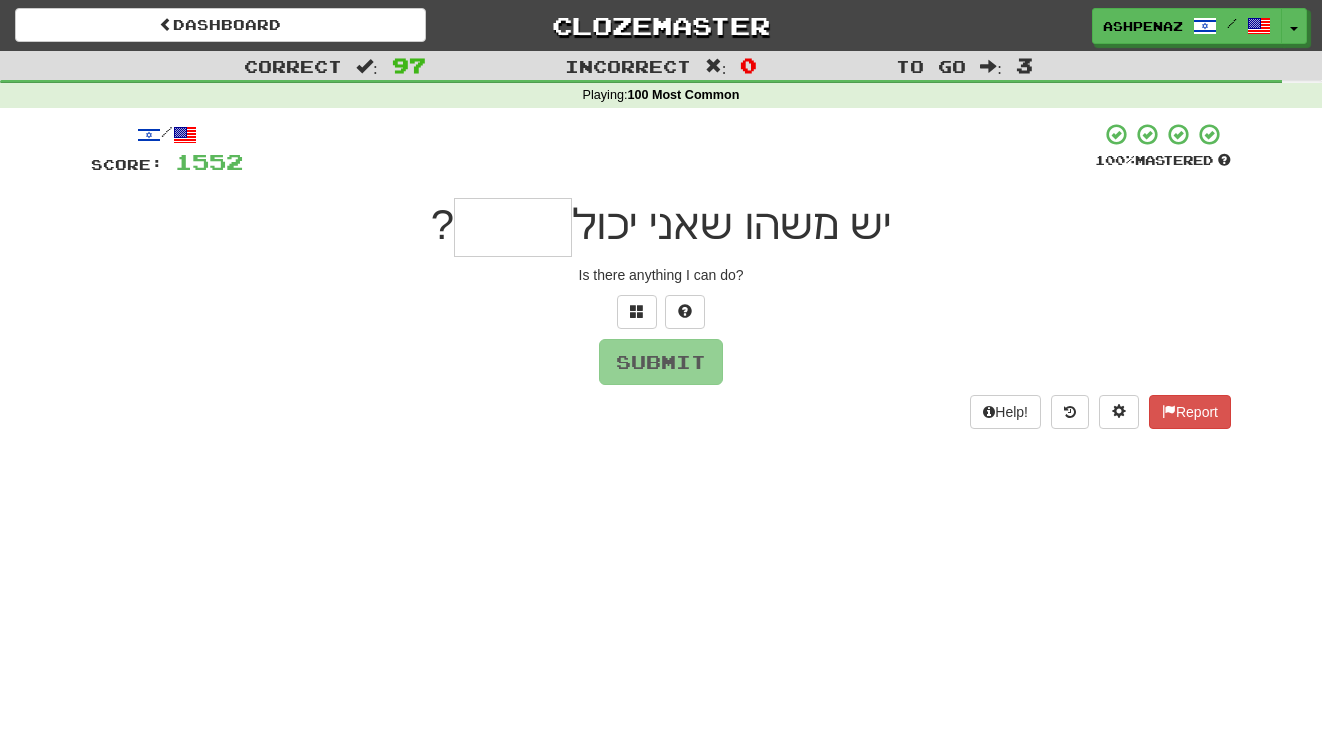 type on "*" 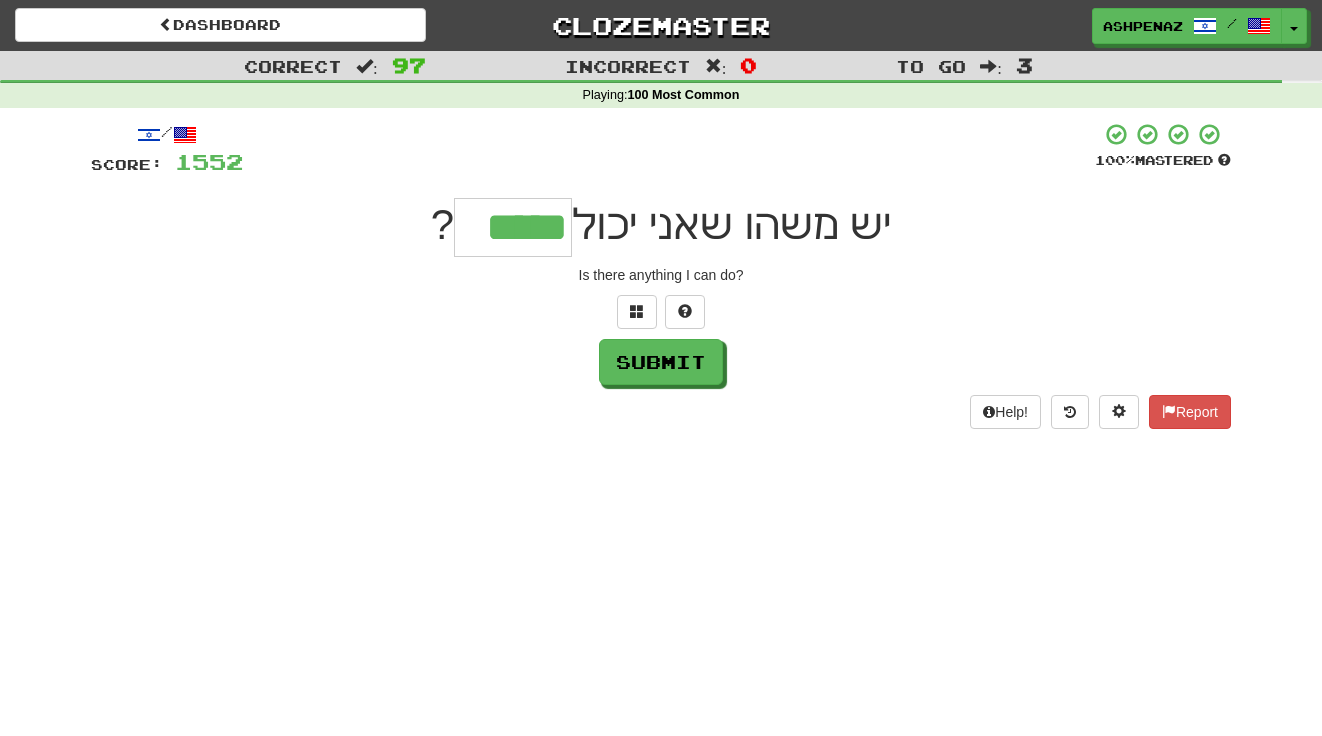 type on "*****" 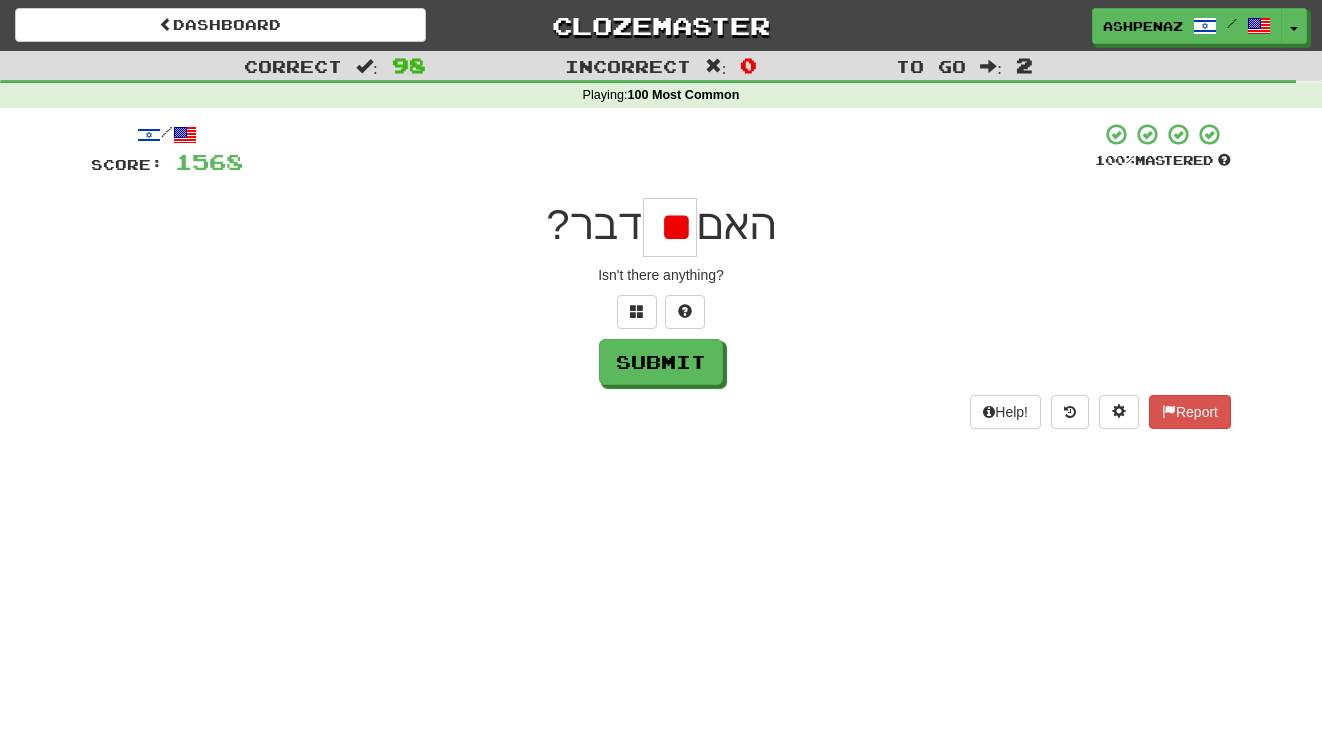 type on "*" 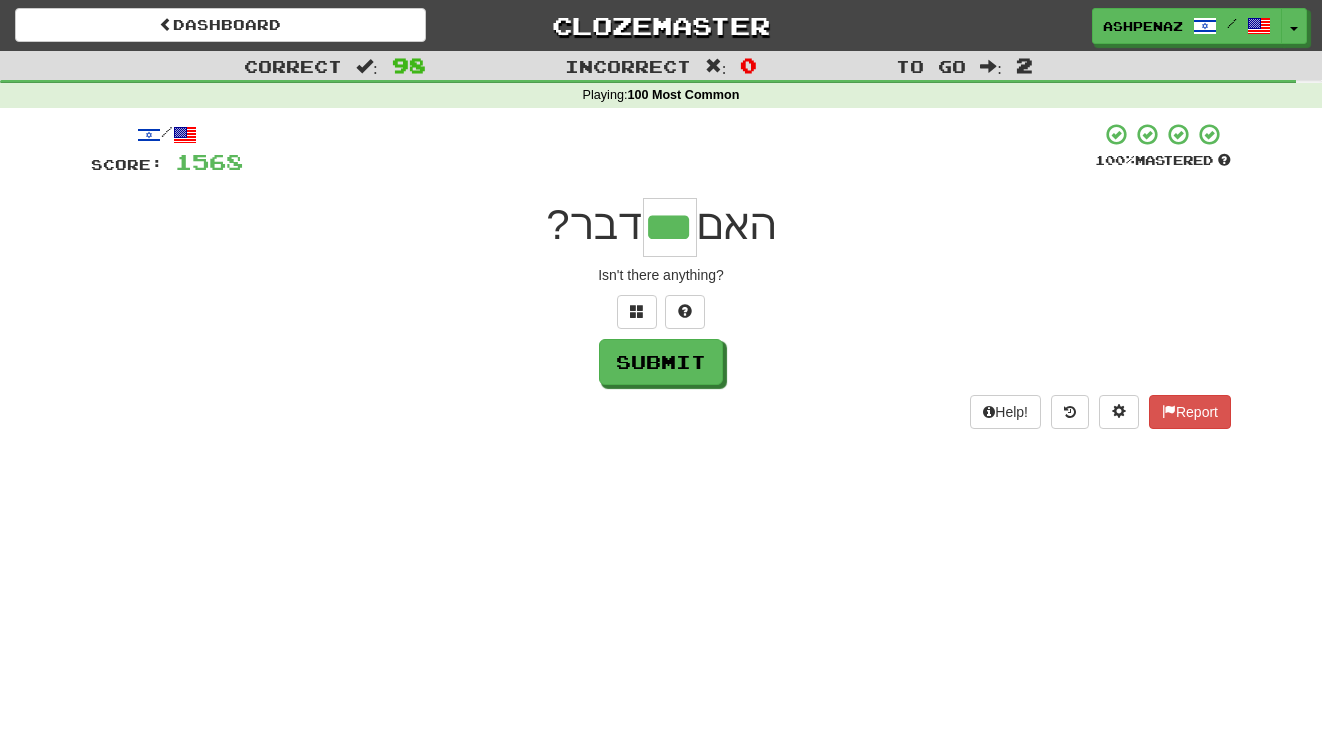 type on "***" 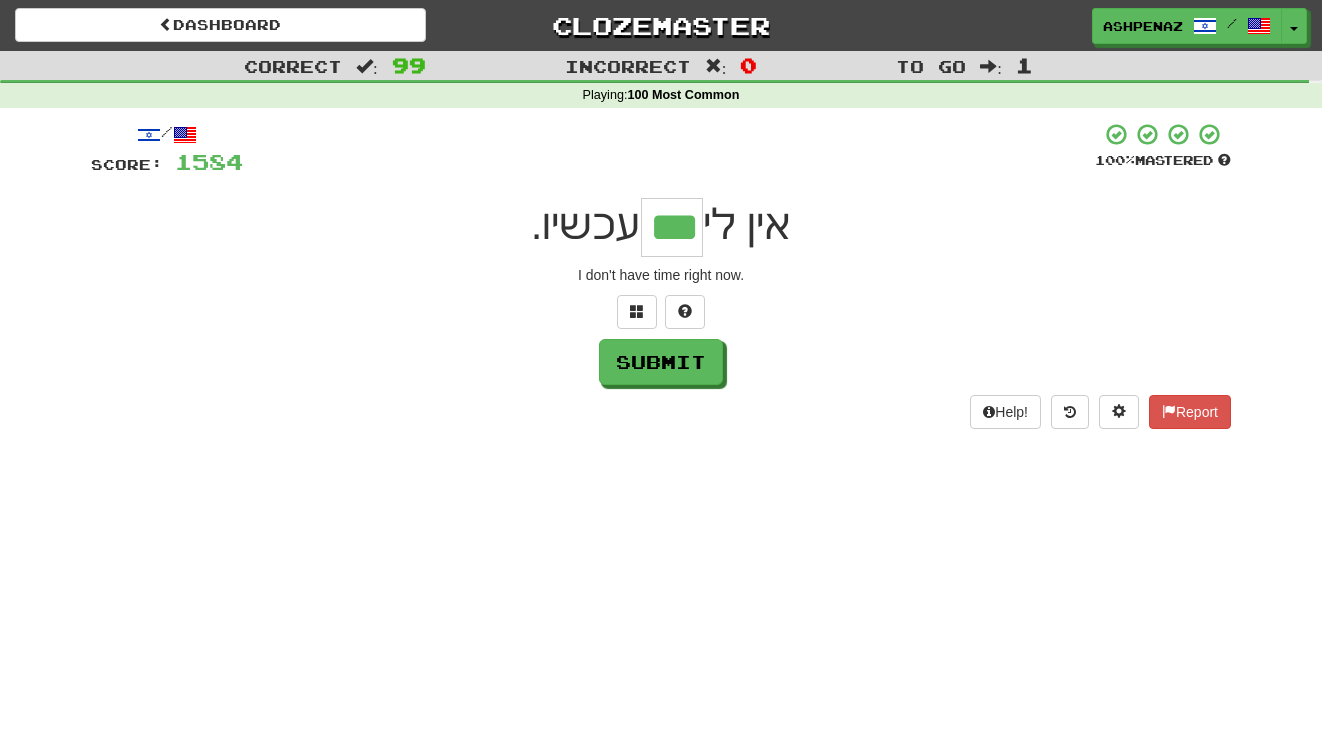 type on "***" 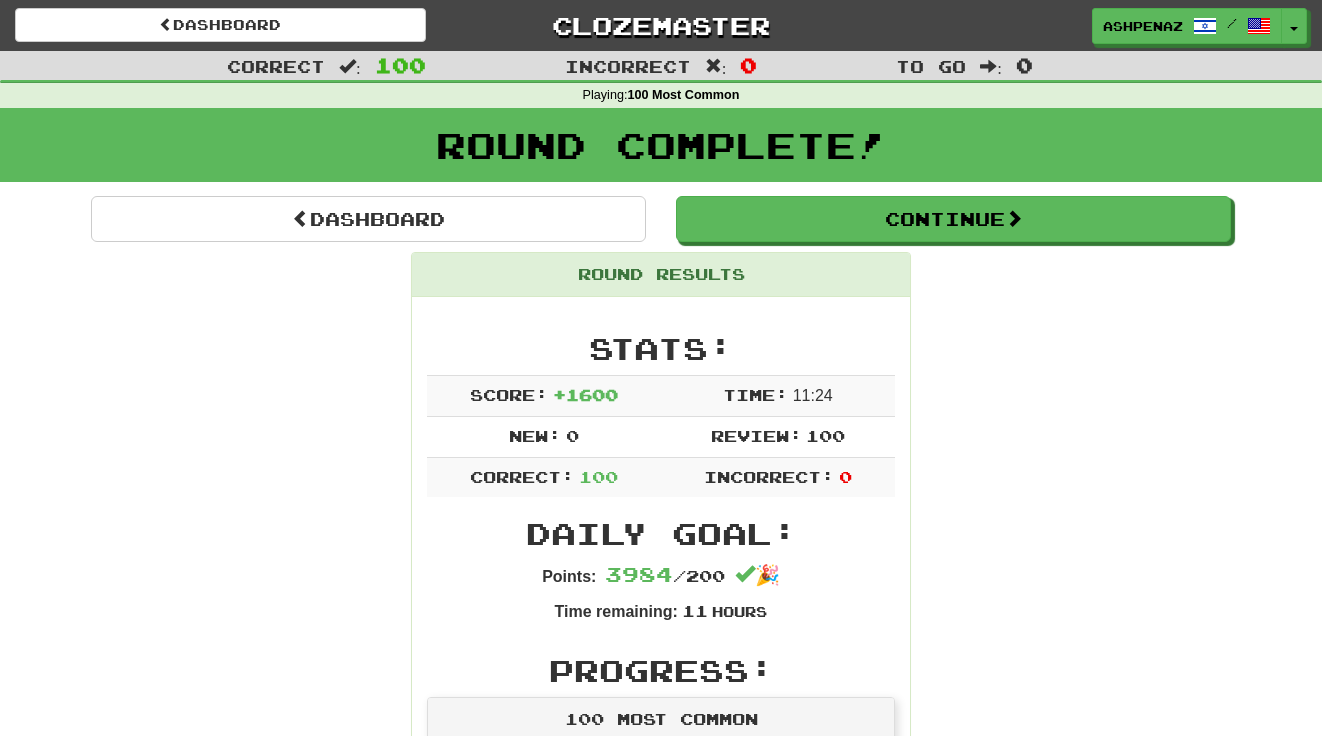 click on "Dashboard Continue  Round Results Stats: Score:   + 1600 Time:   11 : 24 New:   0 Review:   100 Correct:   100 Incorrect:   0 Daily Goal: Points:   3984  /  200  🎉 Time remaining: 11   Hours Progress: 100 Most Common Playing:  462  /  462 100% Mastered:  462  /  462 100% Ready for Review:  0  /  Level:  208 30,750  points to level  209  - keep going! Ranked:  2 nd  this week ( 15,404  points to  1 st ) Sentences:  Report מה  יש ? What's going on?  Report זה שלי,  נכון ? This is mine, isn't it?  Report אתה  באמת  רוצה לעשות את זה, נכון? You really want to do this, don't you?  Report אולי  זה נכון. Perhaps that's true.  Report את לא  יכולה  לעשות את זה כאן. You can't do that here.  Report כן, זה  גם  שם. Yes, it's there too.  Report האם  זה שלך? Is it yours?  Report מה אתה  עושה  עכשיו? What are you doing right now?  Report יש  לנו  רק את זה. We've only got this one.  Report לא  עוד . No more. ?" at bounding box center [661, 5093] 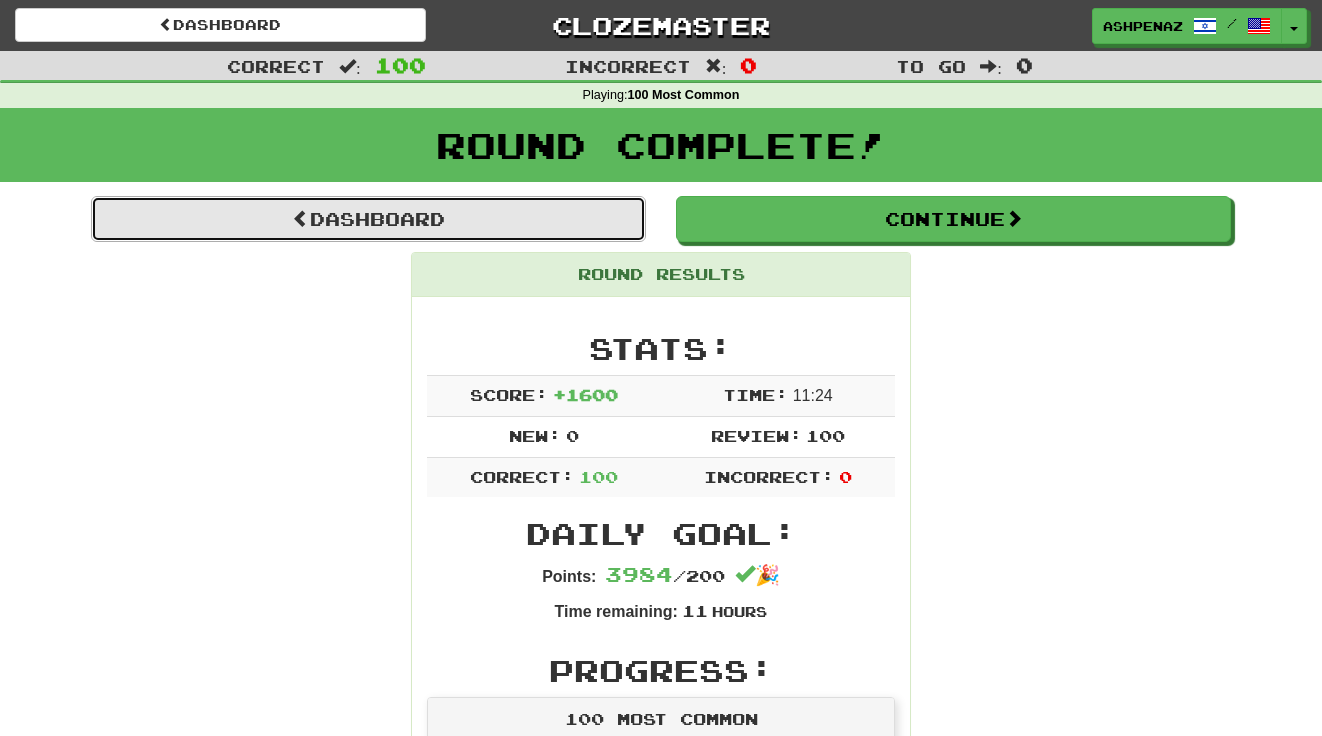 click on "Dashboard" at bounding box center [368, 219] 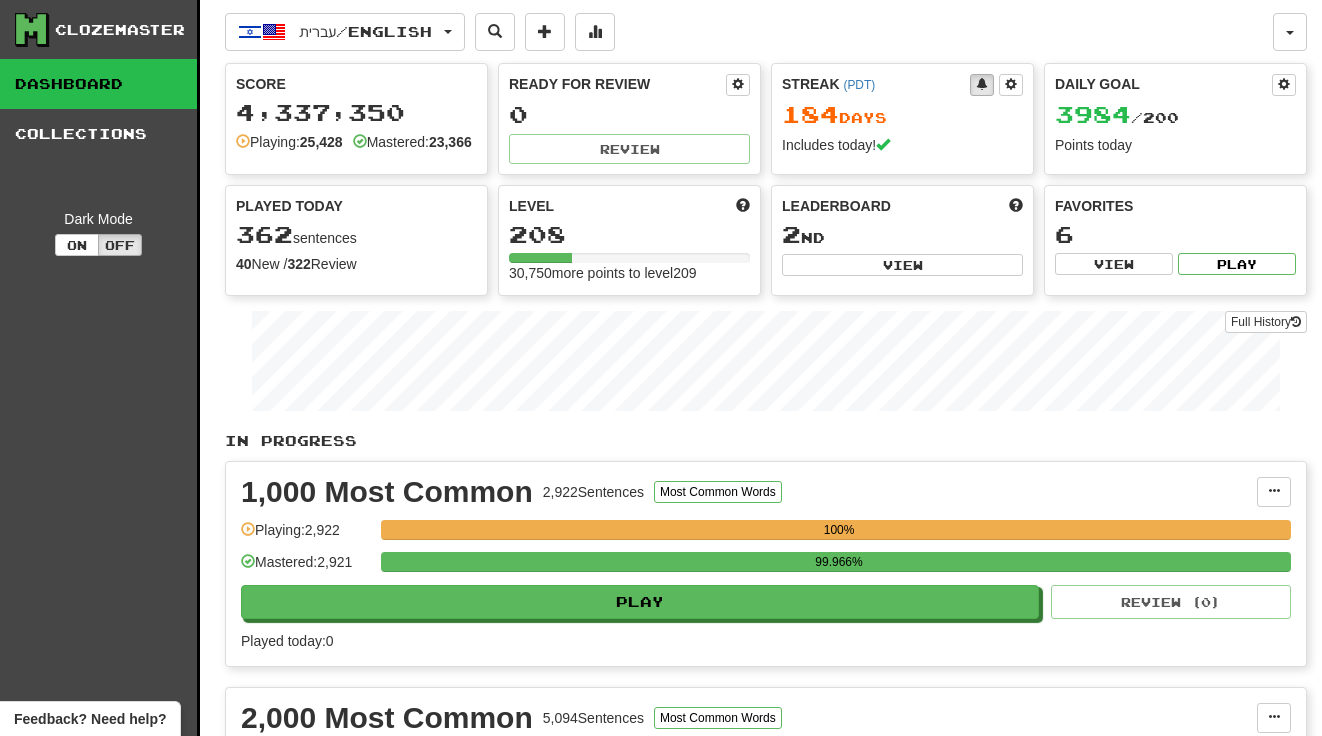 scroll, scrollTop: 0, scrollLeft: 0, axis: both 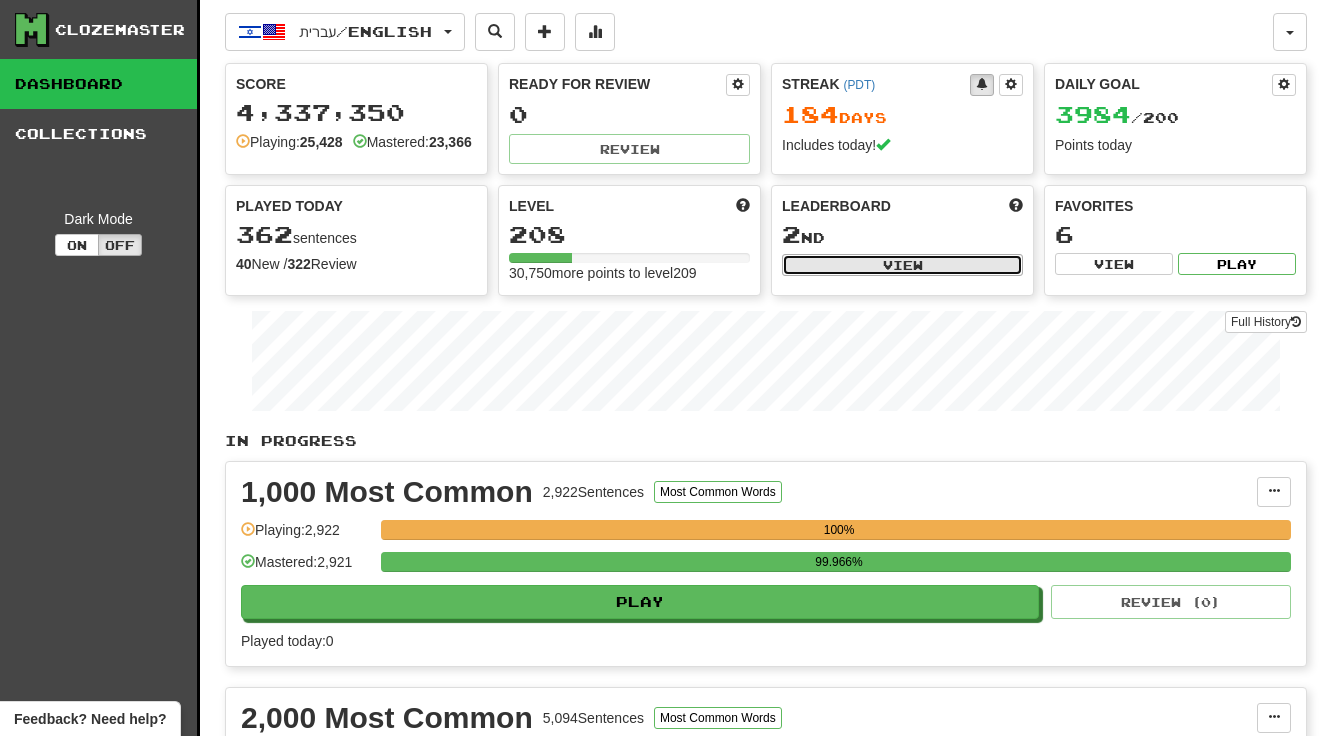 click on "View" at bounding box center [902, 265] 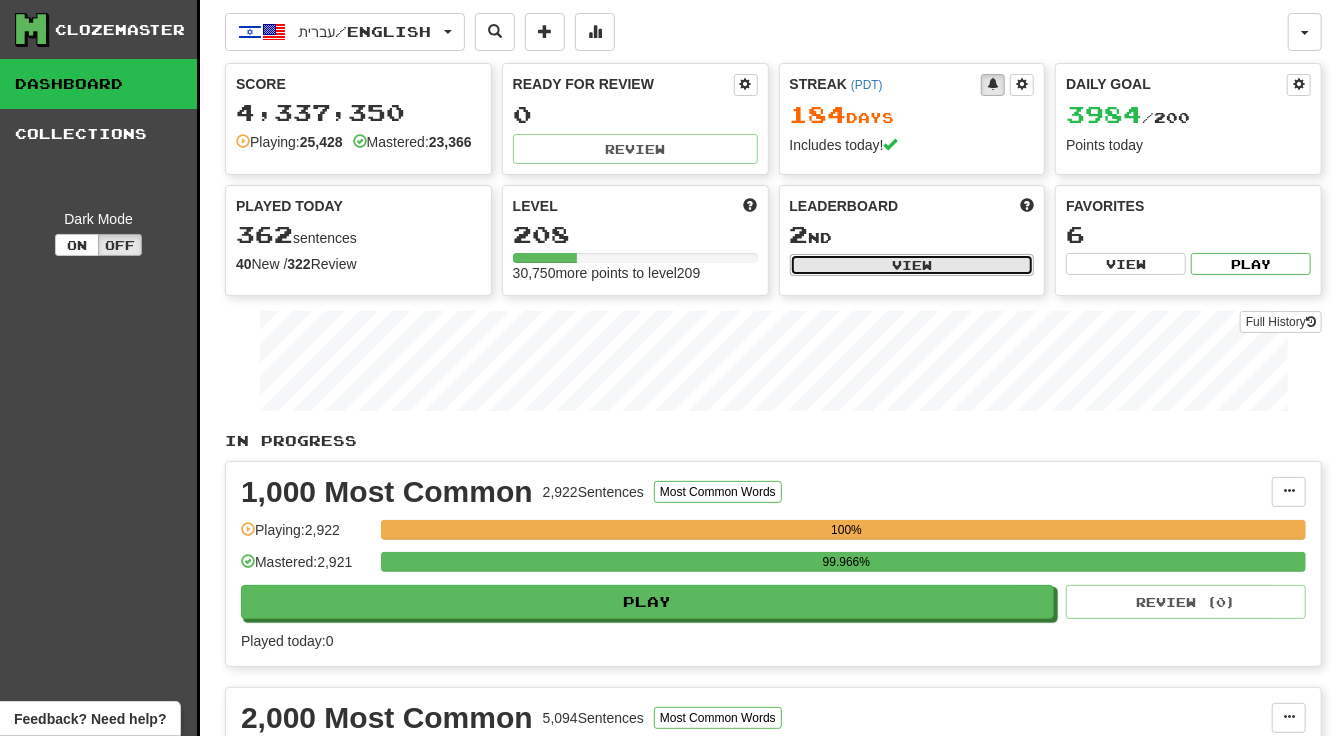 select on "**********" 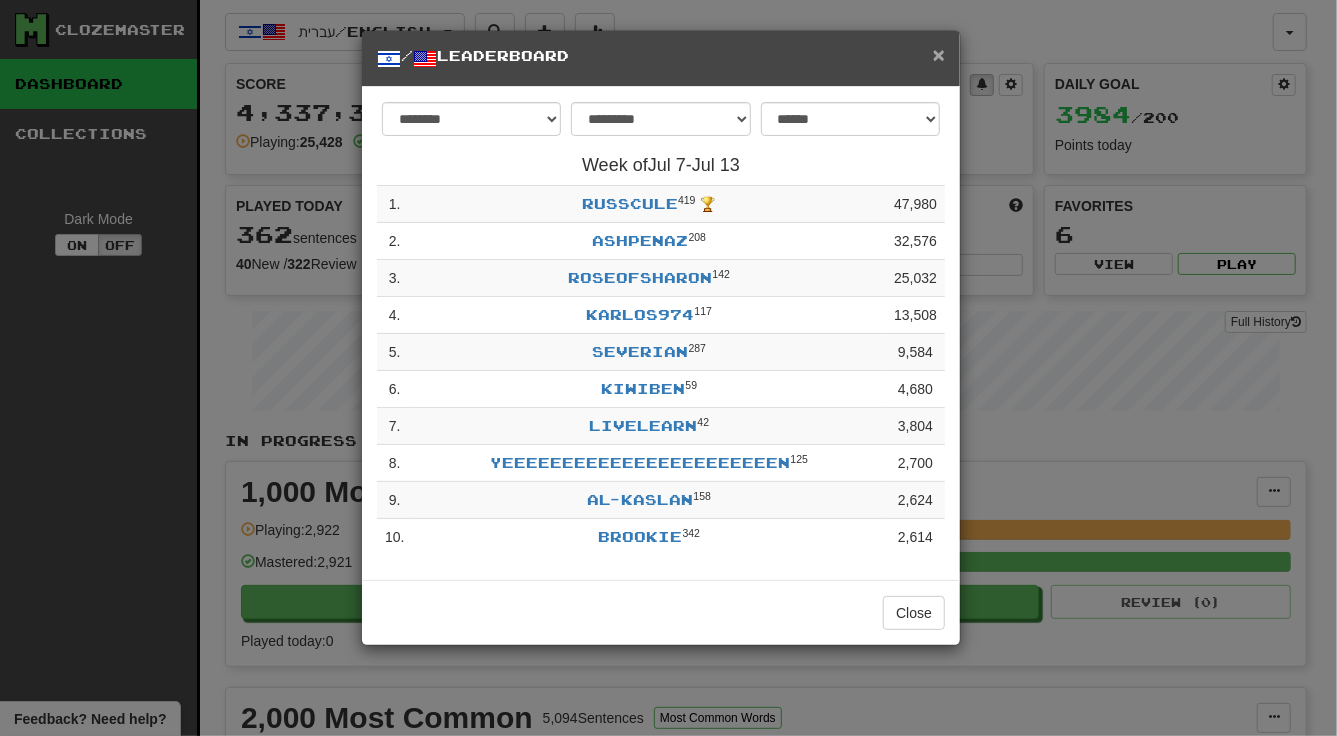 click on "×" at bounding box center [939, 54] 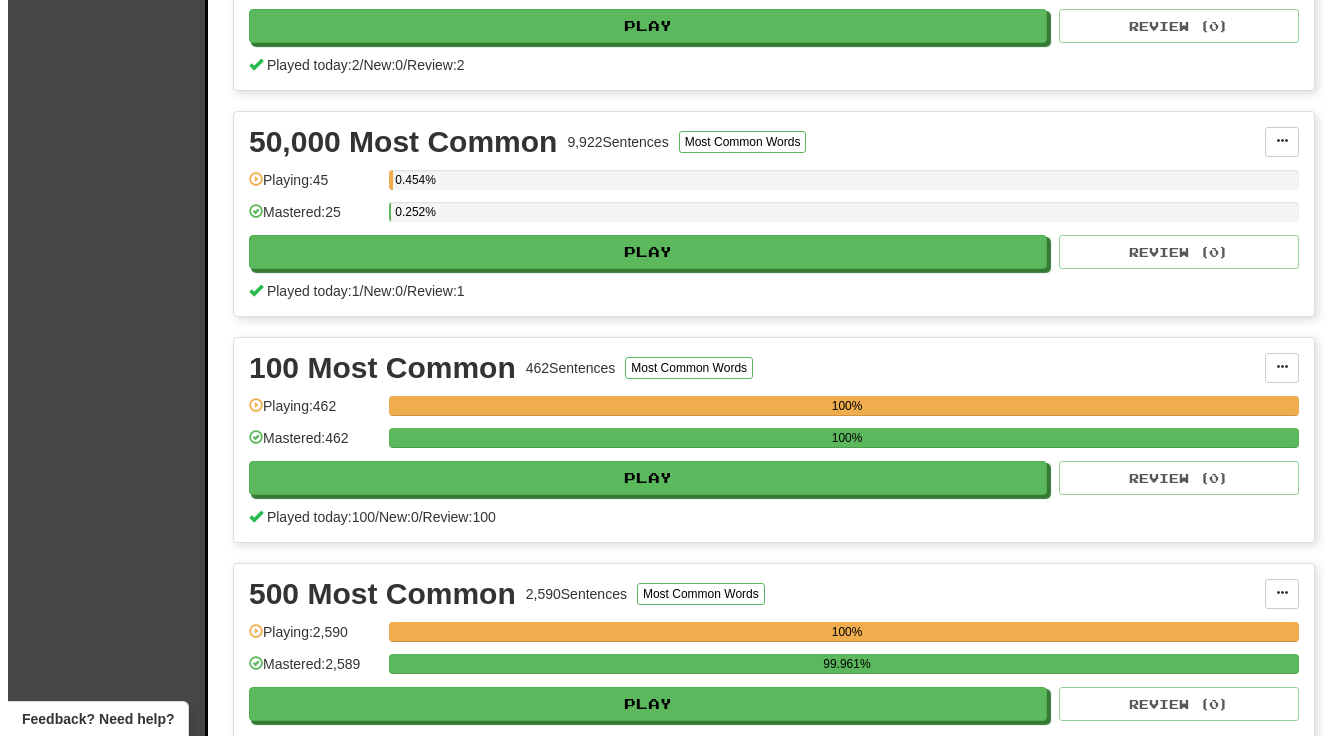 scroll, scrollTop: 2000, scrollLeft: 0, axis: vertical 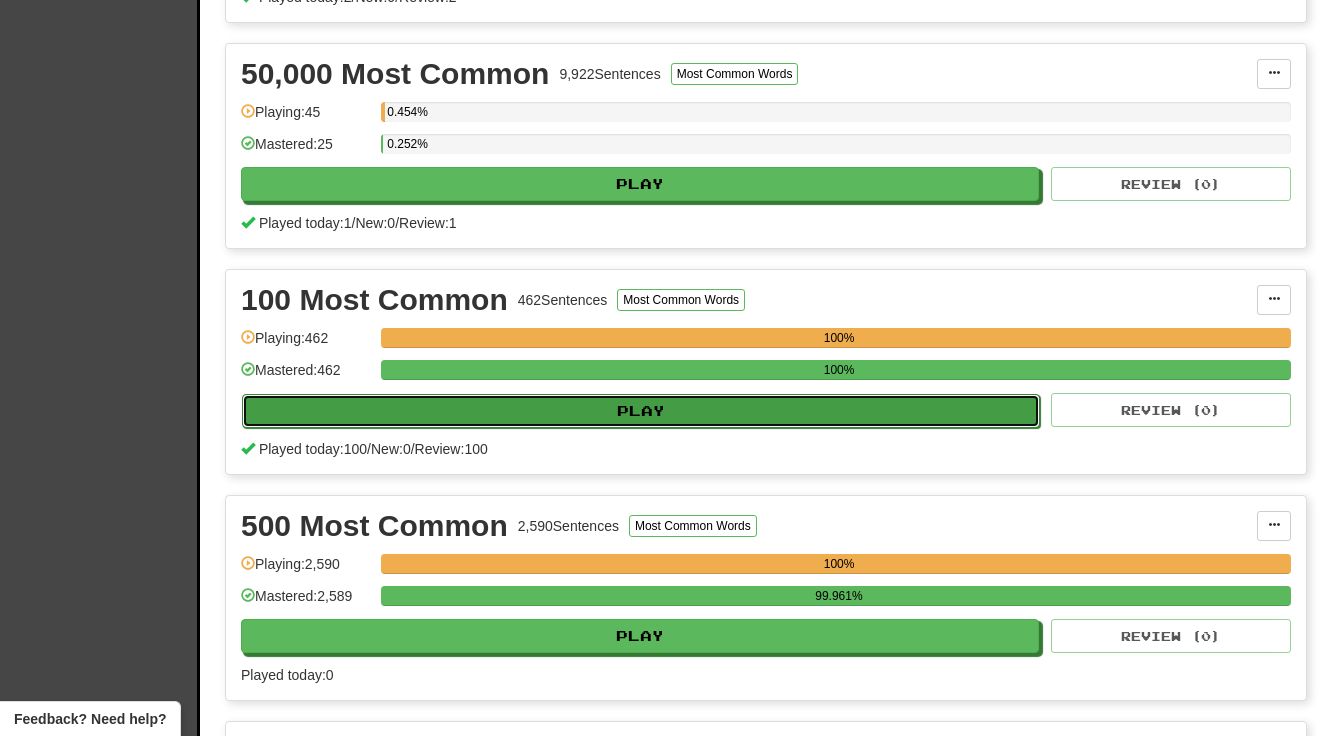 click on "Play" at bounding box center [641, 411] 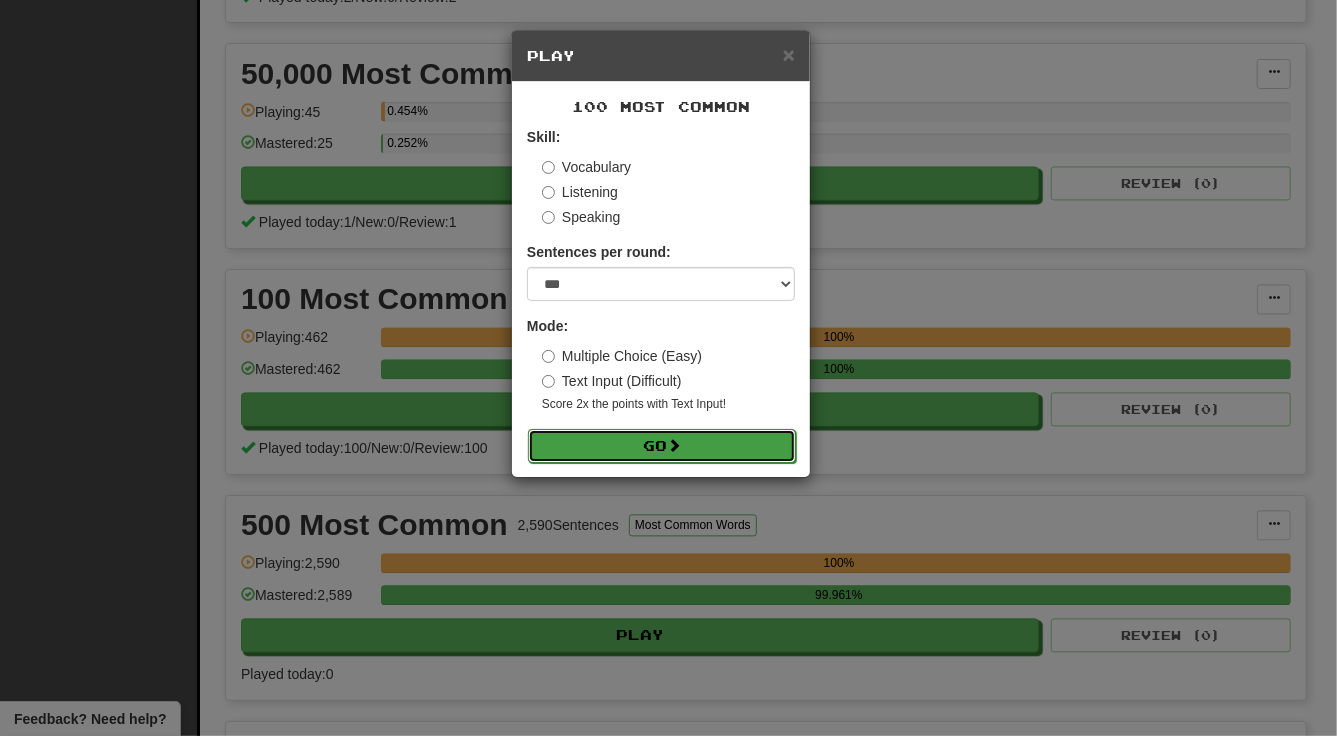 click on "Go" at bounding box center [662, 446] 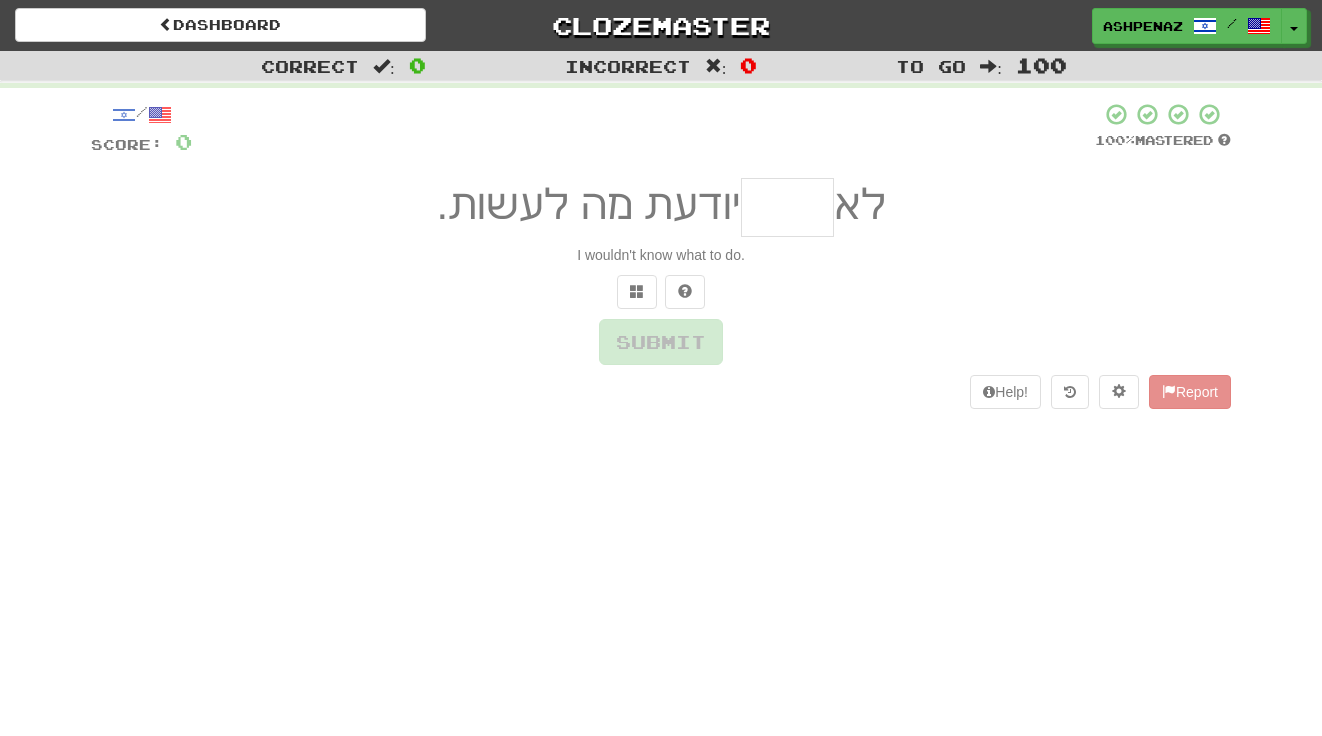 scroll, scrollTop: 0, scrollLeft: 0, axis: both 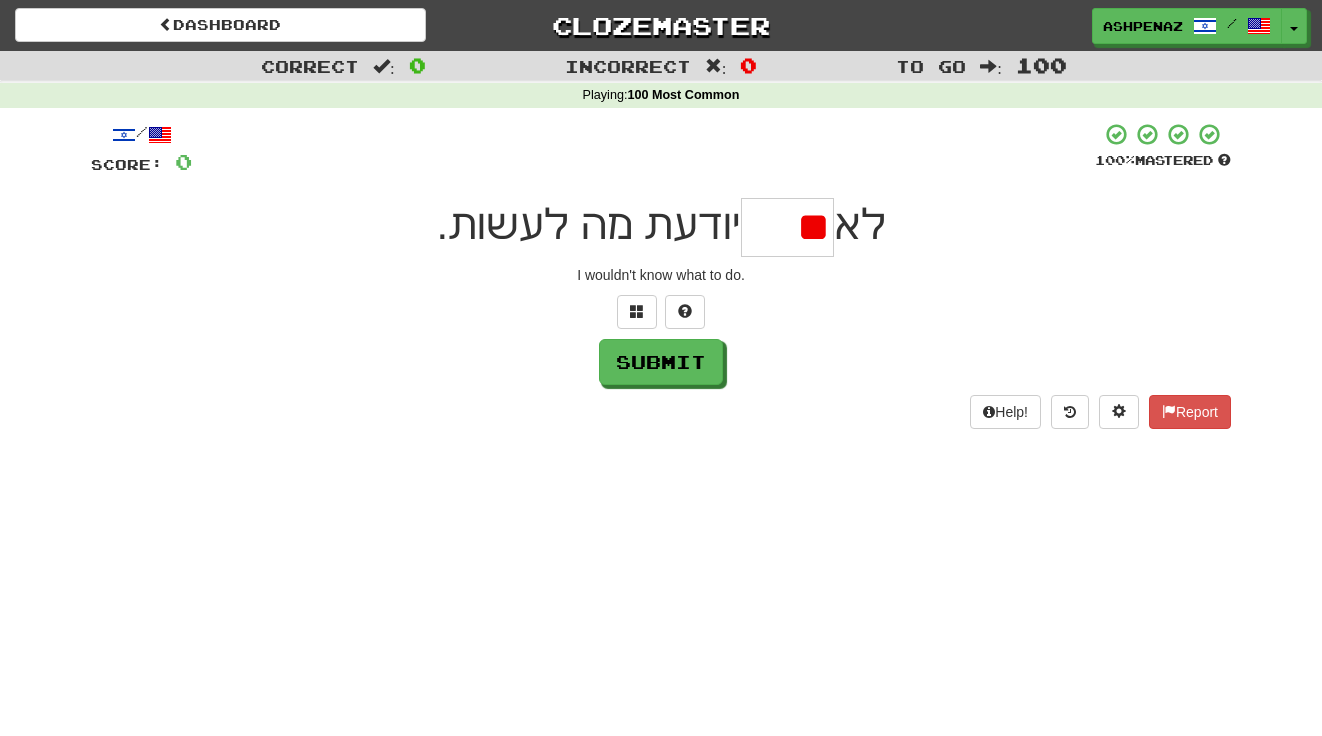 type on "*" 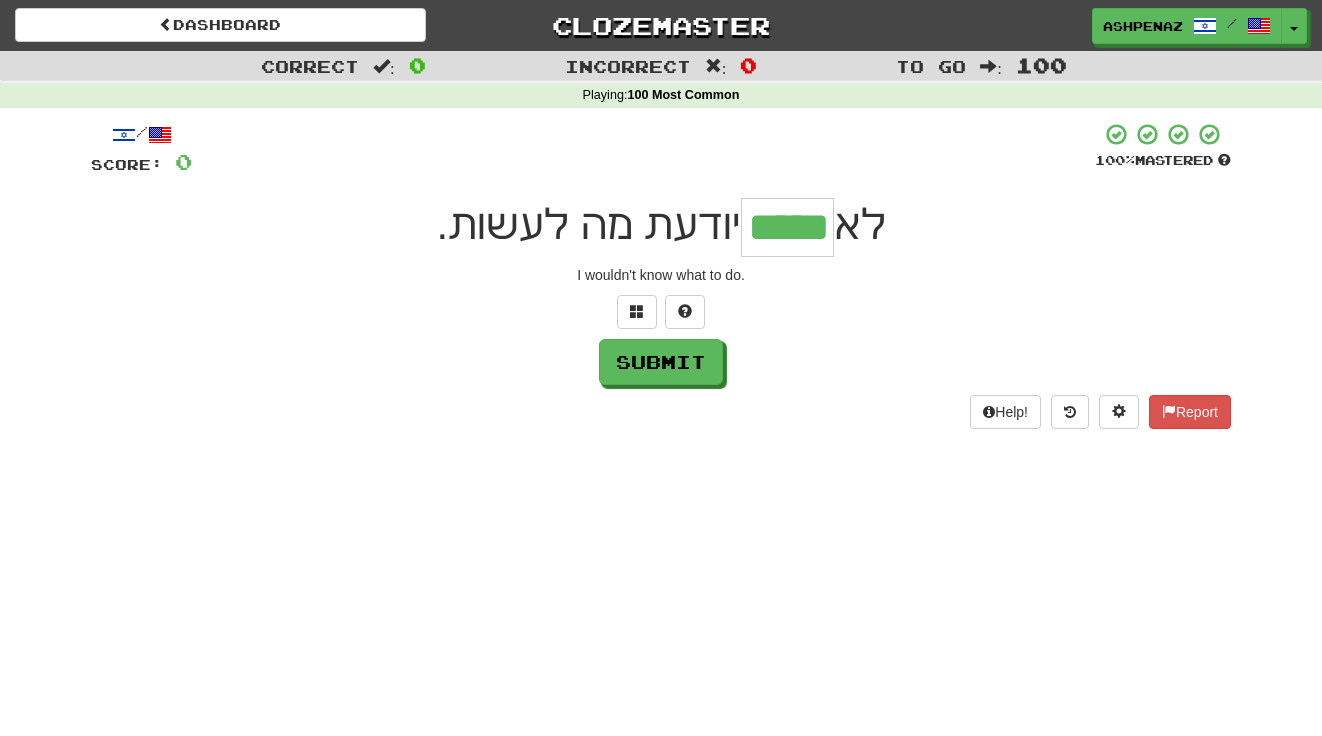type on "*****" 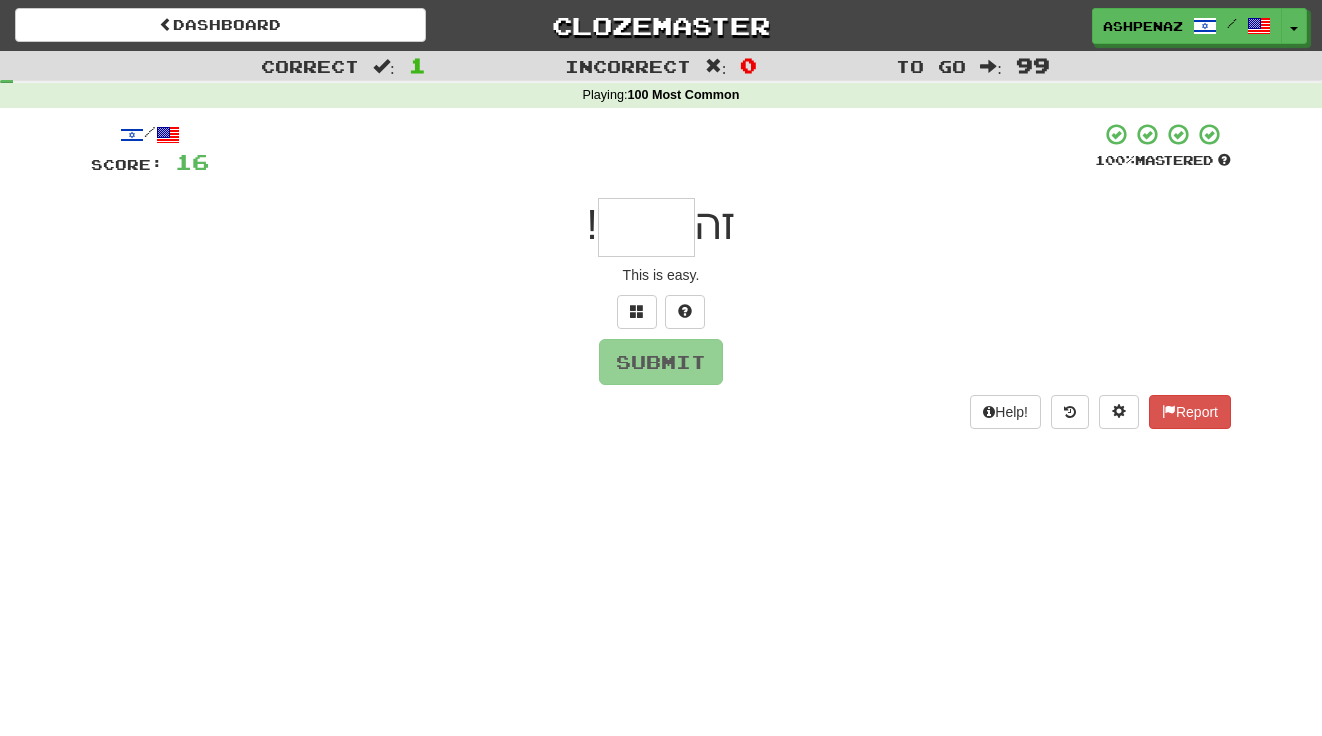 type on "*" 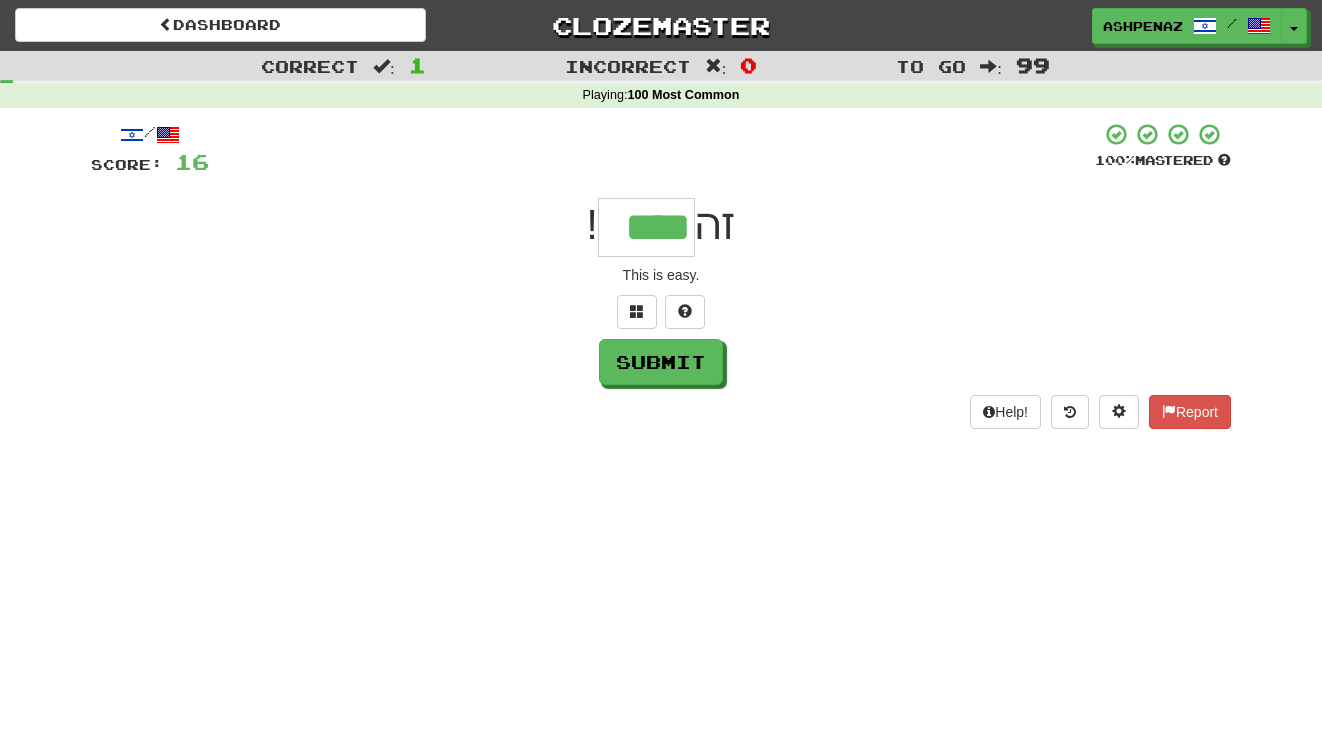 type on "****" 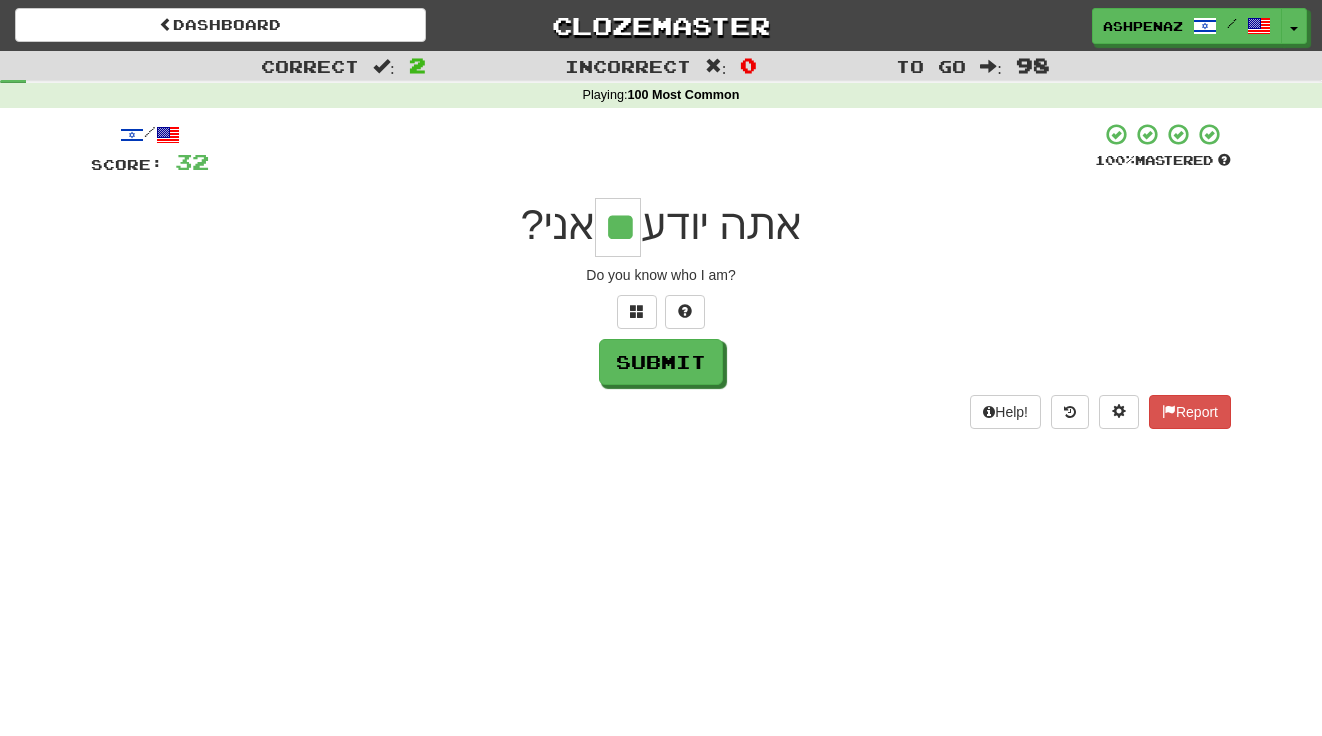 type on "**" 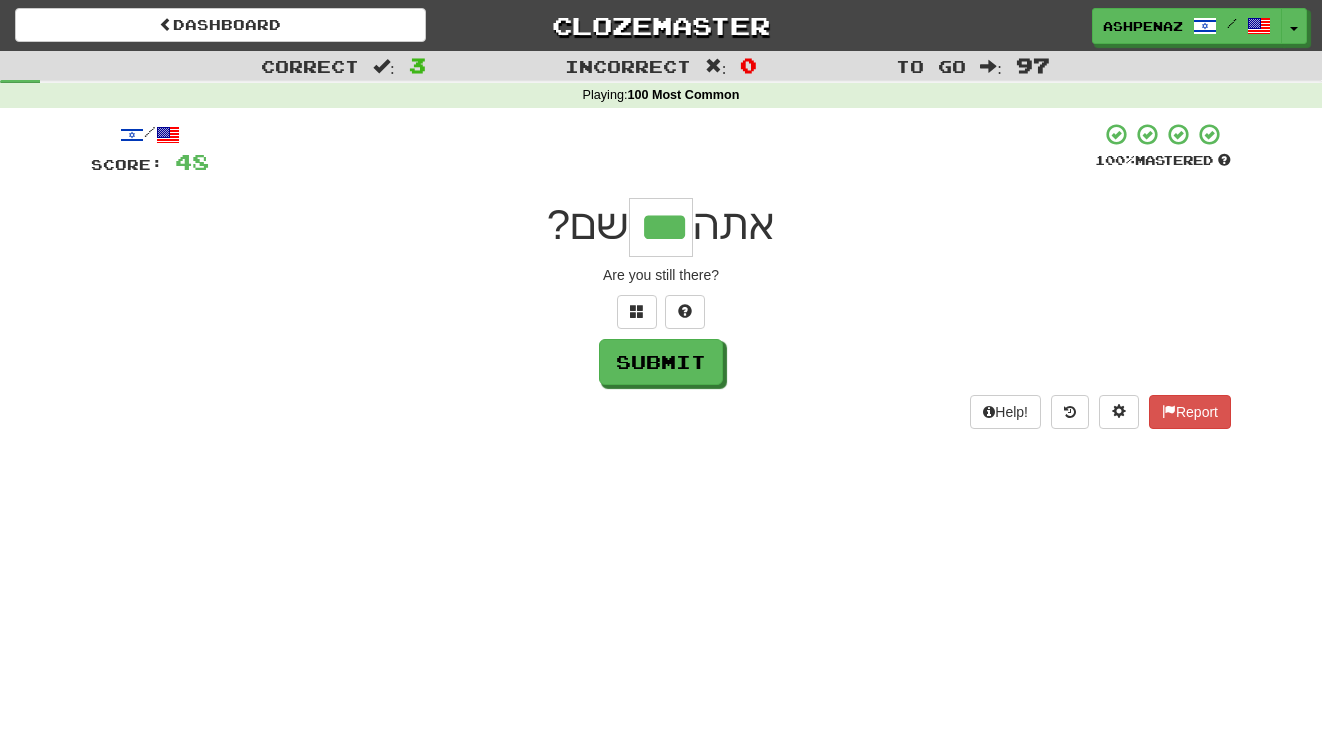 type on "***" 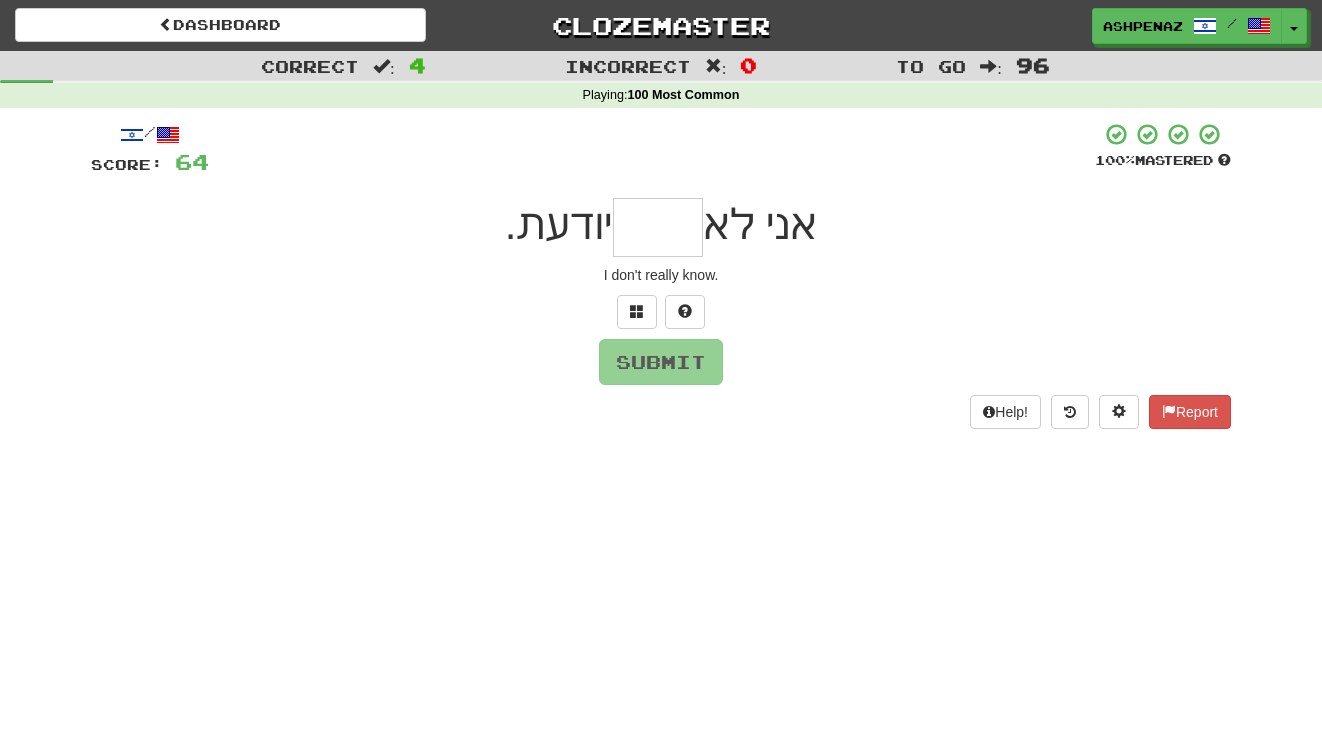 type on "*" 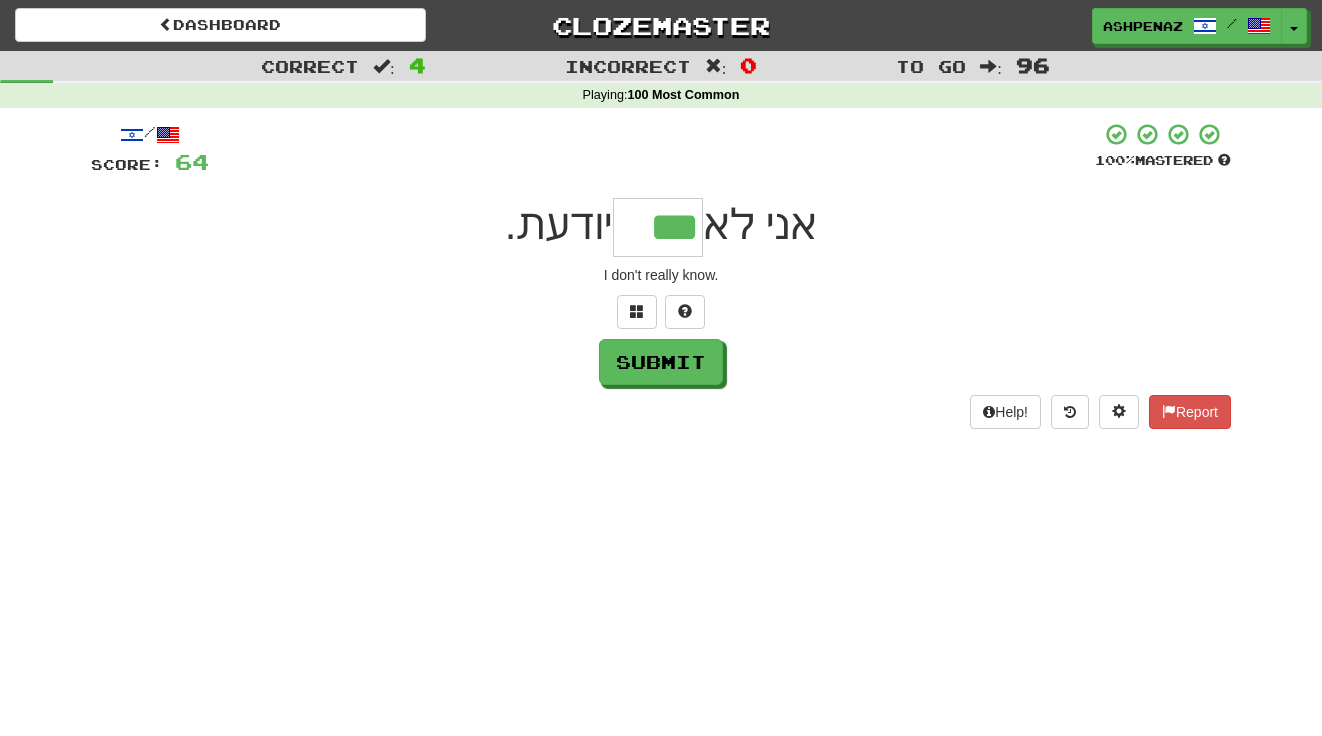 type on "***" 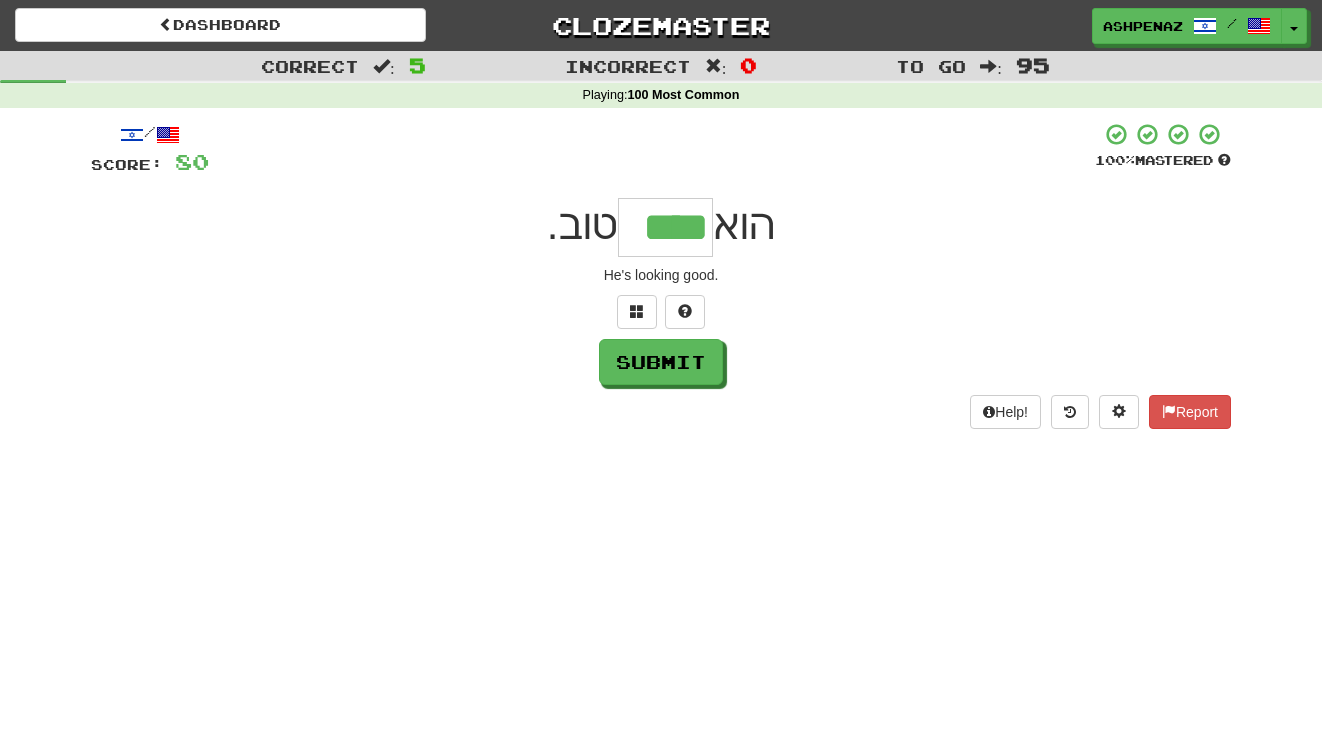 type on "****" 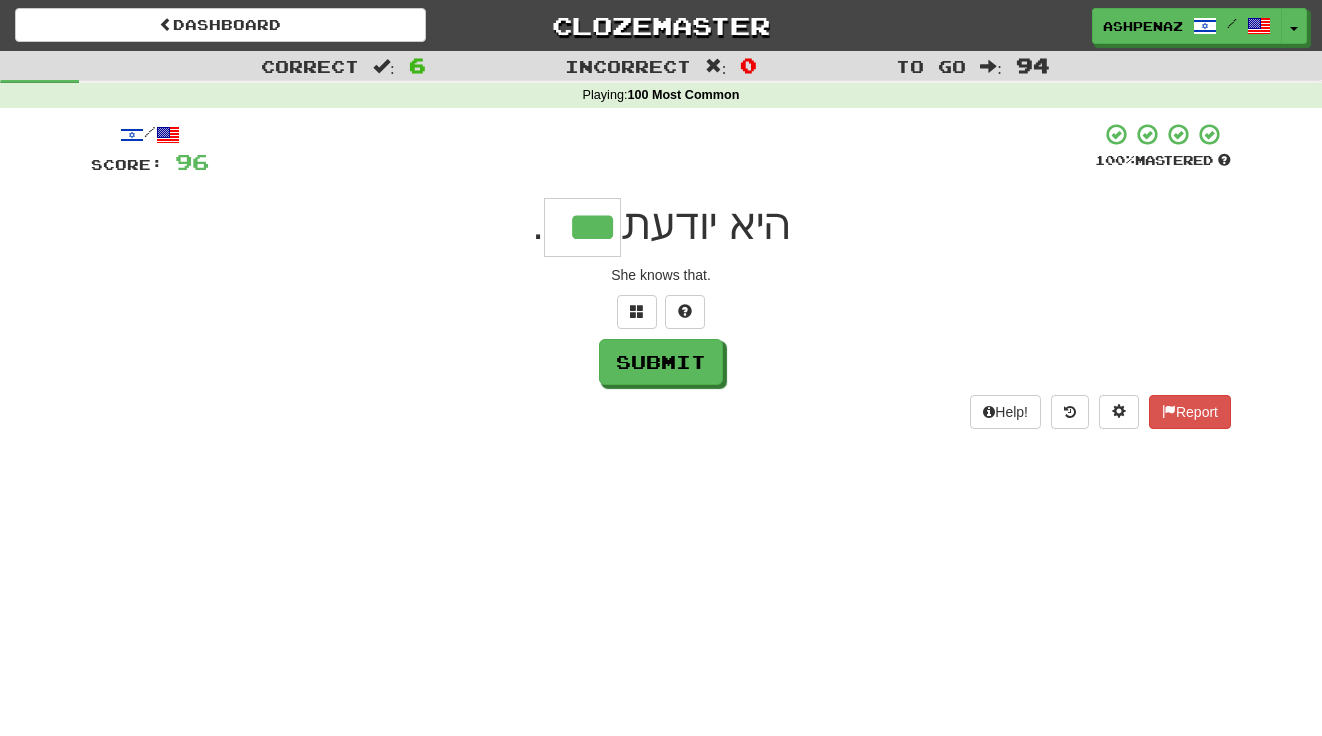 type on "***" 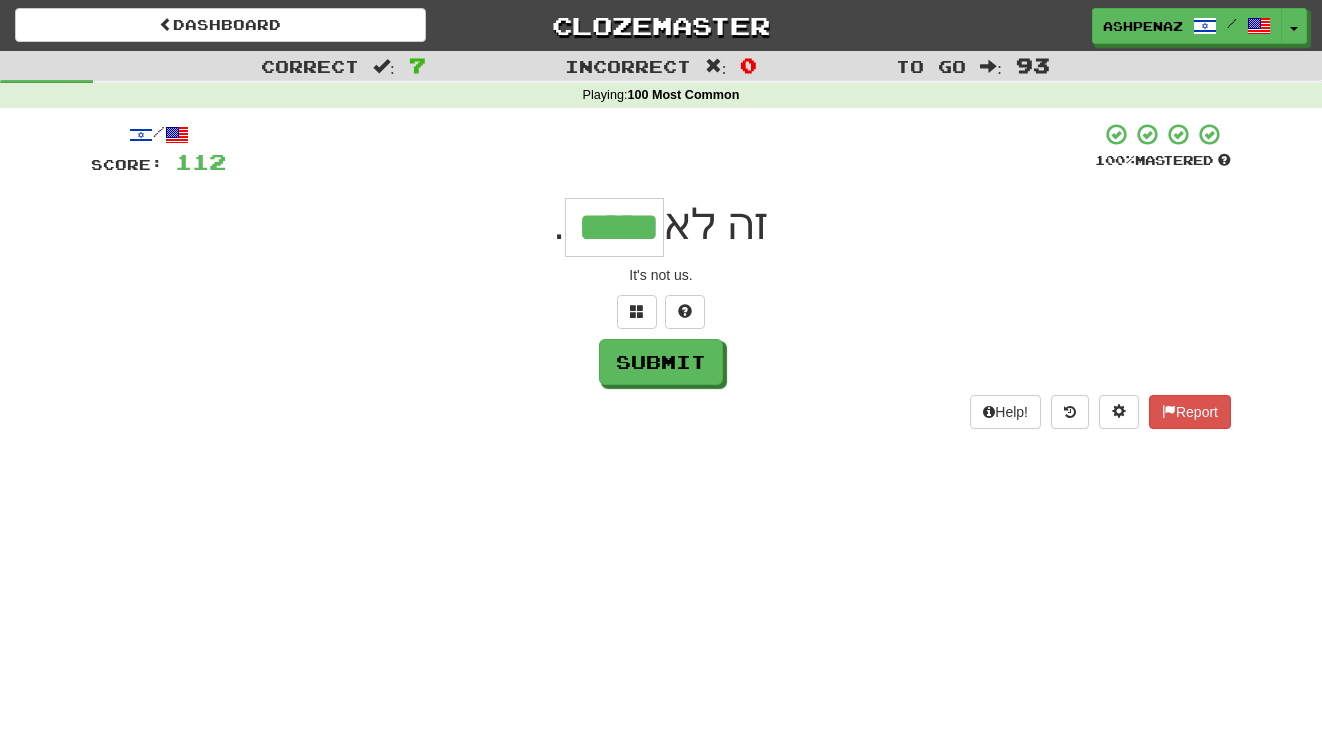type on "*****" 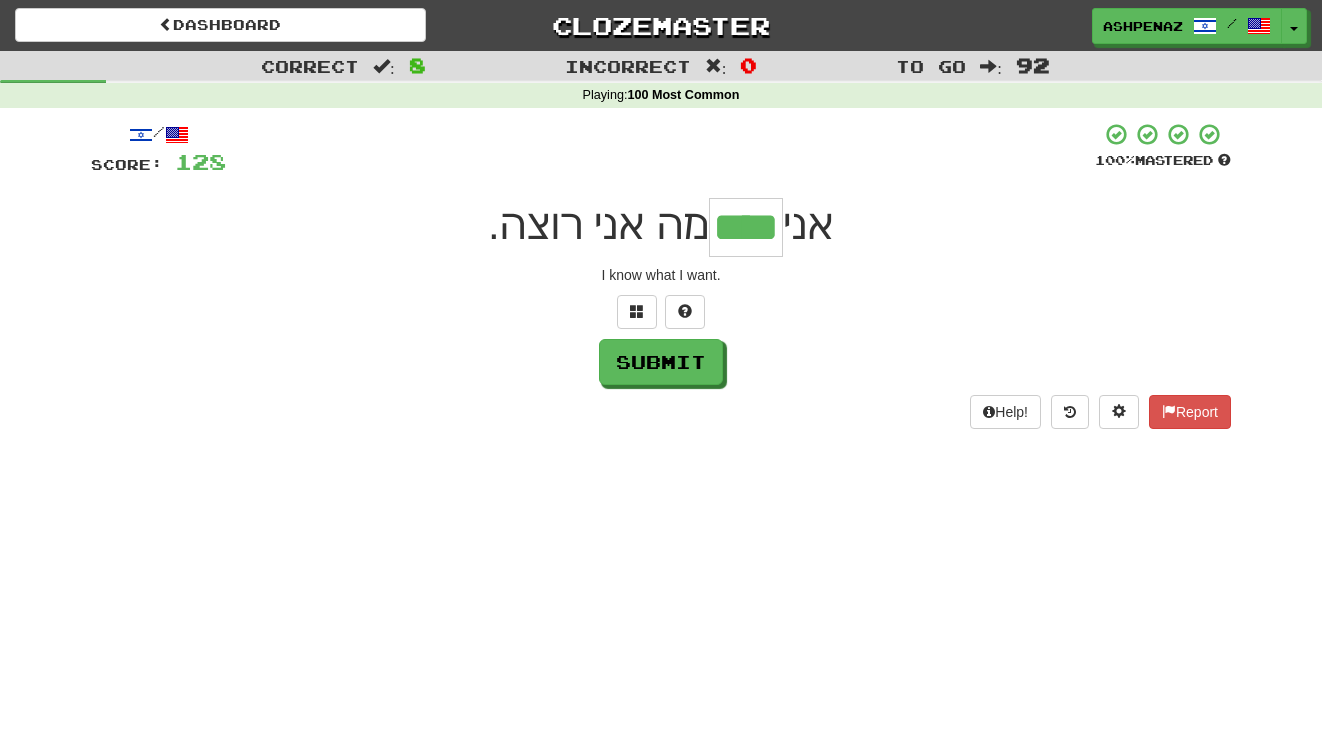 type on "****" 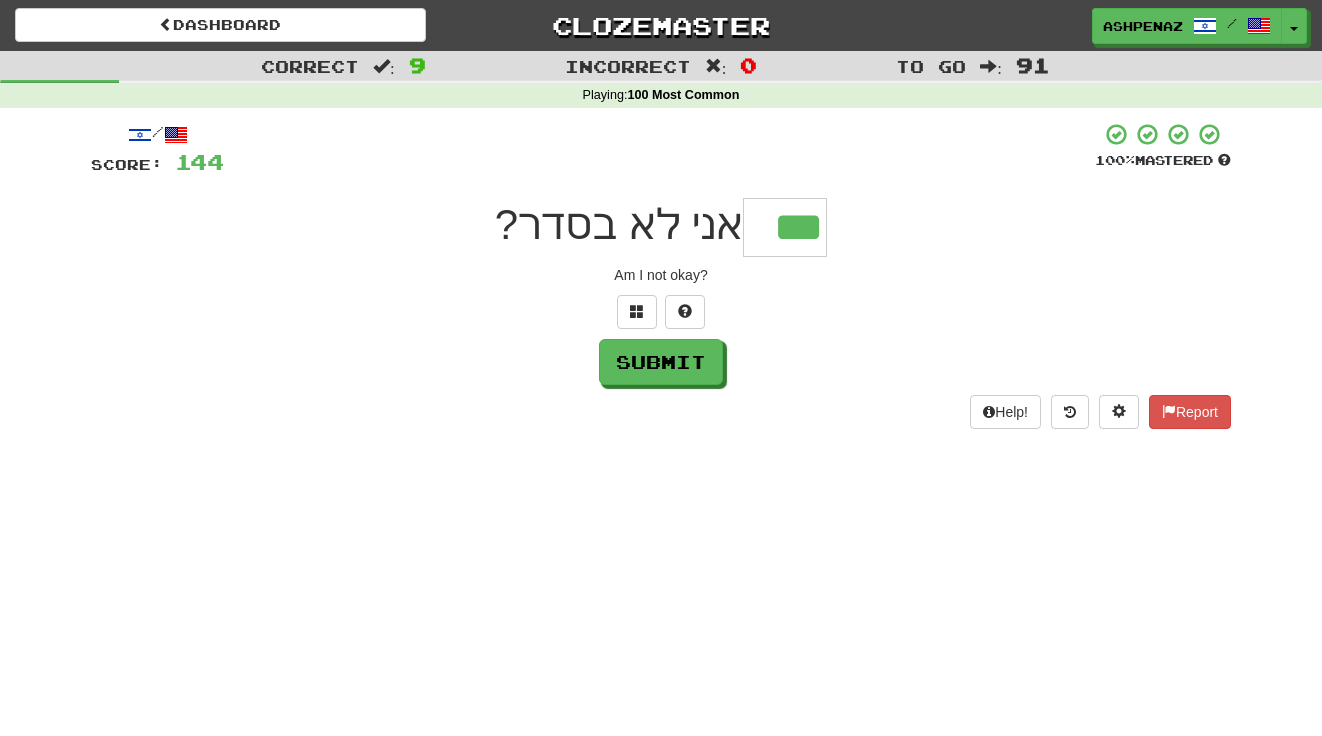 type on "***" 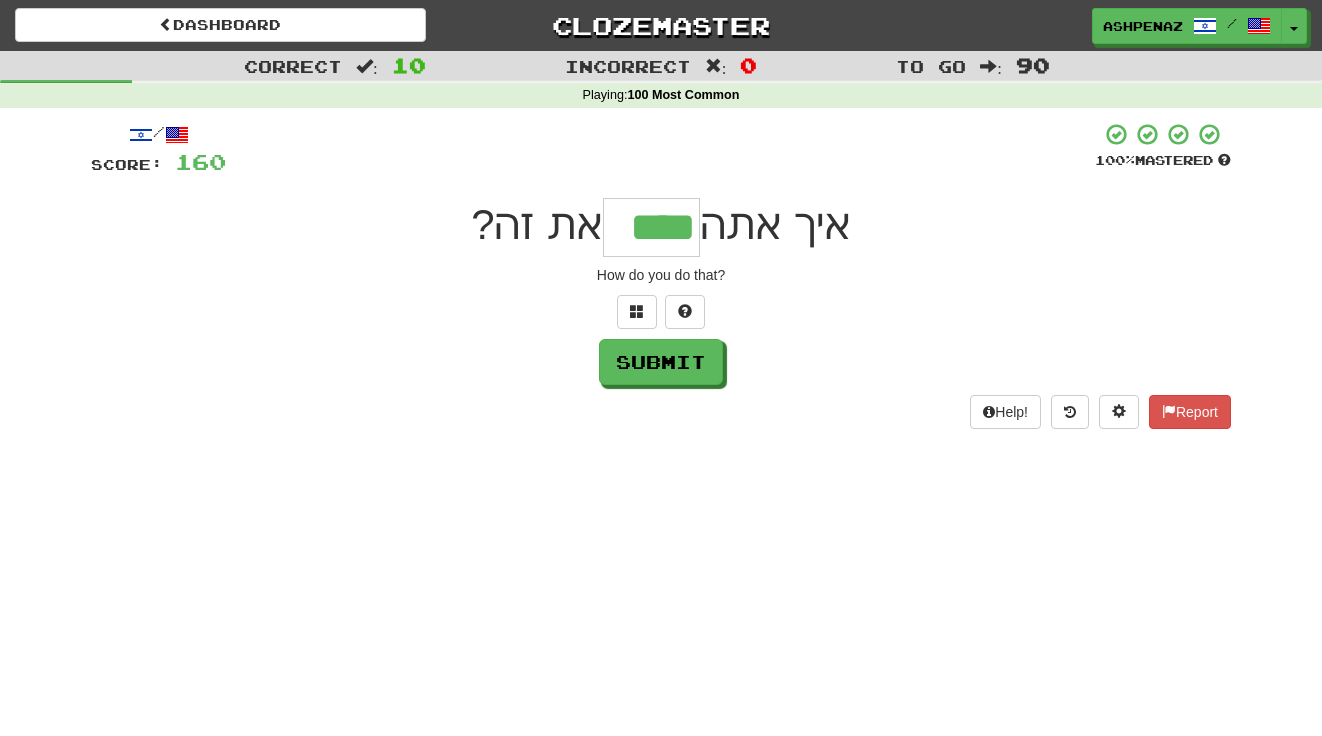 type on "****" 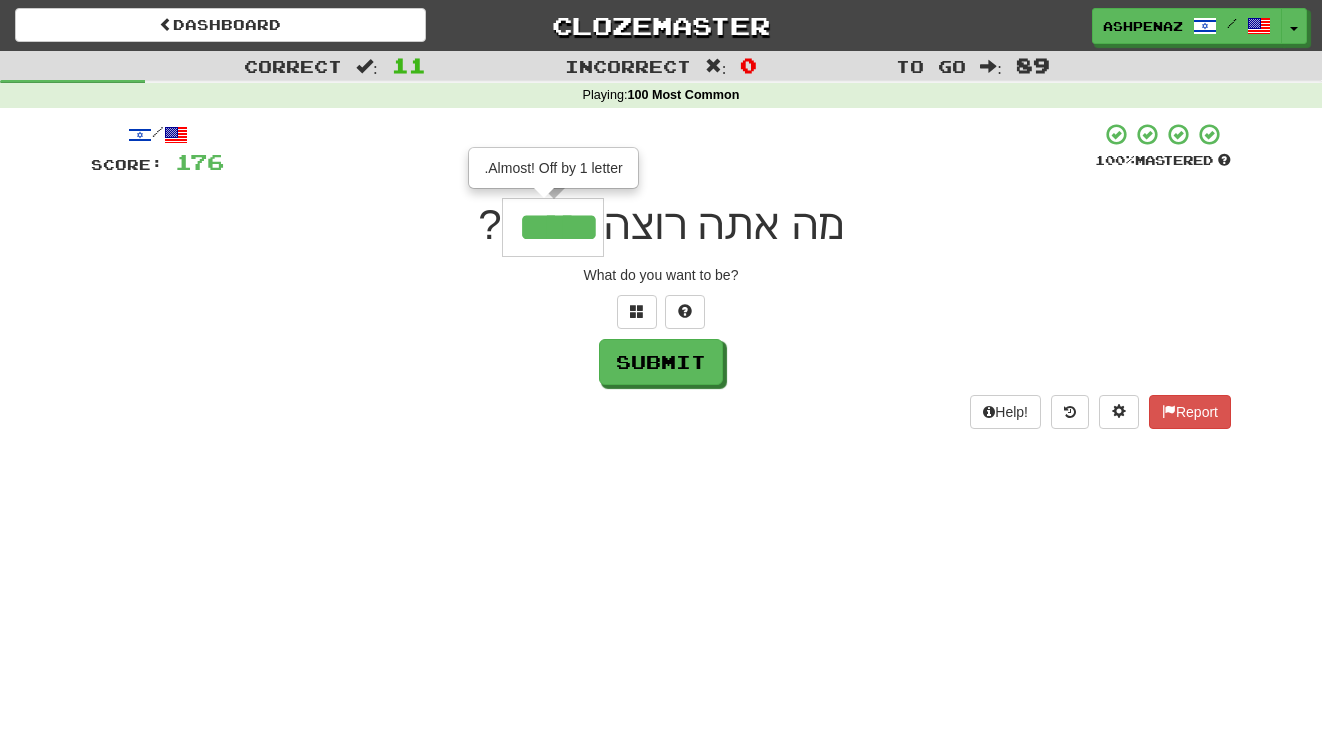 type on "*****" 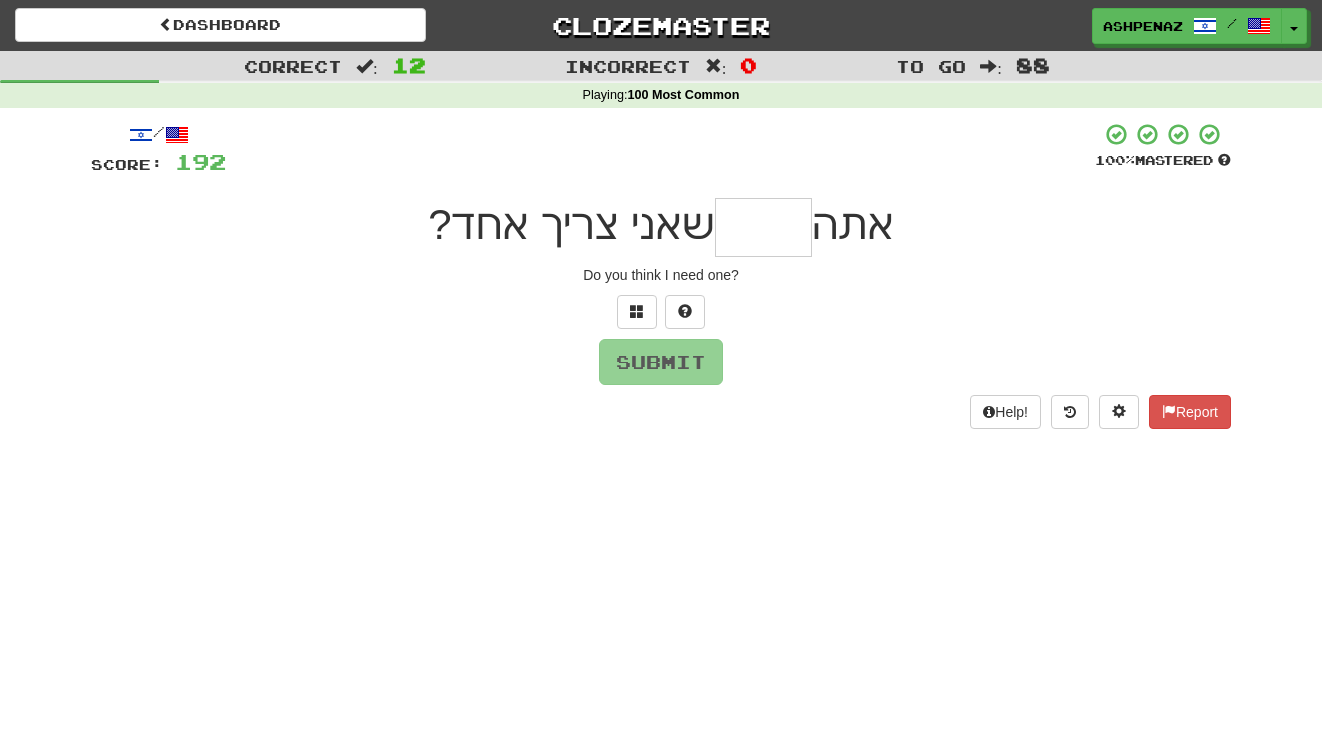type on "*" 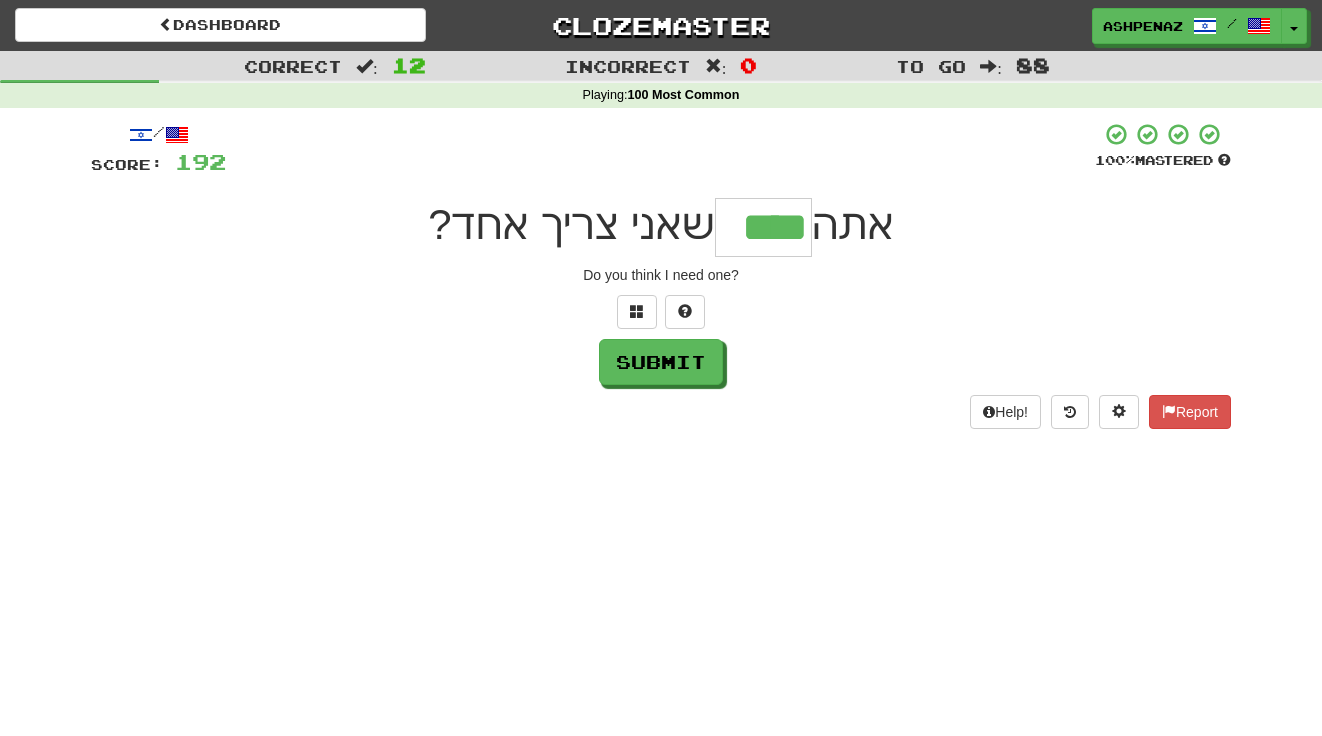 type on "****" 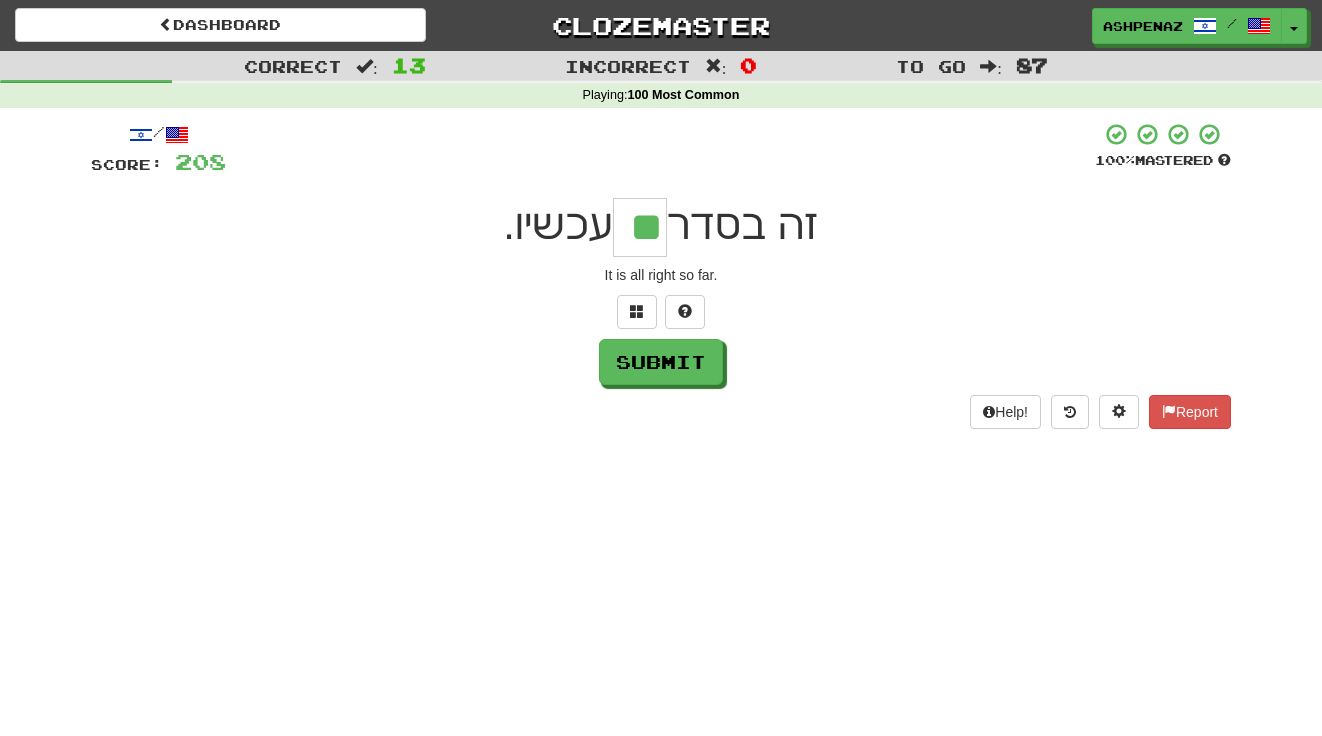 type on "**" 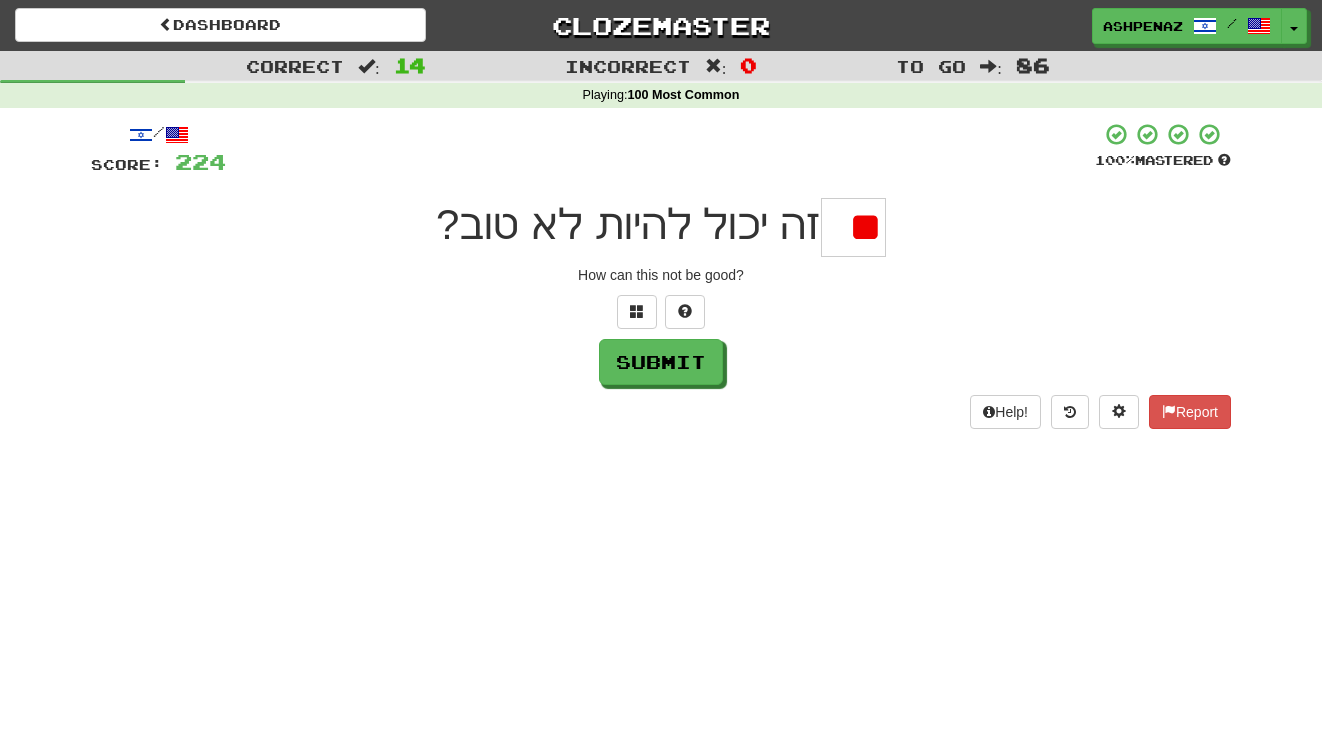type on "*" 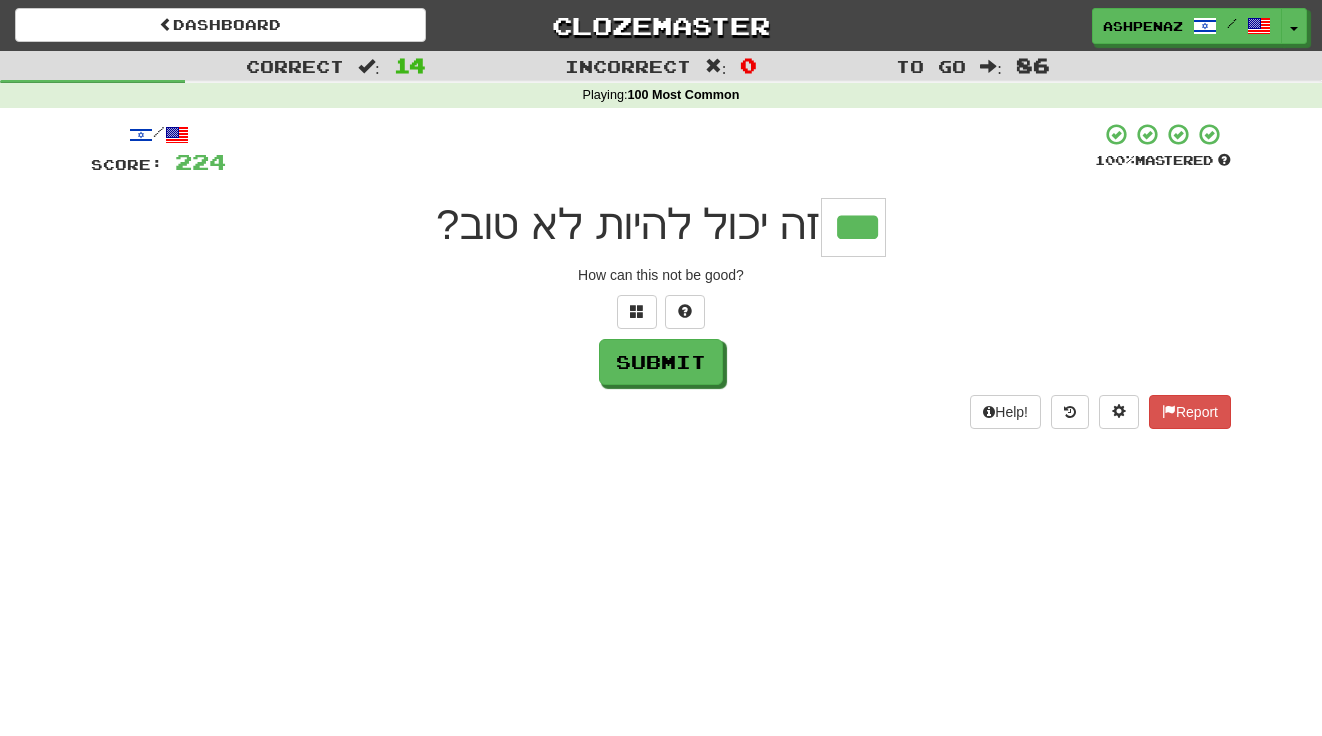 type on "***" 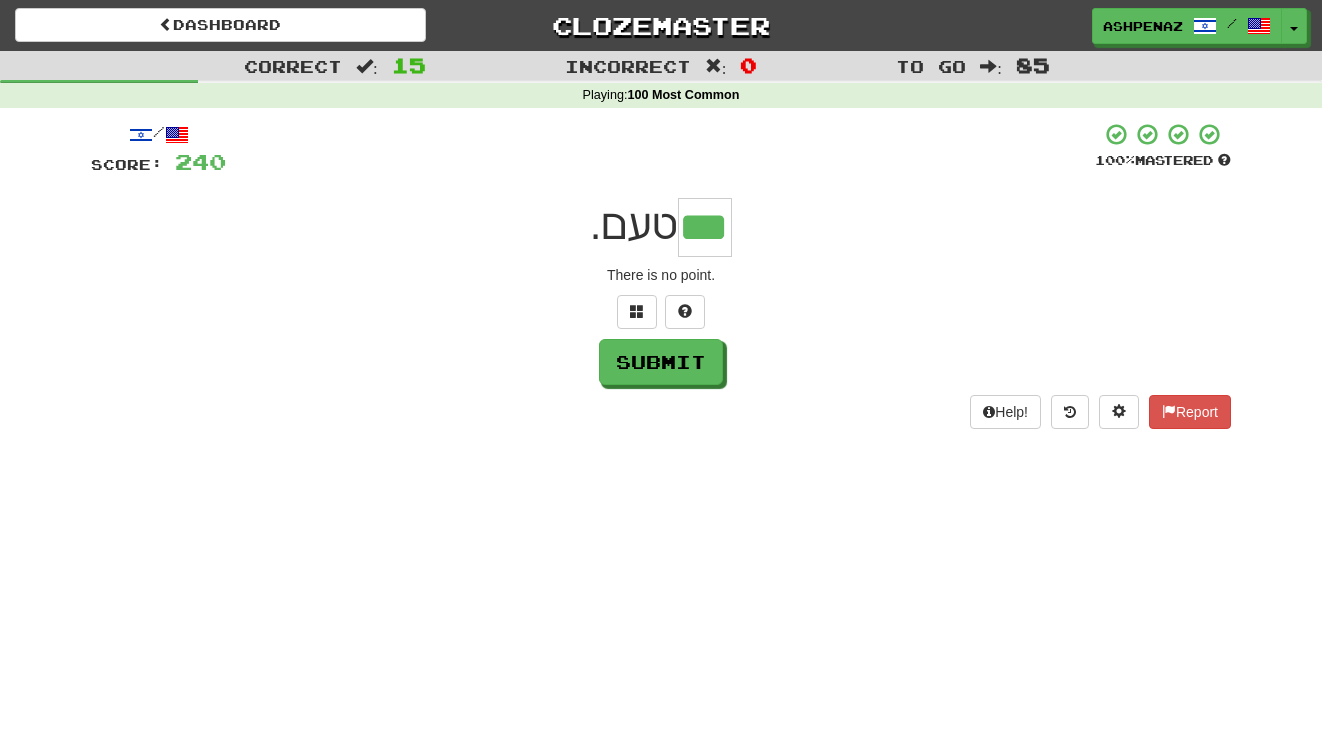 type on "***" 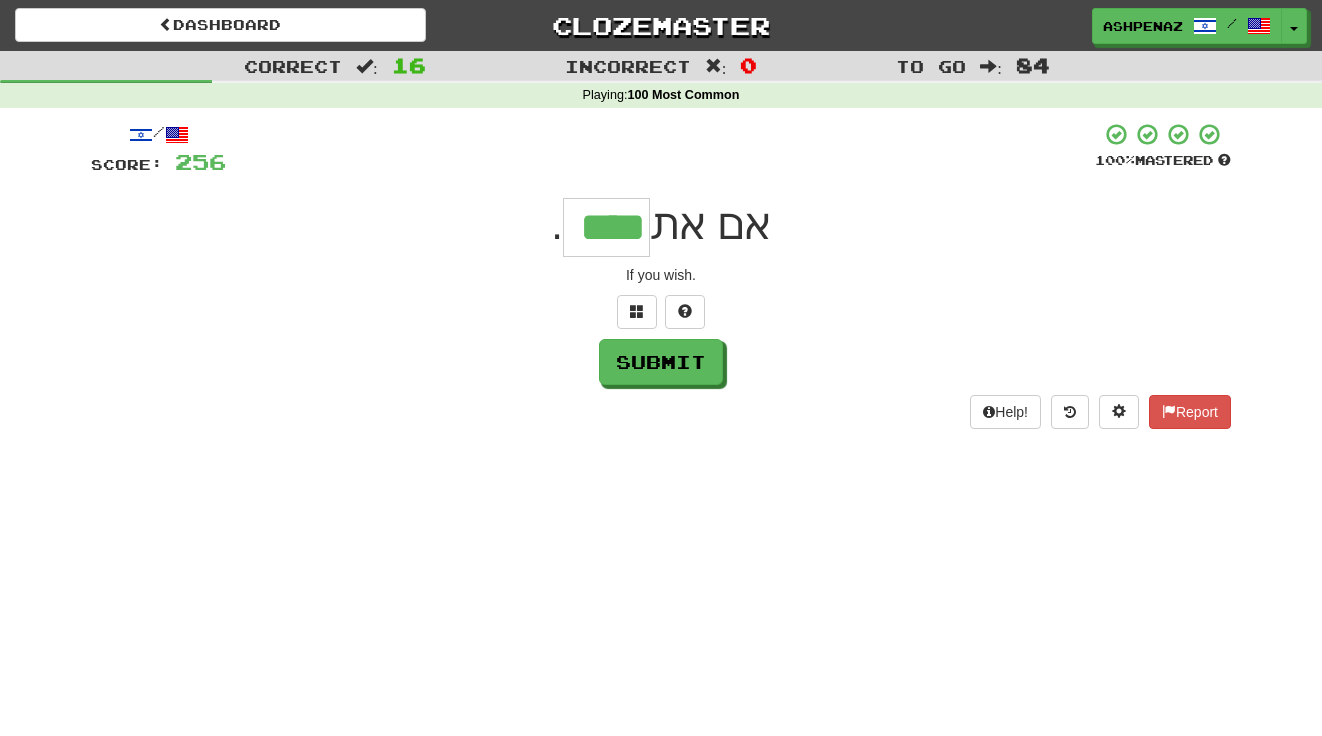 type on "****" 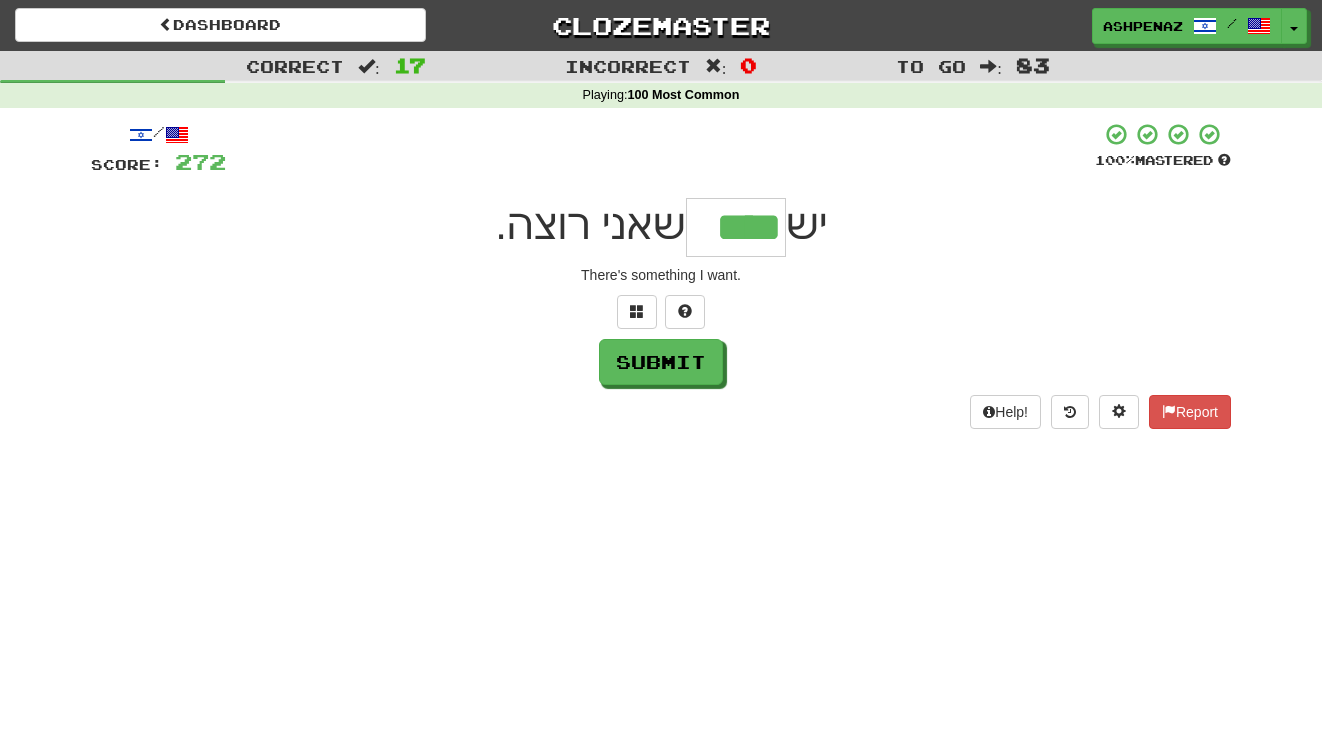 type on "****" 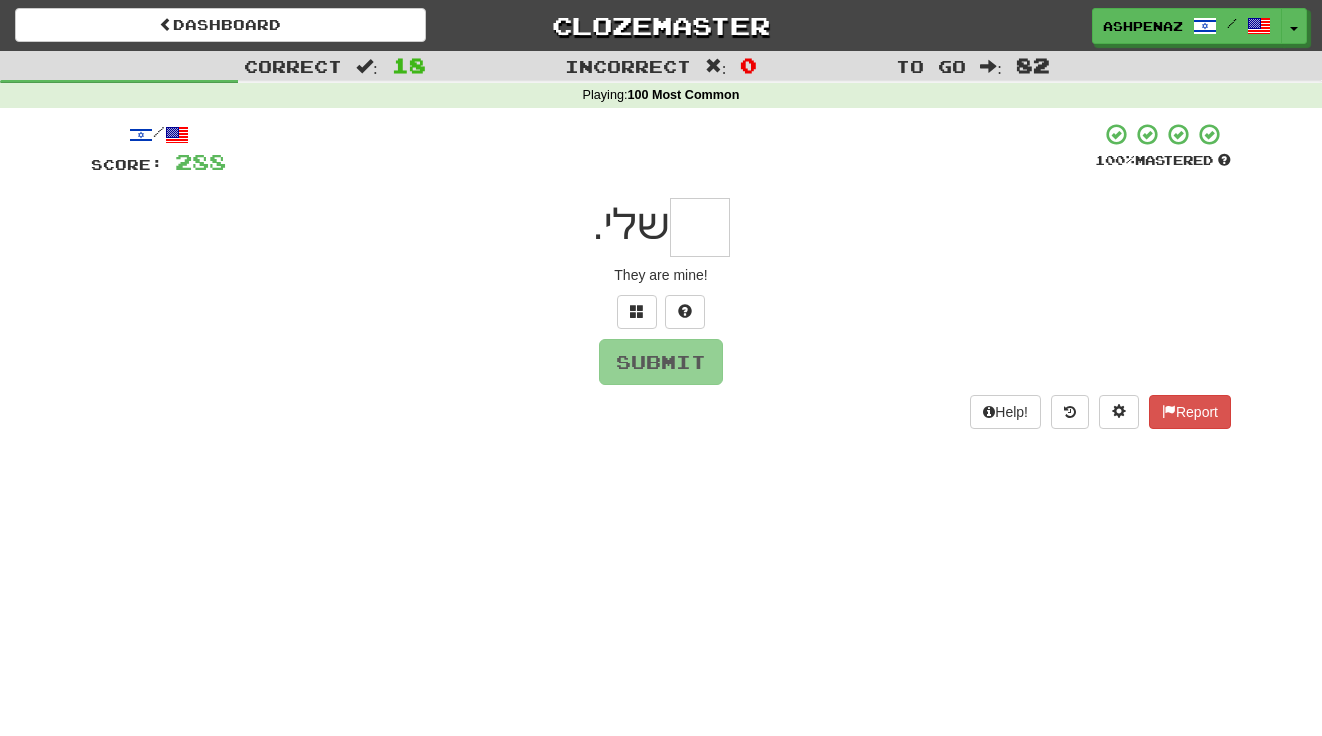 type on "*" 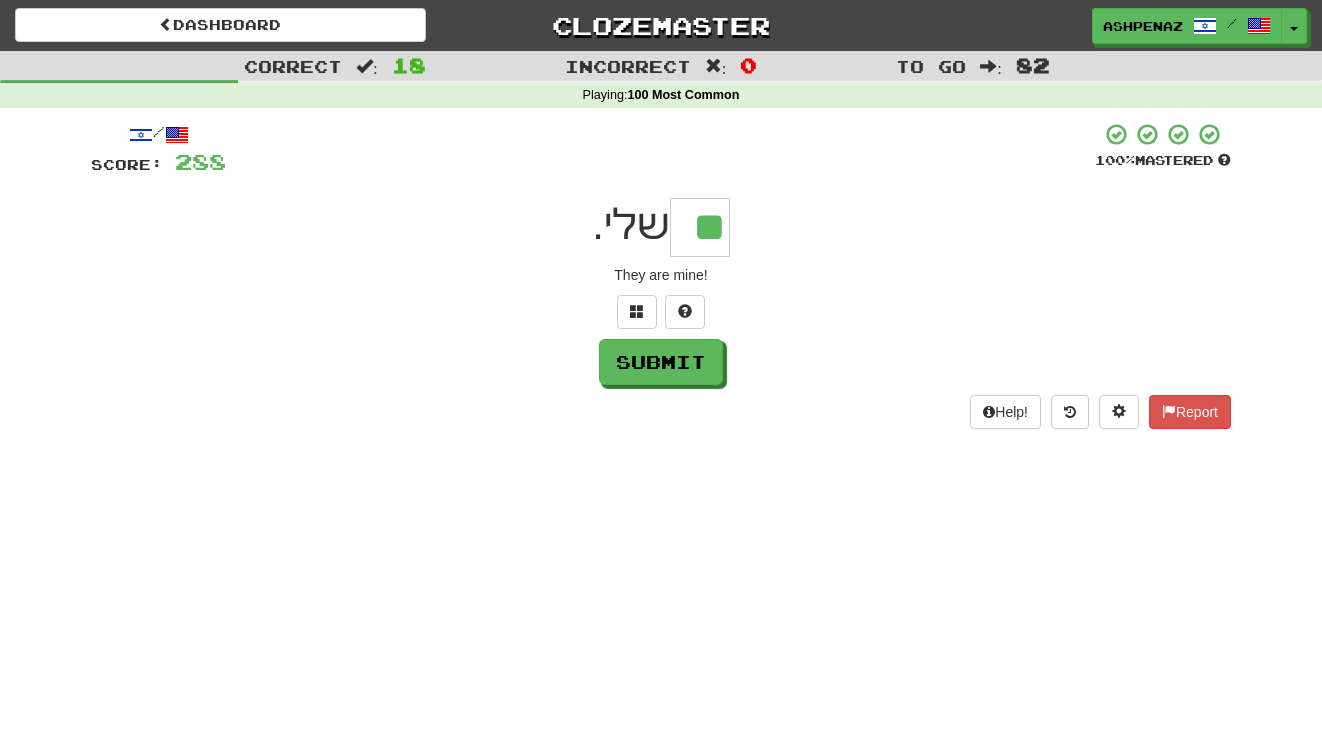 type on "**" 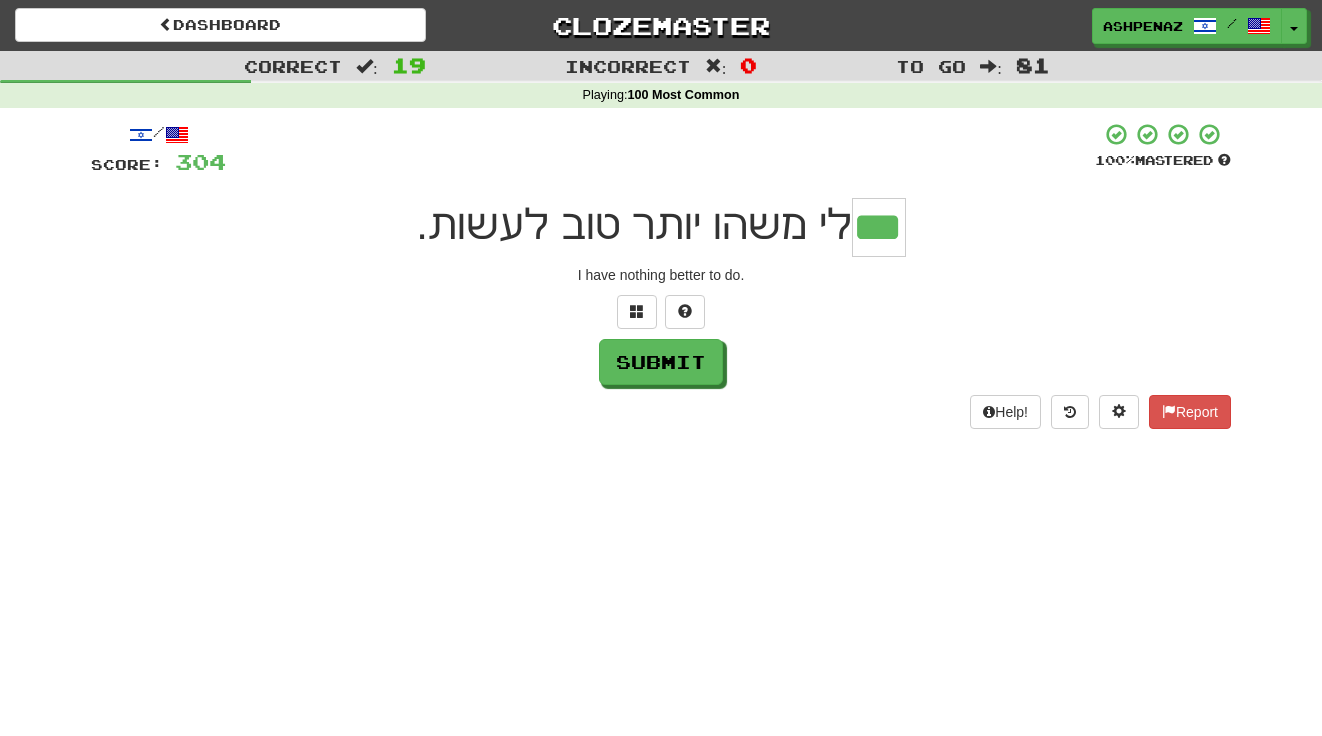 type on "***" 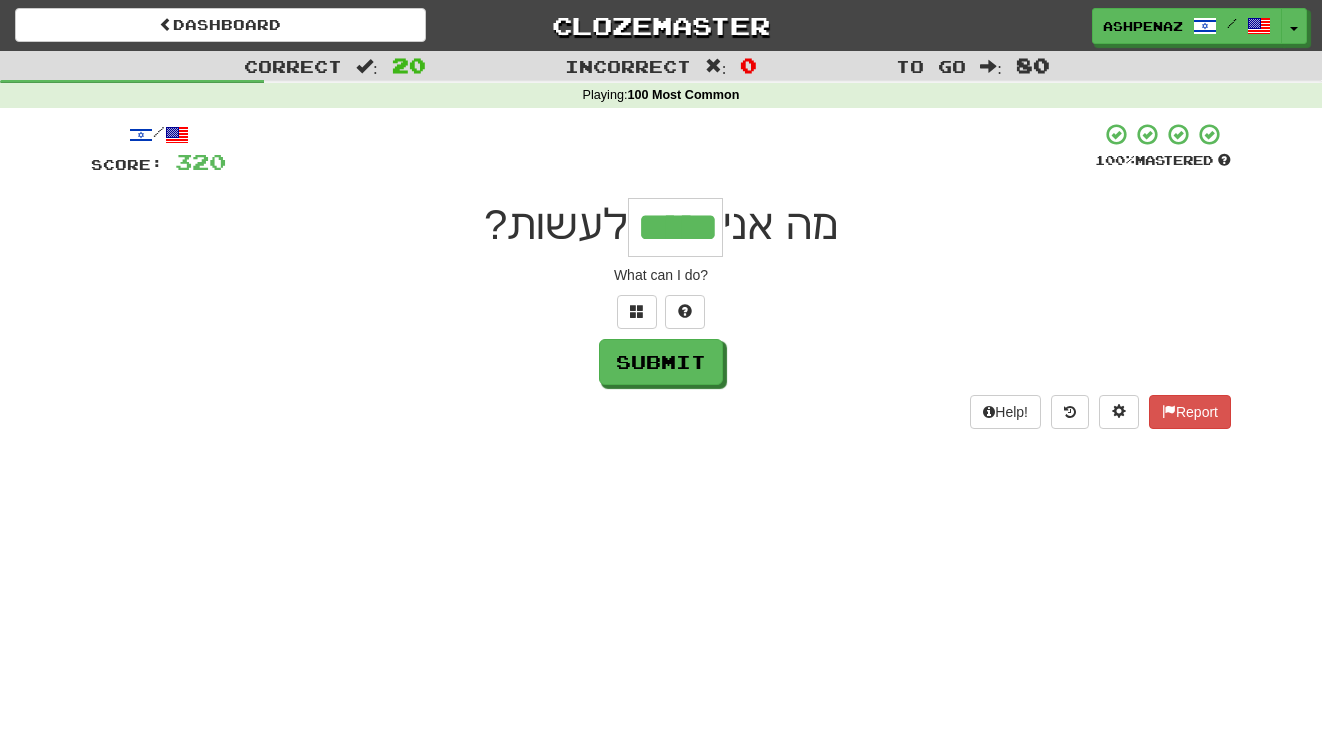 type on "*****" 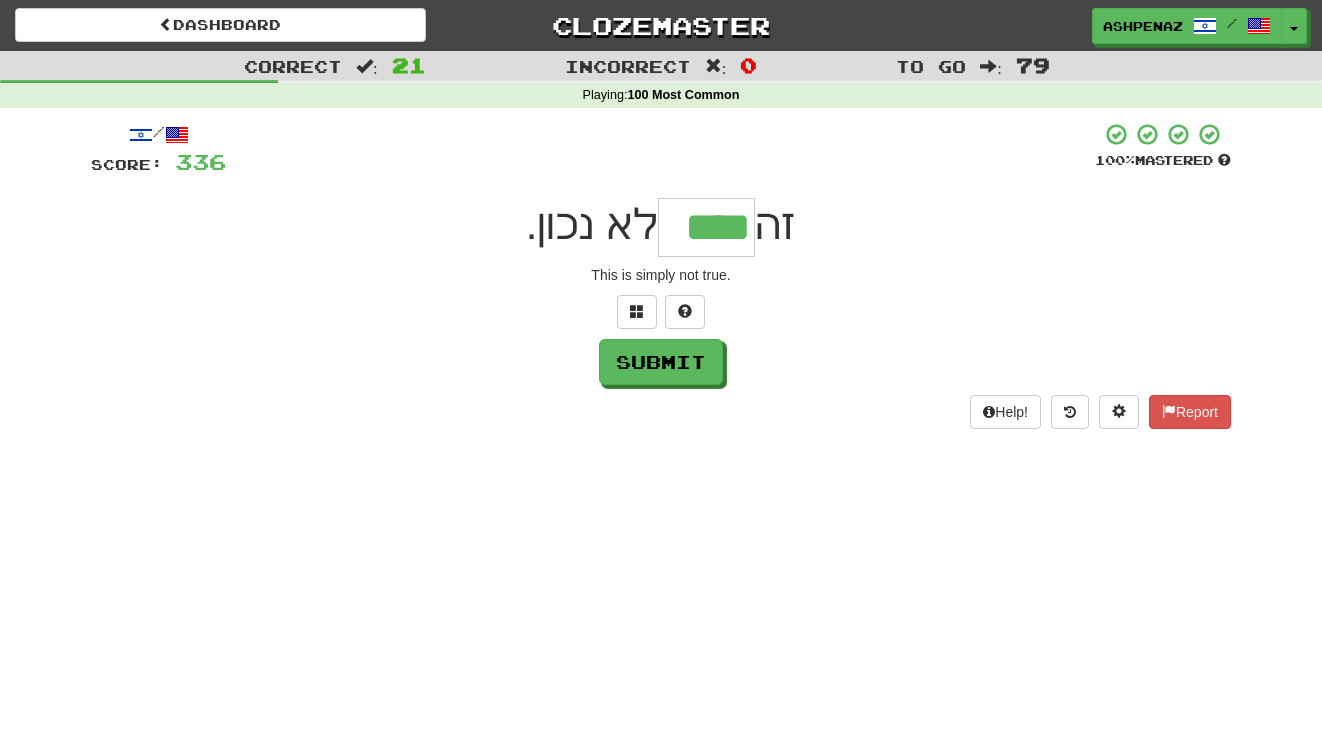 type on "****" 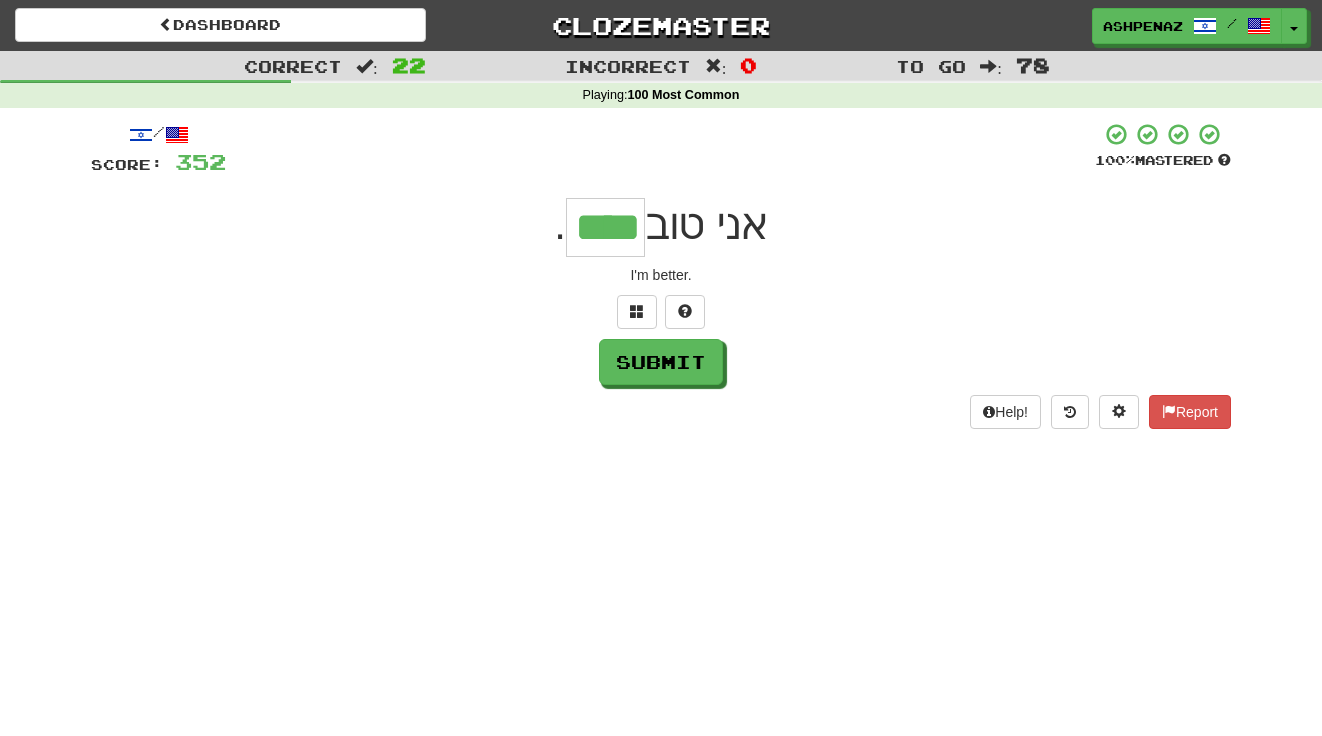 type on "****" 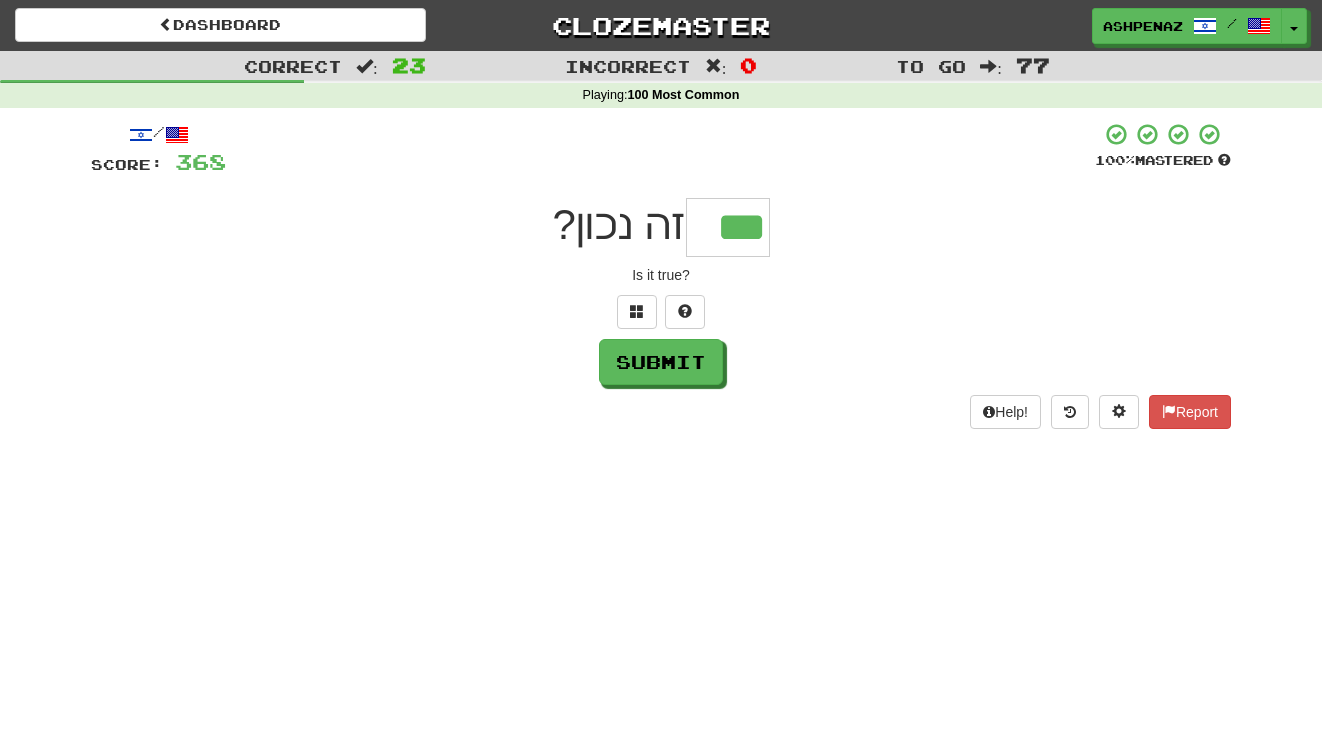 type on "***" 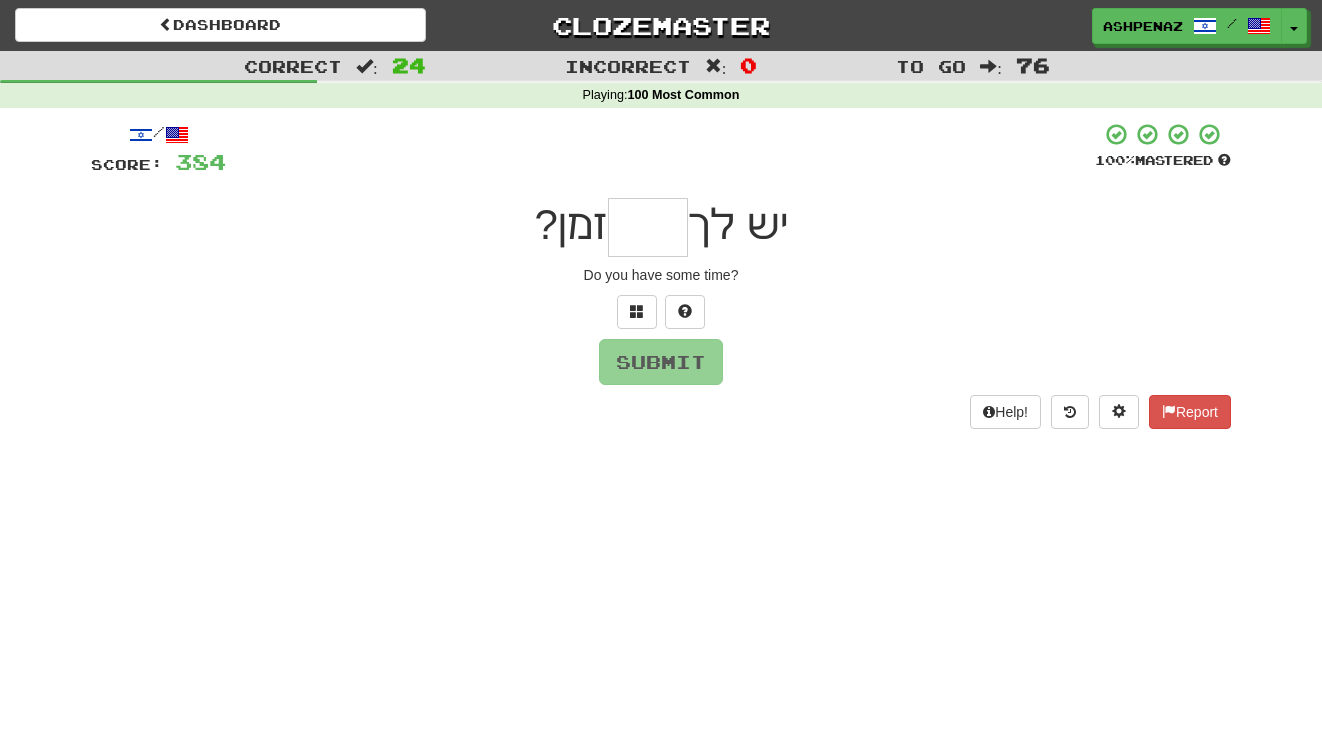 type on "*" 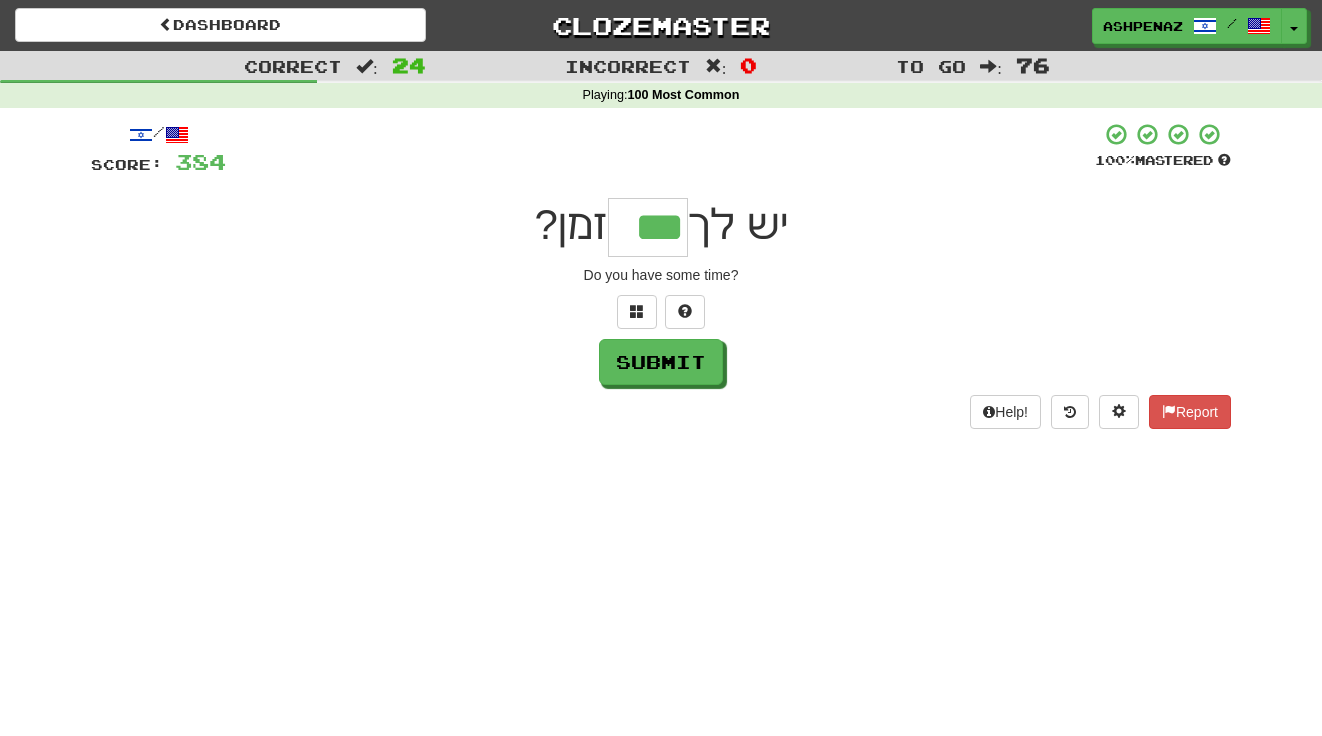 type on "***" 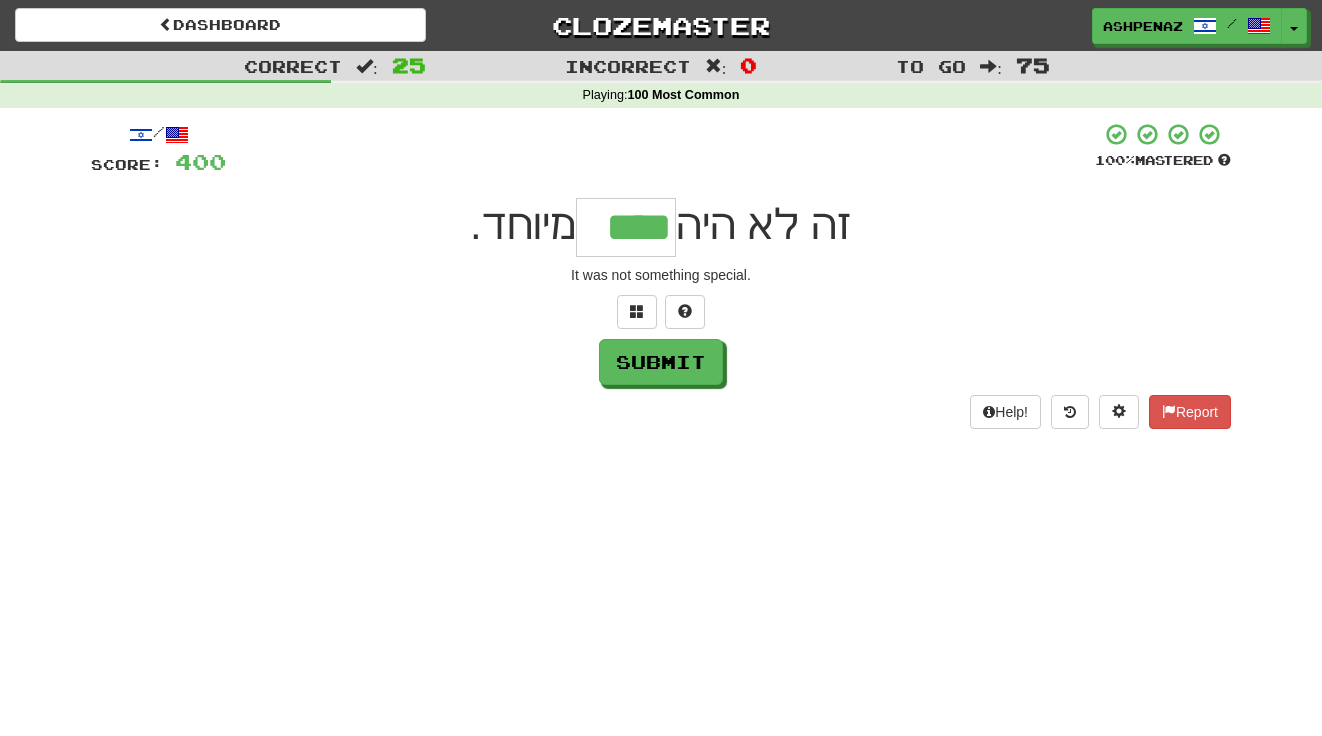 type on "****" 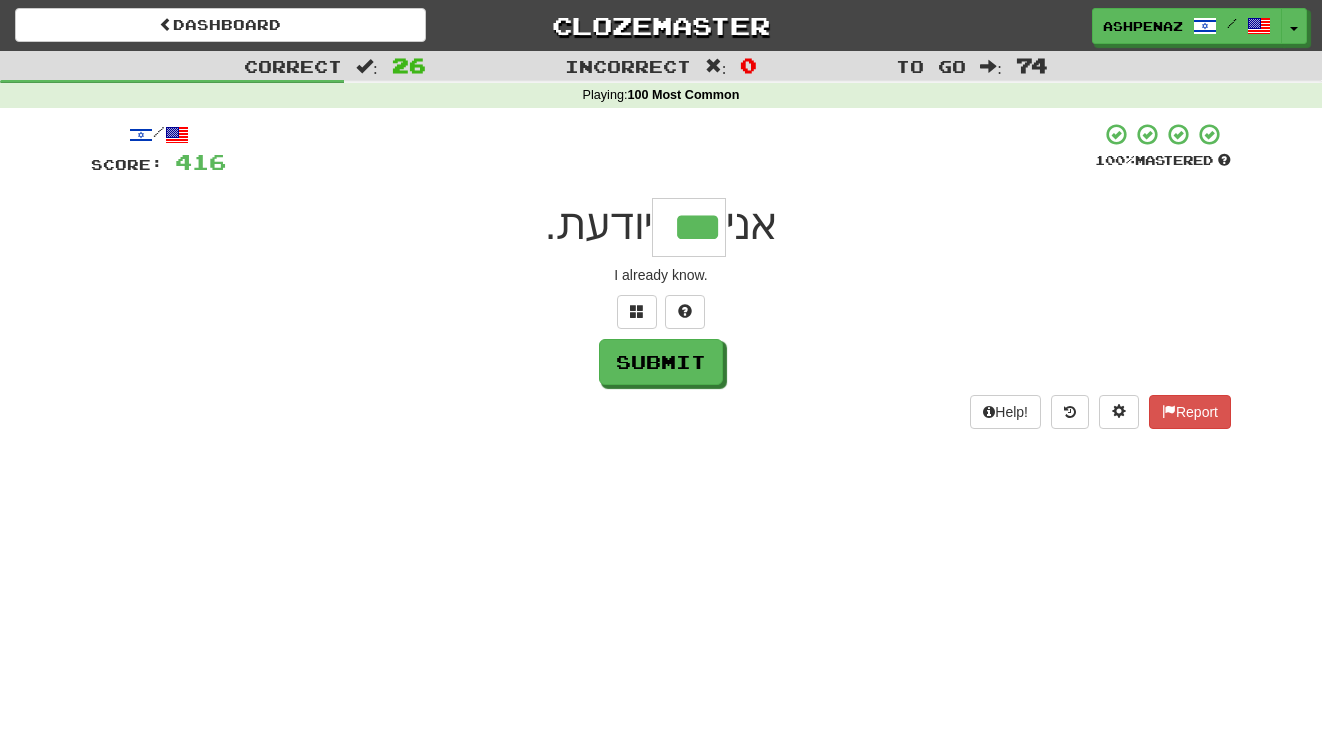 type on "***" 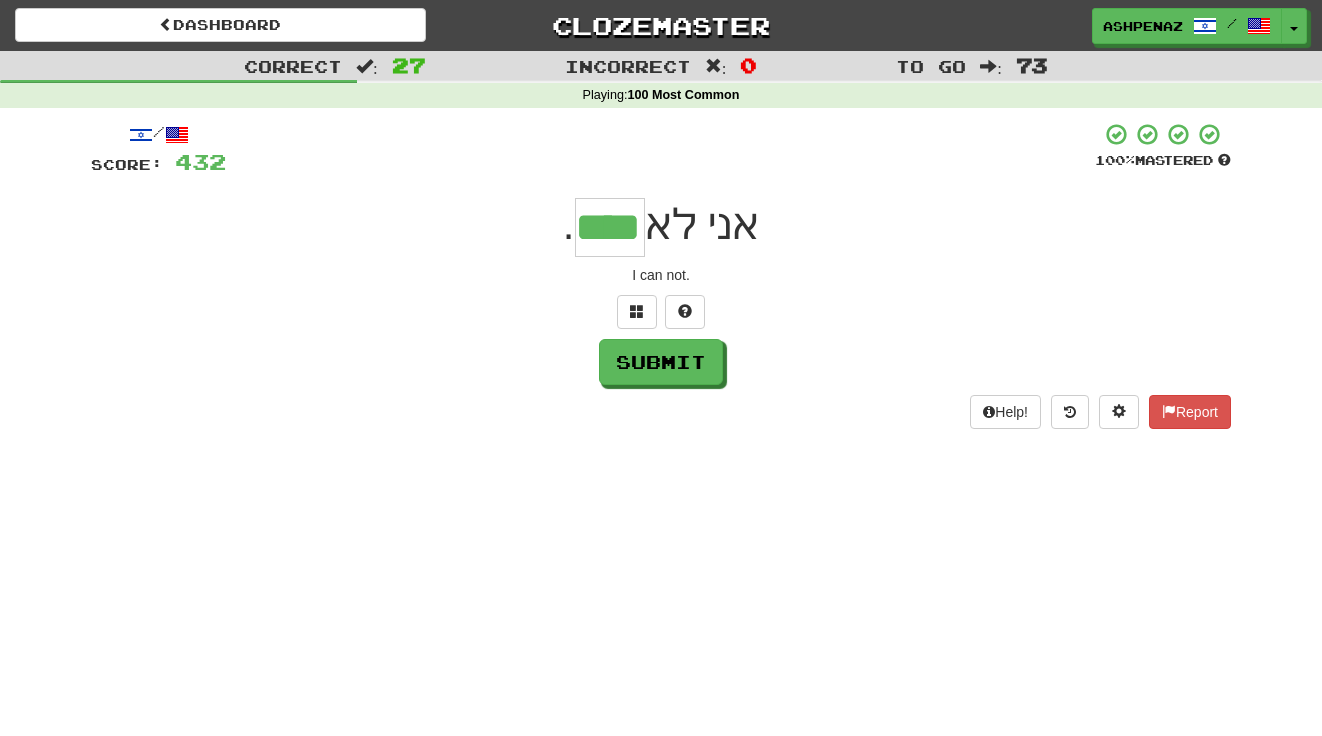 type on "****" 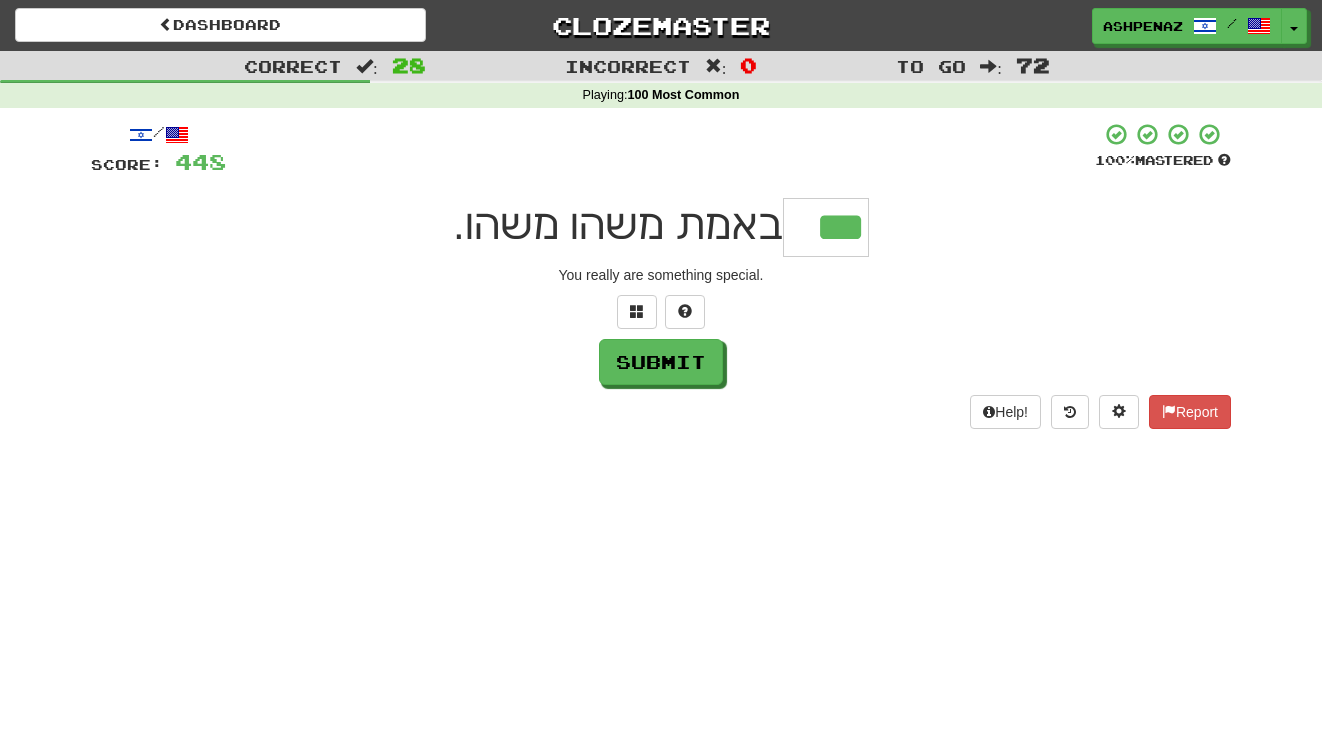 type on "***" 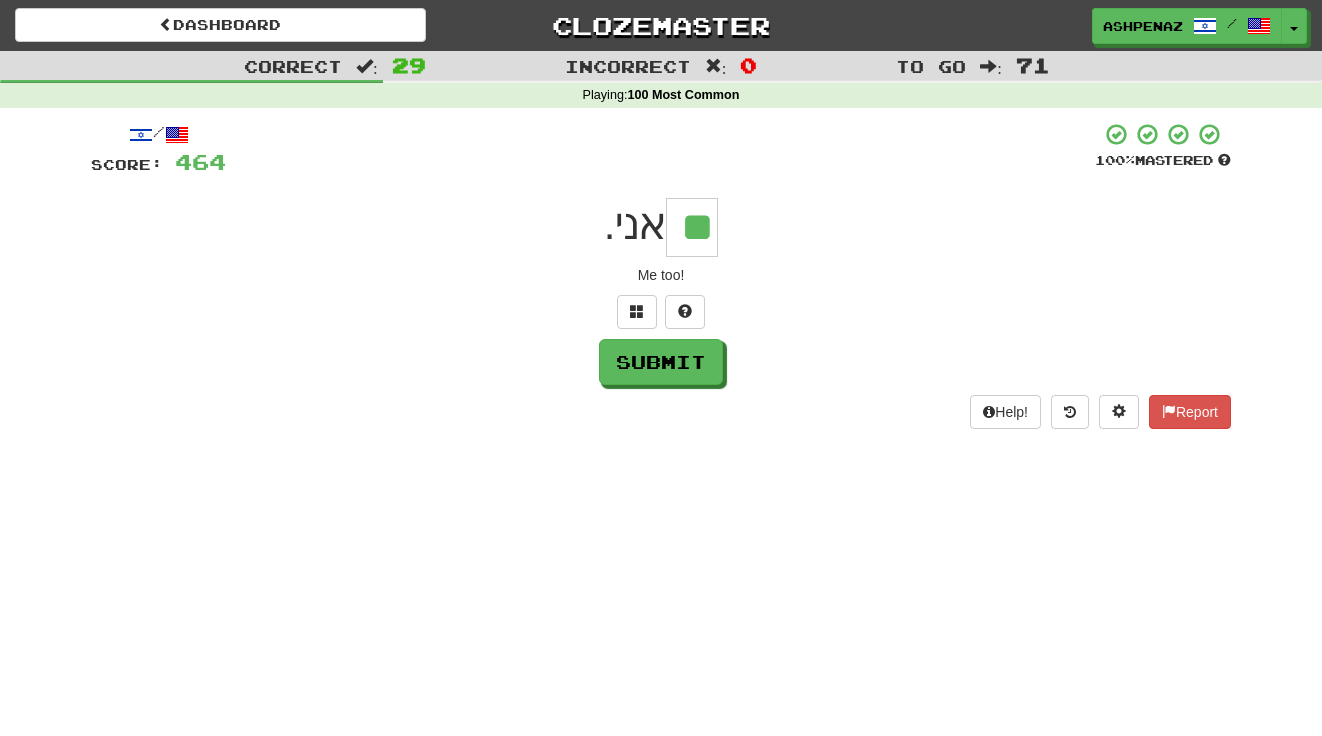 type on "**" 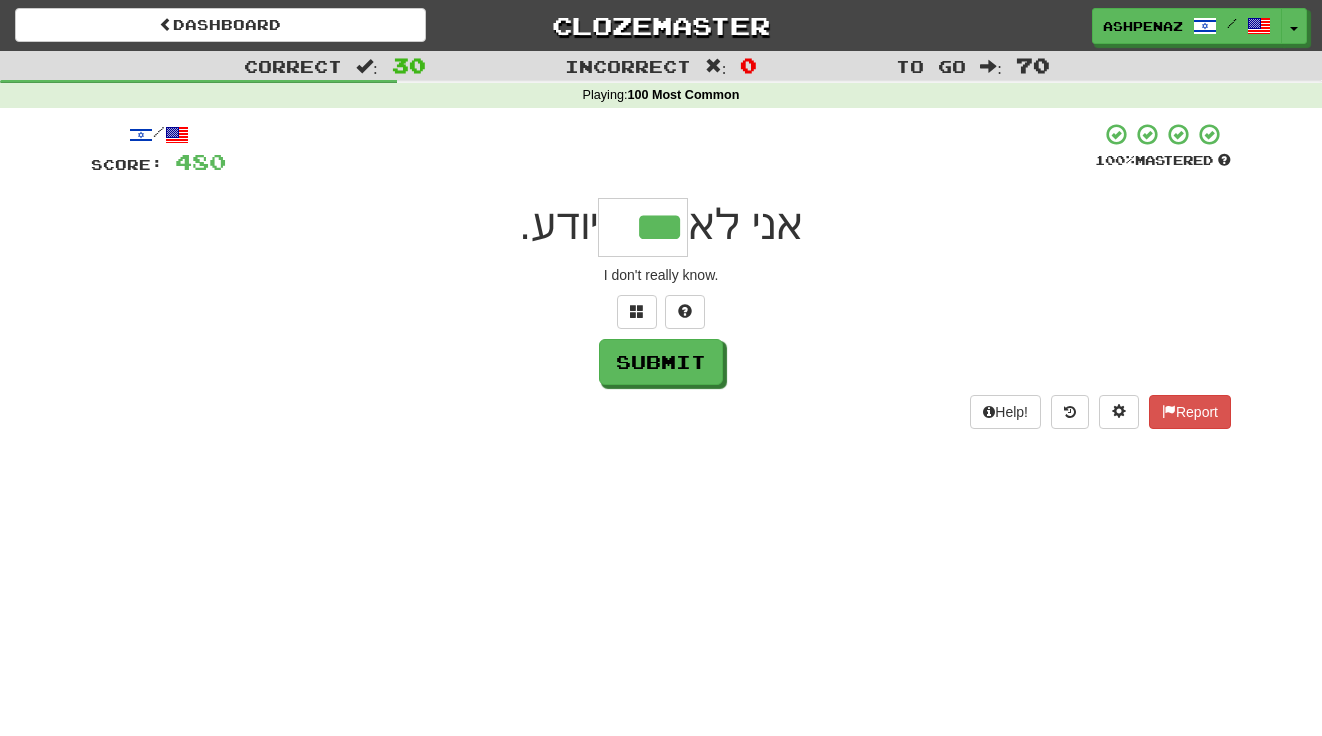 type on "***" 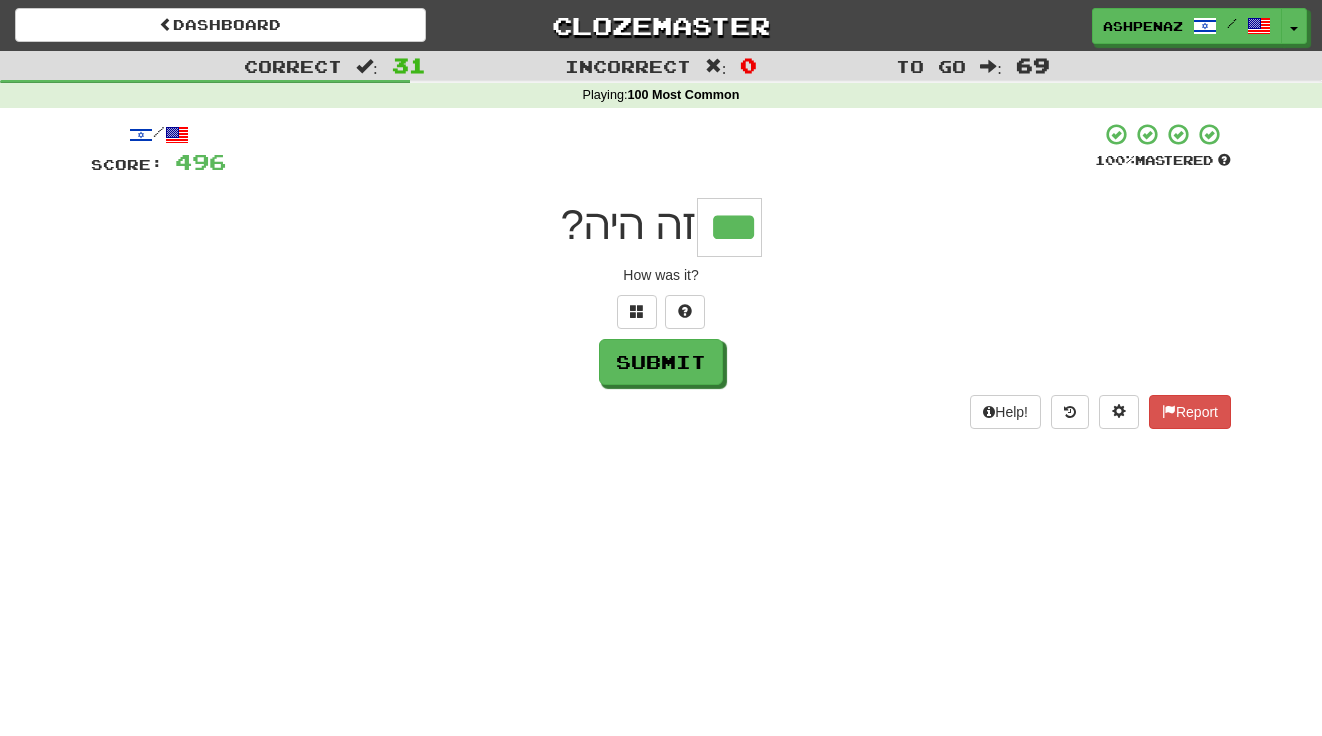 type on "***" 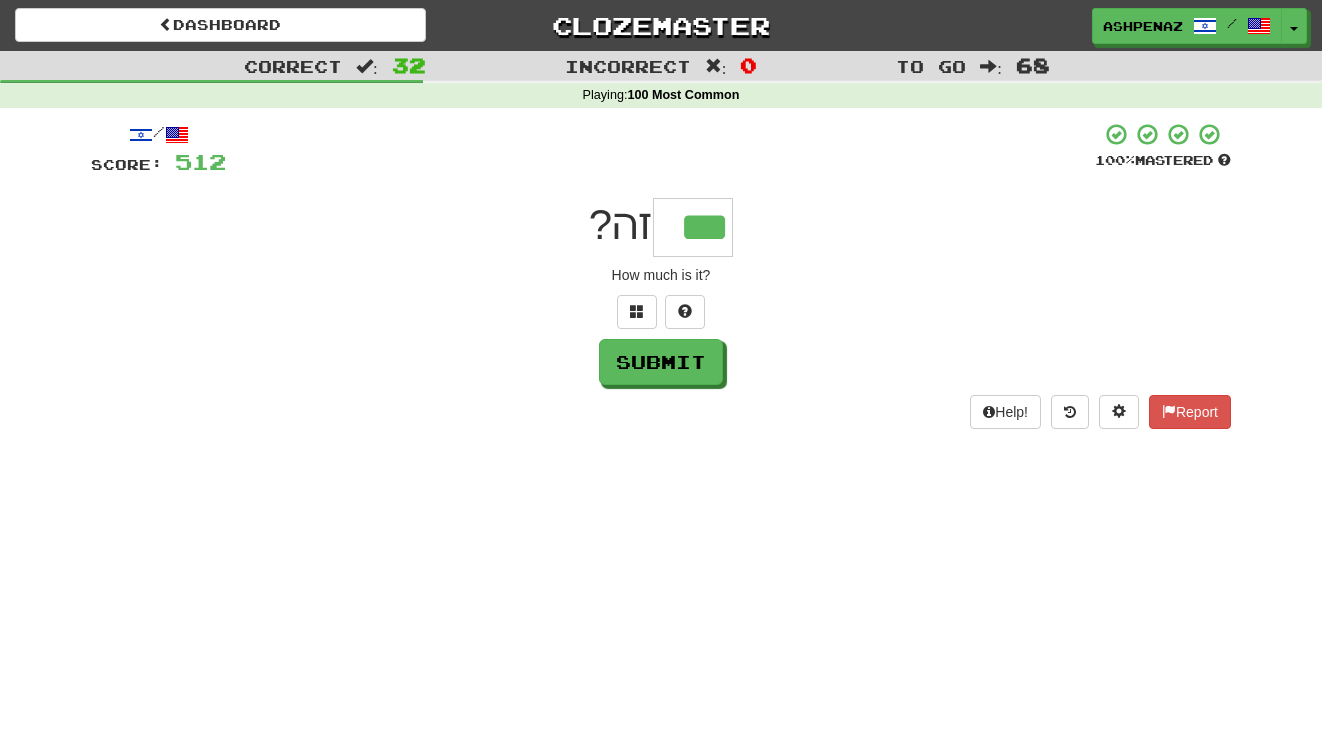 type on "***" 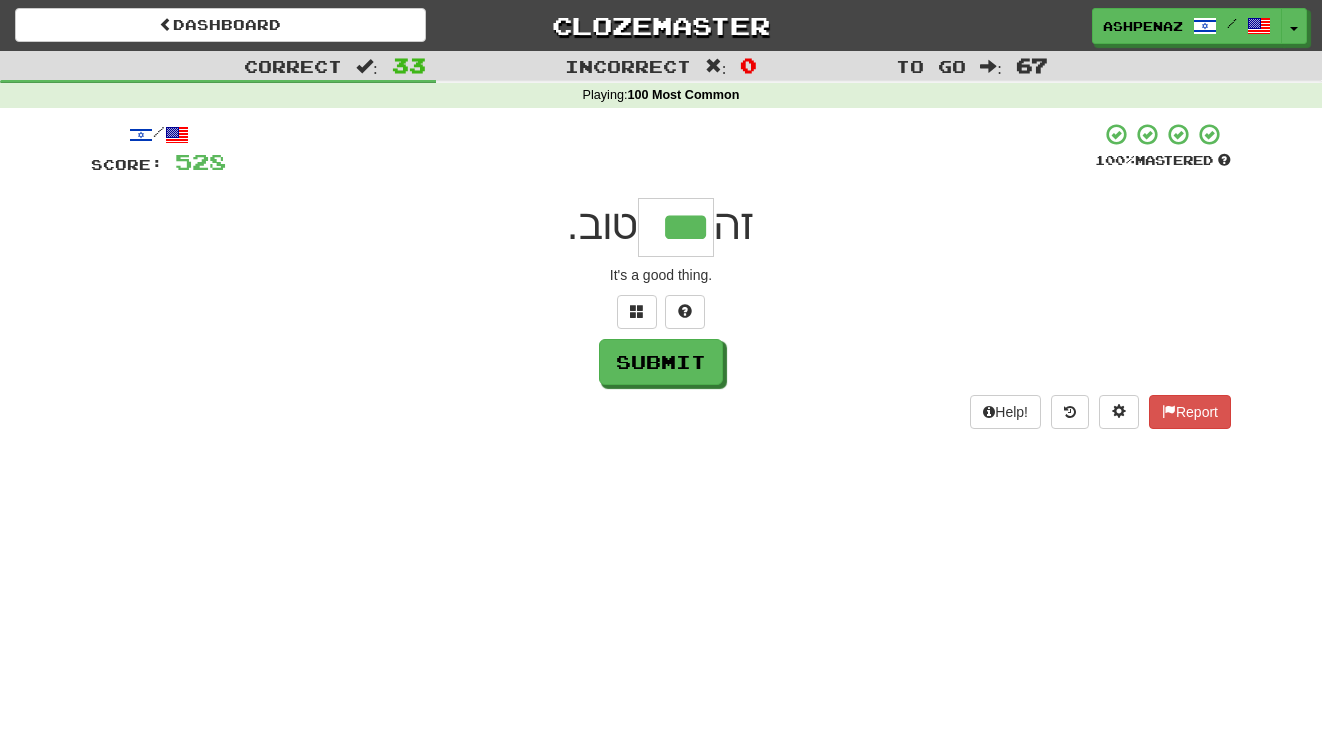 type on "***" 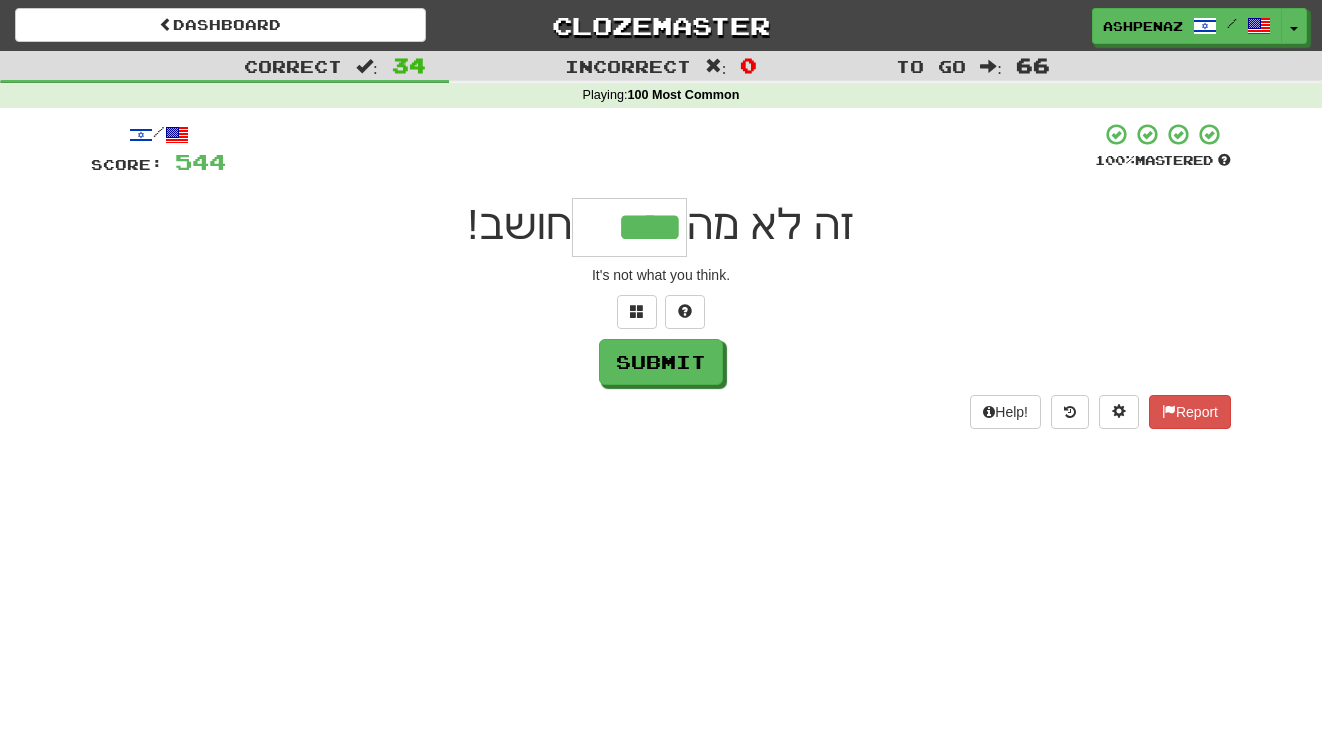 type on "****" 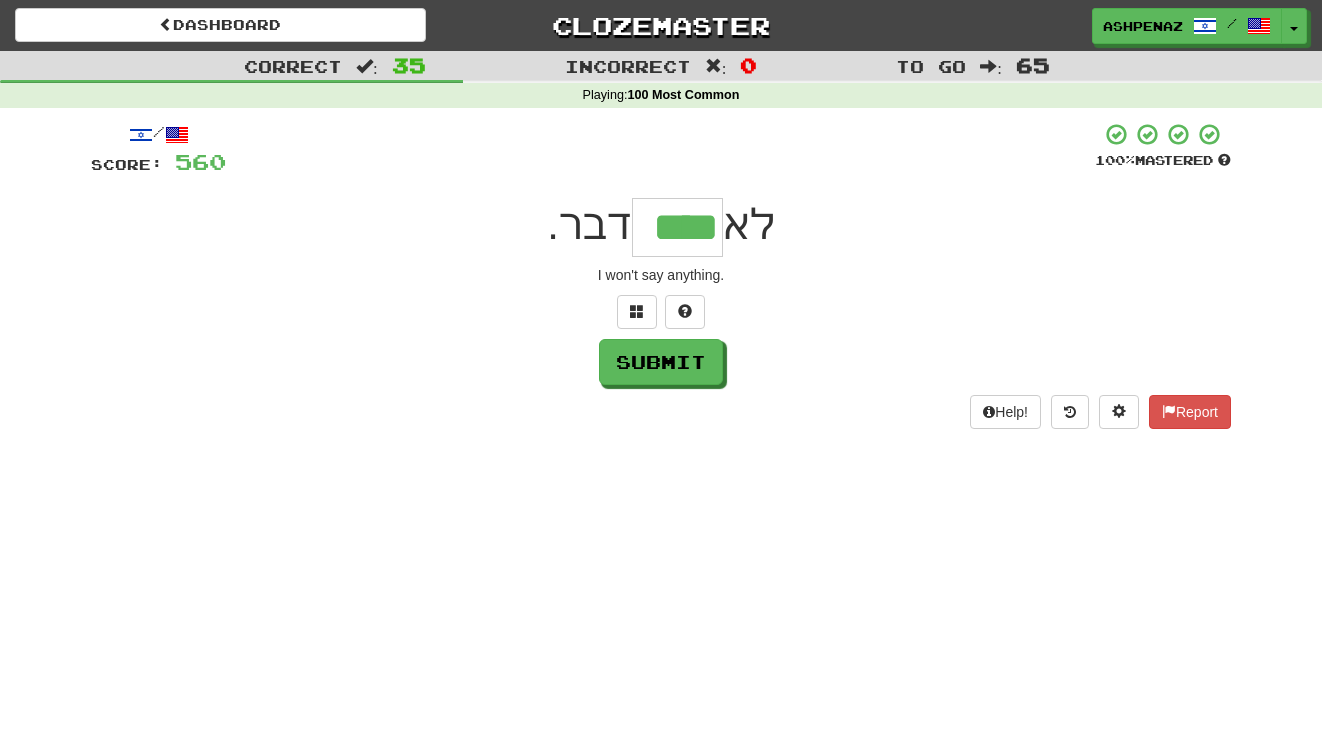 type on "****" 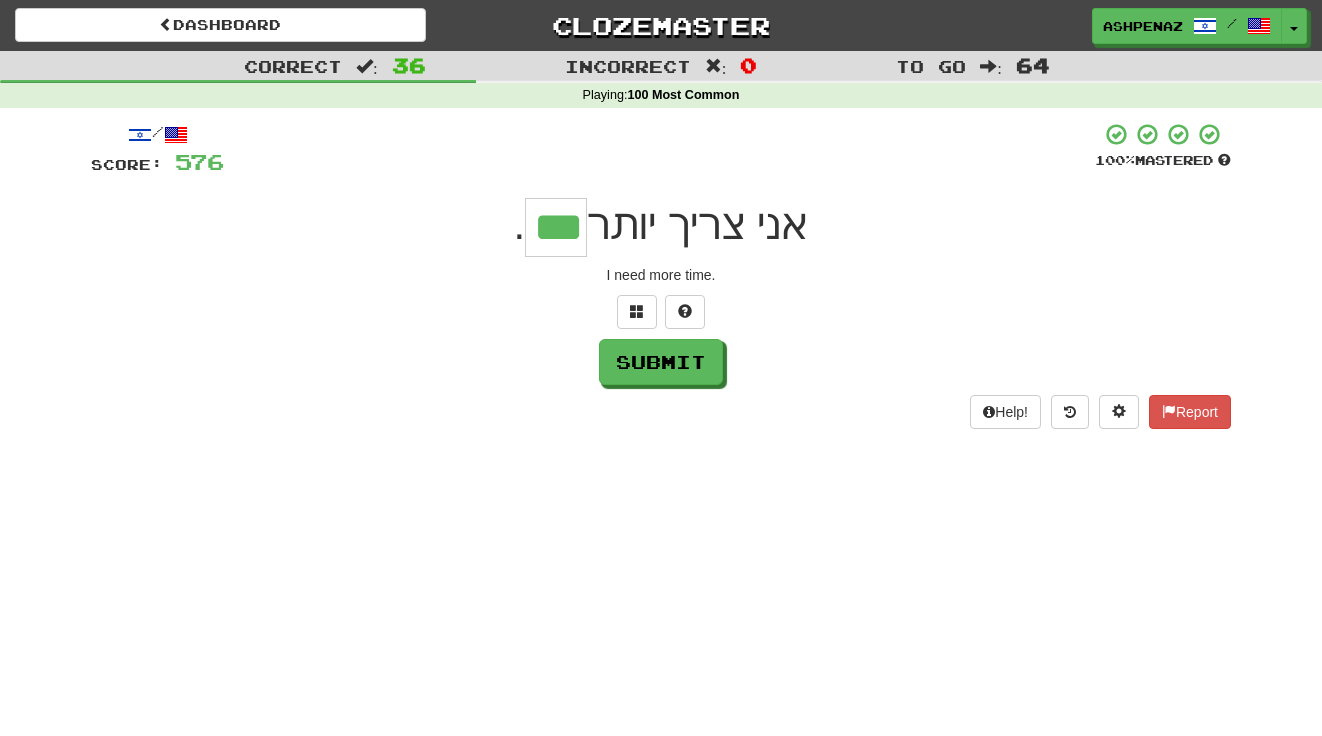 type on "***" 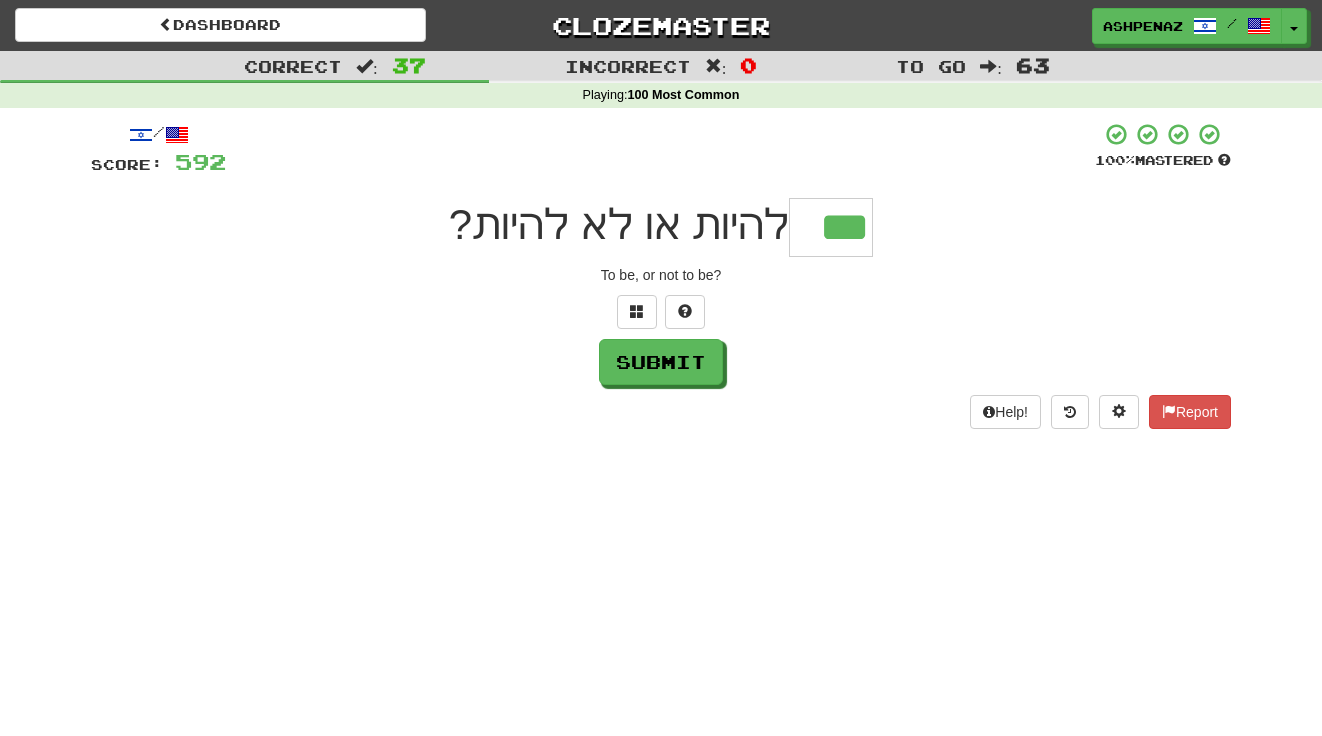 type on "***" 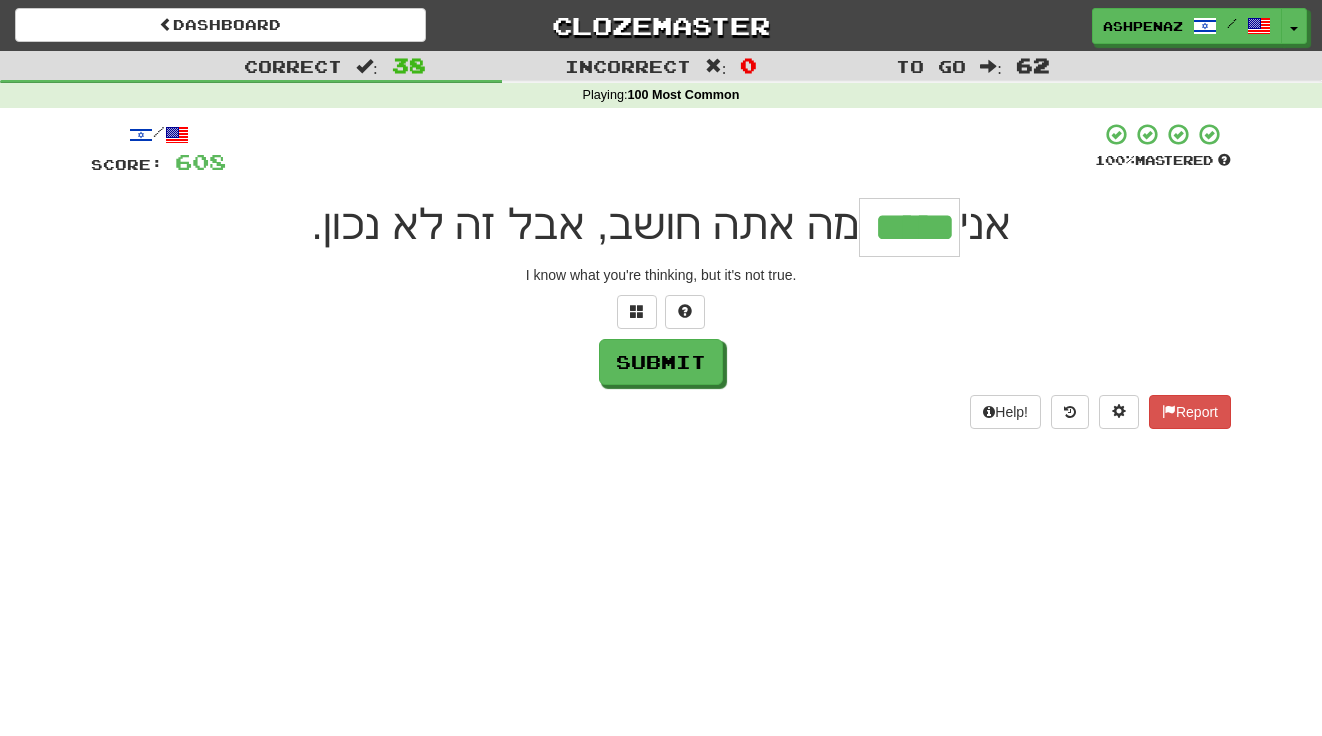 type on "*****" 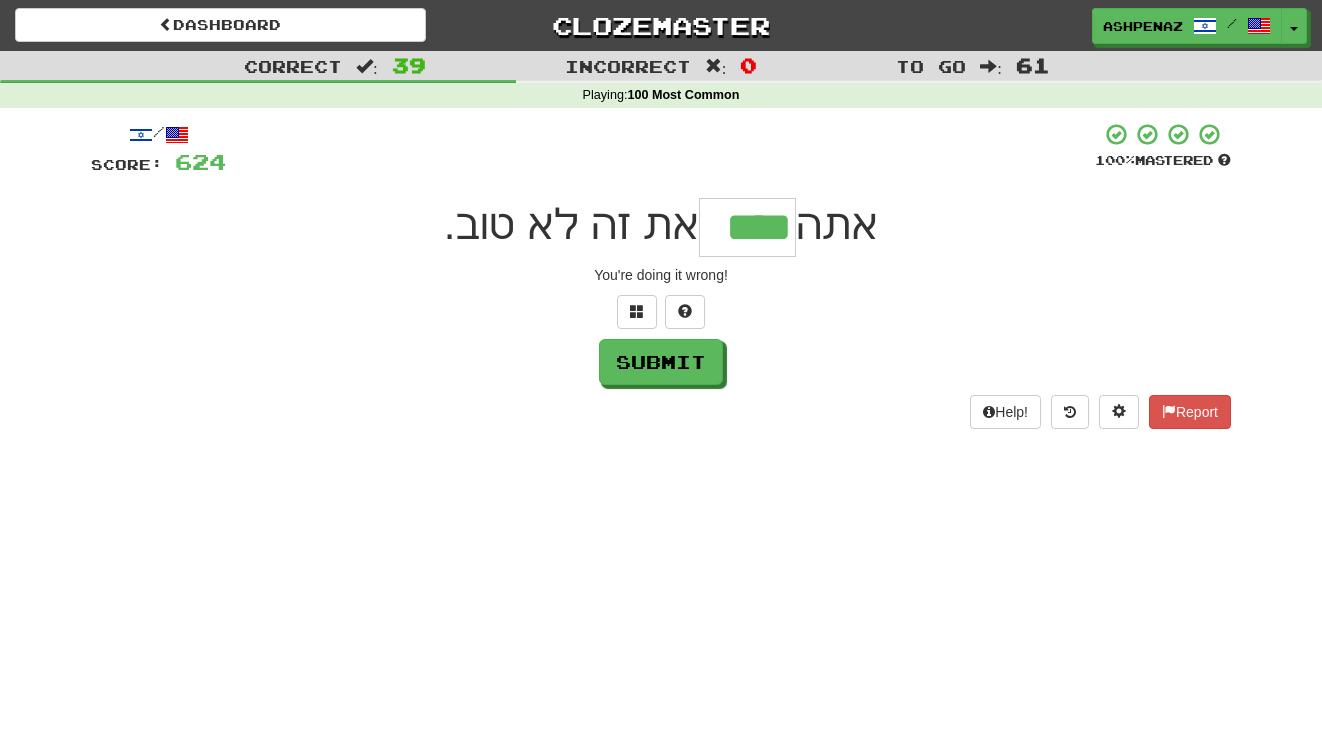 type on "****" 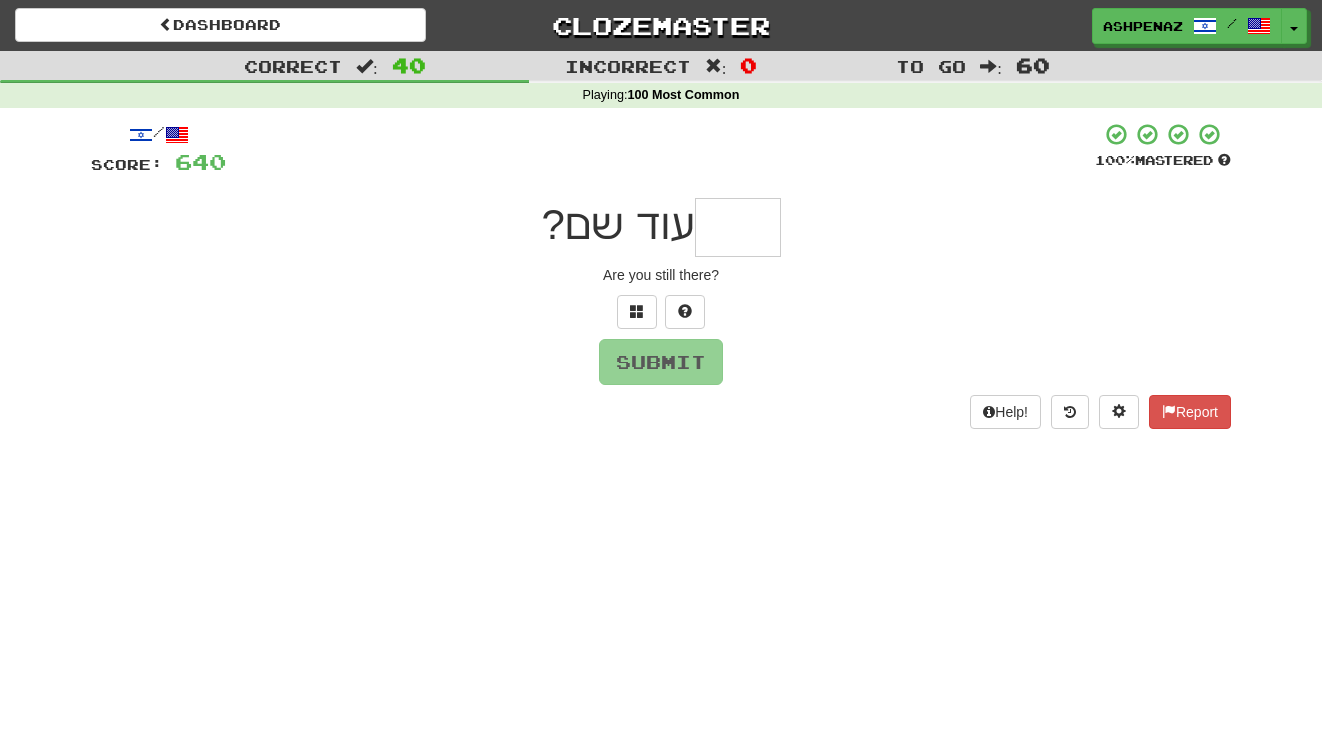 type on "*" 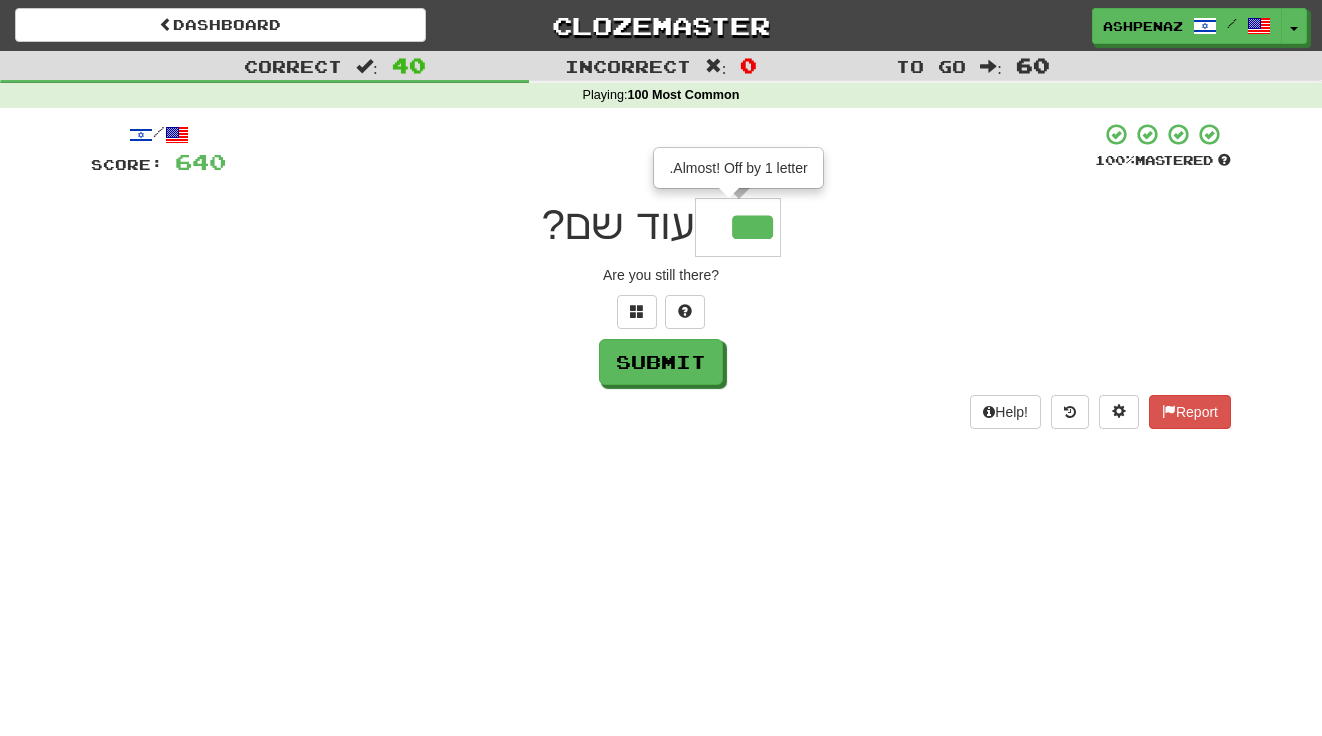 type on "***" 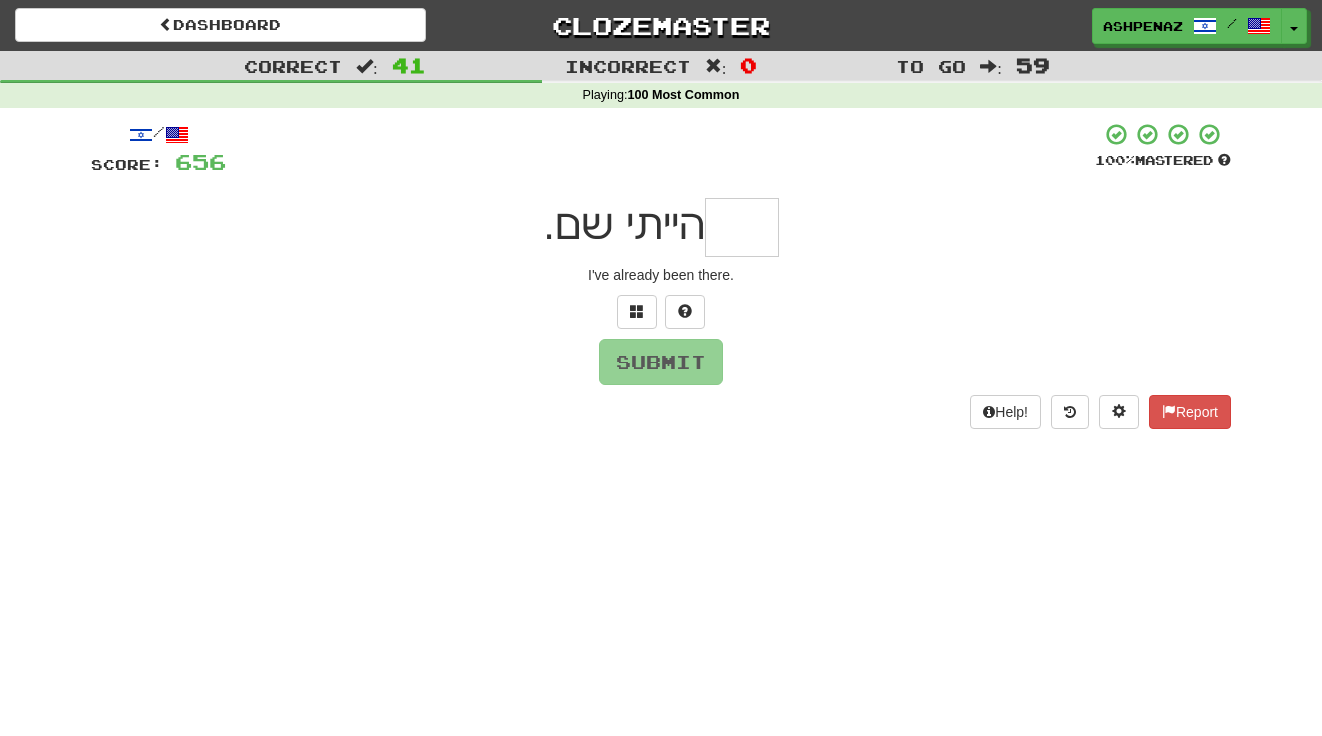 type on "*" 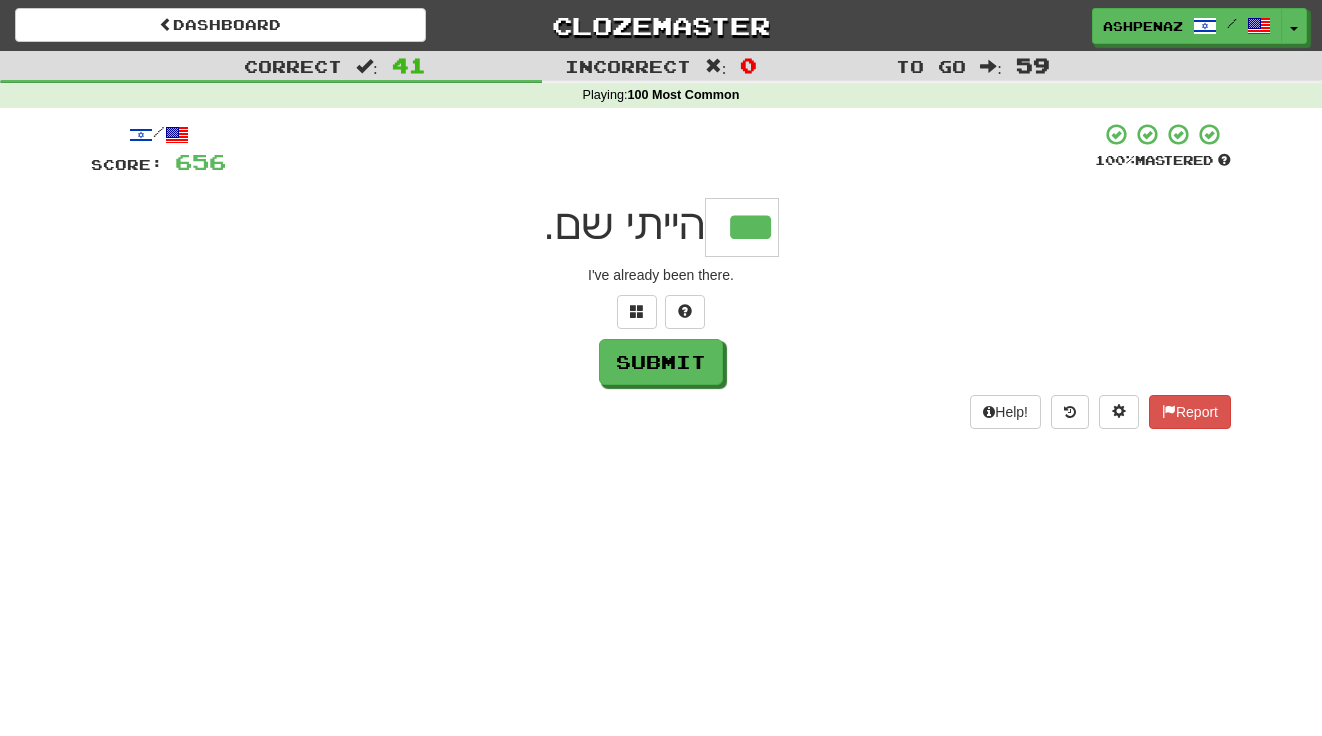 type on "***" 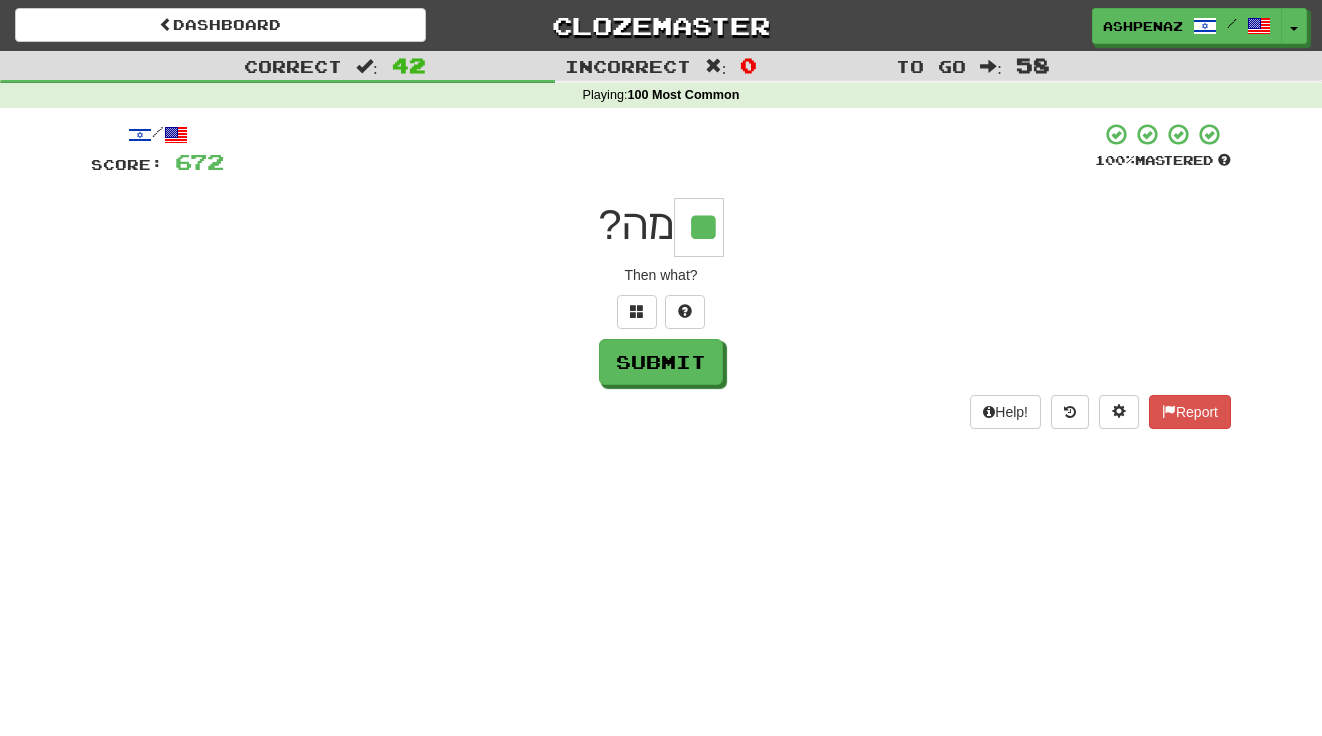 type on "**" 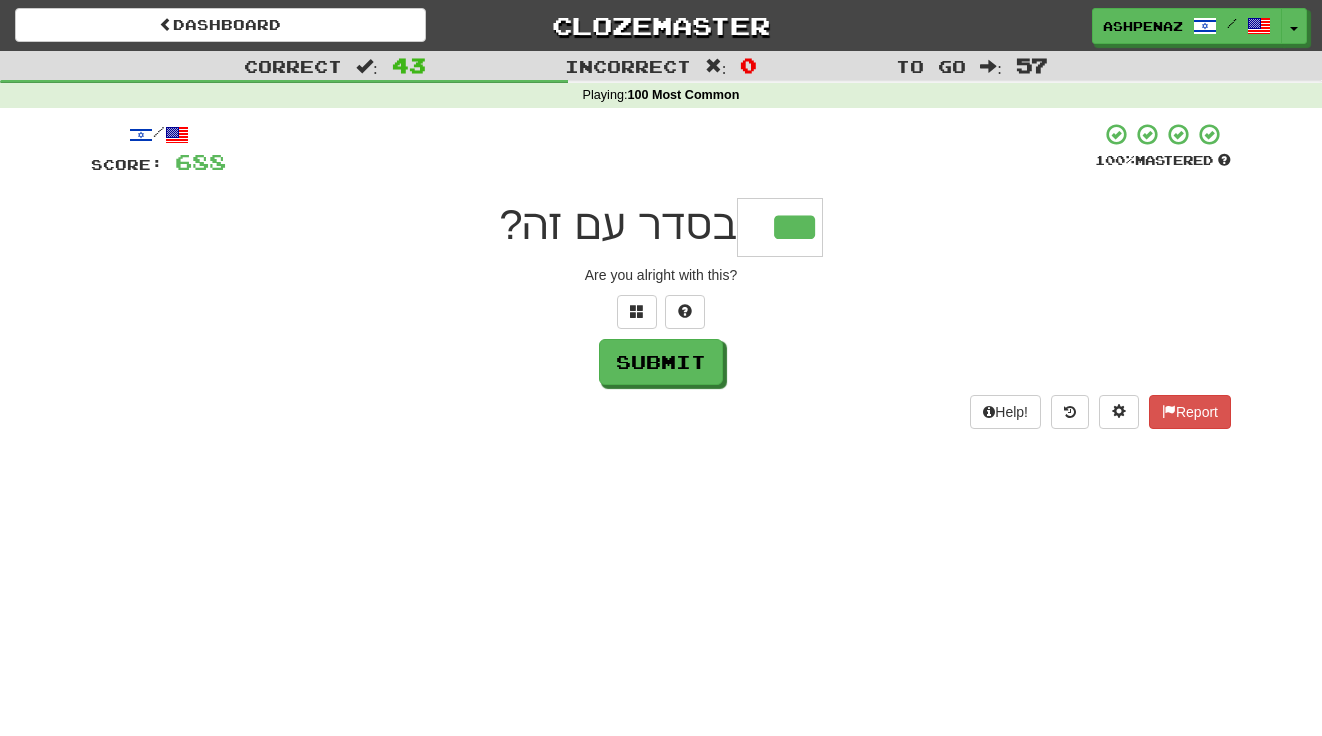 type on "***" 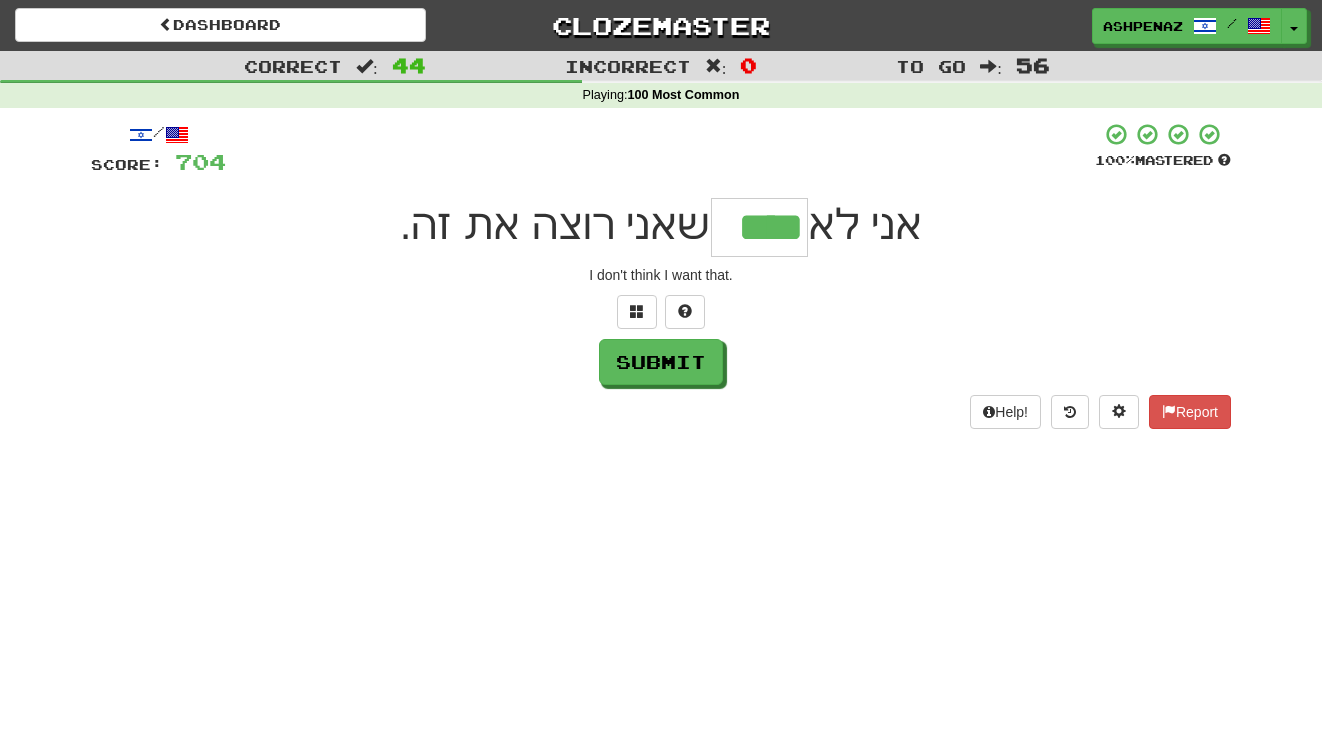 type on "****" 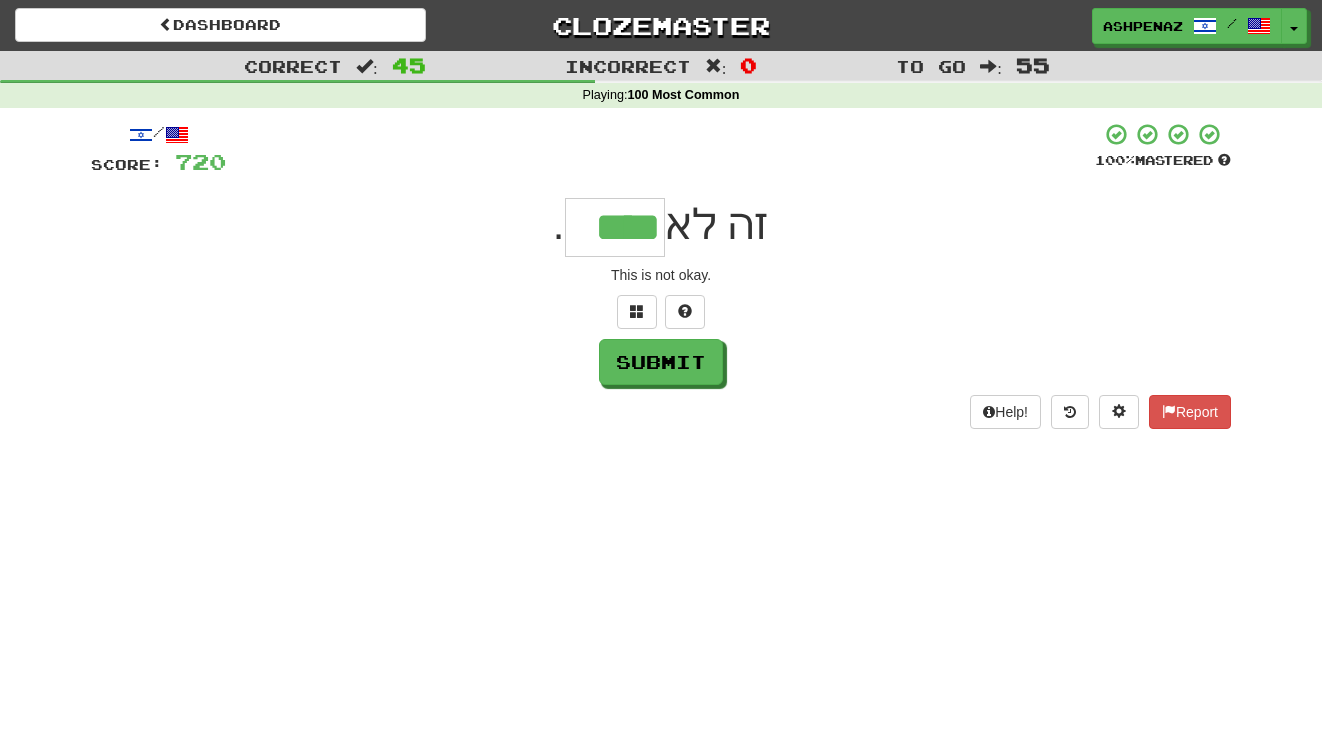 type on "****" 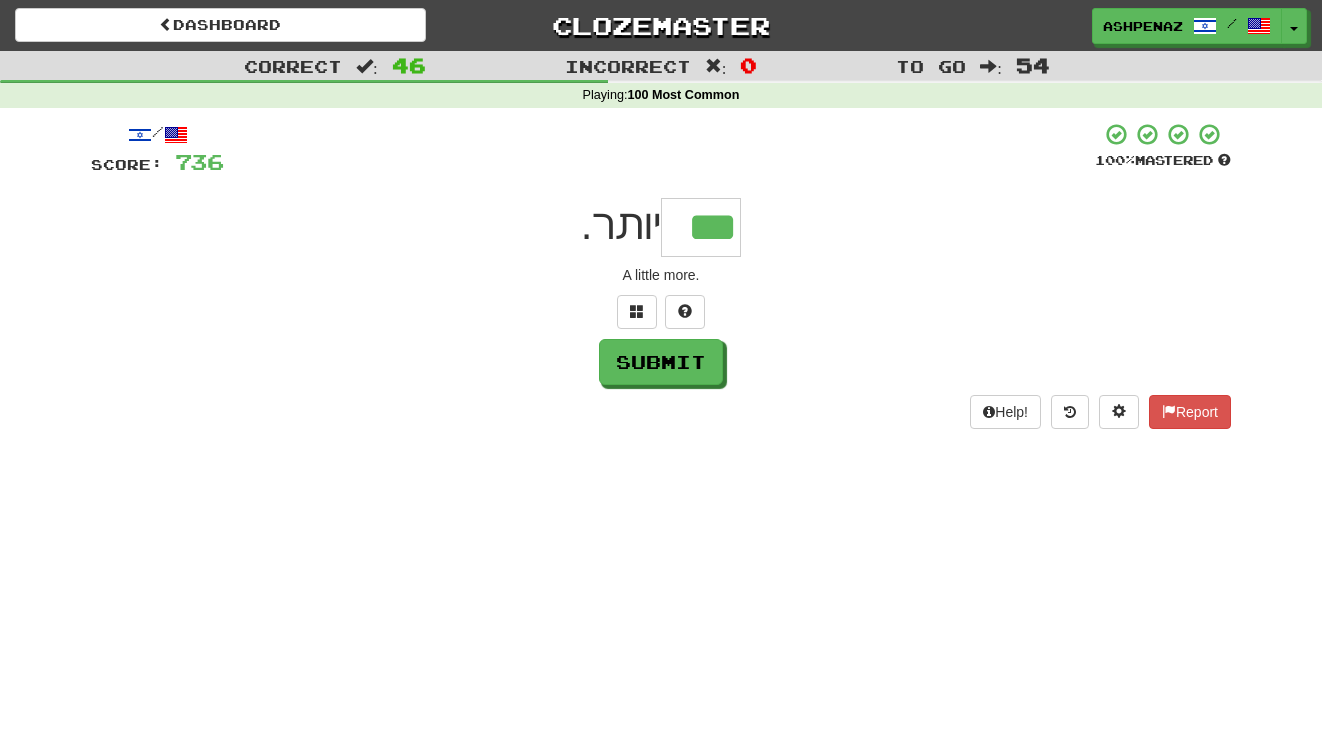 type on "***" 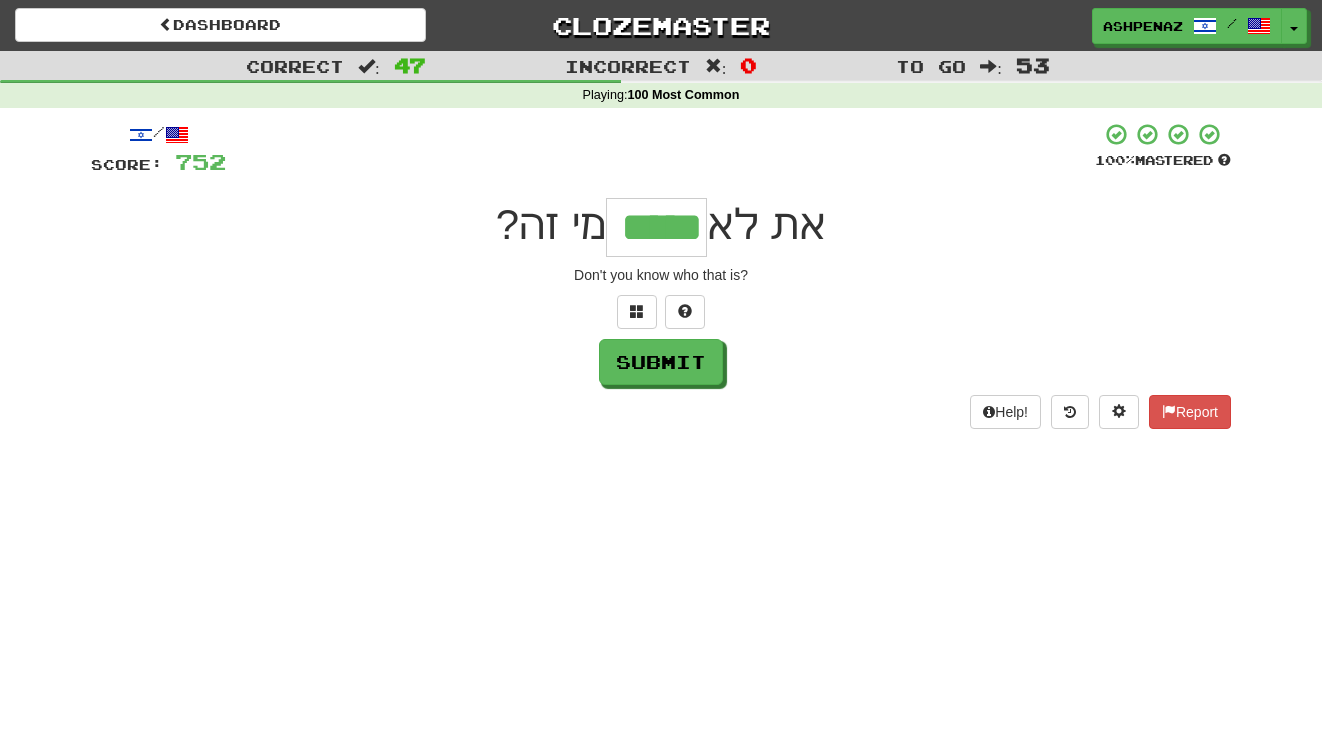 type on "*****" 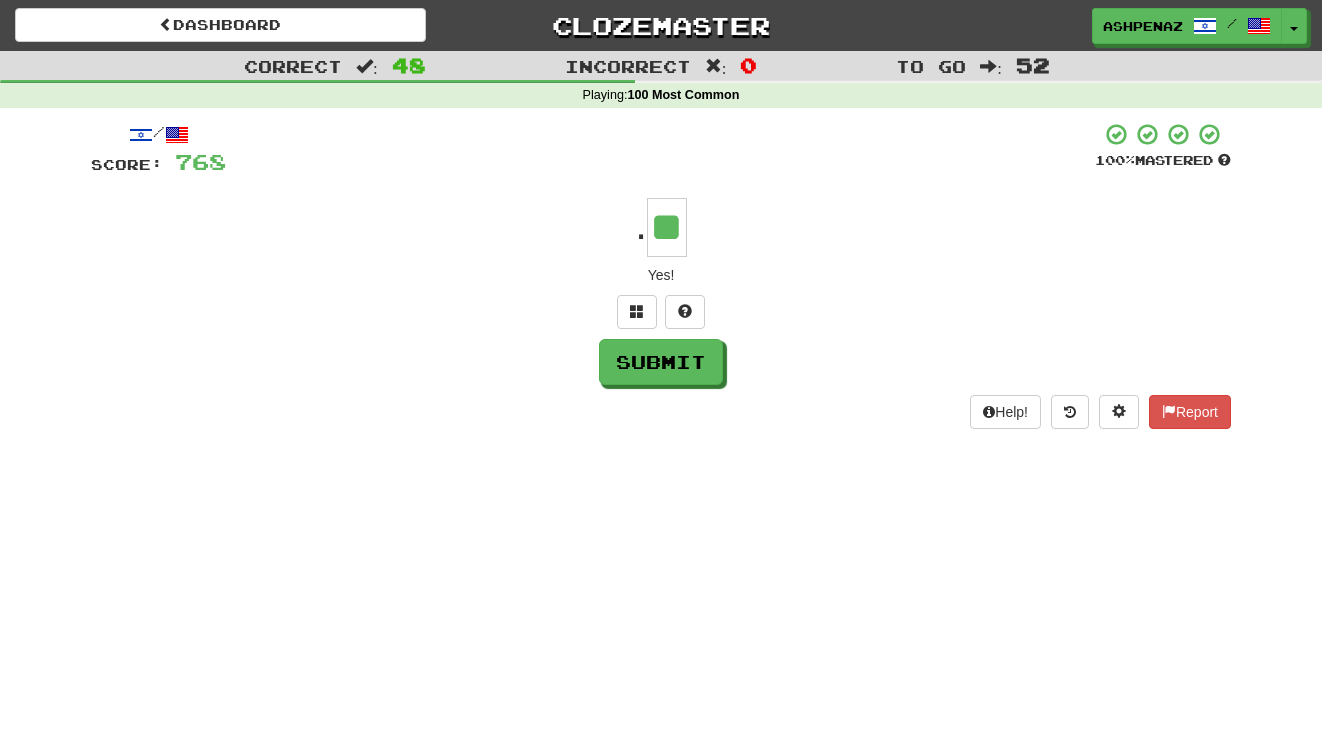 type on "**" 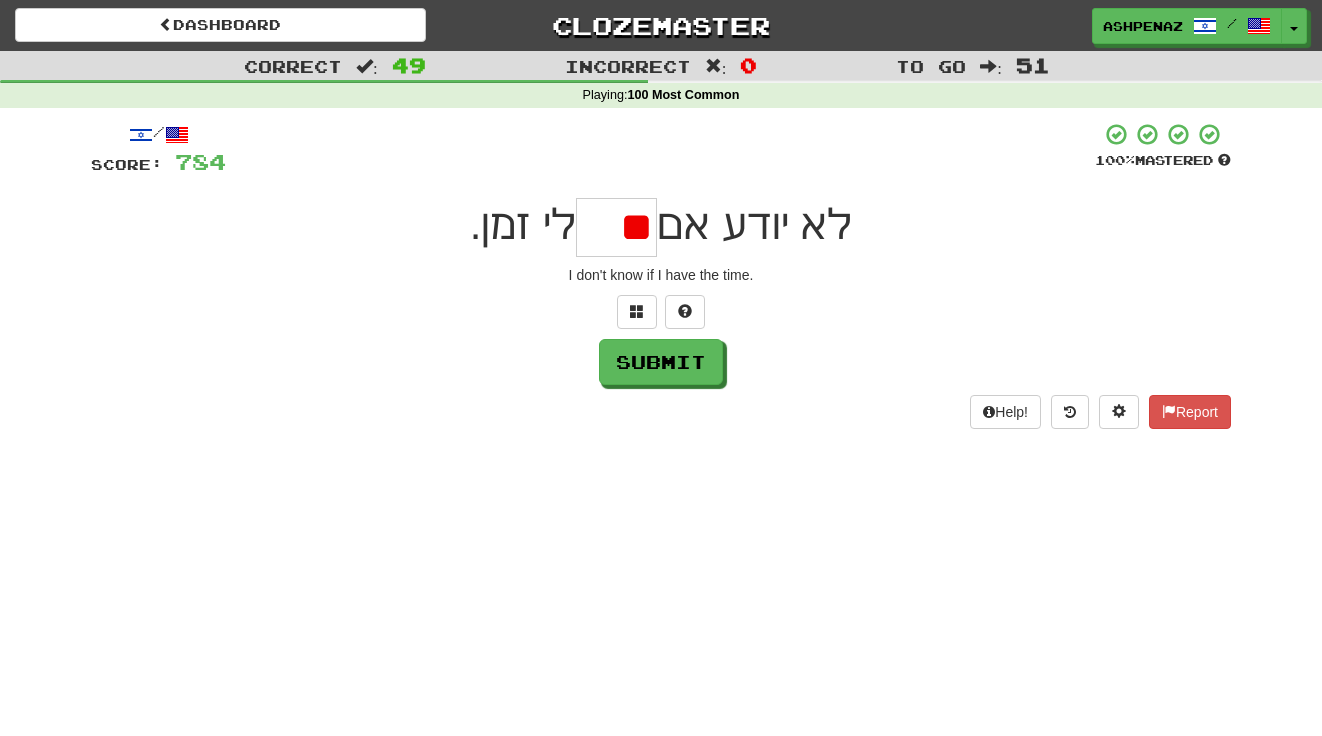 type on "*" 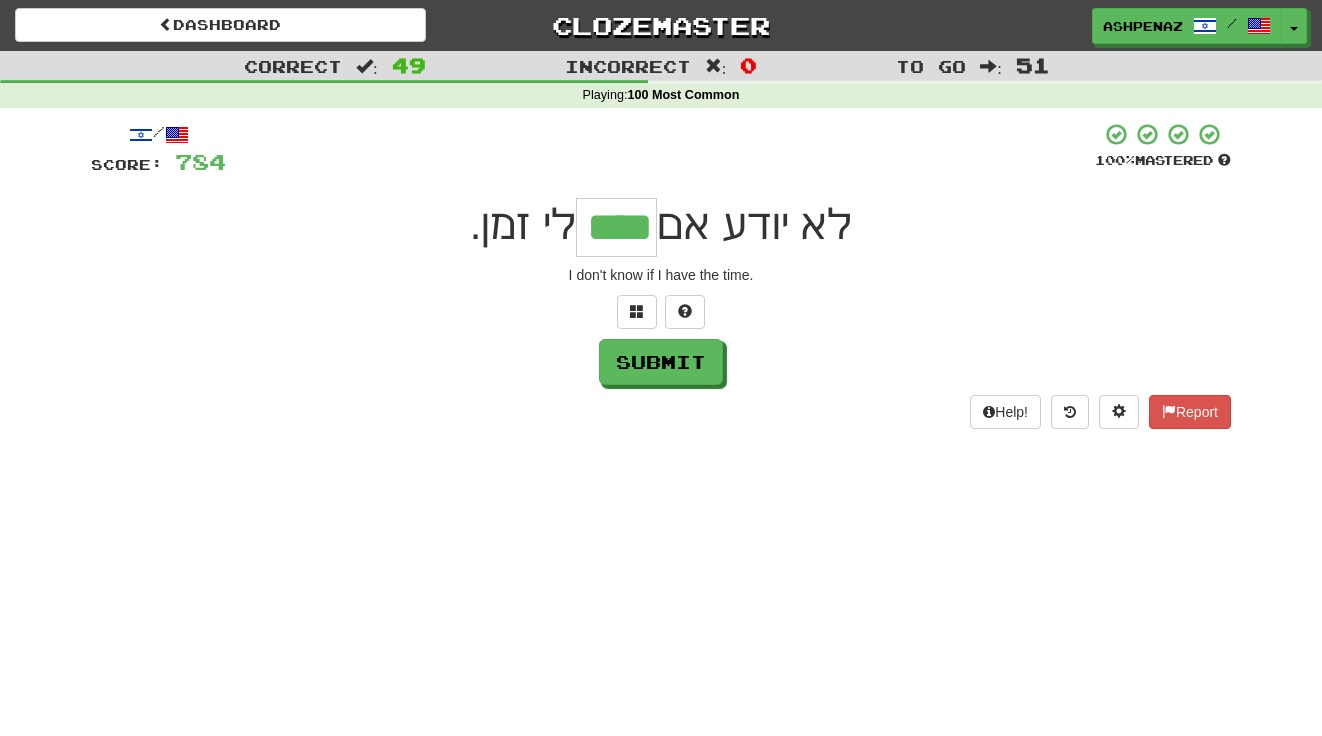 type on "****" 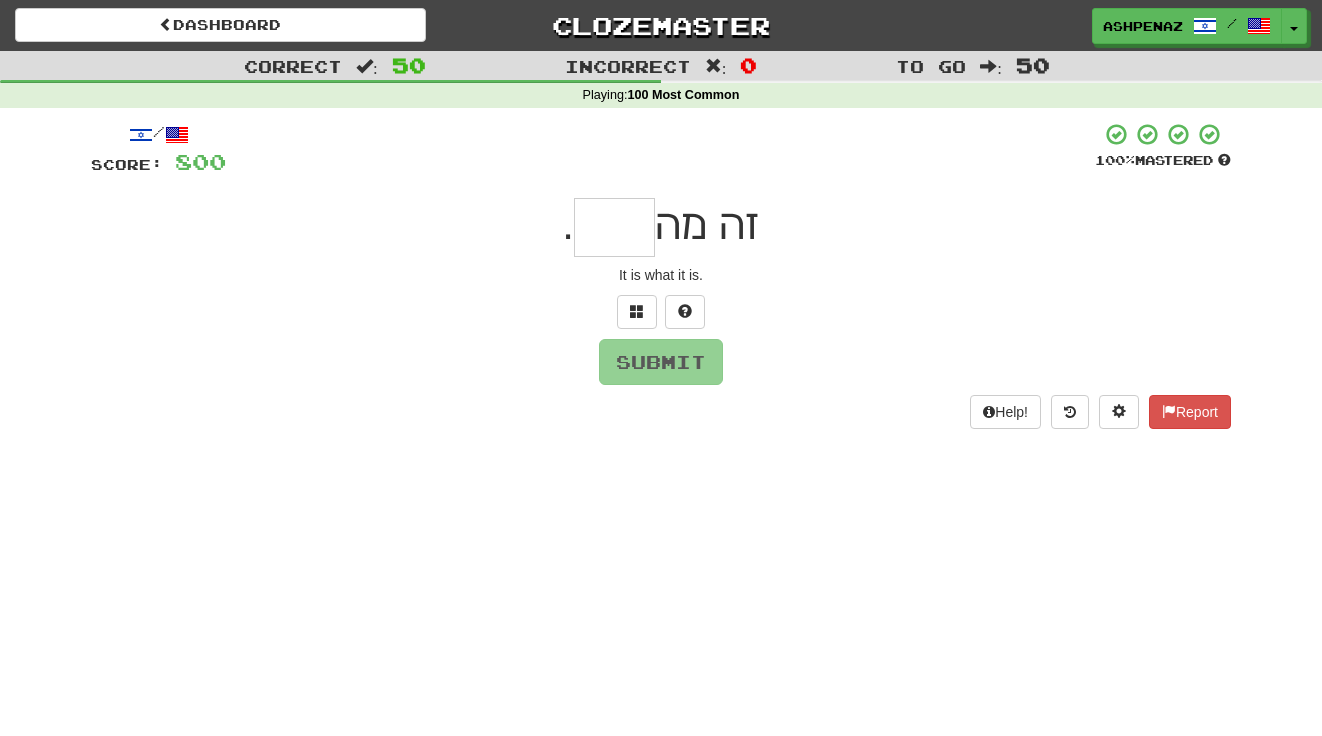 type on "*" 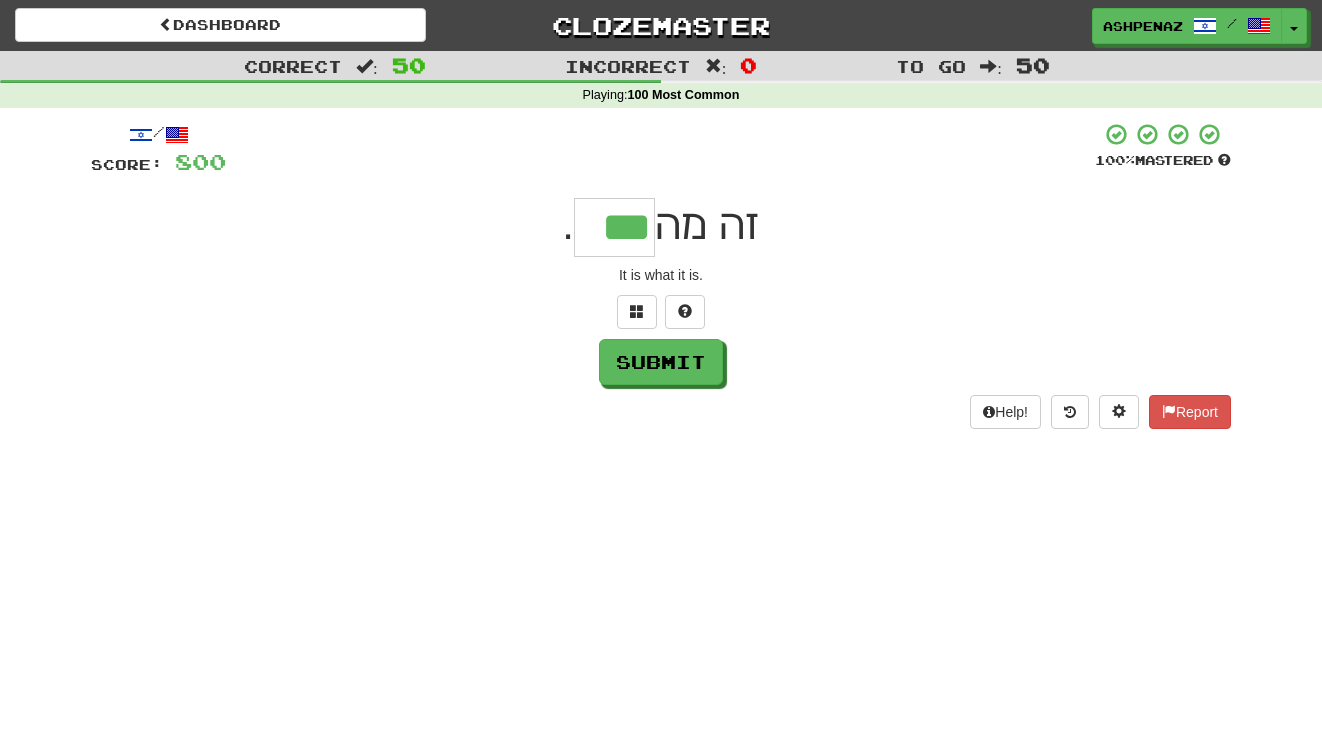 type on "***" 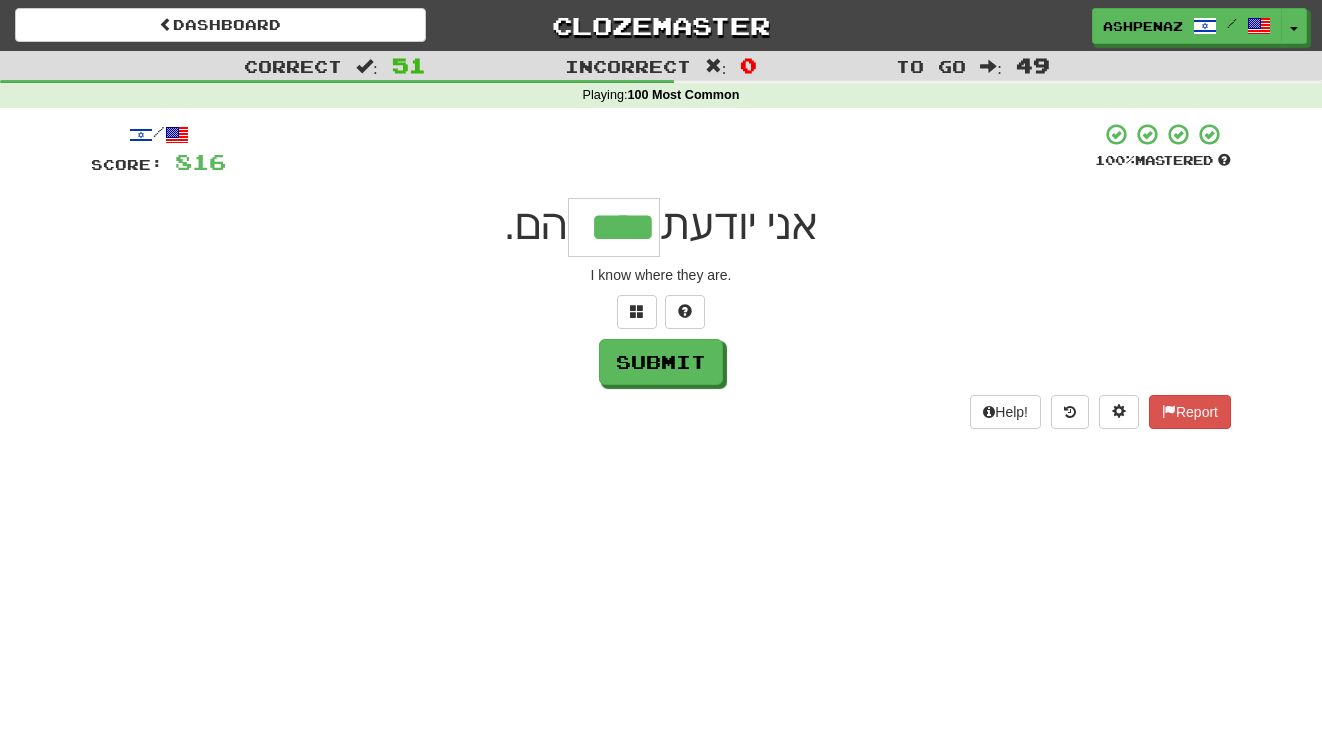 type on "****" 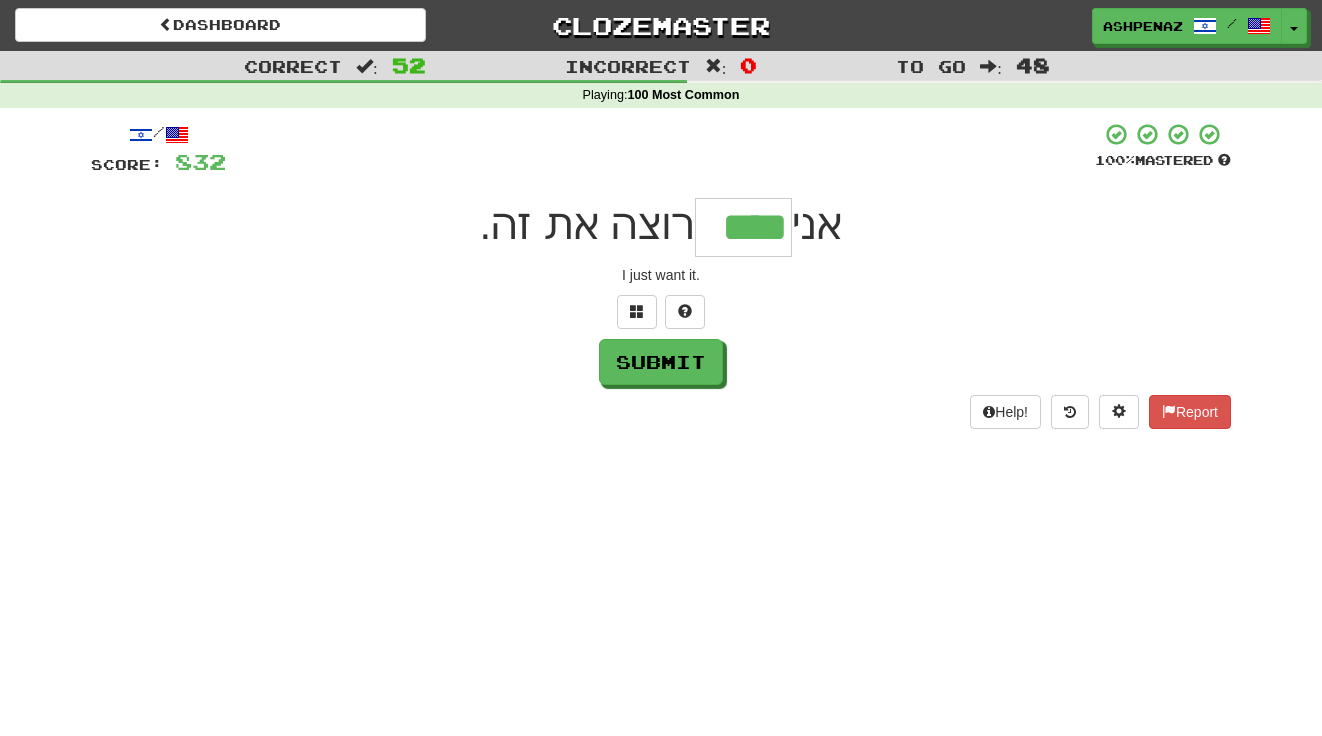 type on "****" 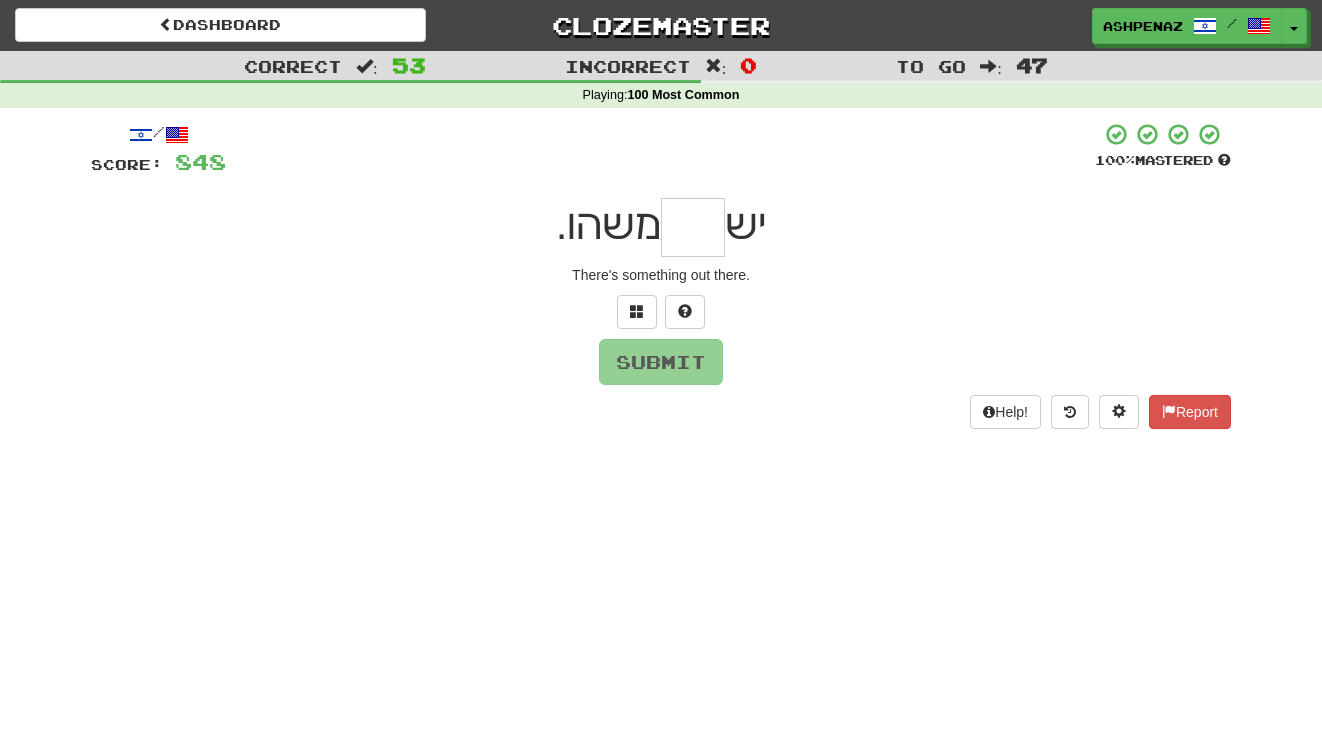 type on "*" 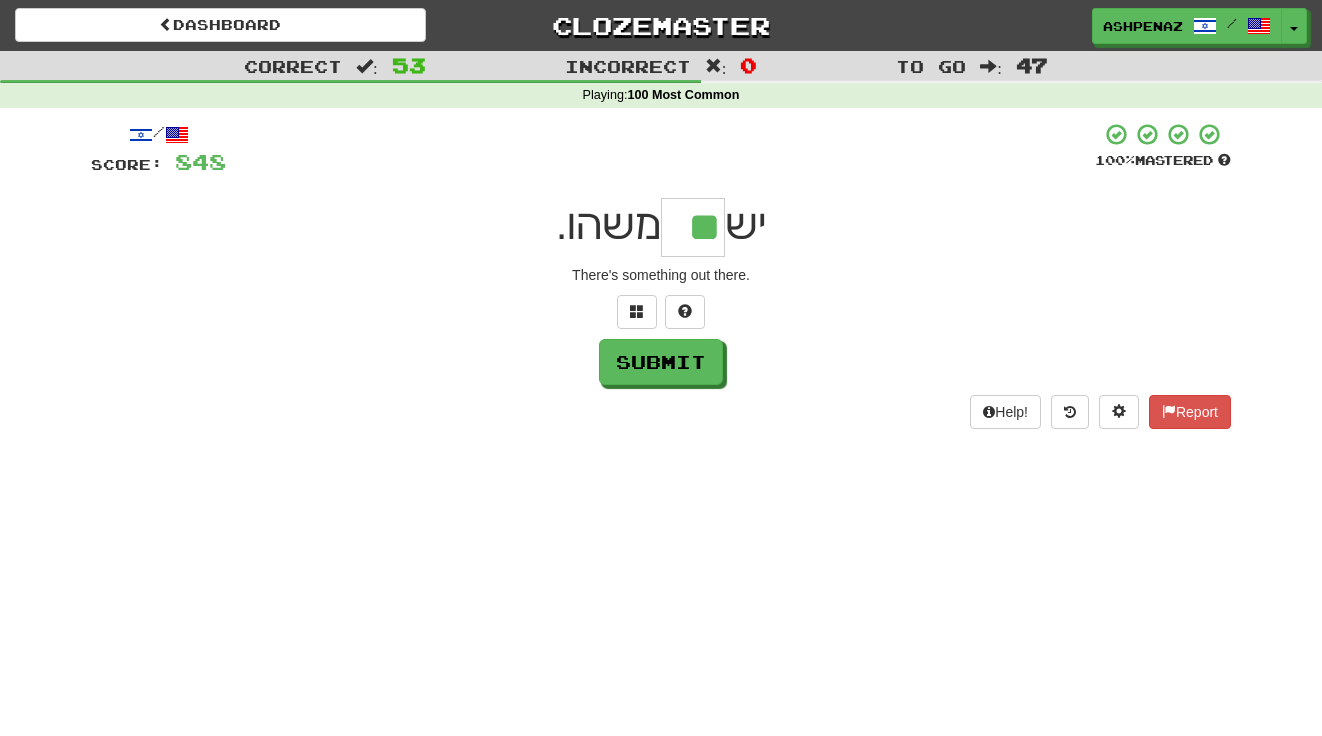 type on "**" 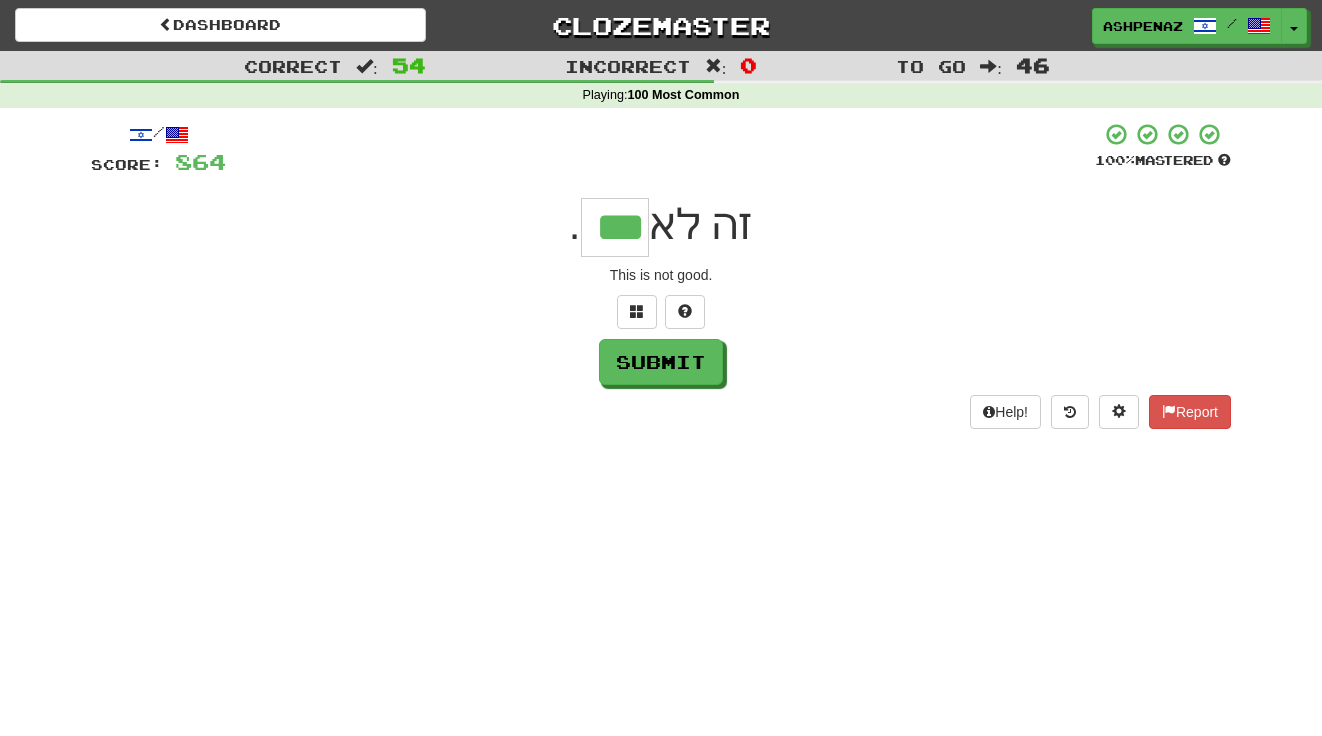 type on "***" 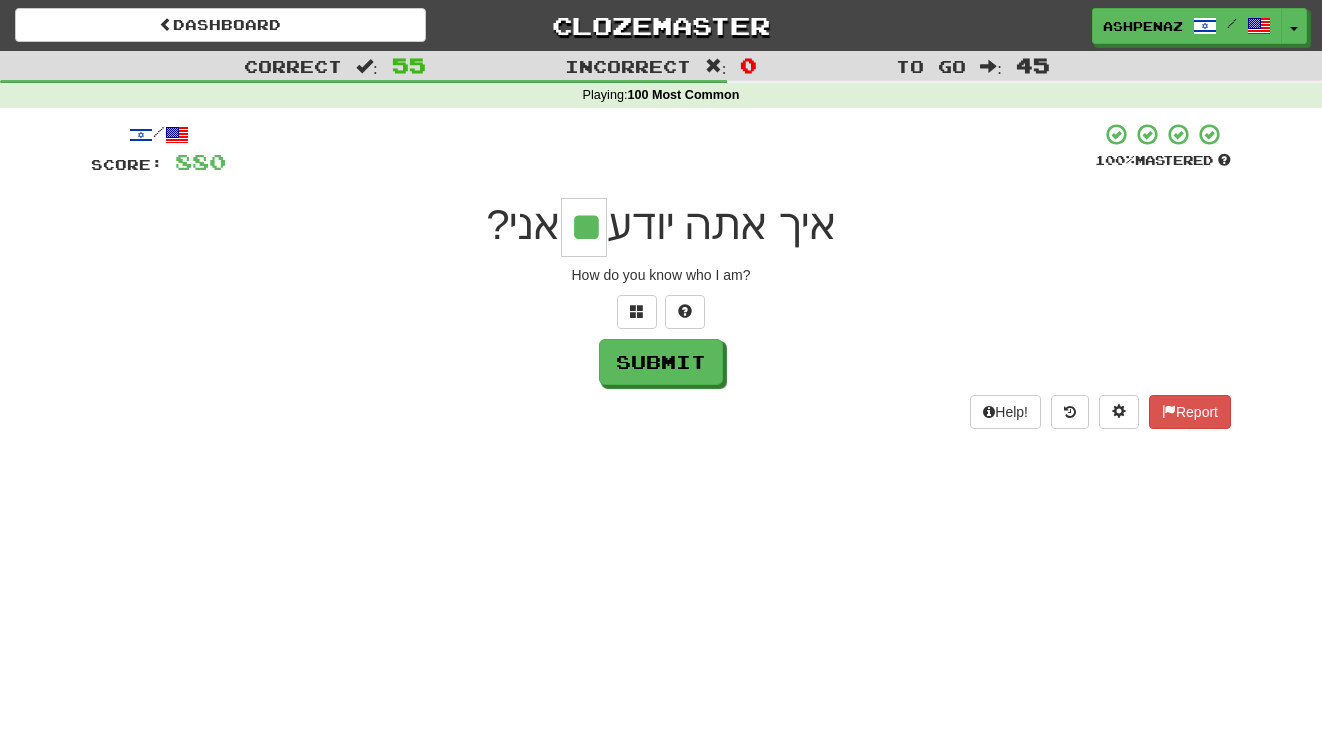 type on "**" 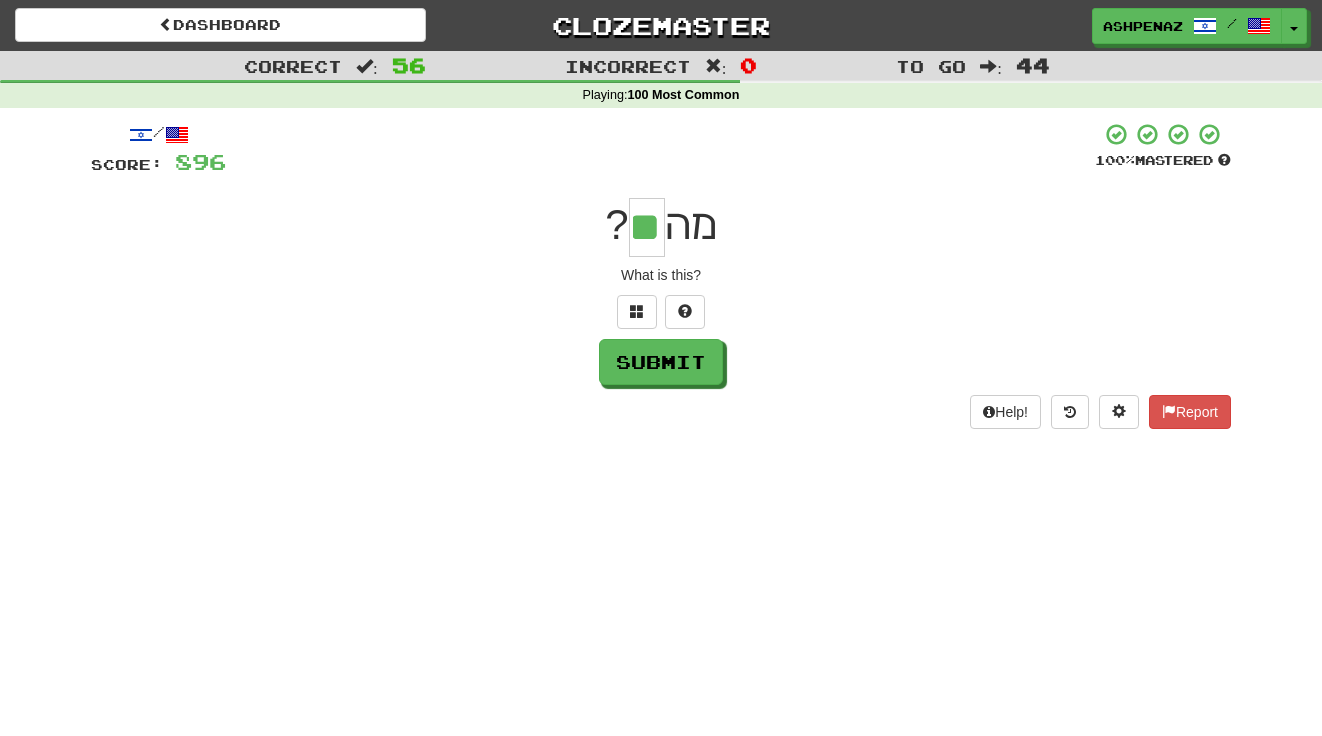 type on "**" 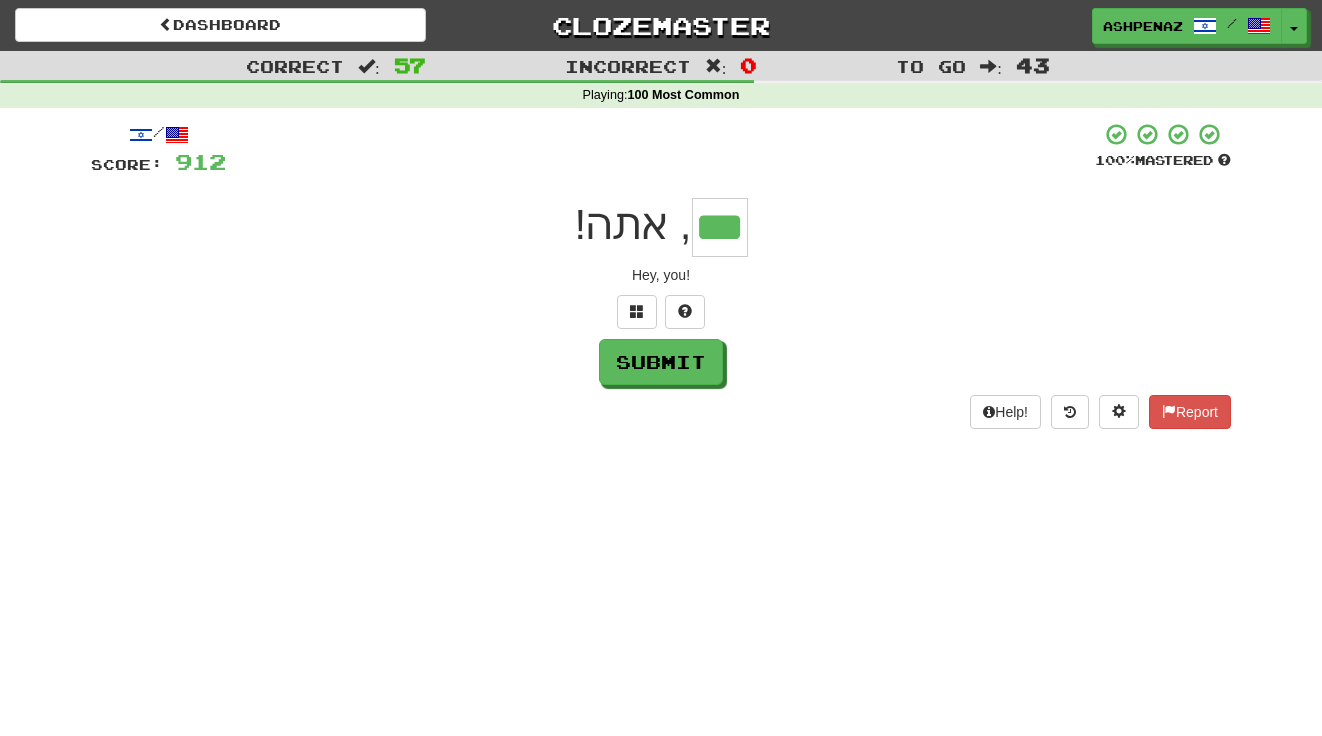 type on "***" 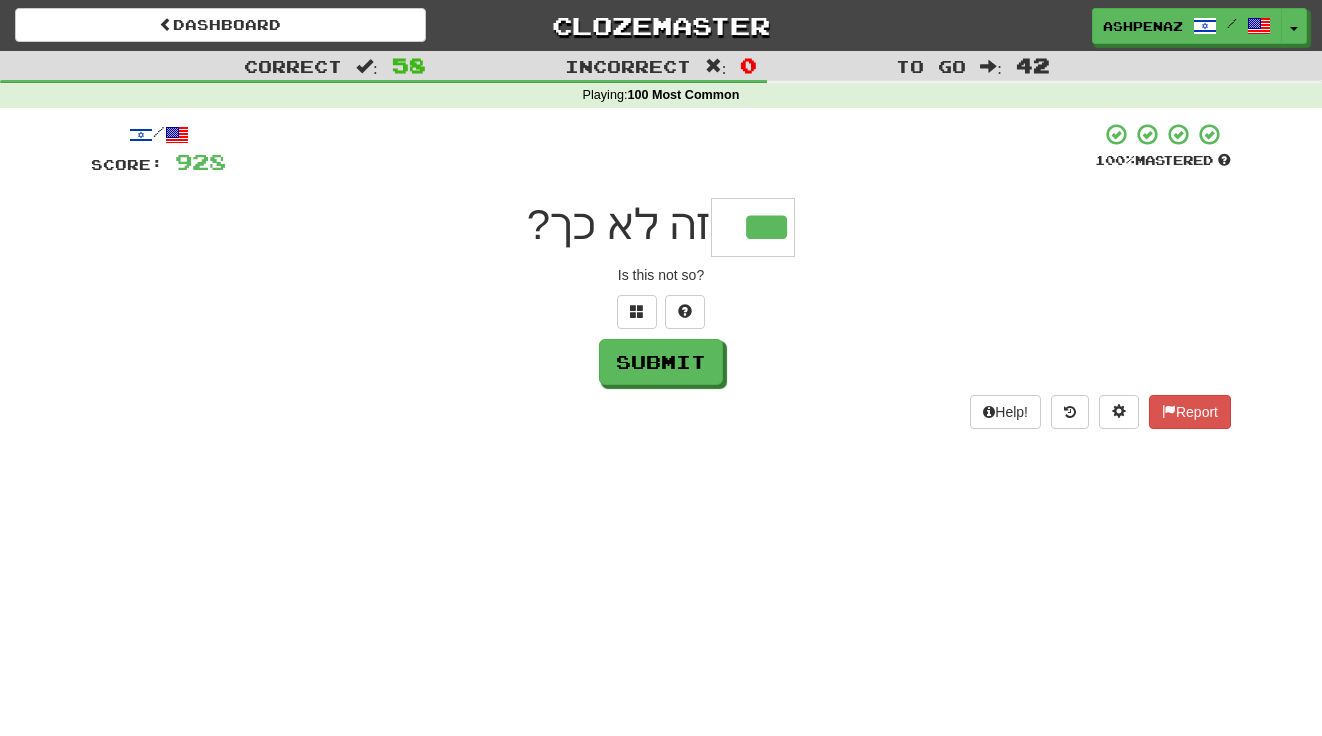 type on "***" 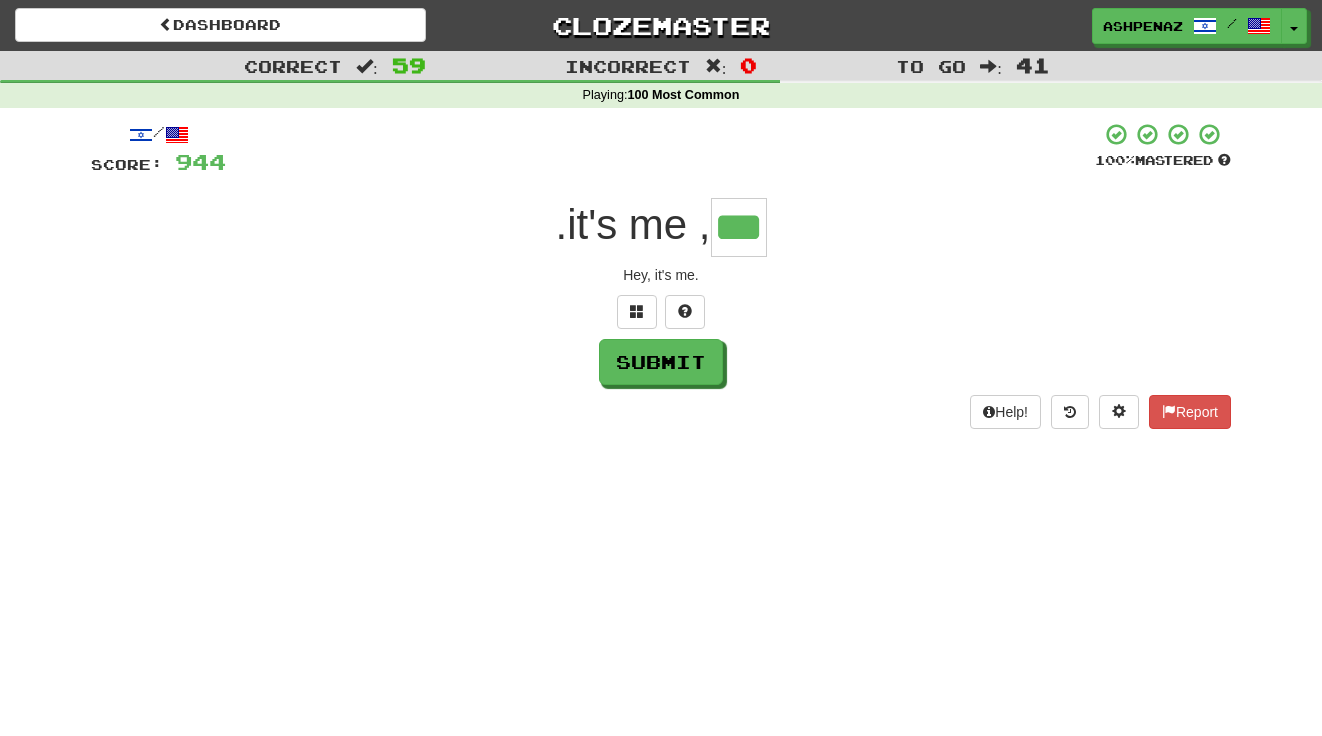 type on "***" 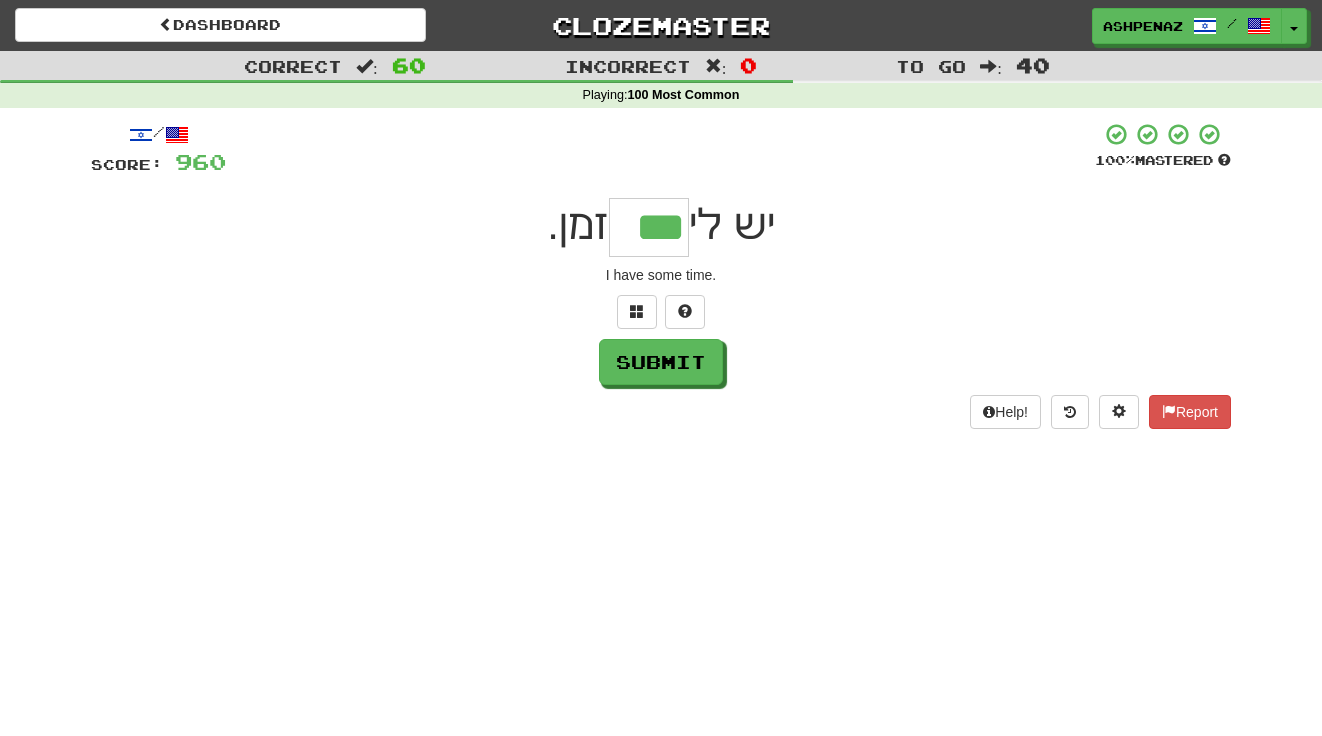type on "***" 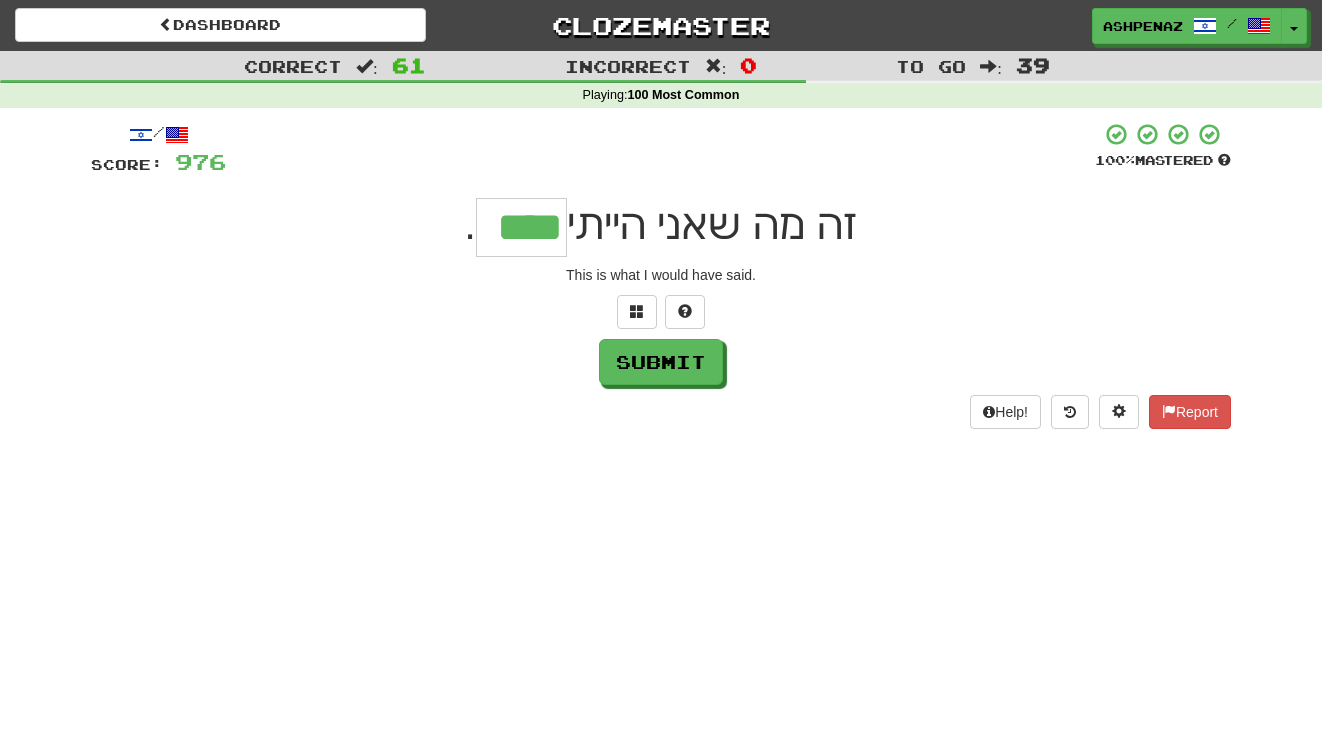 type on "****" 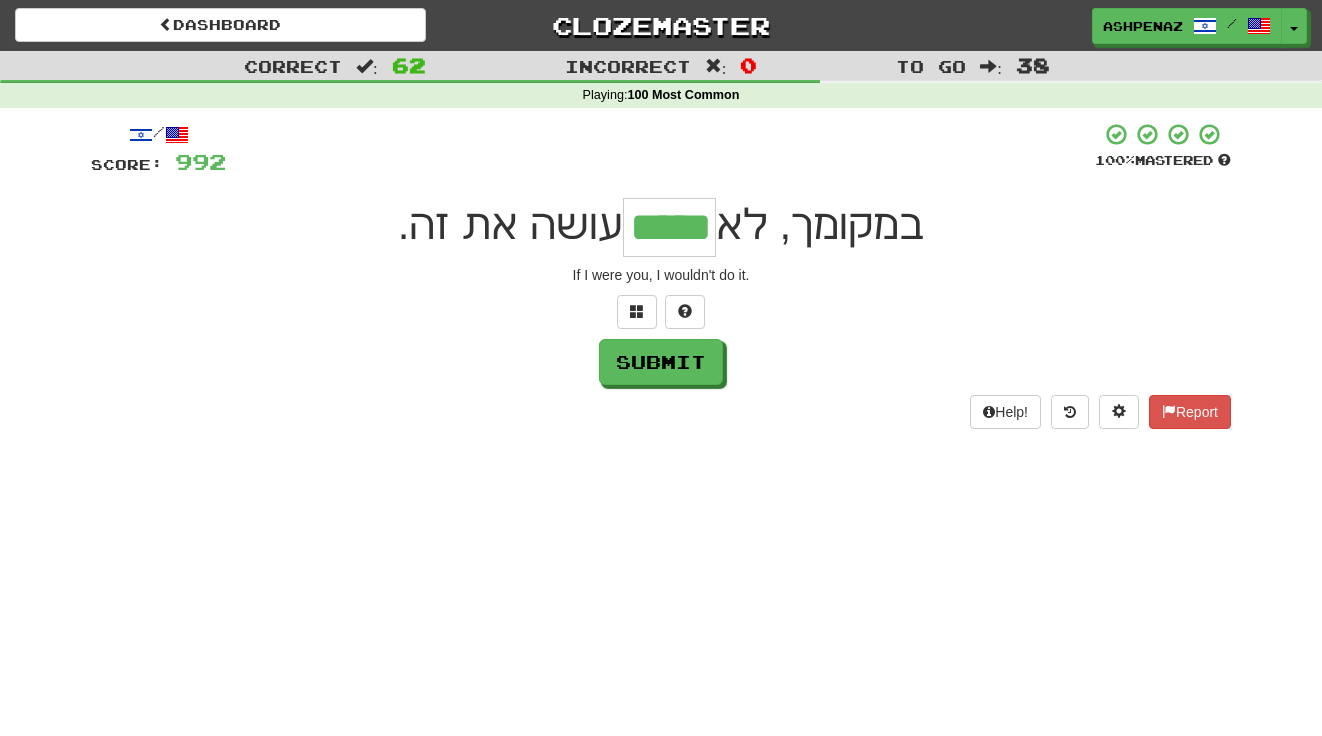 type on "*****" 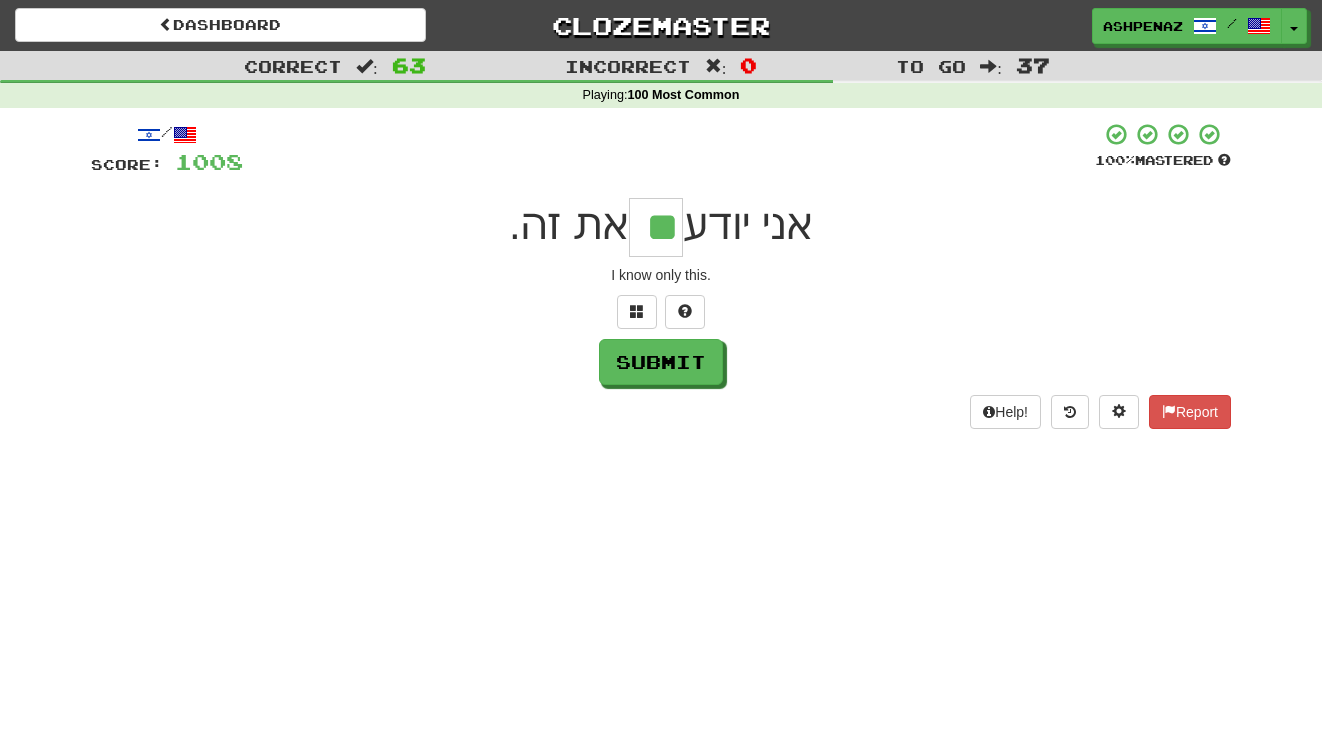 type on "**" 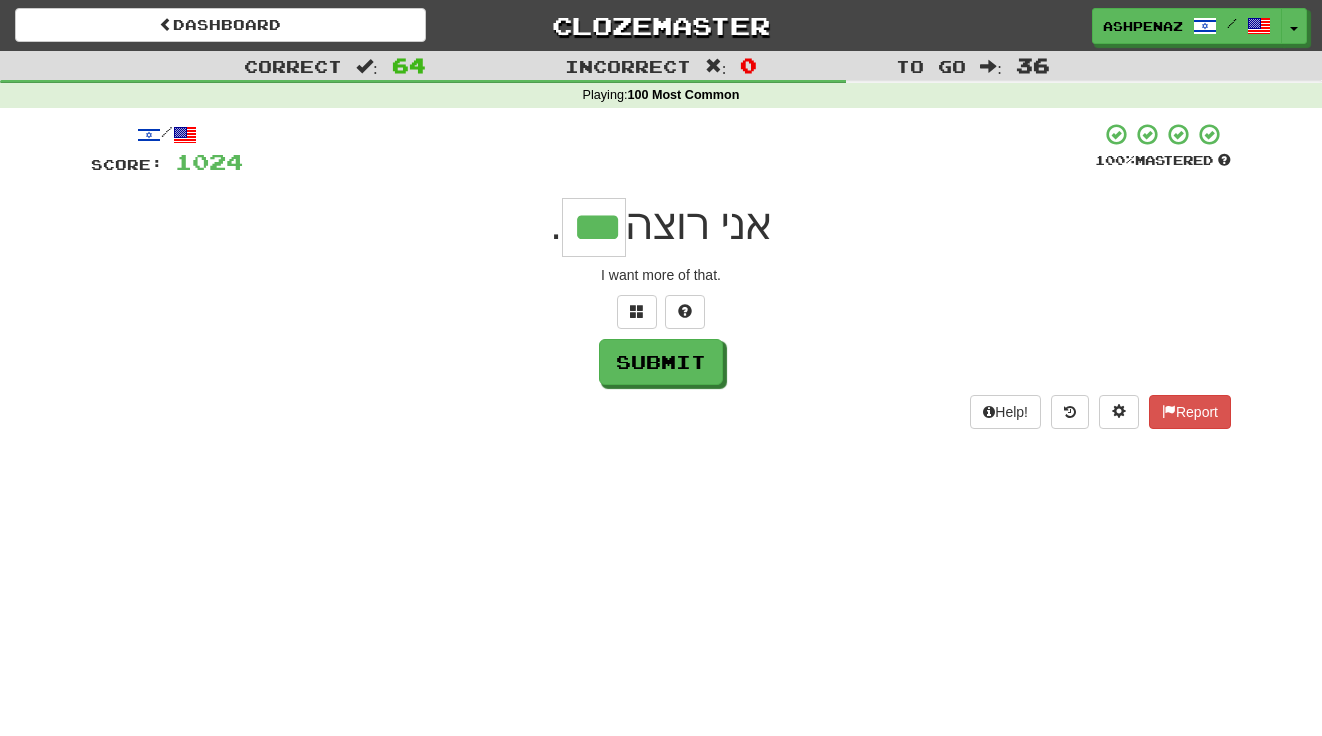 type on "***" 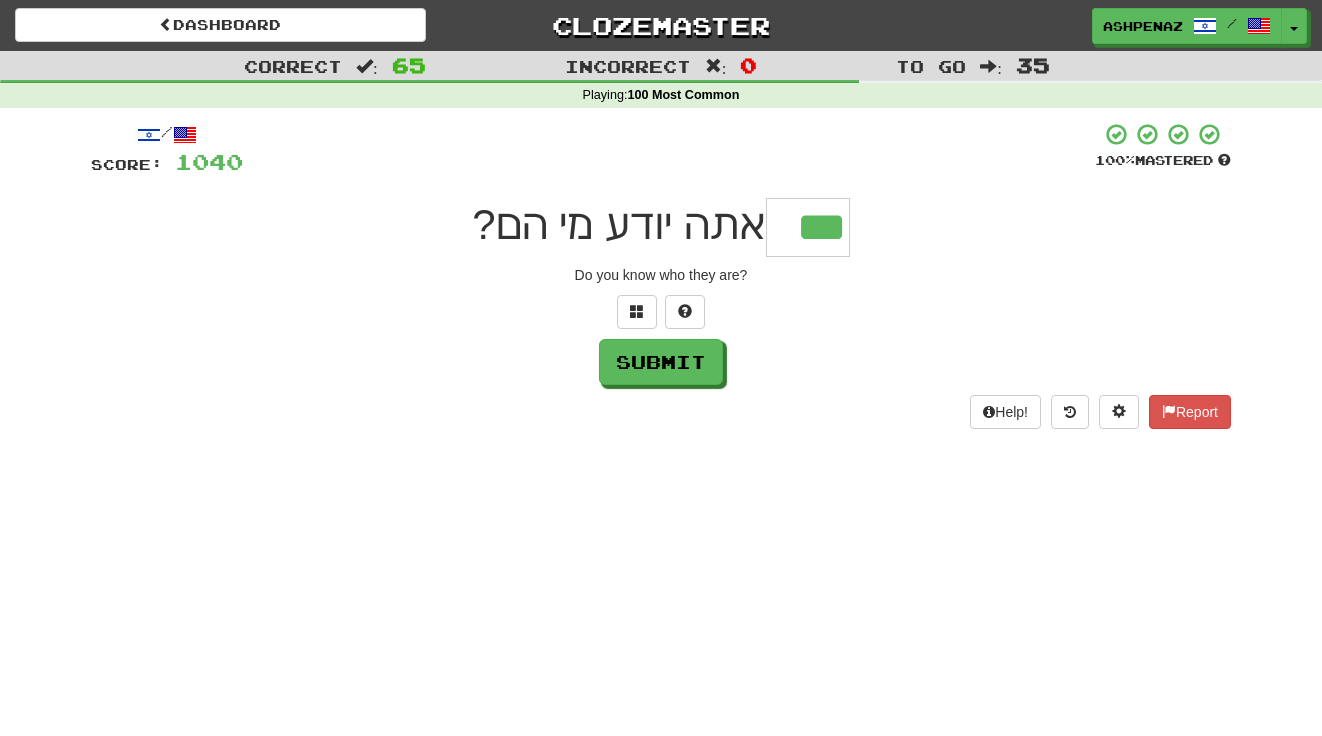 type on "***" 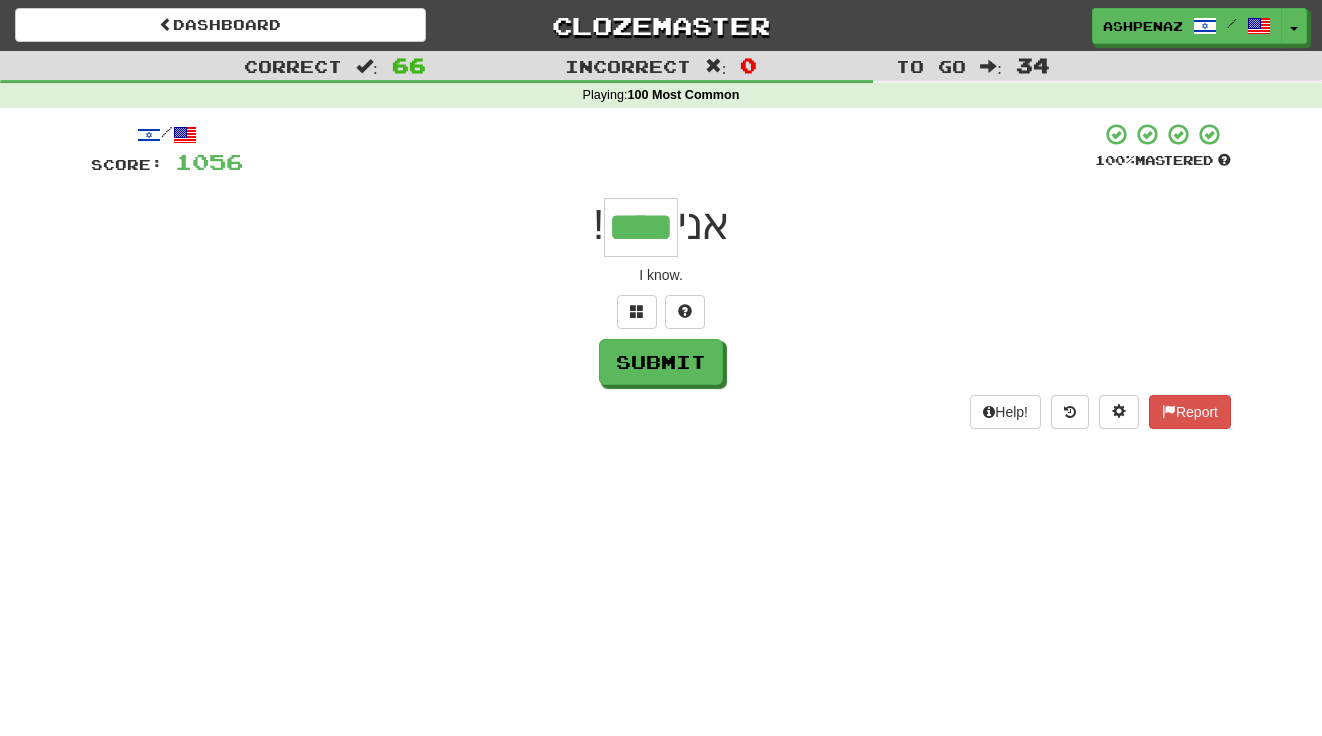 type on "****" 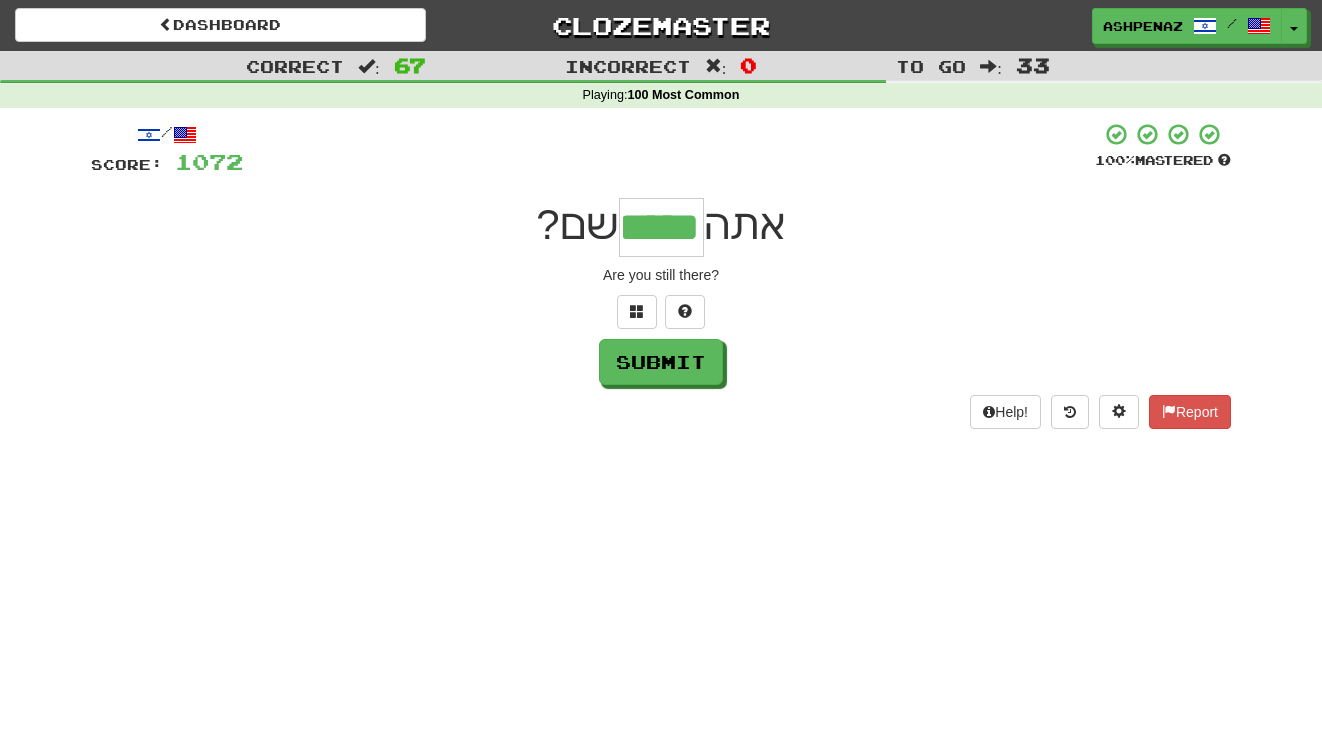 type on "*****" 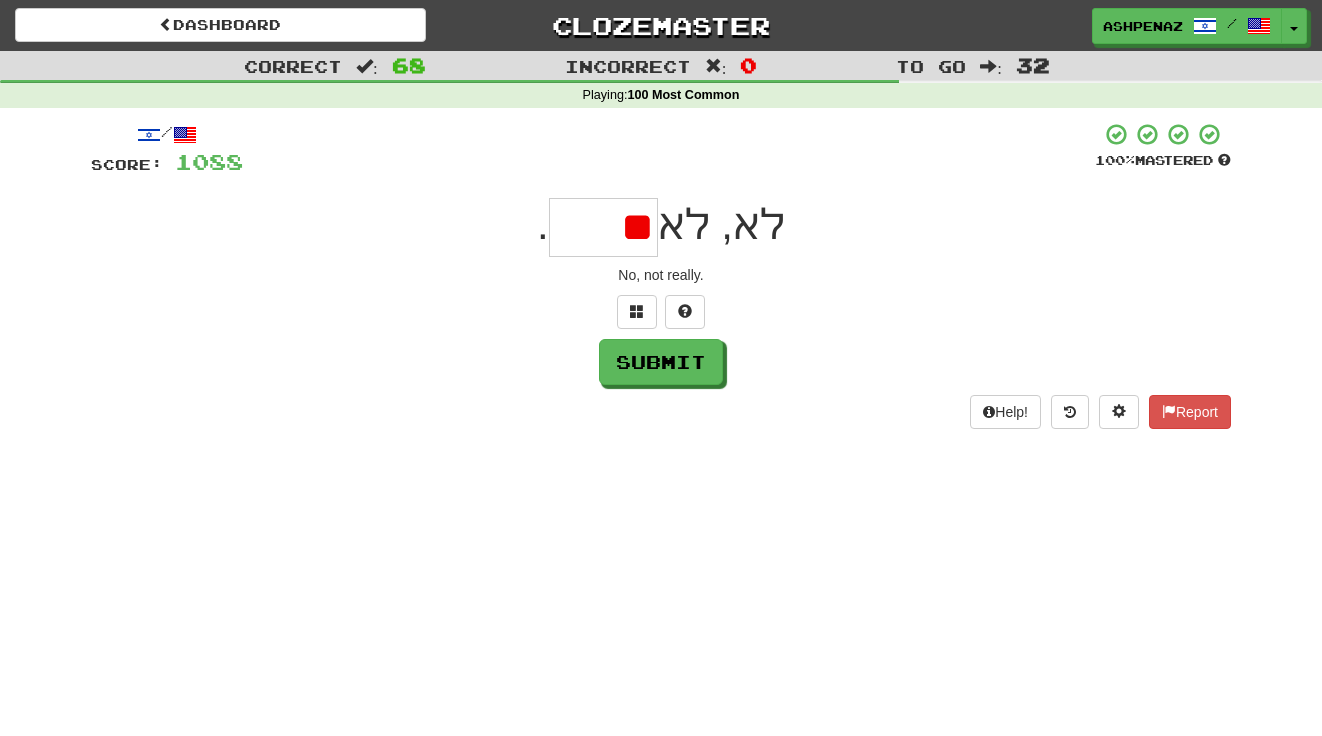 type on "*" 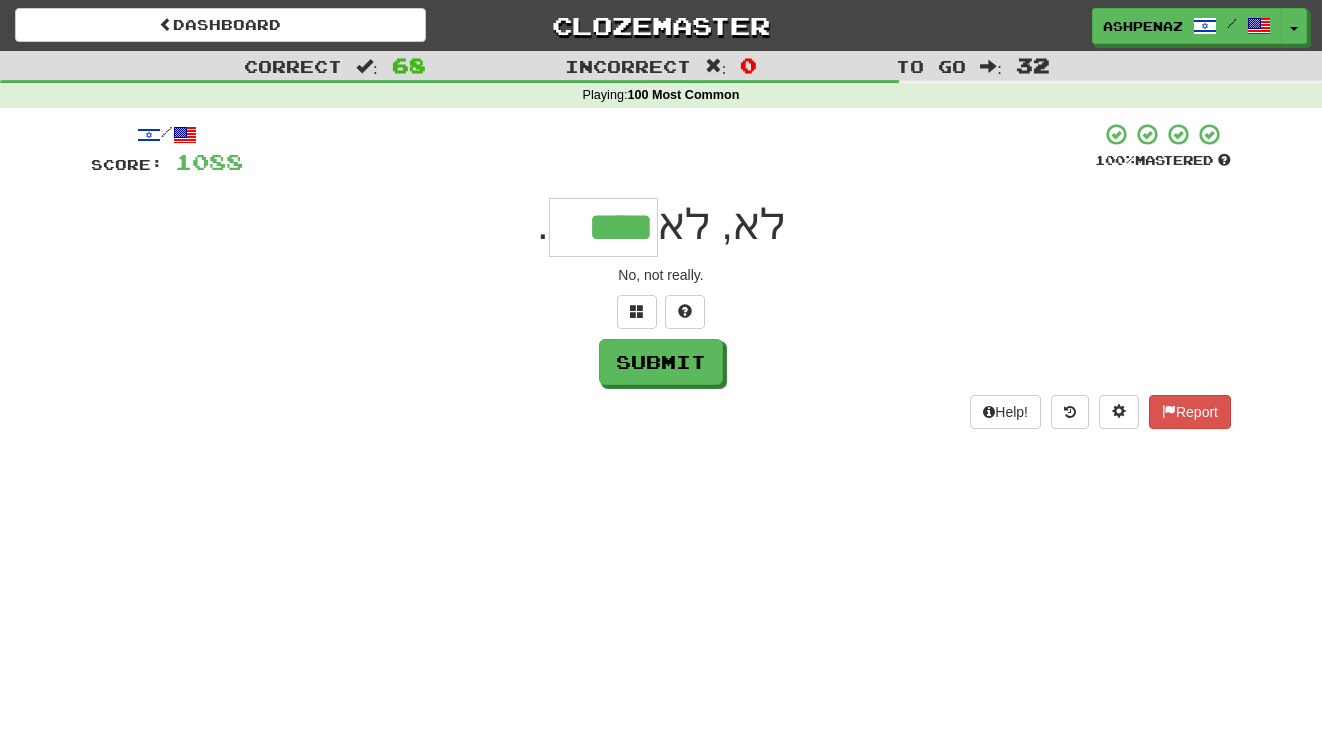 type on "****" 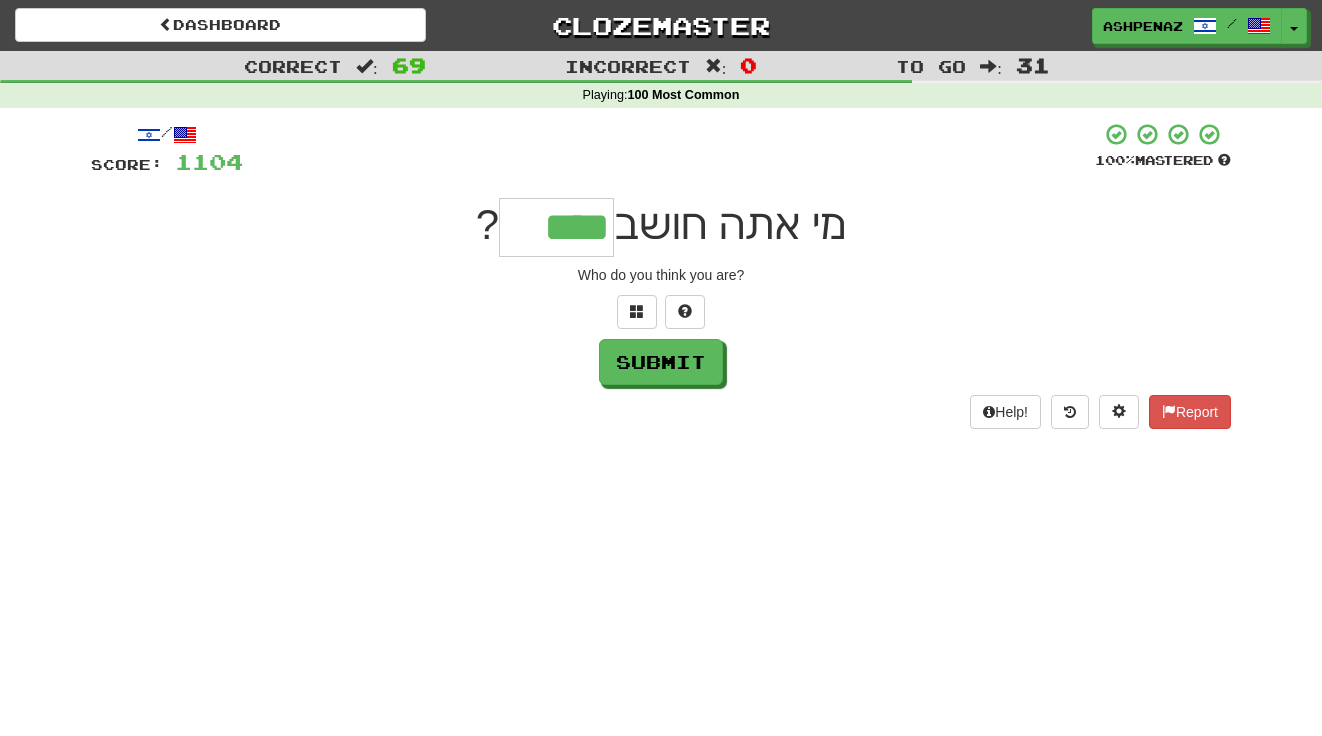 type on "****" 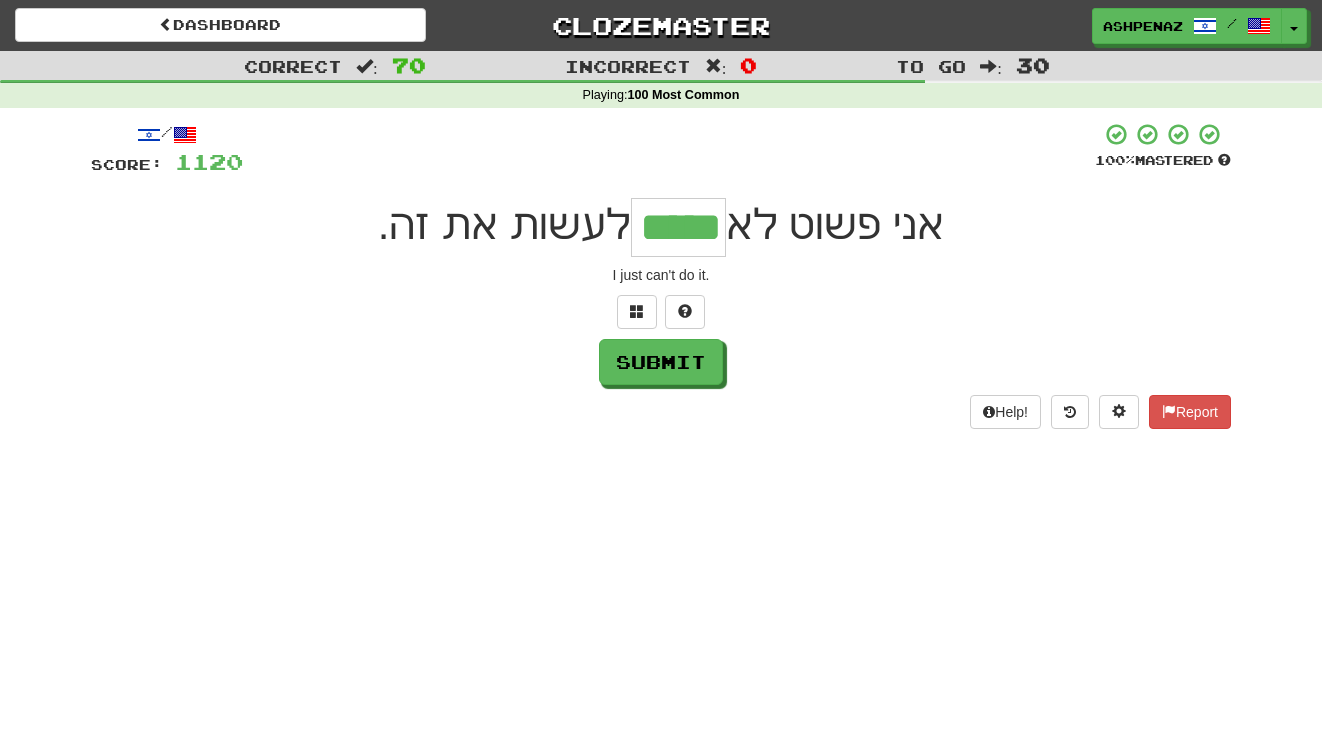 type on "*****" 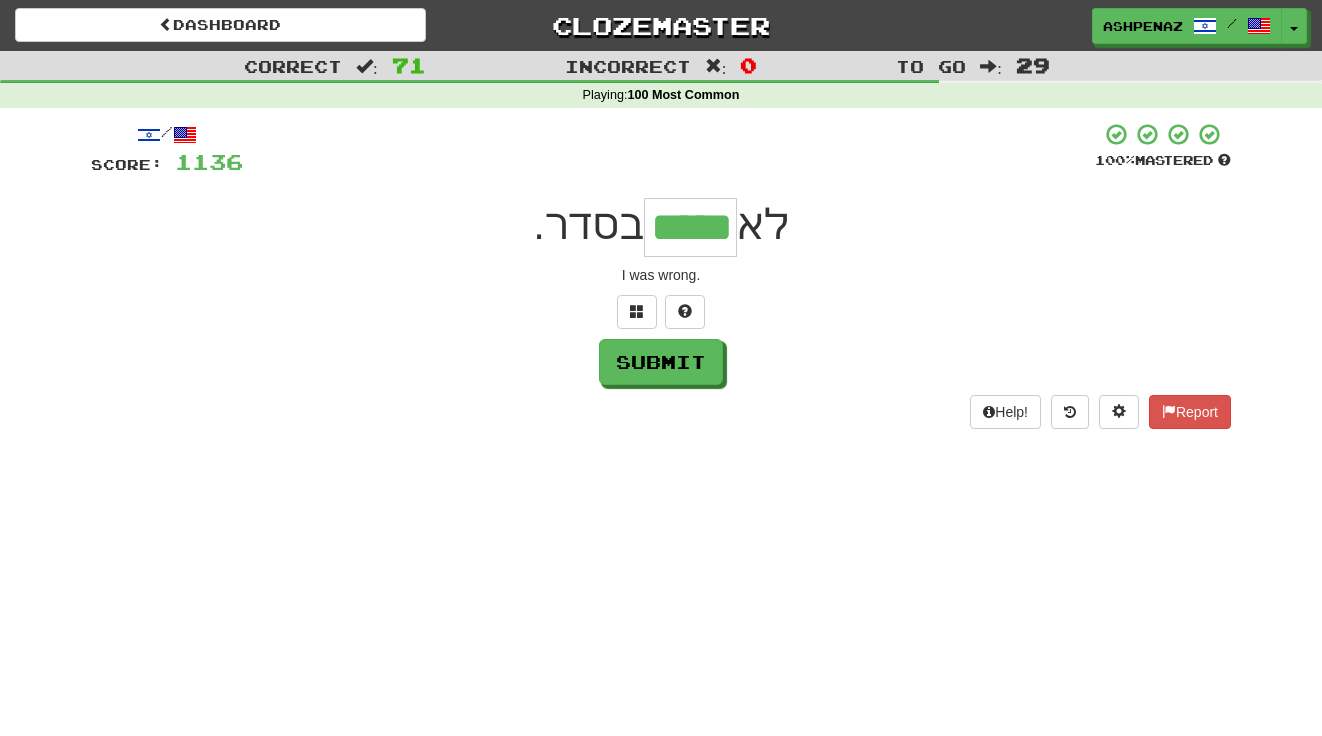 type on "*****" 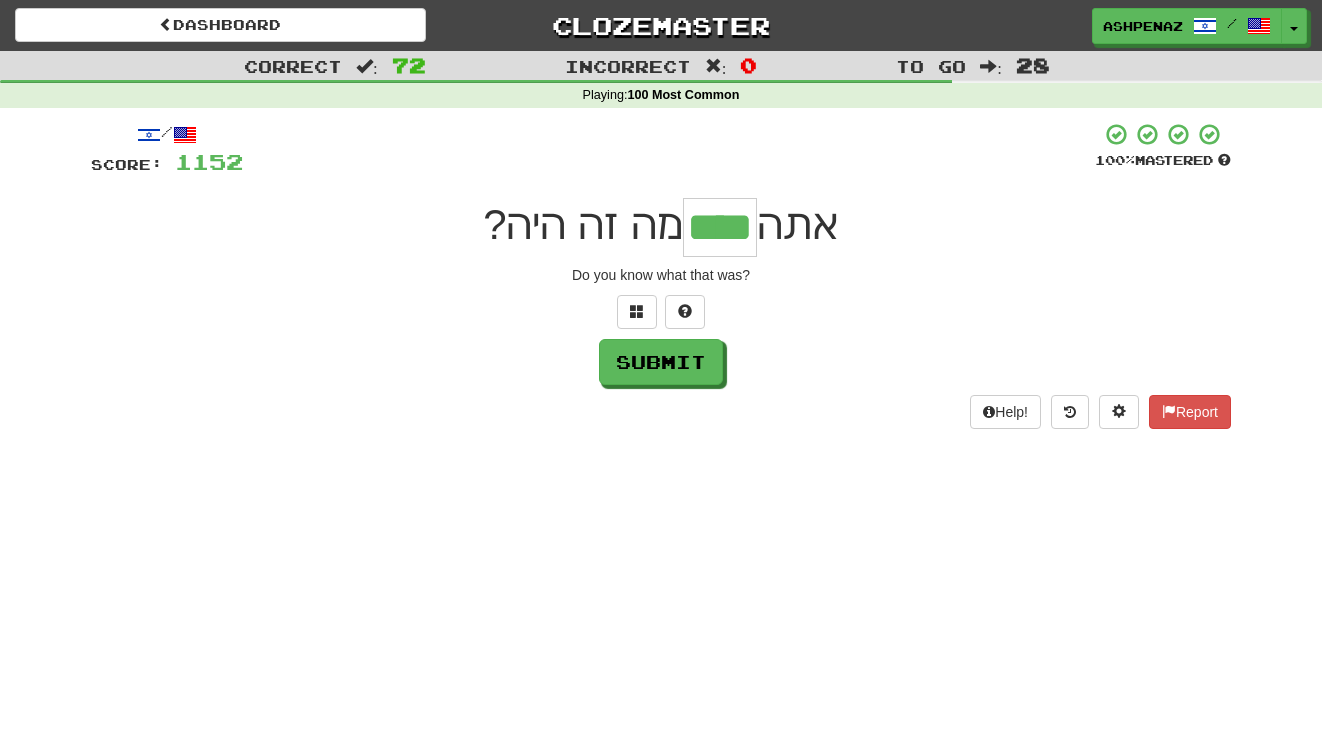 type on "****" 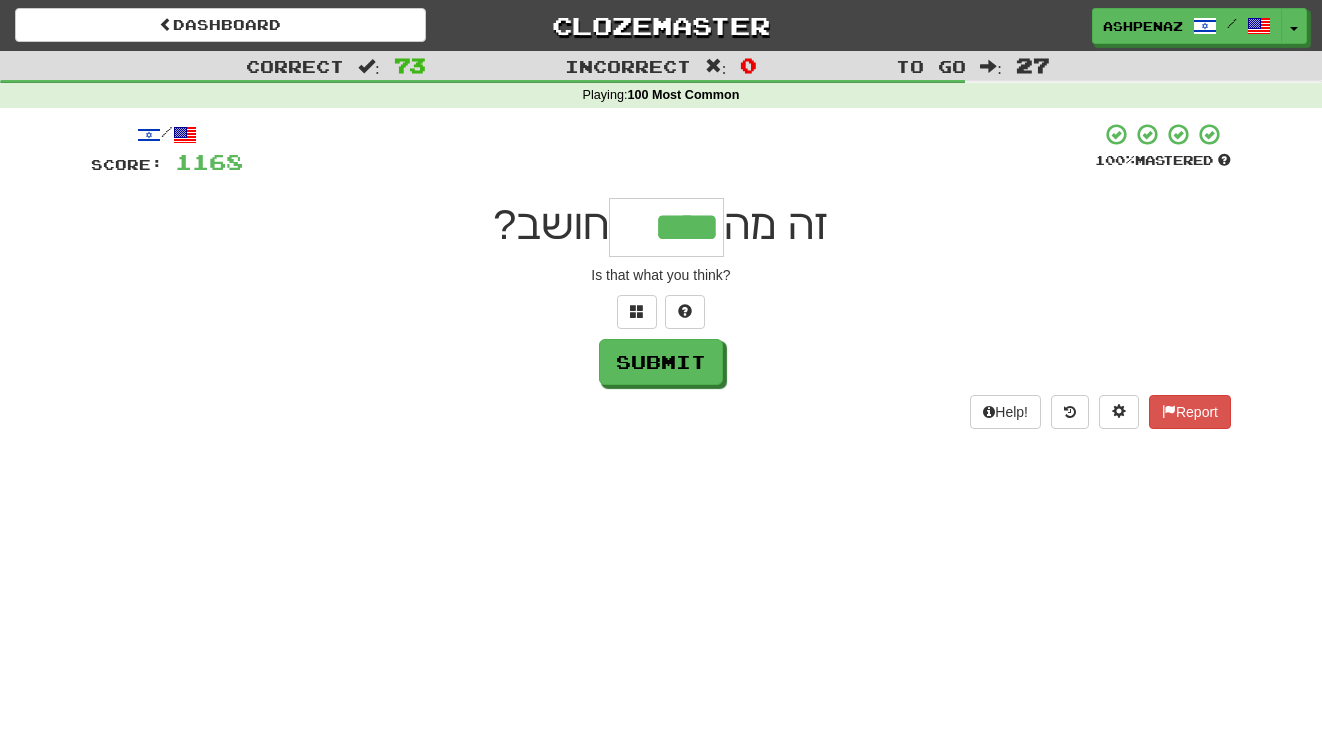 type on "****" 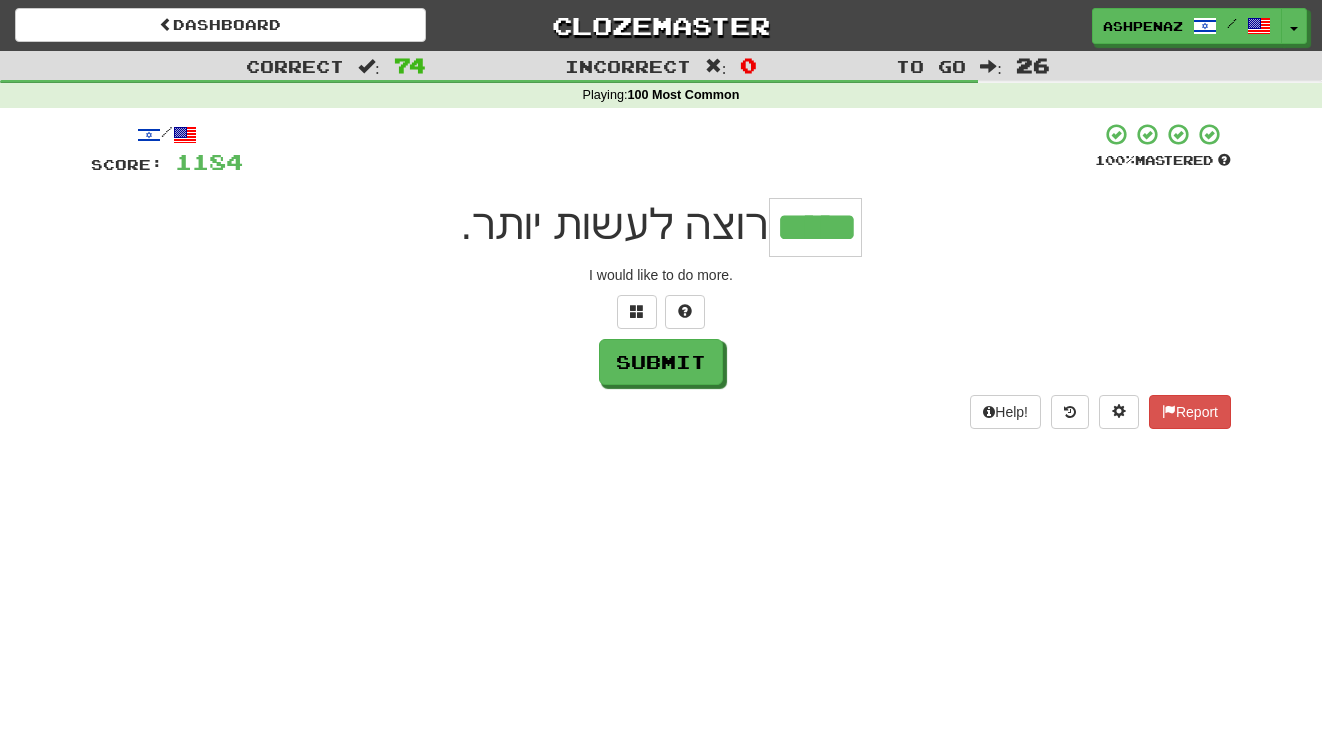 type on "*****" 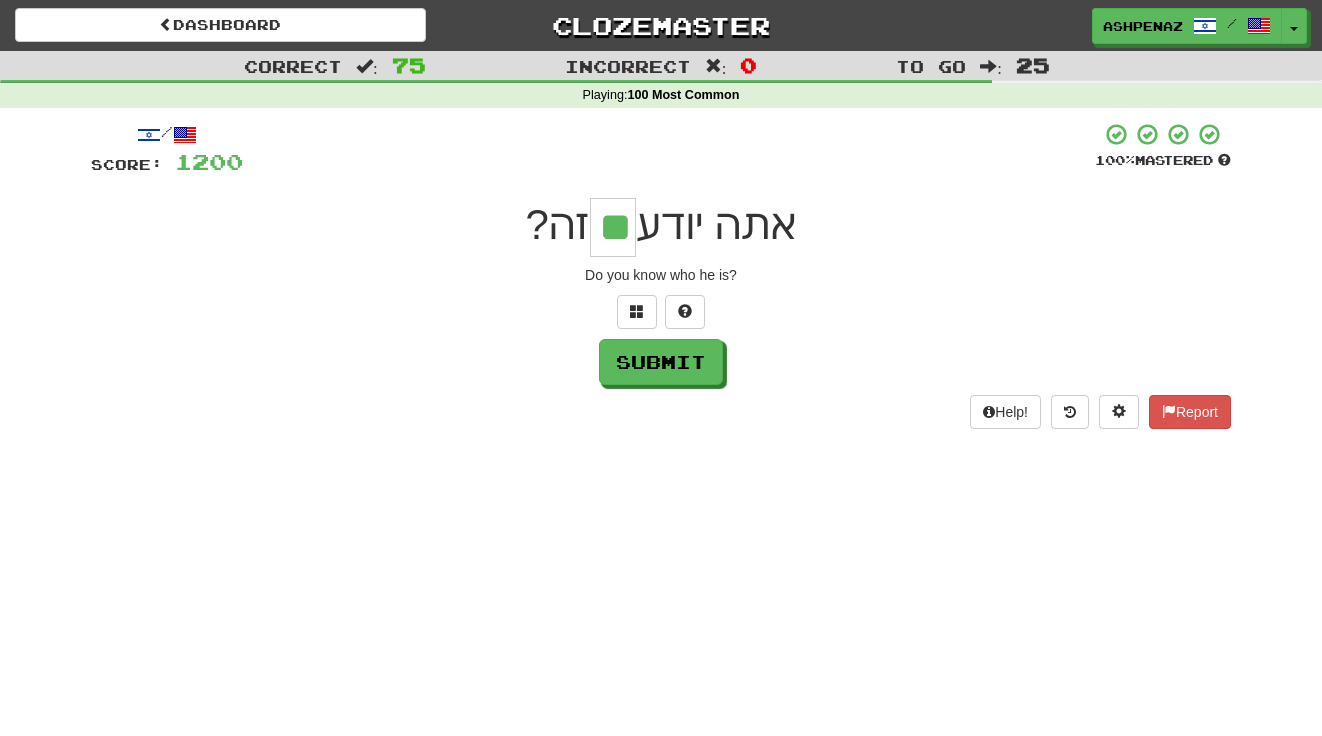 type on "**" 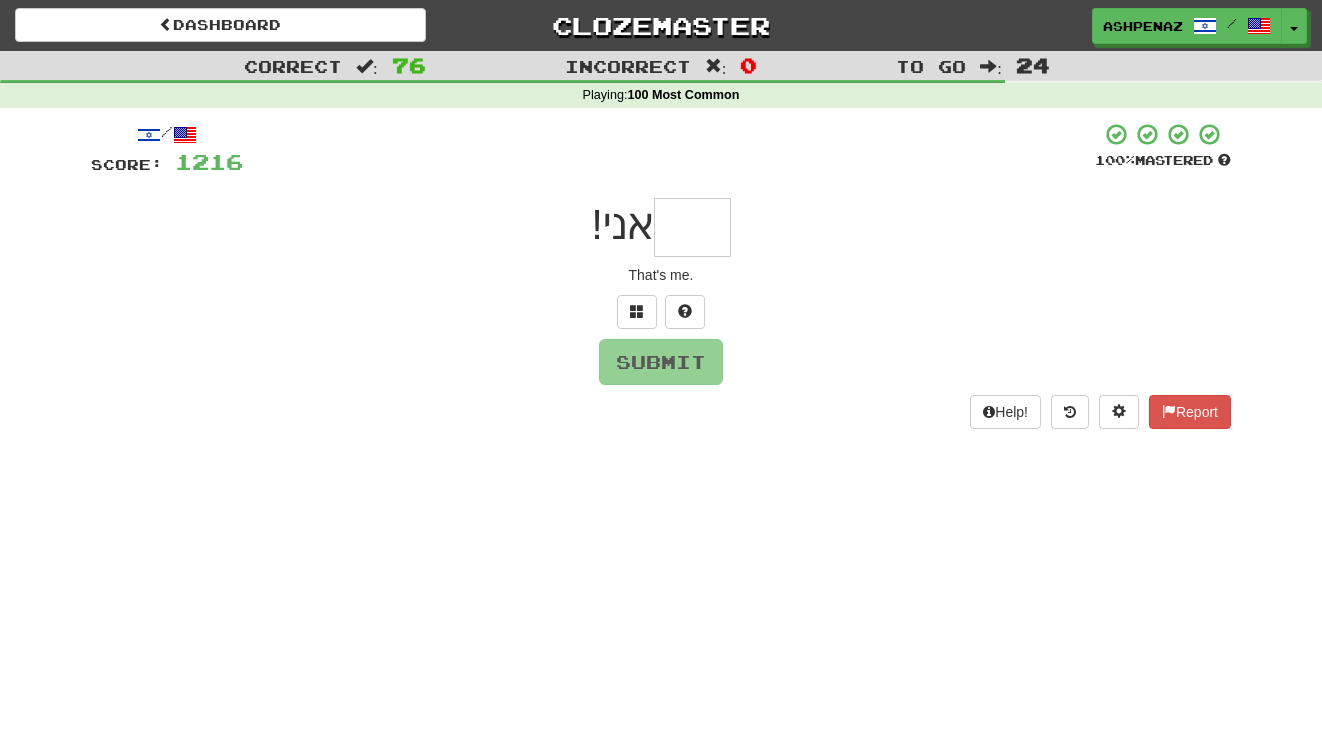 type on "*" 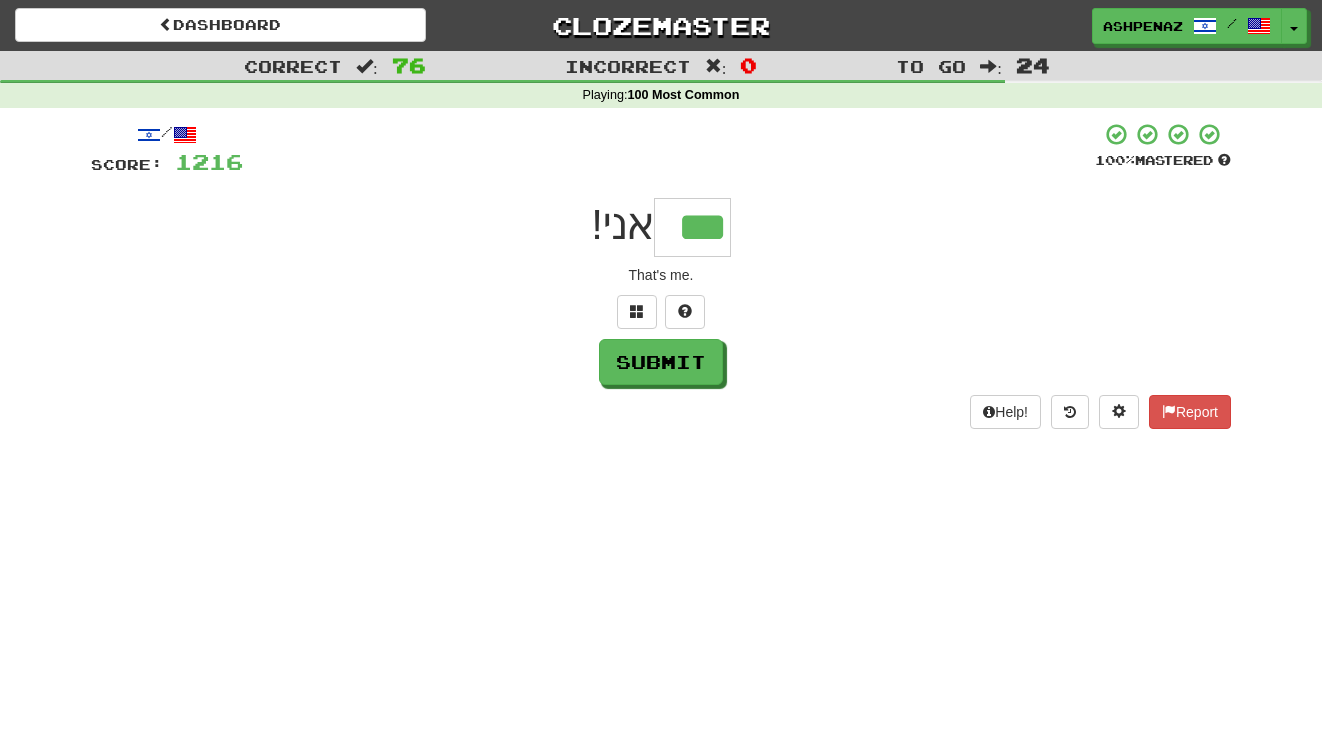 type on "***" 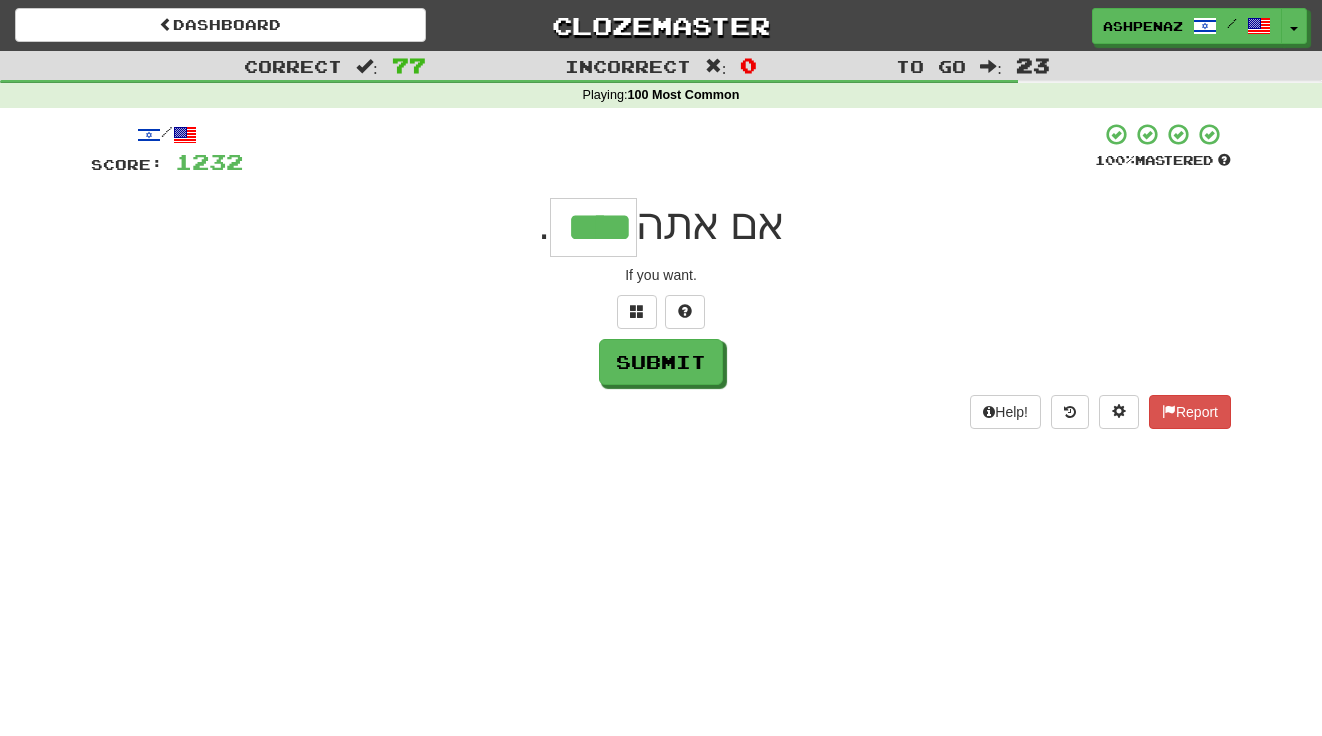 type on "****" 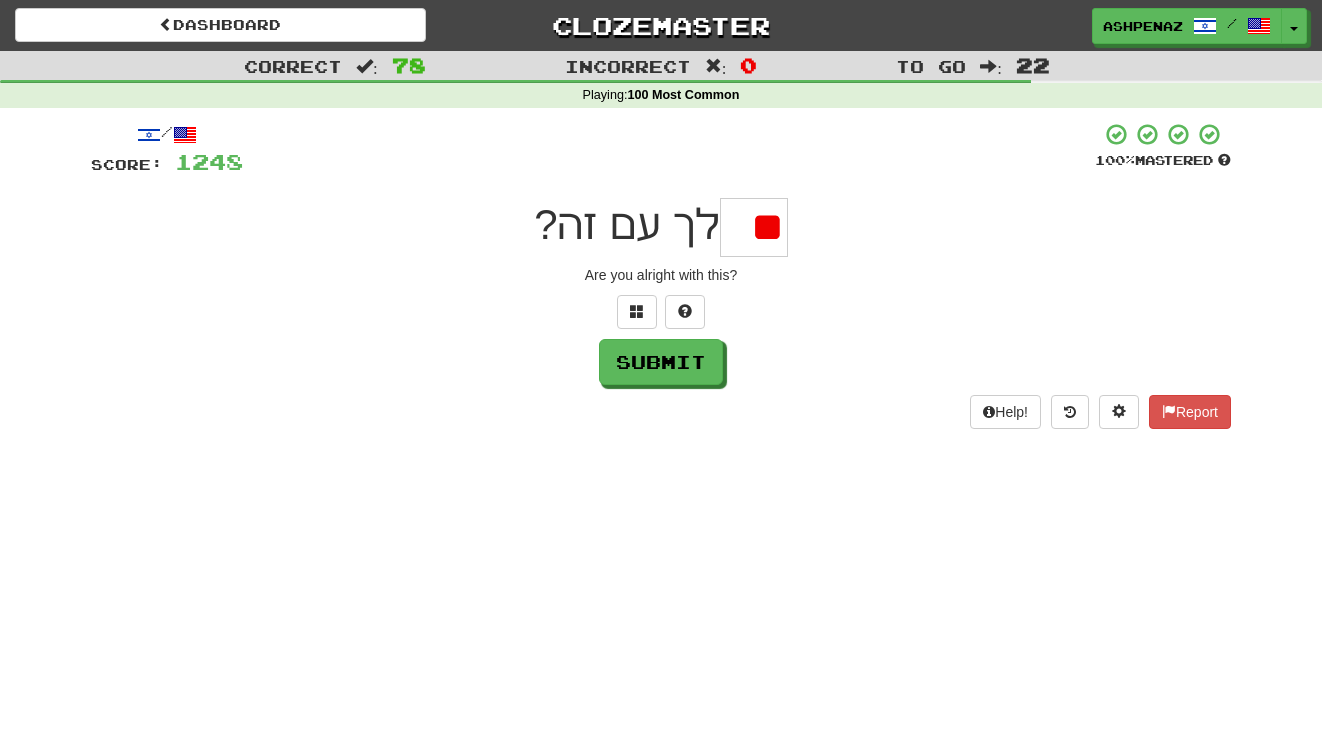 type on "*" 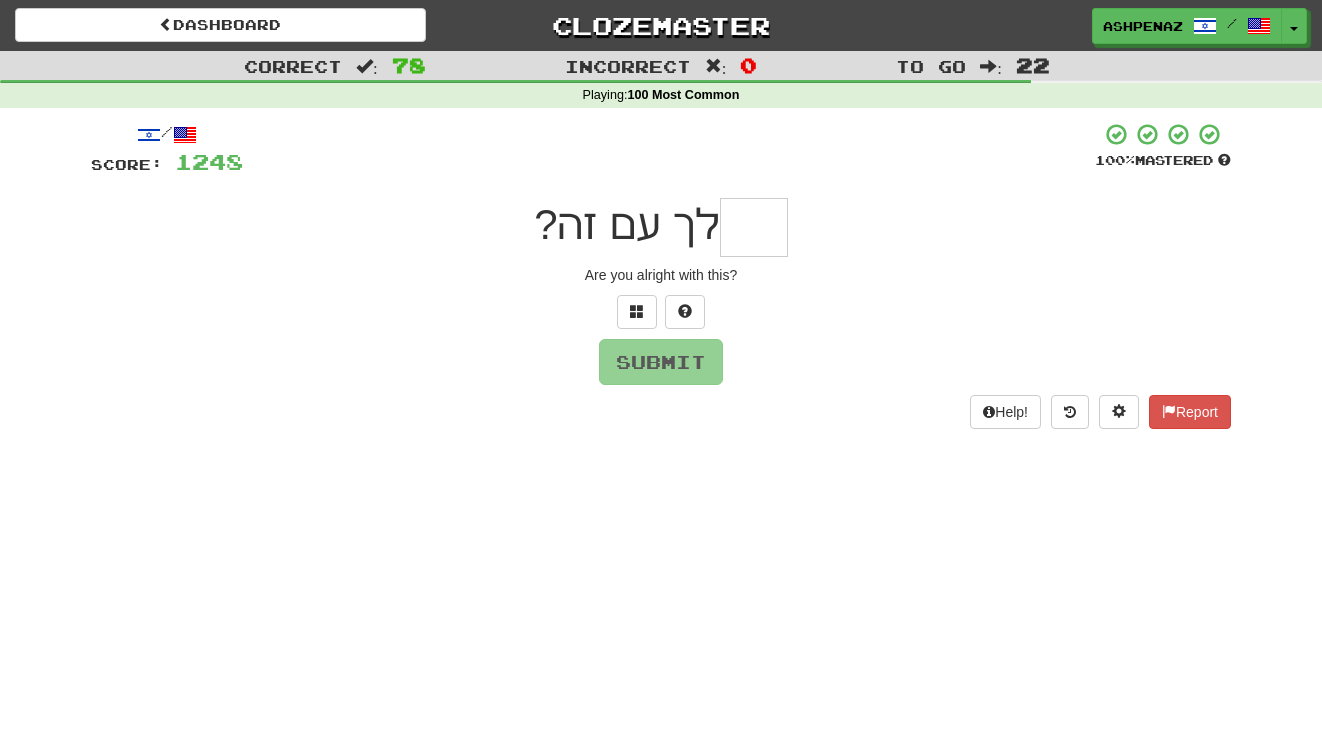 type on "*" 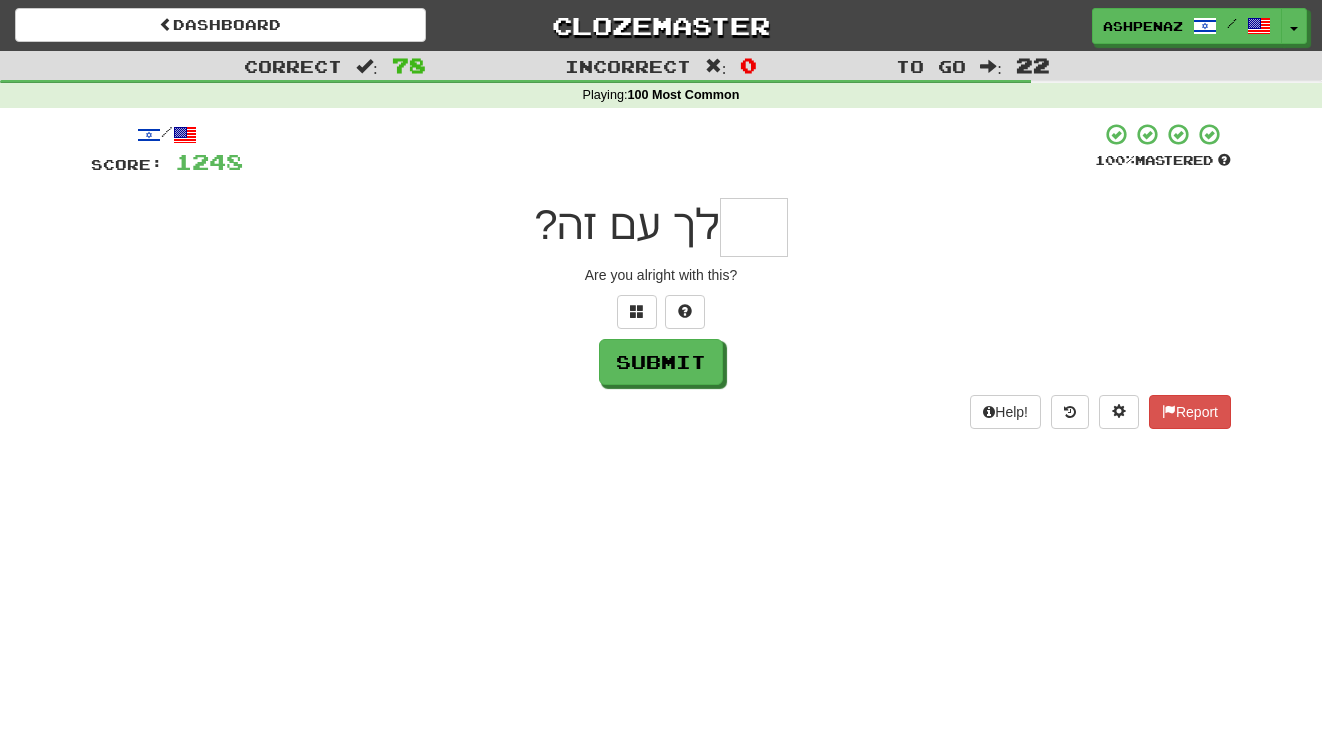 type on "*" 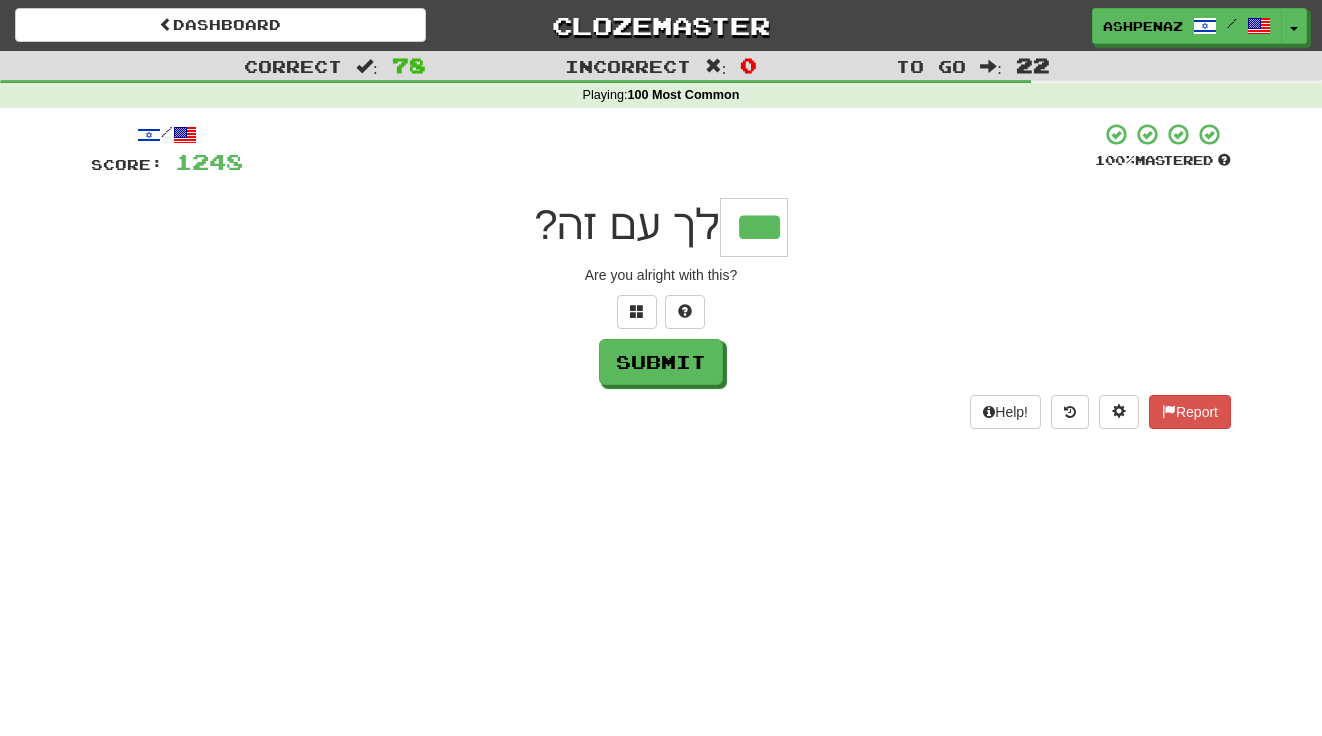 type on "***" 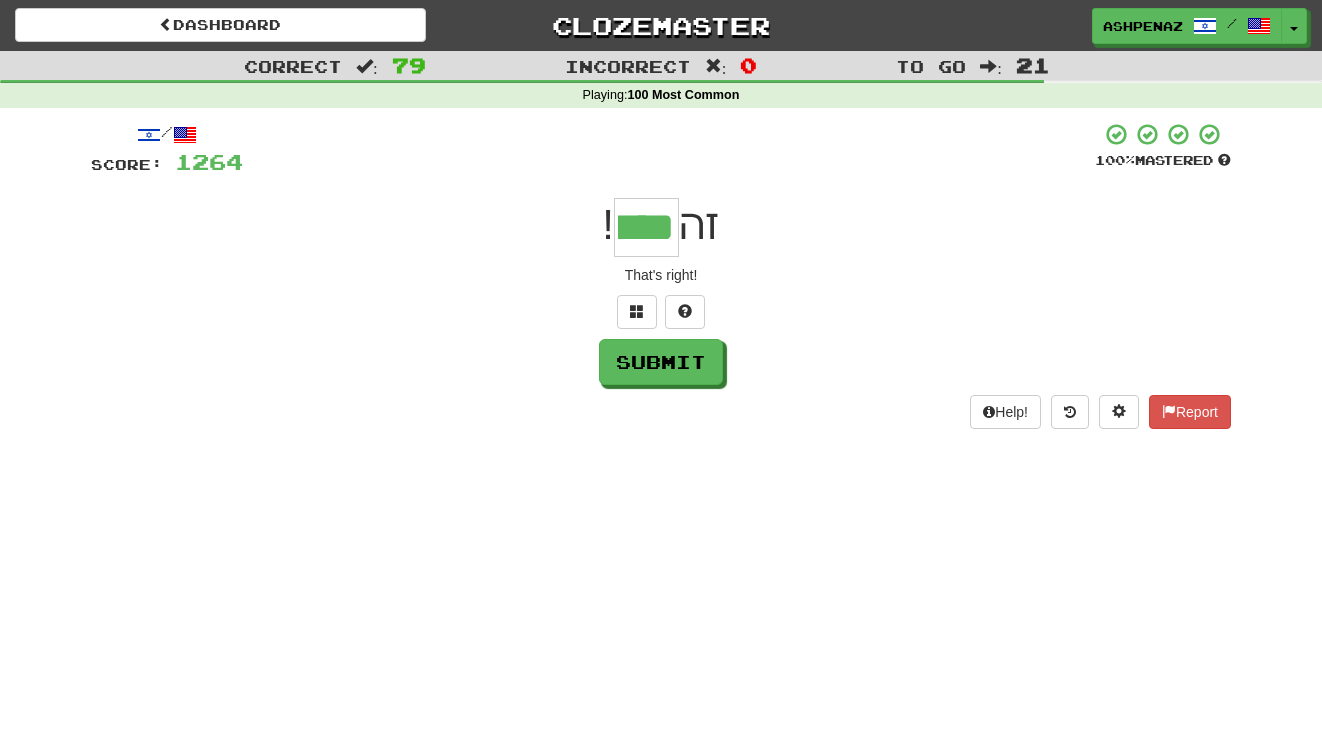 type on "****" 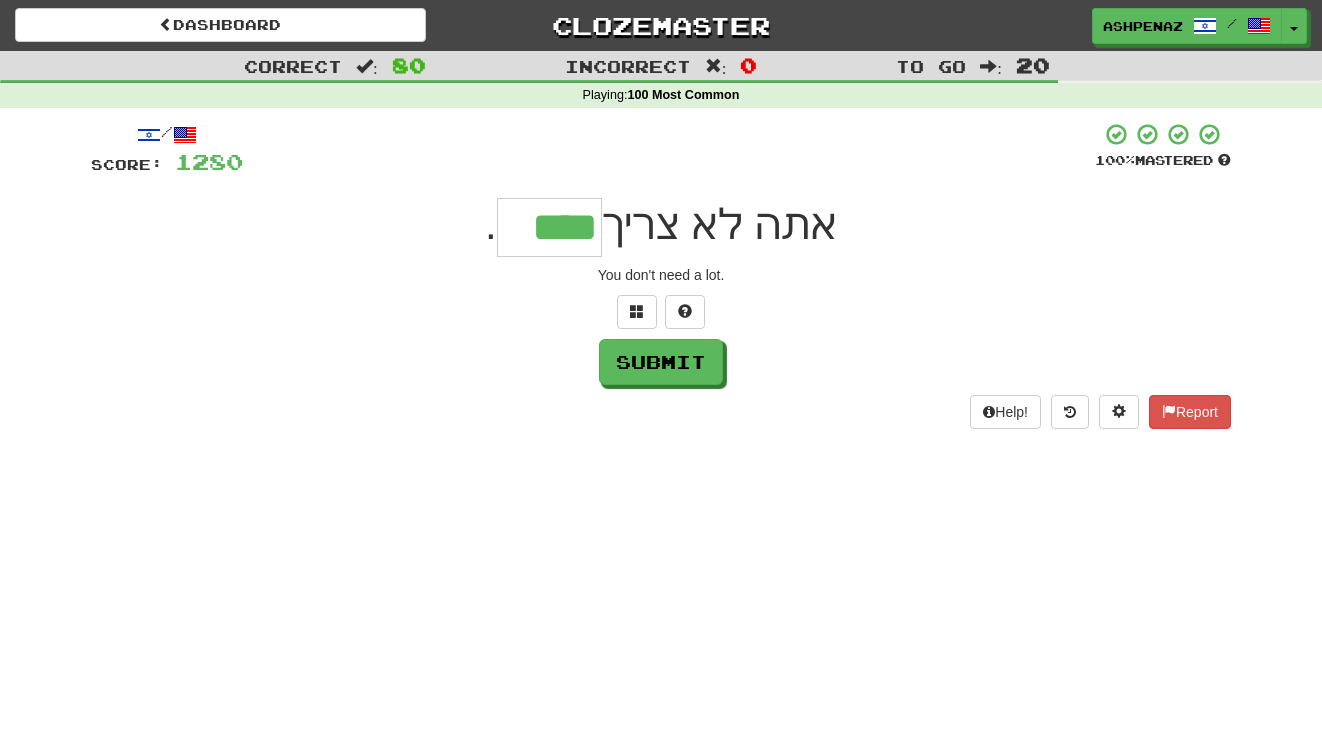 type on "****" 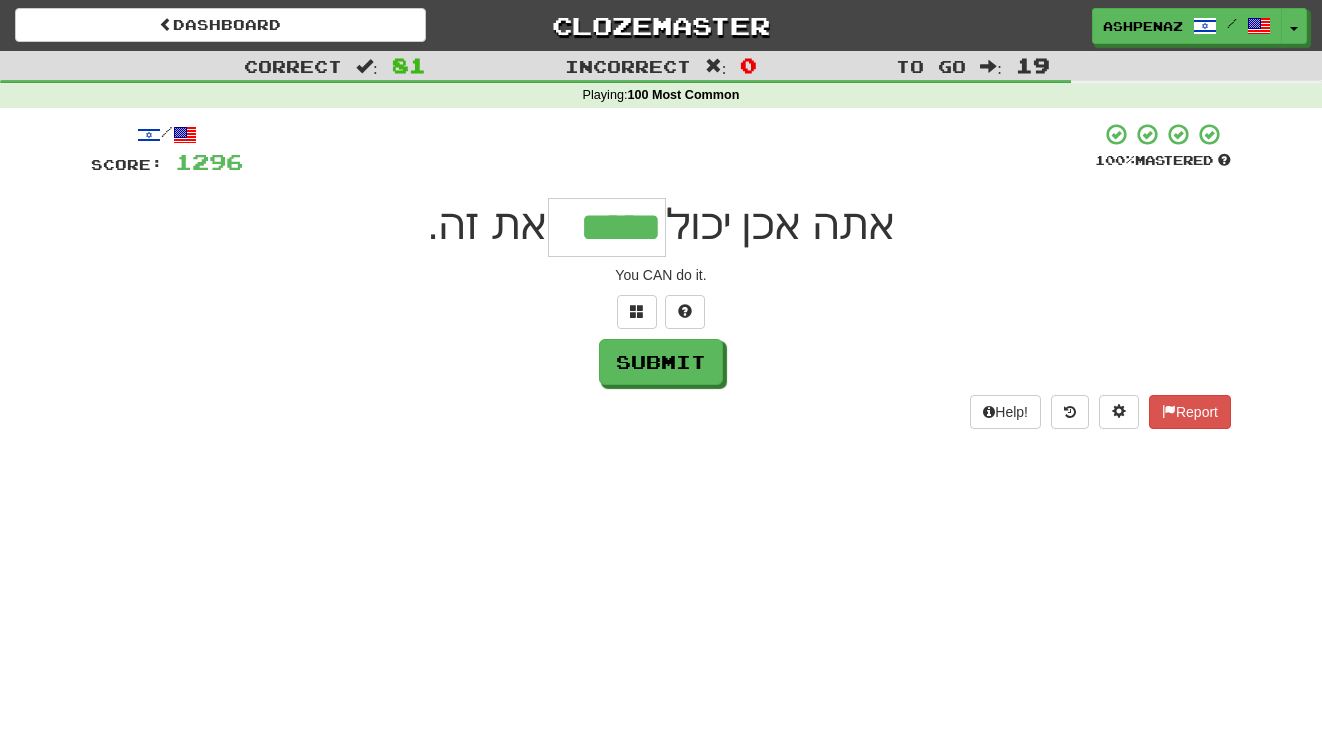 type on "*****" 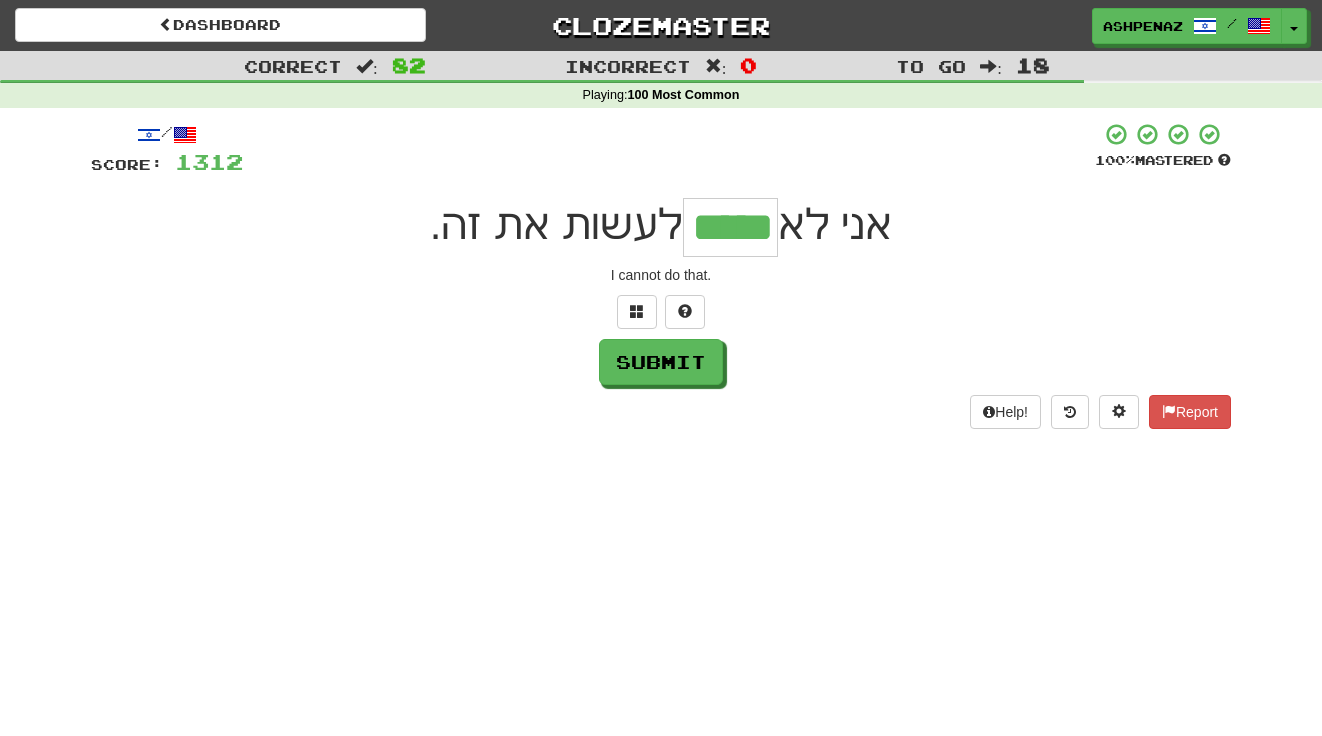 type on "*****" 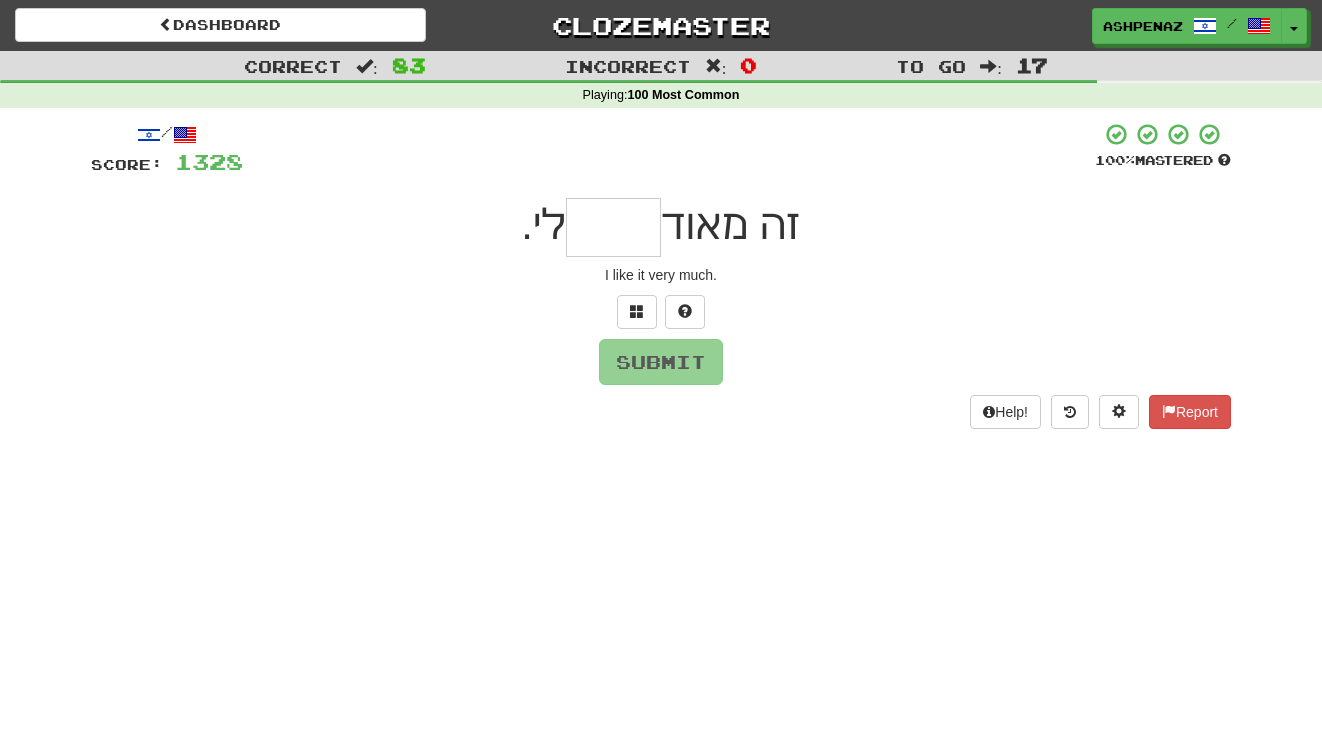 type on "*" 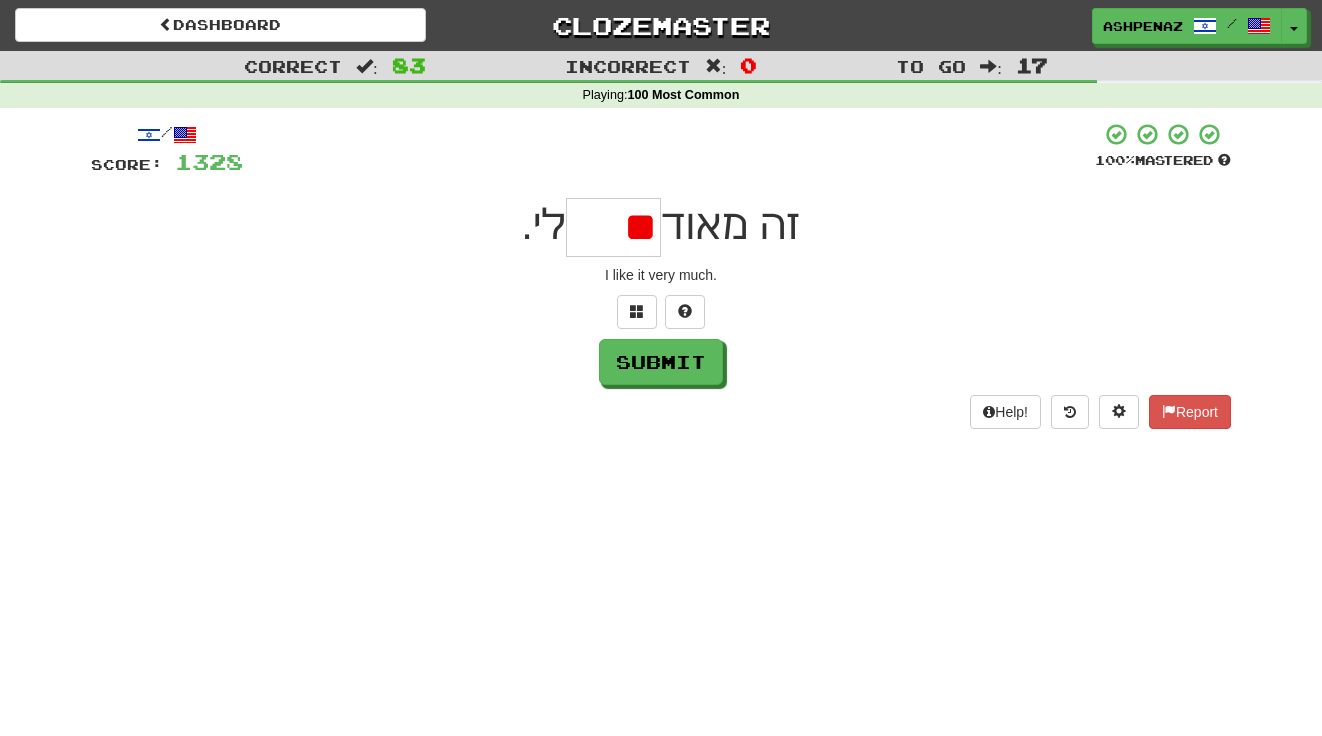 type on "*" 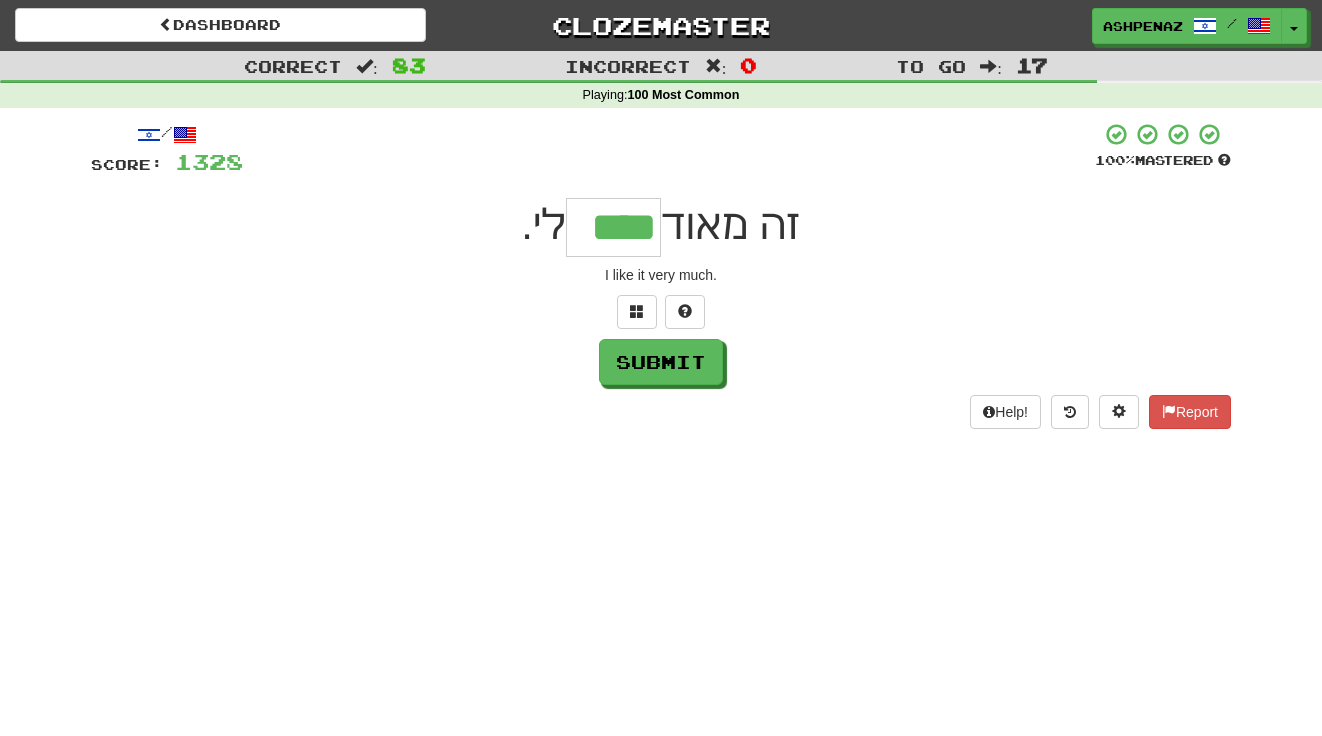 type on "****" 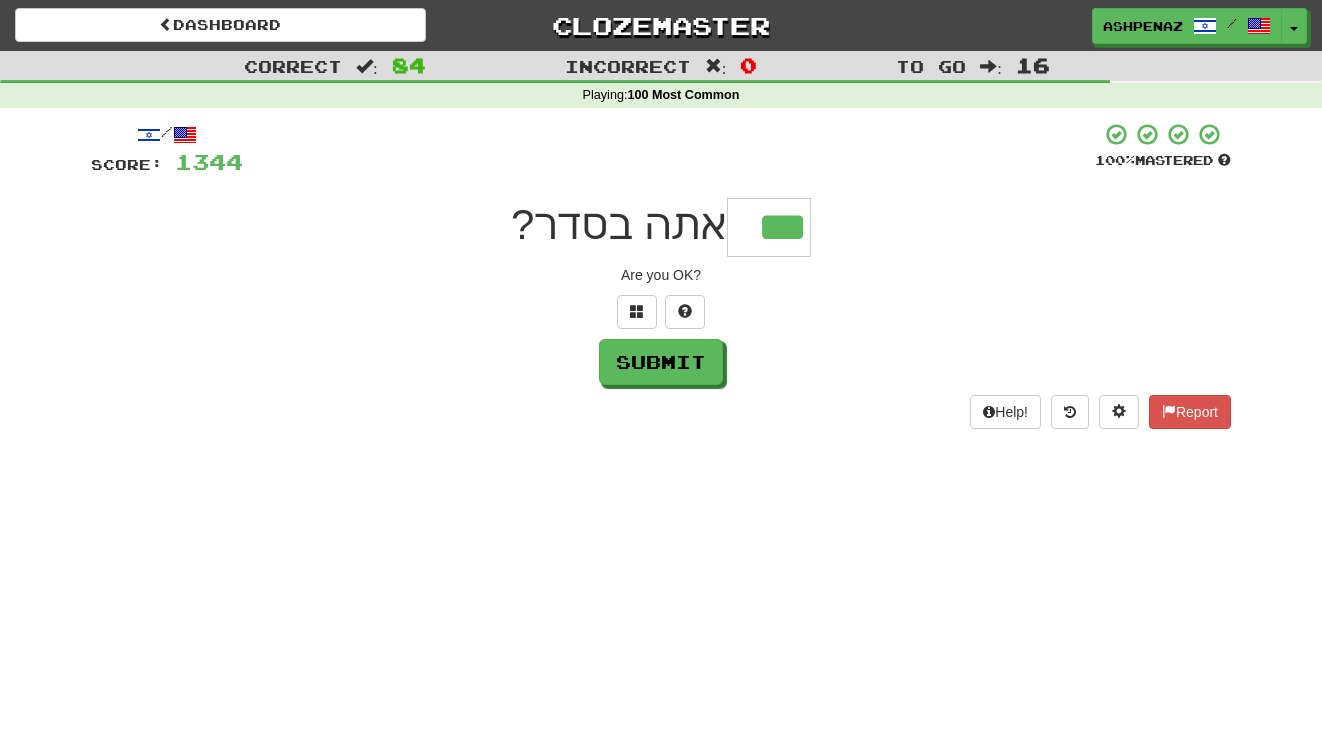 type on "***" 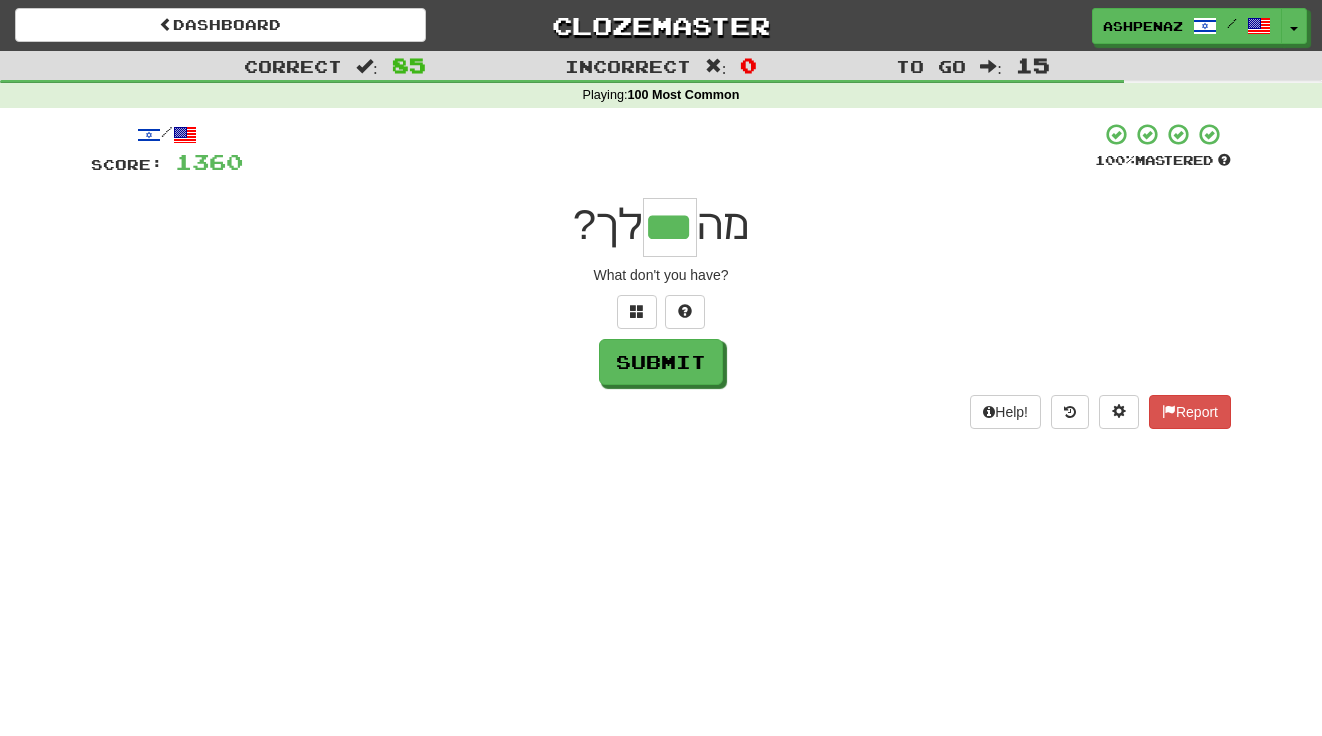 type on "***" 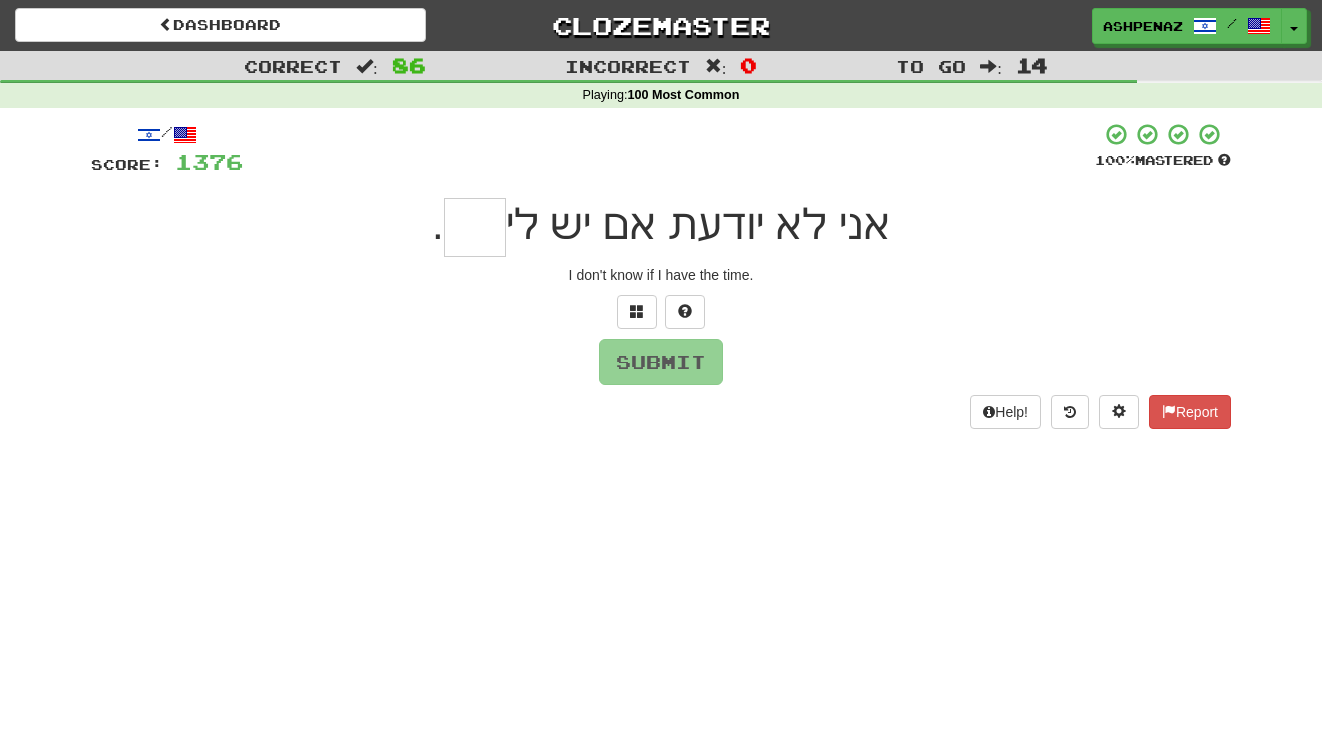 type on "*" 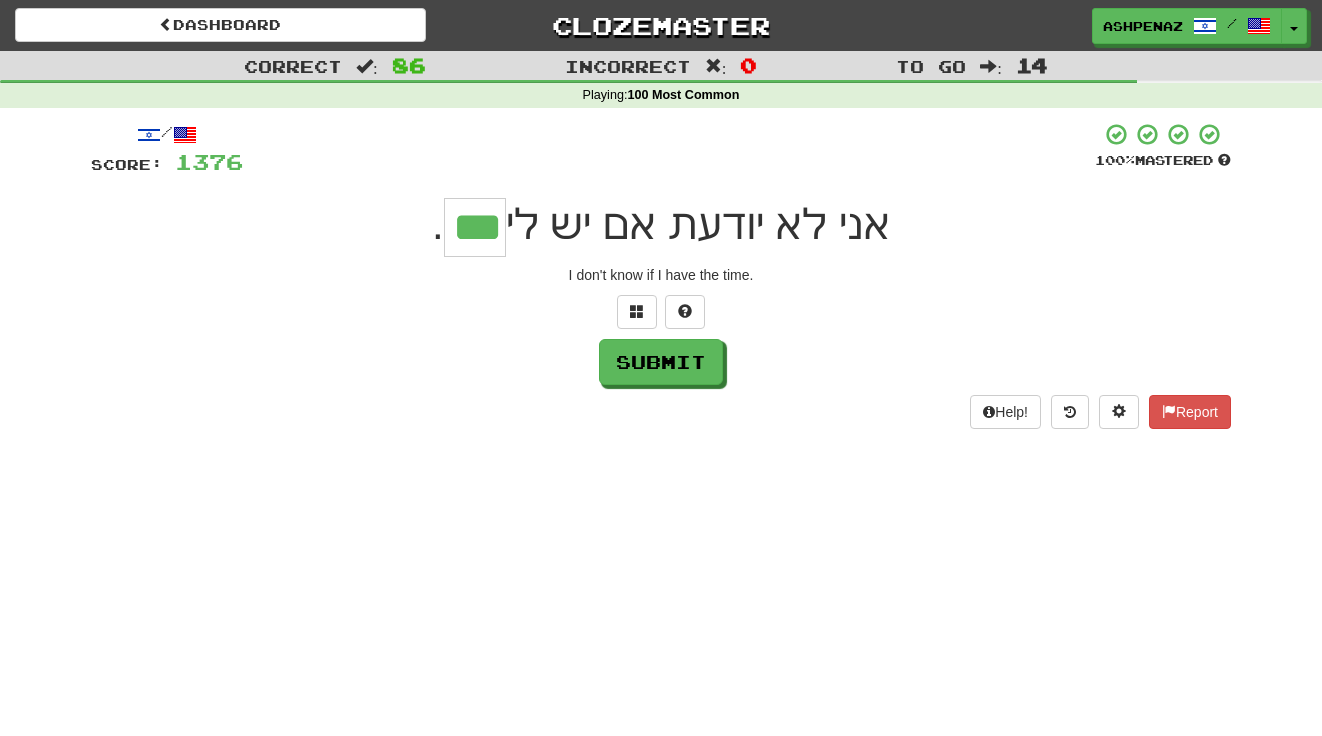 type on "***" 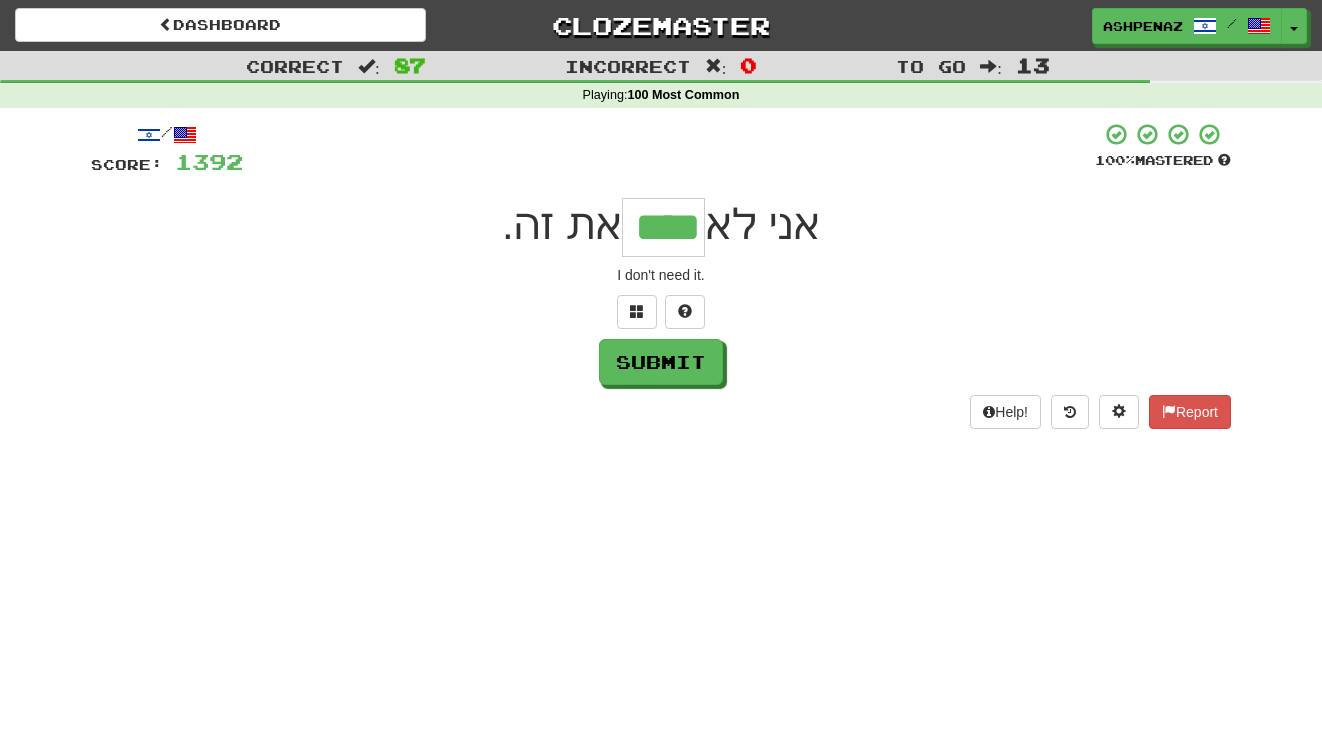 type on "****" 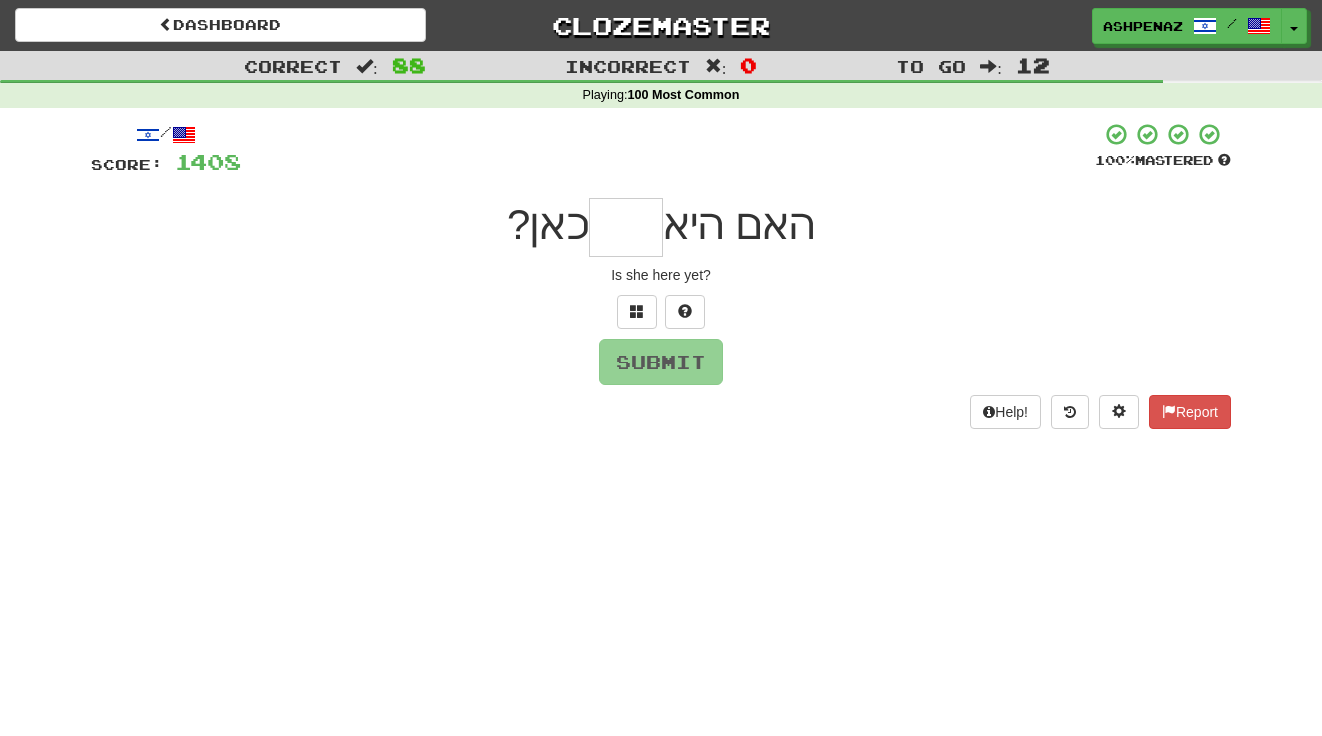 type on "*" 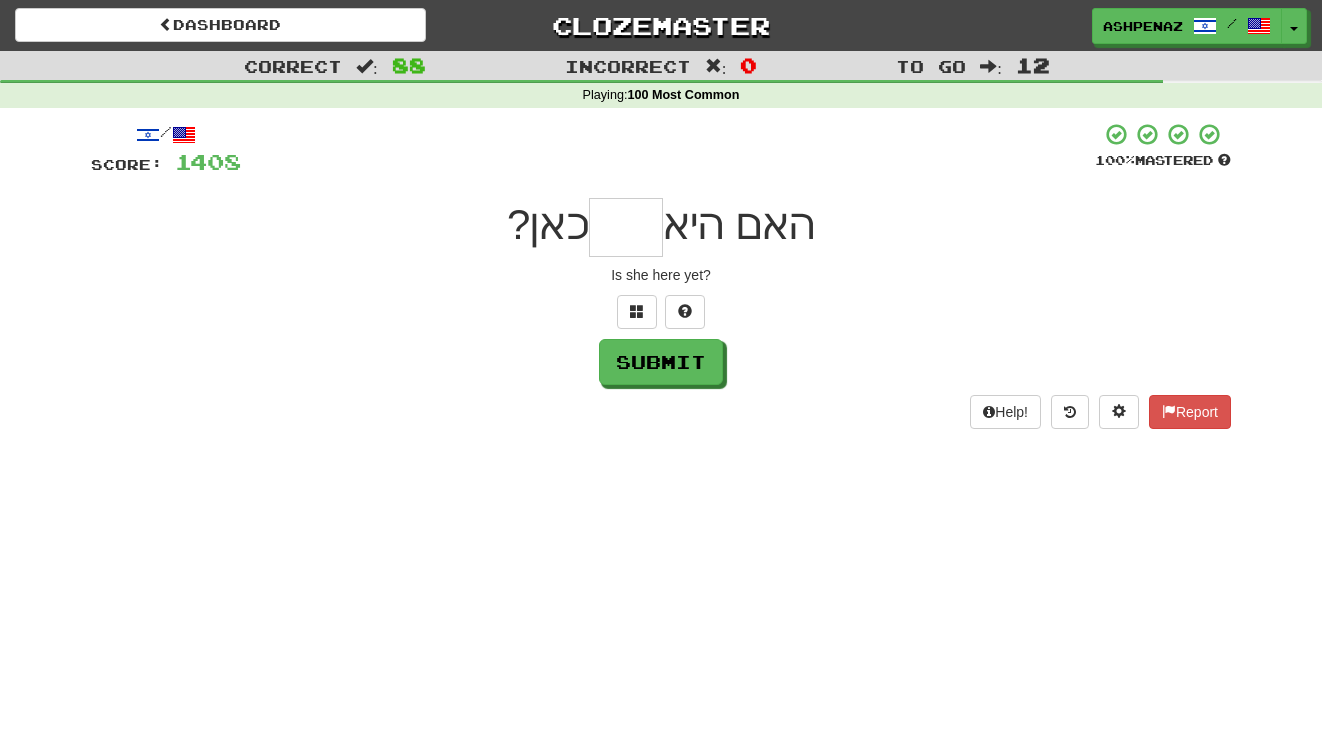 type on "*" 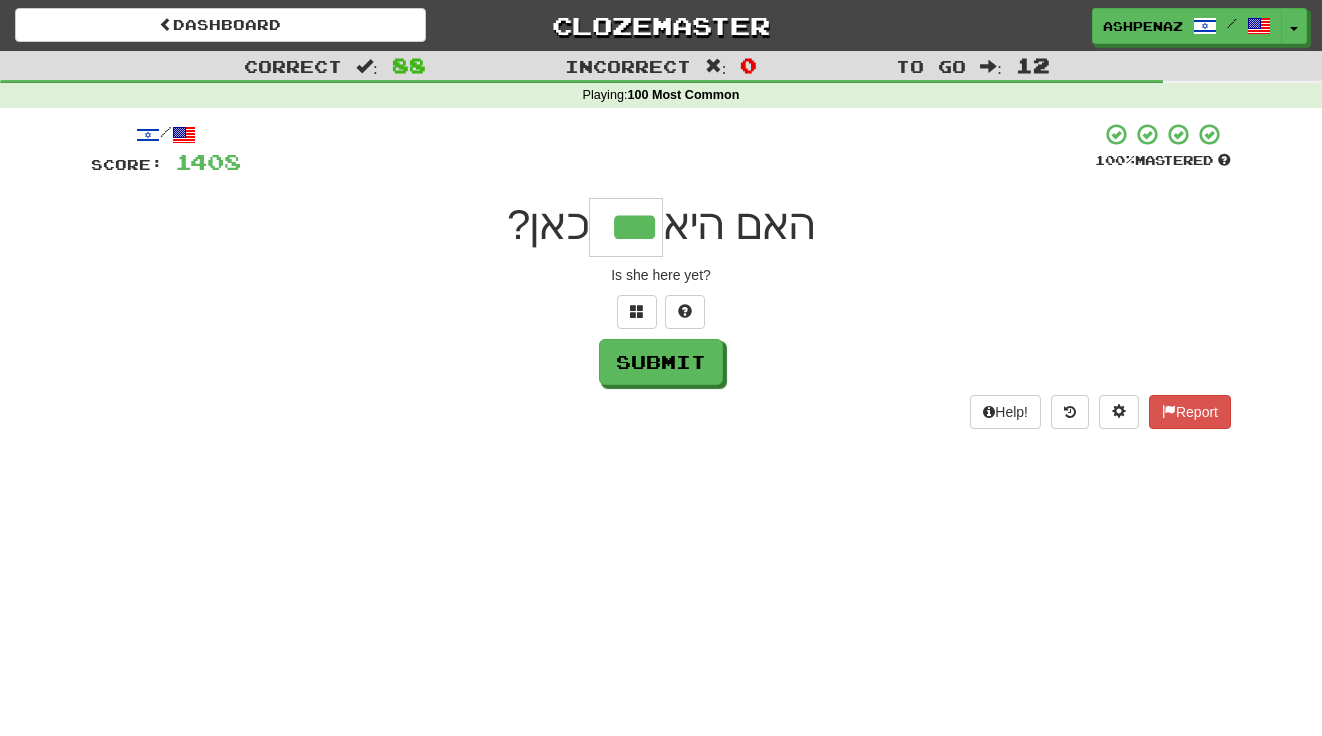 type on "***" 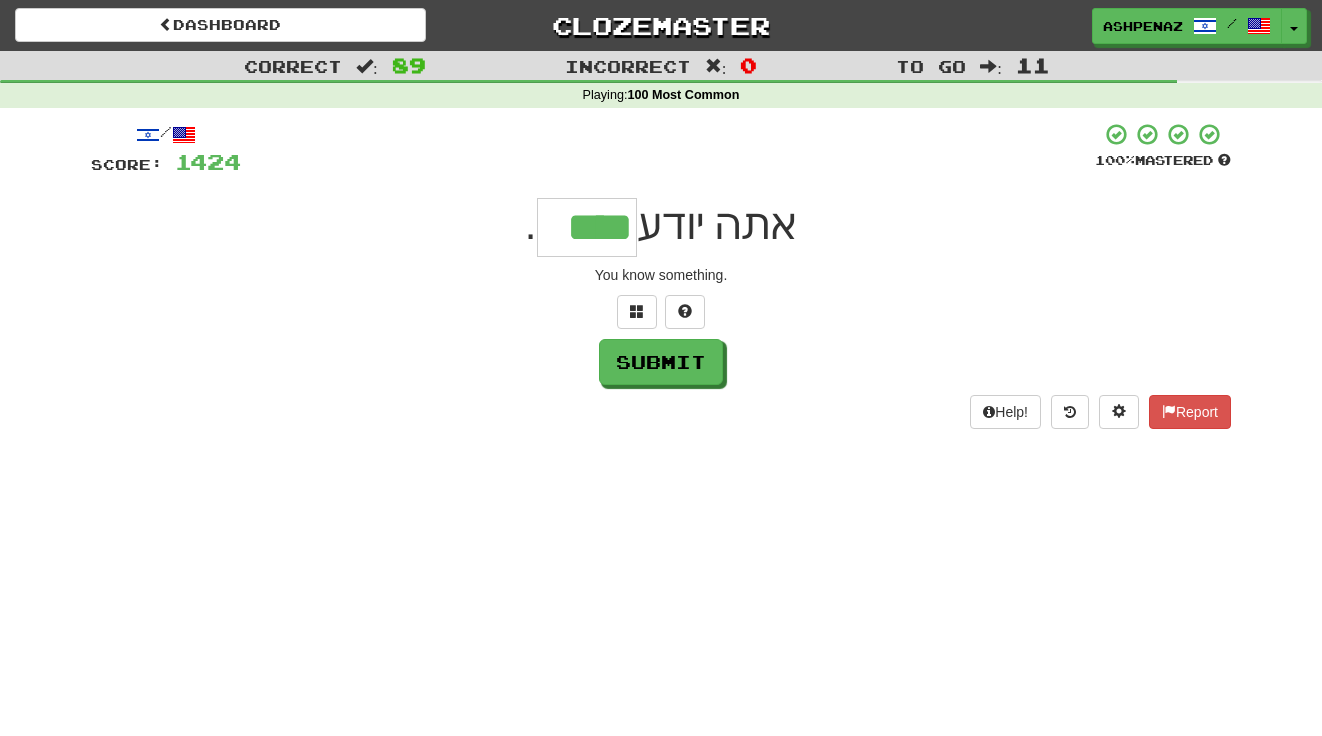 type on "****" 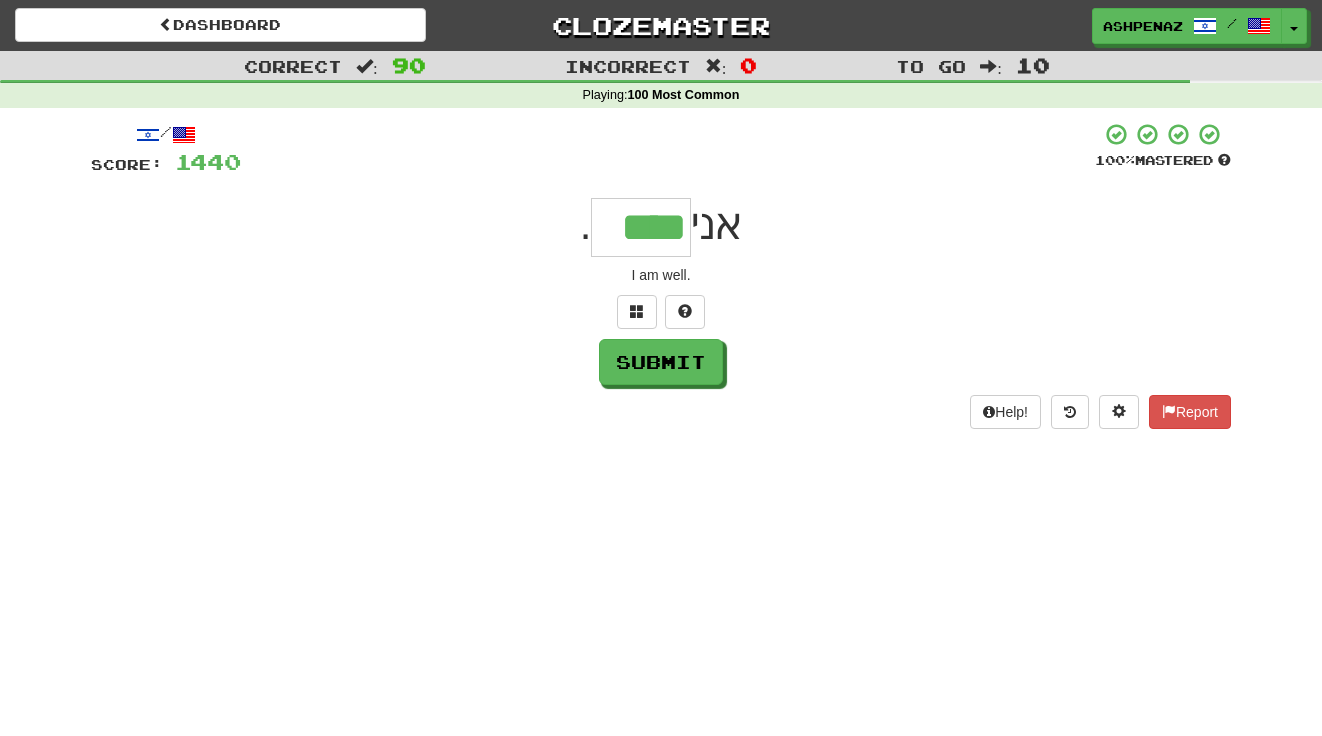 type on "****" 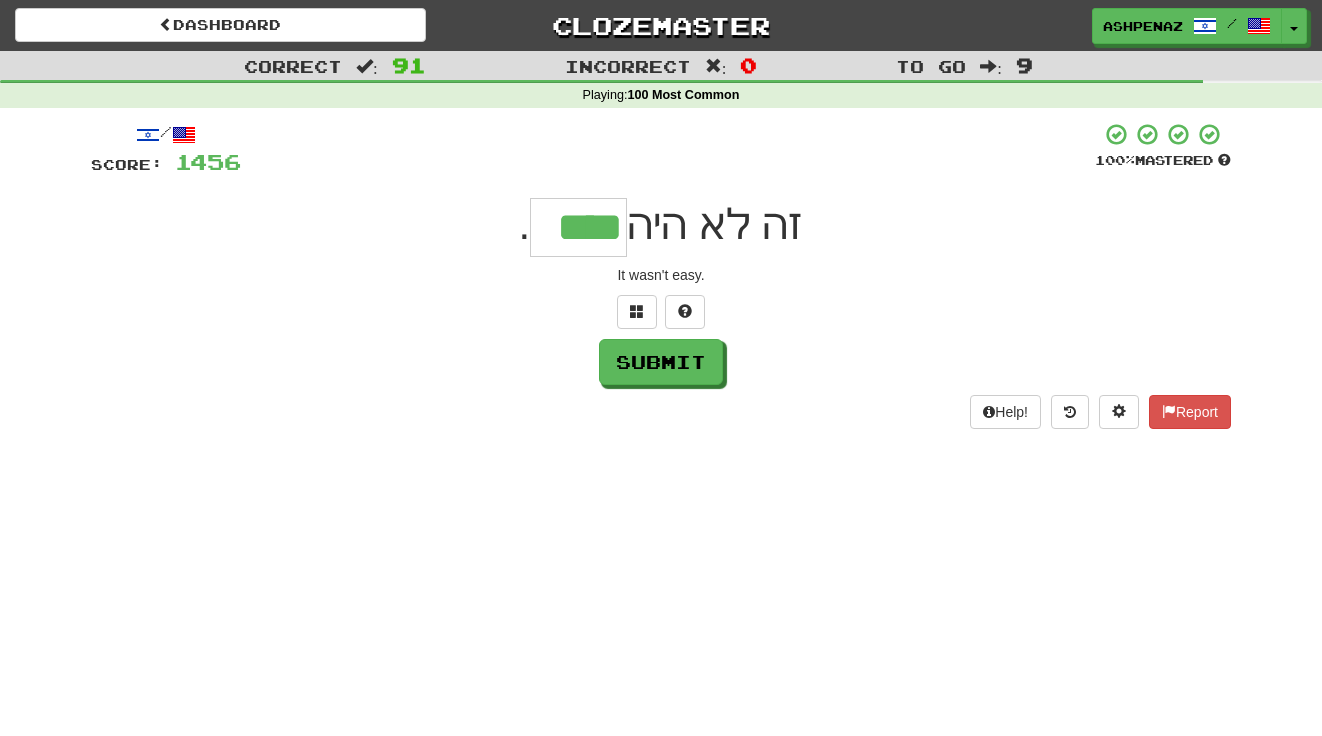 type on "****" 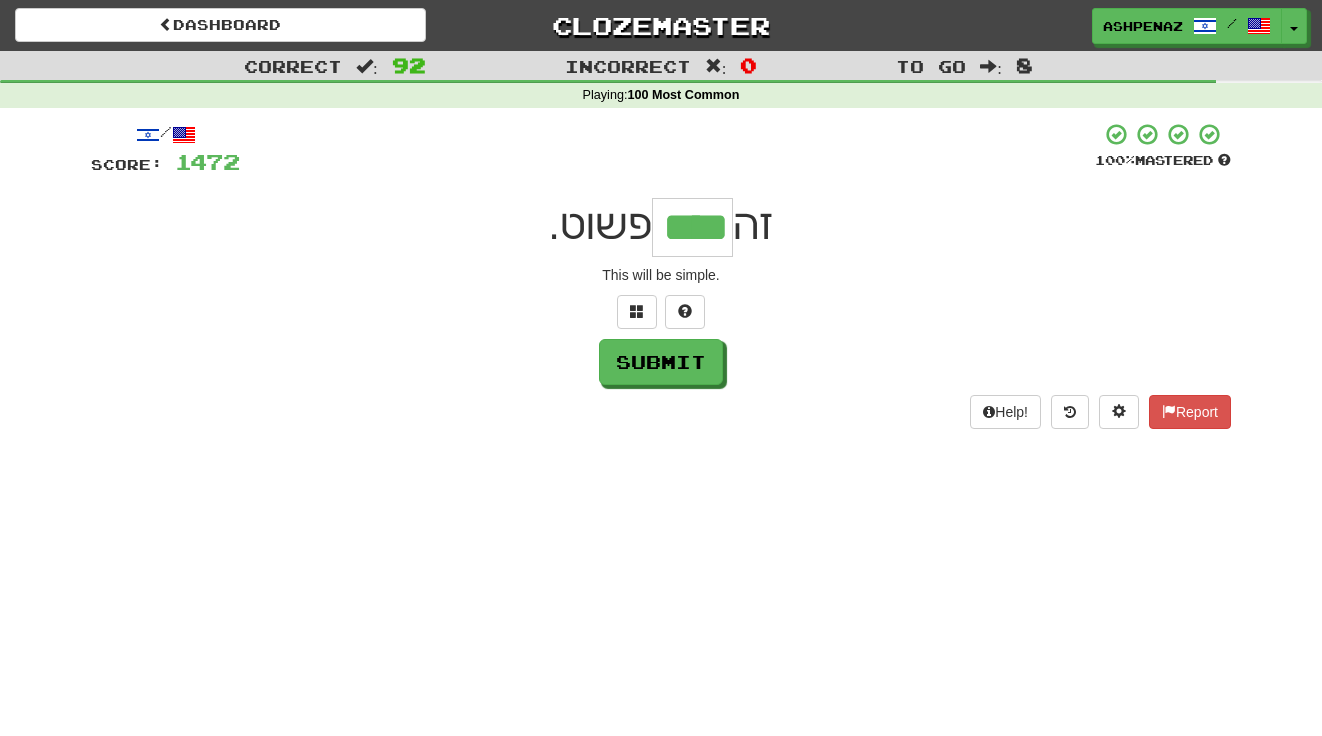 type on "****" 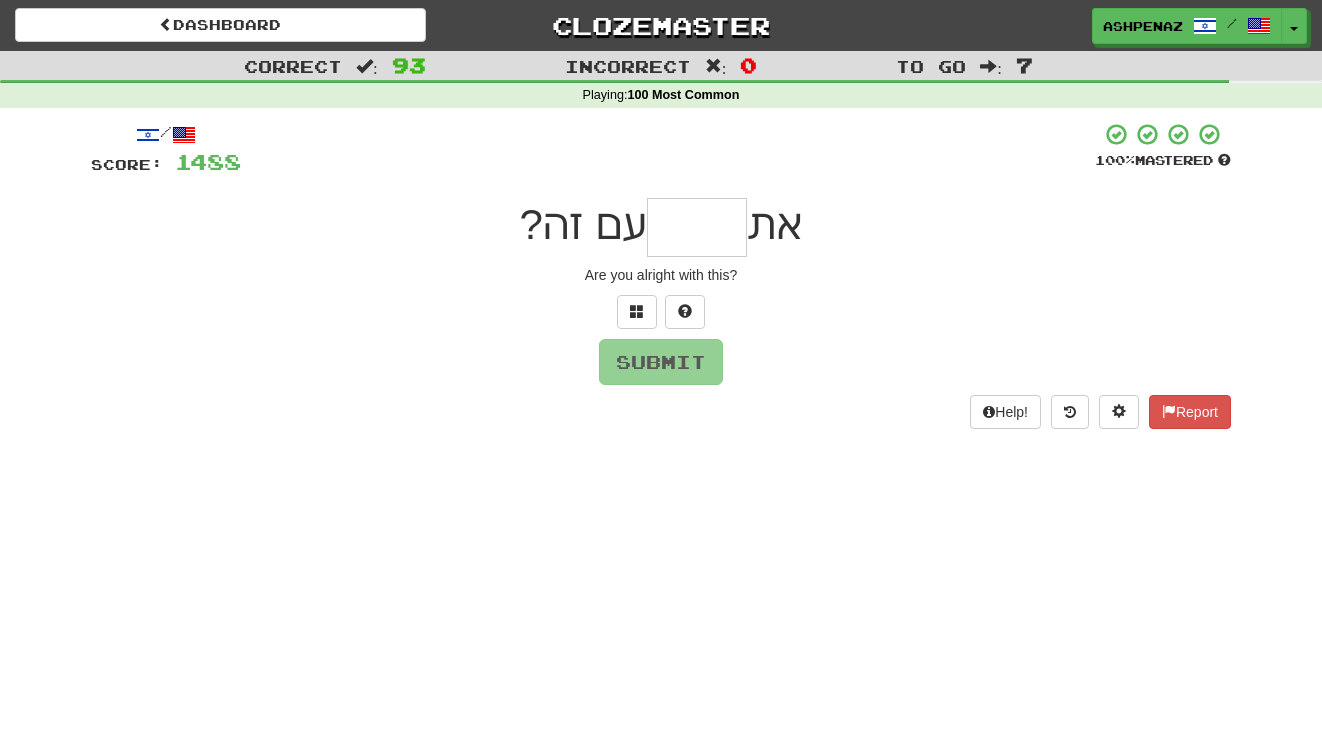 type on "*" 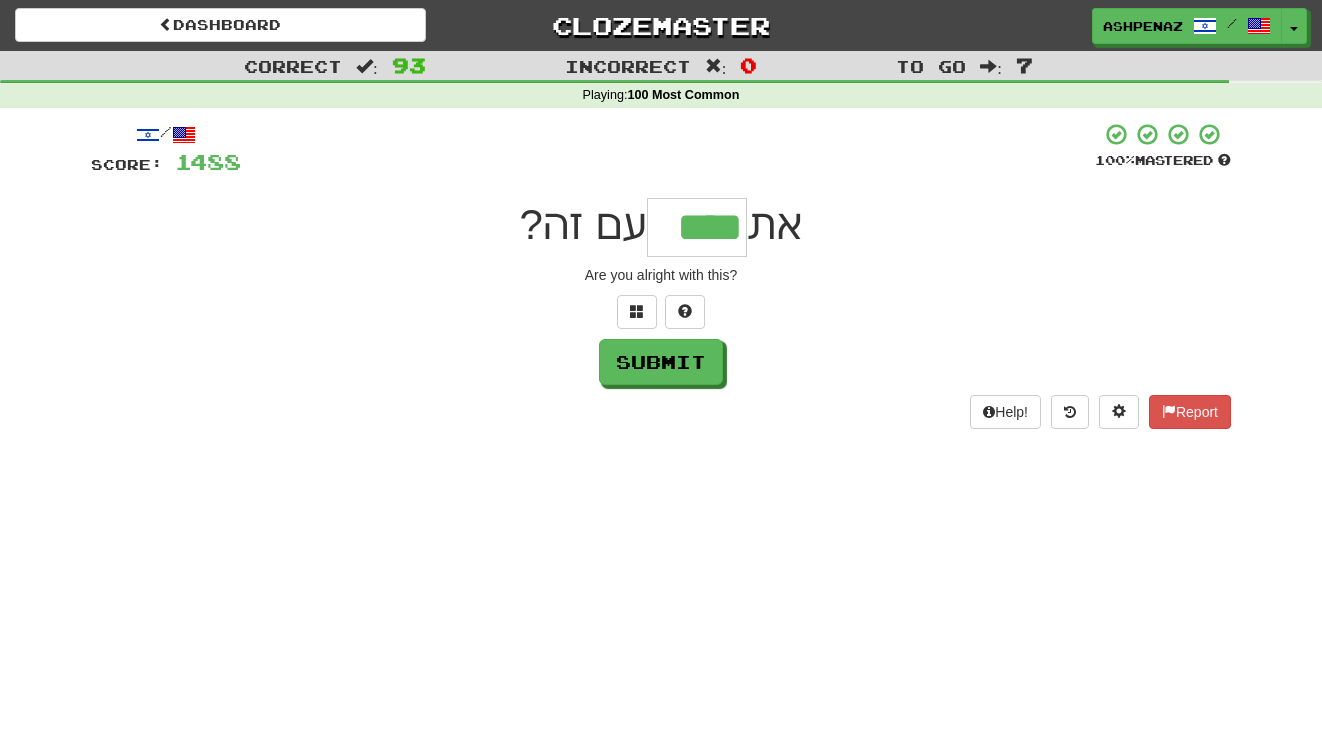 type on "****" 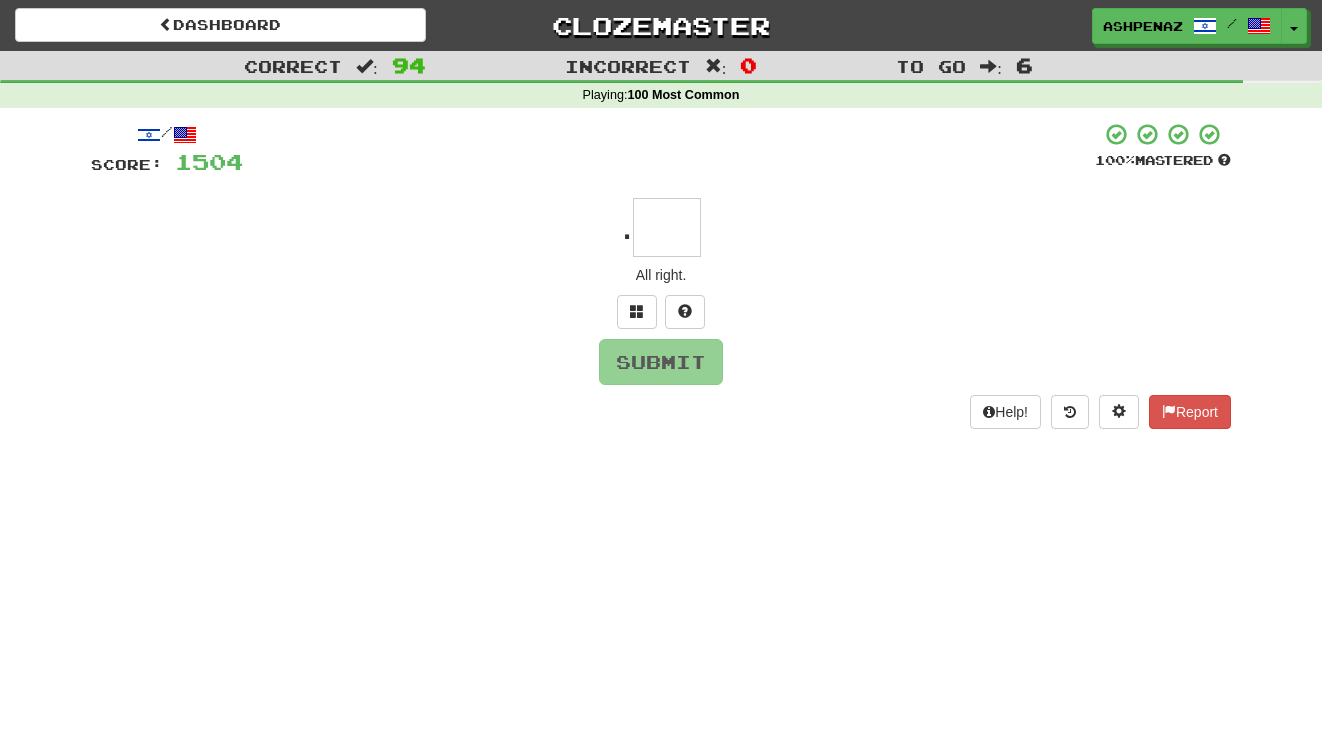 type on "*" 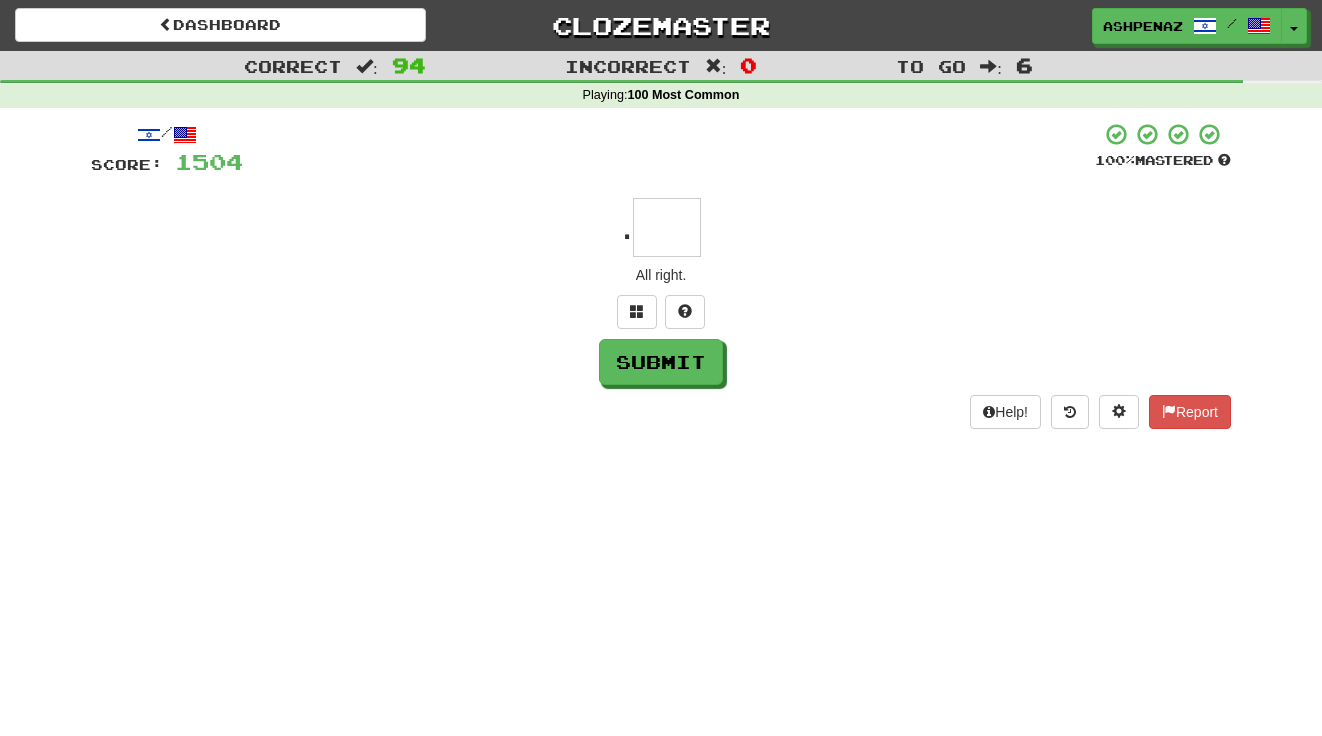 type on "*" 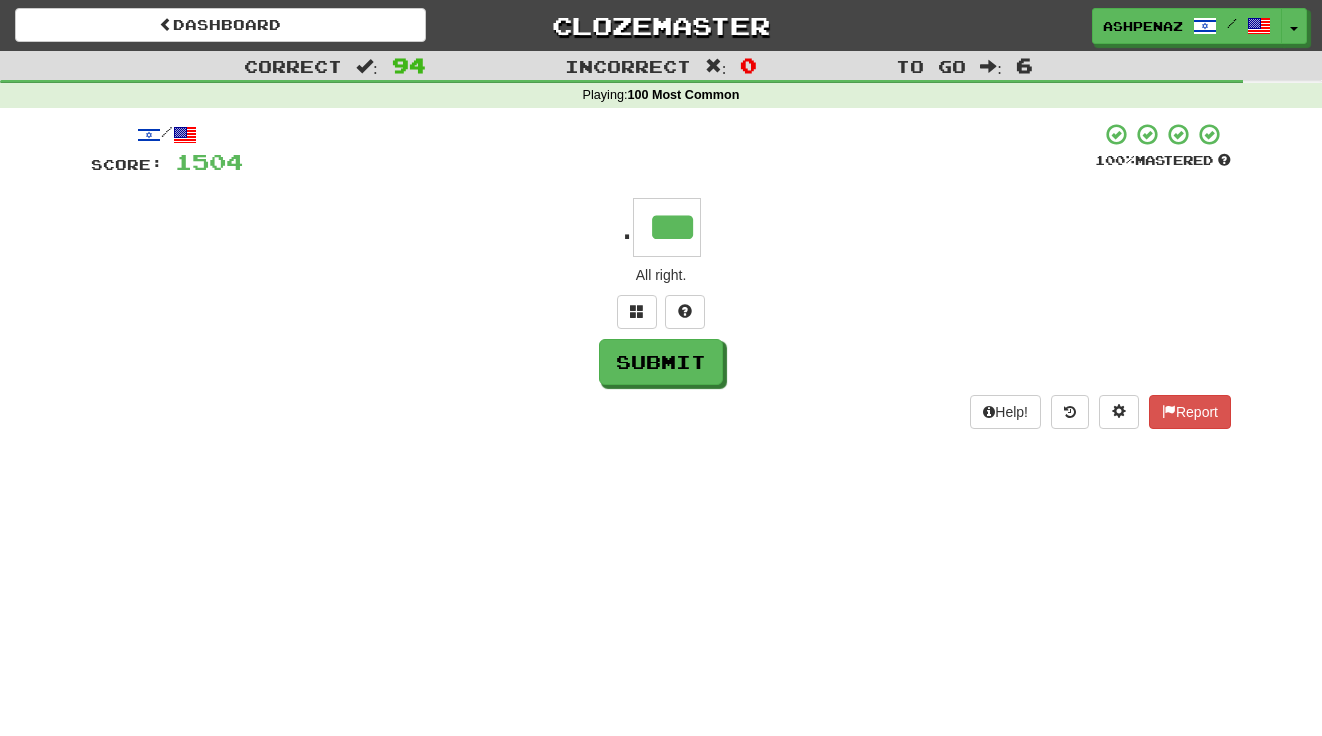 type on "***" 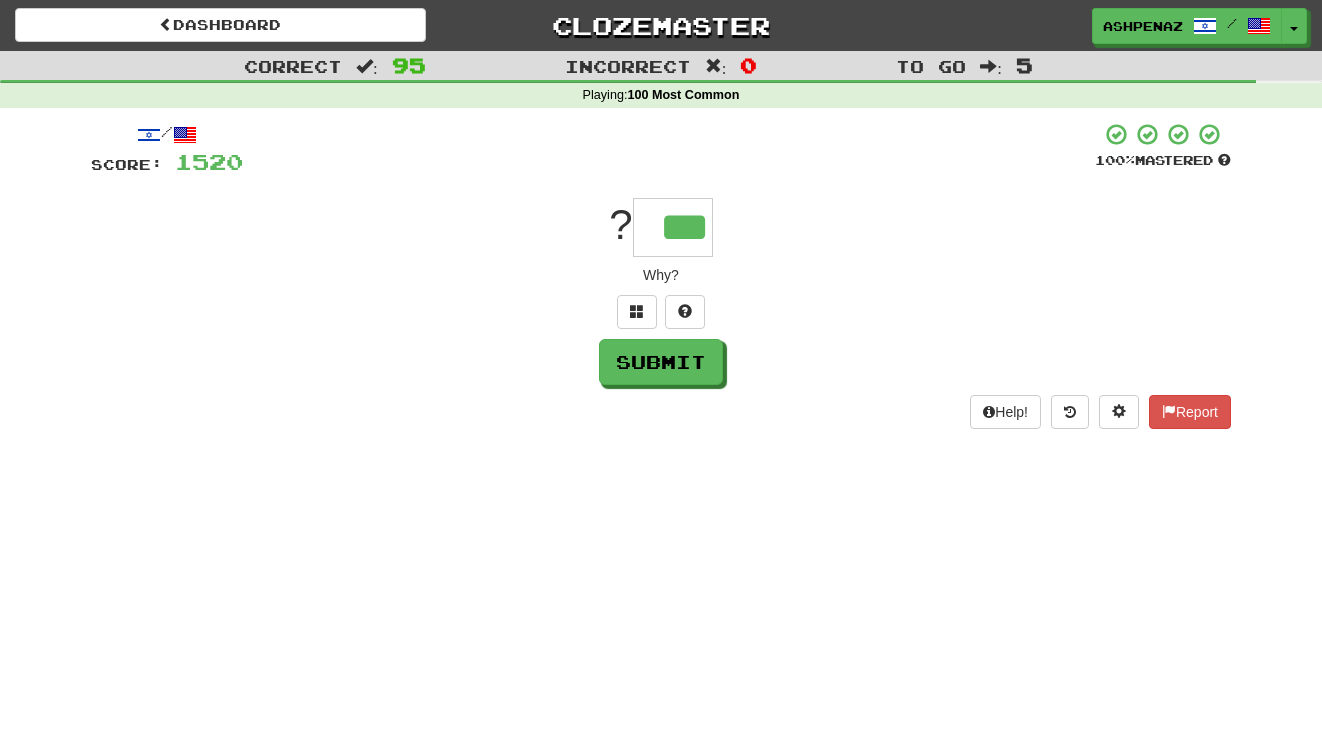 type on "***" 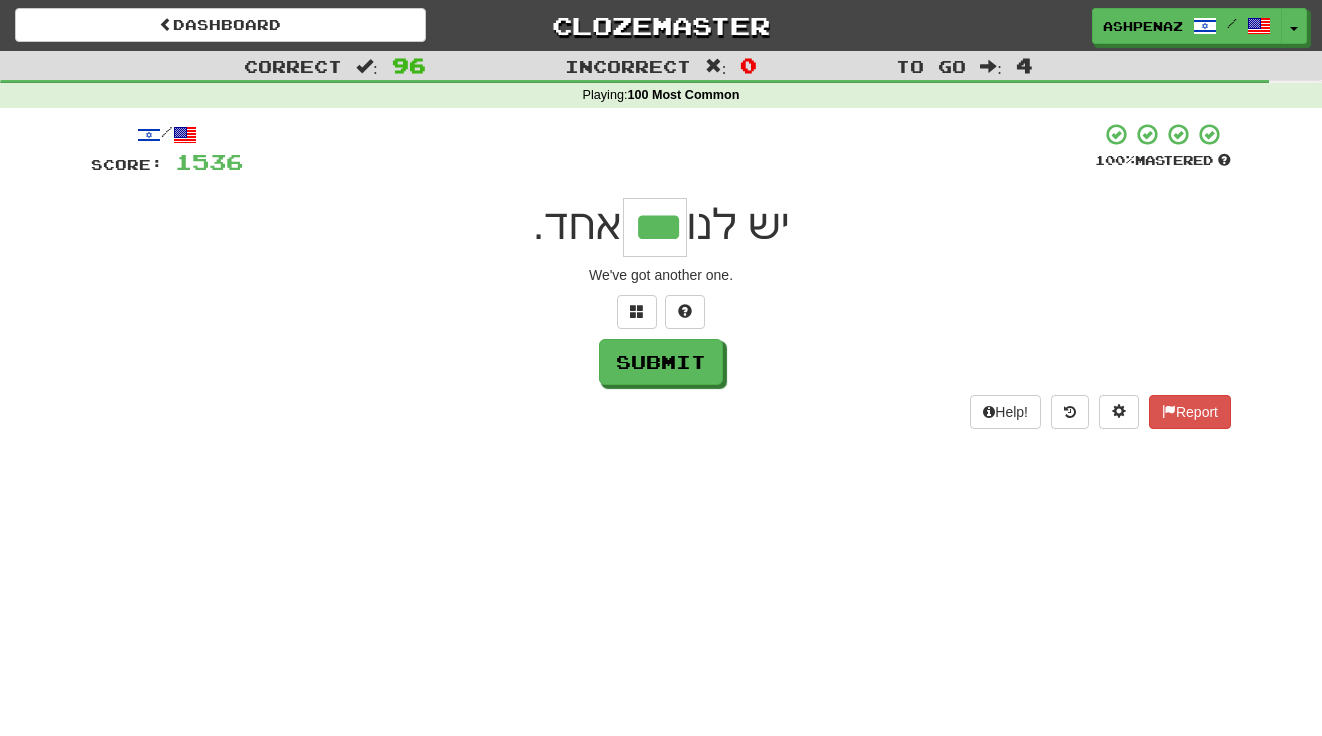 type on "***" 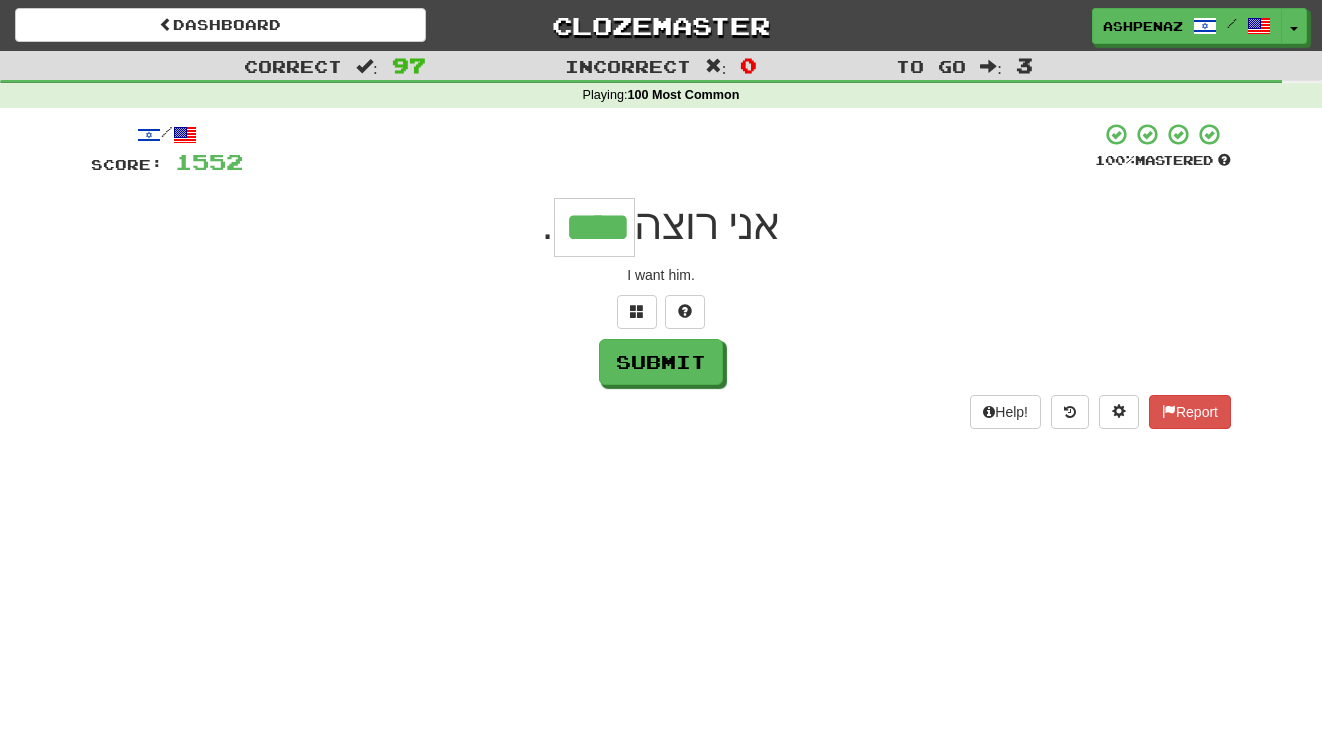 type on "****" 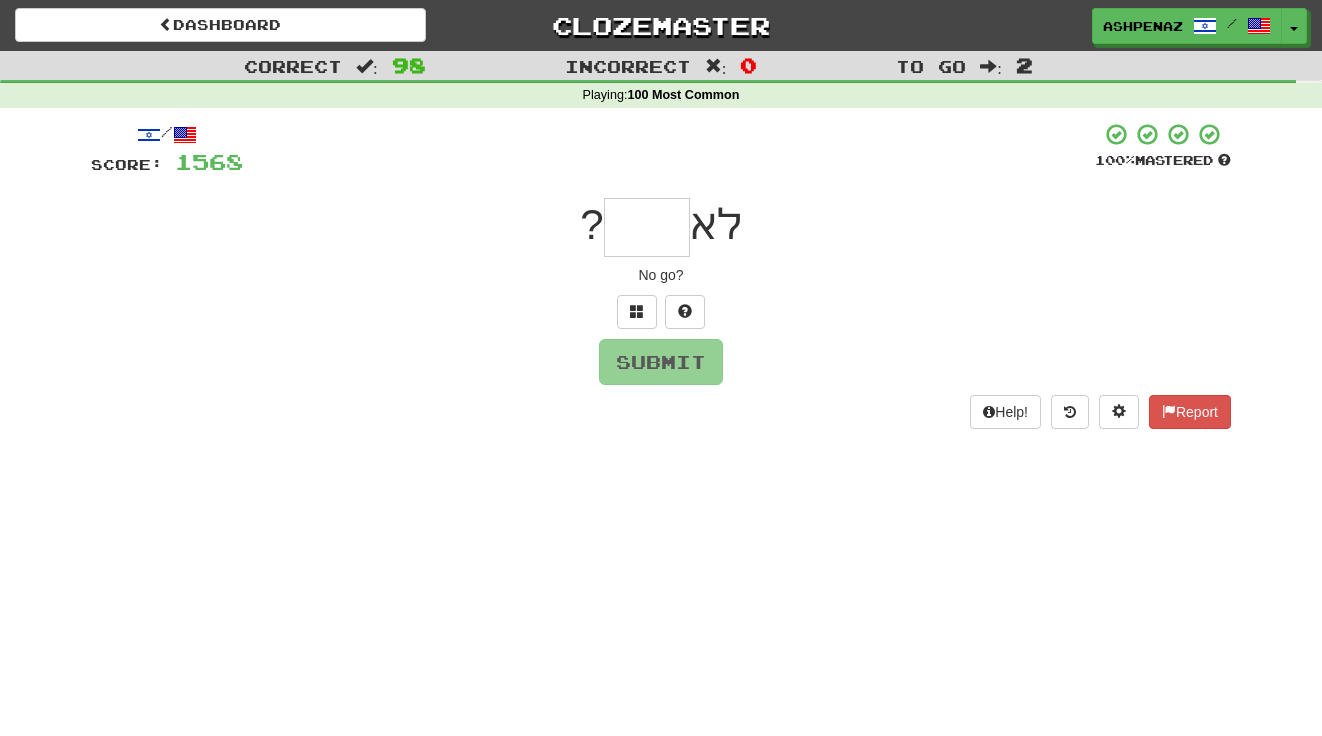 type on "*" 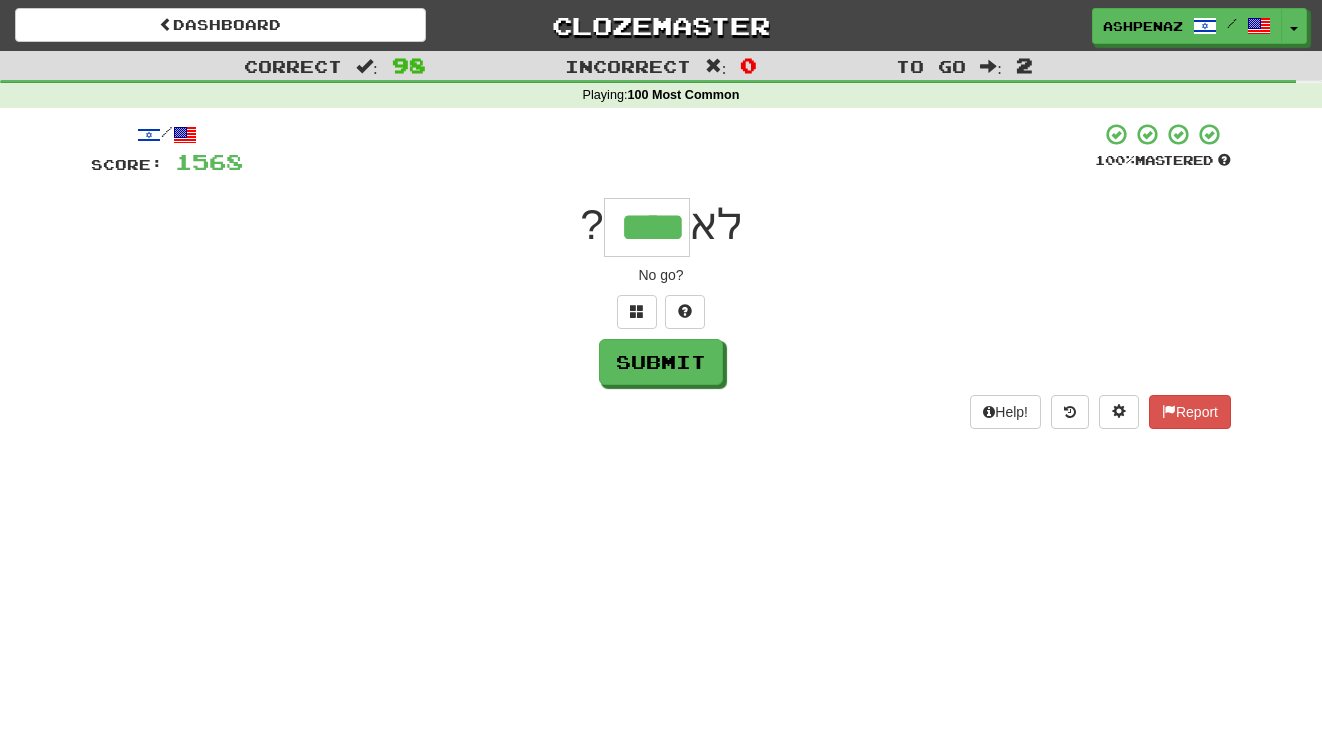 type on "****" 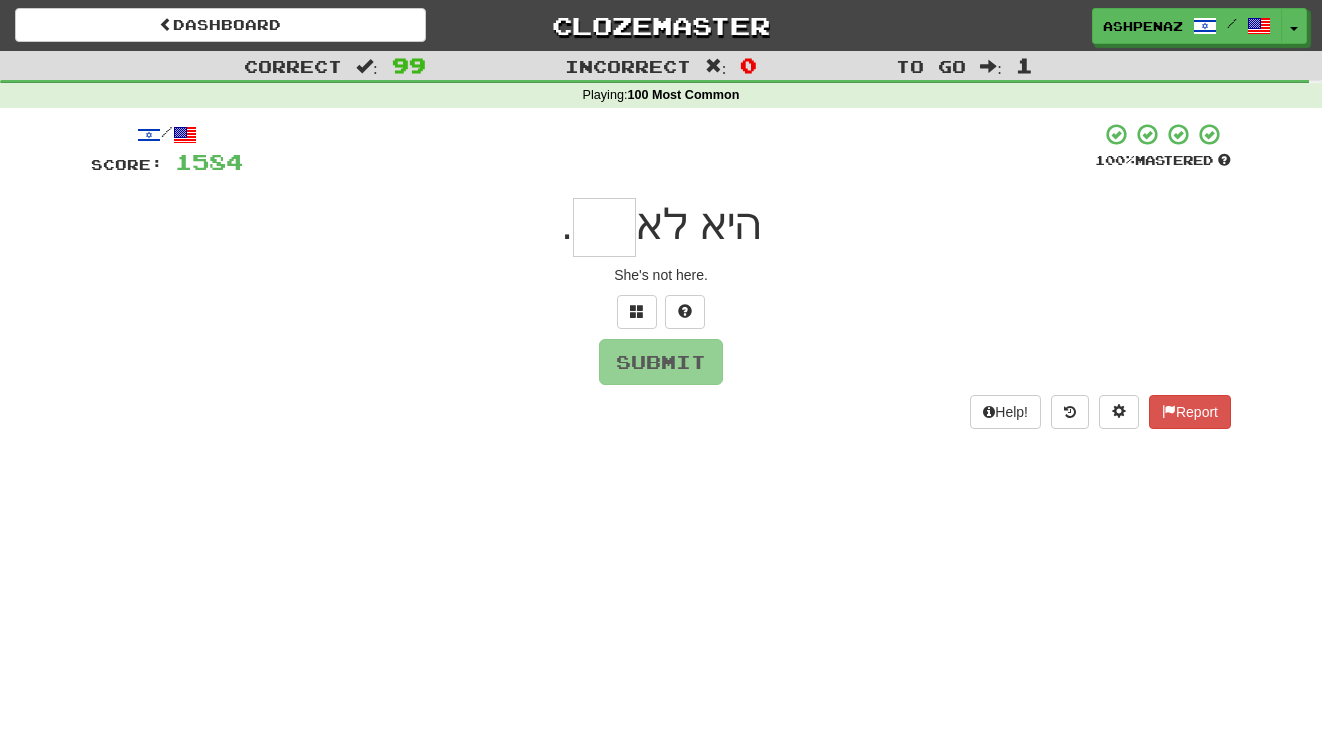 type on "*" 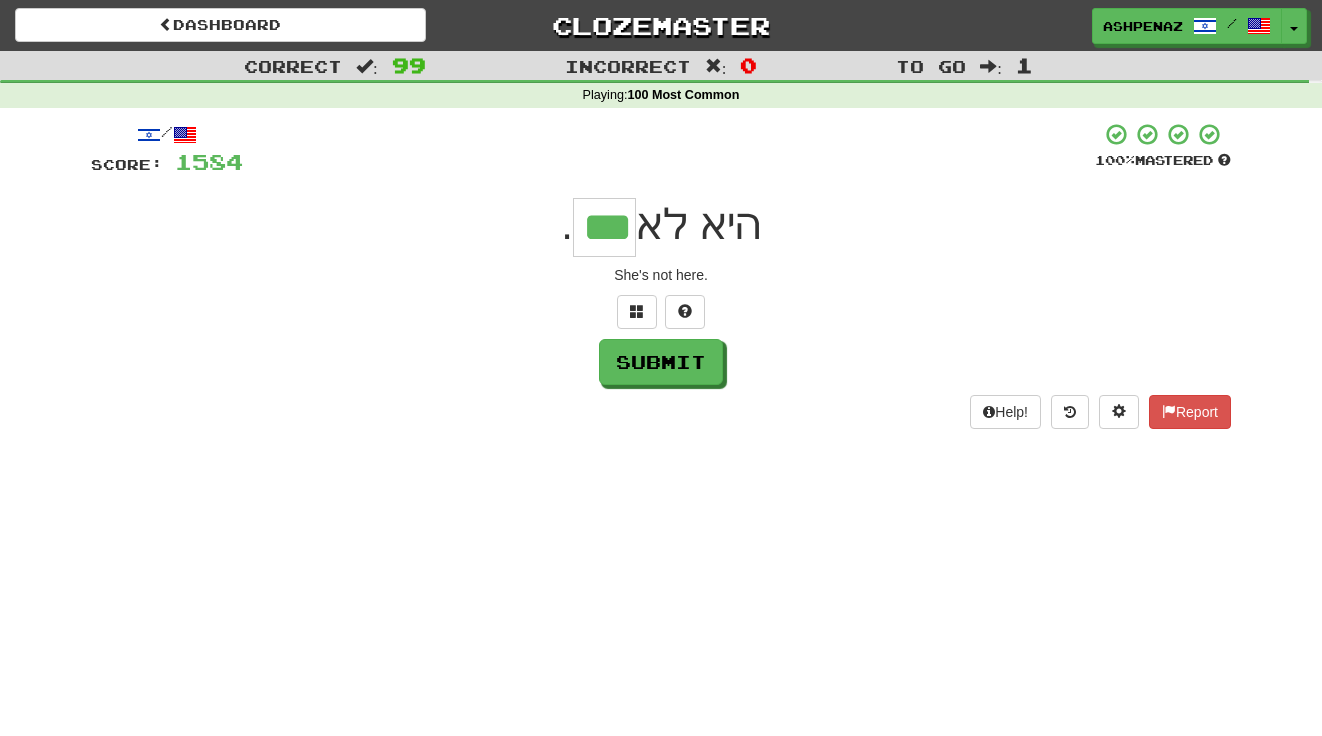 type on "***" 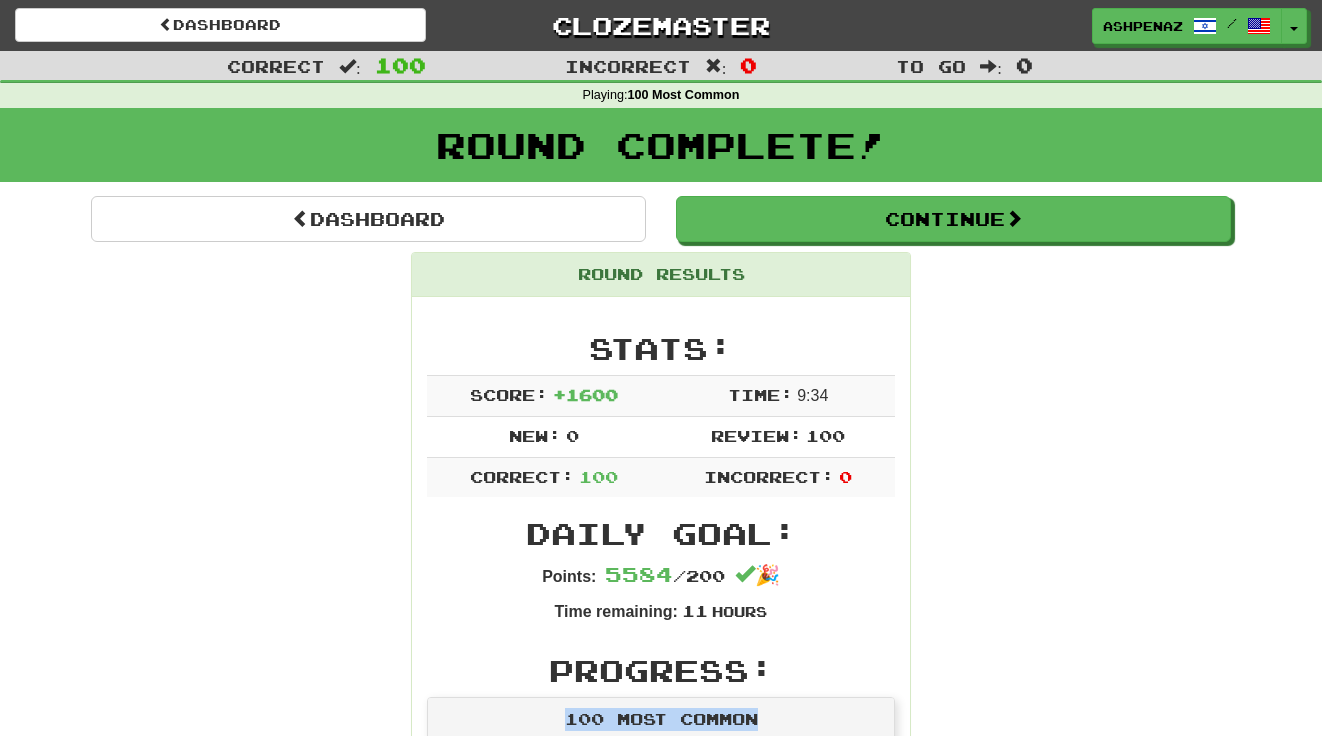 click on "Round Results Stats: Score:   + 1600 Time:   9 : 34 New:   0 Review:   100 Correct:   100 Incorrect:   0 Daily Goal: Points:   5584  /  200  🎉 Time remaining: 11   Hours Progress: 100 Most Common Playing:  462  /  462 100% Mastered:  462  /  462 100% Ready for Review:  0  /  Level:  208 29,150  points to level  209  - keep going! Ranked:  2 nd  this week ( 13,804  points to  1 st ) Sentences:  Report לא  הייתי  יודעת מה לעשות. I wouldn't know what to do.  Report זה  פשוט ! This is easy.  Report אתה יודע  מי  אני? Do you know who I am?  Report אתה  עוד  שם? Are you still there?  Report אני לא  ממש  יודעת. I don't really know.  Report הוא  נראה  טוב. He's looking good.  Report היא יודעת  זאת . She knows that.  Report זה לא  אנחנו . It's not us.  Report אני  יודע  מה אני רוצה. I know what I want.  Report האם  אני לא בסדר? Am I not okay?  Report איך אתה  עושה  את זה?  Report ? עד" at bounding box center (661, 5102) 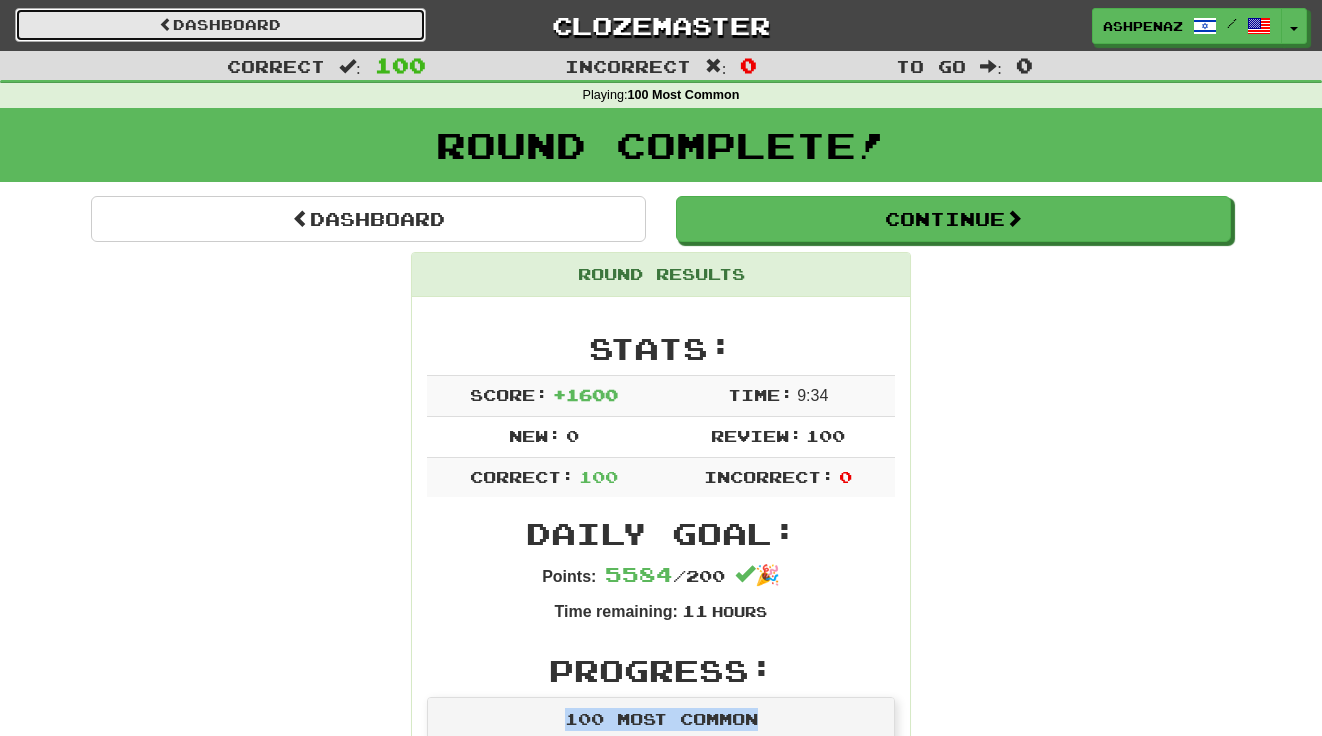 click on "Dashboard" at bounding box center [220, 25] 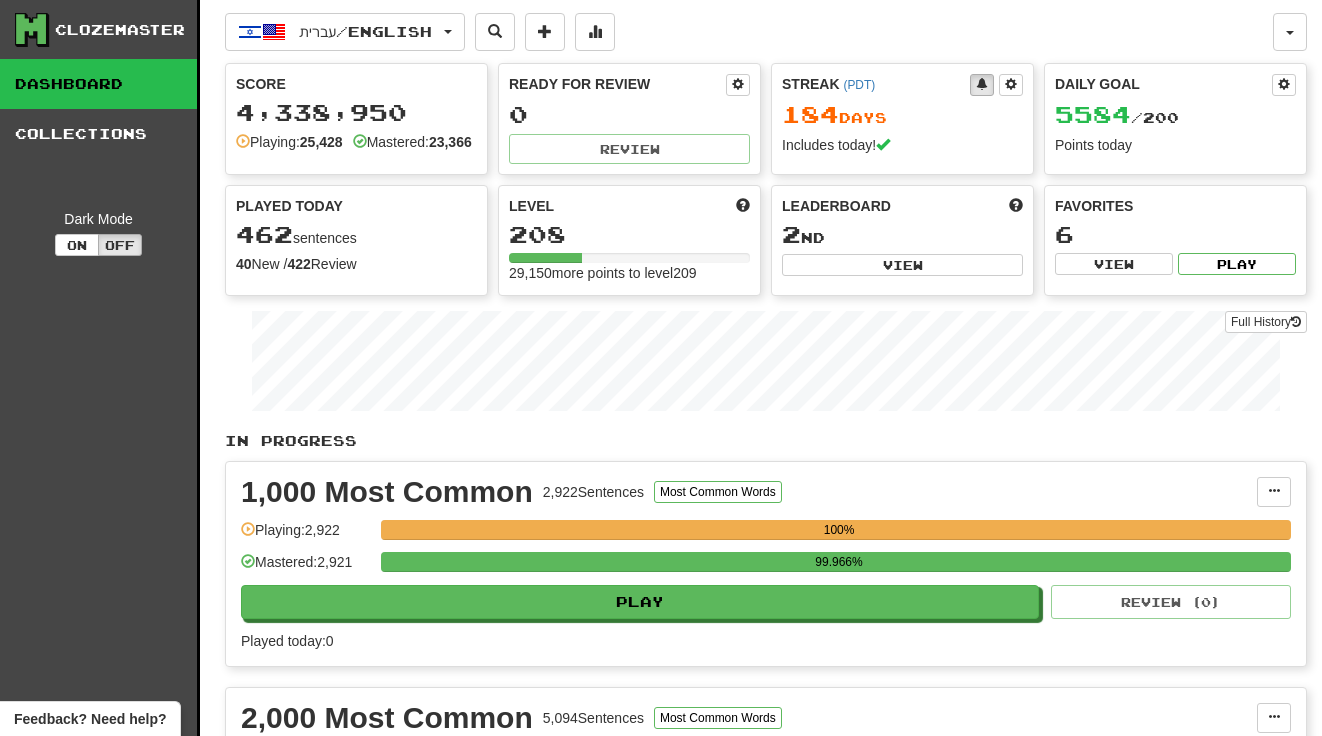 scroll, scrollTop: 0, scrollLeft: 0, axis: both 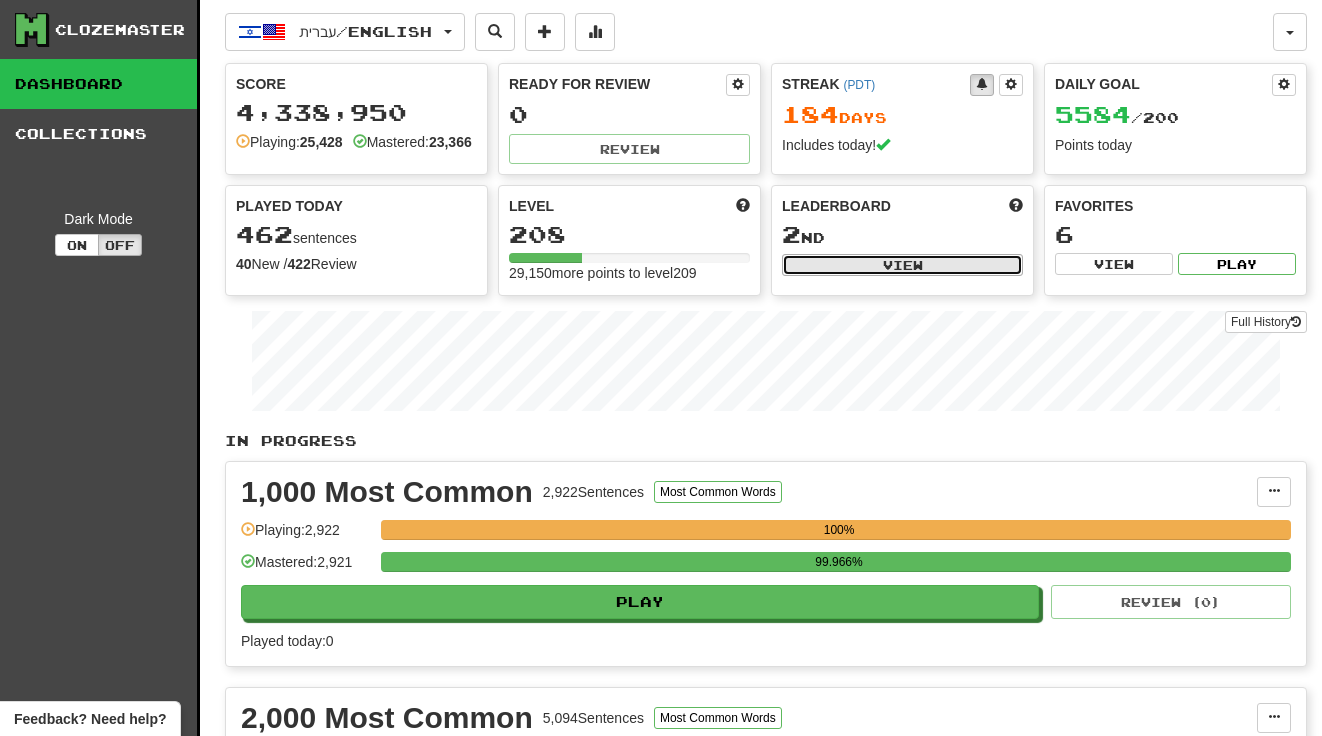 click on "View" at bounding box center [902, 265] 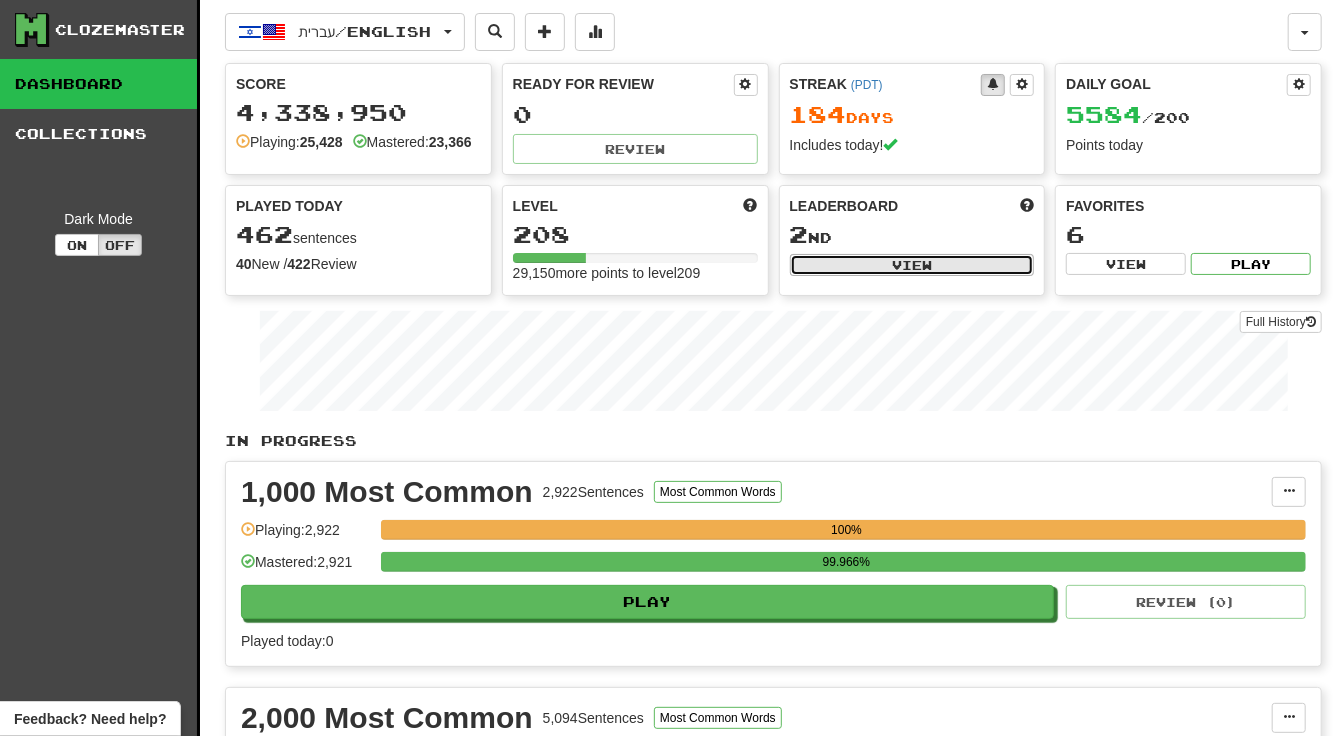 select on "**********" 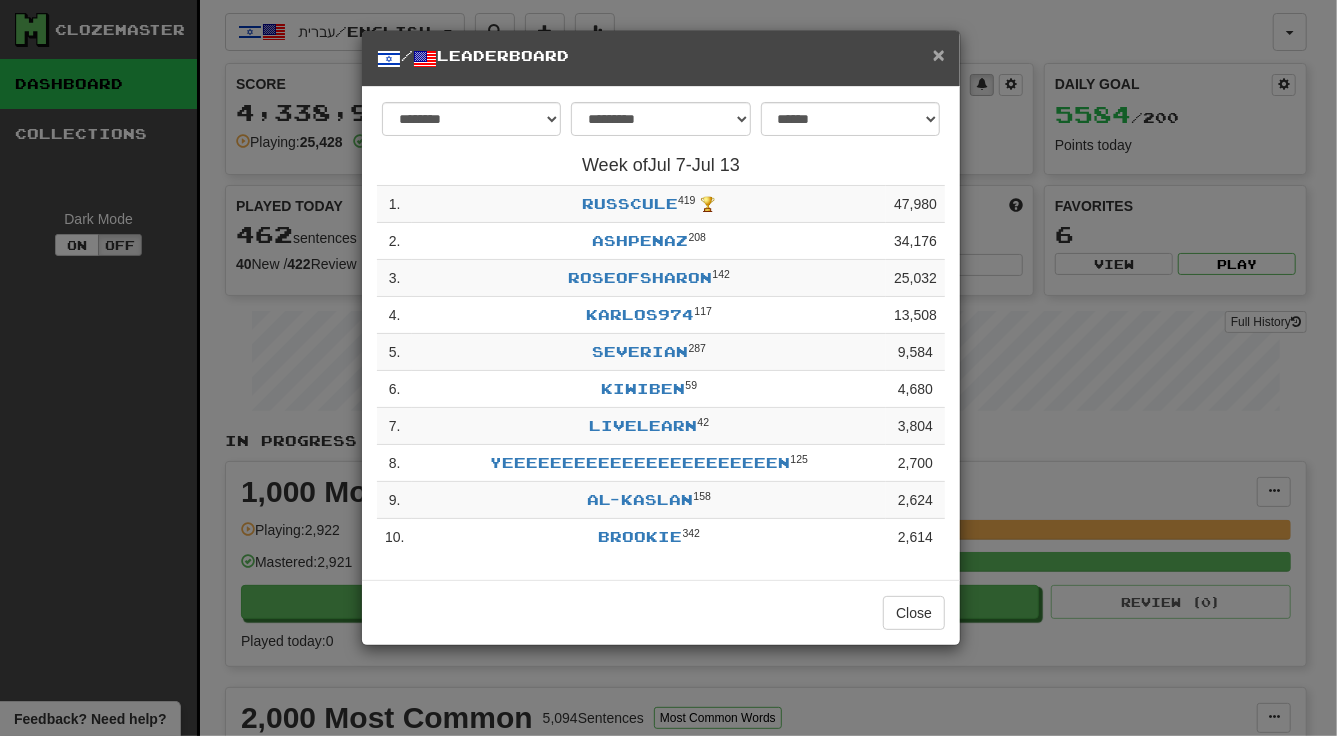 click on "×" at bounding box center [939, 54] 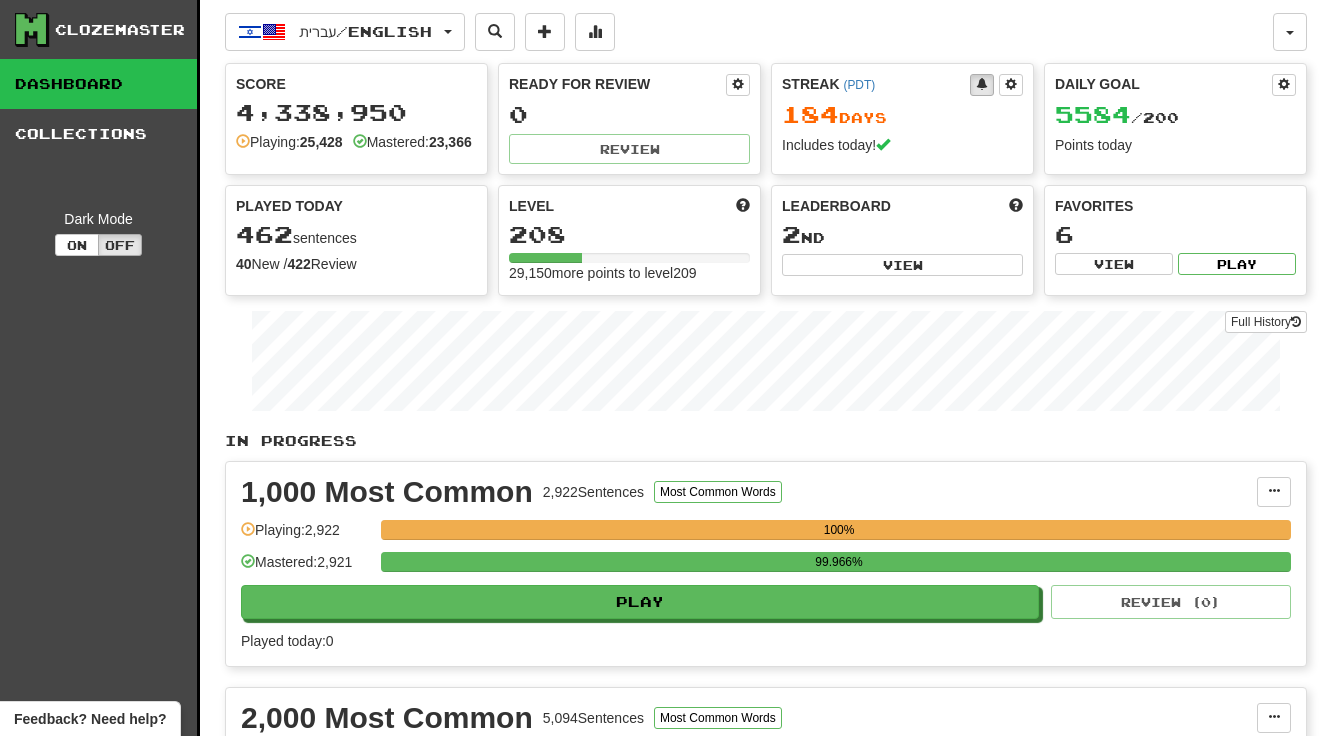 click on "Clozemaster Dashboard Collections Dark Mode On Off" at bounding box center (100, 1747) 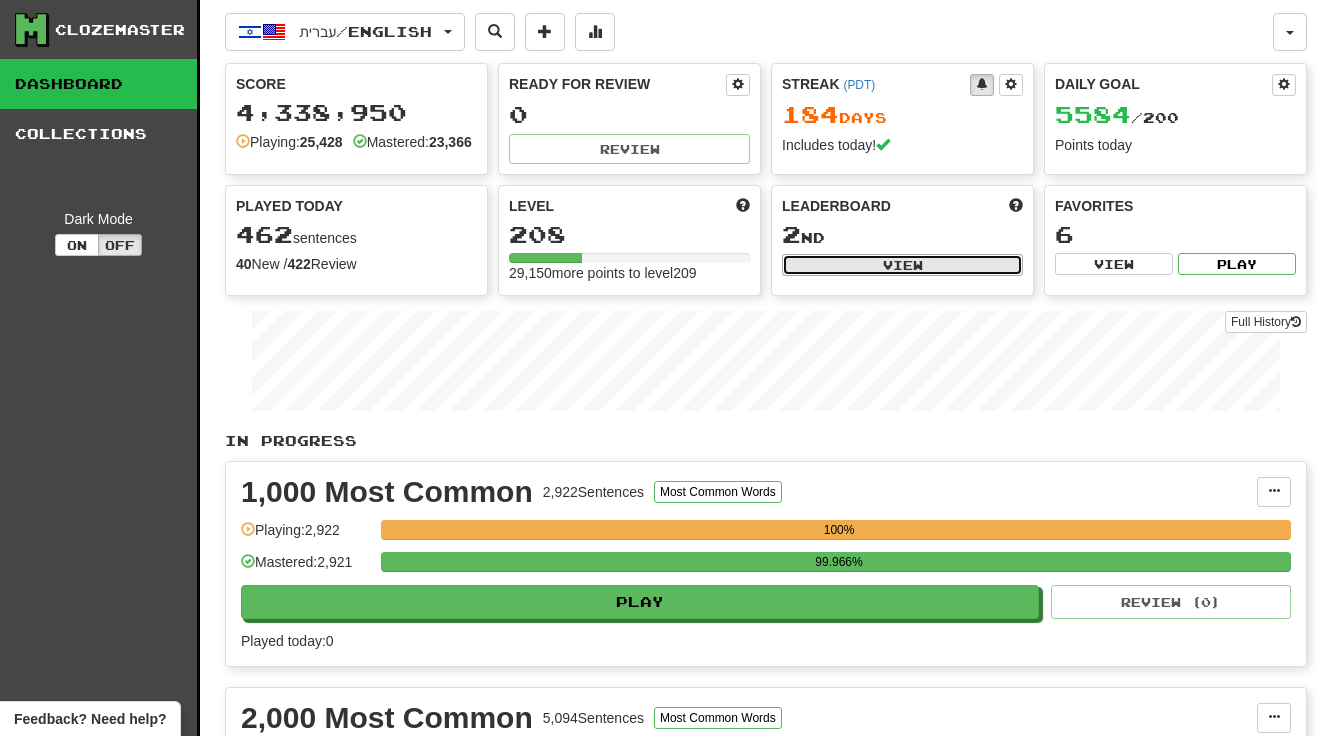 click on "View" at bounding box center [902, 265] 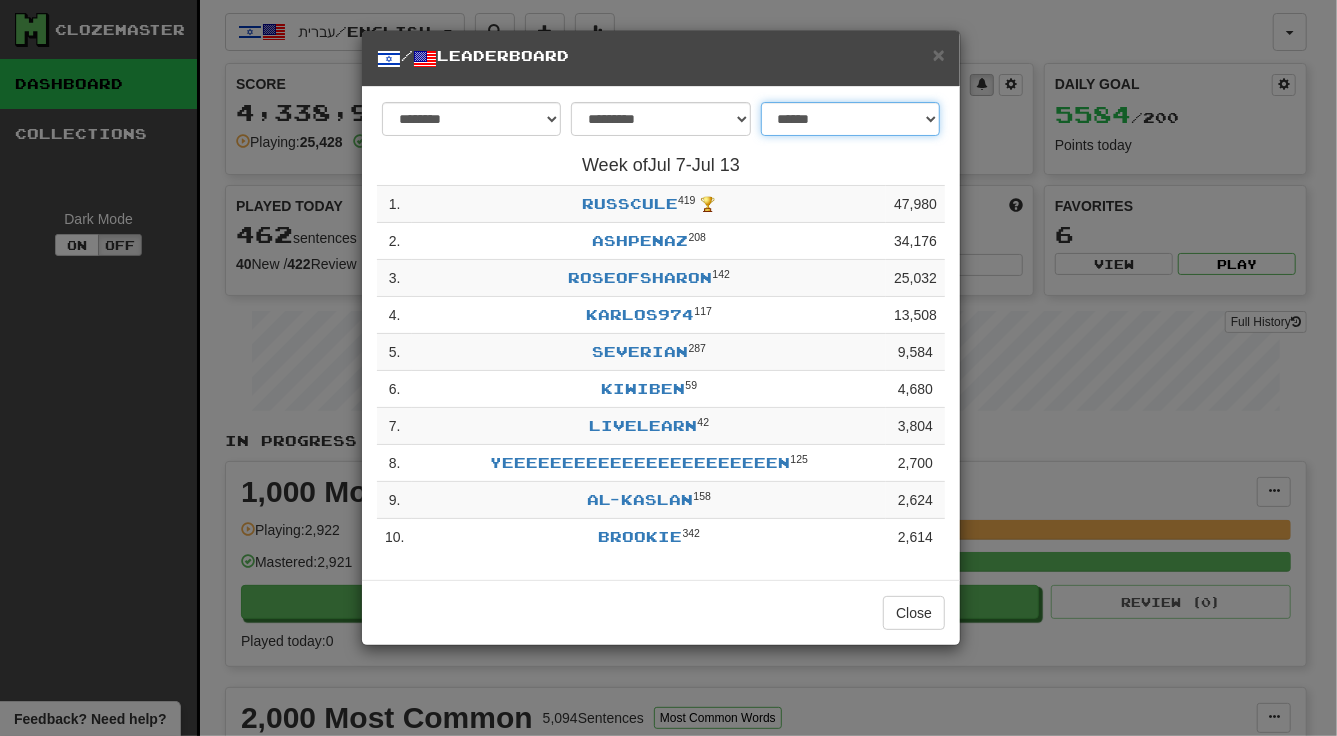 click on "**********" at bounding box center (850, 119) 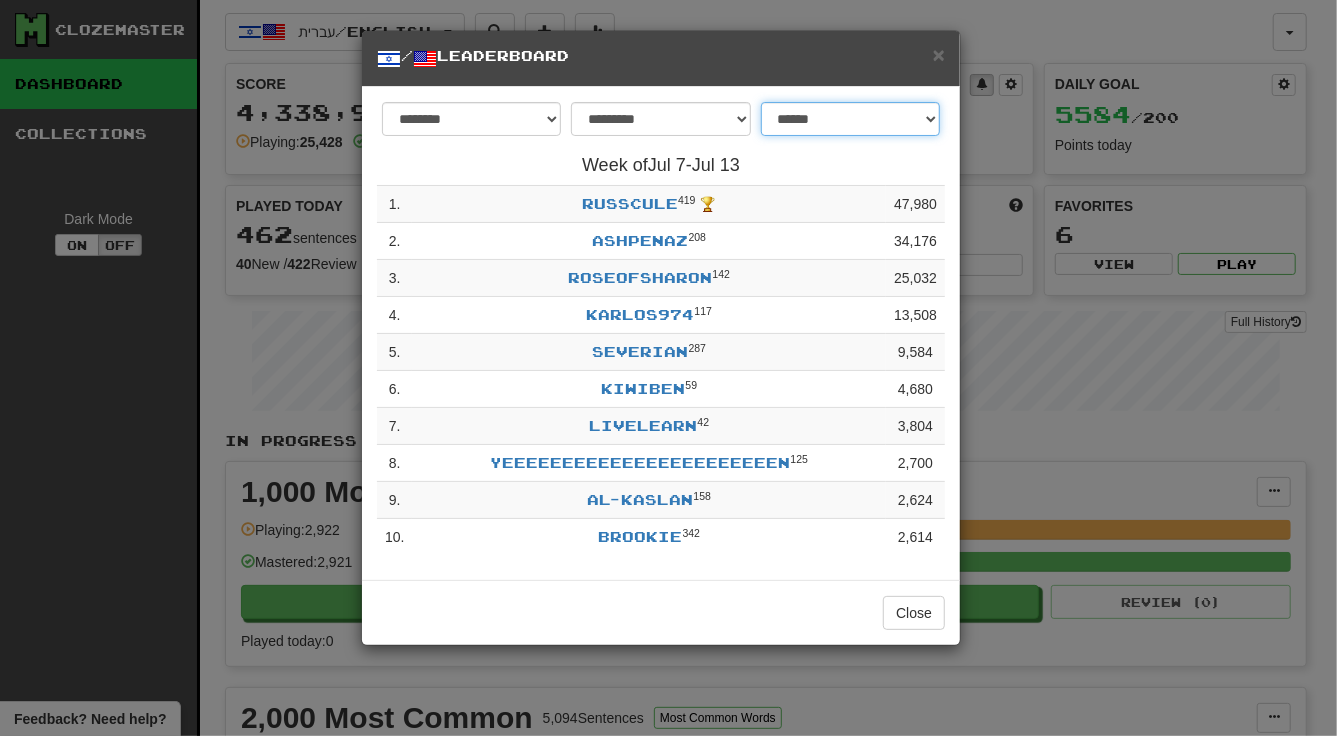 select on "**********" 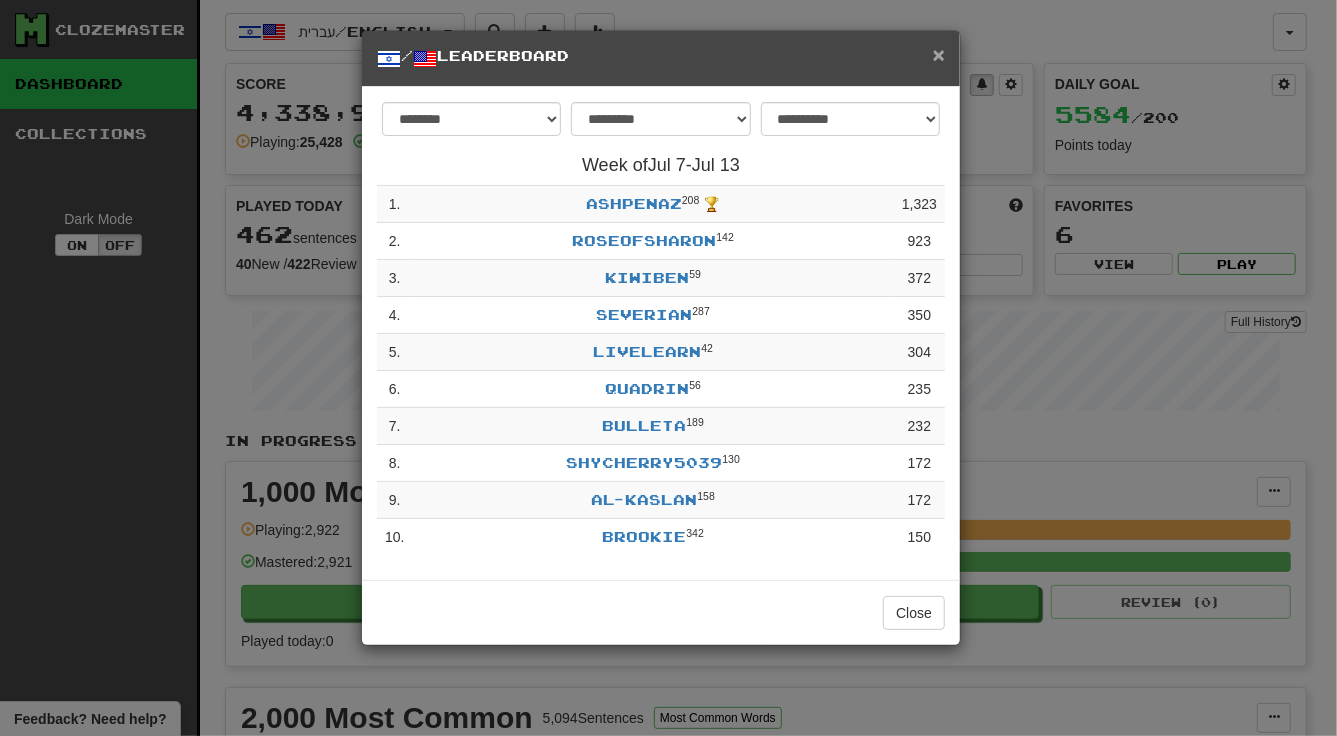 click on "×" at bounding box center [939, 54] 